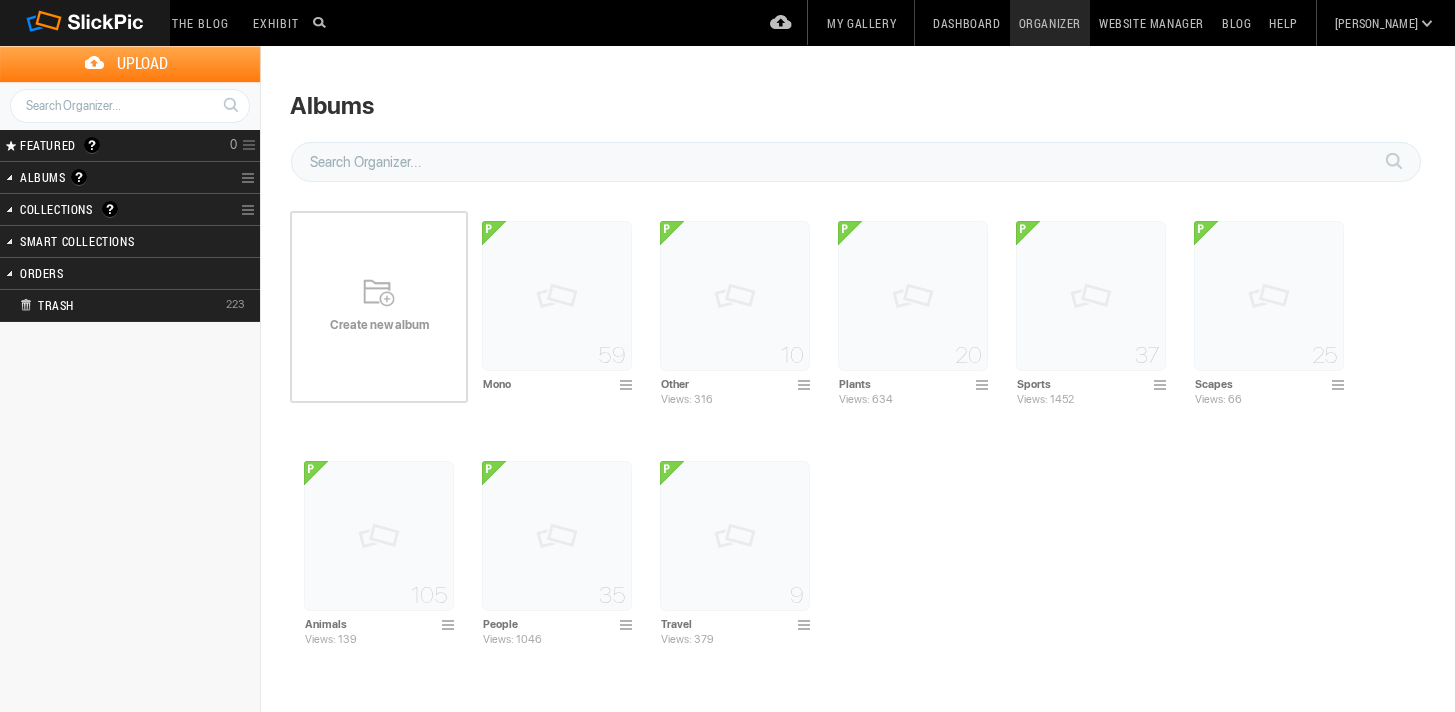 scroll, scrollTop: 0, scrollLeft: 0, axis: both 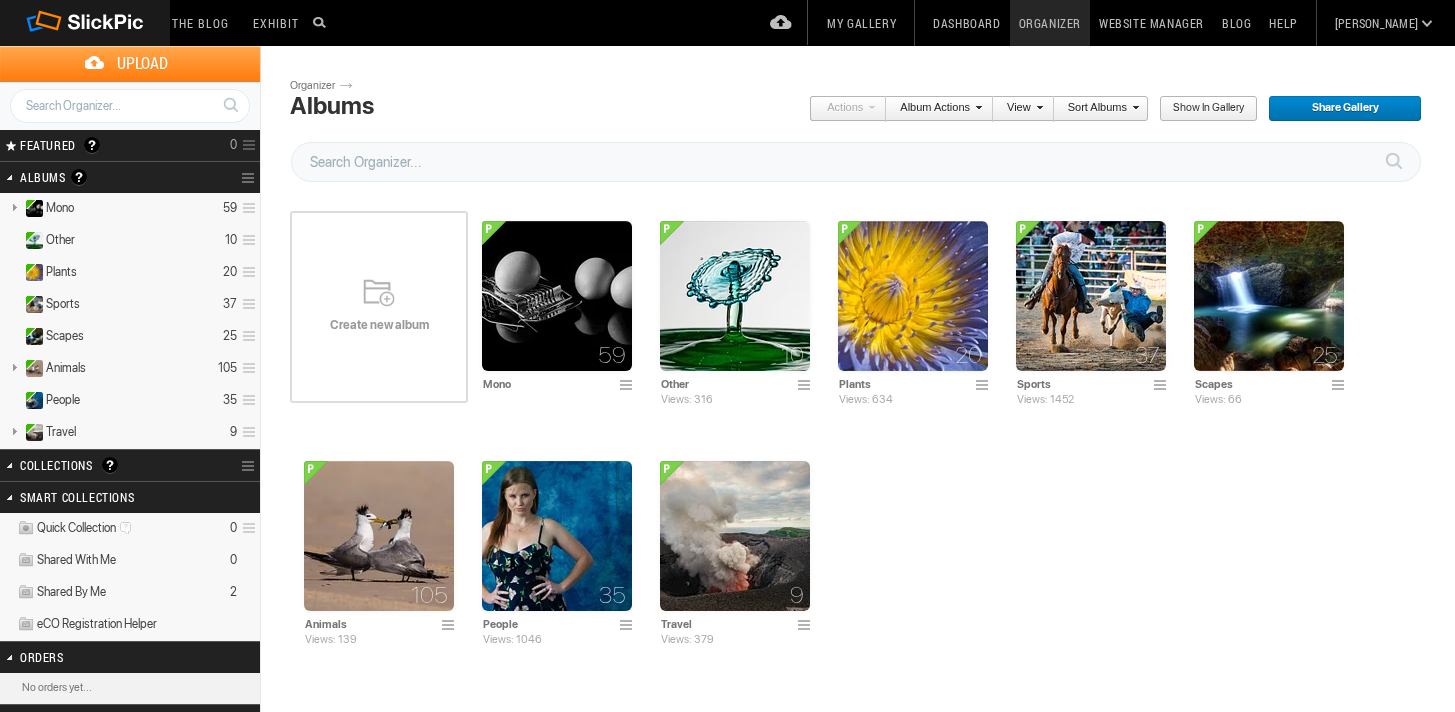 click on "Collections
A collection is a great way of grouping your photos. It’s a virtual album (like a playlist for your music). It does not effect any of your existing album structure in SlickPic. It simply connects the selected photos into a group for easy sorting, viewing, and sharing.
Create a collection and drag photos from different albums into it. For example you can place photos of cars from different albums into one collection and share just the “cars” collection. For more help please check the Help page on the top menu." at bounding box center (104, 465) 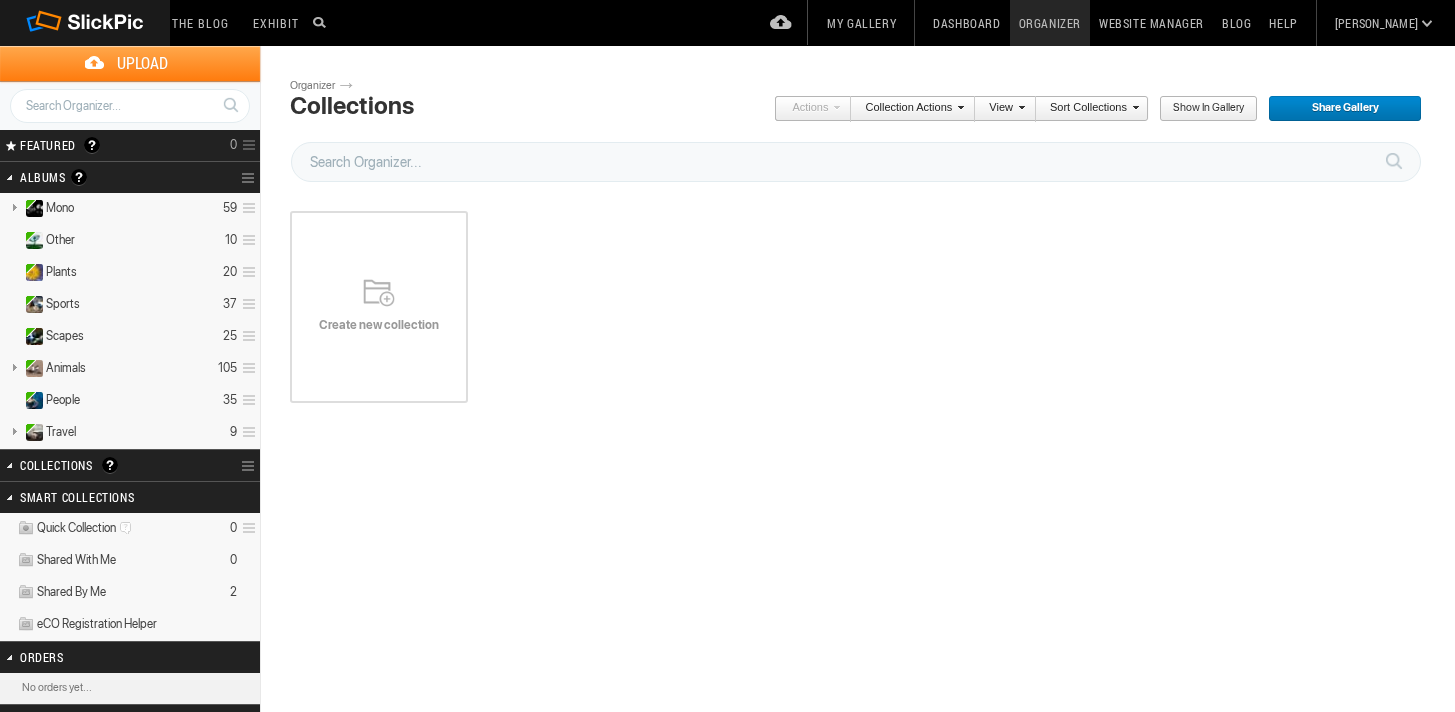 scroll, scrollTop: 0, scrollLeft: 0, axis: both 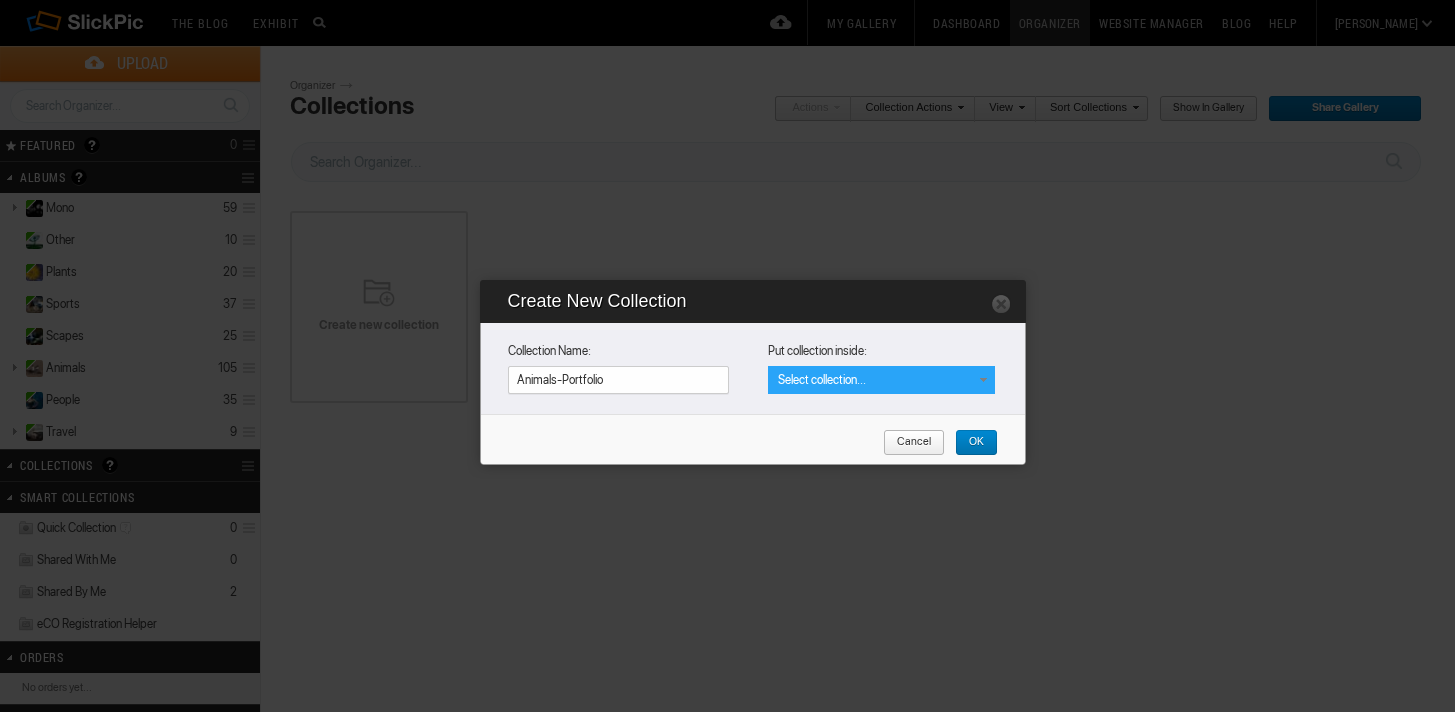 type on "Animals-Portfolio" 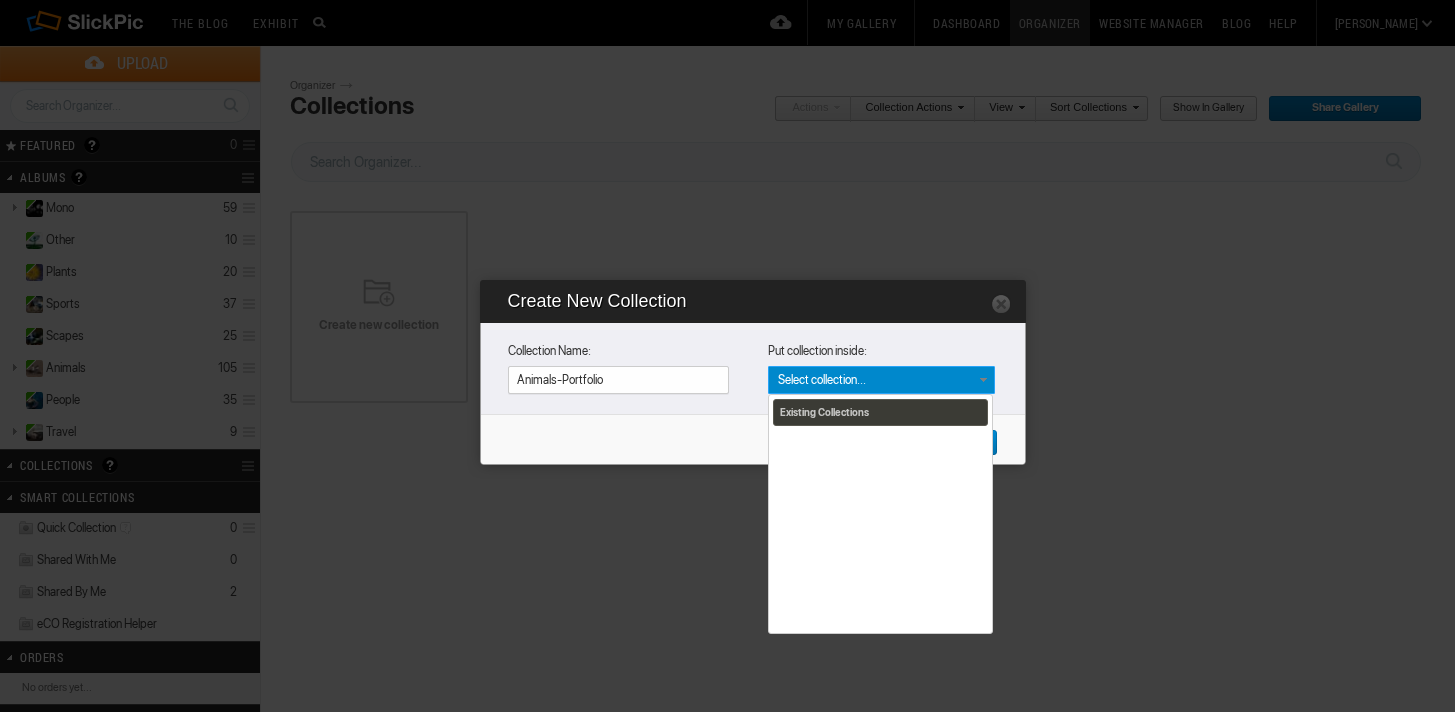 click on "Existing Collections" at bounding box center (881, 380) 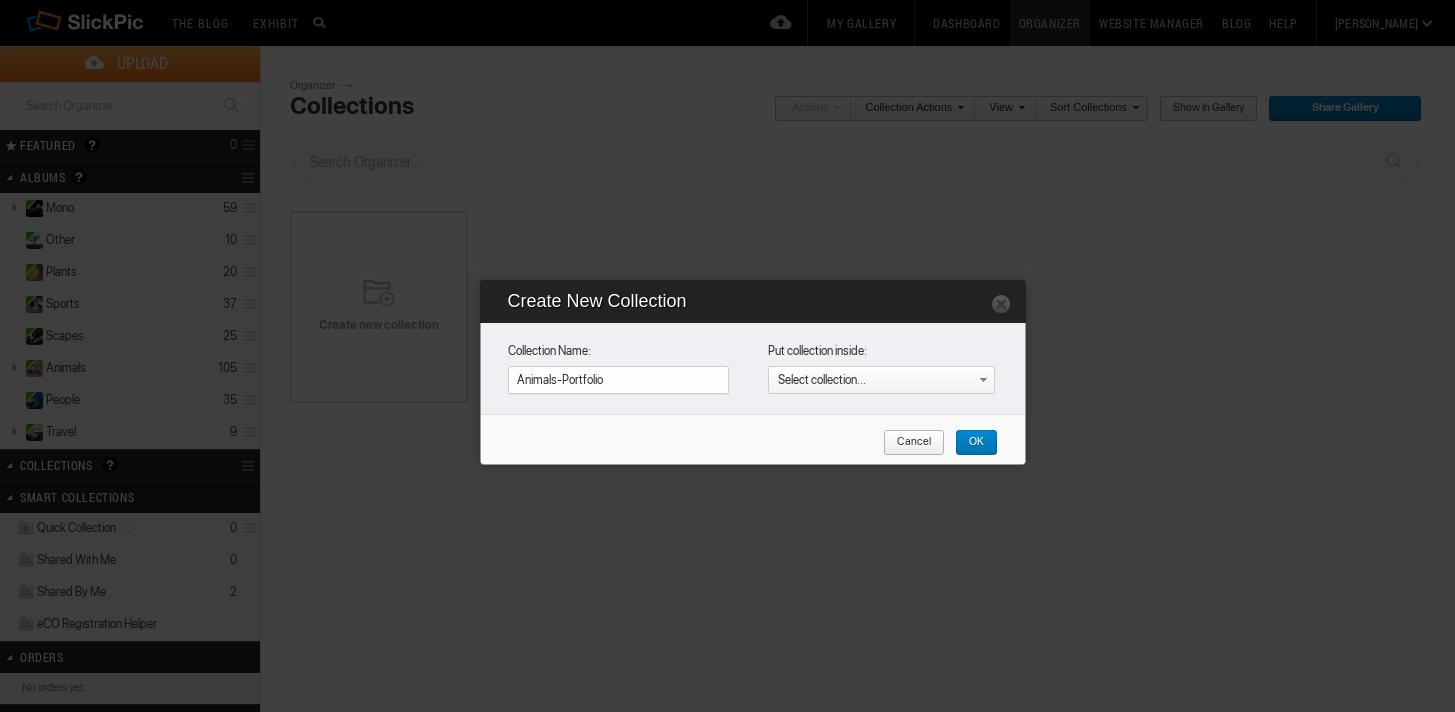 click on "OK" at bounding box center [969, 443] 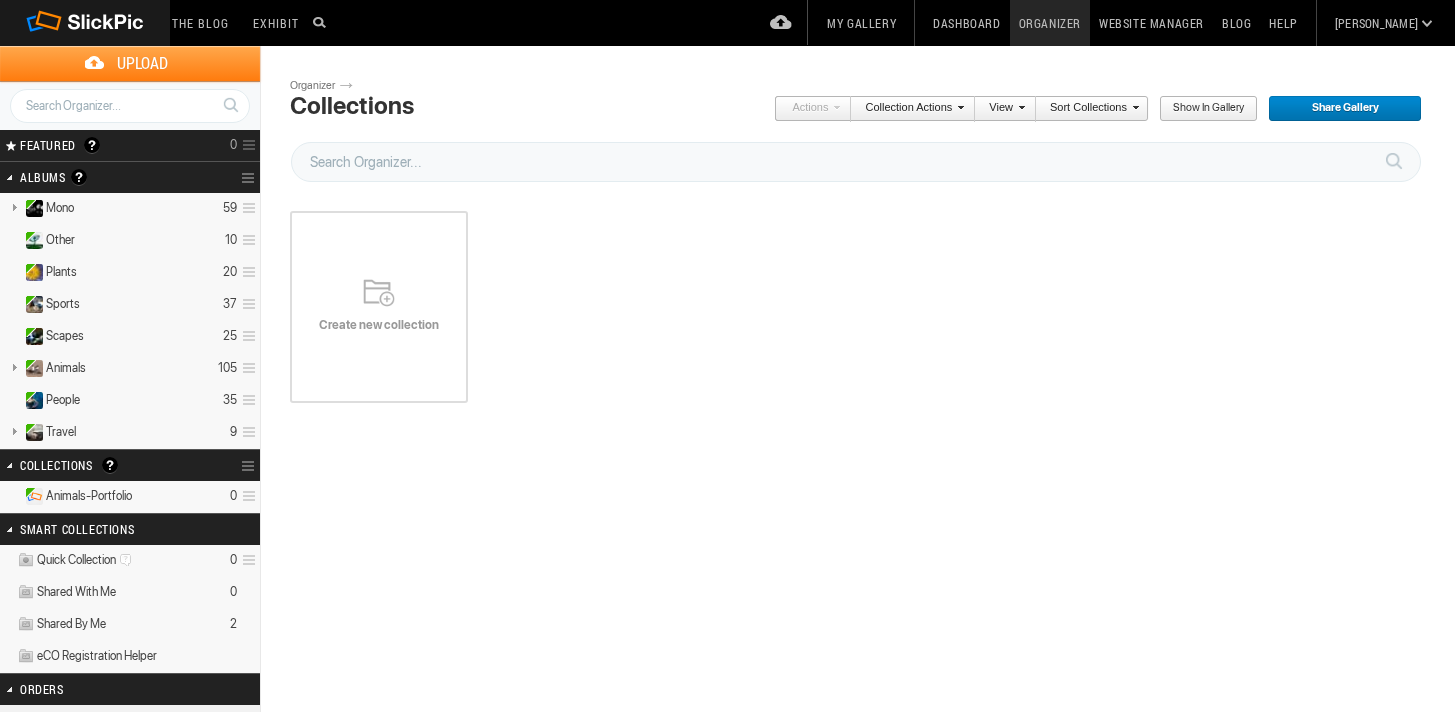 click on "Animals-Portfolio
0" at bounding box center (130, 497) 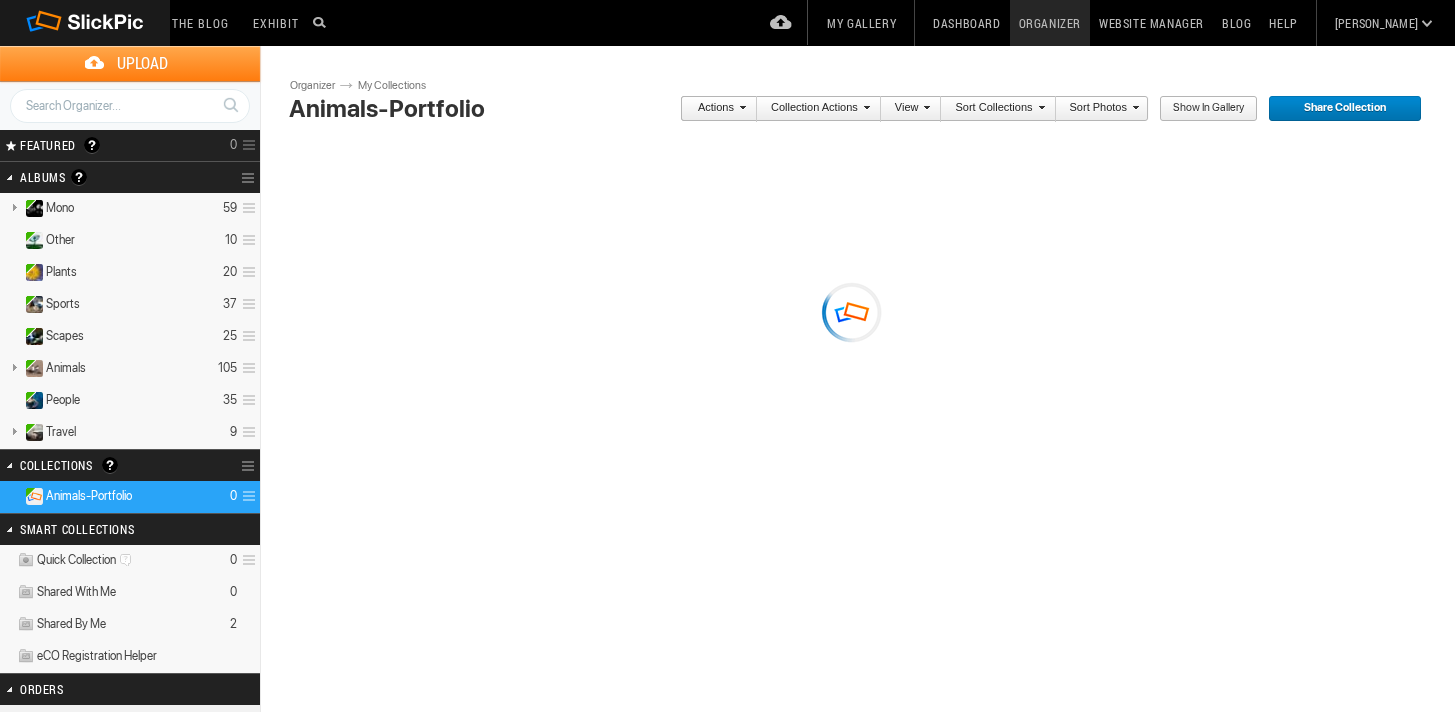 scroll, scrollTop: 0, scrollLeft: 0, axis: both 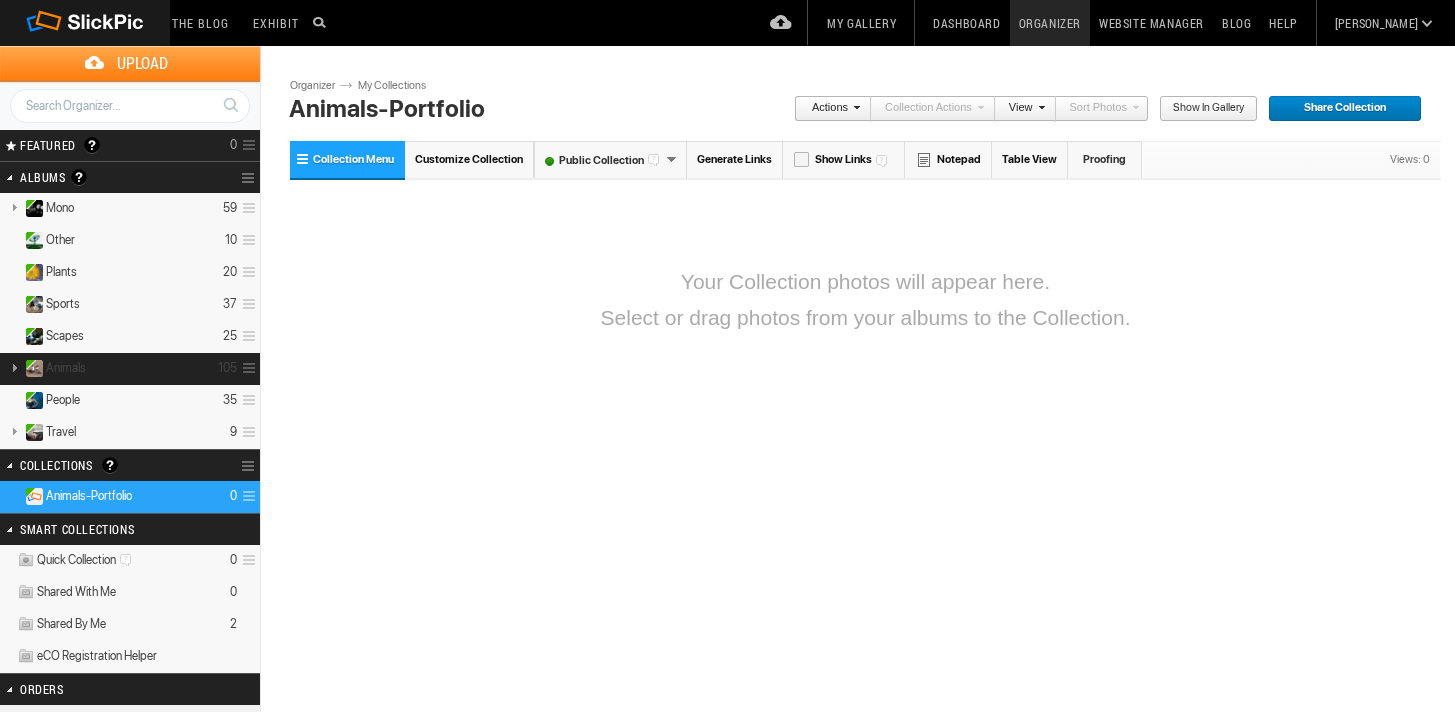 click on "Animals" at bounding box center (66, 368) 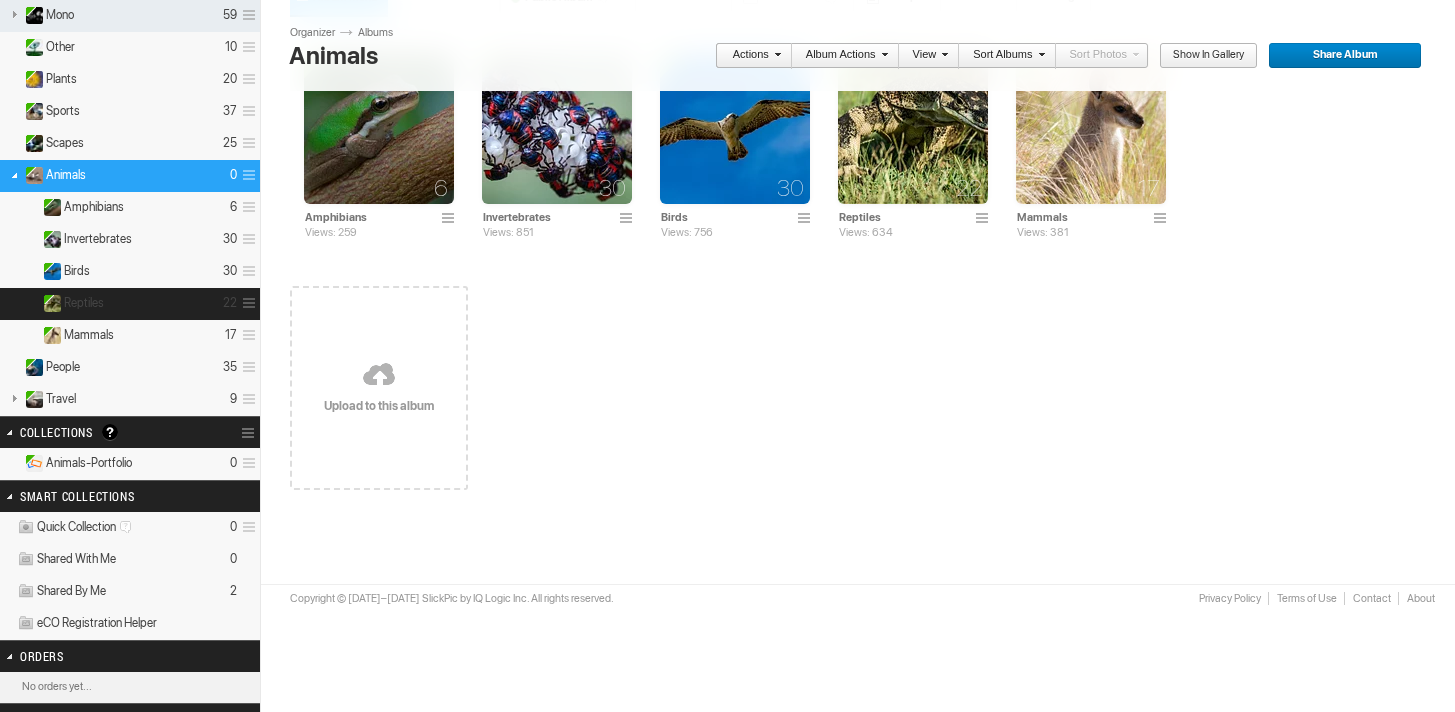 scroll, scrollTop: 128, scrollLeft: 0, axis: vertical 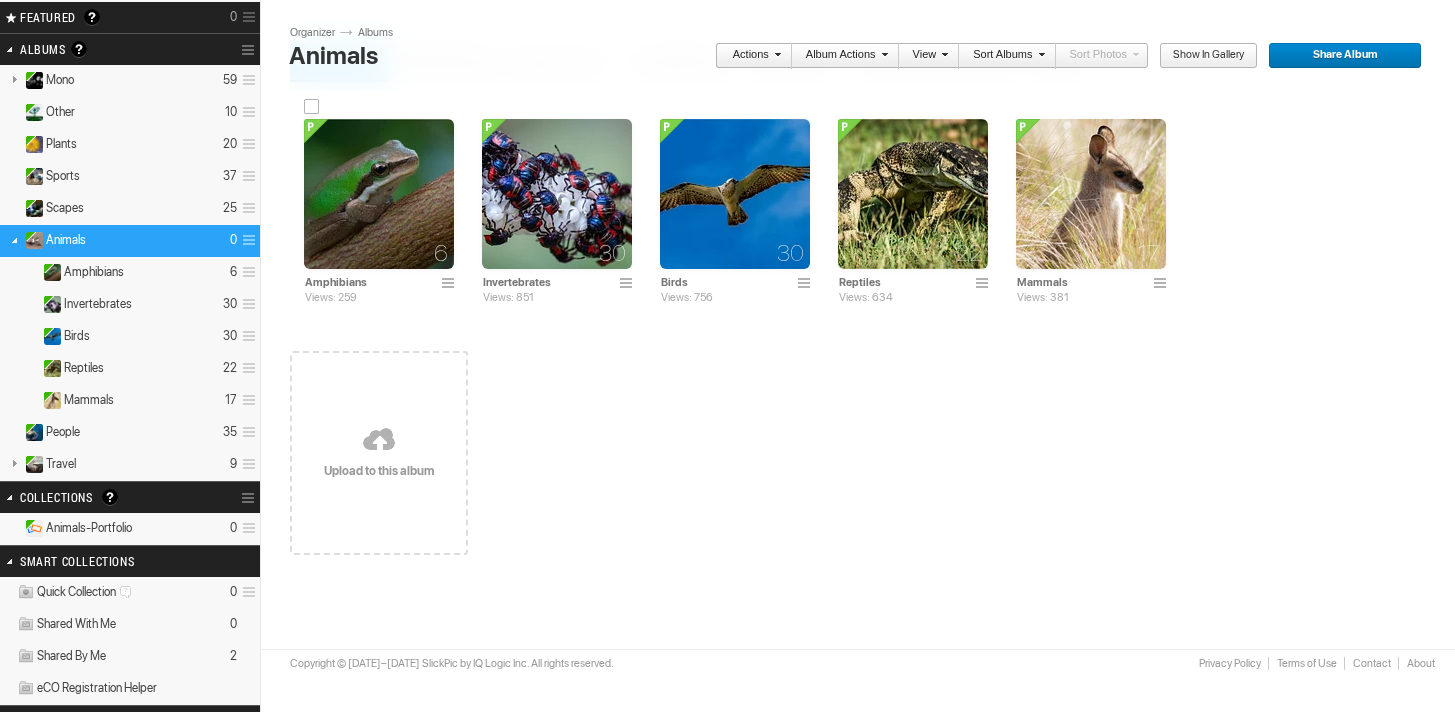 click at bounding box center [379, 194] 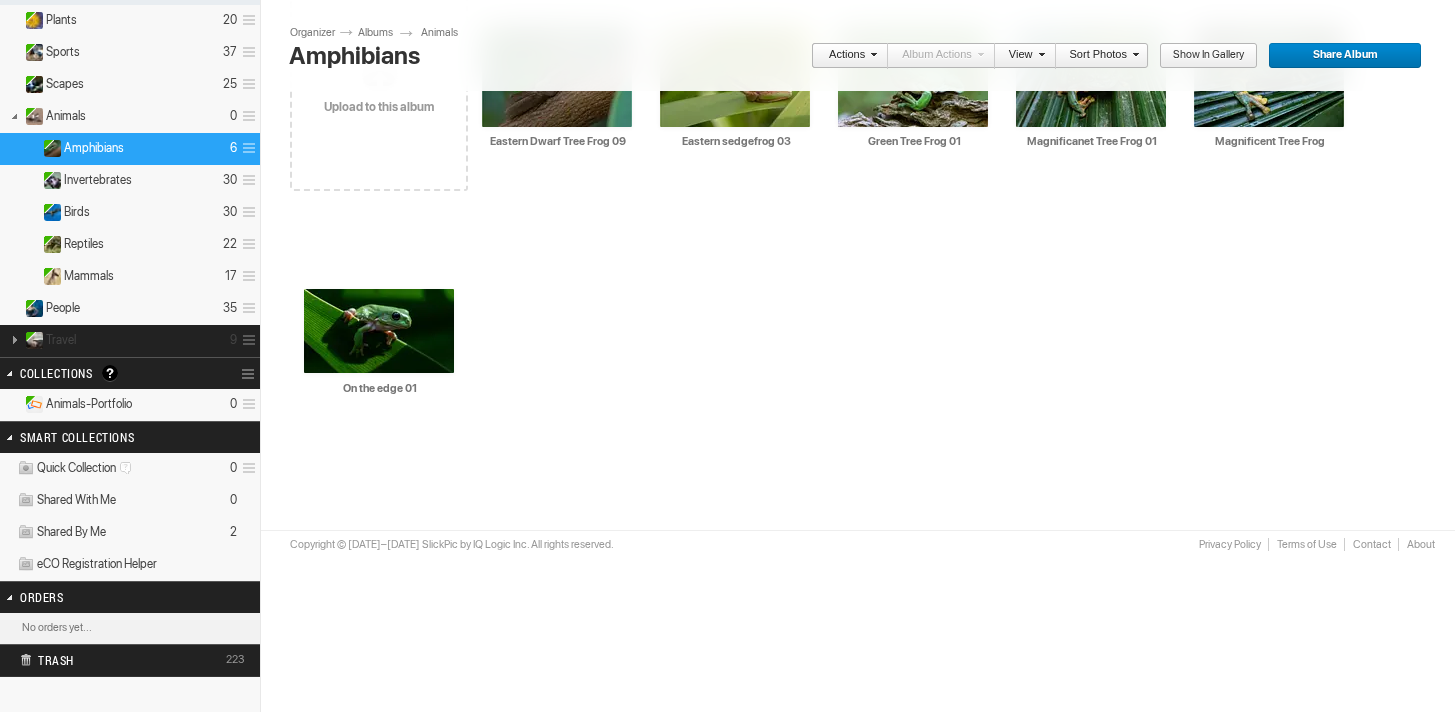 scroll, scrollTop: 247, scrollLeft: 0, axis: vertical 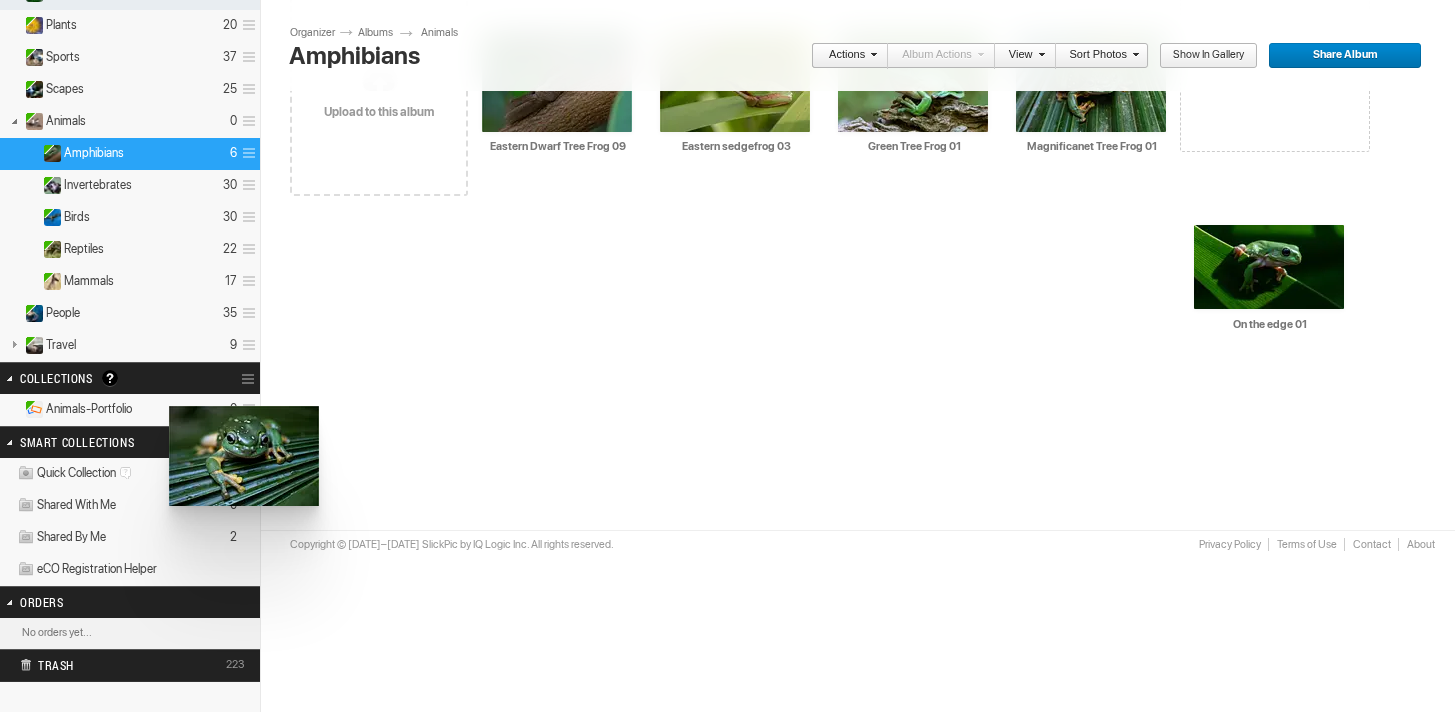 drag, startPoint x: 1245, startPoint y: 122, endPoint x: 168, endPoint y: 406, distance: 1113.8156 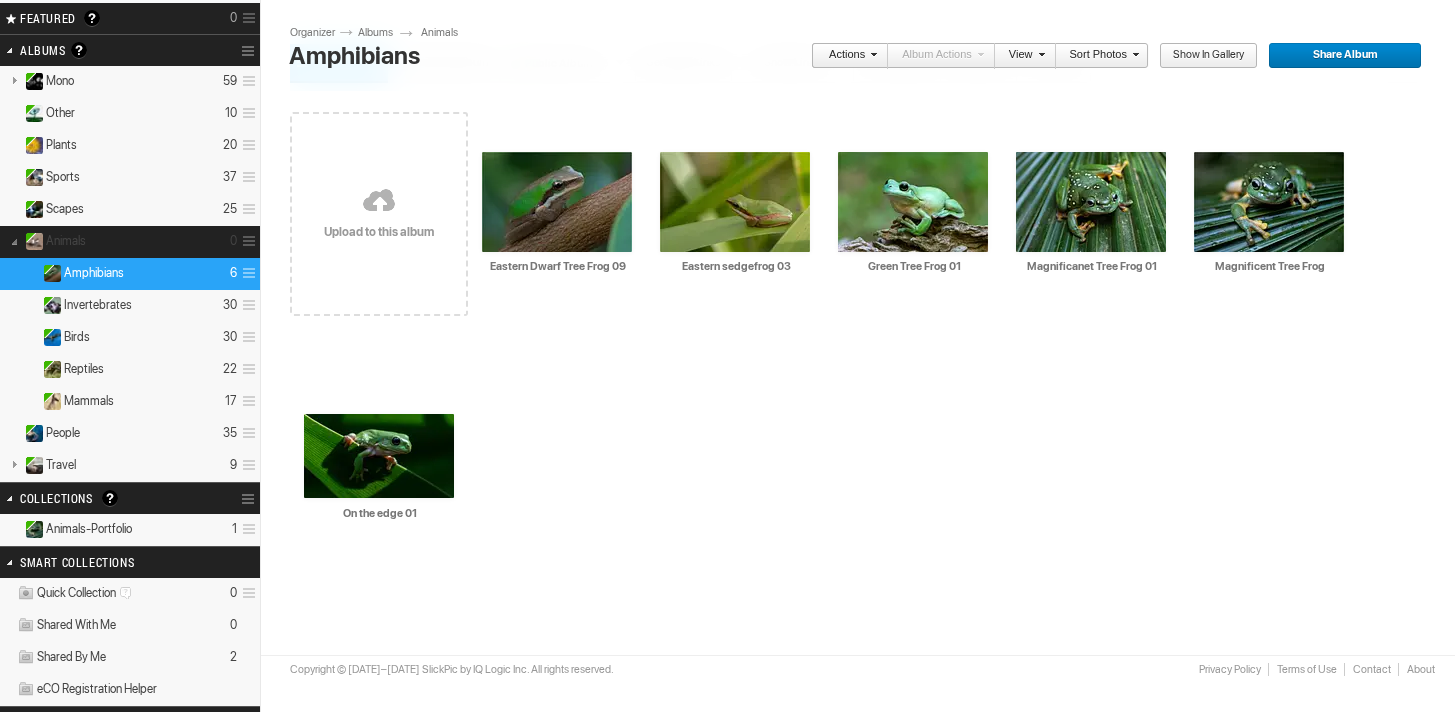 scroll, scrollTop: 130, scrollLeft: 0, axis: vertical 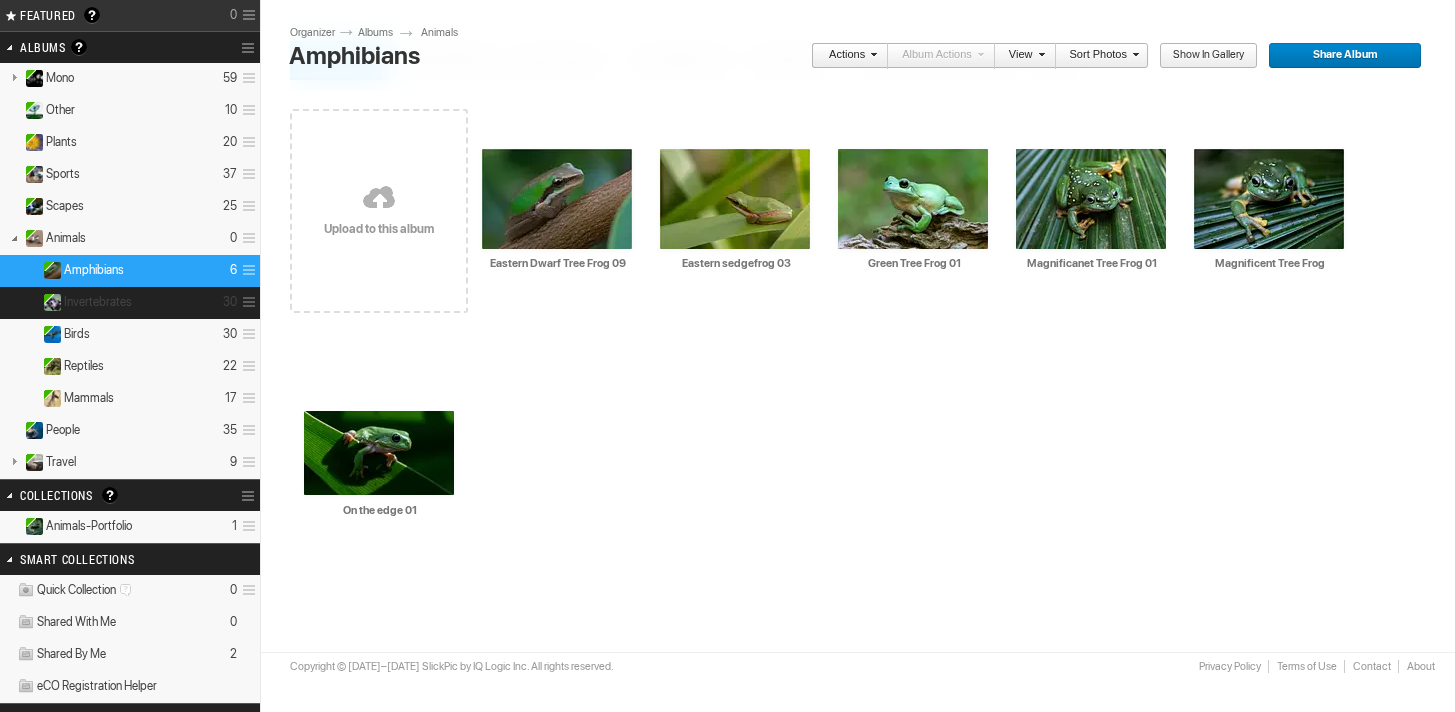 click on "Invertebrates" at bounding box center (98, 302) 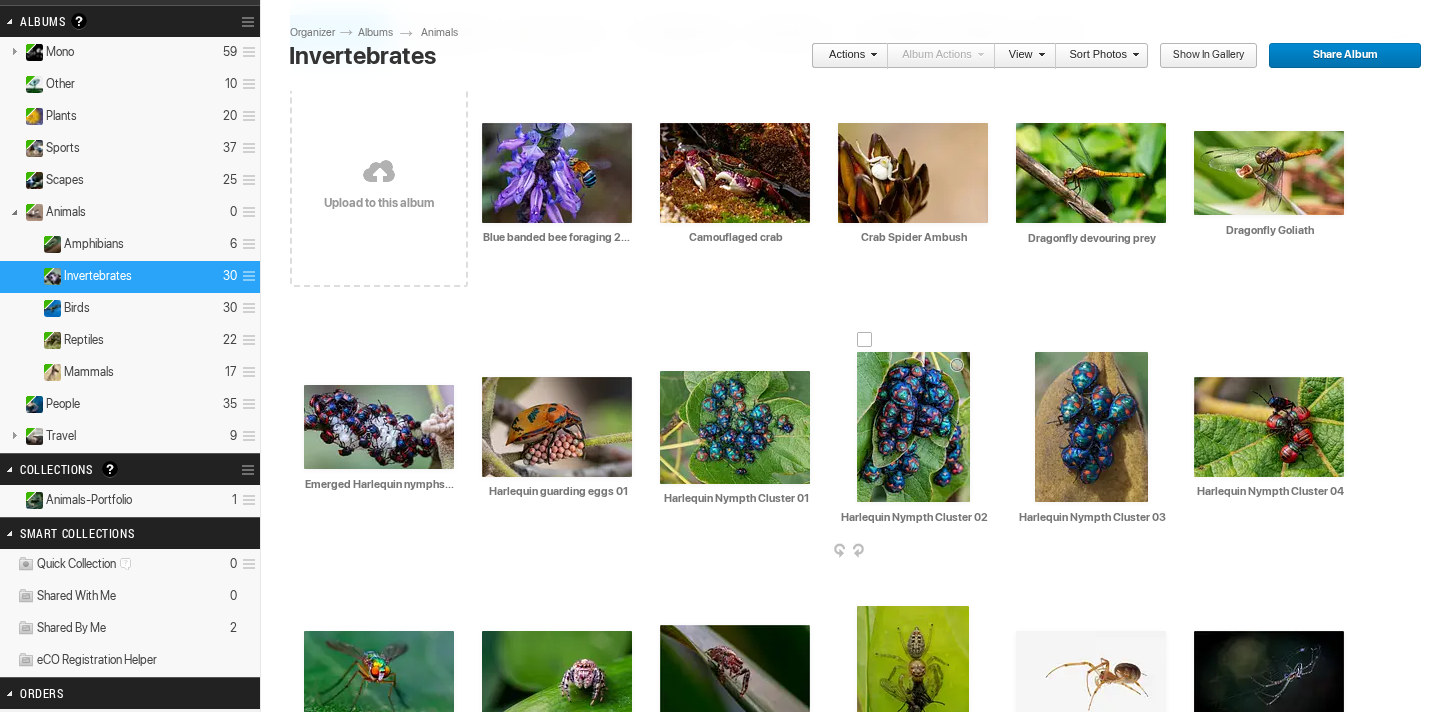 scroll, scrollTop: 147, scrollLeft: 0, axis: vertical 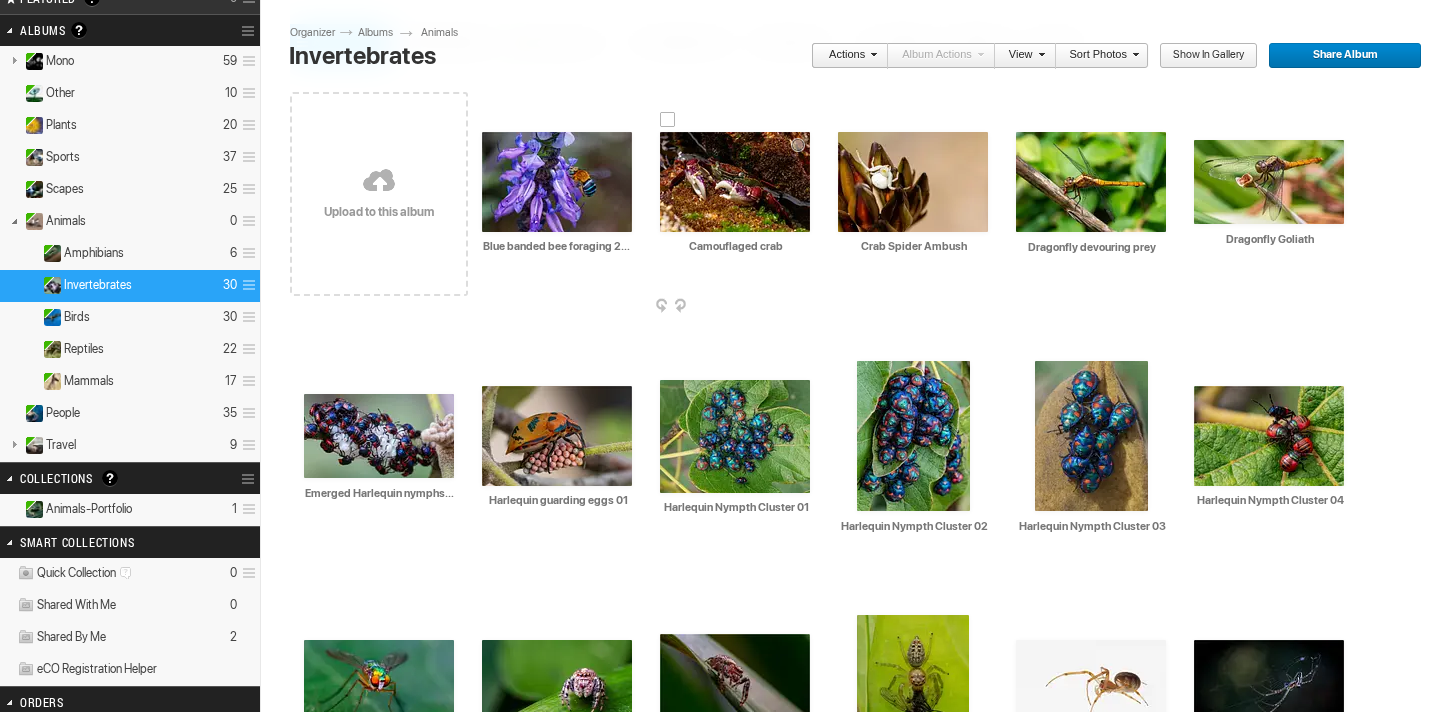 click at bounding box center (735, 182) 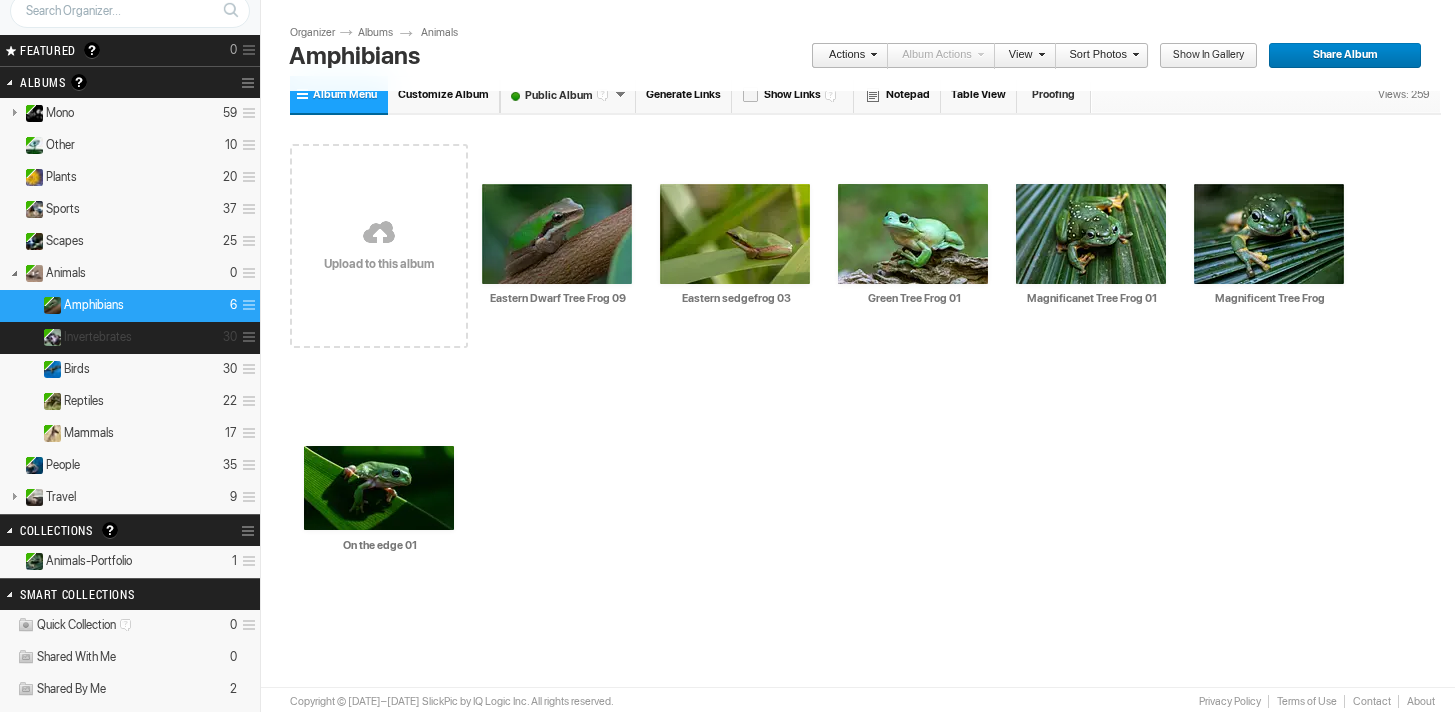 scroll, scrollTop: 130, scrollLeft: 0, axis: vertical 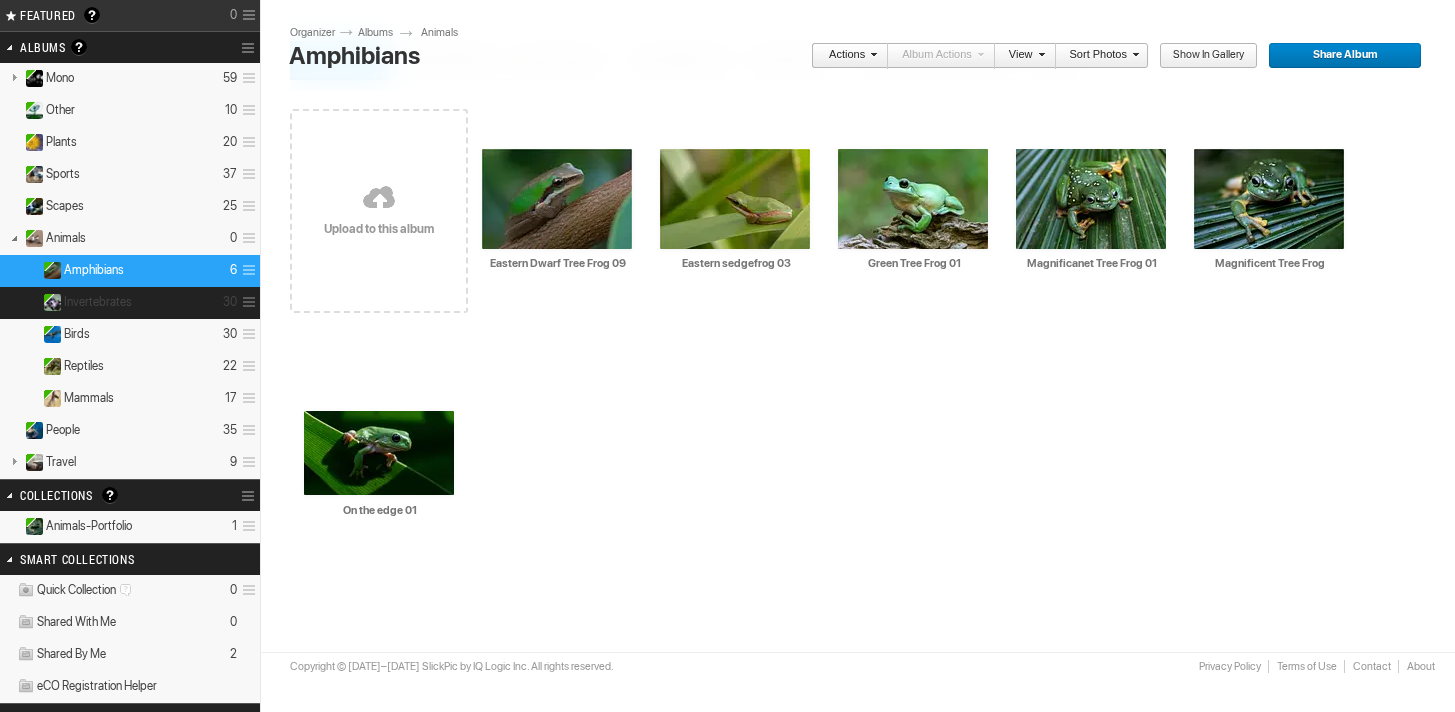 click on "Invertebrates" at bounding box center (98, 302) 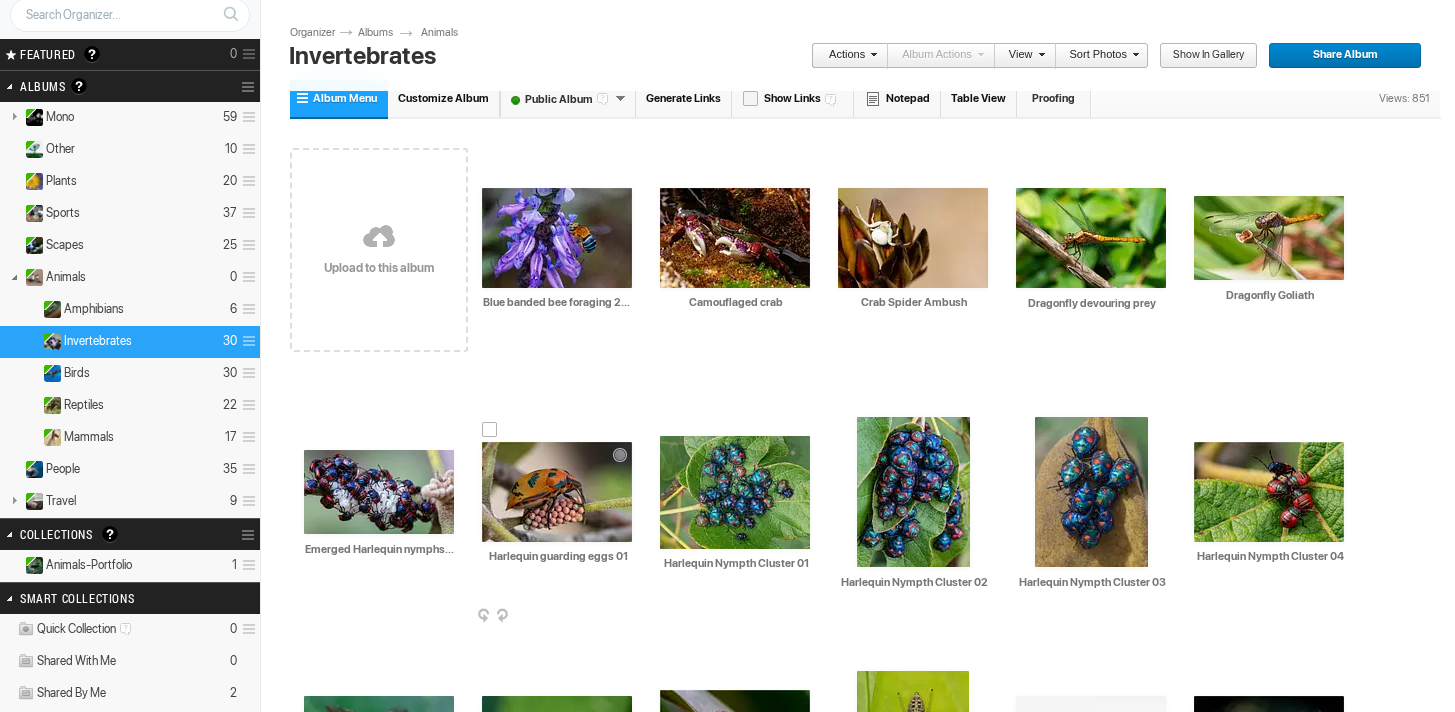 scroll, scrollTop: 87, scrollLeft: 0, axis: vertical 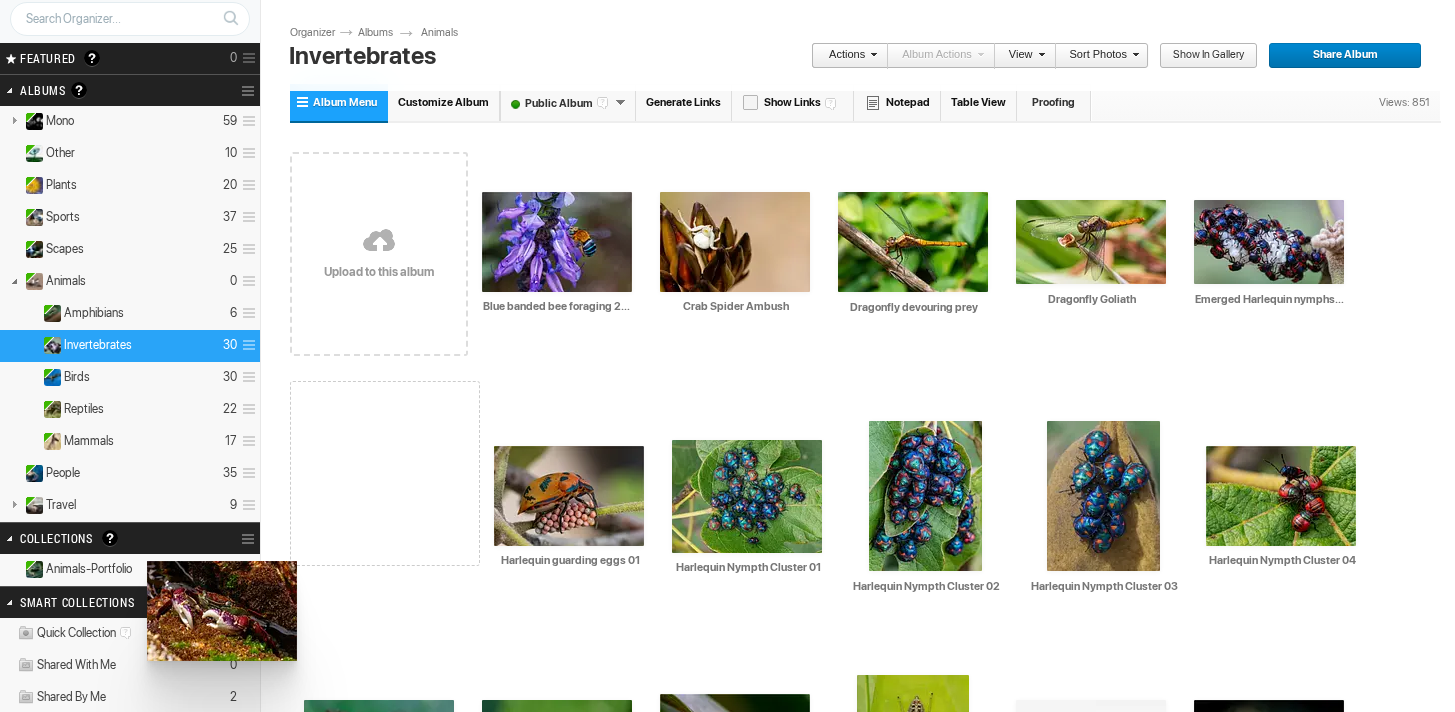 drag, startPoint x: 742, startPoint y: 239, endPoint x: 145, endPoint y: 561, distance: 678.3016 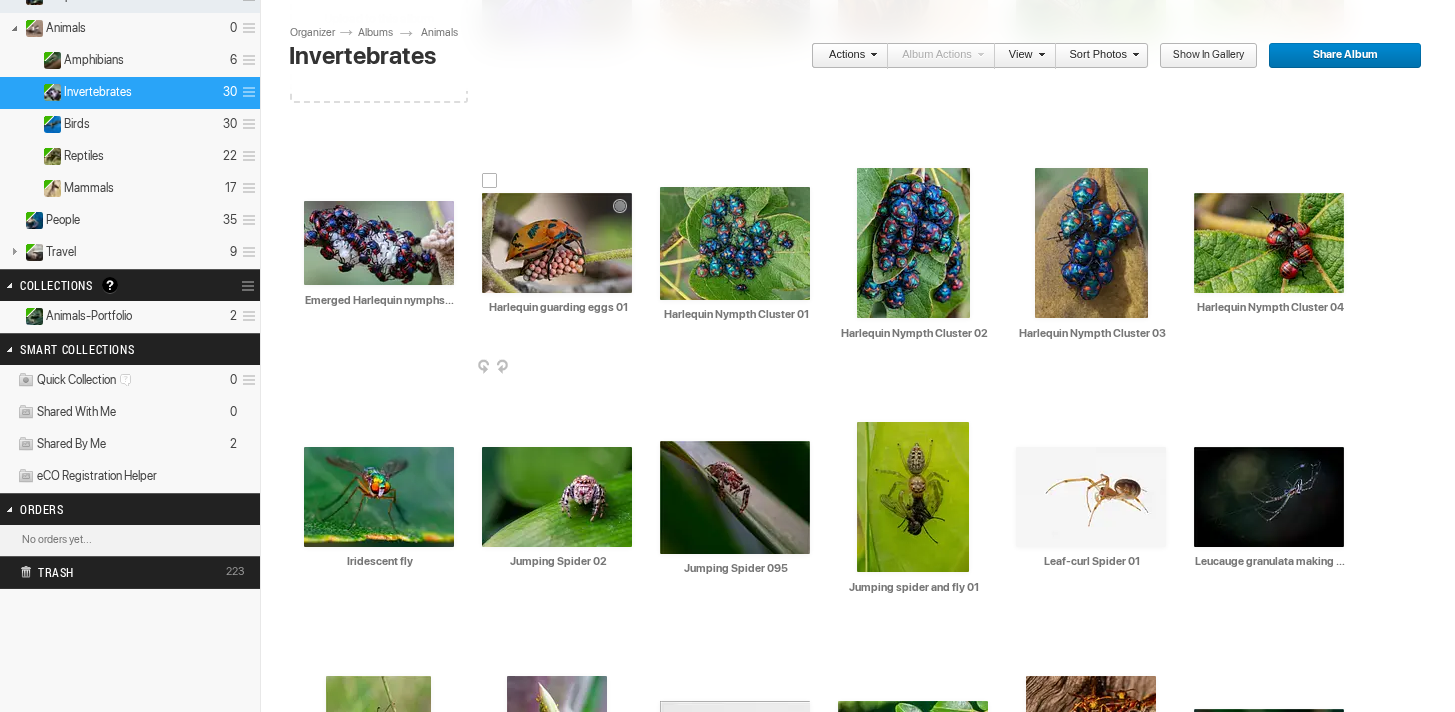 scroll, scrollTop: 356, scrollLeft: 0, axis: vertical 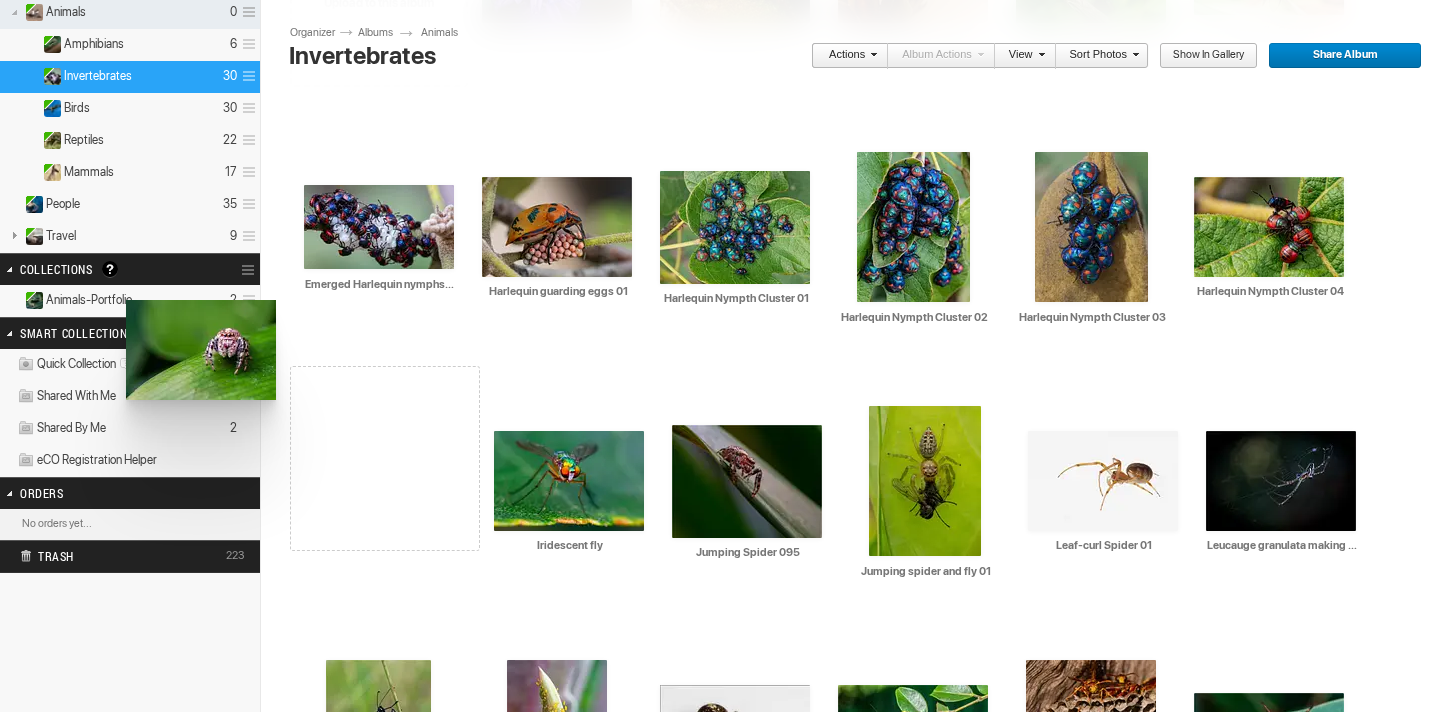 drag, startPoint x: 561, startPoint y: 482, endPoint x: 125, endPoint y: 300, distance: 472.46164 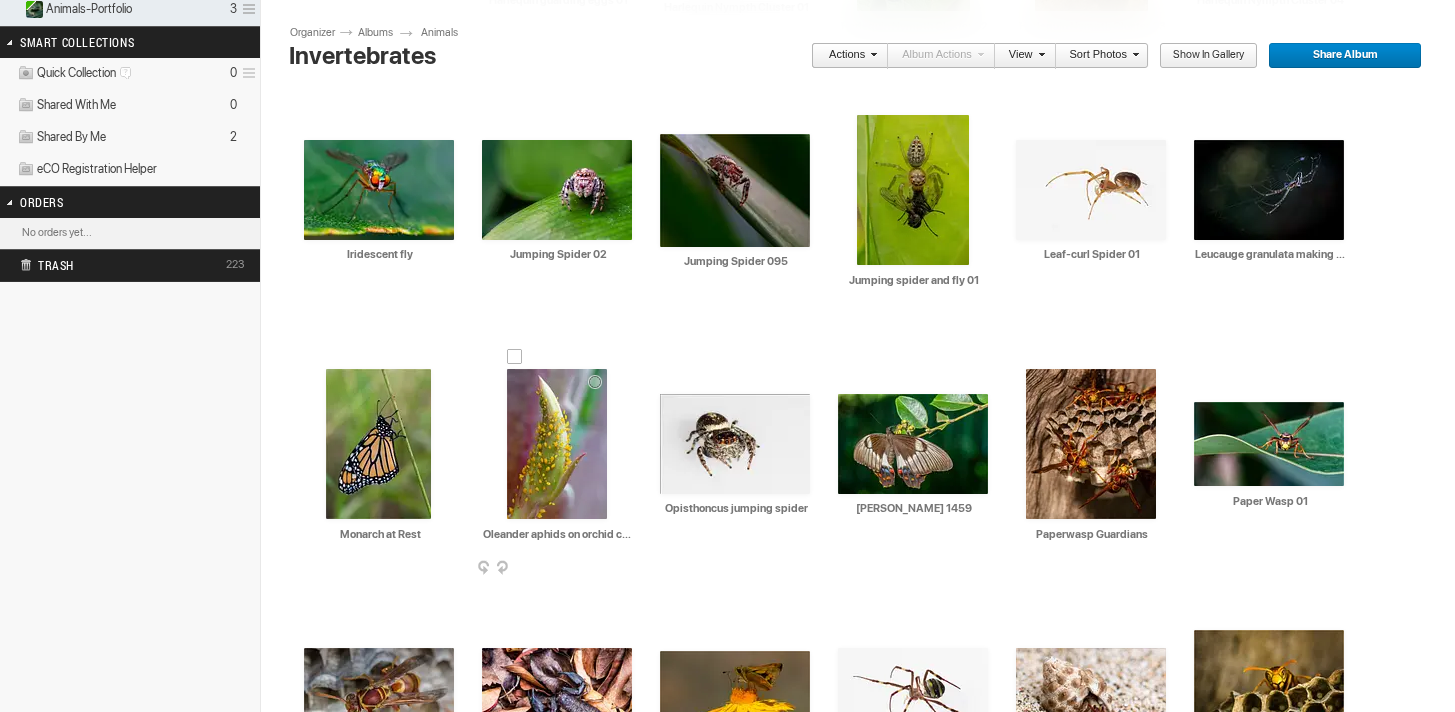 scroll, scrollTop: 666, scrollLeft: 0, axis: vertical 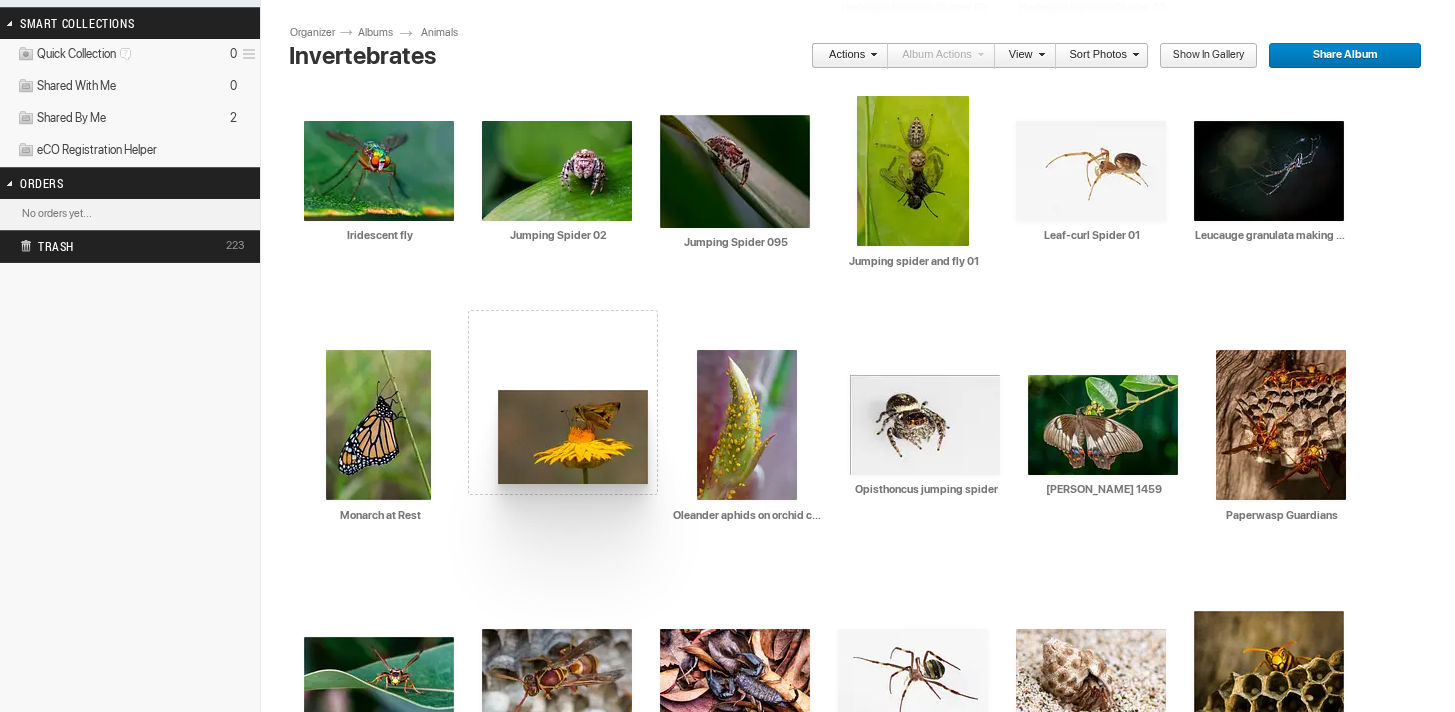drag, startPoint x: 713, startPoint y: 666, endPoint x: 496, endPoint y: 391, distance: 350.30557 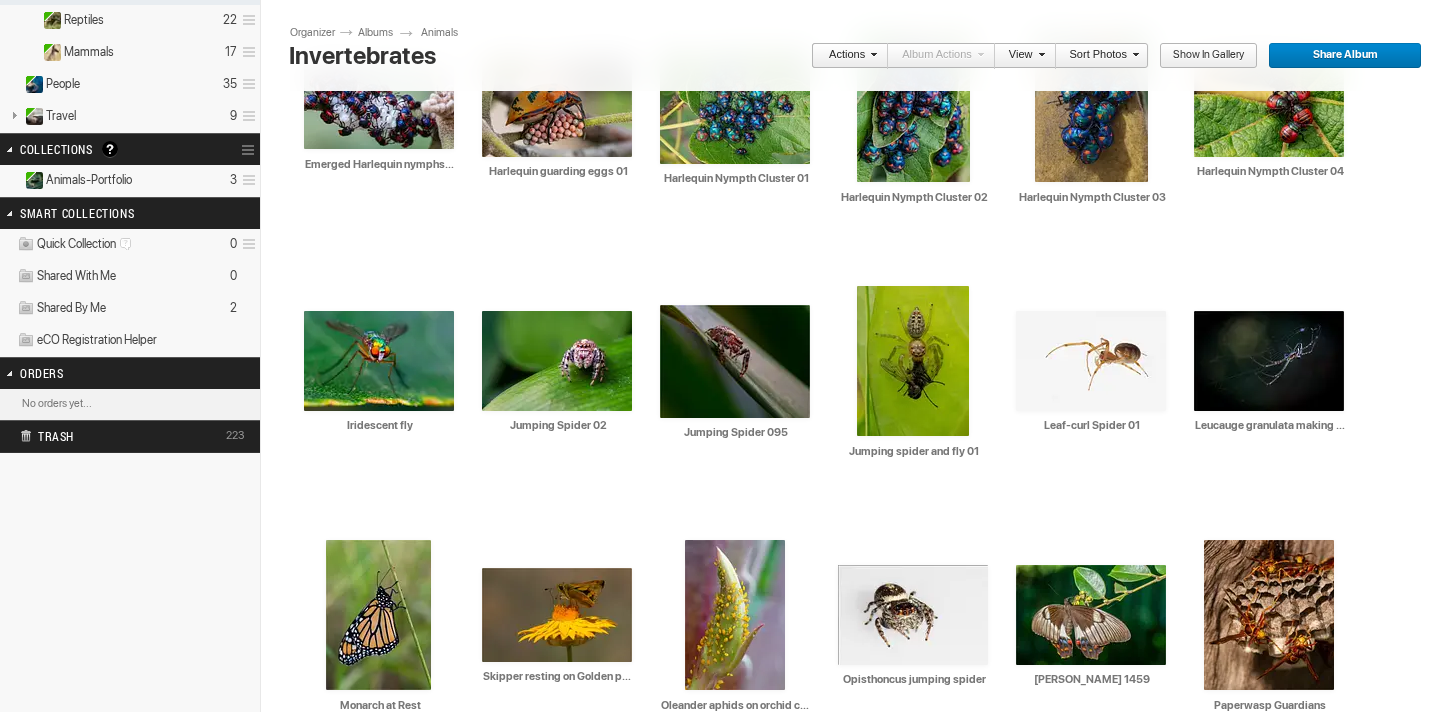 scroll, scrollTop: 487, scrollLeft: 0, axis: vertical 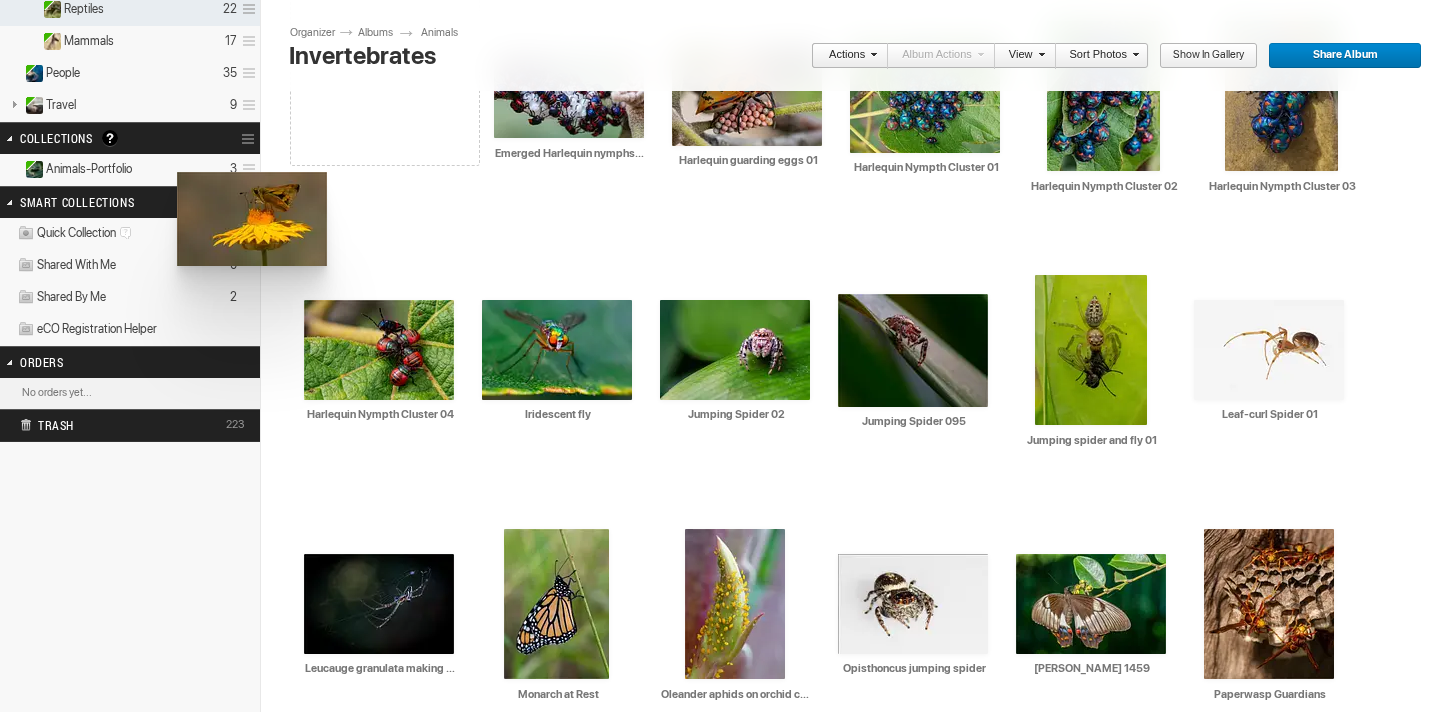 drag, startPoint x: 543, startPoint y: 589, endPoint x: 174, endPoint y: 172, distance: 556.82135 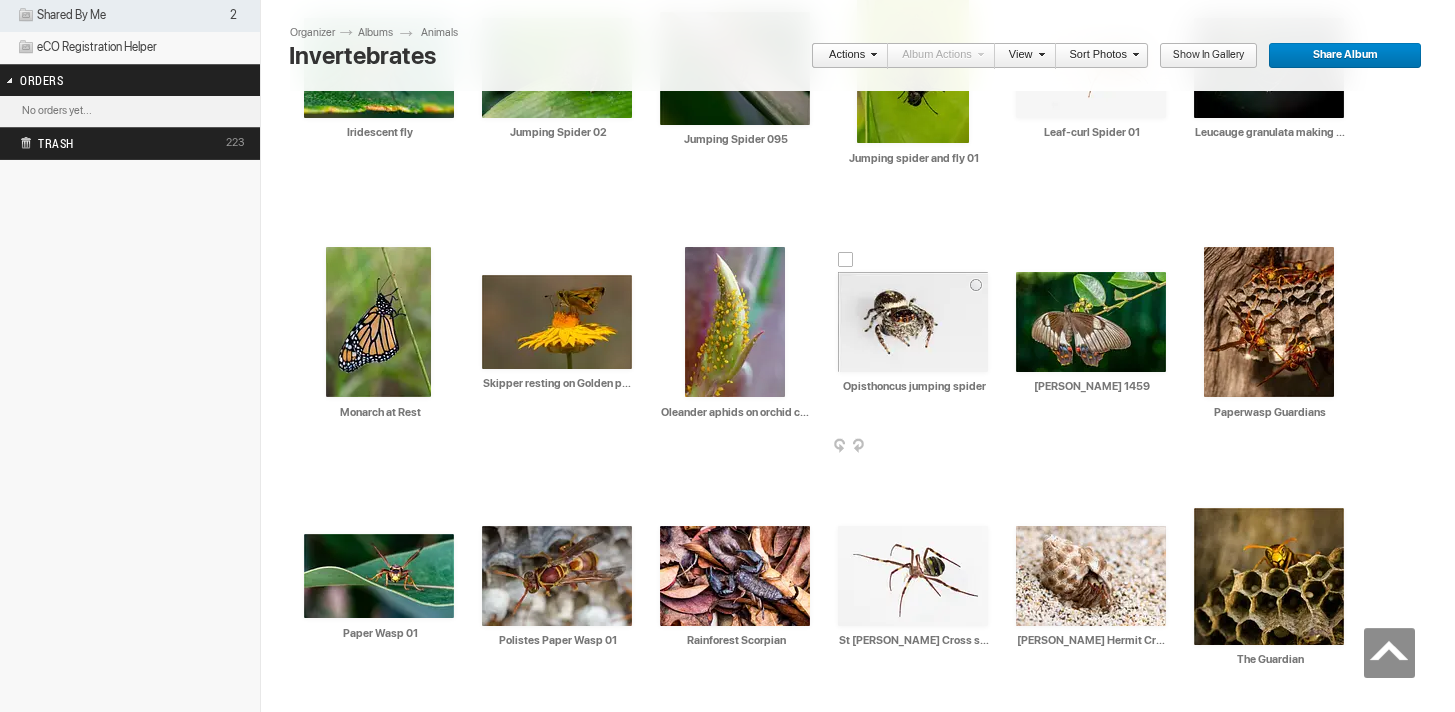 scroll, scrollTop: 771, scrollLeft: 0, axis: vertical 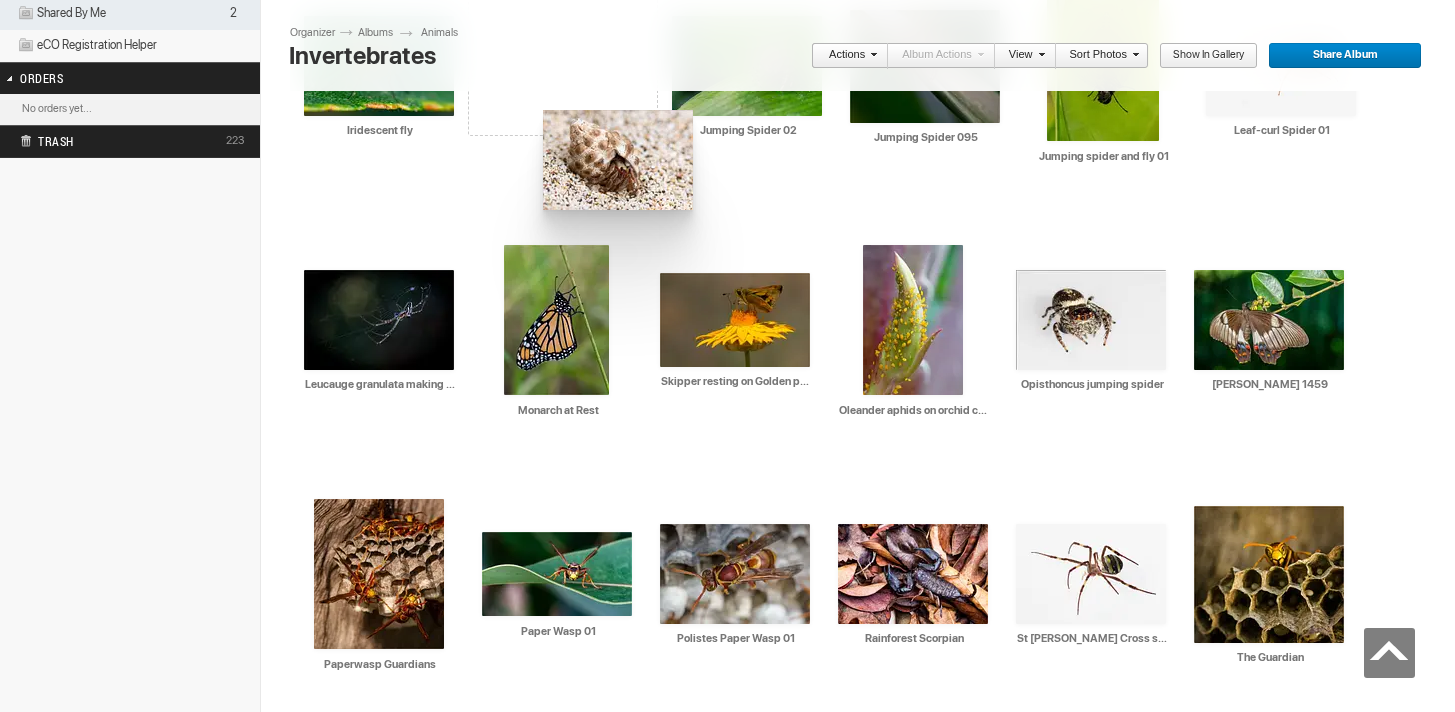 drag, startPoint x: 1074, startPoint y: 558, endPoint x: 541, endPoint y: 109, distance: 696.9146 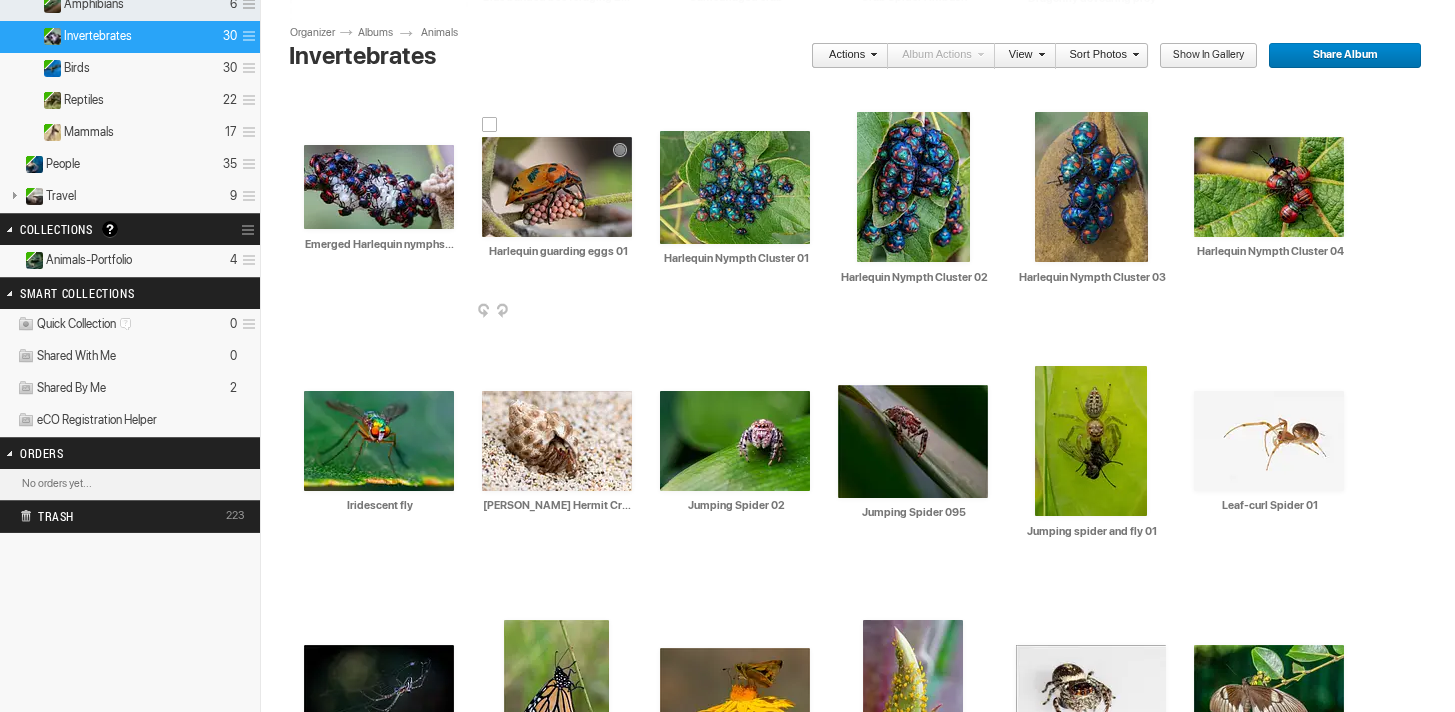 scroll, scrollTop: 394, scrollLeft: 0, axis: vertical 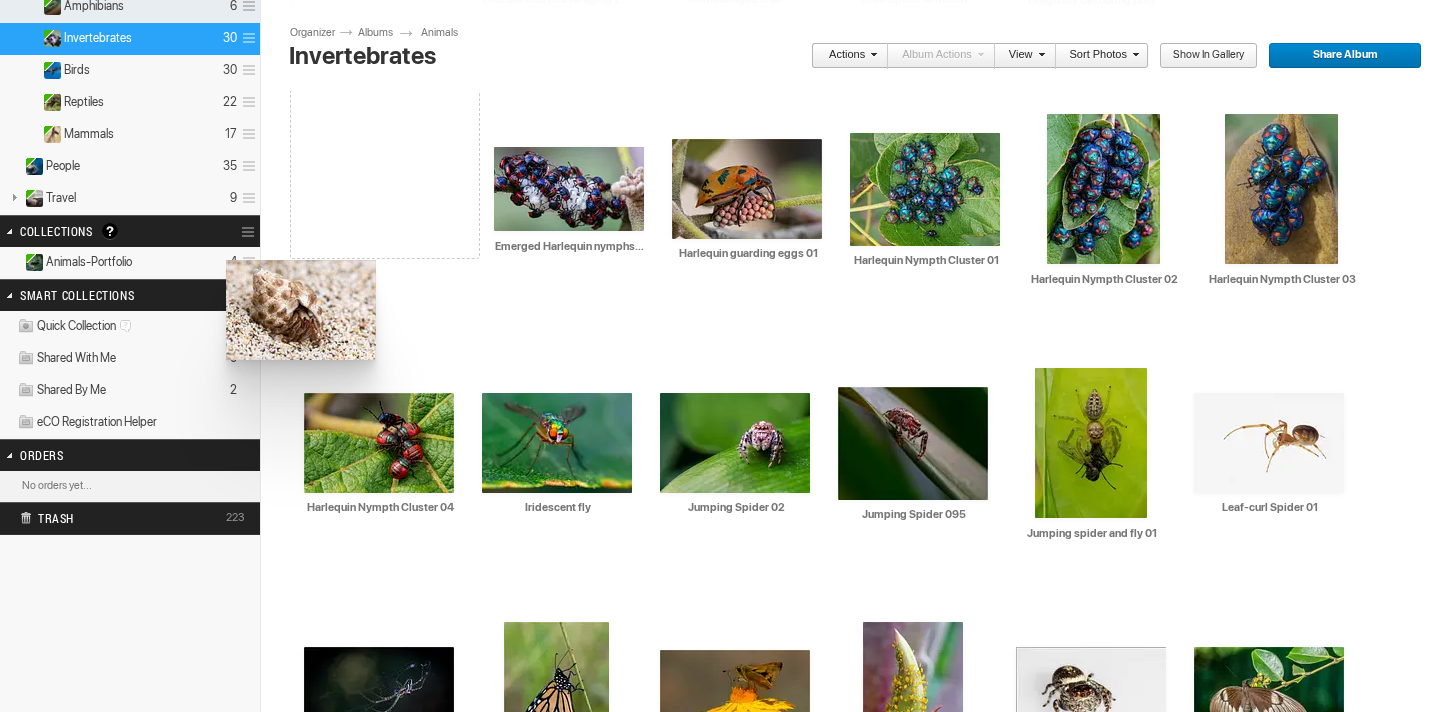 drag, startPoint x: 561, startPoint y: 418, endPoint x: 224, endPoint y: 260, distance: 372.20023 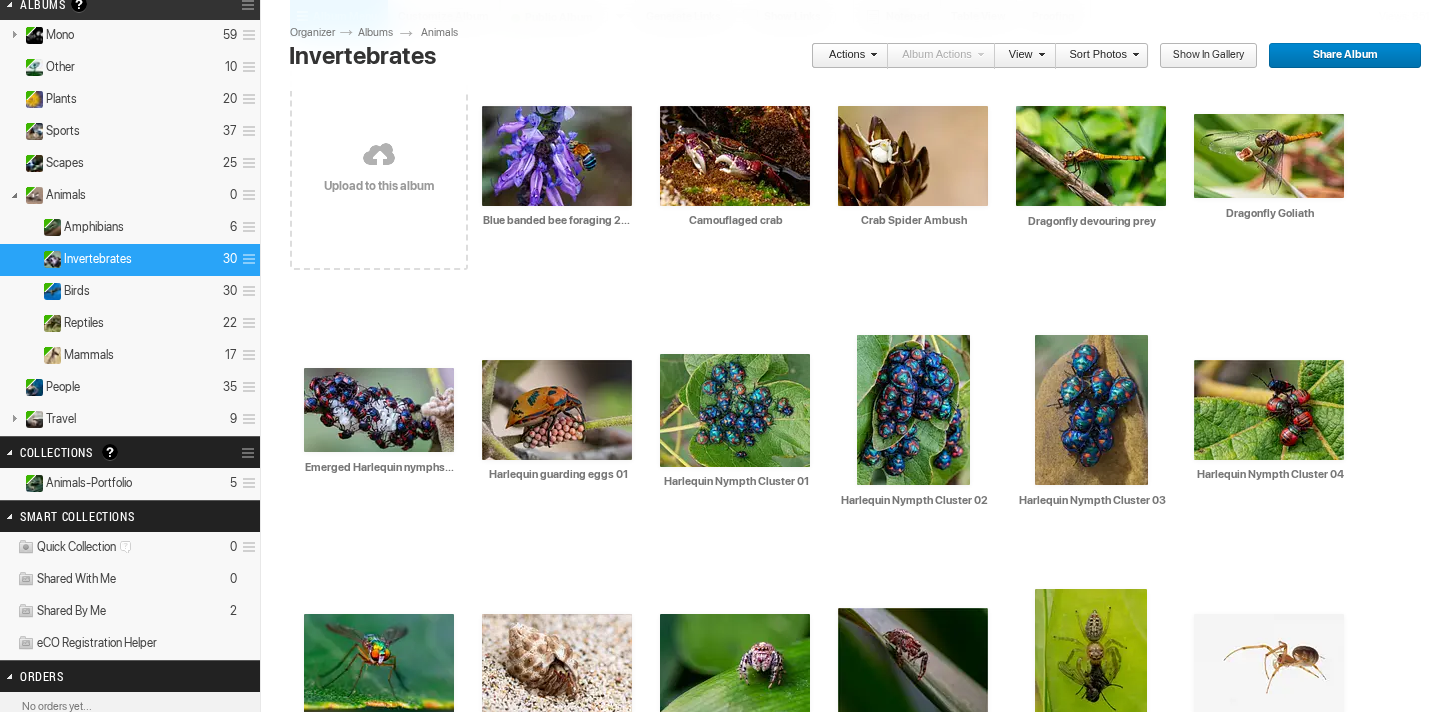 scroll, scrollTop: 168, scrollLeft: 0, axis: vertical 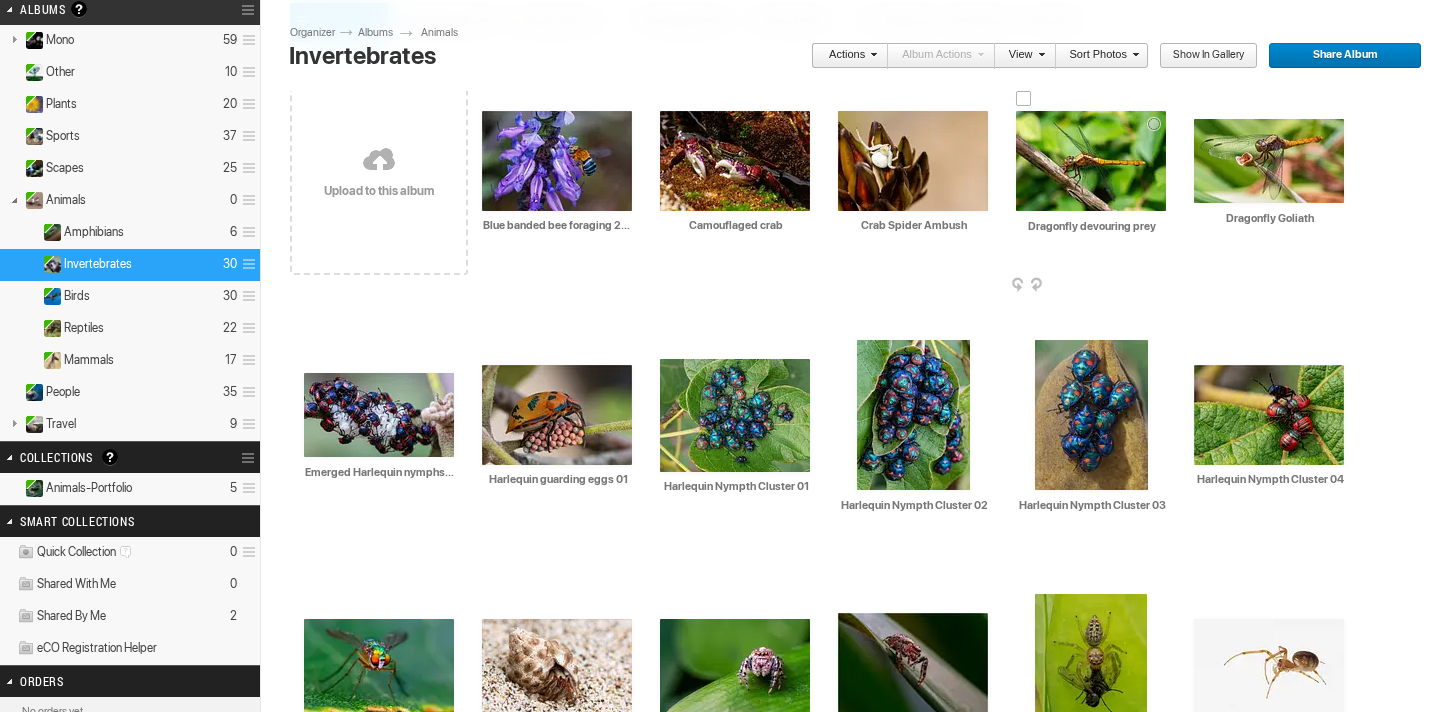click at bounding box center [1091, 161] 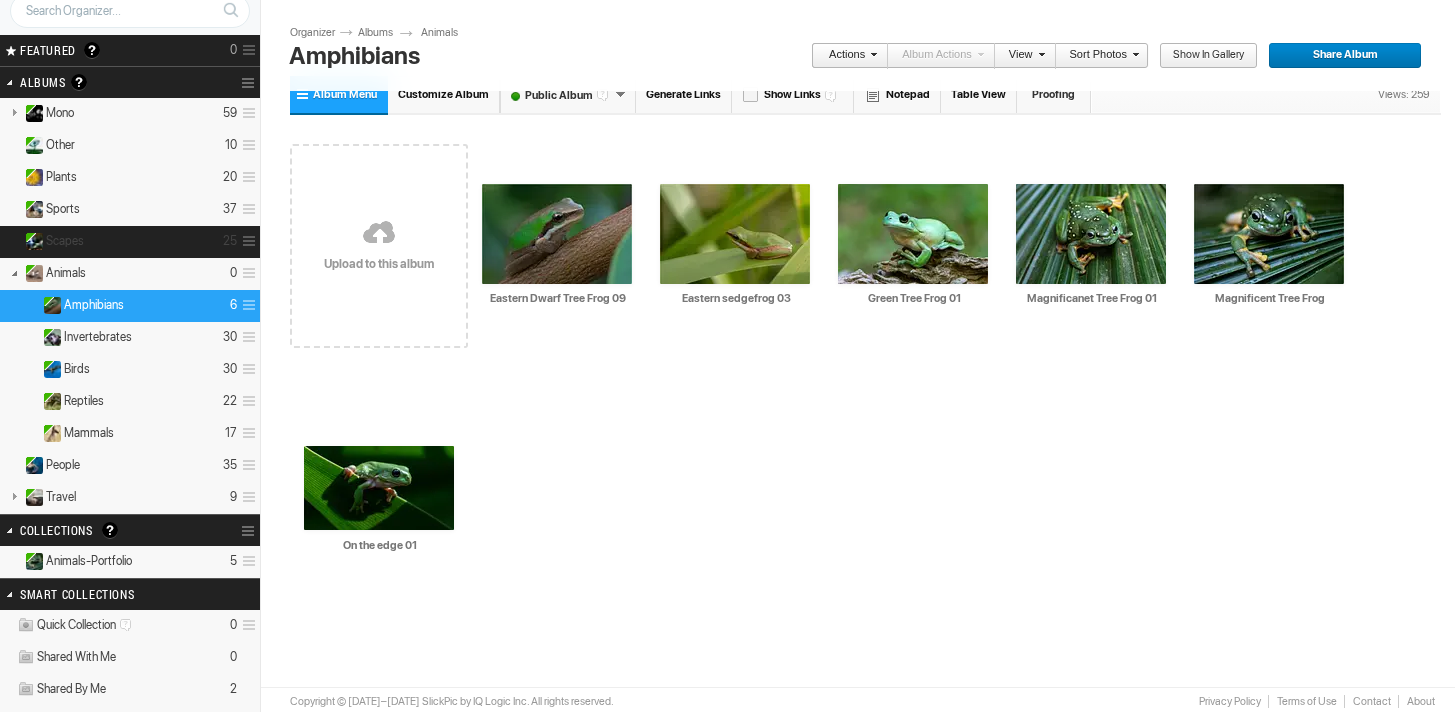 scroll, scrollTop: 130, scrollLeft: 0, axis: vertical 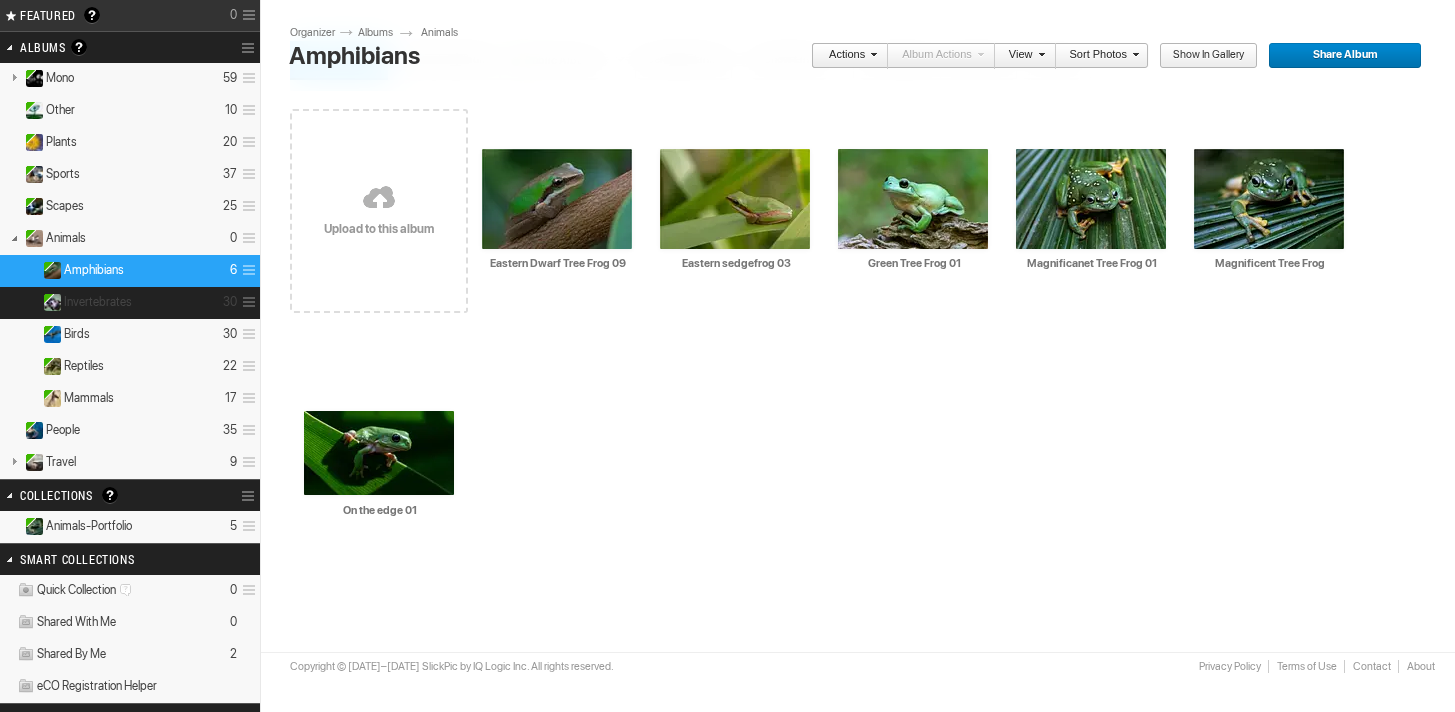 click on "Invertebrates
30" at bounding box center (130, 303) 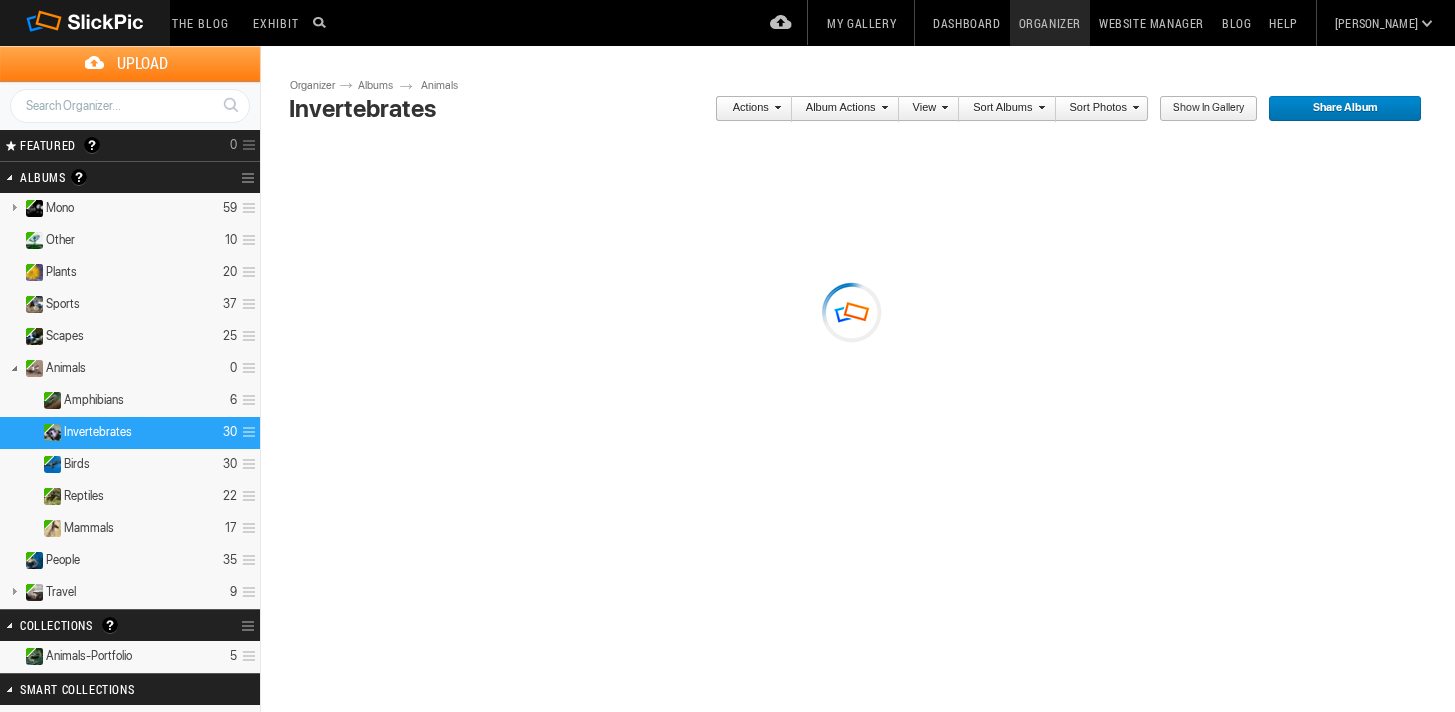 scroll, scrollTop: 0, scrollLeft: 0, axis: both 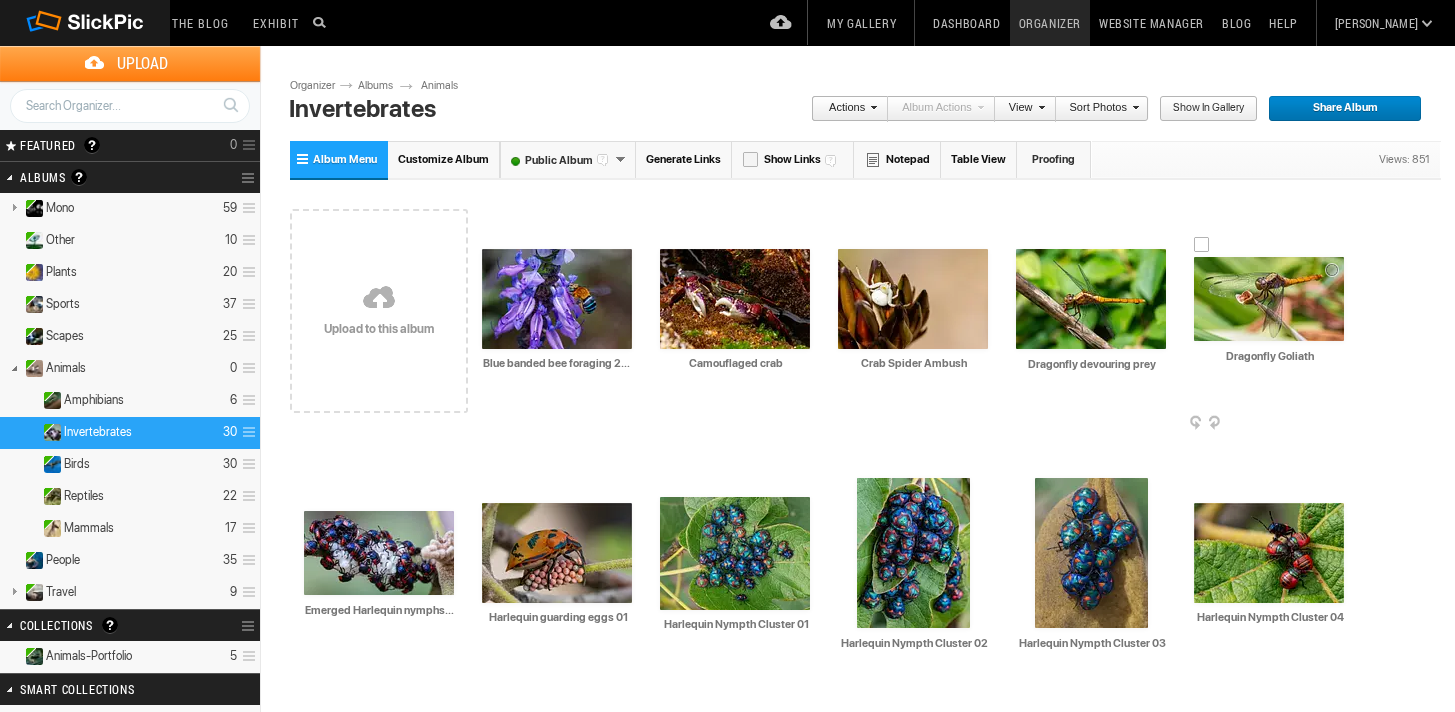 click at bounding box center [1269, 299] 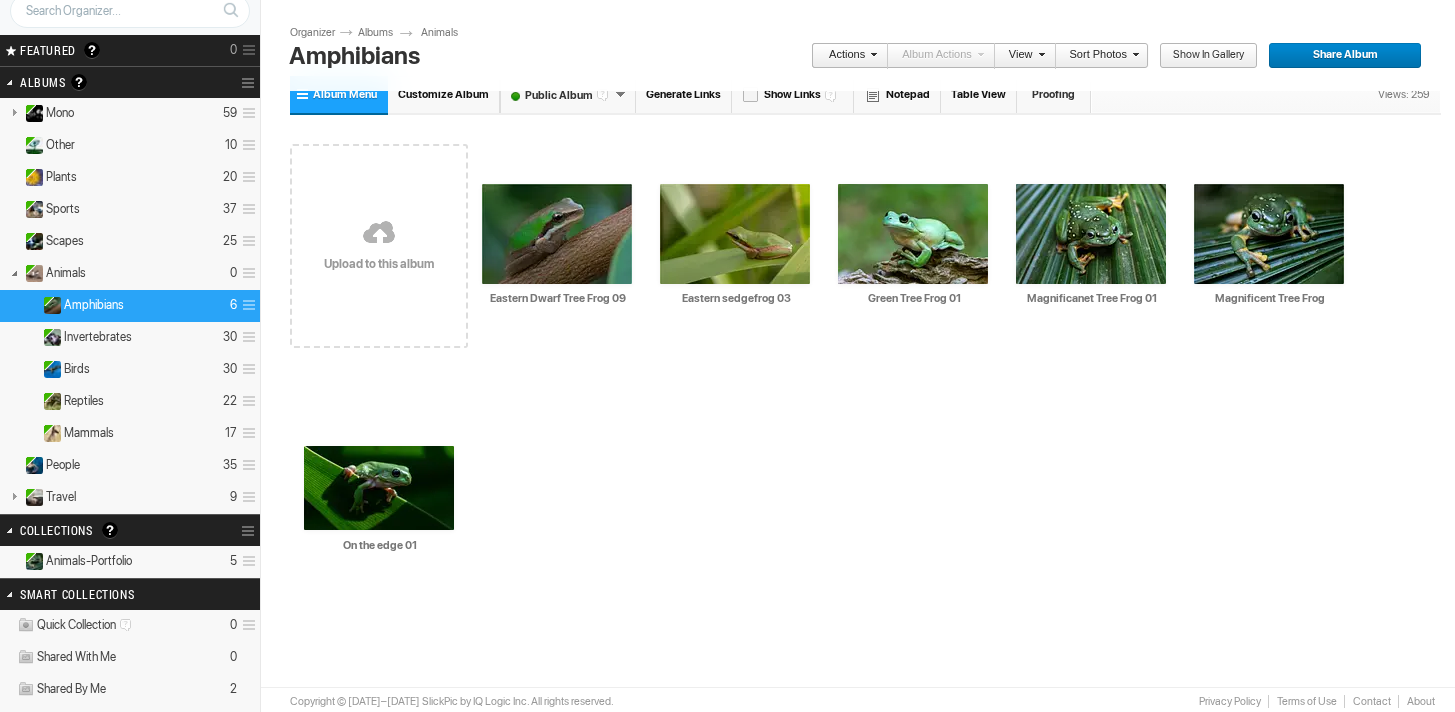 scroll, scrollTop: 130, scrollLeft: 0, axis: vertical 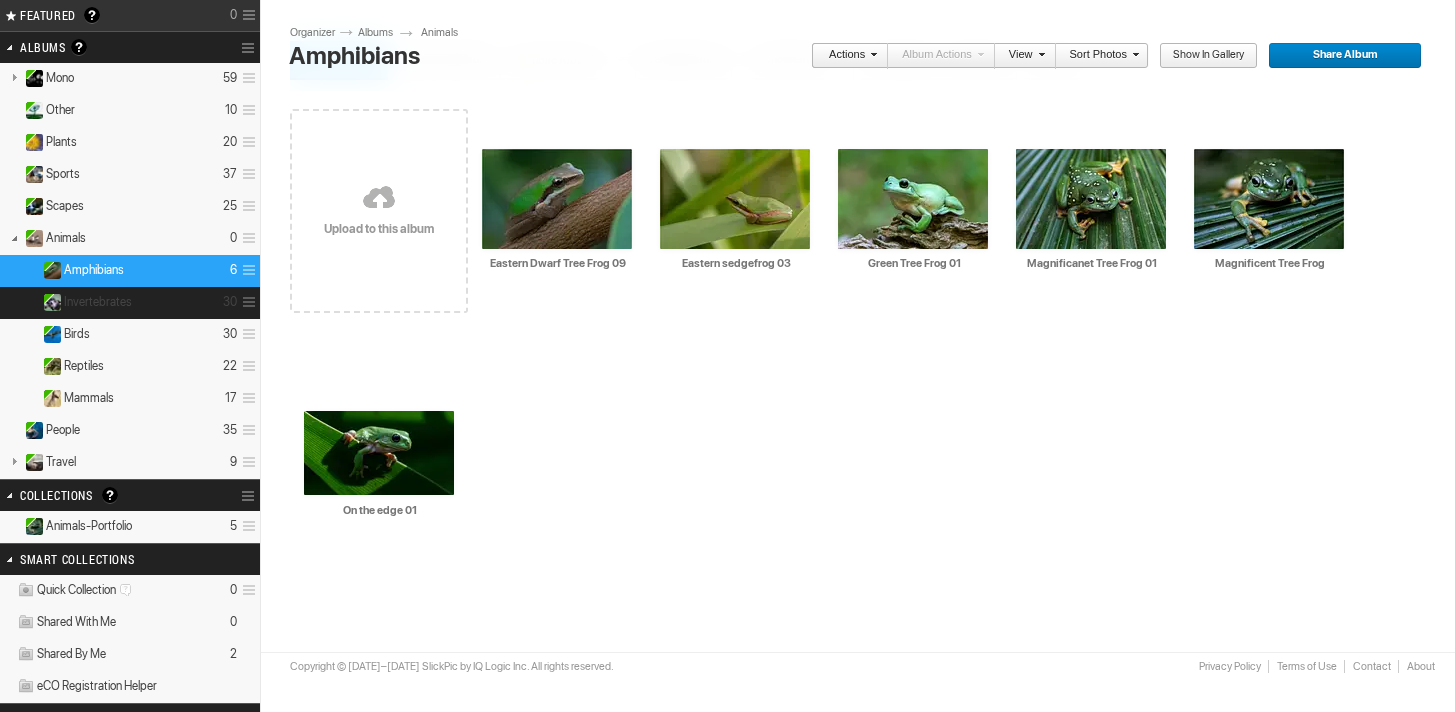 click on "Invertebrates
30" at bounding box center [130, 303] 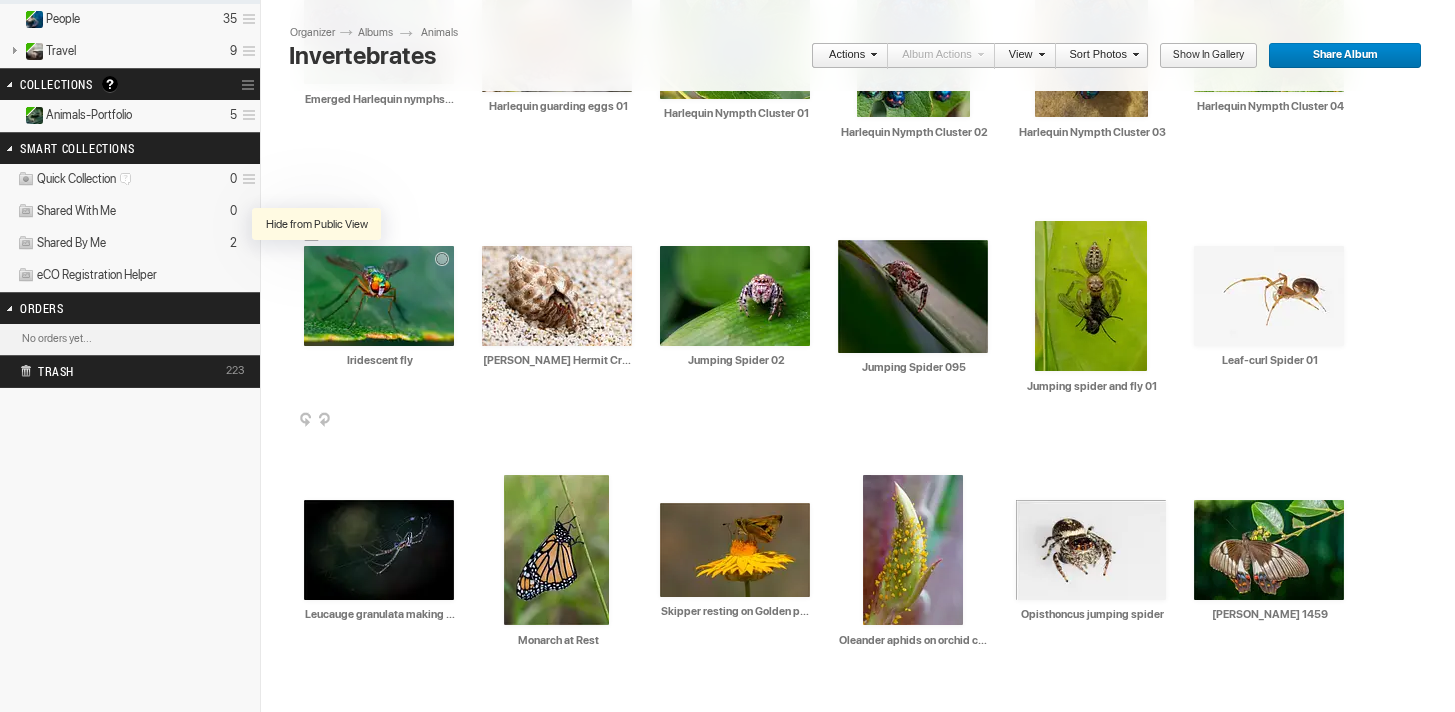 scroll, scrollTop: 540, scrollLeft: 0, axis: vertical 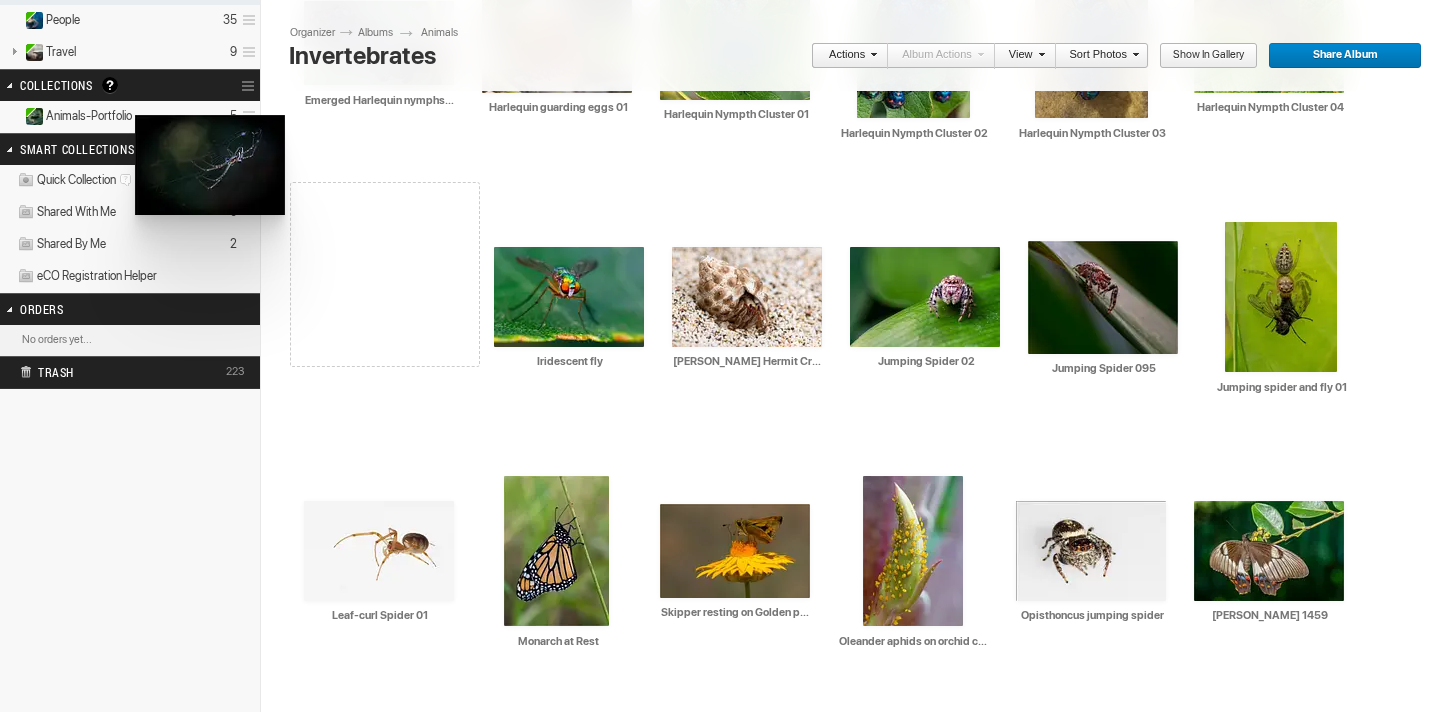 drag, startPoint x: 359, startPoint y: 539, endPoint x: 133, endPoint y: 115, distance: 480.4706 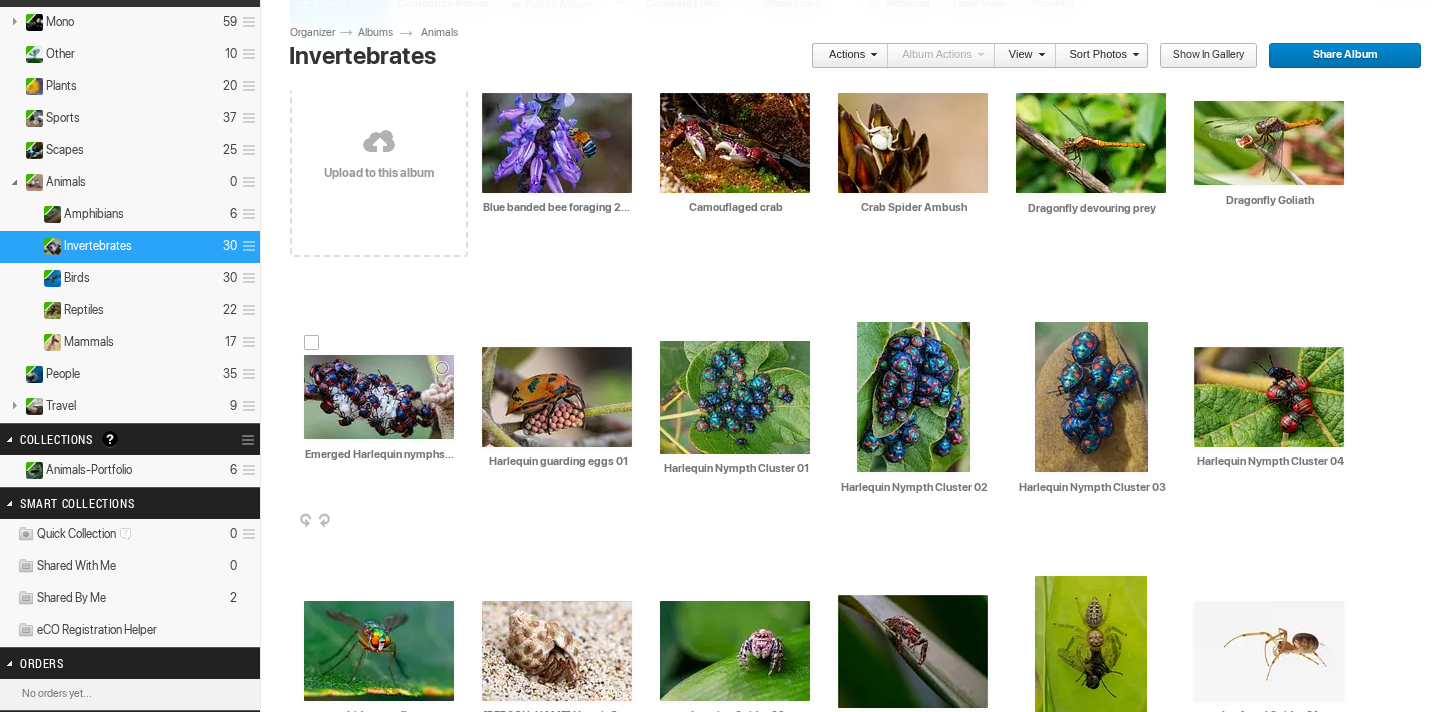 scroll, scrollTop: 172, scrollLeft: 0, axis: vertical 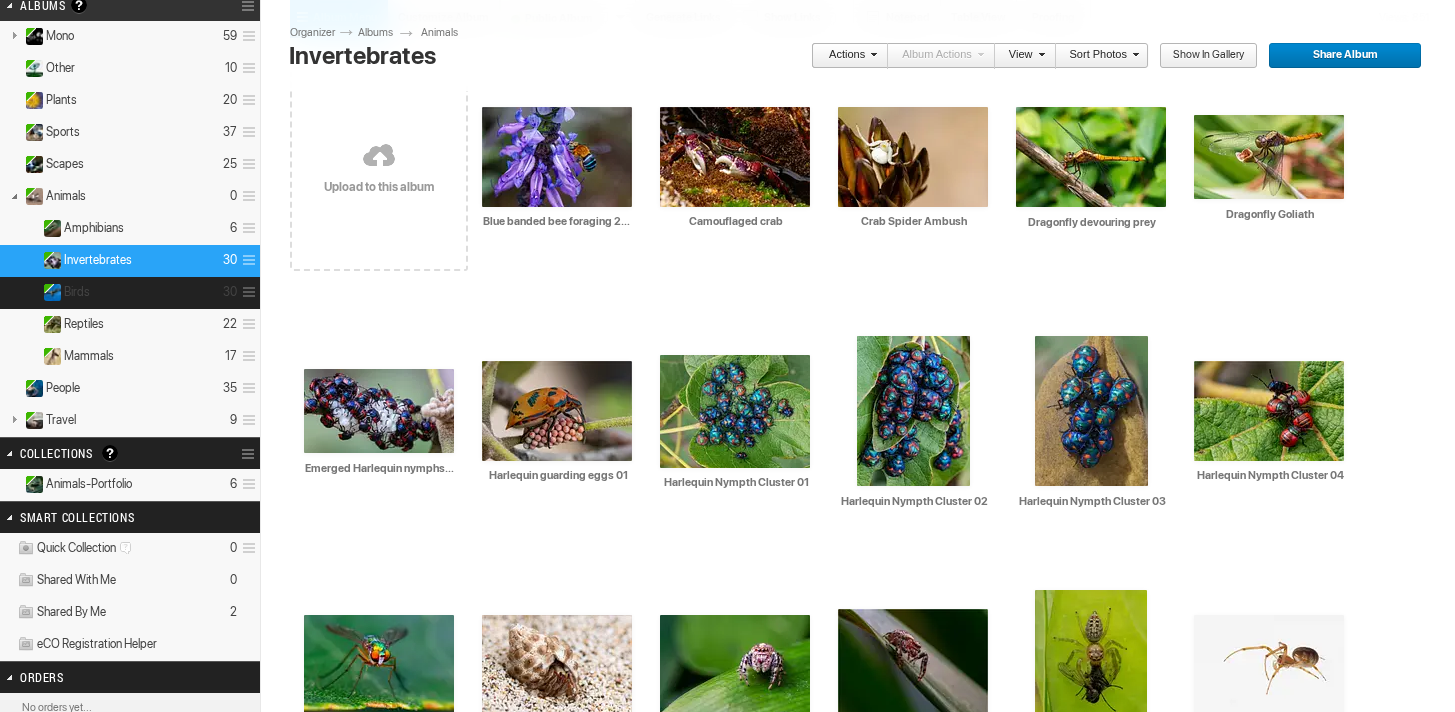 click on "Birds
30" at bounding box center (130, 293) 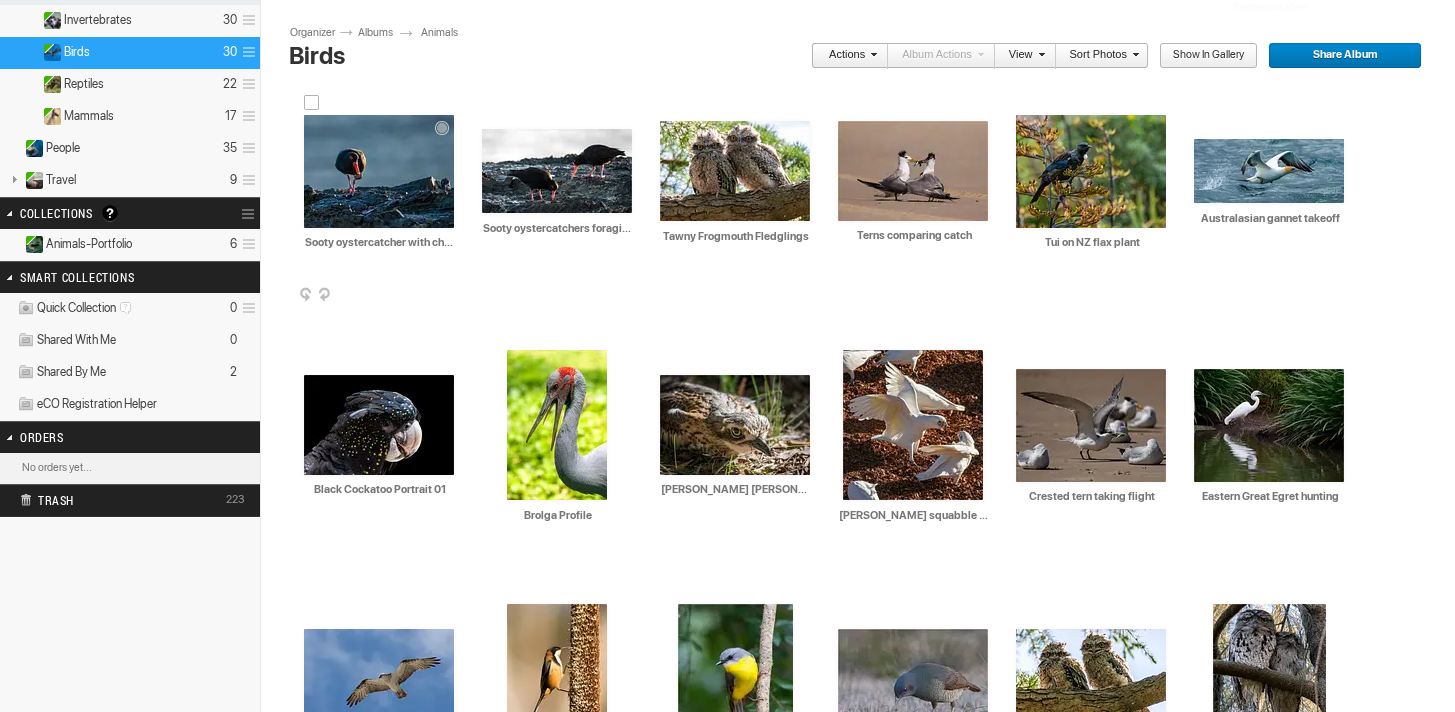 scroll, scrollTop: 421, scrollLeft: 0, axis: vertical 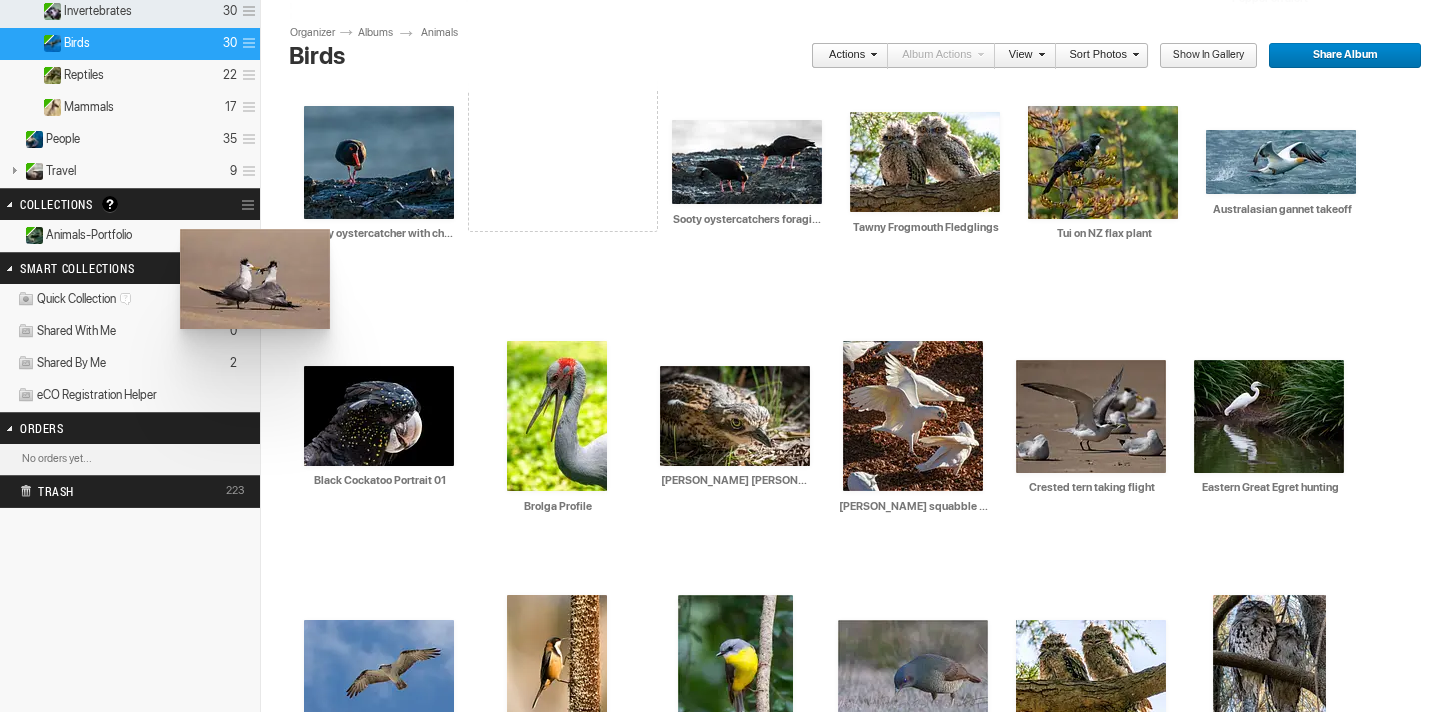 drag, startPoint x: 909, startPoint y: 171, endPoint x: 178, endPoint y: 229, distance: 733.29736 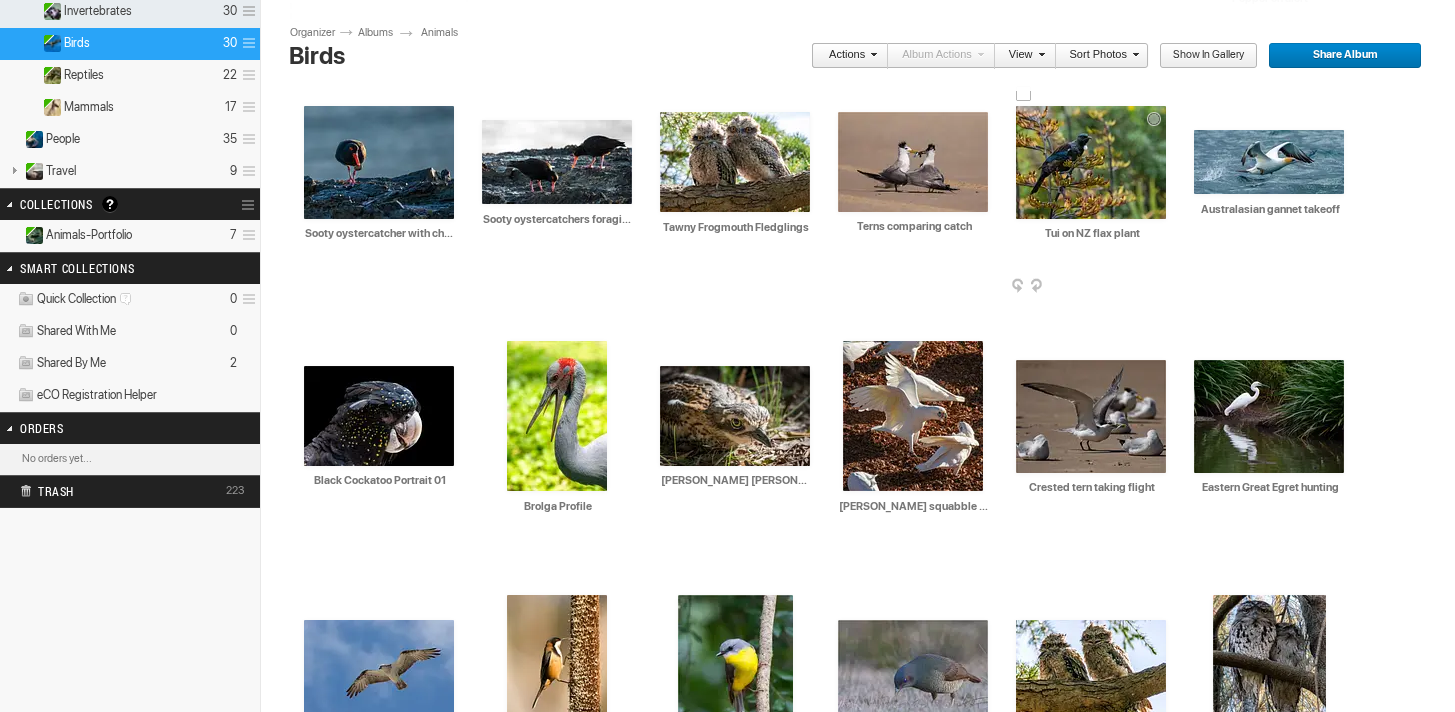 click at bounding box center [1091, 162] 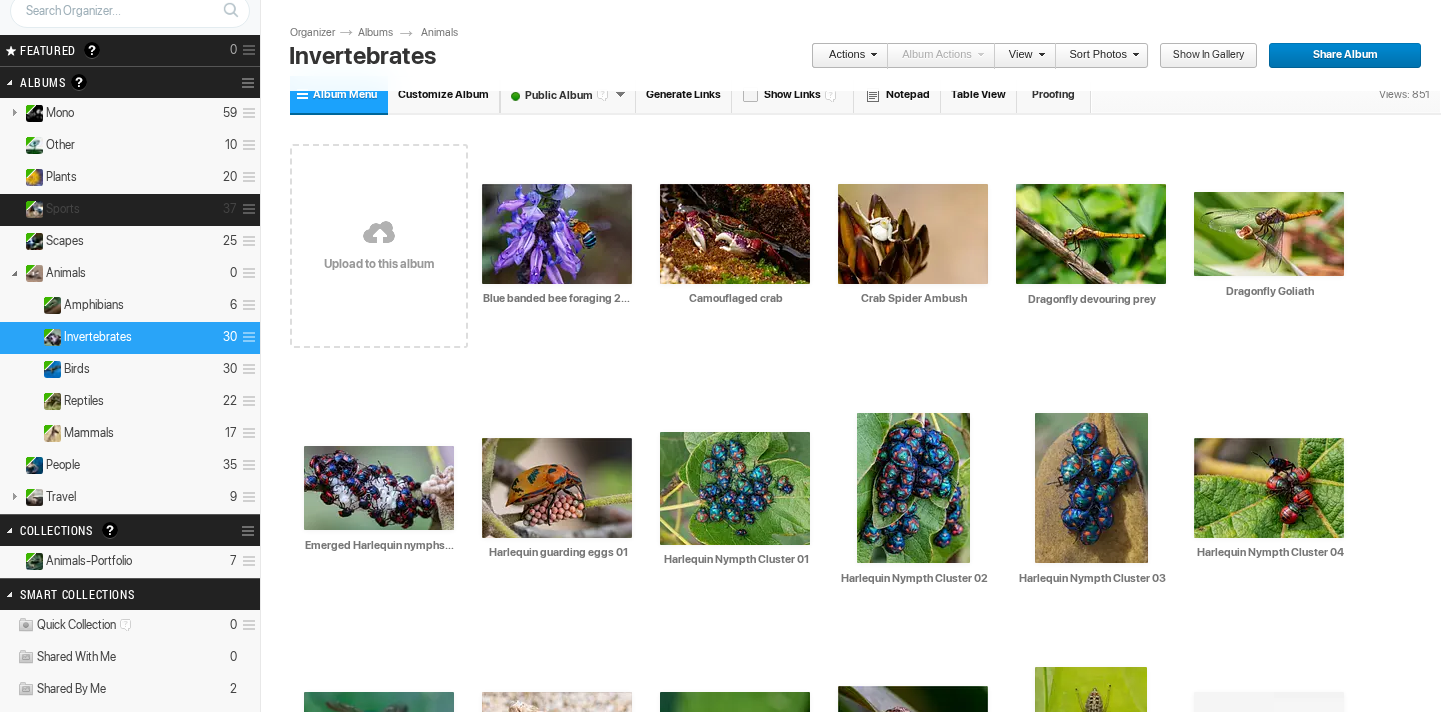 scroll, scrollTop: 172, scrollLeft: 0, axis: vertical 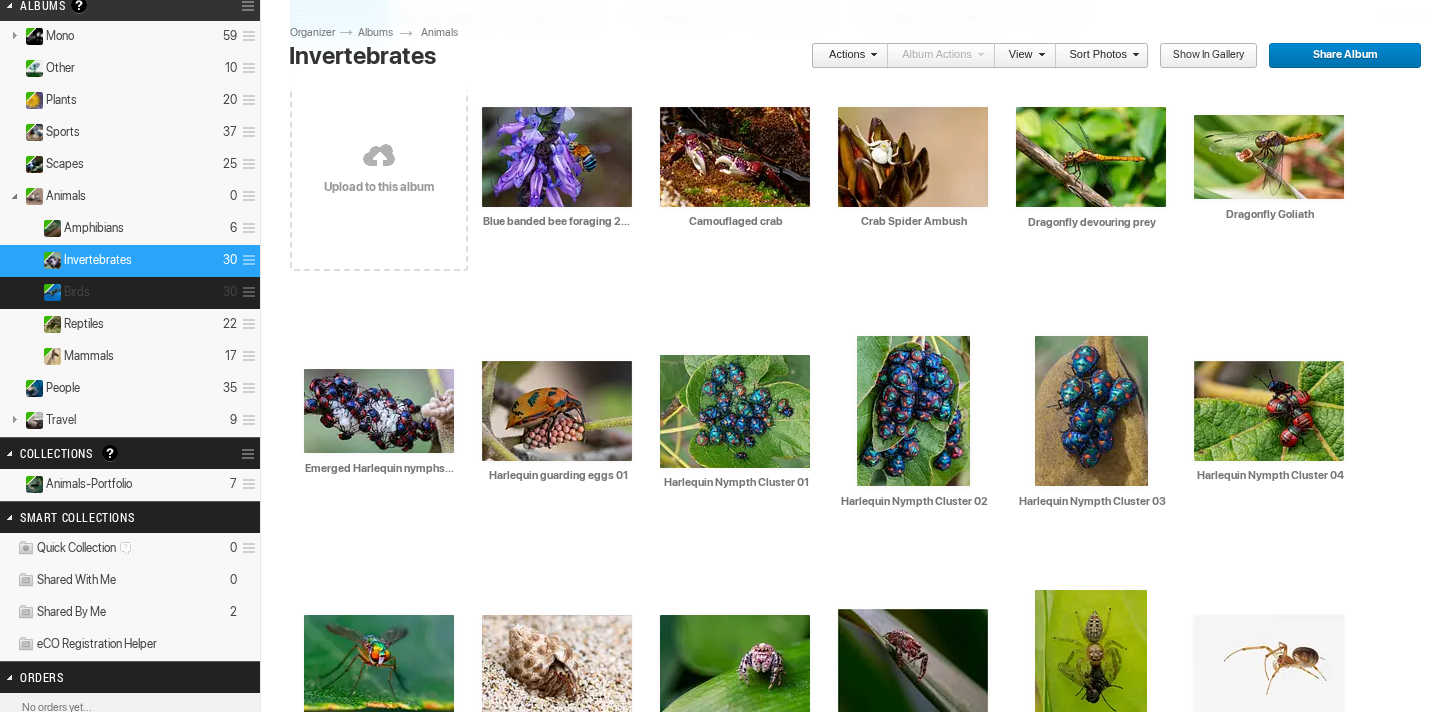 click on "Birds
30" at bounding box center [130, 293] 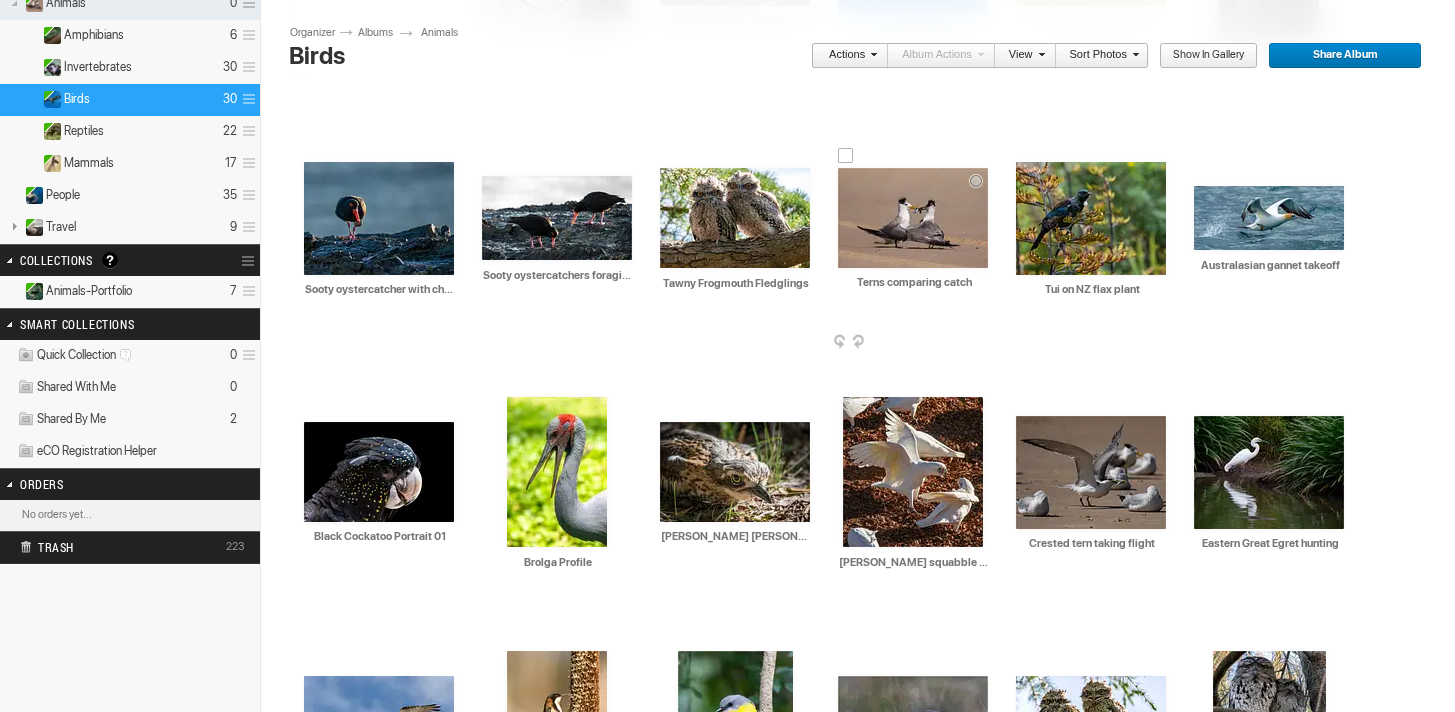 scroll, scrollTop: 374, scrollLeft: 0, axis: vertical 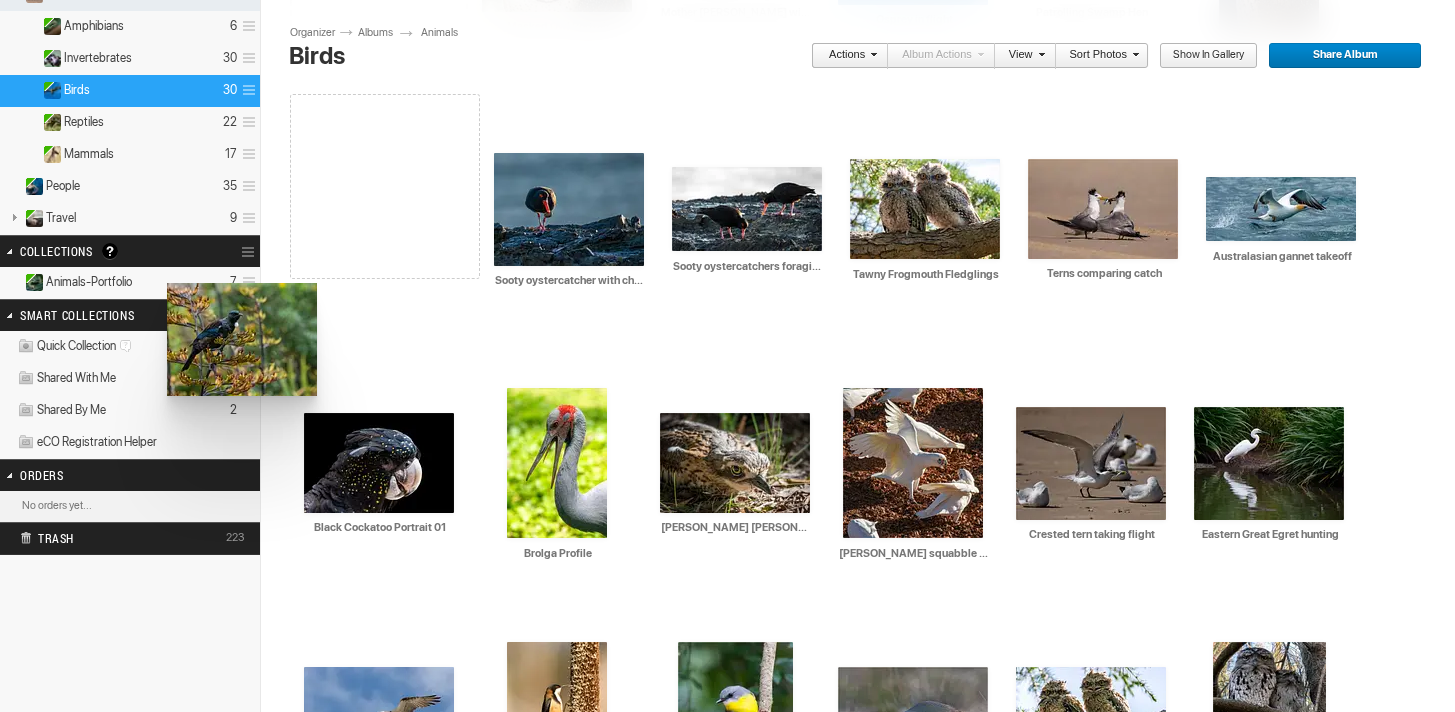 drag, startPoint x: 1068, startPoint y: 230, endPoint x: 165, endPoint y: 283, distance: 904.554 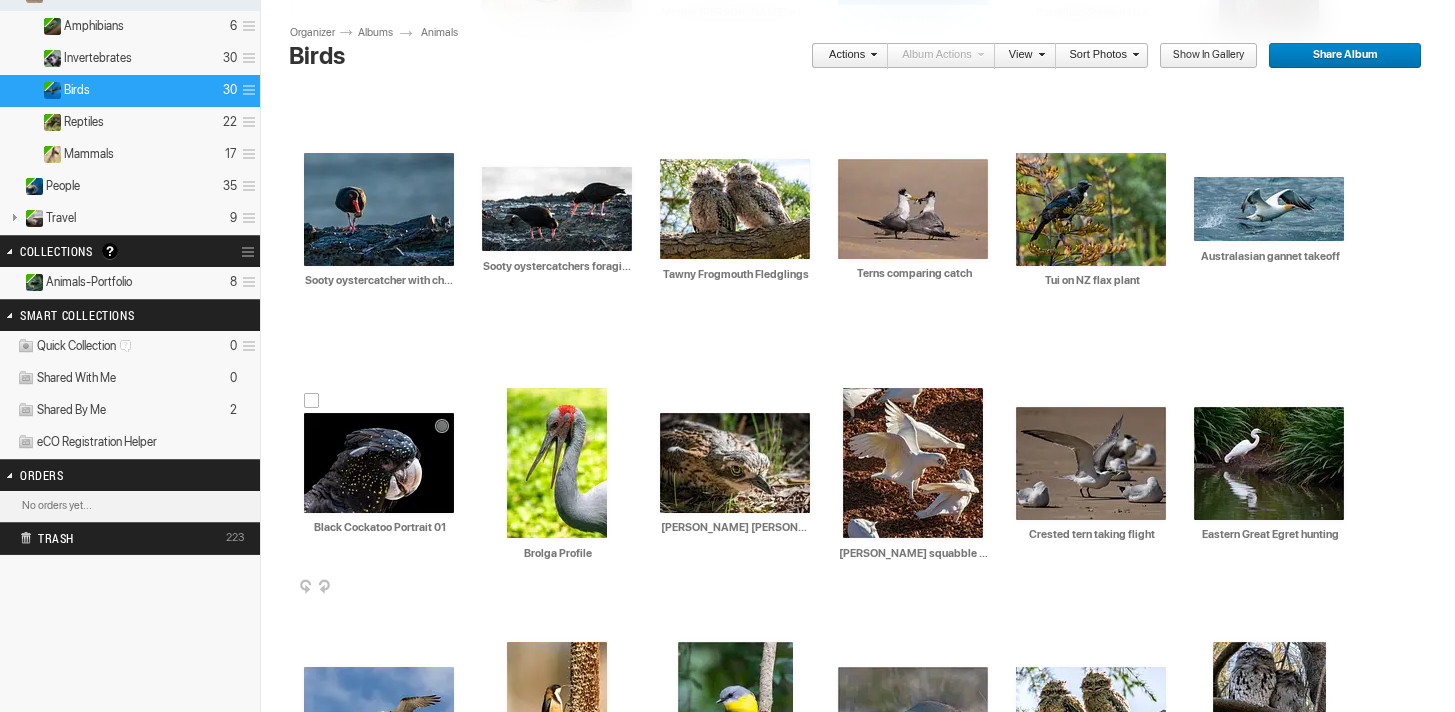 click at bounding box center [379, 463] 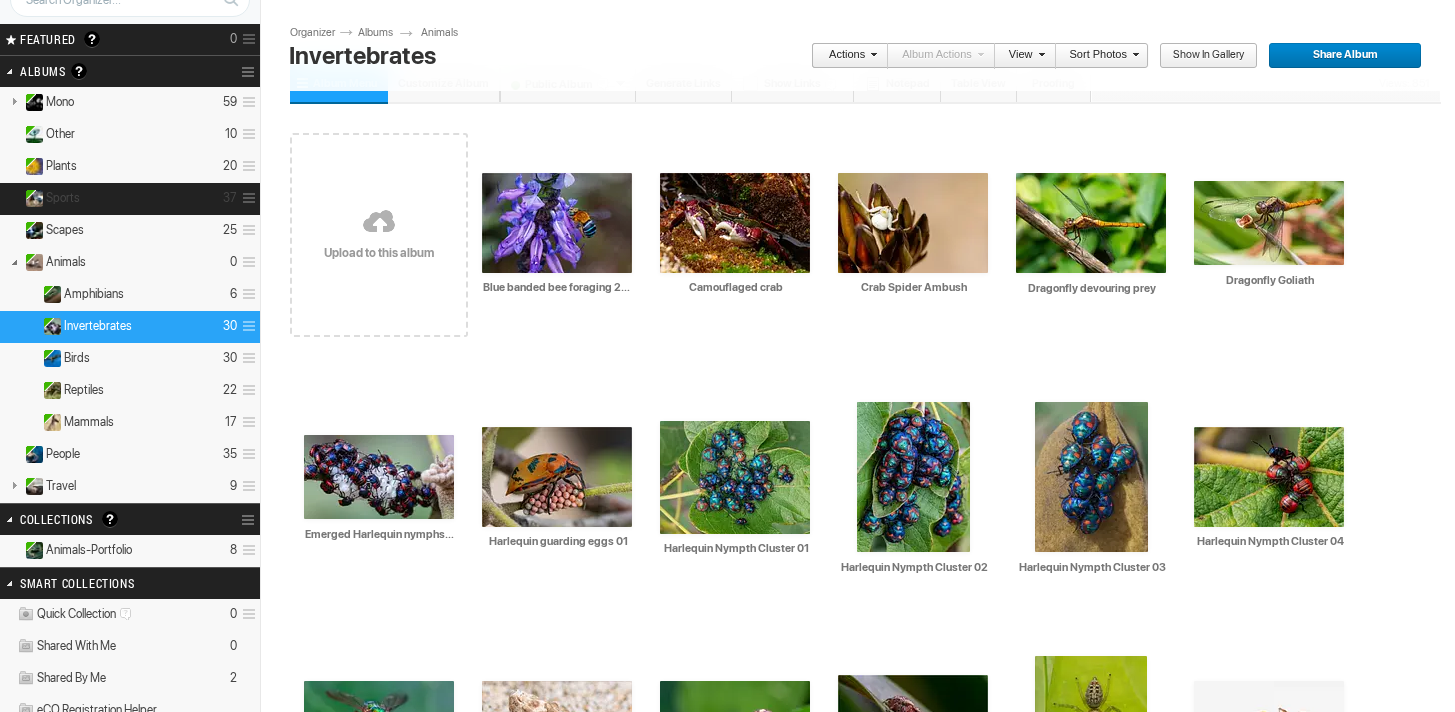 scroll, scrollTop: 110, scrollLeft: 0, axis: vertical 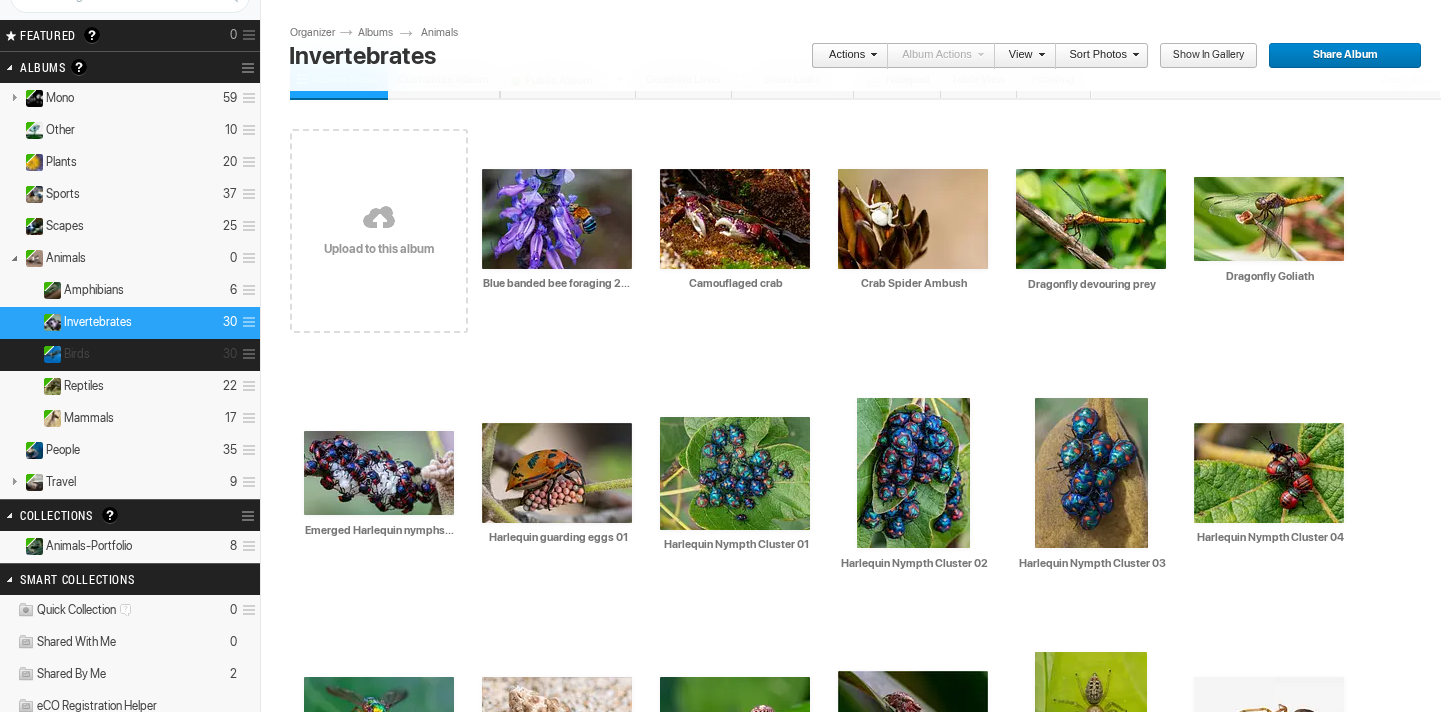 click on "Birds
30" at bounding box center [130, 355] 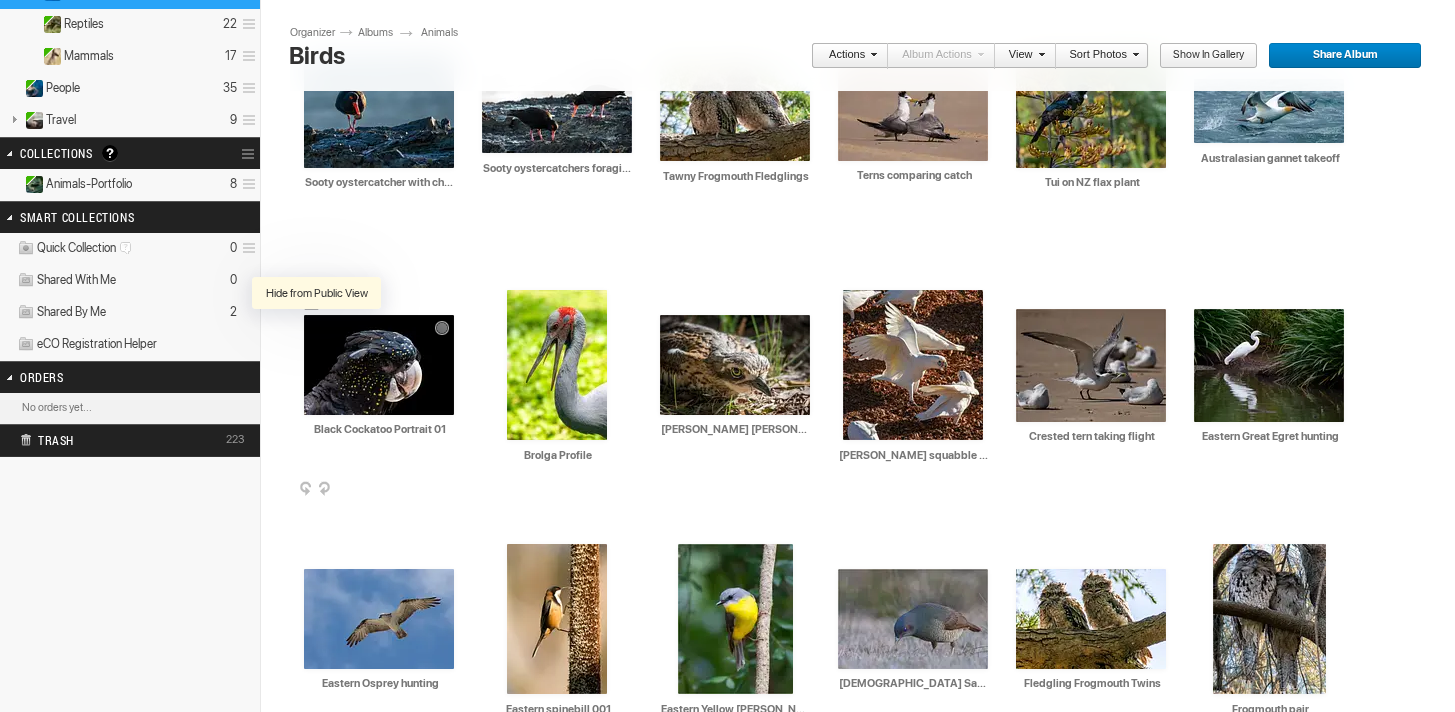 scroll, scrollTop: 474, scrollLeft: 0, axis: vertical 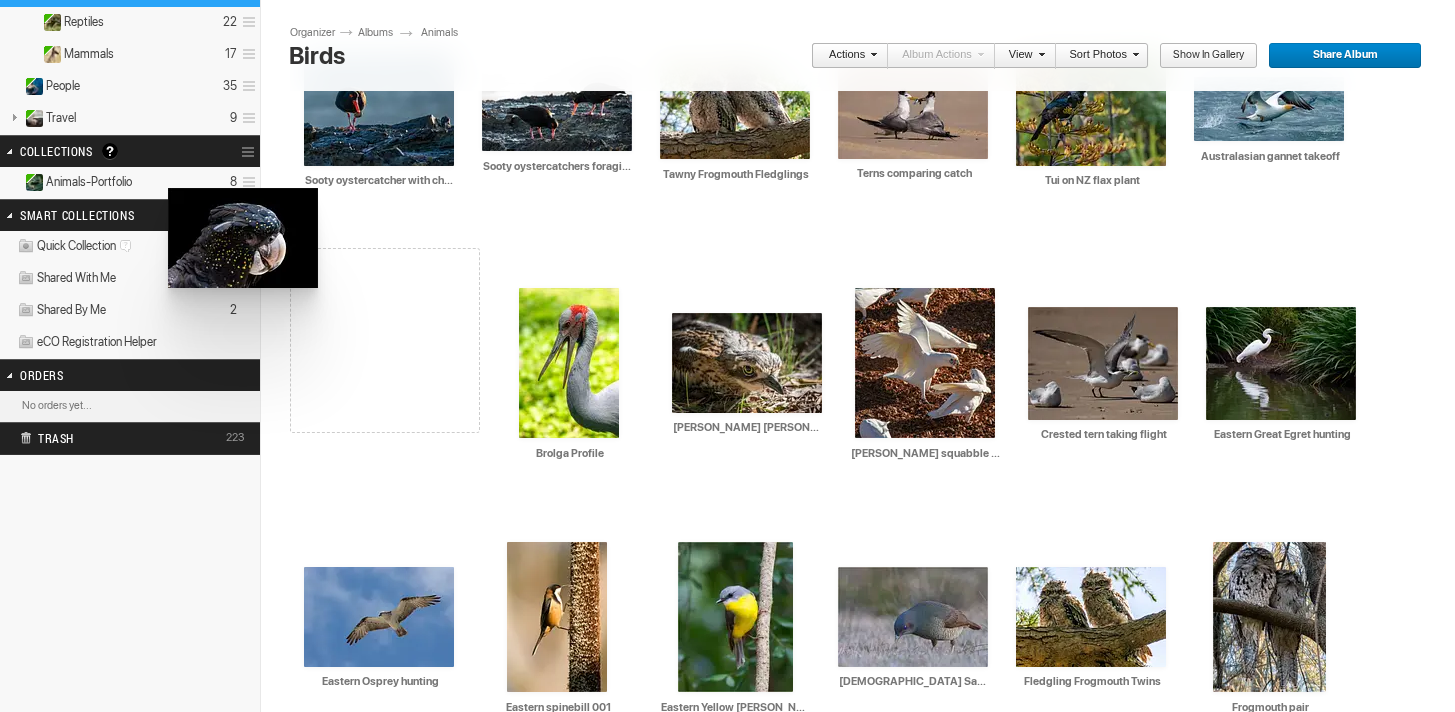 drag, startPoint x: 346, startPoint y: 370, endPoint x: 166, endPoint y: 188, distance: 255.97656 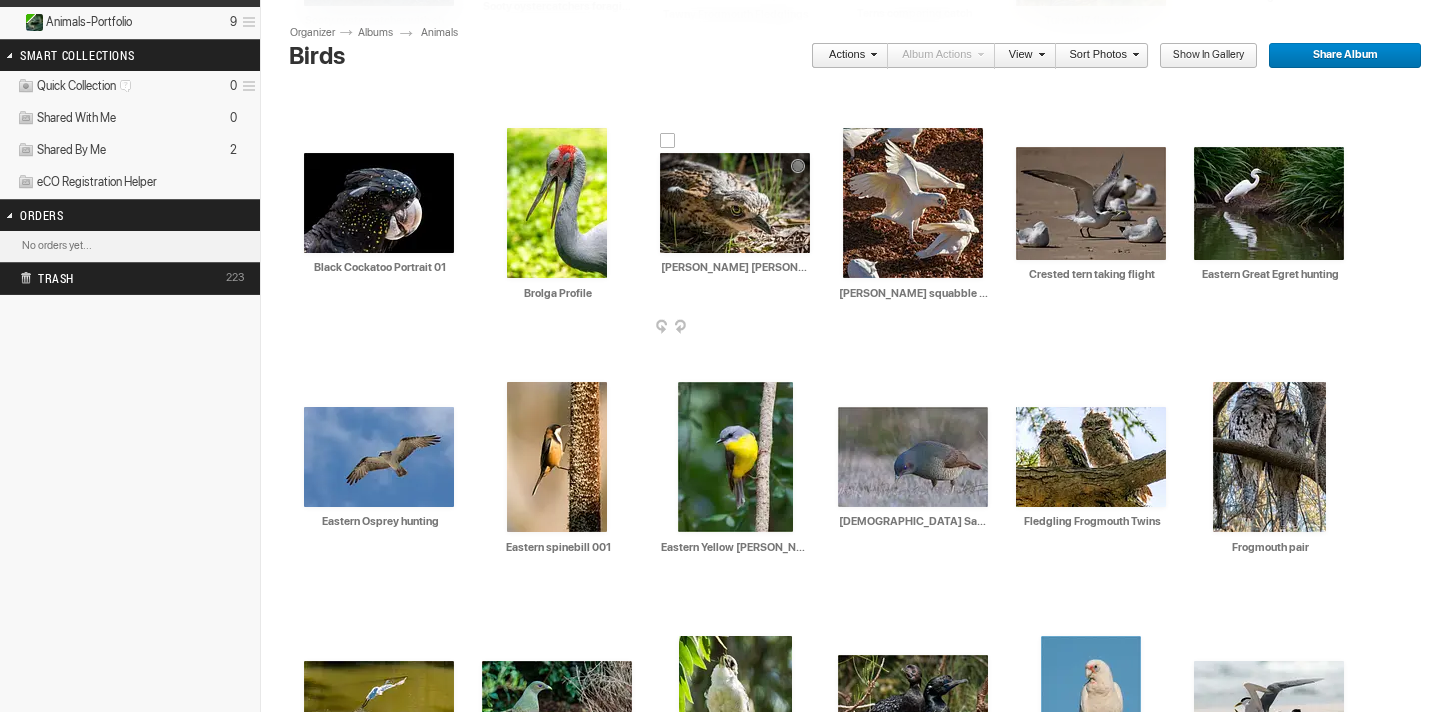 scroll, scrollTop: 636, scrollLeft: 0, axis: vertical 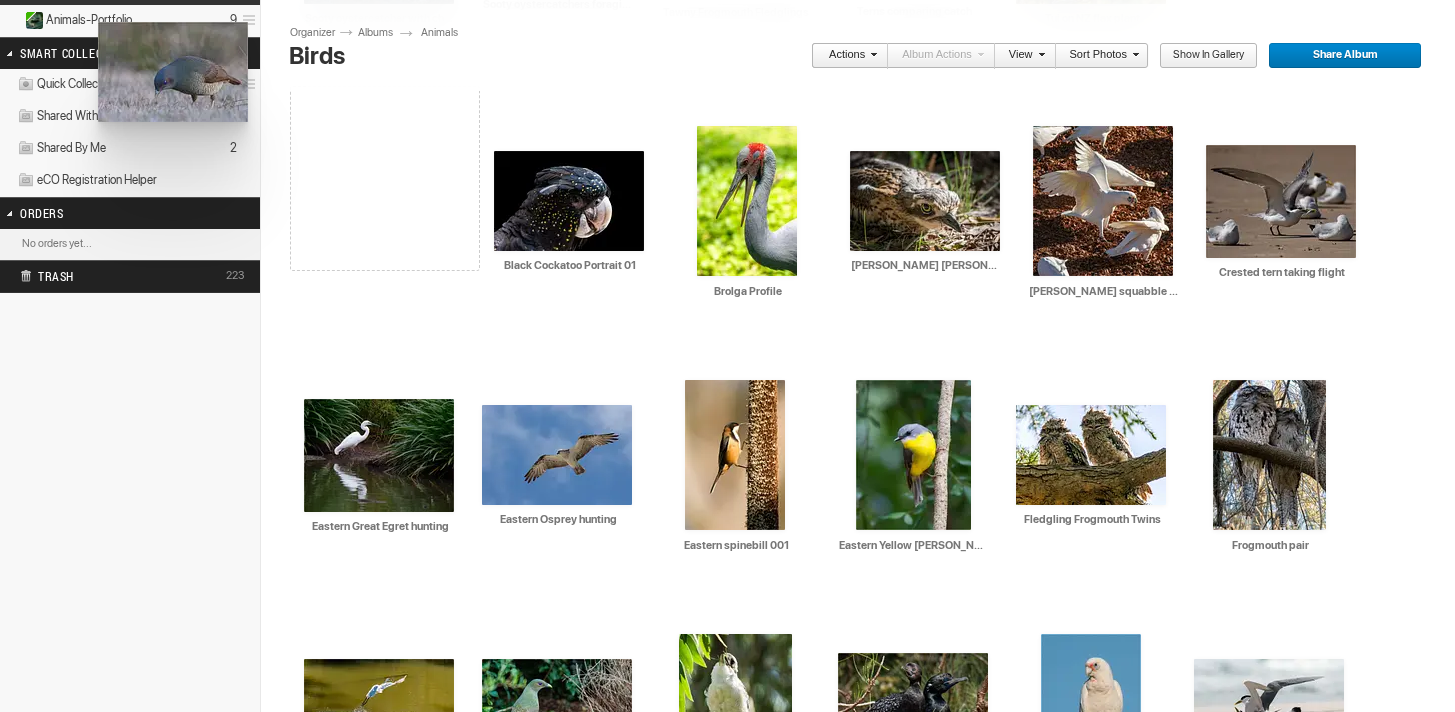 drag, startPoint x: 895, startPoint y: 451, endPoint x: 96, endPoint y: 23, distance: 906.41327 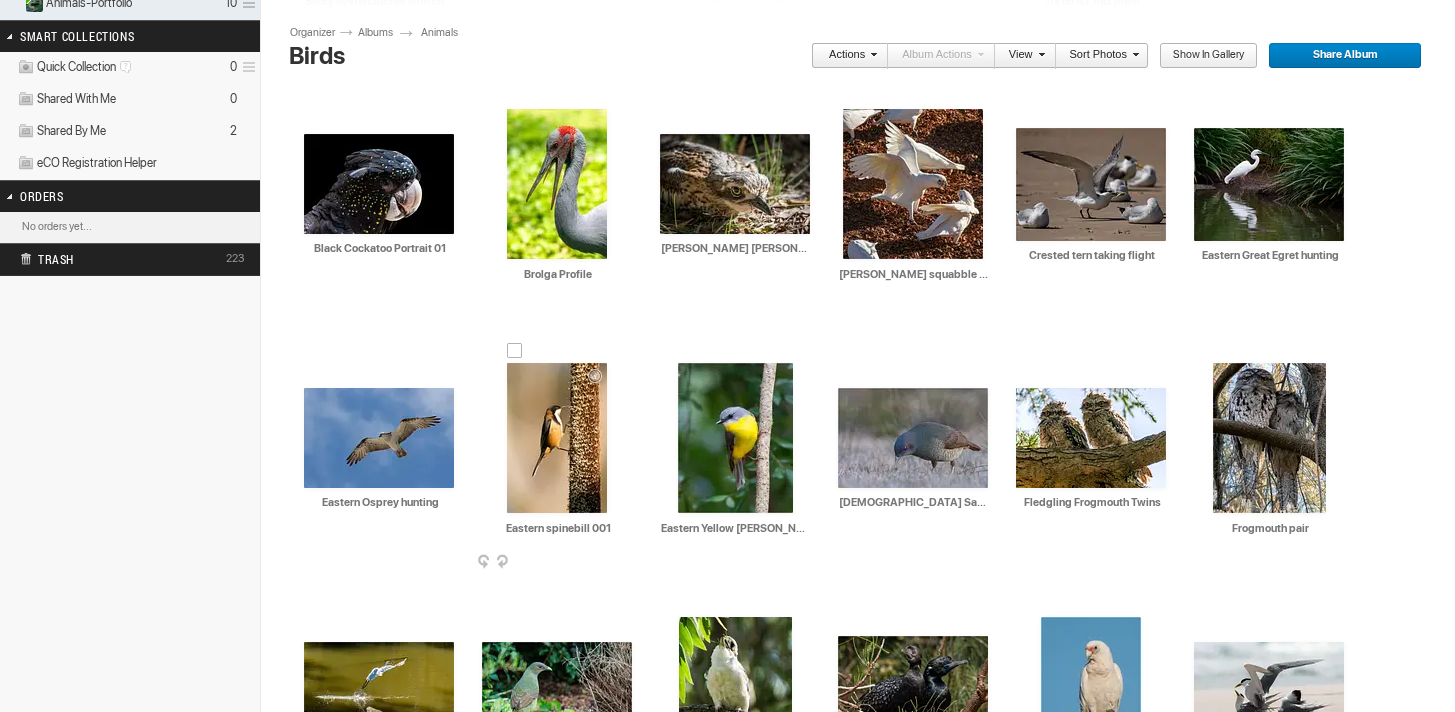 scroll, scrollTop: 654, scrollLeft: 0, axis: vertical 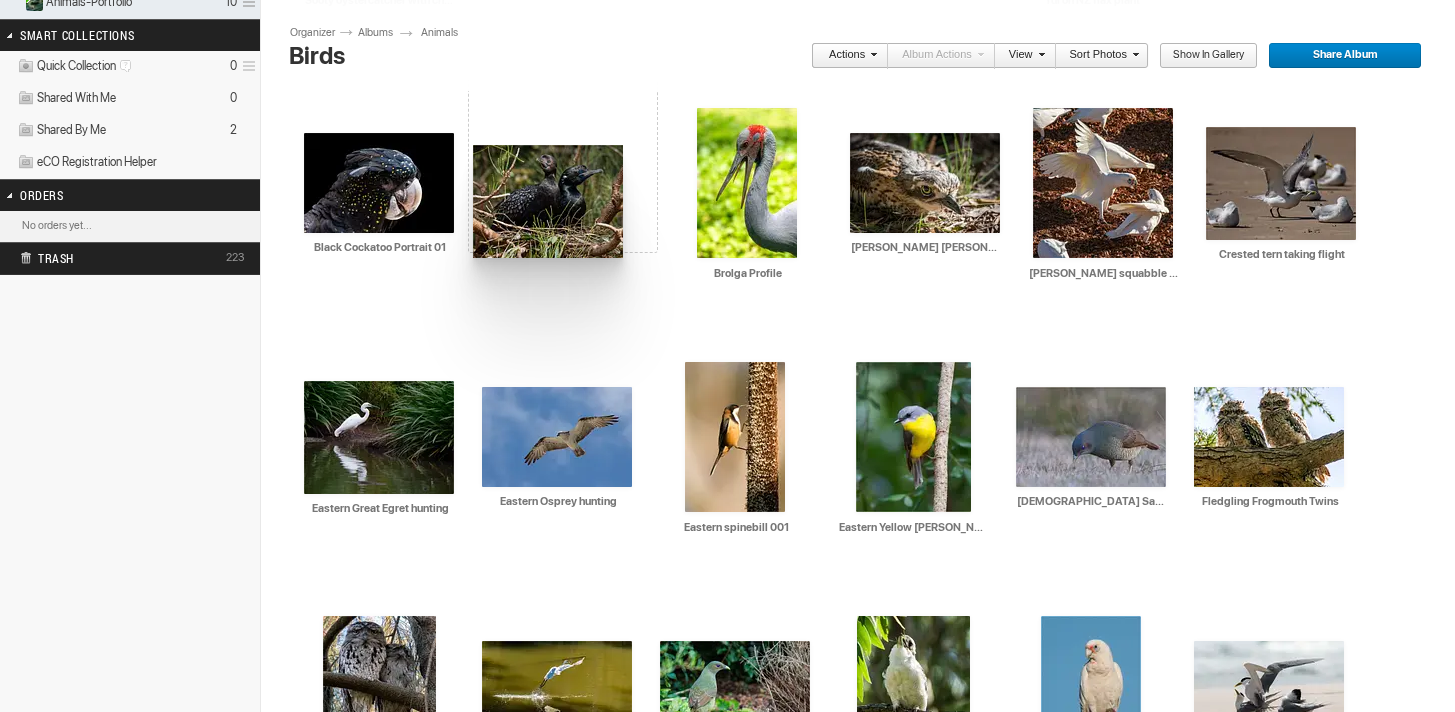 drag, startPoint x: 900, startPoint y: 669, endPoint x: 474, endPoint y: 146, distance: 674.5406 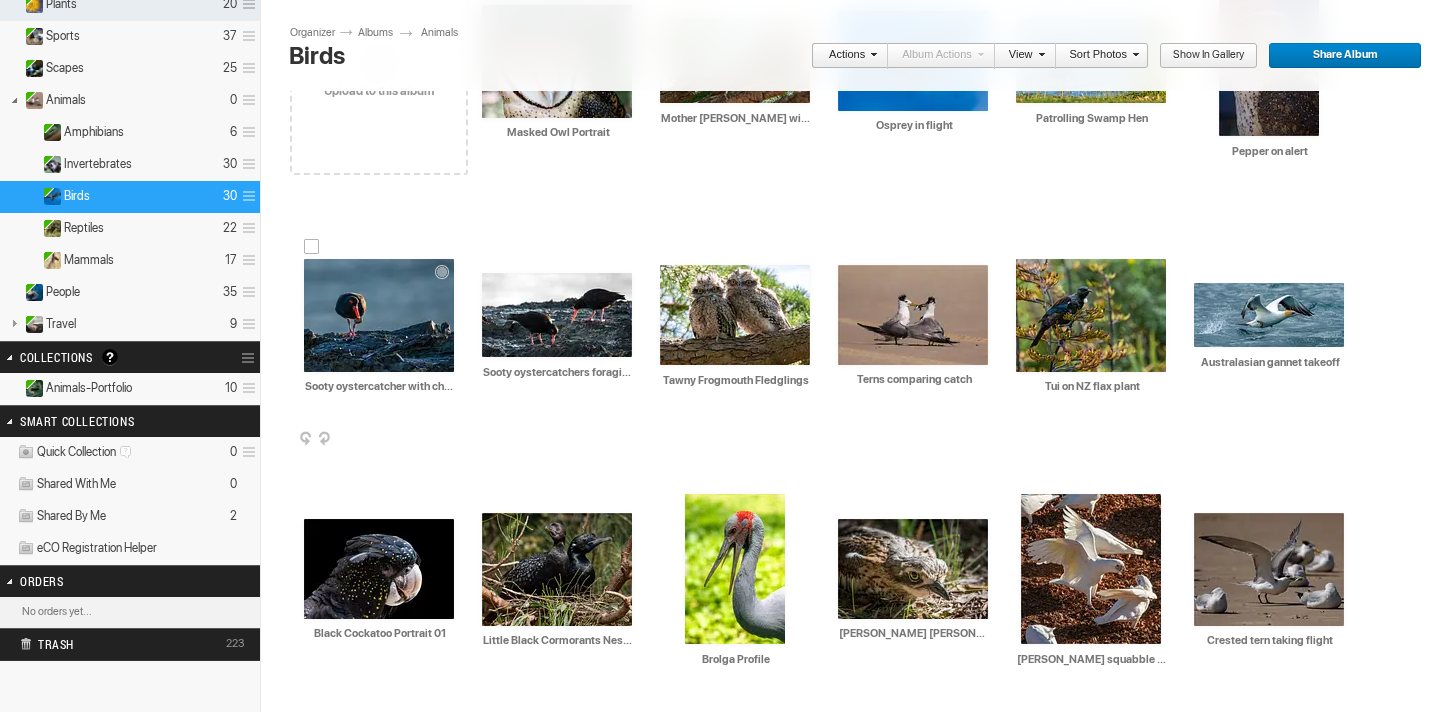 scroll, scrollTop: 287, scrollLeft: 0, axis: vertical 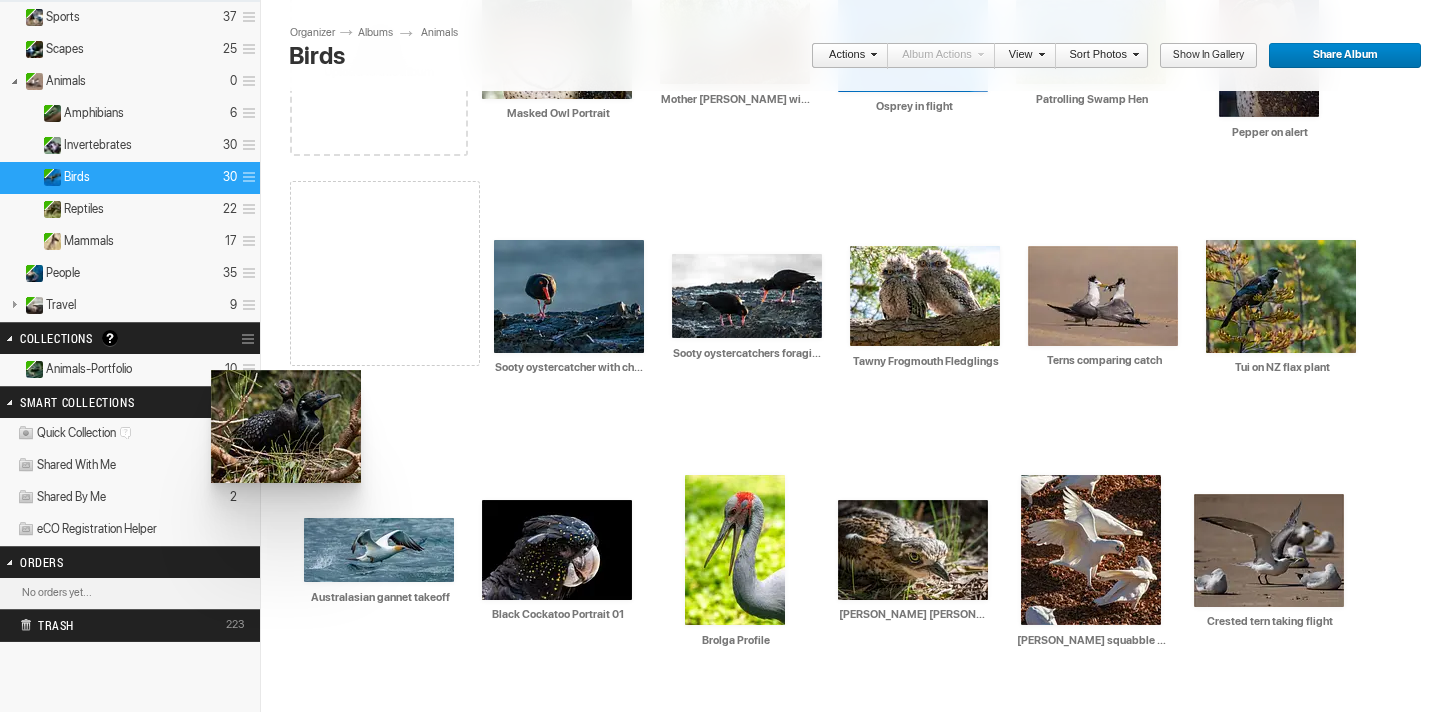 drag, startPoint x: 534, startPoint y: 546, endPoint x: 209, endPoint y: 371, distance: 369.12057 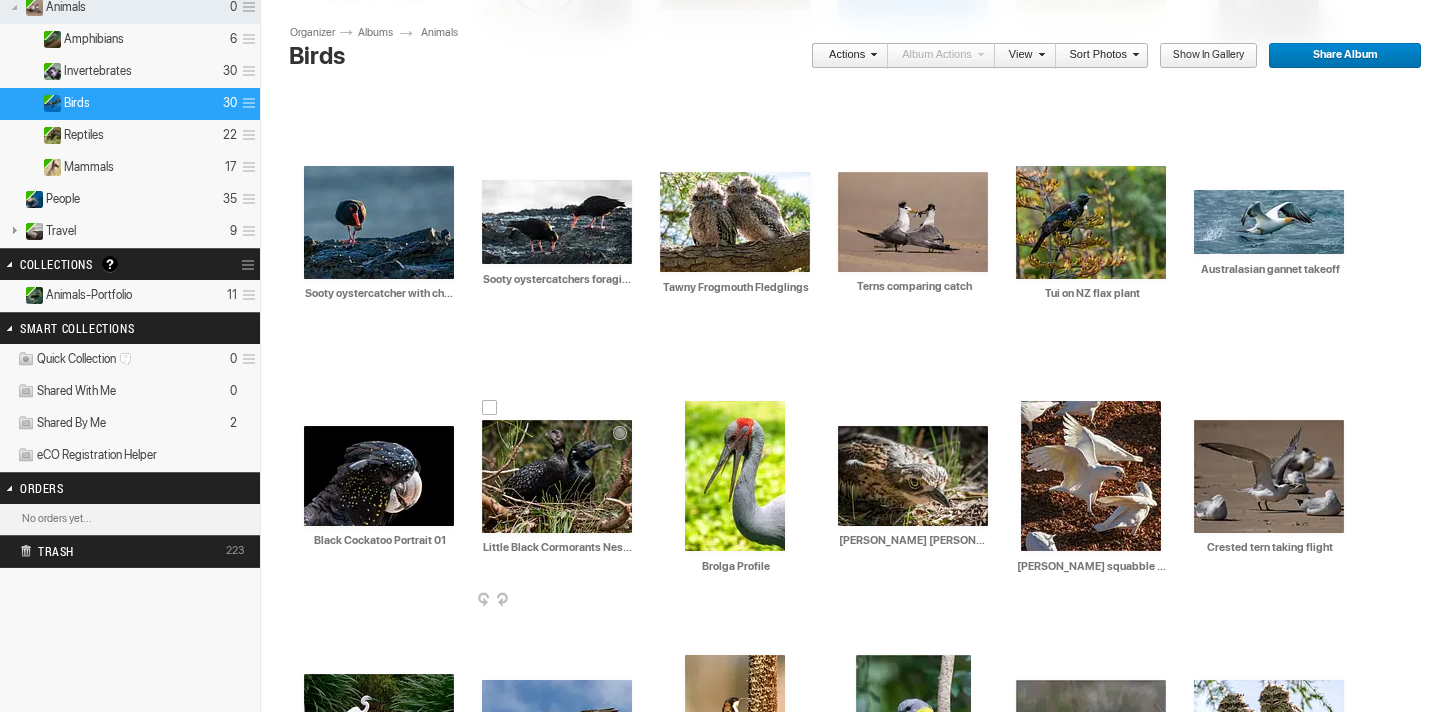scroll, scrollTop: 359, scrollLeft: 0, axis: vertical 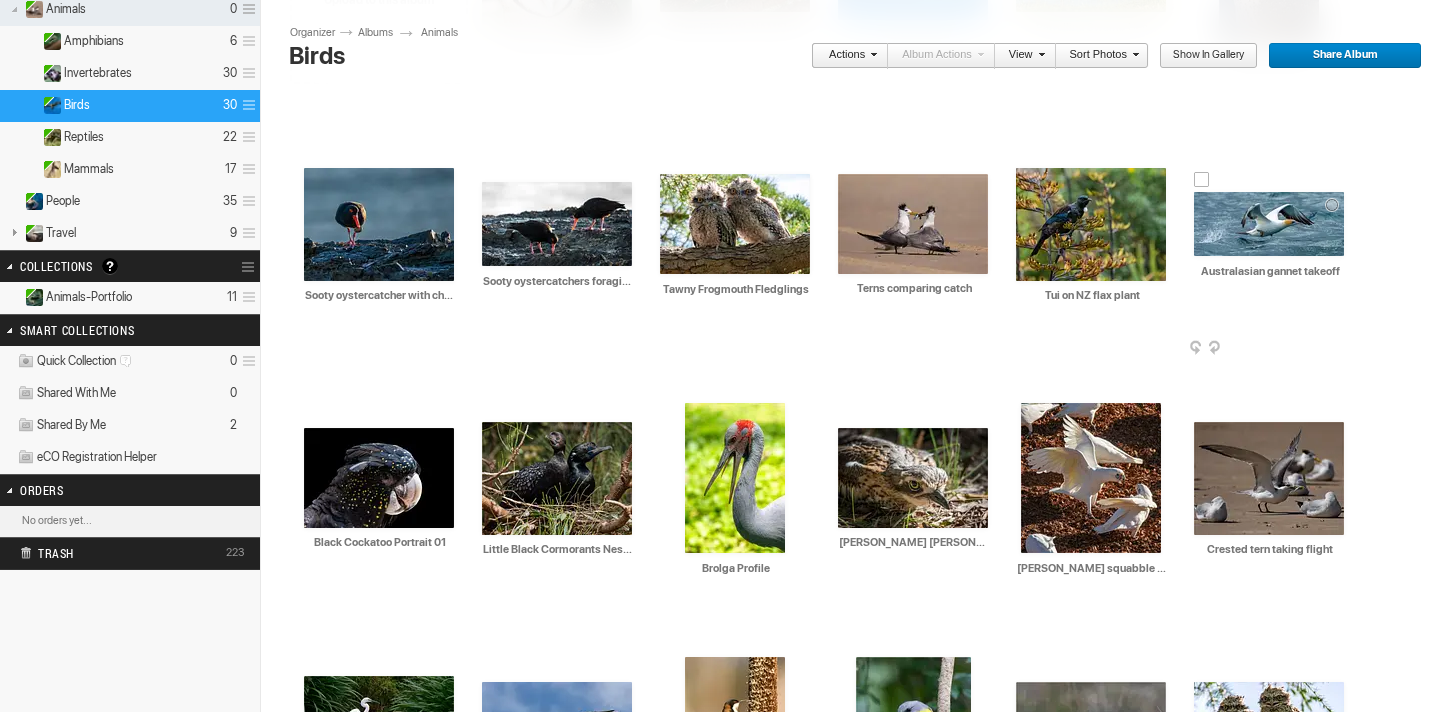 click at bounding box center [1269, 224] 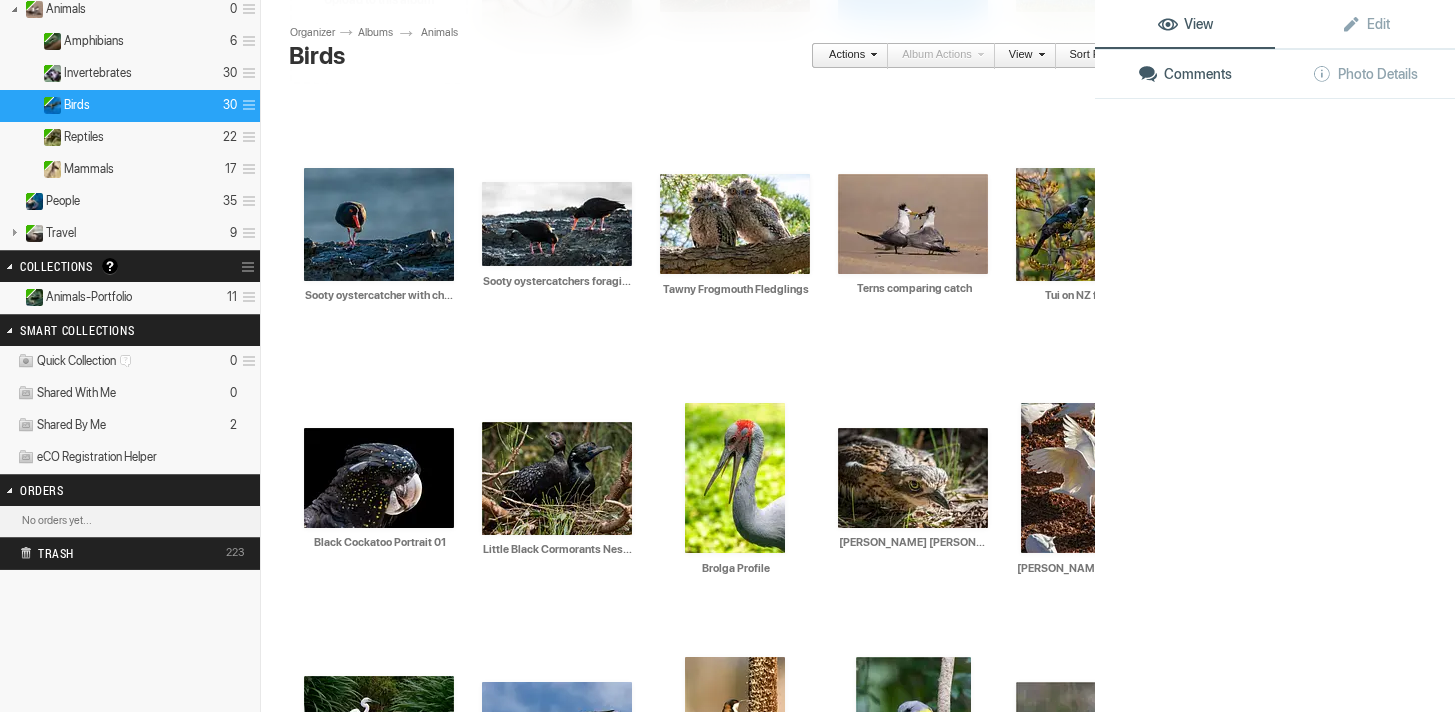 click on "View Edit Comments Photo Details" 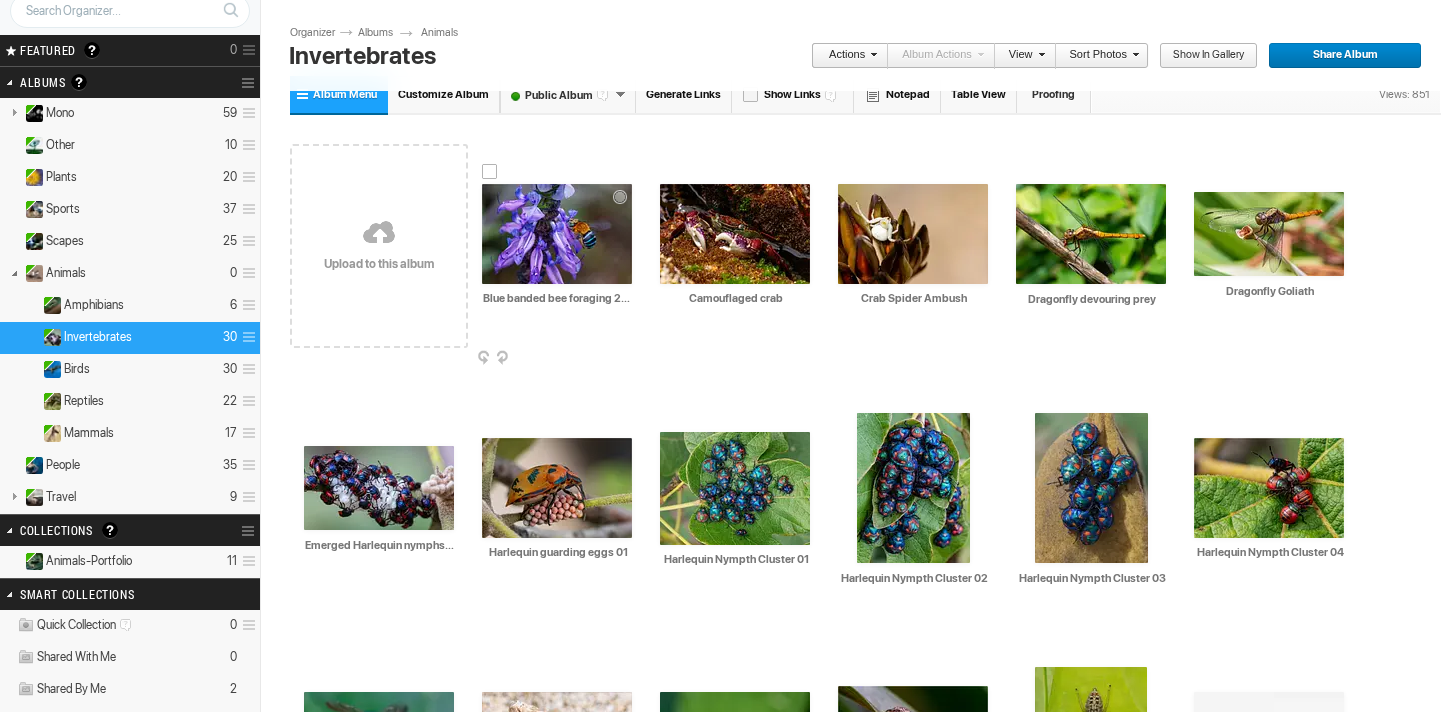 scroll, scrollTop: 110, scrollLeft: 0, axis: vertical 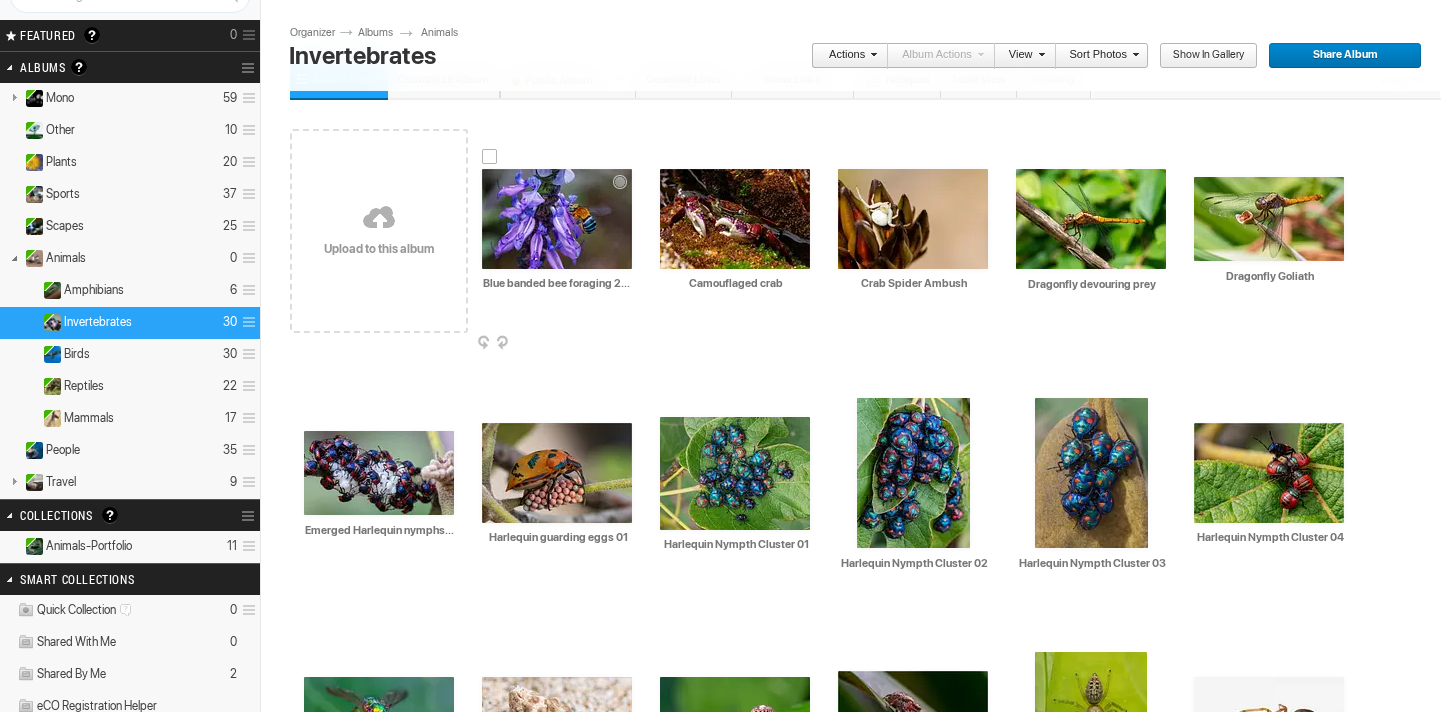 click at bounding box center [557, 219] 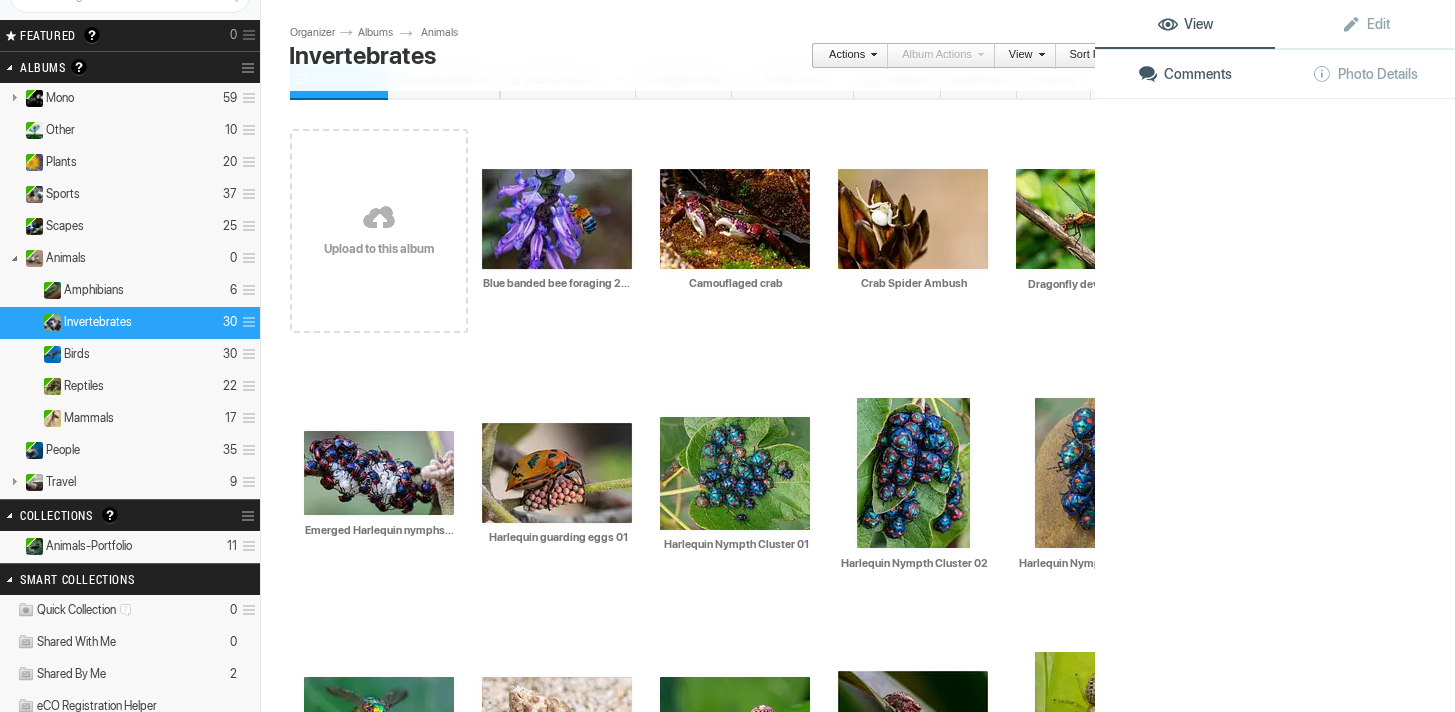 click 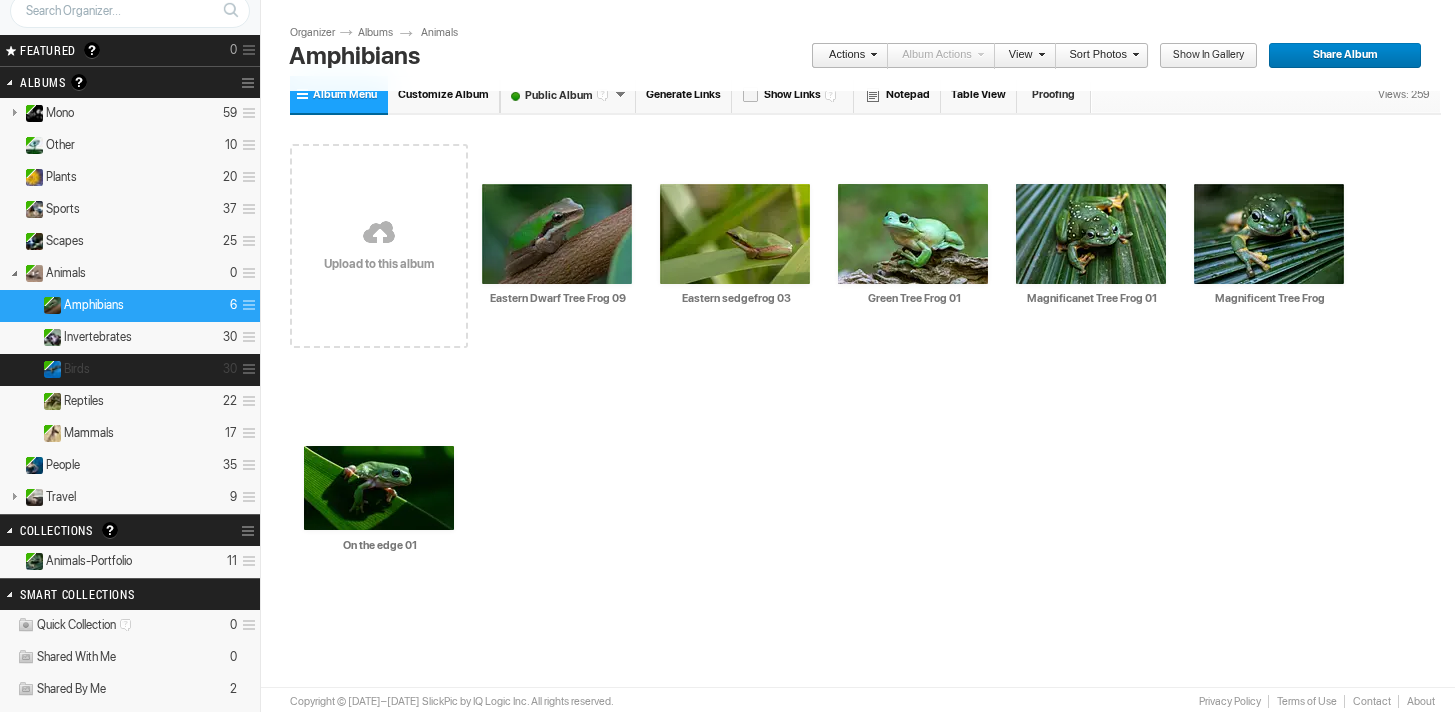 scroll, scrollTop: 130, scrollLeft: 0, axis: vertical 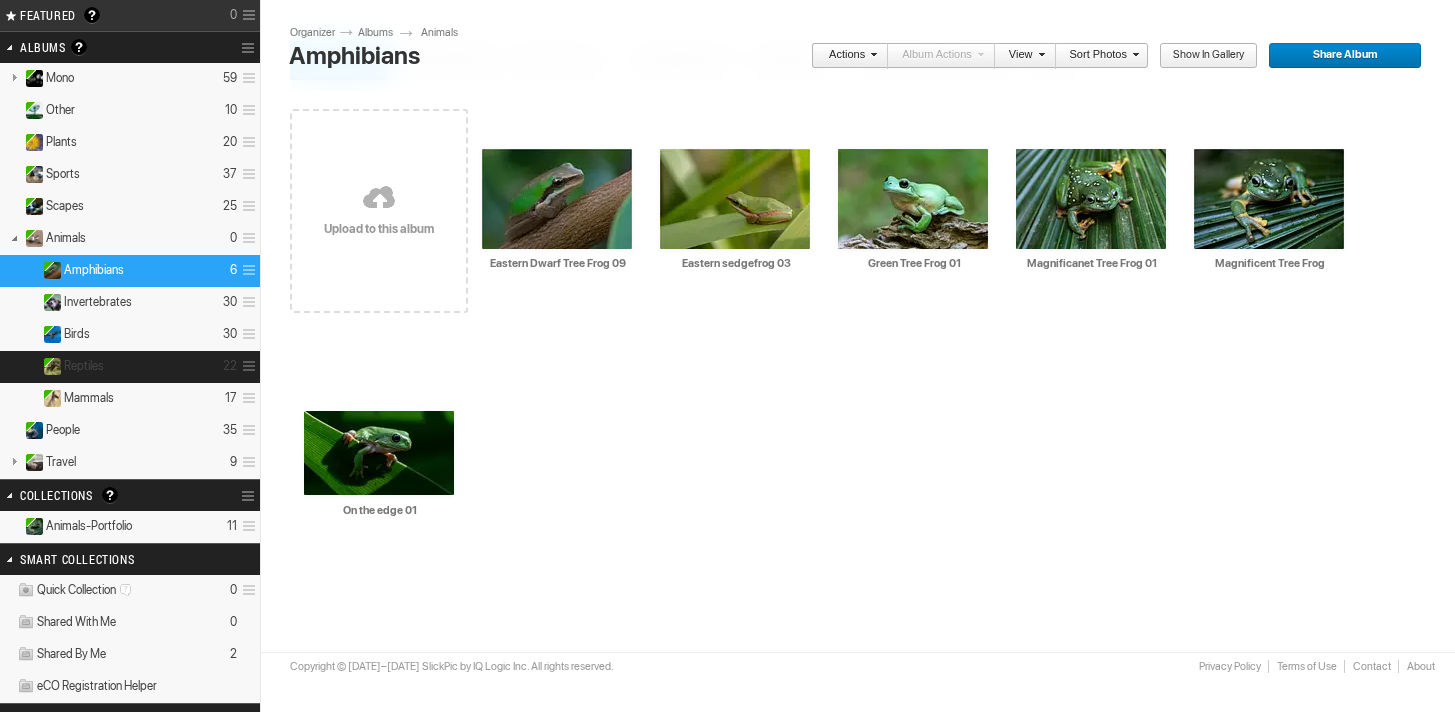 click on "Reptiles
22" at bounding box center [130, 367] 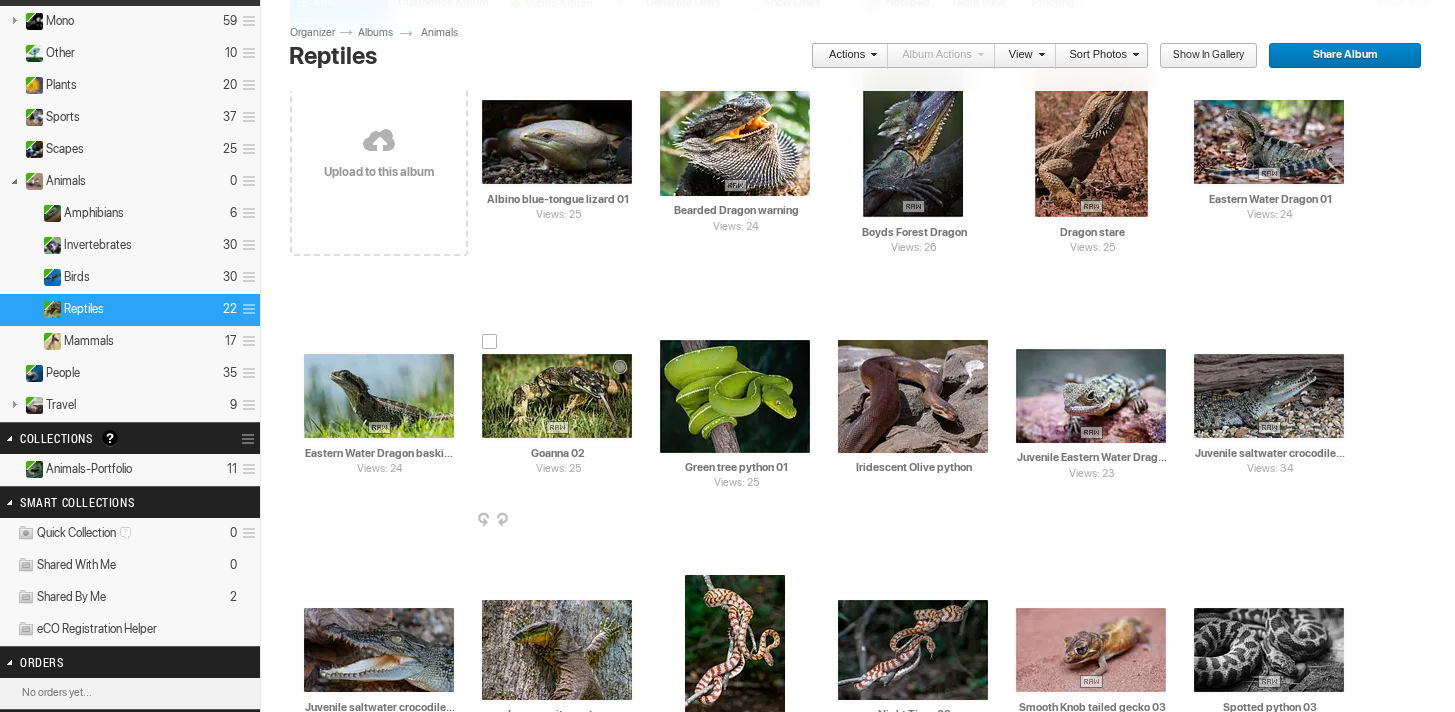 scroll, scrollTop: 189, scrollLeft: 0, axis: vertical 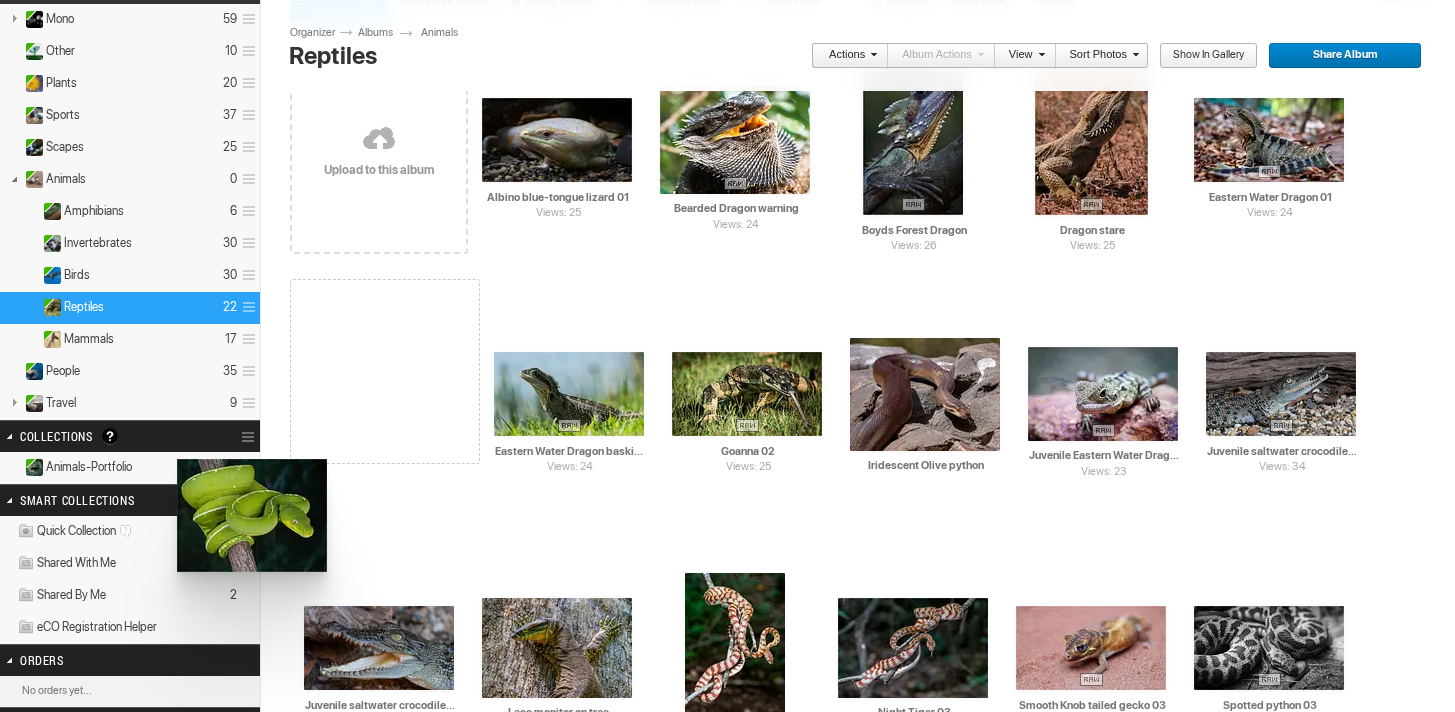 drag, startPoint x: 723, startPoint y: 406, endPoint x: 175, endPoint y: 459, distance: 550.557 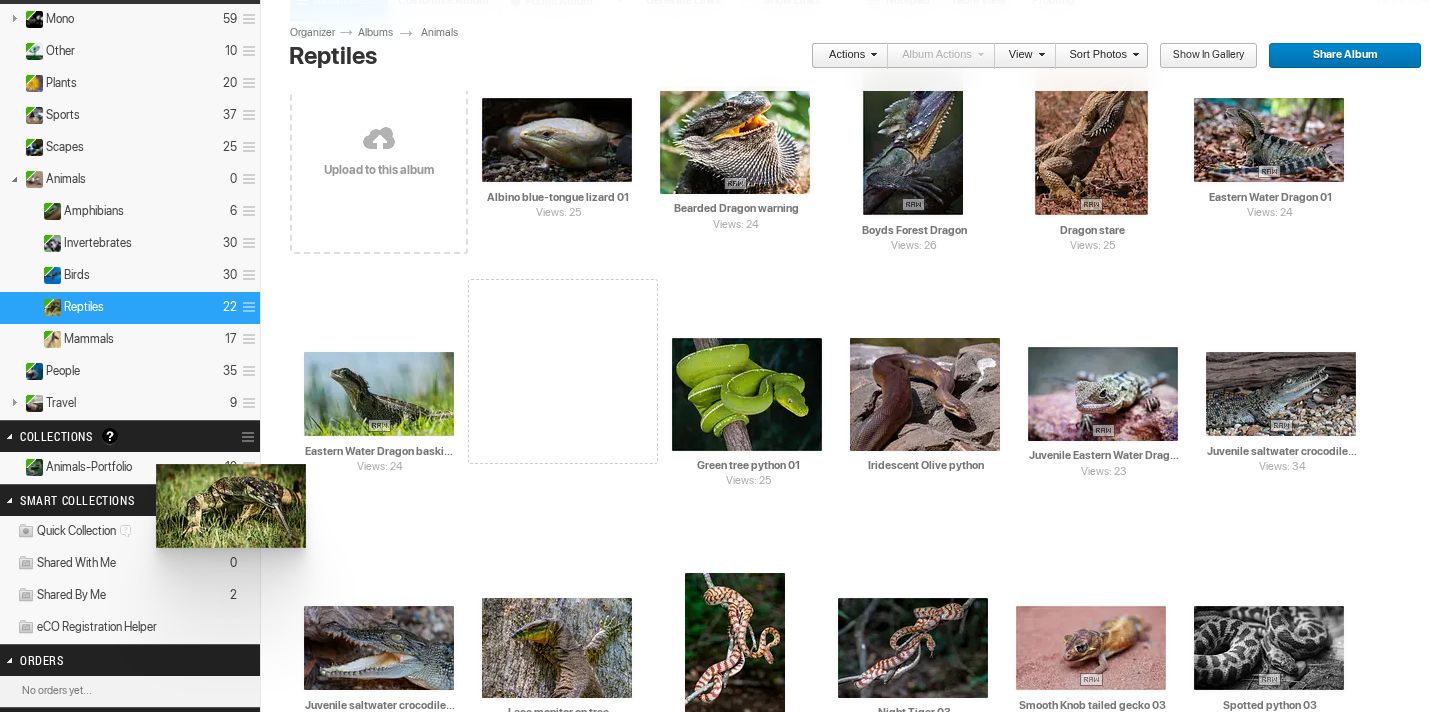 drag, startPoint x: 540, startPoint y: 394, endPoint x: 154, endPoint y: 464, distance: 392.2958 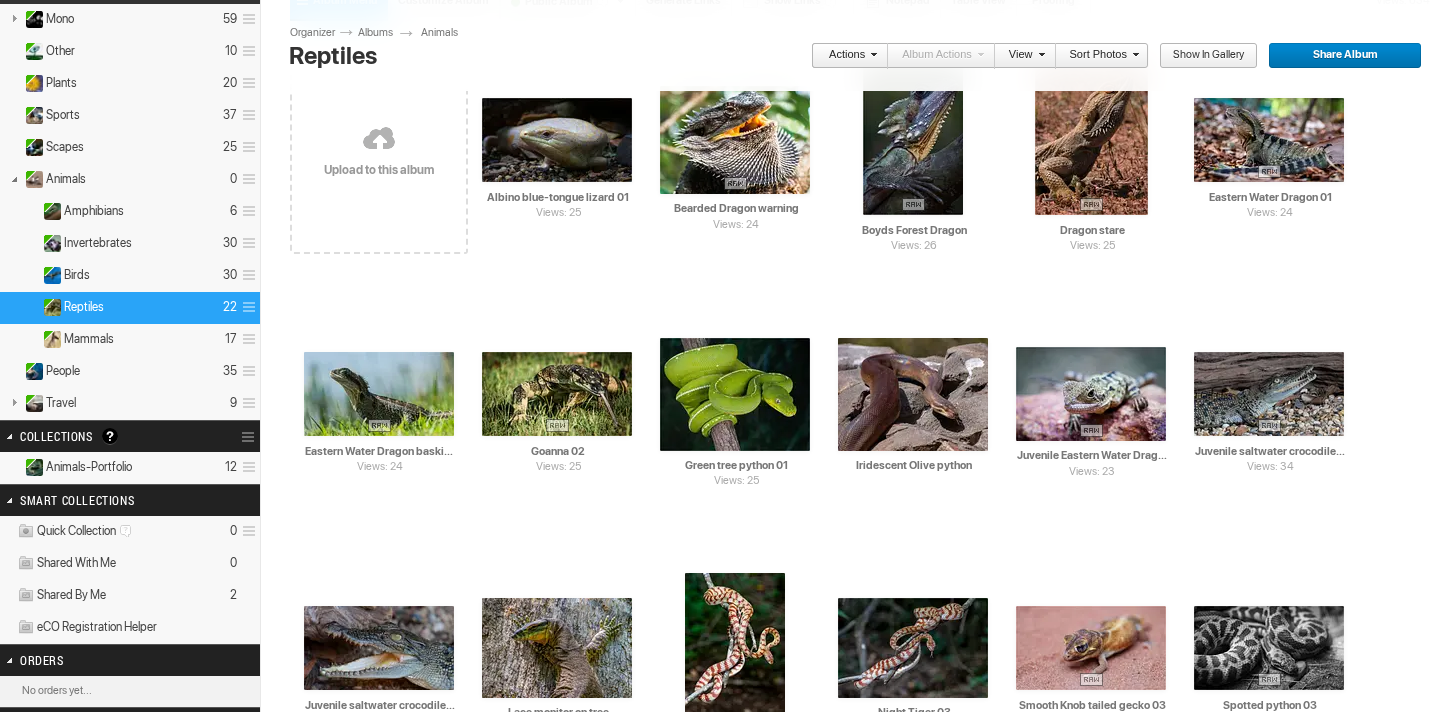 scroll, scrollTop: 182, scrollLeft: 0, axis: vertical 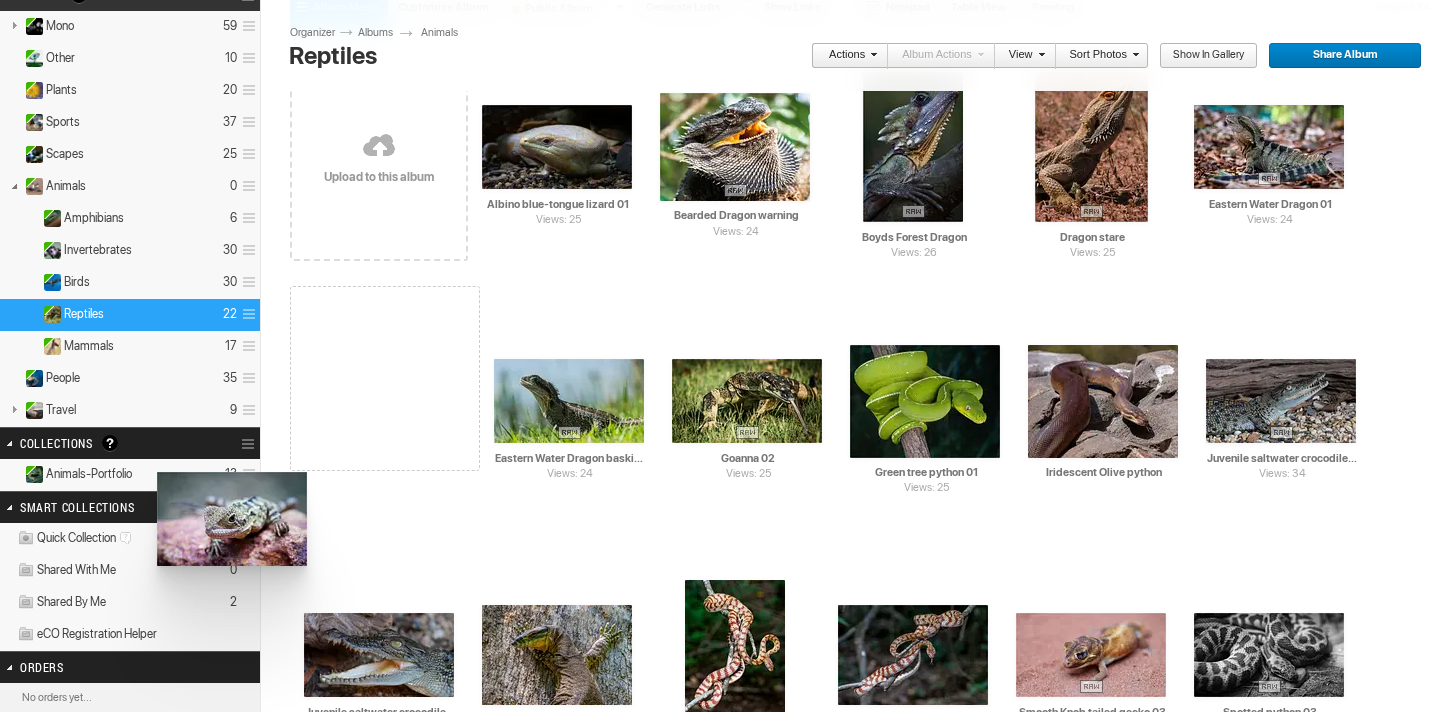 drag, startPoint x: 1091, startPoint y: 400, endPoint x: 154, endPoint y: 472, distance: 939.7622 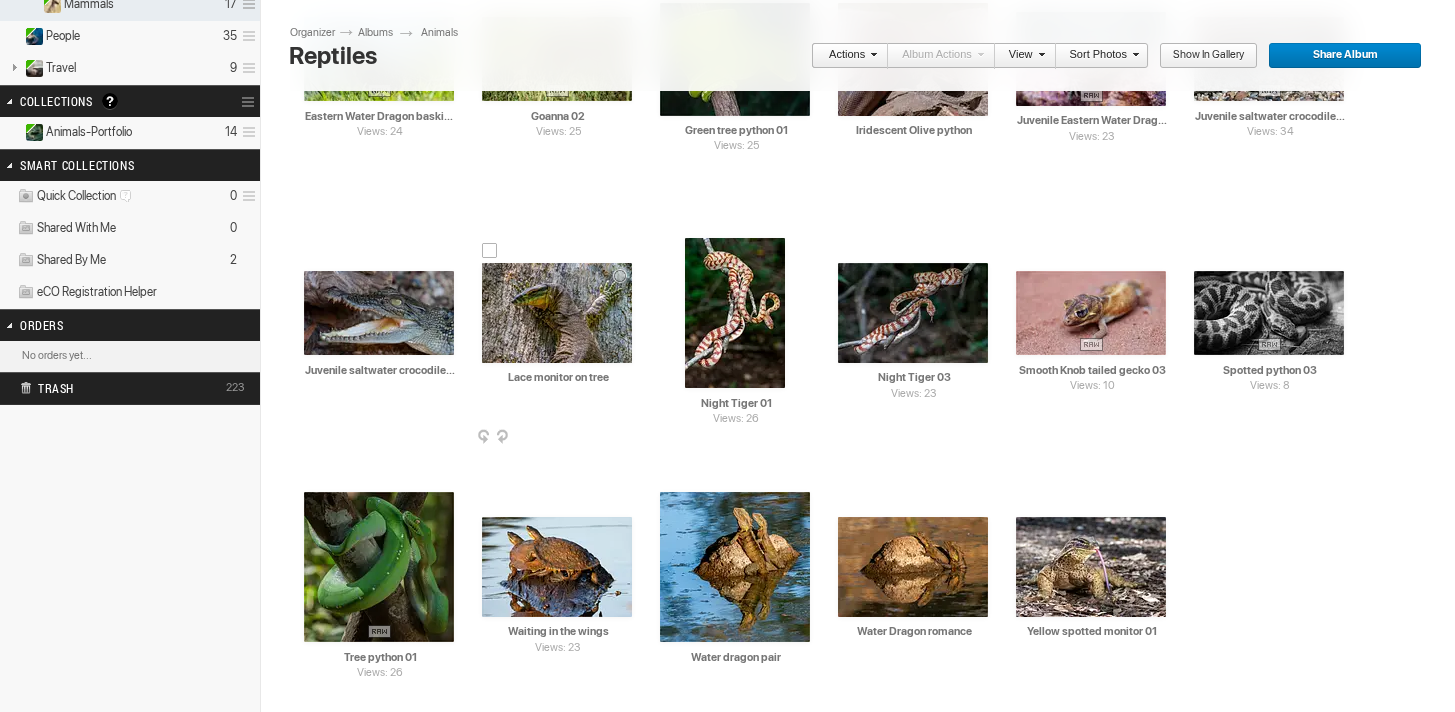 scroll, scrollTop: 525, scrollLeft: 0, axis: vertical 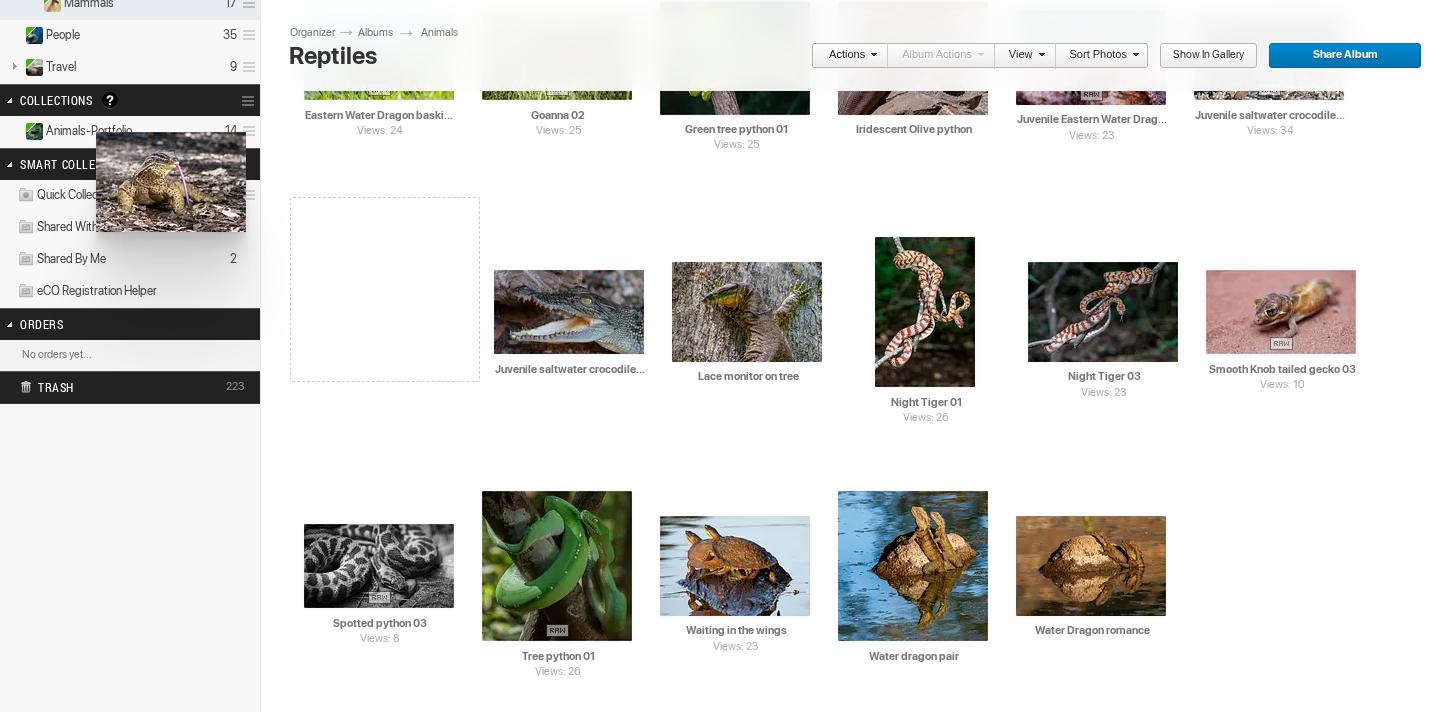 drag, startPoint x: 1056, startPoint y: 565, endPoint x: 94, endPoint y: 132, distance: 1054.9564 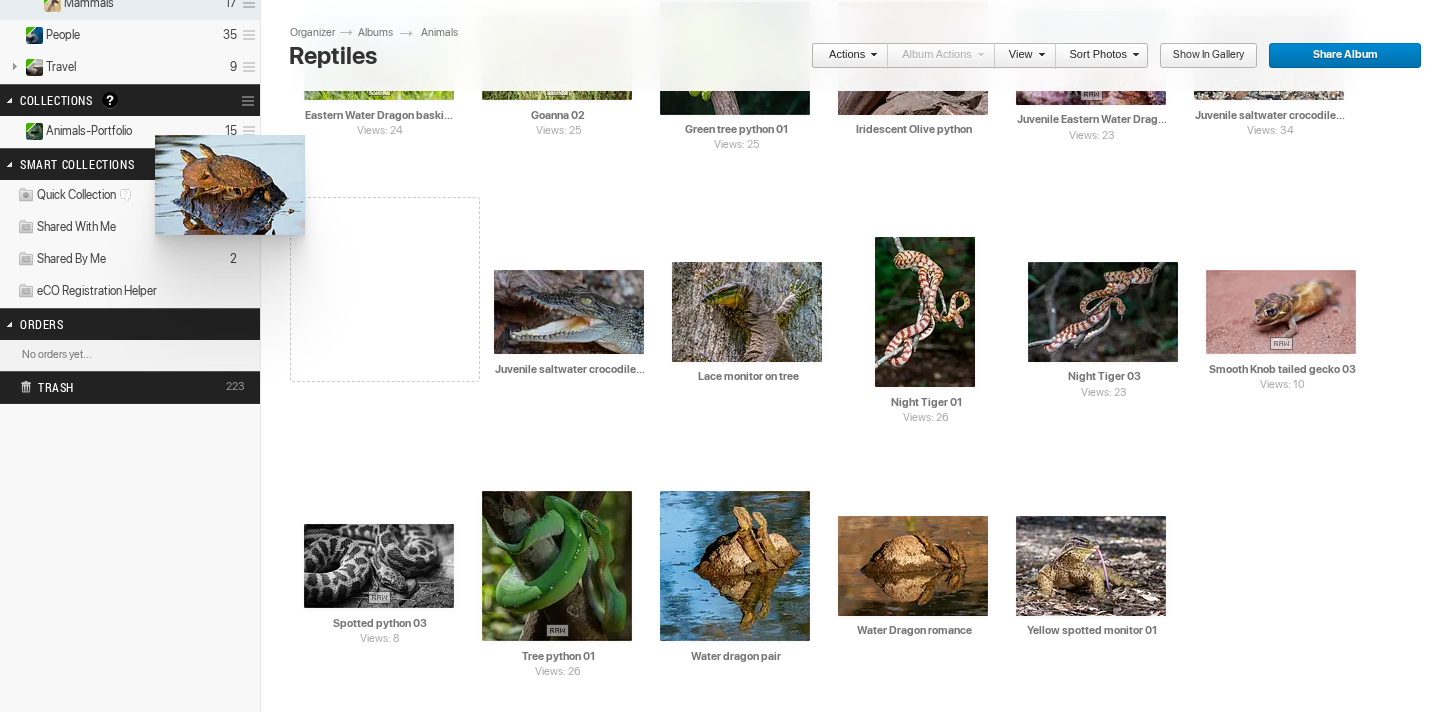 drag, startPoint x: 573, startPoint y: 569, endPoint x: 153, endPoint y: 135, distance: 603.9503 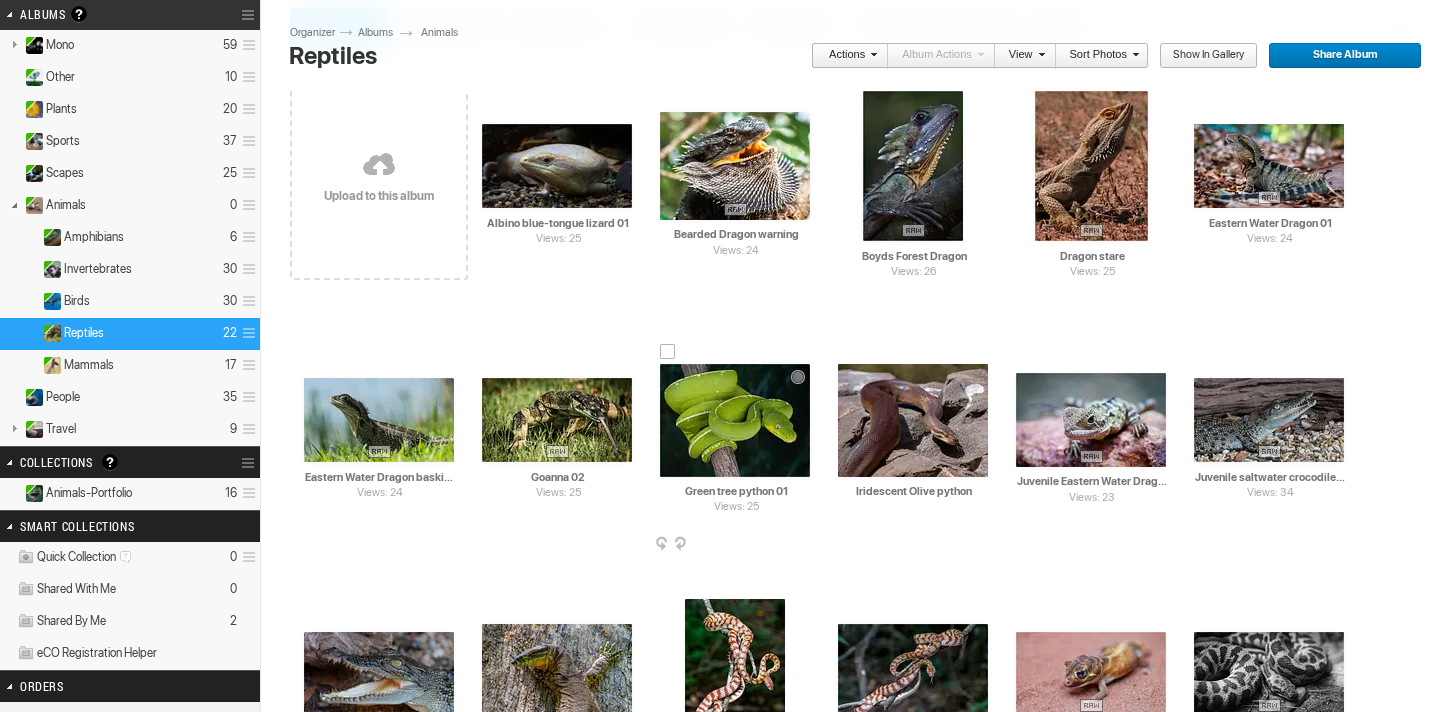 scroll, scrollTop: 162, scrollLeft: 0, axis: vertical 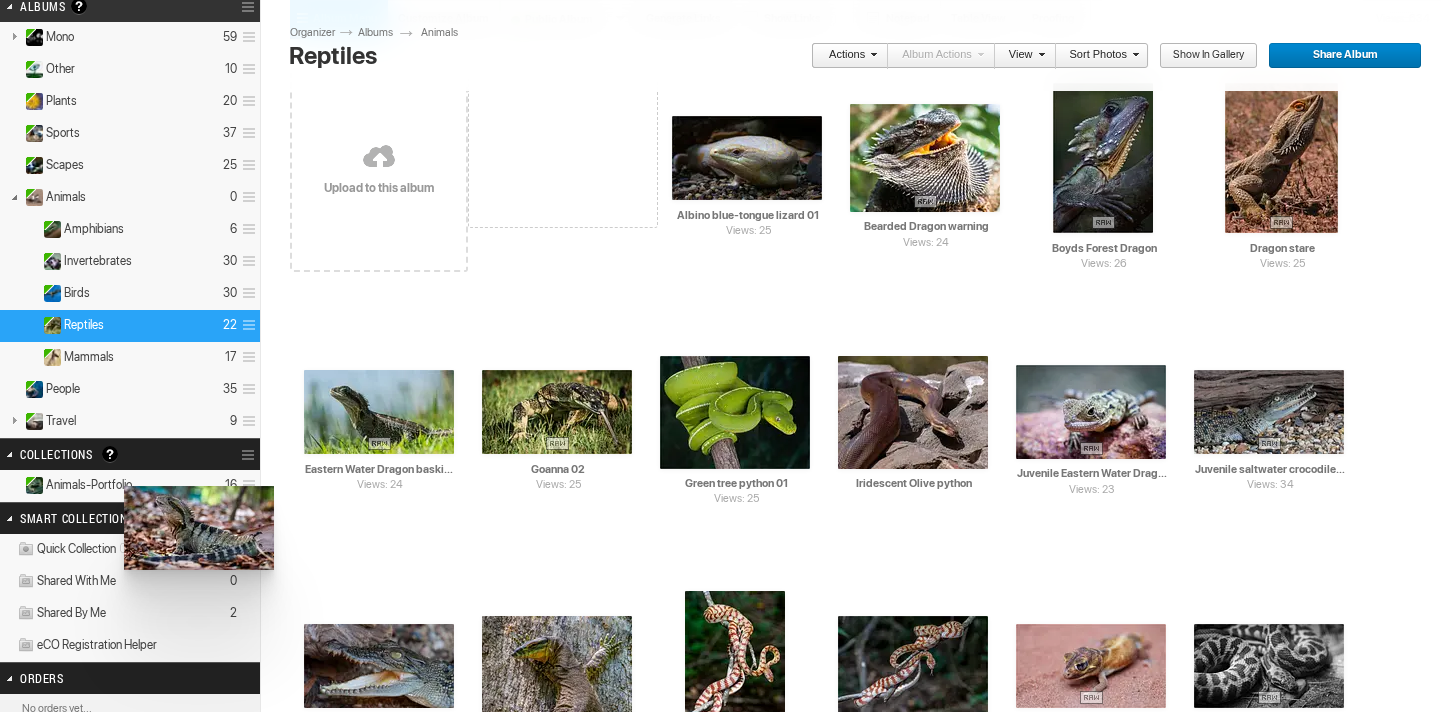 drag, startPoint x: 1276, startPoint y: 161, endPoint x: 122, endPoint y: 485, distance: 1198.6208 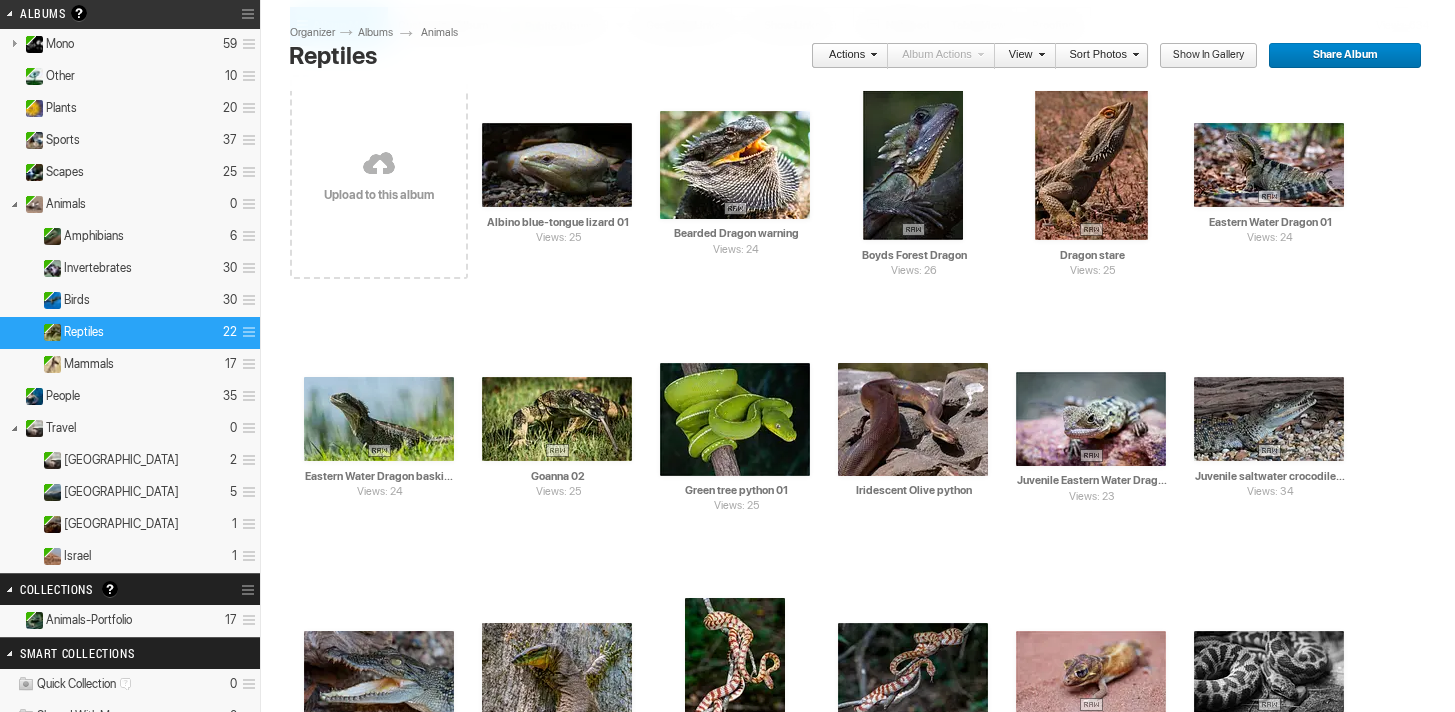 scroll, scrollTop: 167, scrollLeft: 0, axis: vertical 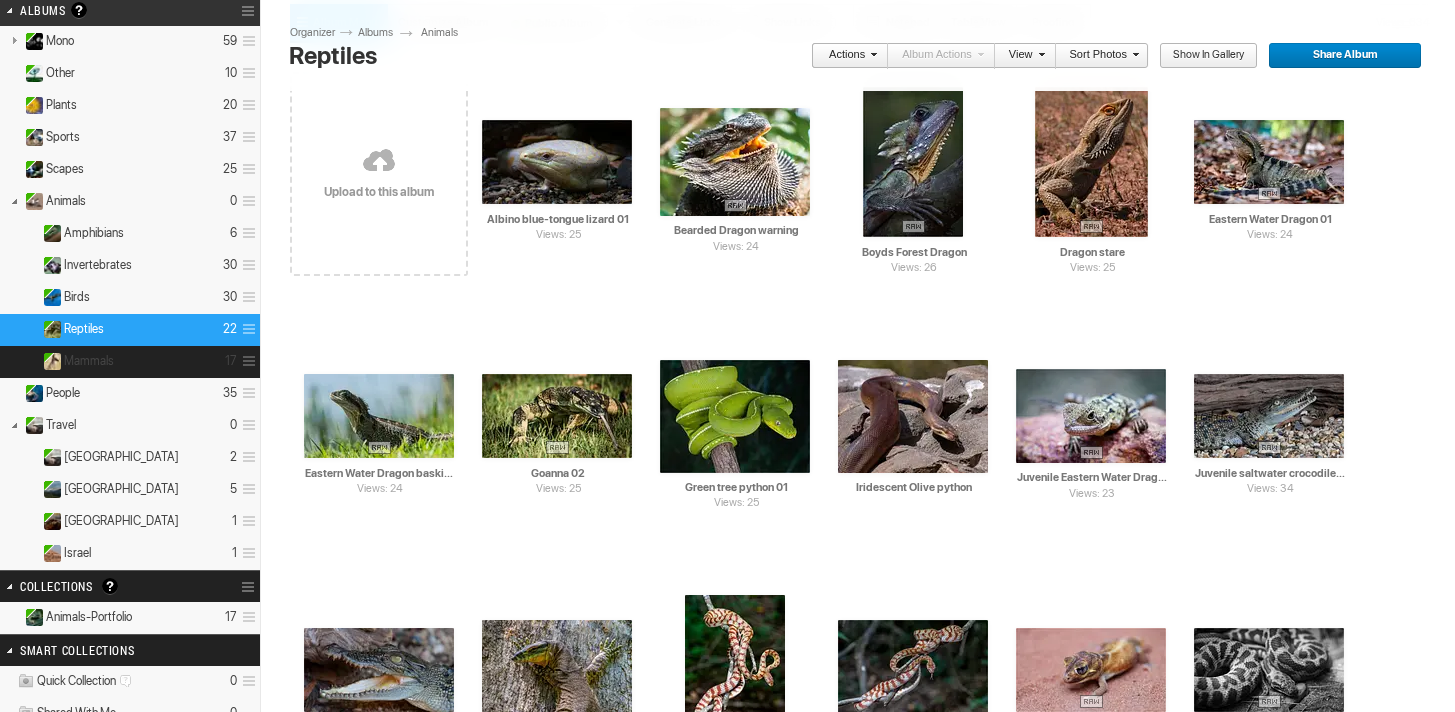 click on "Mammals
17" at bounding box center [130, 362] 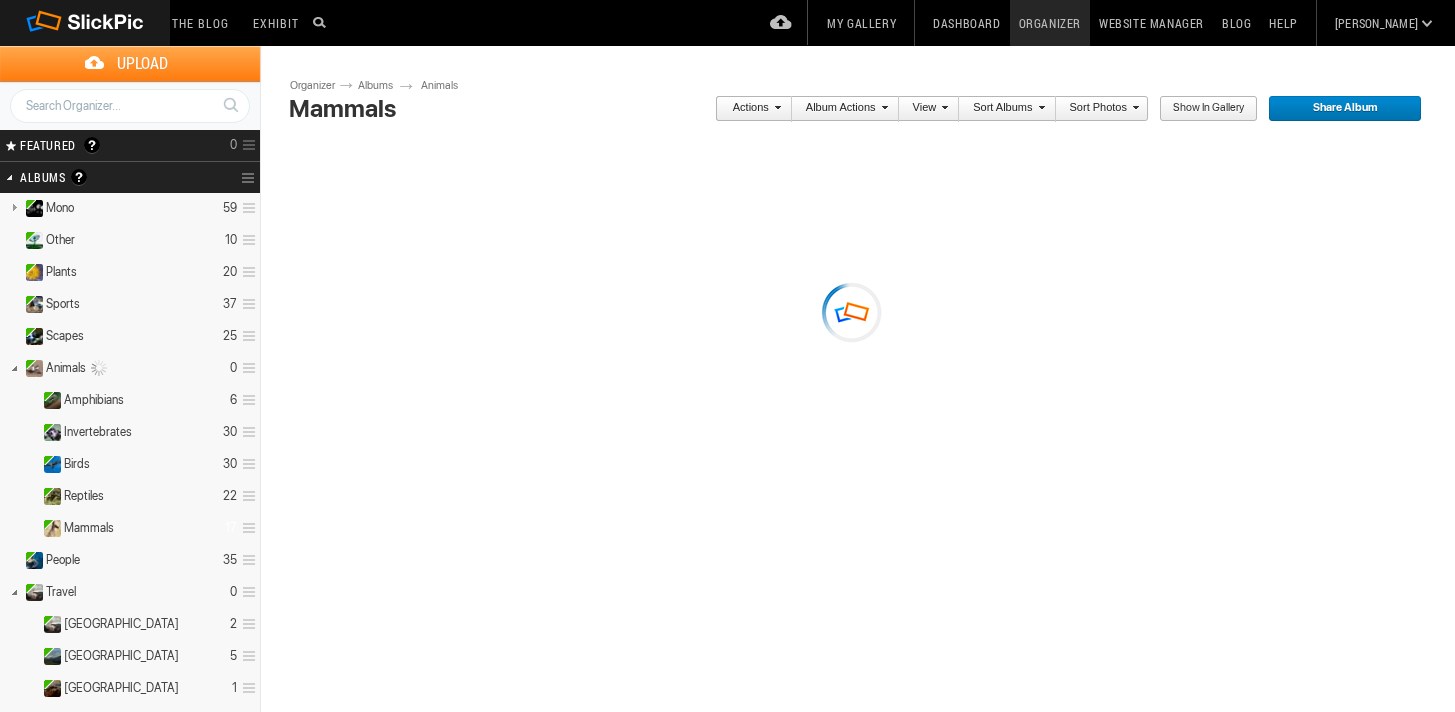 scroll, scrollTop: 0, scrollLeft: 0, axis: both 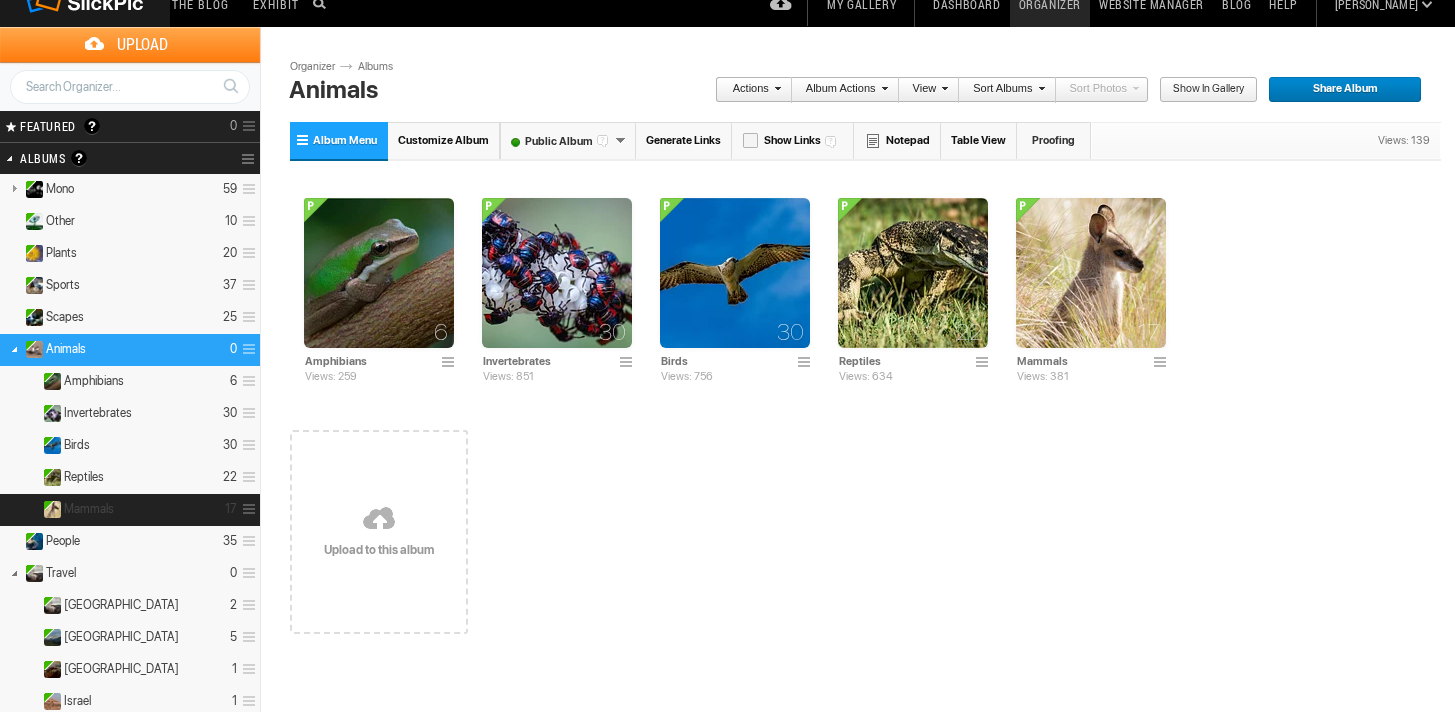 click on "Mammals
17" at bounding box center (130, 510) 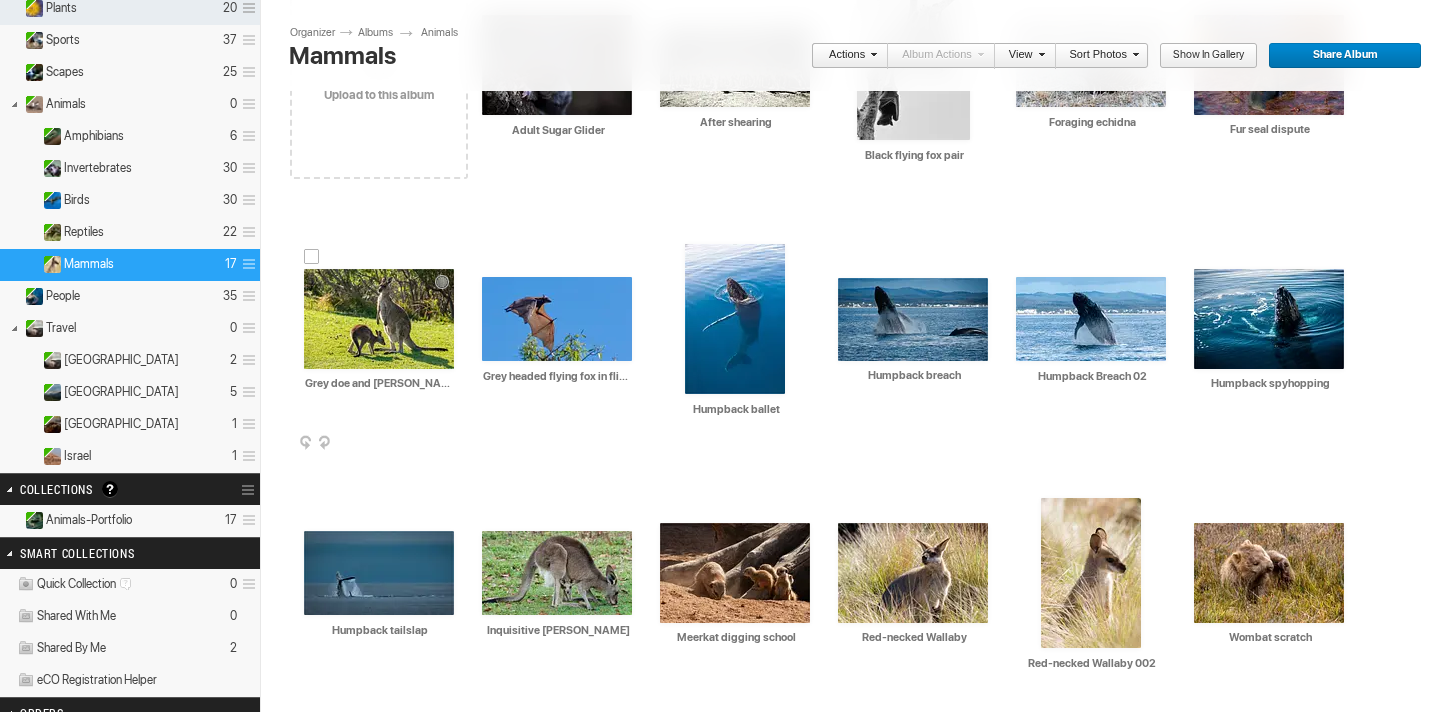 scroll, scrollTop: 265, scrollLeft: 0, axis: vertical 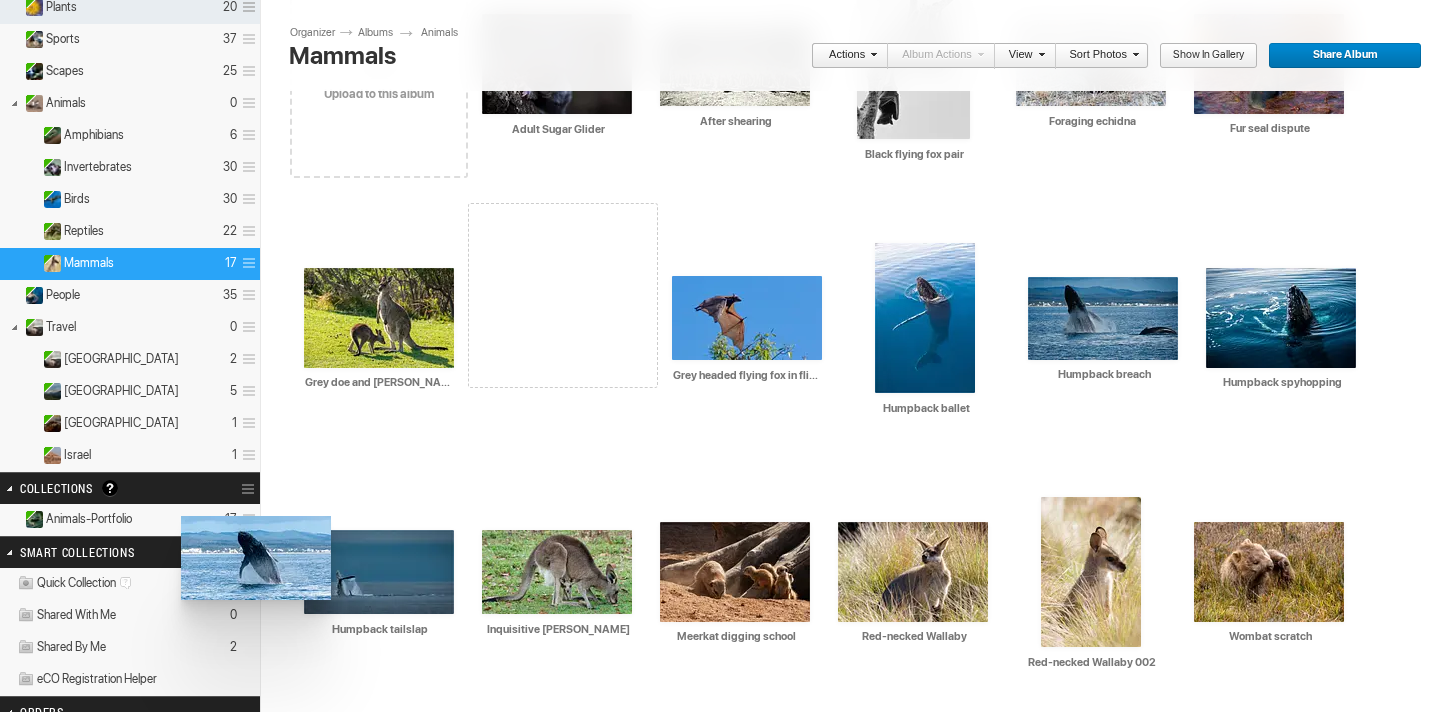 drag, startPoint x: 1071, startPoint y: 317, endPoint x: 179, endPoint y: 515, distance: 913.7111 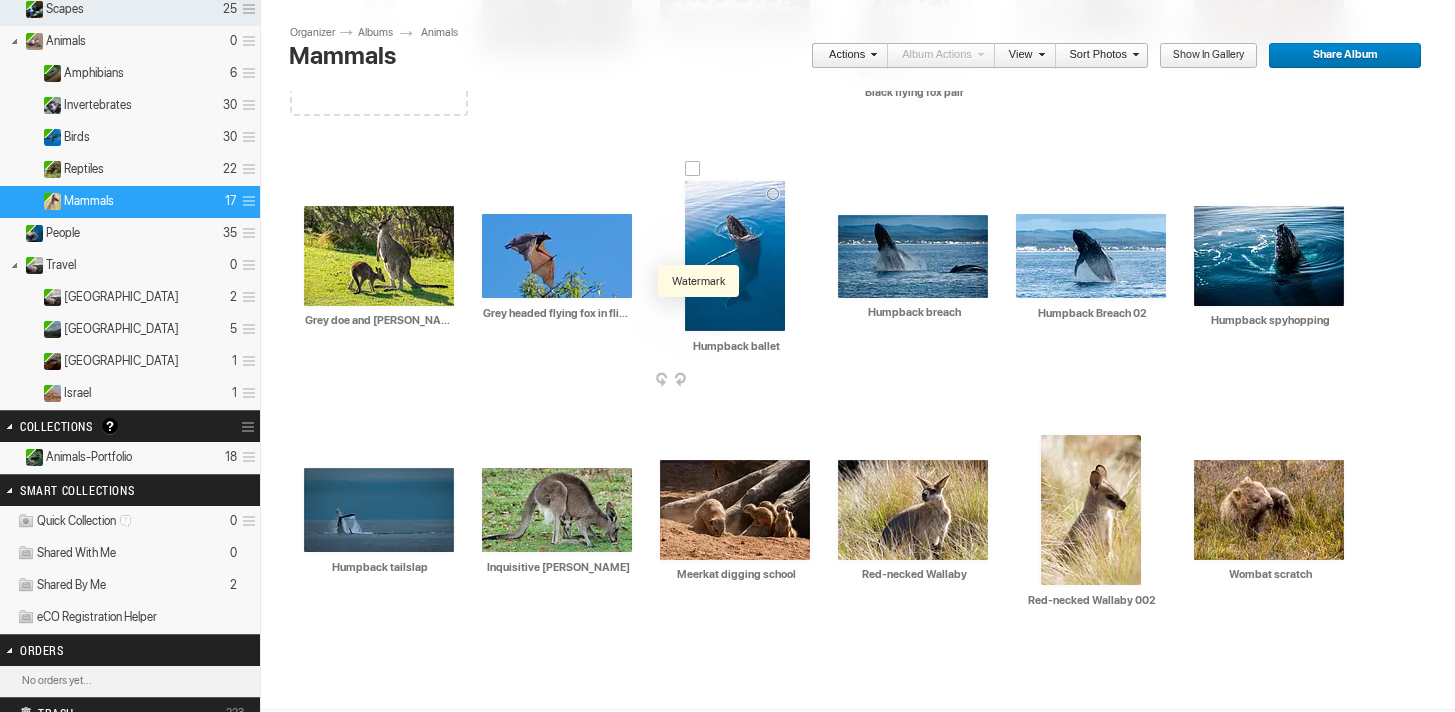 scroll, scrollTop: 328, scrollLeft: 0, axis: vertical 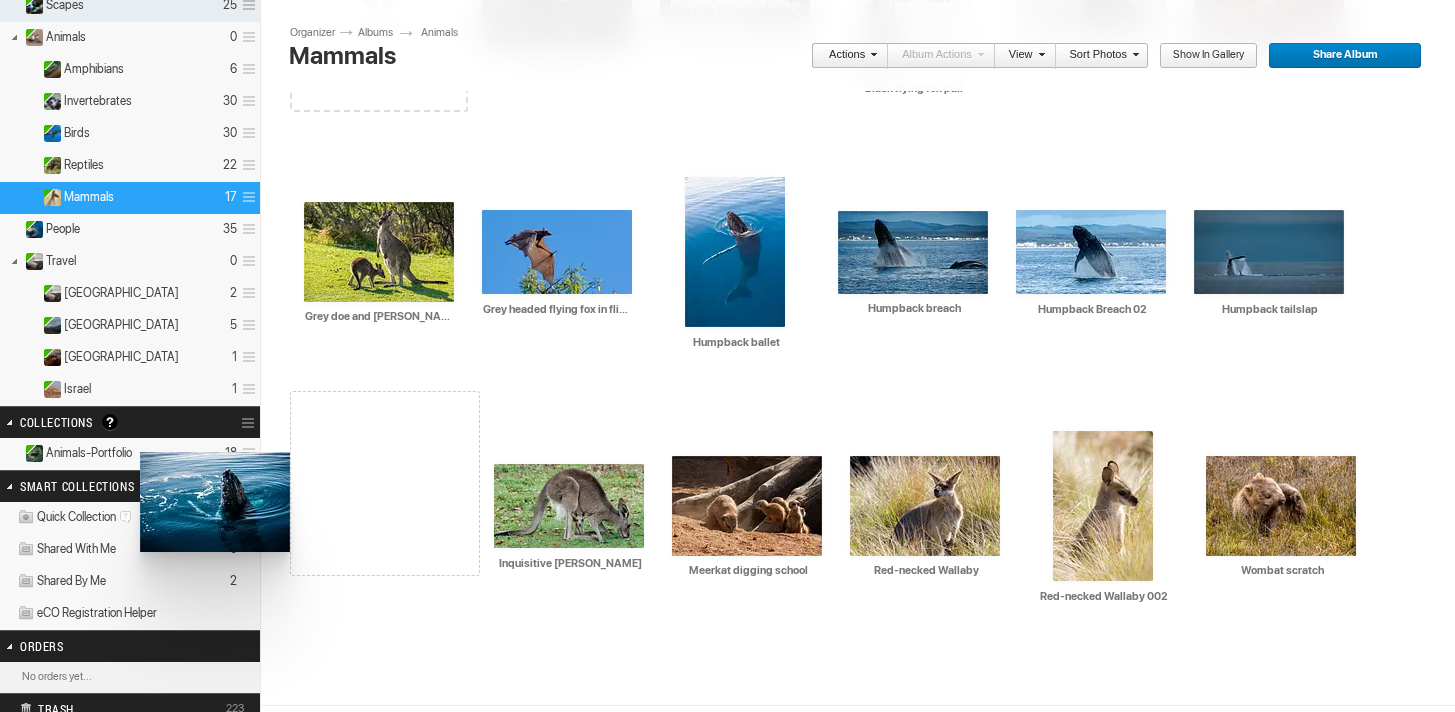 drag, startPoint x: 1252, startPoint y: 246, endPoint x: 138, endPoint y: 452, distance: 1132.8866 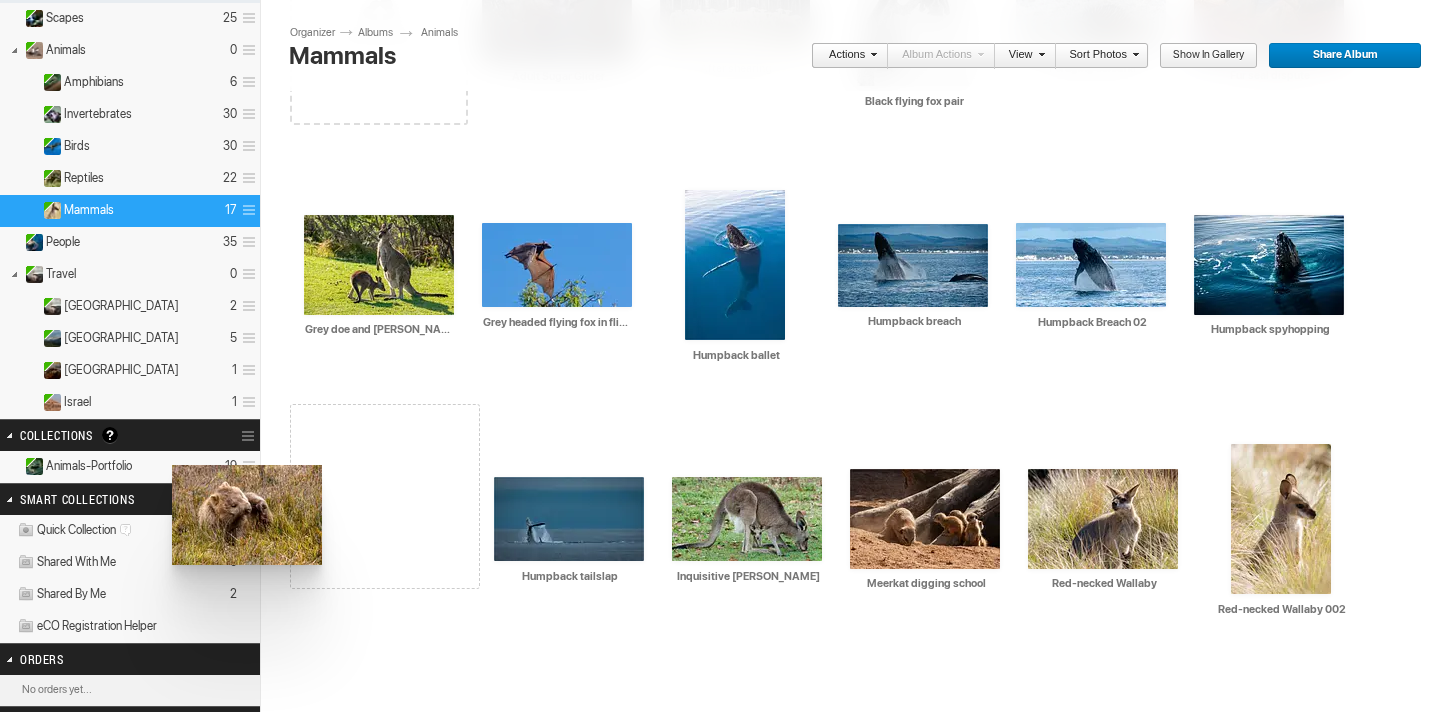 drag, startPoint x: 1257, startPoint y: 520, endPoint x: 170, endPoint y: 465, distance: 1088.3905 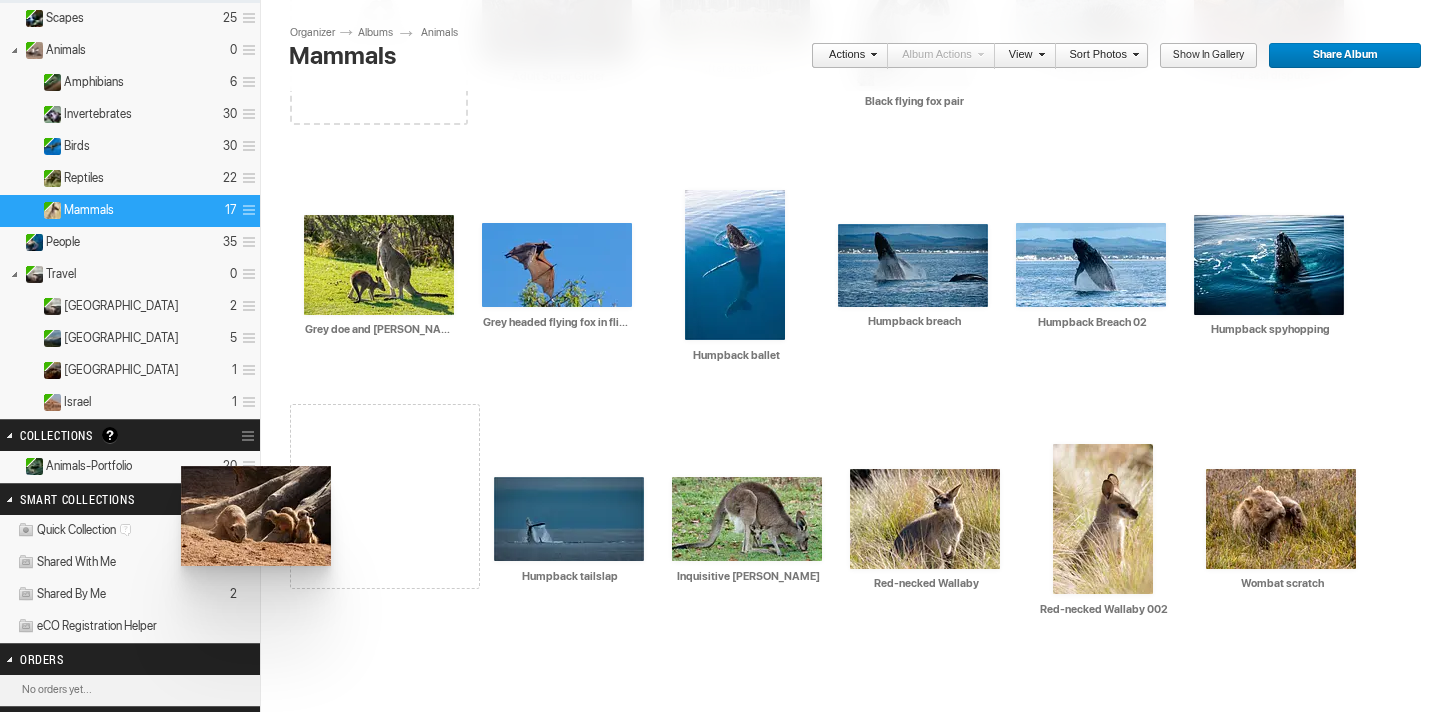 drag, startPoint x: 737, startPoint y: 515, endPoint x: 181, endPoint y: 467, distance: 558.0681 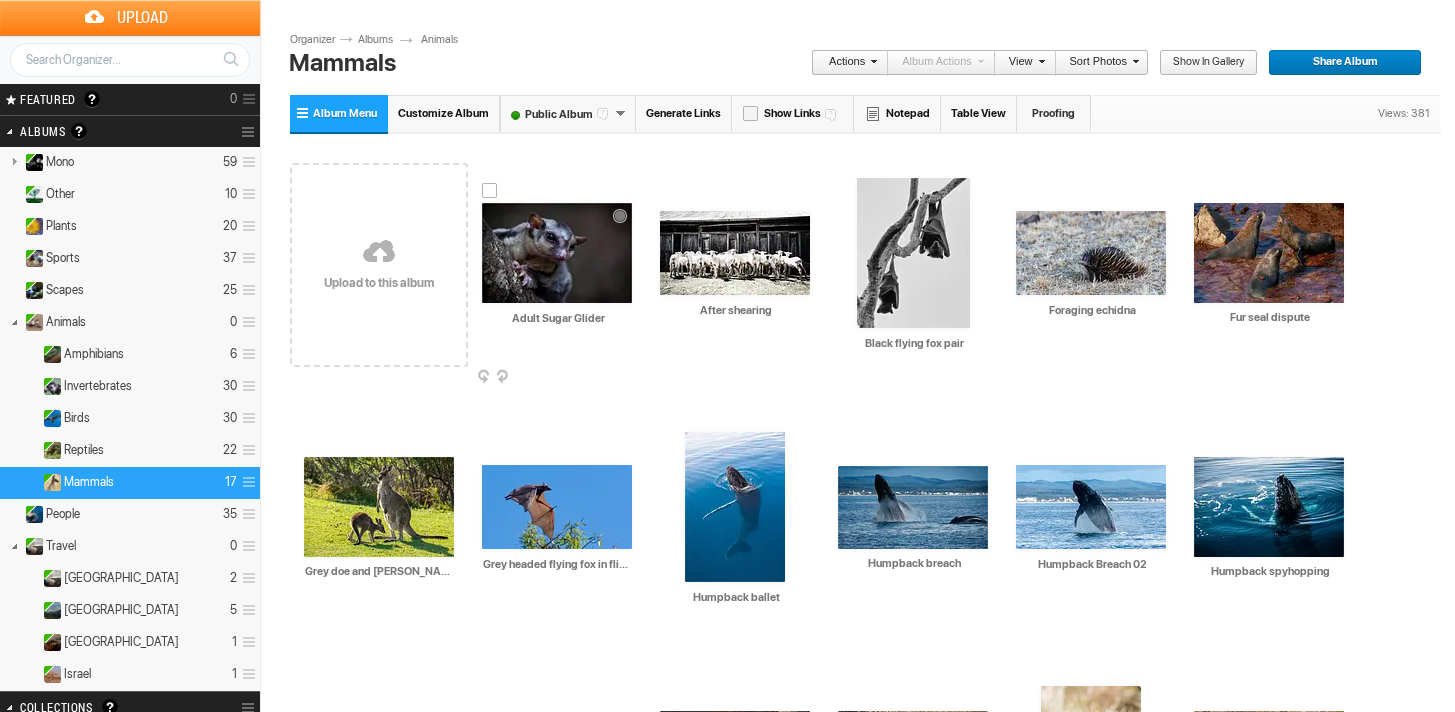 scroll, scrollTop: 41, scrollLeft: 0, axis: vertical 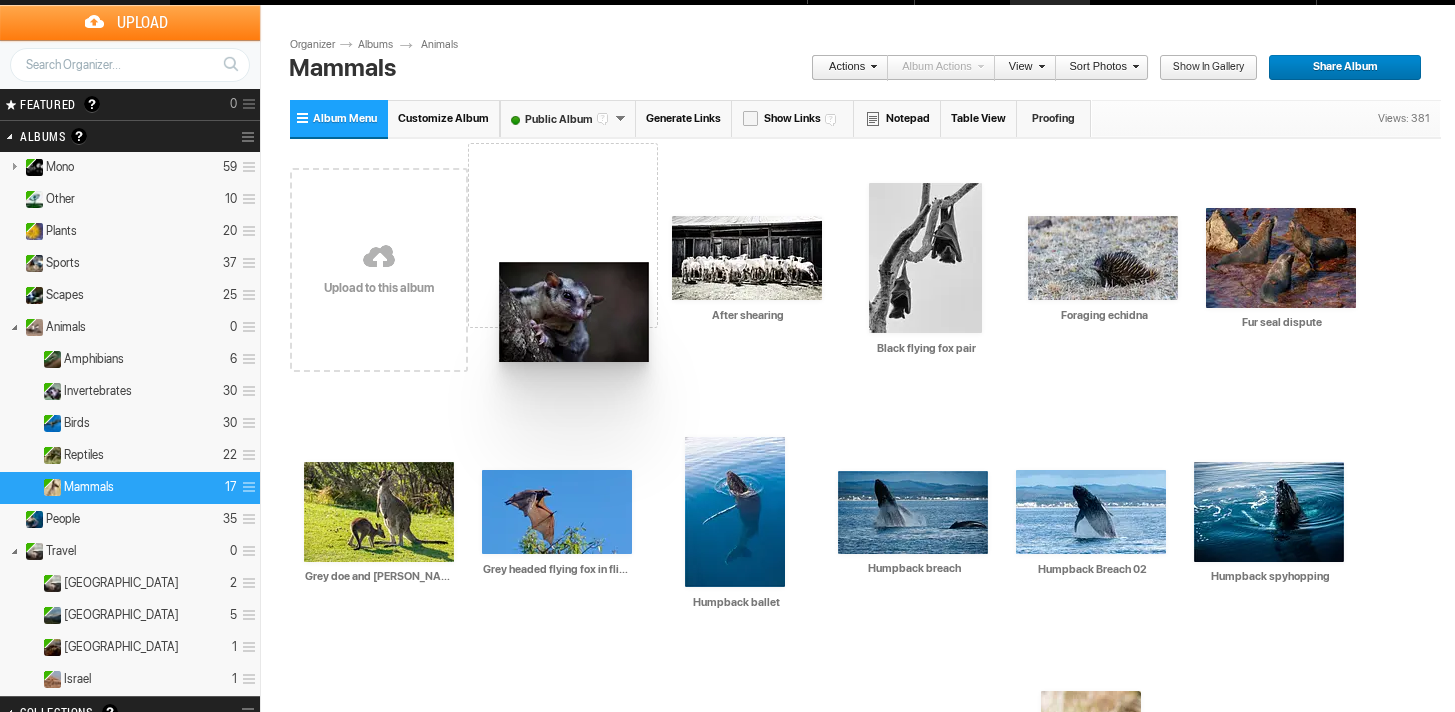 drag, startPoint x: 578, startPoint y: 260, endPoint x: 488, endPoint y: 266, distance: 90.199776 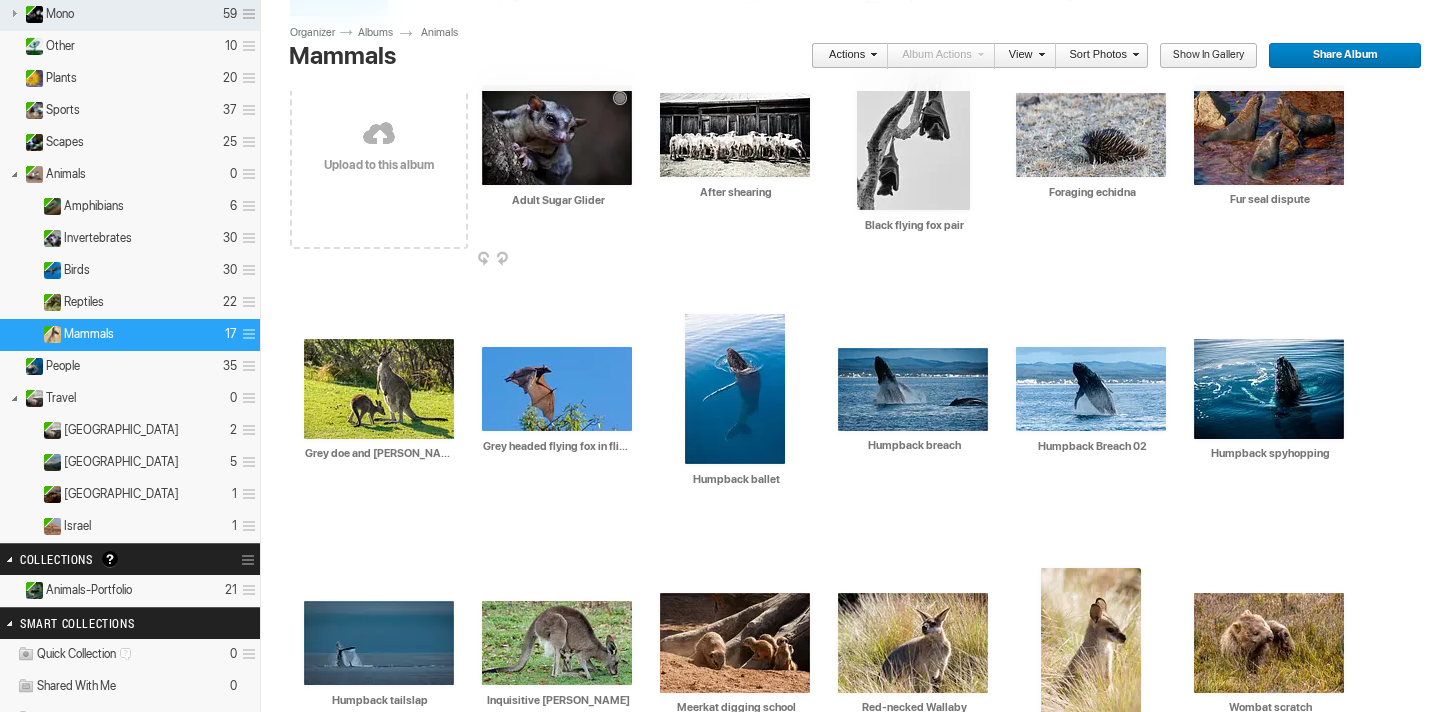 scroll, scrollTop: 198, scrollLeft: 0, axis: vertical 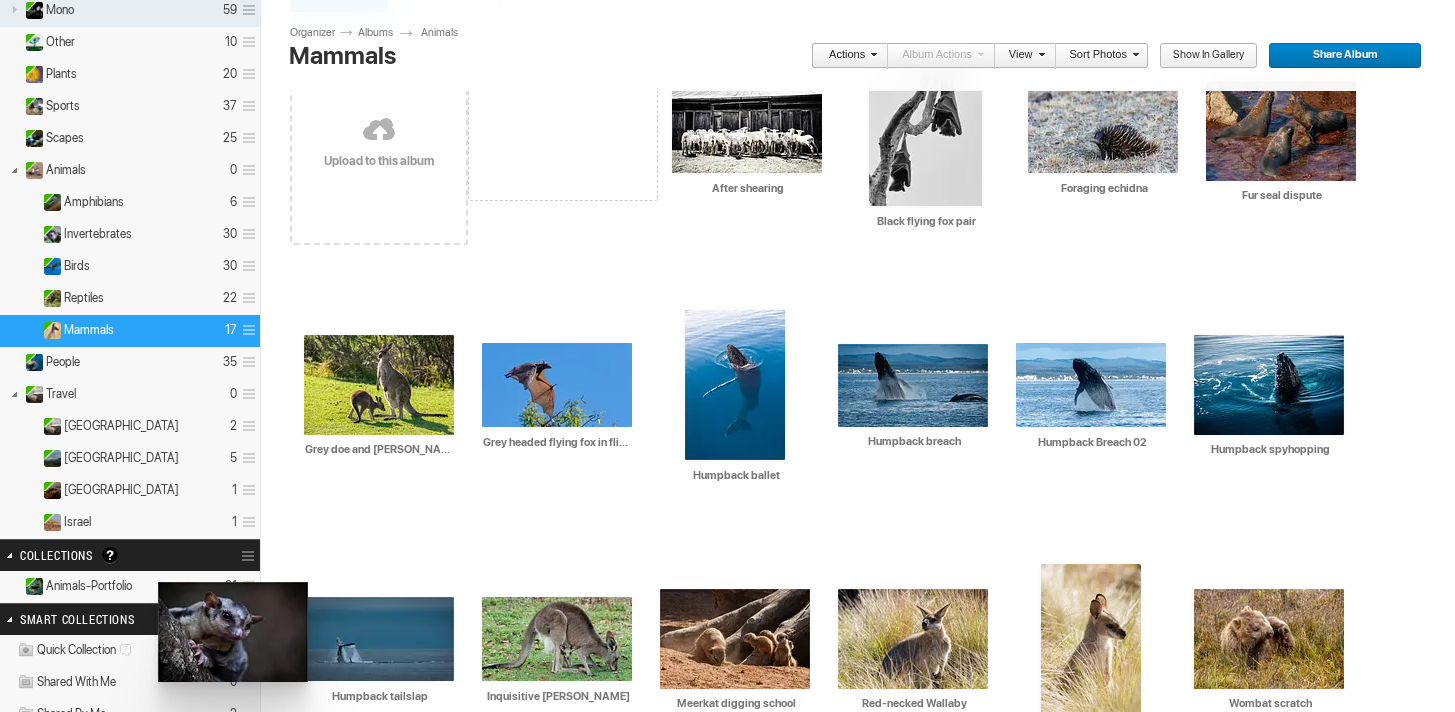drag, startPoint x: 544, startPoint y: 157, endPoint x: 156, endPoint y: 582, distance: 575.47284 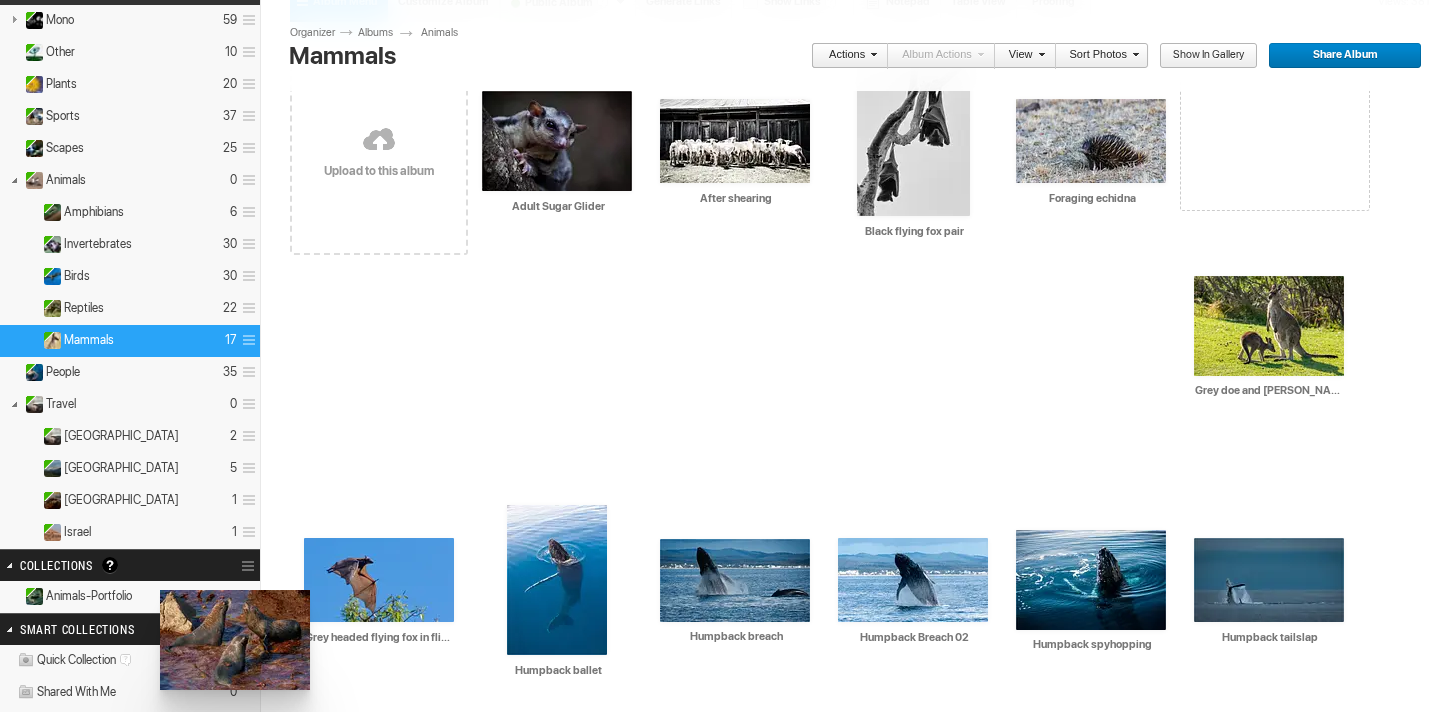 scroll, scrollTop: 186, scrollLeft: 0, axis: vertical 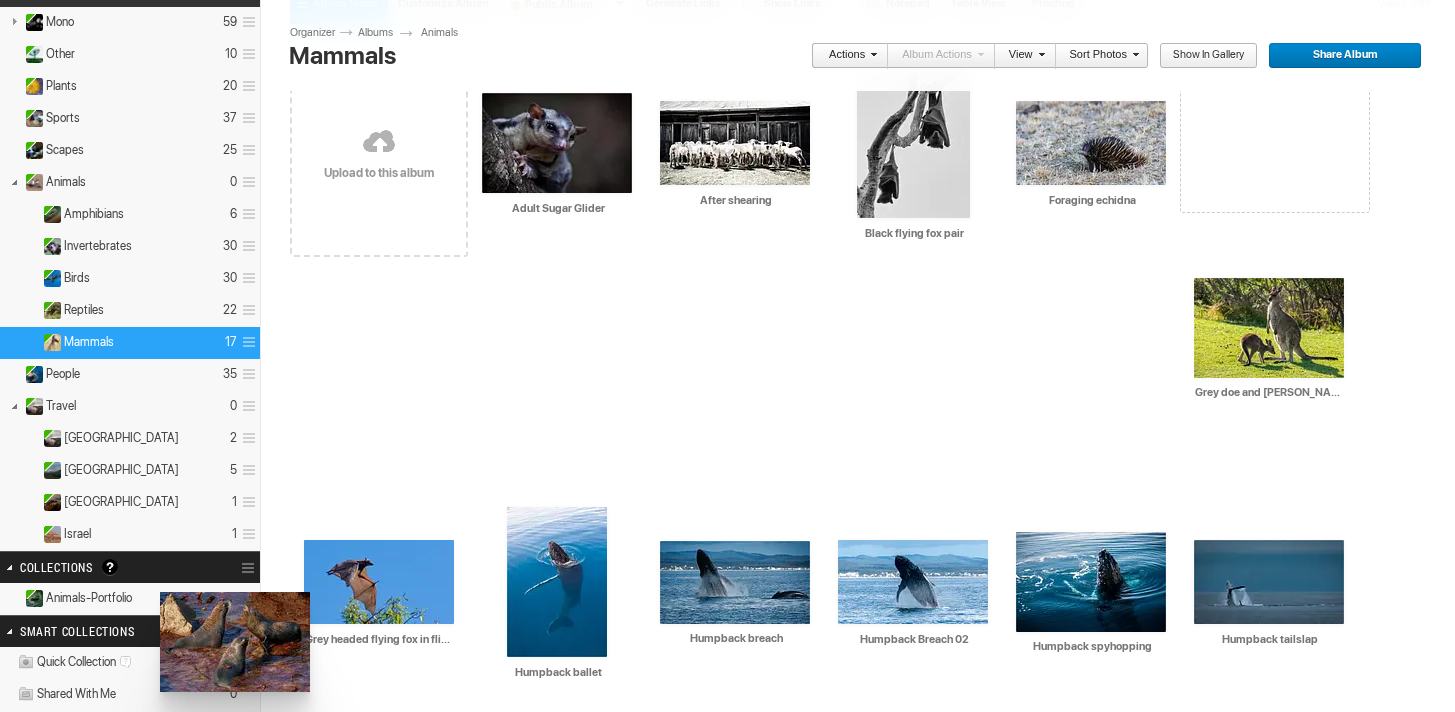 drag, startPoint x: 1253, startPoint y: 172, endPoint x: 158, endPoint y: 591, distance: 1172.4274 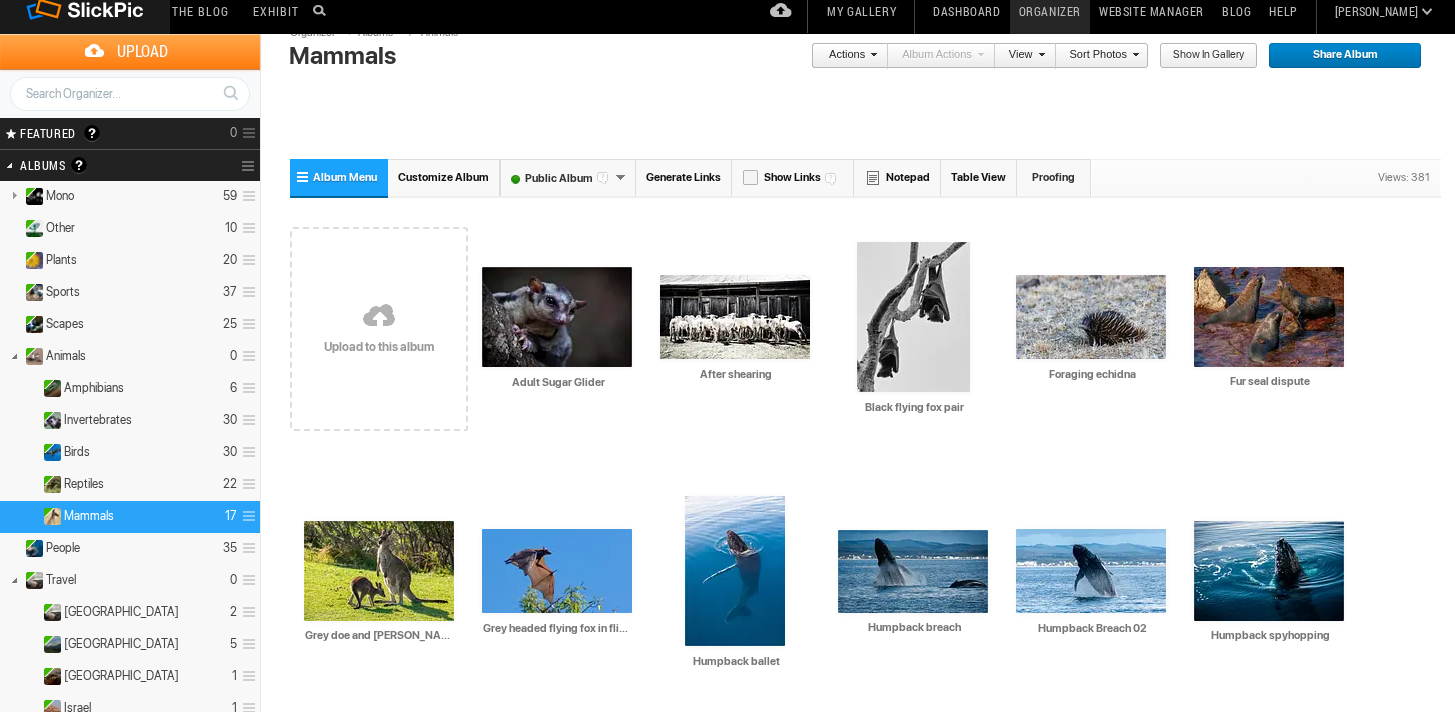 scroll, scrollTop: 0, scrollLeft: 0, axis: both 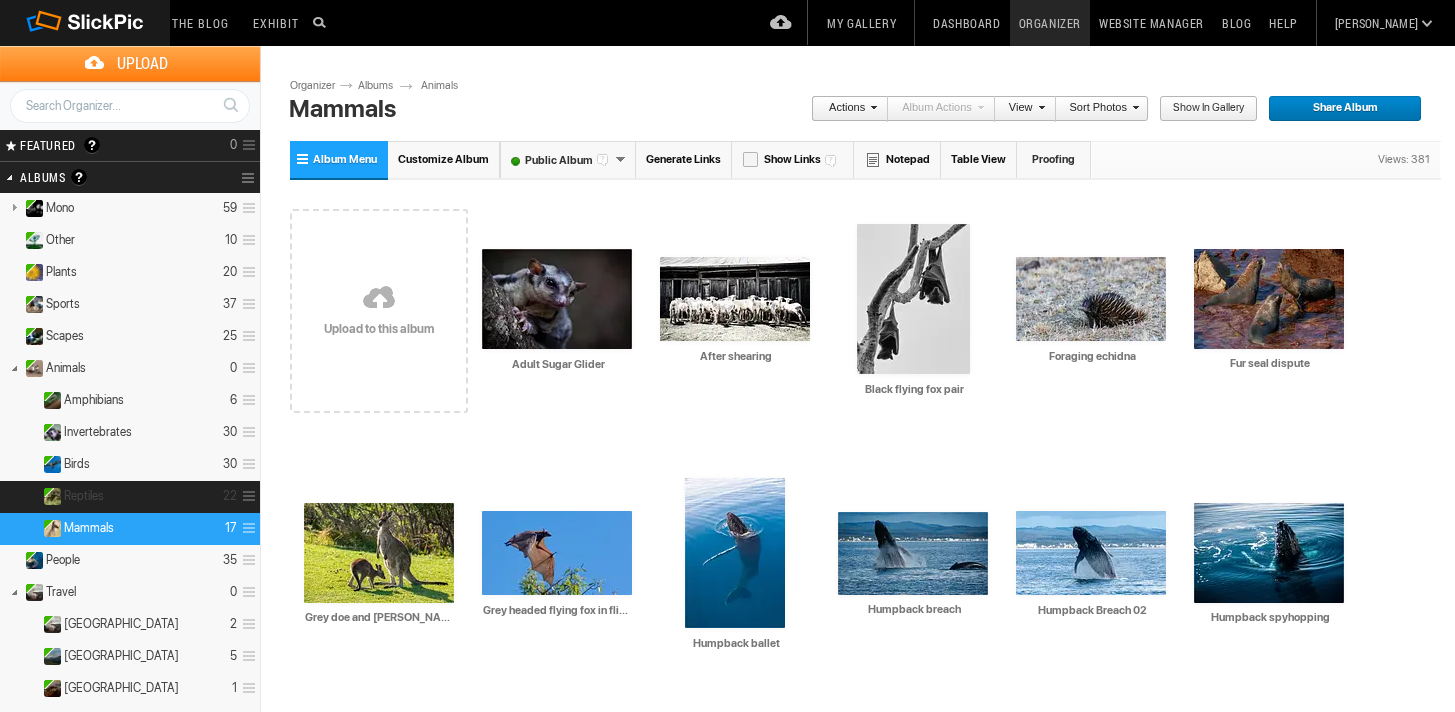 click on "Reptiles
22" at bounding box center [130, 497] 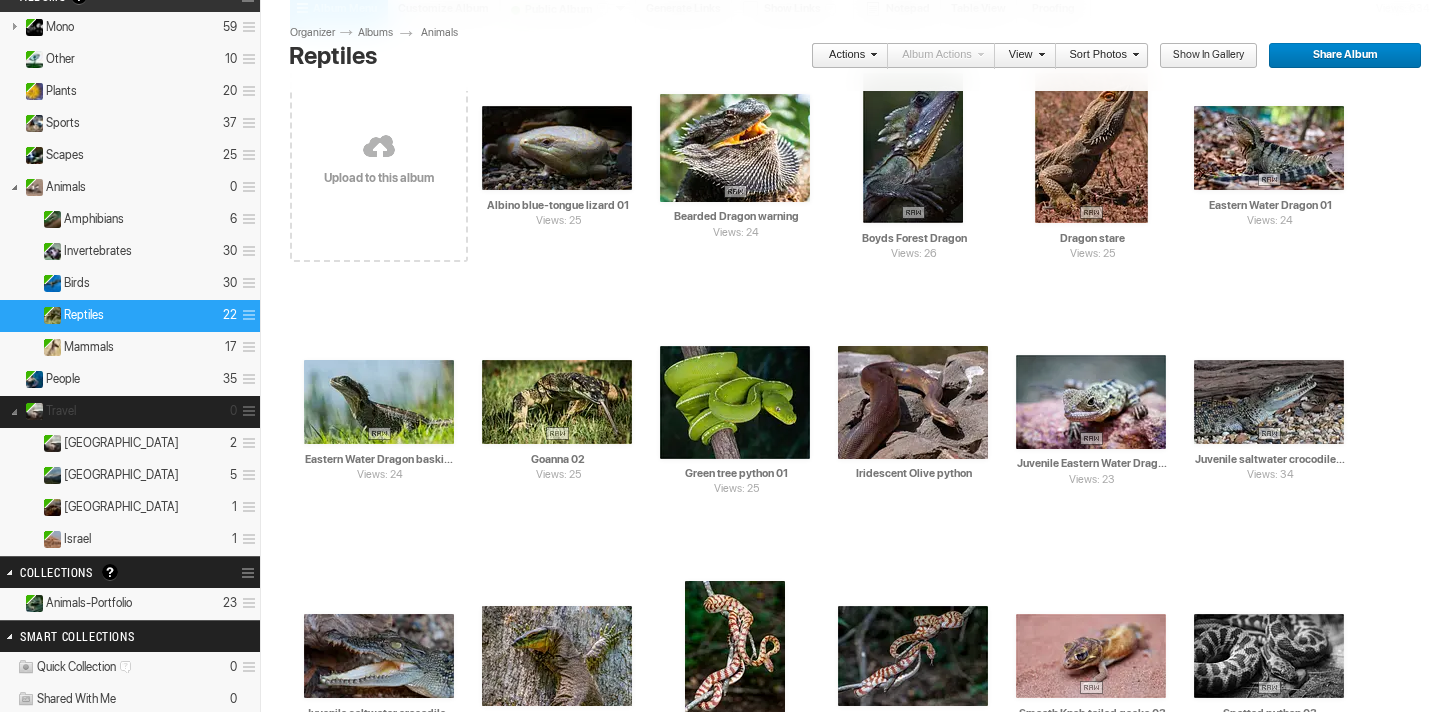 scroll, scrollTop: 178, scrollLeft: 0, axis: vertical 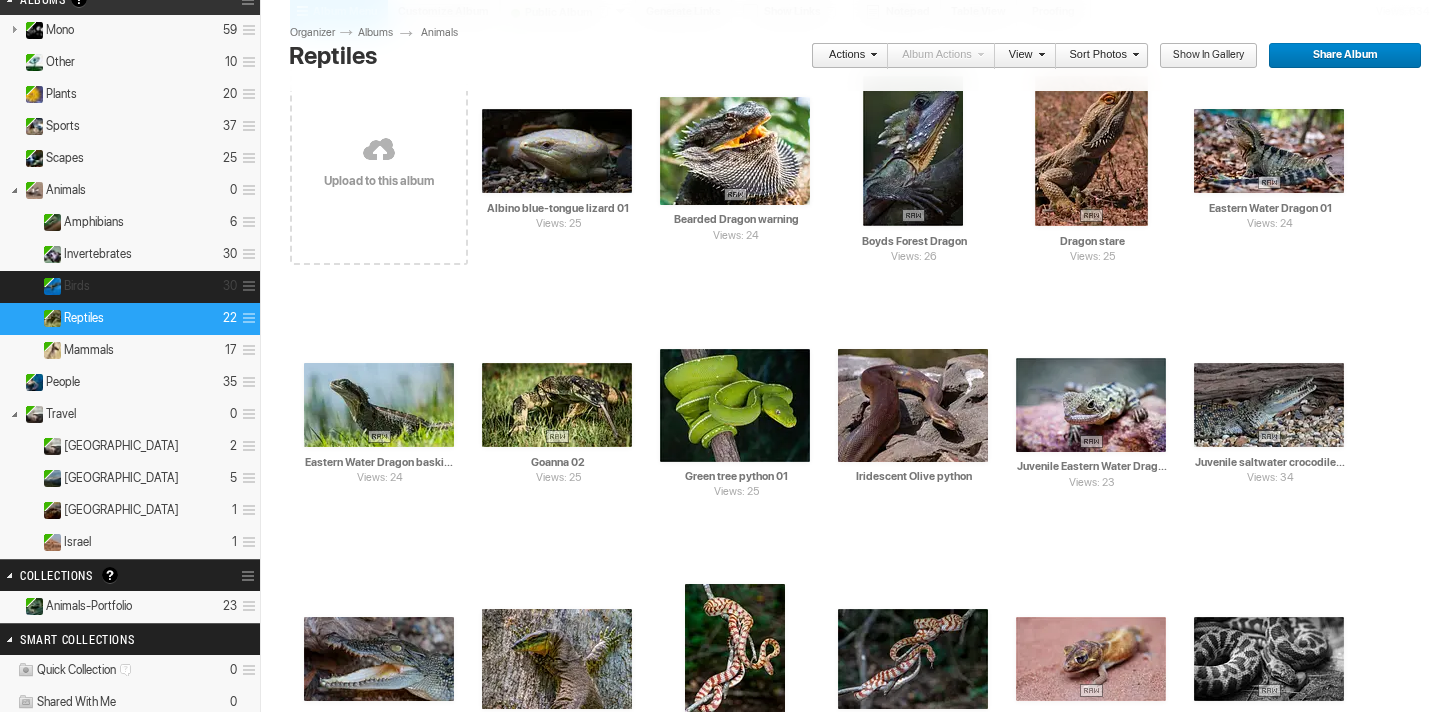 click on "Birds
30" at bounding box center (130, 287) 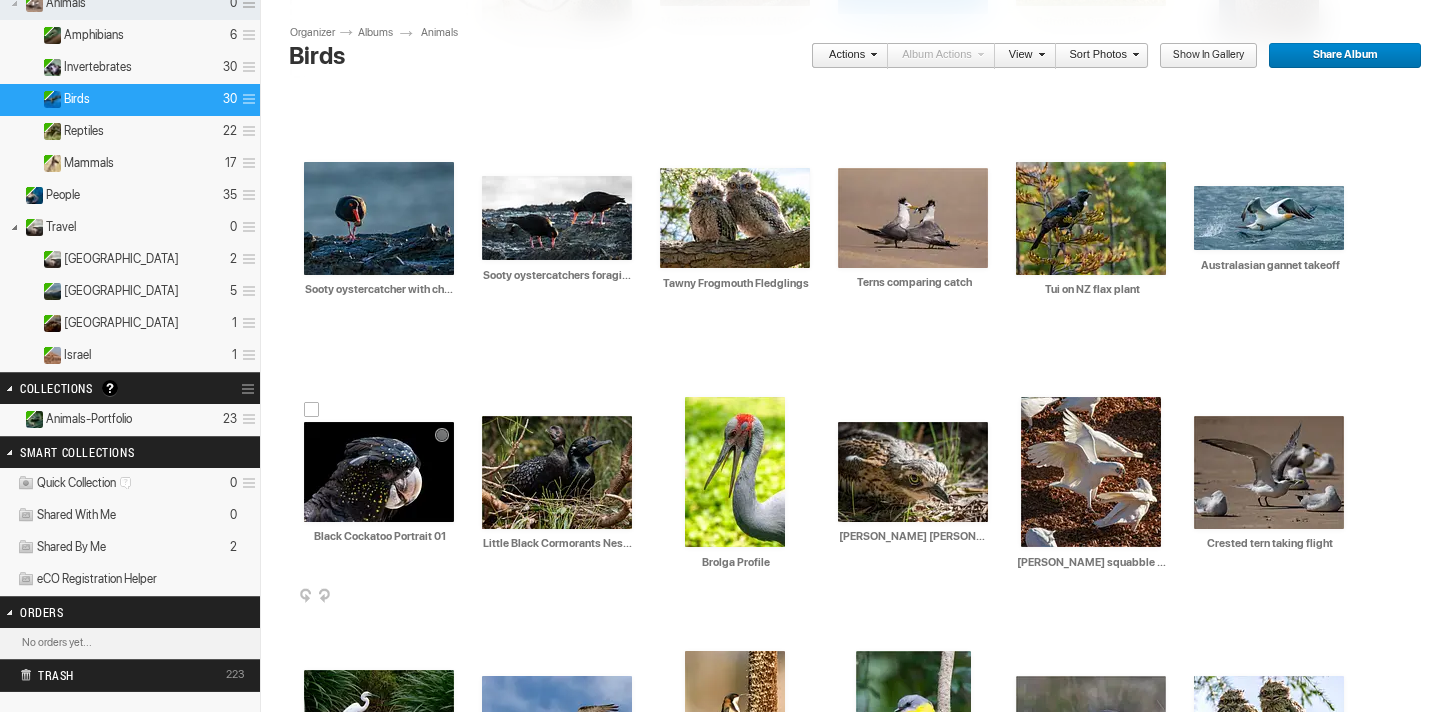 scroll, scrollTop: 364, scrollLeft: 0, axis: vertical 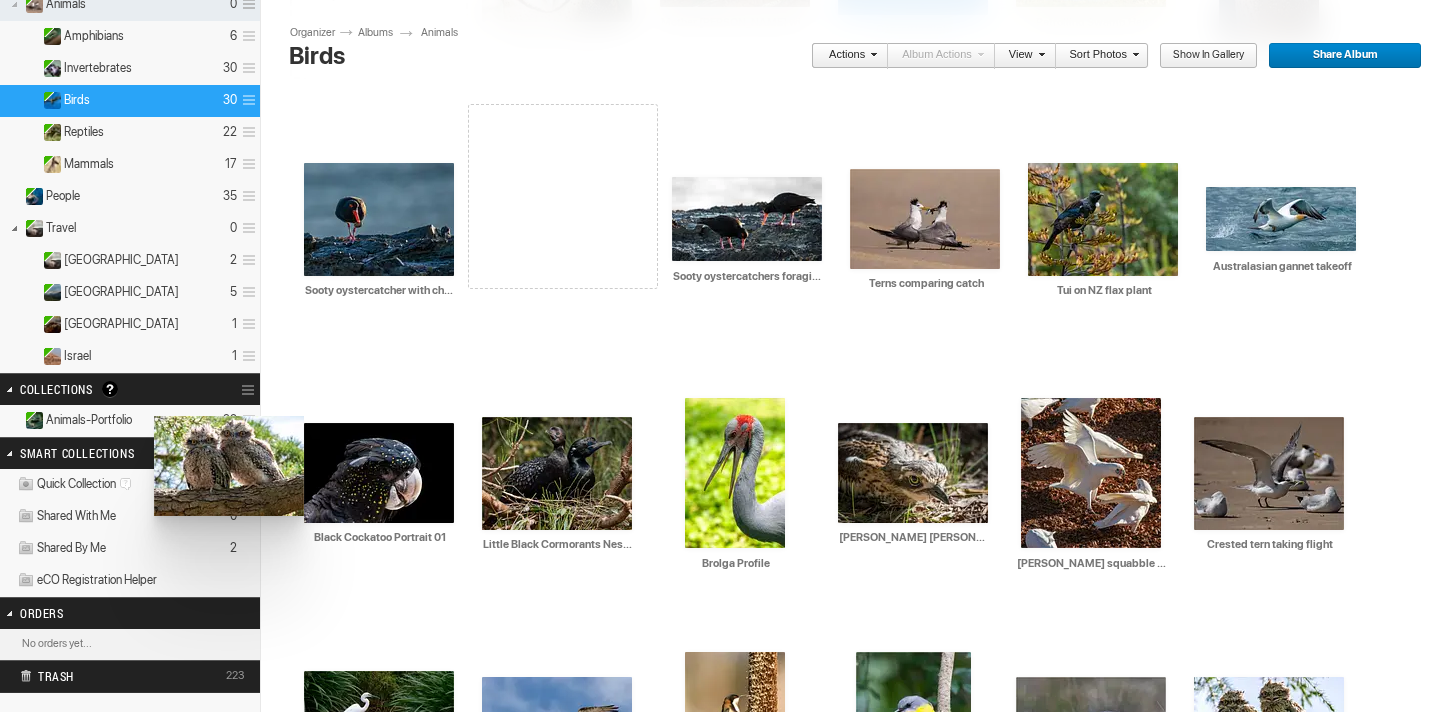 drag, startPoint x: 740, startPoint y: 215, endPoint x: 153, endPoint y: 416, distance: 620.45953 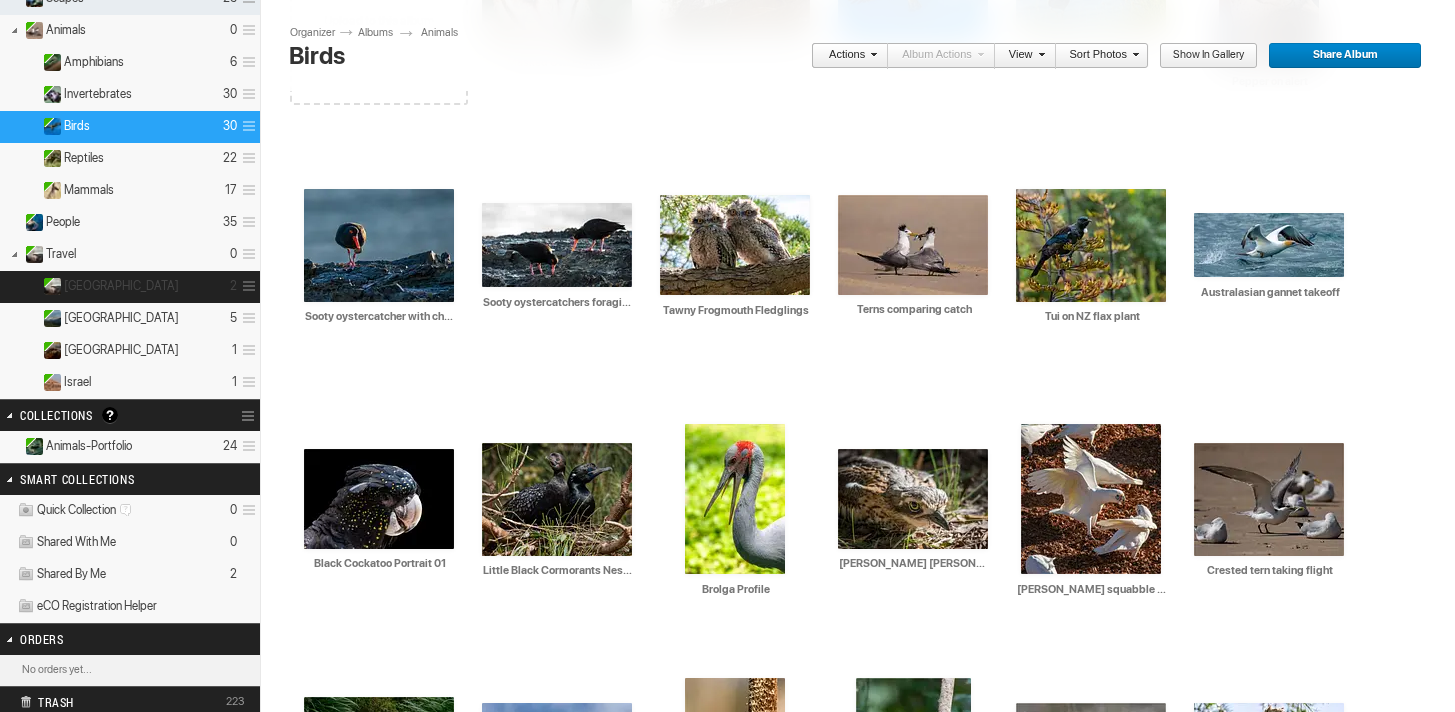 scroll, scrollTop: 315, scrollLeft: 0, axis: vertical 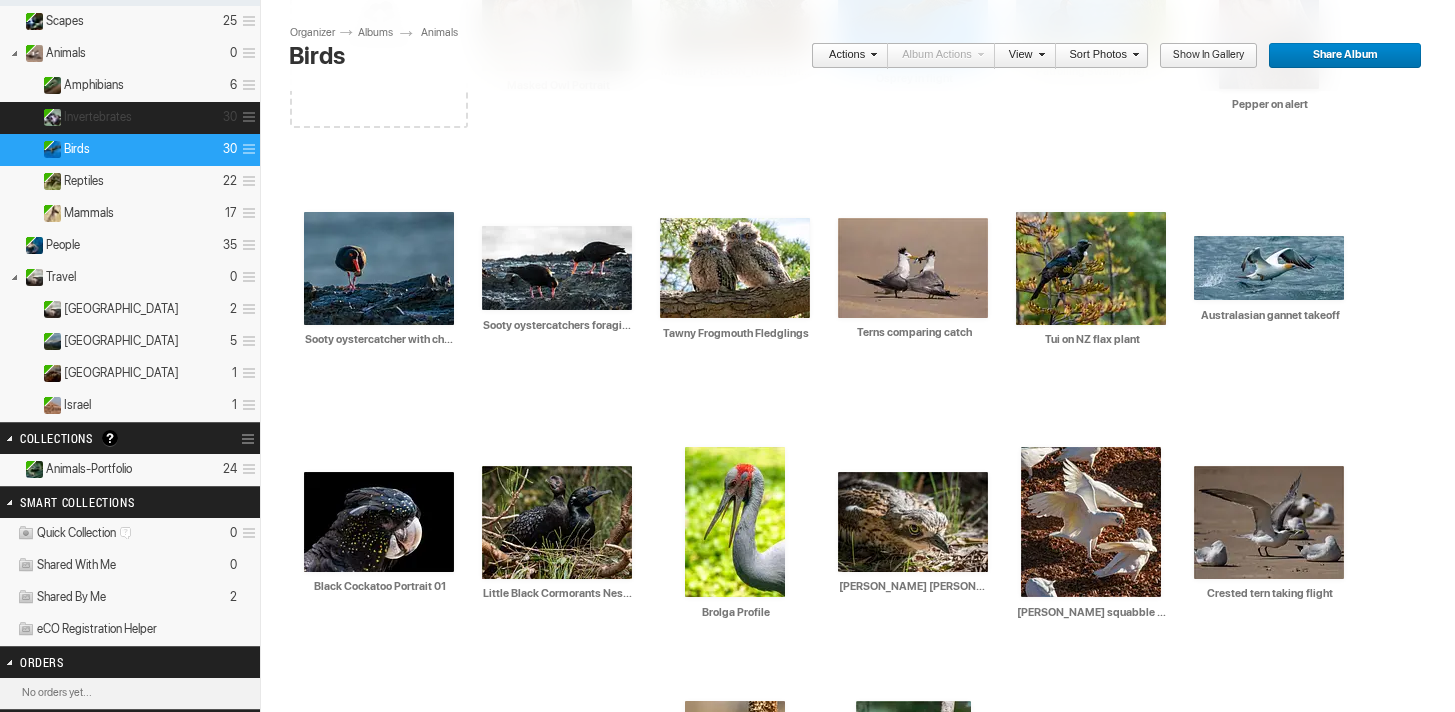 click on "Invertebrates" at bounding box center (98, 117) 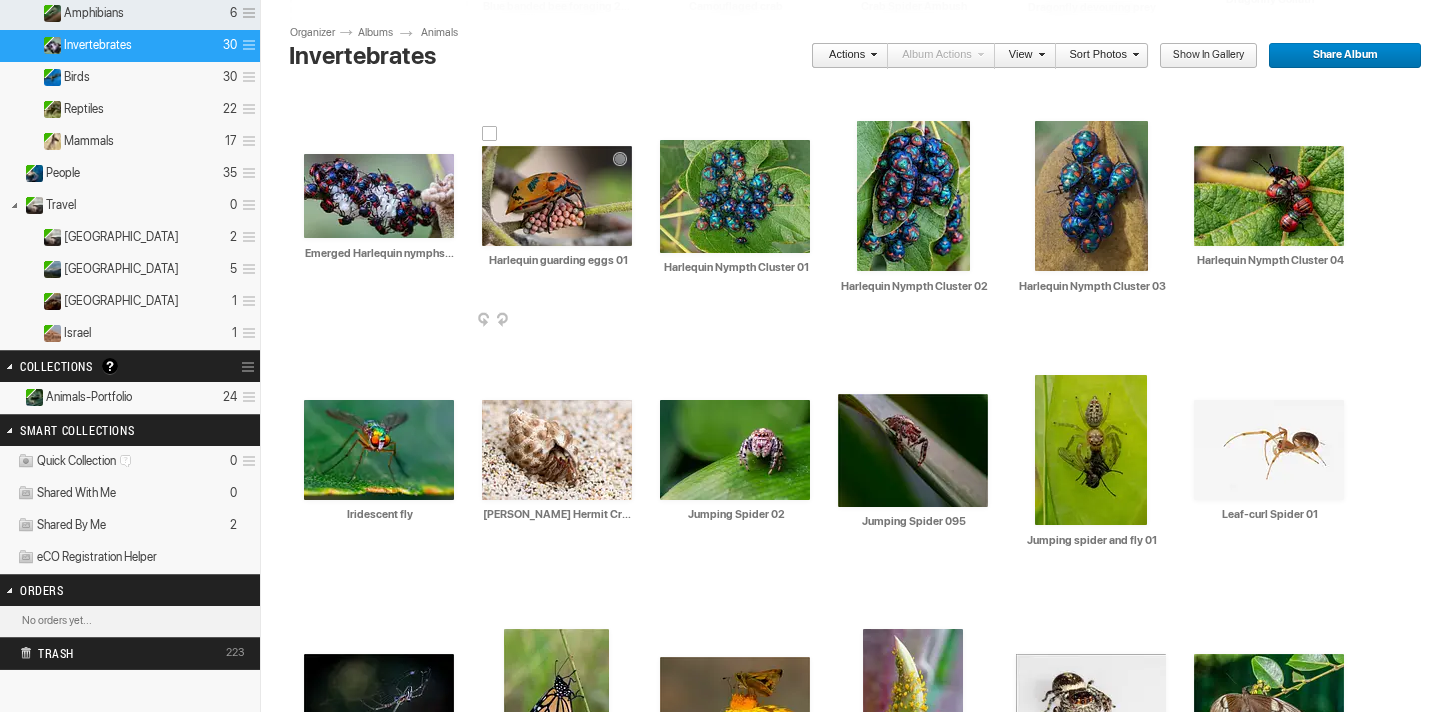 scroll, scrollTop: 390, scrollLeft: 0, axis: vertical 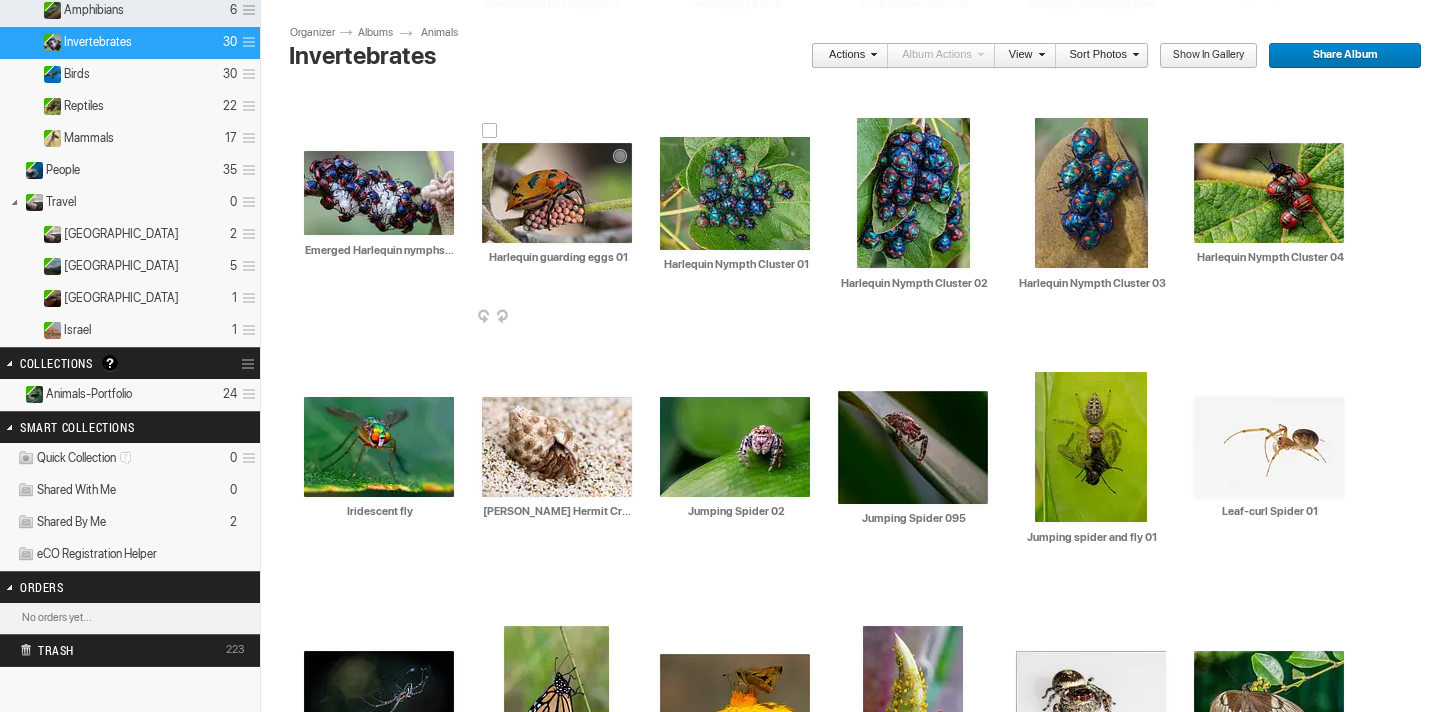click on "AI Harlequin guarding eggs 01
HTML:
Direct:
Forum:
Photo ID:
22755038
More..." at bounding box center [557, 193] 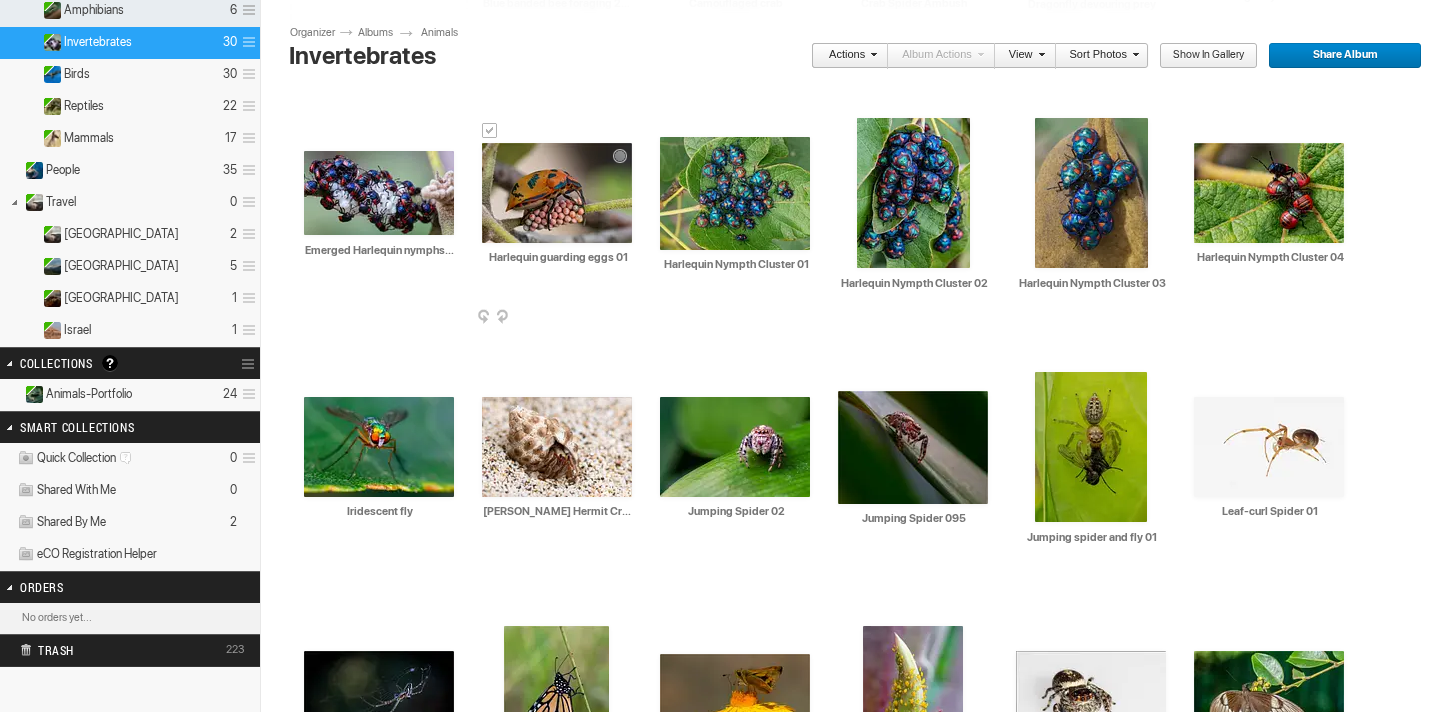 click at bounding box center (557, 193) 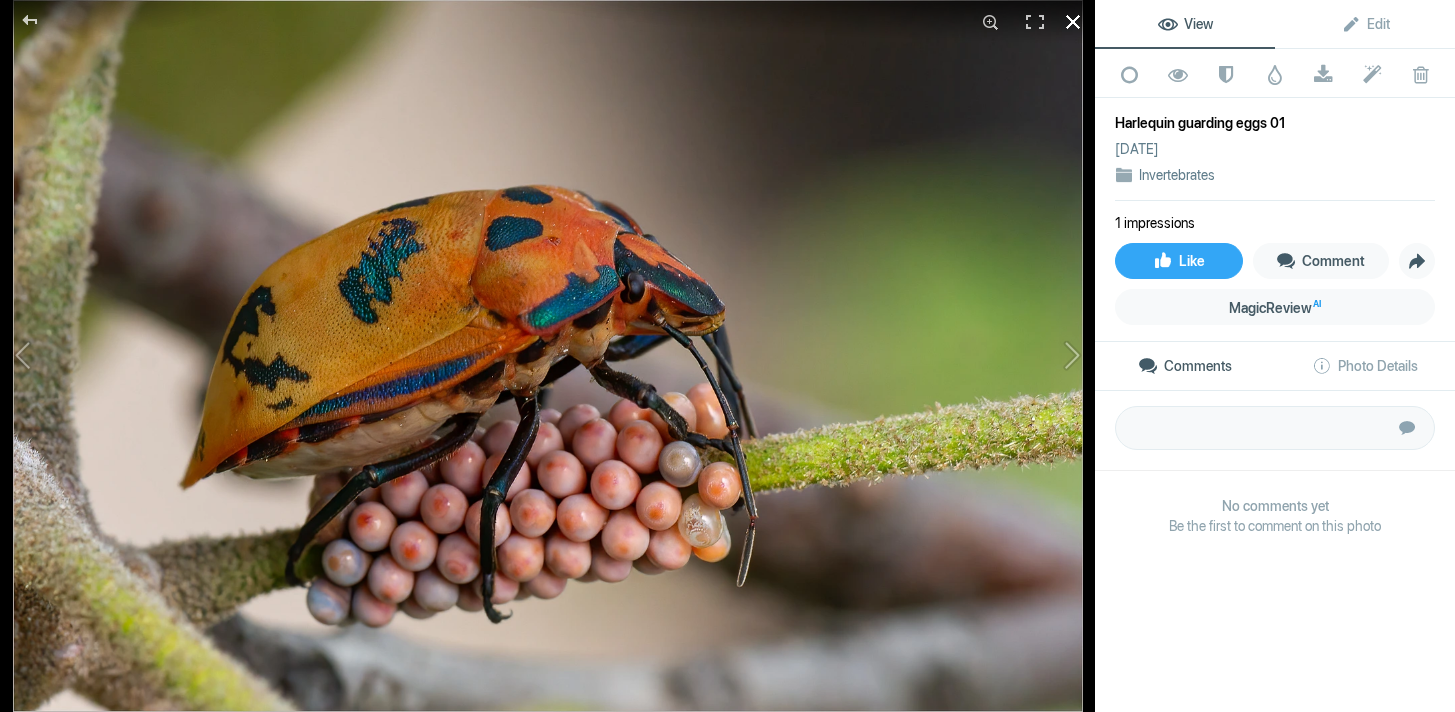 click 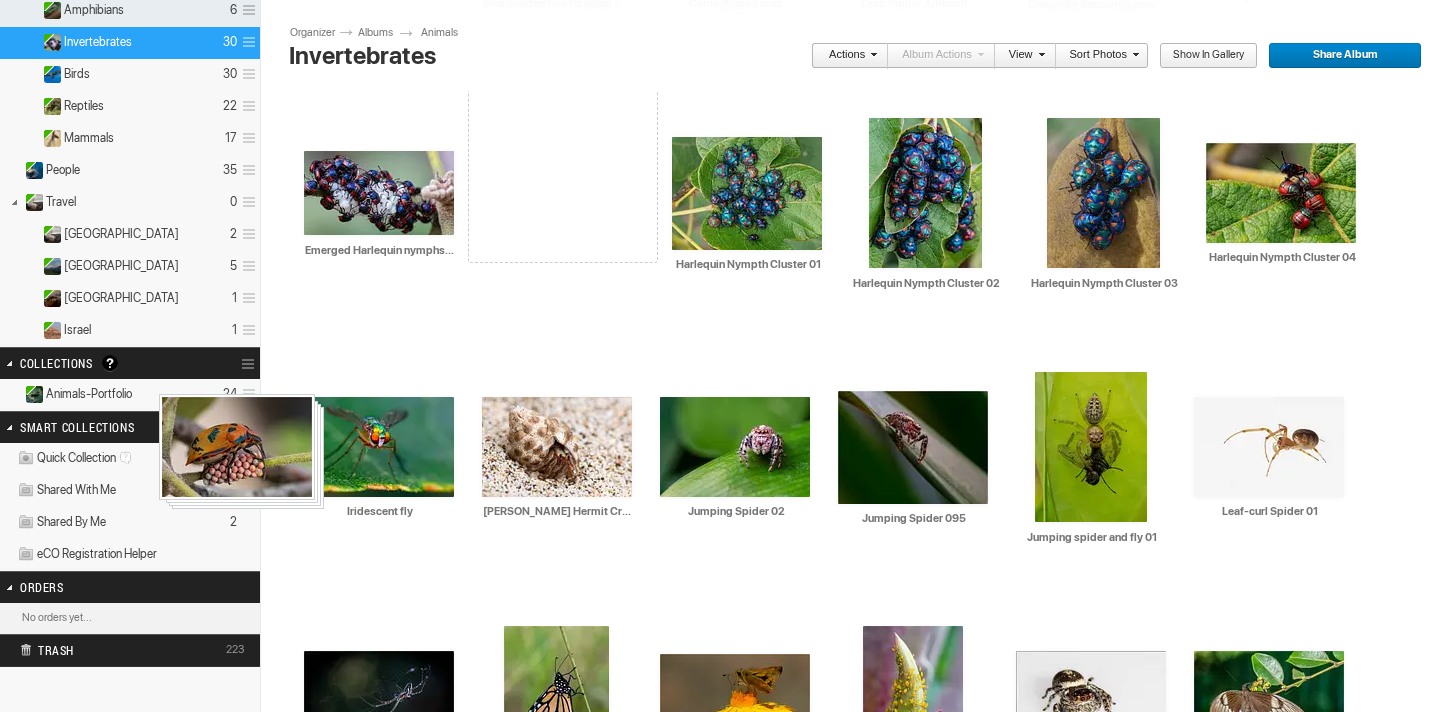 drag, startPoint x: 561, startPoint y: 201, endPoint x: 156, endPoint y: 394, distance: 448.6357 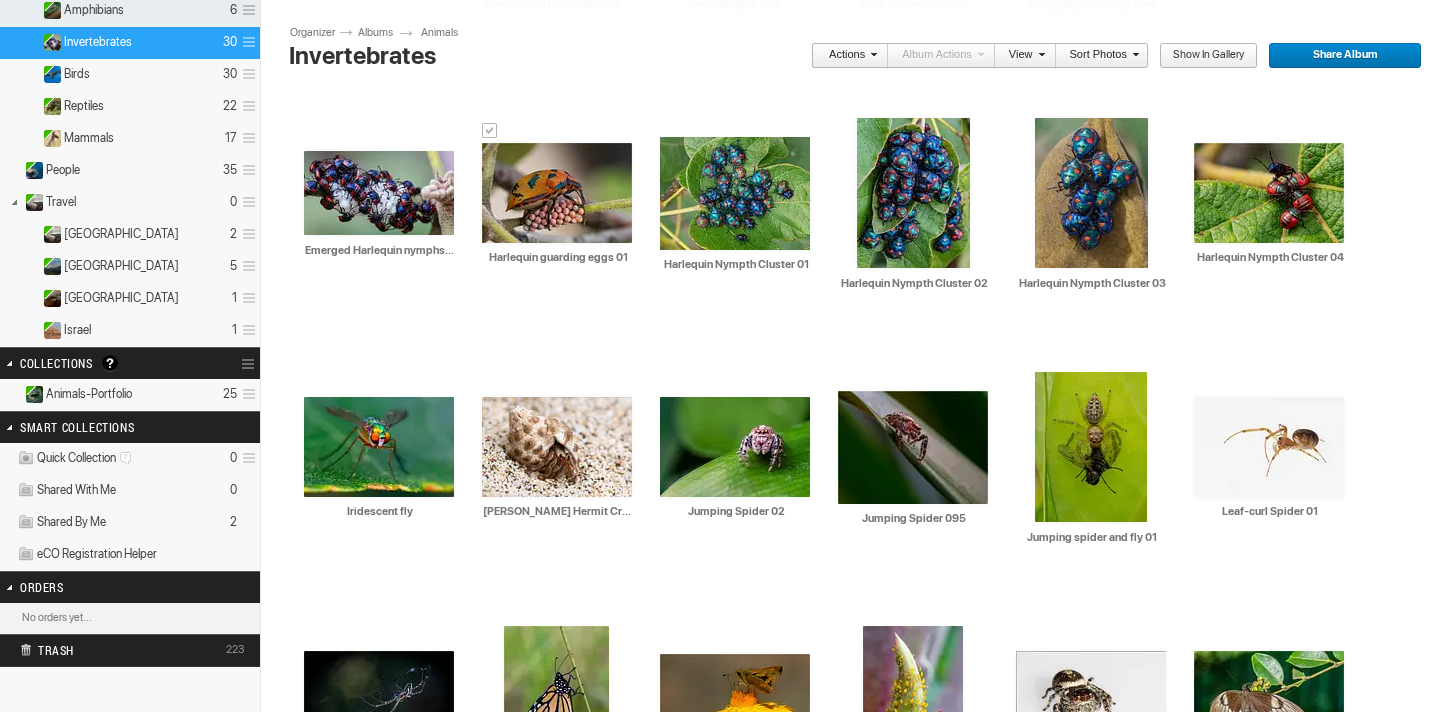 click on "Animals-Portfolio
25" at bounding box center (130, 395) 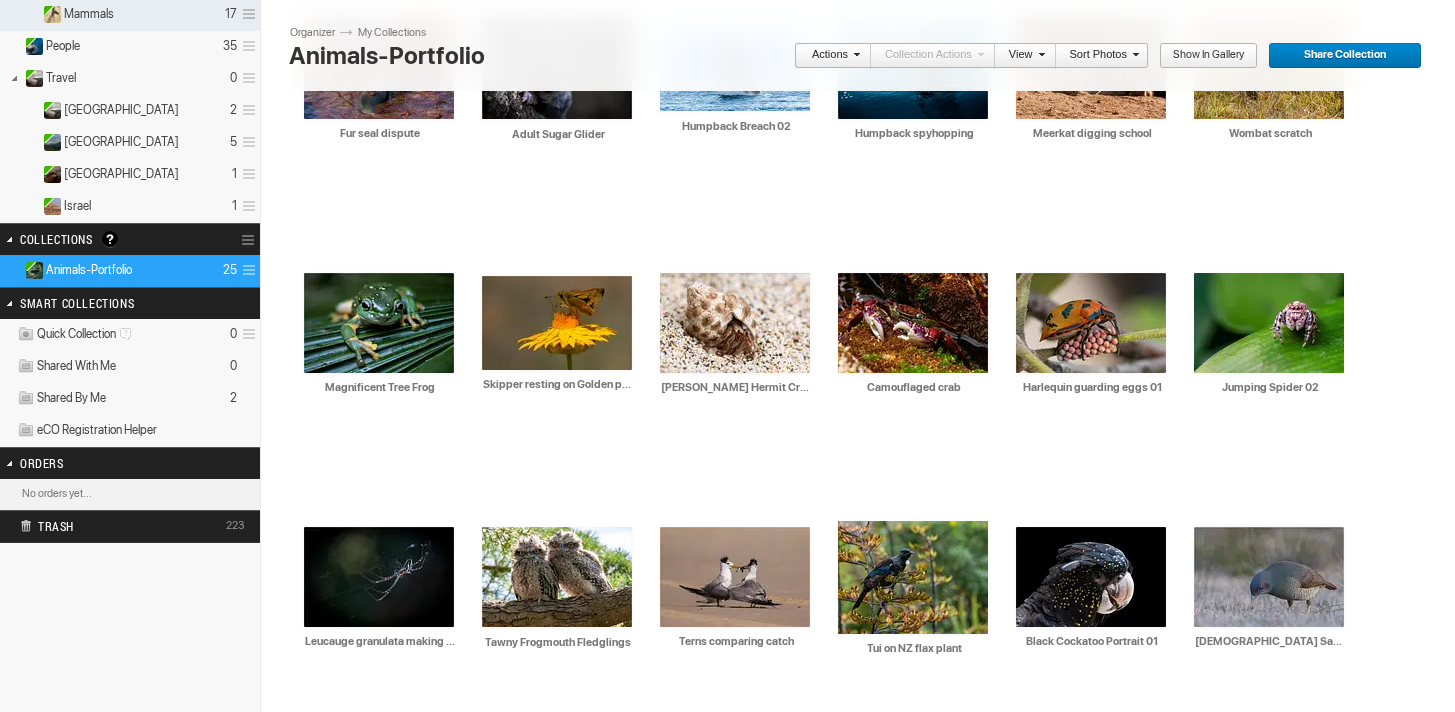 scroll, scrollTop: 559, scrollLeft: 0, axis: vertical 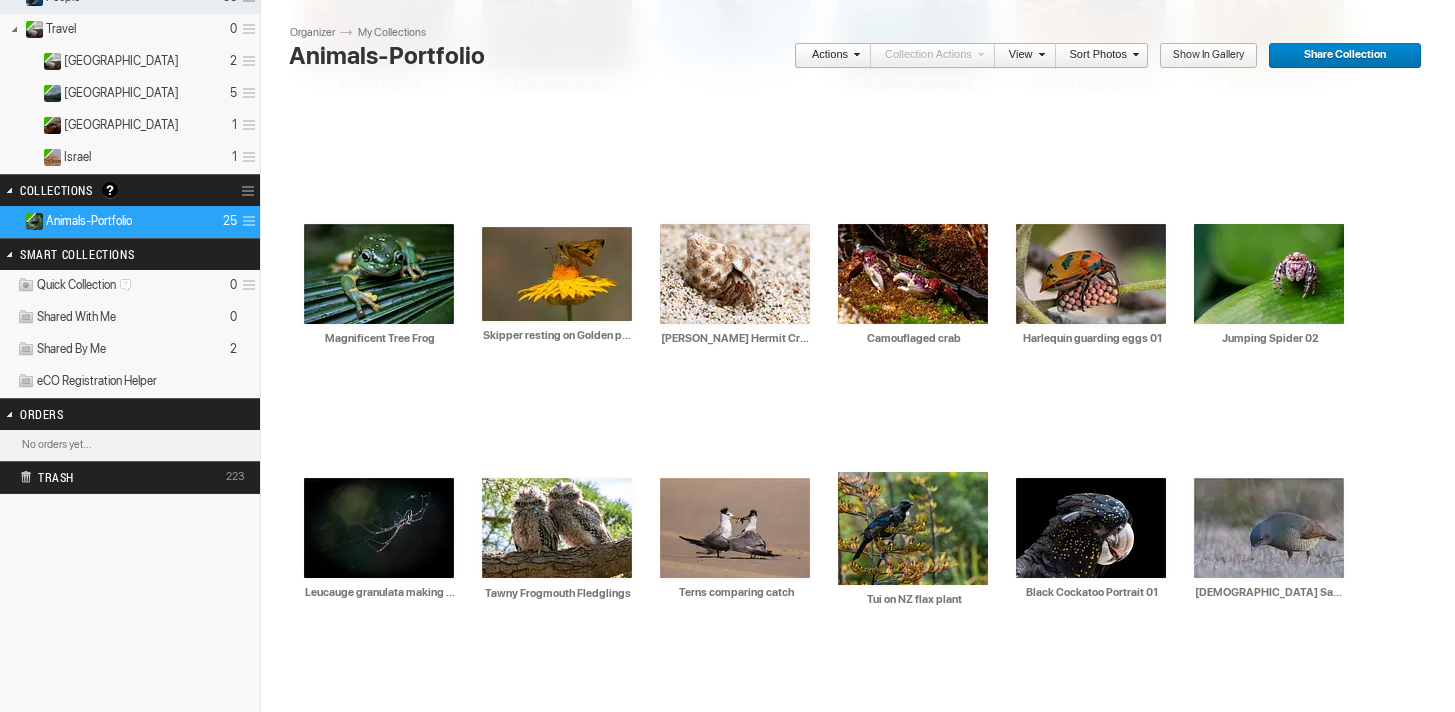 click on "Collection Options" at bounding box center [250, 191] 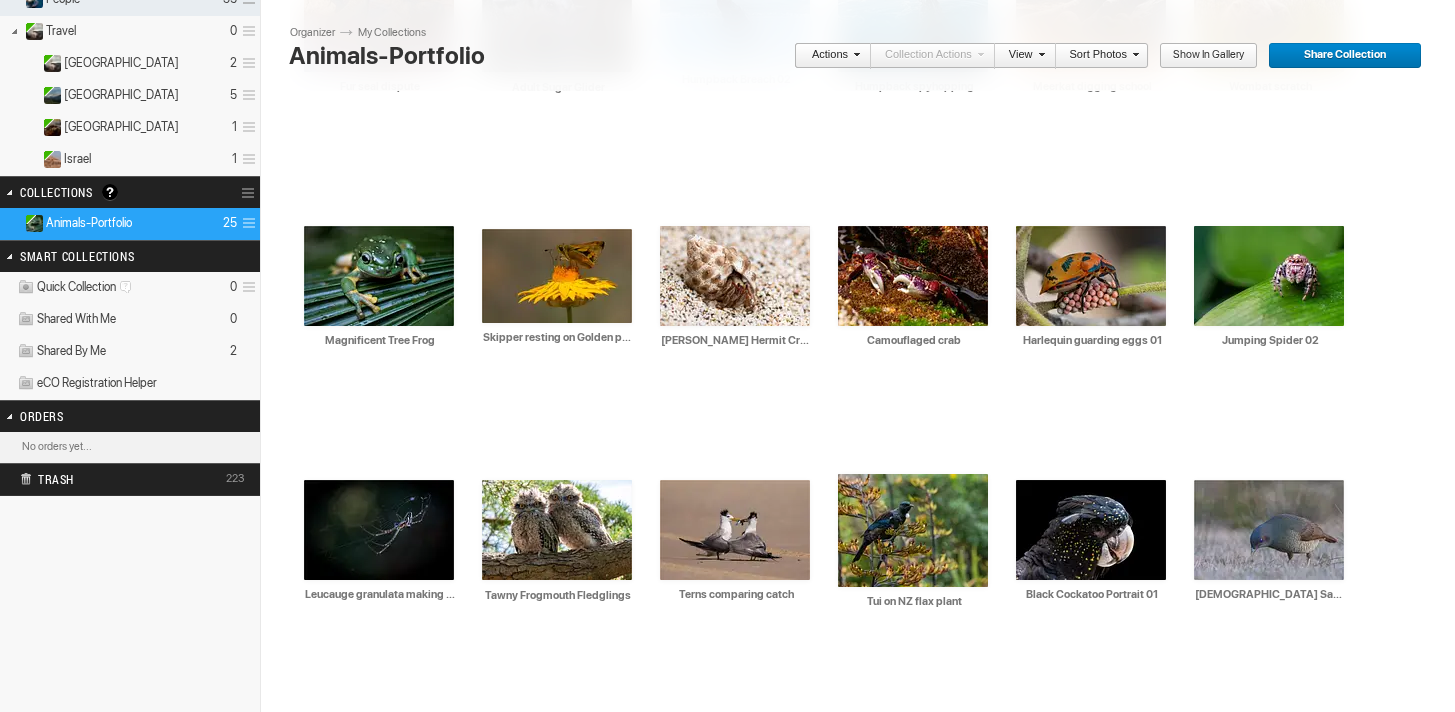 scroll, scrollTop: 560, scrollLeft: 0, axis: vertical 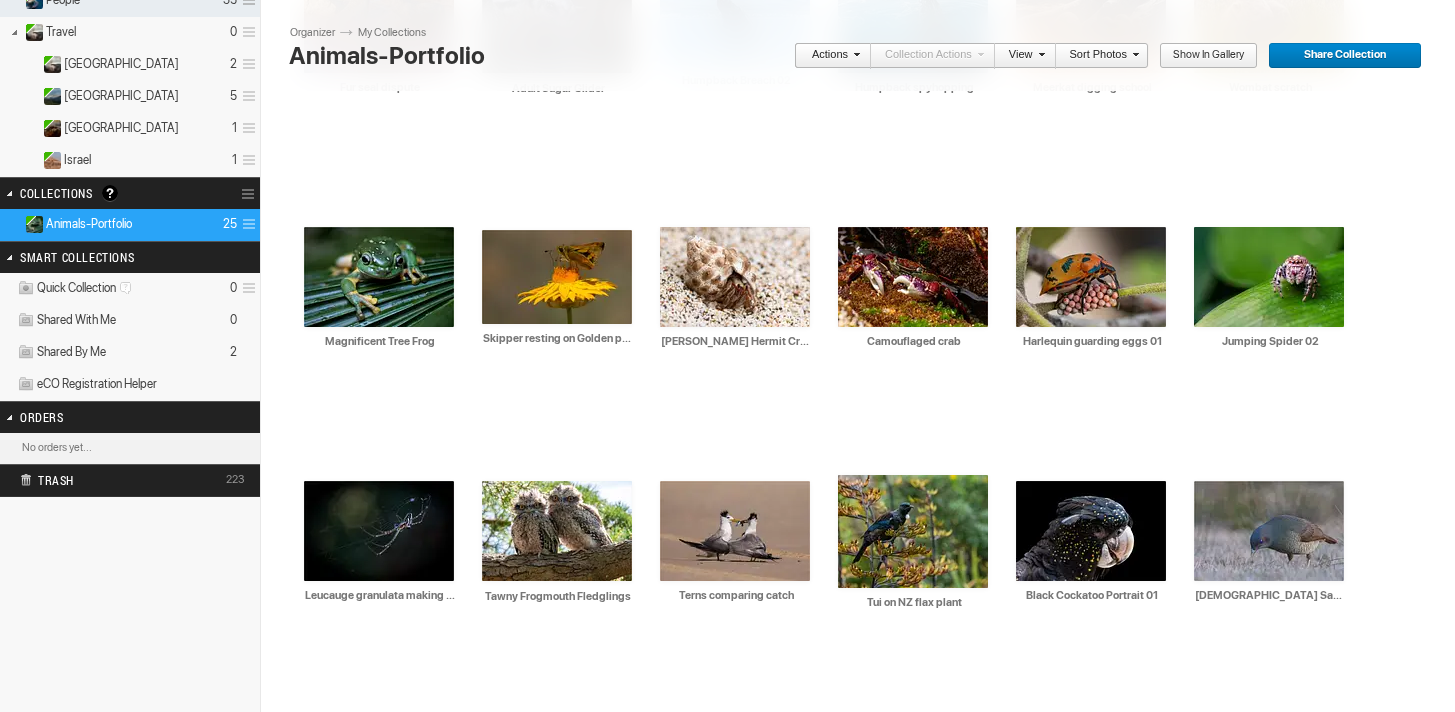 click on "Collection Options" at bounding box center [250, 194] 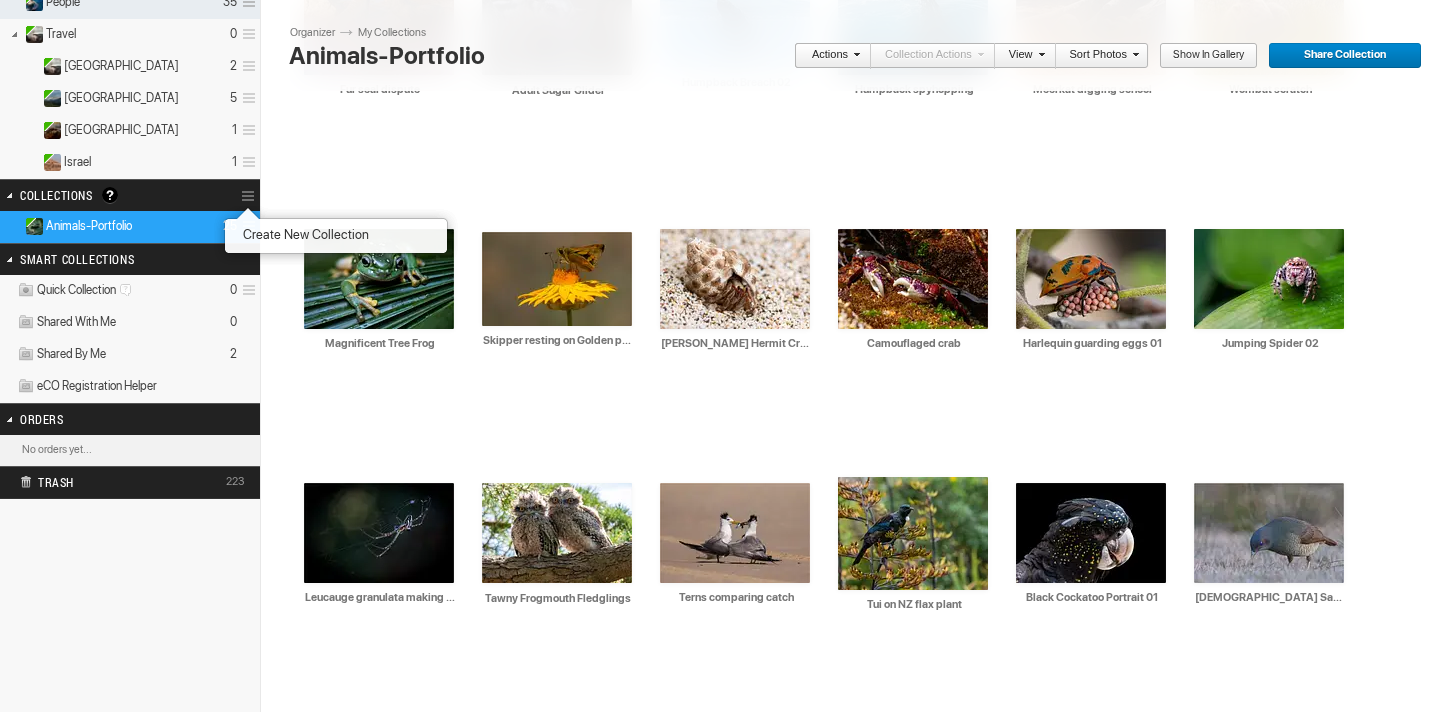 click on "Upload
Get Adobe® Lightroom® plug-in  here
Search
FEATURED GALLERY Visible Invisible
Your Featured Gallery is the place to showcase the very best photos from your public albums.  Here you can even display photos from your Unlisted albums.
Benefits of the Featured Gallery:
It shows all of your best photos in one place, it’s a mini-portfolio for your gallery!
It’s good for SEO (Search Engine Optimization)
It might be accepted to the SlickPic Exhibit: SlickPic's team of curators look through your Featured Gallery and might even add a photo that they love to be displayed on the SlickPic Exhibit. These selected photos might also be displayed on SlickPic social media accounts like Facebook, Instagram, etc with photo credits to you. That provides you SEO "backlink".  Please see Terms of Use.
0" at bounding box center [727, -477] 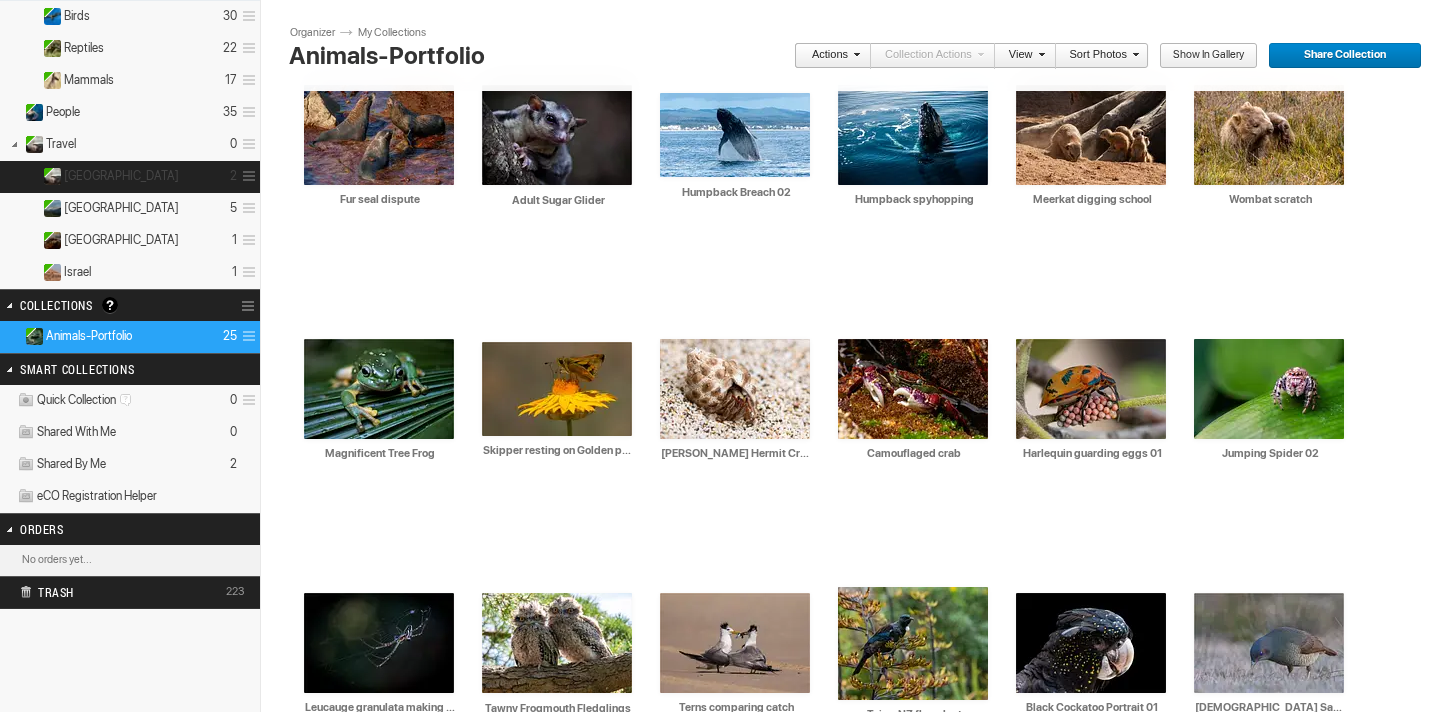 scroll, scrollTop: 505, scrollLeft: 0, axis: vertical 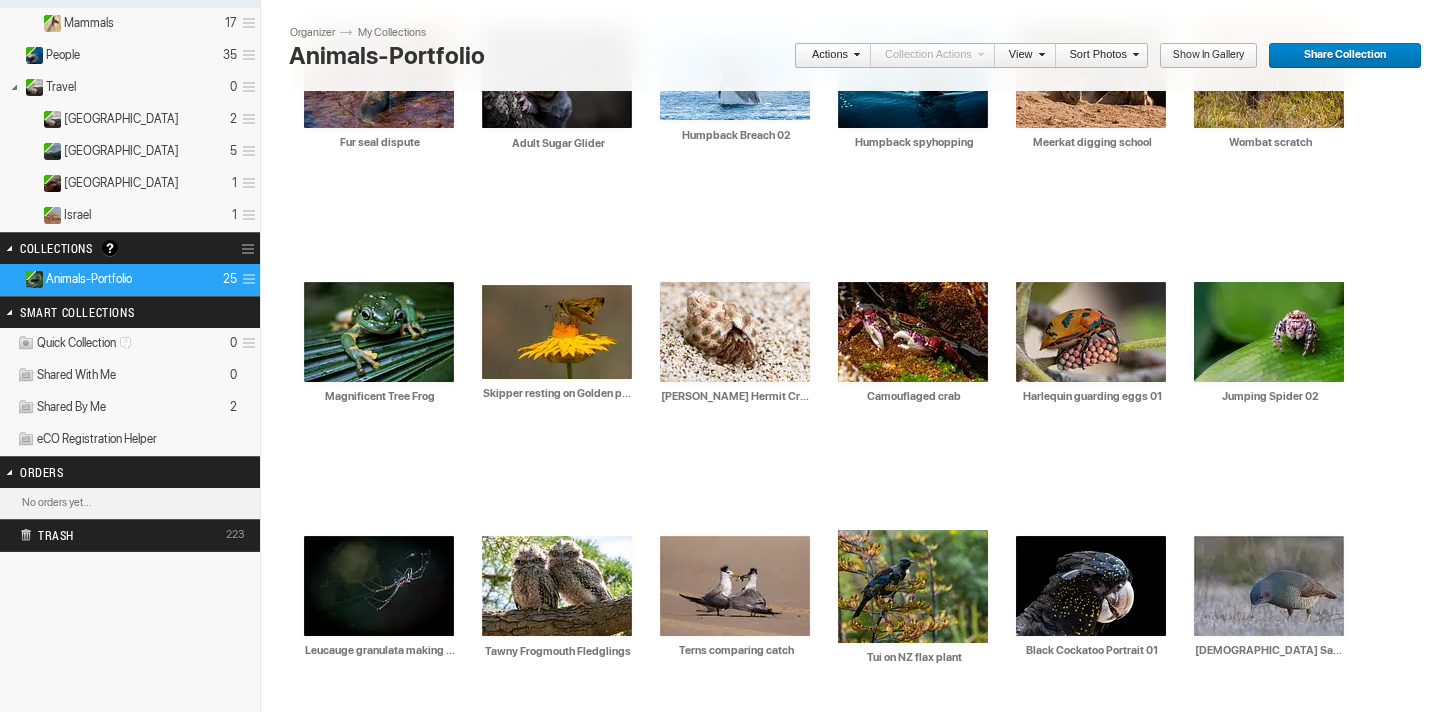 click on "Collection Options" at bounding box center [250, 249] 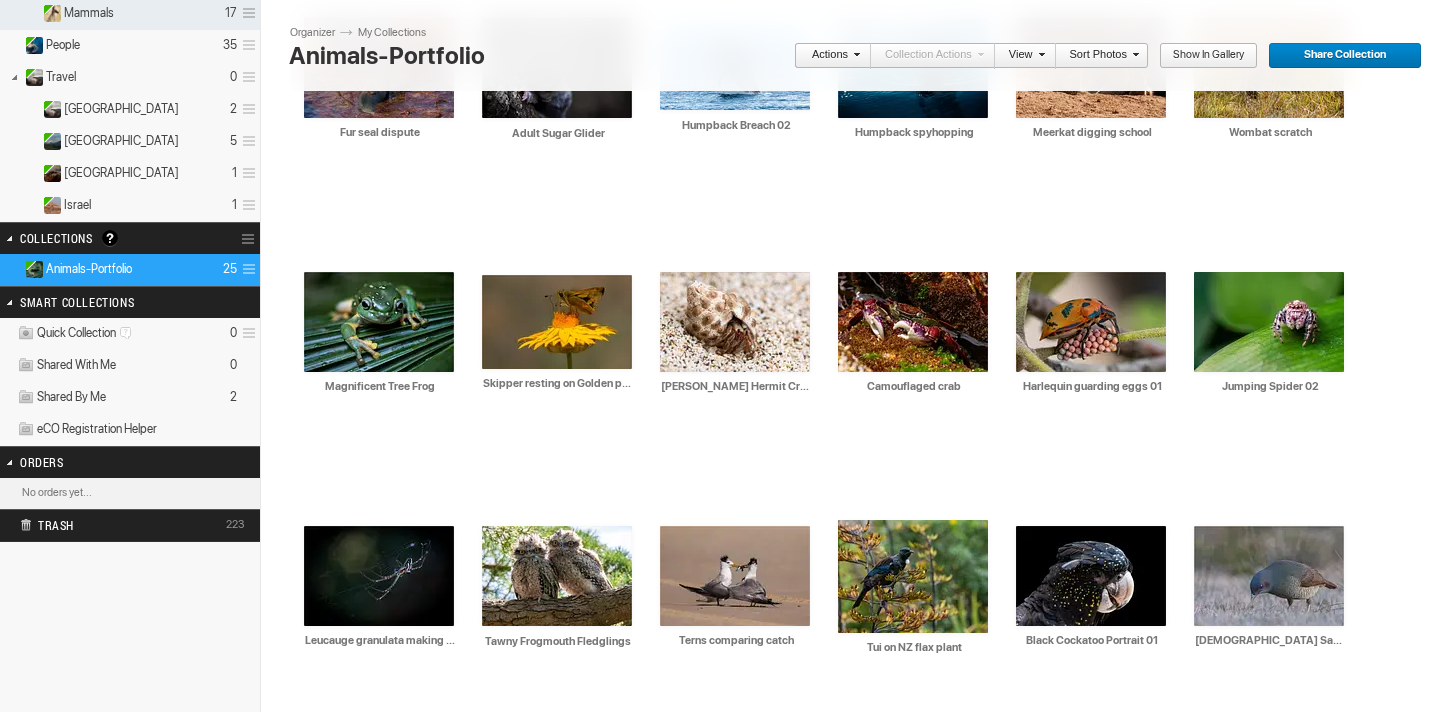 click at bounding box center (246, 269) 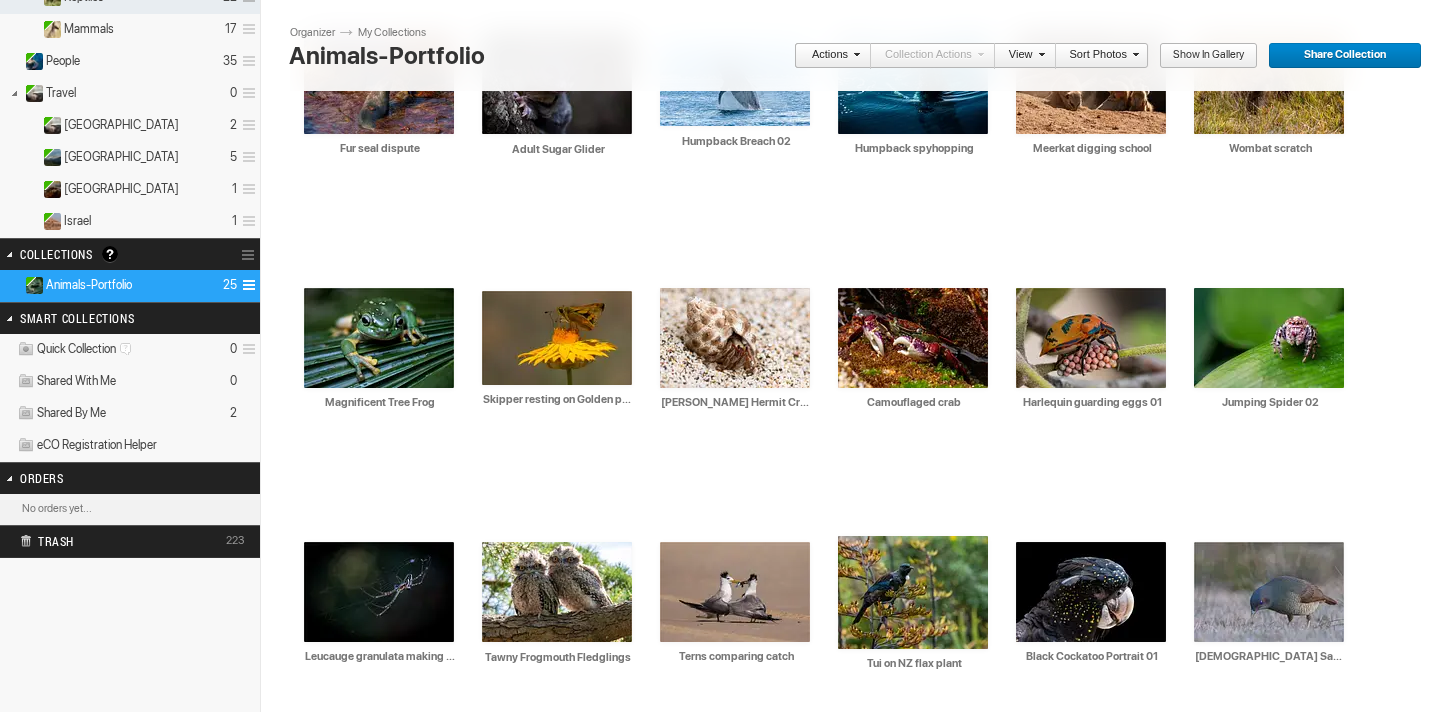 scroll, scrollTop: 498, scrollLeft: 0, axis: vertical 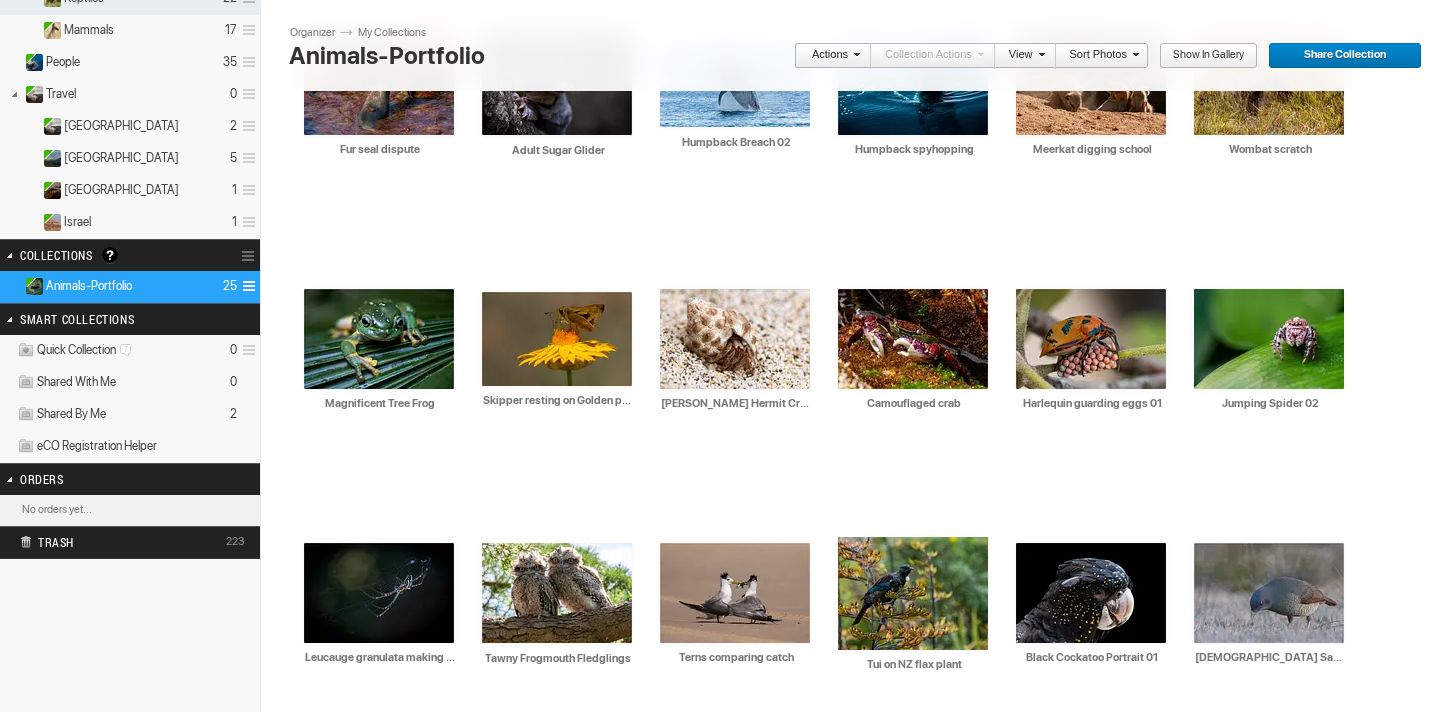 click on "Collection Options" at bounding box center (250, 256) 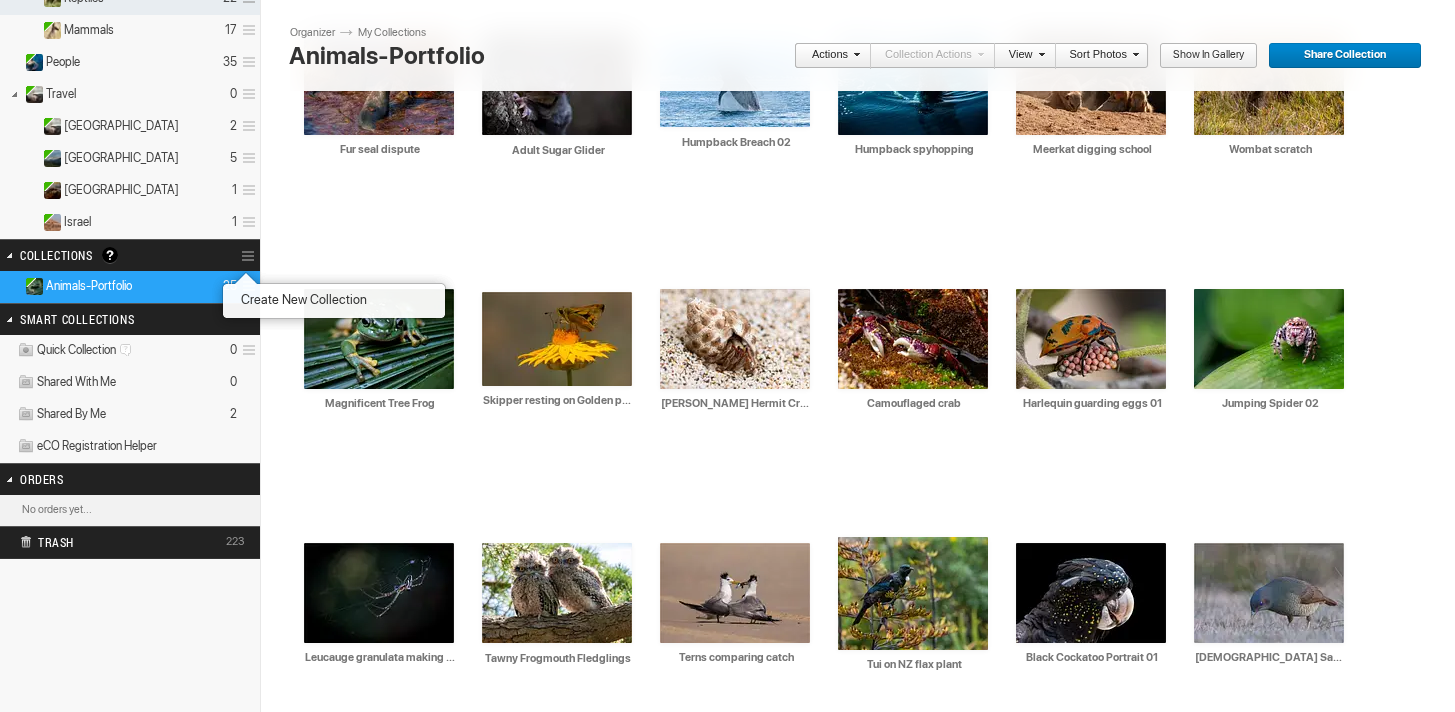 click on "Create New Collection" at bounding box center (301, 300) 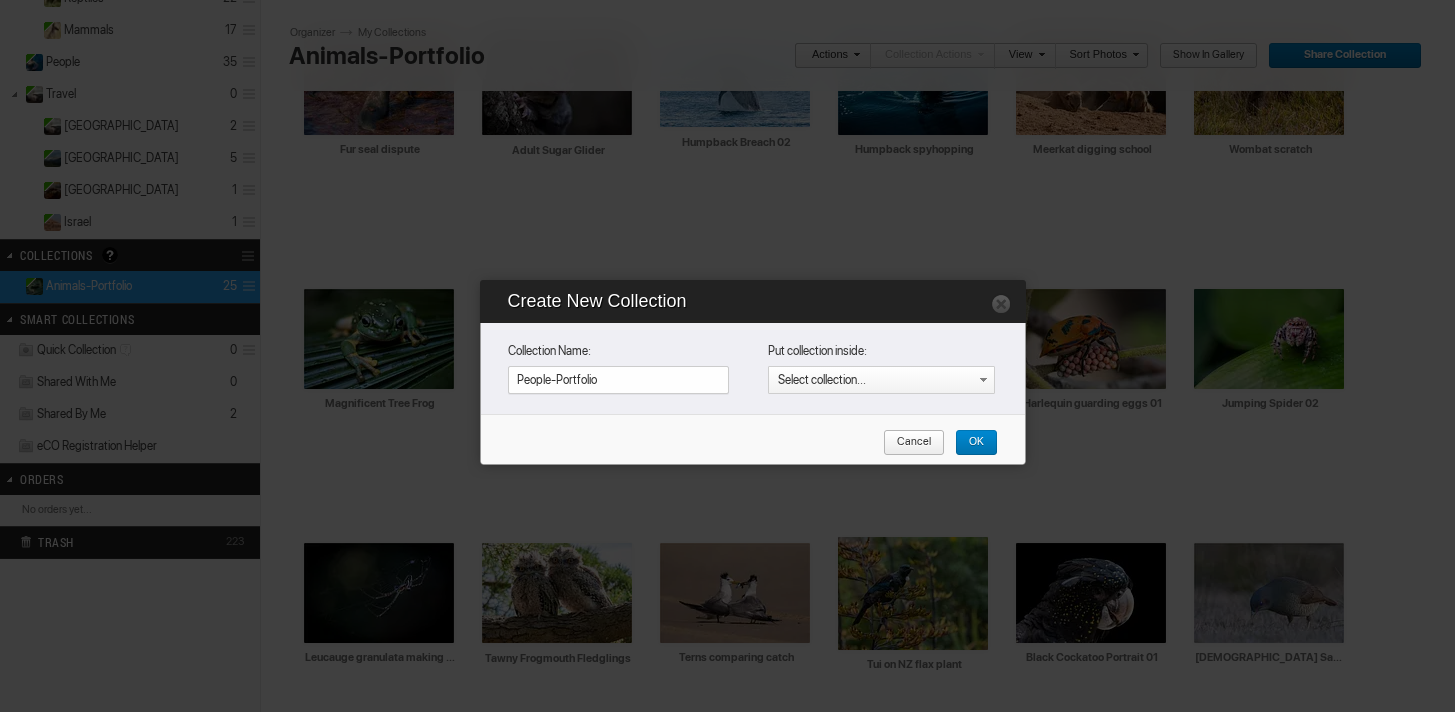 type on "People-Portfolio" 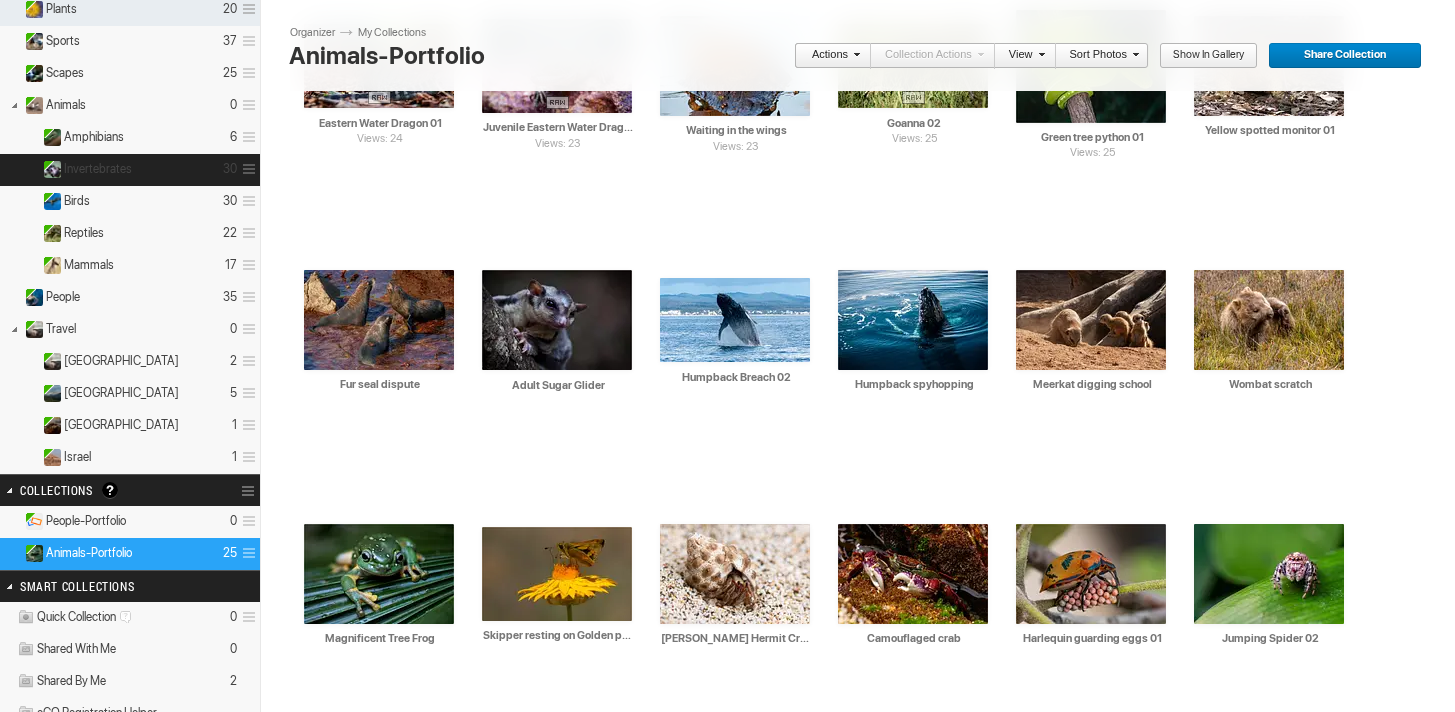 scroll, scrollTop: 259, scrollLeft: 0, axis: vertical 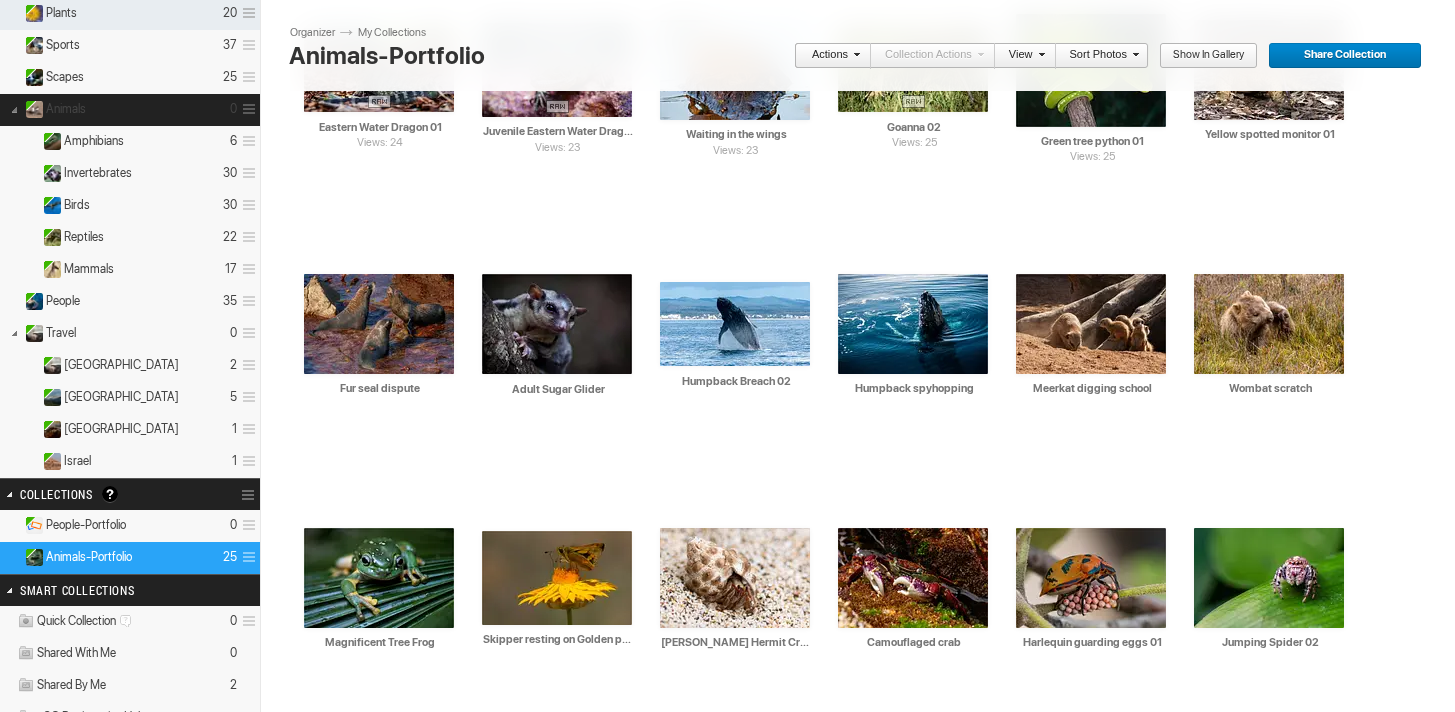 click at bounding box center (14, 108) 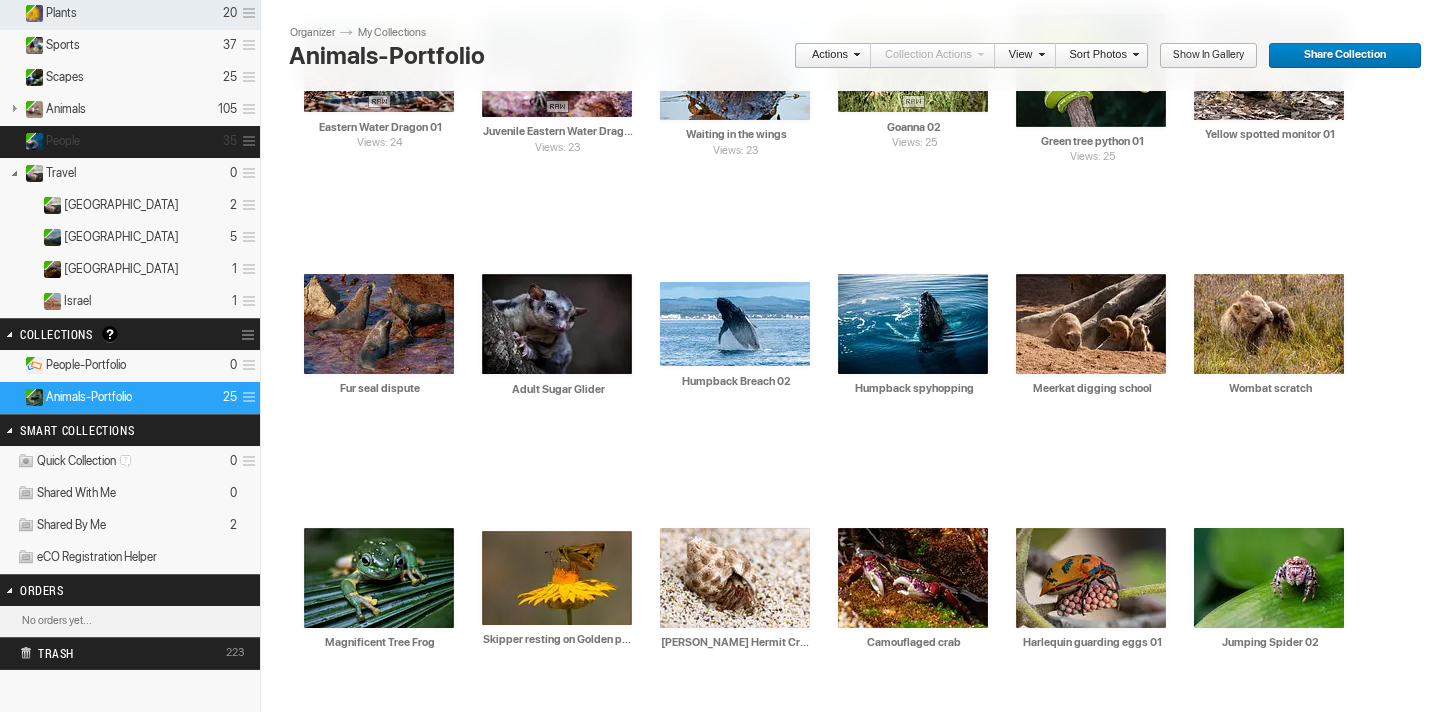 click on "People" at bounding box center (63, 141) 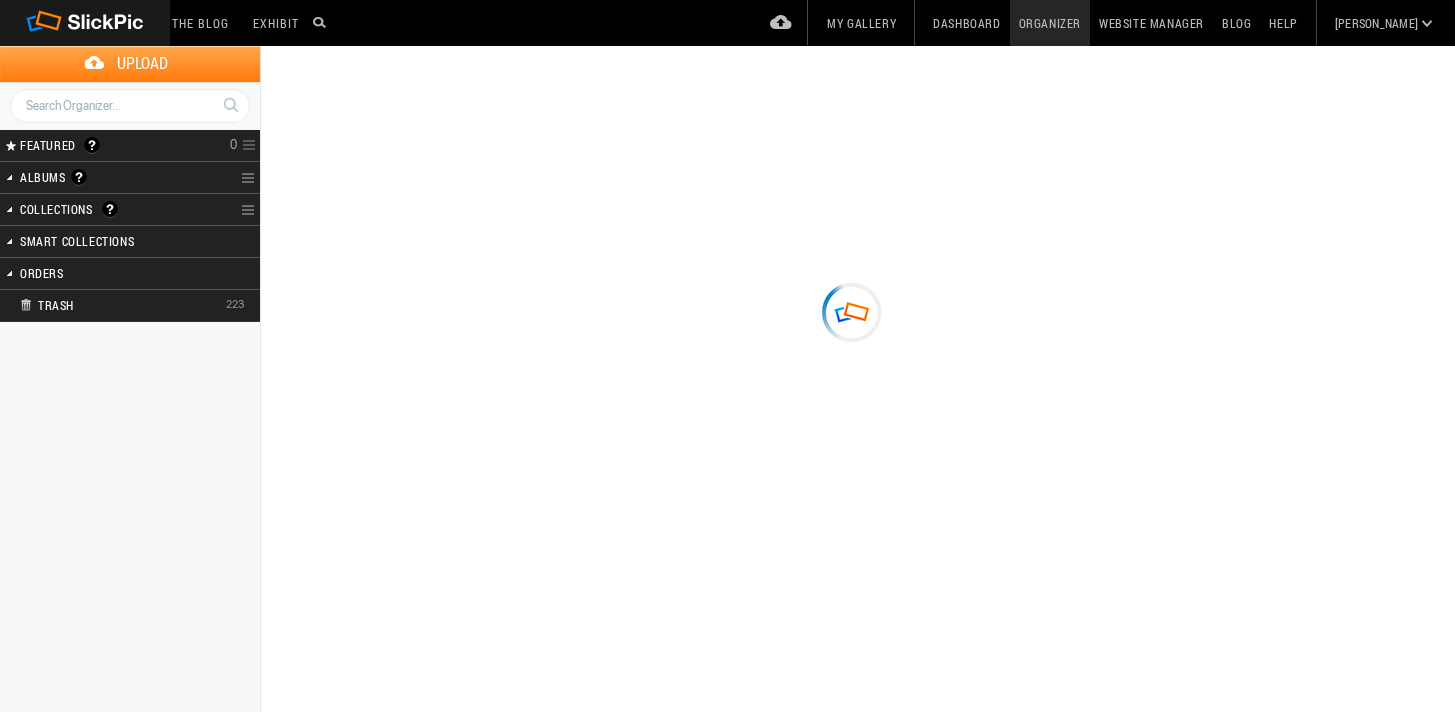 scroll, scrollTop: 0, scrollLeft: 0, axis: both 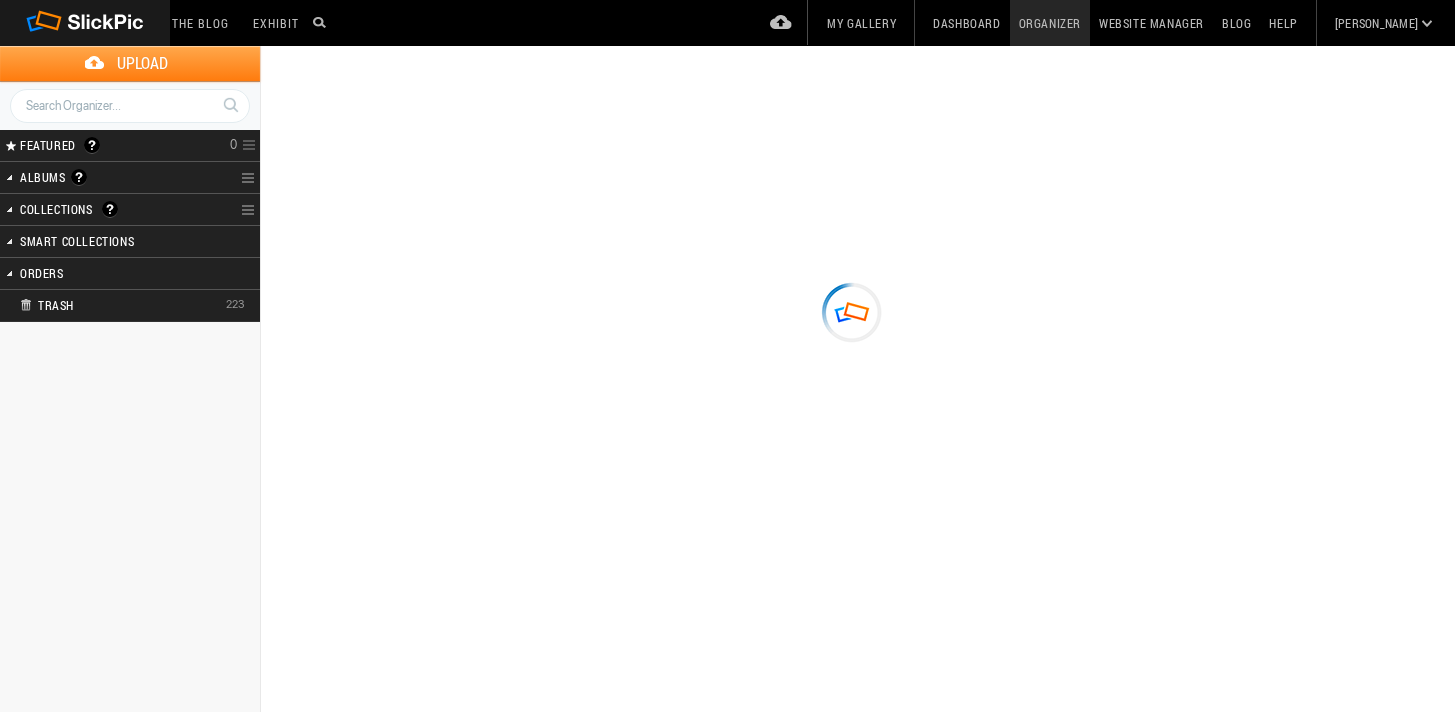 click at bounding box center [9, 209] 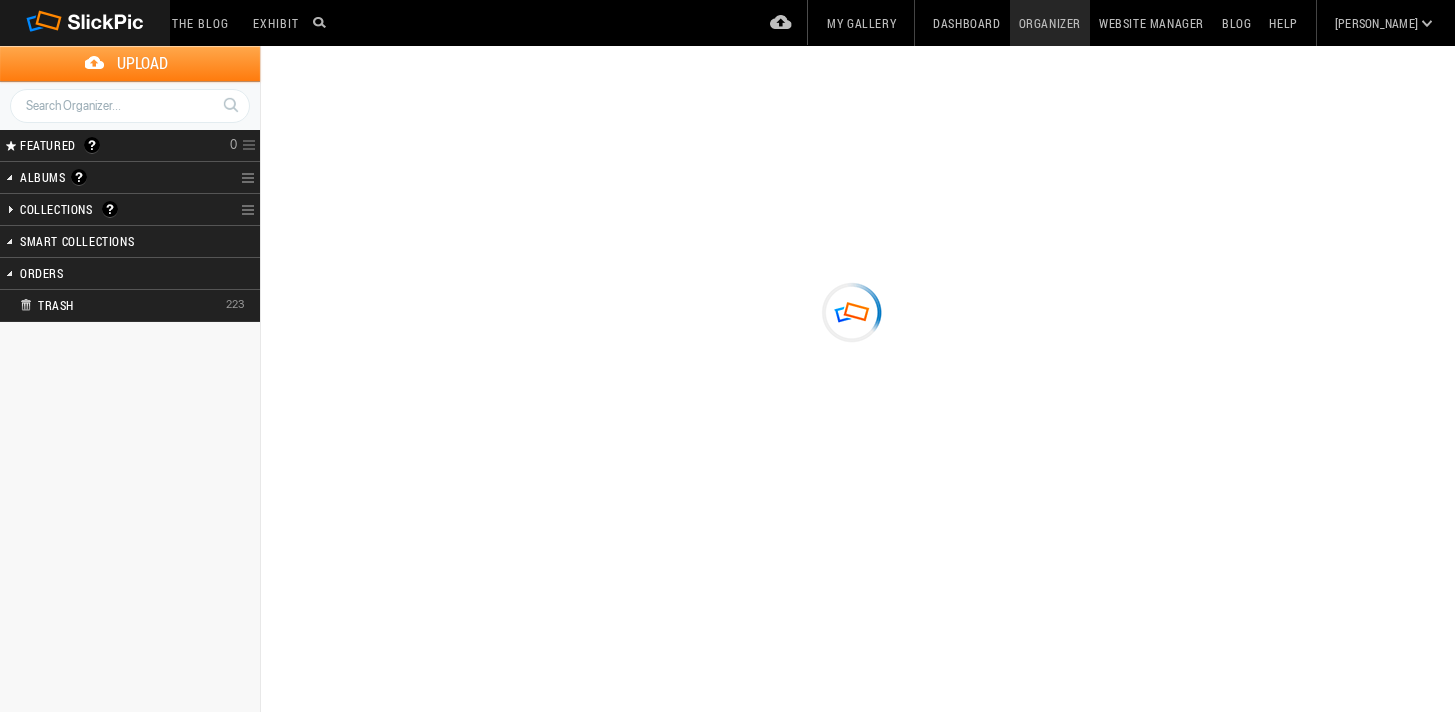 type on "People" 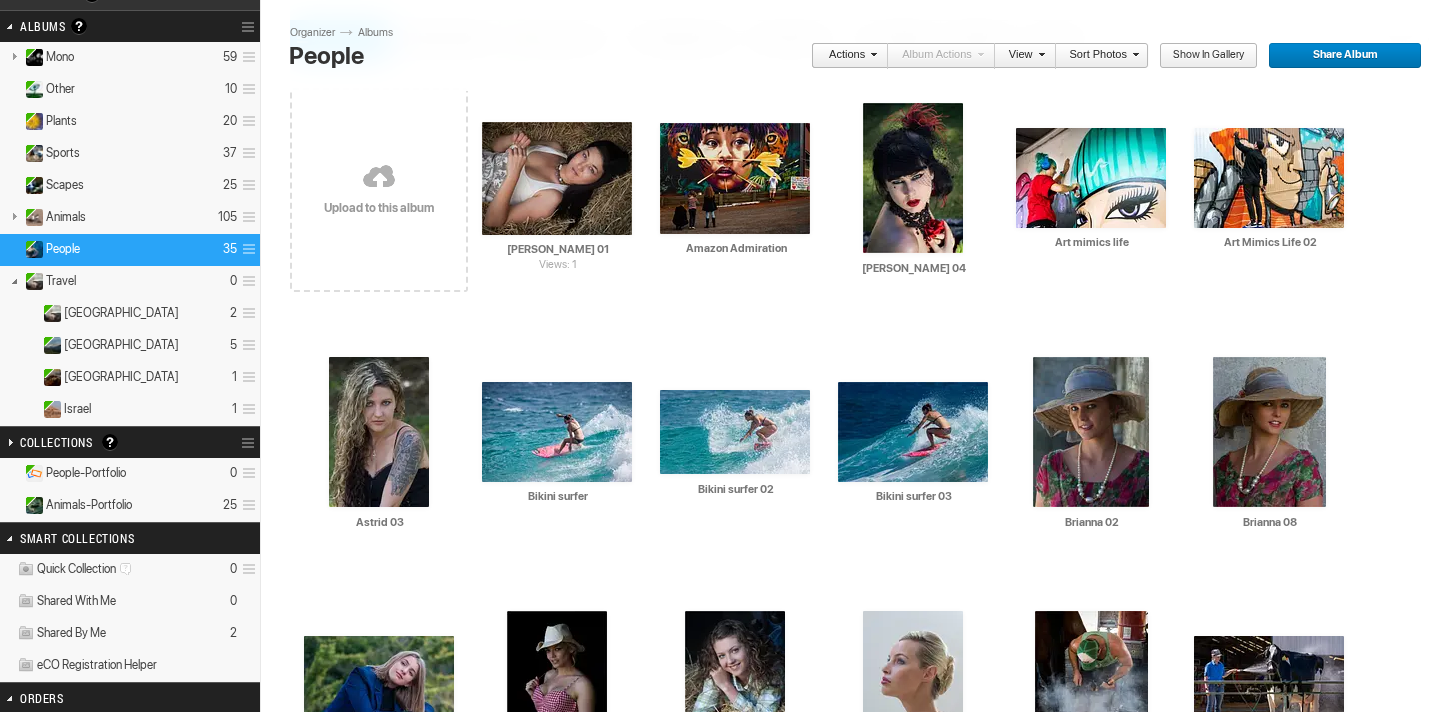 scroll, scrollTop: 158, scrollLeft: 0, axis: vertical 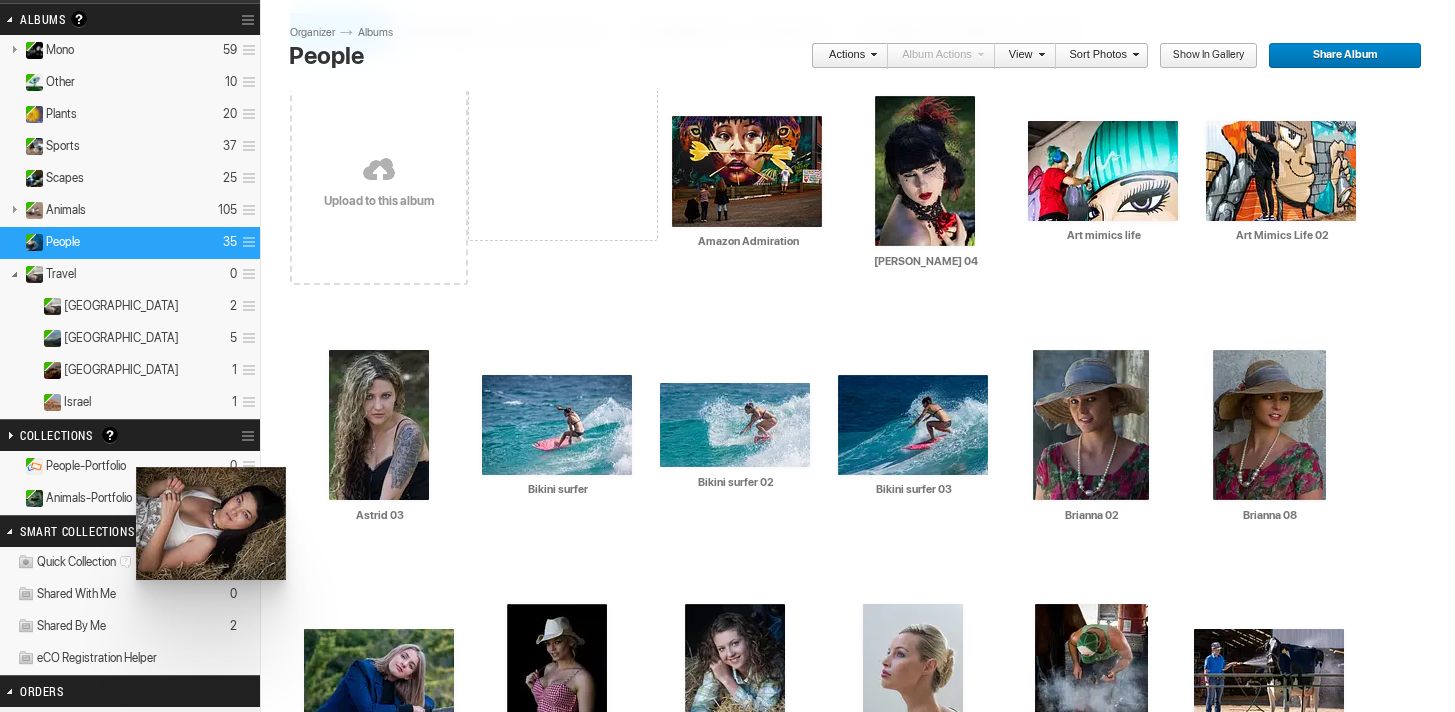 drag, startPoint x: 537, startPoint y: 182, endPoint x: 134, endPoint y: 467, distance: 493.59296 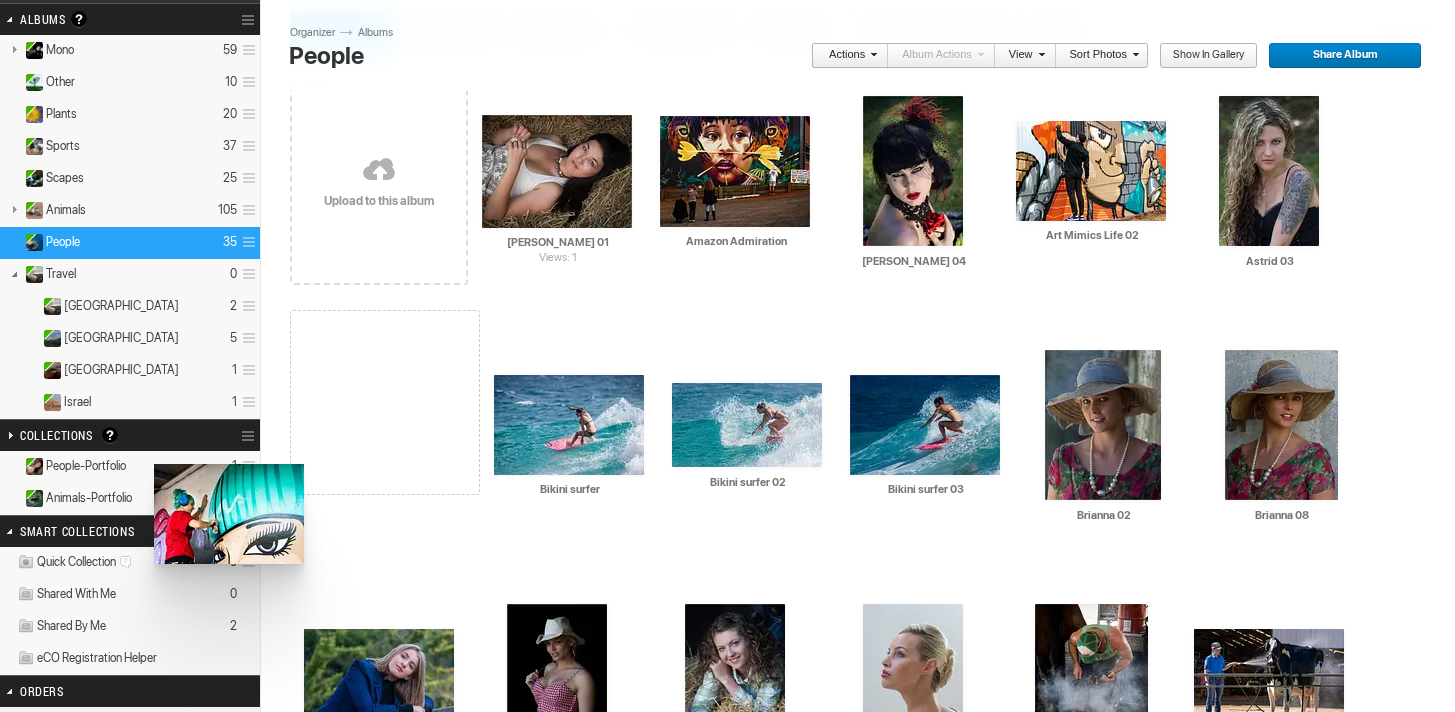 drag, startPoint x: 1079, startPoint y: 179, endPoint x: 153, endPoint y: 464, distance: 968.86584 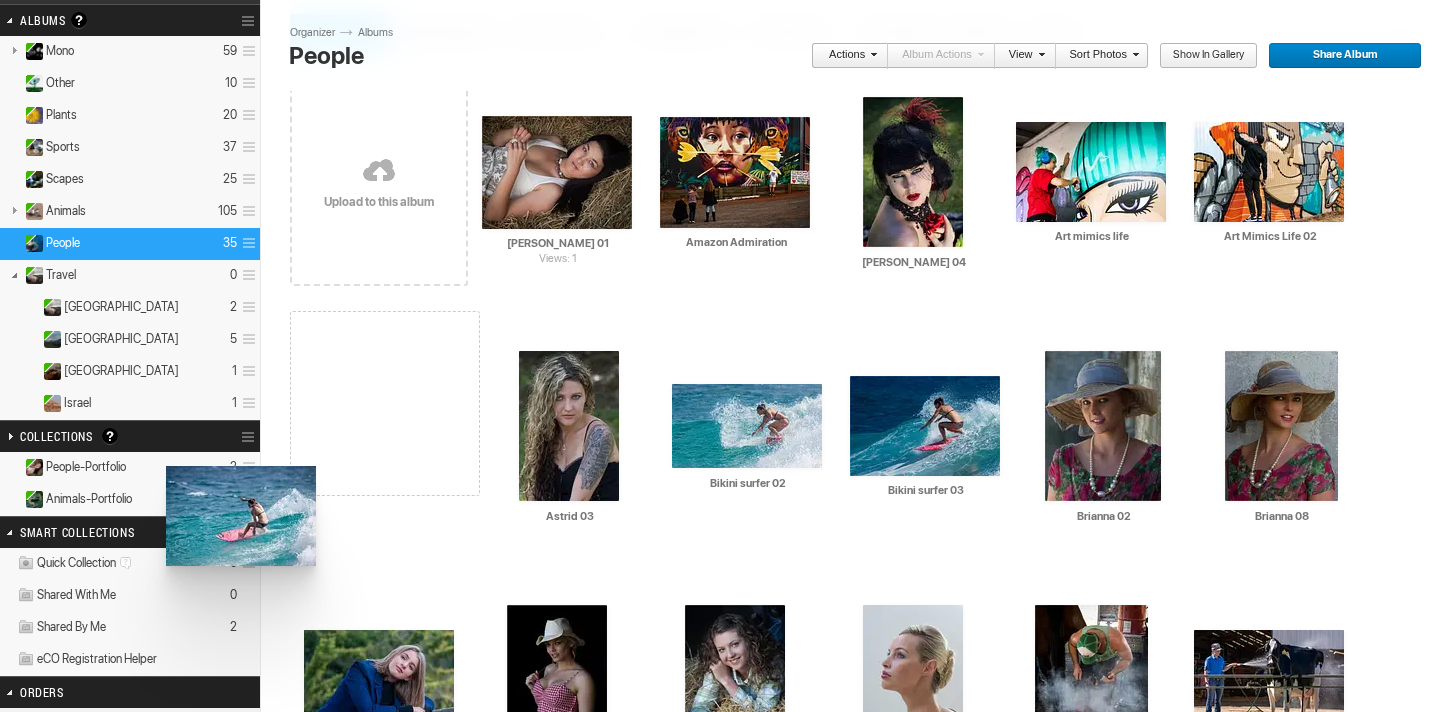 drag, startPoint x: 577, startPoint y: 428, endPoint x: 165, endPoint y: 465, distance: 413.65808 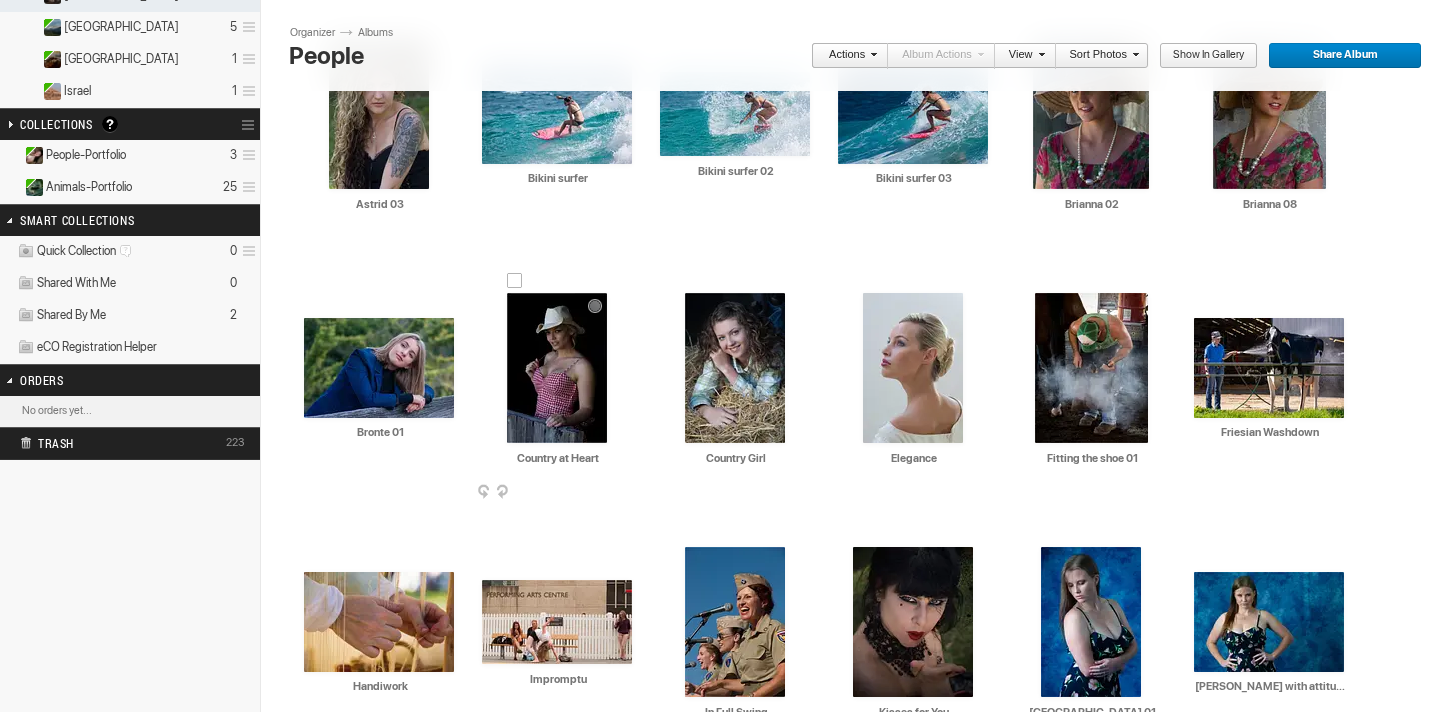 scroll, scrollTop: 470, scrollLeft: 0, axis: vertical 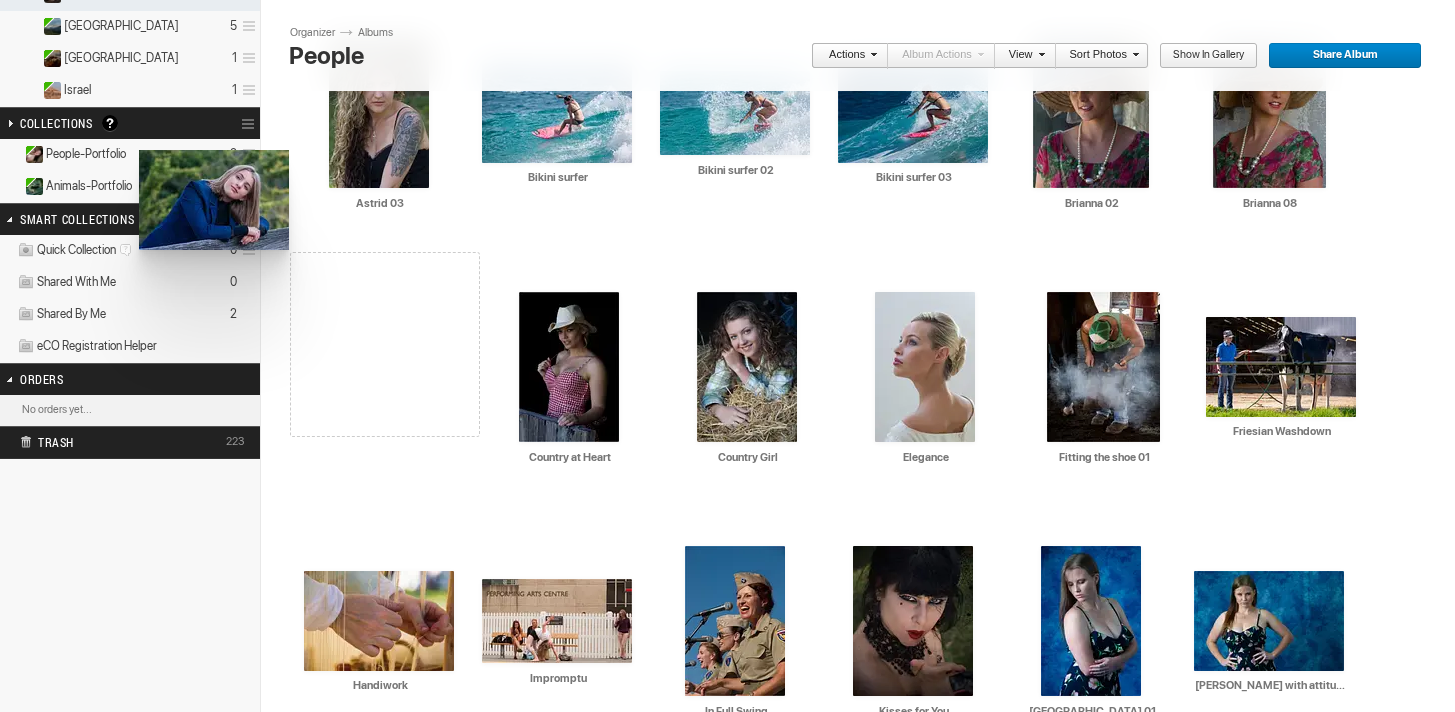 drag, startPoint x: 376, startPoint y: 359, endPoint x: 136, endPoint y: 150, distance: 318.24677 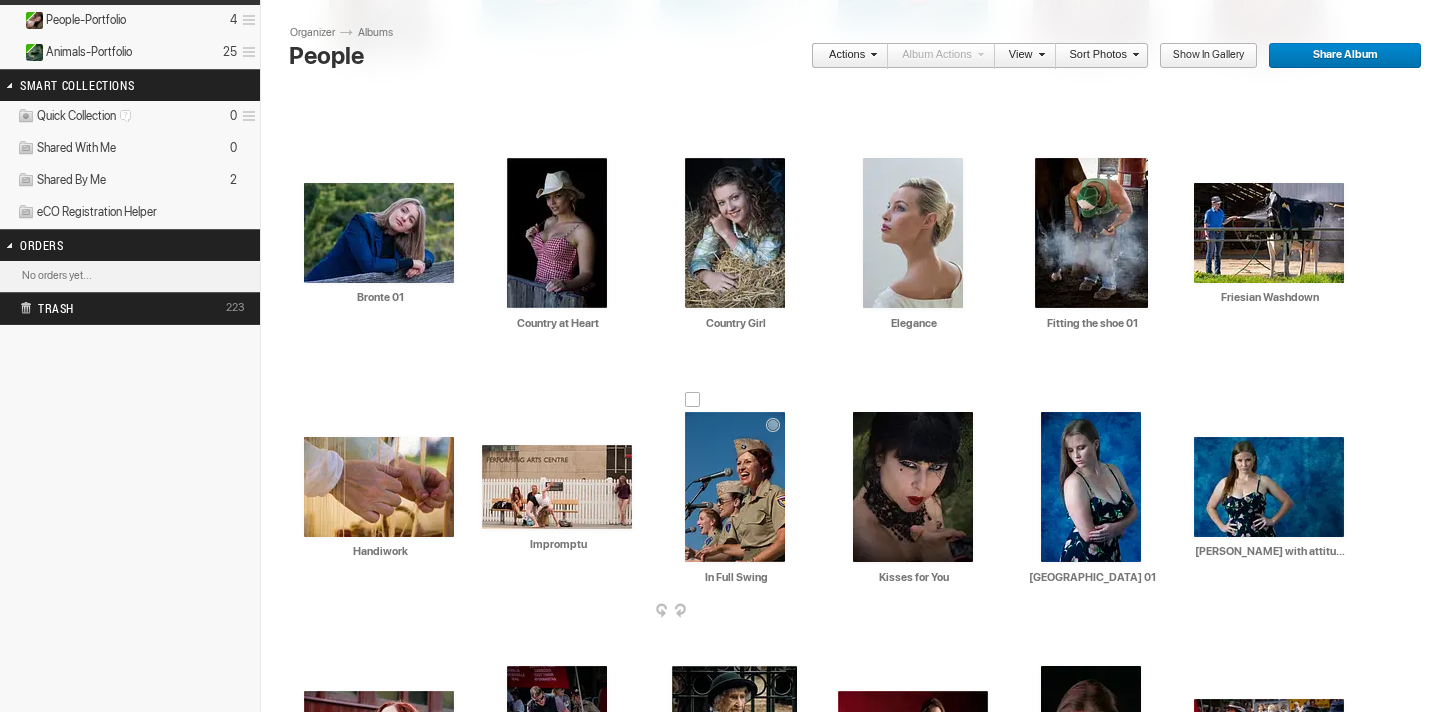 scroll, scrollTop: 611, scrollLeft: 0, axis: vertical 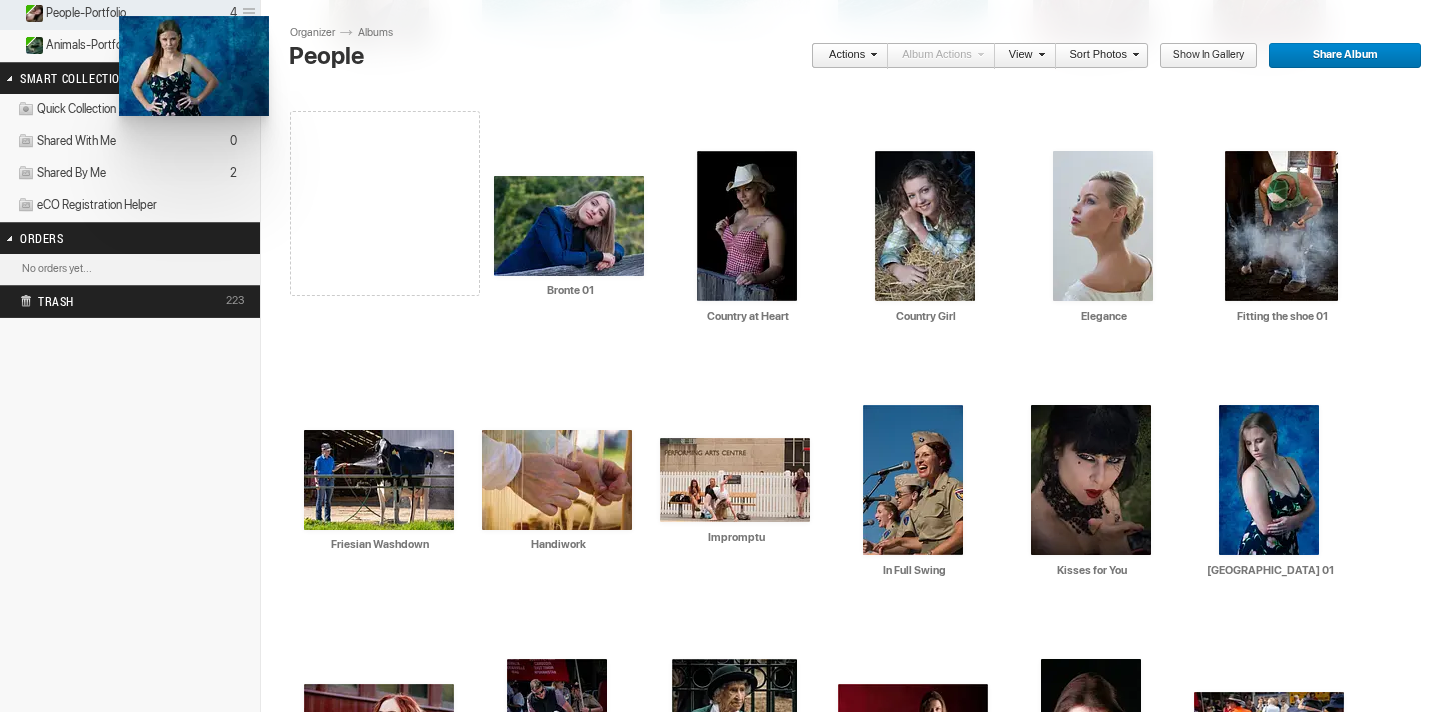 drag, startPoint x: 1268, startPoint y: 473, endPoint x: 117, endPoint y: 16, distance: 1238.4062 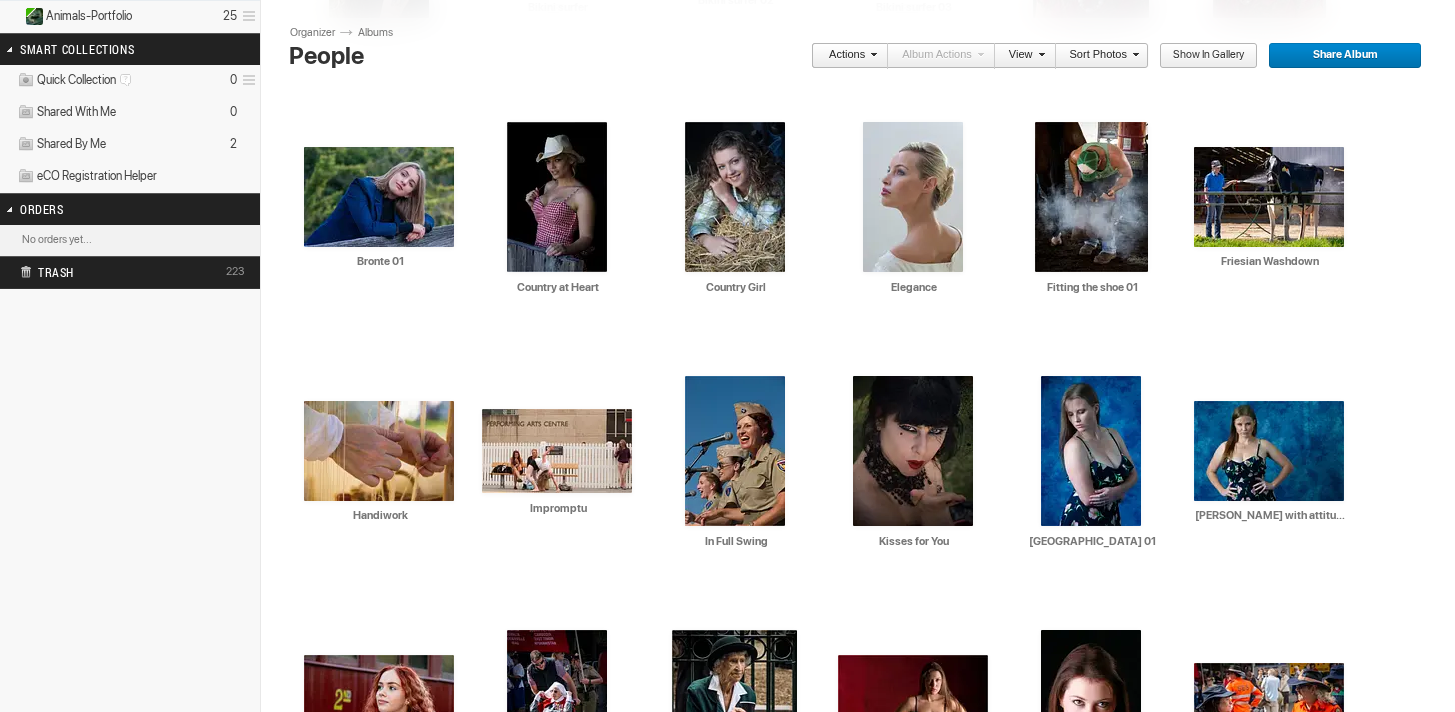 scroll, scrollTop: 646, scrollLeft: 0, axis: vertical 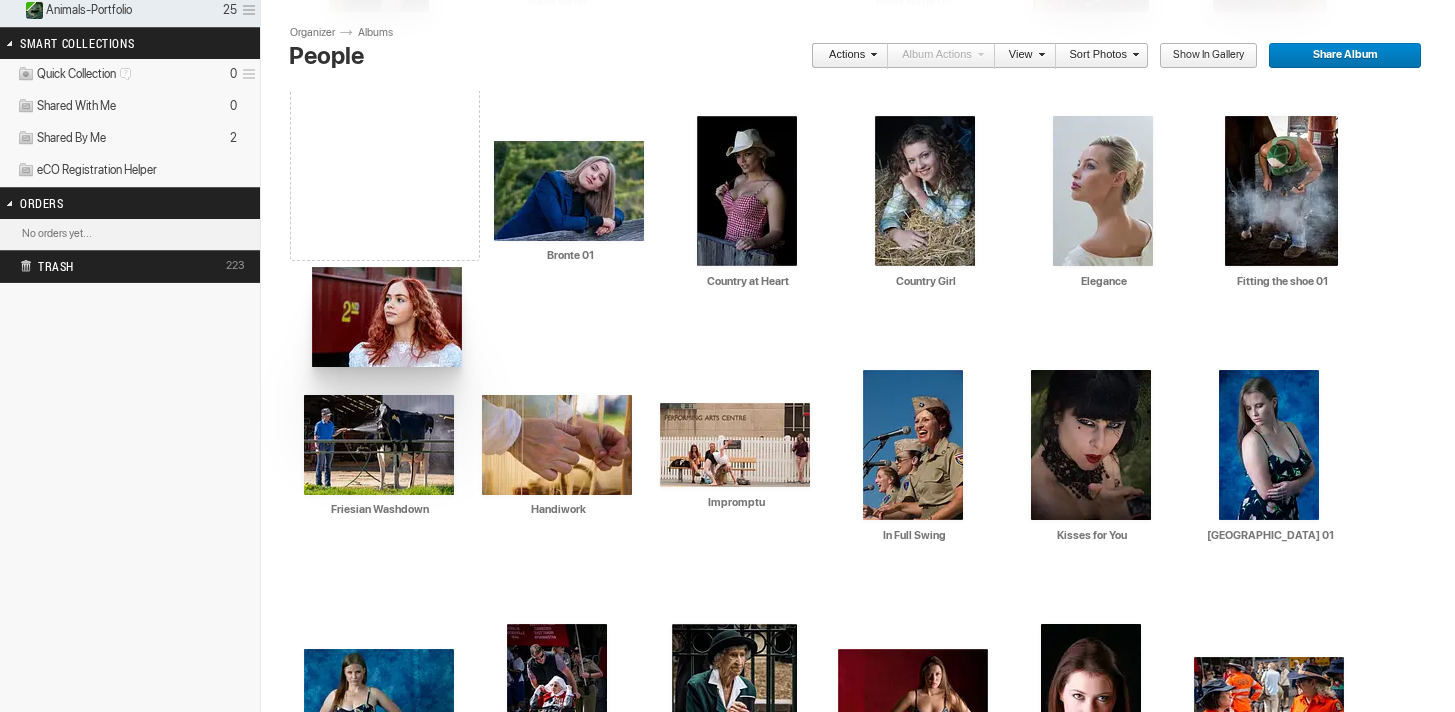 drag, startPoint x: 362, startPoint y: 662, endPoint x: 310, endPoint y: 267, distance: 398.40808 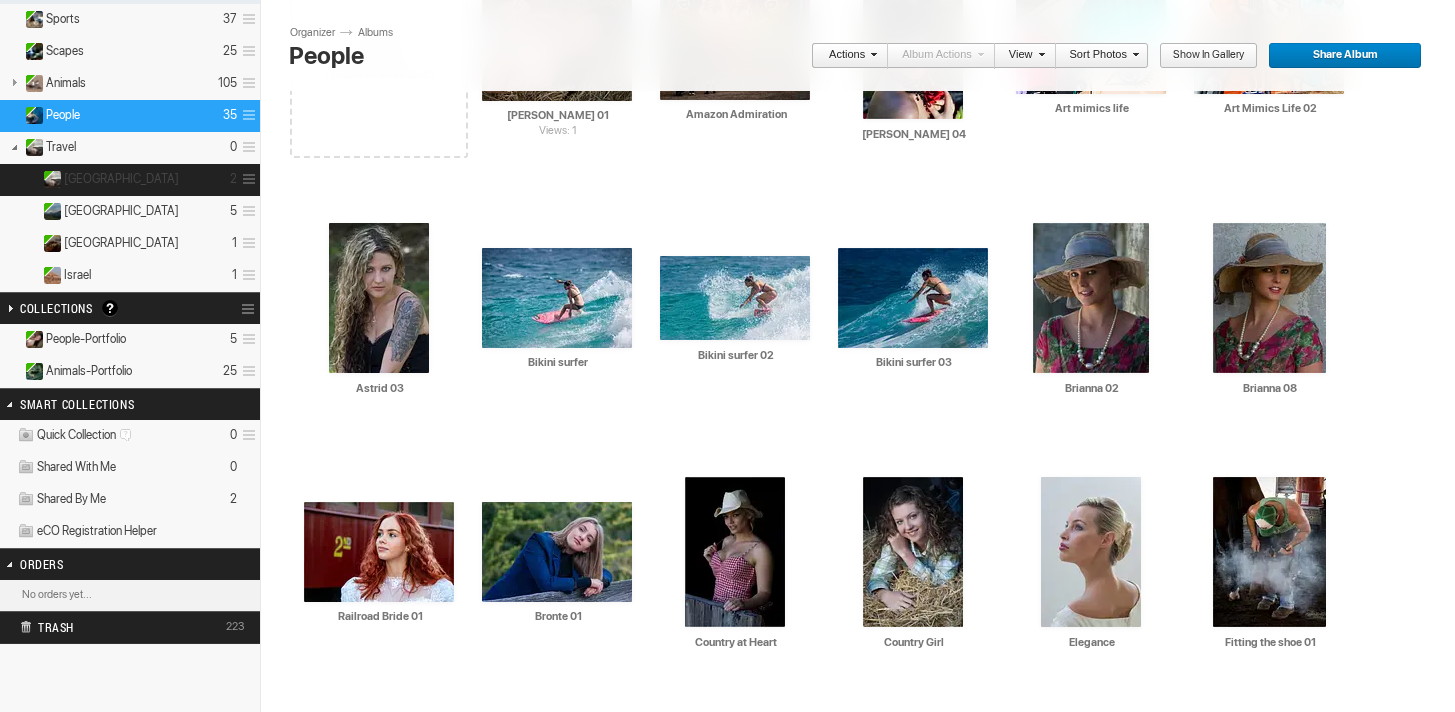 scroll, scrollTop: 287, scrollLeft: 0, axis: vertical 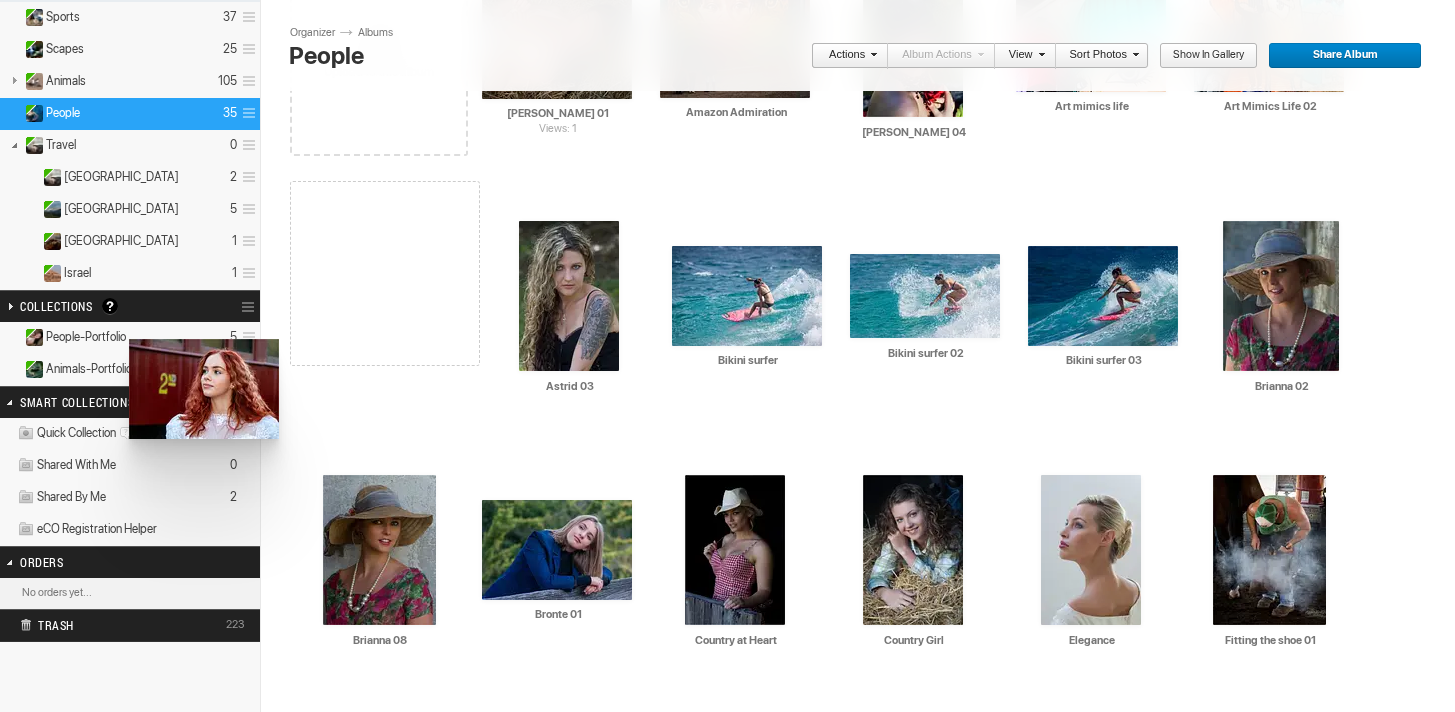 drag, startPoint x: 362, startPoint y: 526, endPoint x: 127, endPoint y: 339, distance: 300.32315 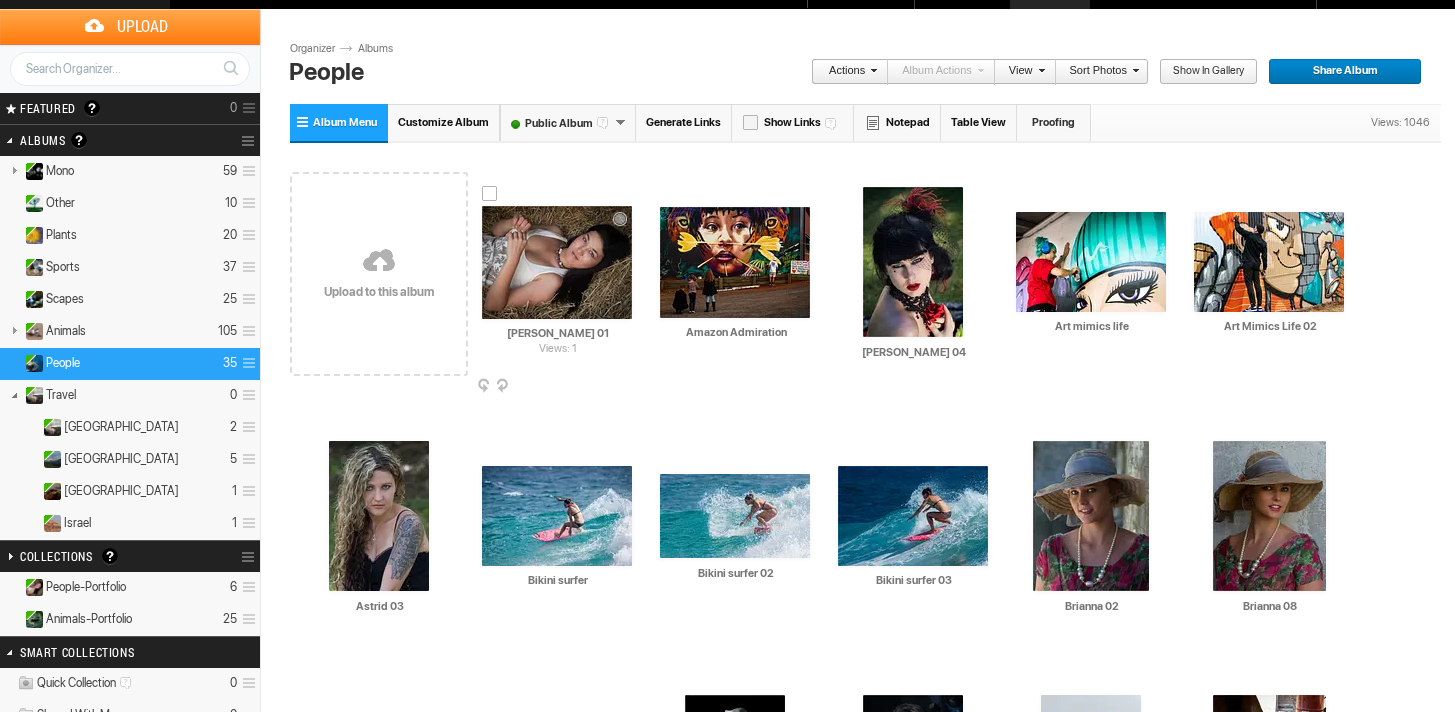 scroll, scrollTop: 36, scrollLeft: 0, axis: vertical 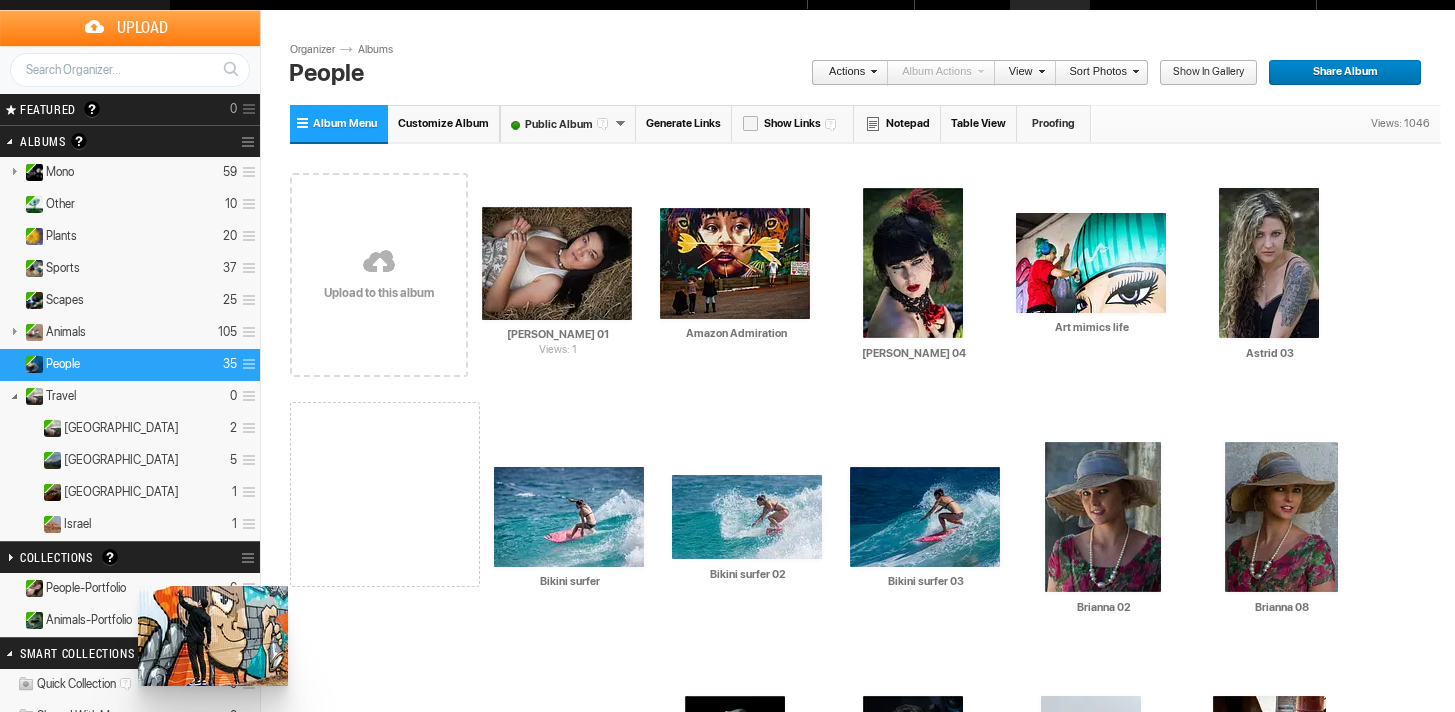 drag, startPoint x: 1268, startPoint y: 252, endPoint x: 137, endPoint y: 586, distance: 1179.2866 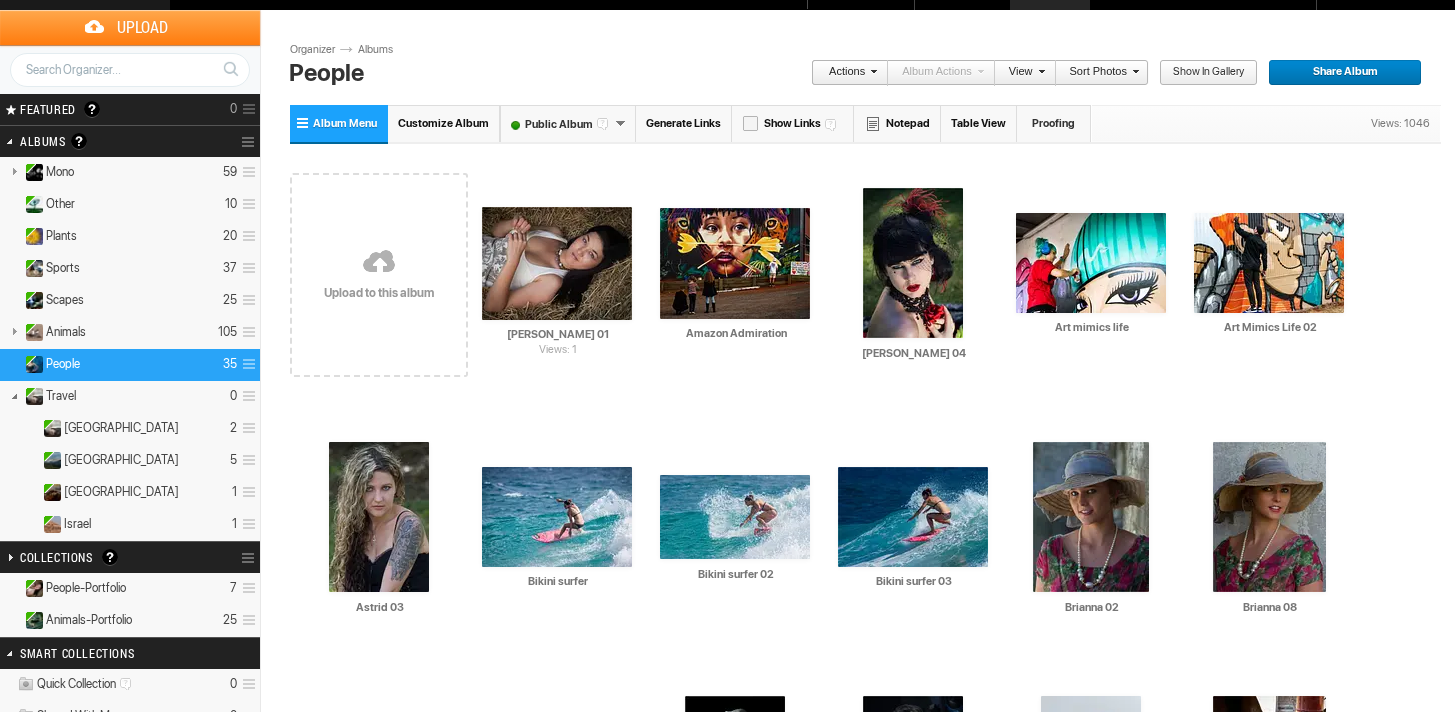 click on "People-Portfolio
7" at bounding box center (130, 589) 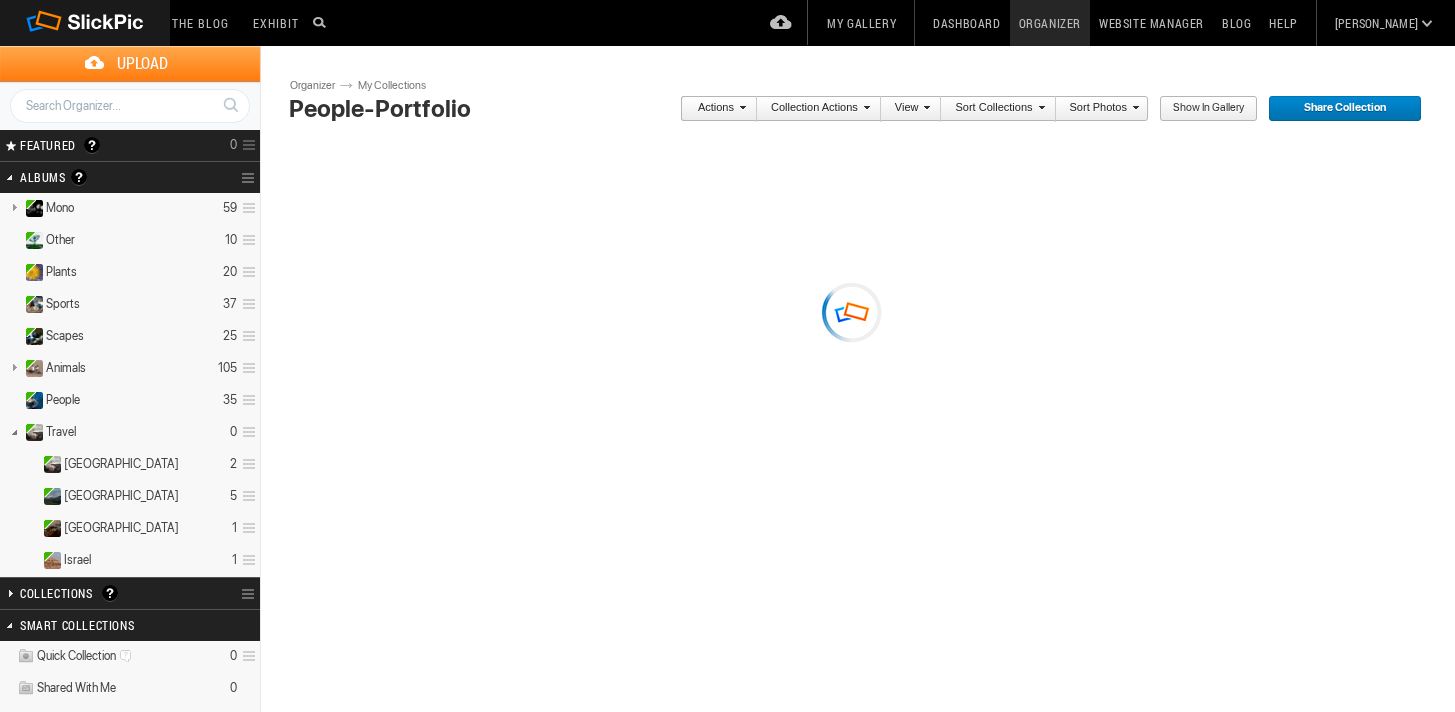 scroll, scrollTop: 0, scrollLeft: 0, axis: both 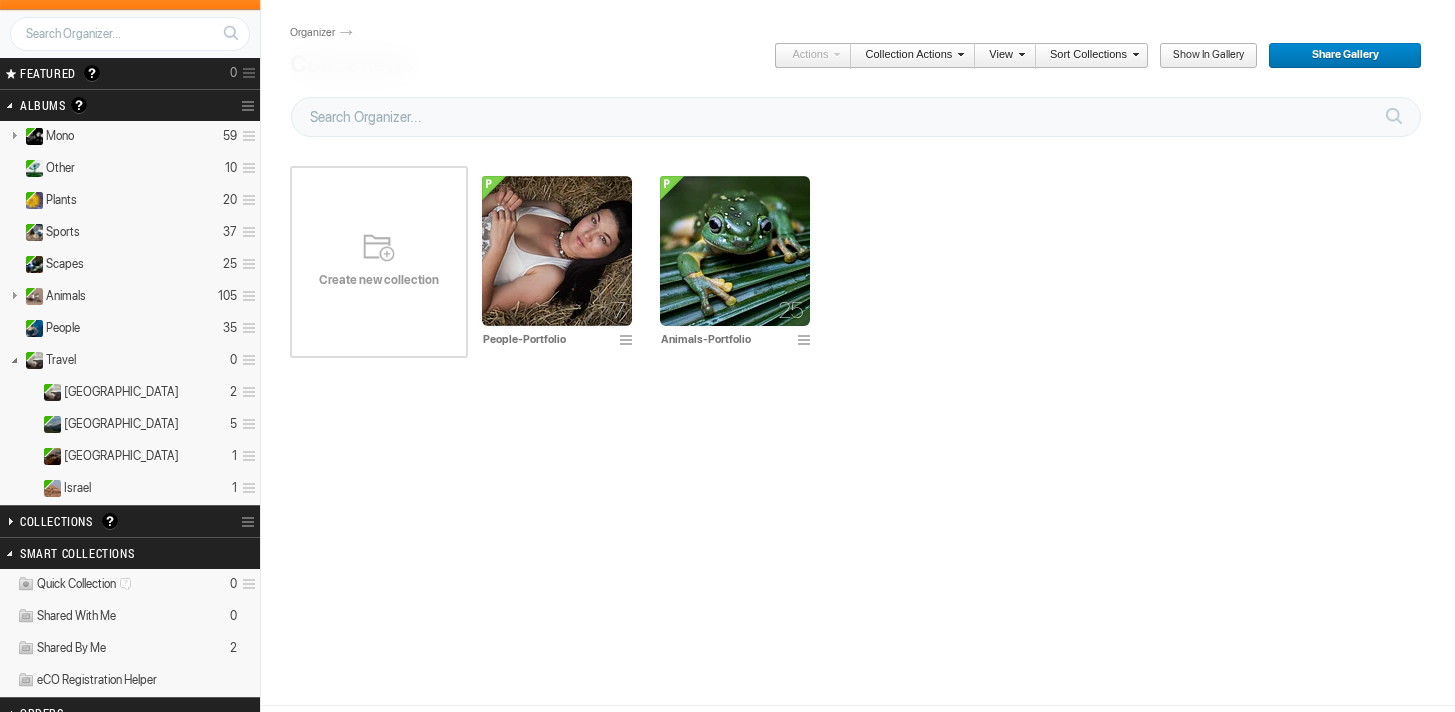 click at bounding box center [9, 521] 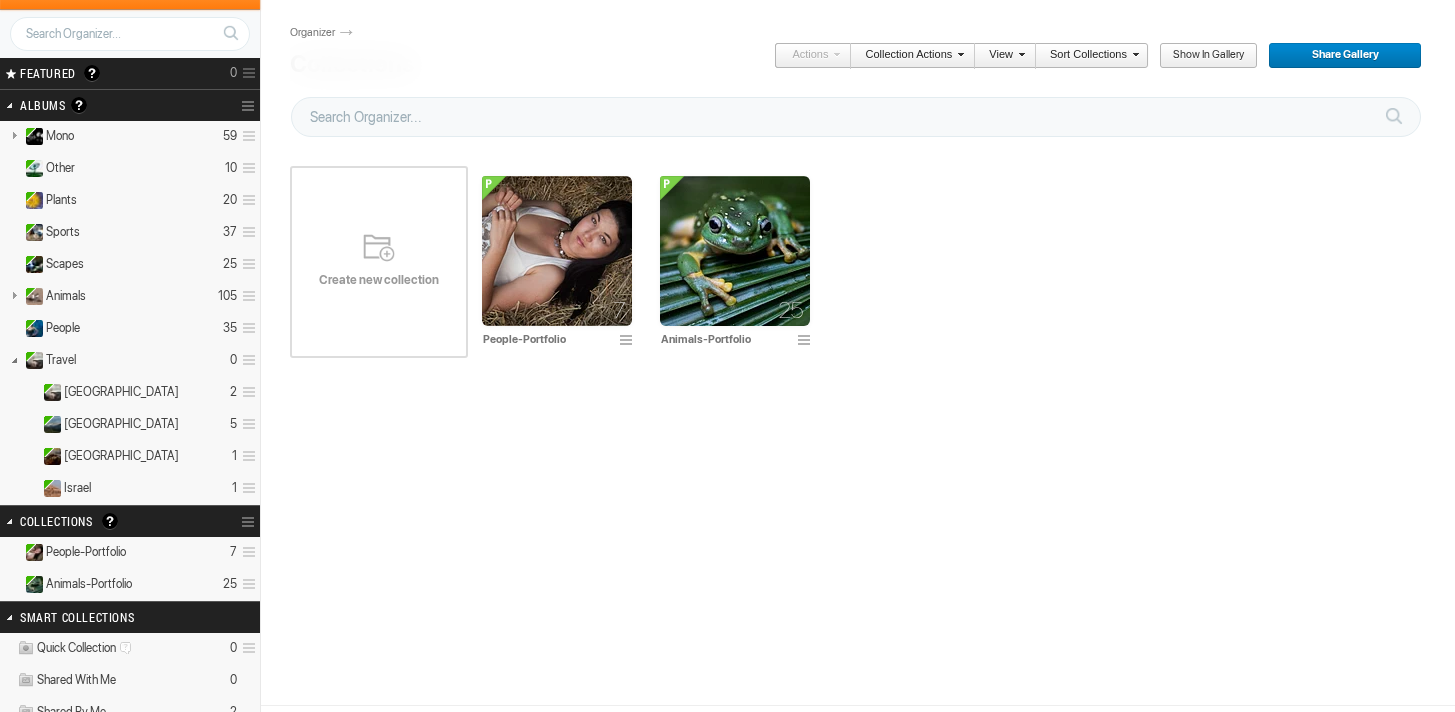 click on "People-Portfolio" at bounding box center (86, 552) 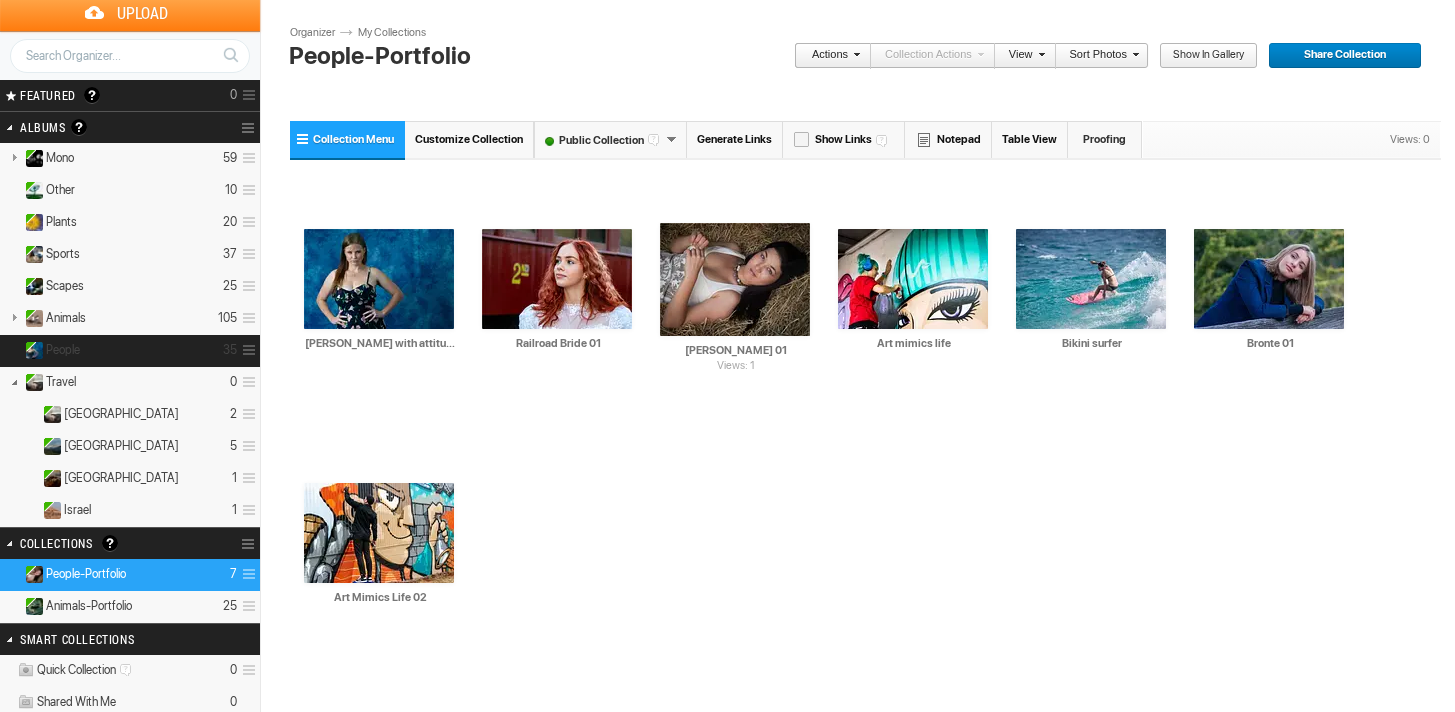 scroll, scrollTop: 44, scrollLeft: 0, axis: vertical 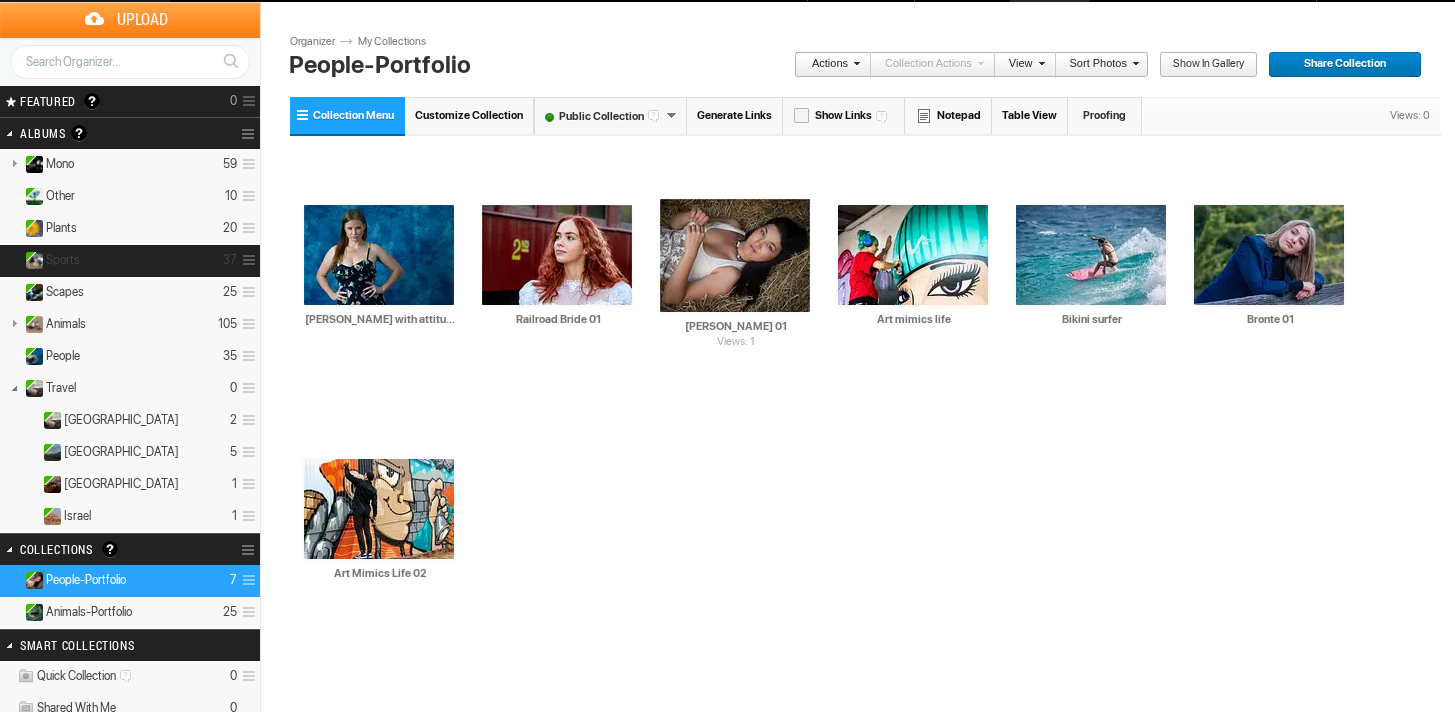 click on "Sports
37" at bounding box center (130, 261) 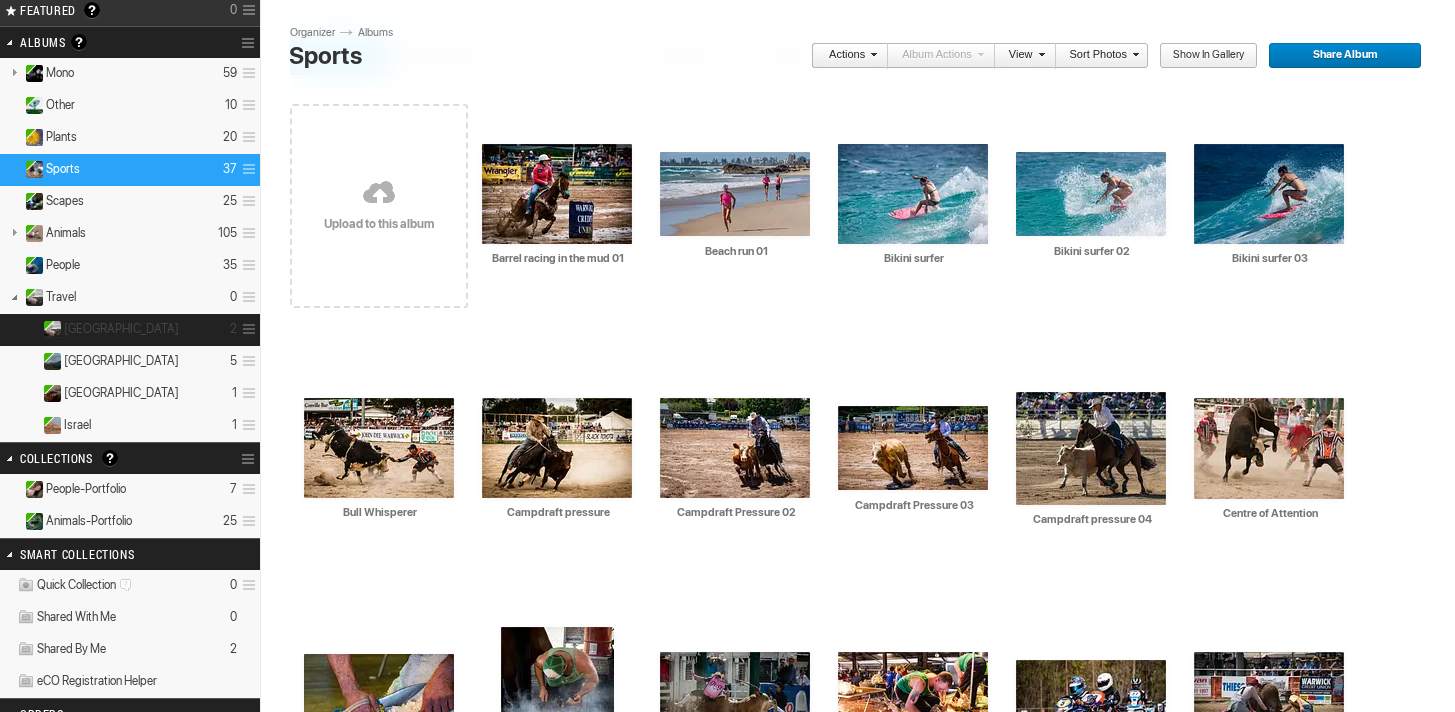 scroll, scrollTop: 137, scrollLeft: 0, axis: vertical 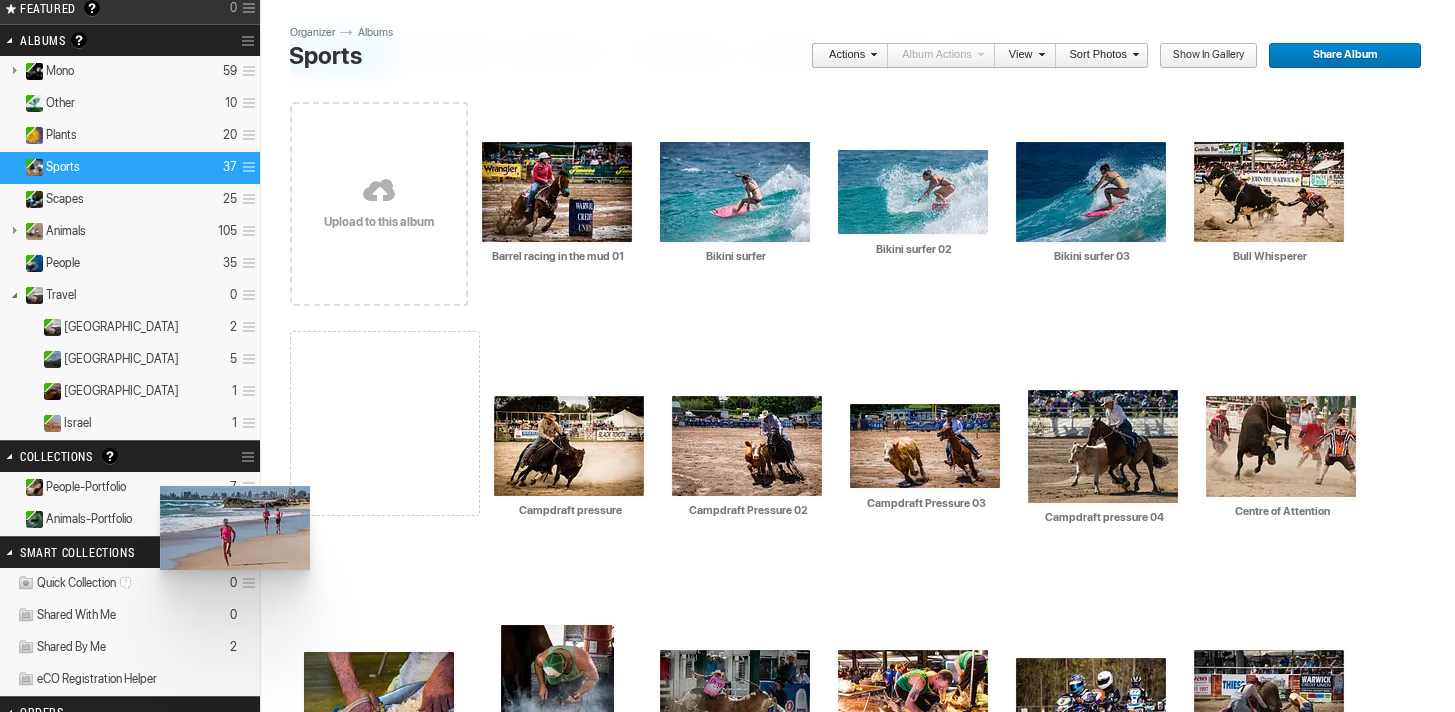 drag, startPoint x: 718, startPoint y: 200, endPoint x: 158, endPoint y: 486, distance: 628.80524 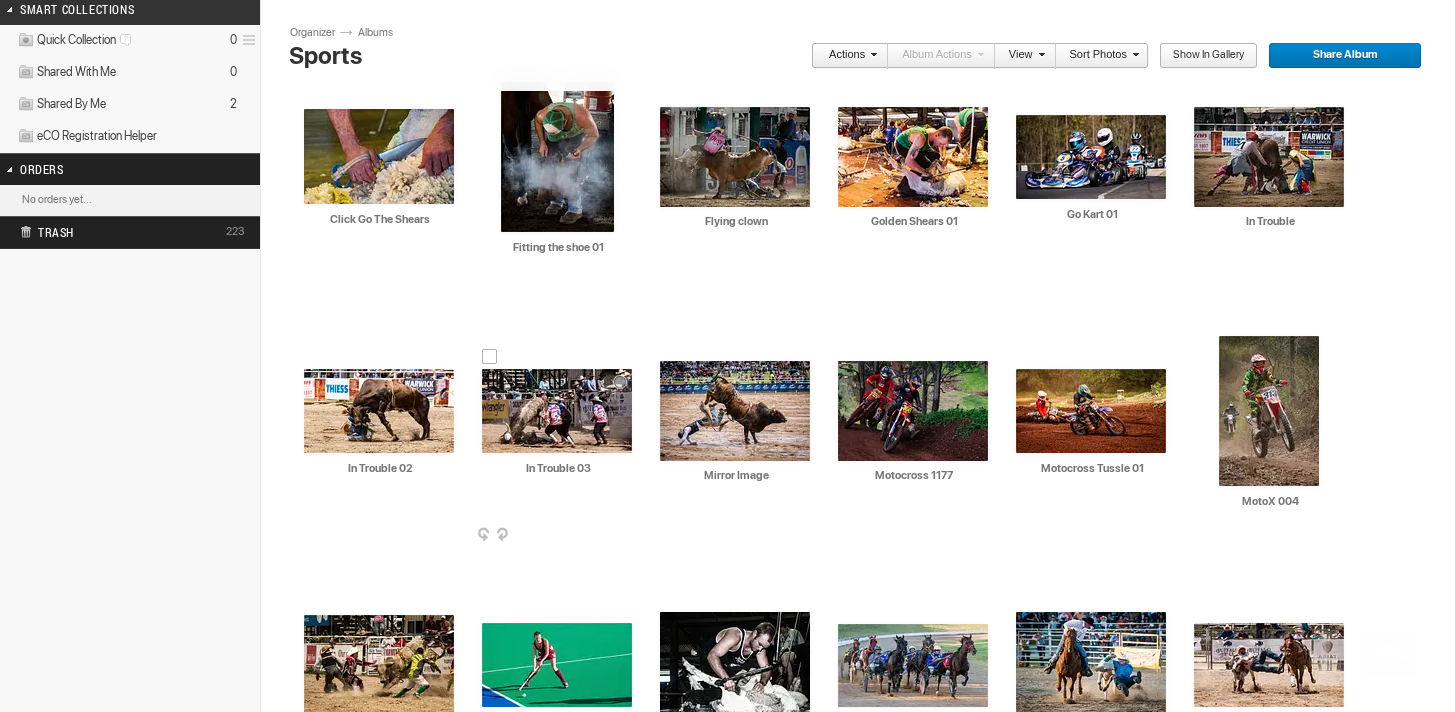 scroll, scrollTop: 679, scrollLeft: 0, axis: vertical 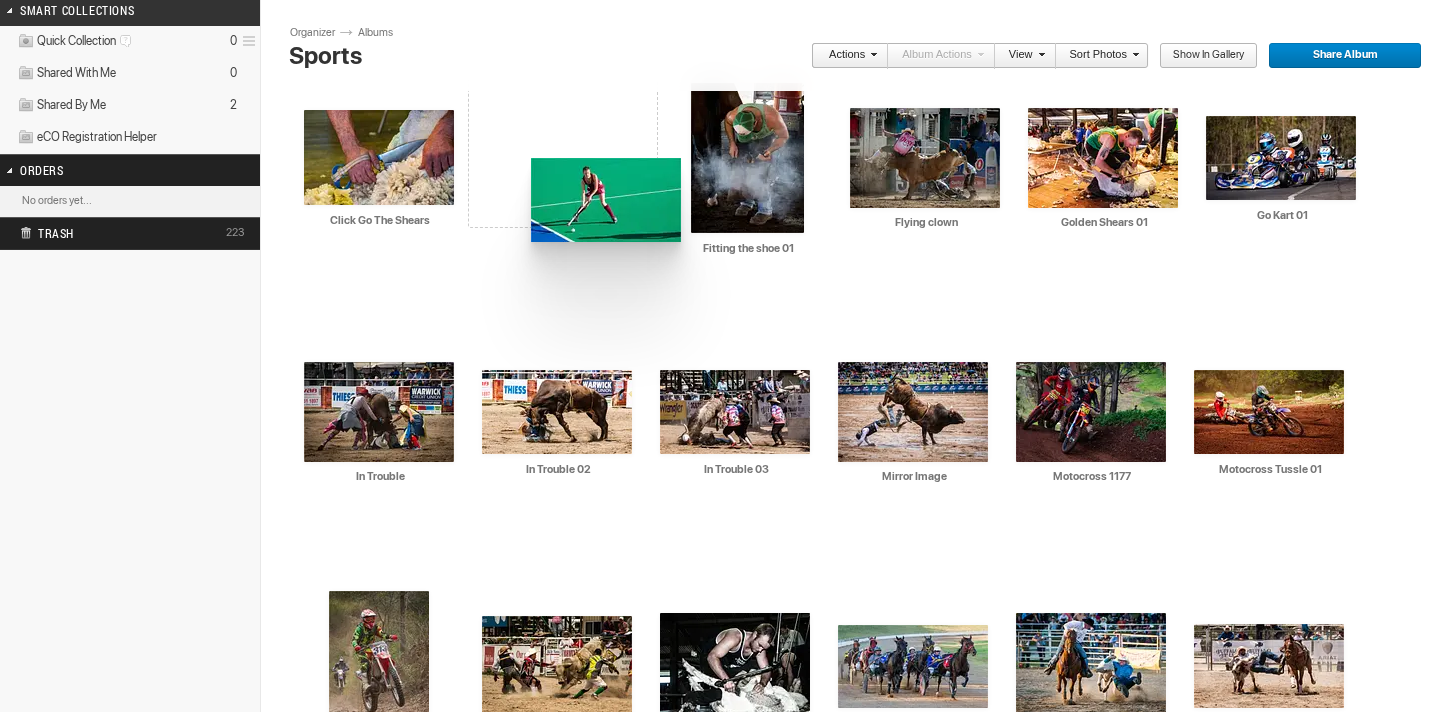 drag, startPoint x: 582, startPoint y: 646, endPoint x: 529, endPoint y: 155, distance: 493.8522 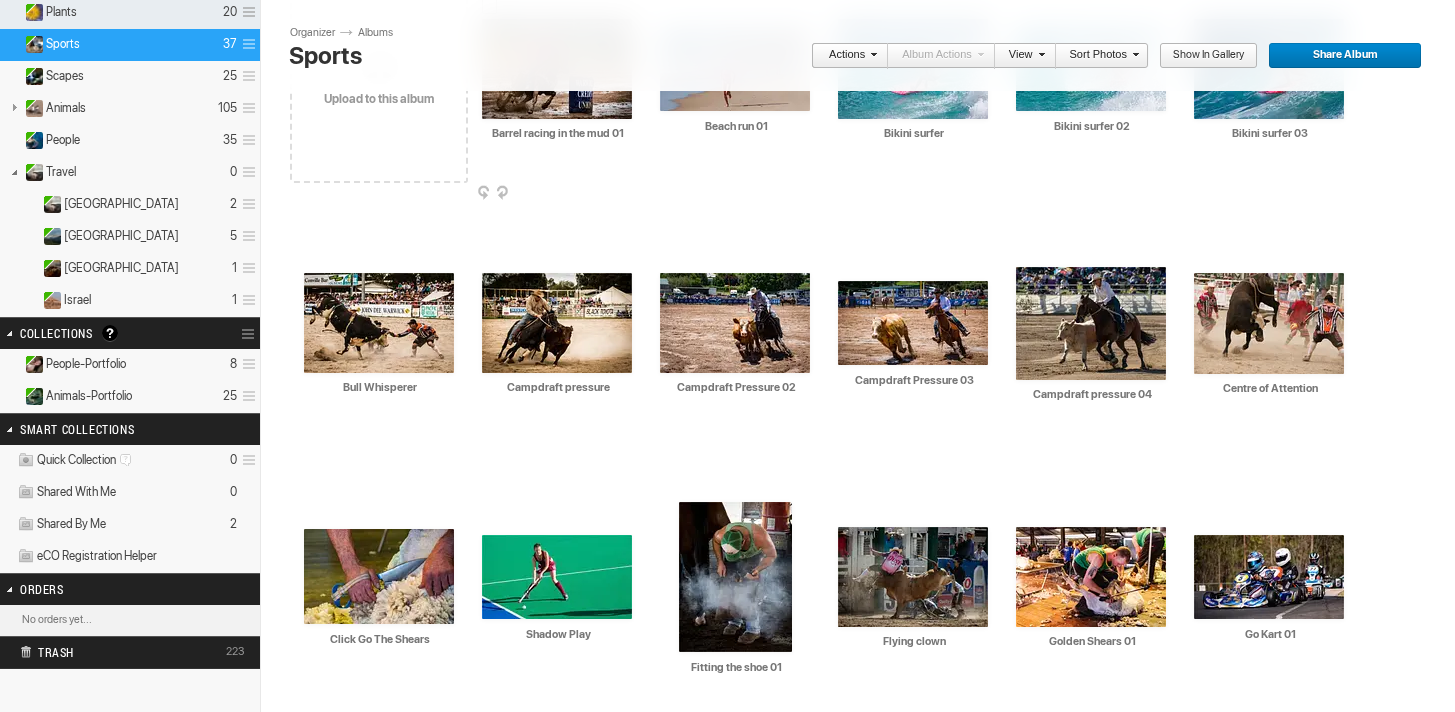 scroll, scrollTop: 261, scrollLeft: 0, axis: vertical 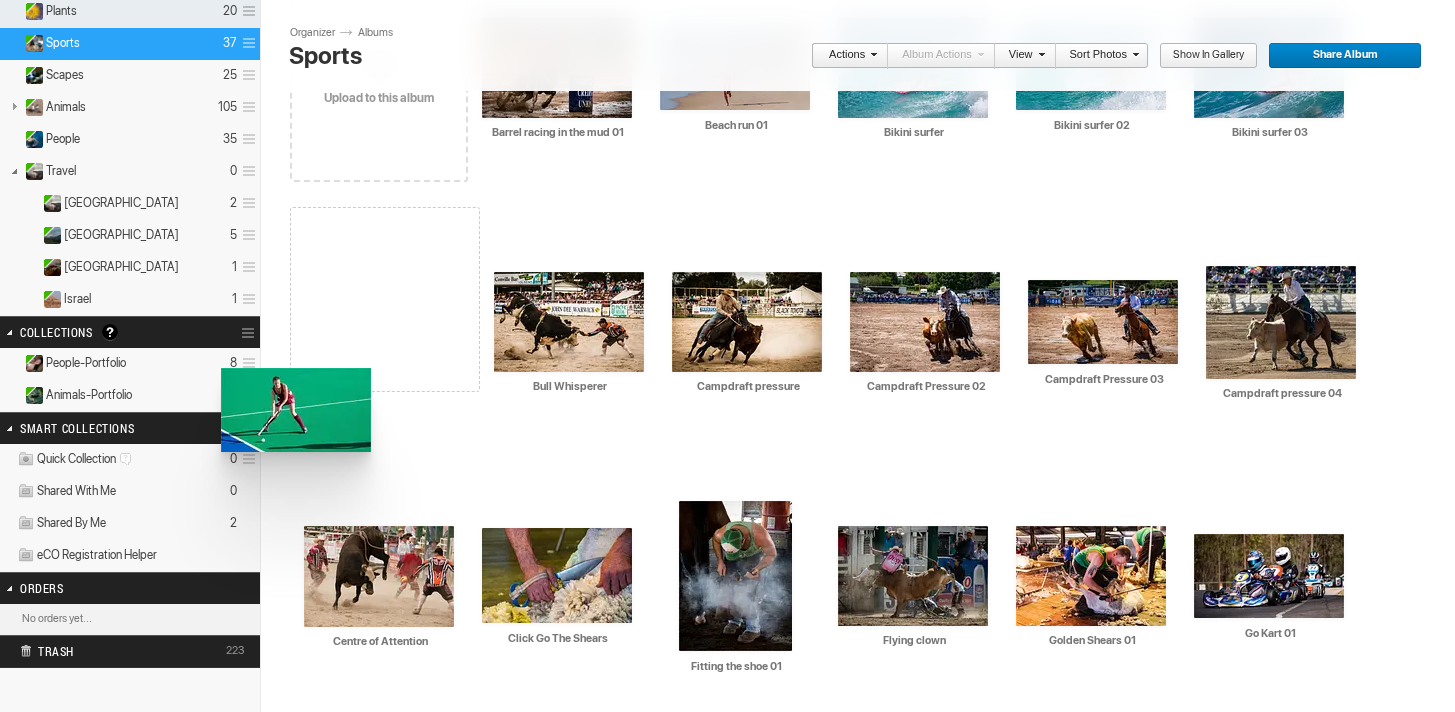 drag, startPoint x: 549, startPoint y: 565, endPoint x: 219, endPoint y: 368, distance: 384.32928 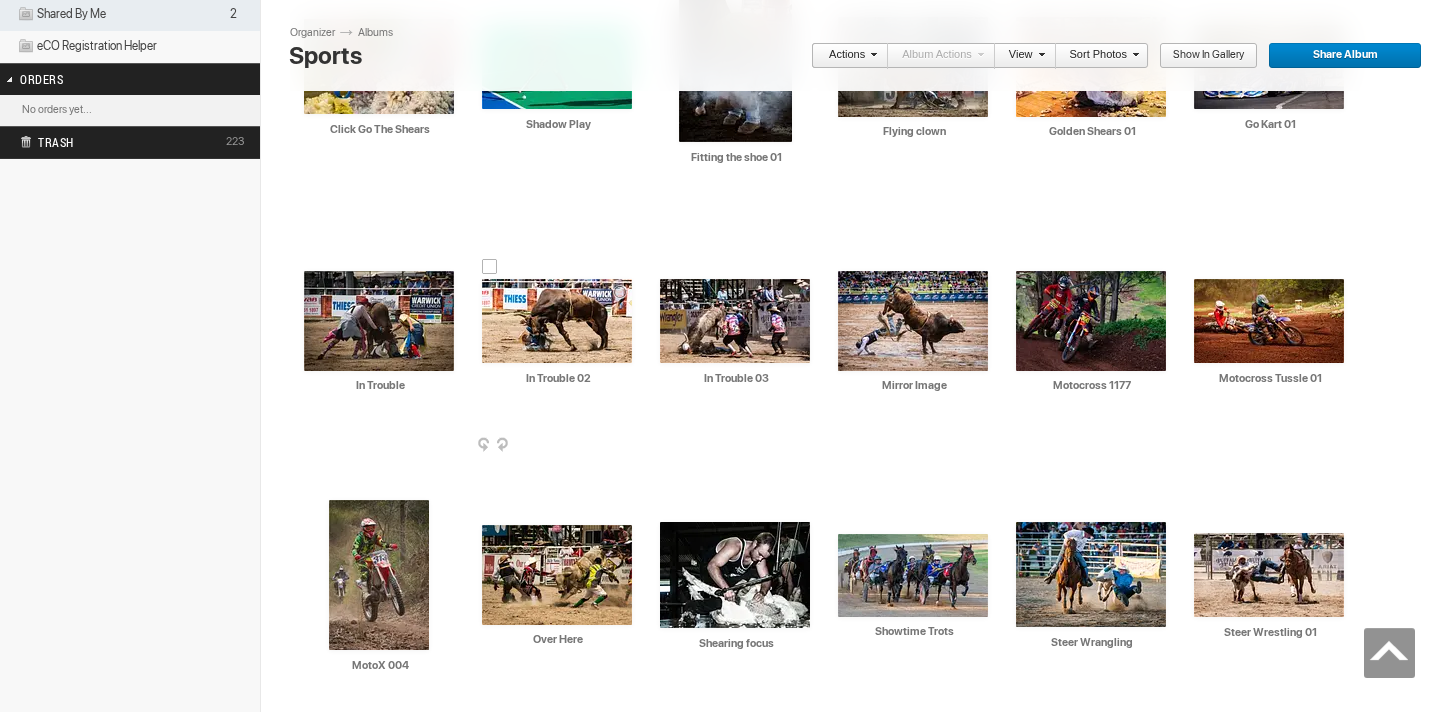 scroll, scrollTop: 784, scrollLeft: 0, axis: vertical 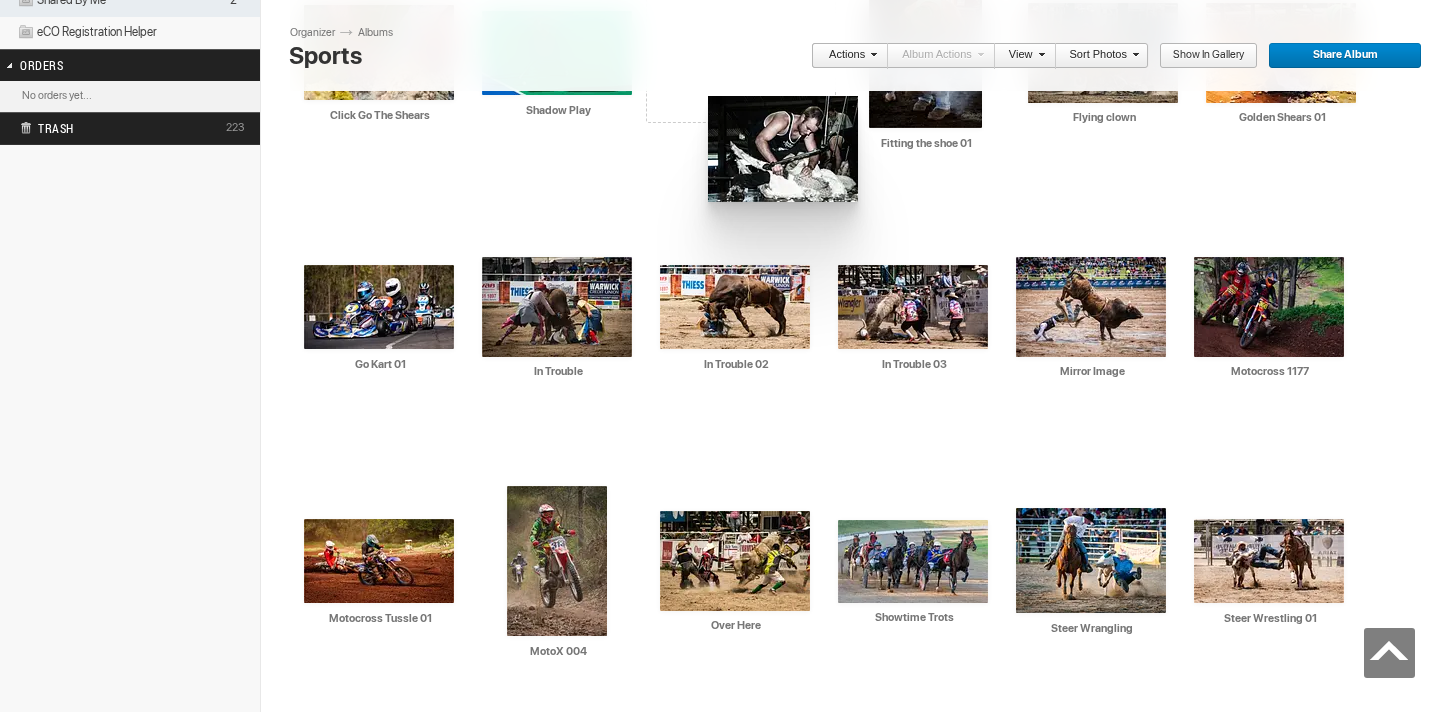 drag, startPoint x: 733, startPoint y: 537, endPoint x: 707, endPoint y: 97, distance: 440.76752 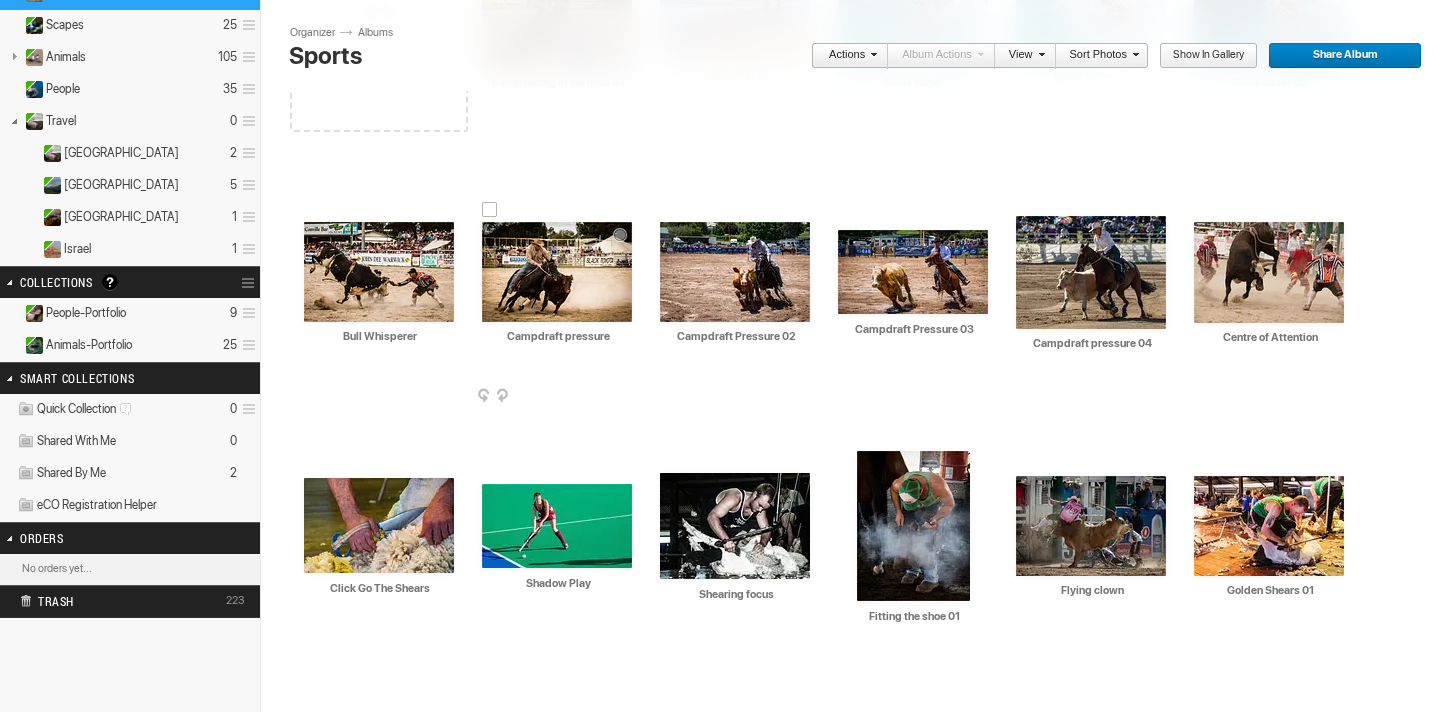 scroll, scrollTop: 313, scrollLeft: 0, axis: vertical 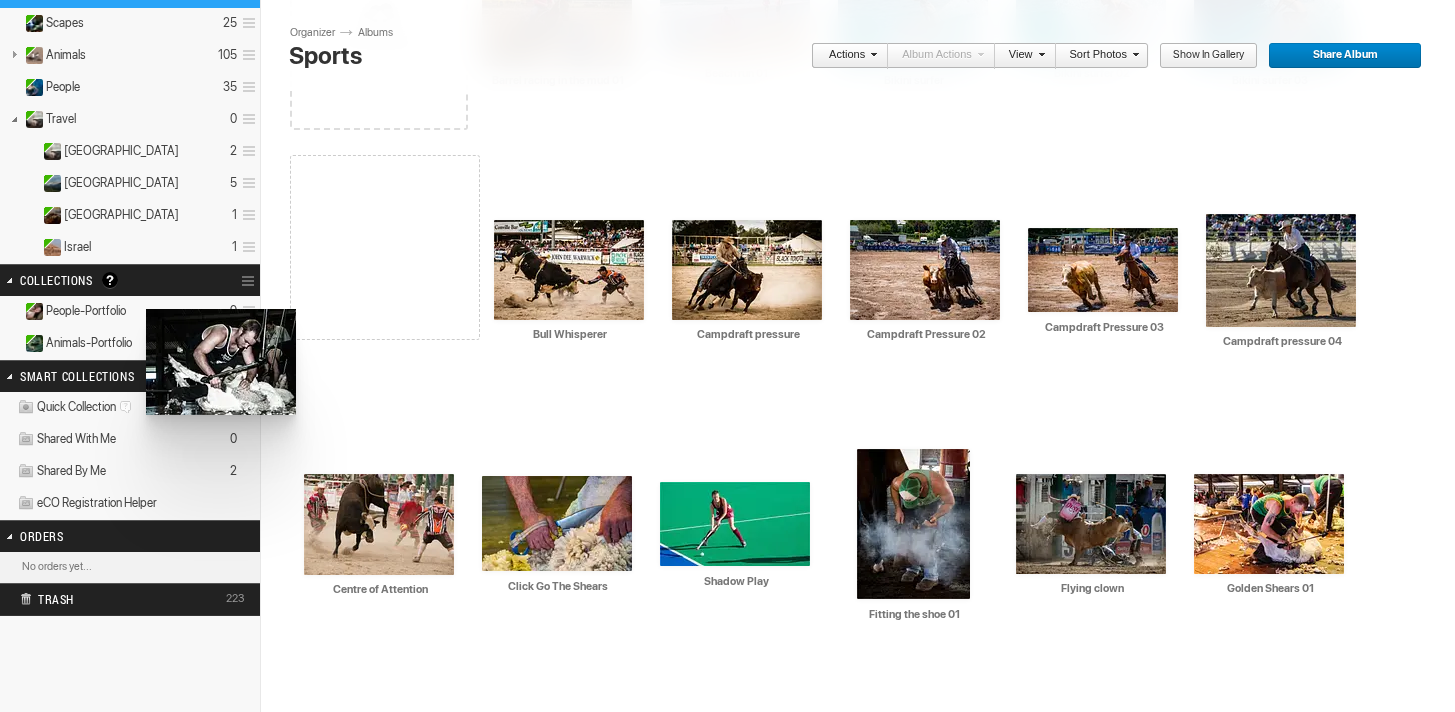 drag, startPoint x: 717, startPoint y: 510, endPoint x: 143, endPoint y: 309, distance: 608.1751 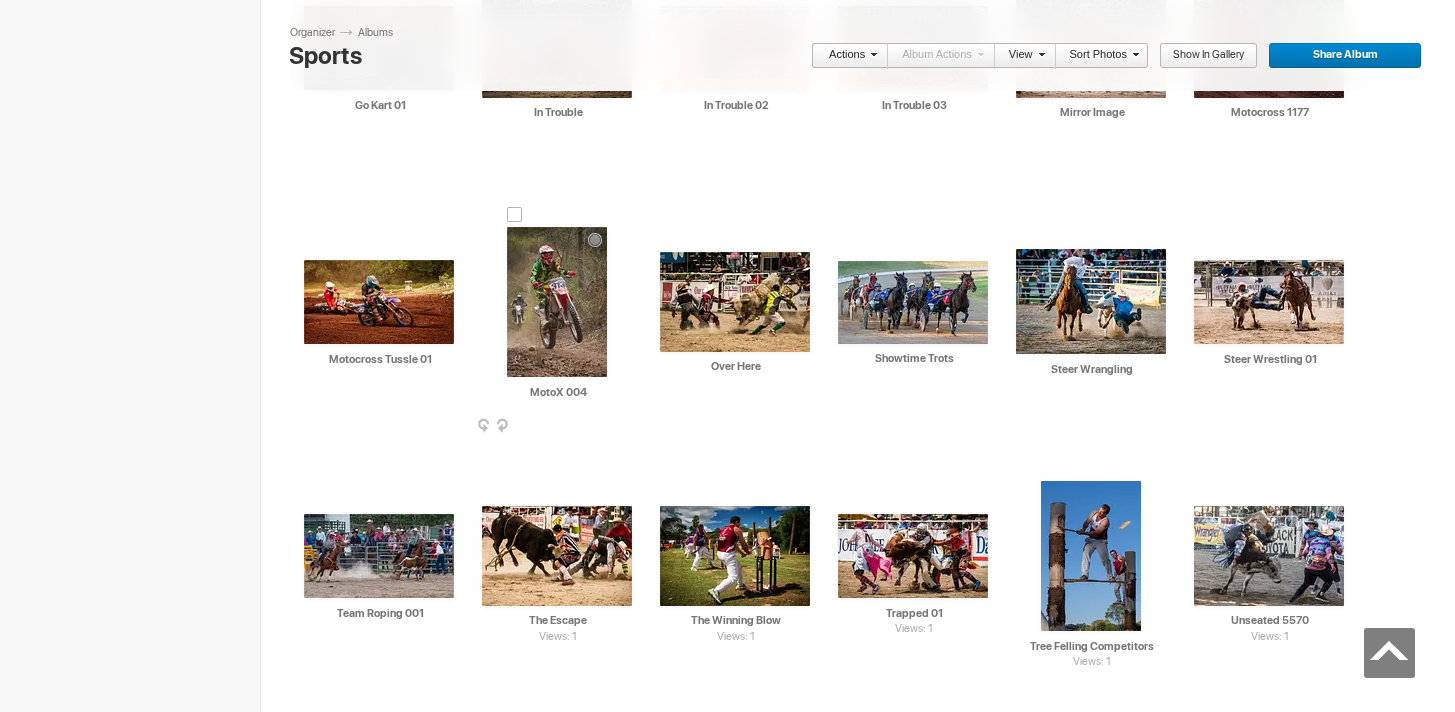 scroll, scrollTop: 1037, scrollLeft: 0, axis: vertical 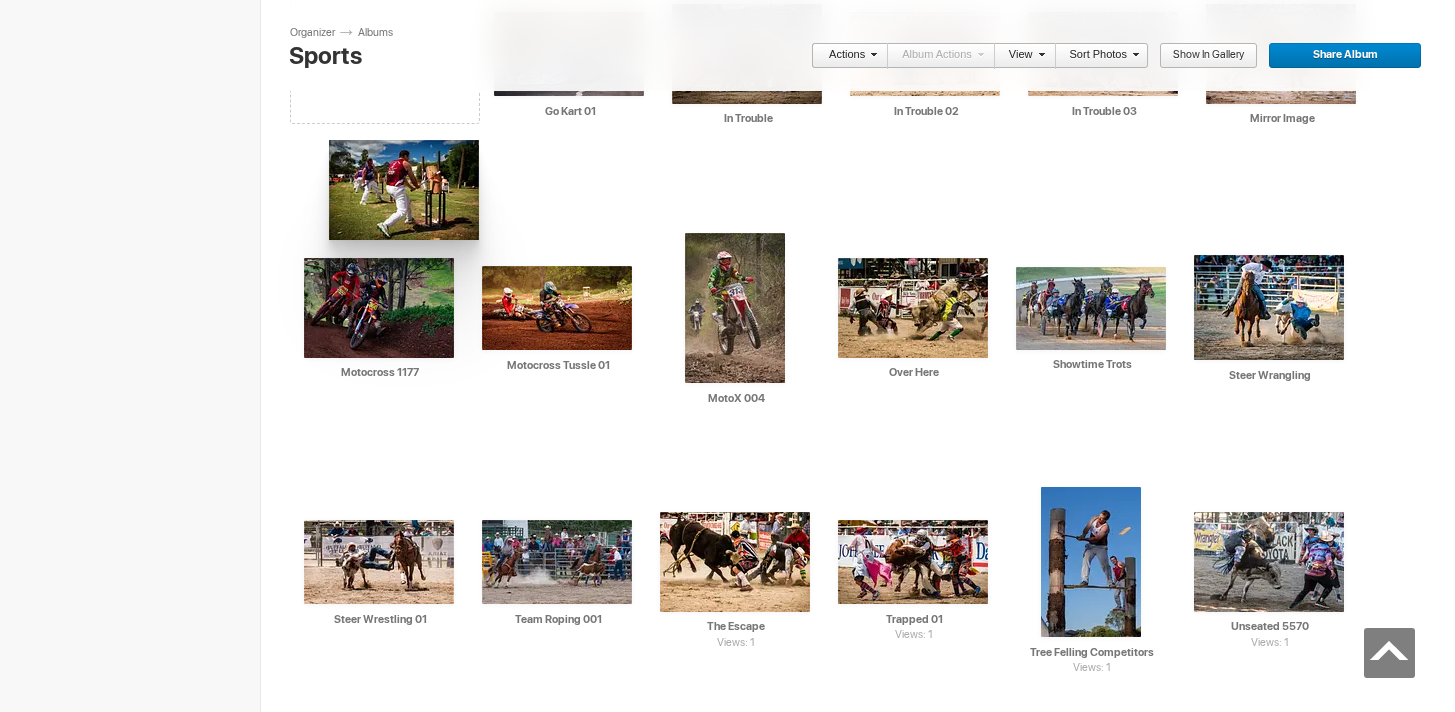 drag, startPoint x: 734, startPoint y: 539, endPoint x: 329, endPoint y: 142, distance: 567.12787 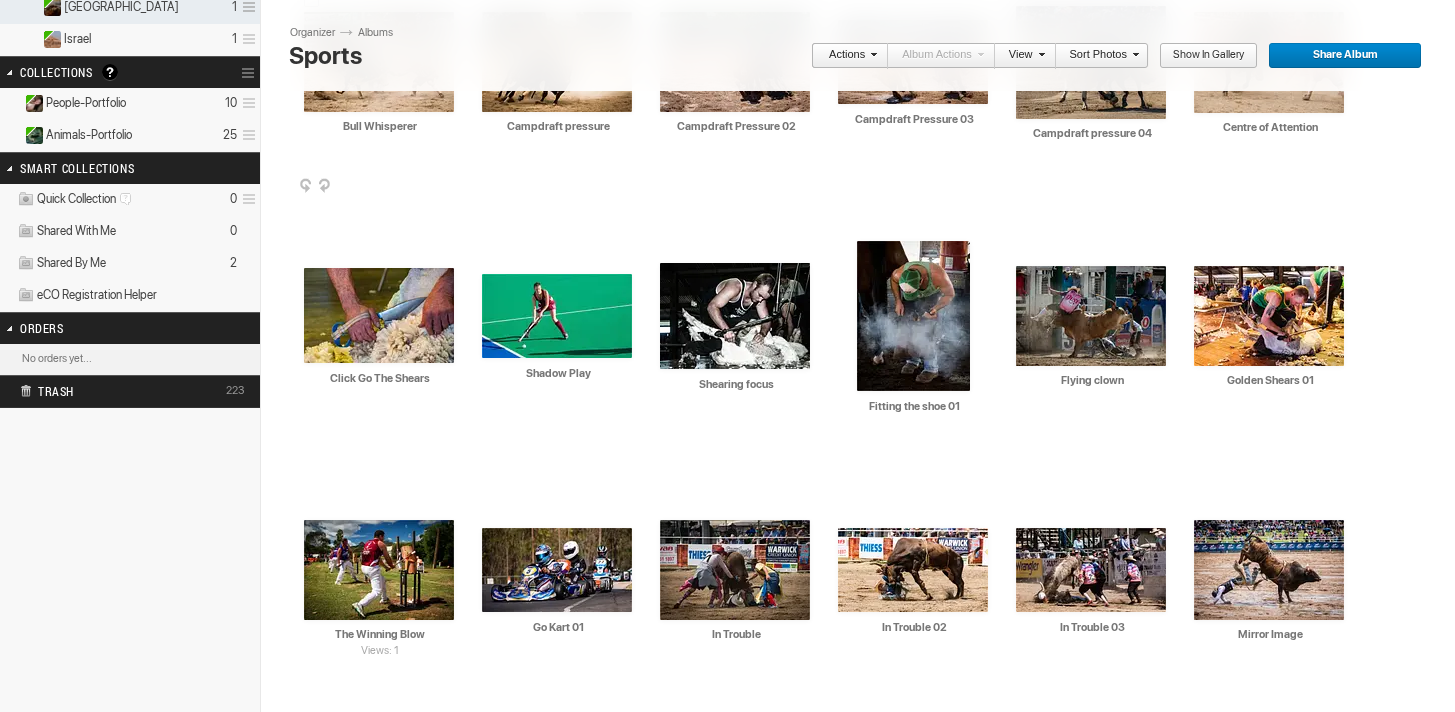 scroll, scrollTop: 527, scrollLeft: 0, axis: vertical 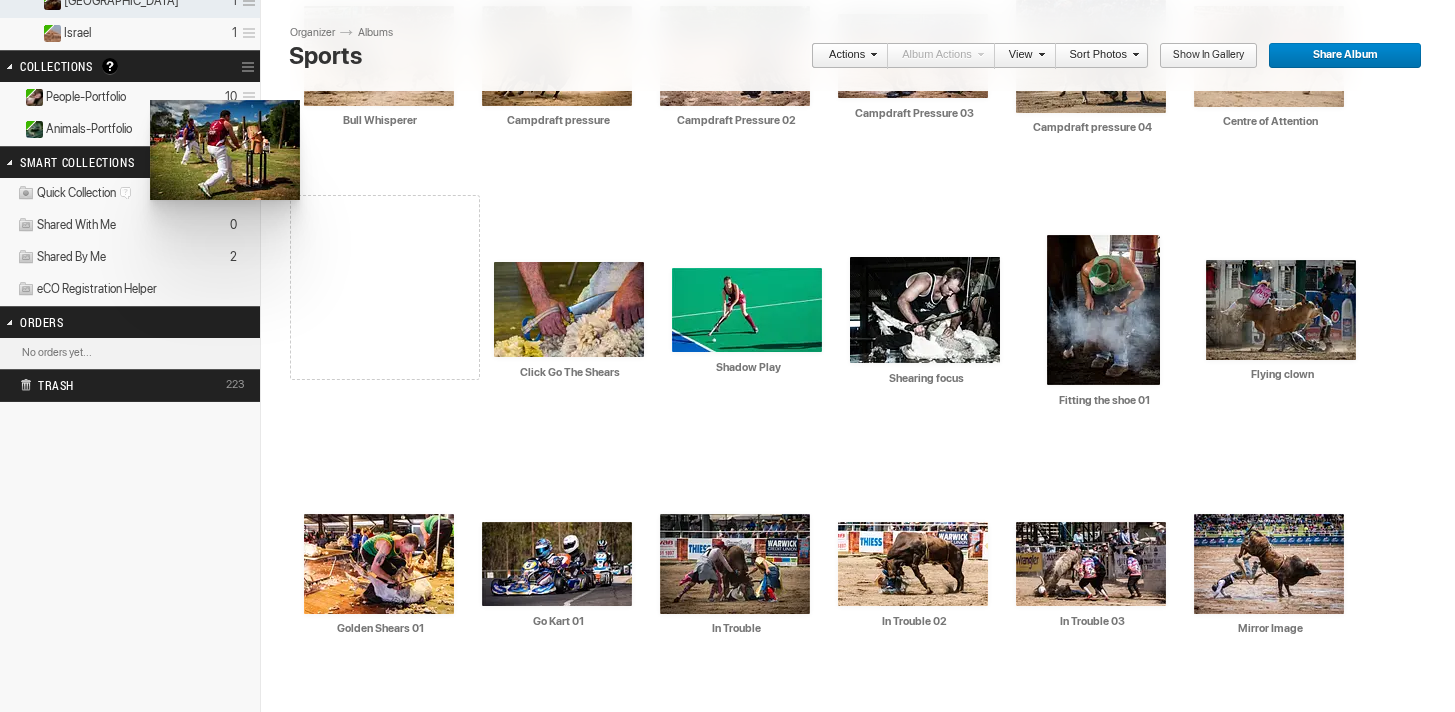 drag, startPoint x: 366, startPoint y: 544, endPoint x: 148, endPoint y: 100, distance: 494.63116 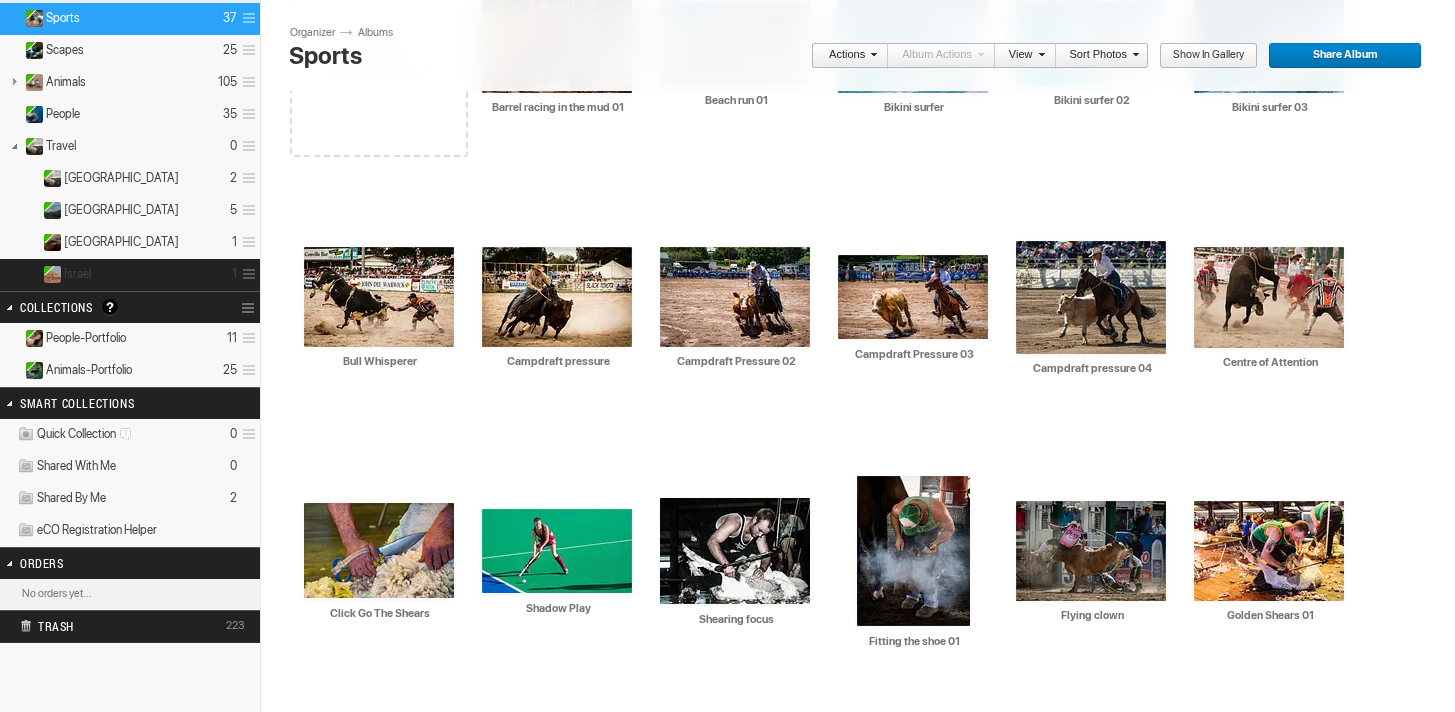 scroll, scrollTop: 288, scrollLeft: 0, axis: vertical 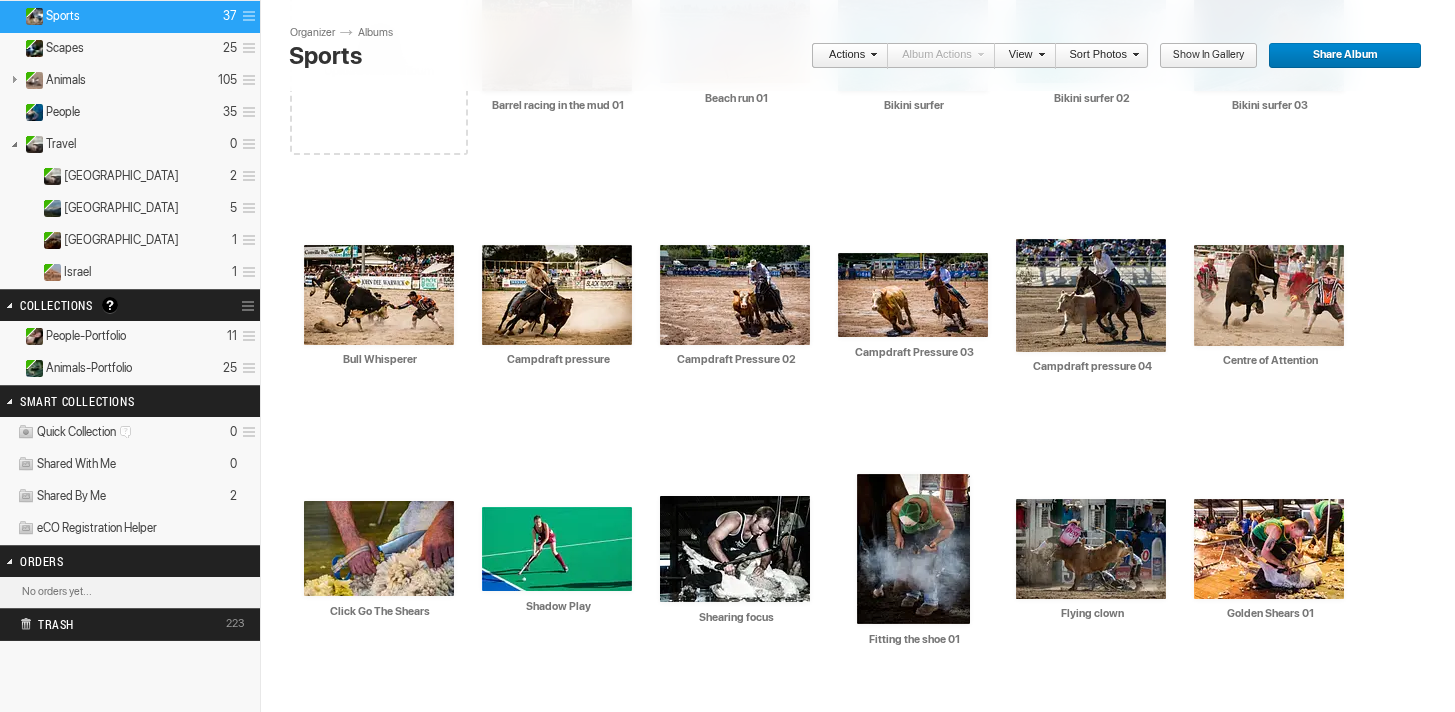 click on "Collection Options" at bounding box center [250, 306] 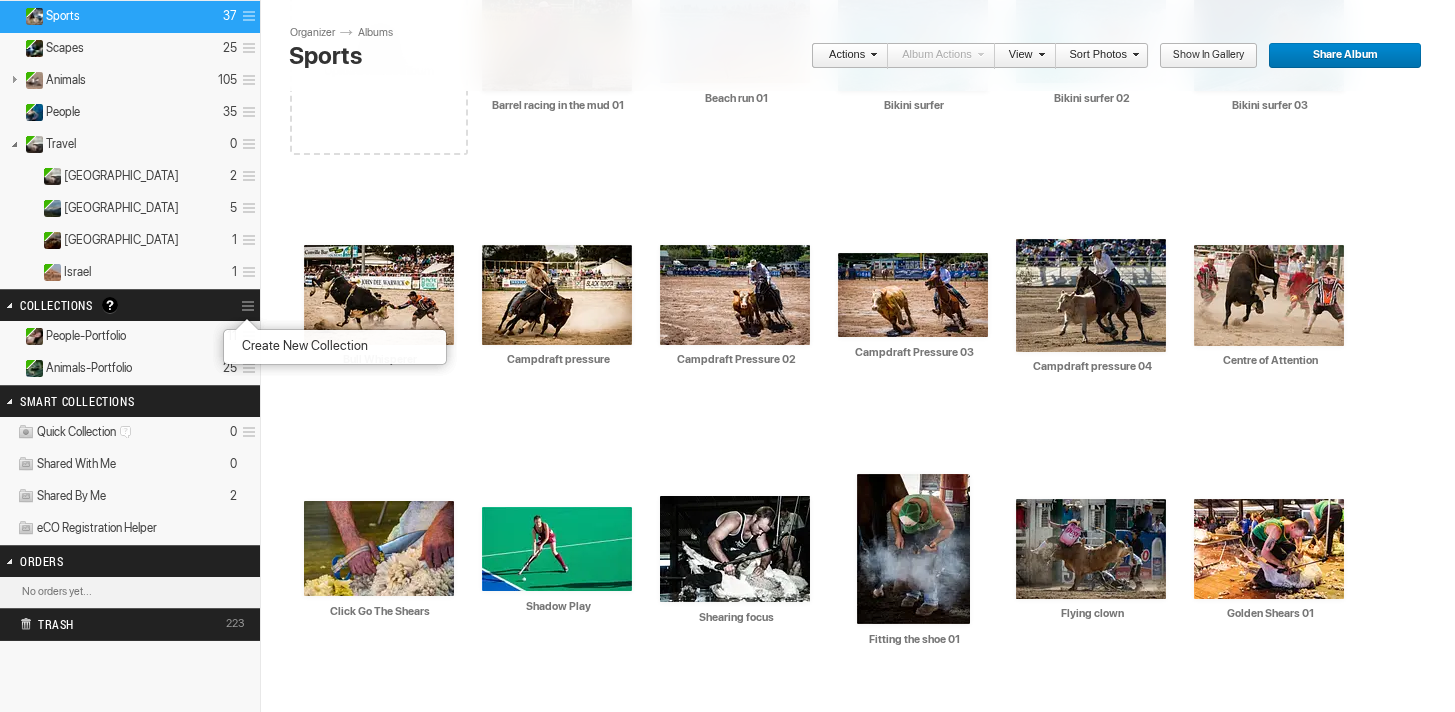 click on "Create New Collection" at bounding box center (302, 346) 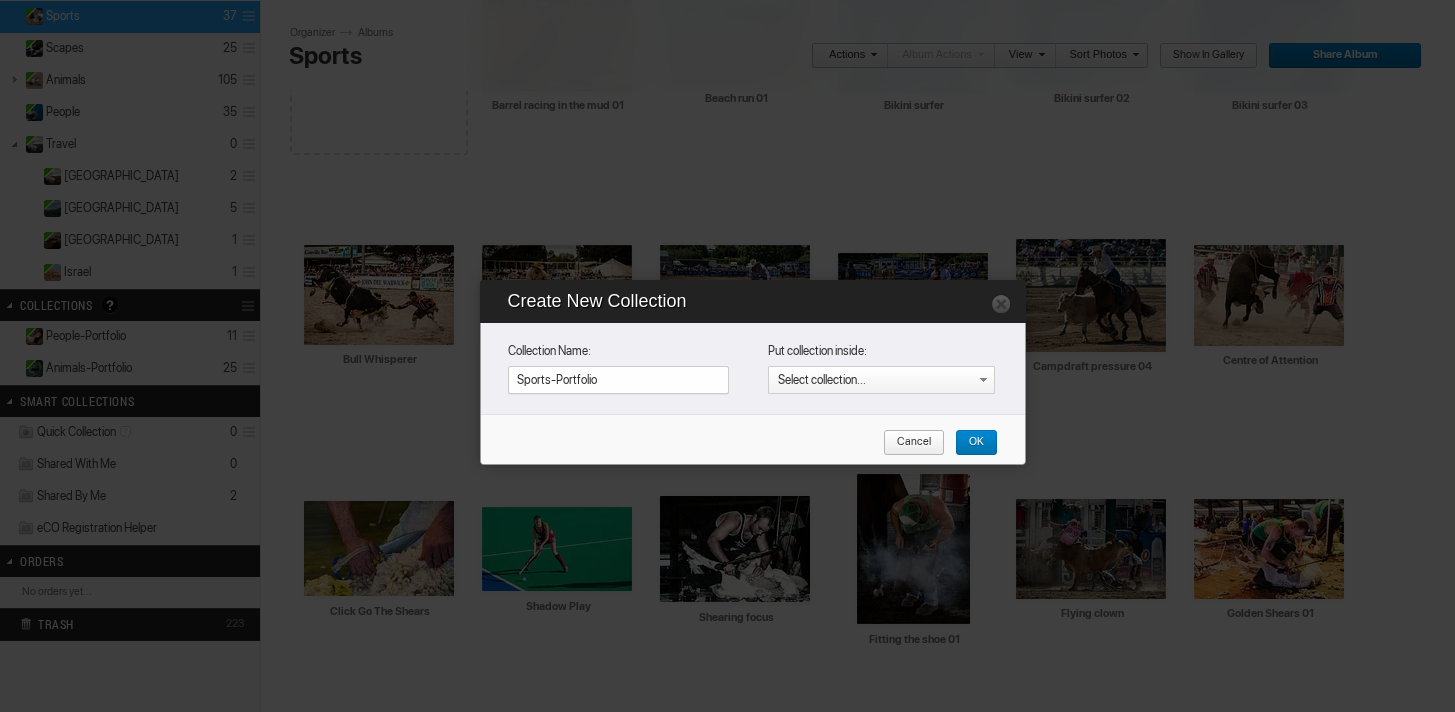 type on "Sports-Portfolio" 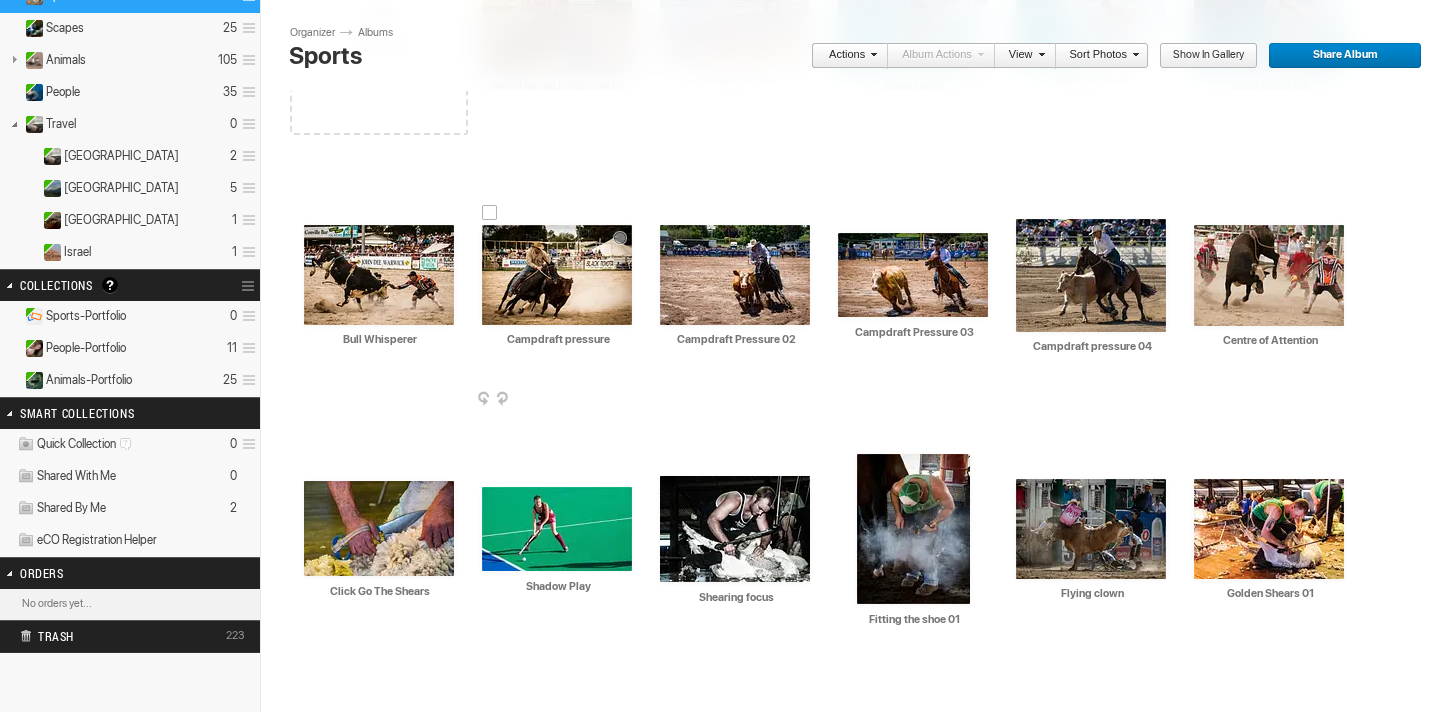 scroll, scrollTop: 323, scrollLeft: 0, axis: vertical 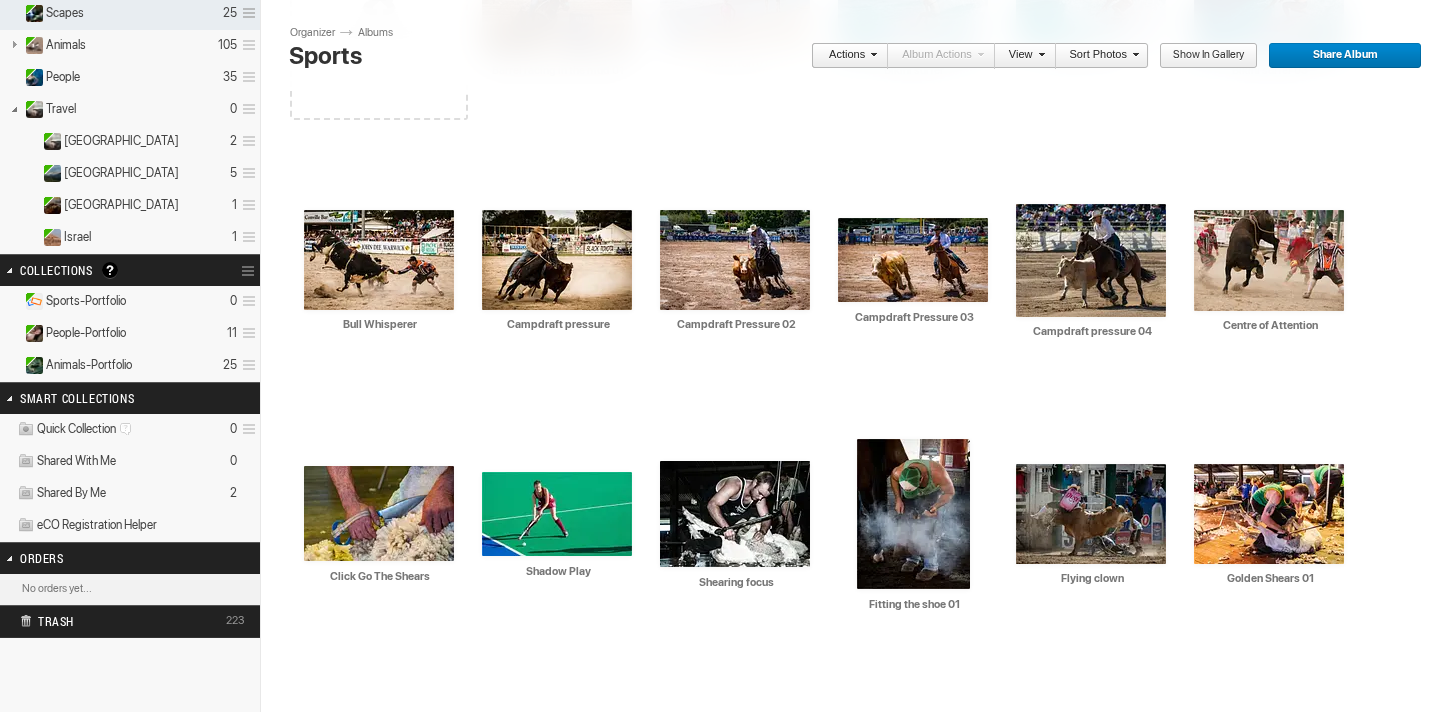 click on "People-Portfolio" at bounding box center (86, 333) 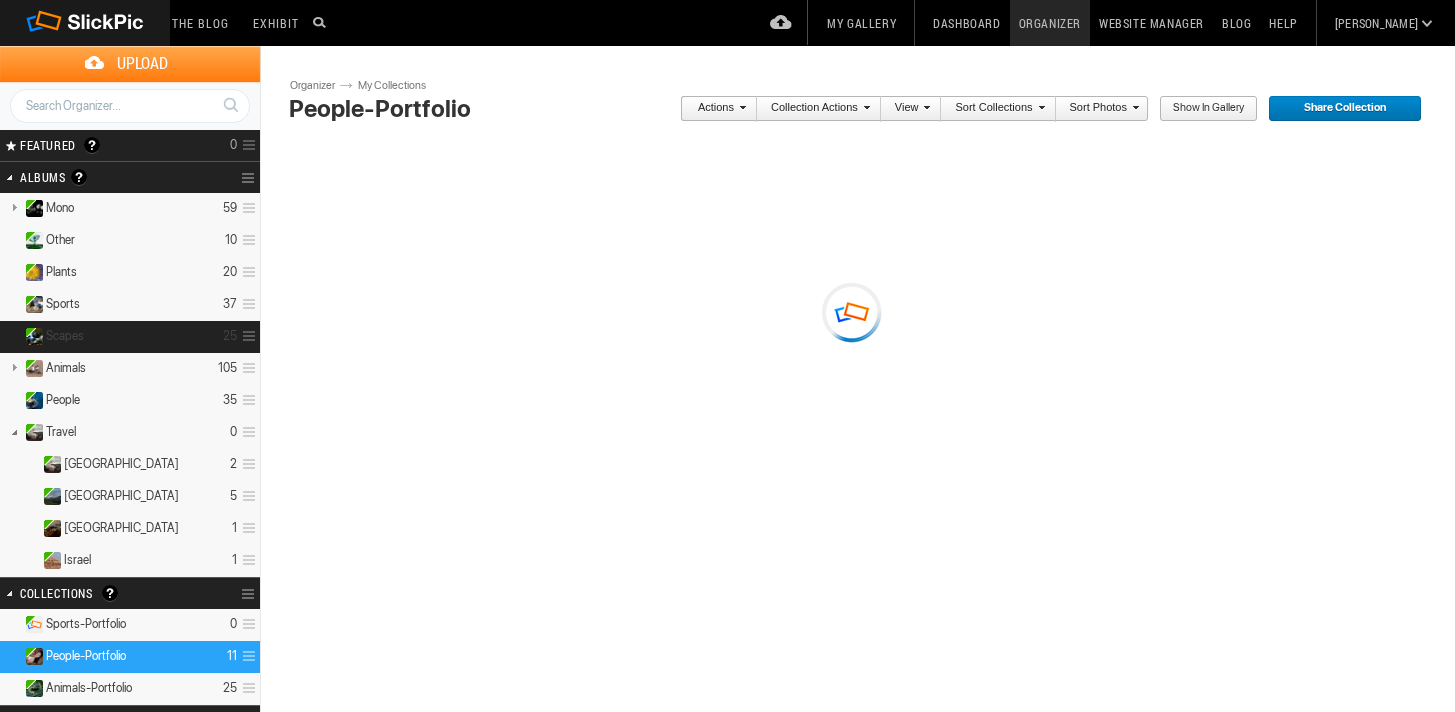 scroll, scrollTop: 0, scrollLeft: 0, axis: both 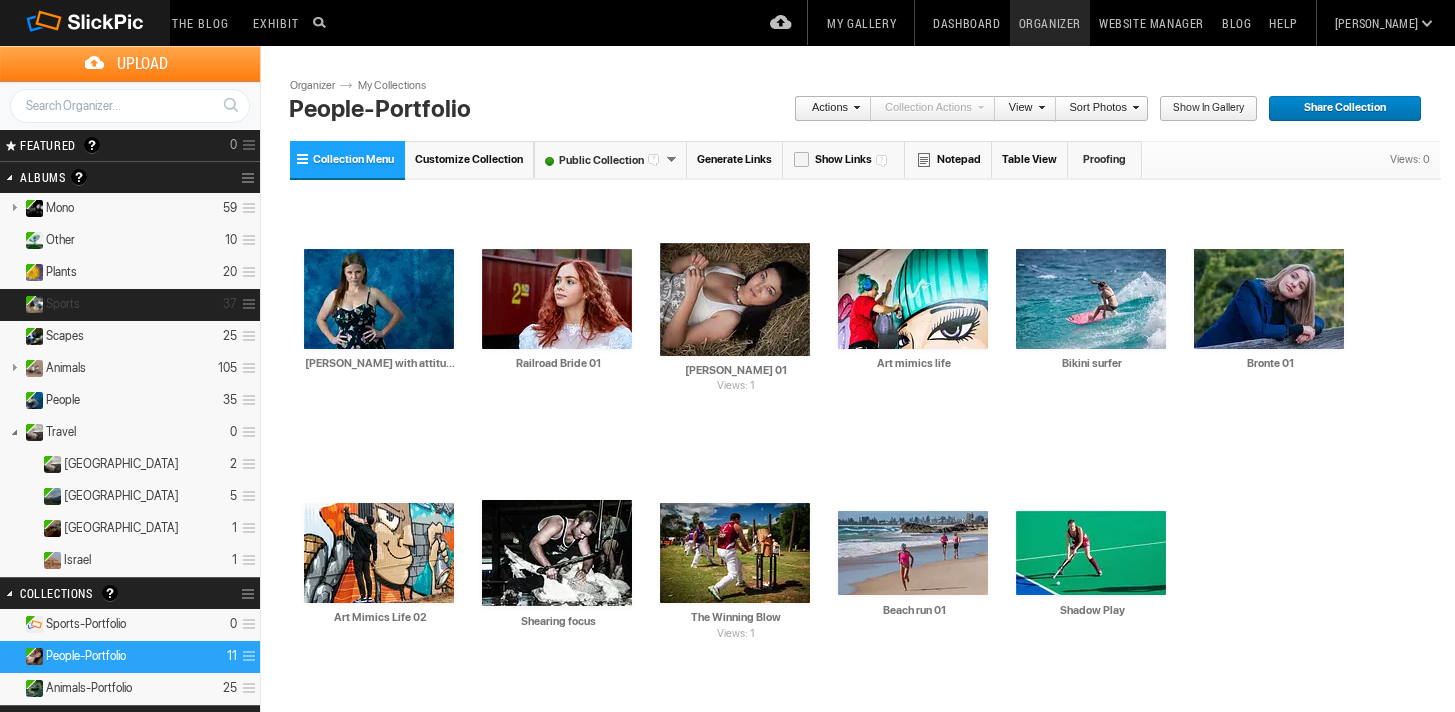 click on "Sports
37" at bounding box center (130, 305) 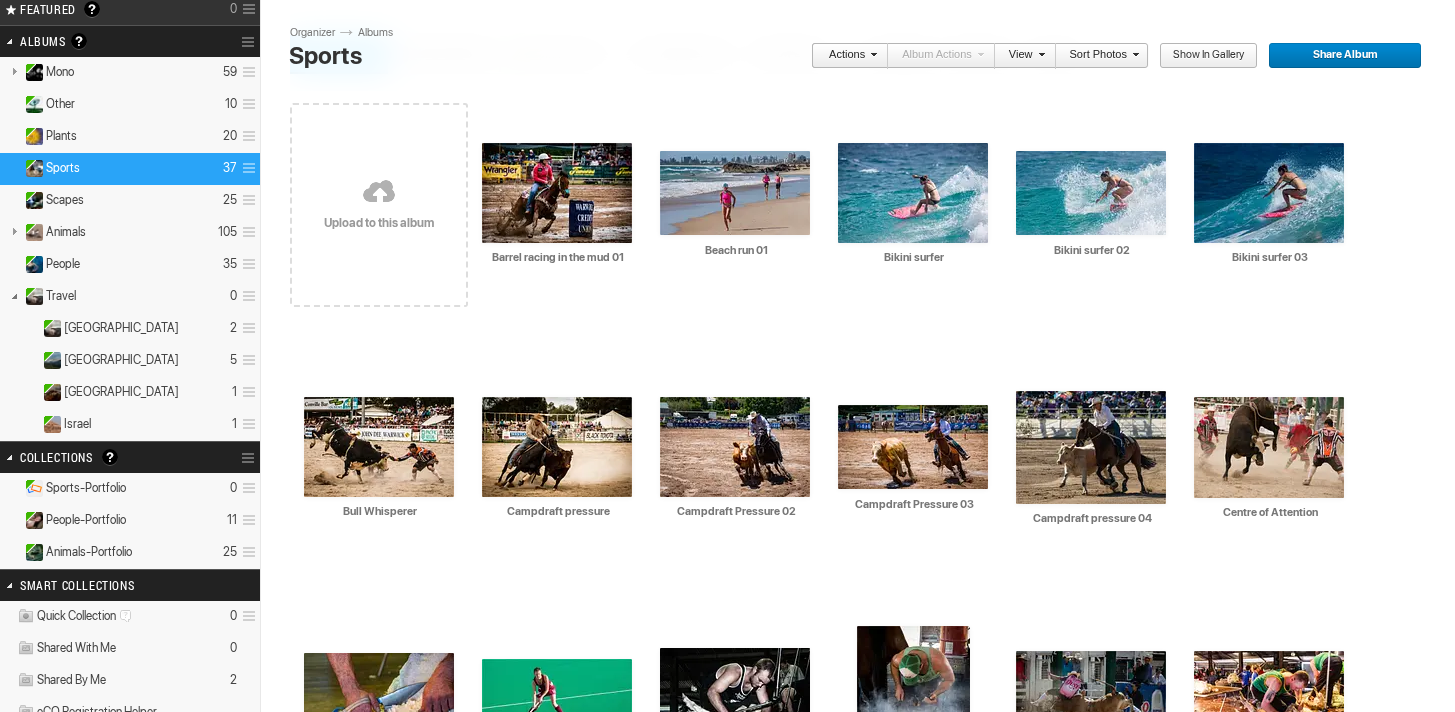 scroll, scrollTop: 133, scrollLeft: 0, axis: vertical 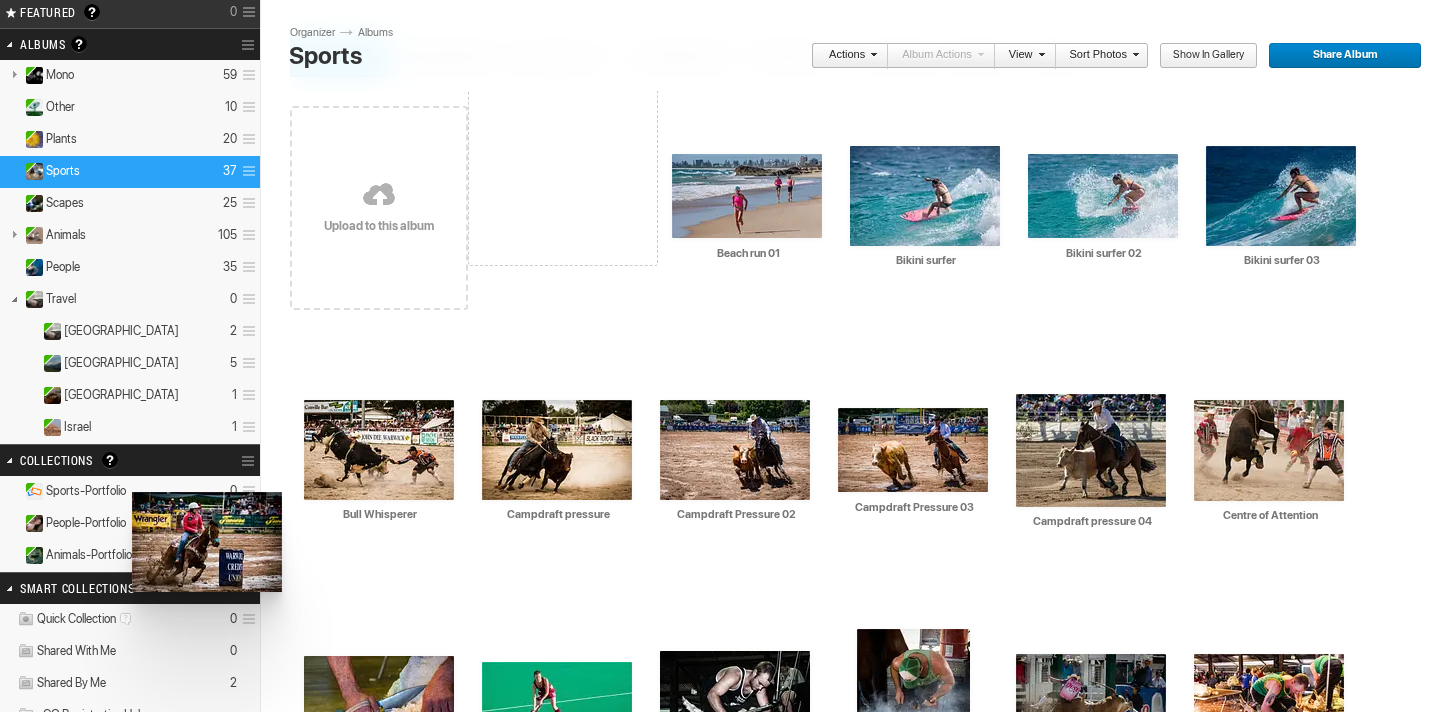 drag, startPoint x: 537, startPoint y: 208, endPoint x: 131, endPoint y: 491, distance: 494.899 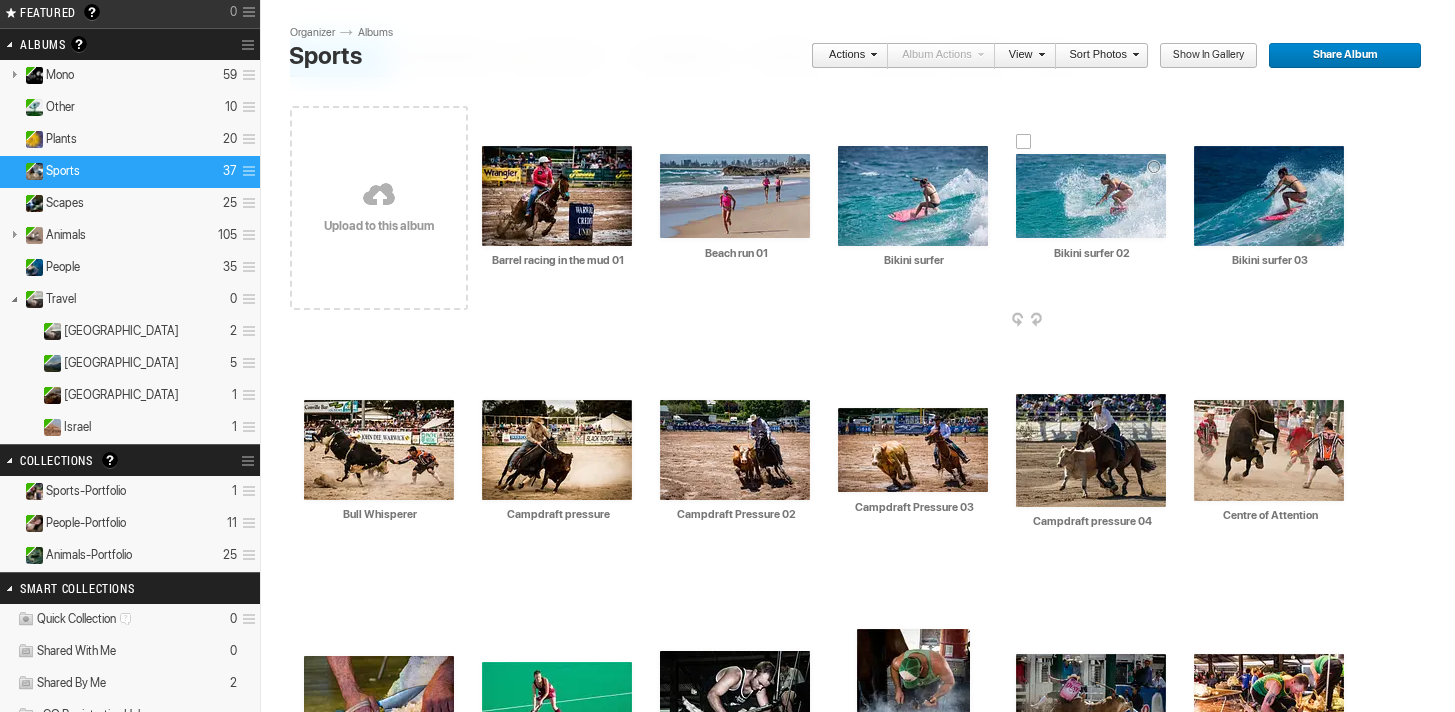 click at bounding box center (1091, 196) 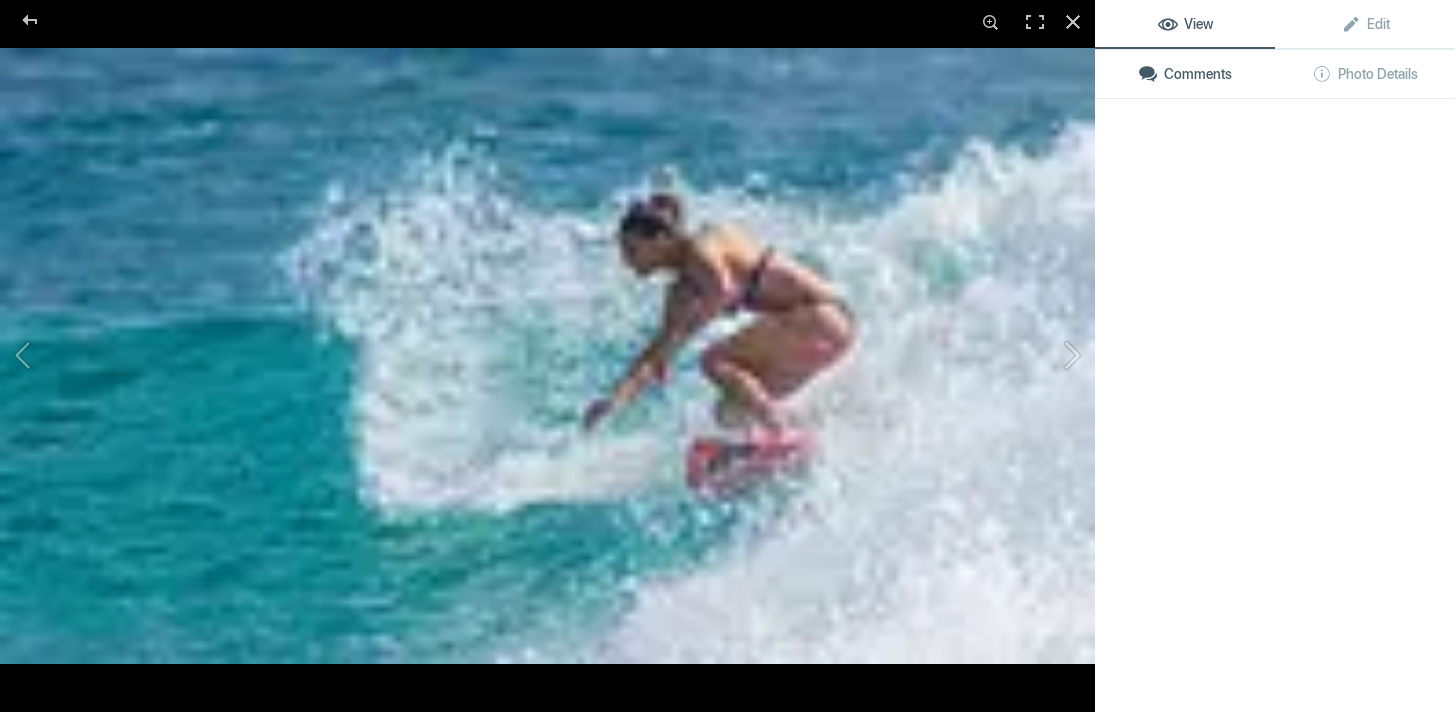 click on "View Edit Comments Photo Details" 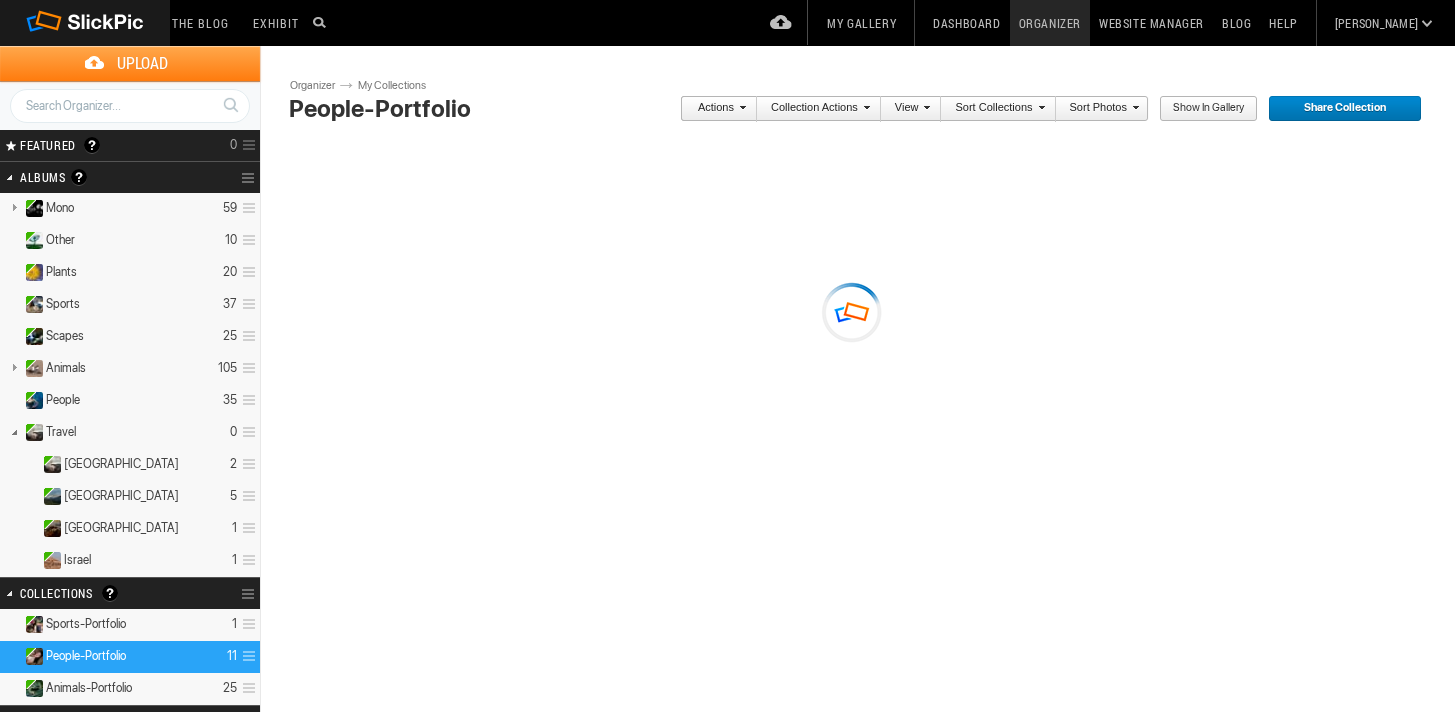 scroll, scrollTop: 0, scrollLeft: 0, axis: both 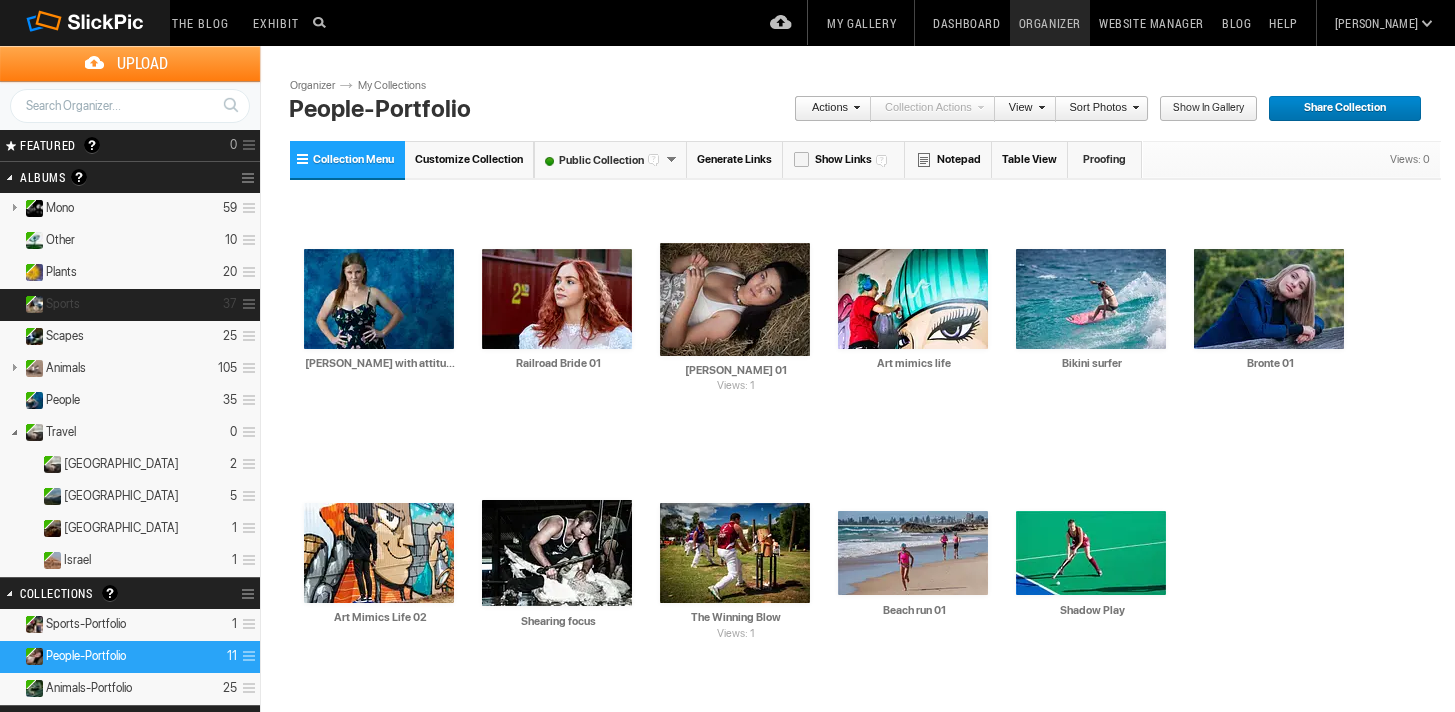 click on "Sports
37" at bounding box center [130, 305] 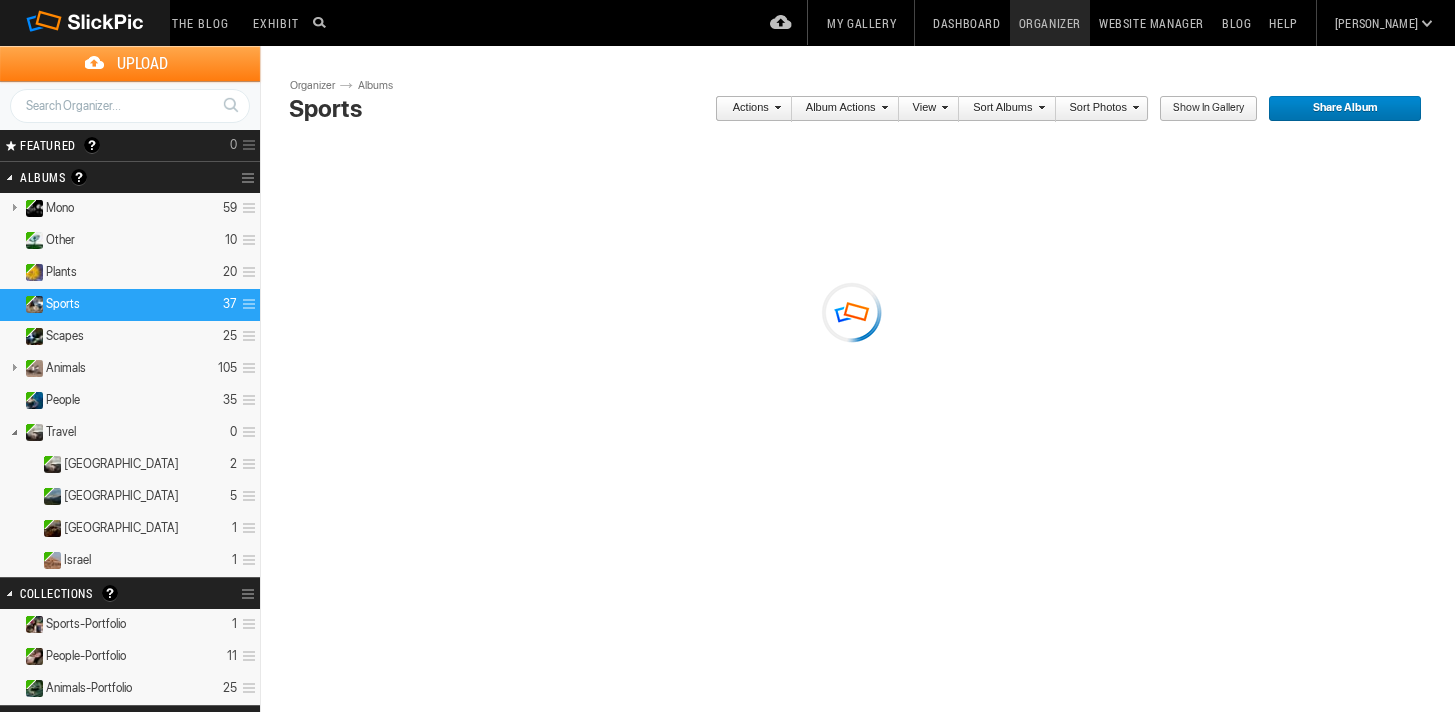 scroll, scrollTop: 0, scrollLeft: 0, axis: both 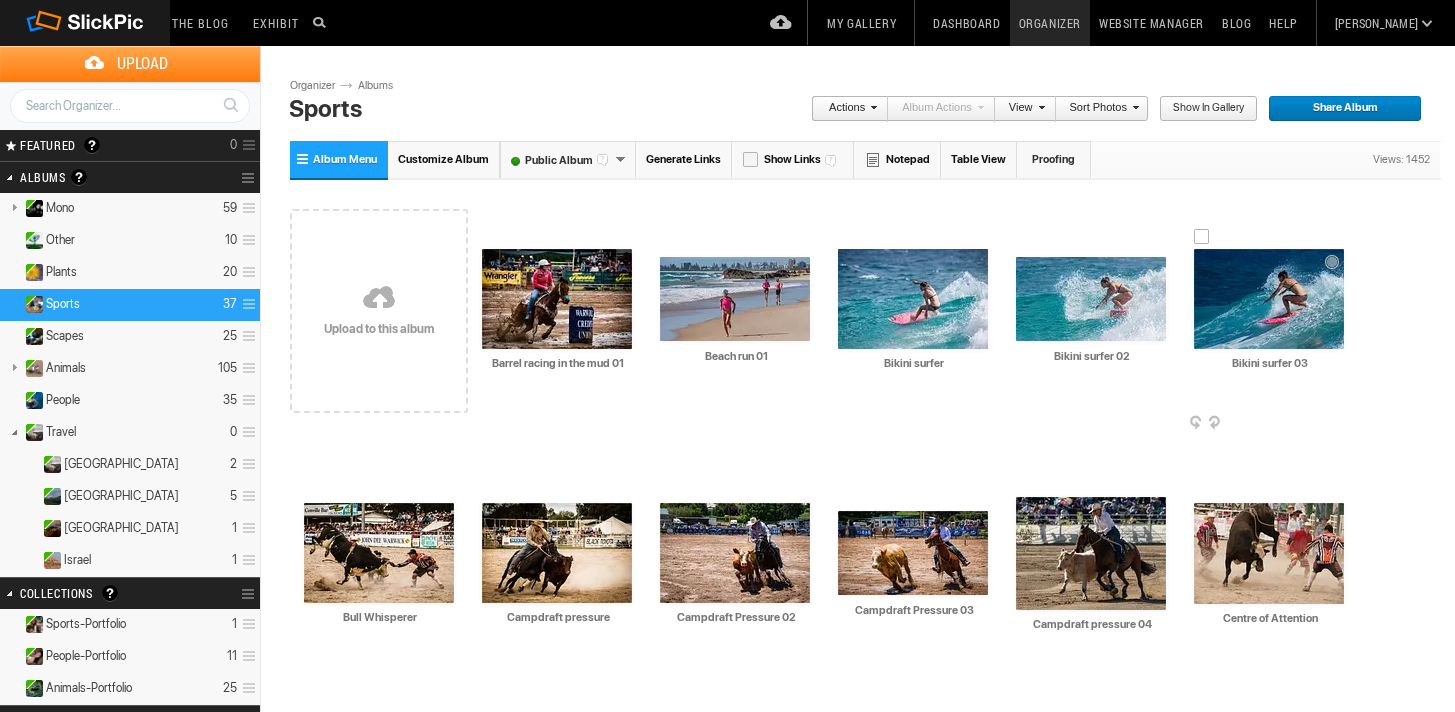 click at bounding box center (1269, 299) 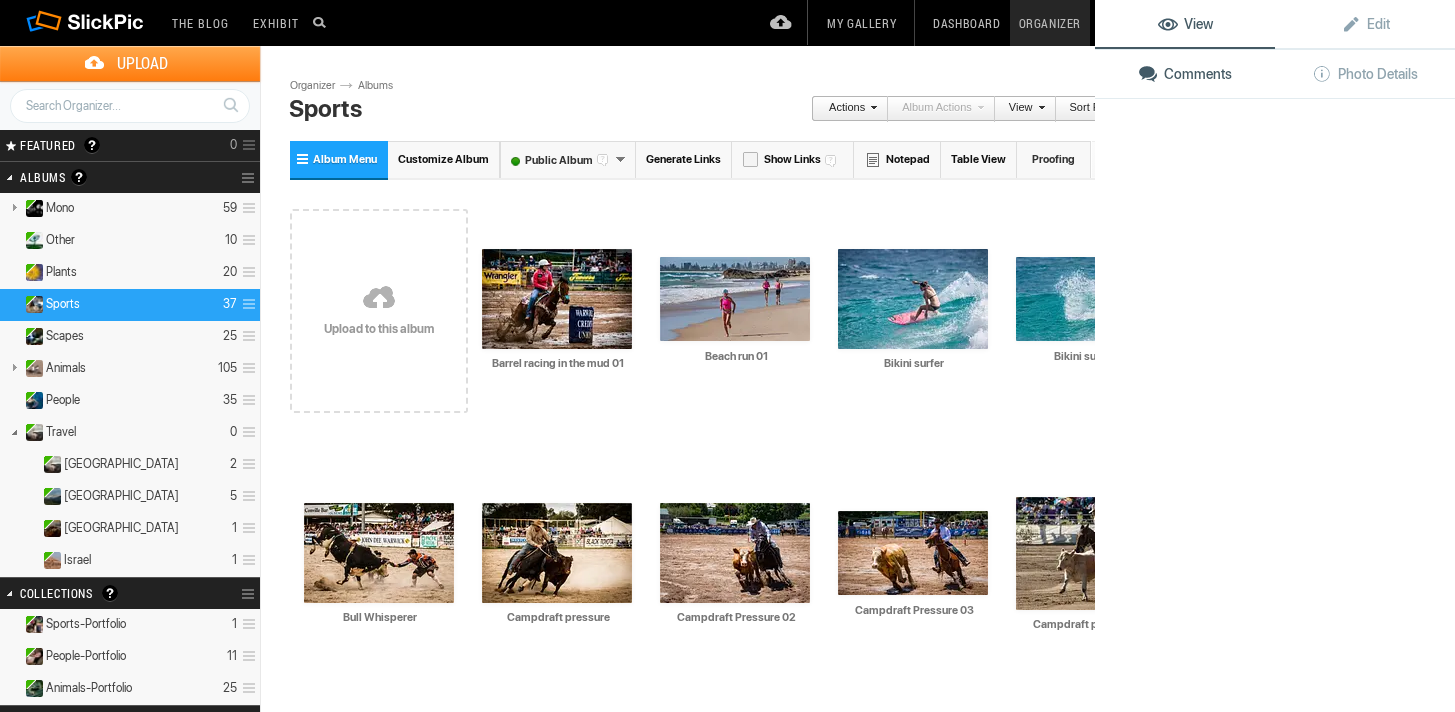 click on "View Edit Comments Photo Details" 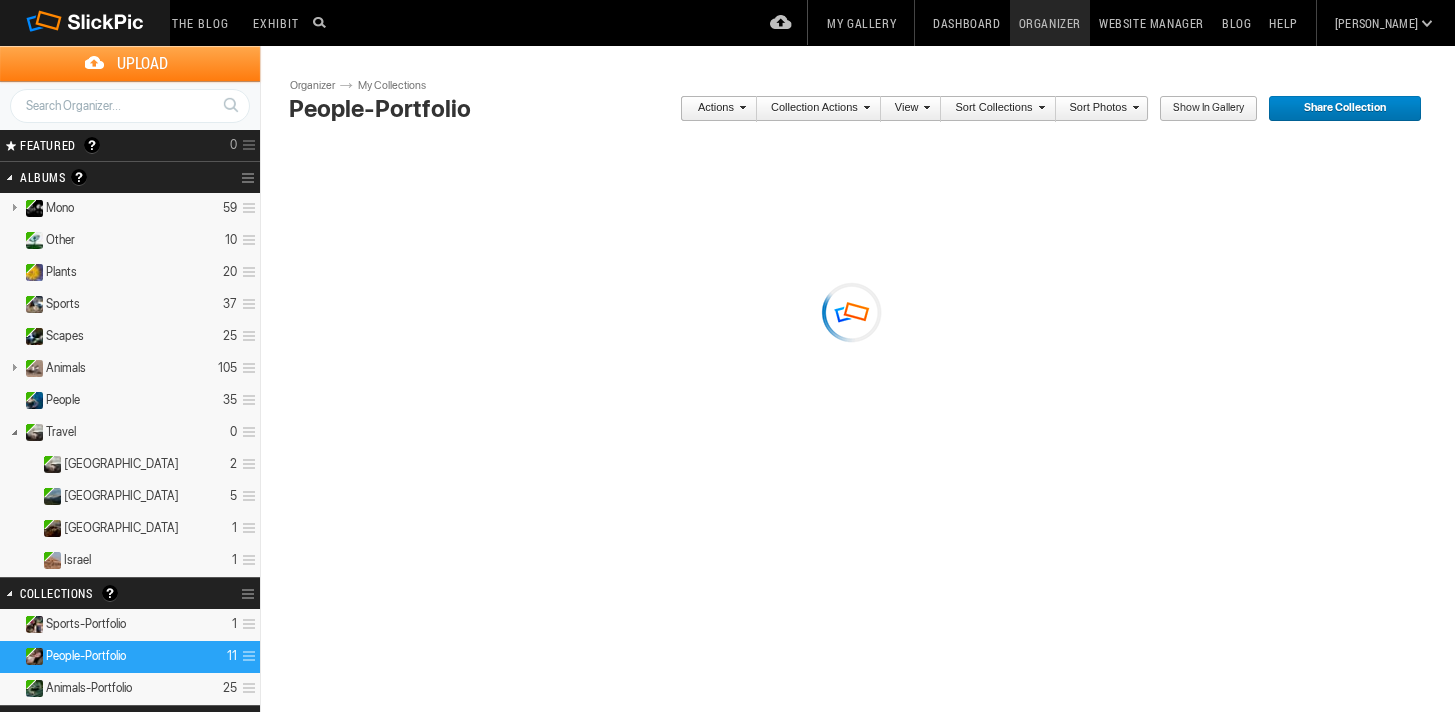 scroll, scrollTop: 0, scrollLeft: 0, axis: both 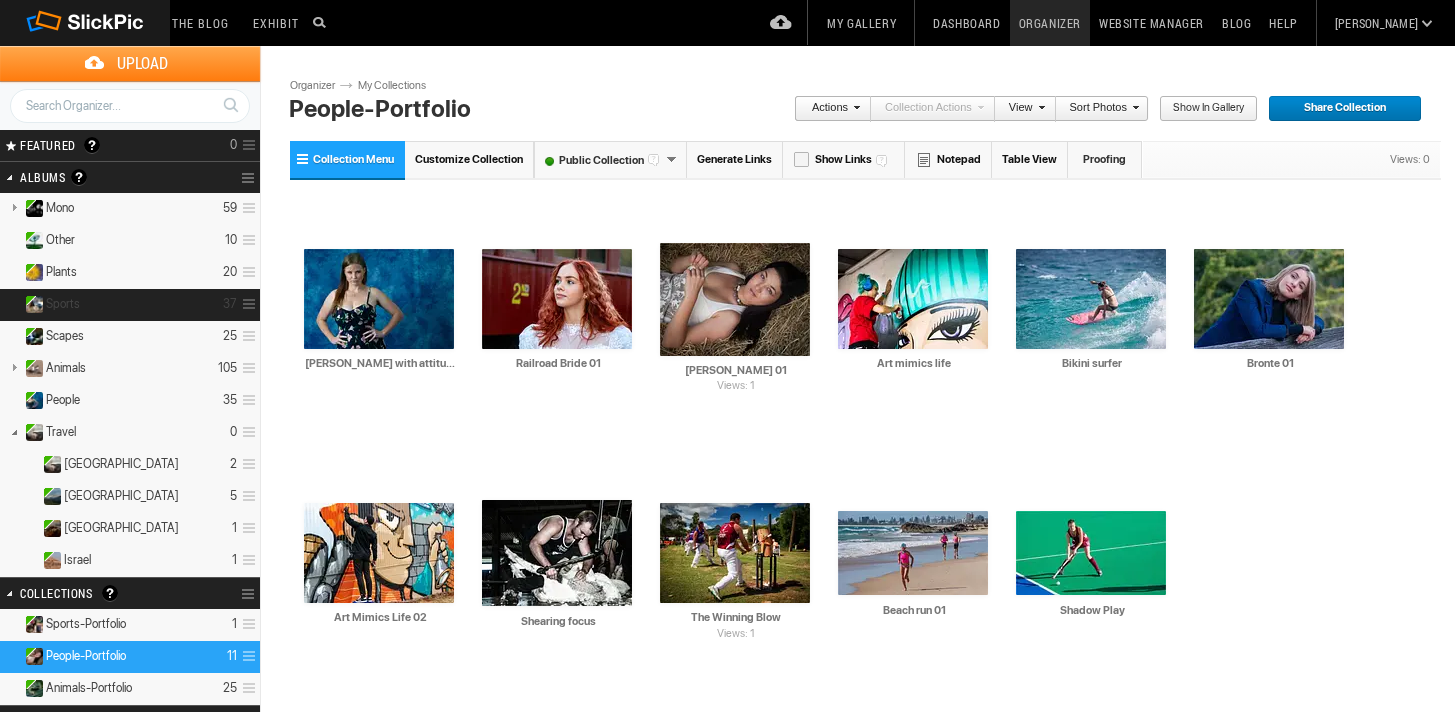 click on "Sports
37" at bounding box center (130, 305) 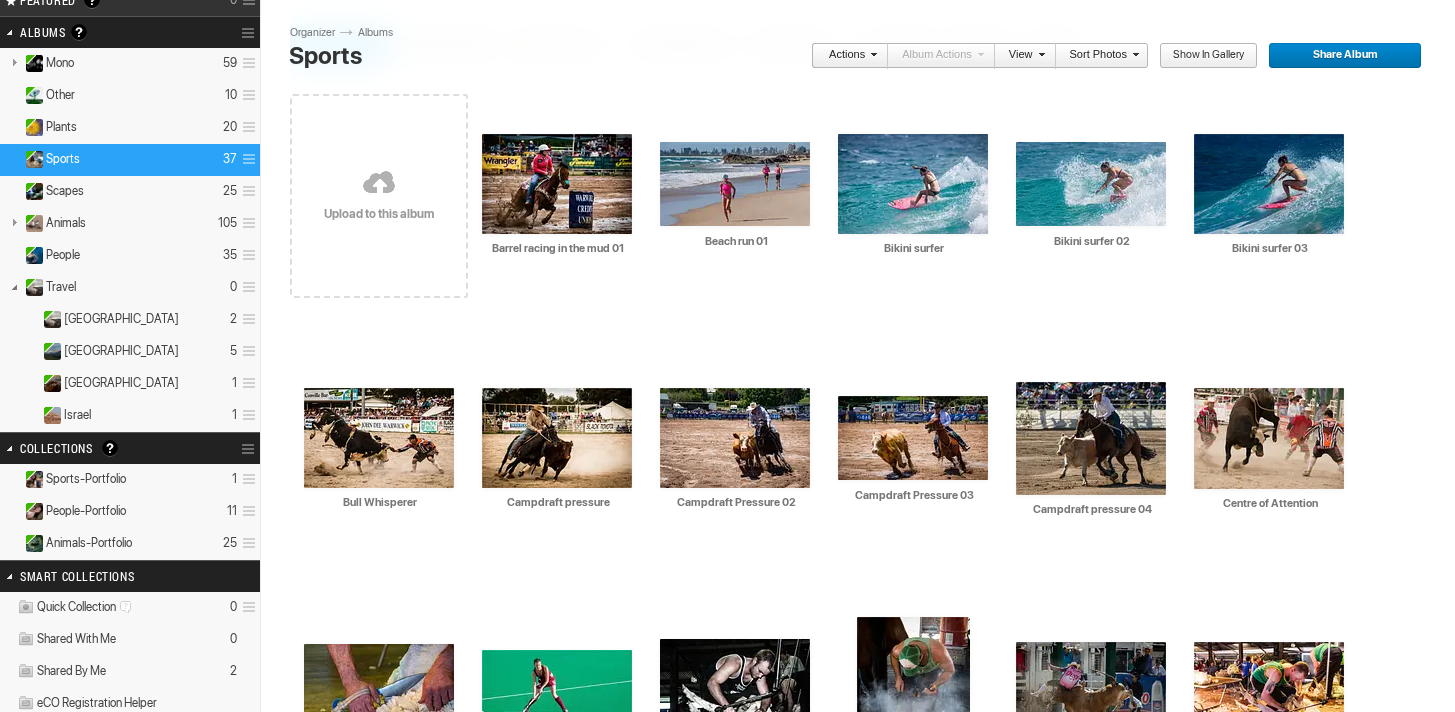 scroll, scrollTop: 153, scrollLeft: 0, axis: vertical 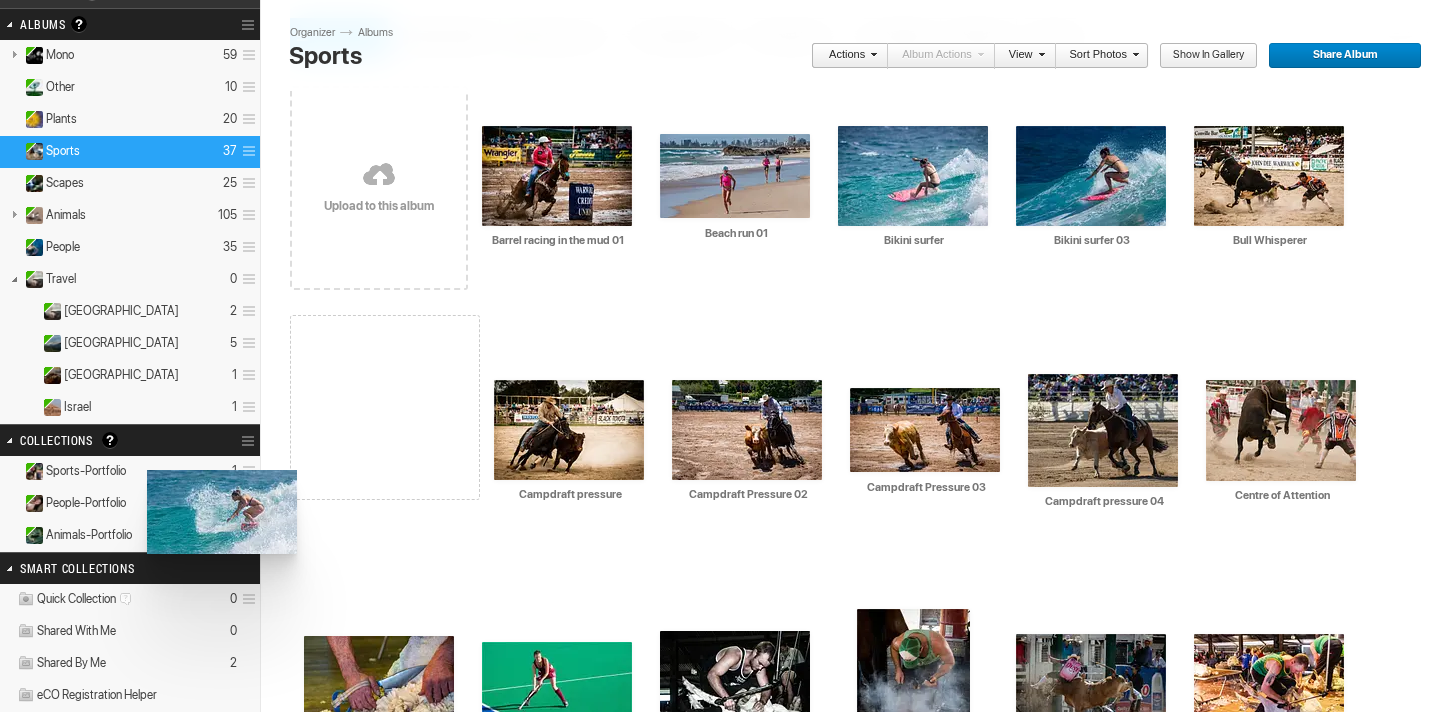 drag, startPoint x: 1075, startPoint y: 187, endPoint x: 145, endPoint y: 471, distance: 972.39703 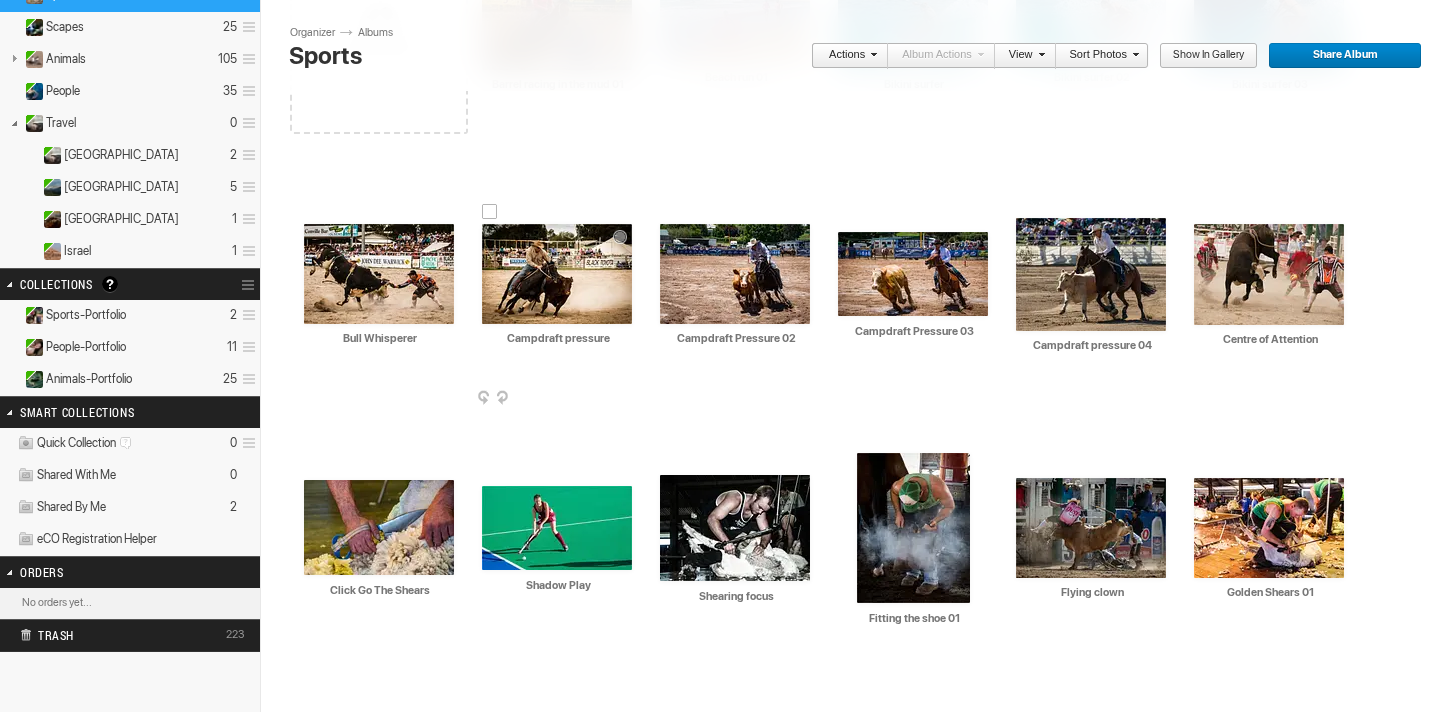 scroll, scrollTop: 314, scrollLeft: 0, axis: vertical 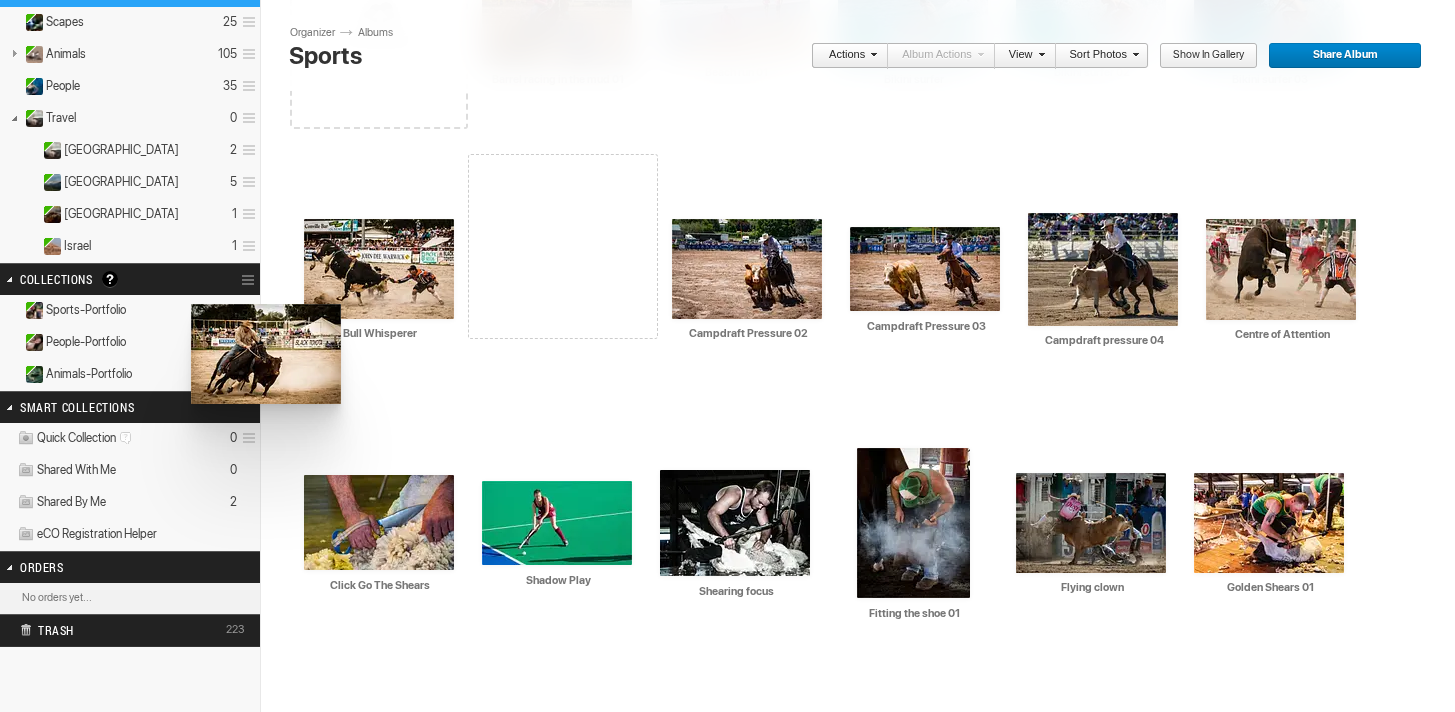 drag, startPoint x: 566, startPoint y: 282, endPoint x: 189, endPoint y: 304, distance: 377.64136 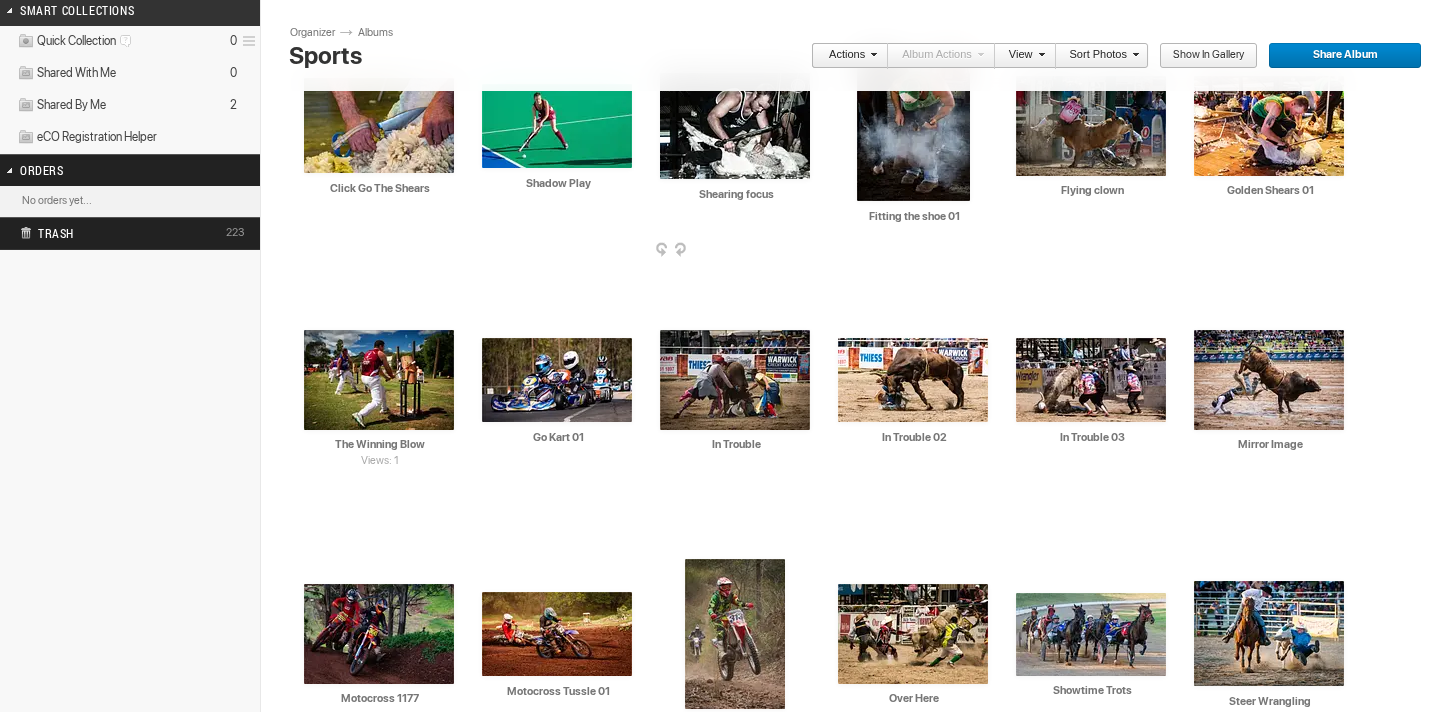 scroll, scrollTop: 730, scrollLeft: 0, axis: vertical 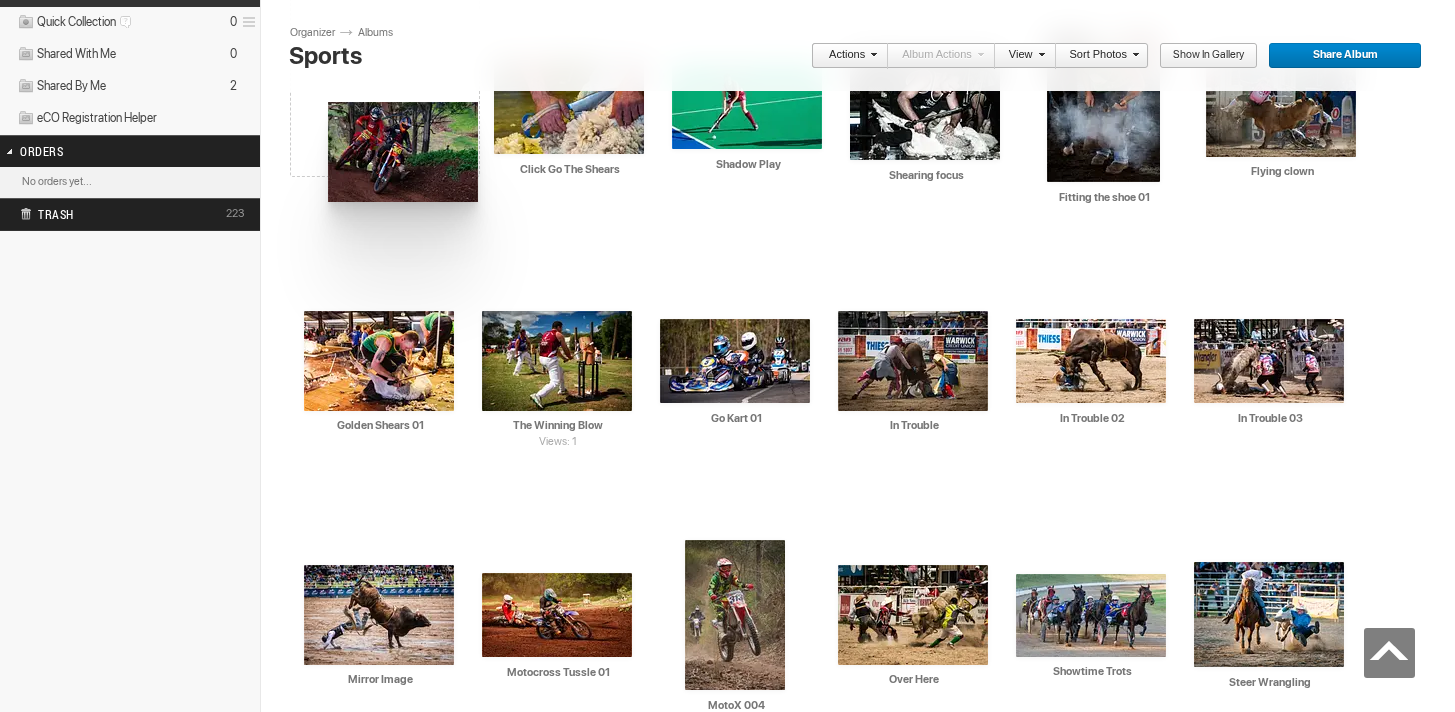 drag, startPoint x: 383, startPoint y: 591, endPoint x: 328, endPoint y: 104, distance: 490.09592 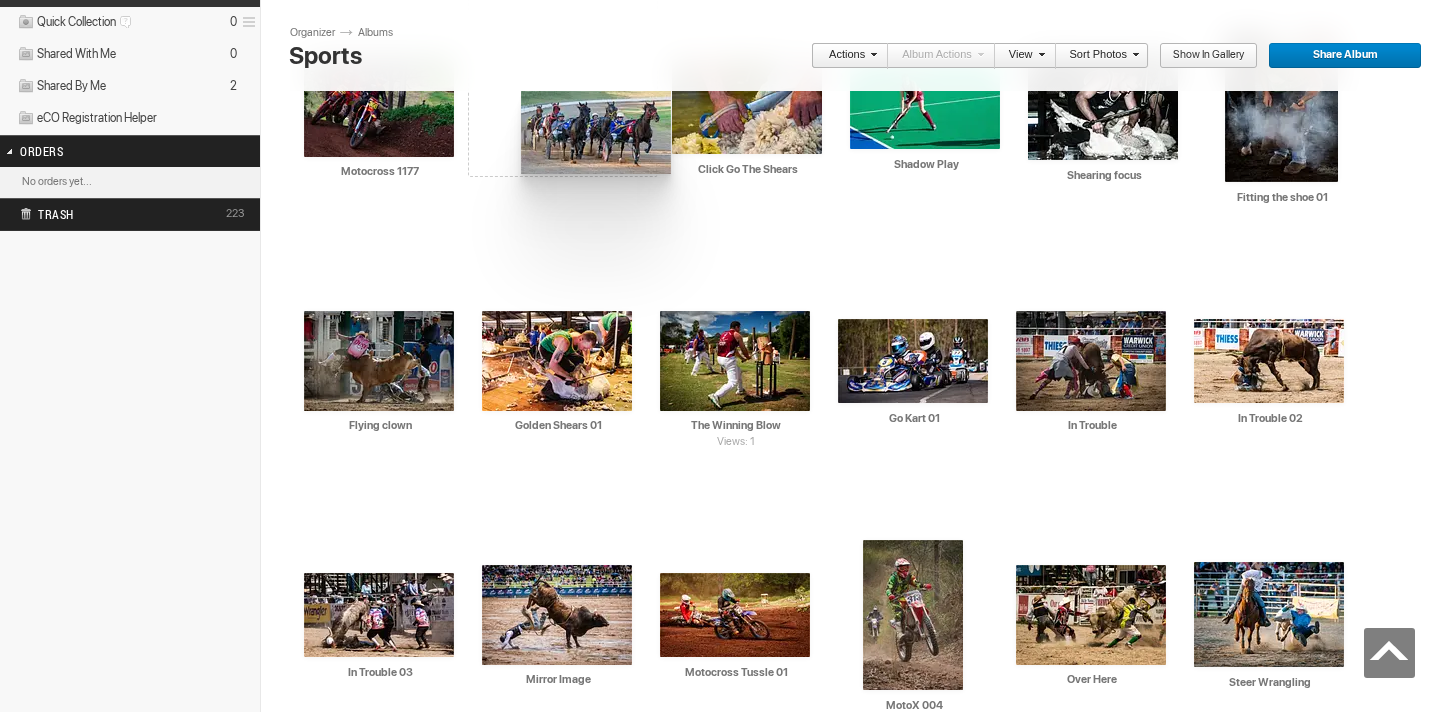 drag, startPoint x: 1073, startPoint y: 627, endPoint x: 520, endPoint y: 91, distance: 770.1331 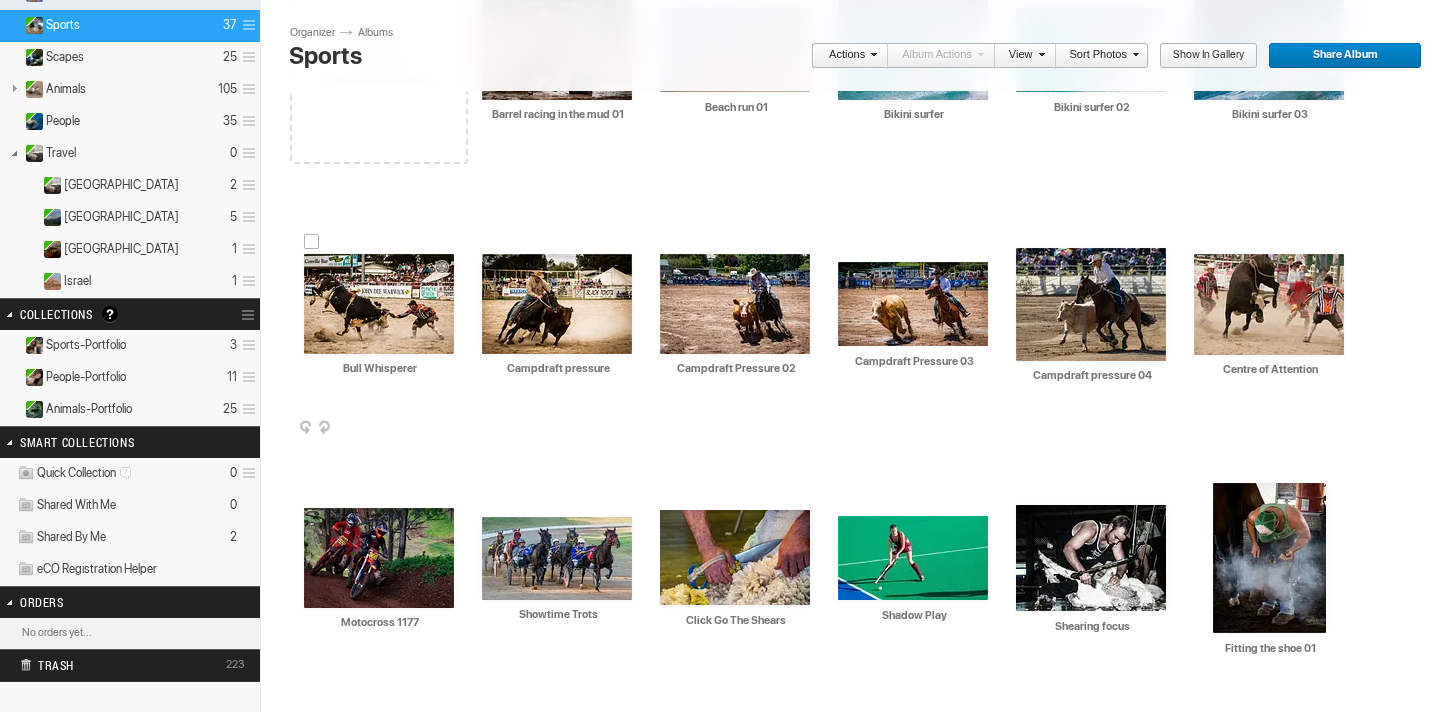 scroll, scrollTop: 277, scrollLeft: 0, axis: vertical 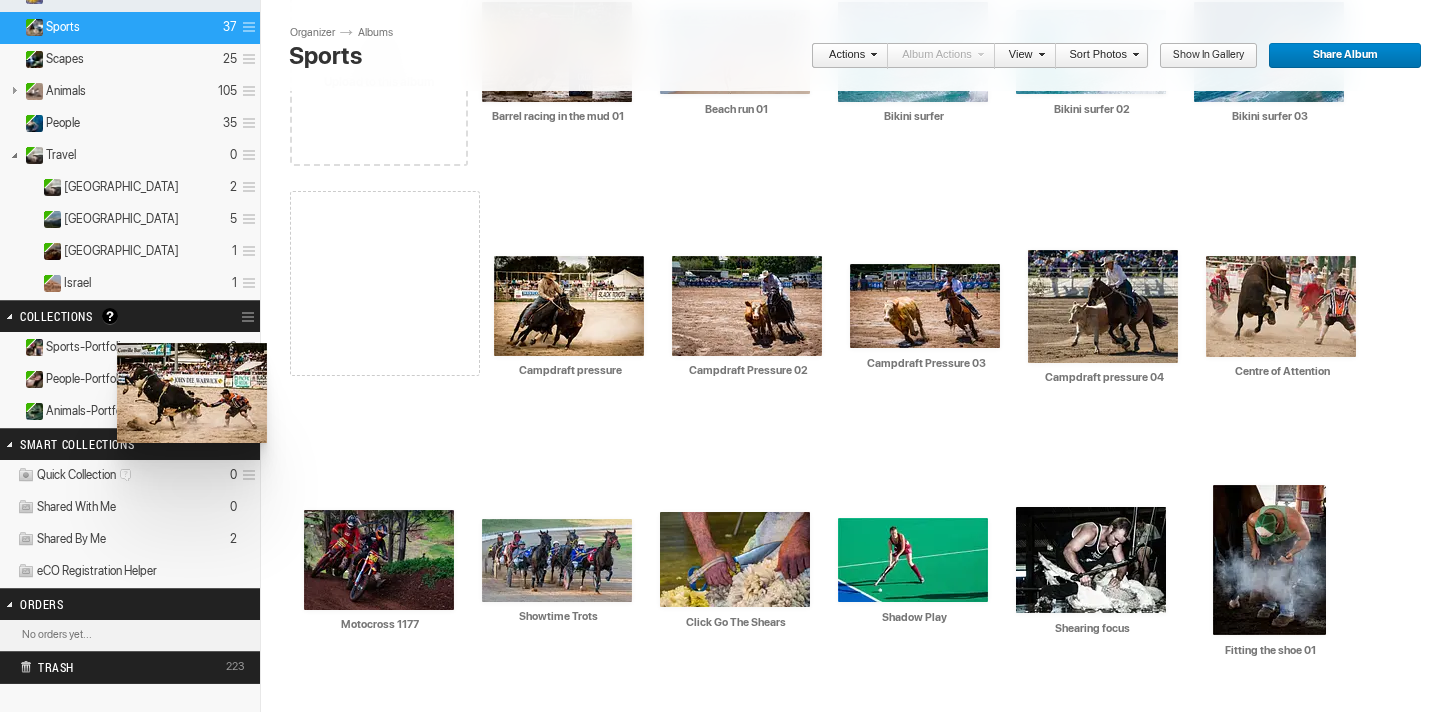 drag, startPoint x: 381, startPoint y: 308, endPoint x: 114, endPoint y: 343, distance: 269.28424 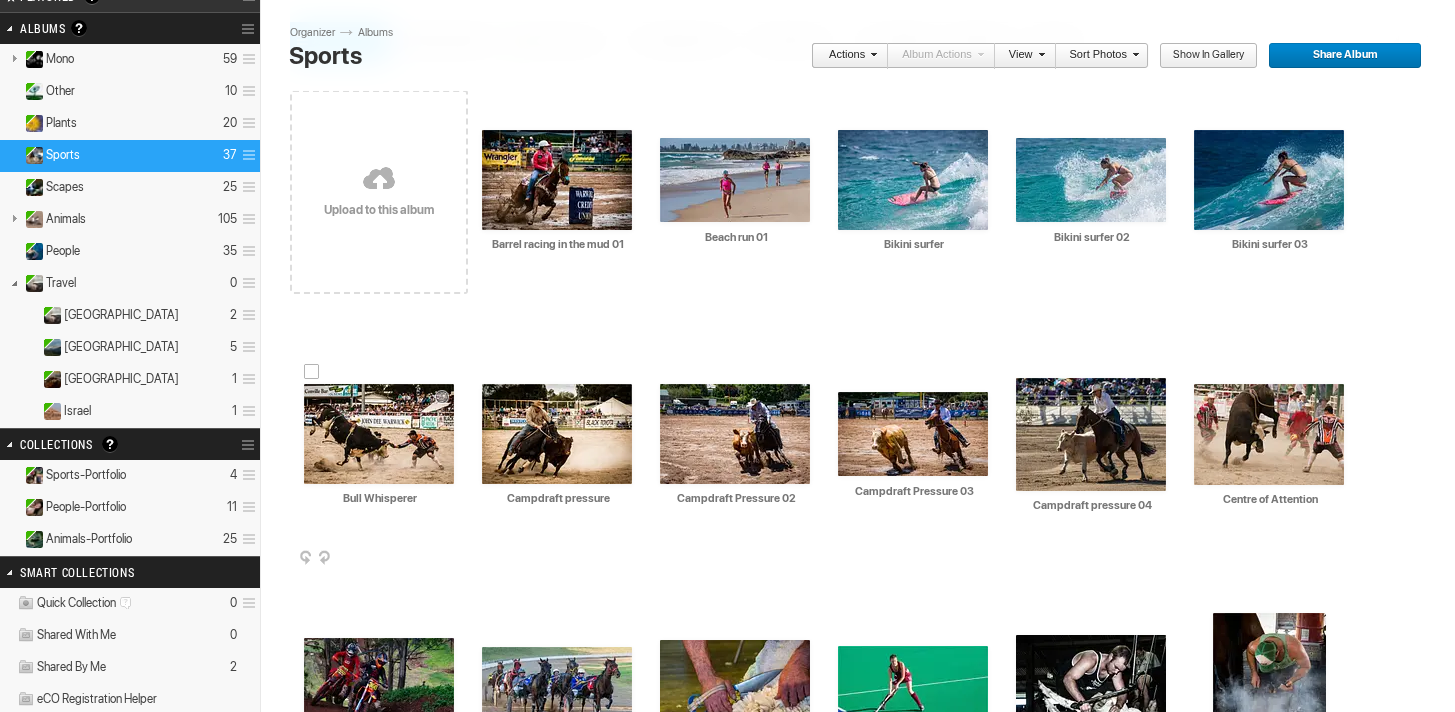 scroll, scrollTop: 151, scrollLeft: 0, axis: vertical 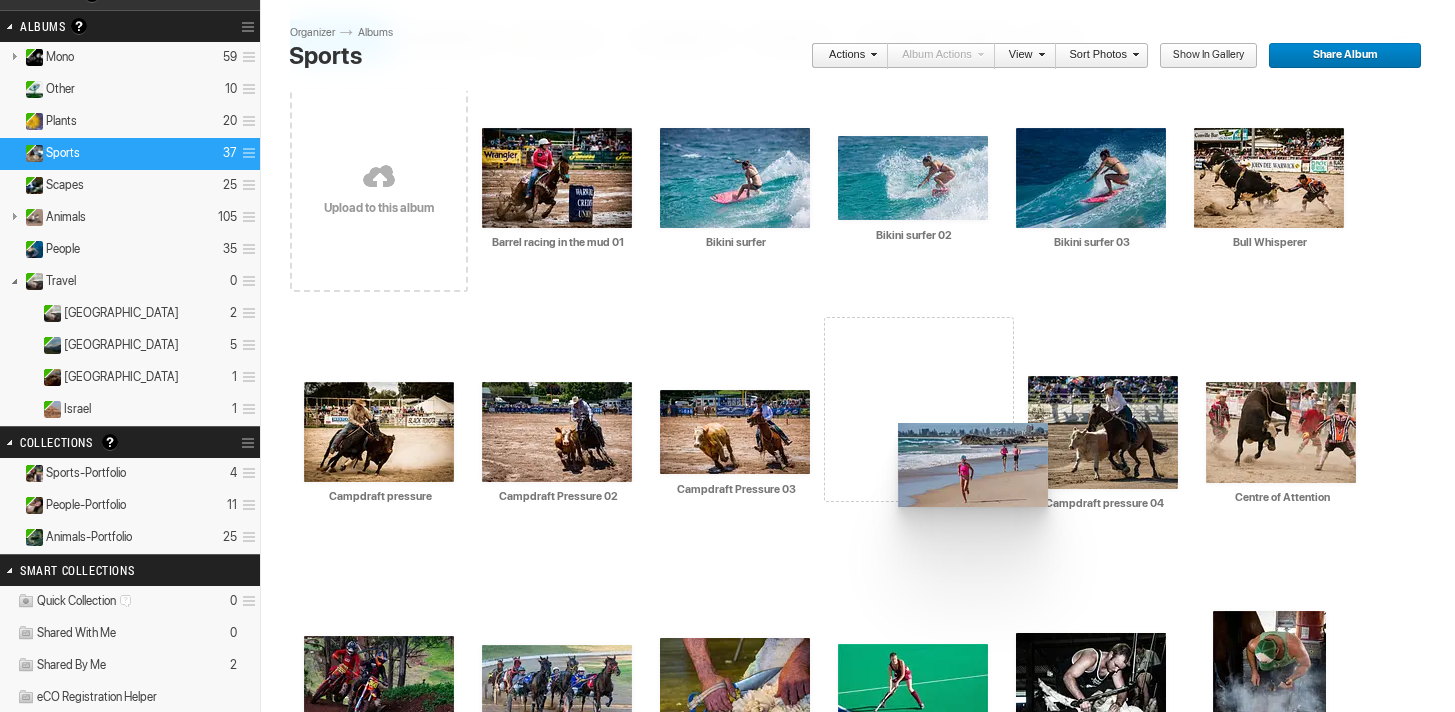 drag, startPoint x: 746, startPoint y: 183, endPoint x: 894, endPoint y: 423, distance: 281.96454 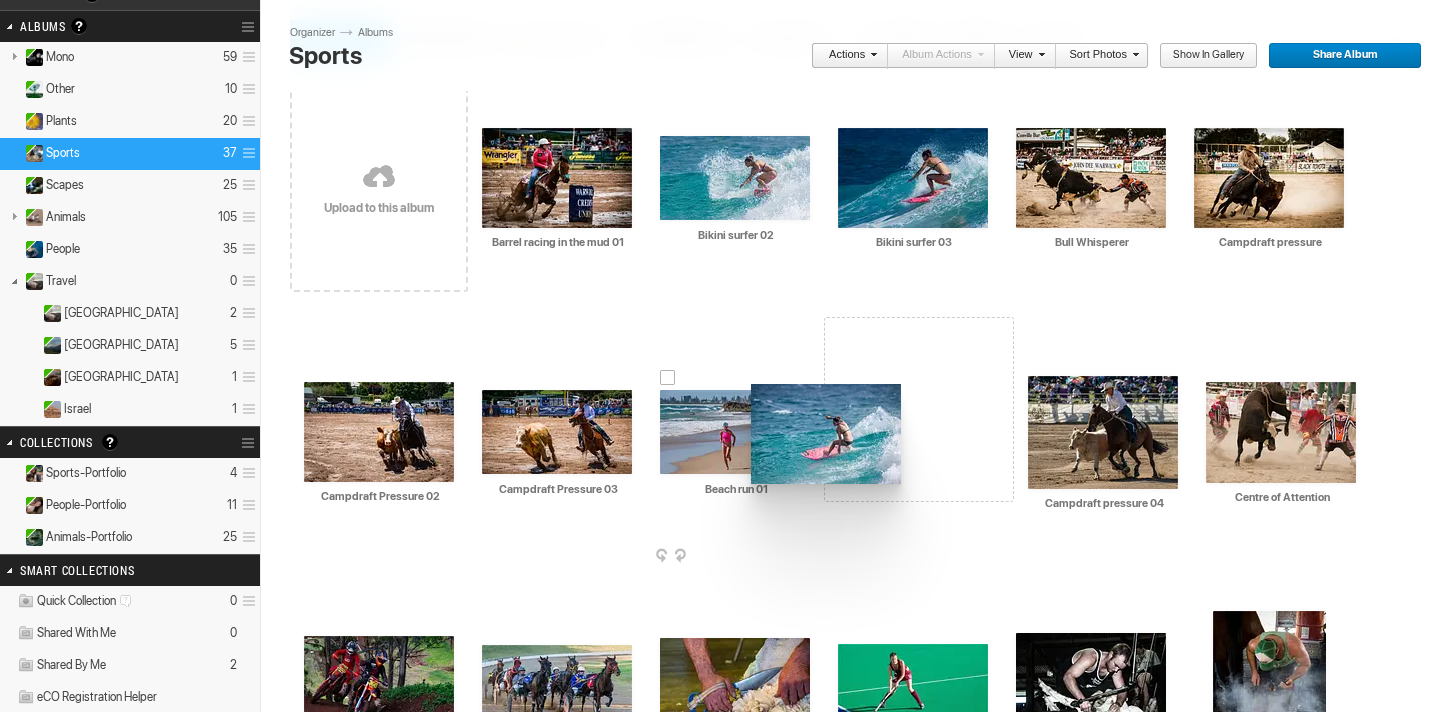 drag, startPoint x: 731, startPoint y: 178, endPoint x: 750, endPoint y: 383, distance: 205.8786 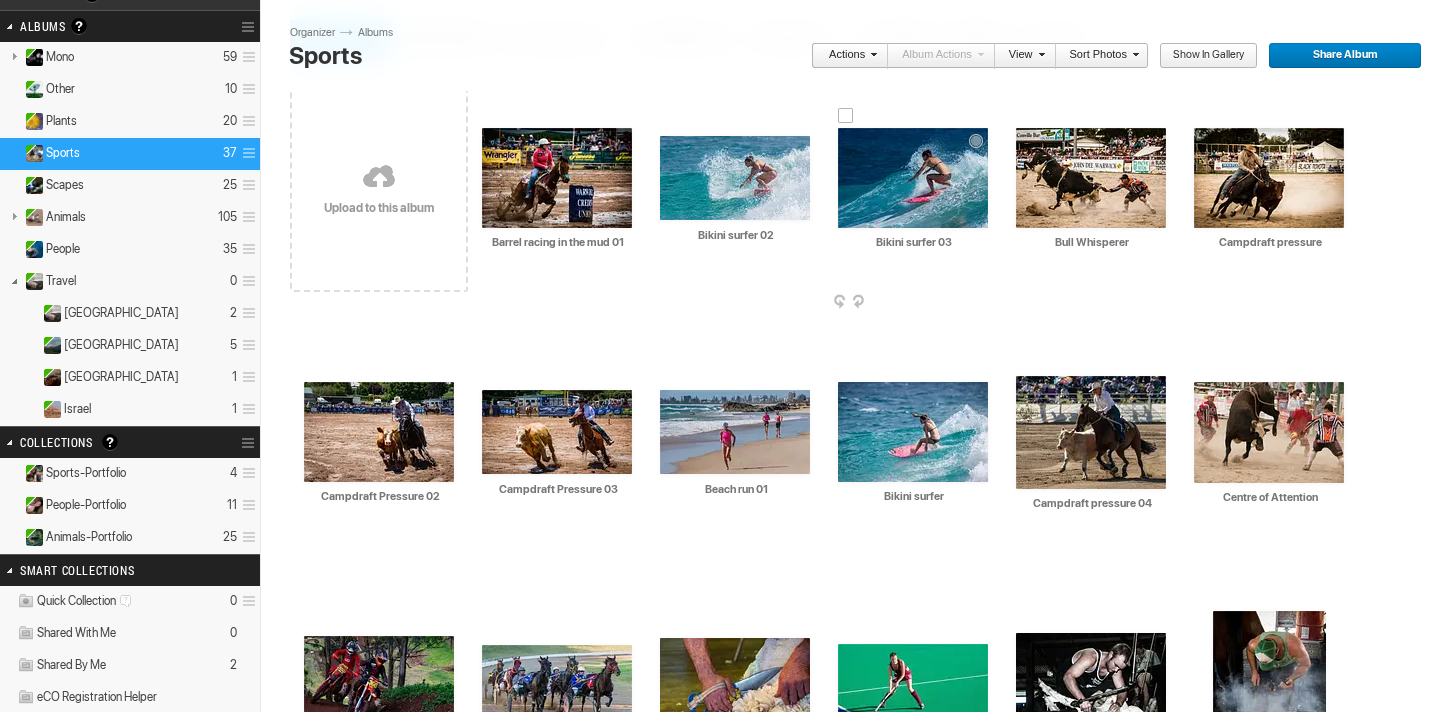 scroll, scrollTop: 154, scrollLeft: 0, axis: vertical 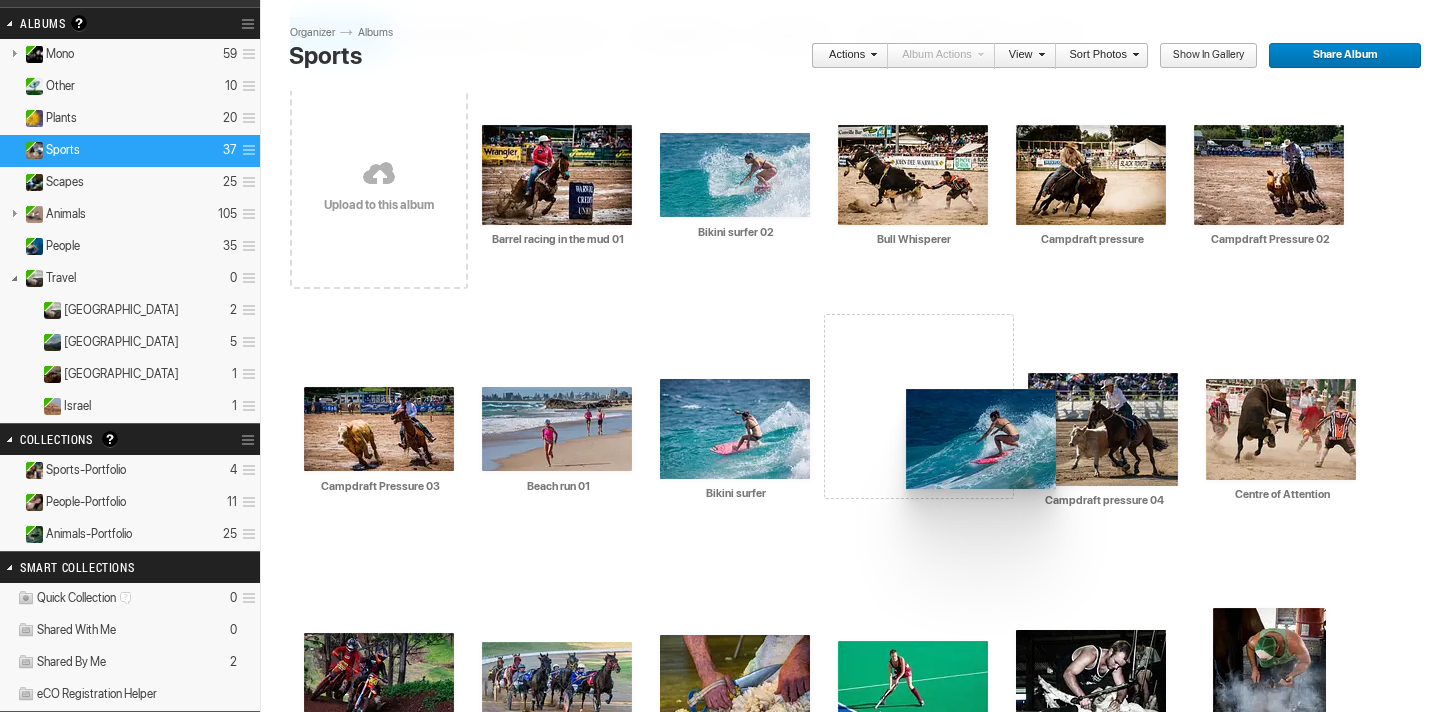 drag, startPoint x: 925, startPoint y: 193, endPoint x: 899, endPoint y: 389, distance: 197.71696 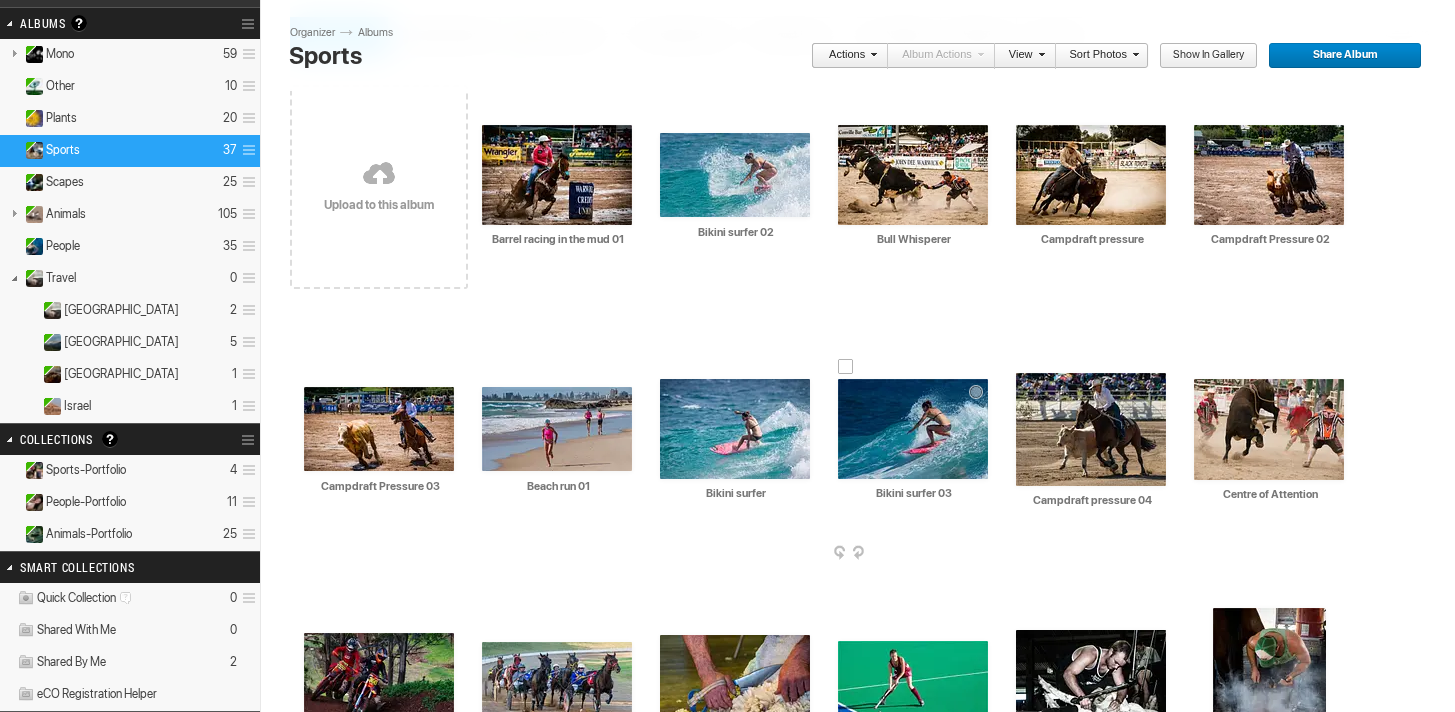 scroll, scrollTop: 151, scrollLeft: 0, axis: vertical 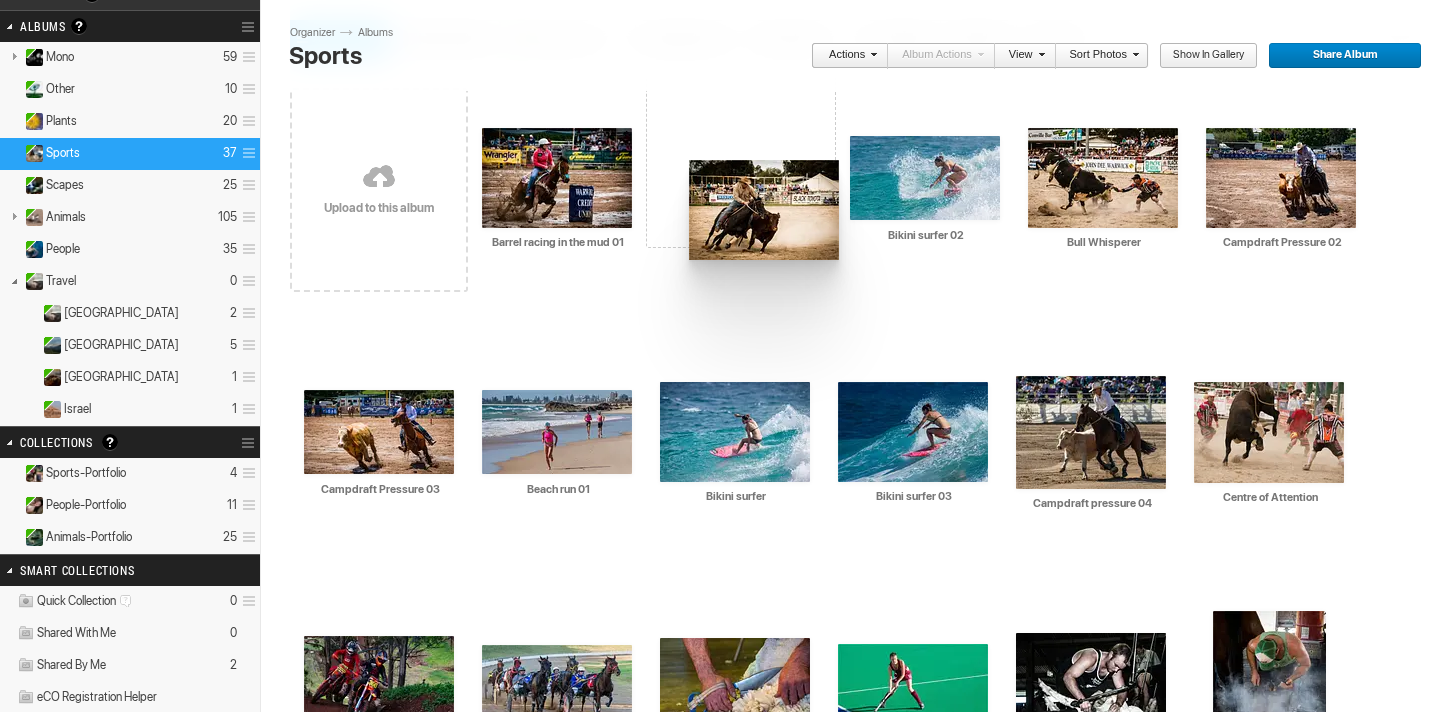 drag, startPoint x: 1115, startPoint y: 170, endPoint x: 693, endPoint y: 159, distance: 422.14334 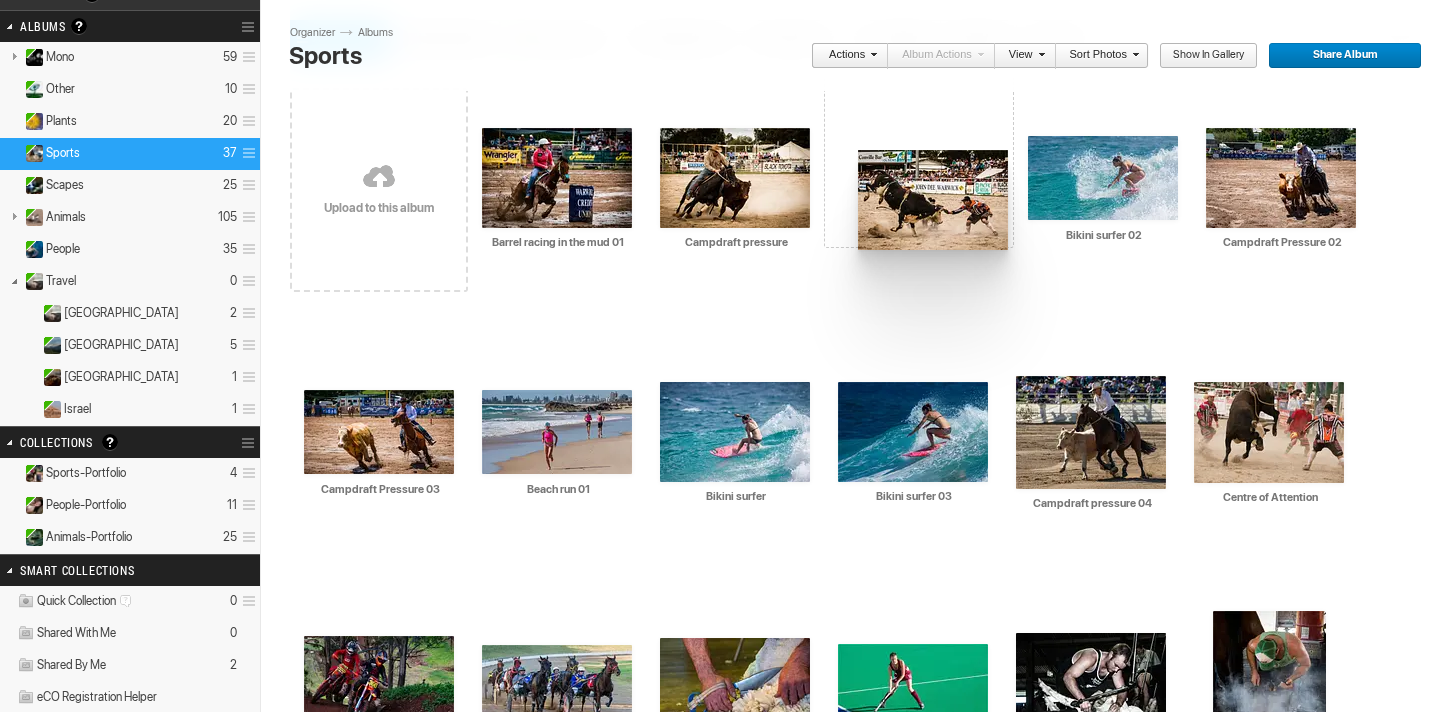 drag, startPoint x: 1083, startPoint y: 162, endPoint x: 878, endPoint y: 153, distance: 205.19746 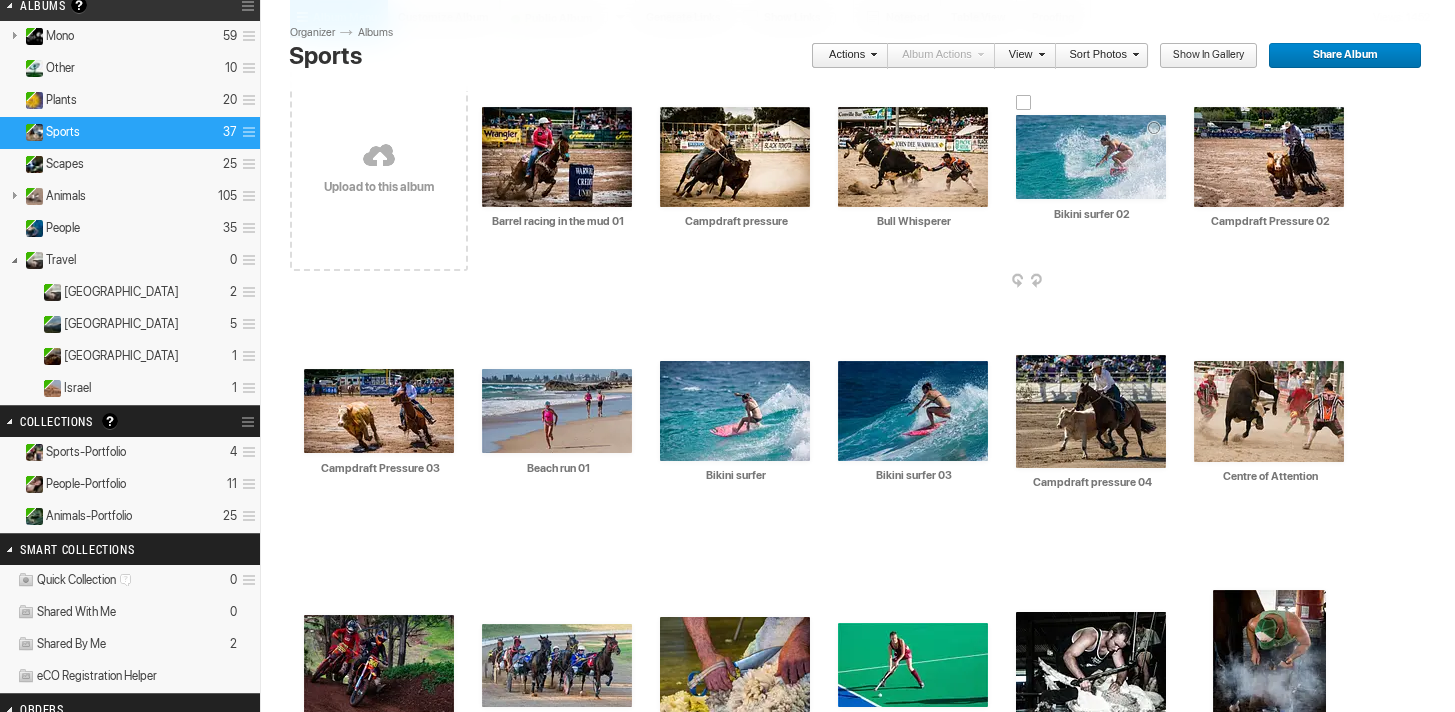 scroll, scrollTop: 180, scrollLeft: 0, axis: vertical 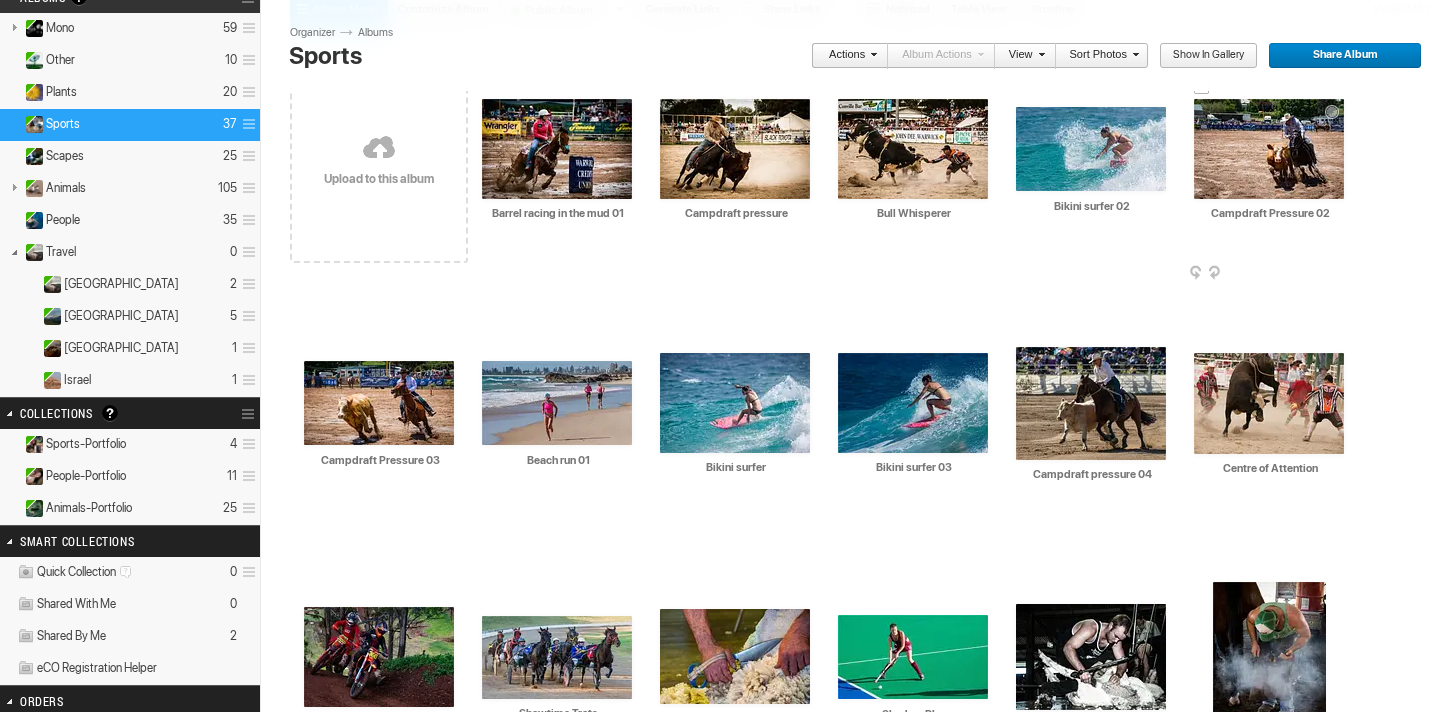 click at bounding box center [1269, 149] 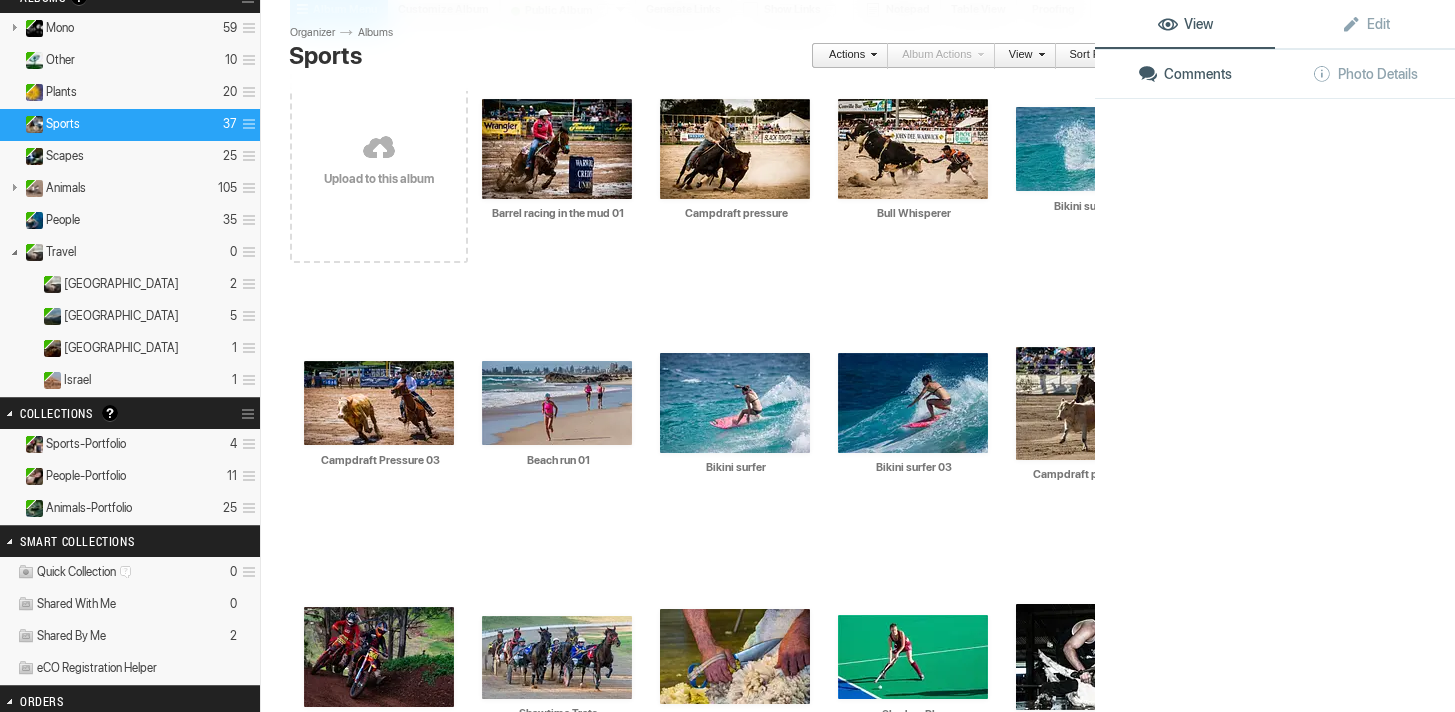 click on "View Edit Comments Photo Details" 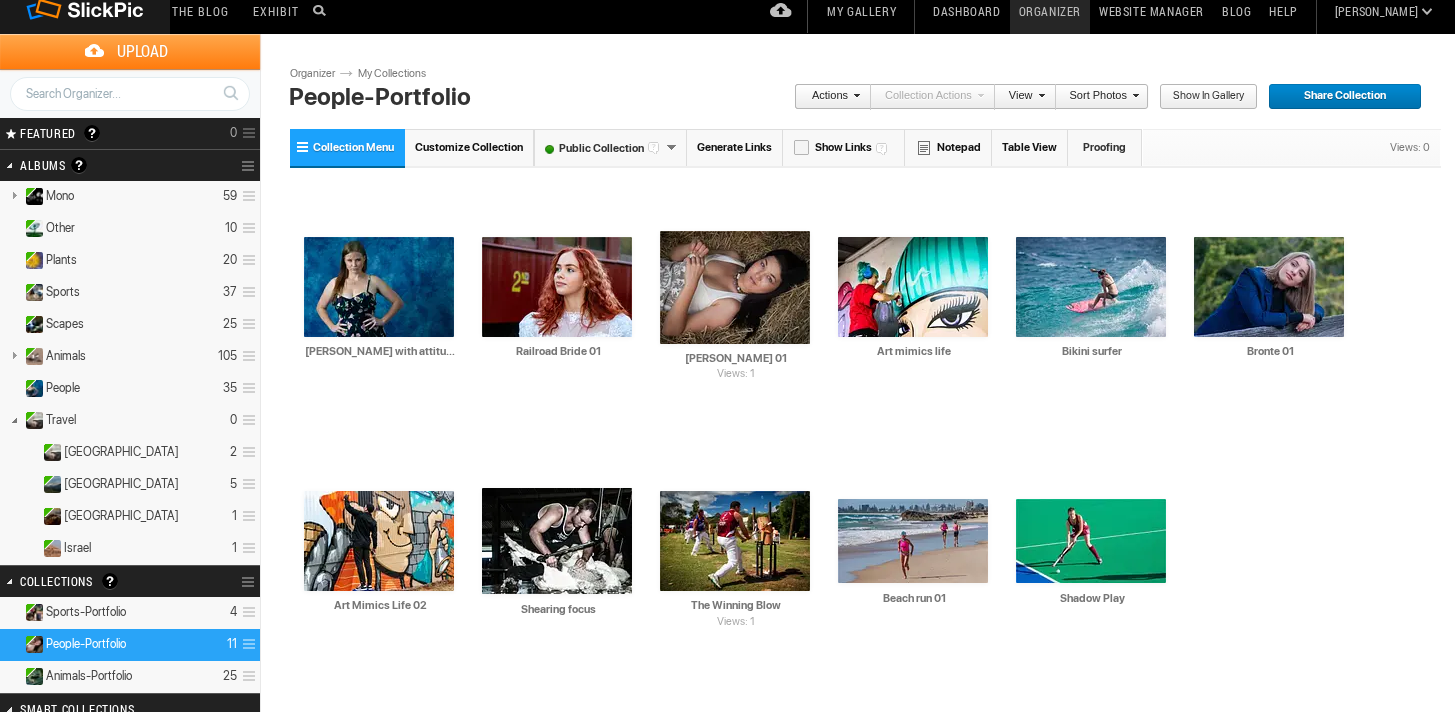 scroll, scrollTop: 11, scrollLeft: 0, axis: vertical 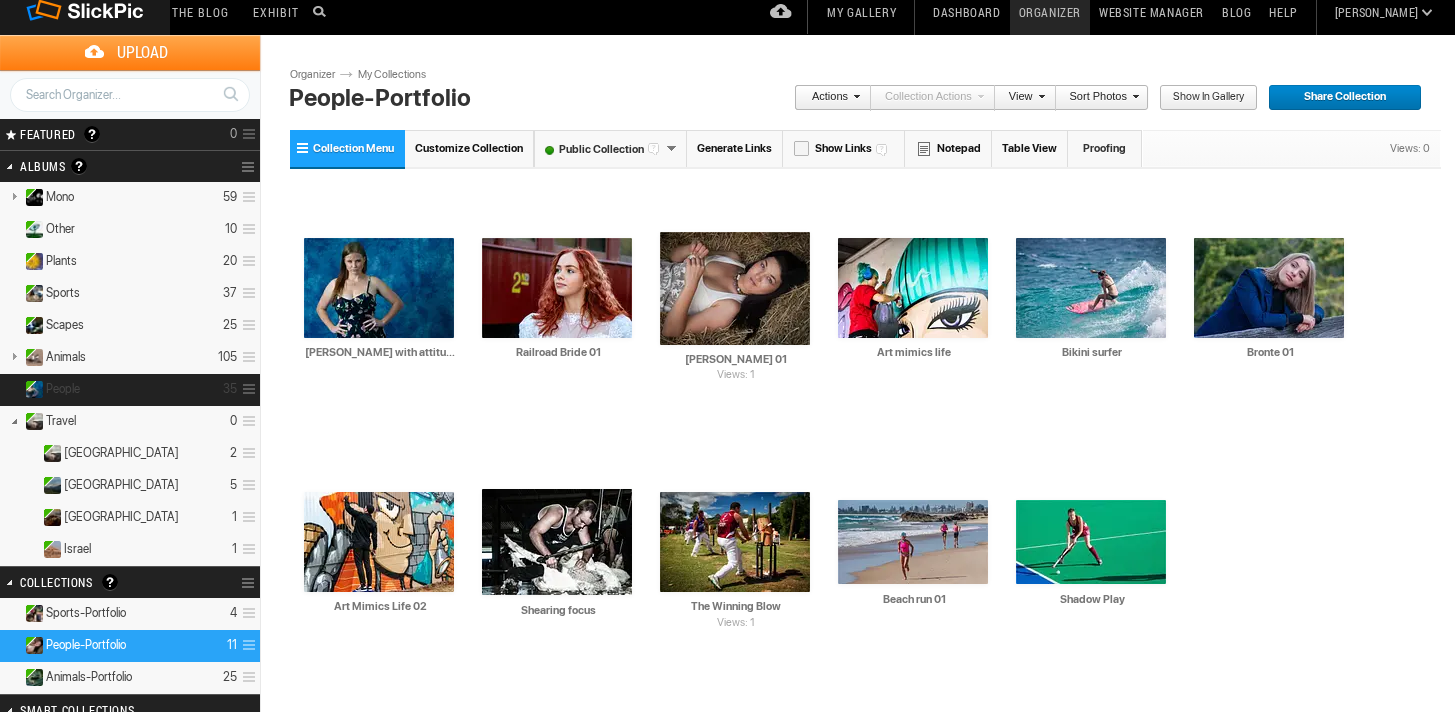 click on "People
35" at bounding box center (130, 390) 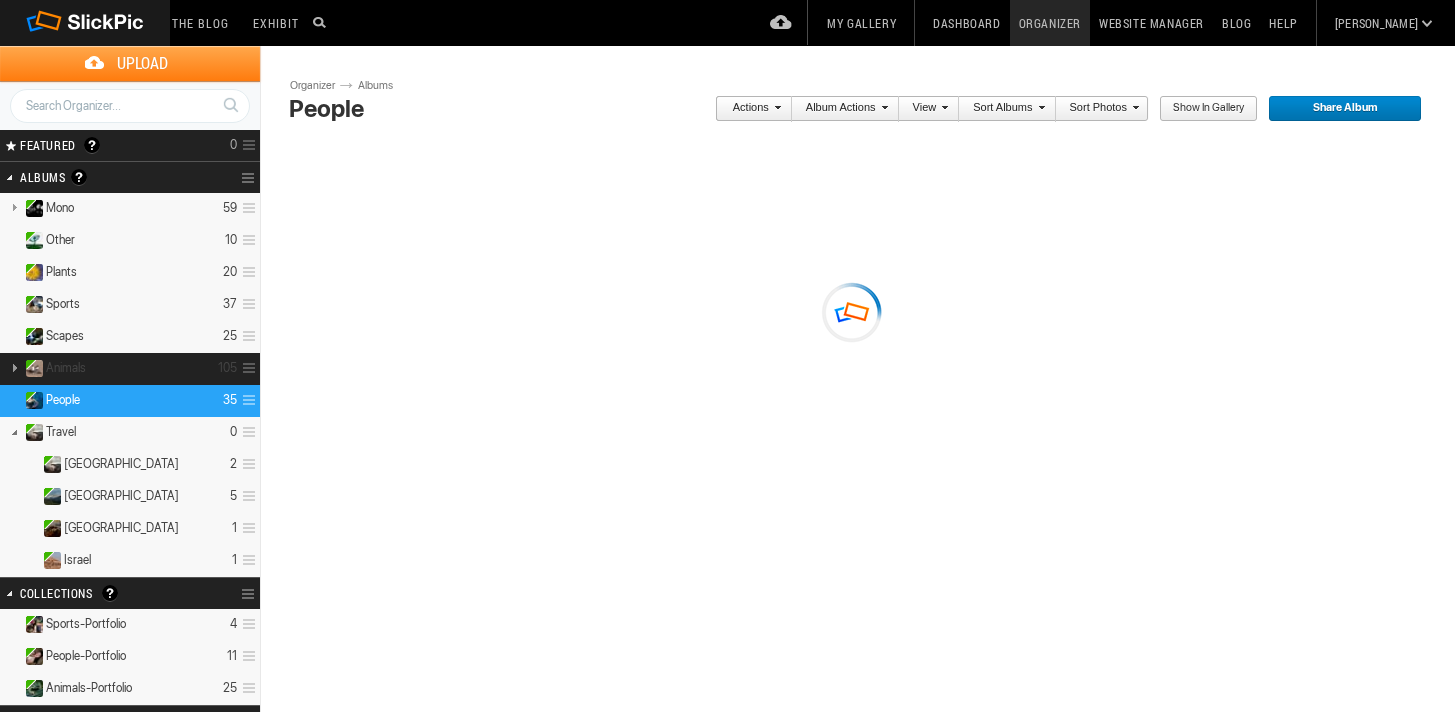 scroll, scrollTop: 0, scrollLeft: 0, axis: both 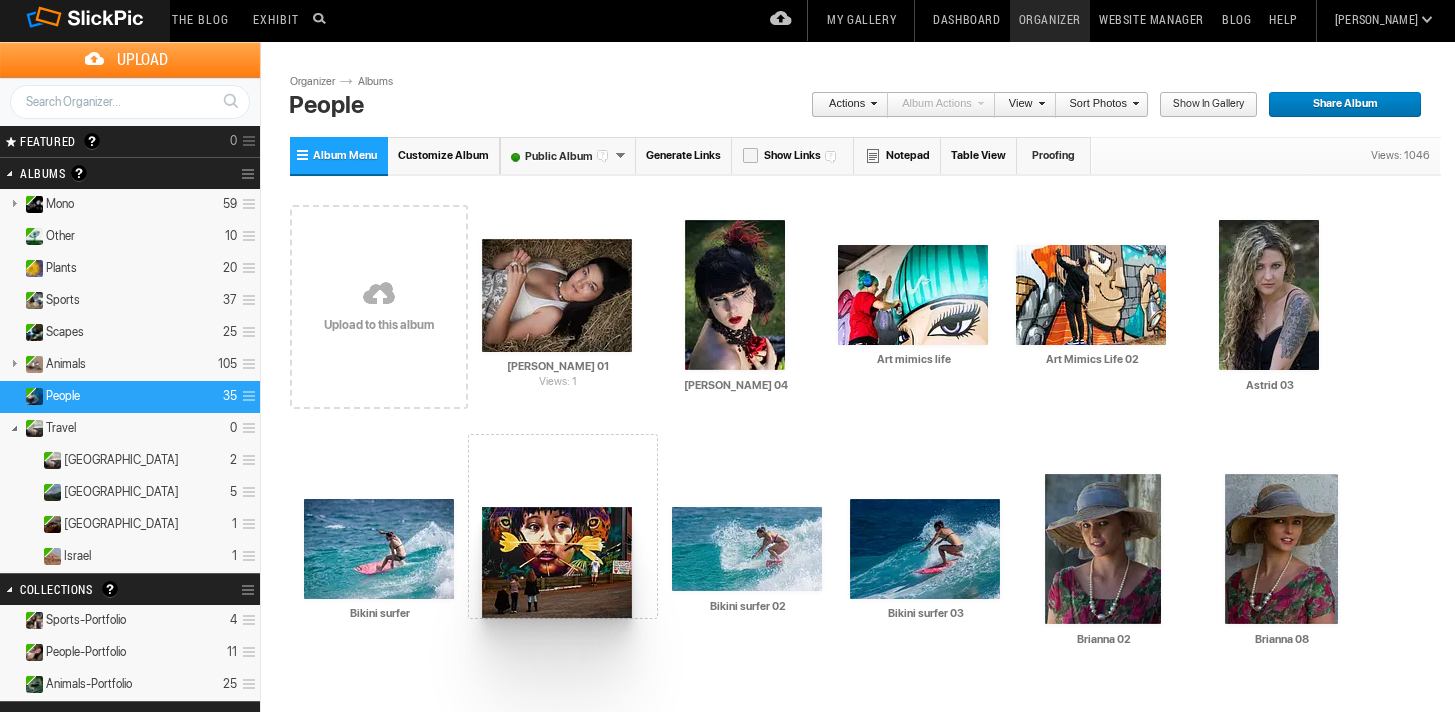 drag, startPoint x: 716, startPoint y: 295, endPoint x: 480, endPoint y: 507, distance: 317.23807 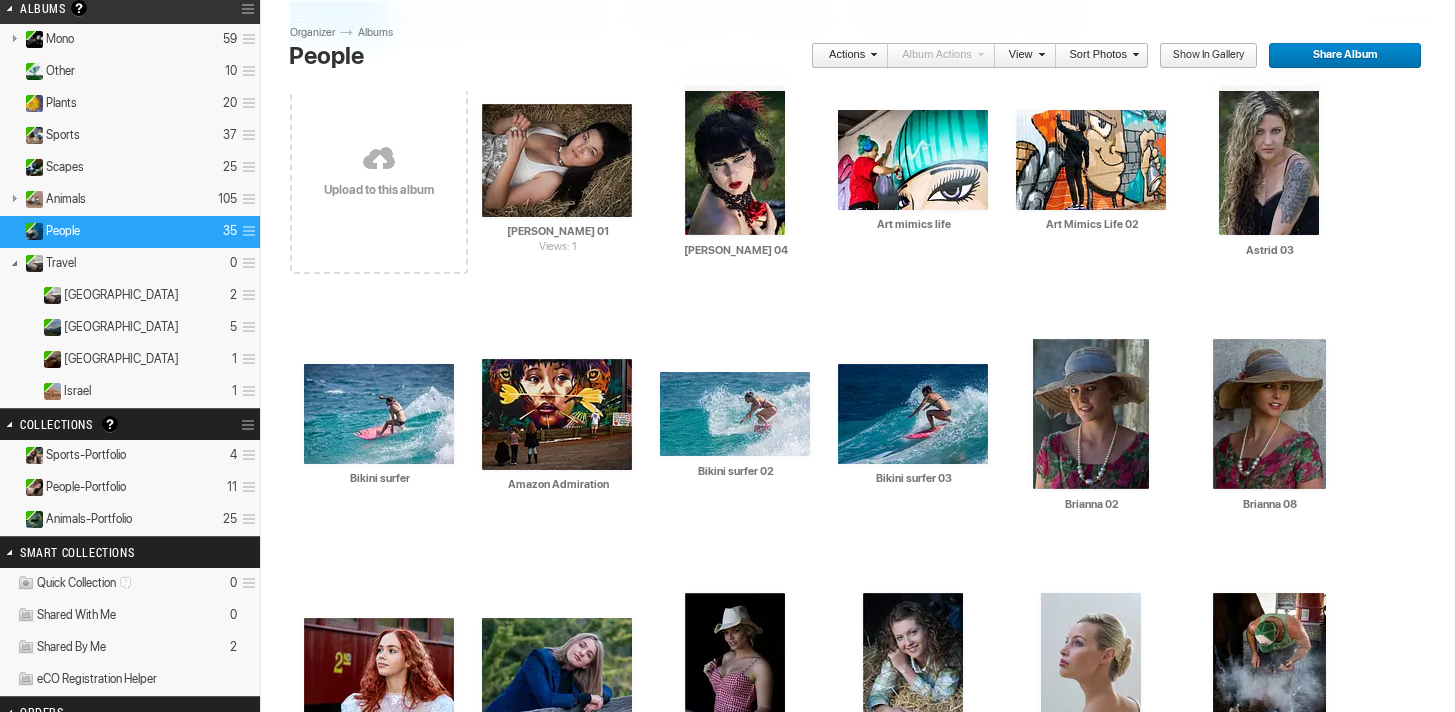 scroll, scrollTop: 175, scrollLeft: 0, axis: vertical 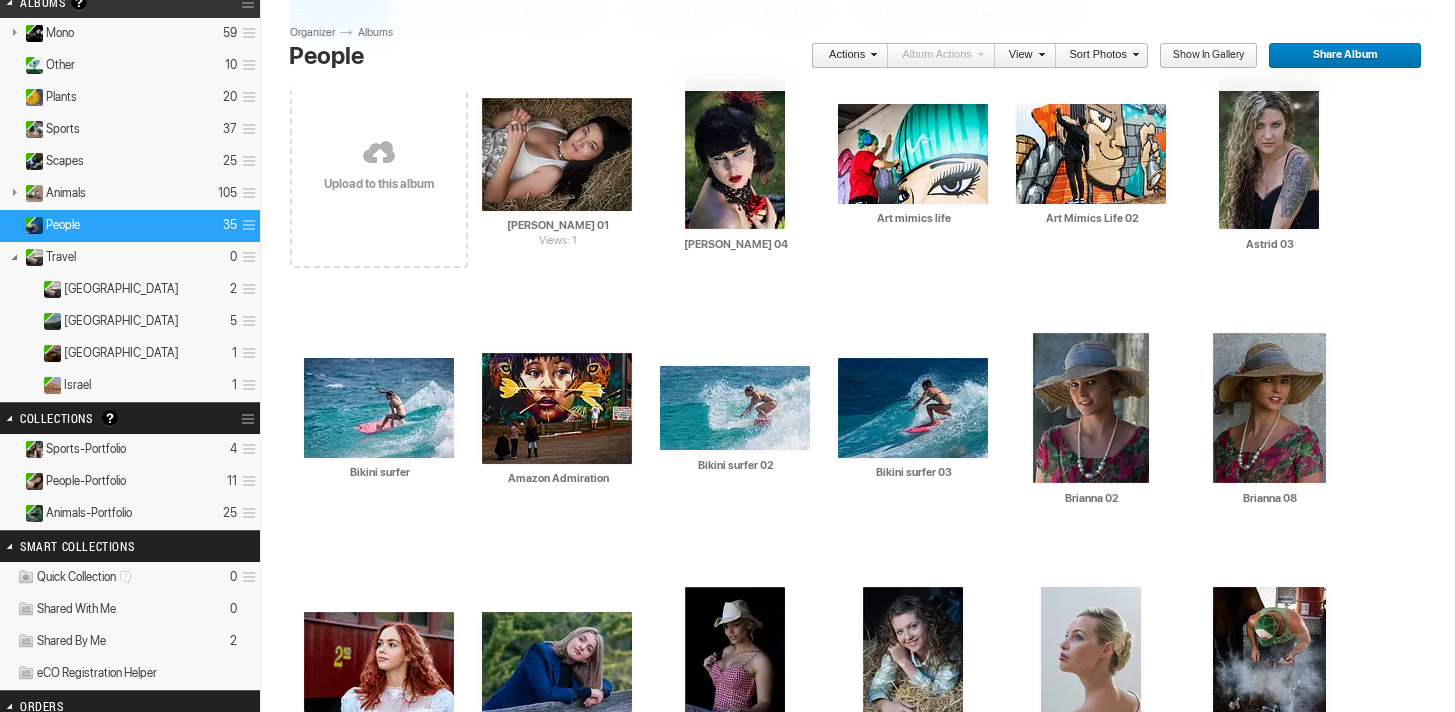 click on "People-Portfolio" at bounding box center (86, 481) 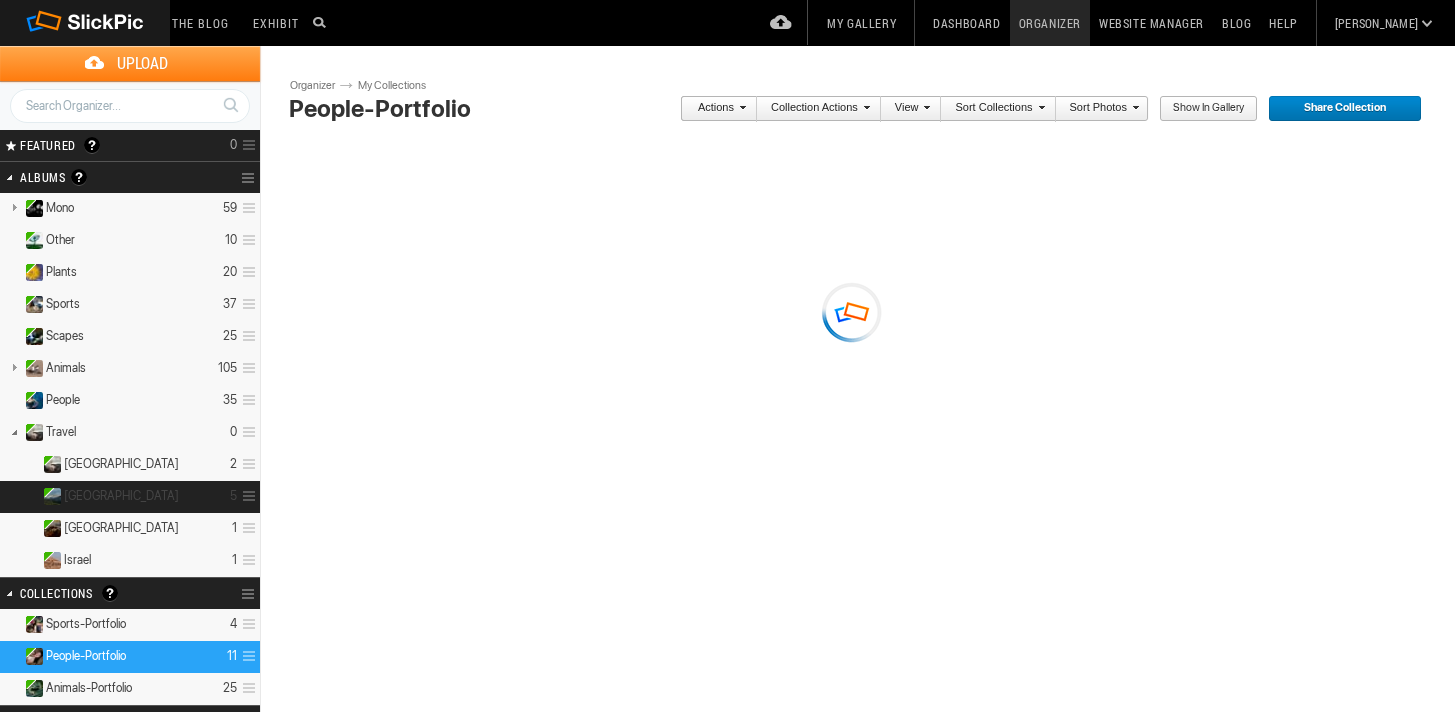 scroll, scrollTop: 0, scrollLeft: 0, axis: both 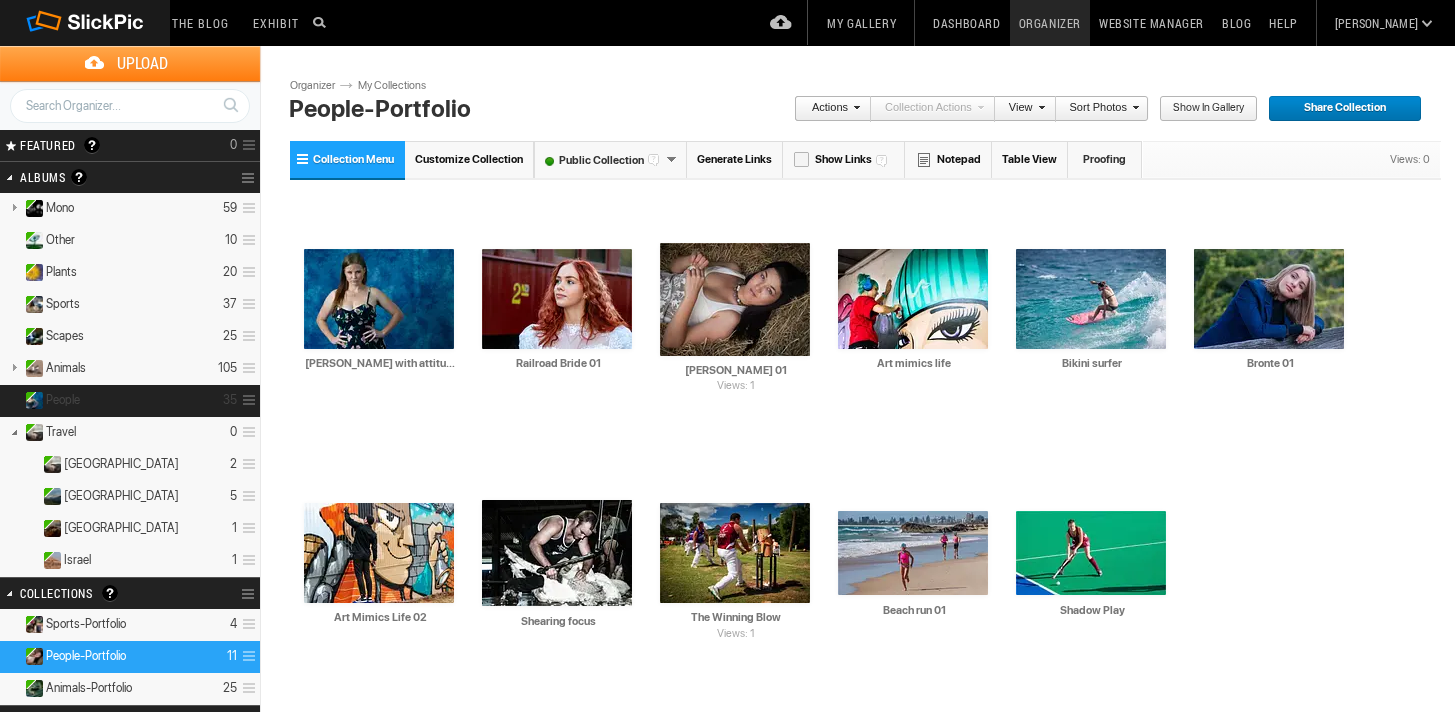 click on "People" at bounding box center (63, 400) 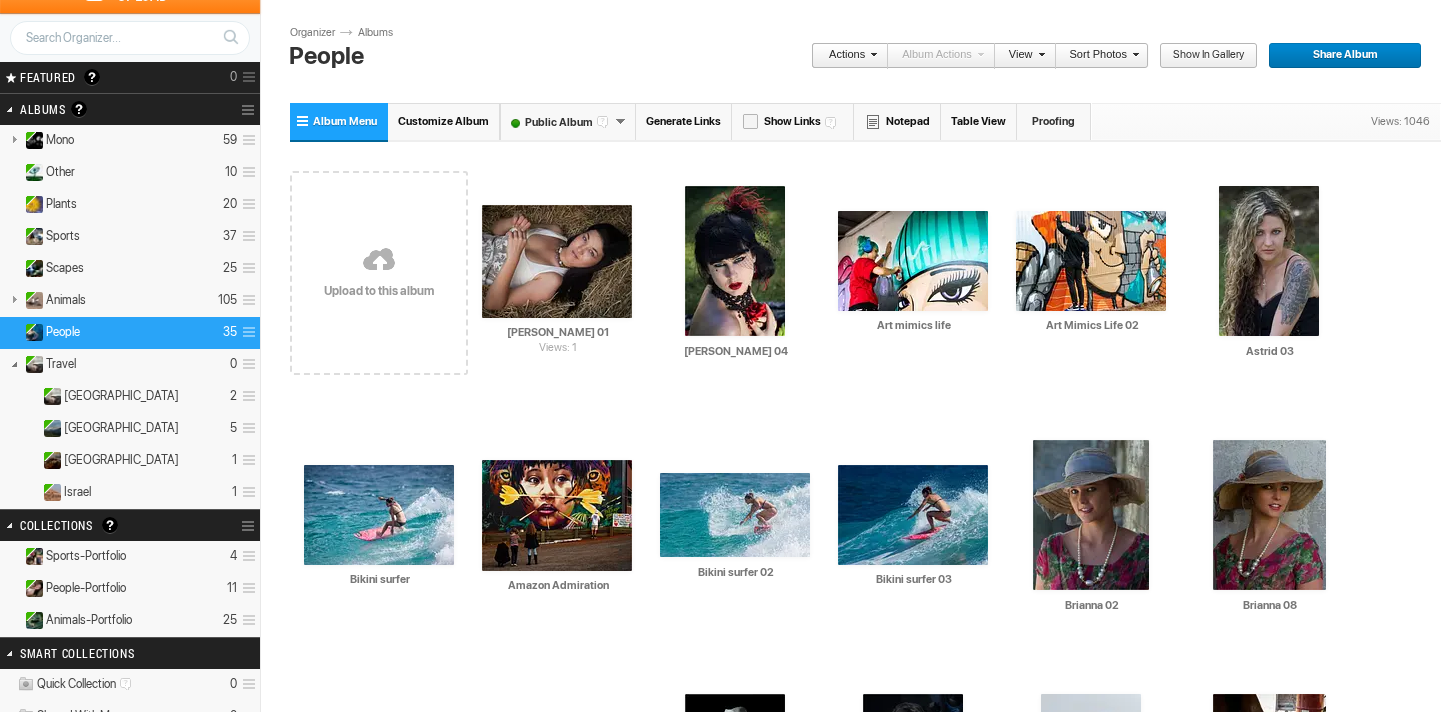 scroll, scrollTop: 90, scrollLeft: 0, axis: vertical 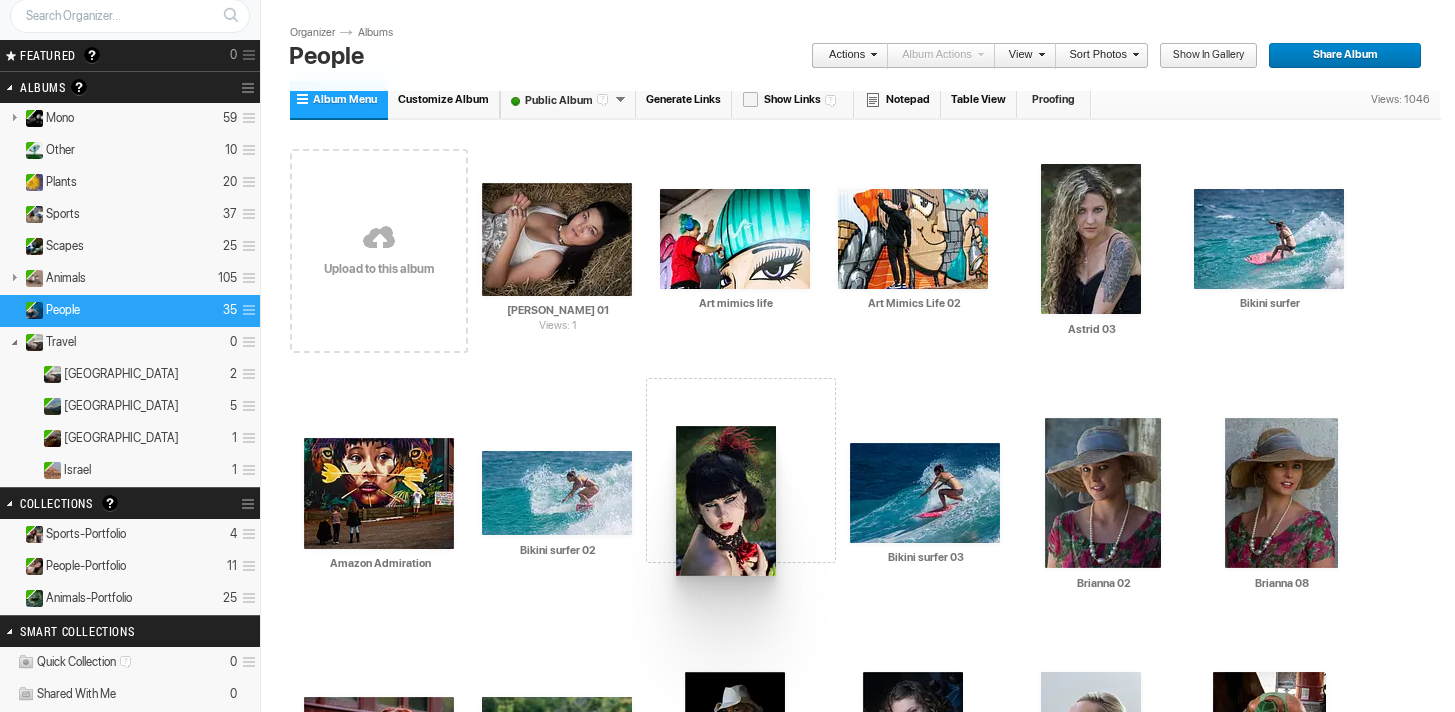 drag, startPoint x: 735, startPoint y: 239, endPoint x: 674, endPoint y: 426, distance: 196.69774 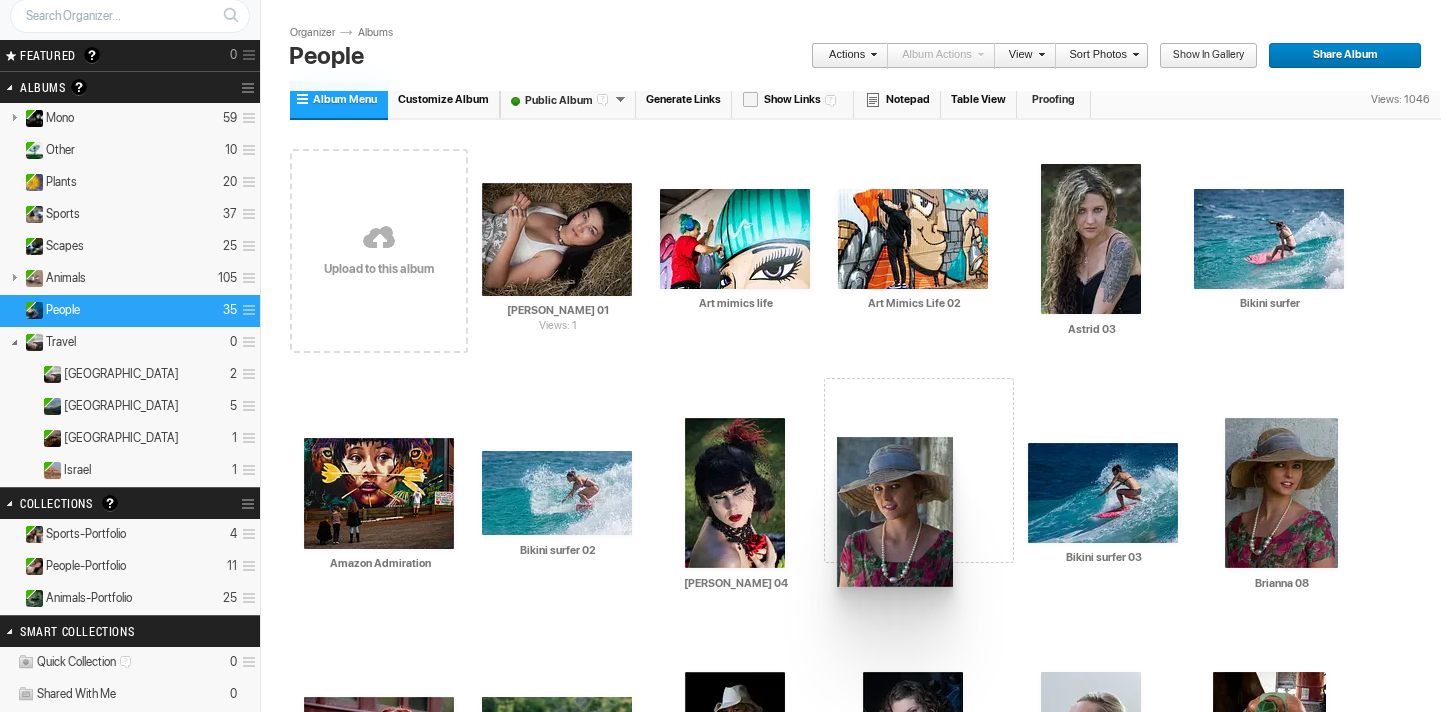 drag, startPoint x: 1067, startPoint y: 475, endPoint x: 861, endPoint y: 435, distance: 209.84756 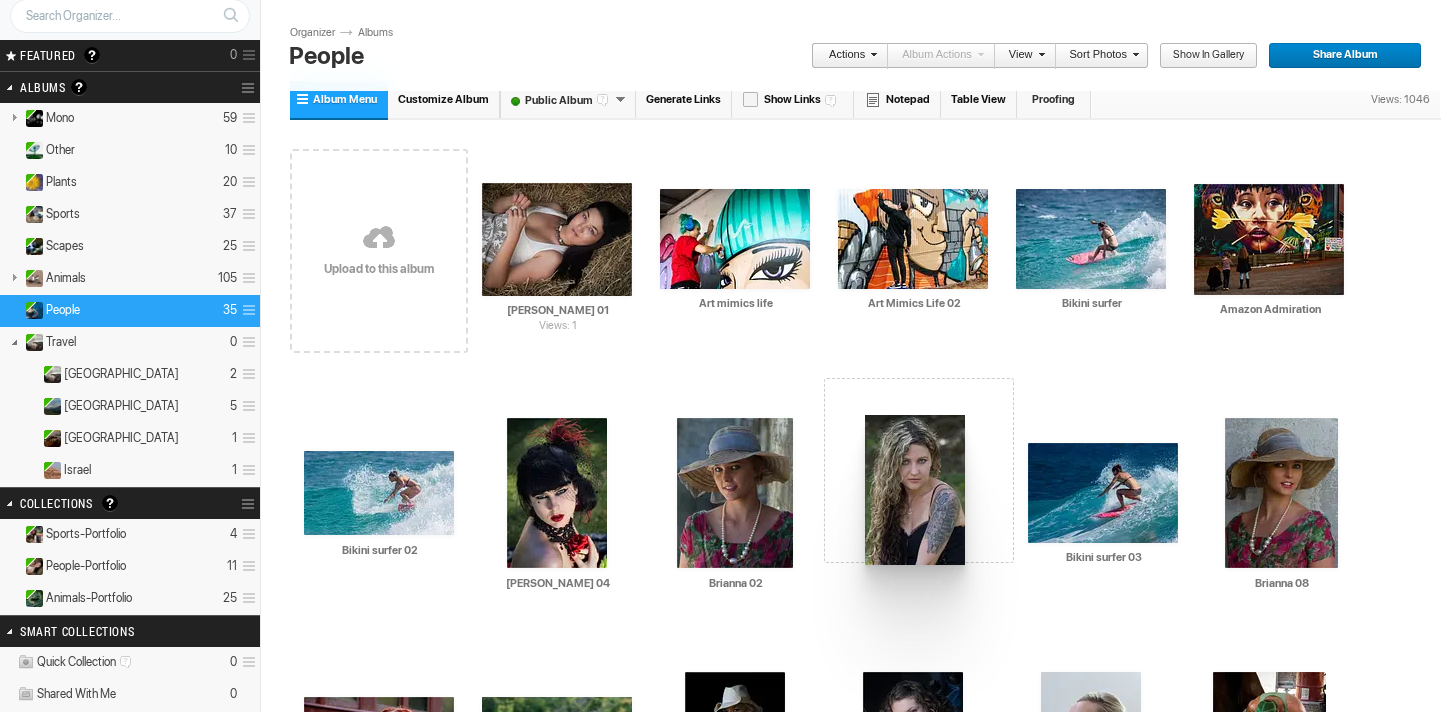 drag, startPoint x: 1084, startPoint y: 258, endPoint x: 987, endPoint y: 418, distance: 187.10692 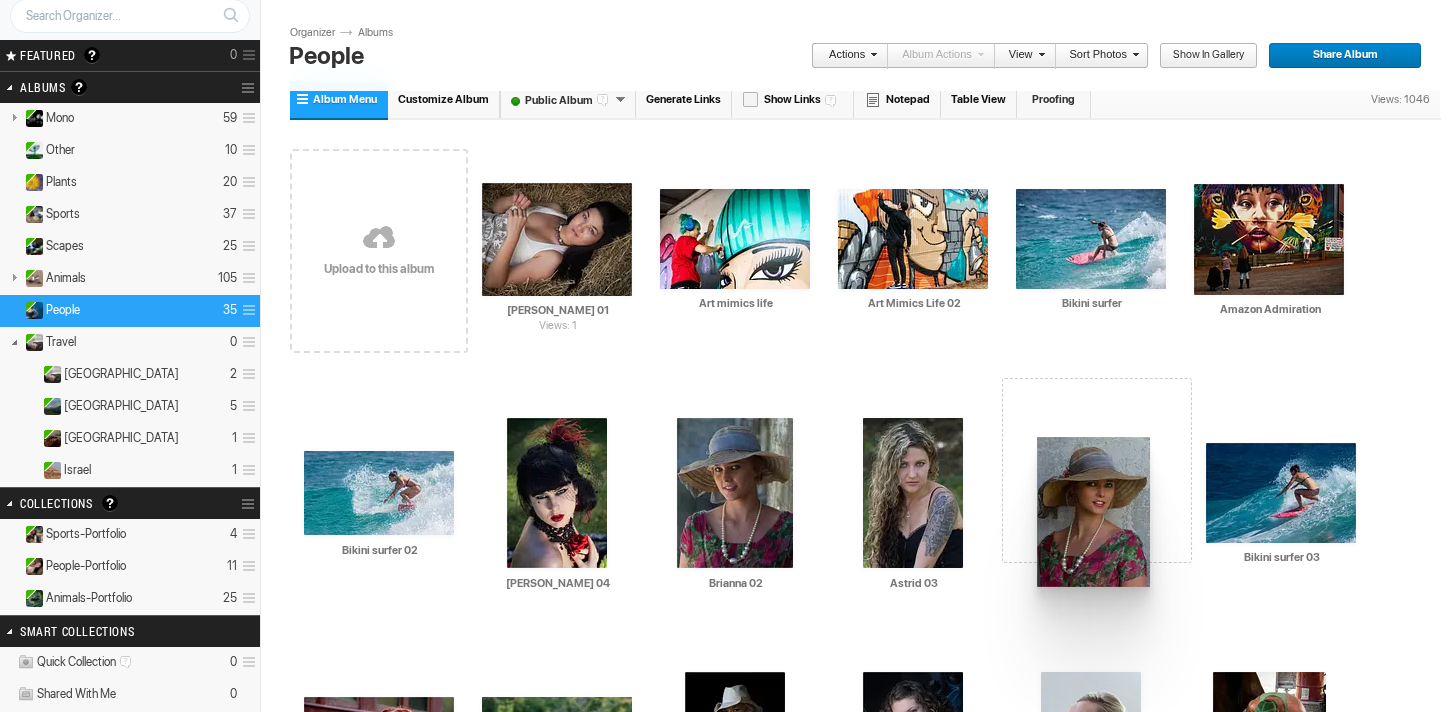 drag, startPoint x: 1289, startPoint y: 467, endPoint x: 1032, endPoint y: 436, distance: 258.86288 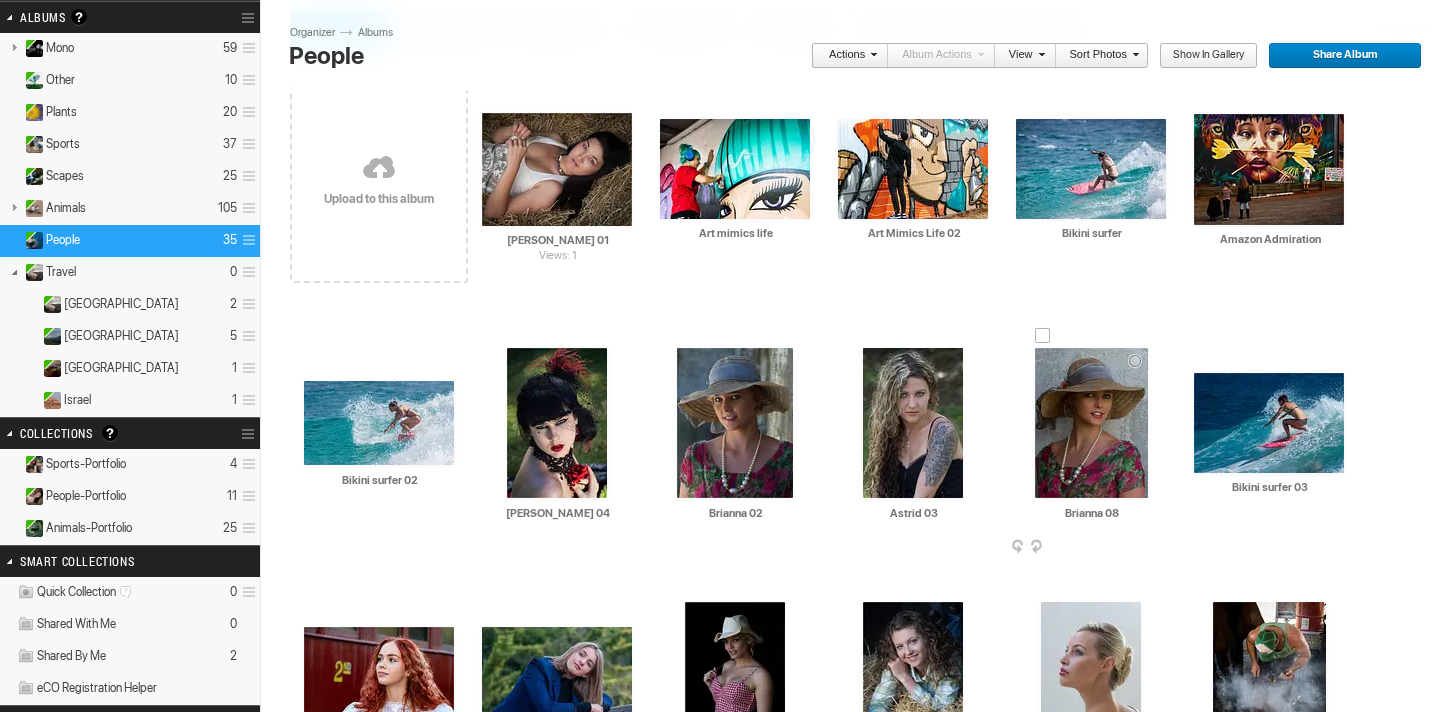 scroll, scrollTop: 171, scrollLeft: 0, axis: vertical 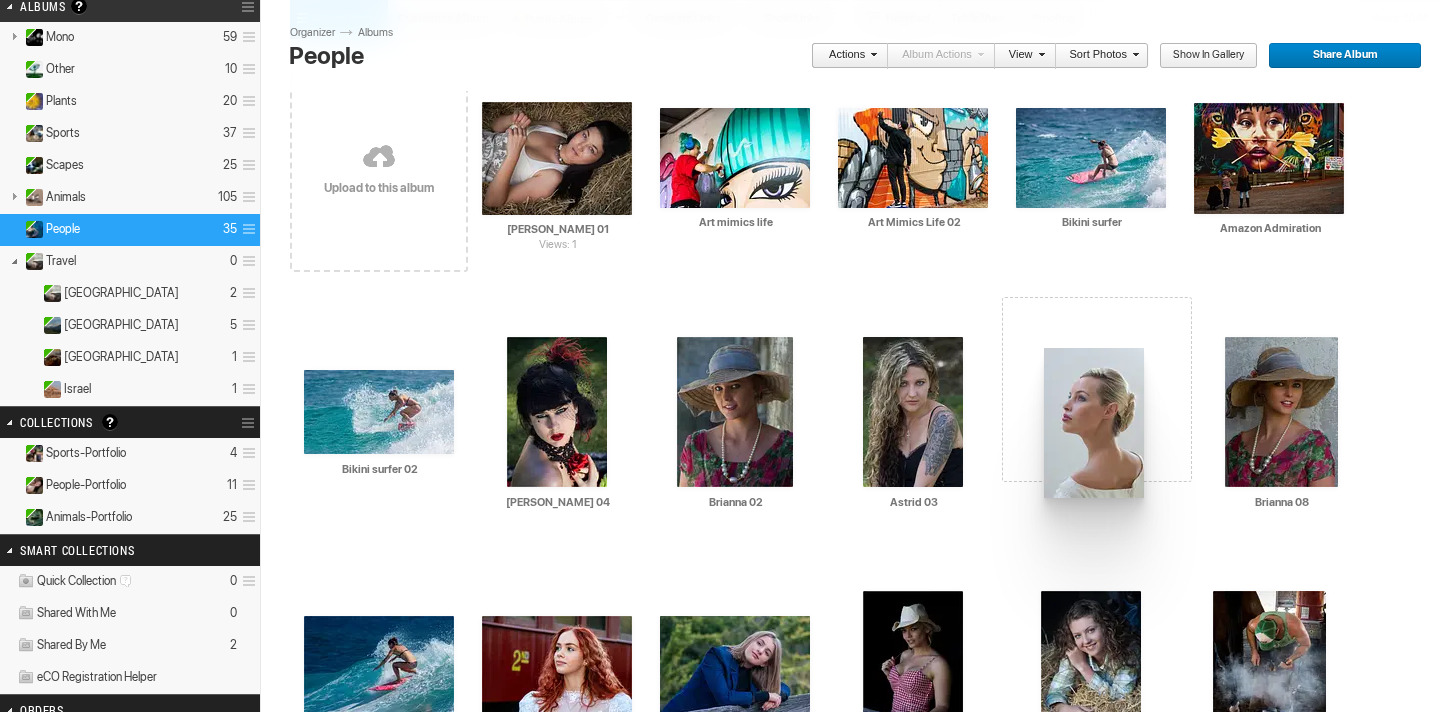 drag, startPoint x: 1083, startPoint y: 657, endPoint x: 1025, endPoint y: 356, distance: 306.5371 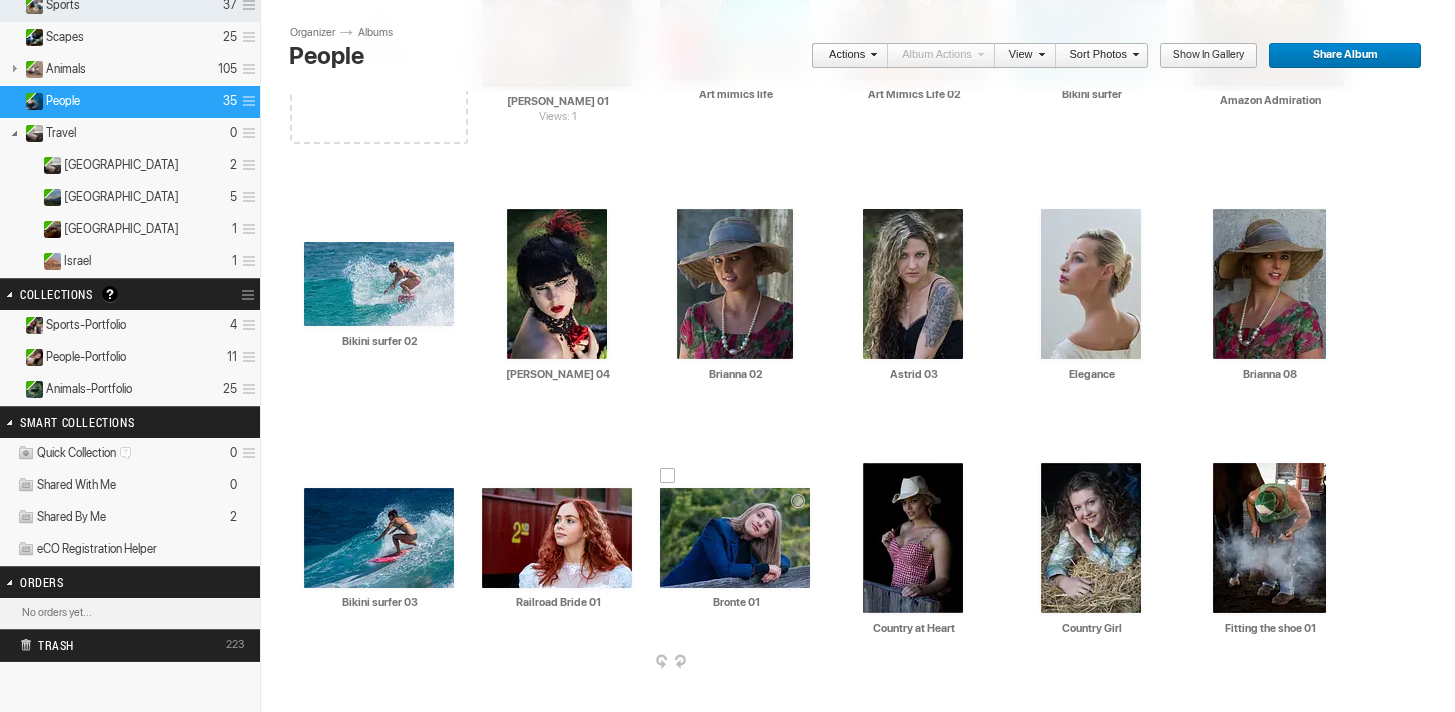 scroll, scrollTop: 313, scrollLeft: 0, axis: vertical 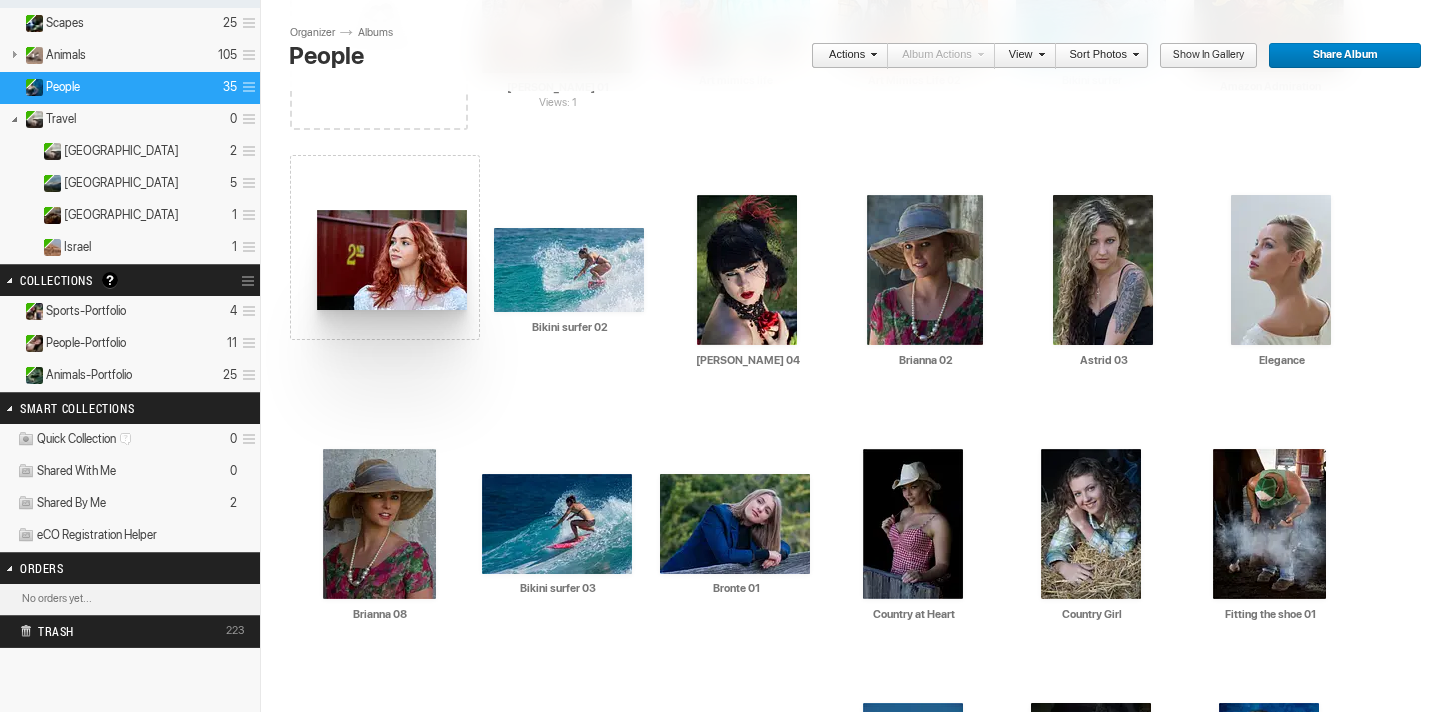 drag, startPoint x: 565, startPoint y: 524, endPoint x: 350, endPoint y: 210, distance: 380.55356 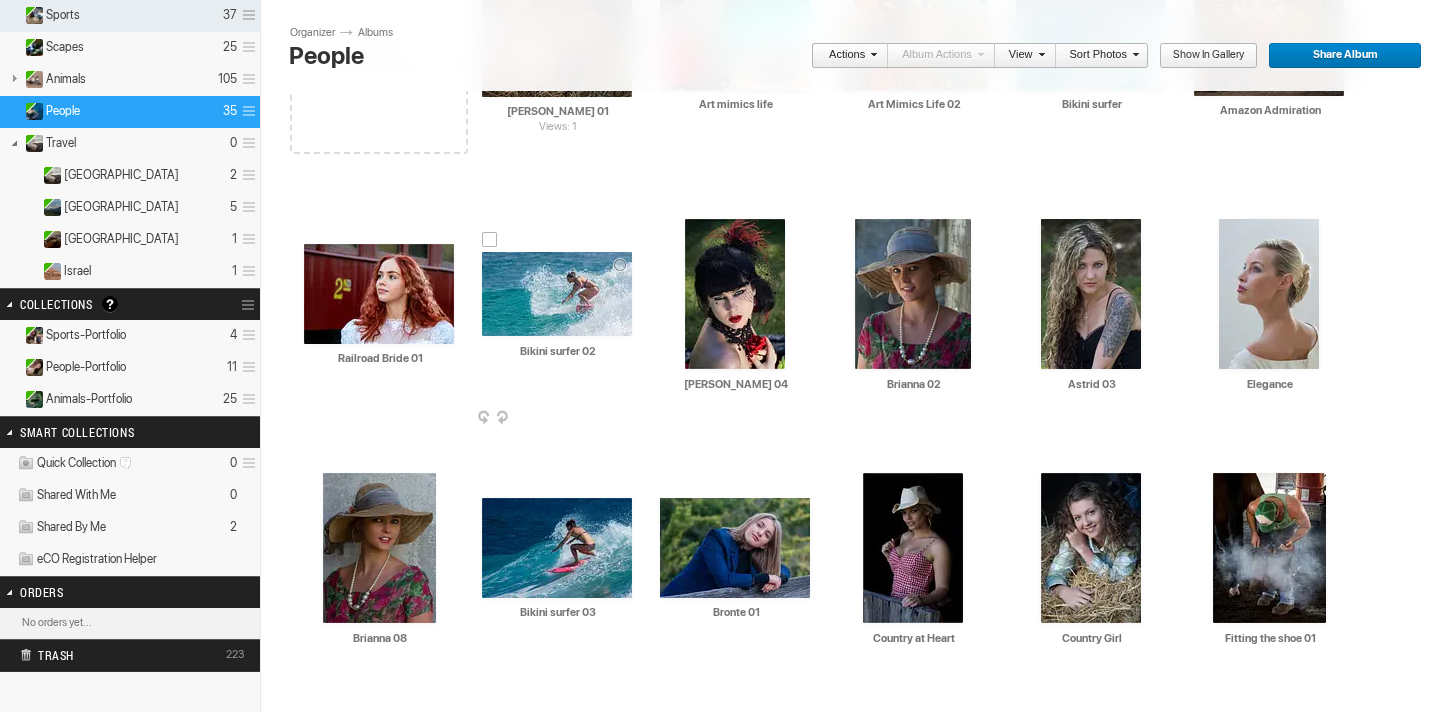scroll, scrollTop: 298, scrollLeft: 0, axis: vertical 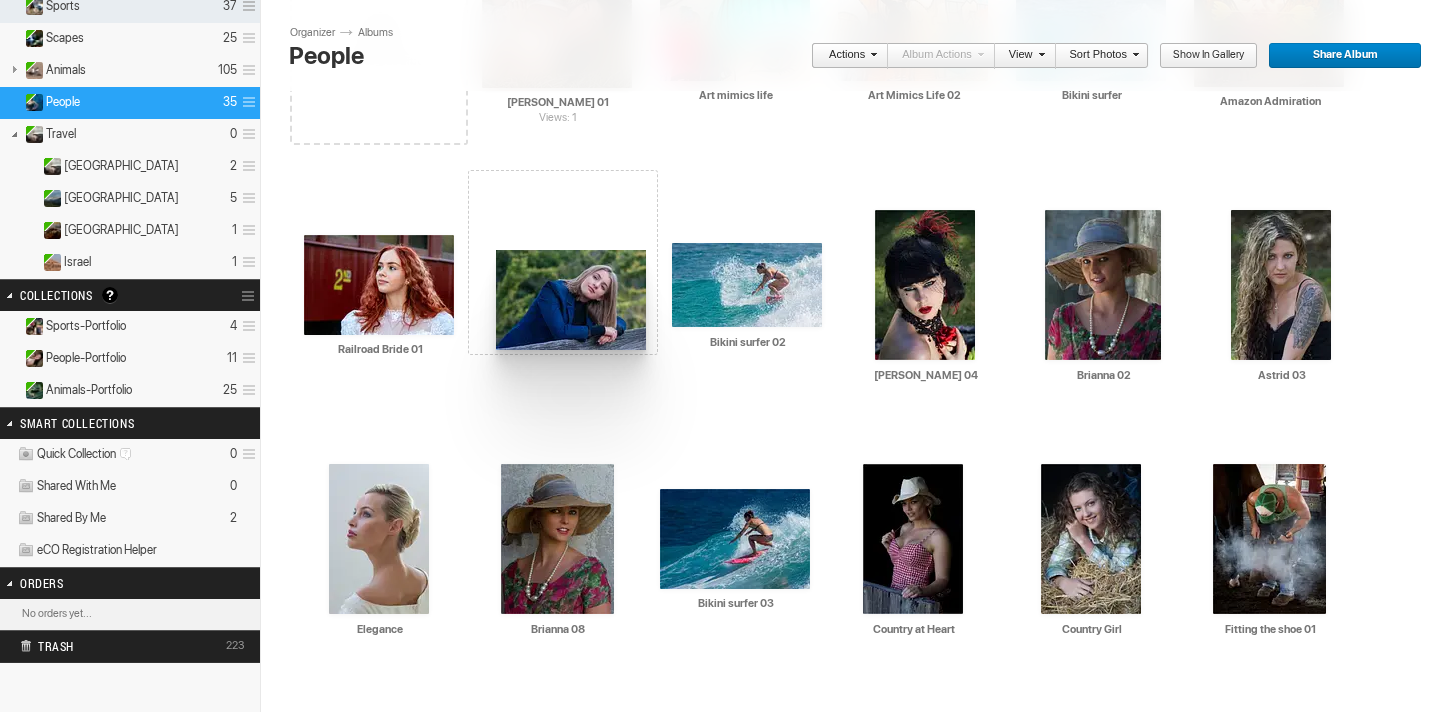 drag, startPoint x: 736, startPoint y: 521, endPoint x: 507, endPoint y: 252, distance: 353.27325 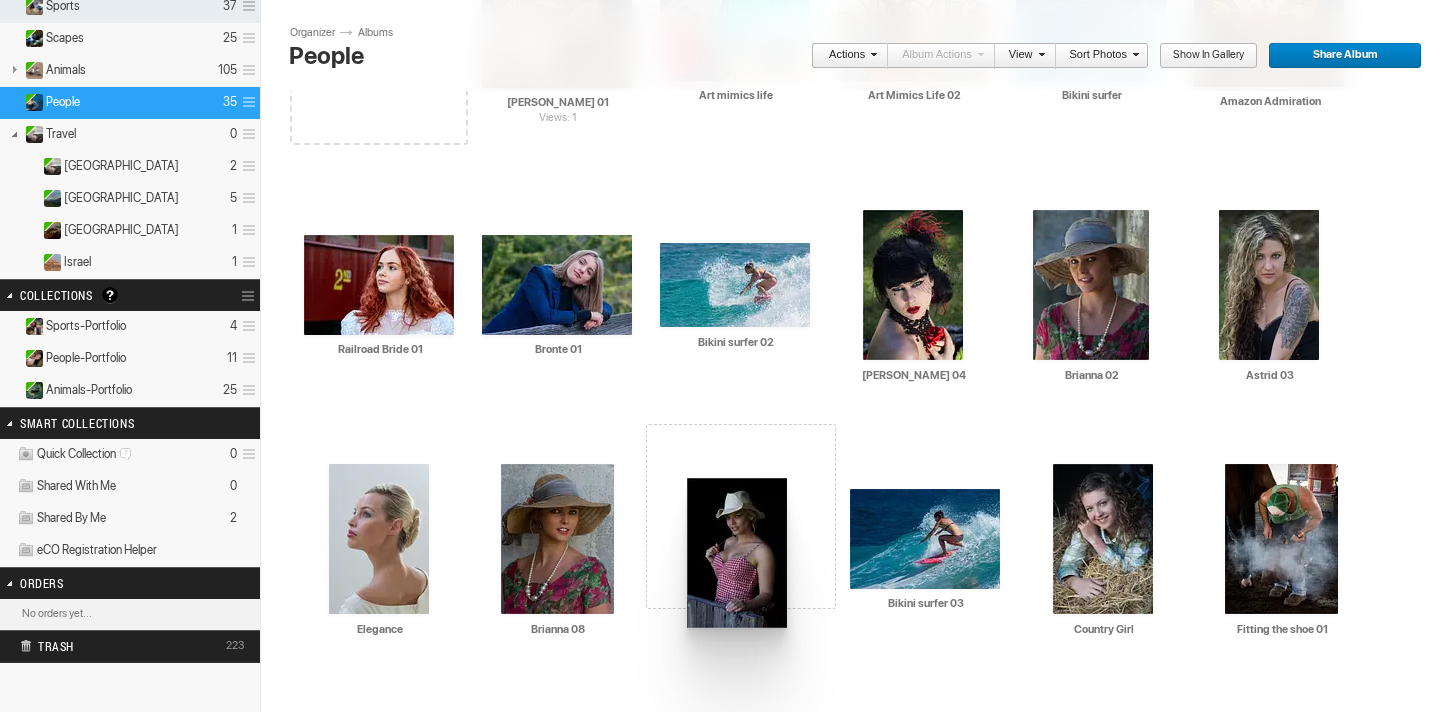 drag, startPoint x: 935, startPoint y: 526, endPoint x: 814, endPoint y: 493, distance: 125.4193 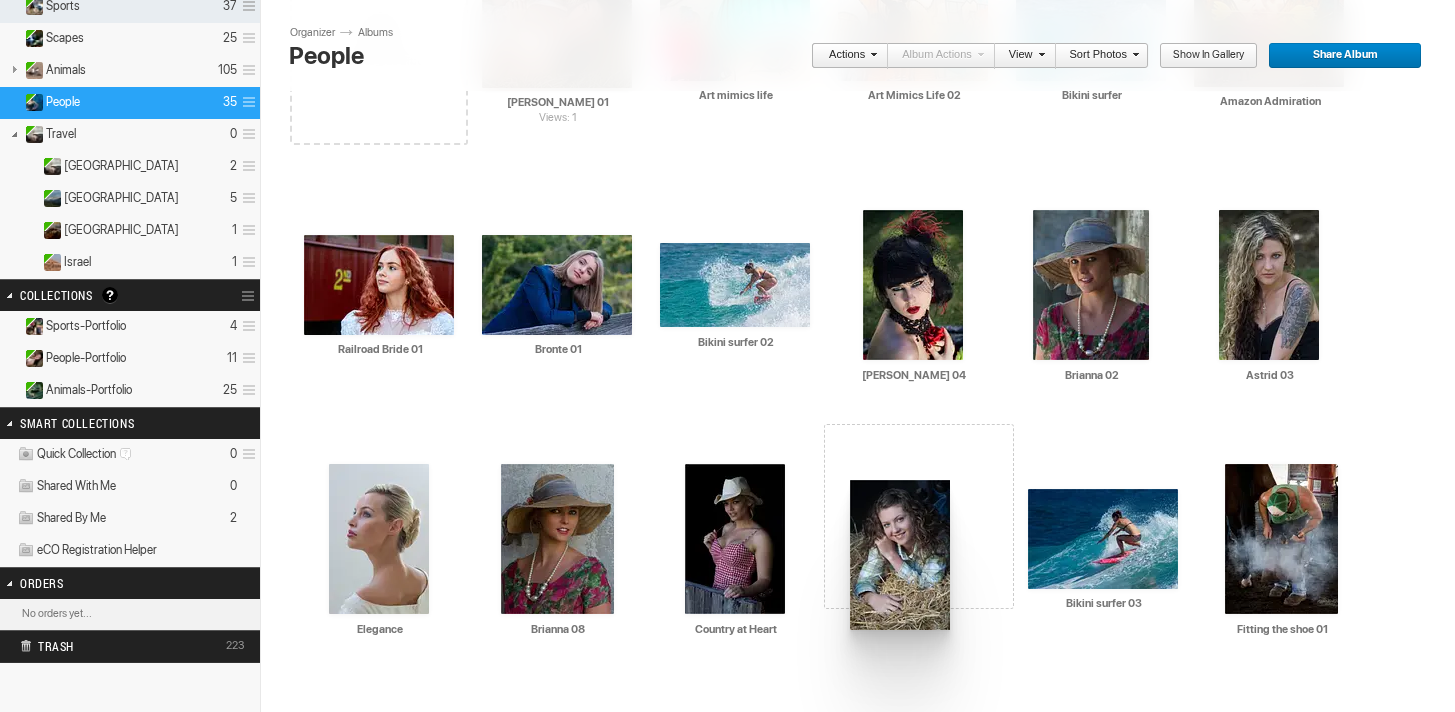 drag, startPoint x: 1099, startPoint y: 523, endPoint x: 907, endPoint y: 487, distance: 195.34584 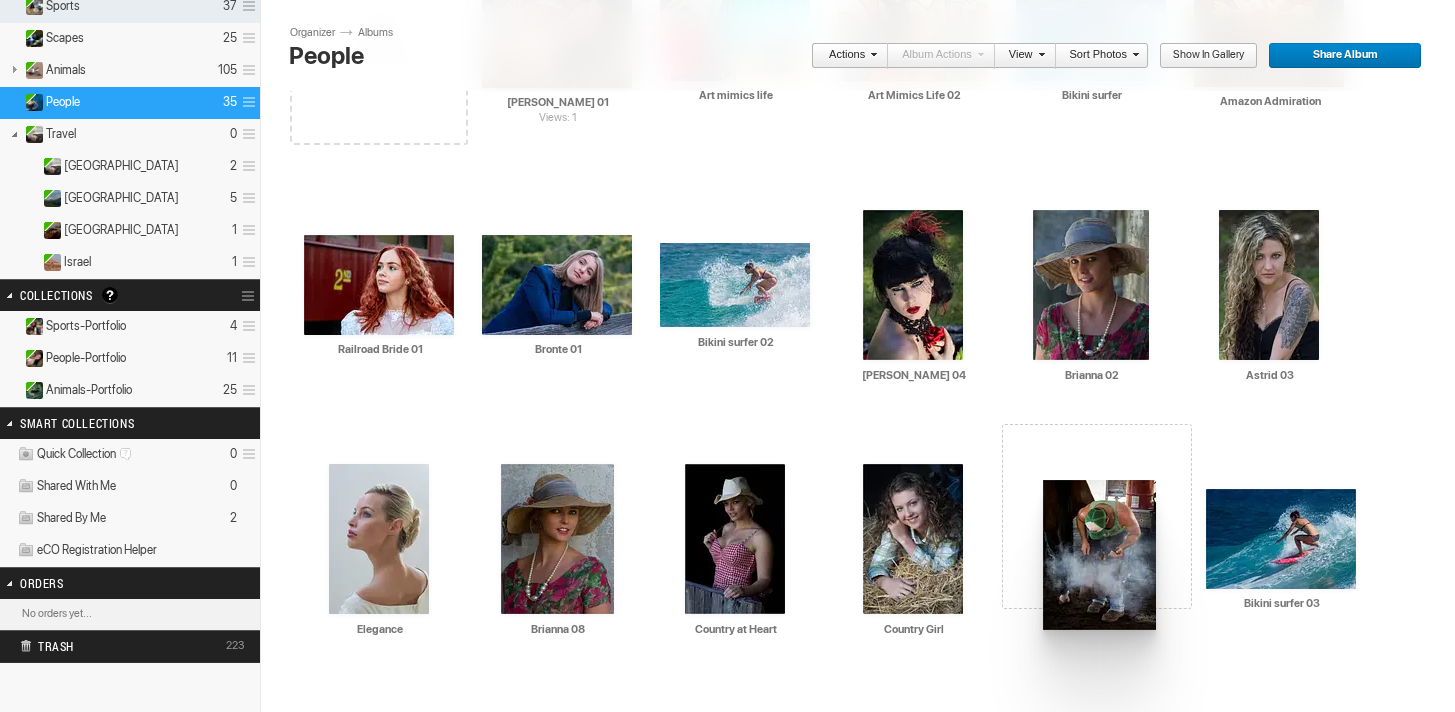 drag, startPoint x: 1265, startPoint y: 508, endPoint x: 1046, endPoint y: 480, distance: 220.7827 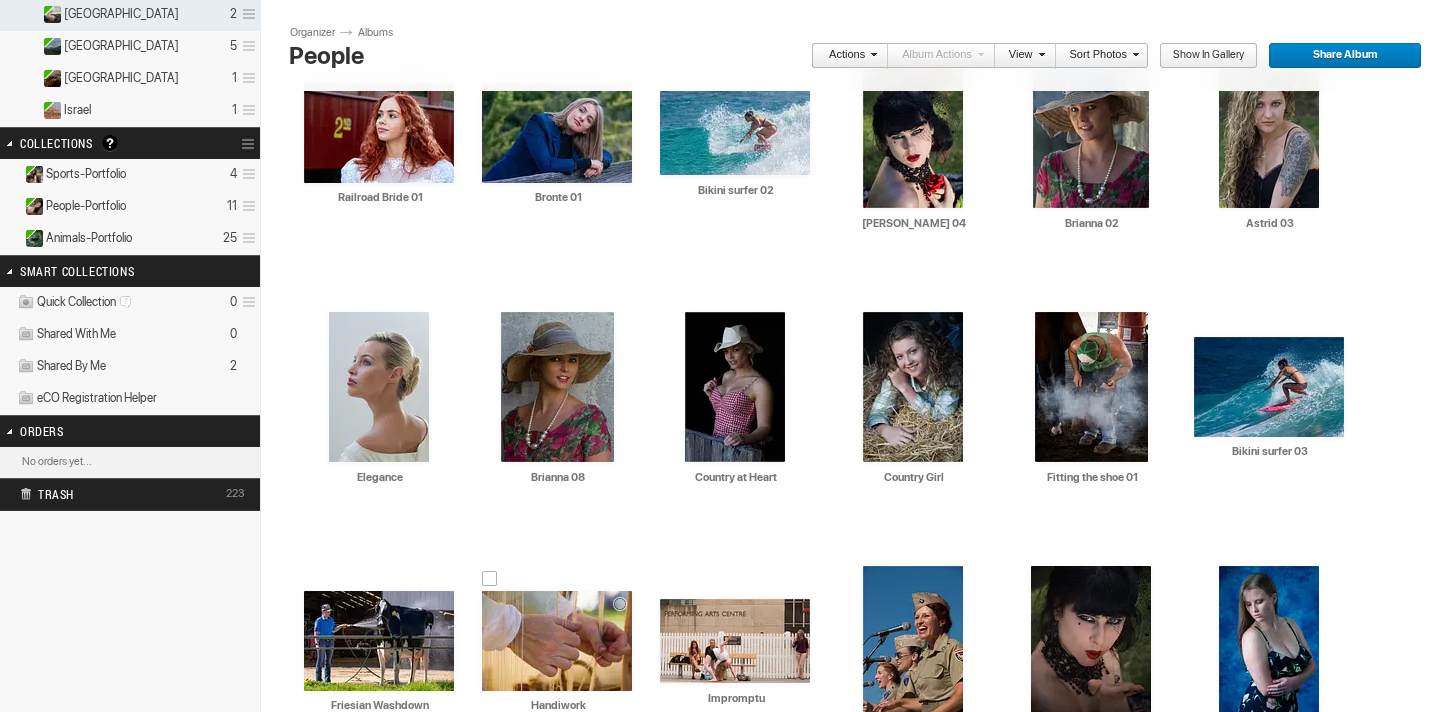 scroll, scrollTop: 467, scrollLeft: 0, axis: vertical 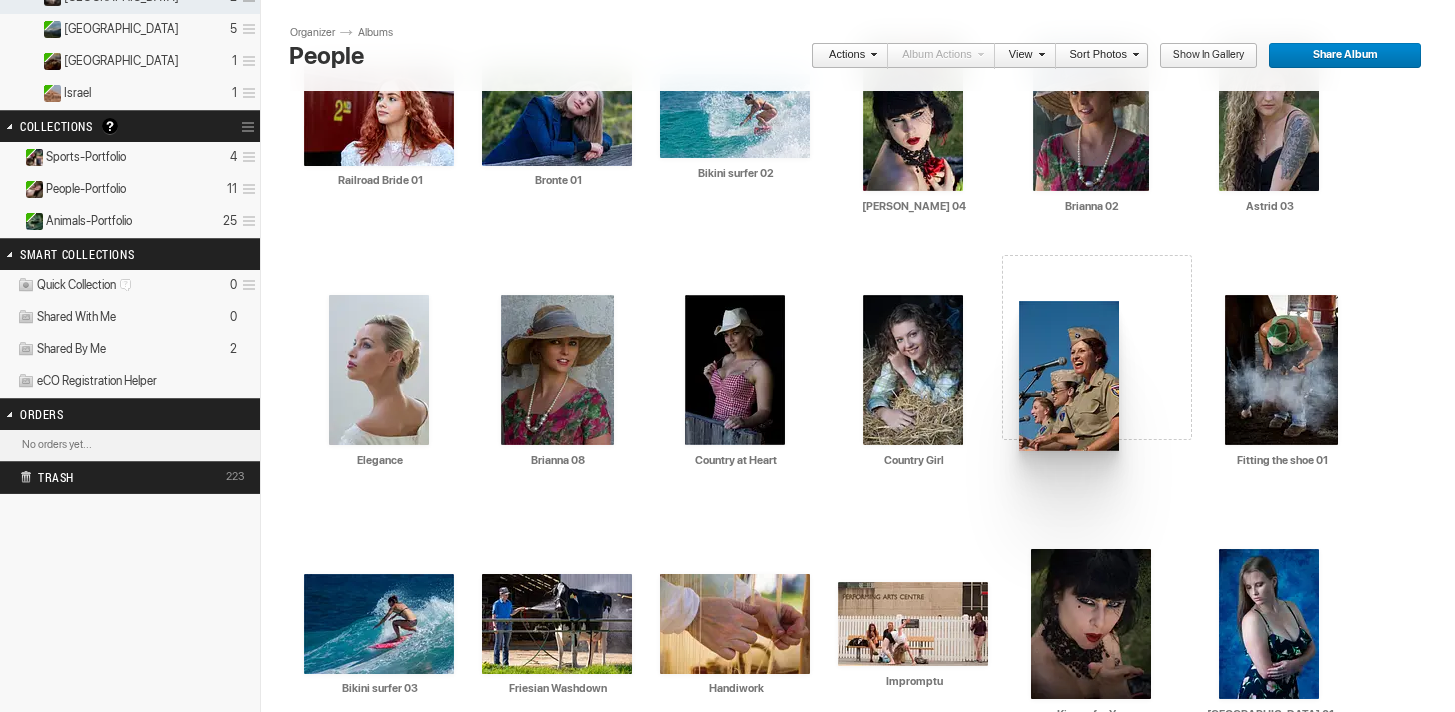 drag, startPoint x: 909, startPoint y: 608, endPoint x: 1019, endPoint y: 301, distance: 326.11194 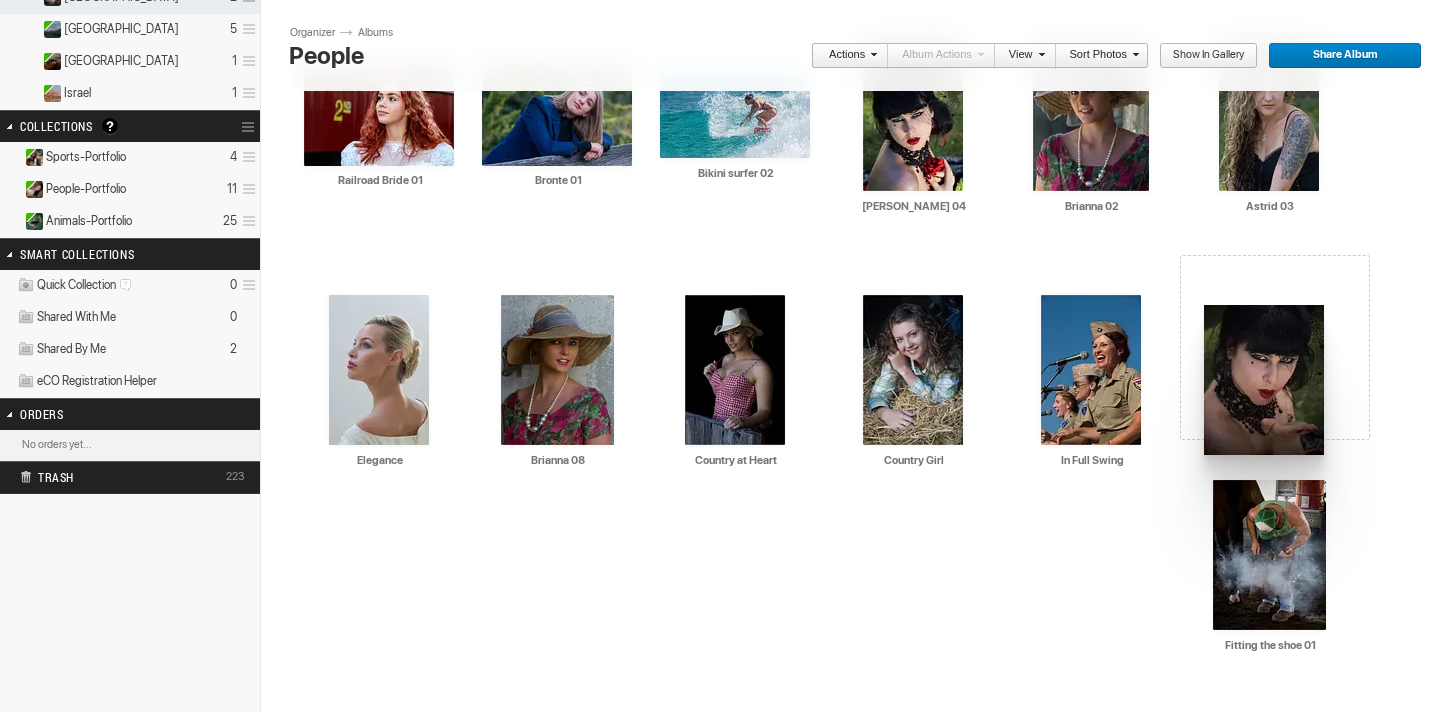 drag, startPoint x: 1094, startPoint y: 615, endPoint x: 1201, endPoint y: 306, distance: 327.00153 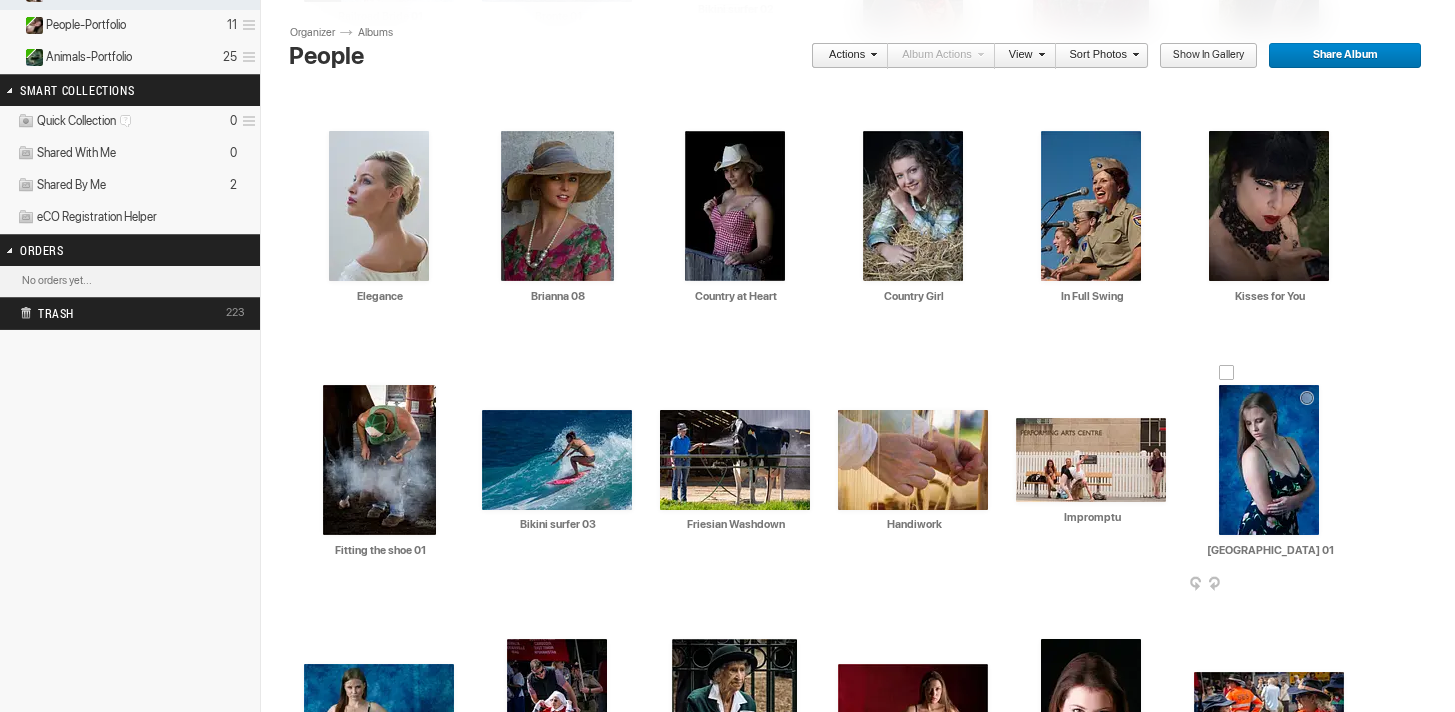 scroll, scrollTop: 632, scrollLeft: 0, axis: vertical 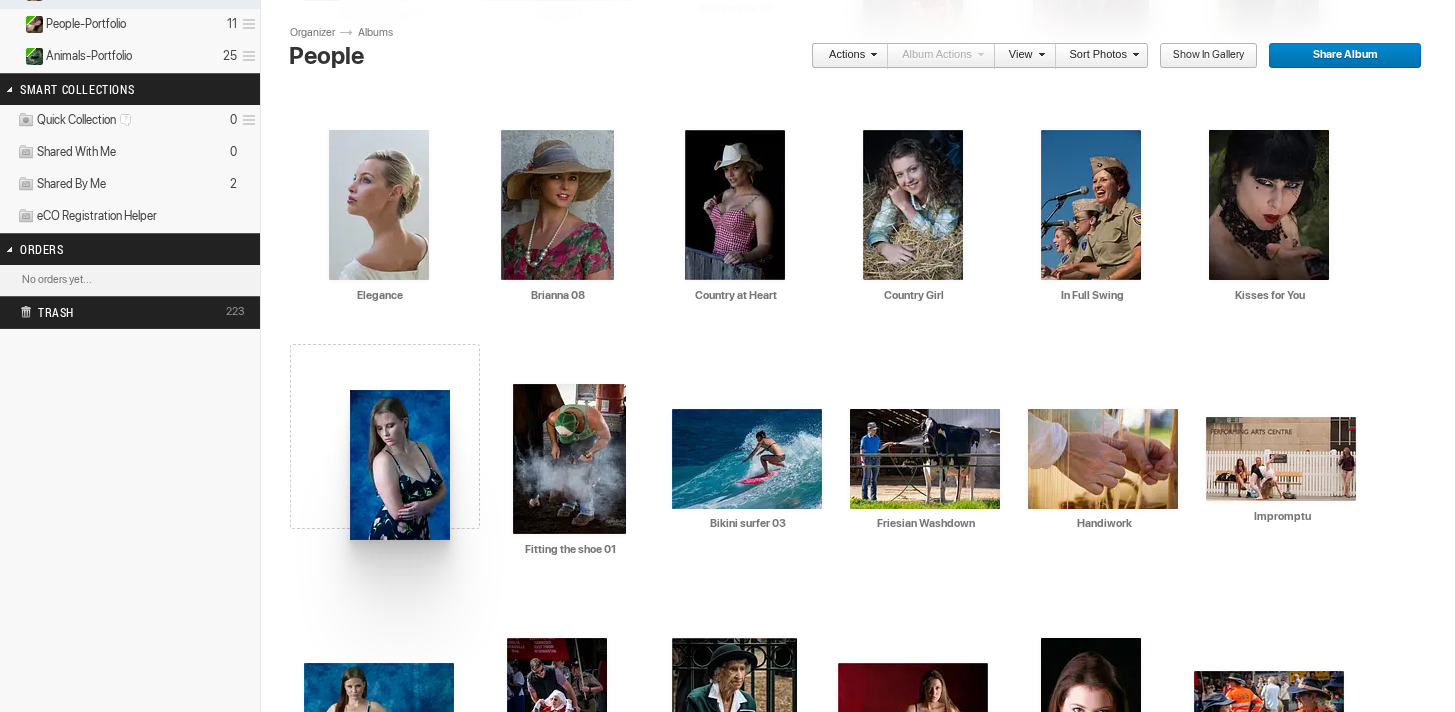 drag, startPoint x: 1280, startPoint y: 460, endPoint x: 351, endPoint y: 390, distance: 931.6335 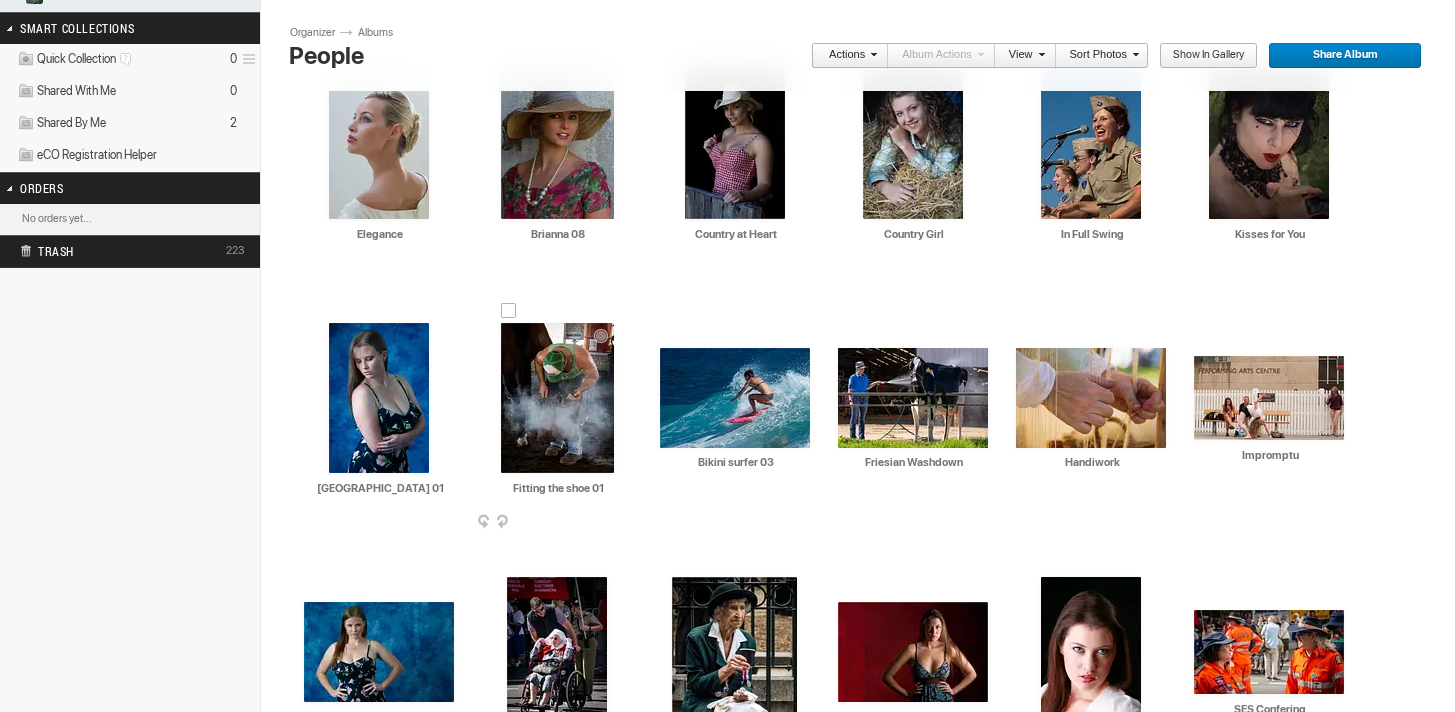 scroll, scrollTop: 696, scrollLeft: 0, axis: vertical 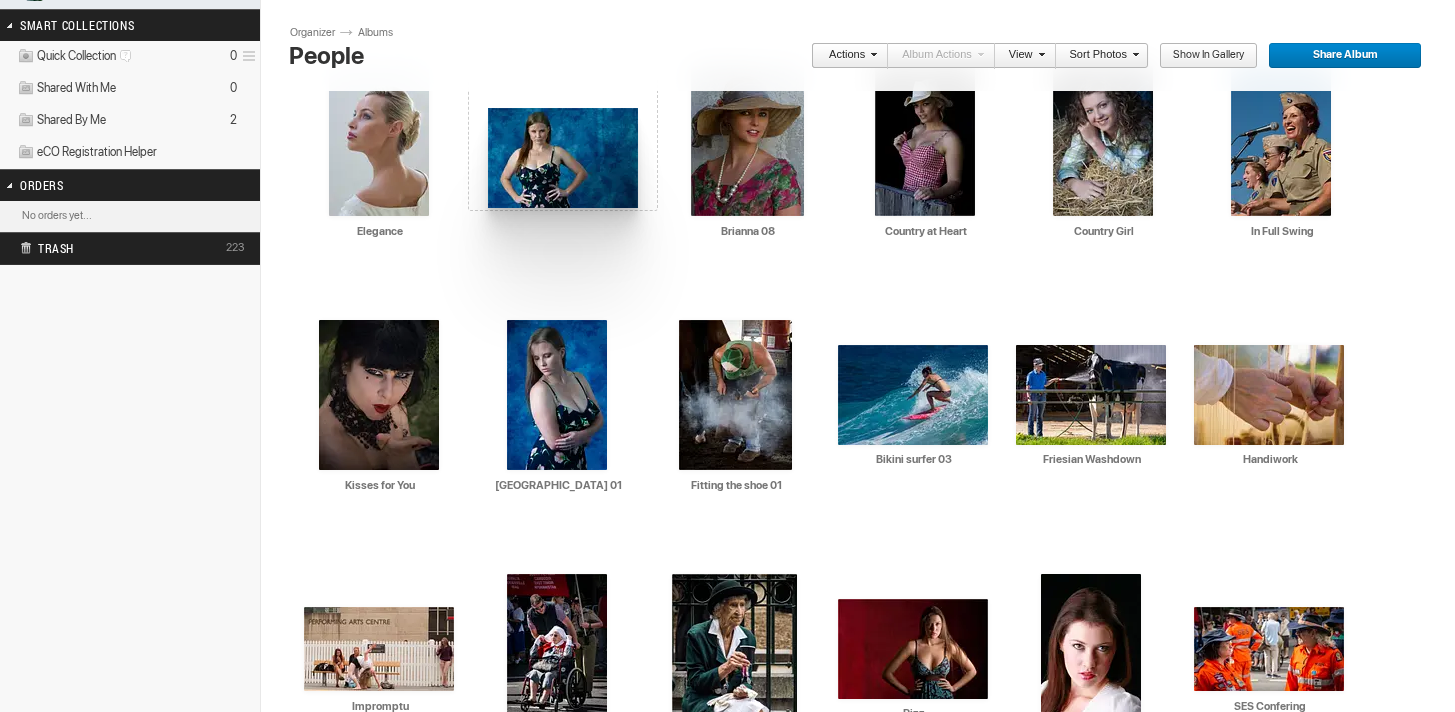 drag, startPoint x: 400, startPoint y: 625, endPoint x: 491, endPoint y: 111, distance: 521.9933 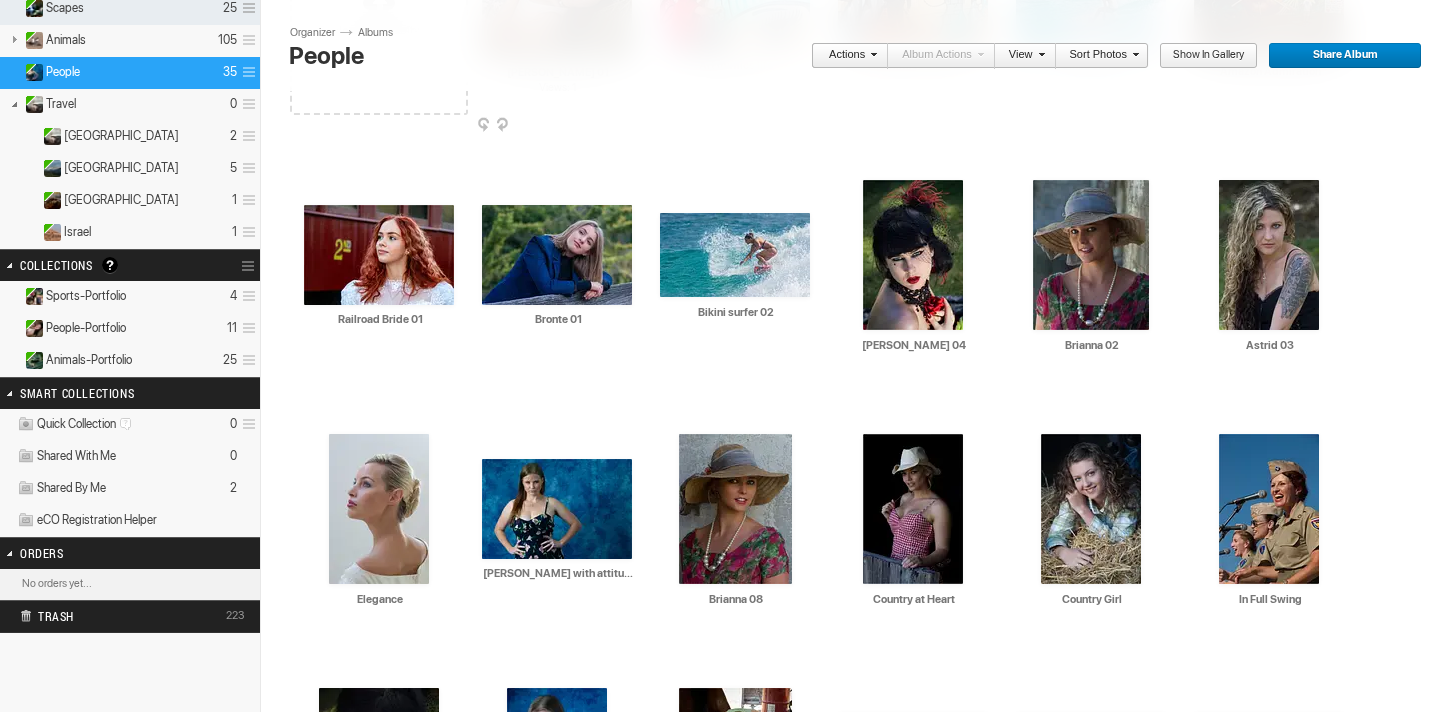 scroll, scrollTop: 324, scrollLeft: 0, axis: vertical 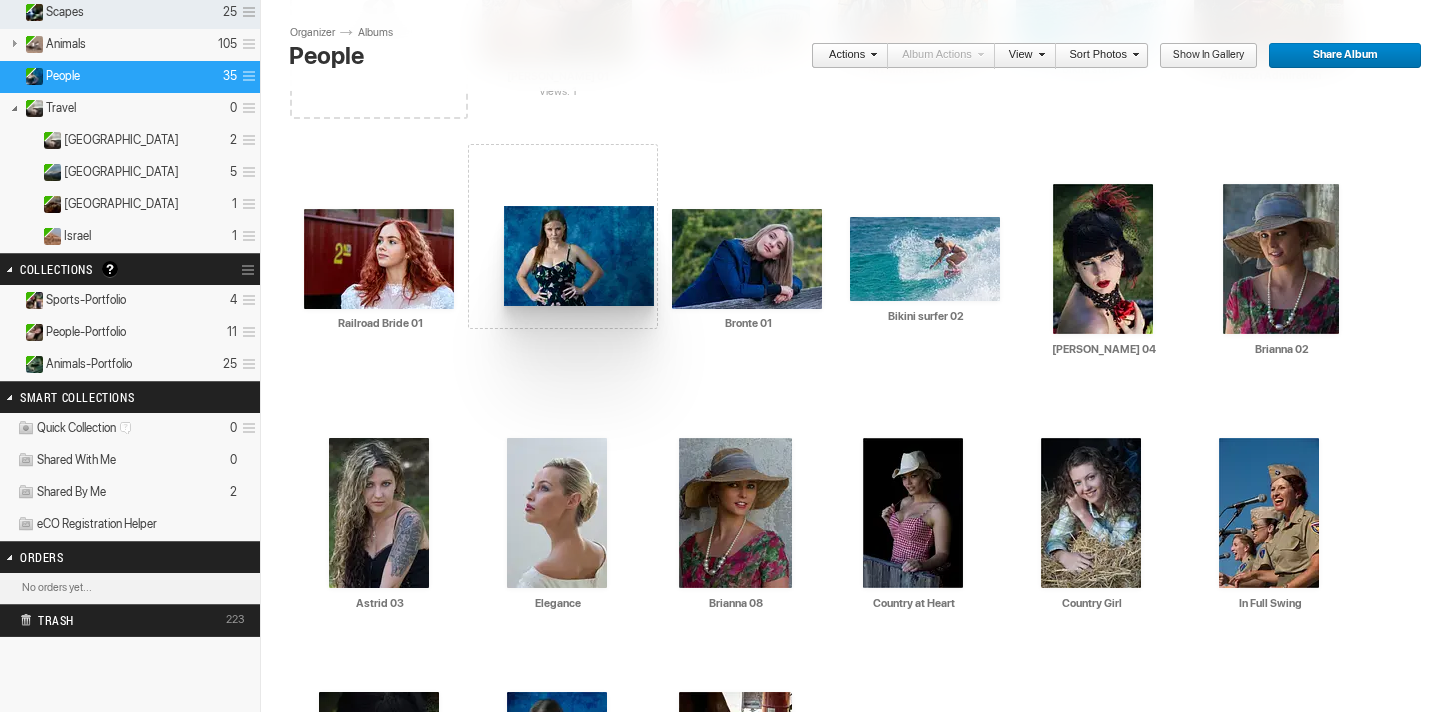 drag, startPoint x: 557, startPoint y: 492, endPoint x: 503, endPoint y: 207, distance: 290.07068 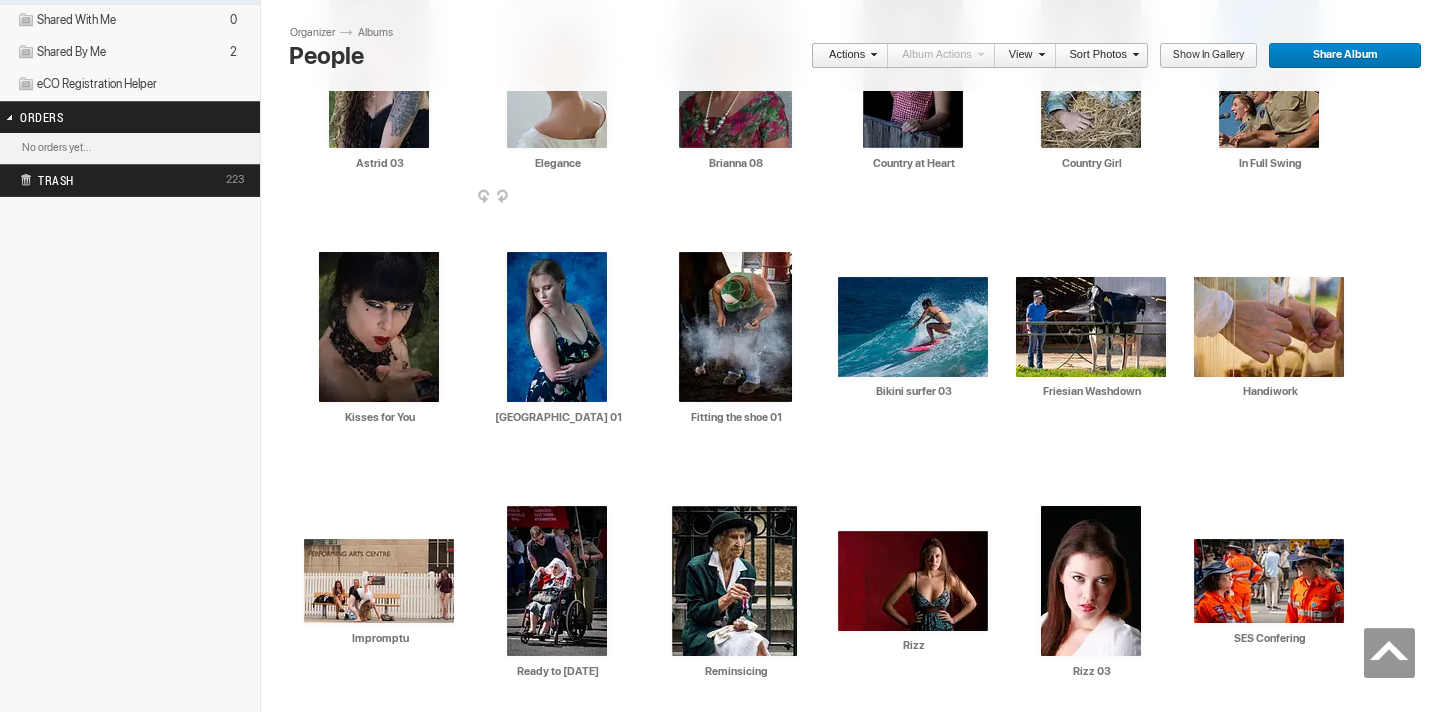 scroll, scrollTop: 768, scrollLeft: 0, axis: vertical 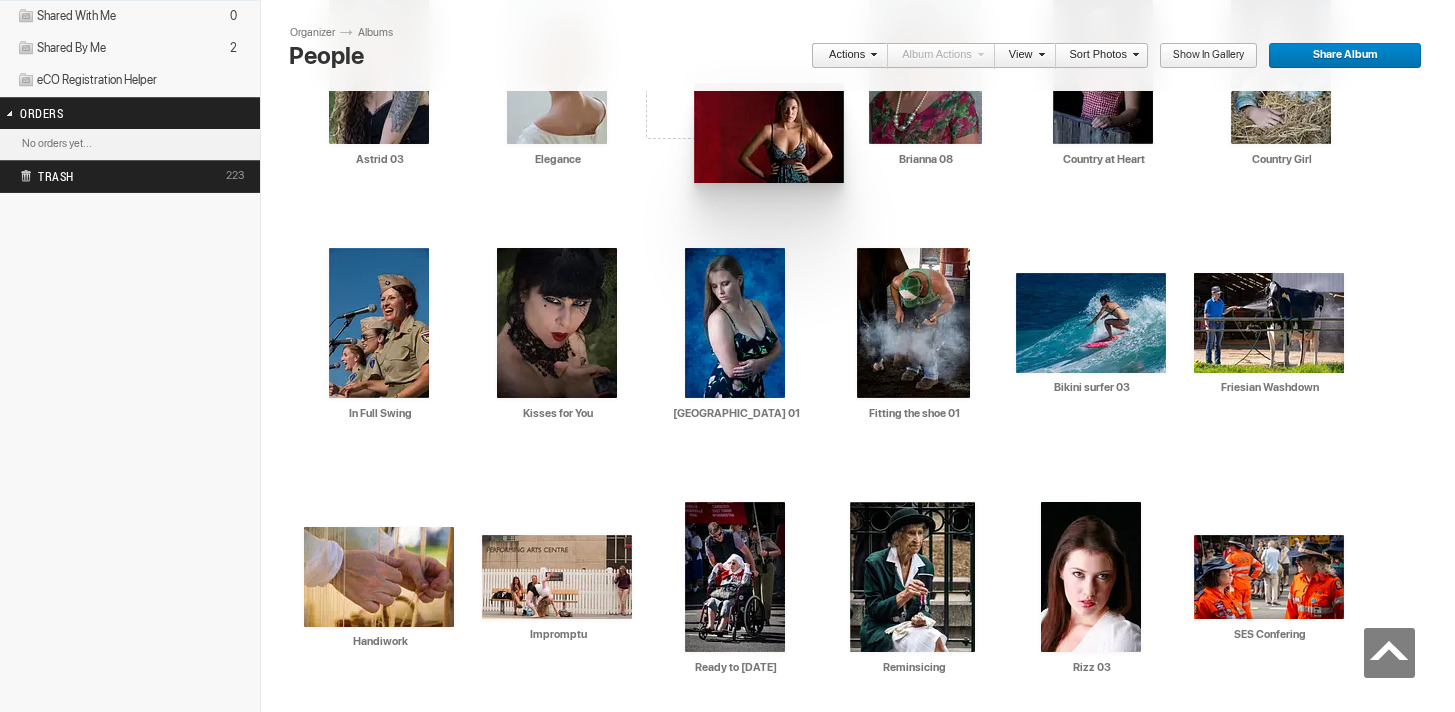 drag, startPoint x: 908, startPoint y: 568, endPoint x: 702, endPoint y: 87, distance: 523.25616 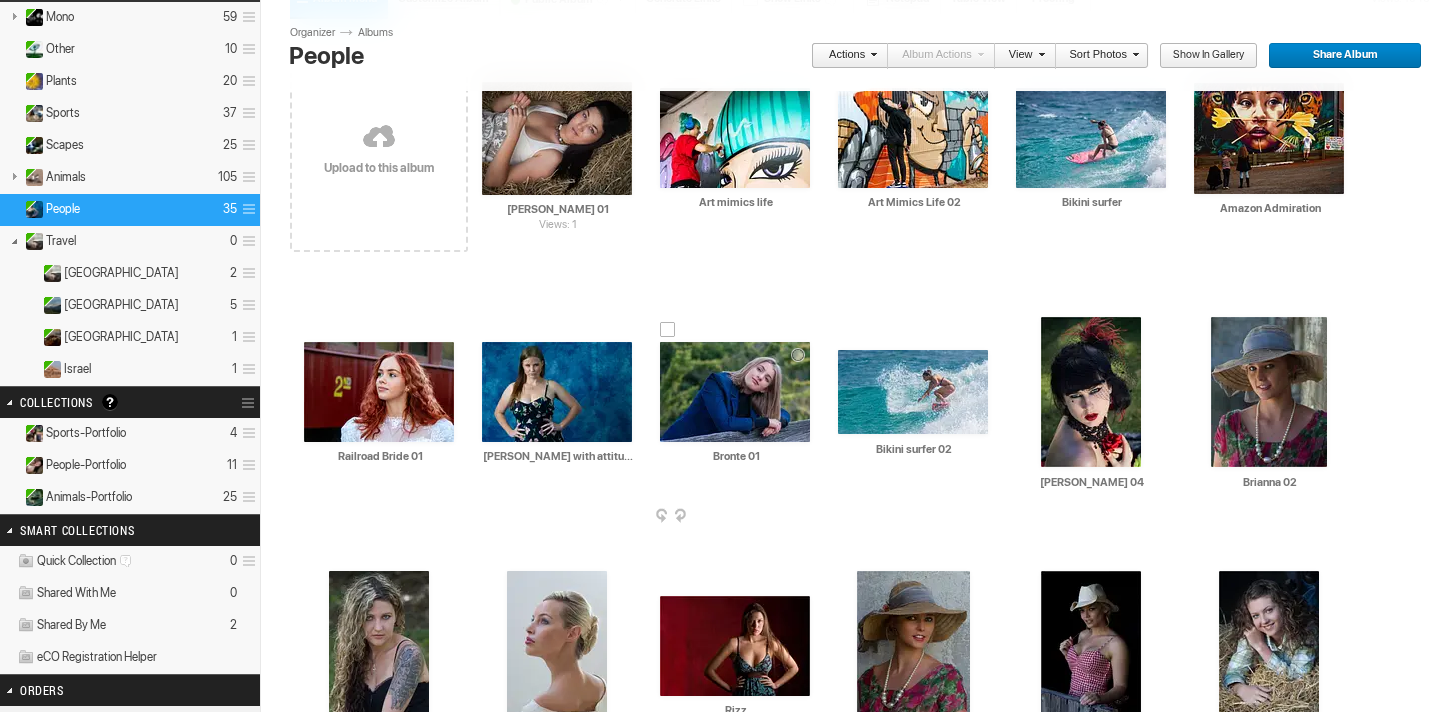 scroll, scrollTop: 192, scrollLeft: 0, axis: vertical 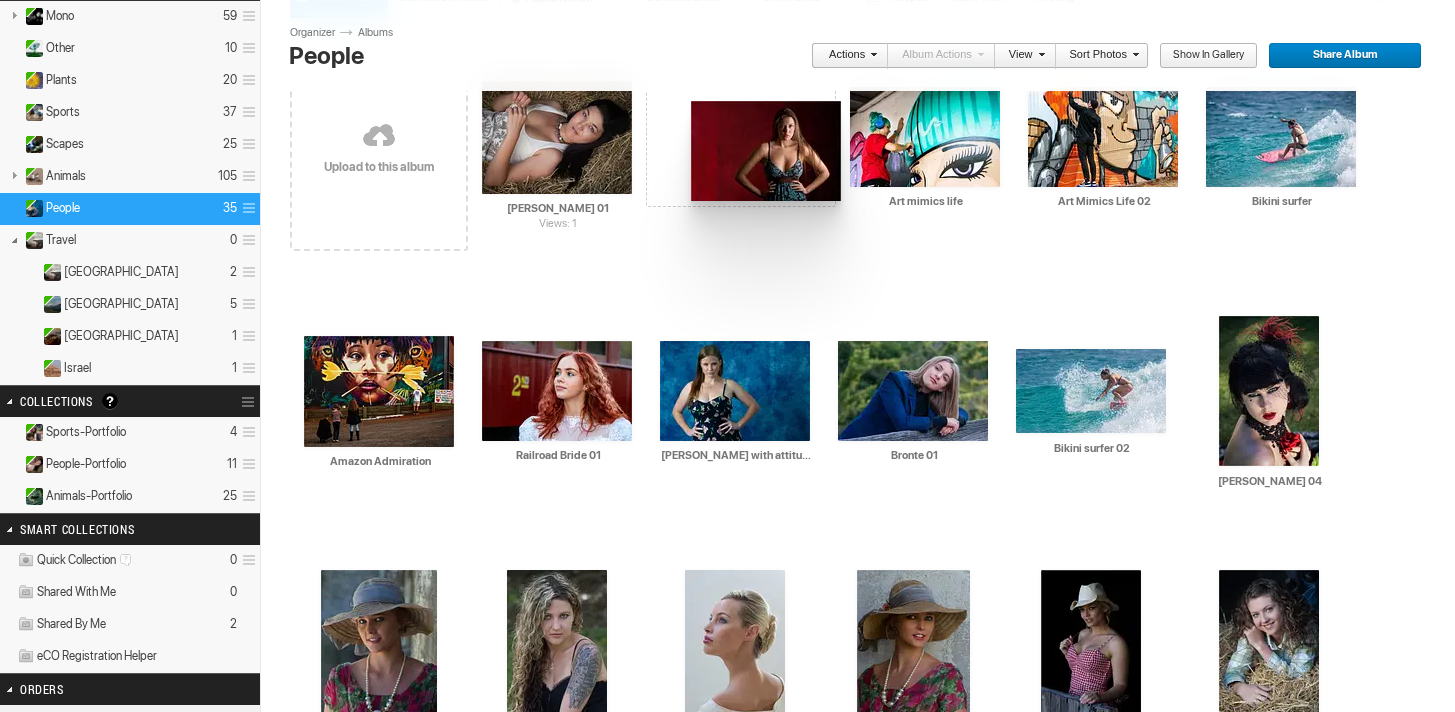 drag, startPoint x: 741, startPoint y: 622, endPoint x: 688, endPoint y: 101, distance: 523.68884 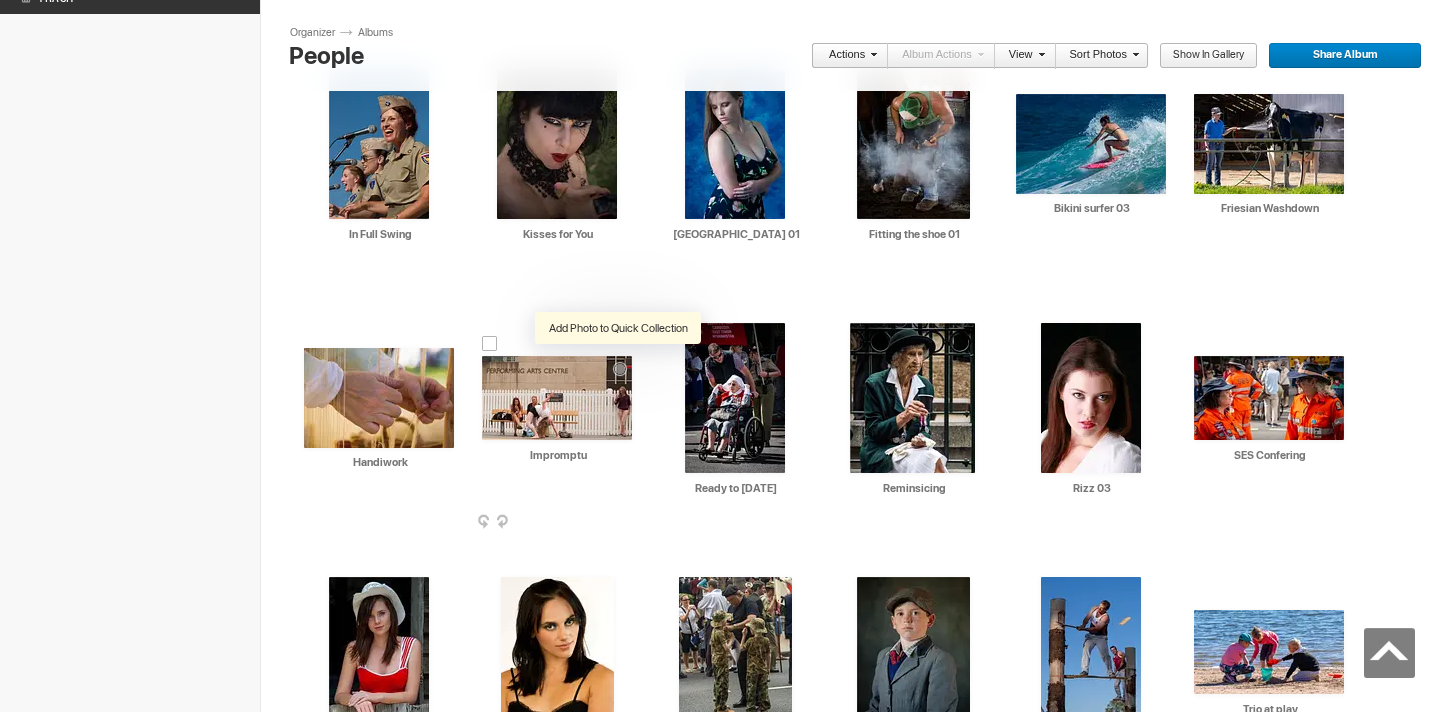 scroll, scrollTop: 945, scrollLeft: 0, axis: vertical 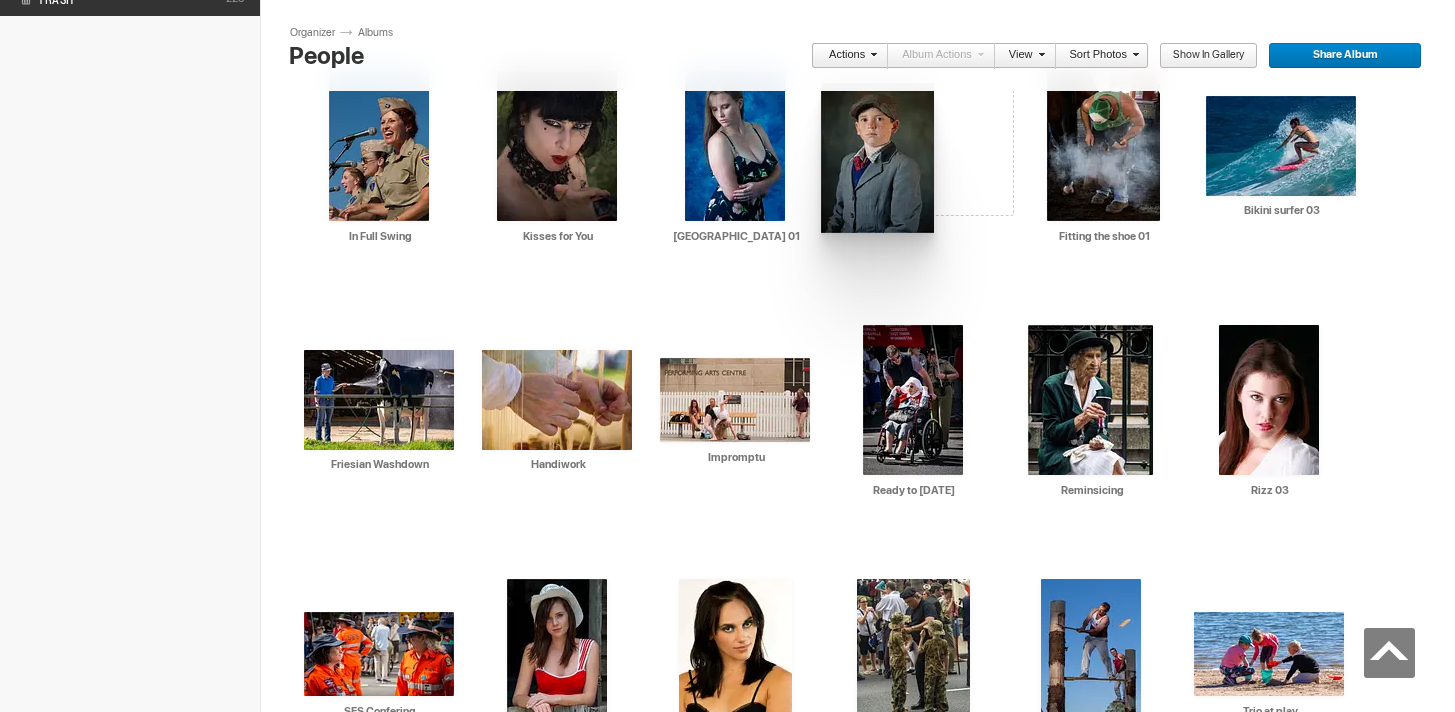 drag, startPoint x: 905, startPoint y: 650, endPoint x: 787, endPoint y: 143, distance: 520.55066 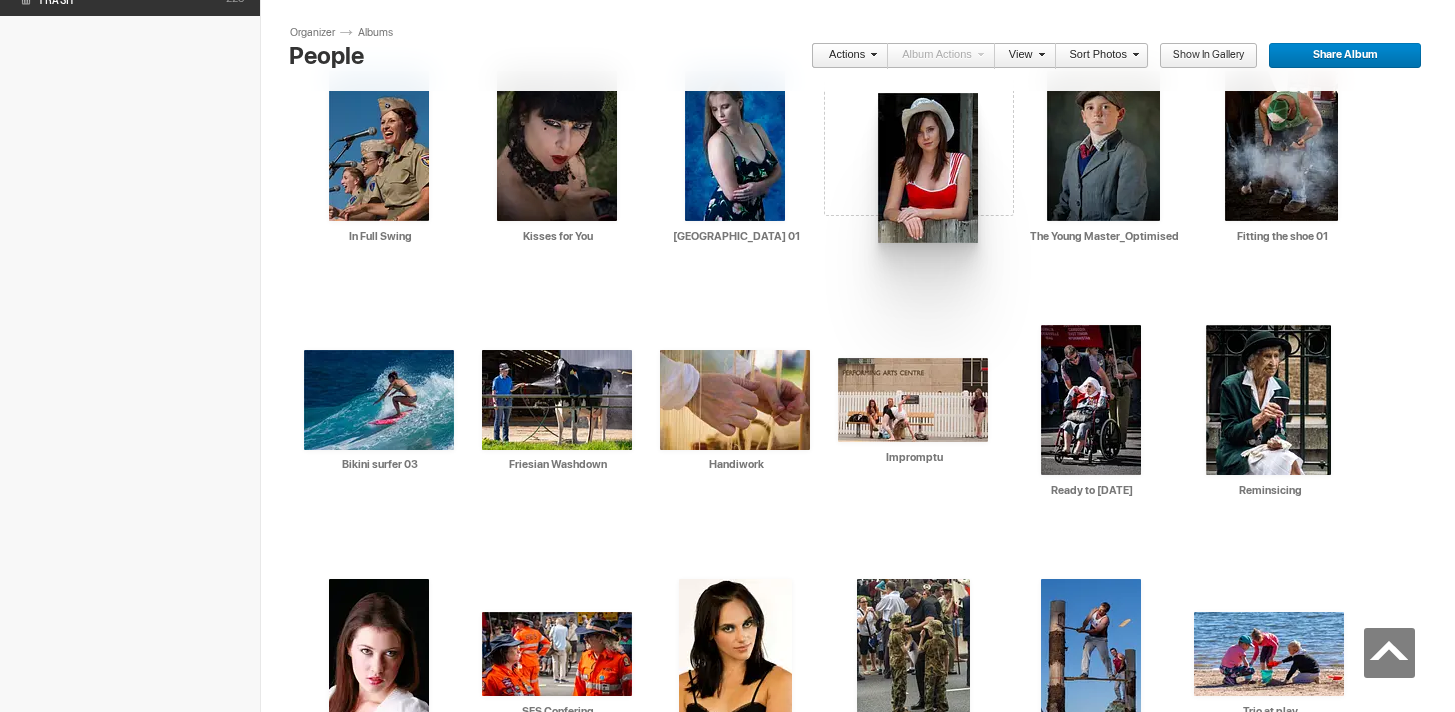 drag, startPoint x: 542, startPoint y: 636, endPoint x: 884, endPoint y: 122, distance: 617.3816 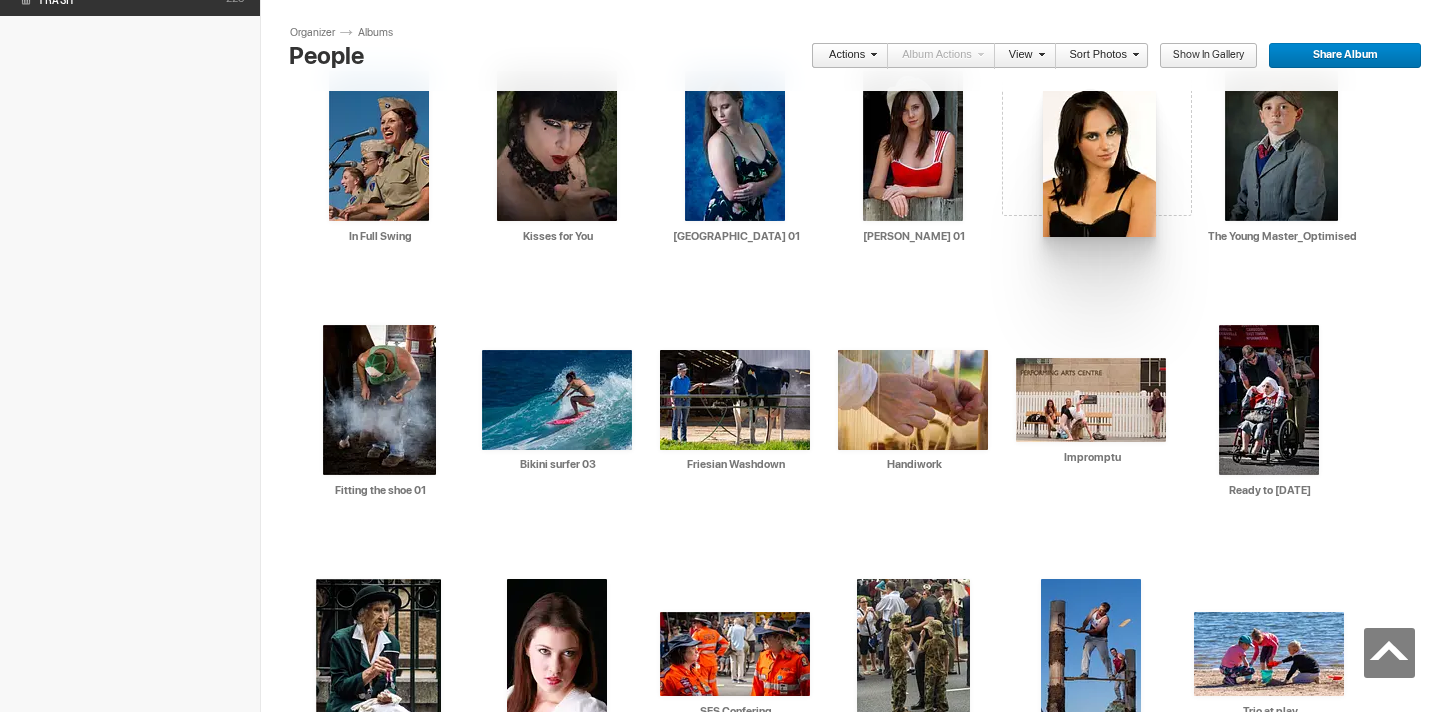drag, startPoint x: 749, startPoint y: 630, endPoint x: 1025, endPoint y: 112, distance: 586.9412 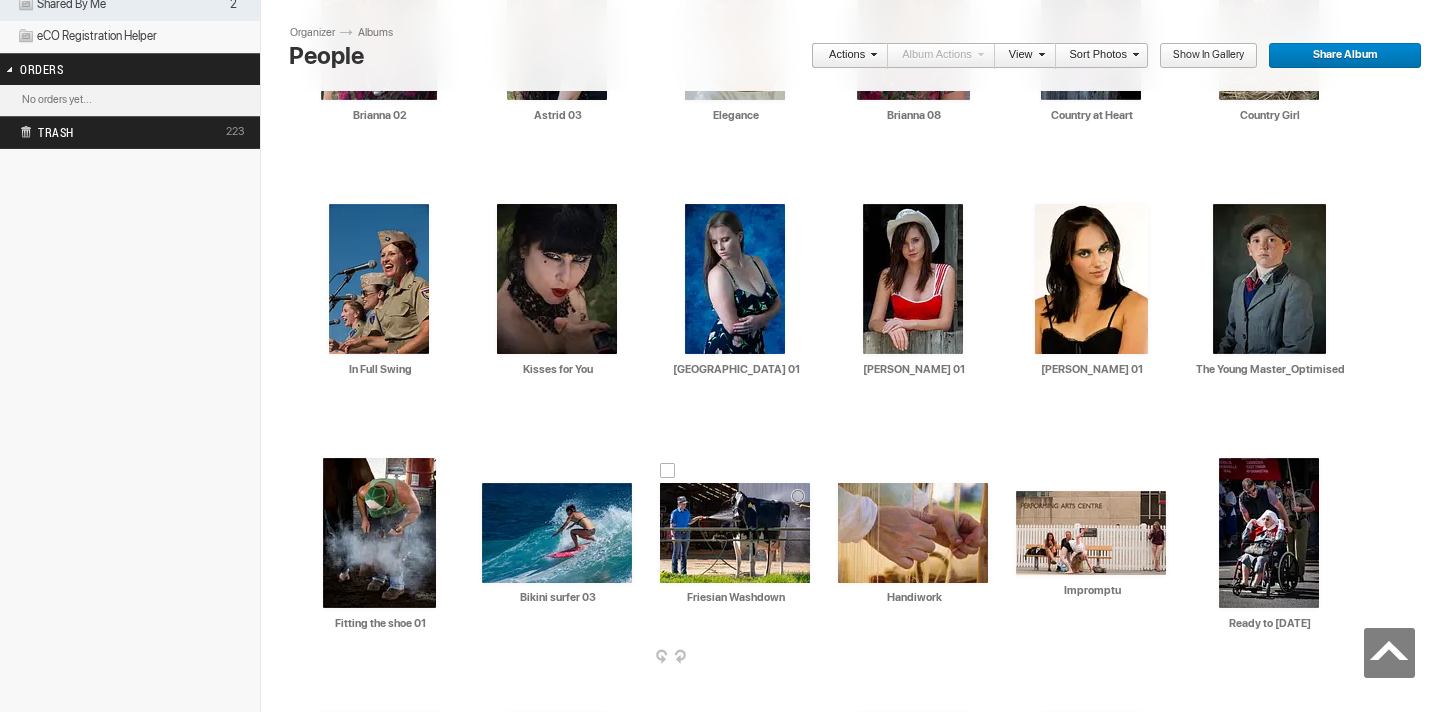 scroll, scrollTop: 802, scrollLeft: 0, axis: vertical 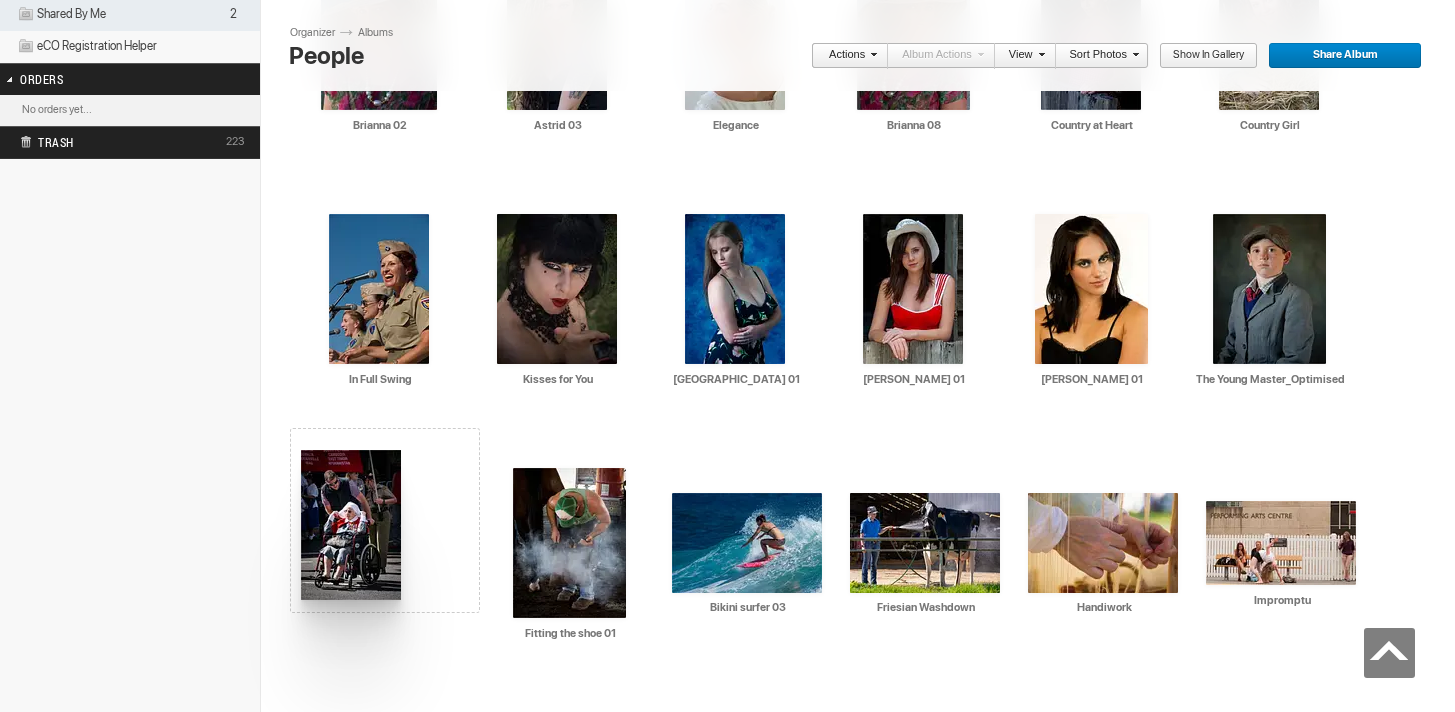 drag, startPoint x: 1267, startPoint y: 506, endPoint x: 300, endPoint y: 450, distance: 968.6202 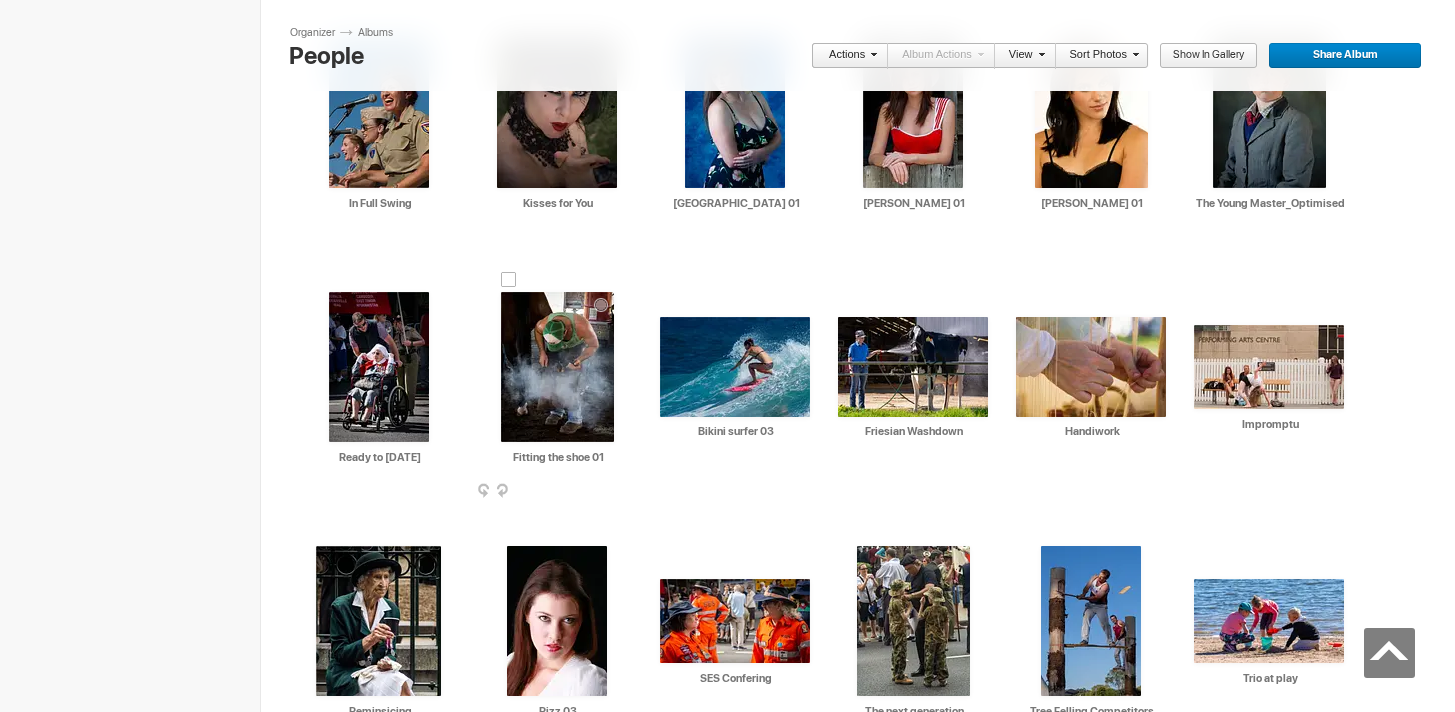 scroll, scrollTop: 1023, scrollLeft: 0, axis: vertical 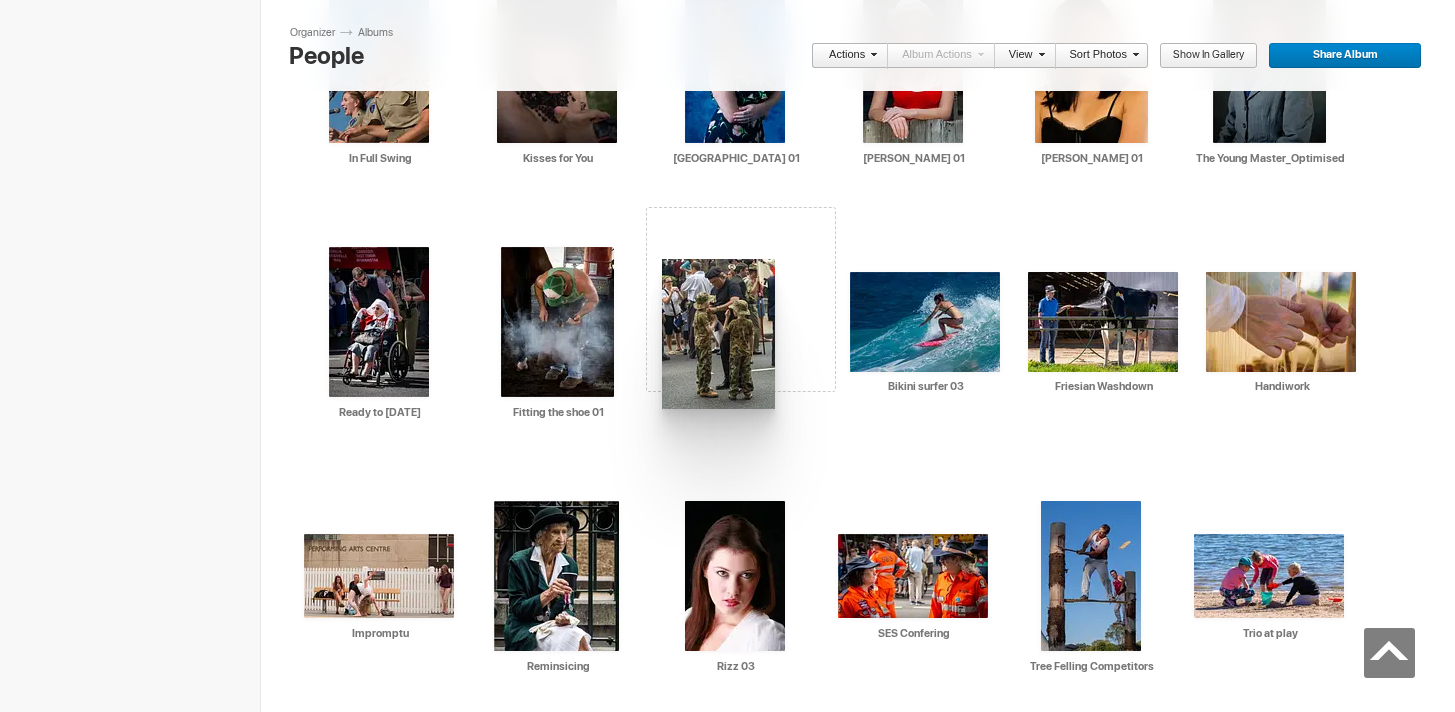 drag, startPoint x: 925, startPoint y: 561, endPoint x: 742, endPoint y: 292, distance: 325.34598 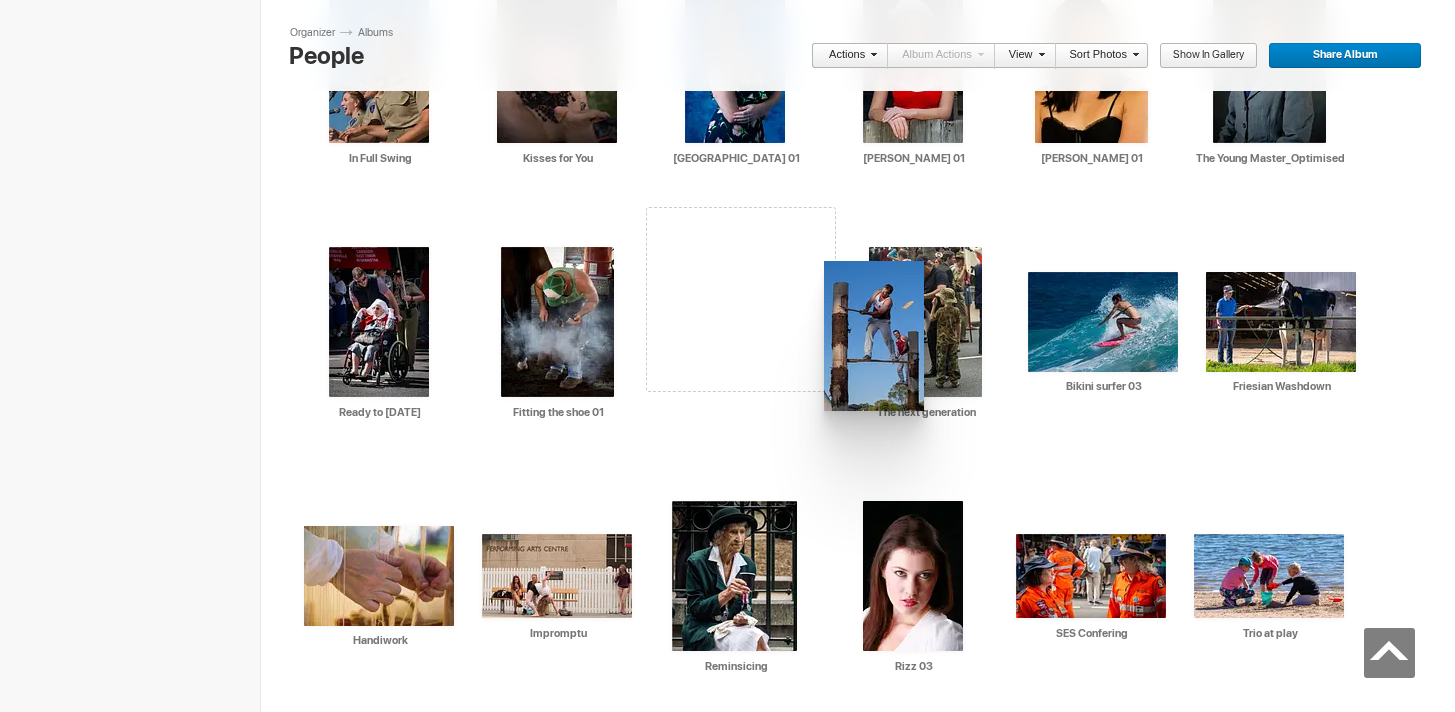 drag, startPoint x: 1091, startPoint y: 556, endPoint x: 860, endPoint y: 294, distance: 349.29214 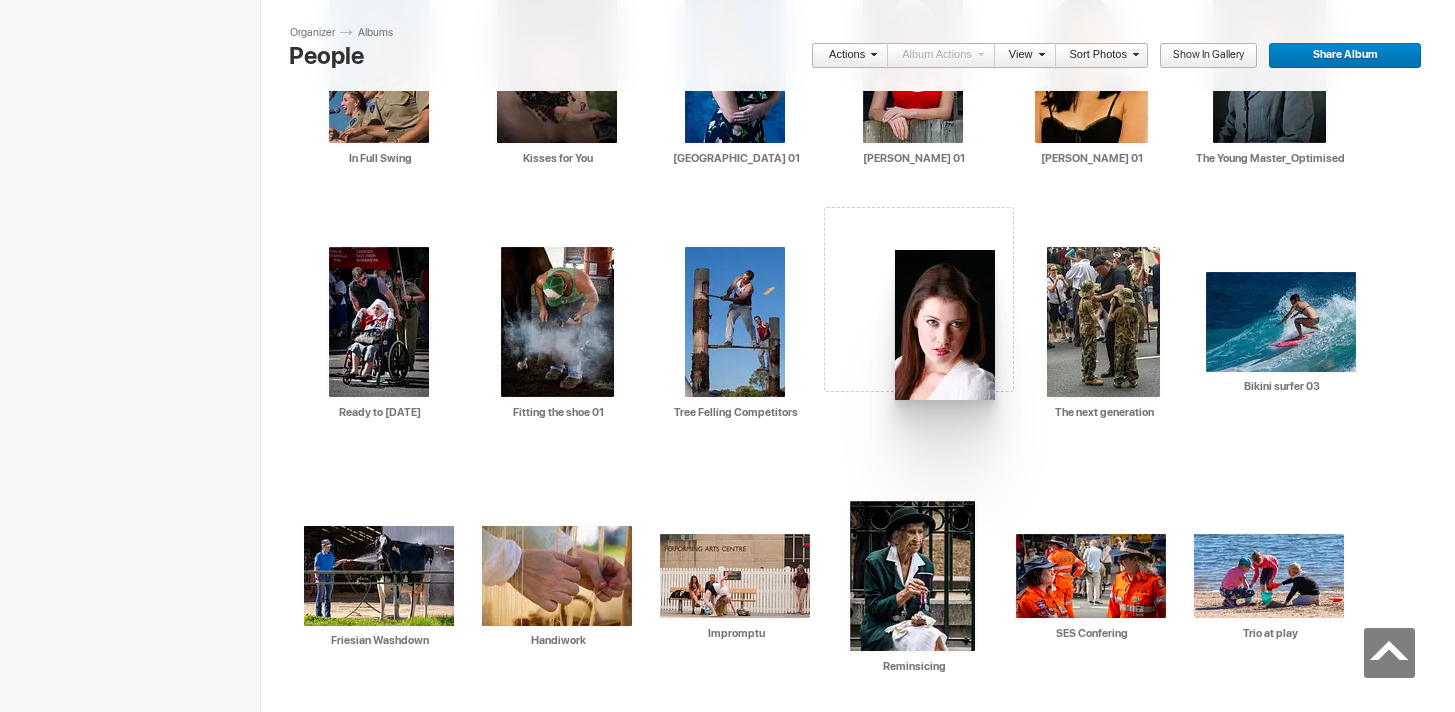 drag, startPoint x: 922, startPoint y: 557, endPoint x: 900, endPoint y: 261, distance: 296.81644 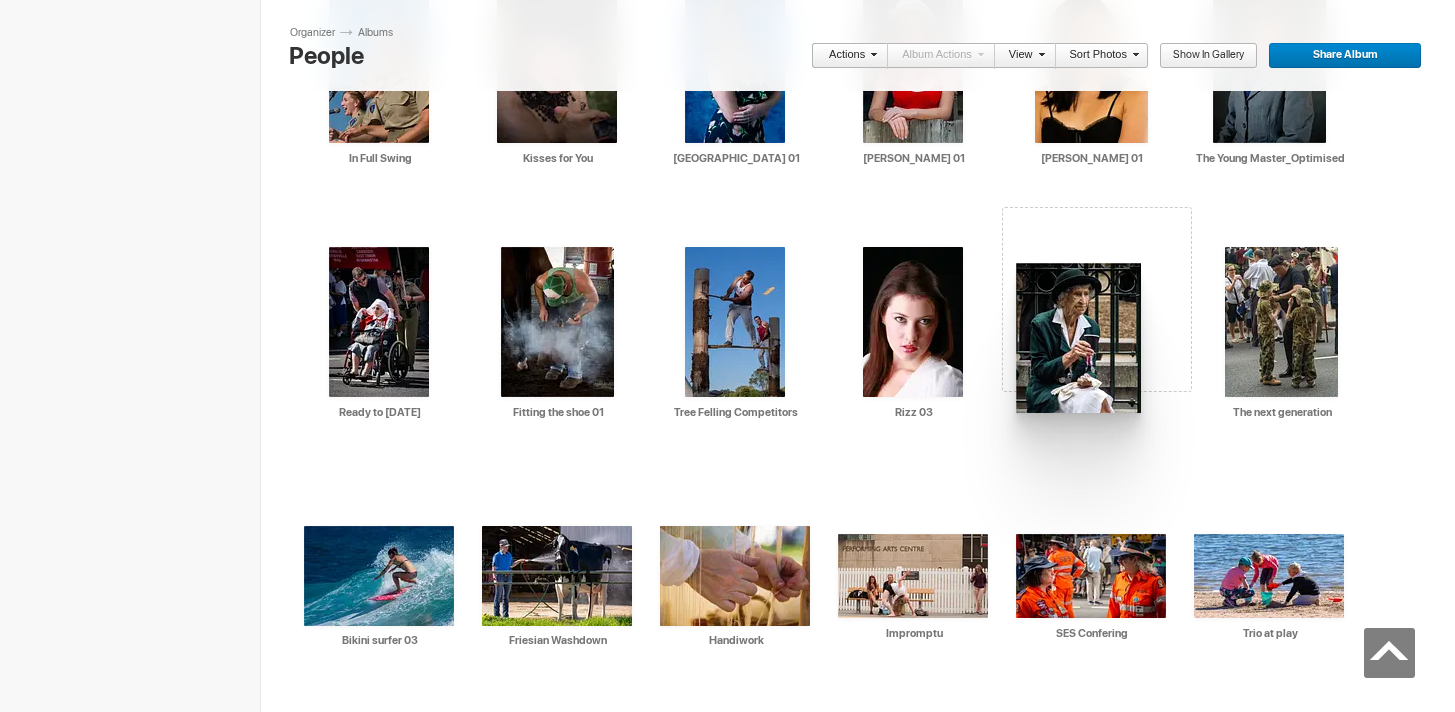 drag, startPoint x: 928, startPoint y: 548, endPoint x: 1030, endPoint y: 283, distance: 283.95245 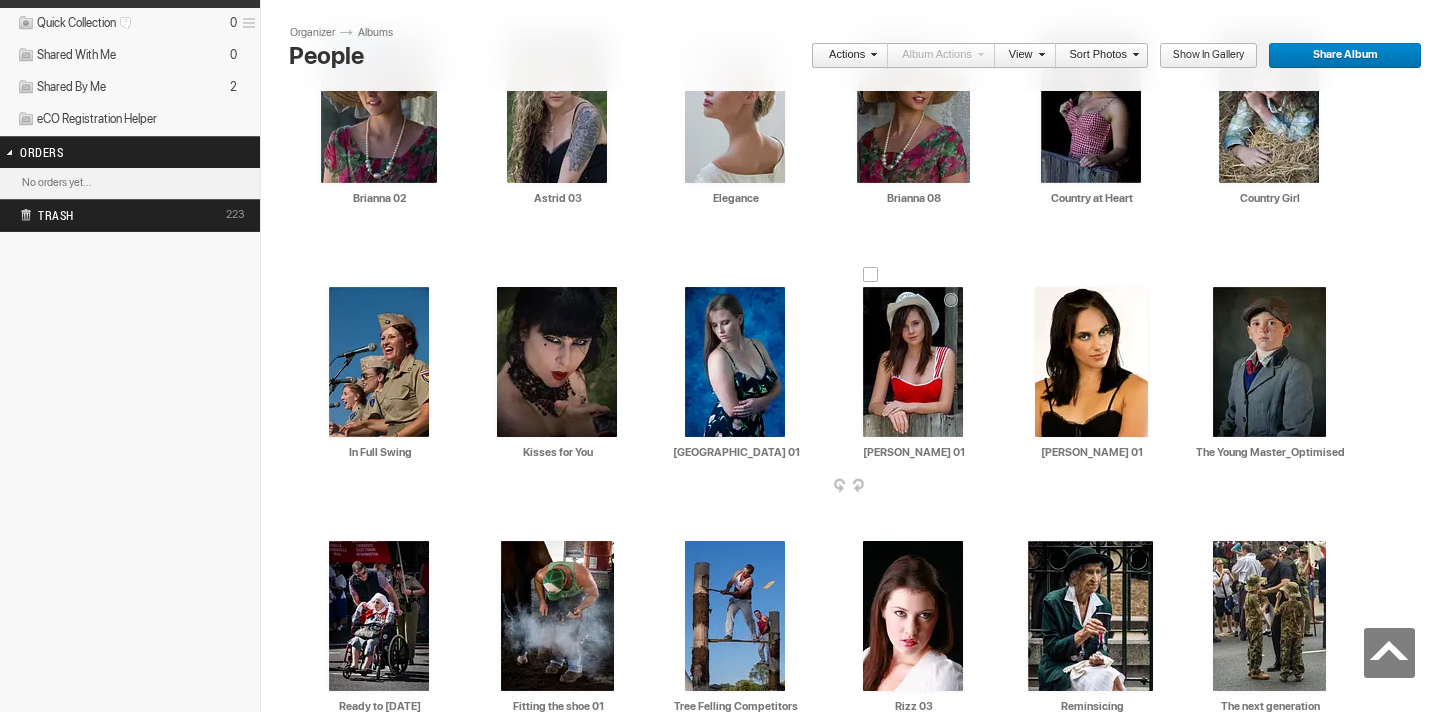 scroll, scrollTop: 727, scrollLeft: 0, axis: vertical 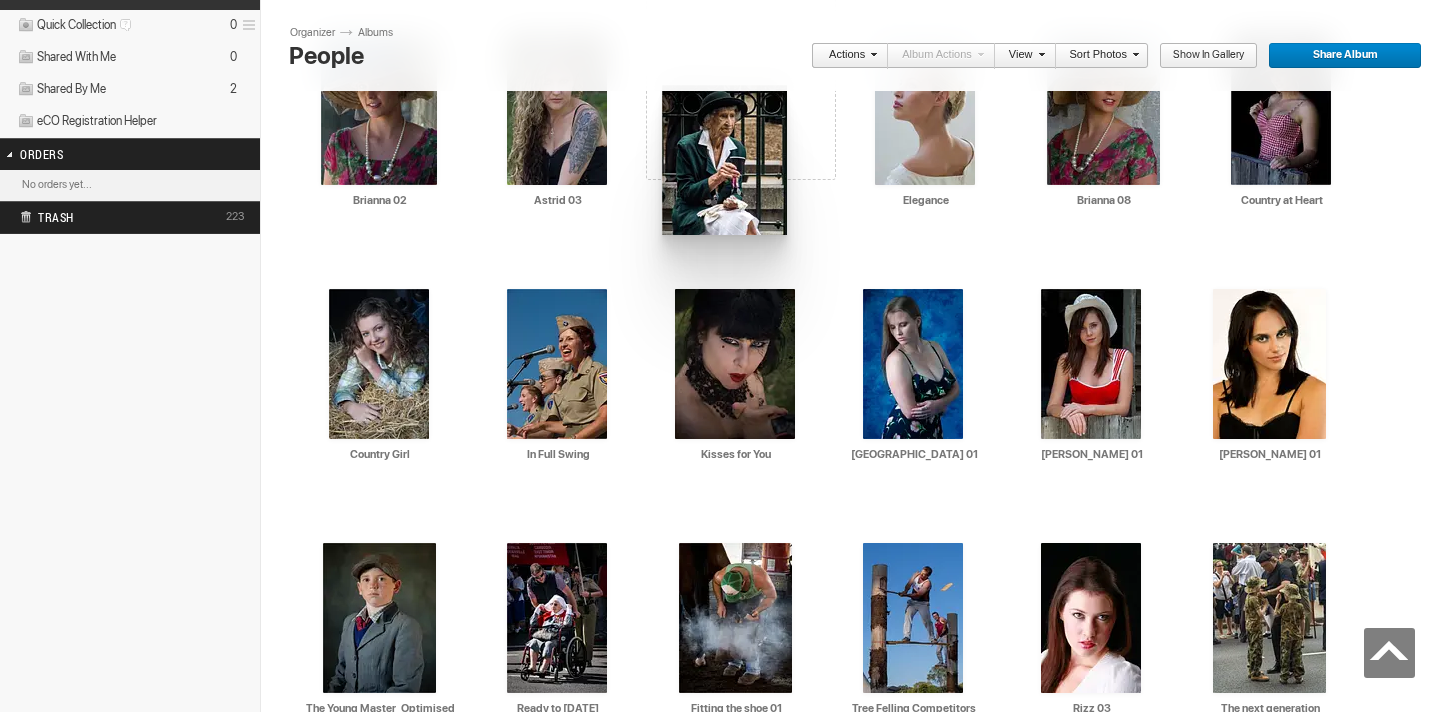 drag, startPoint x: 1084, startPoint y: 596, endPoint x: 679, endPoint y: 91, distance: 647.3407 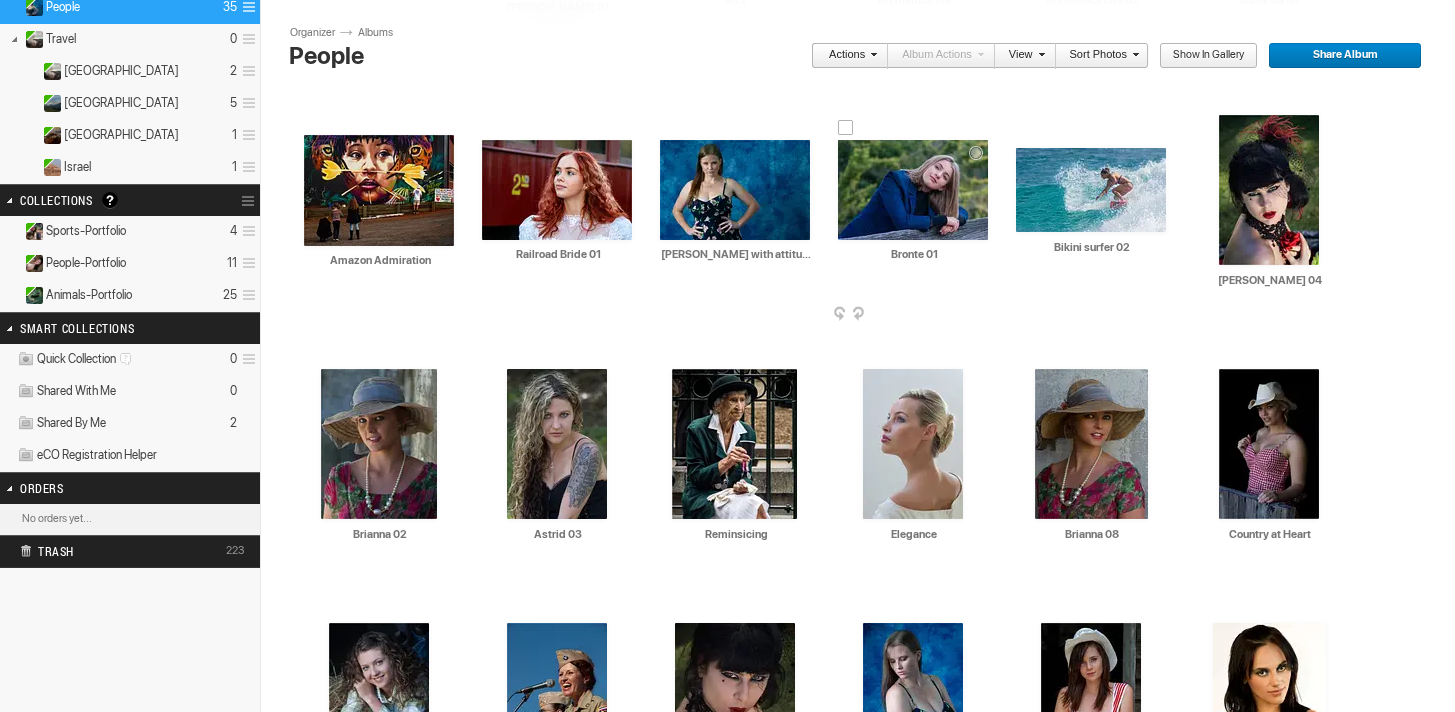 scroll, scrollTop: 390, scrollLeft: 0, axis: vertical 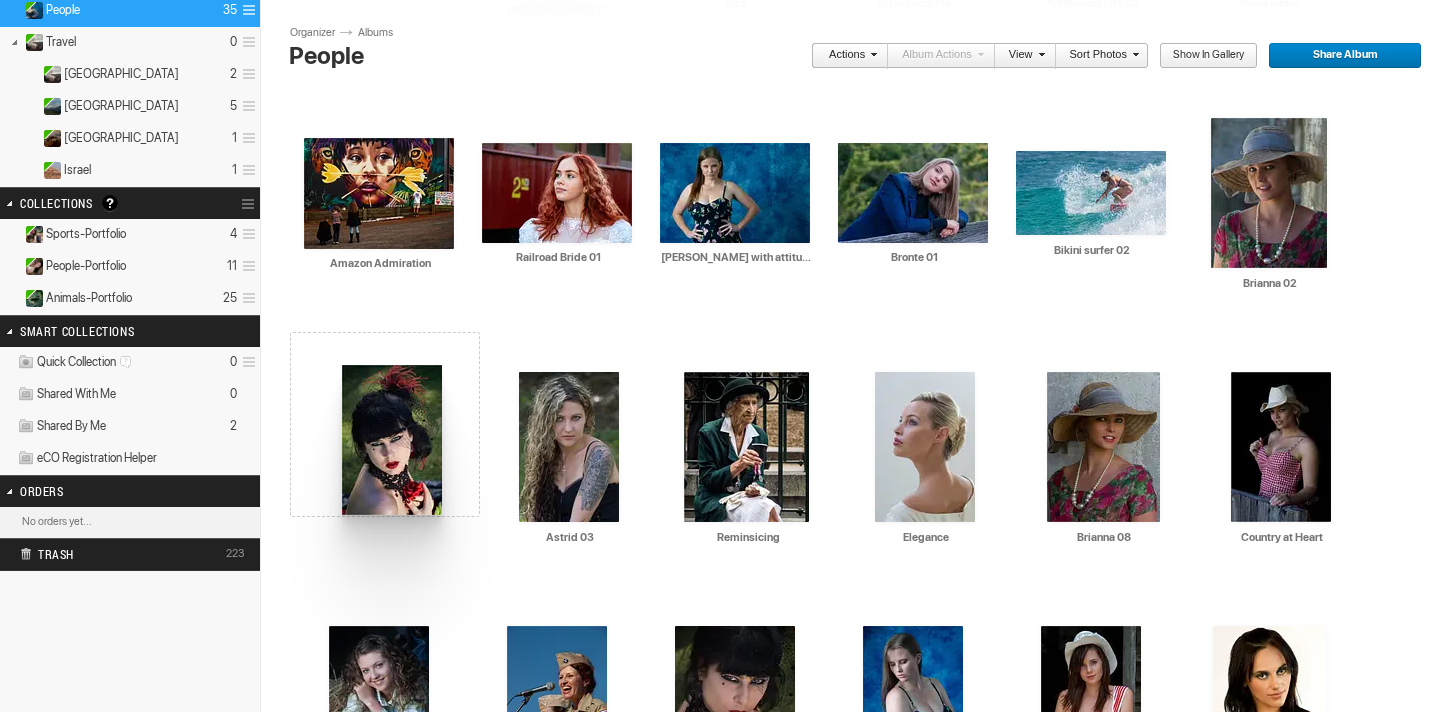 drag, startPoint x: 1268, startPoint y: 169, endPoint x: 339, endPoint y: 365, distance: 949.45087 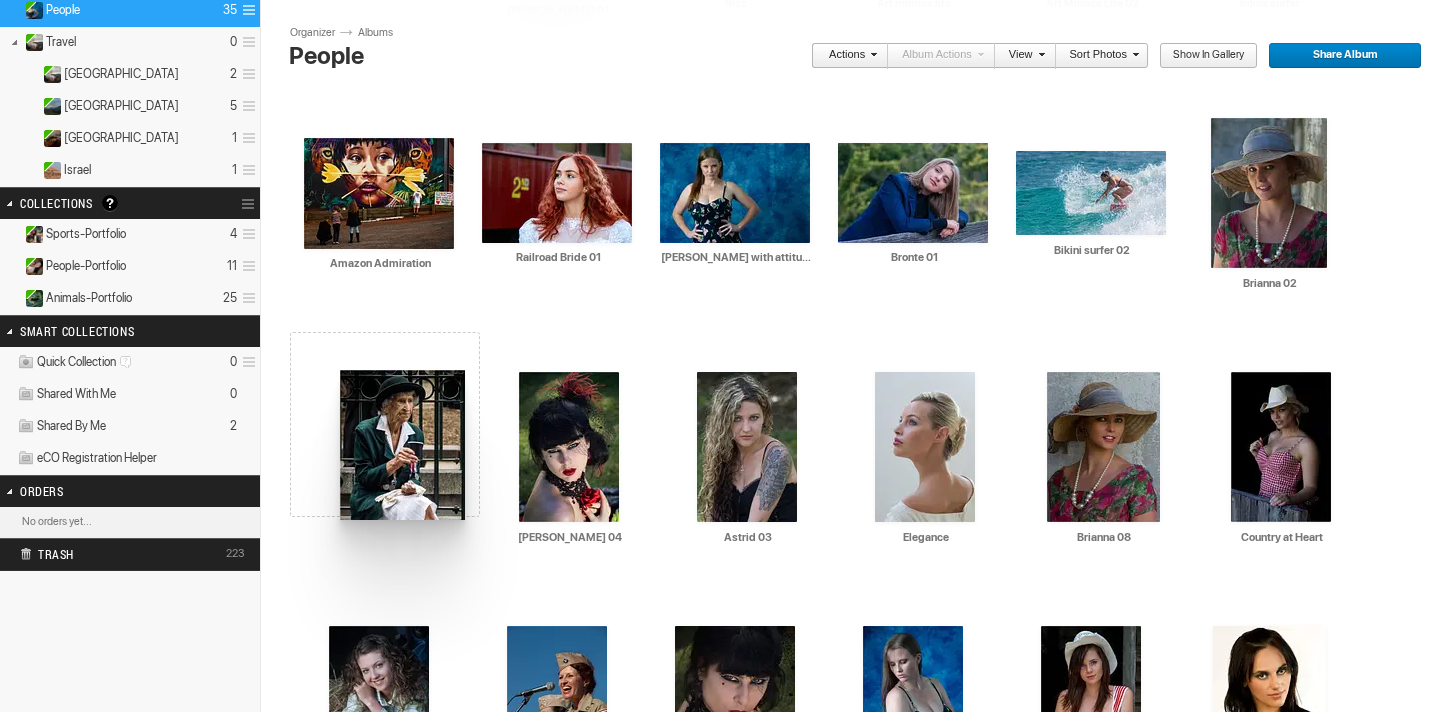 drag, startPoint x: 738, startPoint y: 414, endPoint x: 393, endPoint y: 378, distance: 346.87317 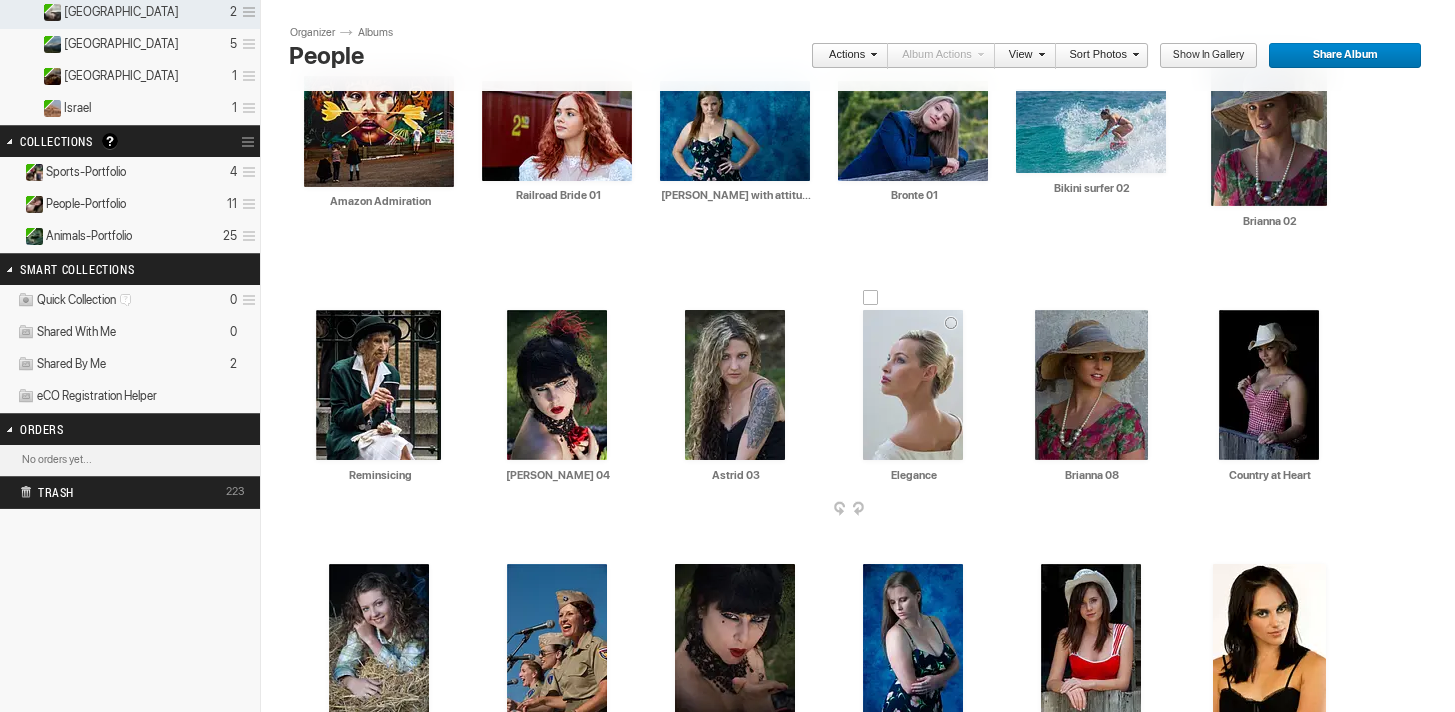 scroll, scrollTop: 461, scrollLeft: 0, axis: vertical 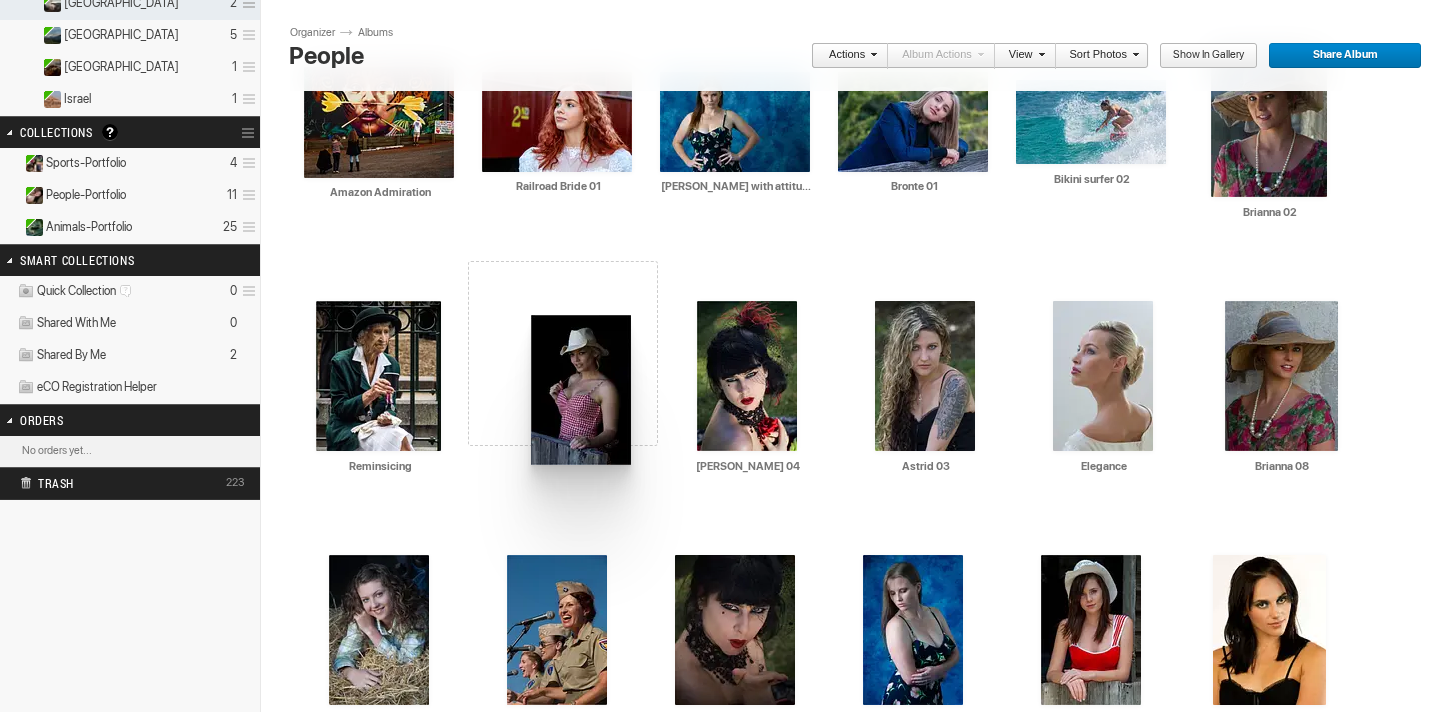 drag, startPoint x: 1264, startPoint y: 363, endPoint x: 558, endPoint y: 321, distance: 707.24817 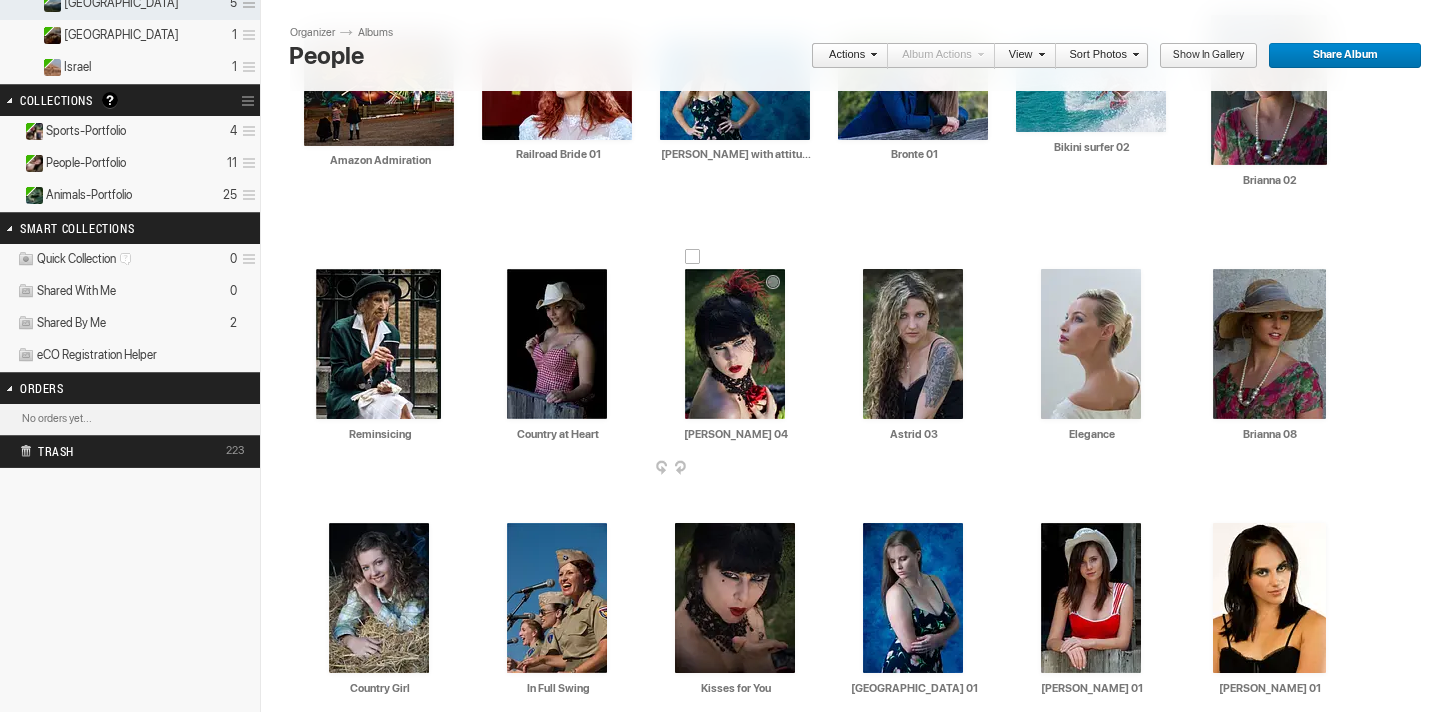 scroll, scrollTop: 497, scrollLeft: 0, axis: vertical 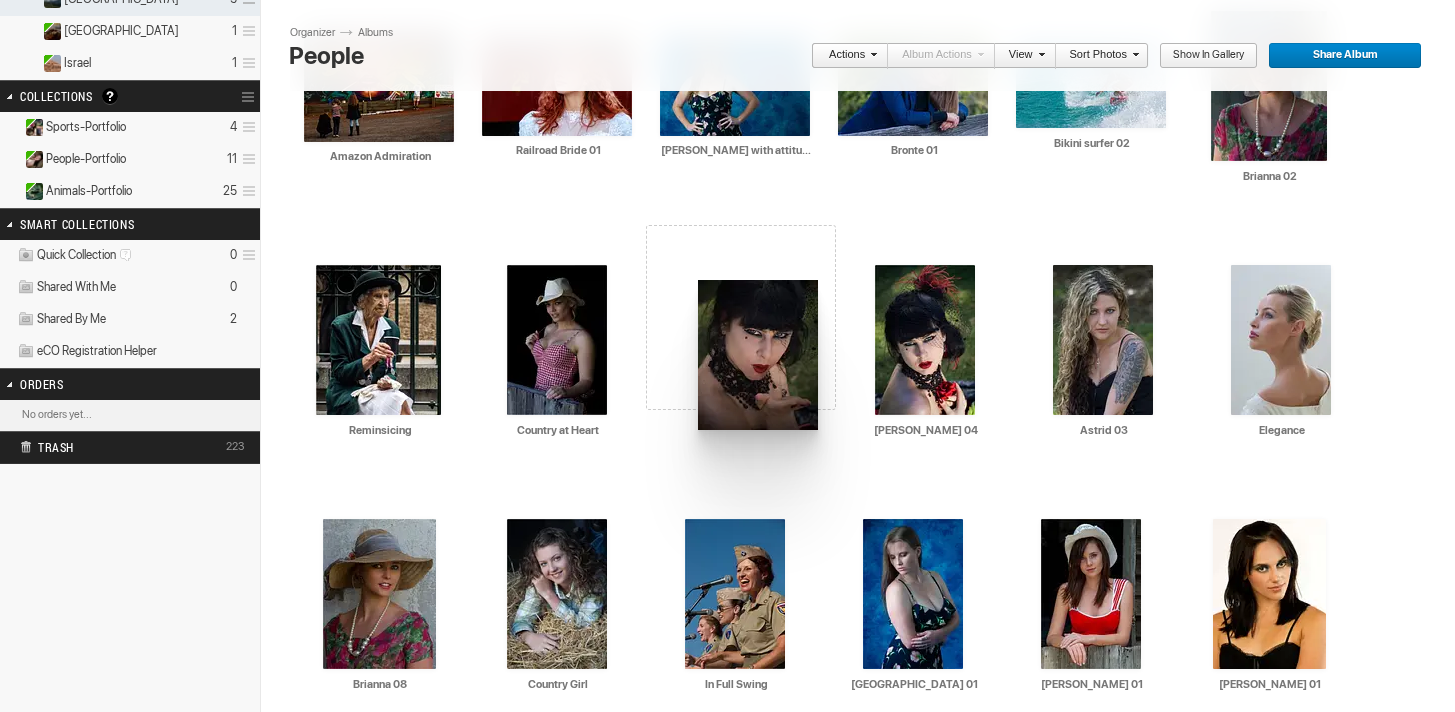 drag, startPoint x: 742, startPoint y: 572, endPoint x: 696, endPoint y: 284, distance: 291.65048 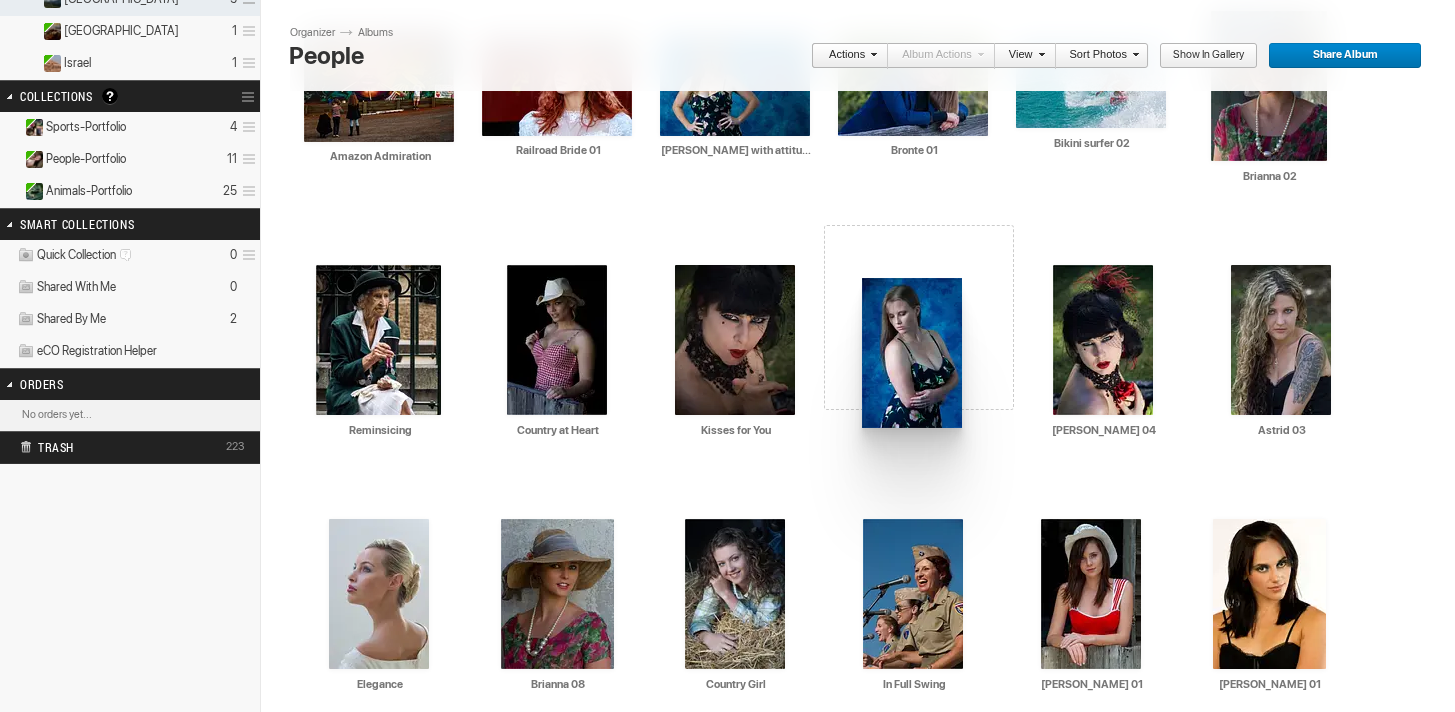 drag, startPoint x: 906, startPoint y: 578, endPoint x: 860, endPoint y: 278, distance: 303.50616 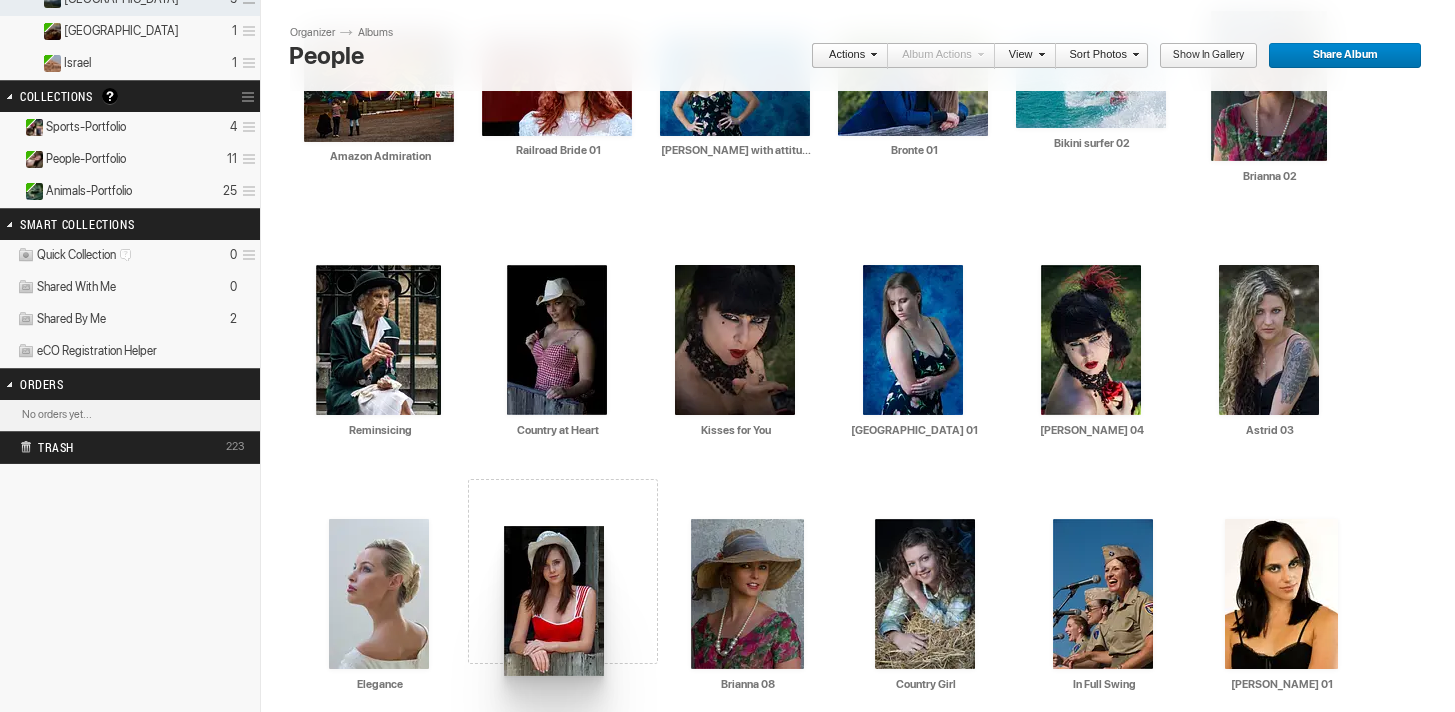 drag, startPoint x: 1093, startPoint y: 582, endPoint x: 518, endPoint y: 527, distance: 577.62445 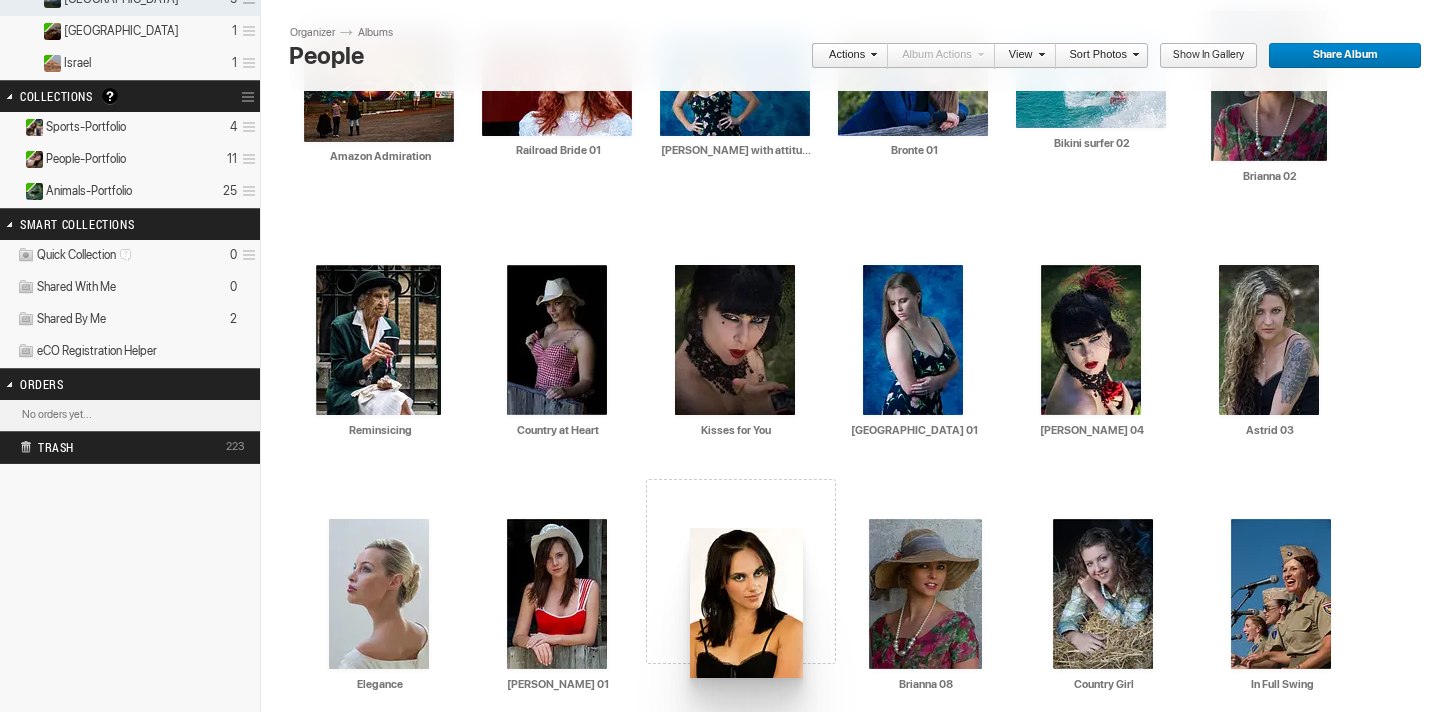 drag, startPoint x: 1266, startPoint y: 588, endPoint x: 714, endPoint y: 534, distance: 554.635 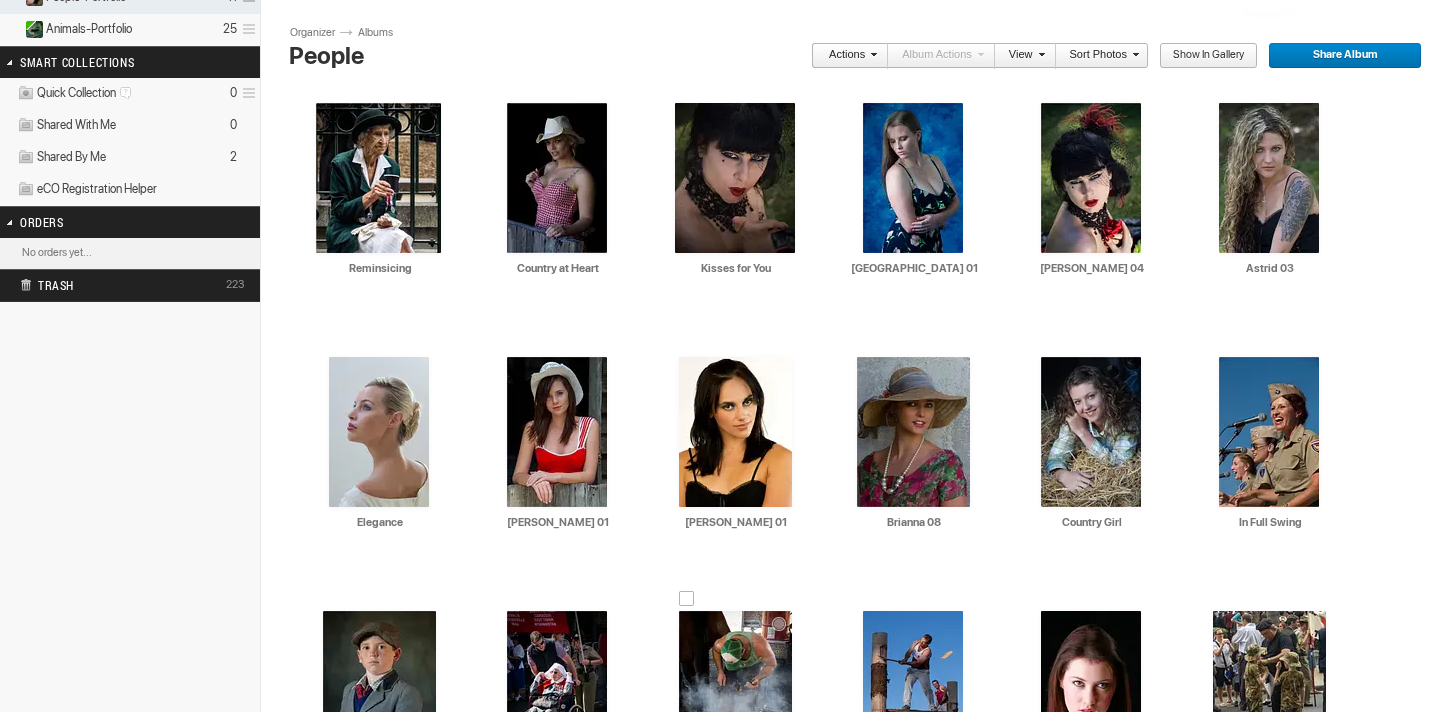 scroll, scrollTop: 656, scrollLeft: 0, axis: vertical 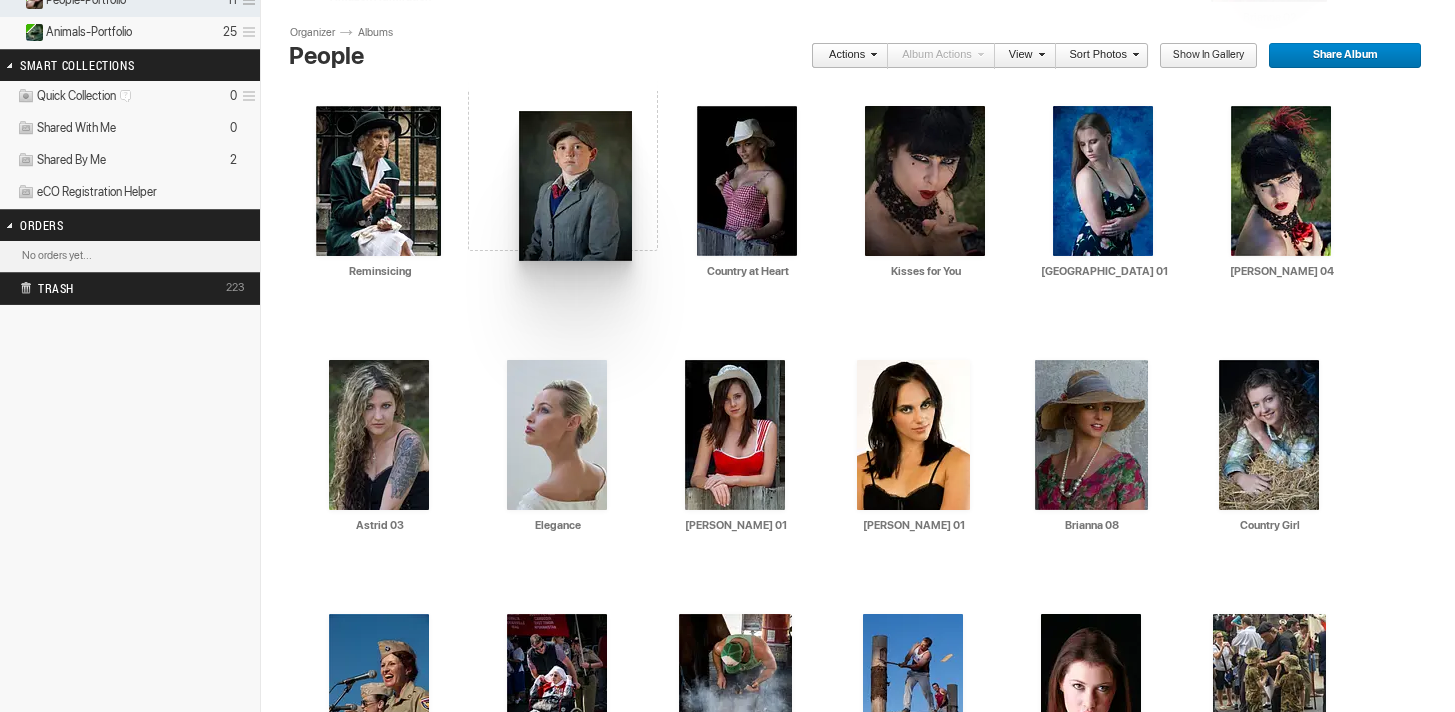 drag, startPoint x: 388, startPoint y: 658, endPoint x: 519, endPoint y: 111, distance: 562.4678 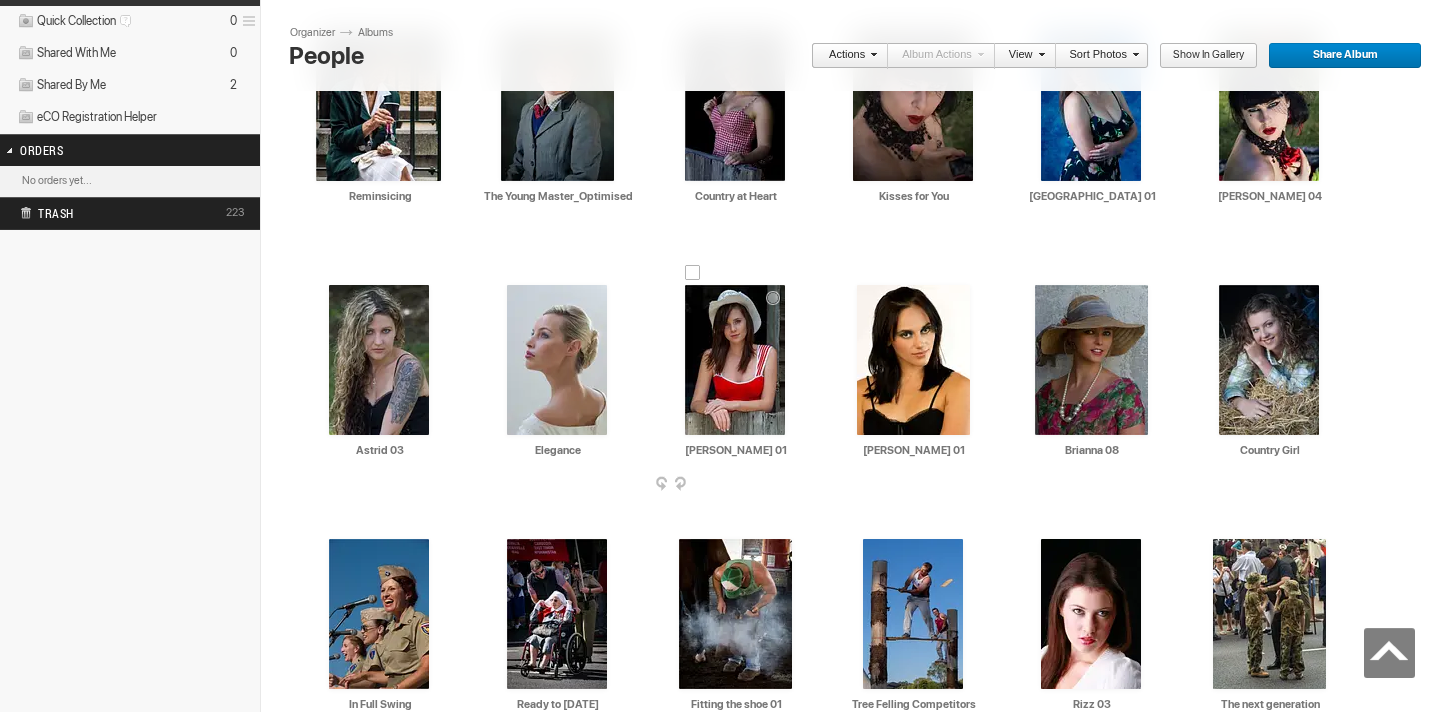 scroll, scrollTop: 810, scrollLeft: 0, axis: vertical 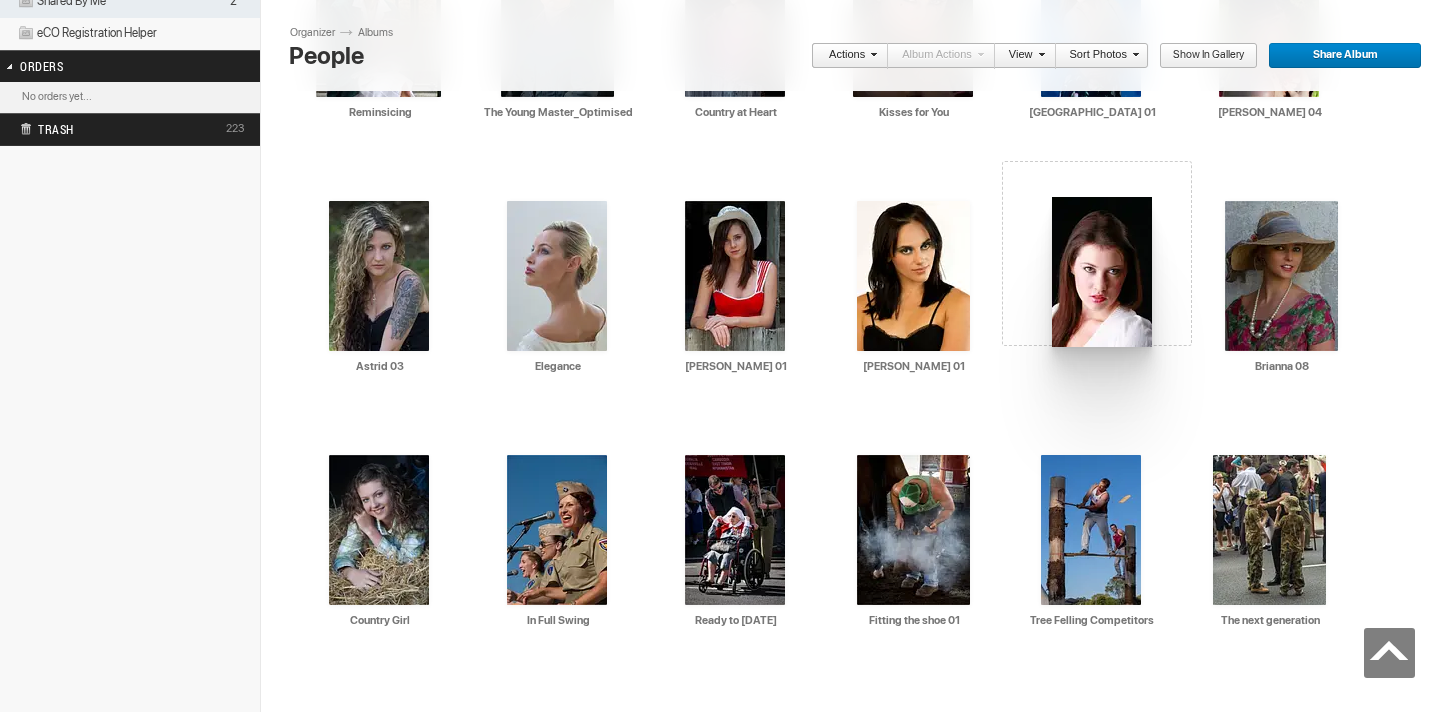 drag, startPoint x: 1092, startPoint y: 537, endPoint x: 1050, endPoint y: 197, distance: 342.5843 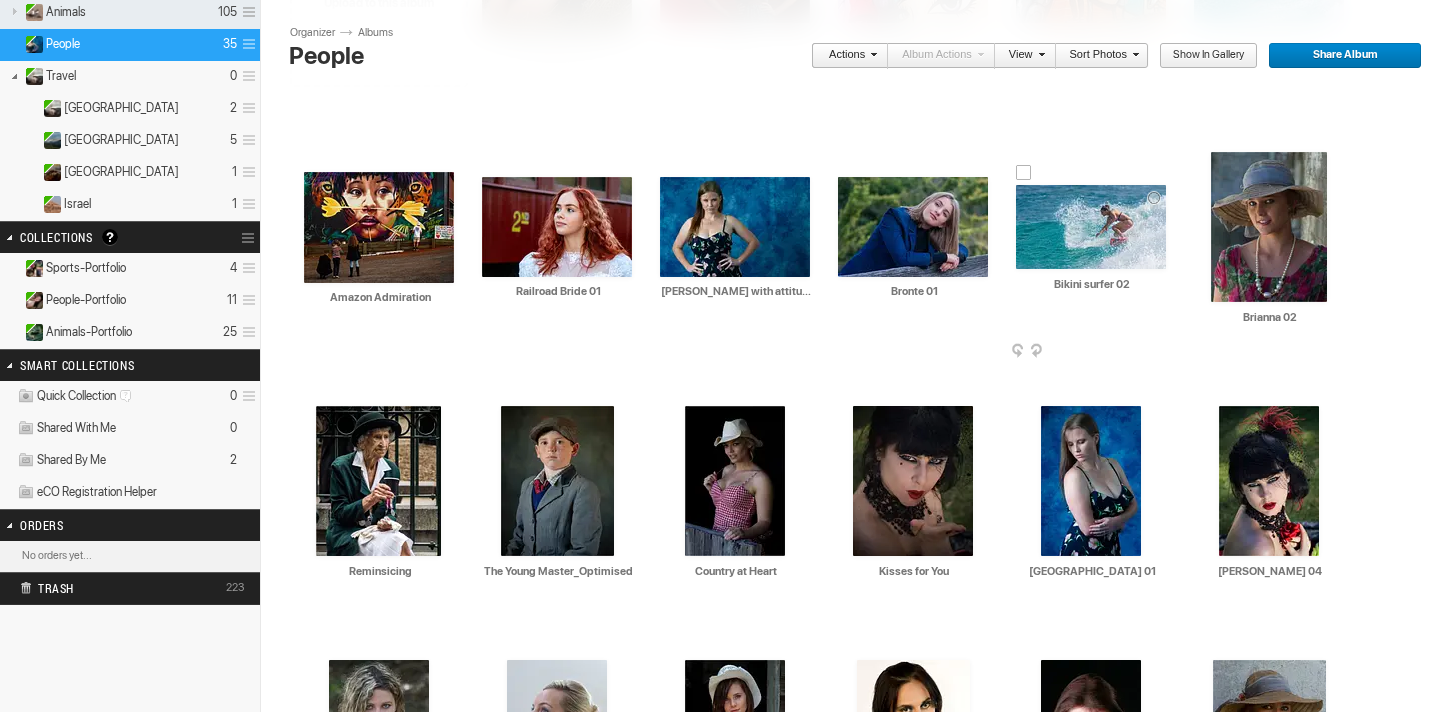 scroll, scrollTop: 368, scrollLeft: 0, axis: vertical 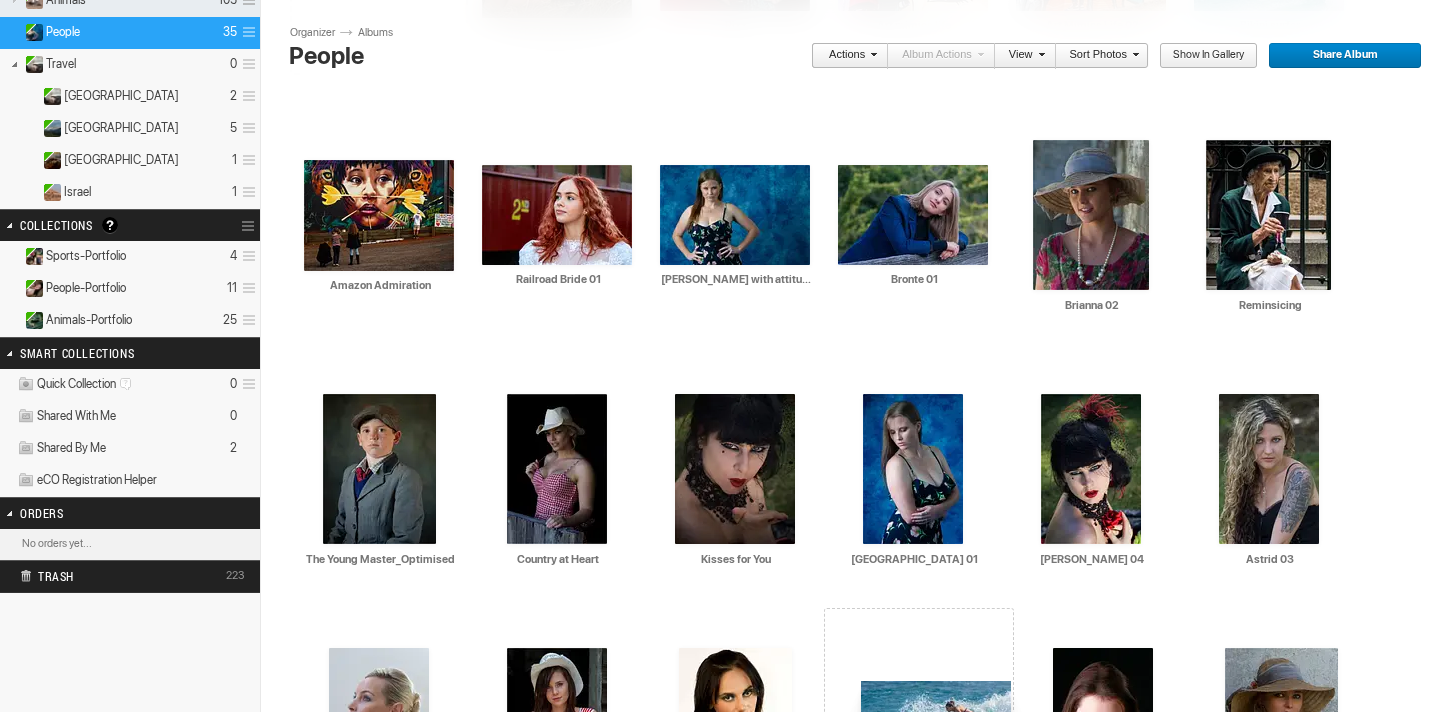 drag, startPoint x: 1084, startPoint y: 221, endPoint x: 872, endPoint y: 670, distance: 496.533 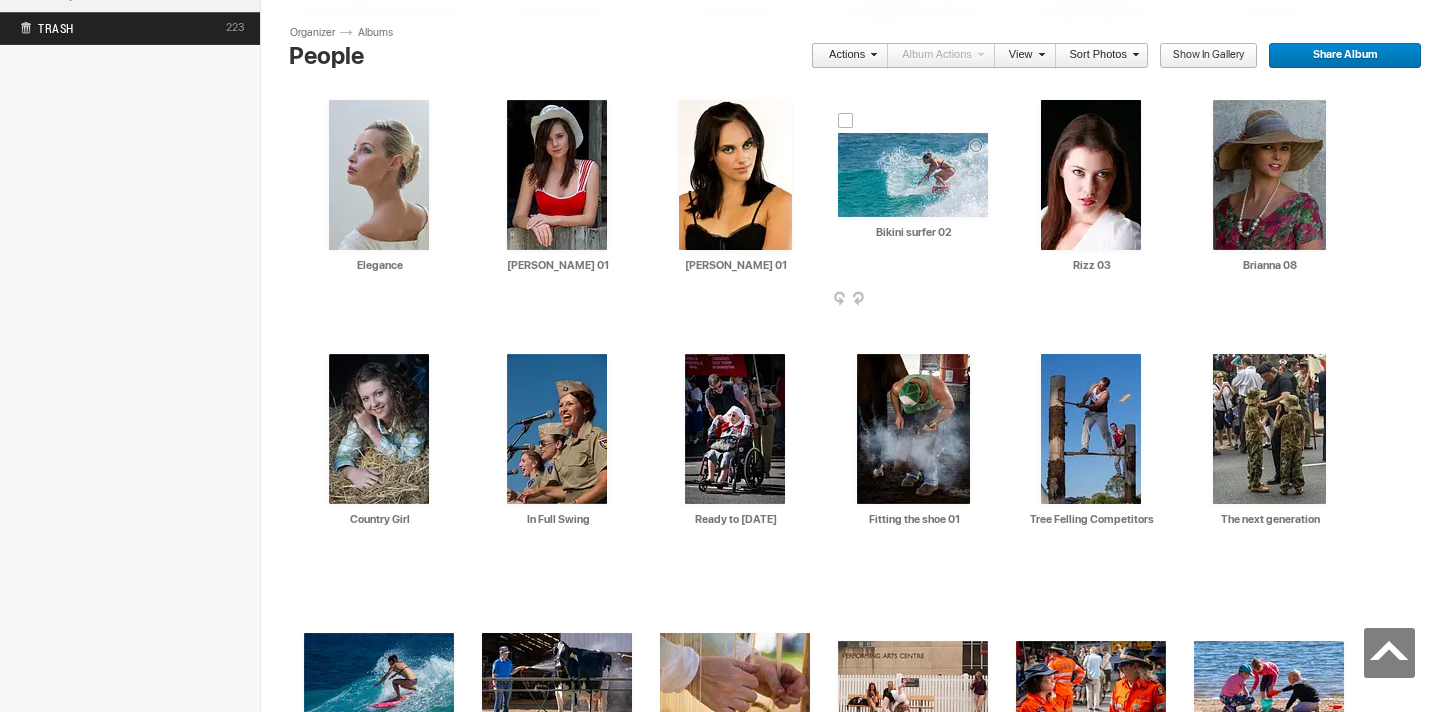 scroll, scrollTop: 919, scrollLeft: 0, axis: vertical 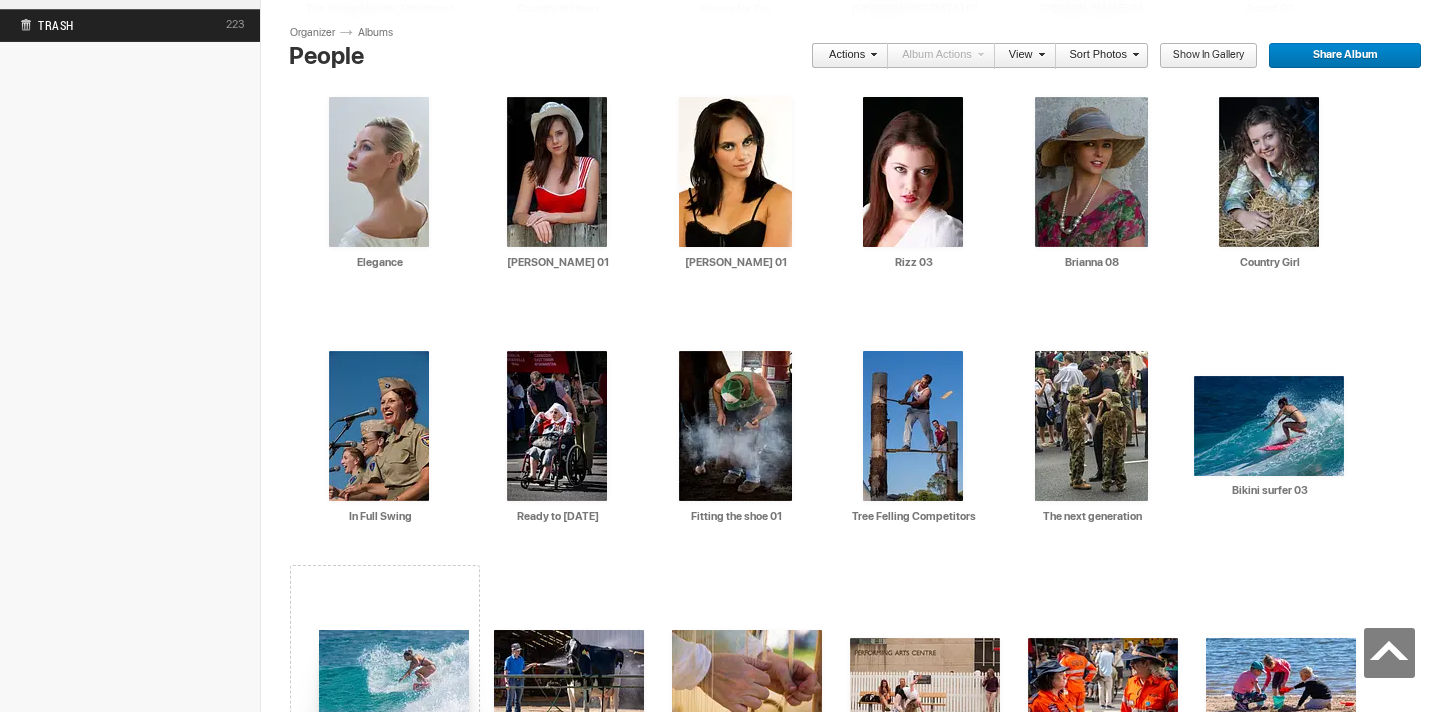 drag, startPoint x: 910, startPoint y: 189, endPoint x: 317, endPoint y: 630, distance: 739.0061 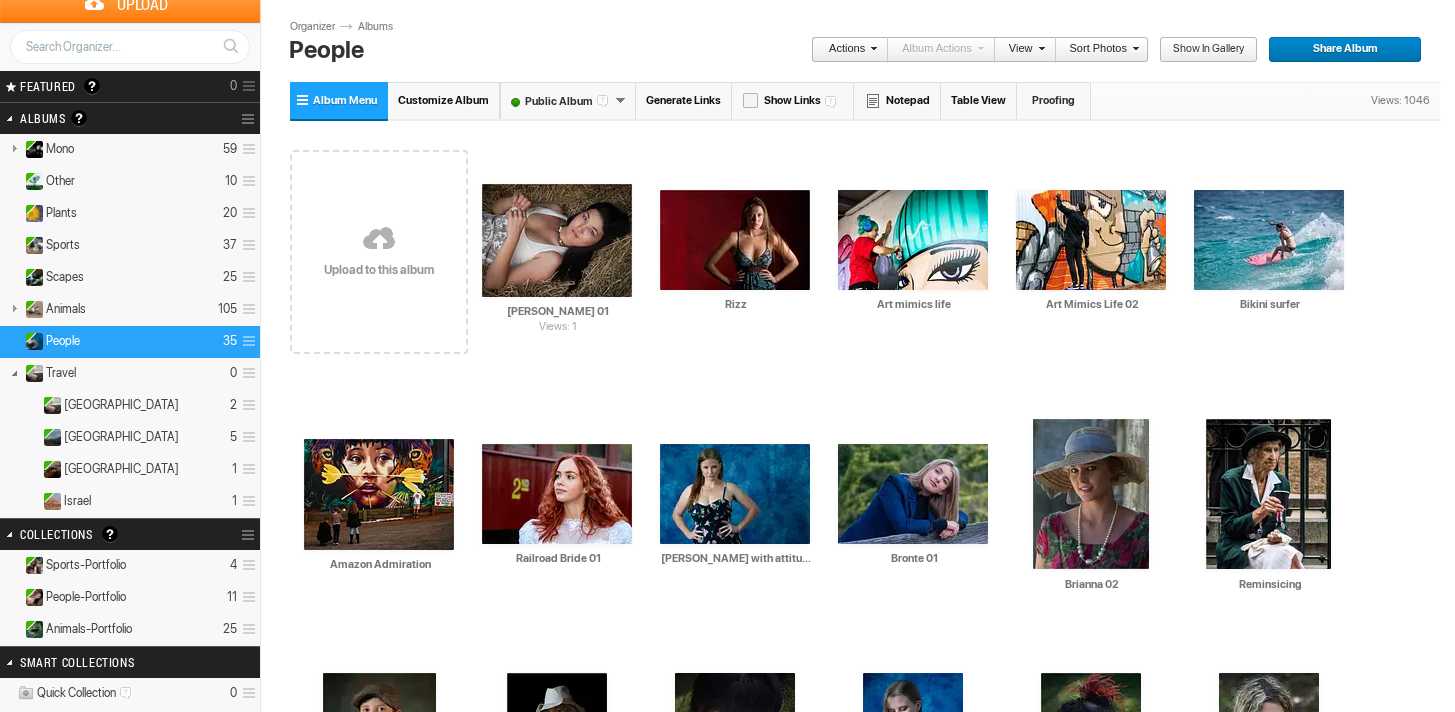 scroll, scrollTop: 91, scrollLeft: 0, axis: vertical 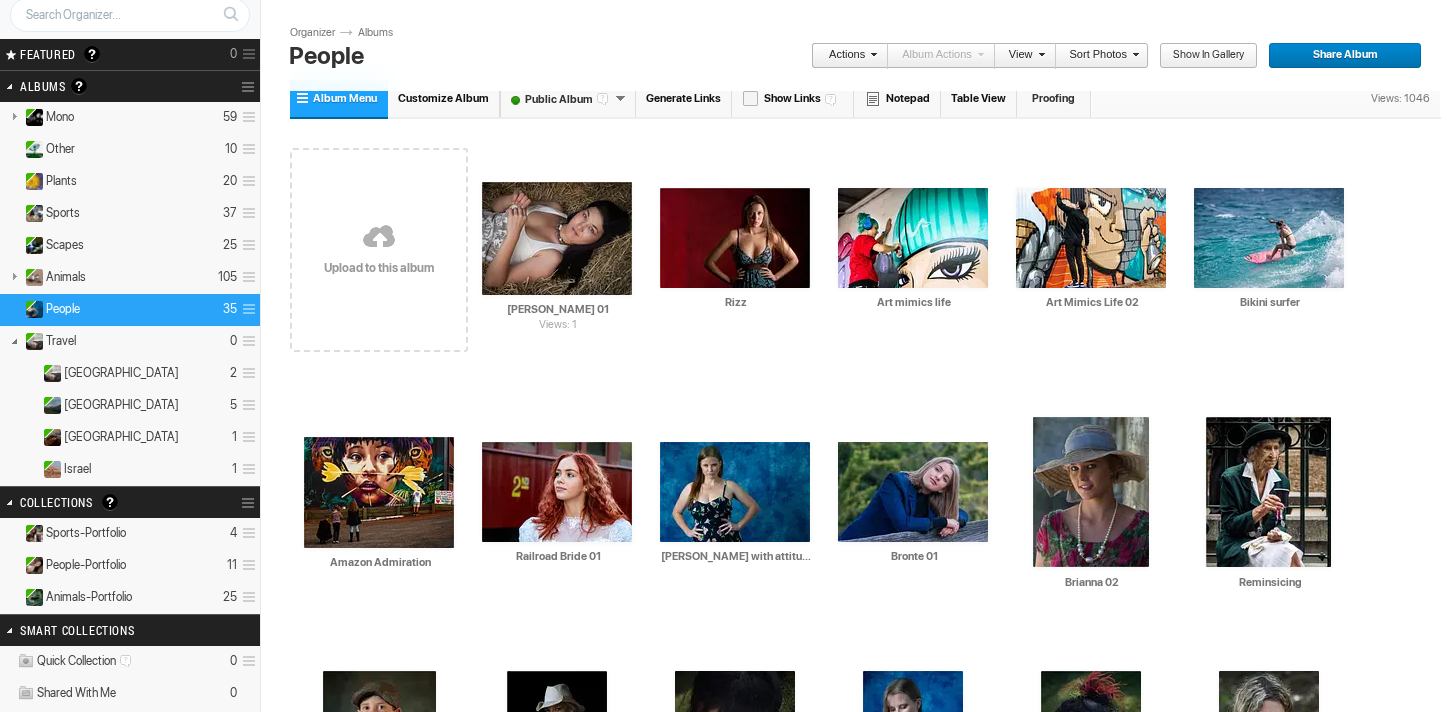 click on "People-Portfolio" at bounding box center [86, 565] 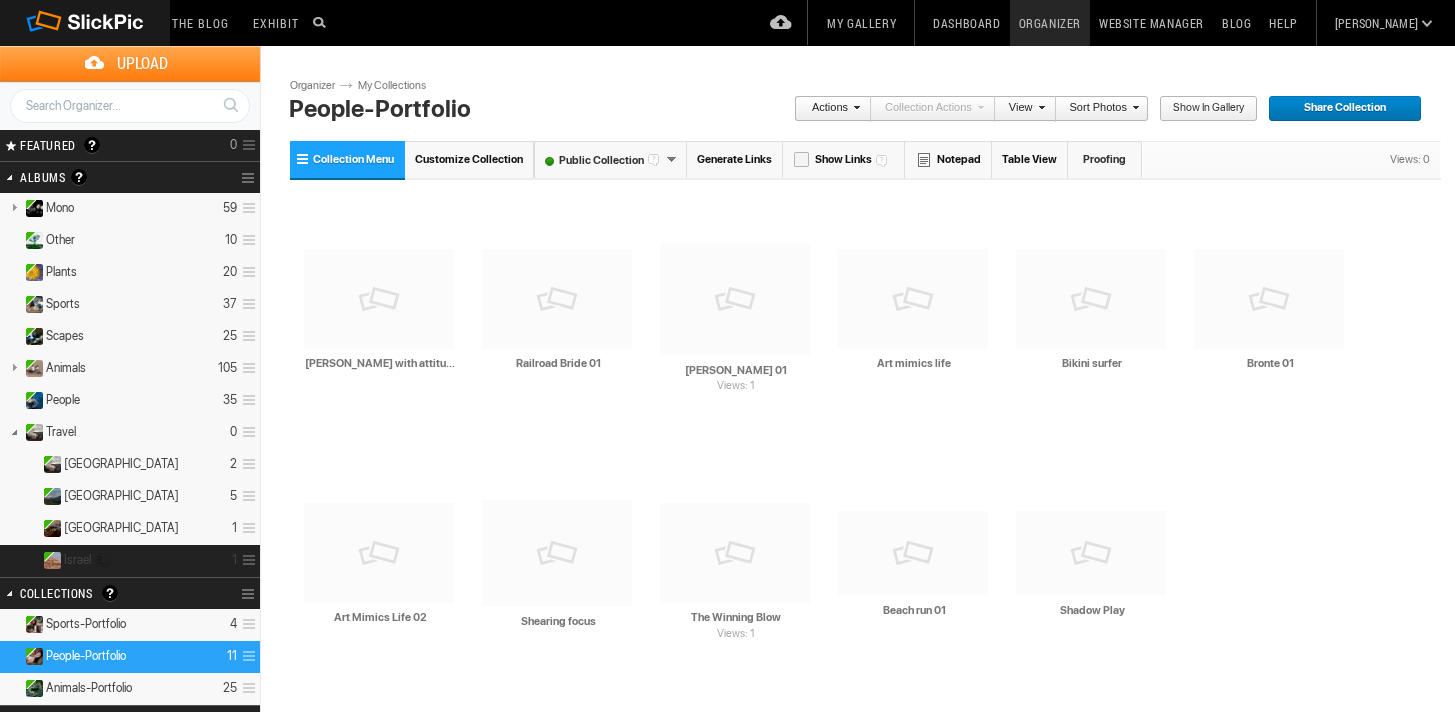 scroll, scrollTop: 0, scrollLeft: 0, axis: both 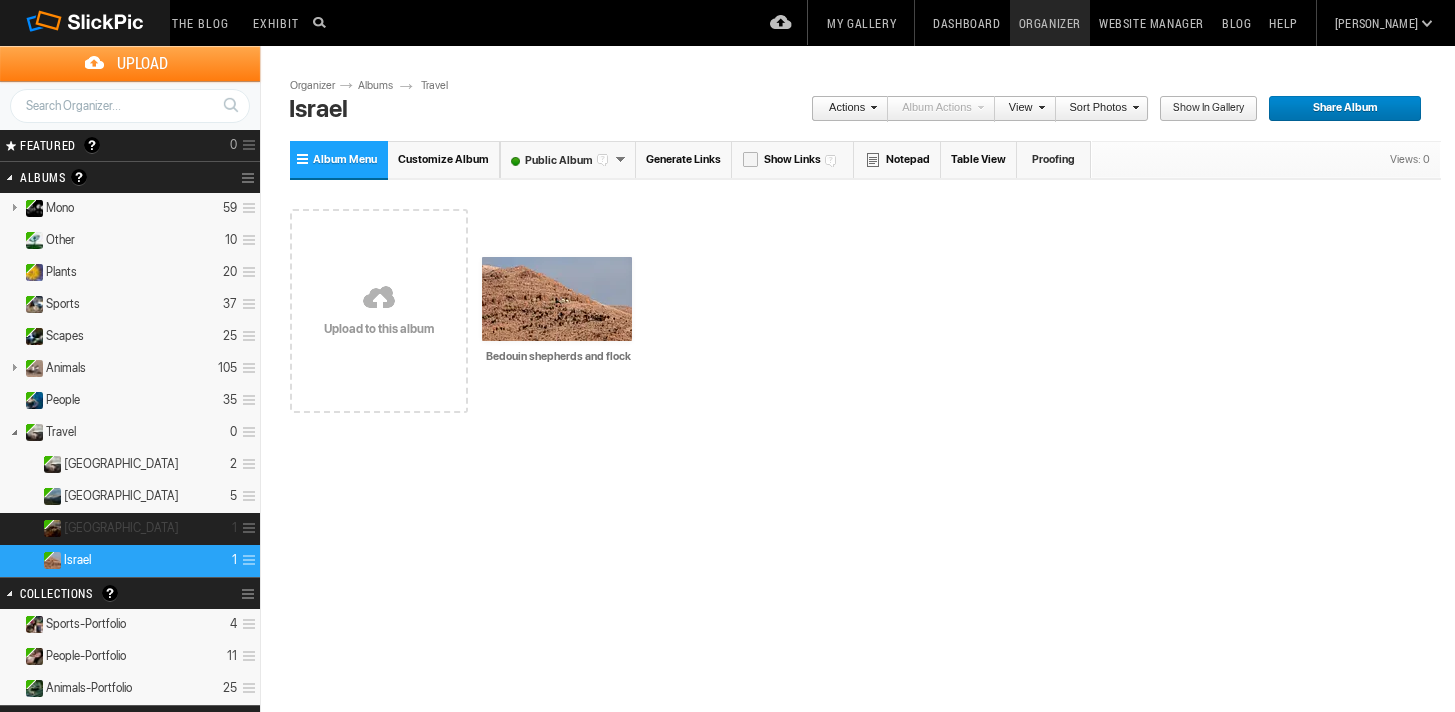 click on "Australia
1" at bounding box center (130, 529) 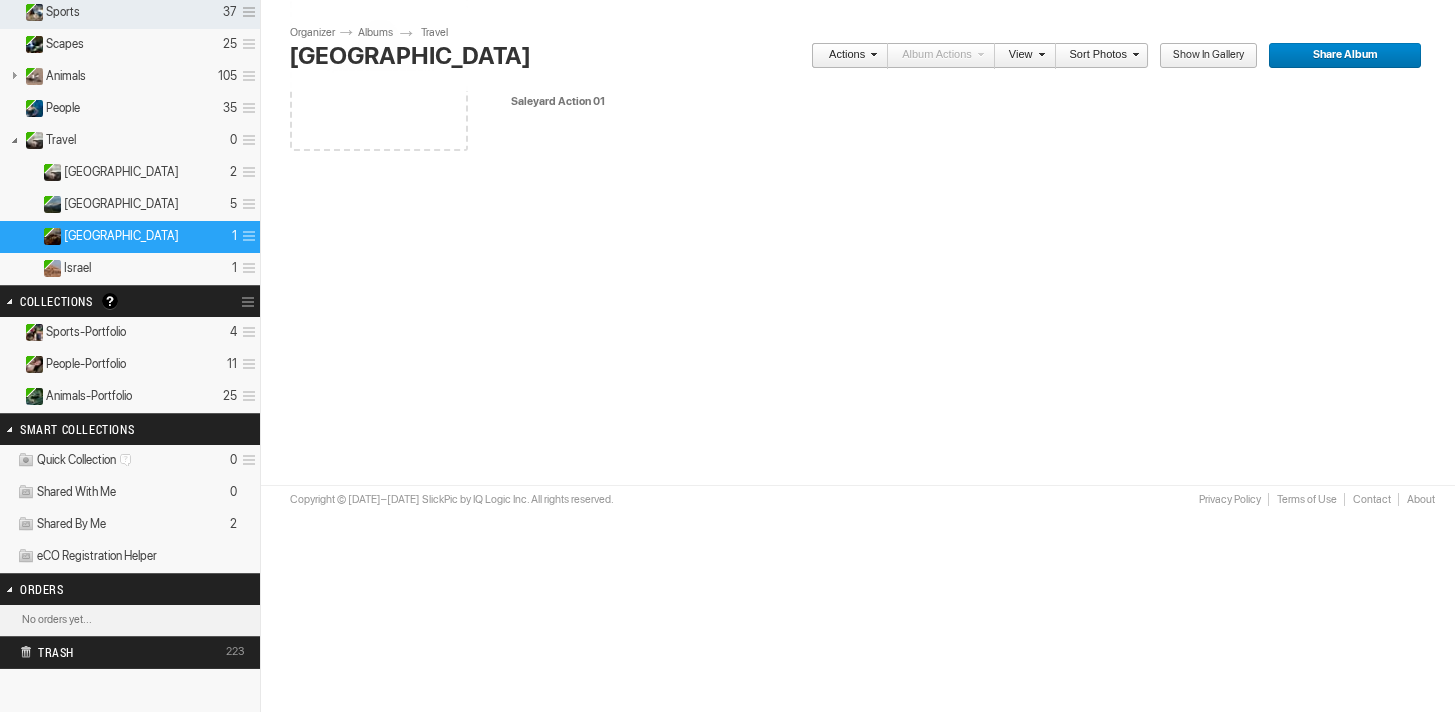 scroll, scrollTop: 297, scrollLeft: 0, axis: vertical 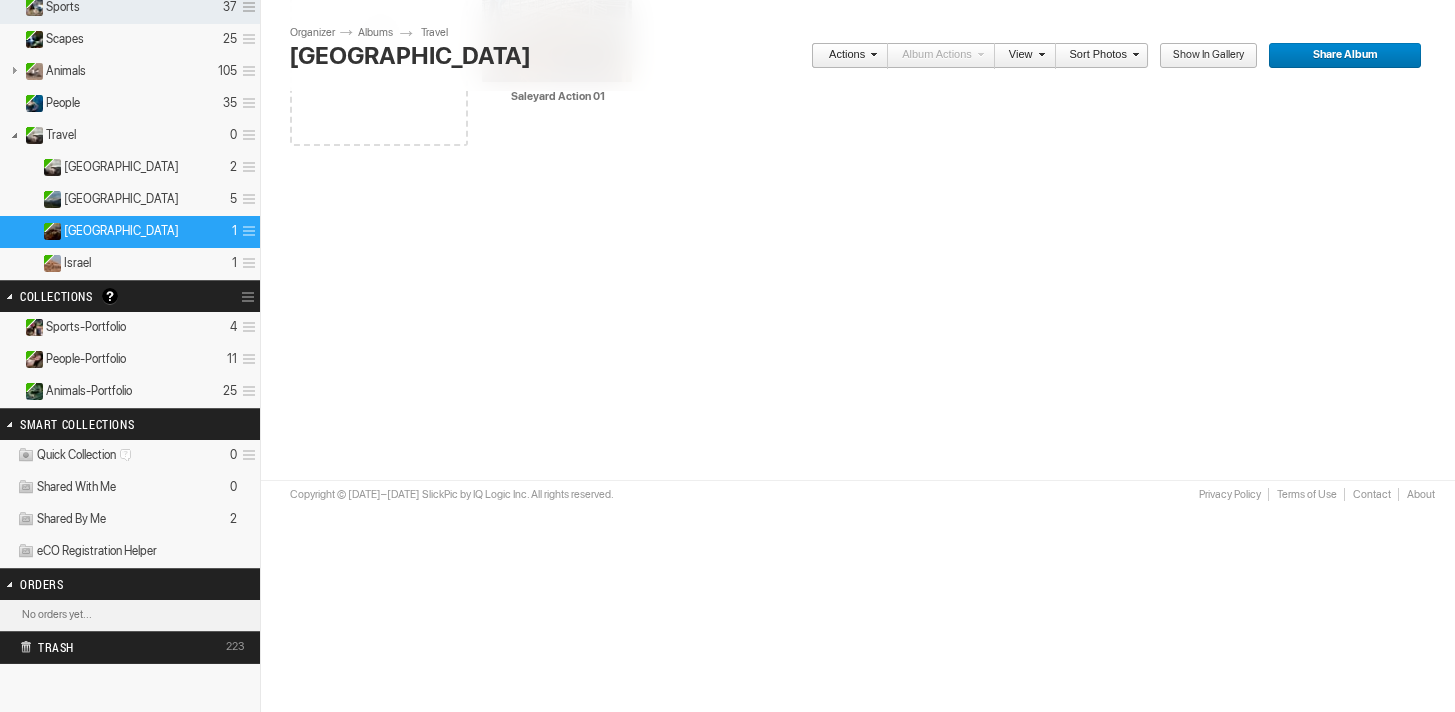 click on "People-Portfolio" at bounding box center [86, 359] 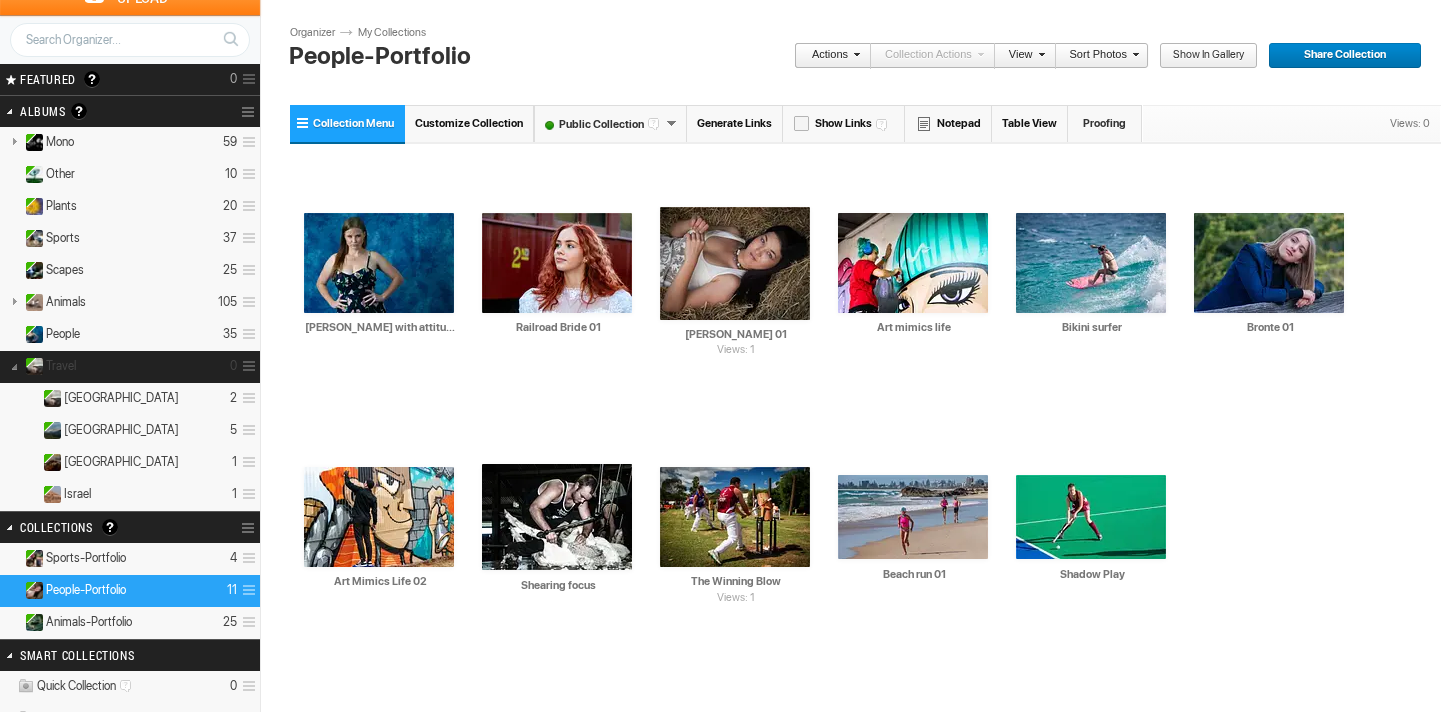 scroll, scrollTop: 78, scrollLeft: 0, axis: vertical 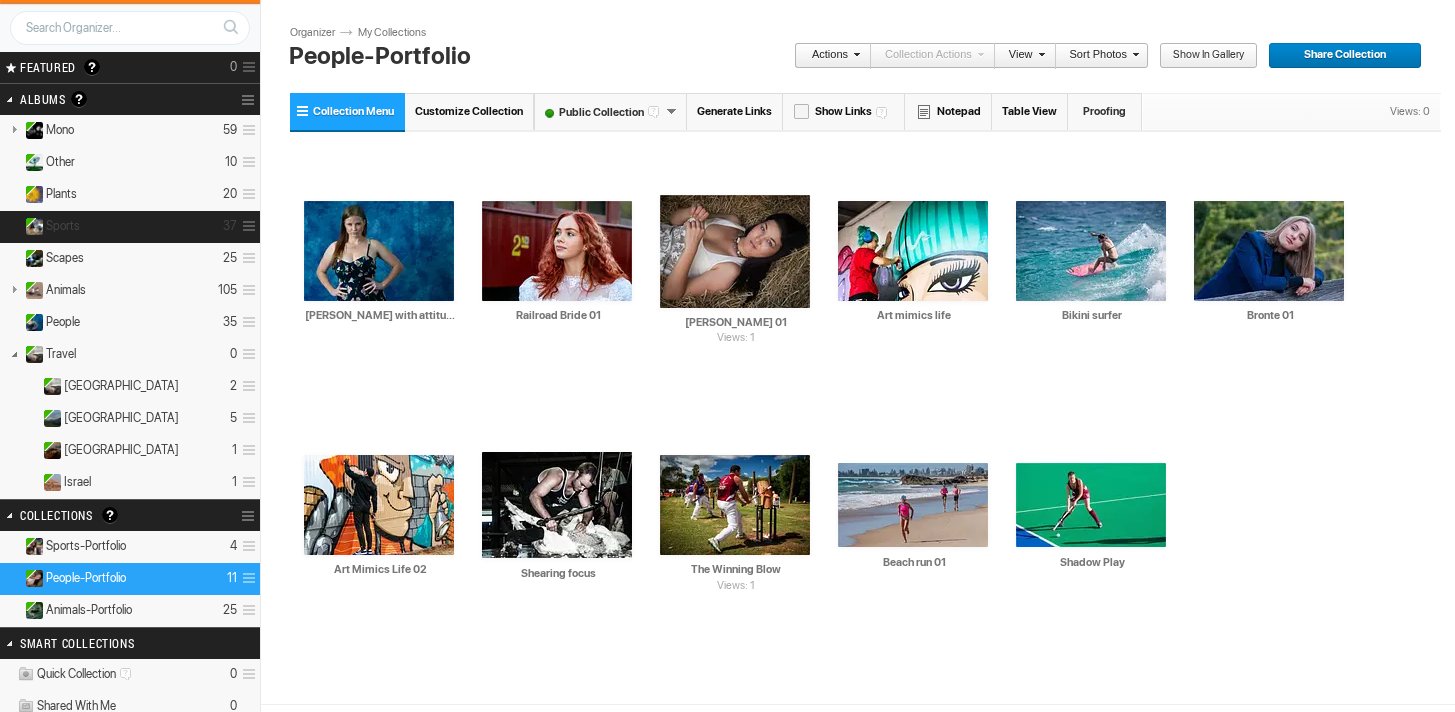 click on "Sports
37" at bounding box center [130, 227] 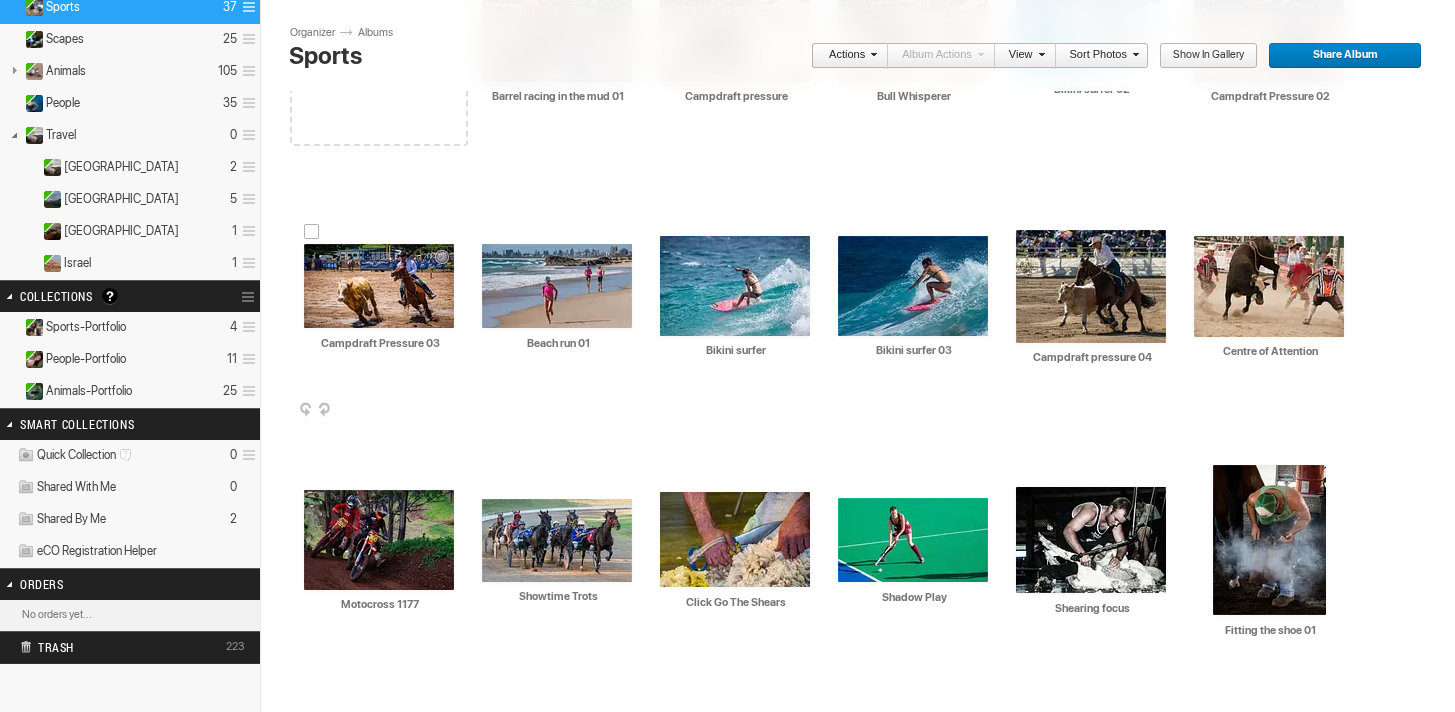 scroll, scrollTop: 300, scrollLeft: 0, axis: vertical 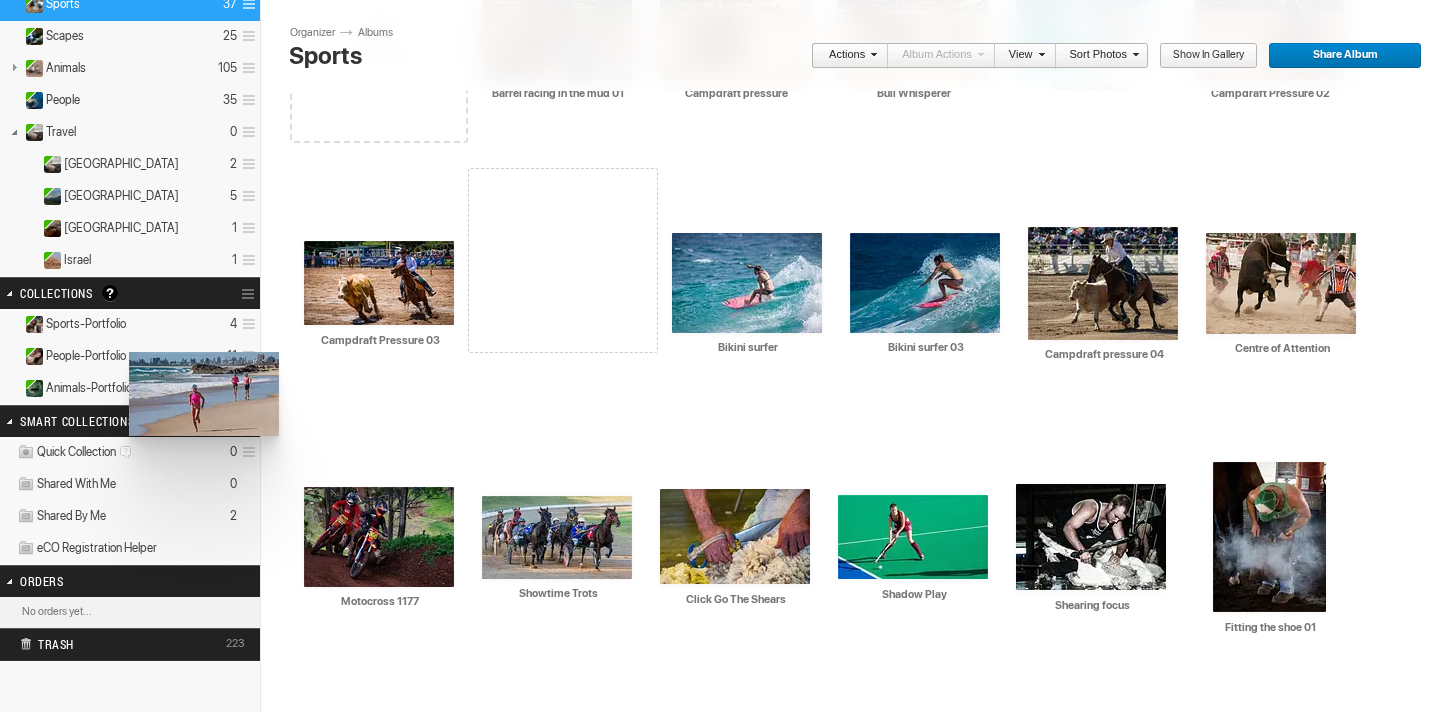 drag, startPoint x: 545, startPoint y: 282, endPoint x: 127, endPoint y: 352, distance: 423.8207 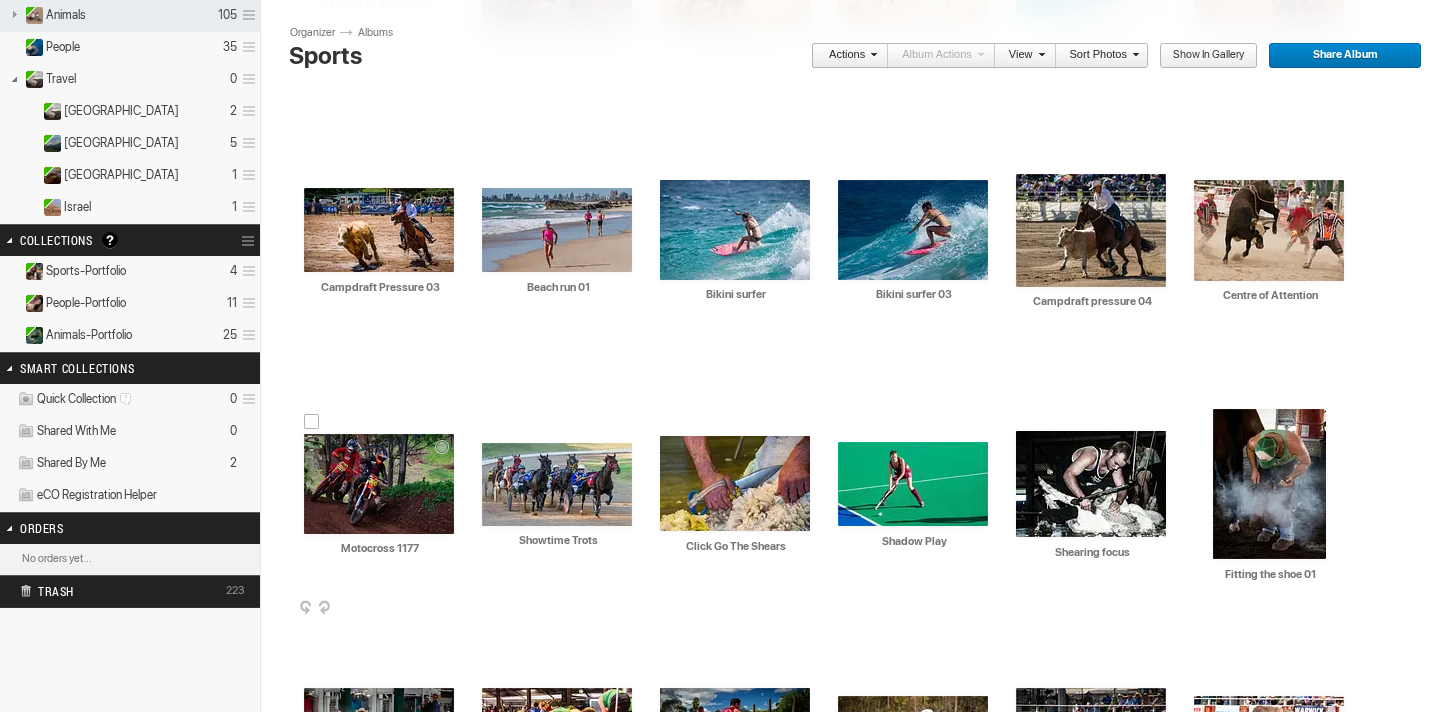 scroll, scrollTop: 371, scrollLeft: 0, axis: vertical 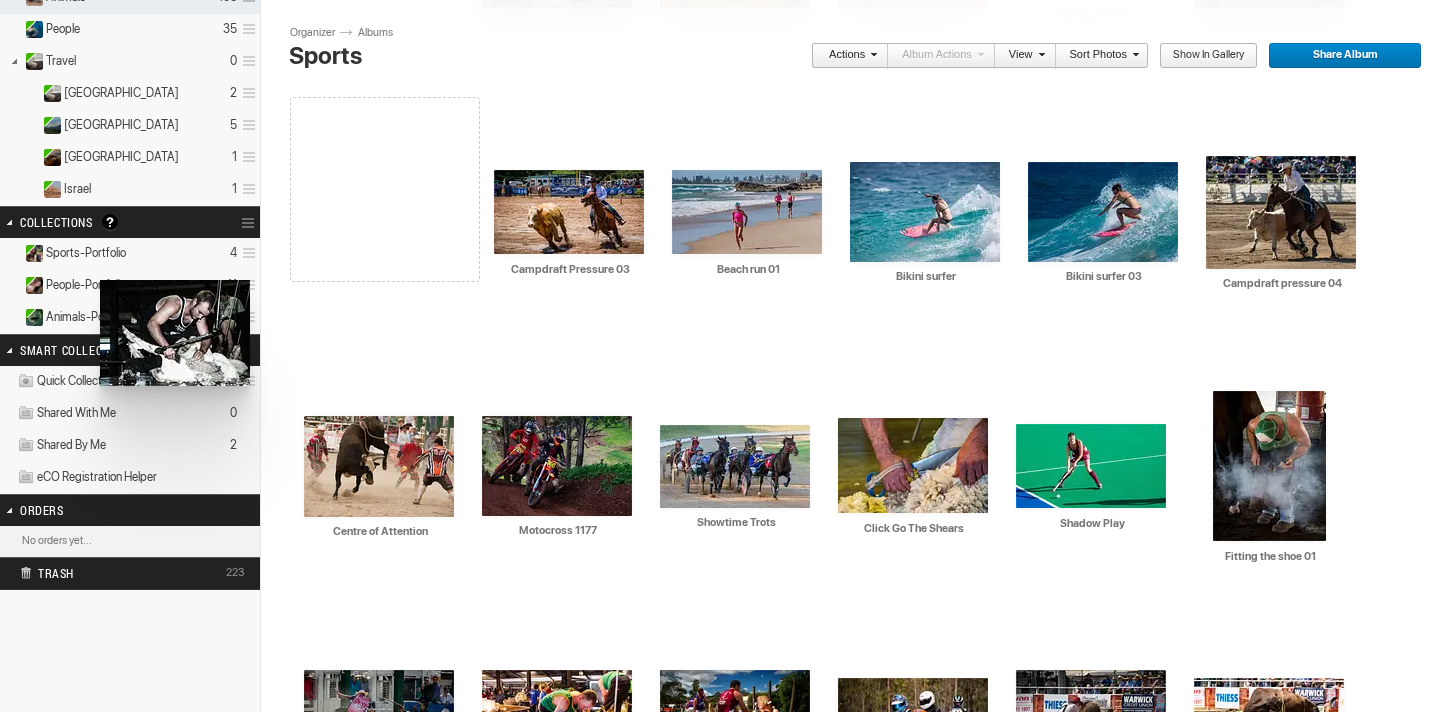 drag, startPoint x: 1051, startPoint y: 448, endPoint x: 98, endPoint y: 280, distance: 967.6947 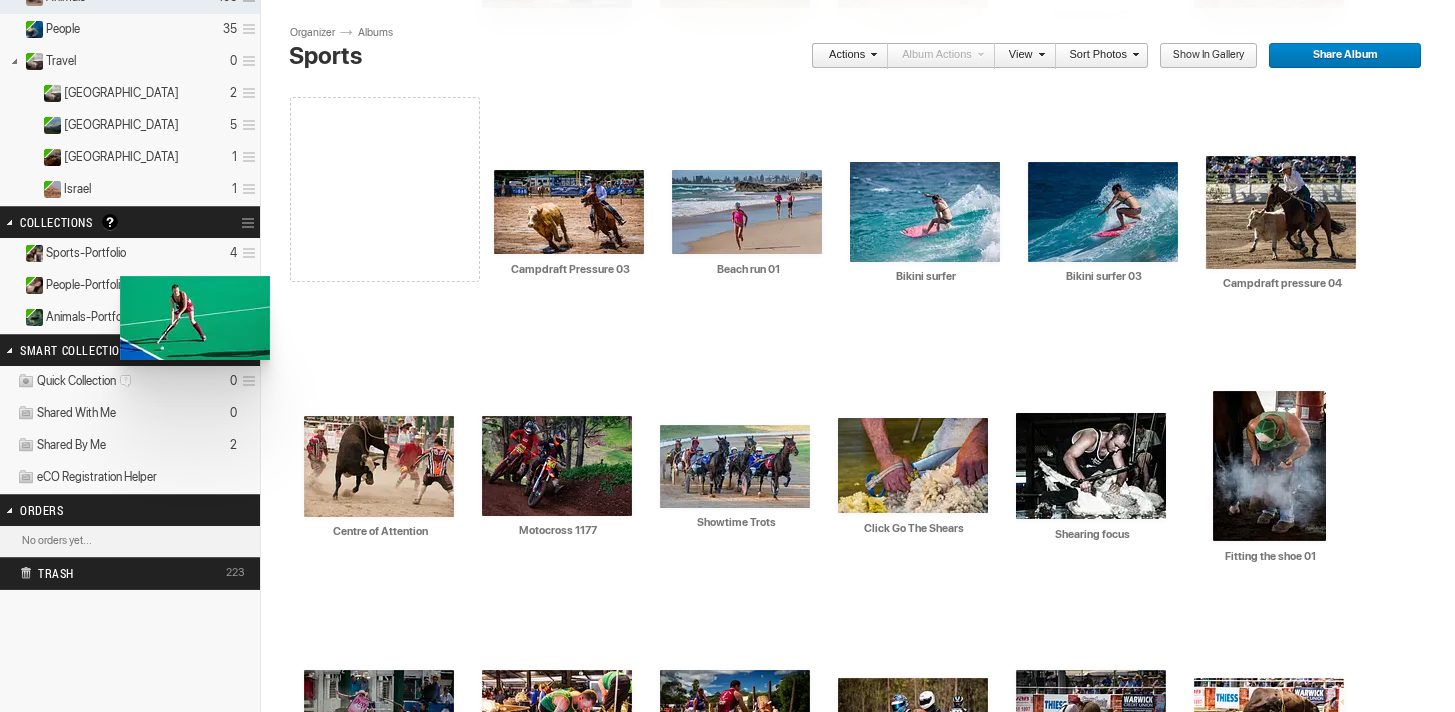 drag, startPoint x: 889, startPoint y: 450, endPoint x: 117, endPoint y: 276, distance: 791.3659 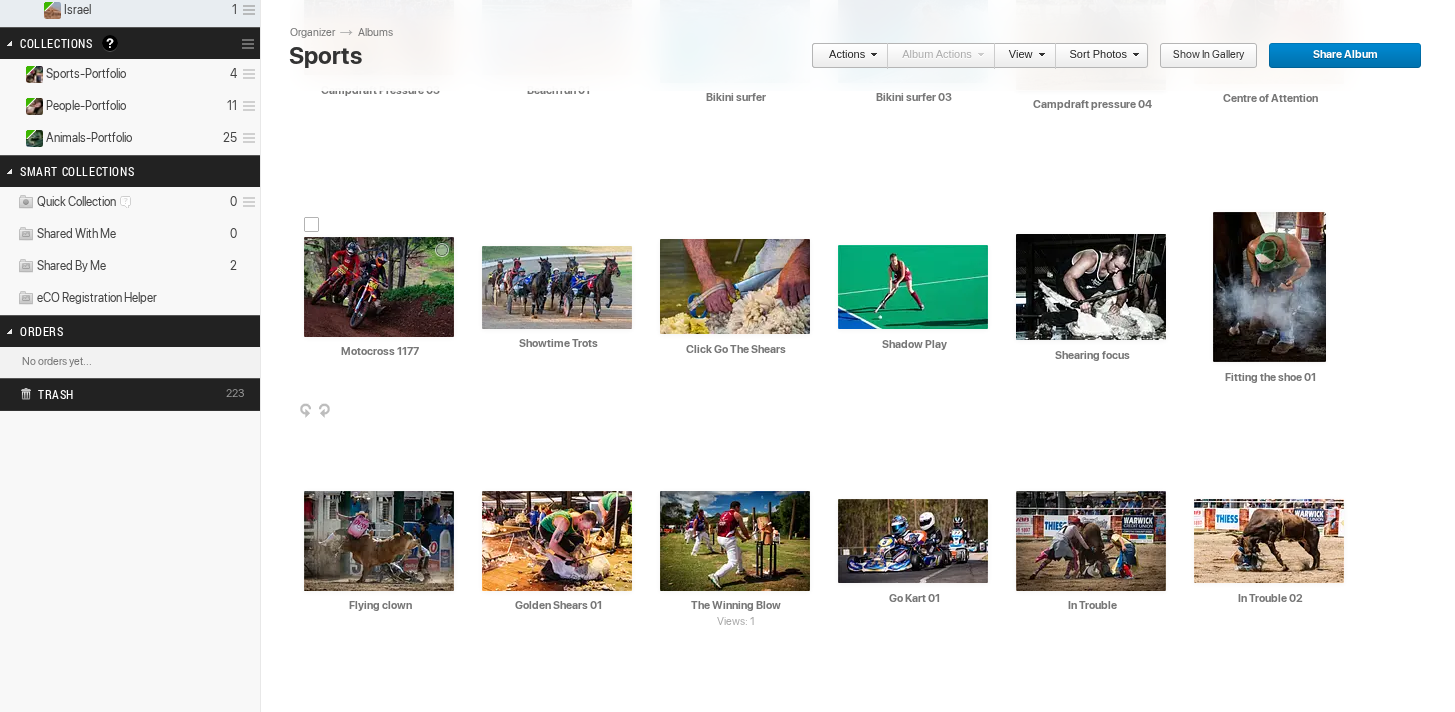 scroll, scrollTop: 558, scrollLeft: 0, axis: vertical 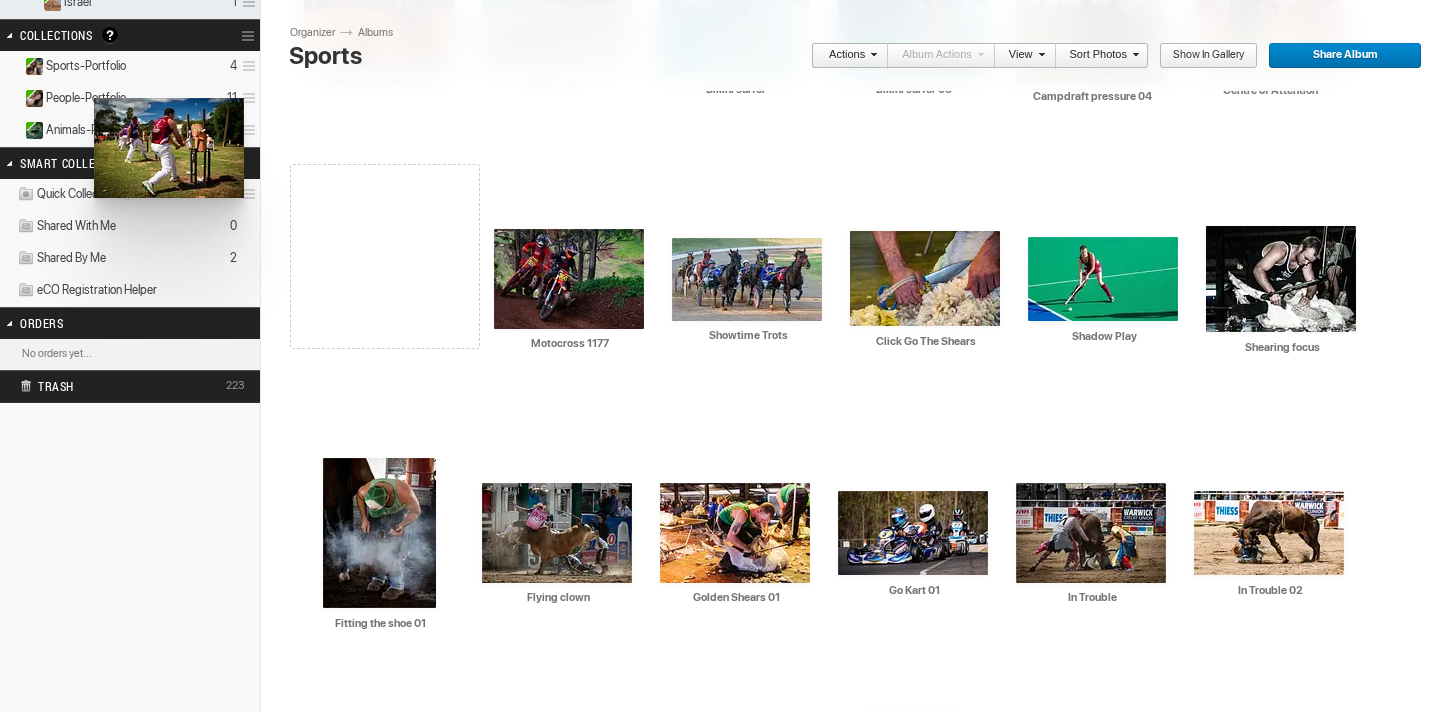 drag, startPoint x: 718, startPoint y: 529, endPoint x: 92, endPoint y: 98, distance: 760.02435 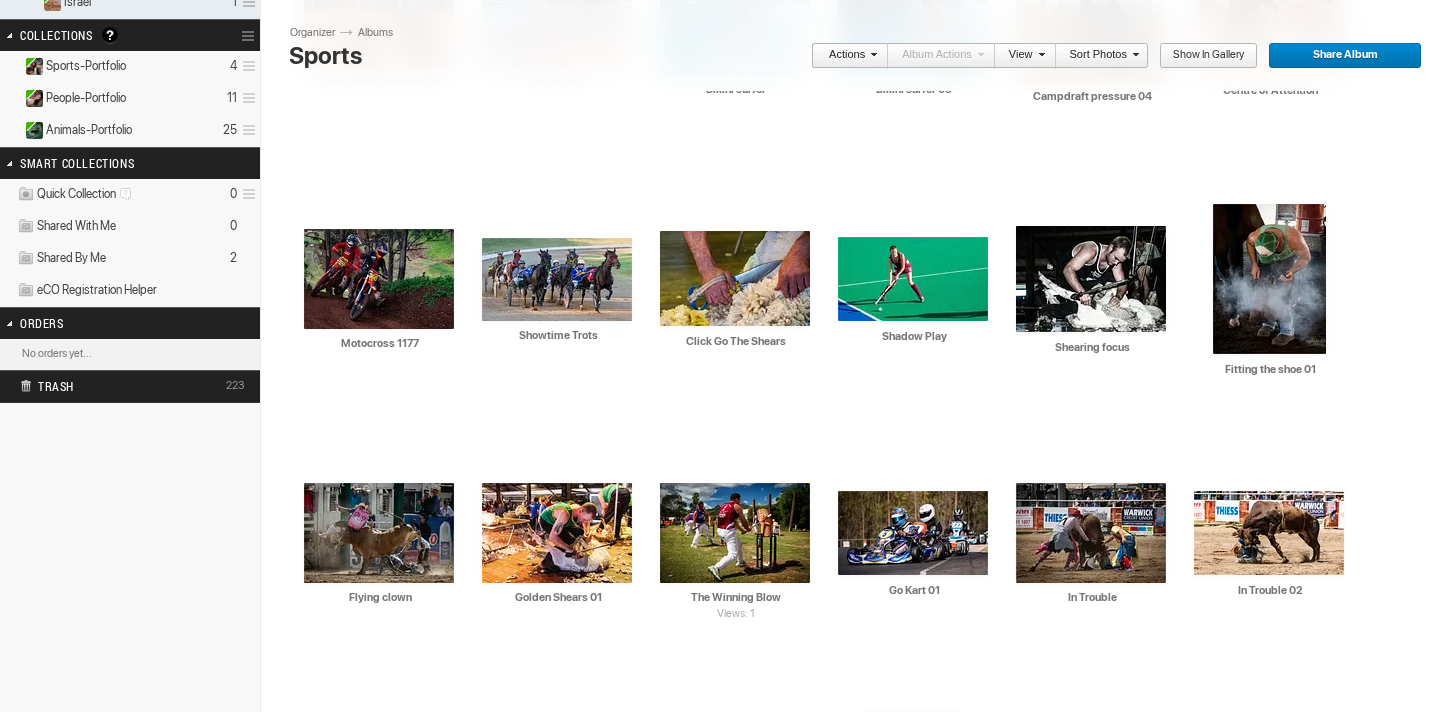 click on "People-Portfolio" at bounding box center (86, 98) 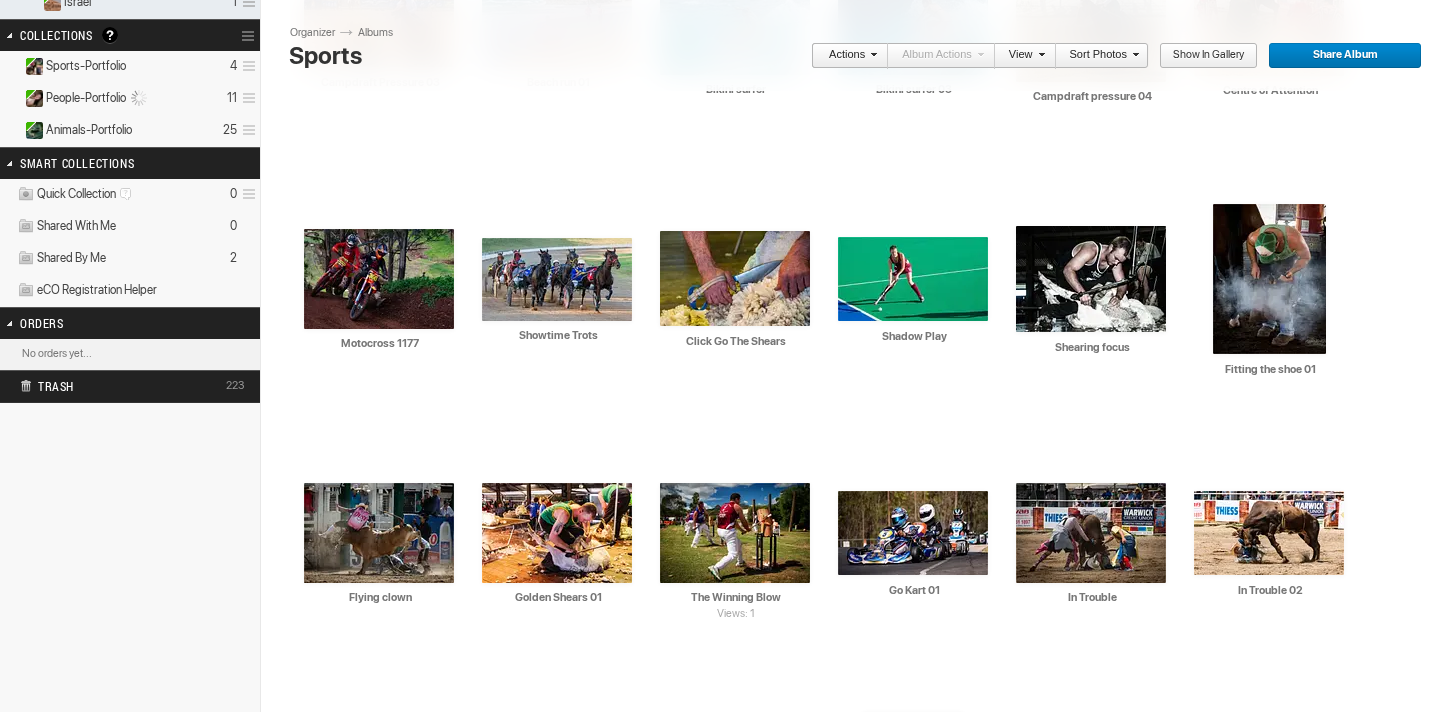 click on "People-Portfolio" at bounding box center [86, 98] 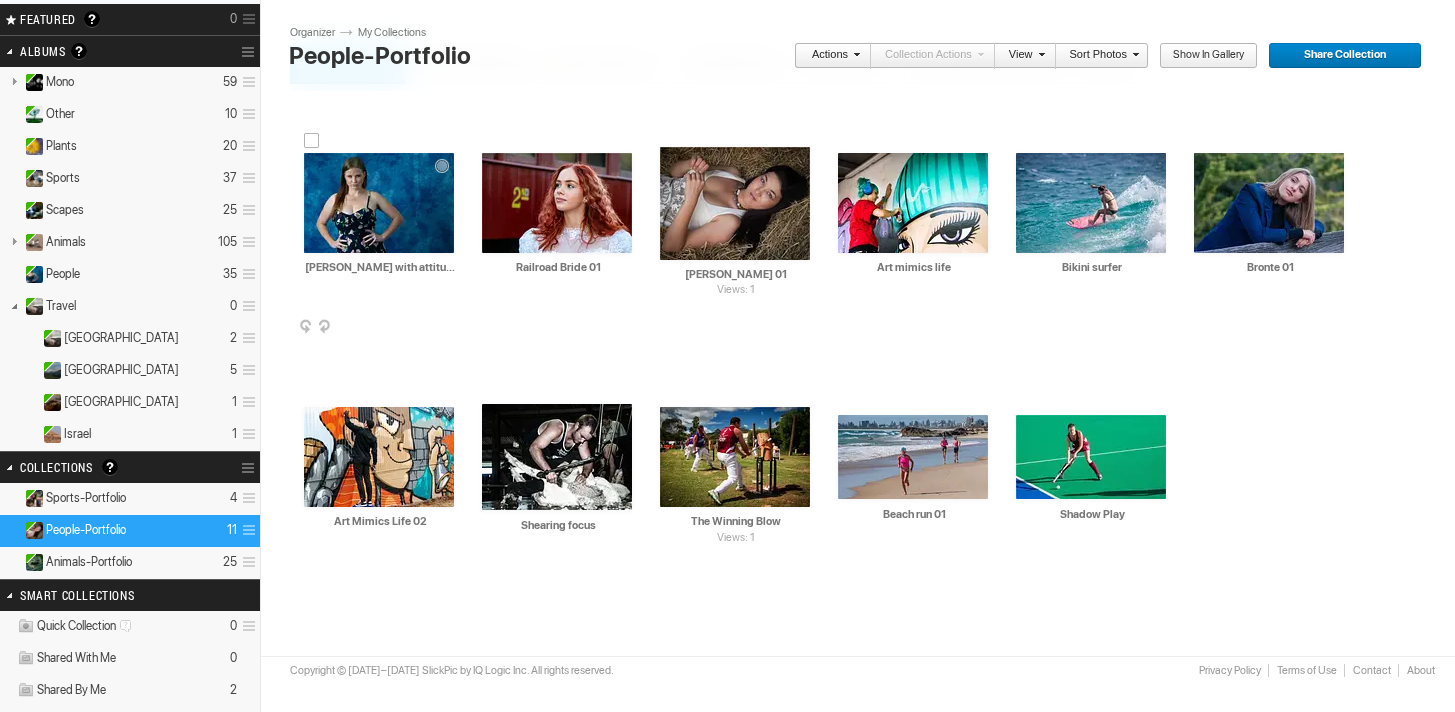 scroll, scrollTop: 131, scrollLeft: 0, axis: vertical 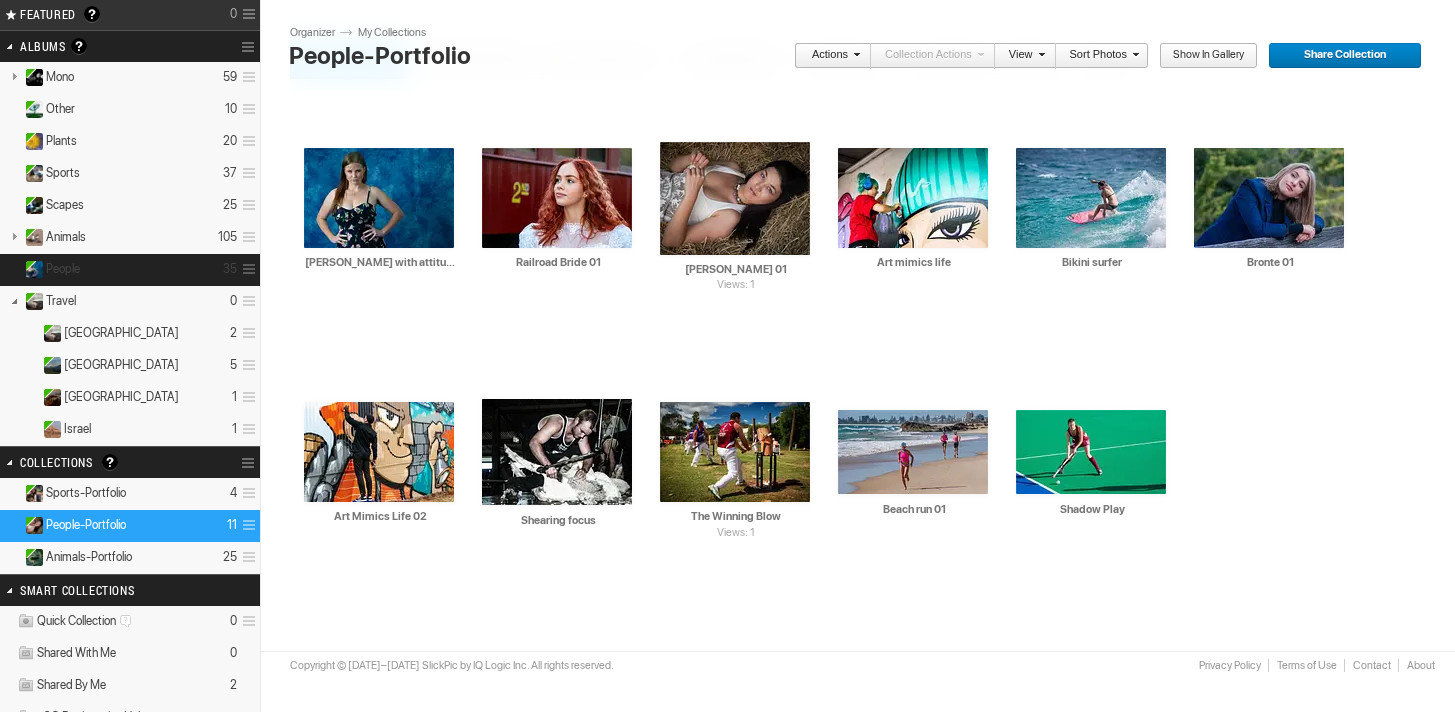 click on "People
35" at bounding box center [130, 270] 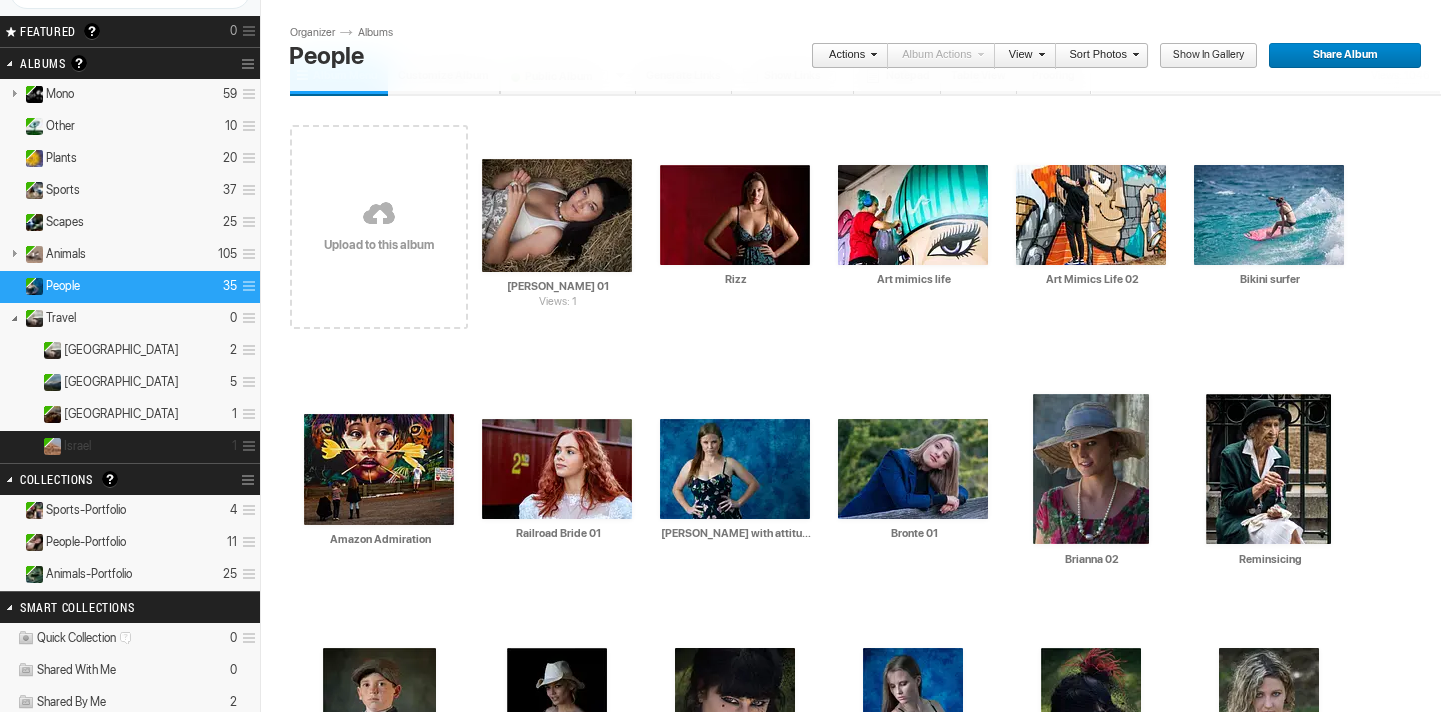 scroll, scrollTop: 117, scrollLeft: 0, axis: vertical 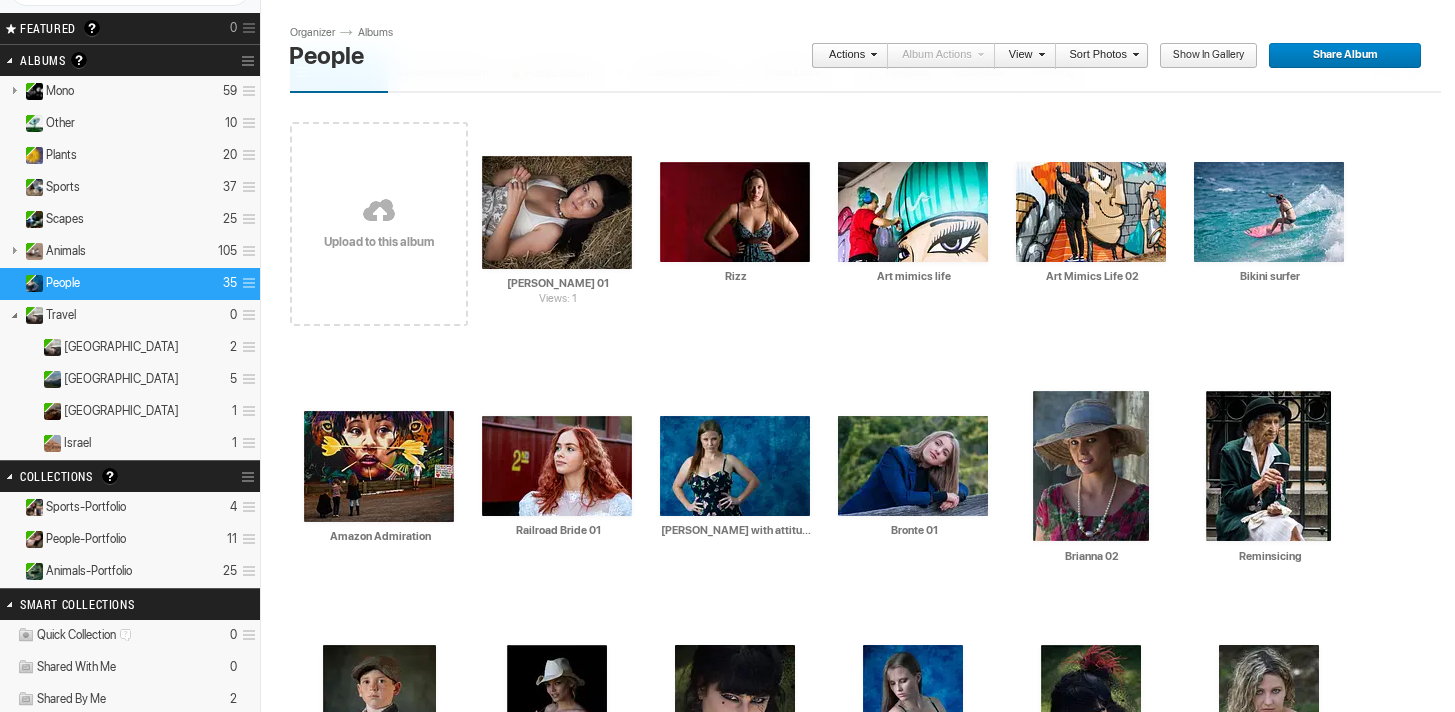 click on "People-Portfolio" at bounding box center [86, 539] 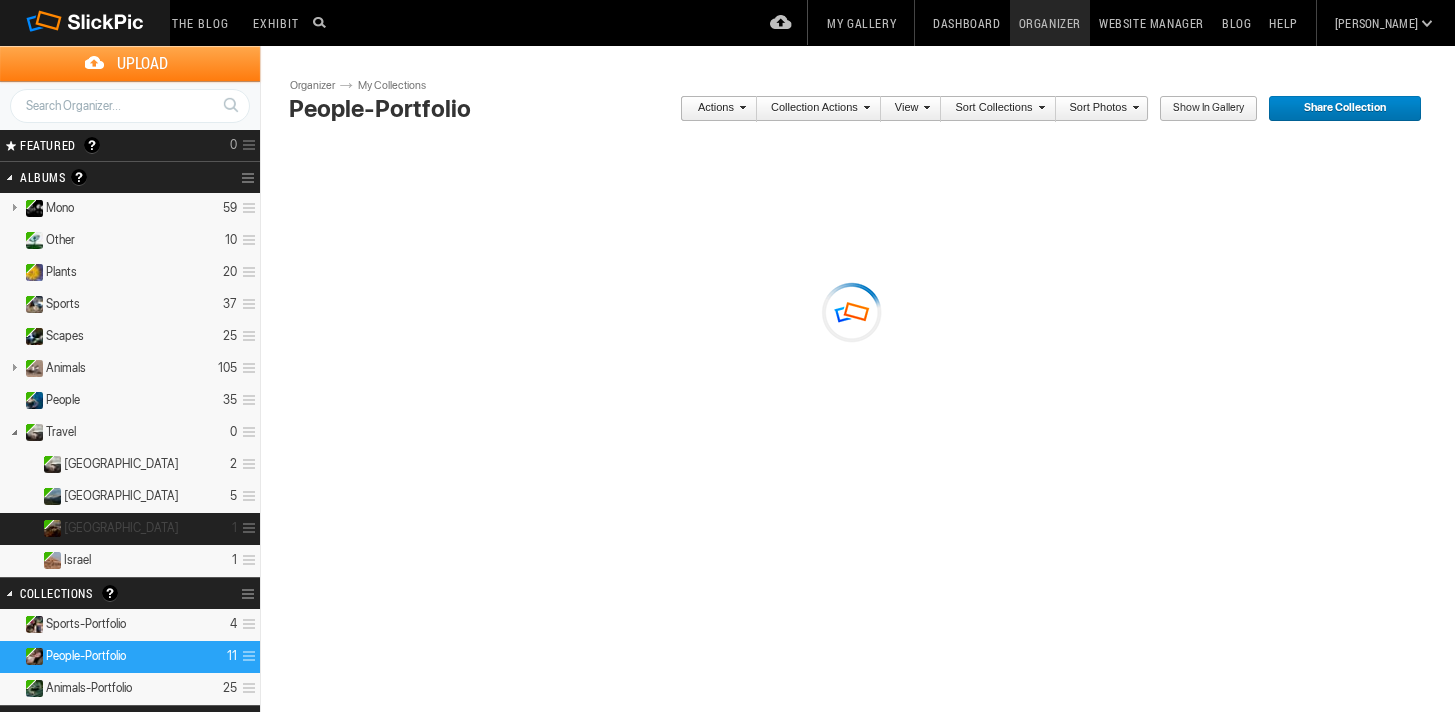 scroll, scrollTop: 0, scrollLeft: 0, axis: both 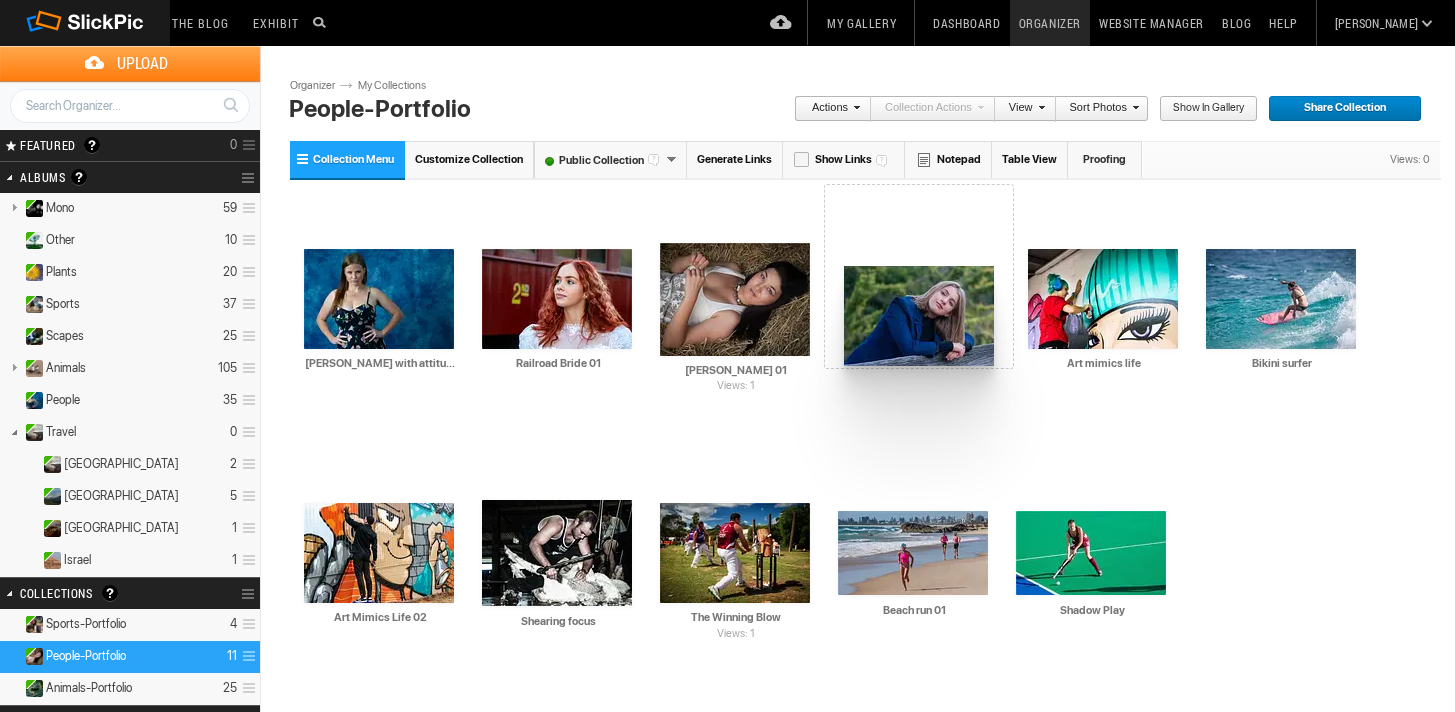 drag, startPoint x: 1251, startPoint y: 299, endPoint x: 848, endPoint y: 271, distance: 403.97153 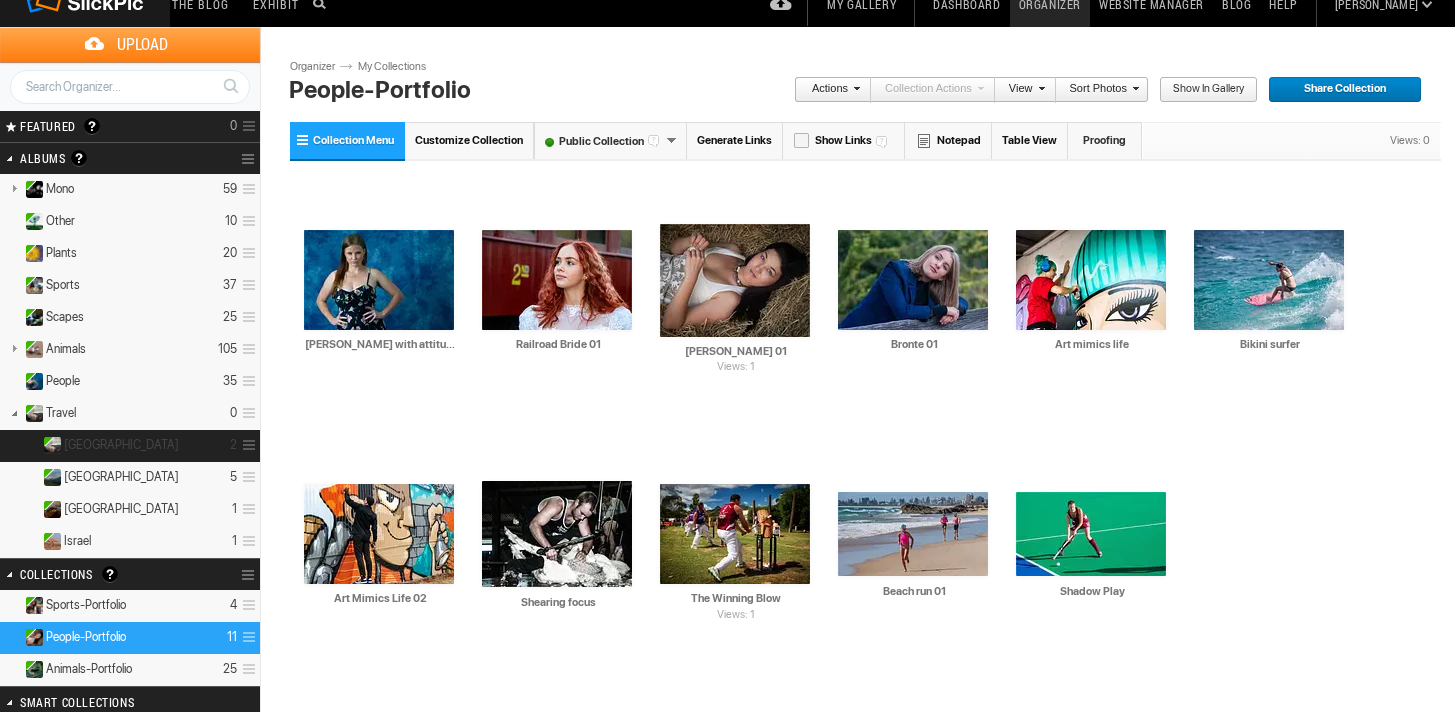 scroll, scrollTop: 0, scrollLeft: 0, axis: both 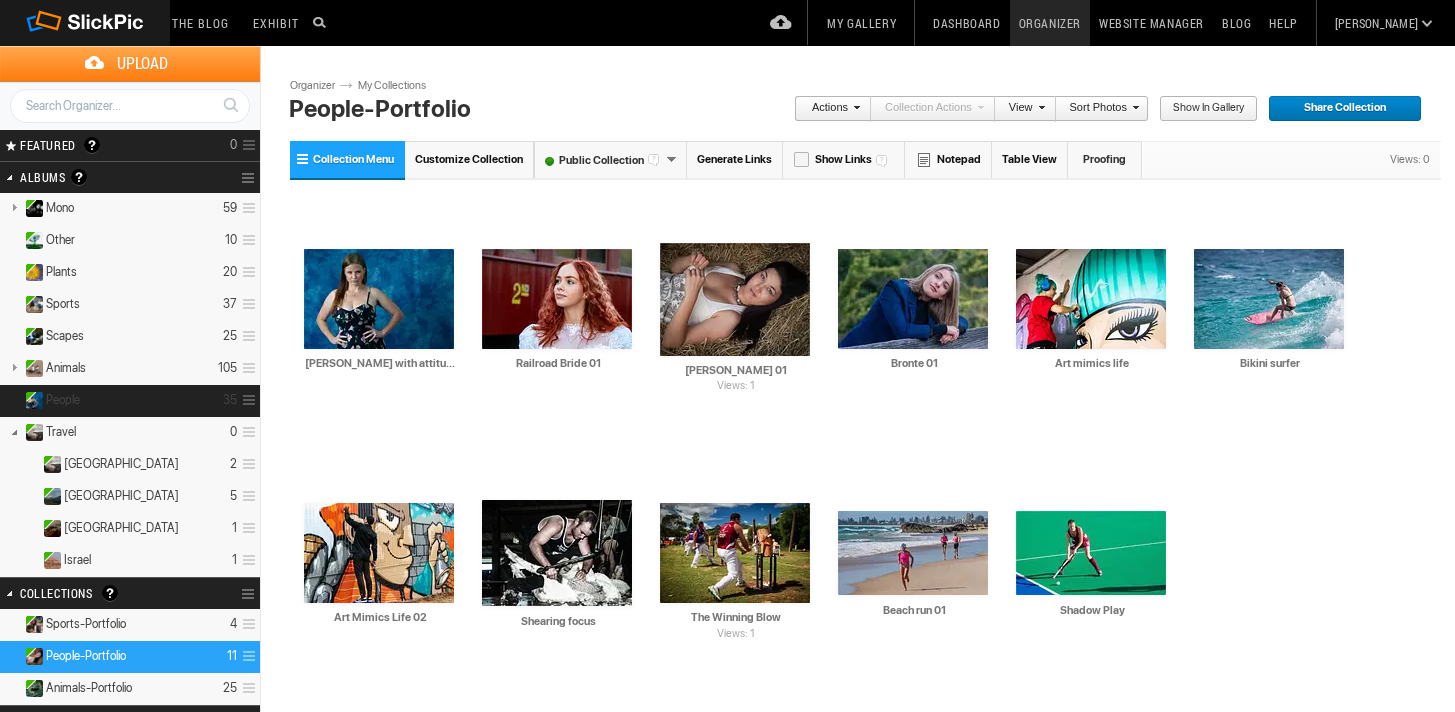 click on "People
35" at bounding box center [130, 401] 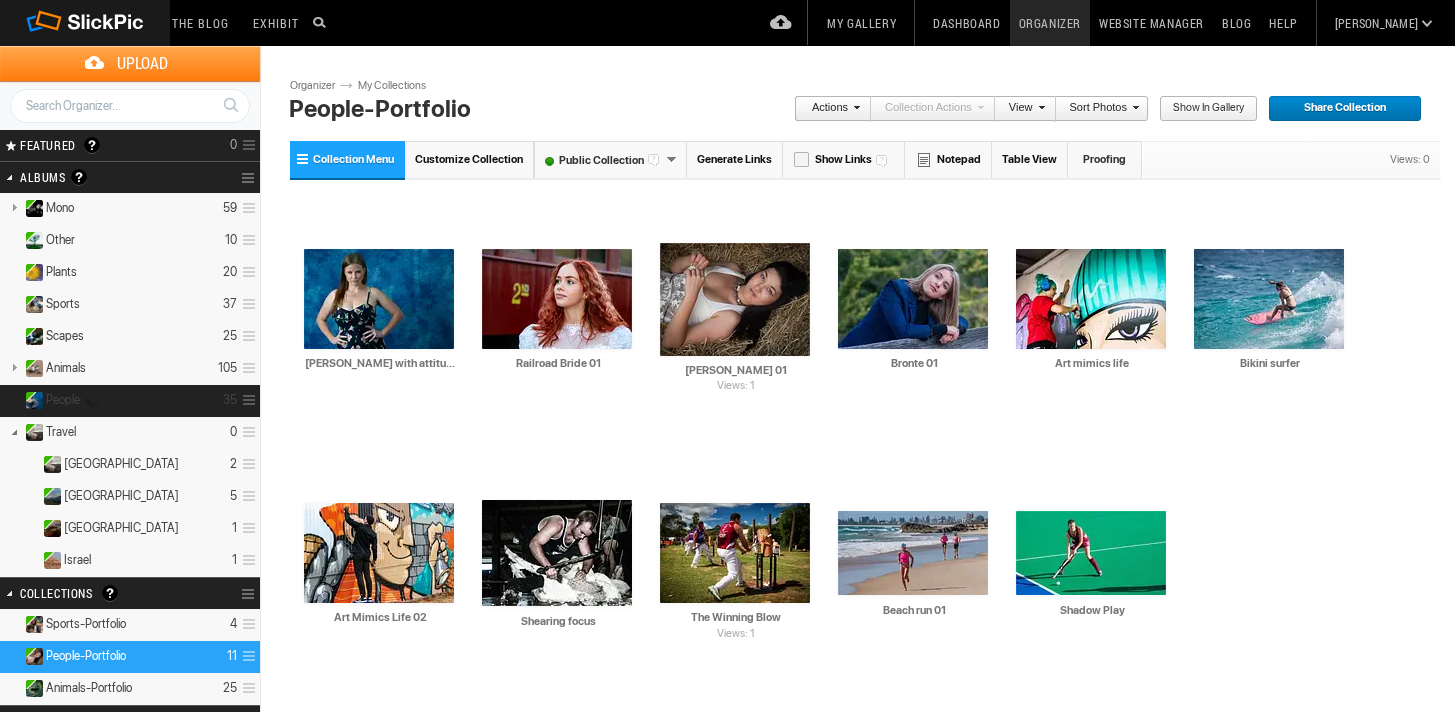 click at bounding box center (93, 400) 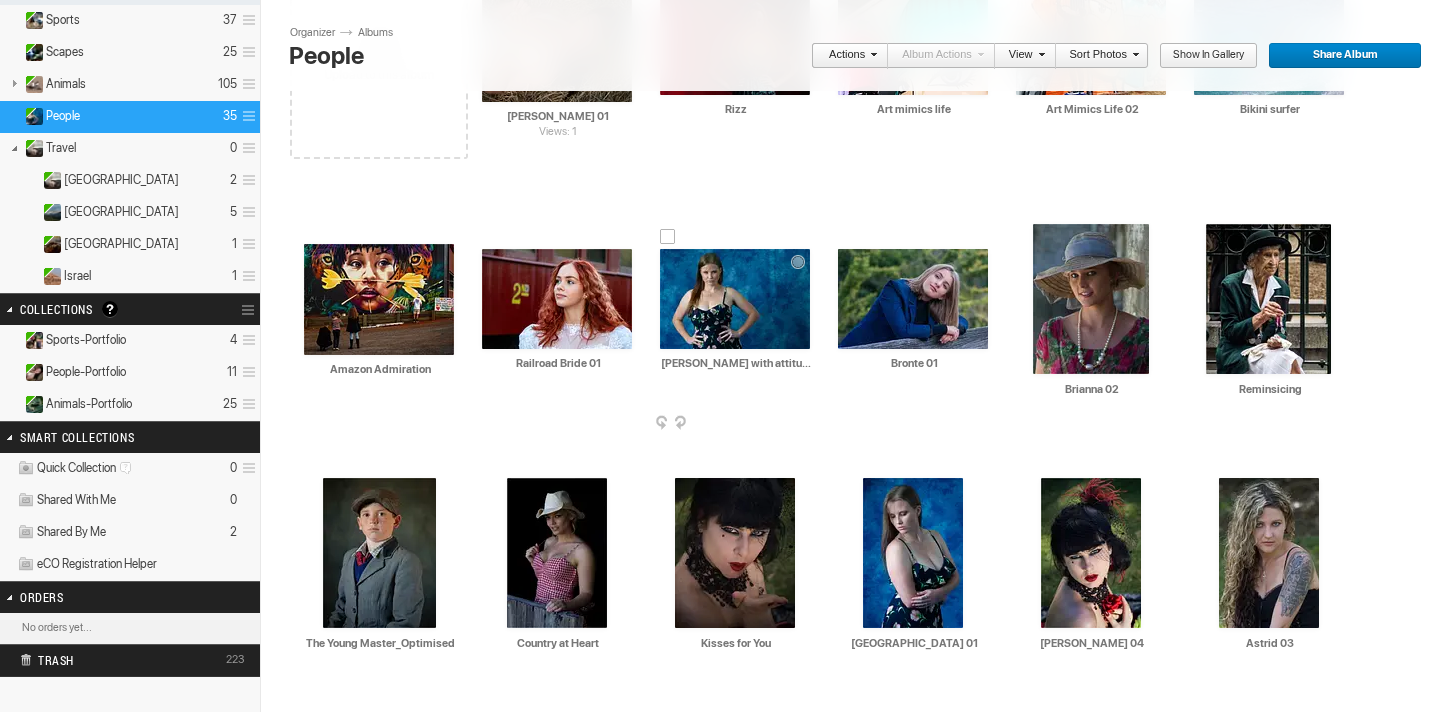 scroll, scrollTop: 325, scrollLeft: 0, axis: vertical 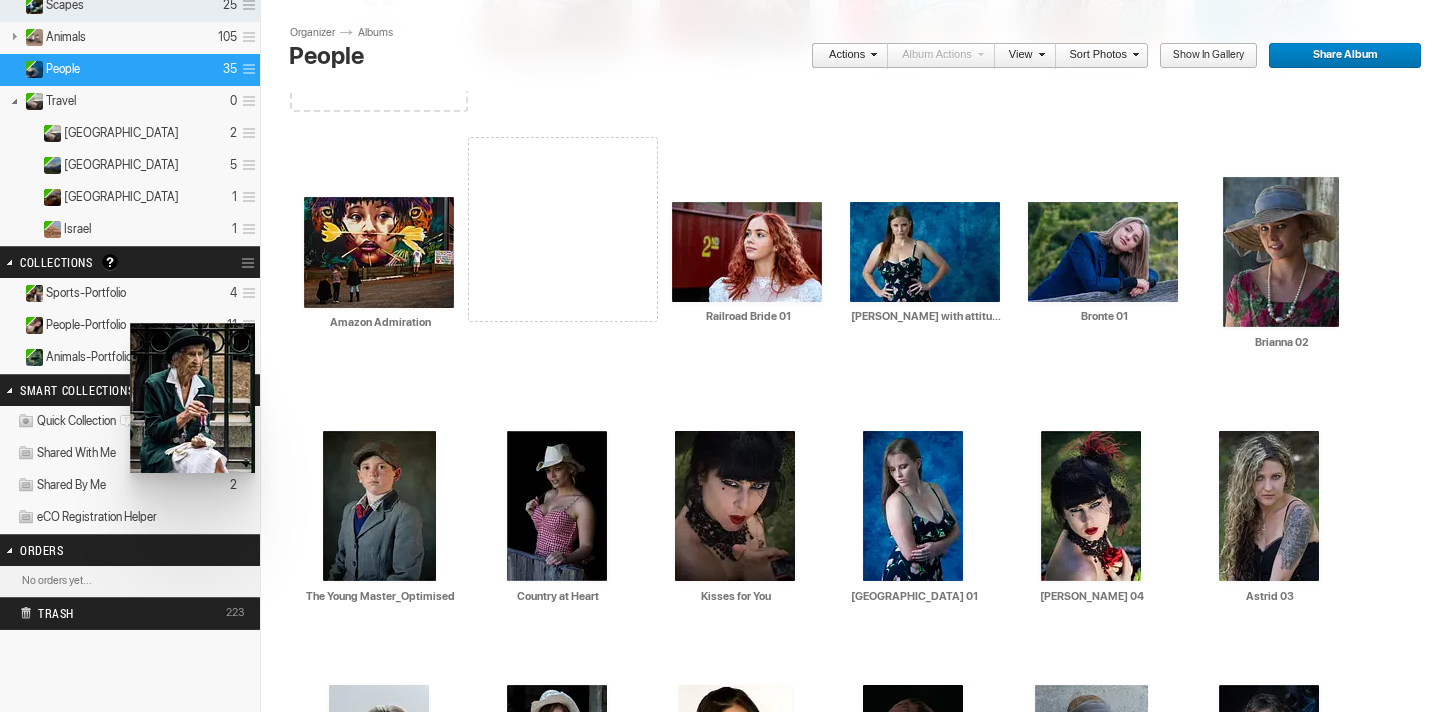 drag, startPoint x: 1263, startPoint y: 273, endPoint x: 142, endPoint y: 329, distance: 1122.3978 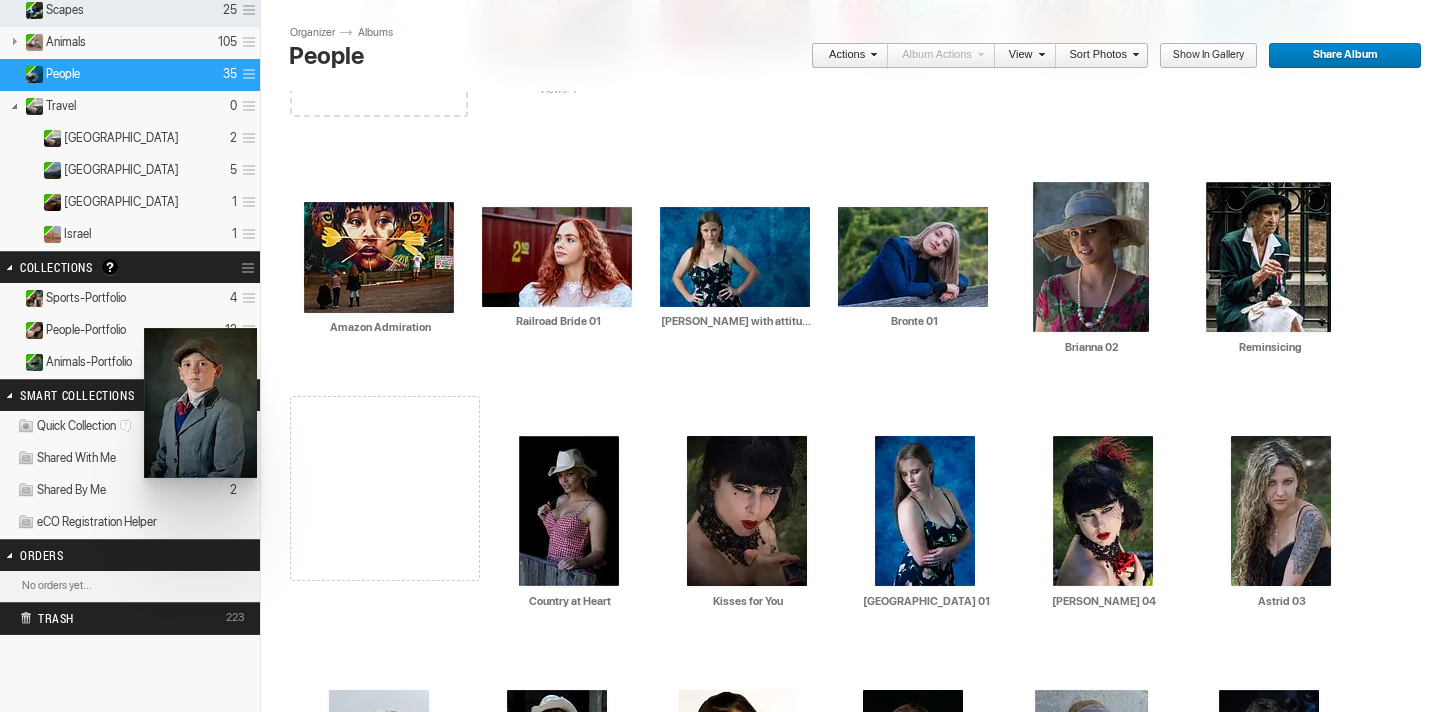 drag, startPoint x: 371, startPoint y: 480, endPoint x: 148, endPoint y: 331, distance: 268.1977 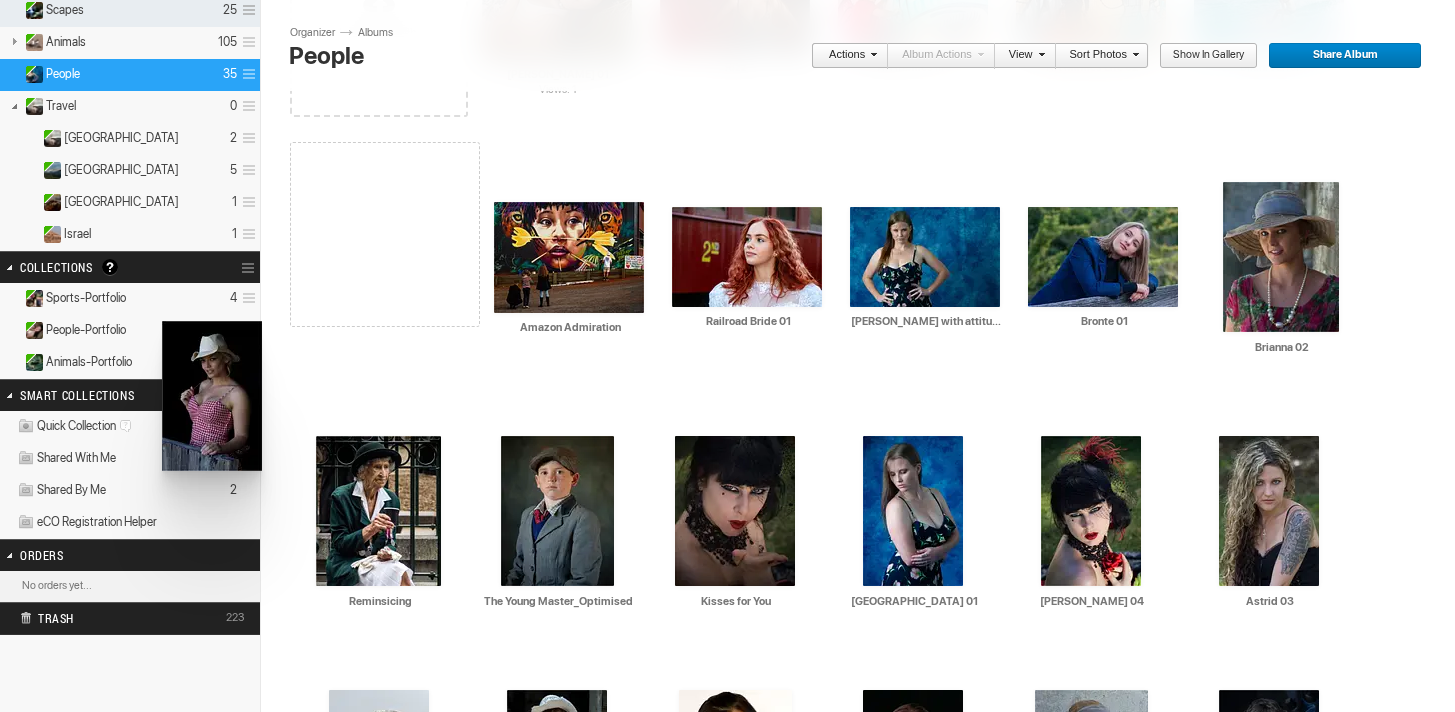 drag, startPoint x: 569, startPoint y: 512, endPoint x: 191, endPoint y: 329, distance: 419.96786 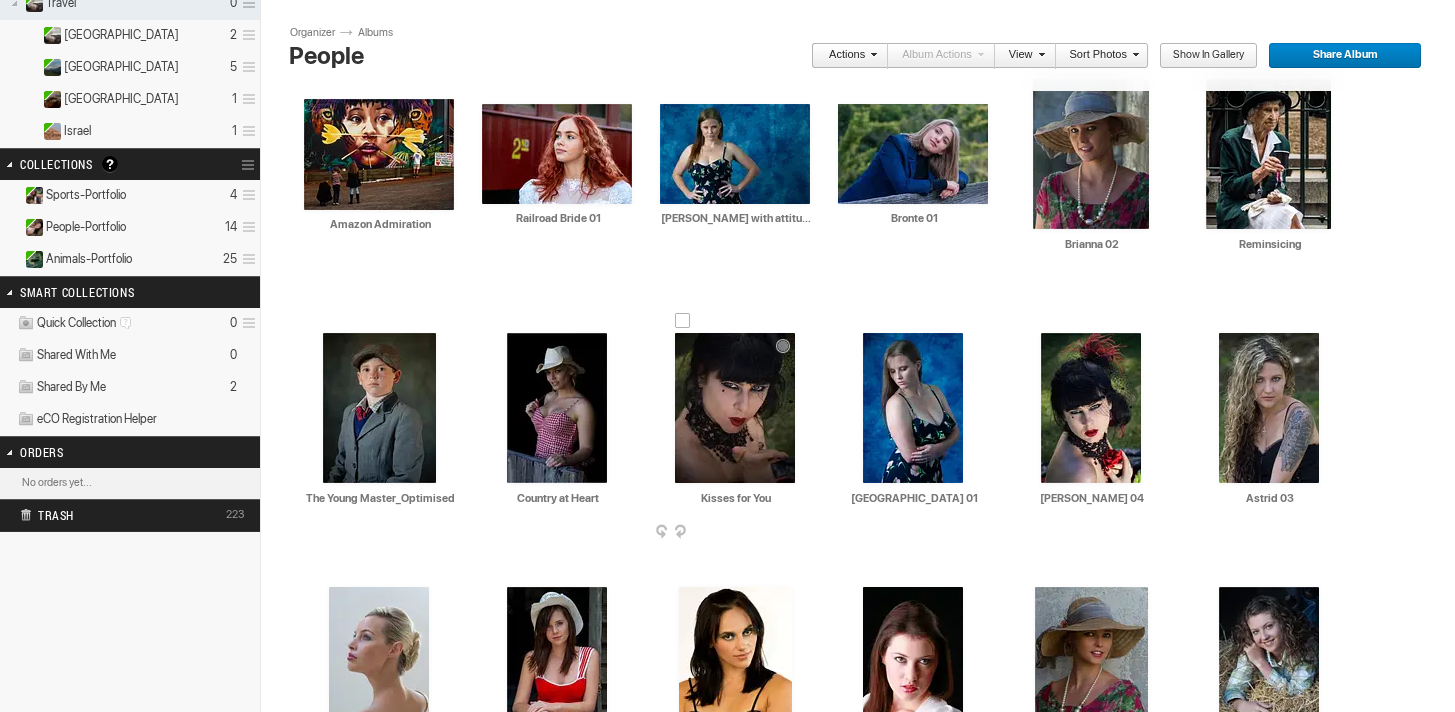 scroll, scrollTop: 445, scrollLeft: 0, axis: vertical 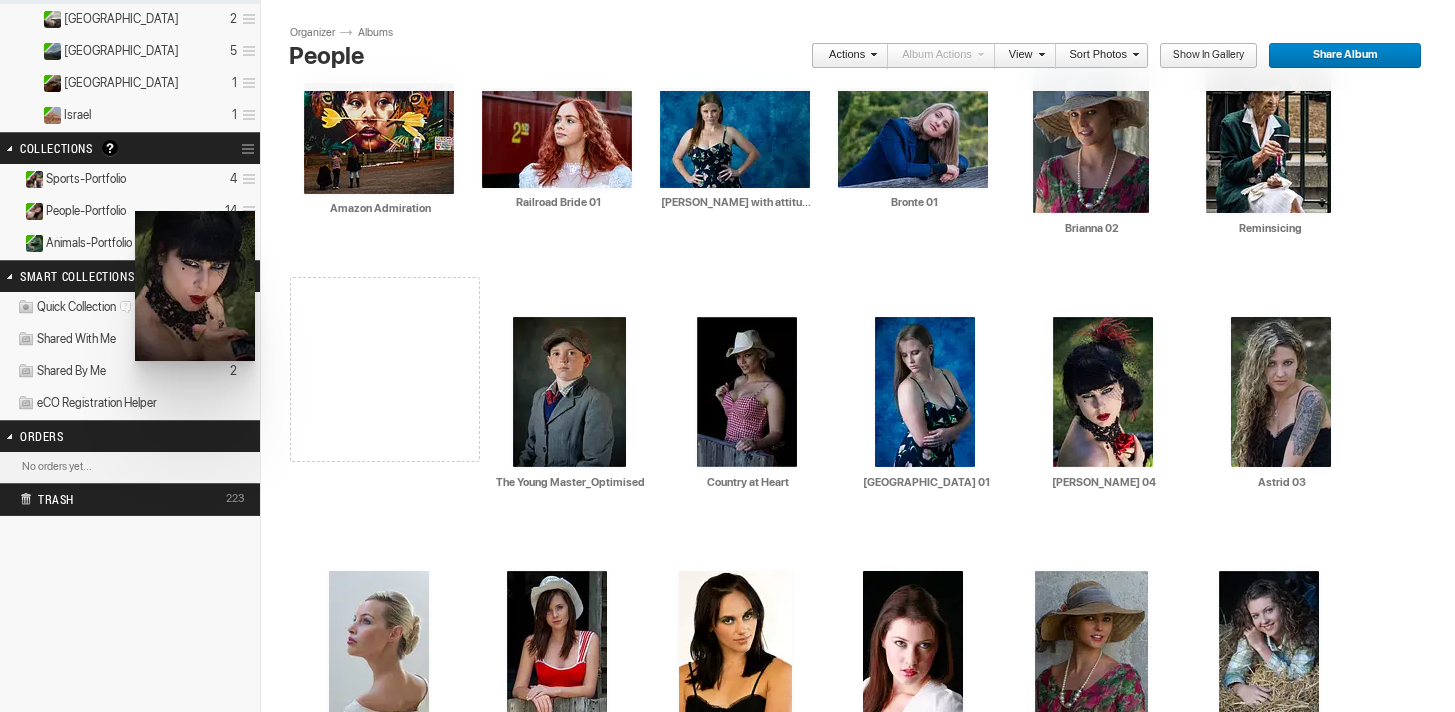 drag, startPoint x: 727, startPoint y: 395, endPoint x: 133, endPoint y: 211, distance: 621.84564 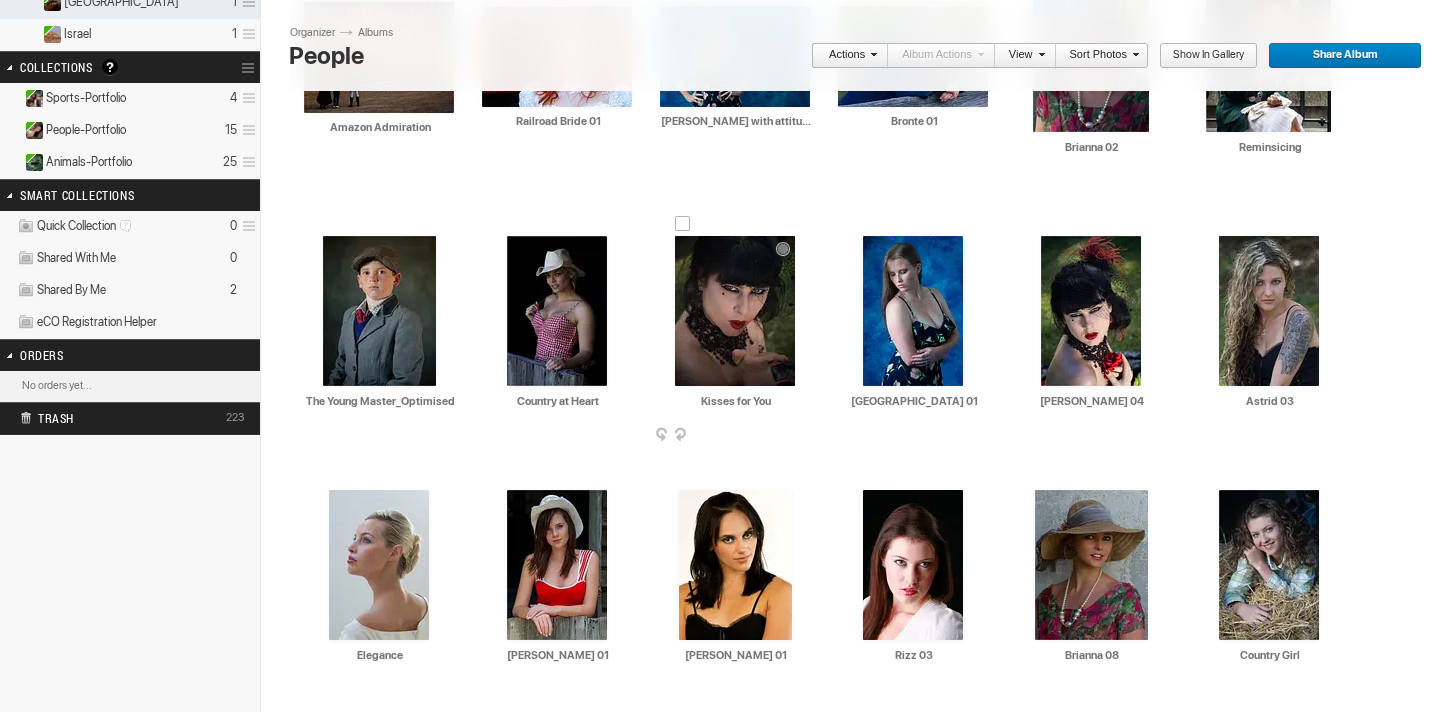 scroll, scrollTop: 535, scrollLeft: 0, axis: vertical 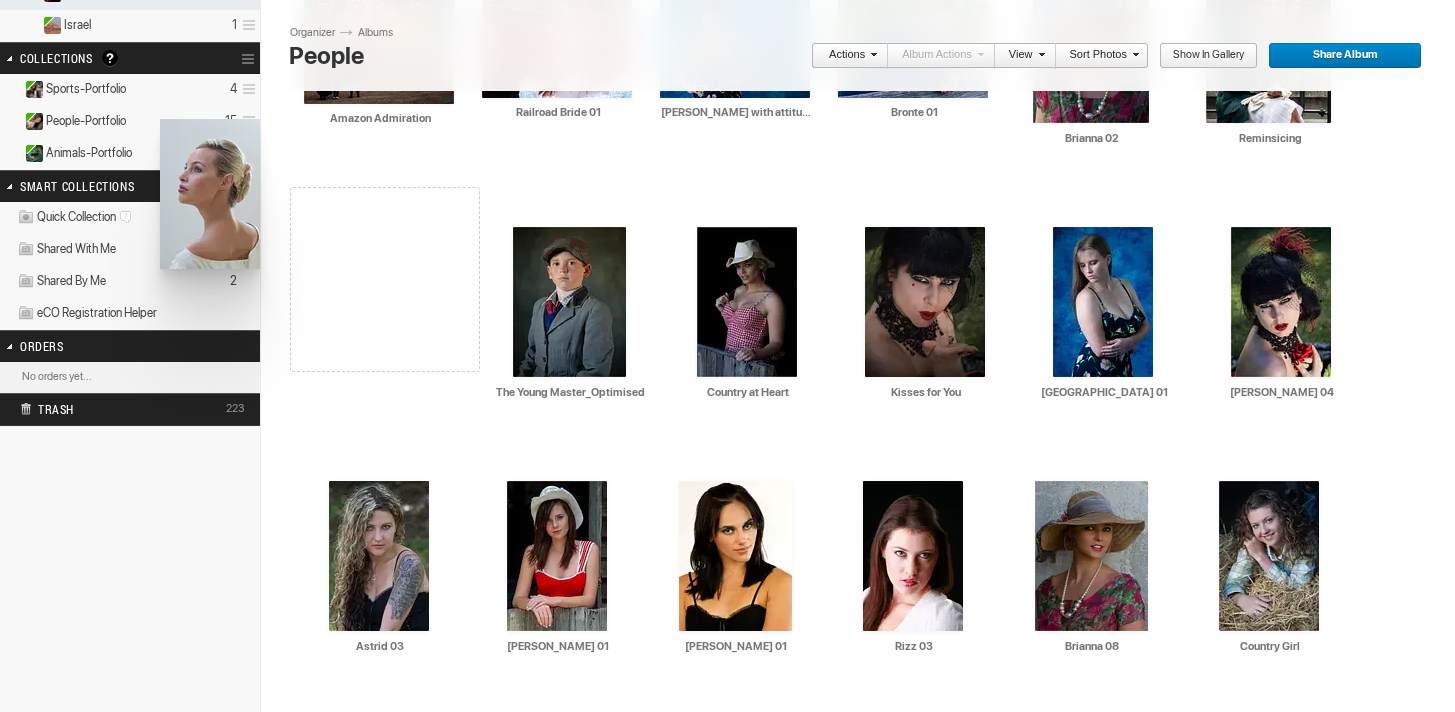 drag, startPoint x: 385, startPoint y: 528, endPoint x: 162, endPoint y: 122, distance: 463.2116 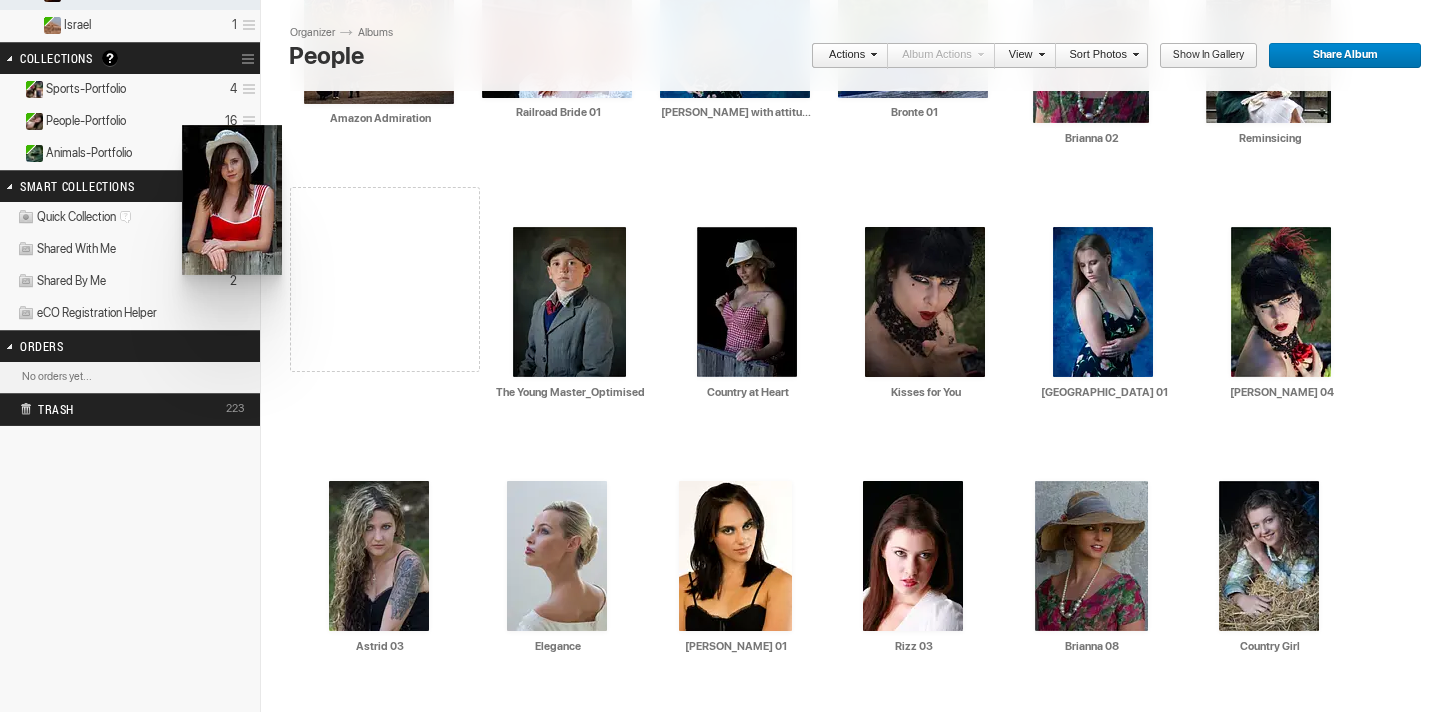 drag, startPoint x: 564, startPoint y: 538, endPoint x: 195, endPoint y: 131, distance: 549.3724 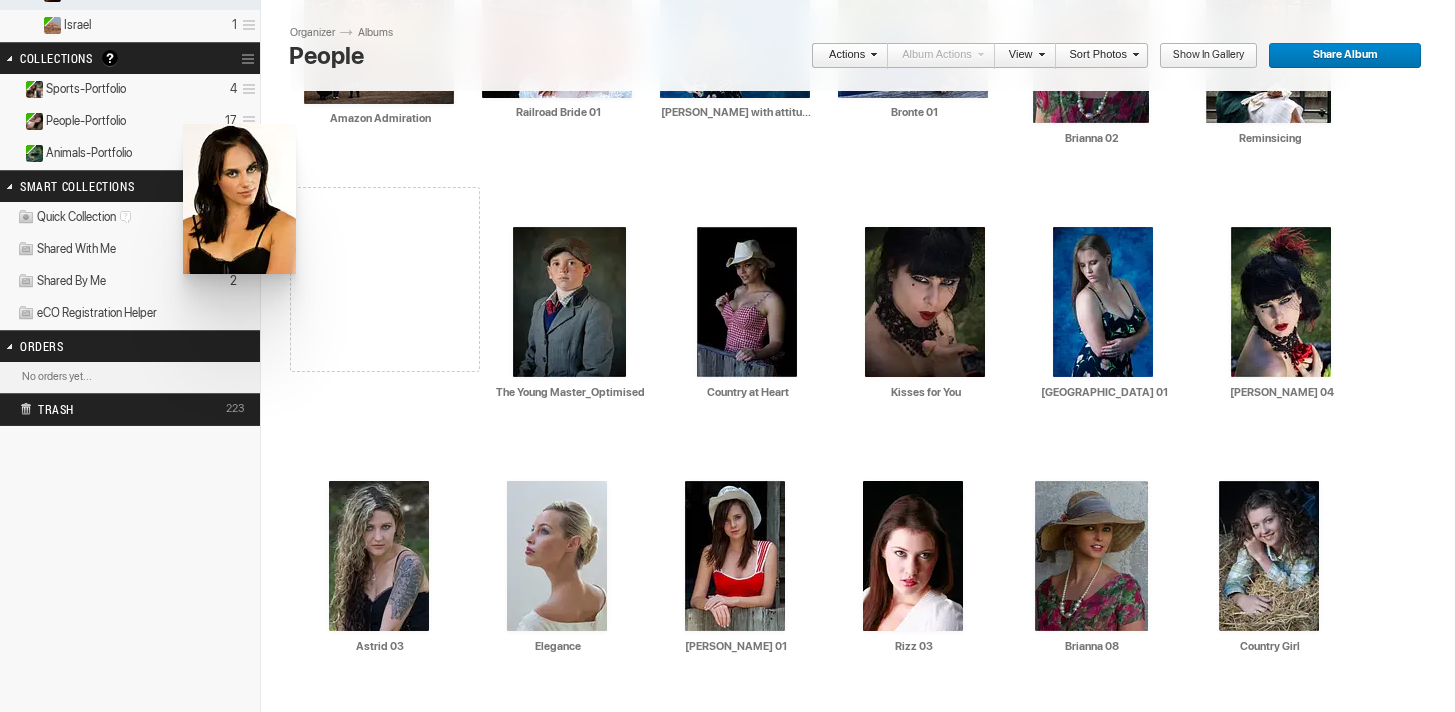 drag, startPoint x: 730, startPoint y: 557, endPoint x: 184, endPoint y: 125, distance: 696.2327 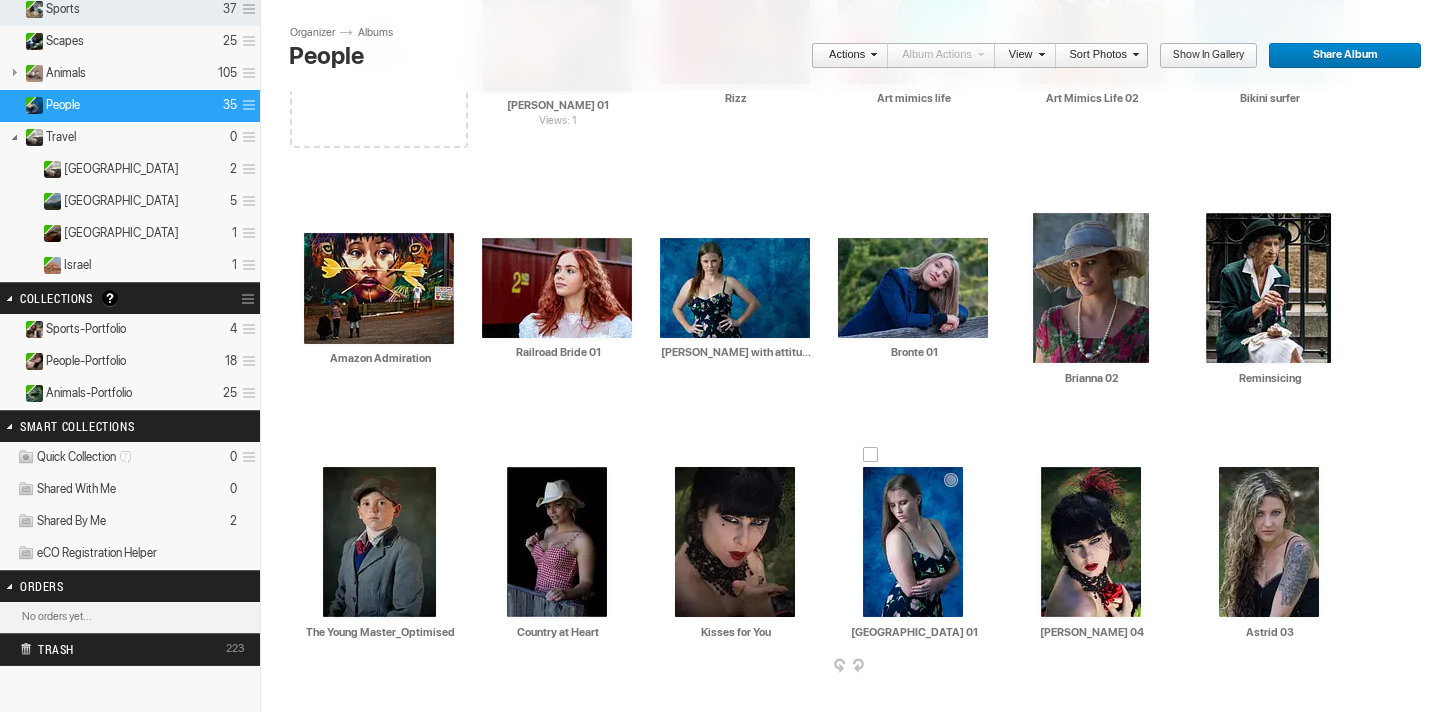 scroll, scrollTop: 290, scrollLeft: 0, axis: vertical 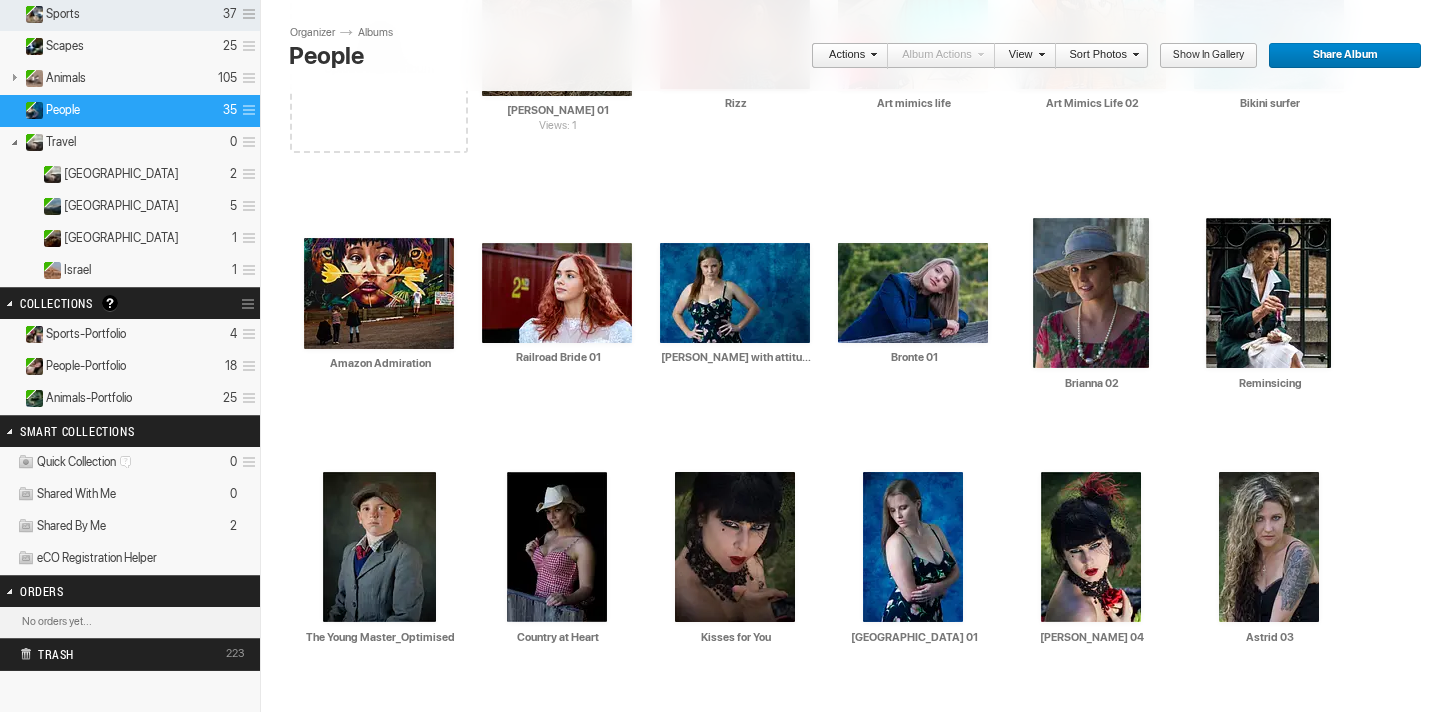 click on "People-Portfolio
18" at bounding box center [130, 367] 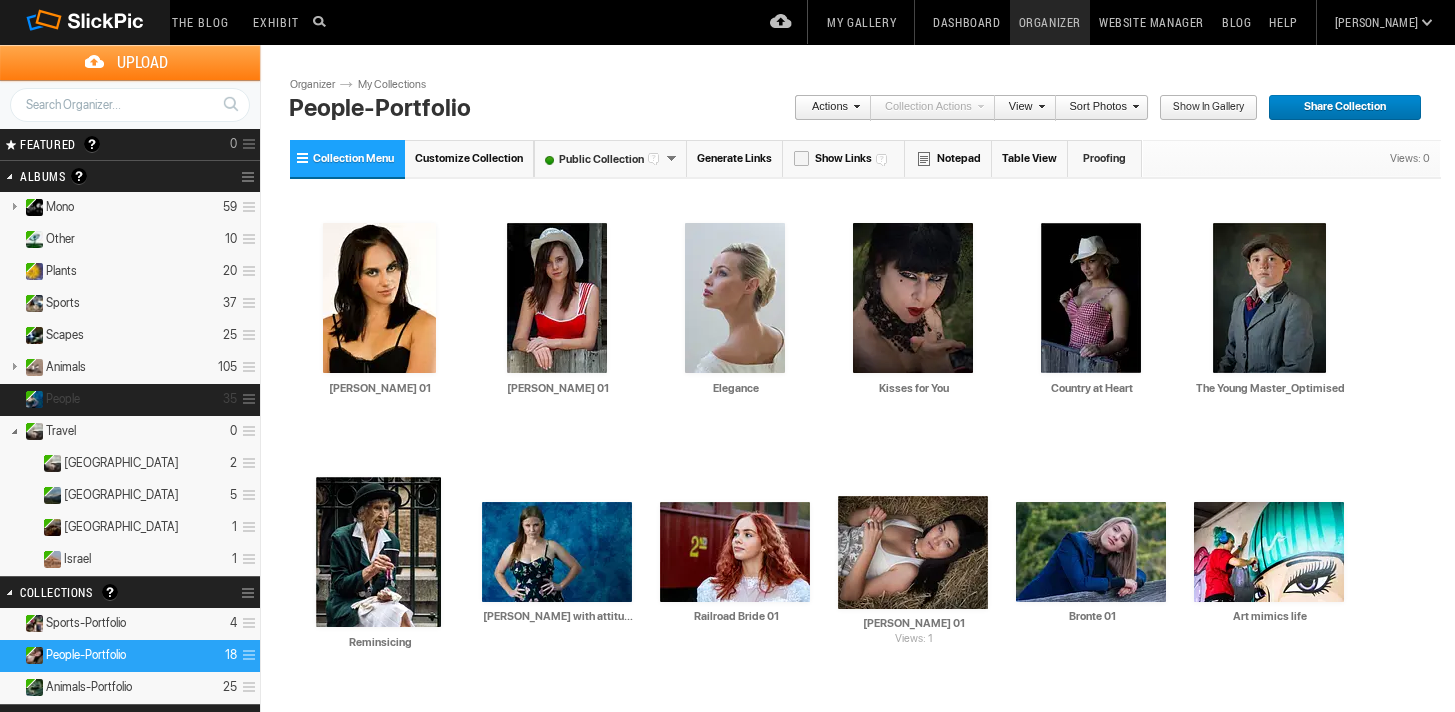 scroll, scrollTop: 6, scrollLeft: 0, axis: vertical 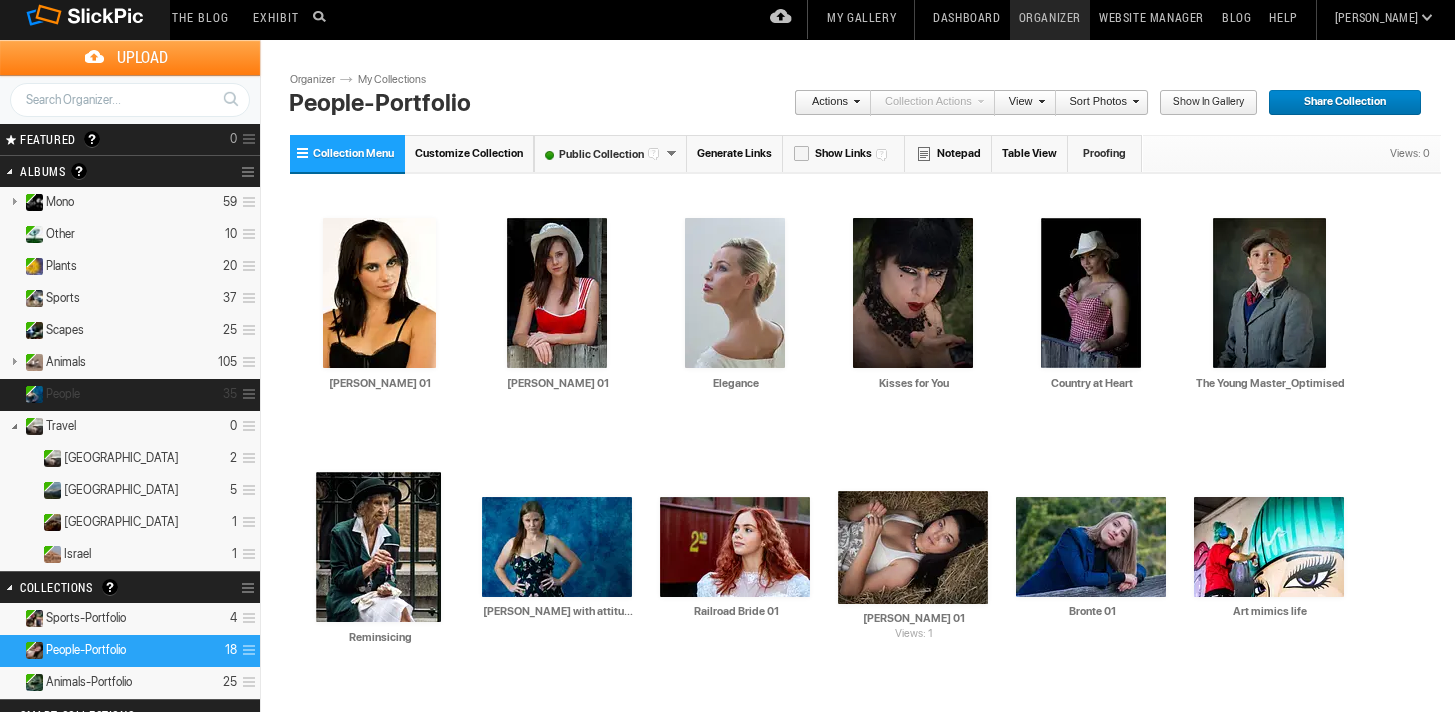 click on "People
35" at bounding box center [130, 395] 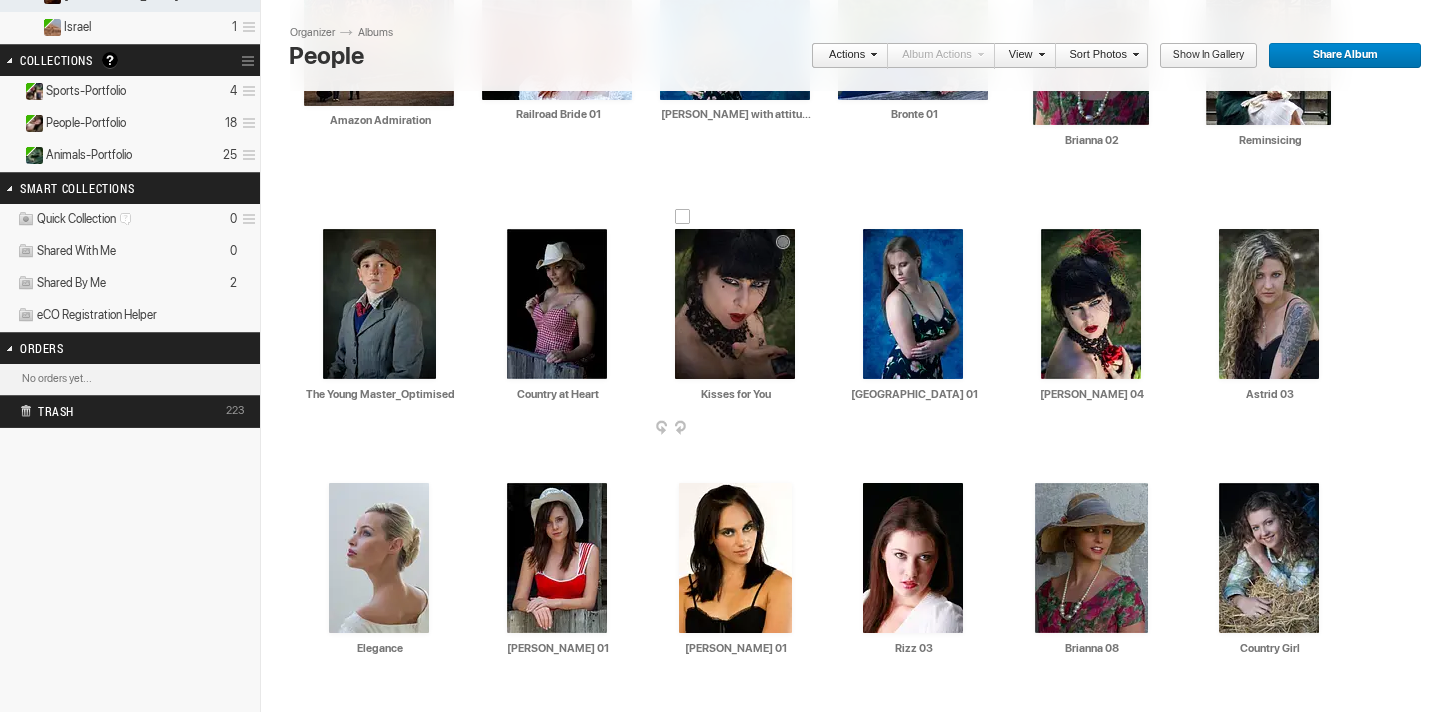 scroll, scrollTop: 528, scrollLeft: 0, axis: vertical 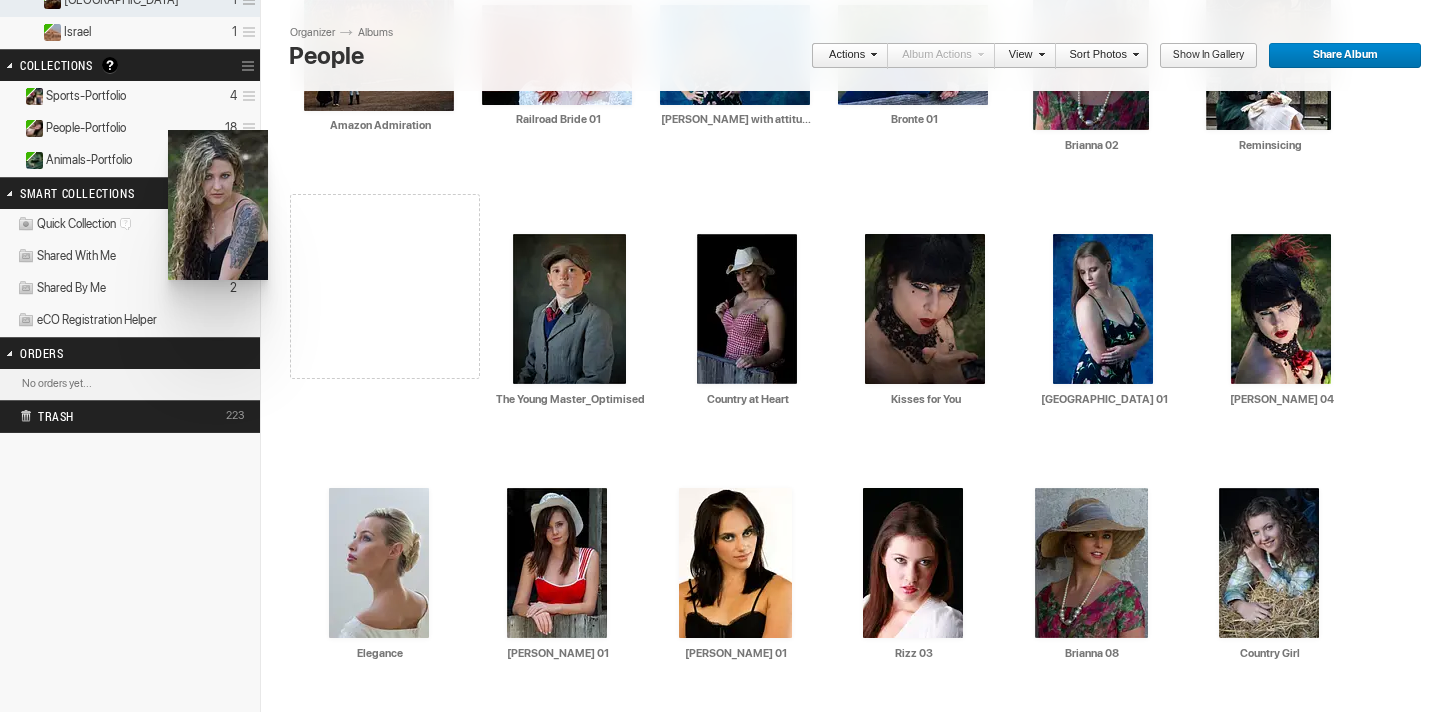 drag, startPoint x: 1269, startPoint y: 329, endPoint x: 168, endPoint y: 131, distance: 1118.6621 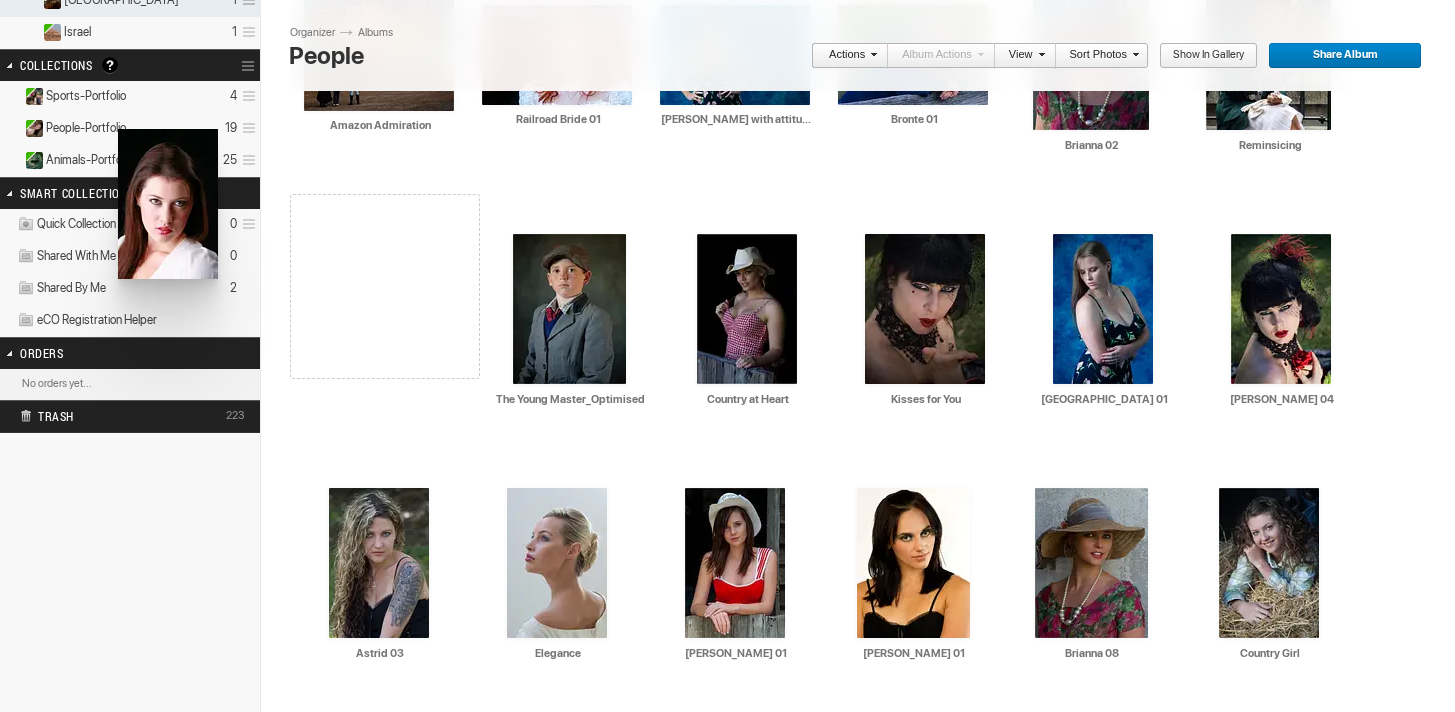 drag, startPoint x: 900, startPoint y: 546, endPoint x: 116, endPoint y: 129, distance: 888.00055 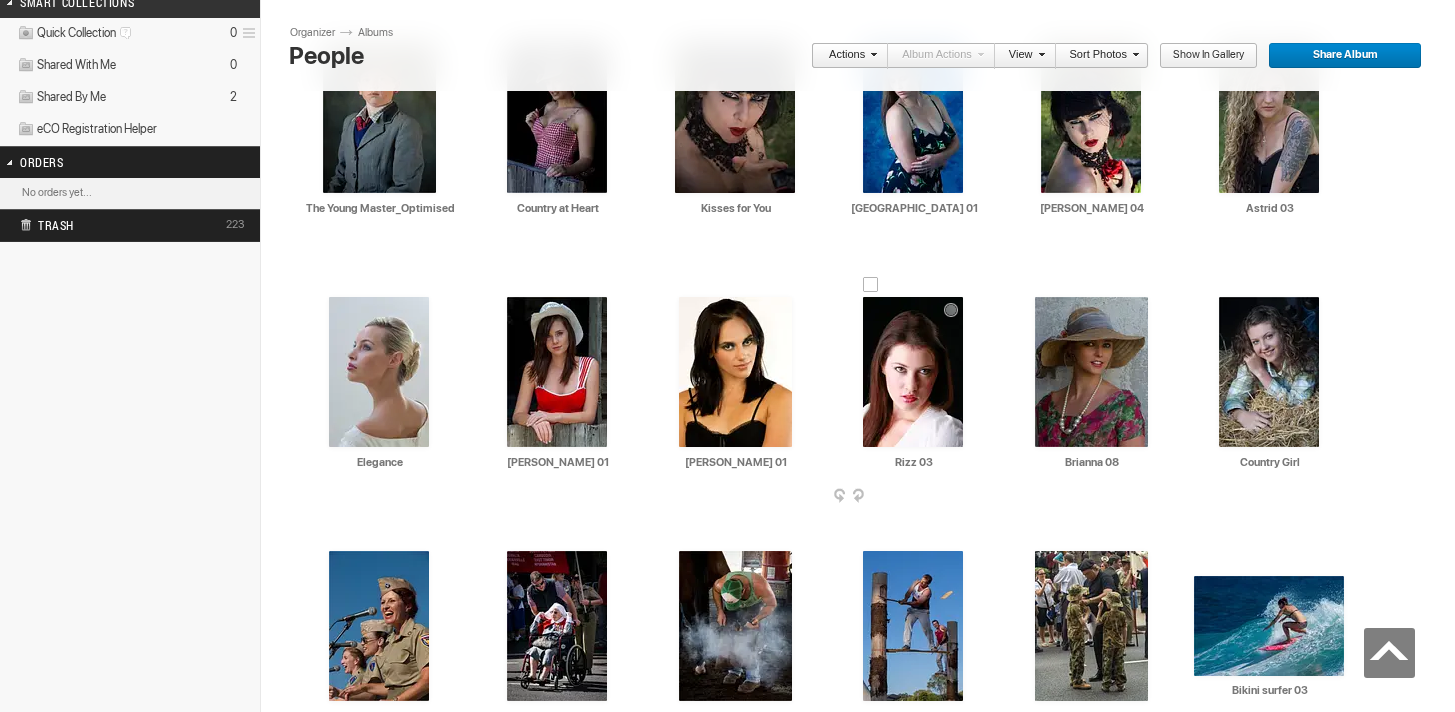 scroll, scrollTop: 715, scrollLeft: 0, axis: vertical 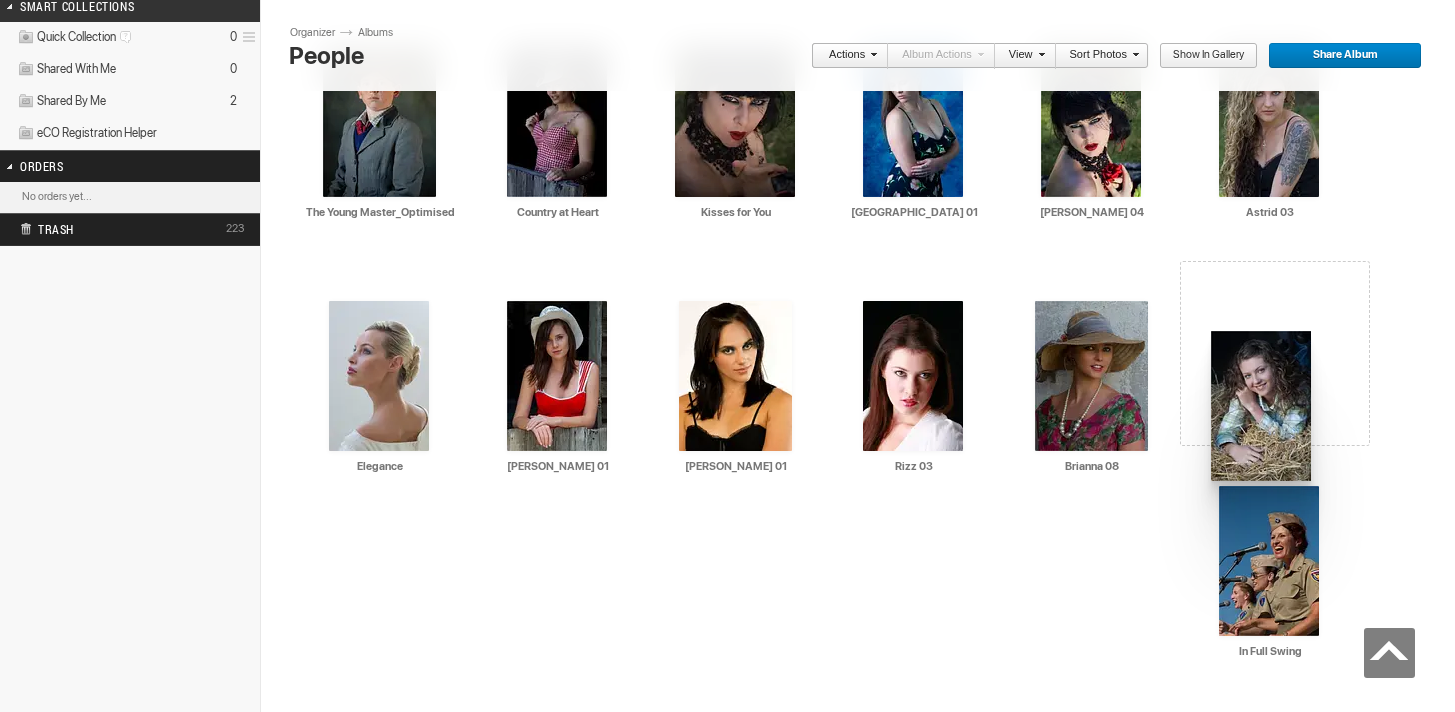 drag, startPoint x: 1266, startPoint y: 378, endPoint x: 1209, endPoint y: 327, distance: 76.48529 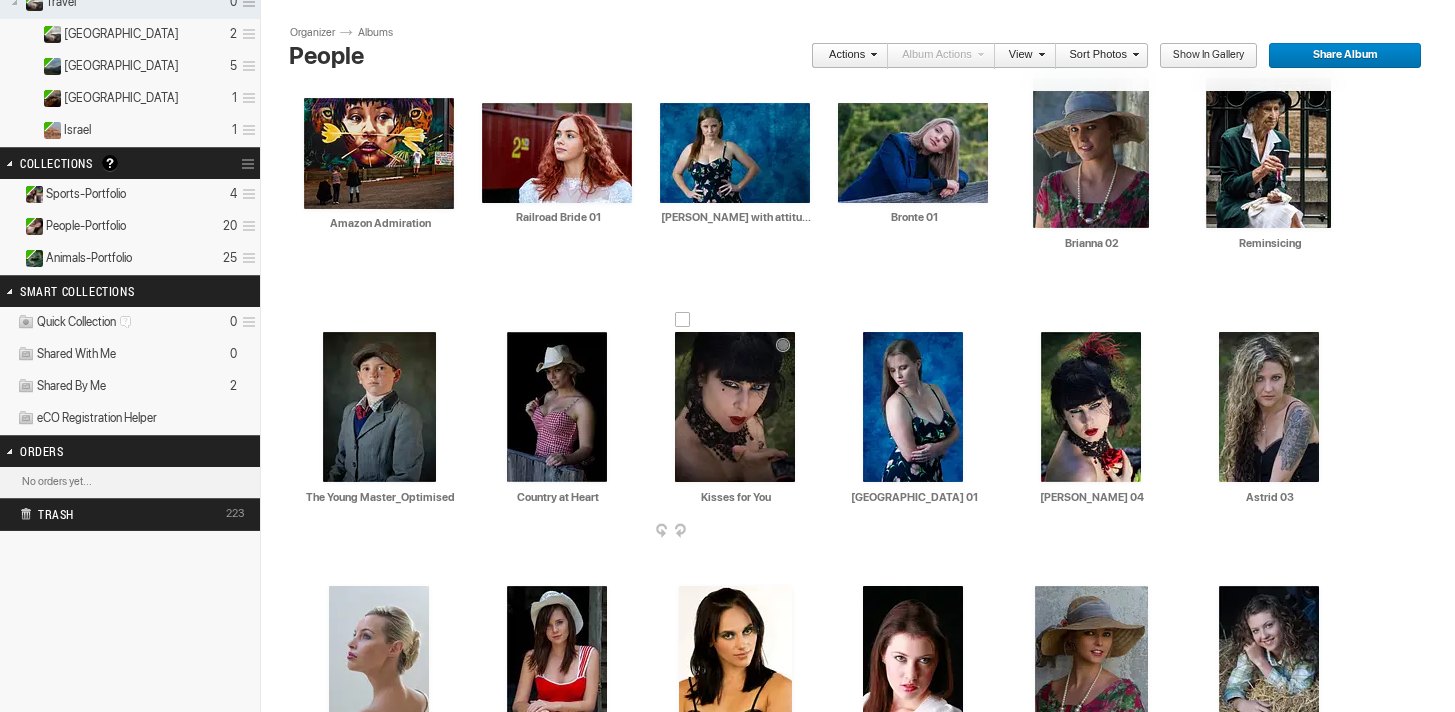 scroll, scrollTop: 439, scrollLeft: 0, axis: vertical 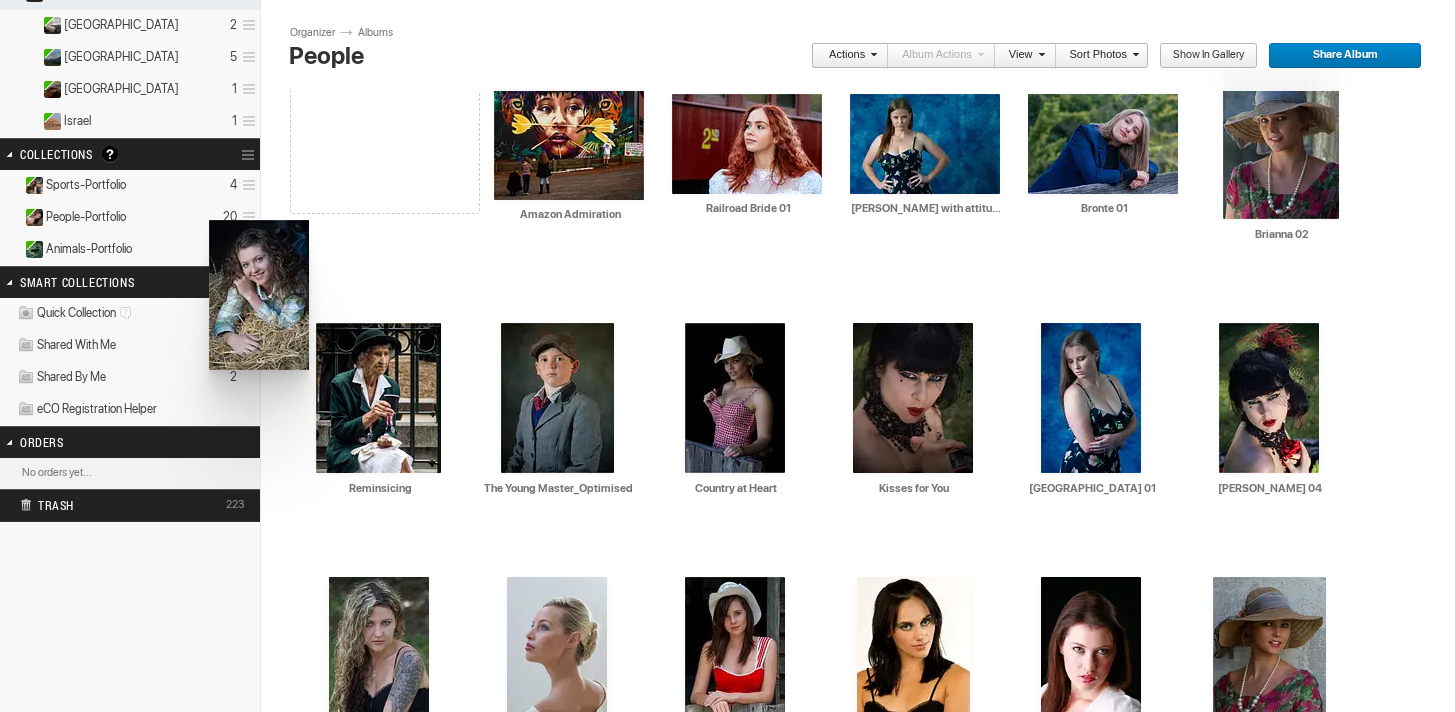 drag, startPoint x: 1273, startPoint y: 608, endPoint x: 212, endPoint y: 225, distance: 1128.0115 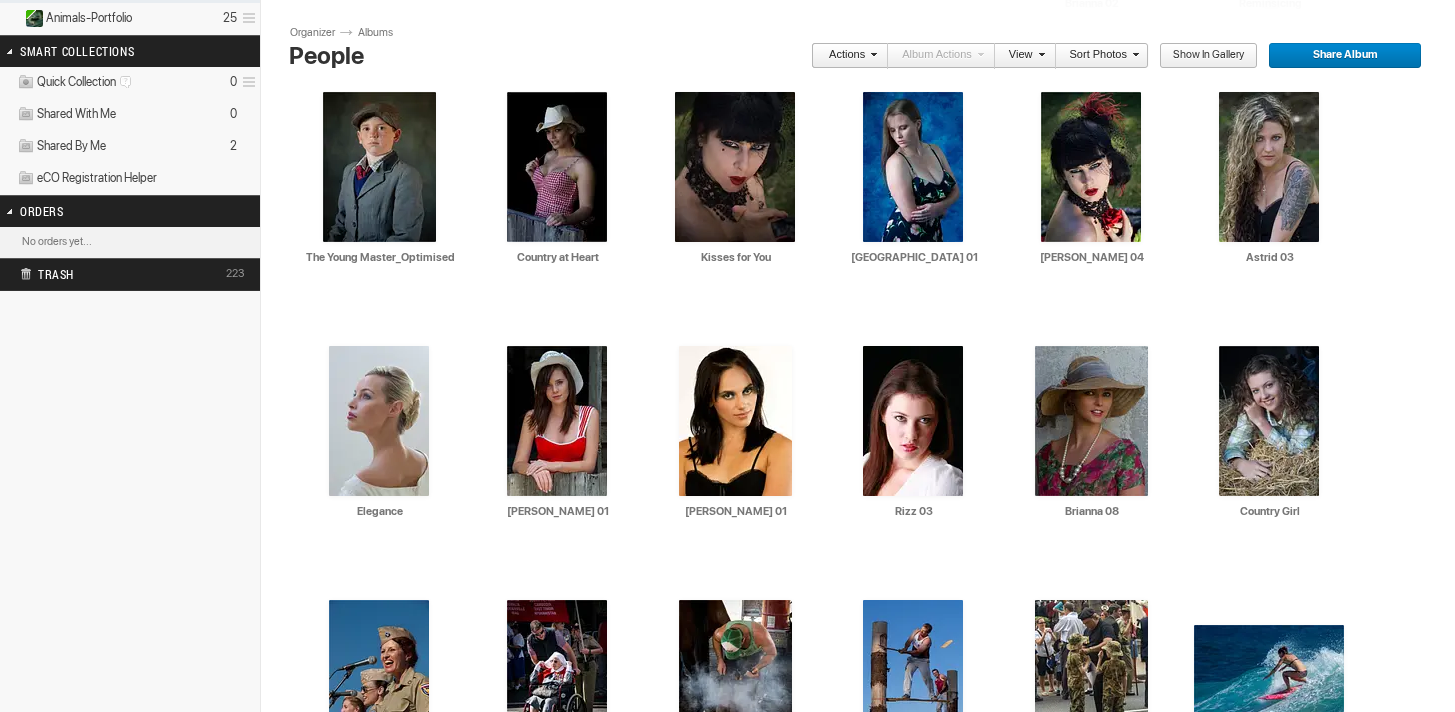 scroll, scrollTop: 645, scrollLeft: 0, axis: vertical 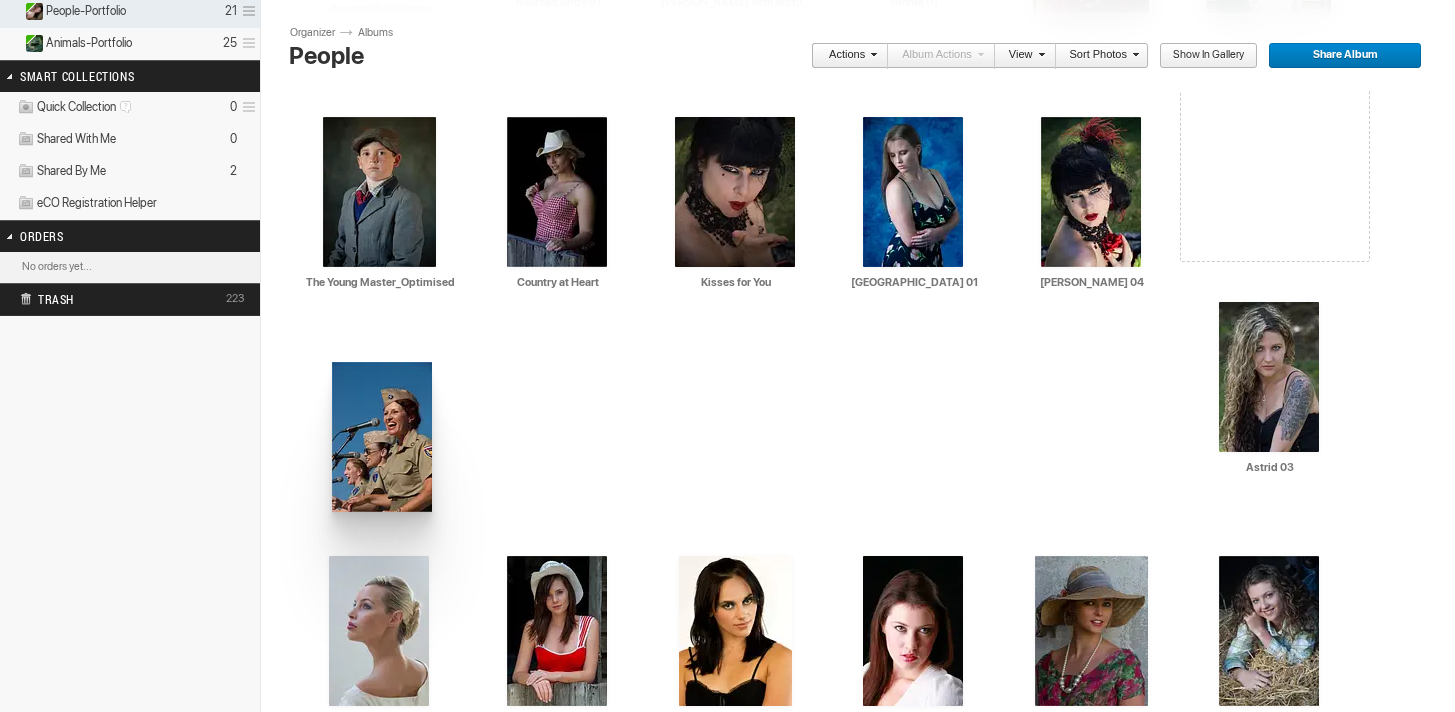 drag, startPoint x: 371, startPoint y: 649, endPoint x: 330, endPoint y: 362, distance: 289.9138 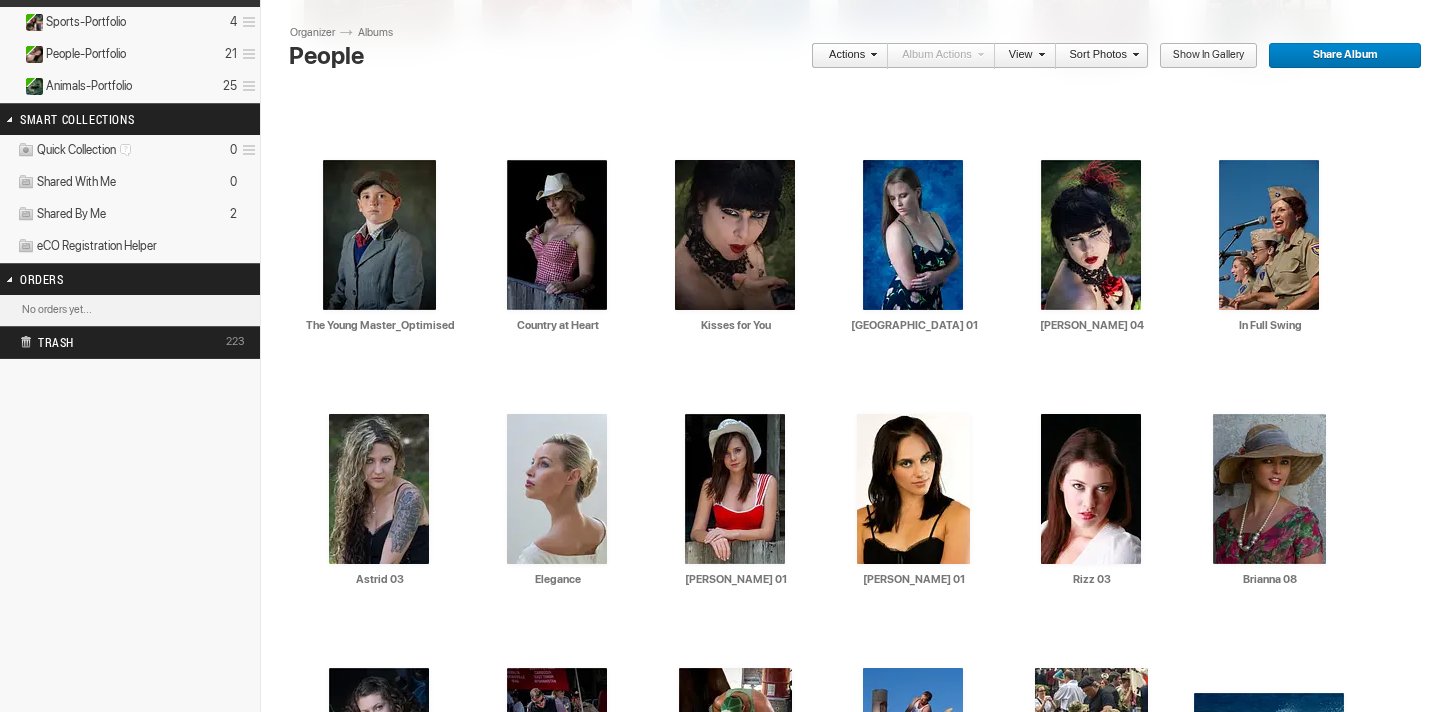 scroll, scrollTop: 626, scrollLeft: 0, axis: vertical 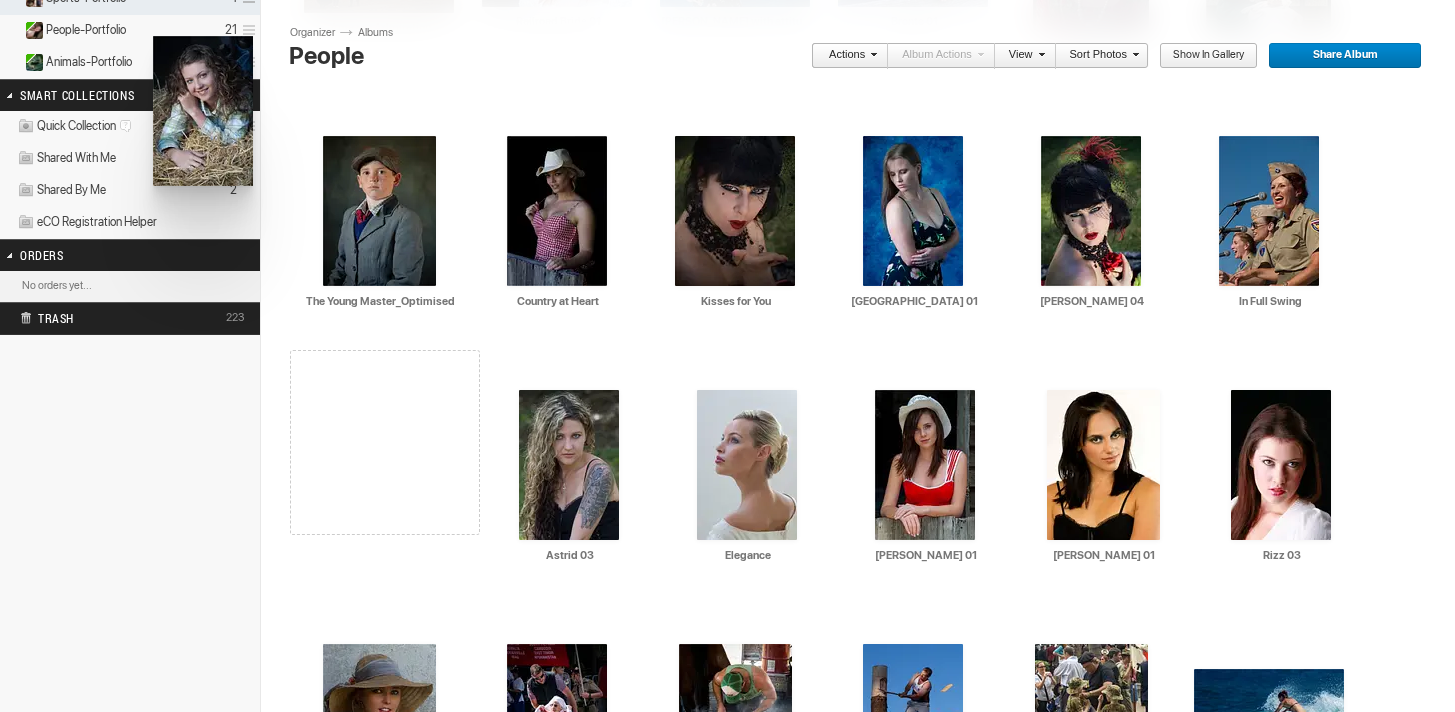 drag, startPoint x: 367, startPoint y: 675, endPoint x: 151, endPoint y: 36, distance: 674.51984 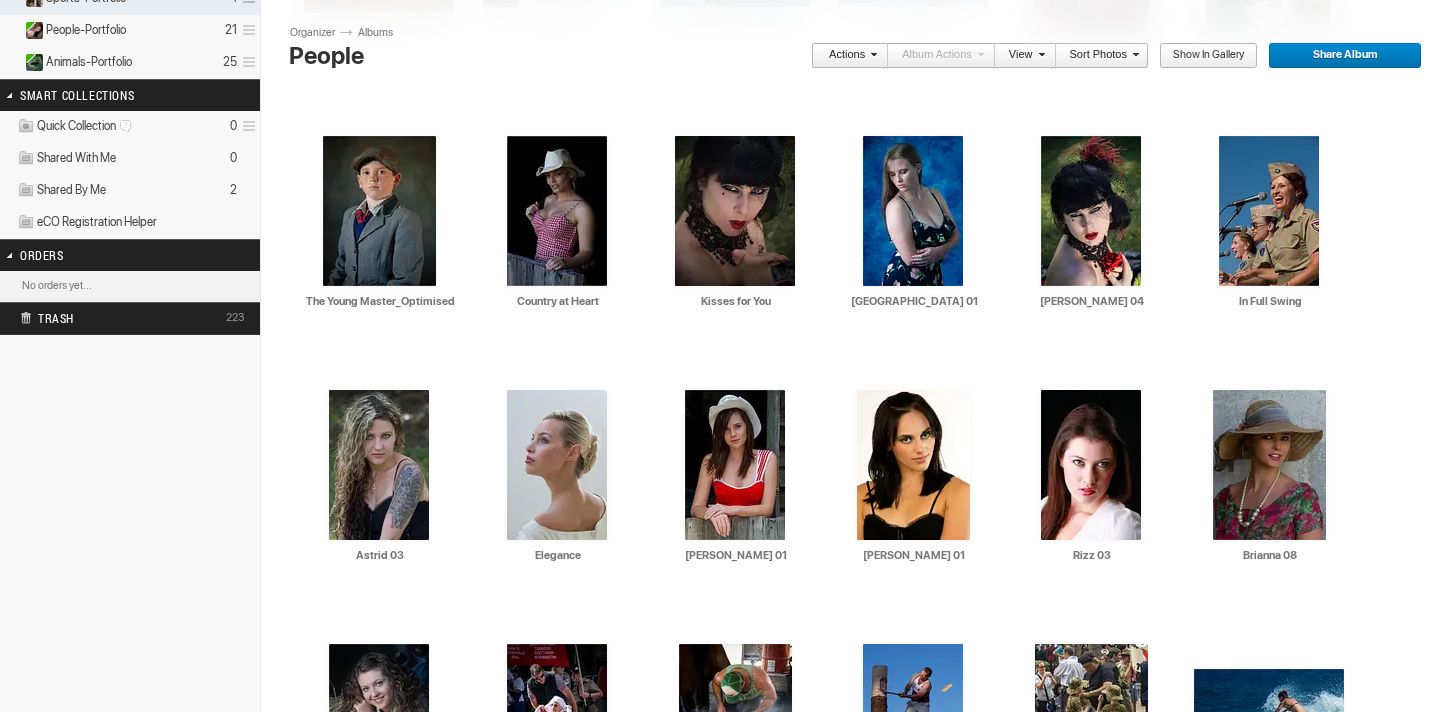 click on "People-Portfolio
21" at bounding box center [130, 31] 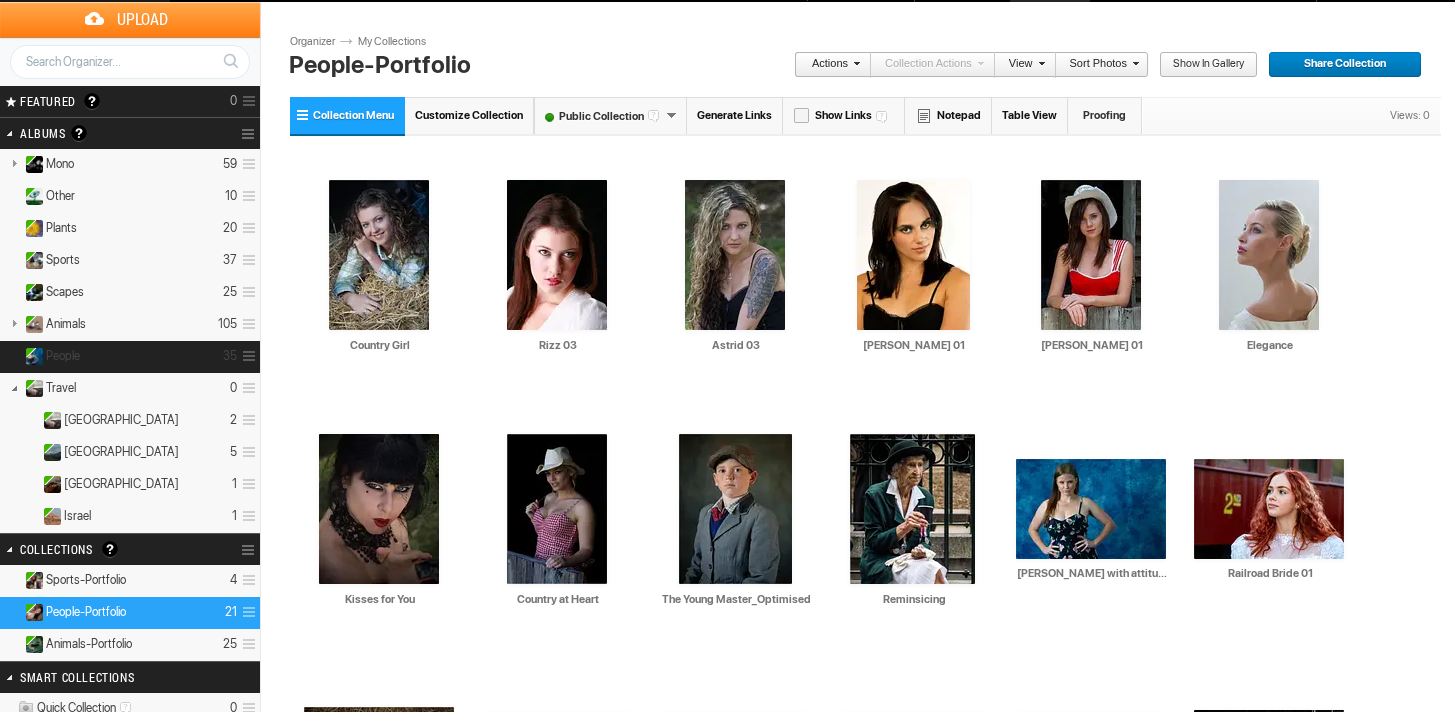 scroll, scrollTop: 36, scrollLeft: 0, axis: vertical 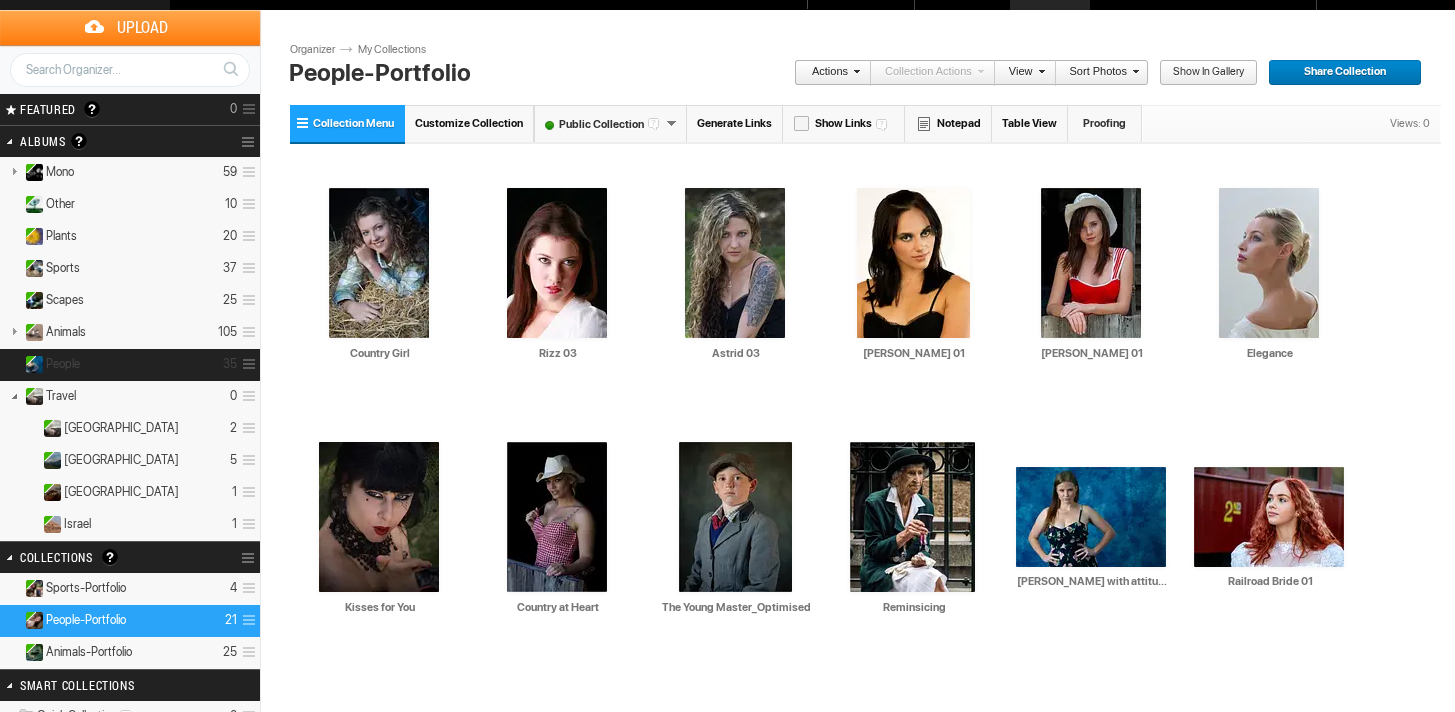 click on "People
35" at bounding box center [130, 365] 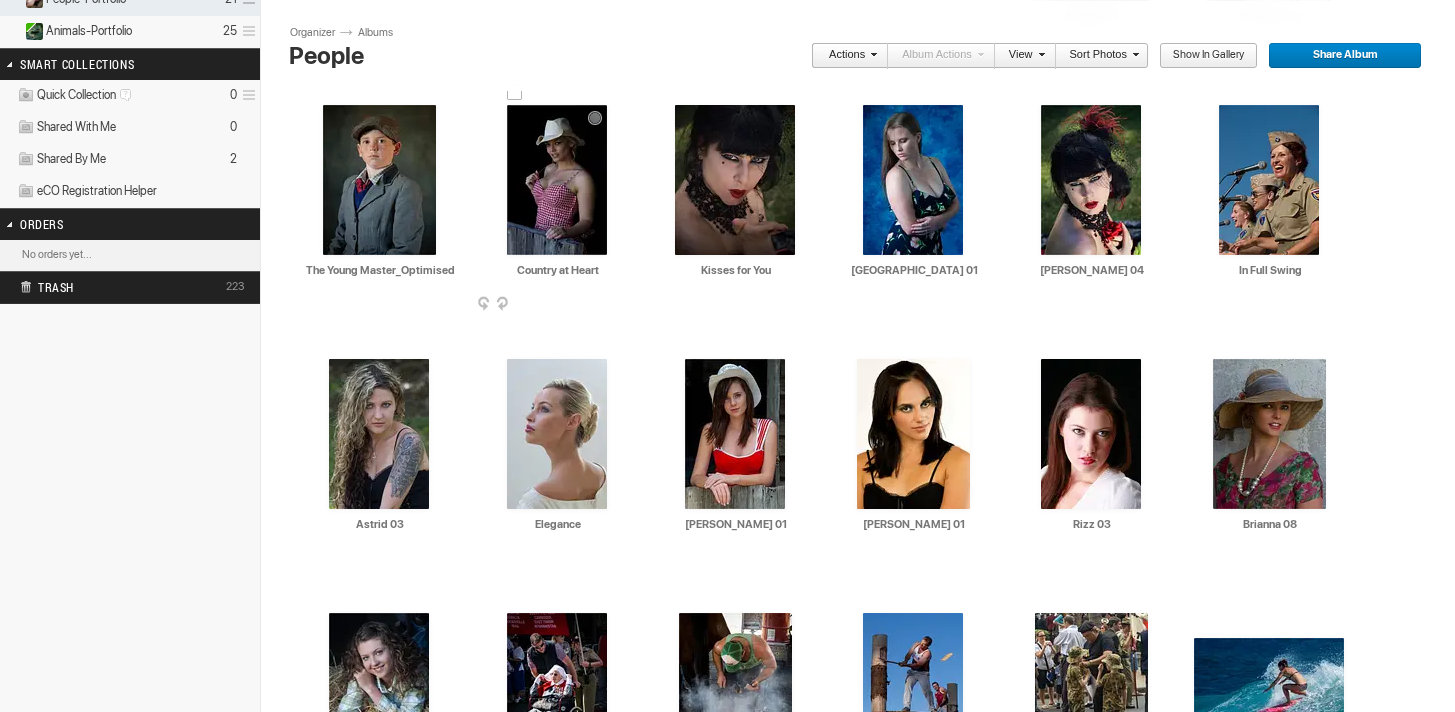 scroll, scrollTop: 664, scrollLeft: 0, axis: vertical 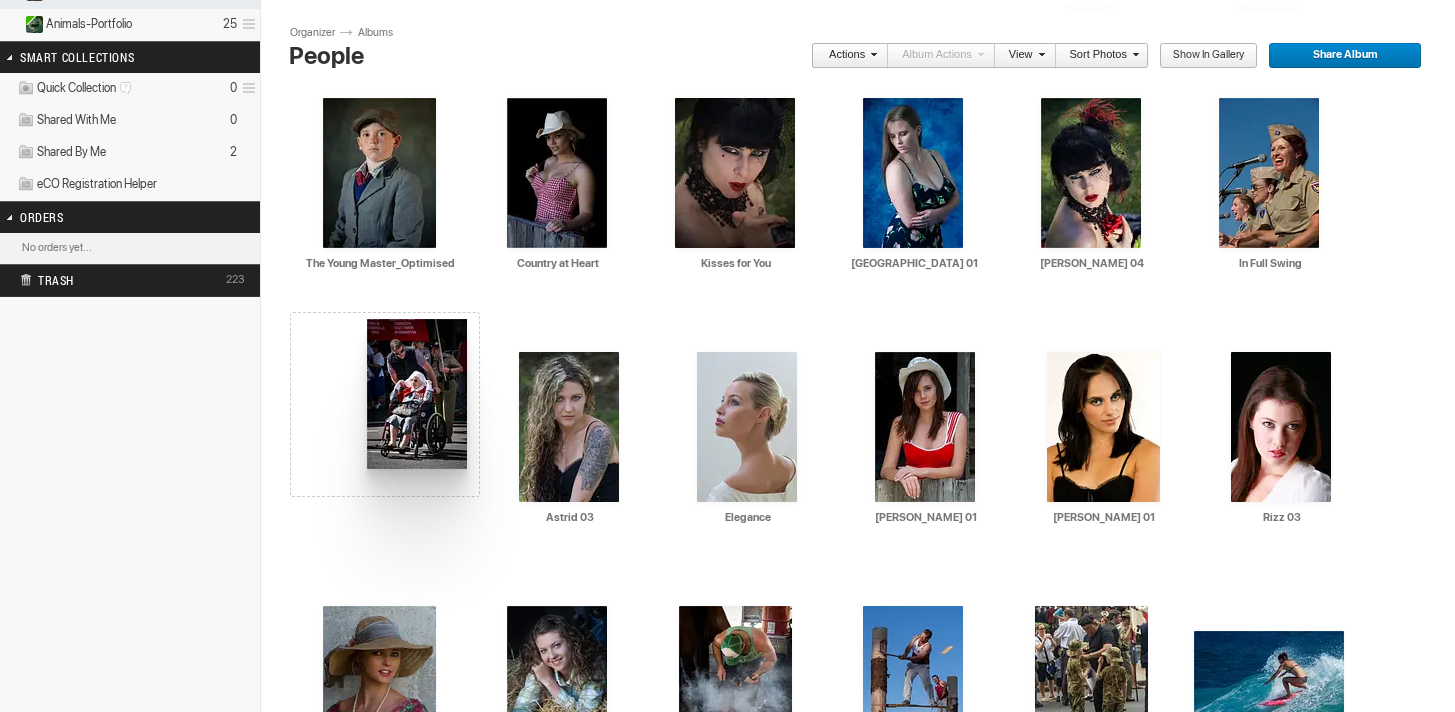 drag, startPoint x: 563, startPoint y: 620, endPoint x: 359, endPoint y: 319, distance: 363.61655 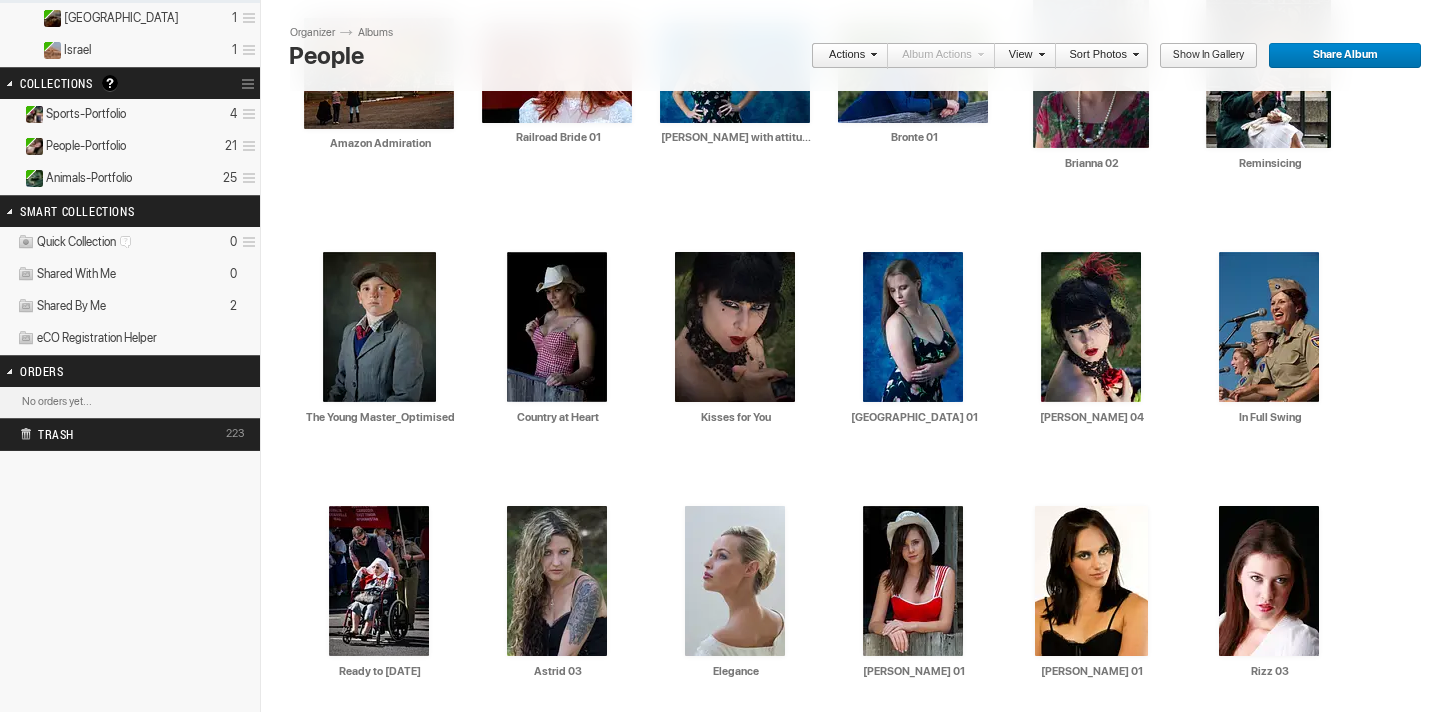 scroll, scrollTop: 497, scrollLeft: 0, axis: vertical 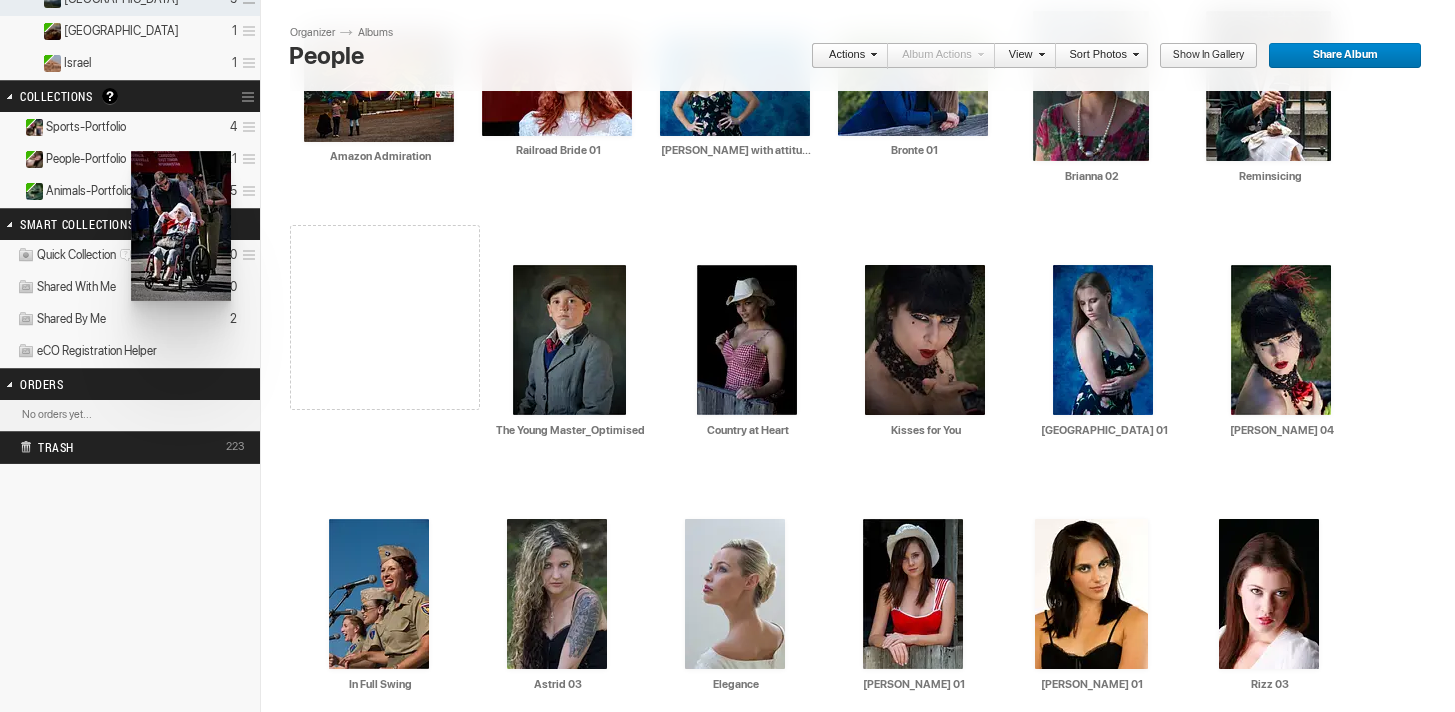 drag, startPoint x: 367, startPoint y: 543, endPoint x: 129, endPoint y: 151, distance: 458.5935 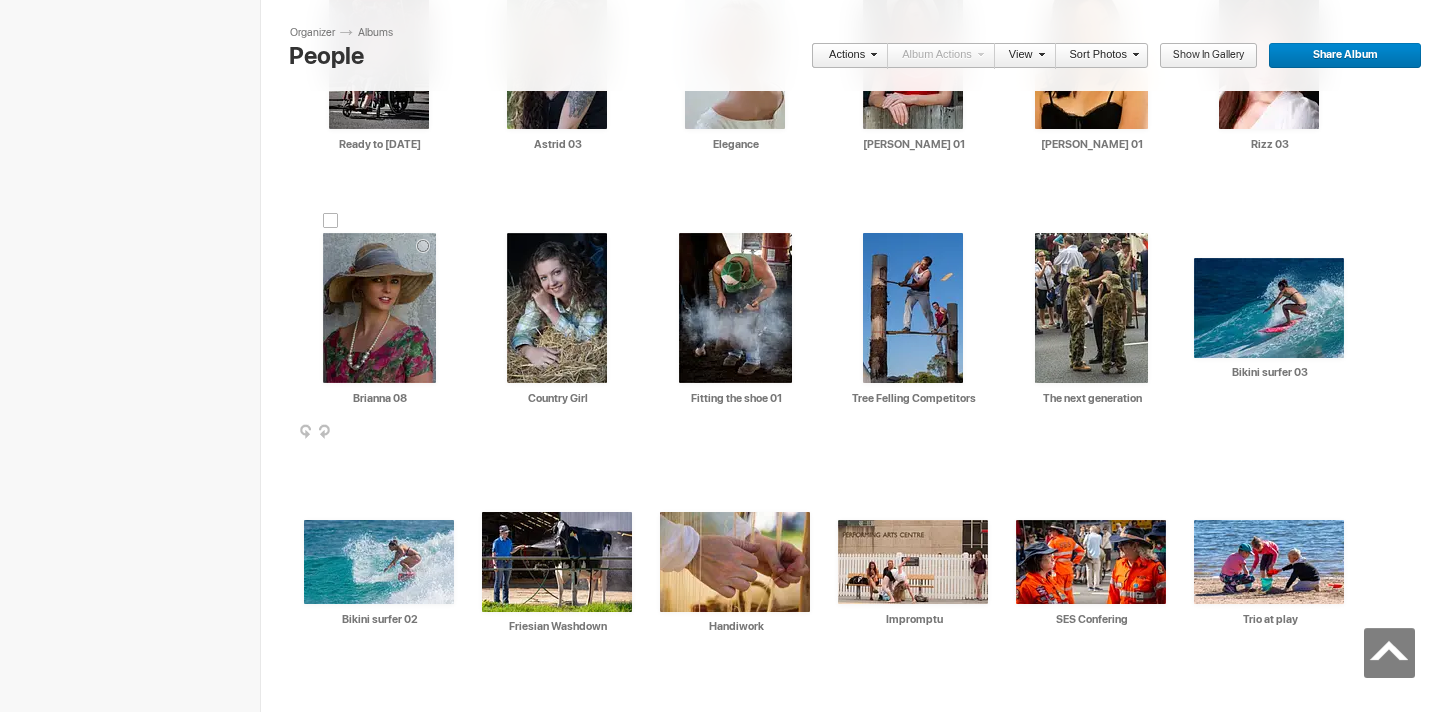 scroll, scrollTop: 1040, scrollLeft: 0, axis: vertical 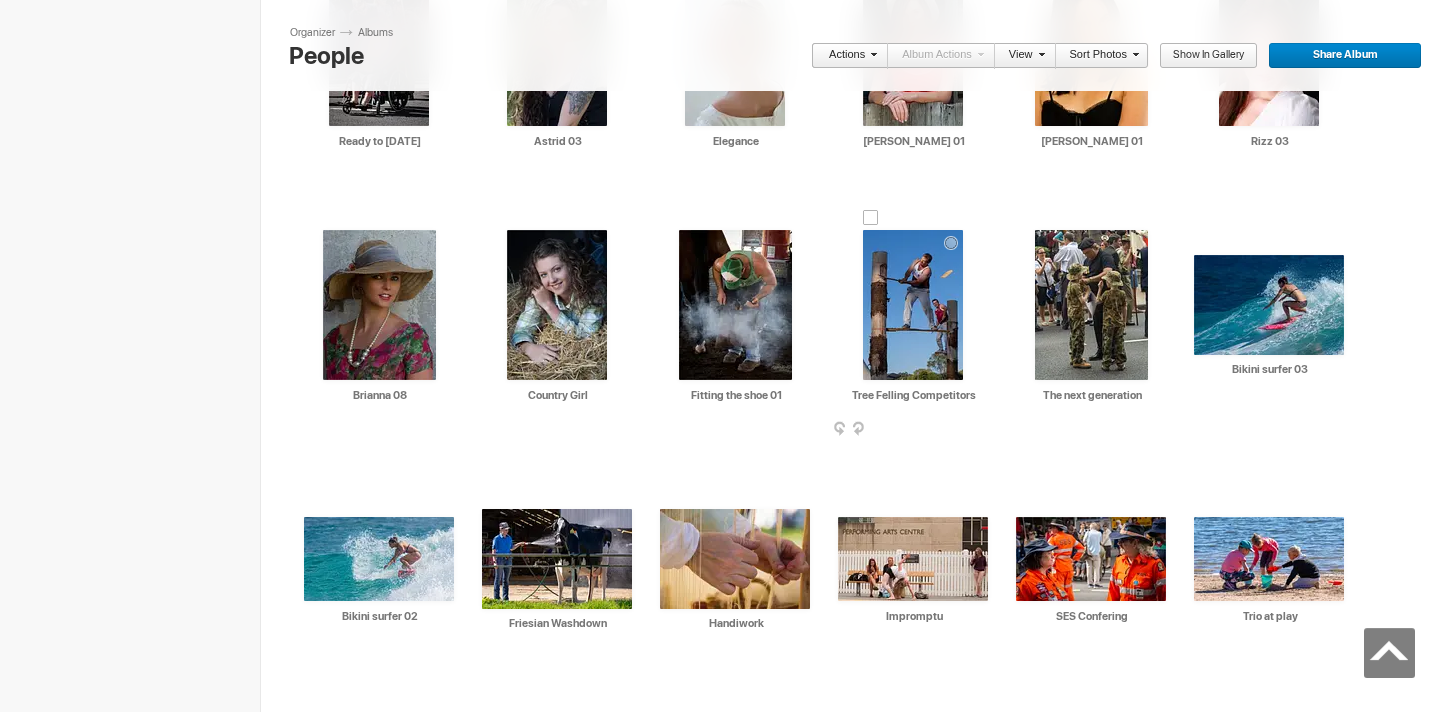 click at bounding box center [913, 305] 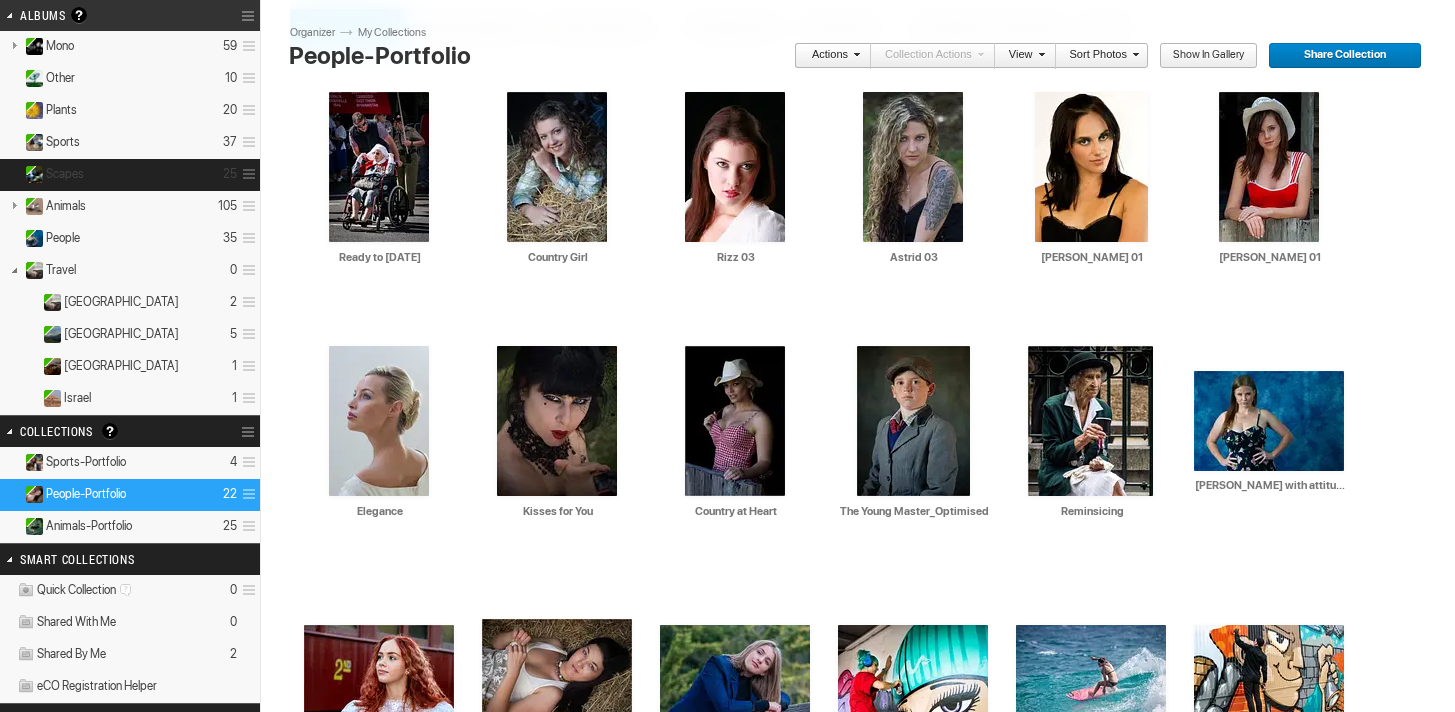 scroll, scrollTop: 161, scrollLeft: 0, axis: vertical 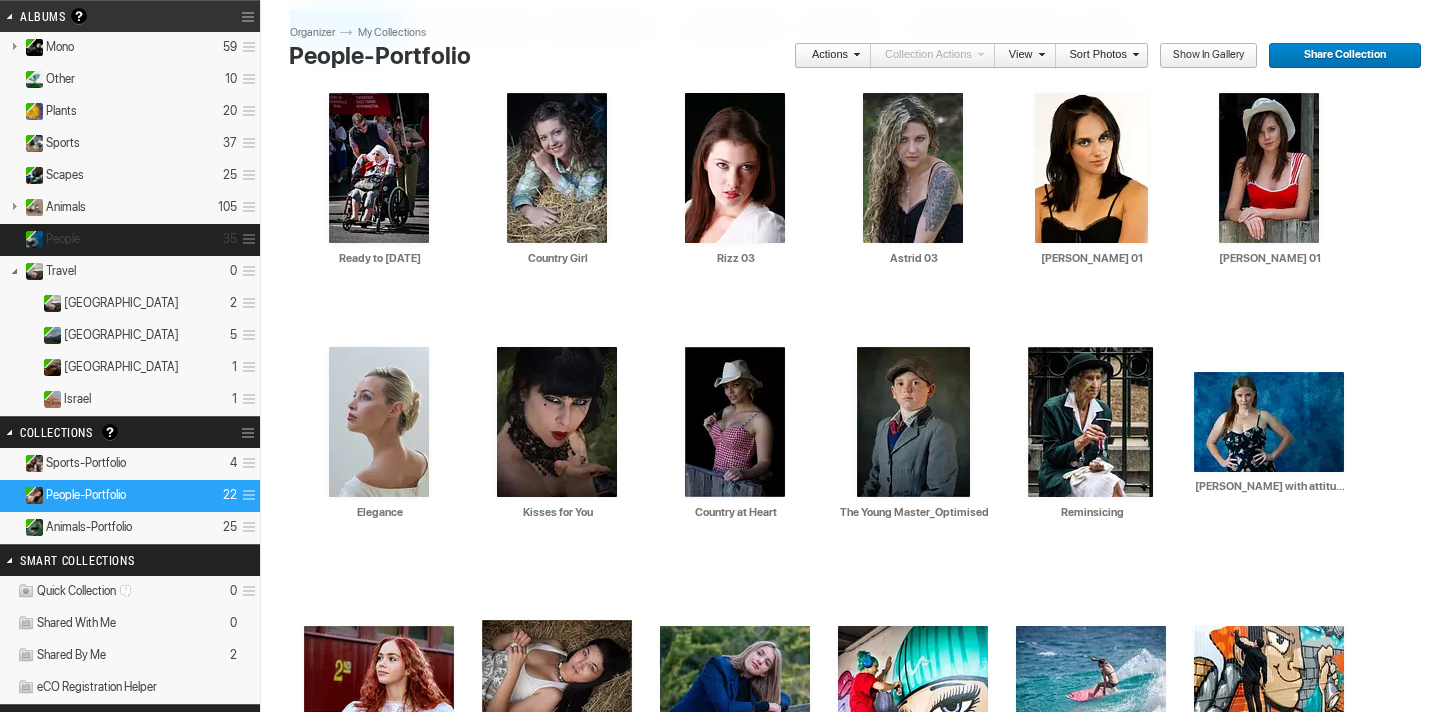 click on "People
35" at bounding box center (130, 240) 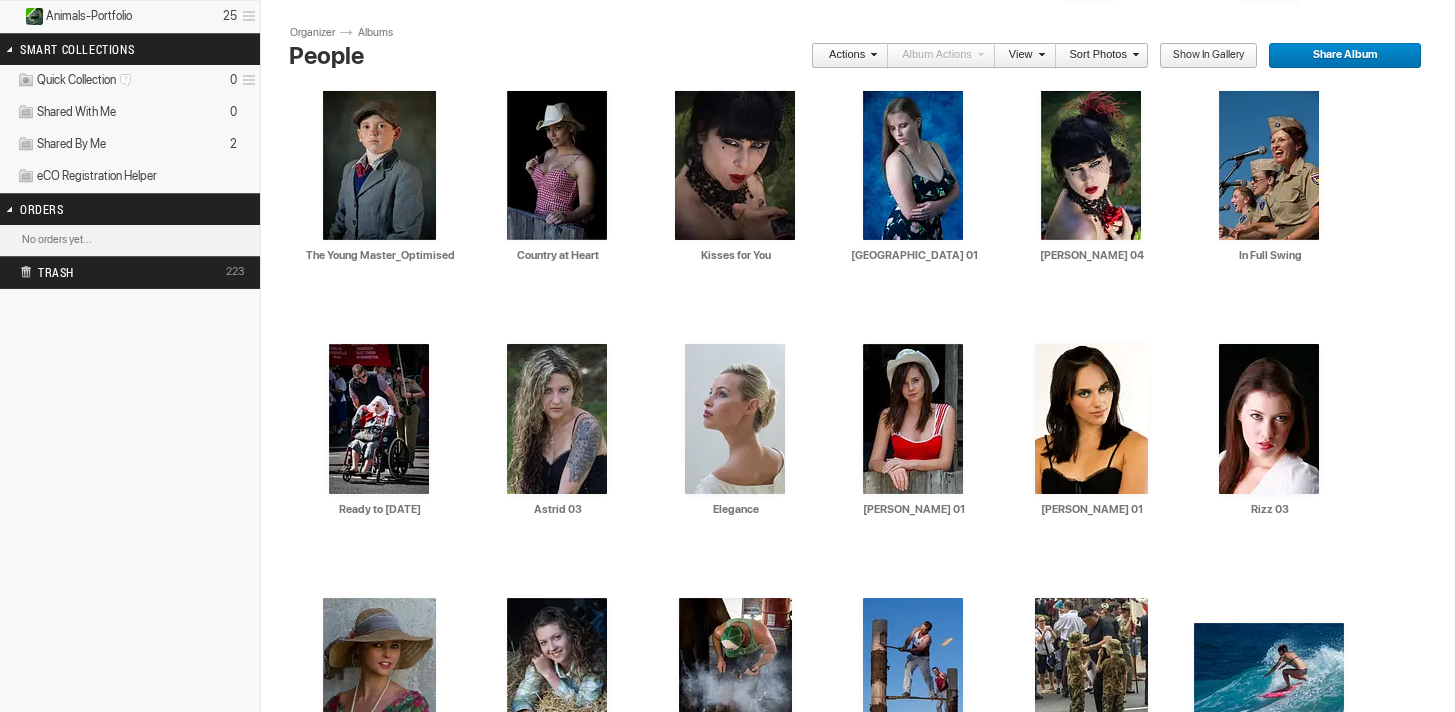 scroll, scrollTop: 673, scrollLeft: 0, axis: vertical 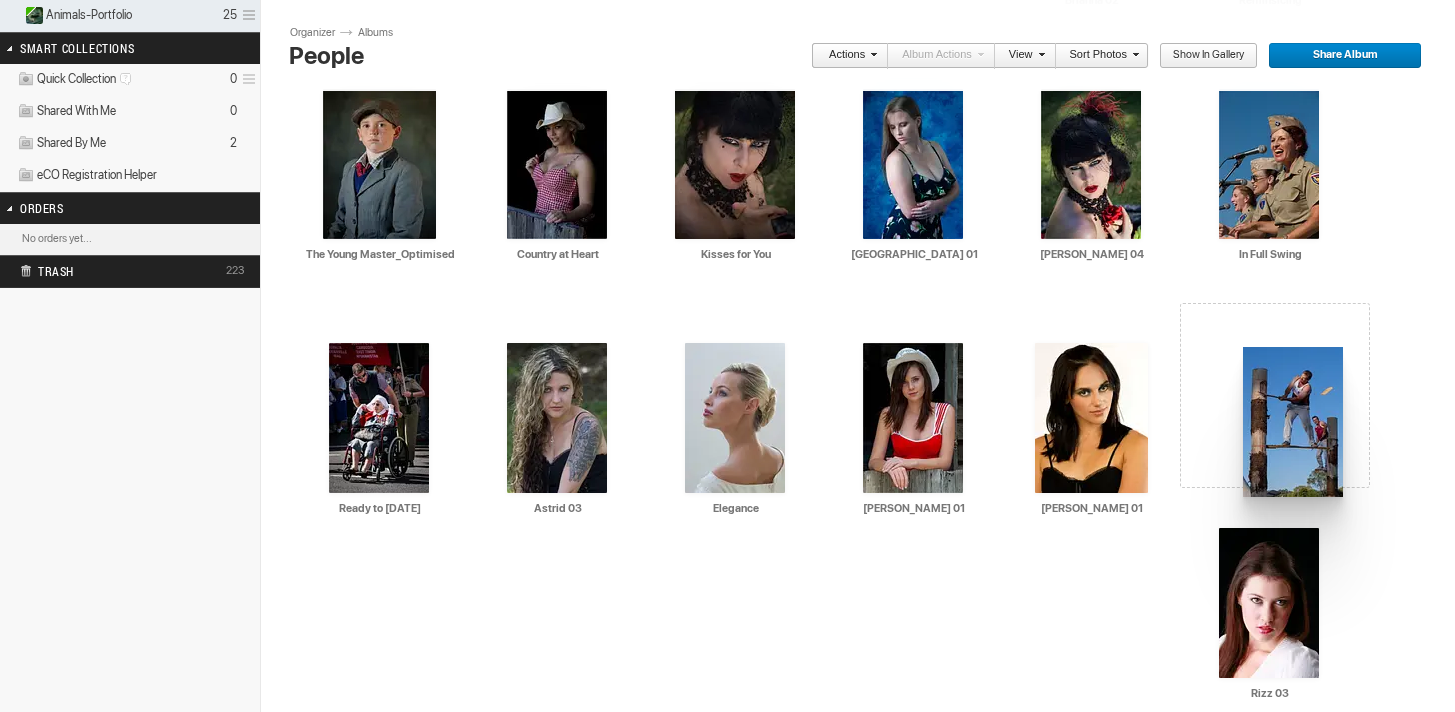 drag, startPoint x: 914, startPoint y: 648, endPoint x: 1220, endPoint y: 360, distance: 420.21423 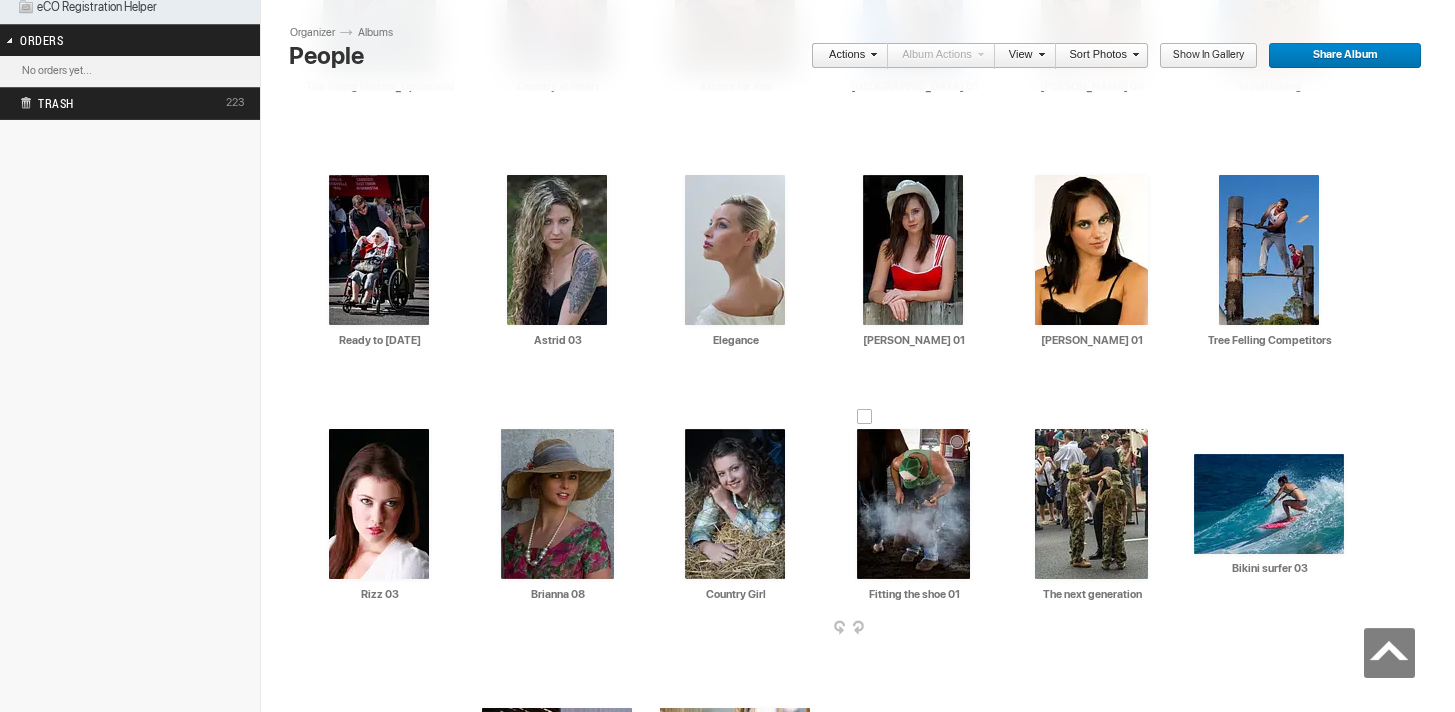 scroll, scrollTop: 845, scrollLeft: 0, axis: vertical 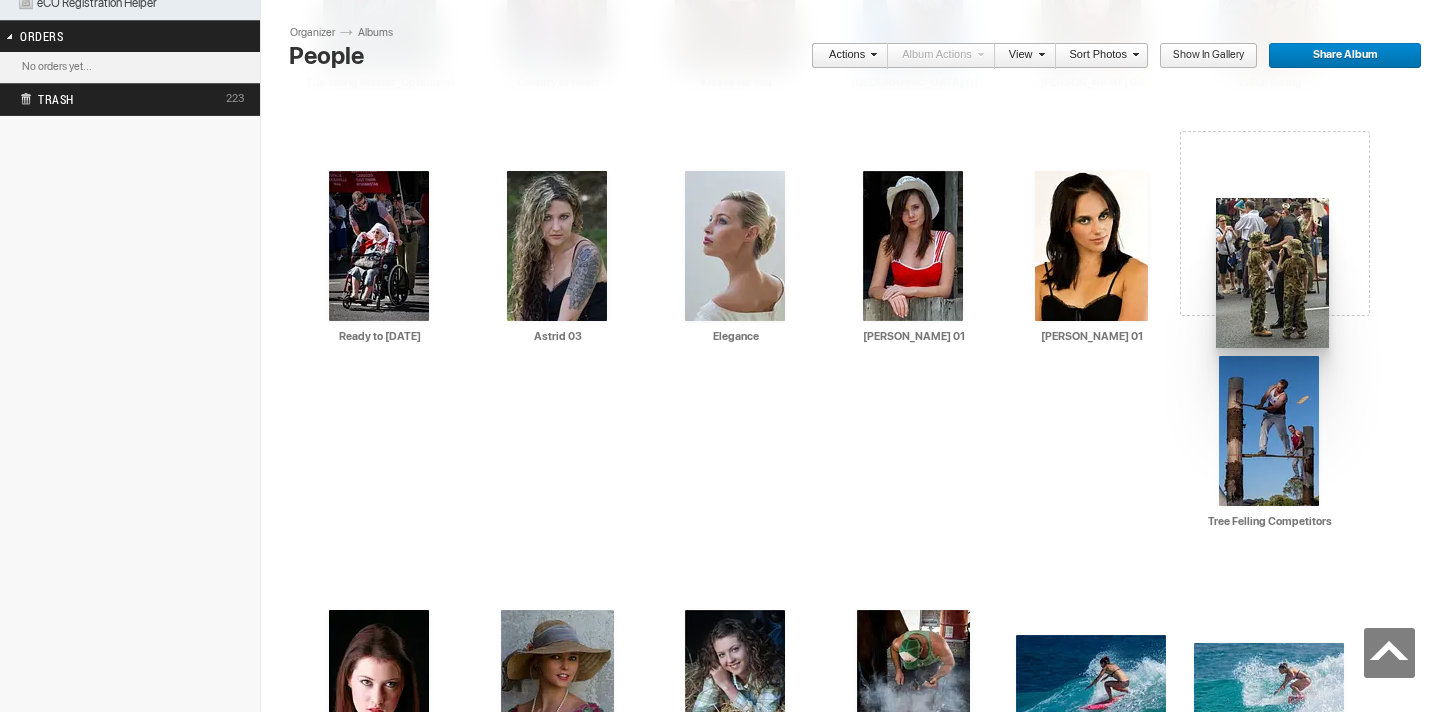 drag, startPoint x: 1064, startPoint y: 488, endPoint x: 1214, endPoint y: 198, distance: 326.49655 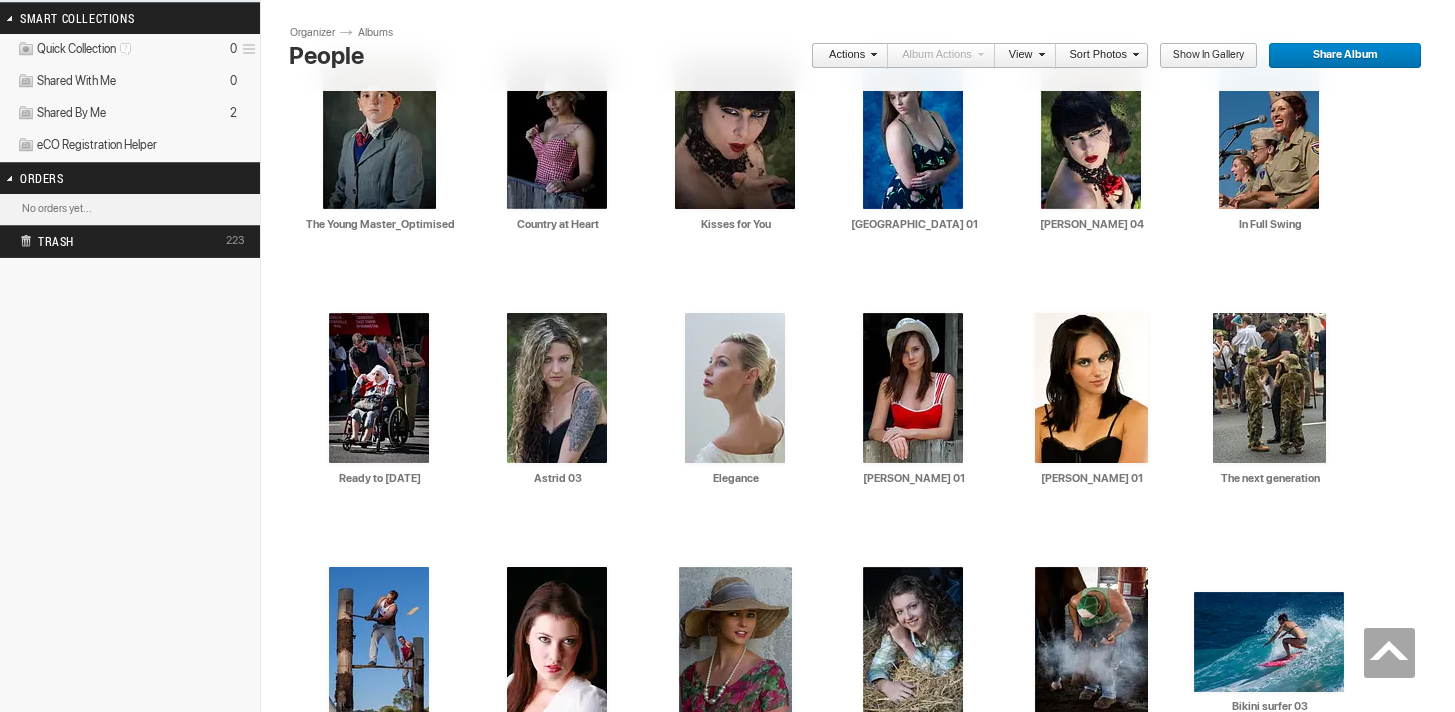 scroll, scrollTop: 688, scrollLeft: 0, axis: vertical 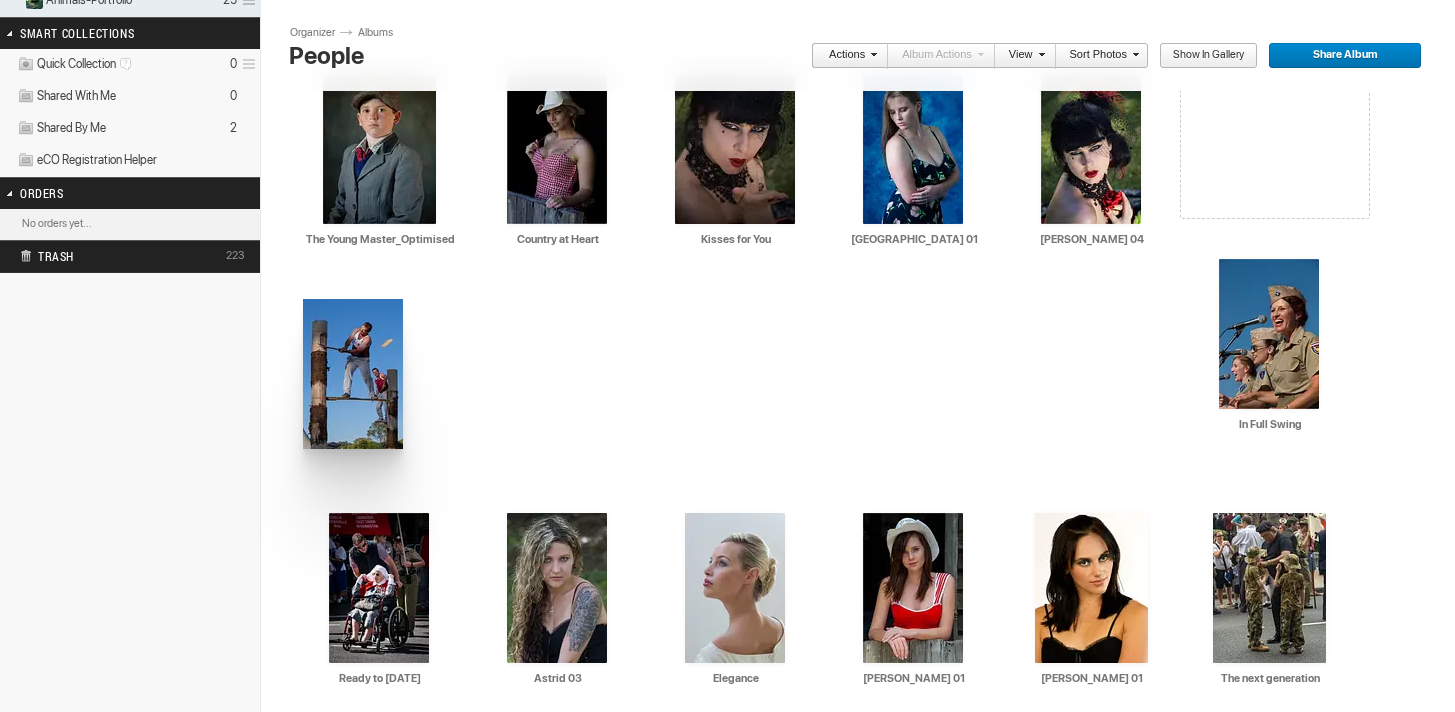 drag, startPoint x: 379, startPoint y: 620, endPoint x: 309, endPoint y: 299, distance: 328.54376 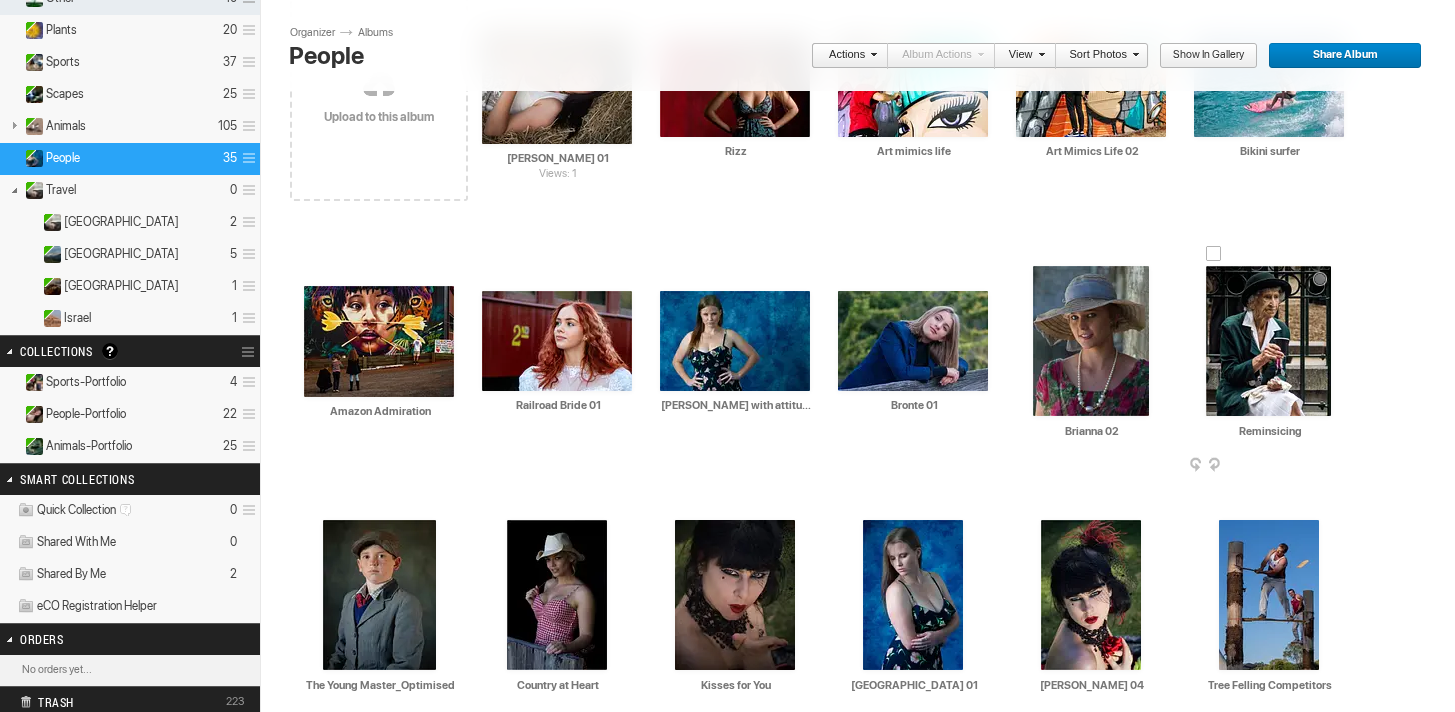 scroll, scrollTop: 239, scrollLeft: 0, axis: vertical 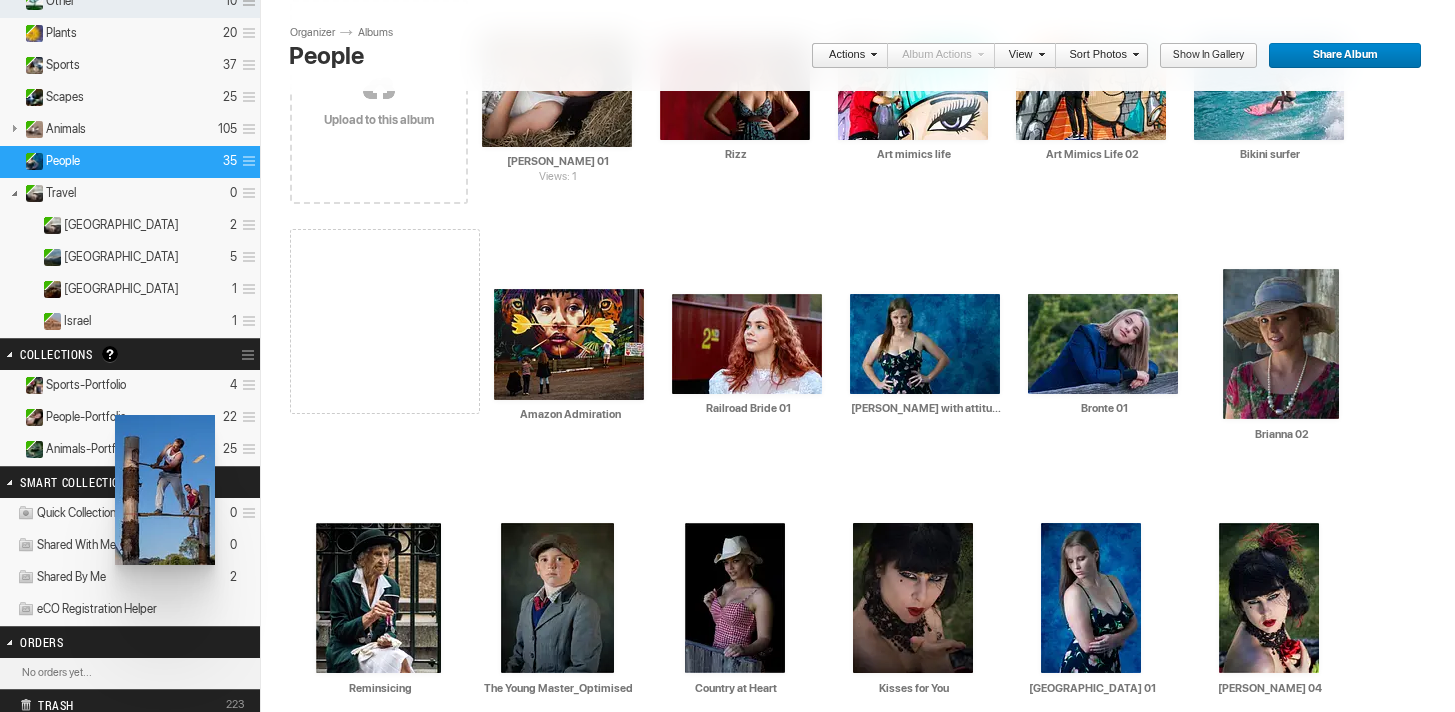 drag, startPoint x: 1276, startPoint y: 563, endPoint x: 113, endPoint y: 415, distance: 1172.3792 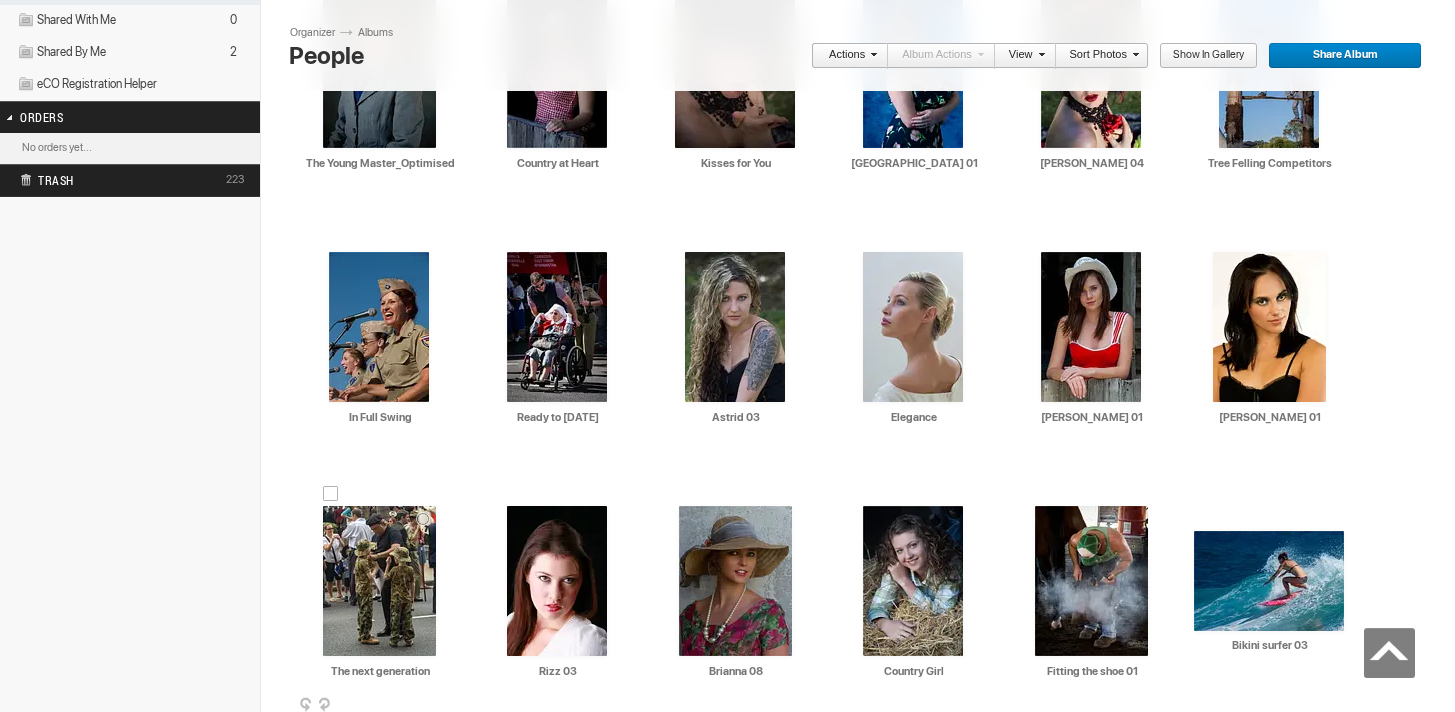 scroll, scrollTop: 744, scrollLeft: 0, axis: vertical 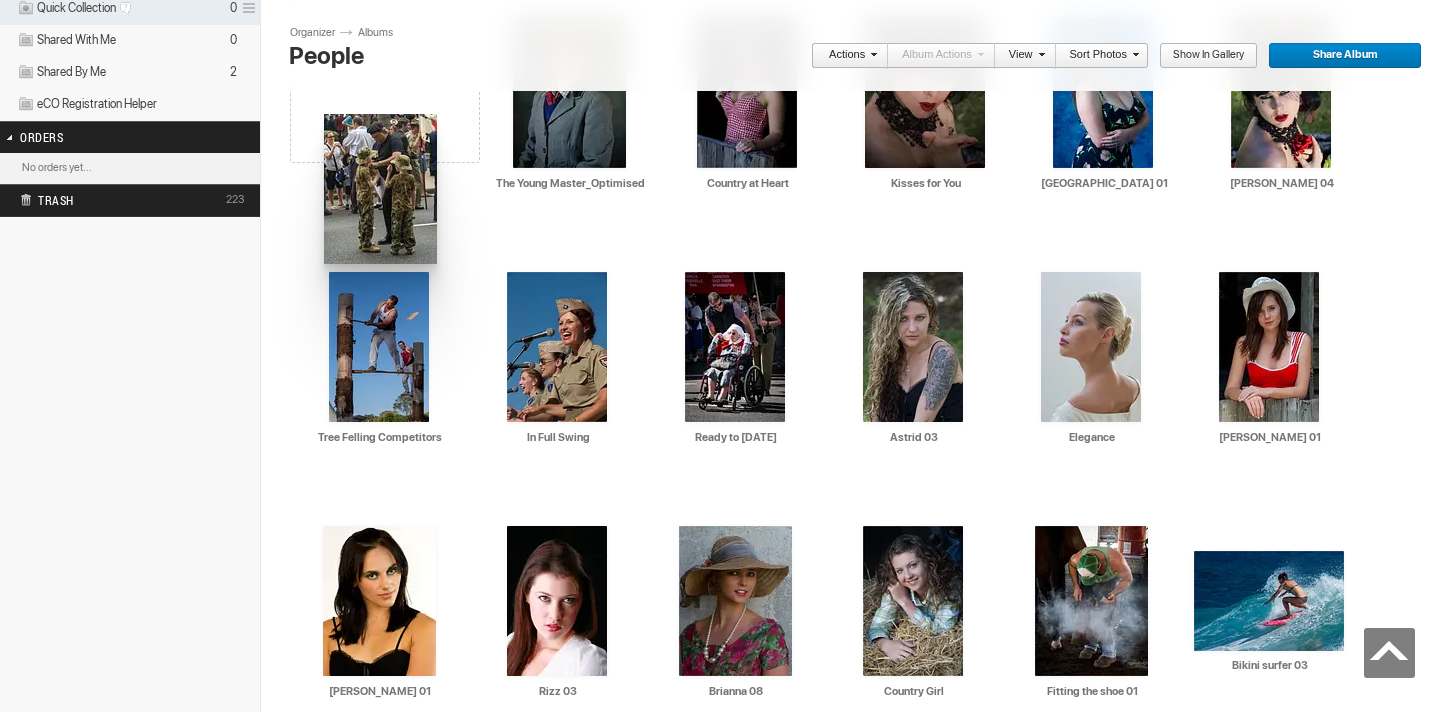drag, startPoint x: 372, startPoint y: 570, endPoint x: 323, endPoint y: 115, distance: 457.63086 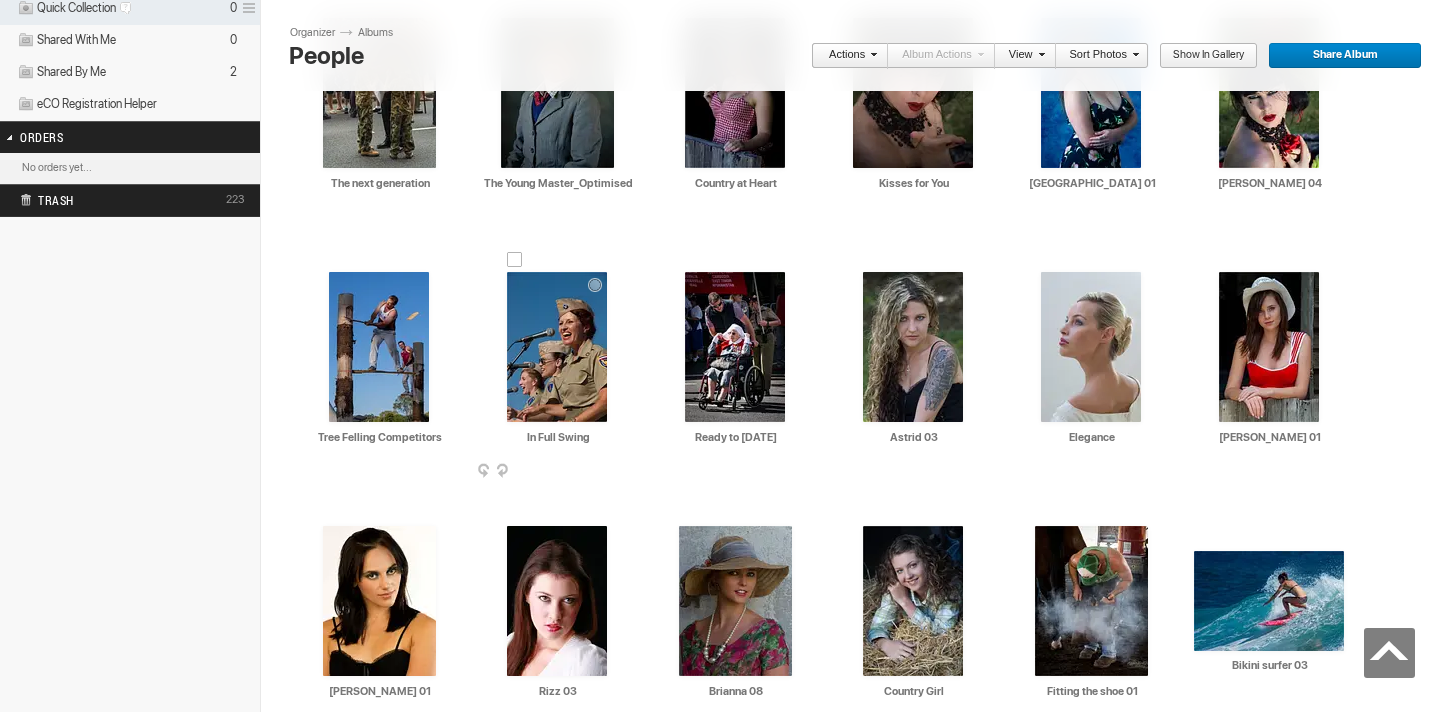scroll, scrollTop: 770, scrollLeft: 0, axis: vertical 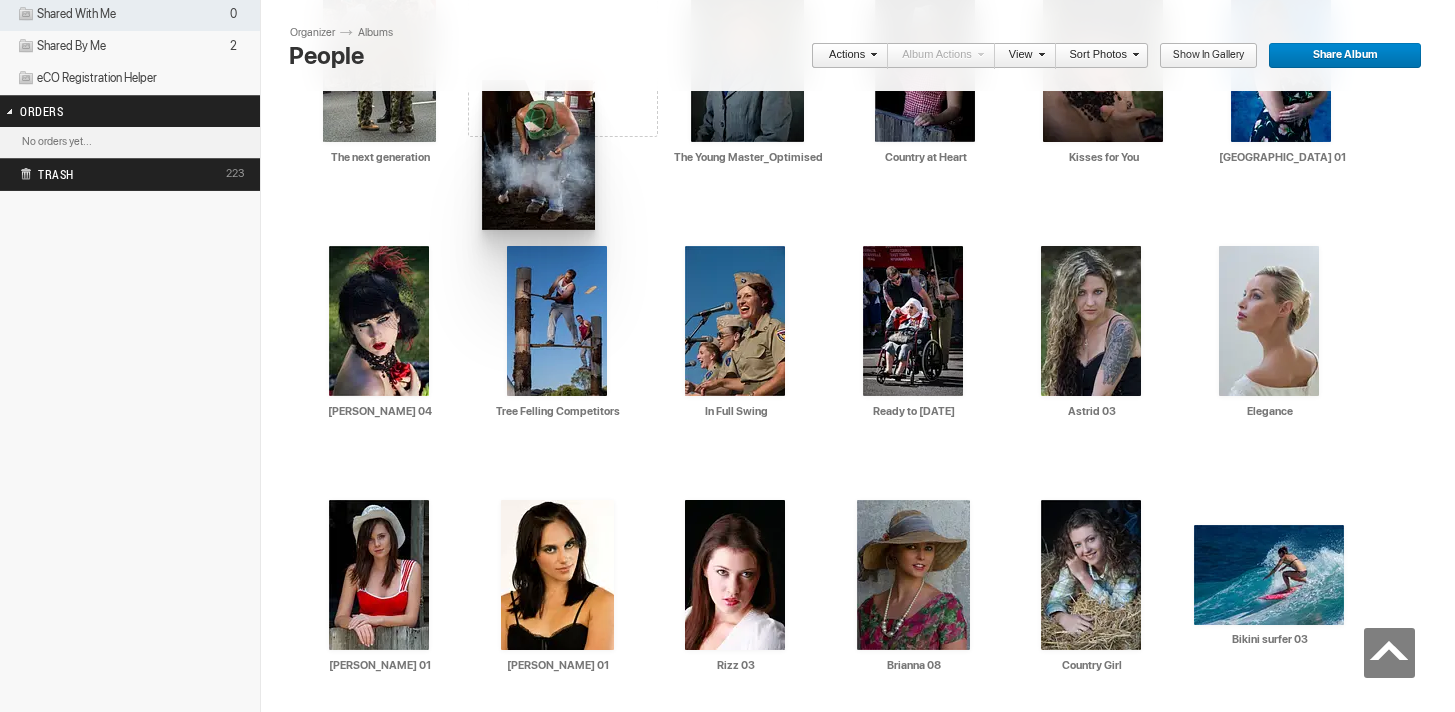 drag, startPoint x: 1099, startPoint y: 546, endPoint x: 477, endPoint y: 82, distance: 776.00256 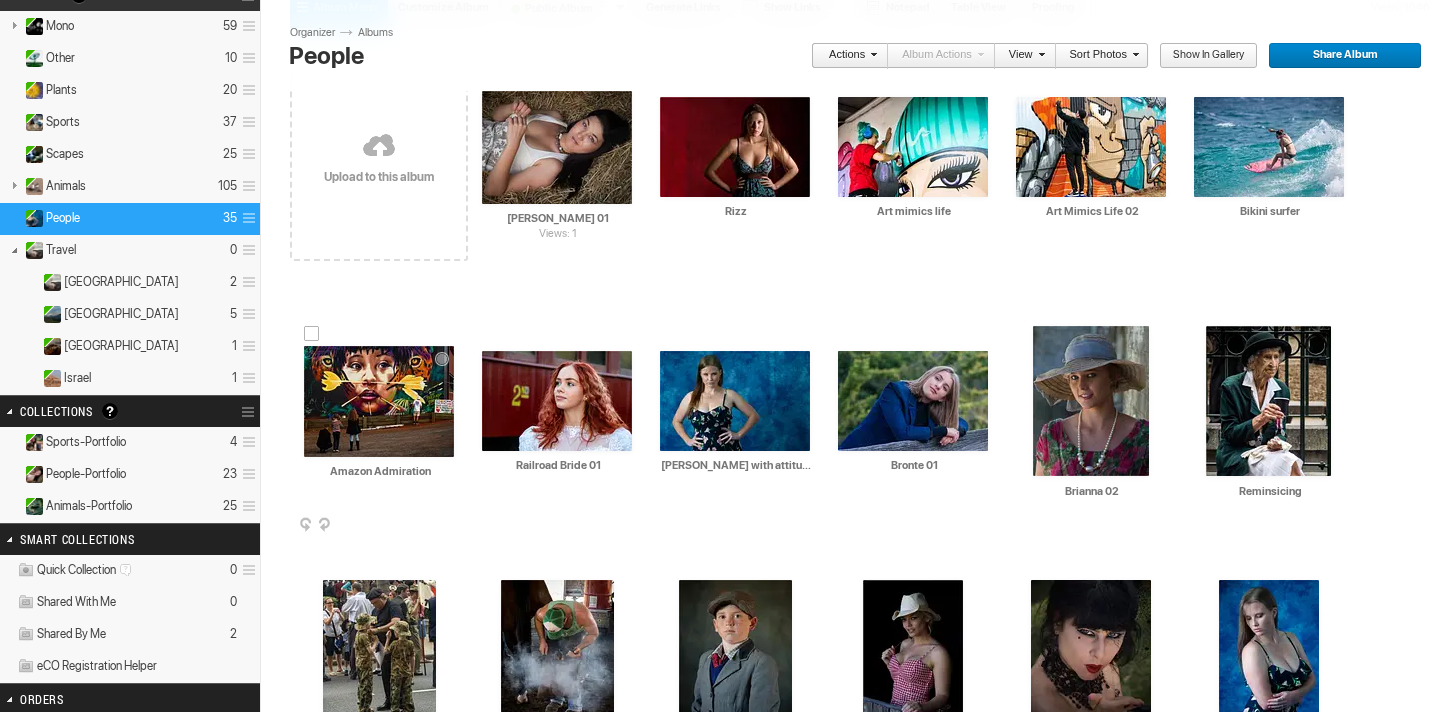 scroll, scrollTop: 184, scrollLeft: 0, axis: vertical 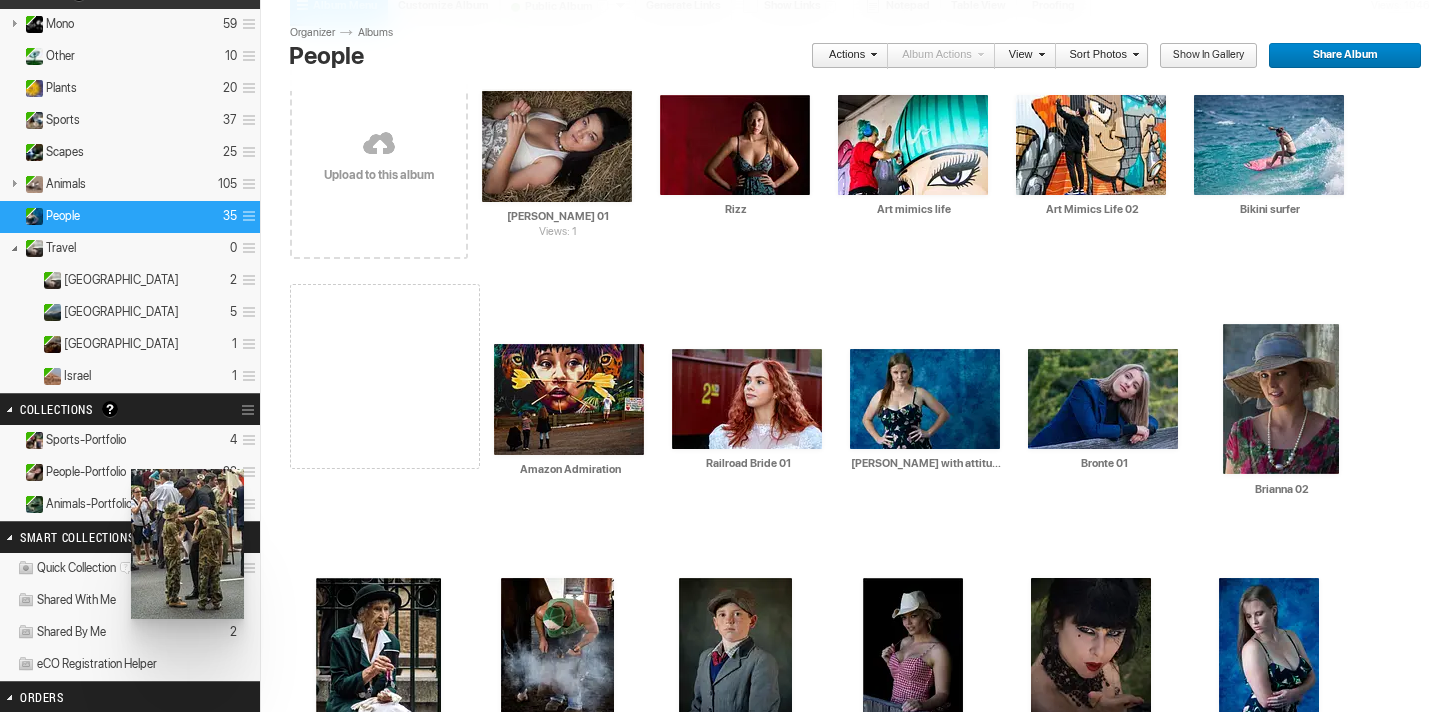 drag, startPoint x: 374, startPoint y: 624, endPoint x: 128, endPoint y: 469, distance: 290.75934 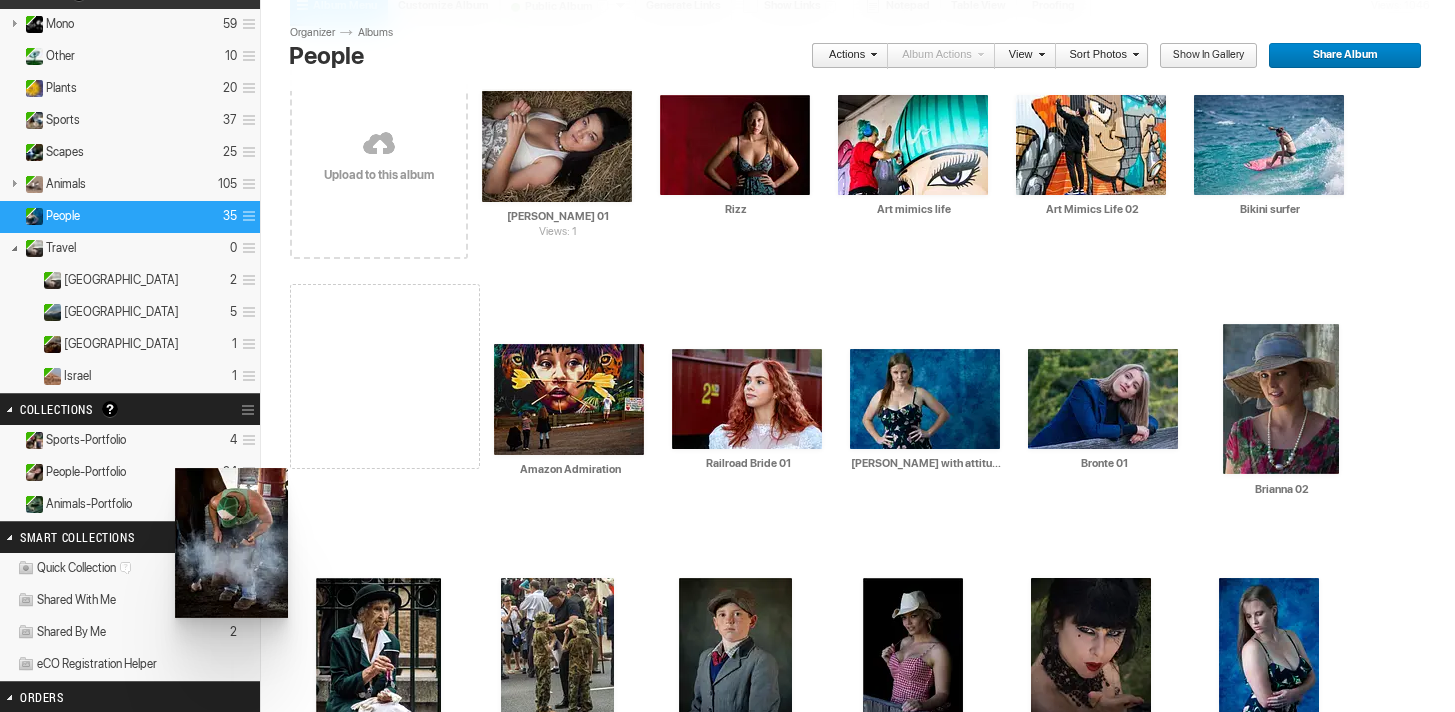 drag, startPoint x: 543, startPoint y: 628, endPoint x: 182, endPoint y: 472, distance: 393.26456 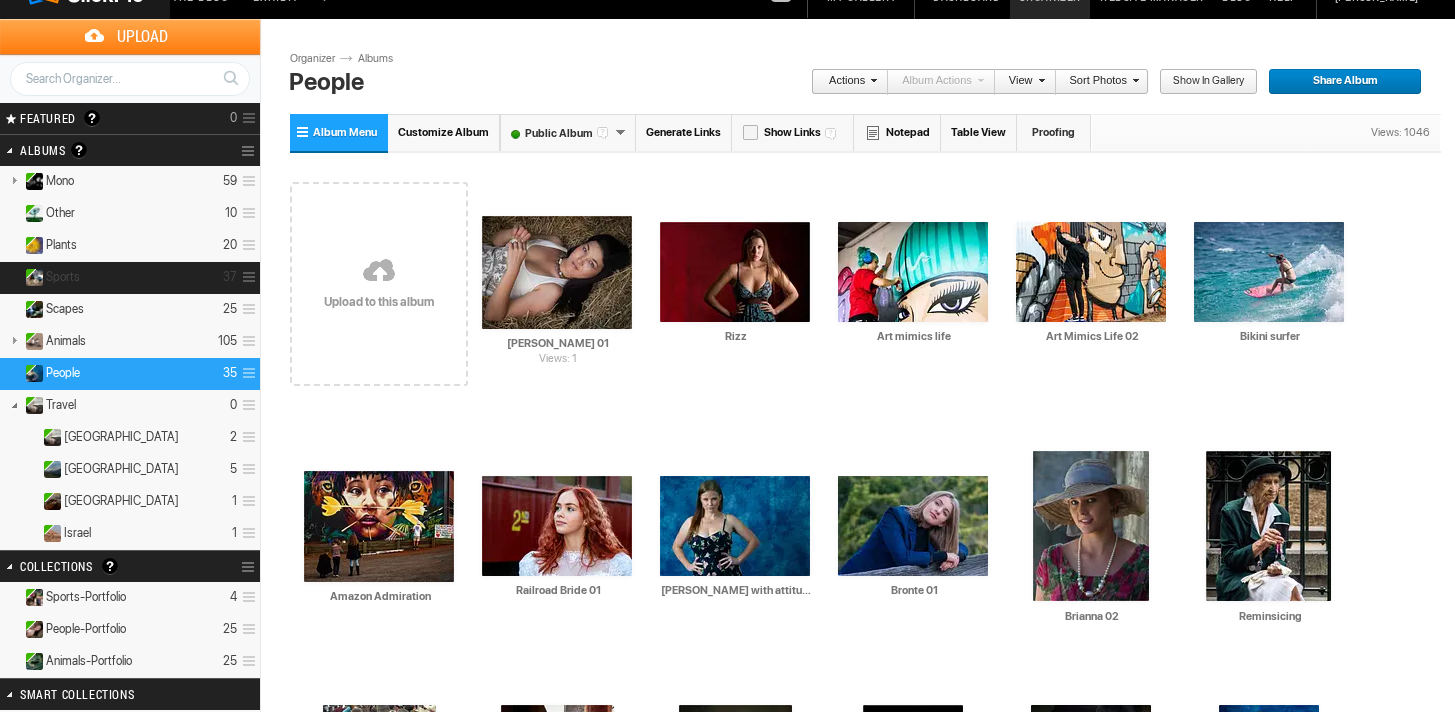 scroll, scrollTop: 0, scrollLeft: 0, axis: both 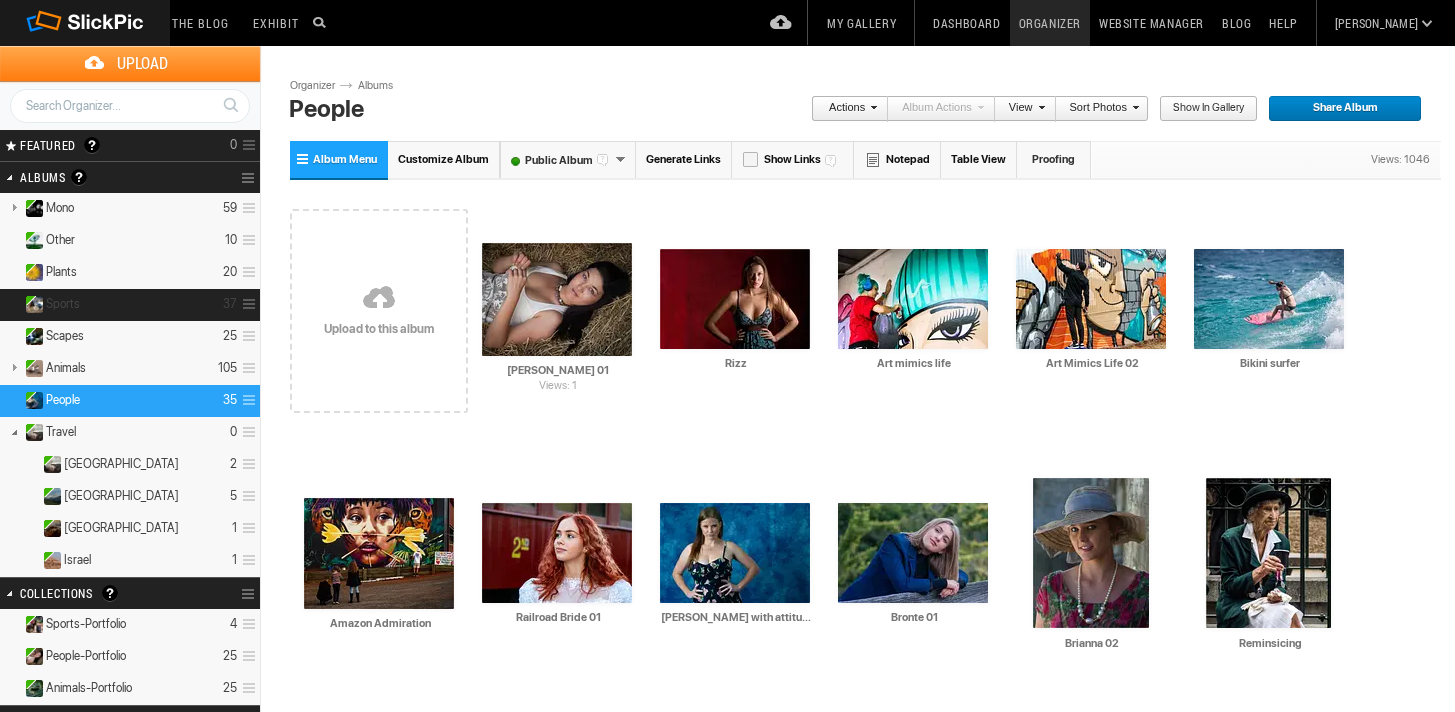 click on "Sports" at bounding box center [63, 304] 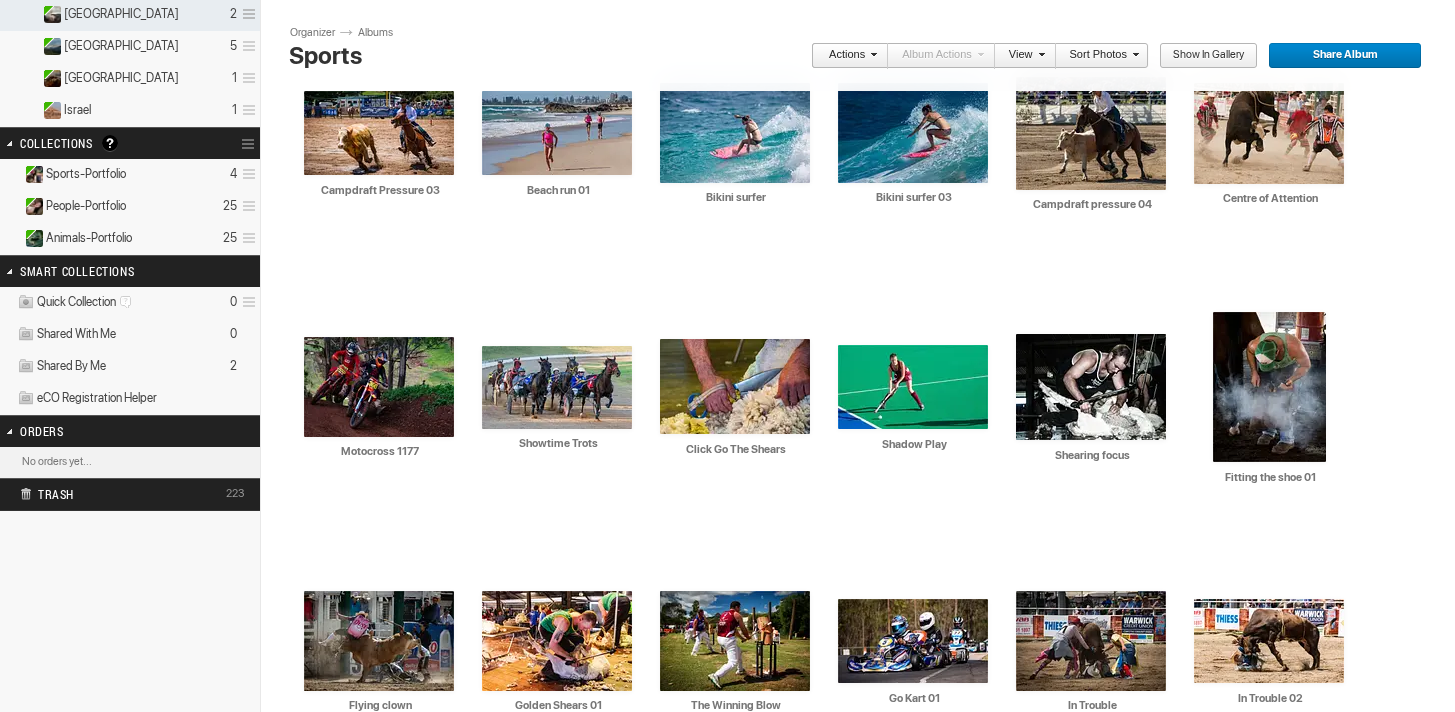 scroll, scrollTop: 457, scrollLeft: 0, axis: vertical 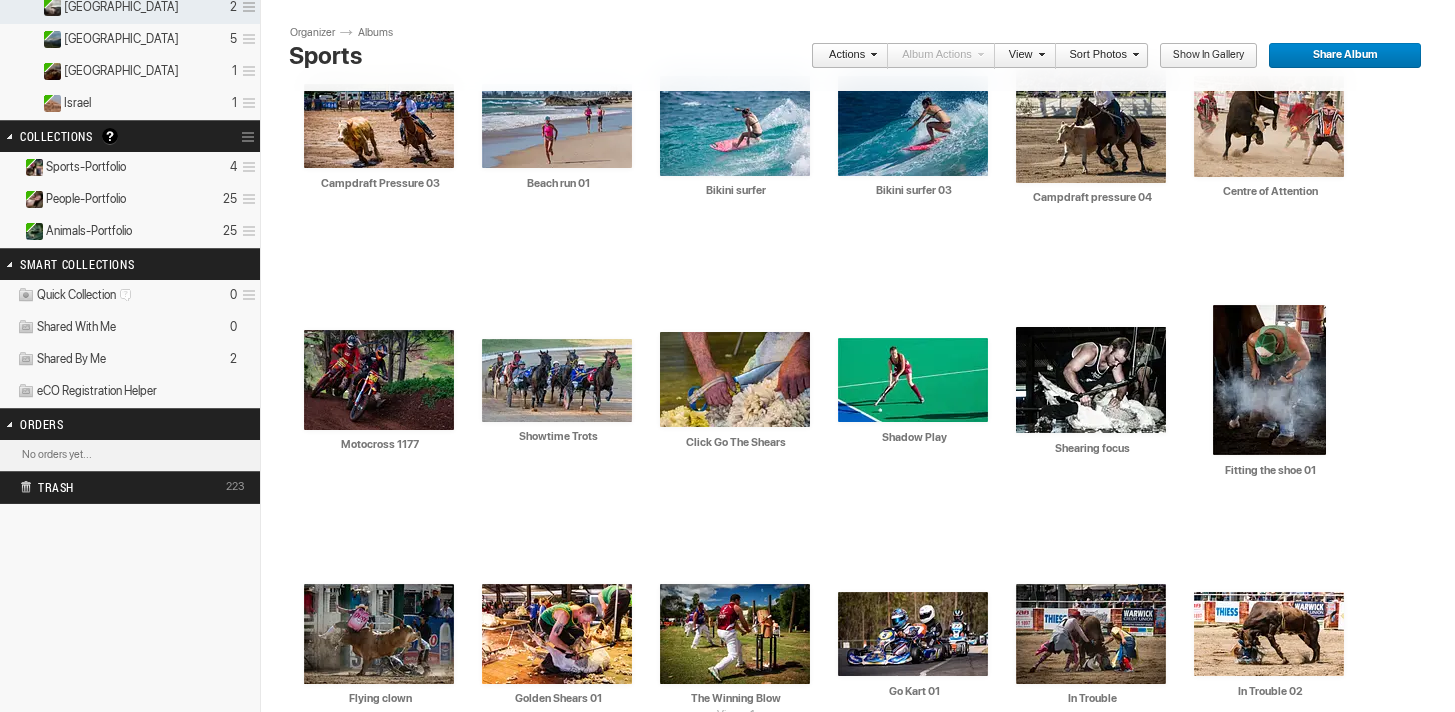 click on "Sports-Portfolio" at bounding box center (86, 167) 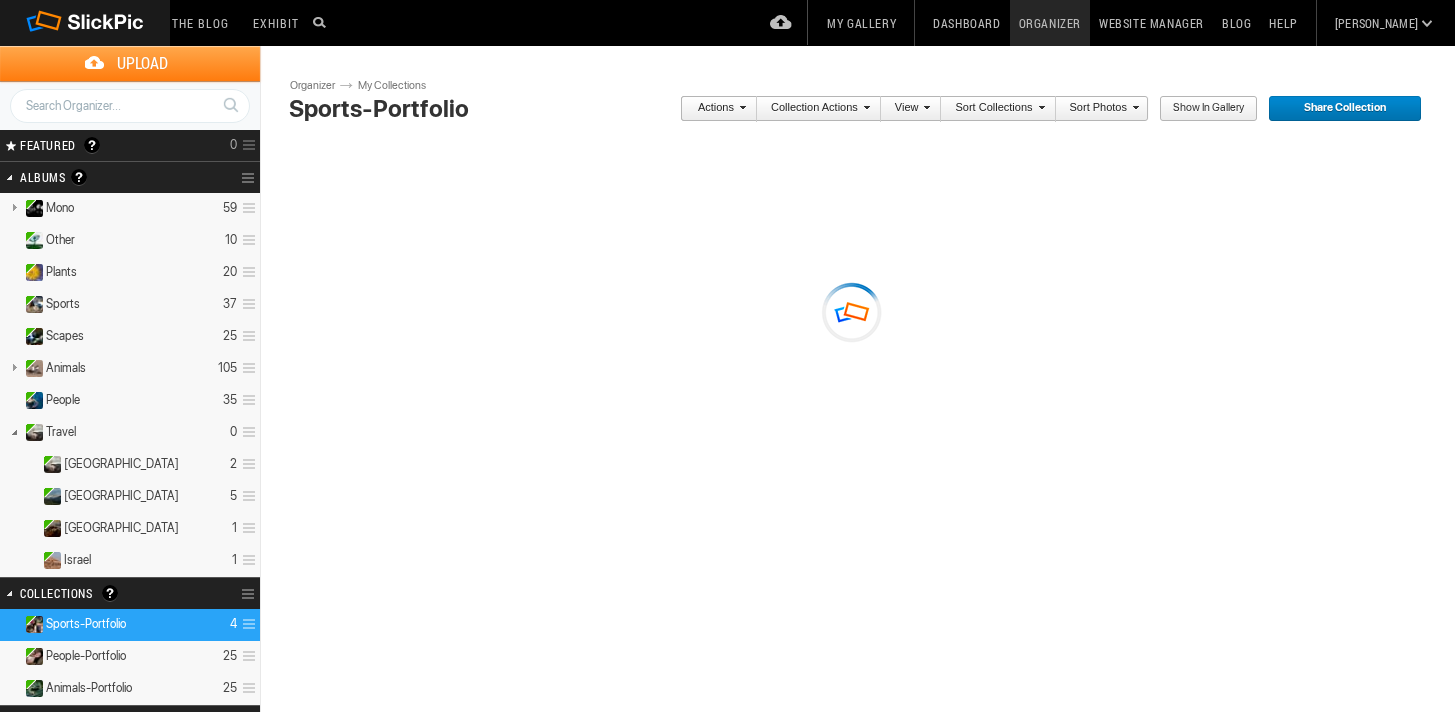 scroll, scrollTop: 0, scrollLeft: 0, axis: both 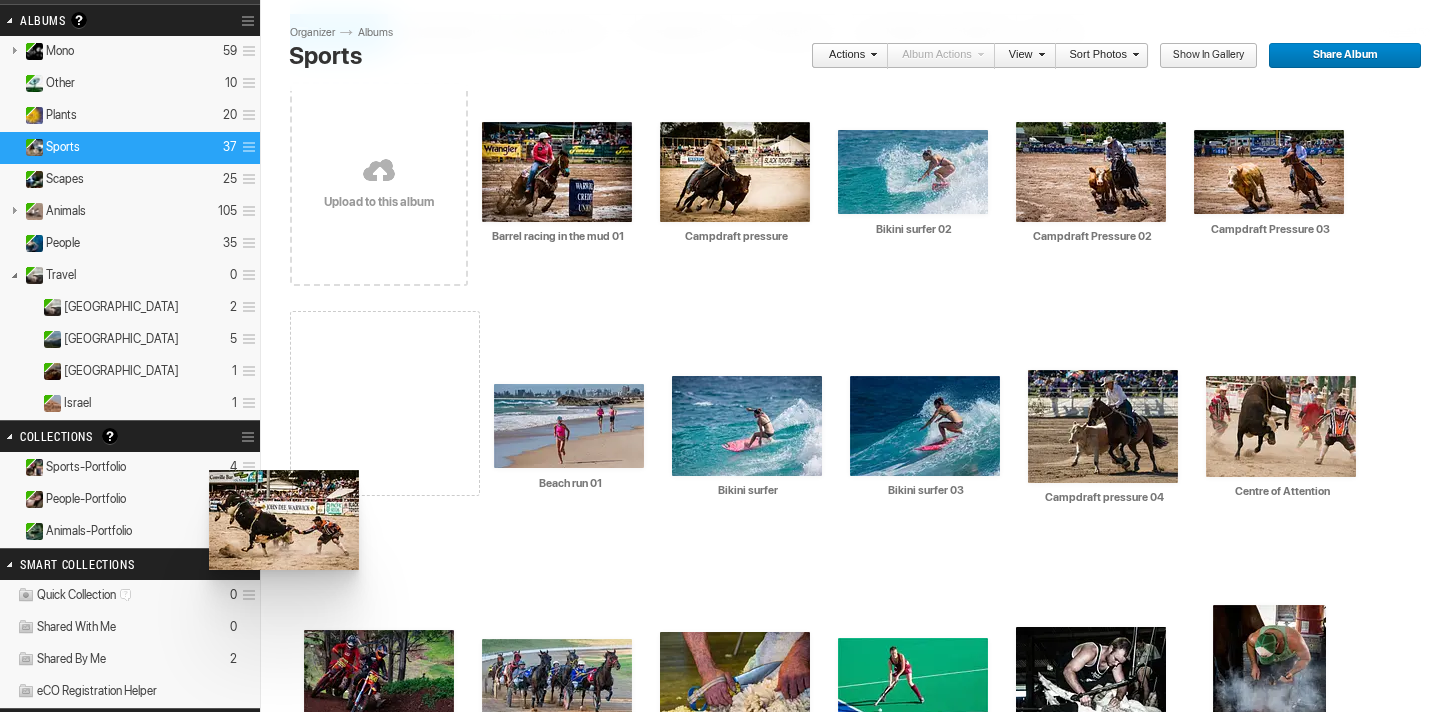 drag, startPoint x: 897, startPoint y: 175, endPoint x: 208, endPoint y: 469, distance: 749.1041 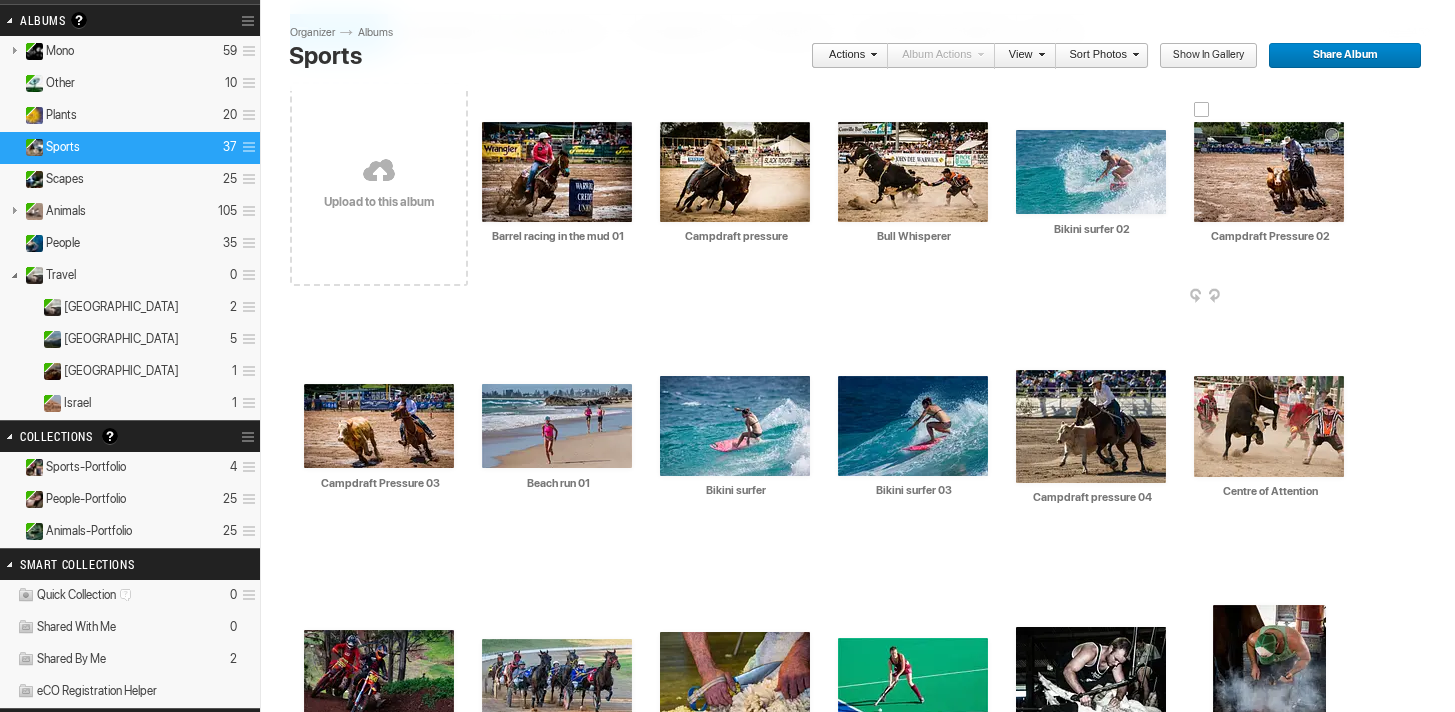 click at bounding box center [1269, 172] 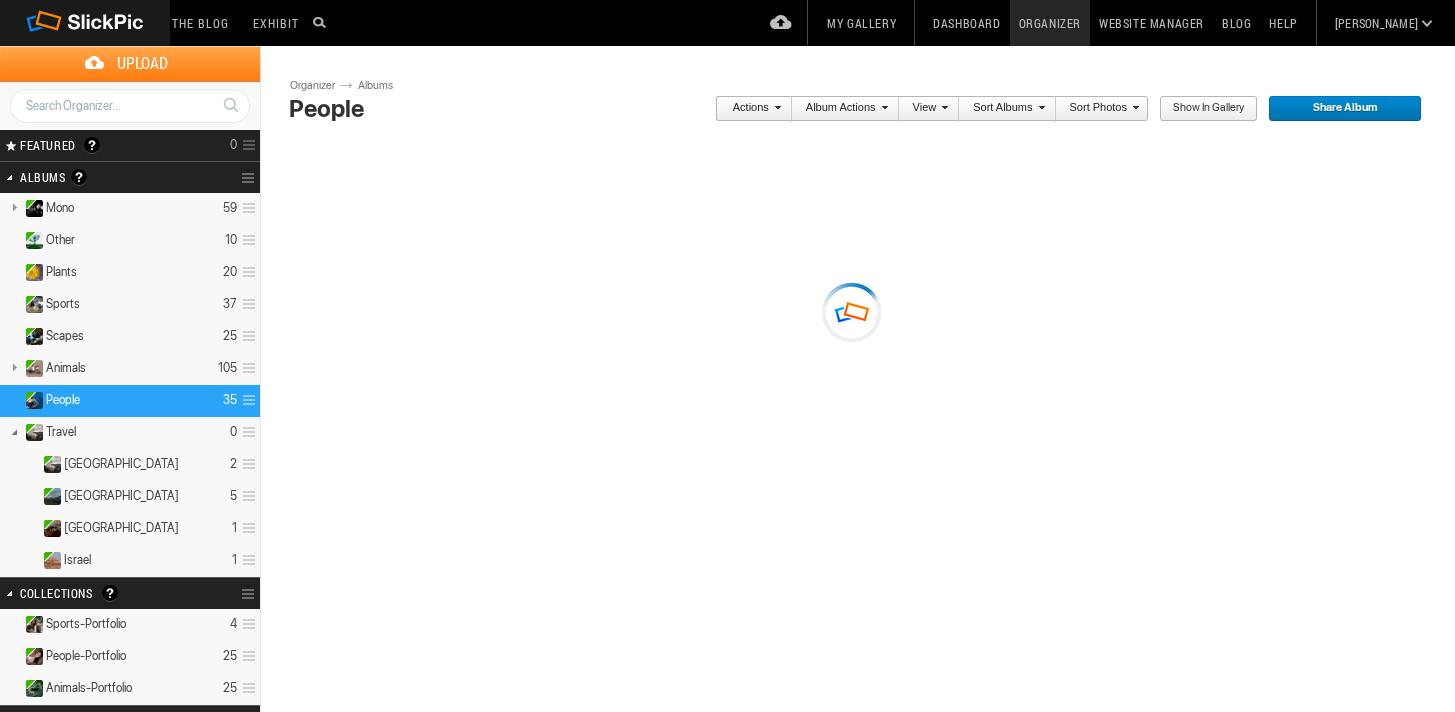 scroll, scrollTop: 0, scrollLeft: 0, axis: both 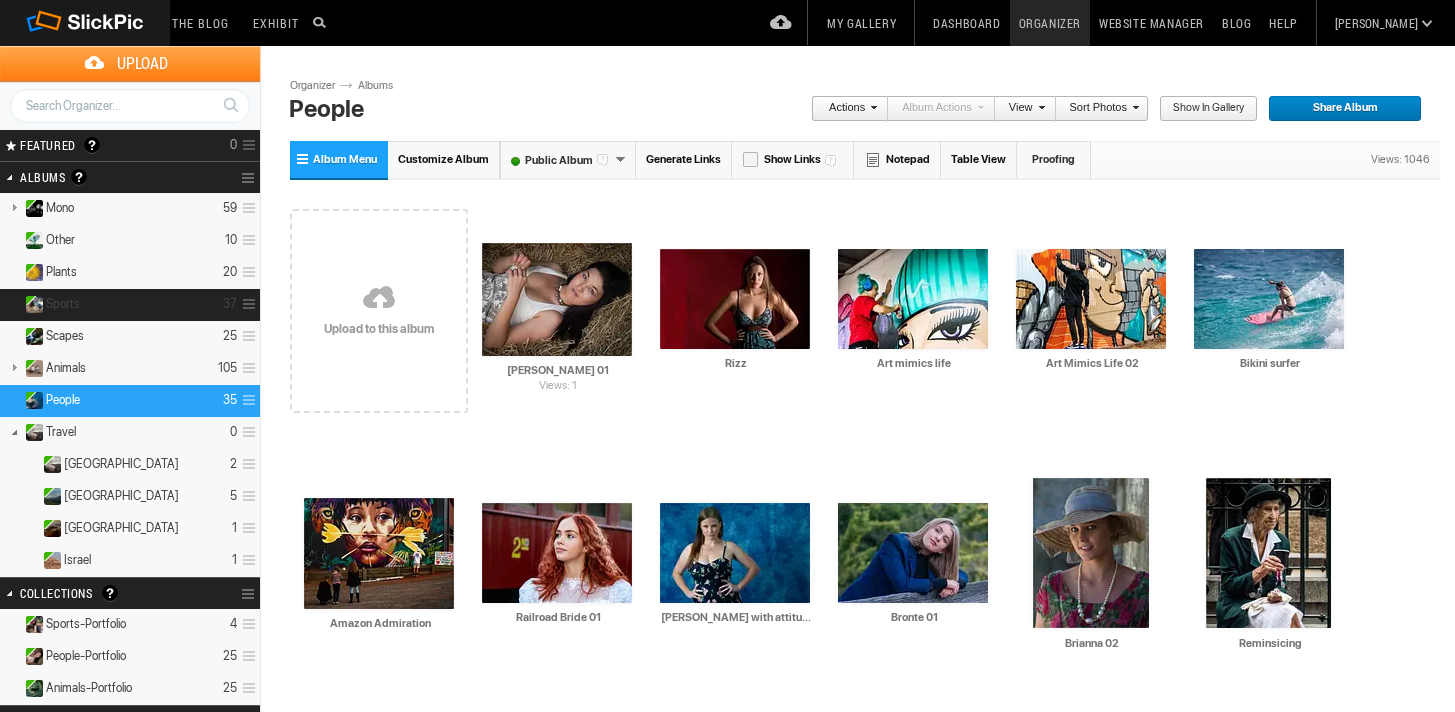 click on "Sports
37" at bounding box center (130, 305) 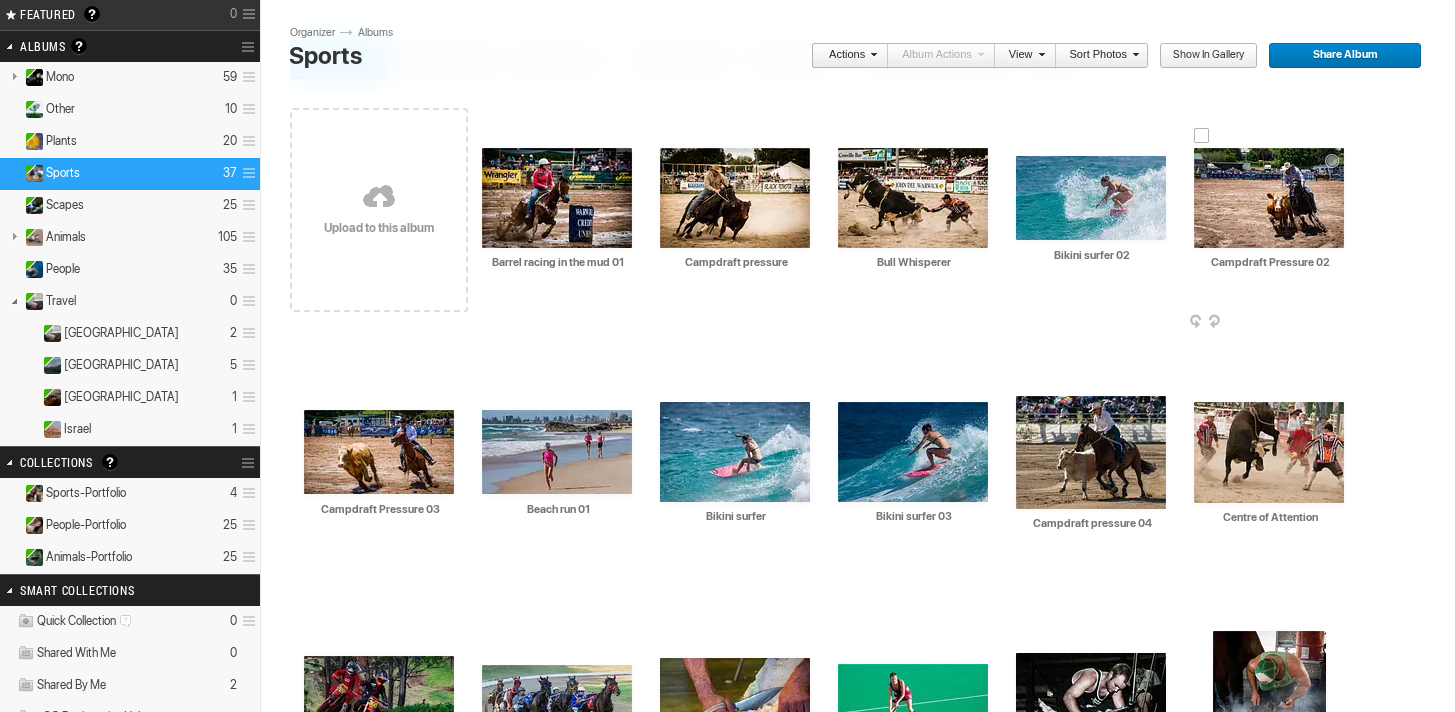 scroll, scrollTop: 132, scrollLeft: 0, axis: vertical 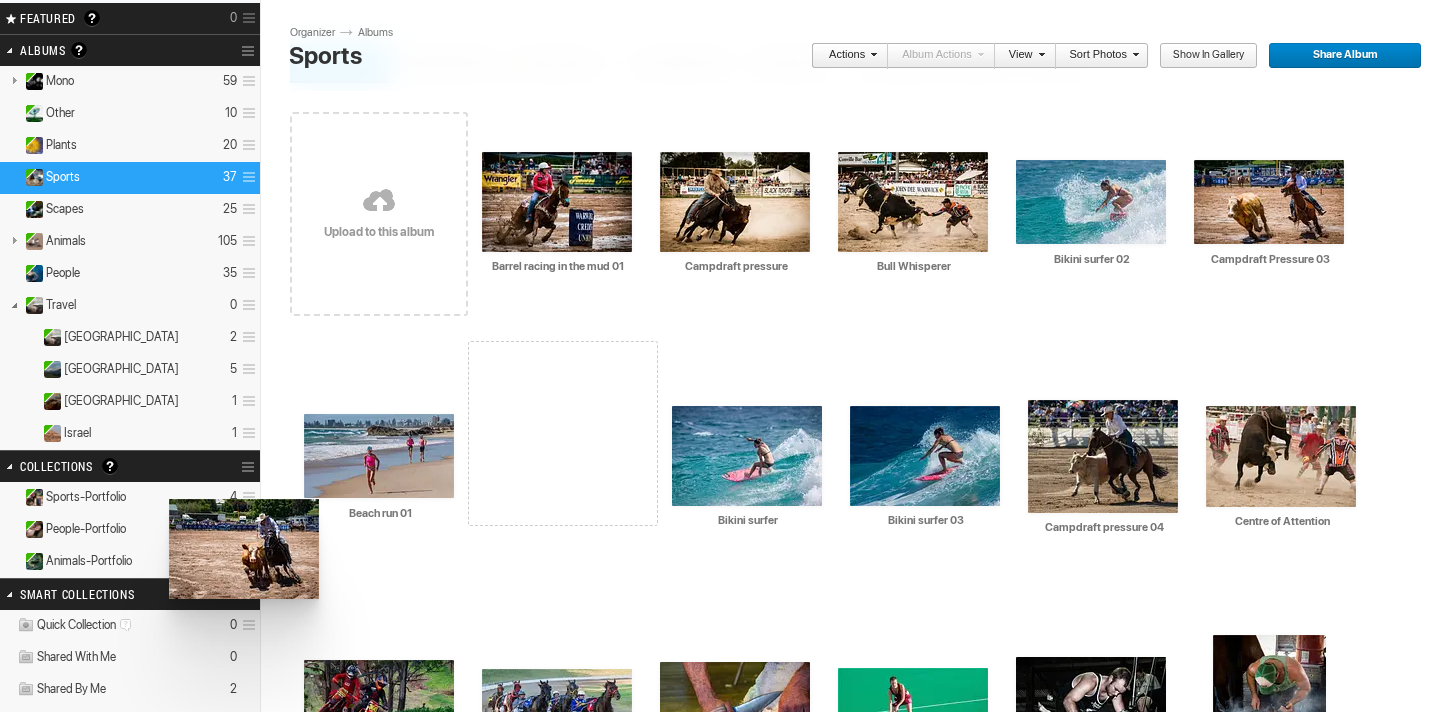 drag, startPoint x: 1245, startPoint y: 212, endPoint x: 167, endPoint y: 486, distance: 1112.277 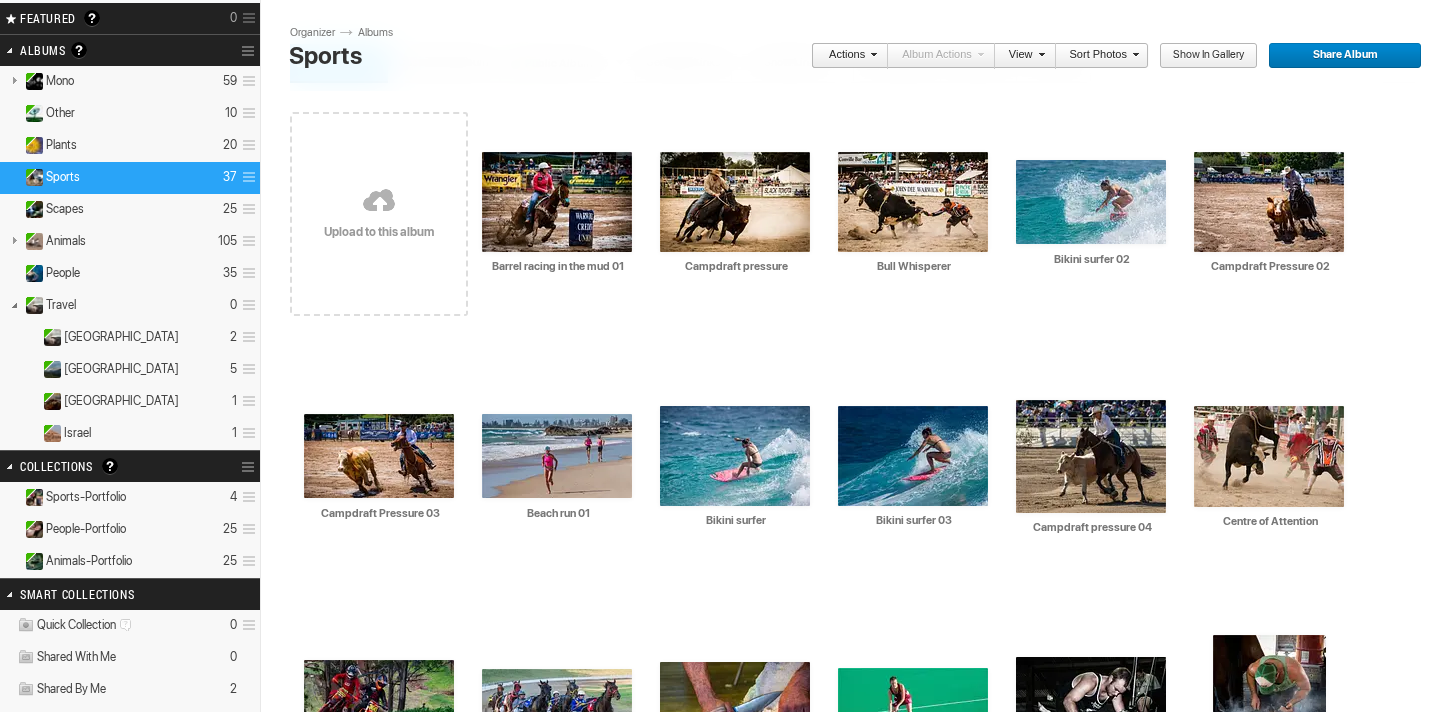 scroll, scrollTop: 126, scrollLeft: 0, axis: vertical 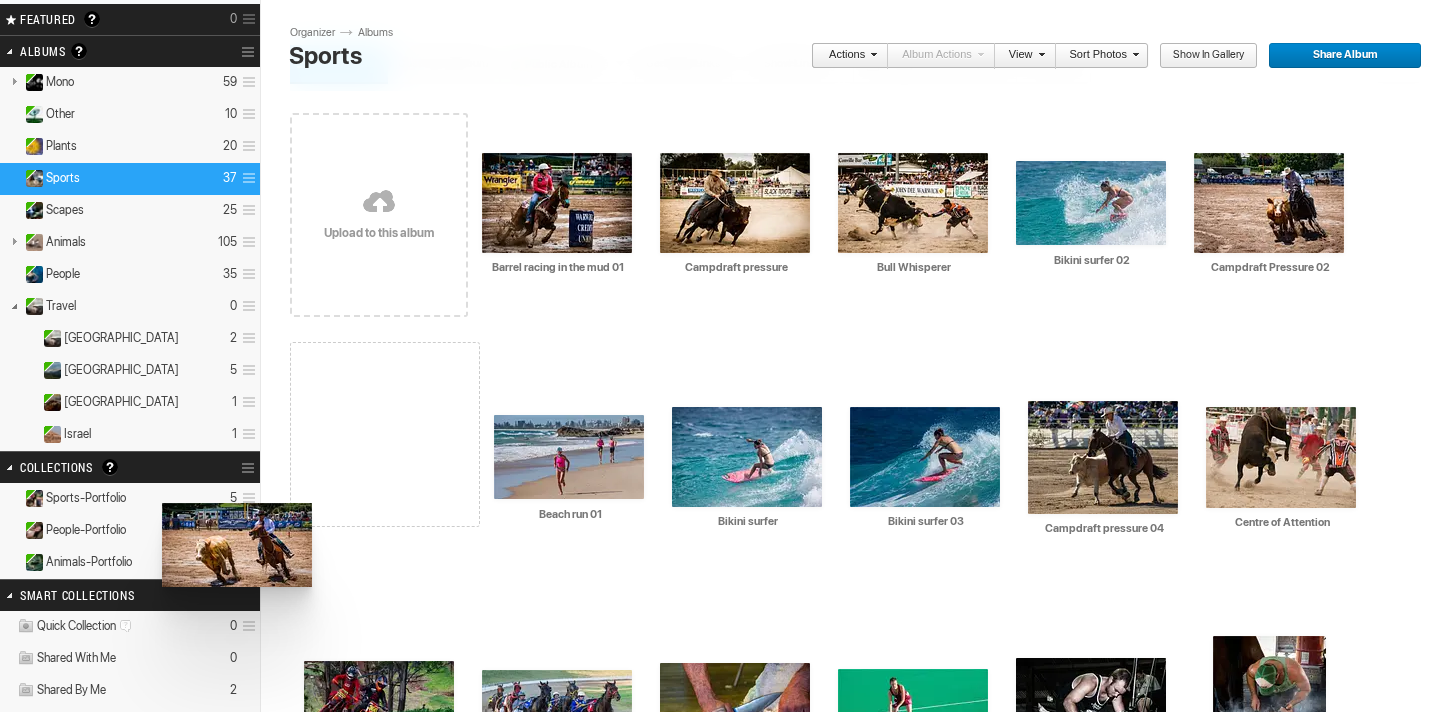 drag, startPoint x: 389, startPoint y: 446, endPoint x: 160, endPoint y: 503, distance: 235.98729 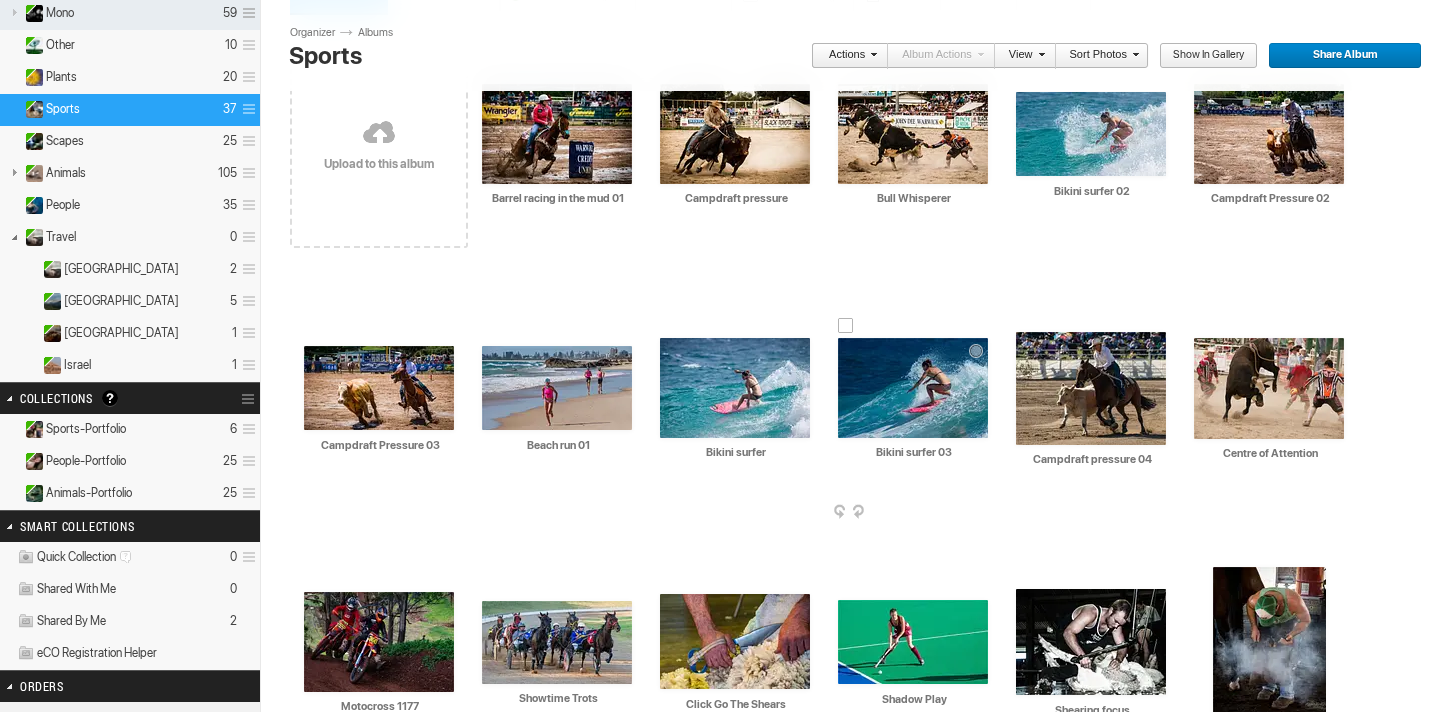 scroll, scrollTop: 199, scrollLeft: 0, axis: vertical 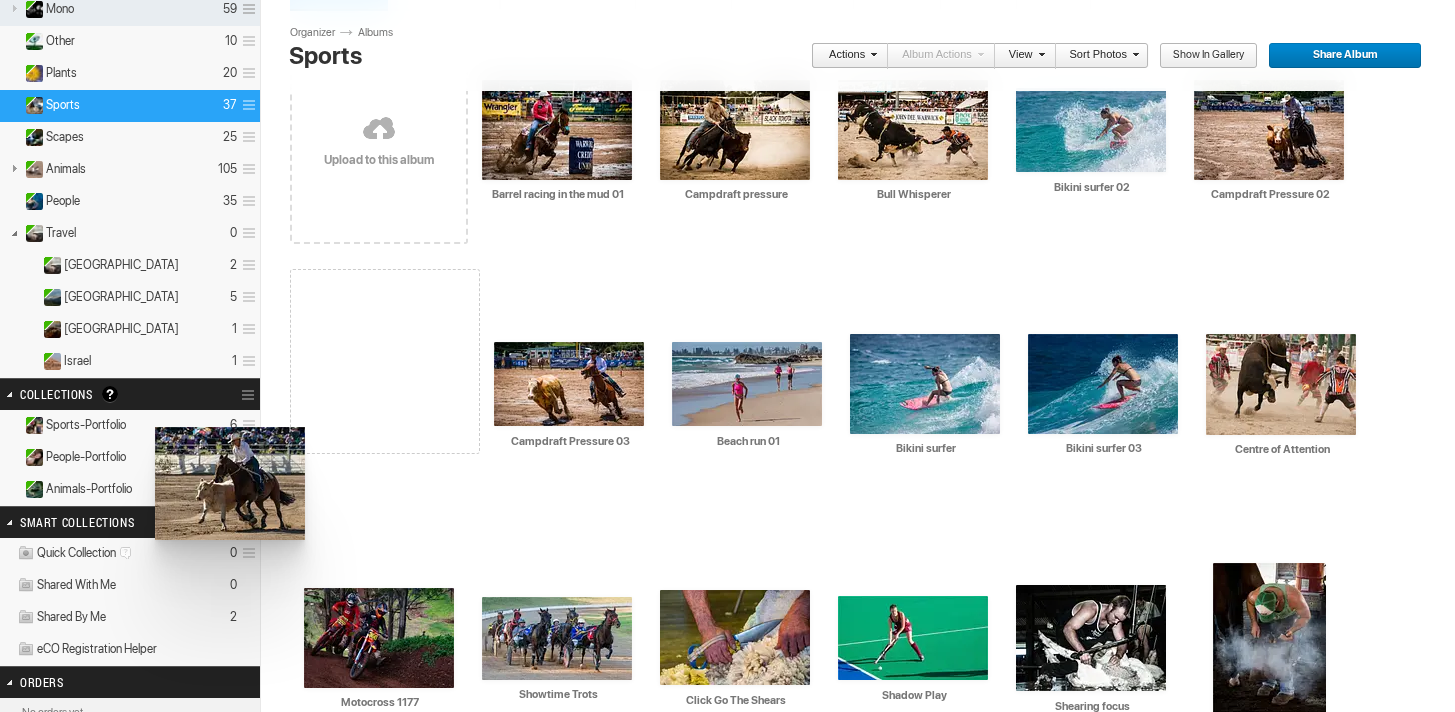 drag, startPoint x: 1072, startPoint y: 395, endPoint x: 169, endPoint y: 431, distance: 903.71735 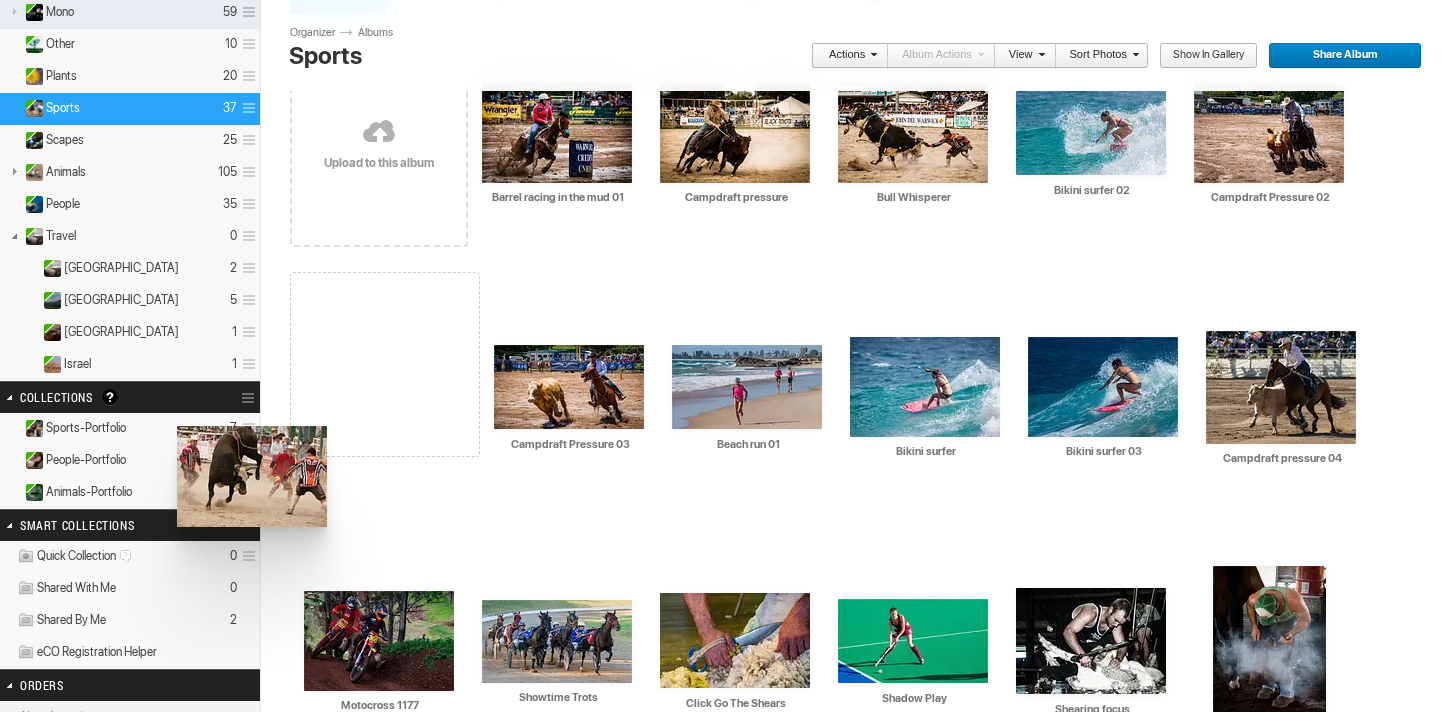 drag, startPoint x: 1233, startPoint y: 397, endPoint x: 187, endPoint y: 428, distance: 1046.4592 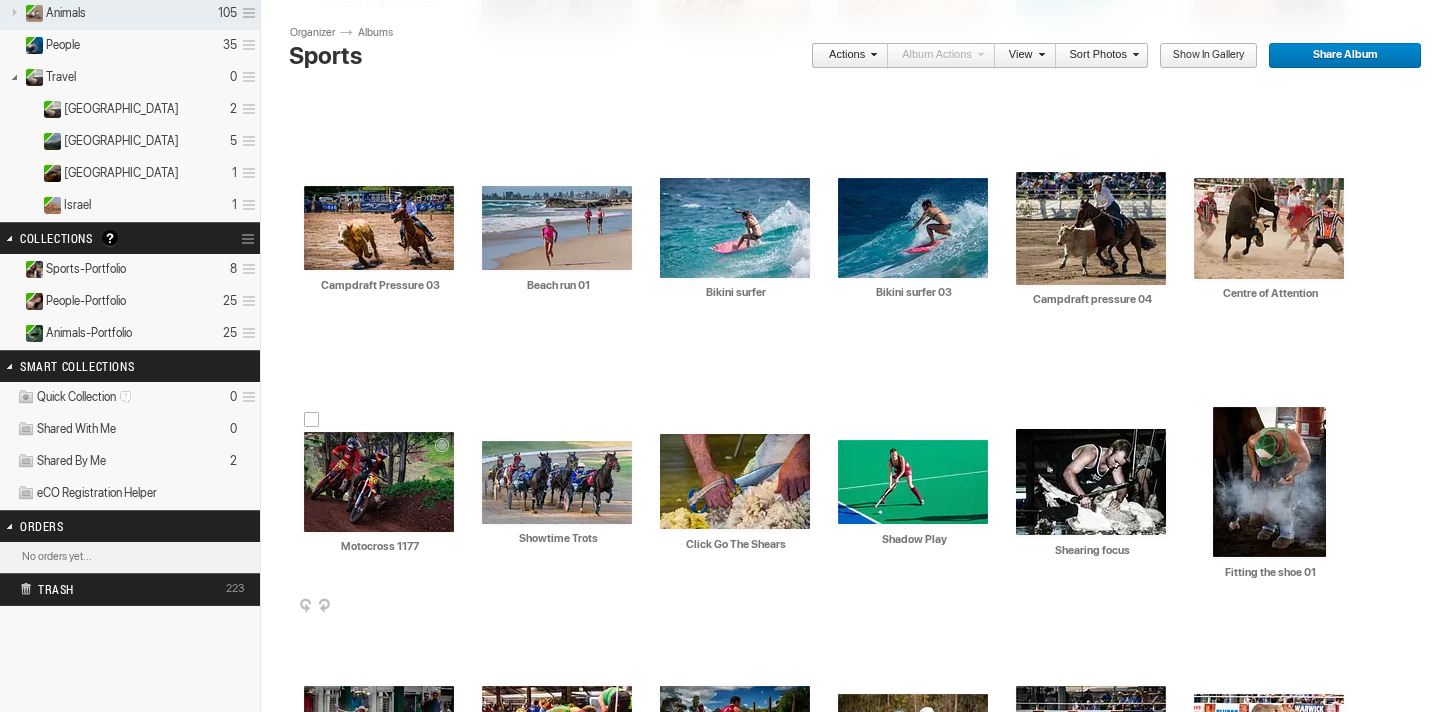 scroll, scrollTop: 363, scrollLeft: 0, axis: vertical 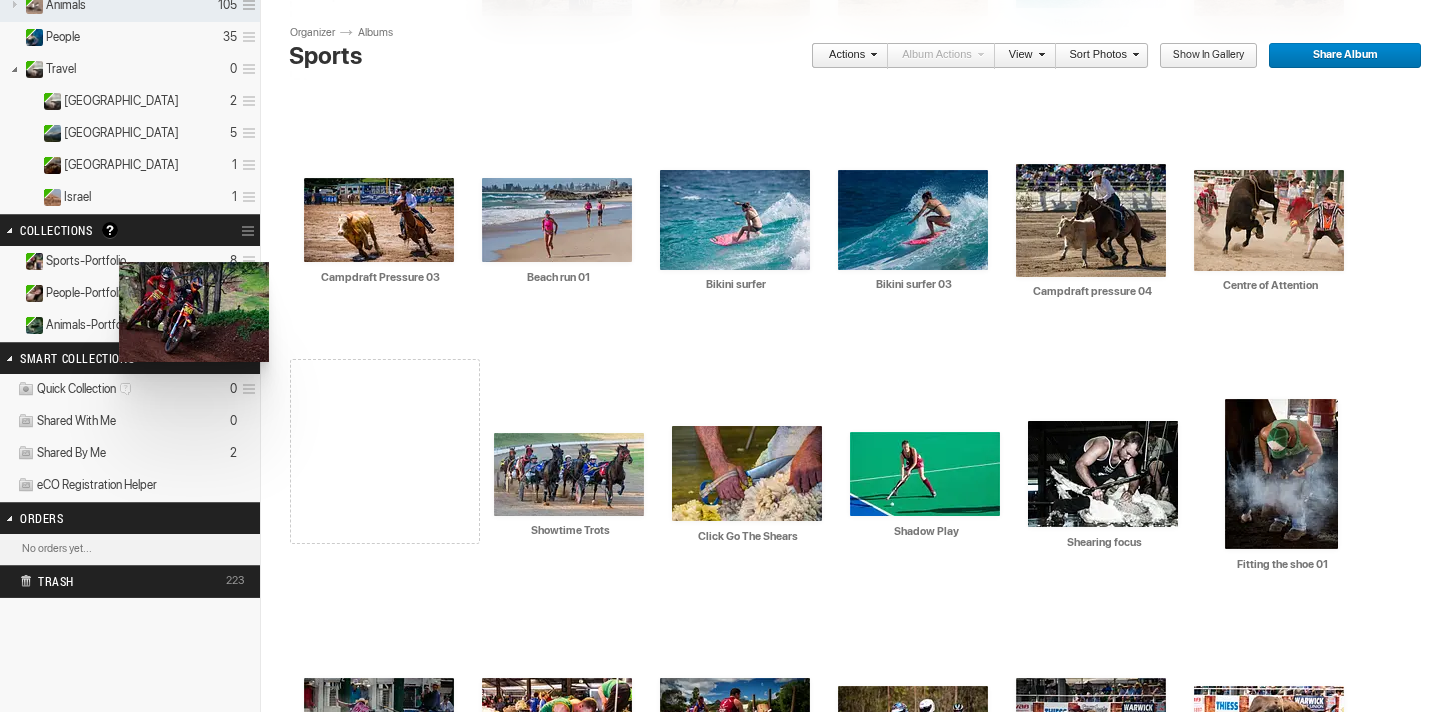 drag, startPoint x: 377, startPoint y: 457, endPoint x: 117, endPoint y: 262, distance: 325 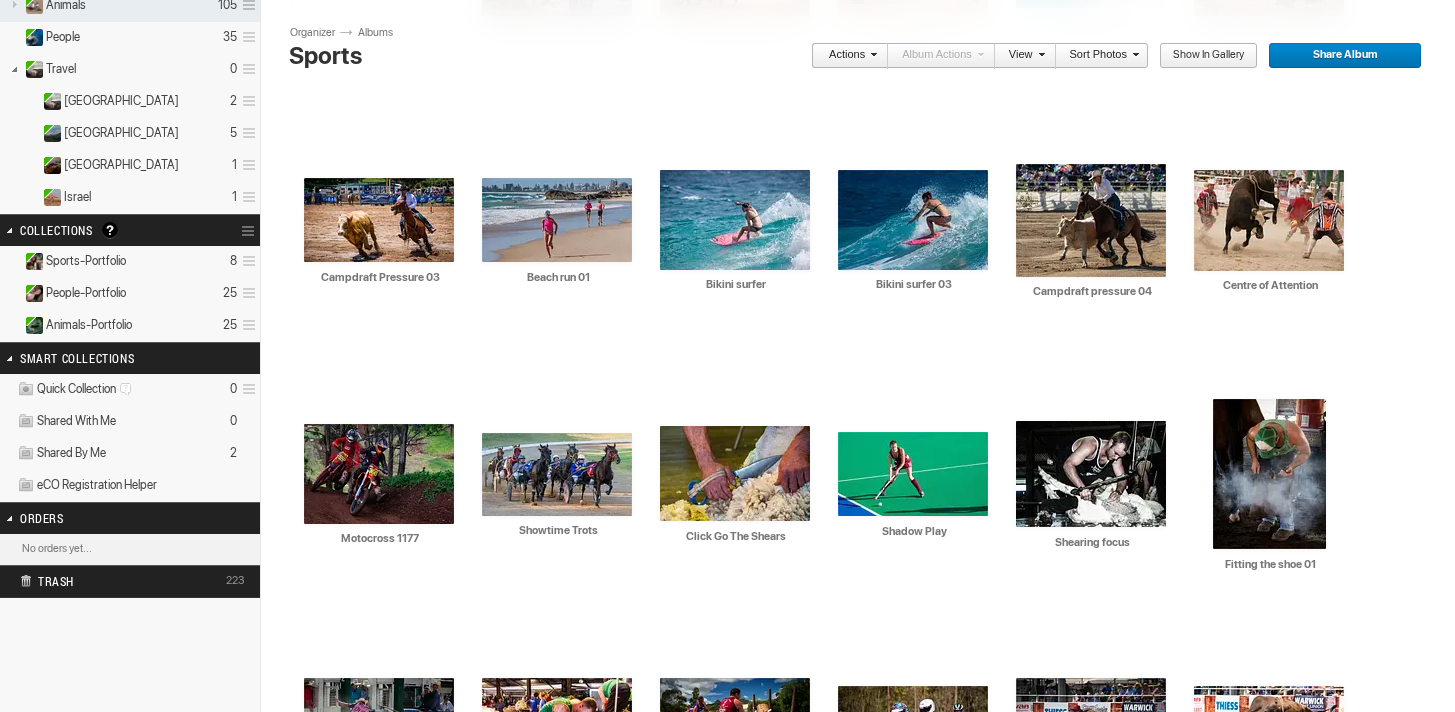 scroll, scrollTop: 356, scrollLeft: 0, axis: vertical 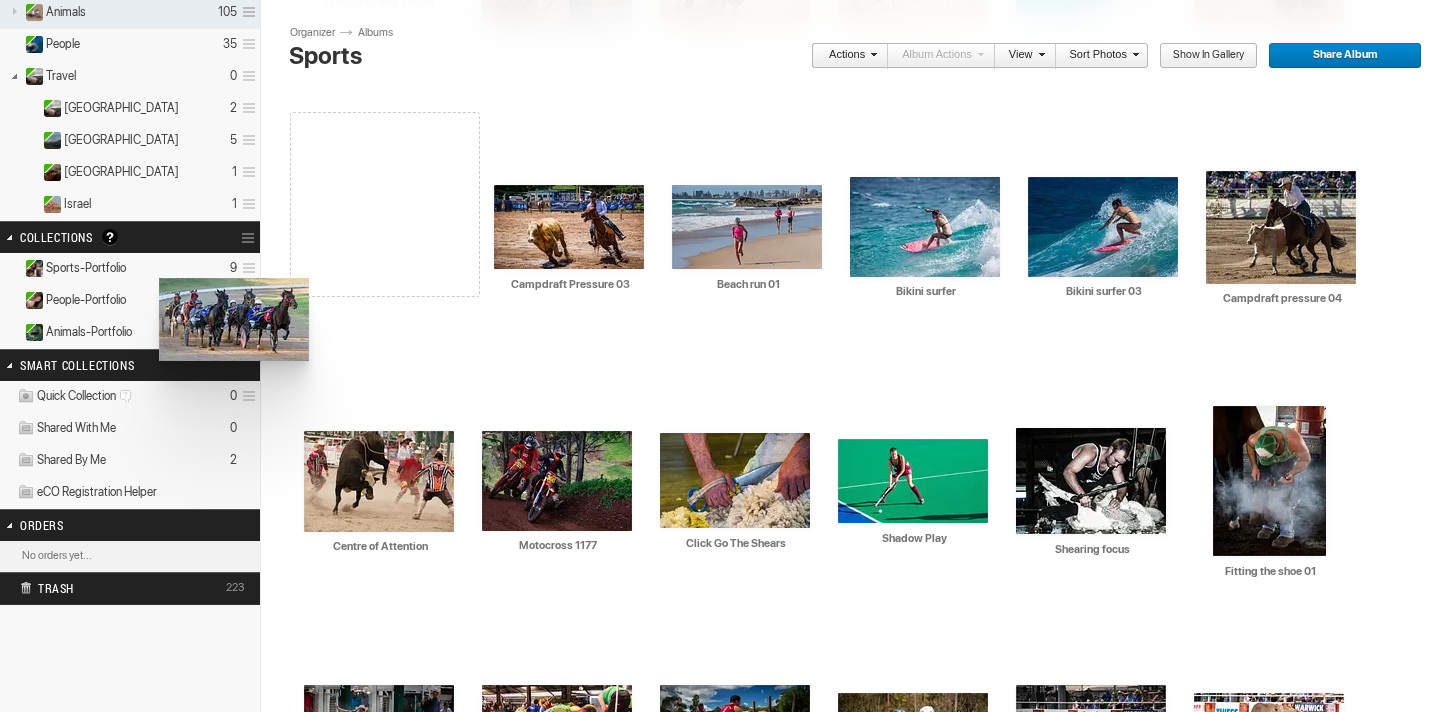 drag, startPoint x: 559, startPoint y: 494, endPoint x: 158, endPoint y: 278, distance: 455.4745 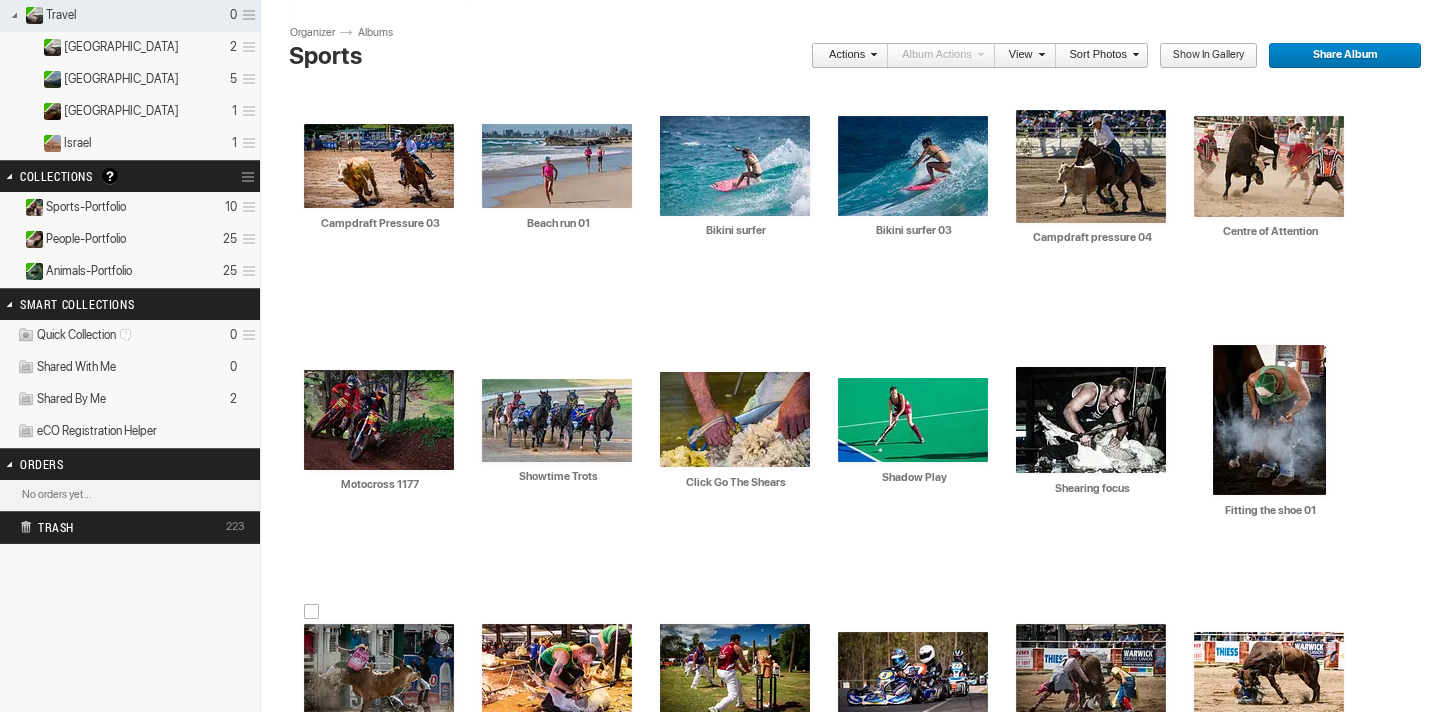 scroll, scrollTop: 418, scrollLeft: 0, axis: vertical 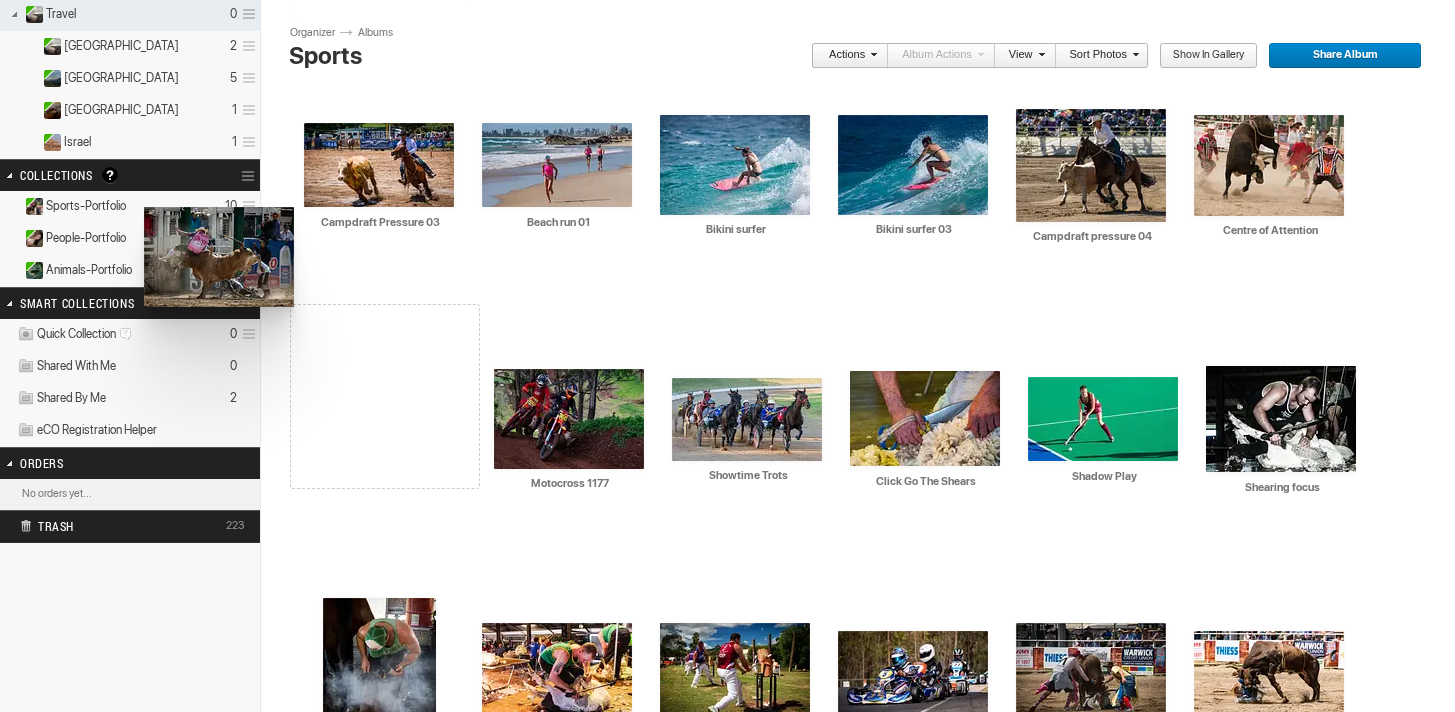 drag, startPoint x: 379, startPoint y: 647, endPoint x: 142, endPoint y: 207, distance: 499.76895 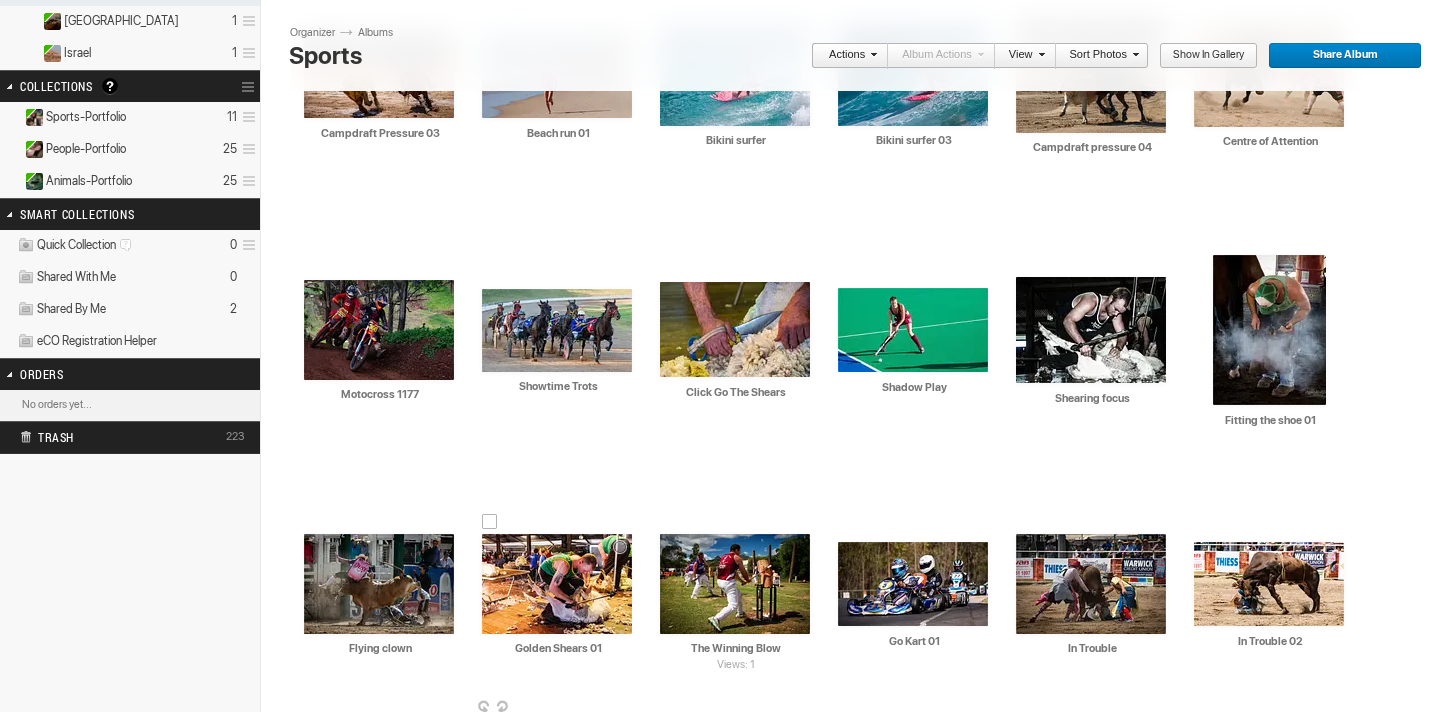 scroll, scrollTop: 532, scrollLeft: 0, axis: vertical 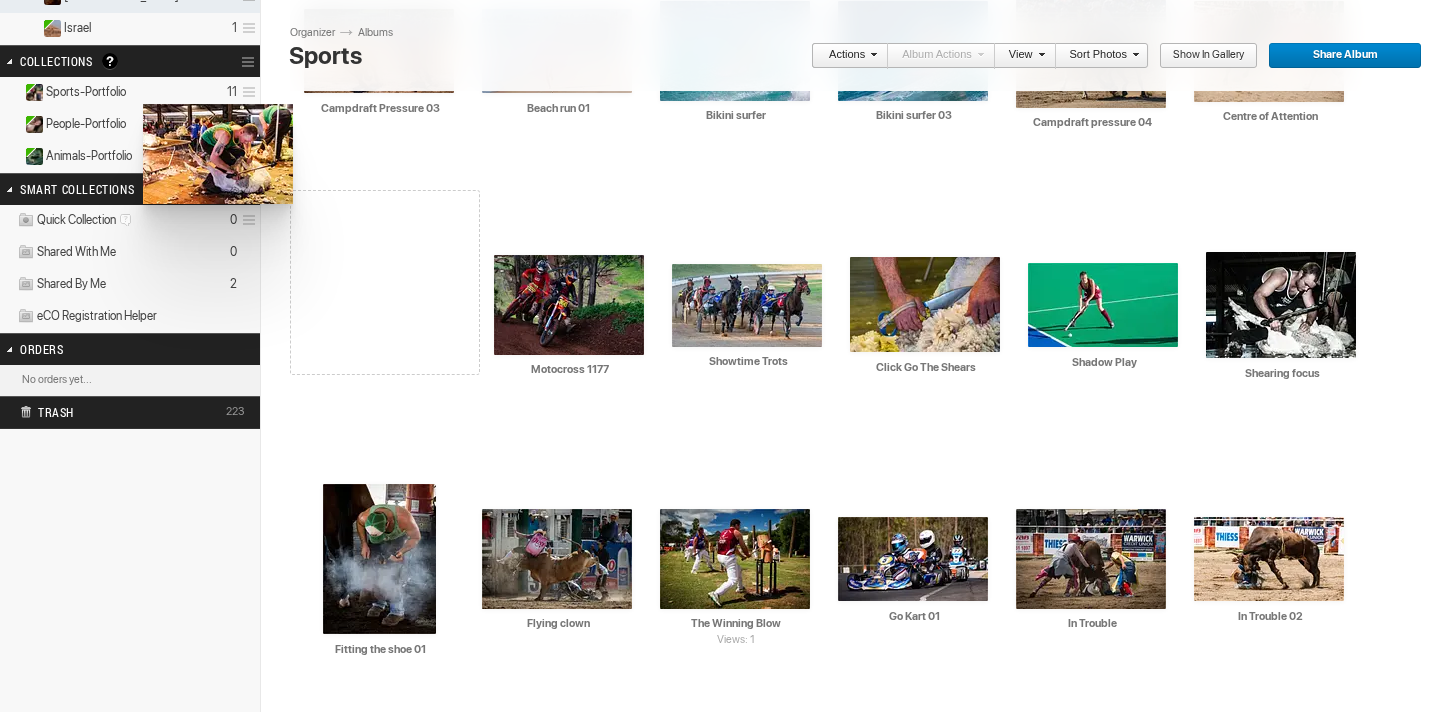 drag, startPoint x: 553, startPoint y: 542, endPoint x: 142, endPoint y: 104, distance: 600.63715 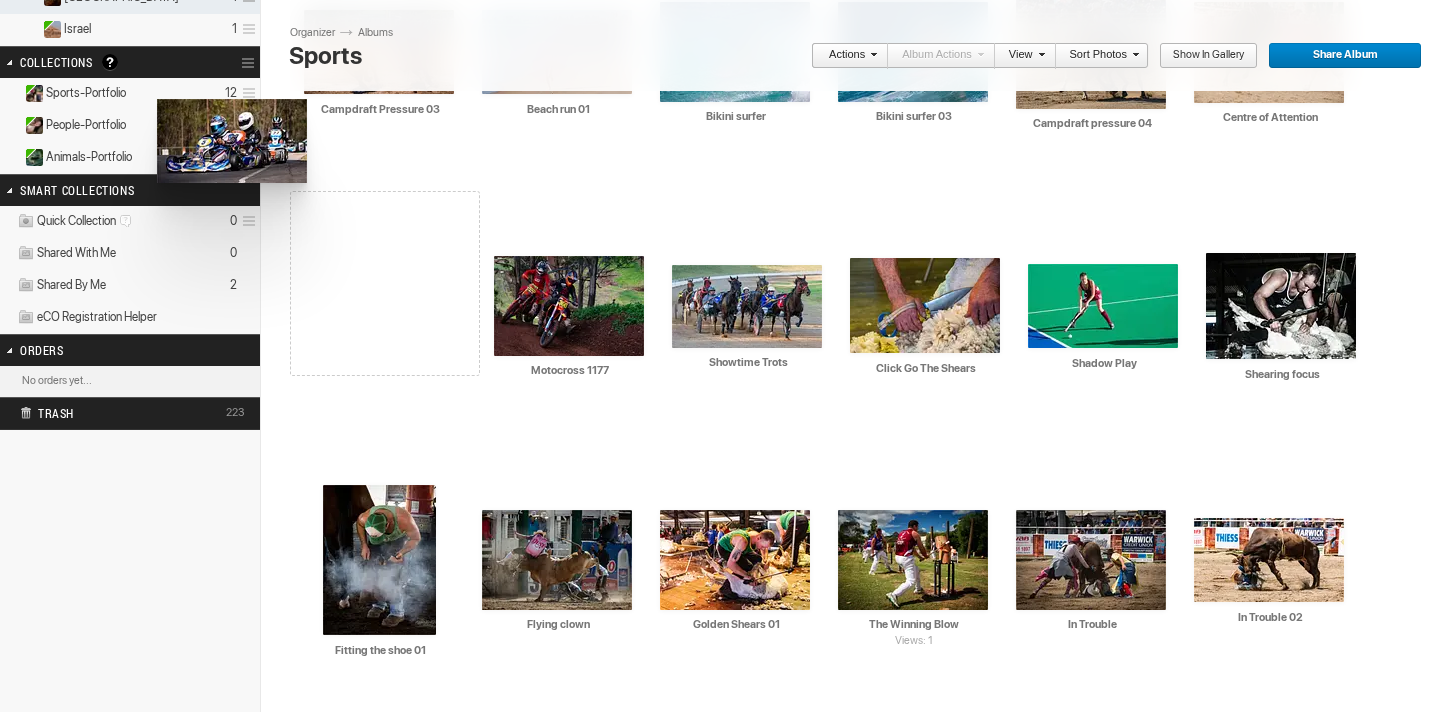drag, startPoint x: 924, startPoint y: 570, endPoint x: 155, endPoint y: 99, distance: 901.77716 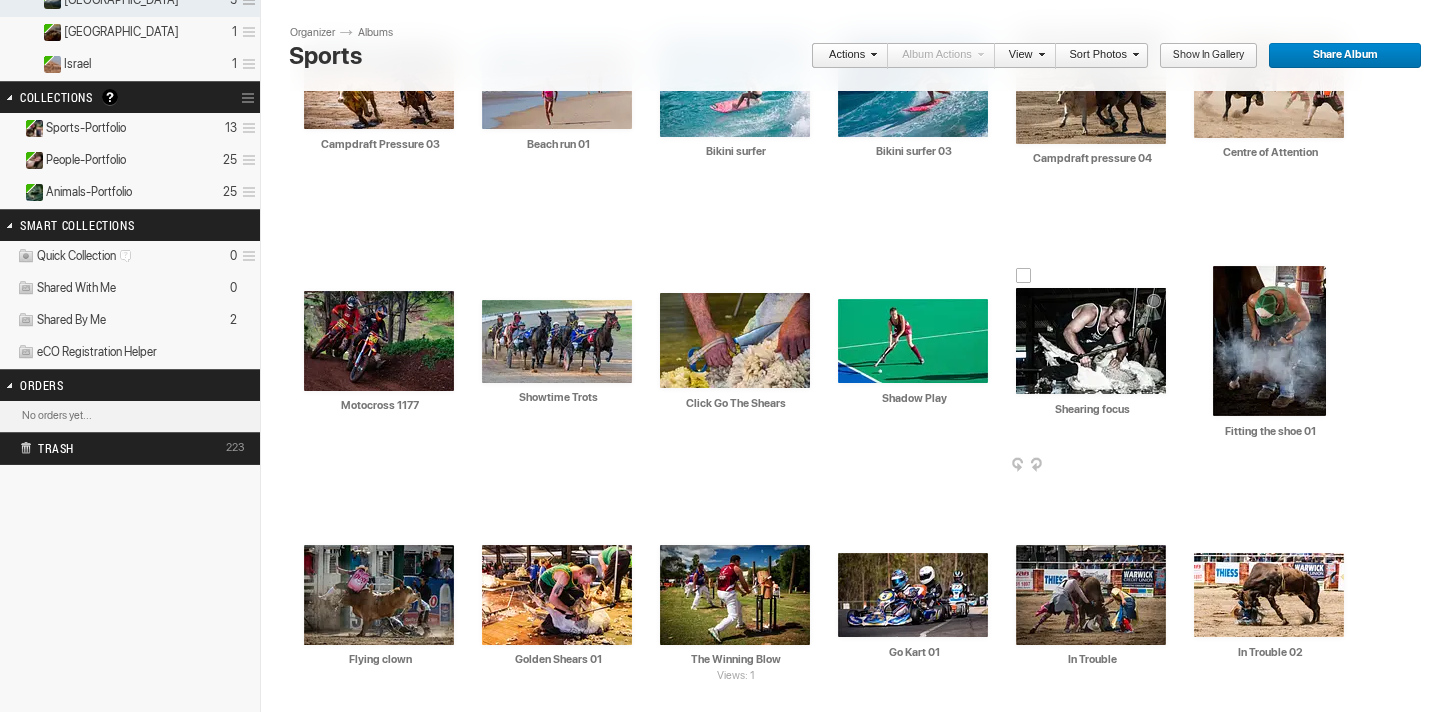 scroll, scrollTop: 495, scrollLeft: 0, axis: vertical 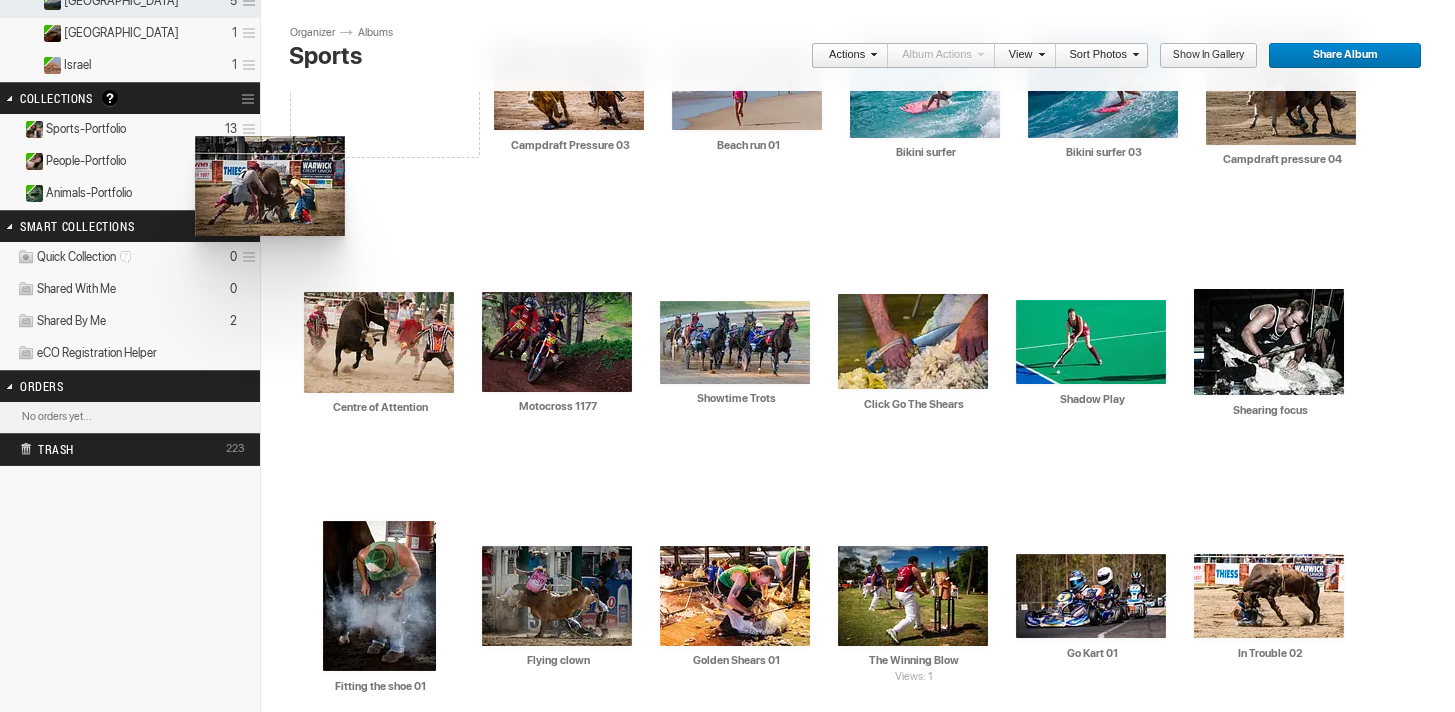 drag, startPoint x: 1087, startPoint y: 573, endPoint x: 196, endPoint y: 138, distance: 991.517 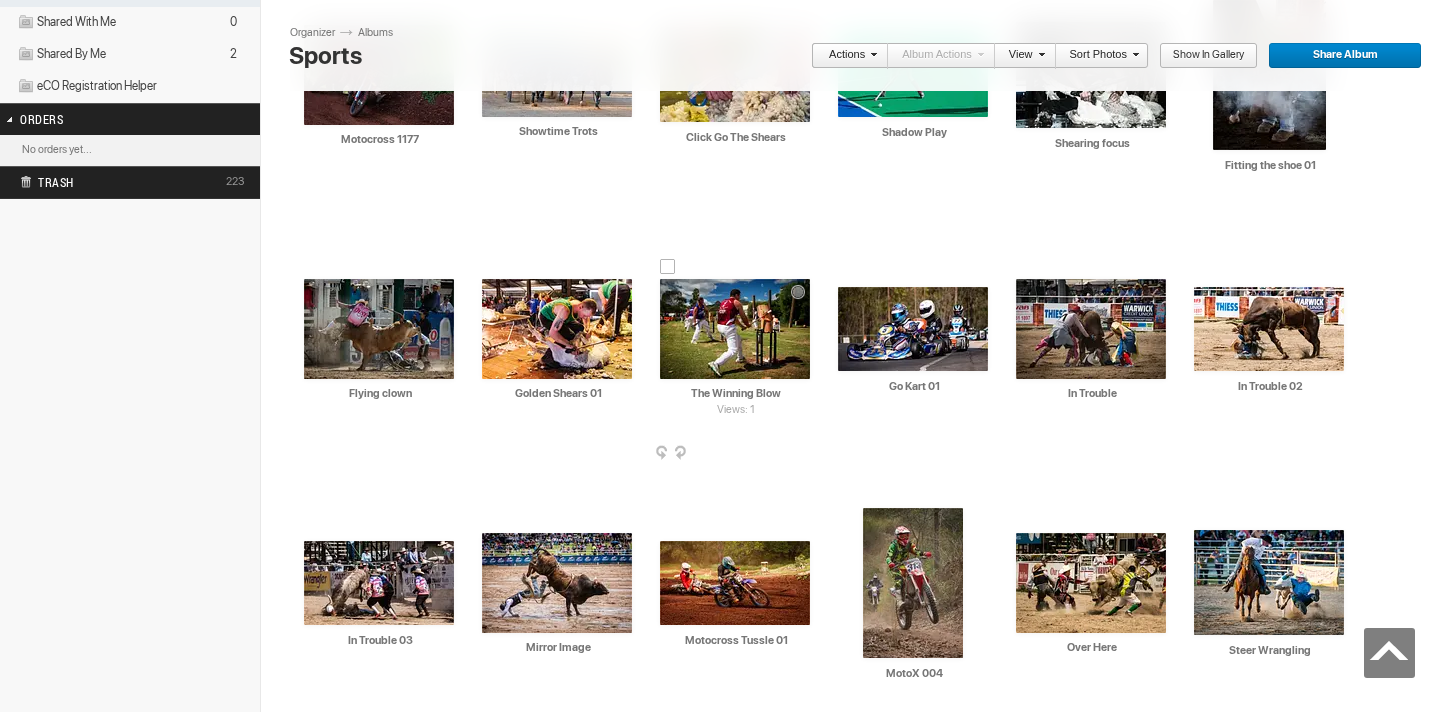 scroll, scrollTop: 768, scrollLeft: 0, axis: vertical 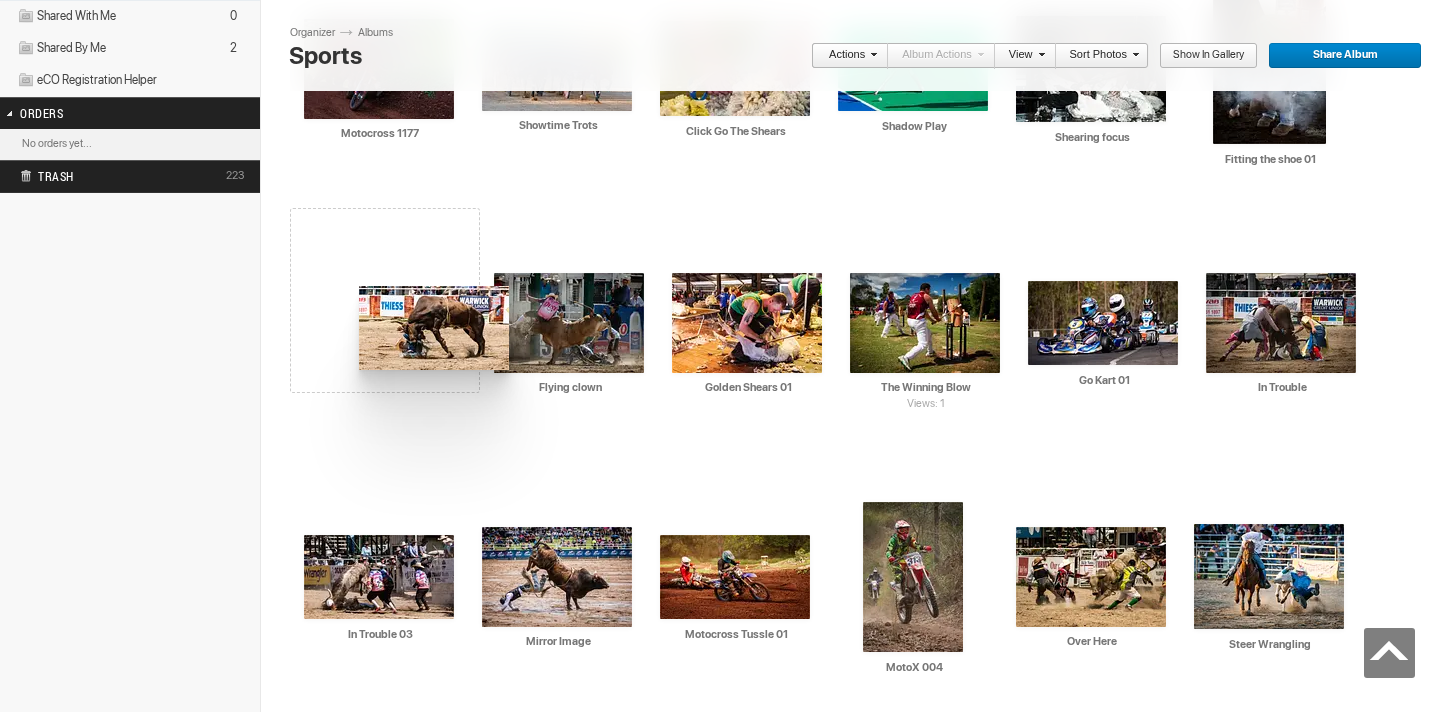 drag, startPoint x: 1260, startPoint y: 313, endPoint x: 341, endPoint y: 285, distance: 919.42645 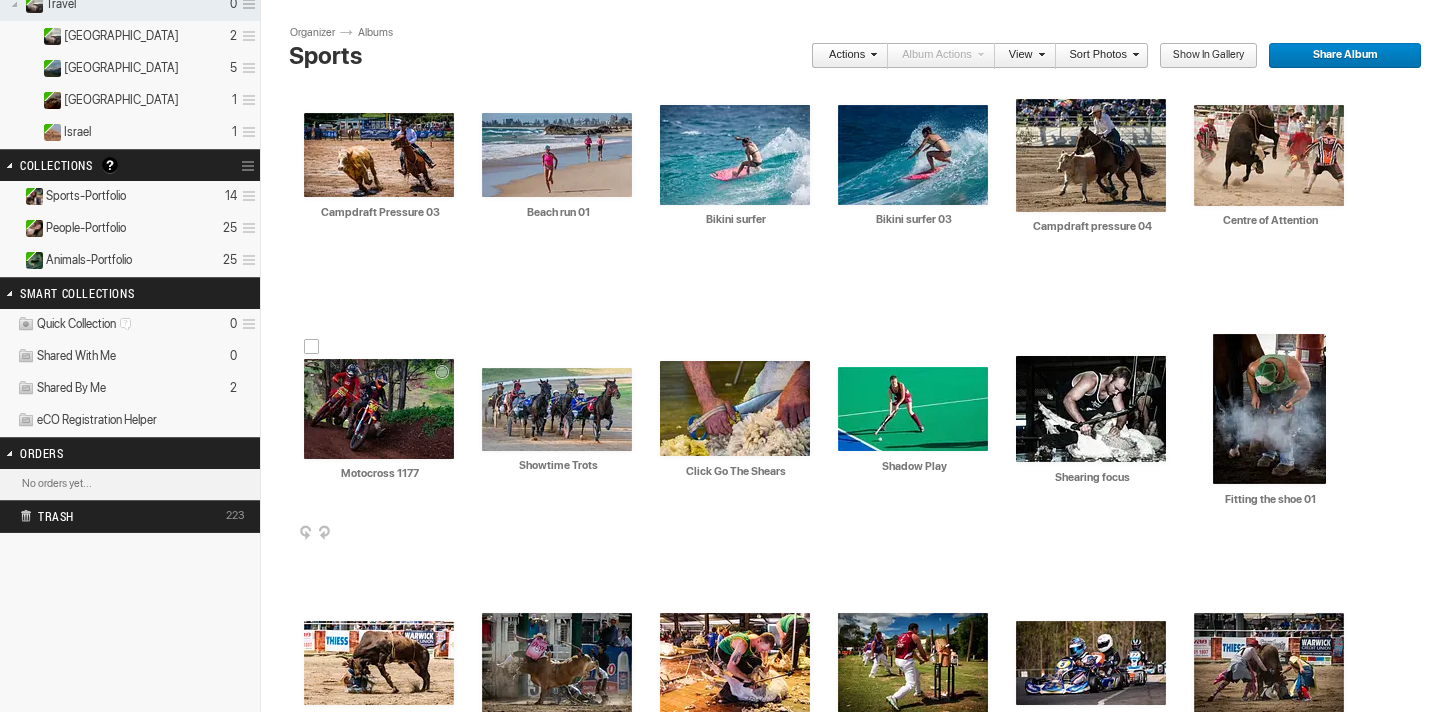 scroll, scrollTop: 425, scrollLeft: 0, axis: vertical 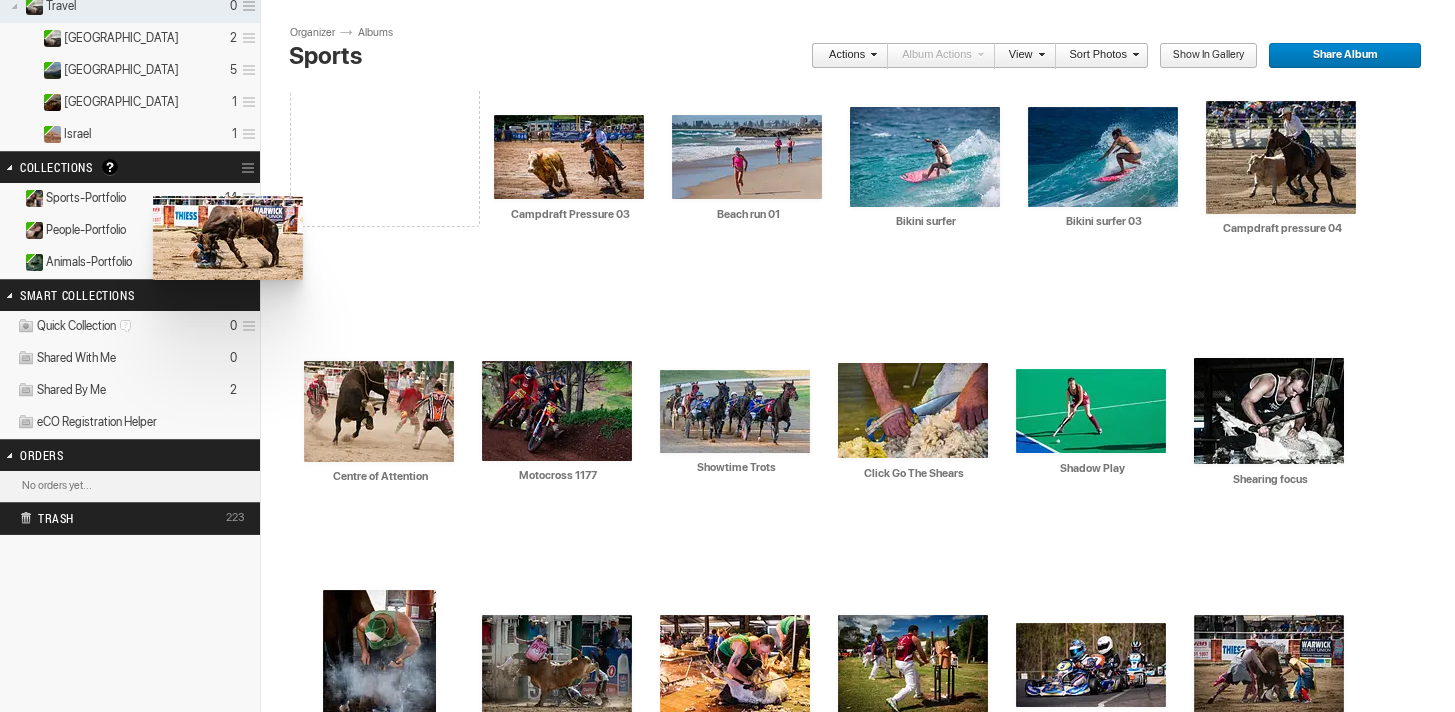 drag, startPoint x: 390, startPoint y: 642, endPoint x: 151, endPoint y: 196, distance: 506.00098 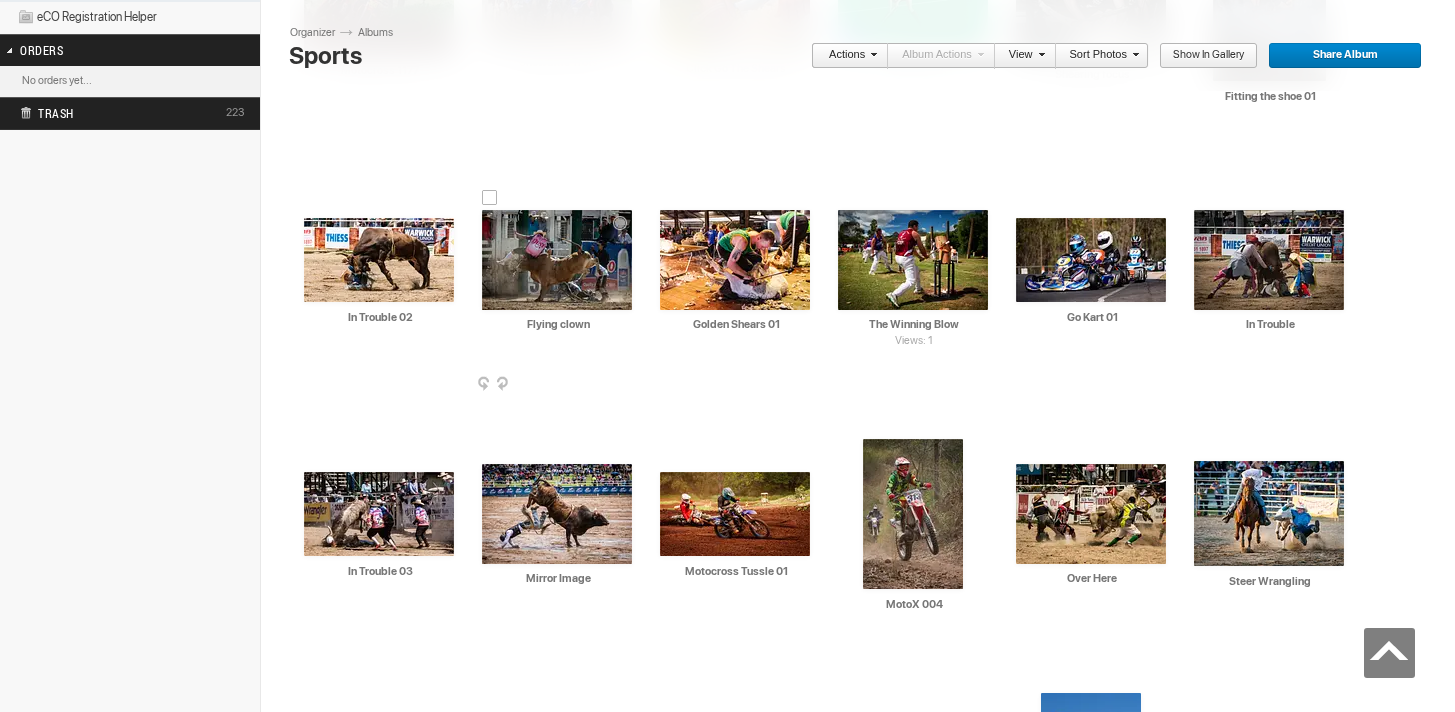 scroll, scrollTop: 835, scrollLeft: 0, axis: vertical 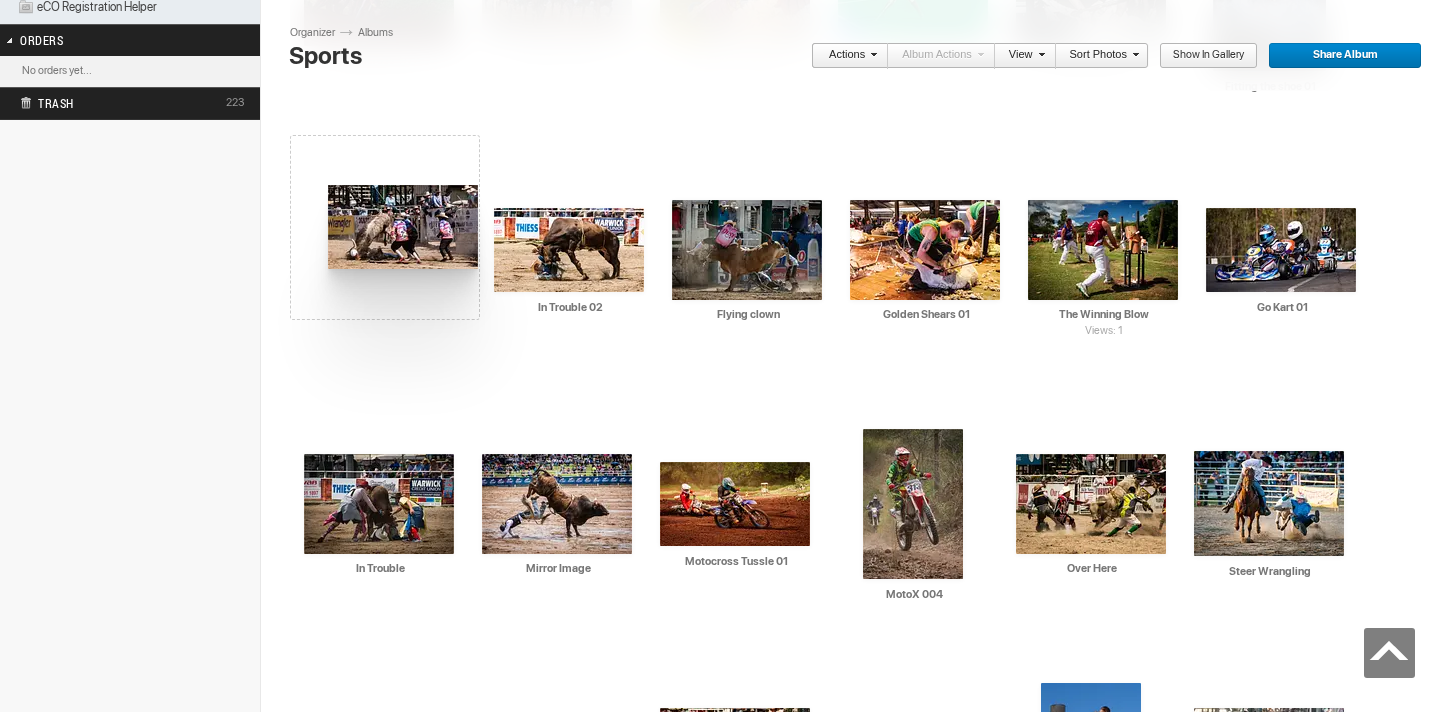 drag, startPoint x: 384, startPoint y: 499, endPoint x: 331, endPoint y: 189, distance: 314.49802 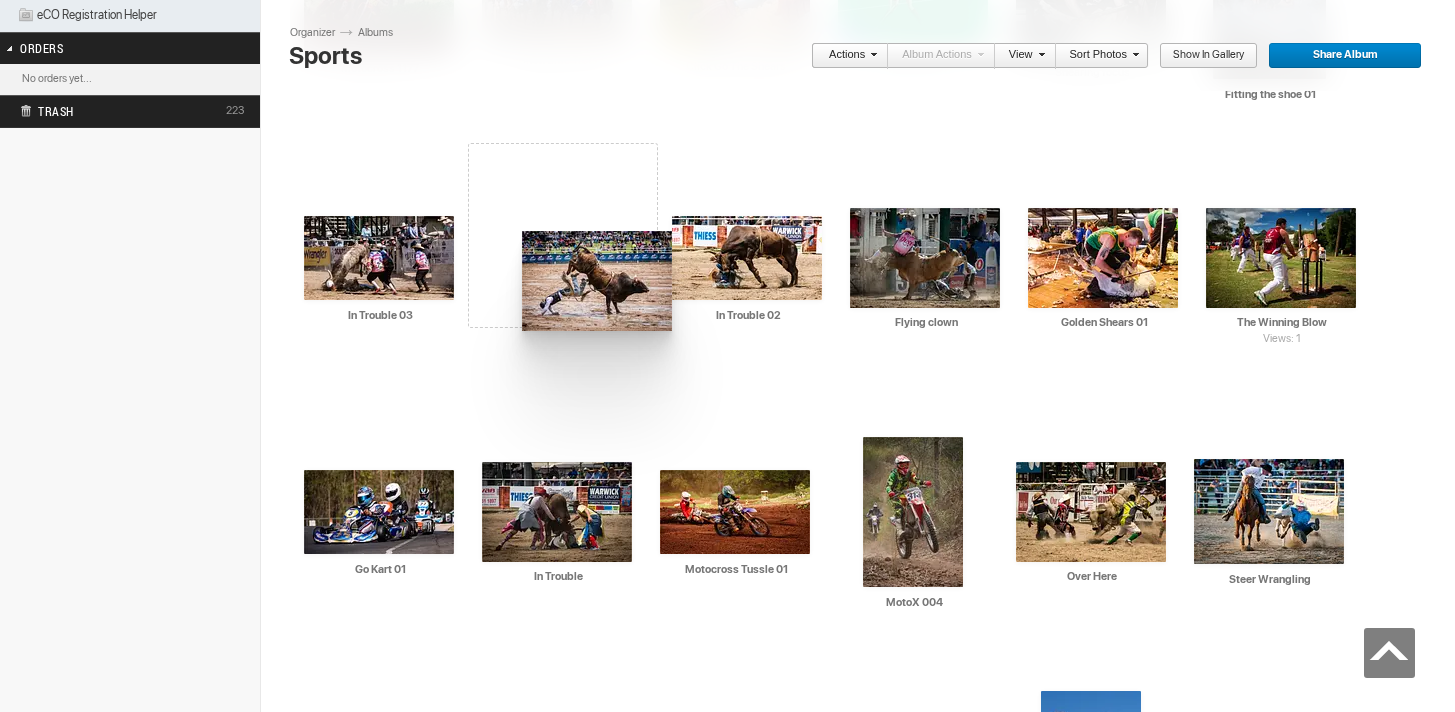 drag, startPoint x: 561, startPoint y: 487, endPoint x: 539, endPoint y: 247, distance: 241.00623 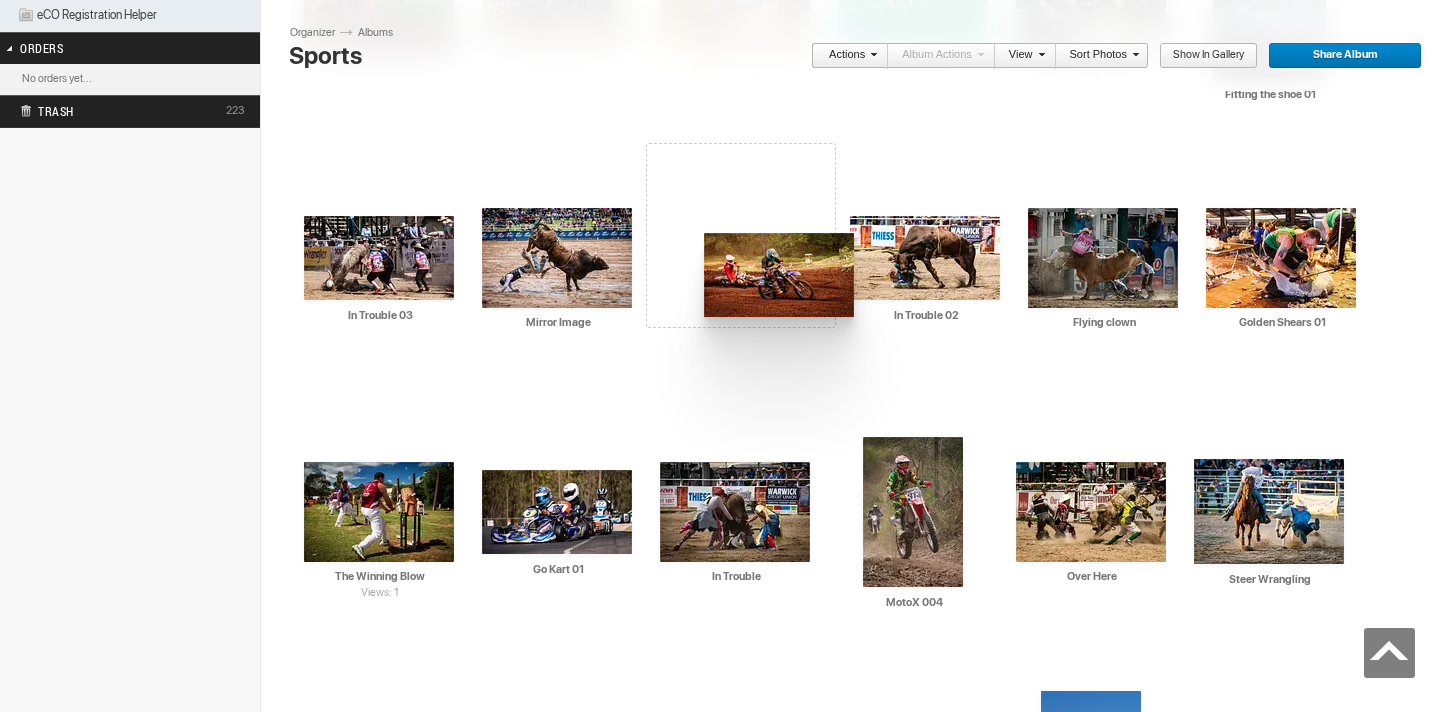 drag, startPoint x: 733, startPoint y: 496, endPoint x: 751, endPoint y: 265, distance: 231.70024 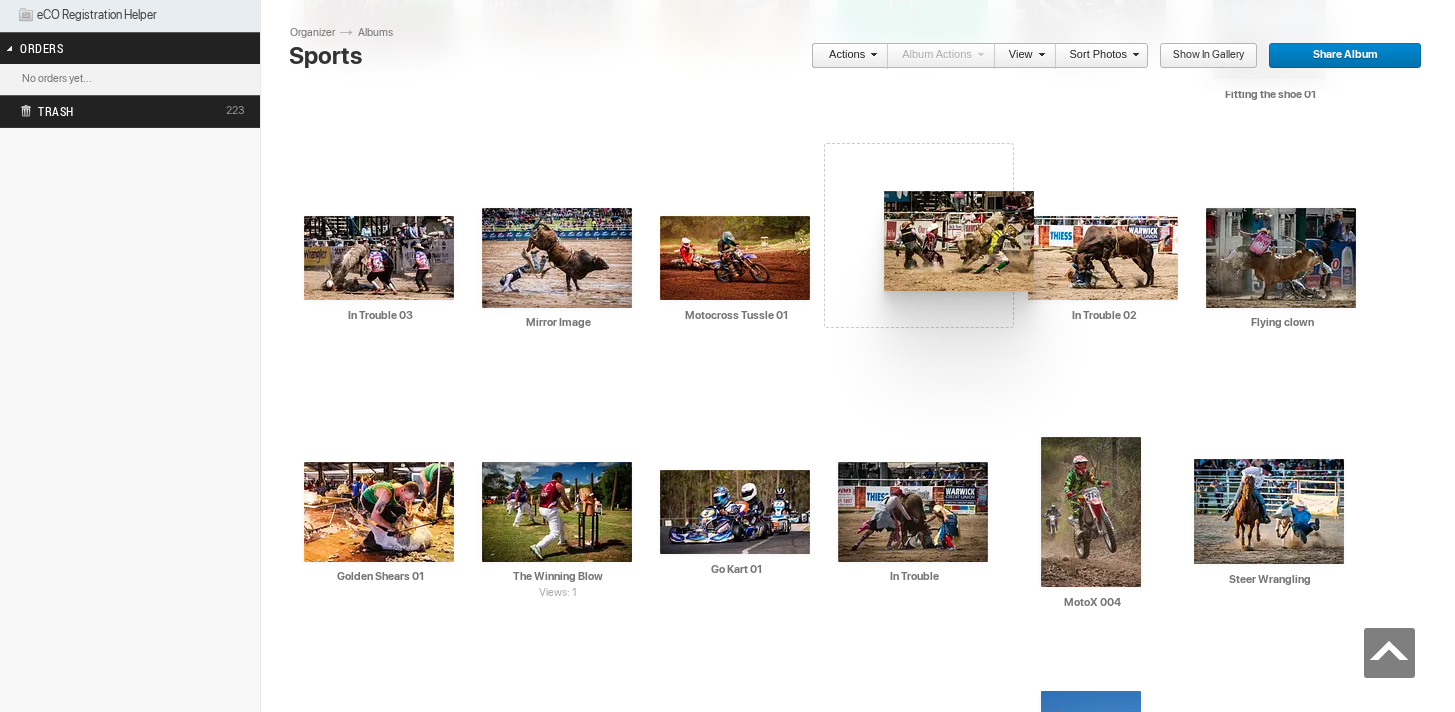 drag, startPoint x: 1085, startPoint y: 498, endPoint x: 882, endPoint y: 191, distance: 368.0462 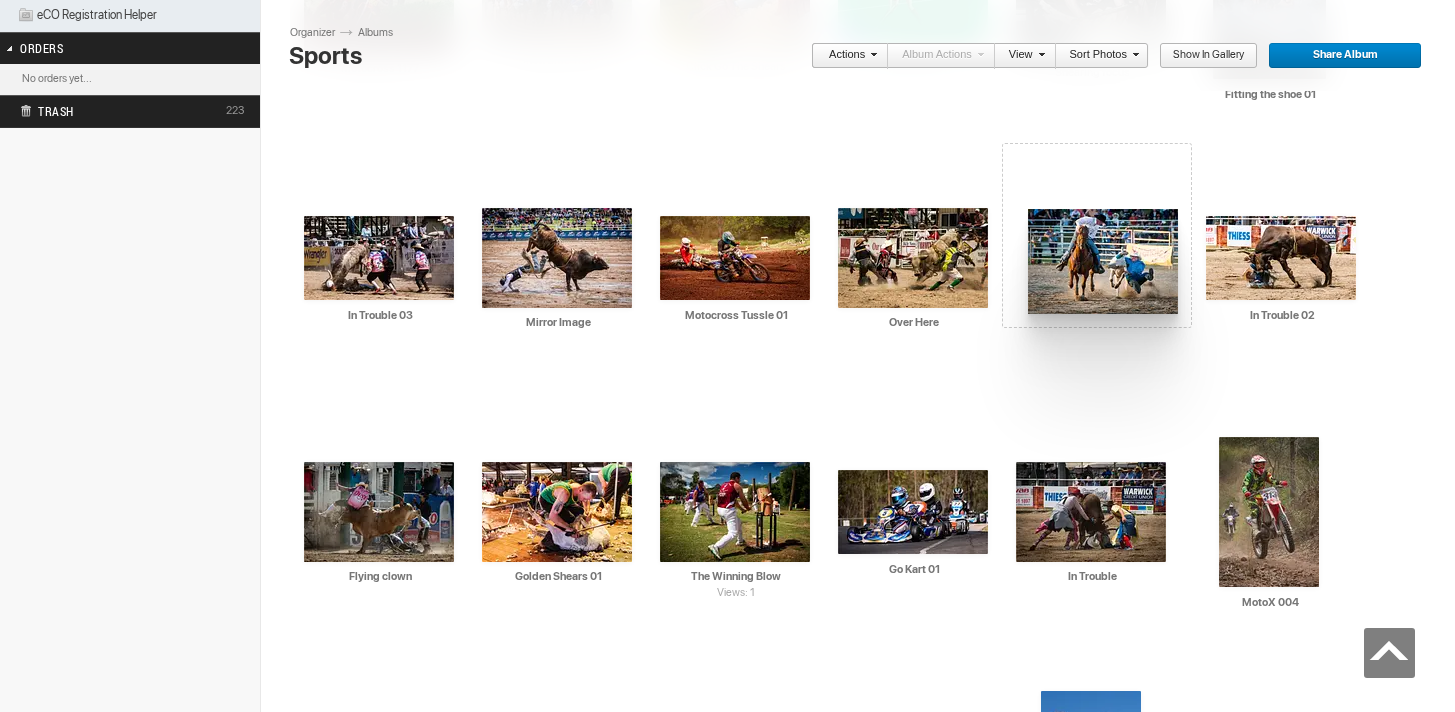 drag, startPoint x: 1261, startPoint y: 479, endPoint x: 1033, endPoint y: 213, distance: 350.34268 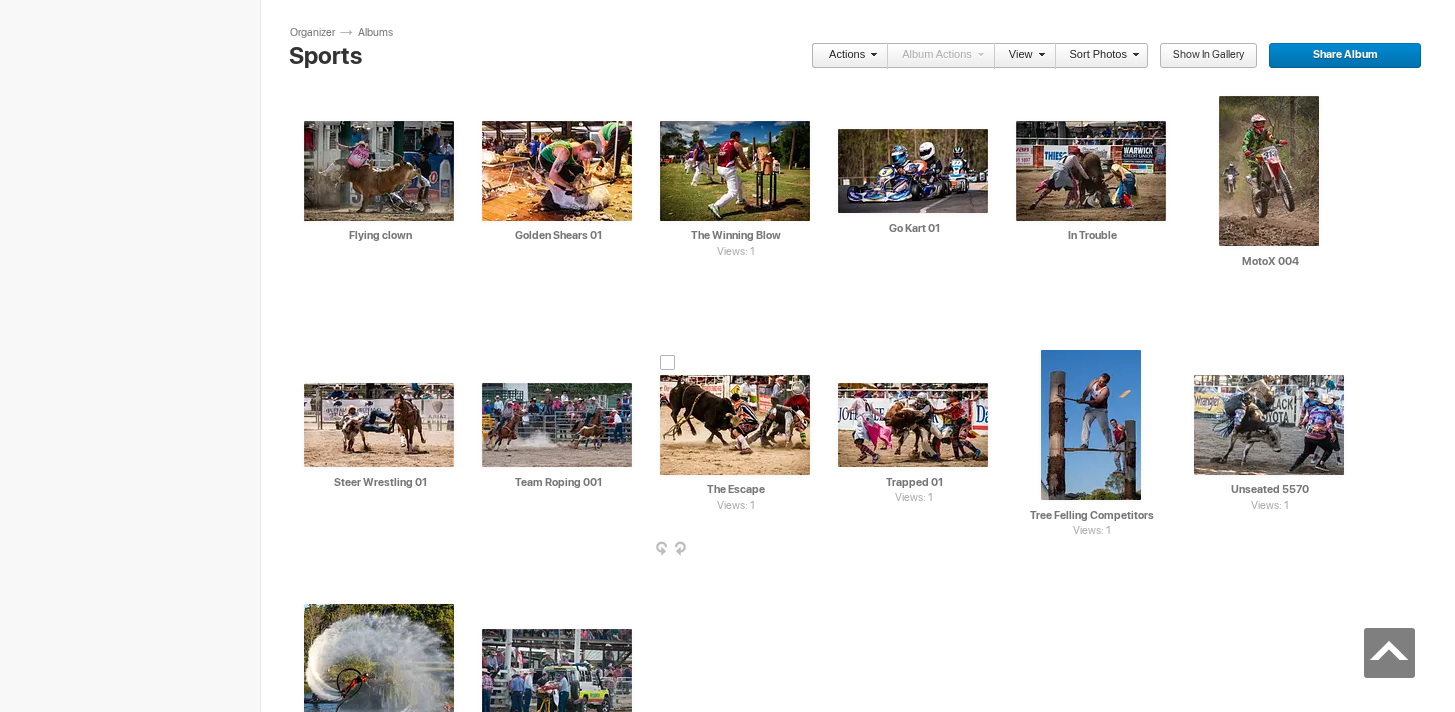 scroll, scrollTop: 1209, scrollLeft: 0, axis: vertical 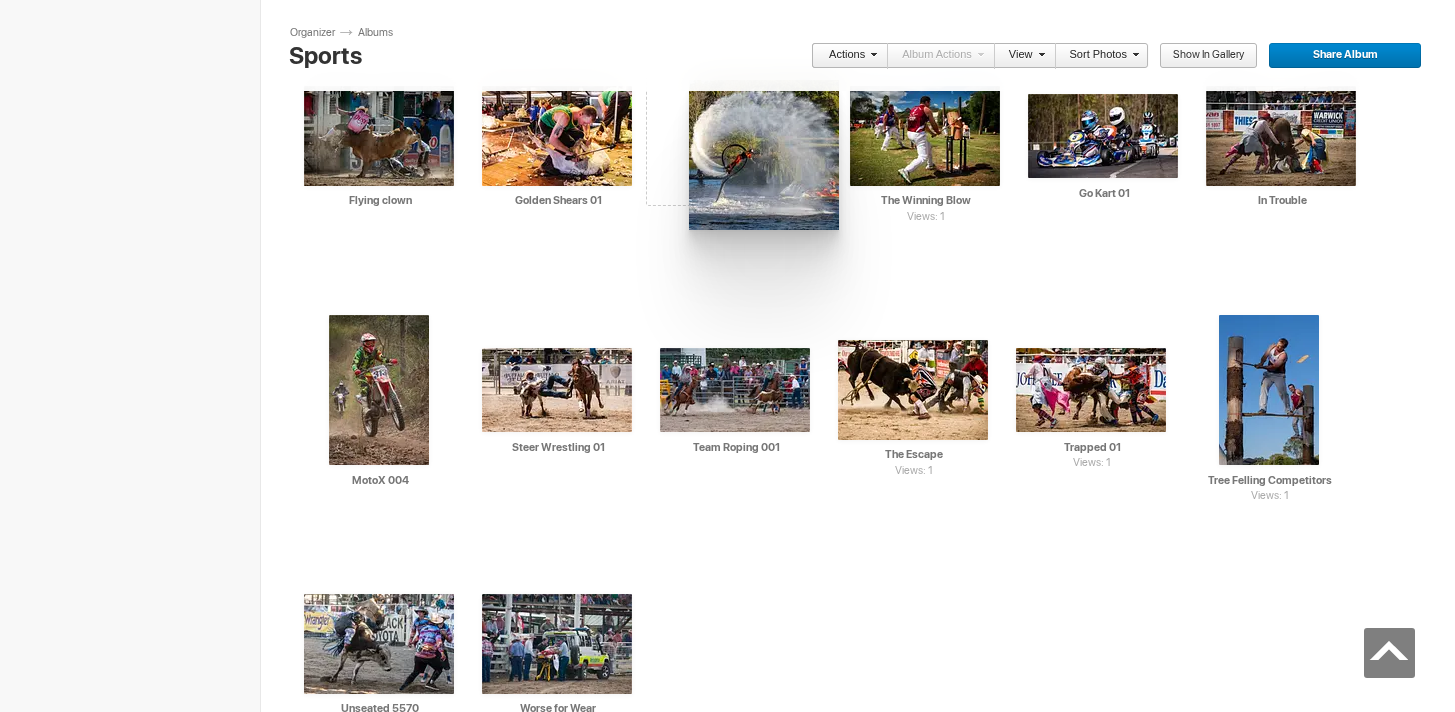 drag, startPoint x: 382, startPoint y: 601, endPoint x: 688, endPoint y: 80, distance: 604.216 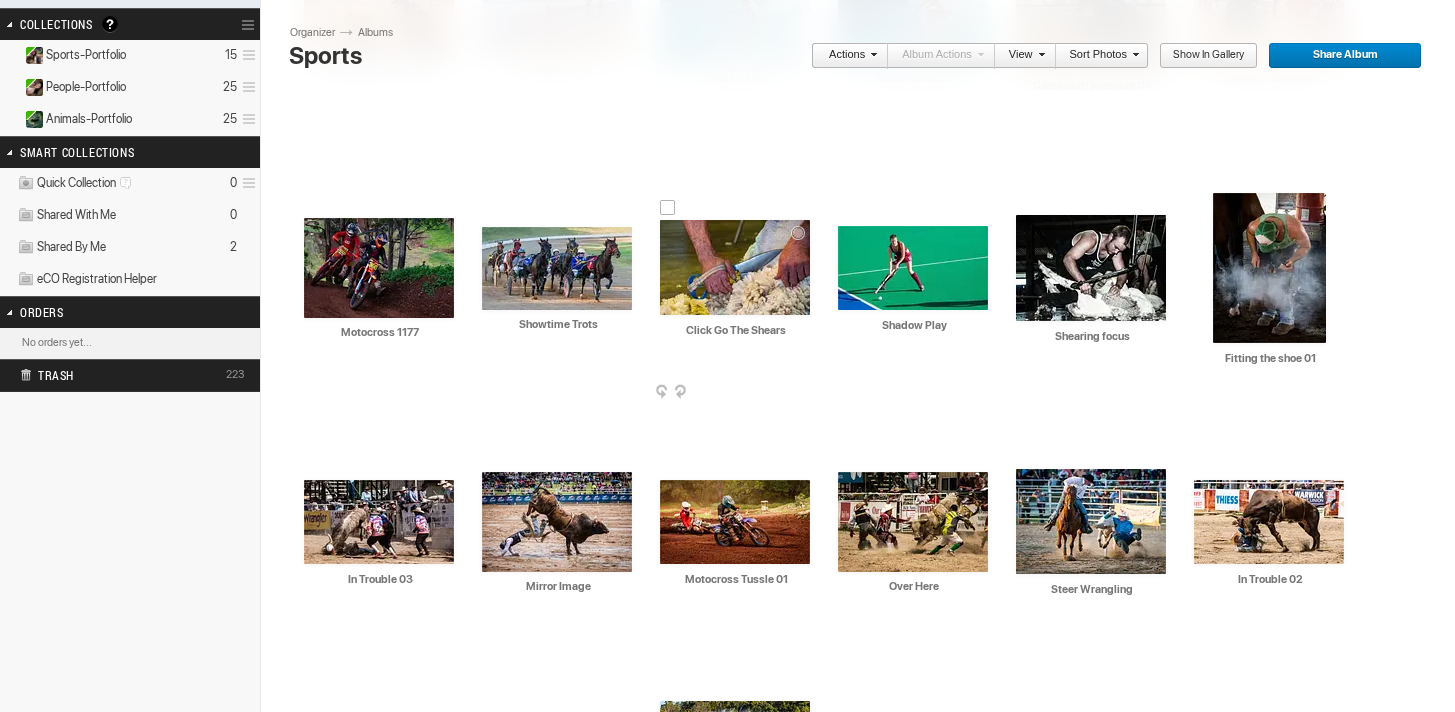 scroll, scrollTop: 568, scrollLeft: 0, axis: vertical 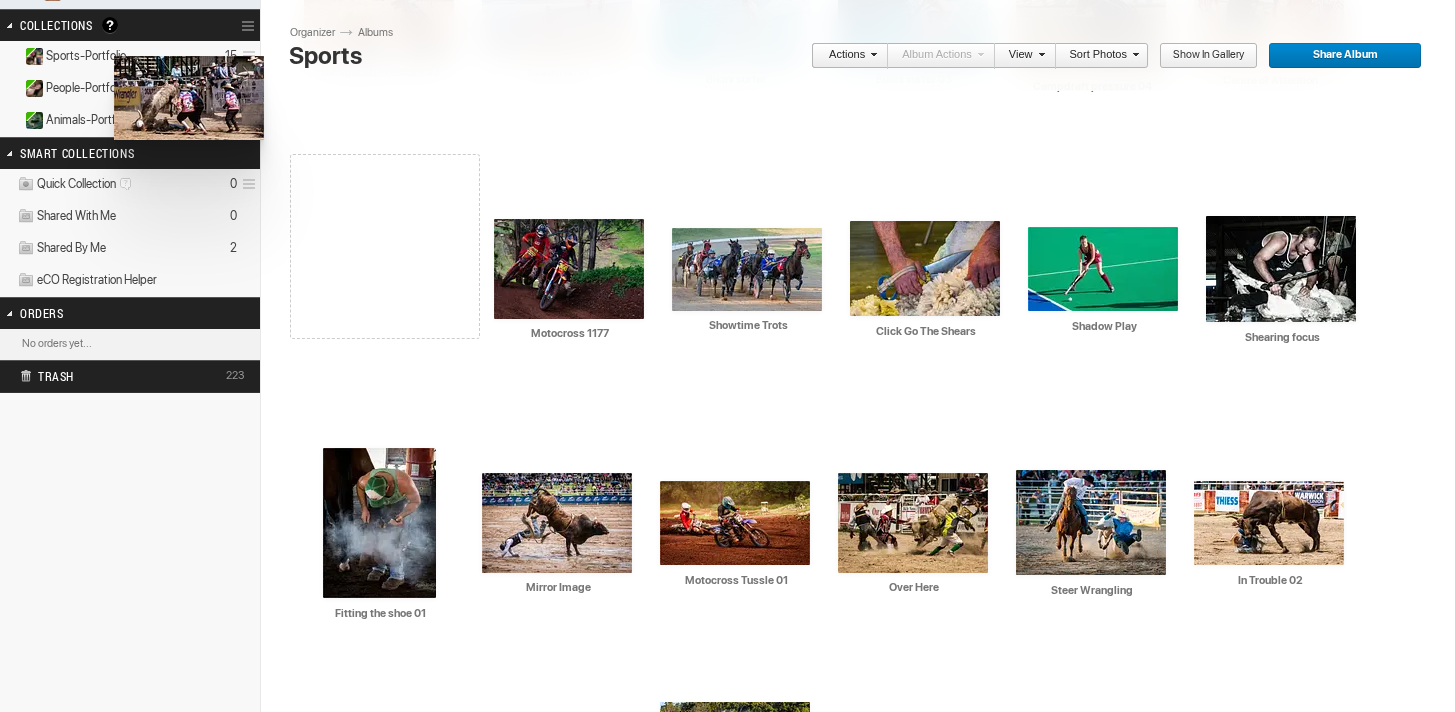 drag, startPoint x: 402, startPoint y: 508, endPoint x: 112, endPoint y: 56, distance: 537.0326 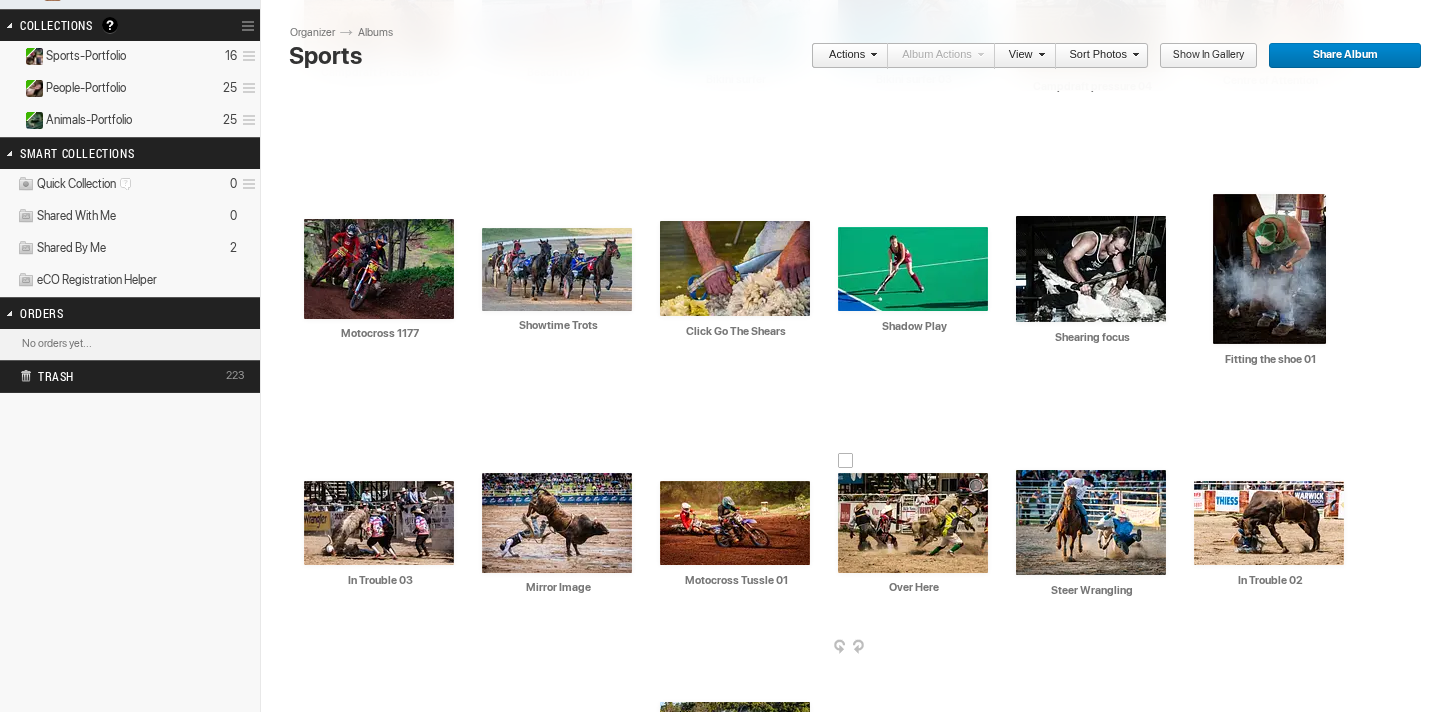 scroll, scrollTop: 584, scrollLeft: 0, axis: vertical 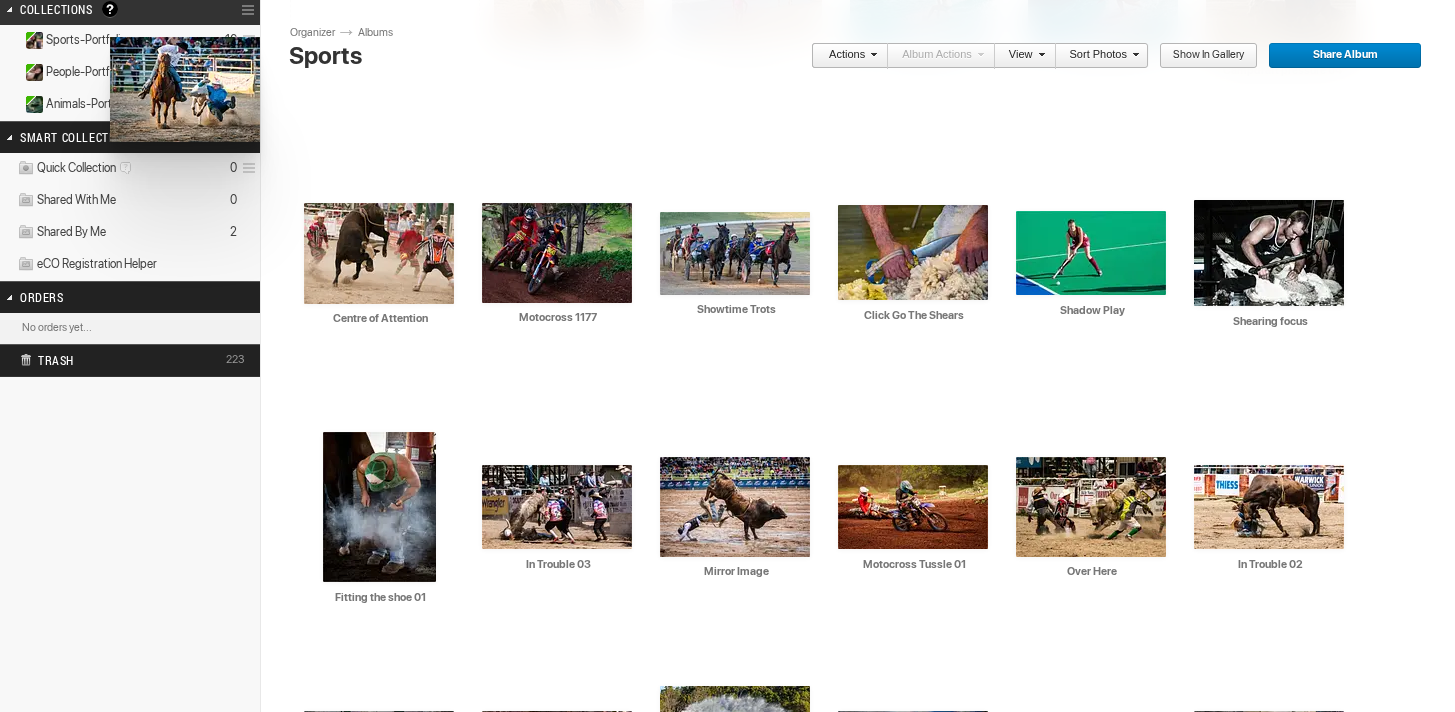 drag, startPoint x: 1061, startPoint y: 501, endPoint x: 108, endPoint y: 37, distance: 1059.9552 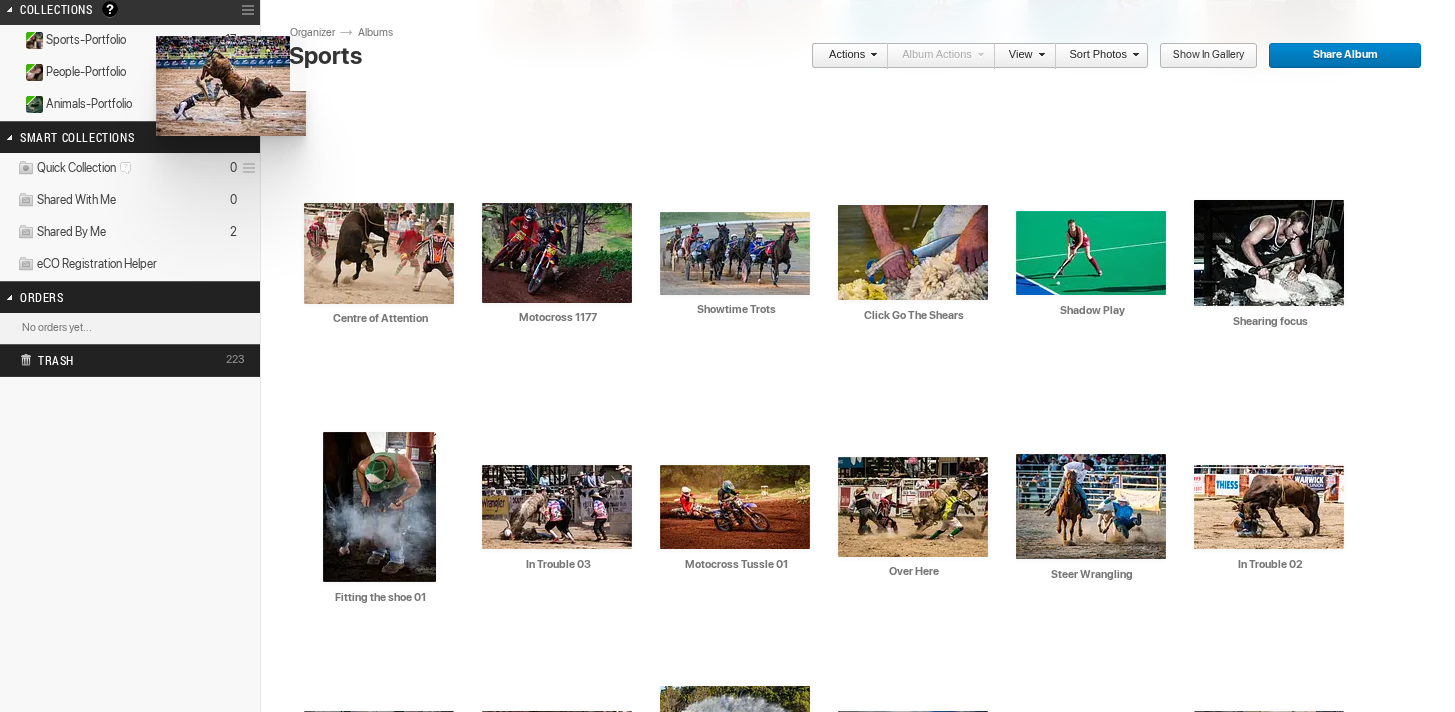 drag, startPoint x: 563, startPoint y: 497, endPoint x: 153, endPoint y: 36, distance: 616.9449 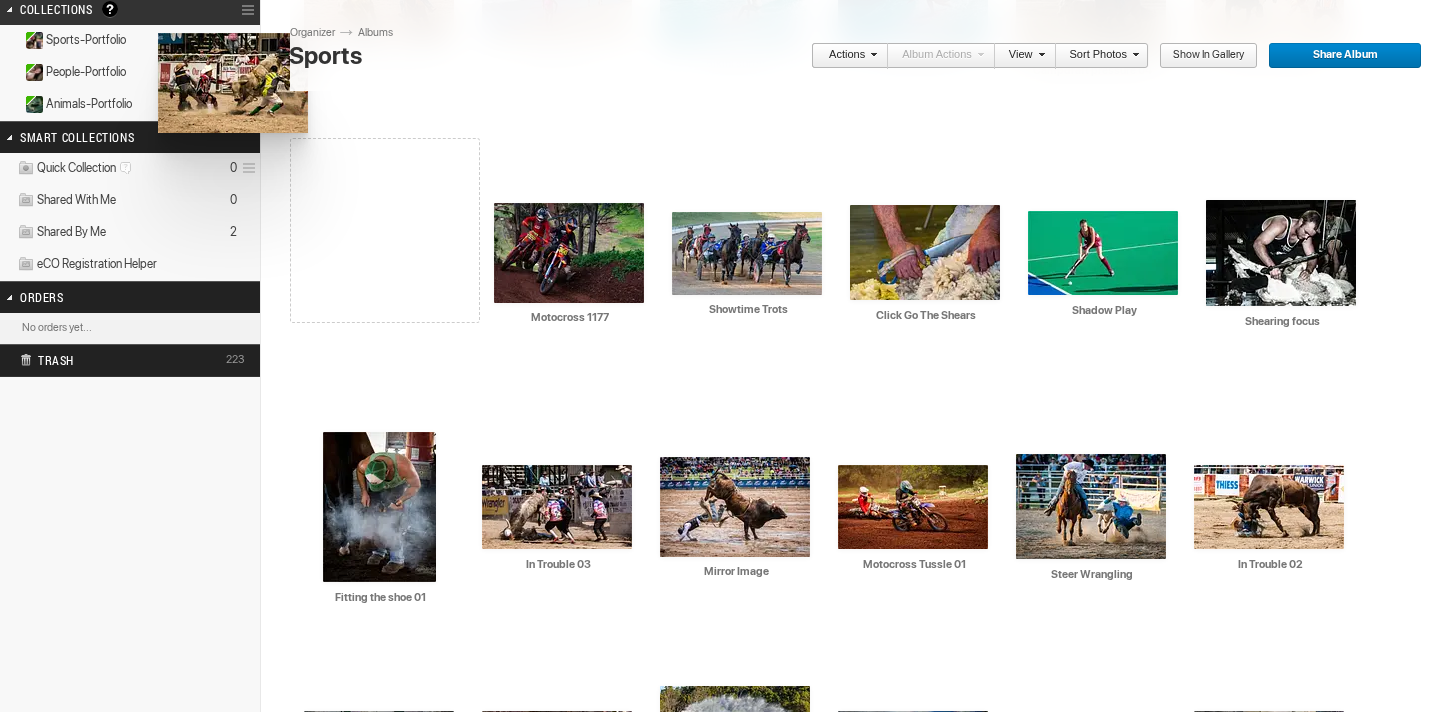 drag, startPoint x: 922, startPoint y: 495, endPoint x: 156, endPoint y: 33, distance: 894.539 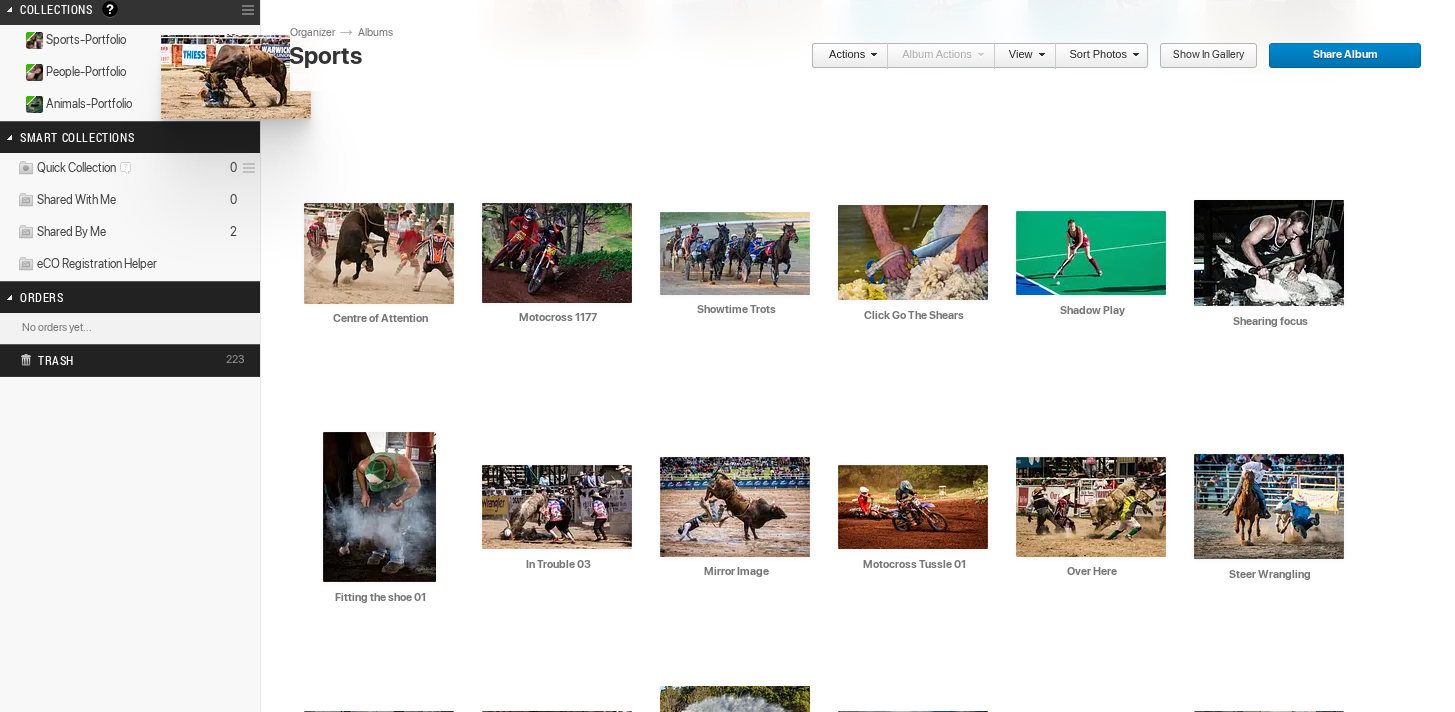 drag, startPoint x: 1267, startPoint y: 486, endPoint x: 158, endPoint y: 37, distance: 1196.4456 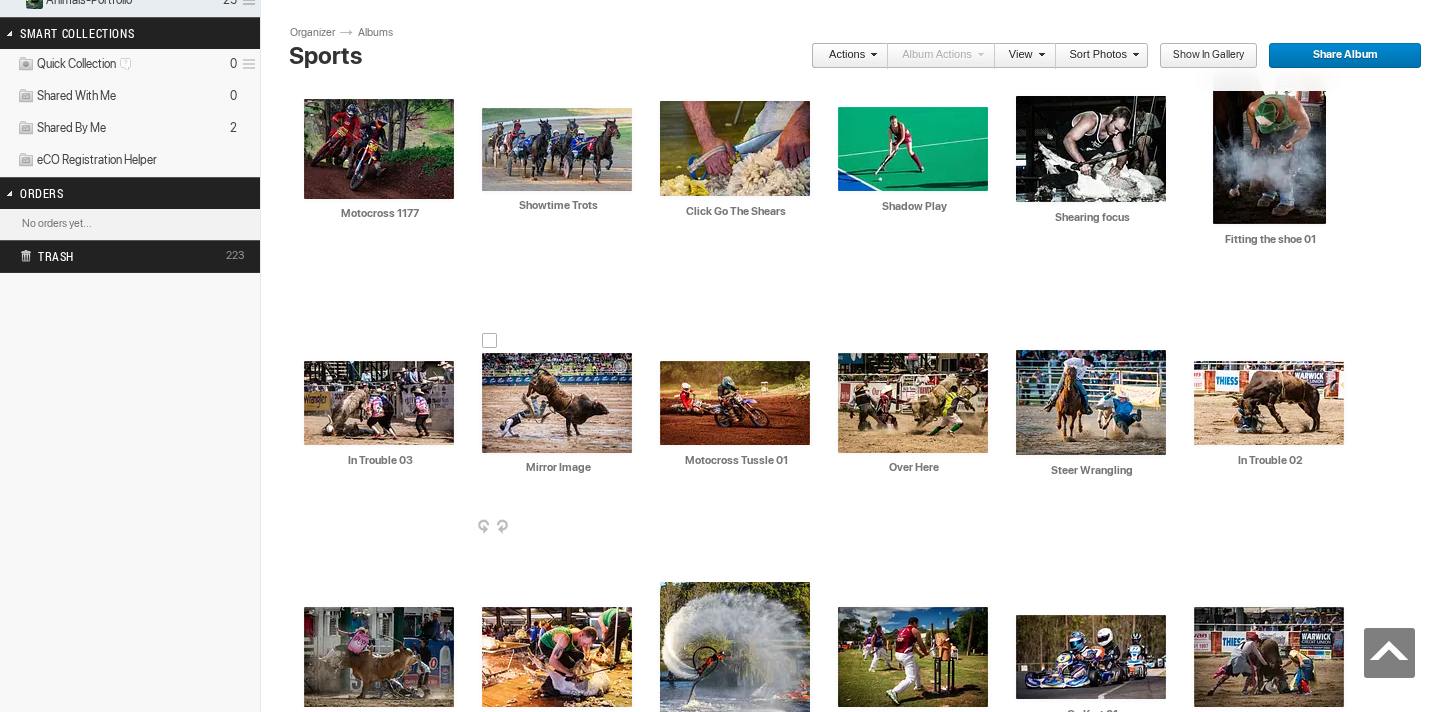 scroll, scrollTop: 678, scrollLeft: 0, axis: vertical 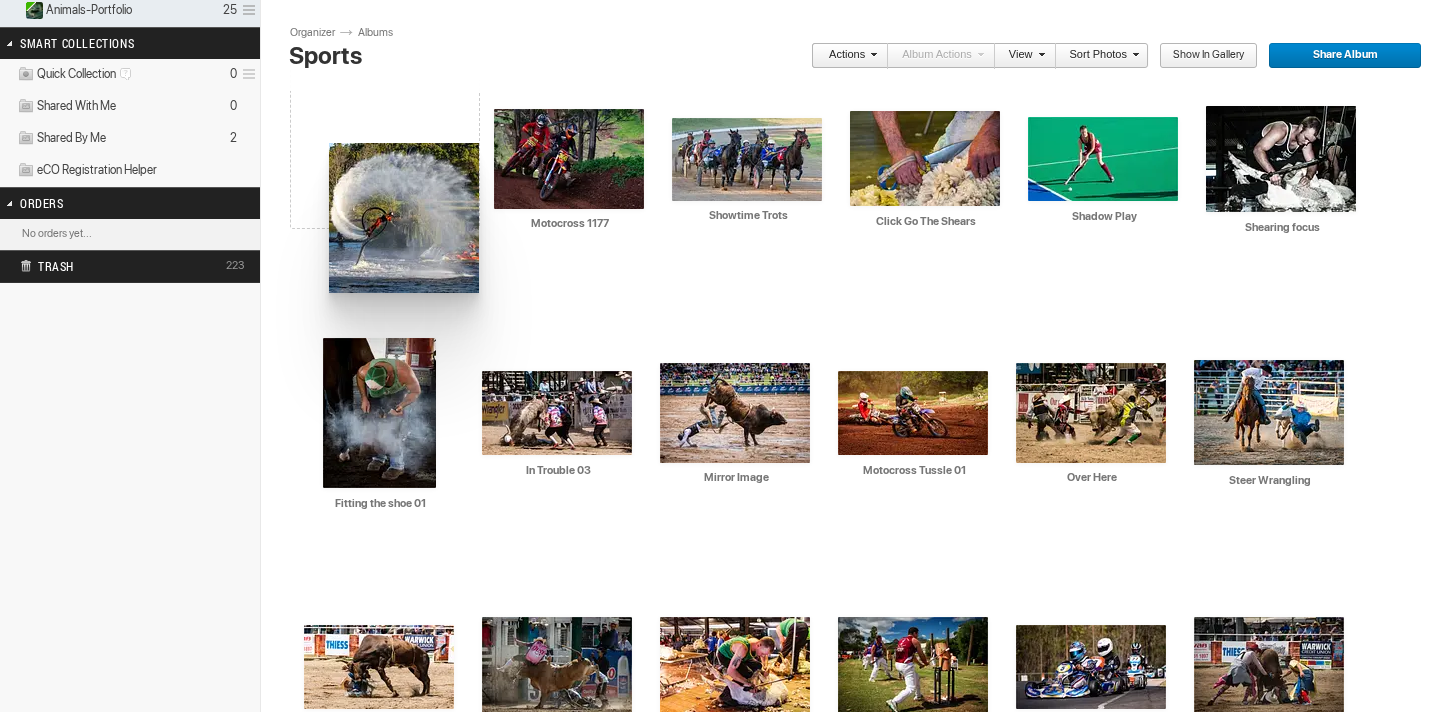 drag, startPoint x: 723, startPoint y: 620, endPoint x: 328, endPoint y: 144, distance: 618.5475 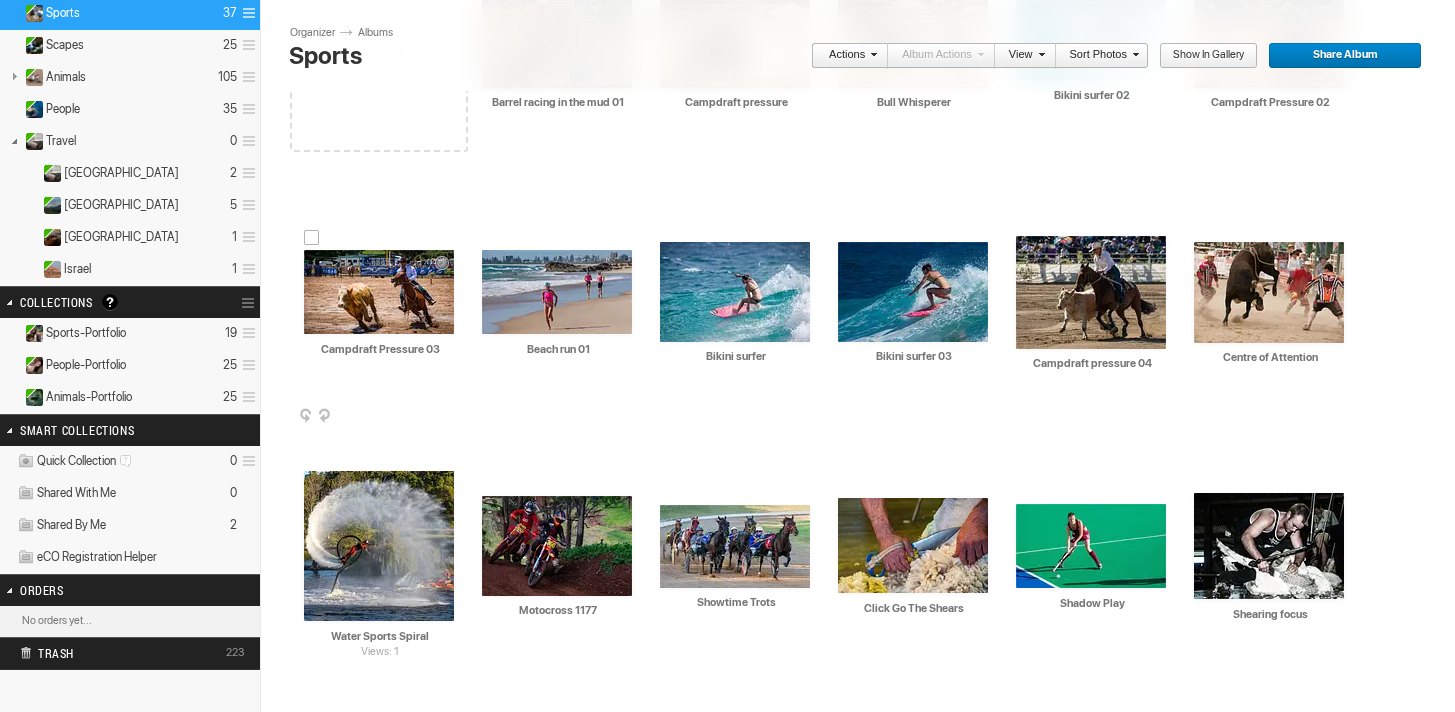 scroll, scrollTop: 286, scrollLeft: 0, axis: vertical 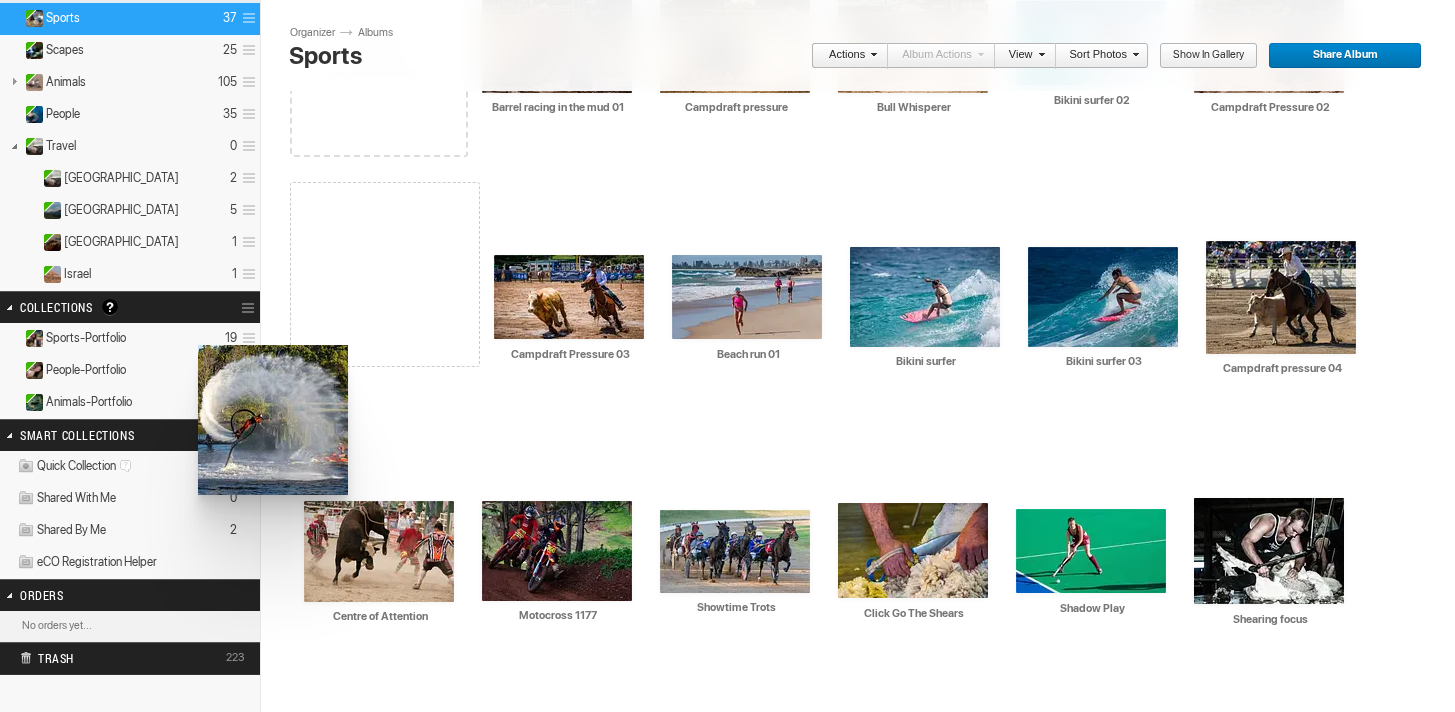 drag, startPoint x: 370, startPoint y: 507, endPoint x: 196, endPoint y: 345, distance: 237.73935 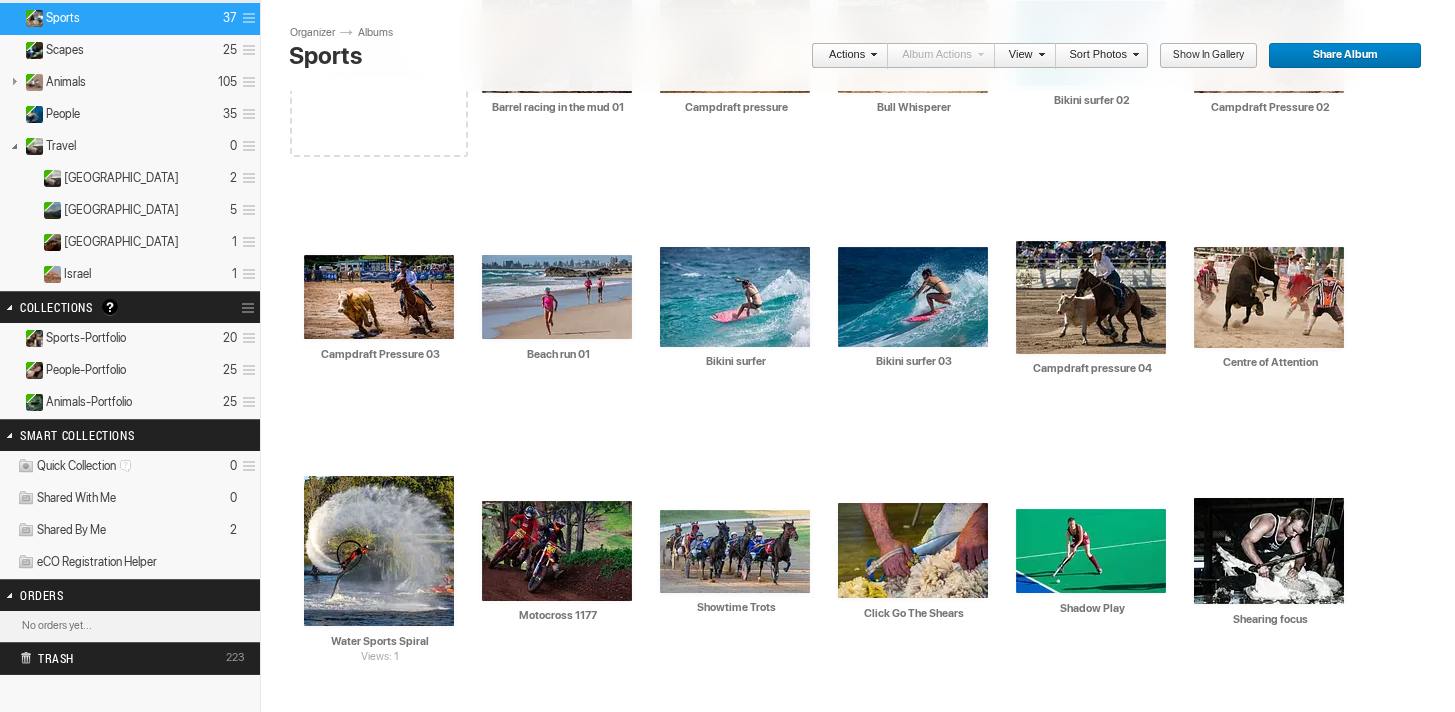 click on "Sports-Portfolio
20" at bounding box center (130, 339) 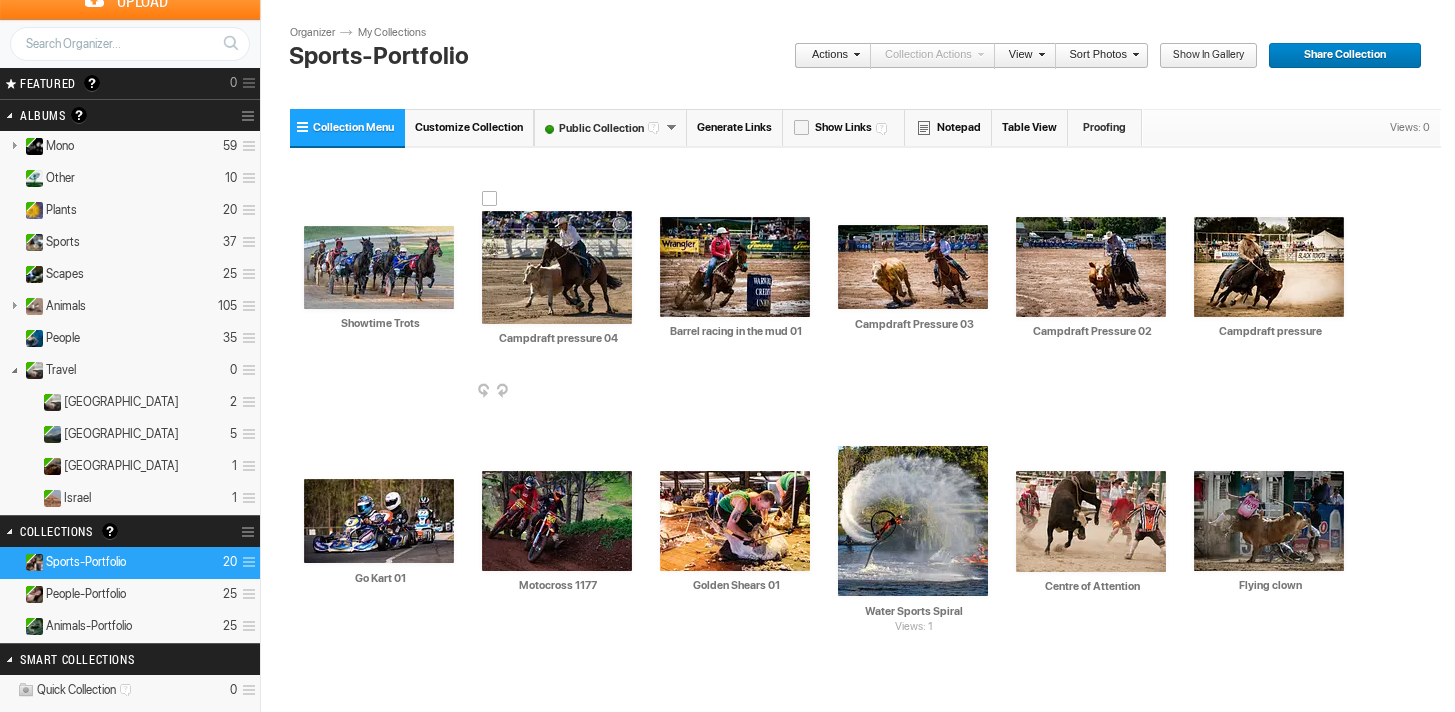 scroll, scrollTop: 90, scrollLeft: 0, axis: vertical 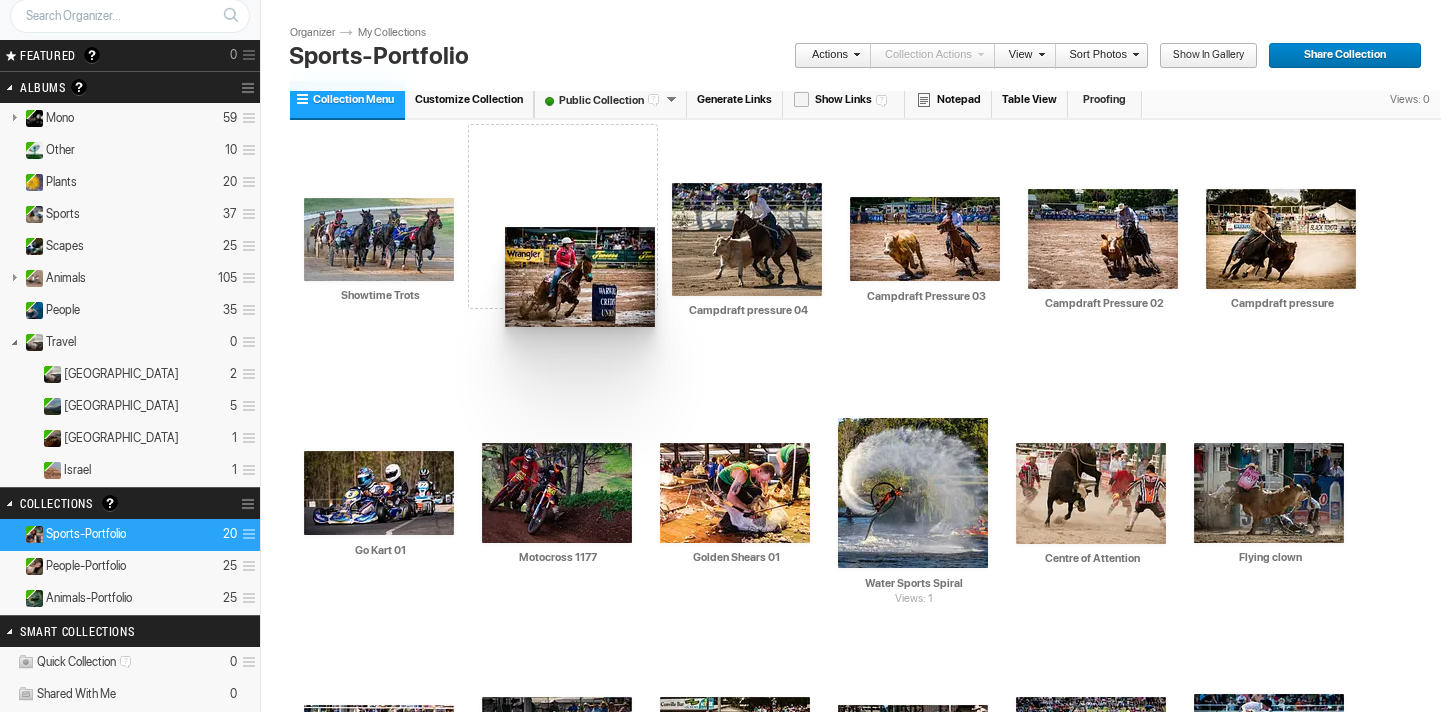drag, startPoint x: 771, startPoint y: 234, endPoint x: 506, endPoint y: 227, distance: 265.09244 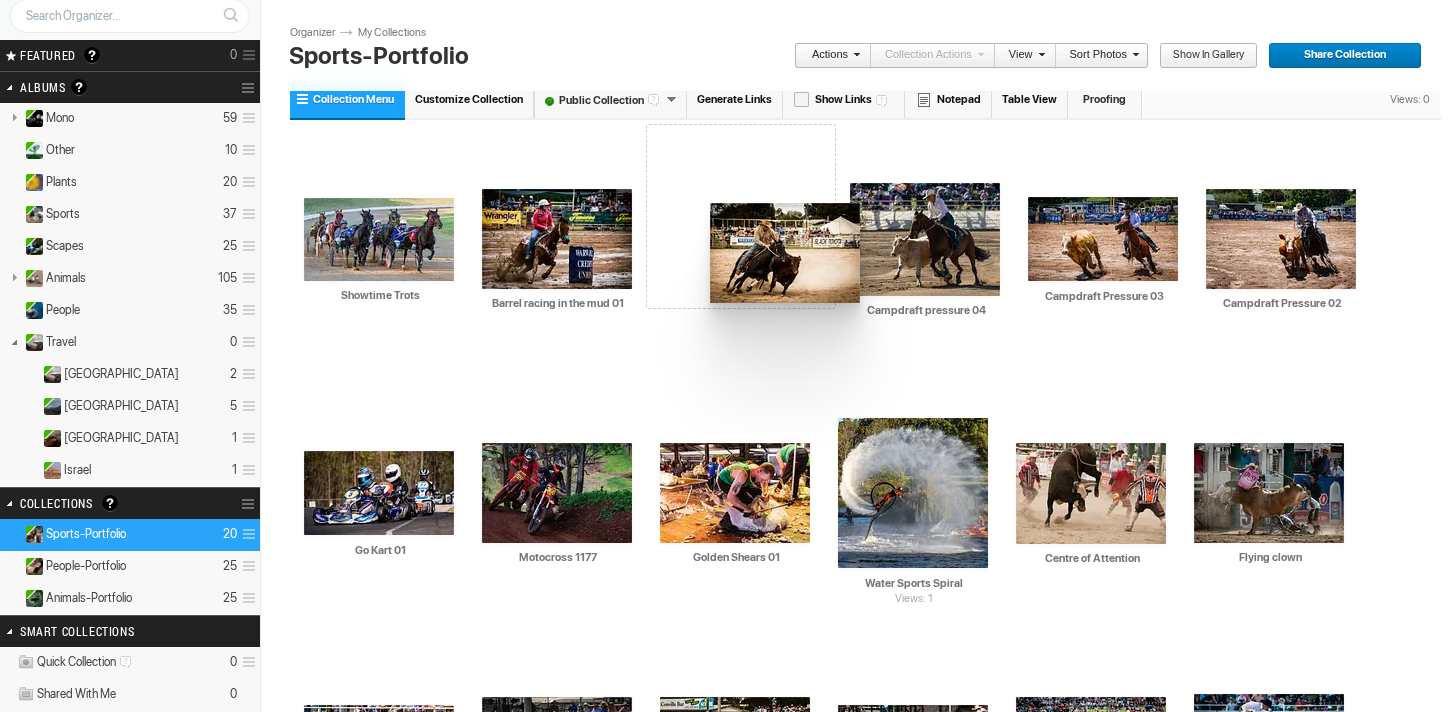 drag, startPoint x: 1258, startPoint y: 225, endPoint x: 722, endPoint y: 205, distance: 536.373 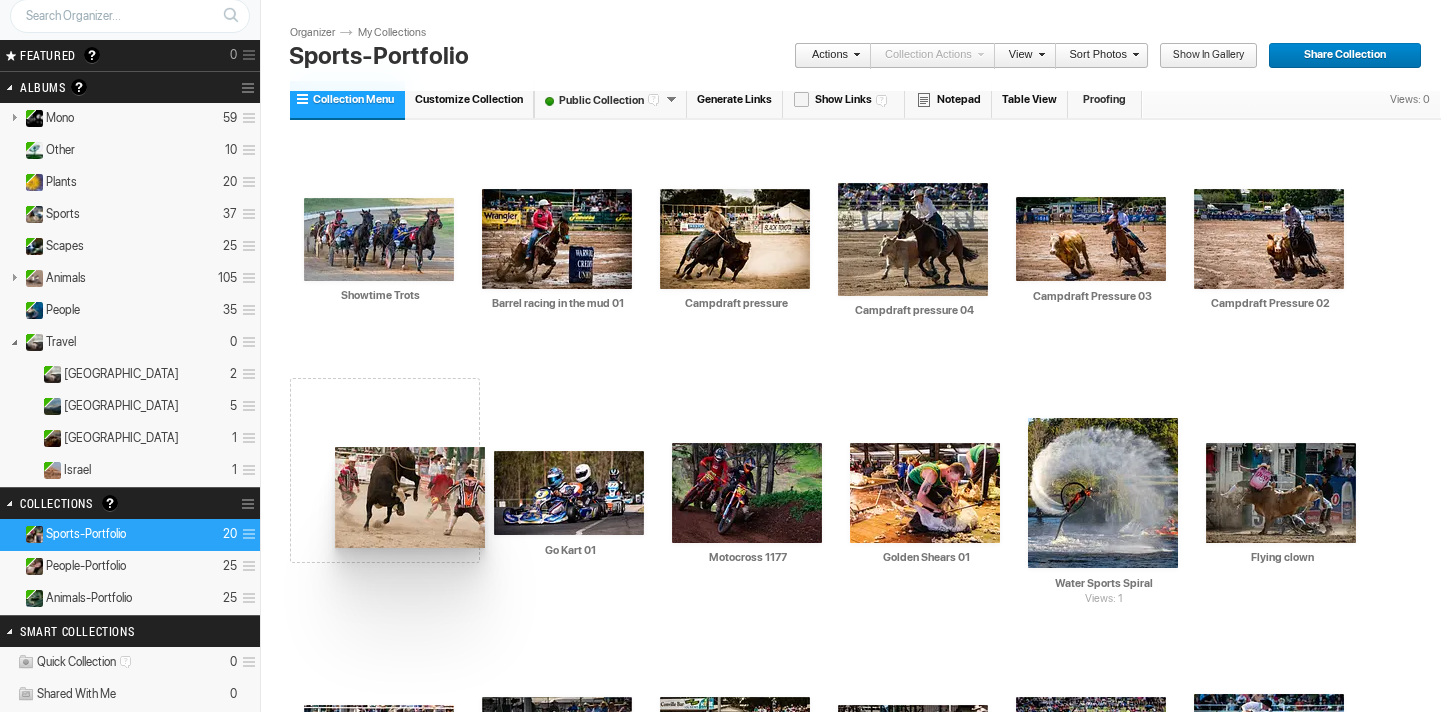 drag, startPoint x: 1090, startPoint y: 475, endPoint x: 355, endPoint y: 450, distance: 735.42505 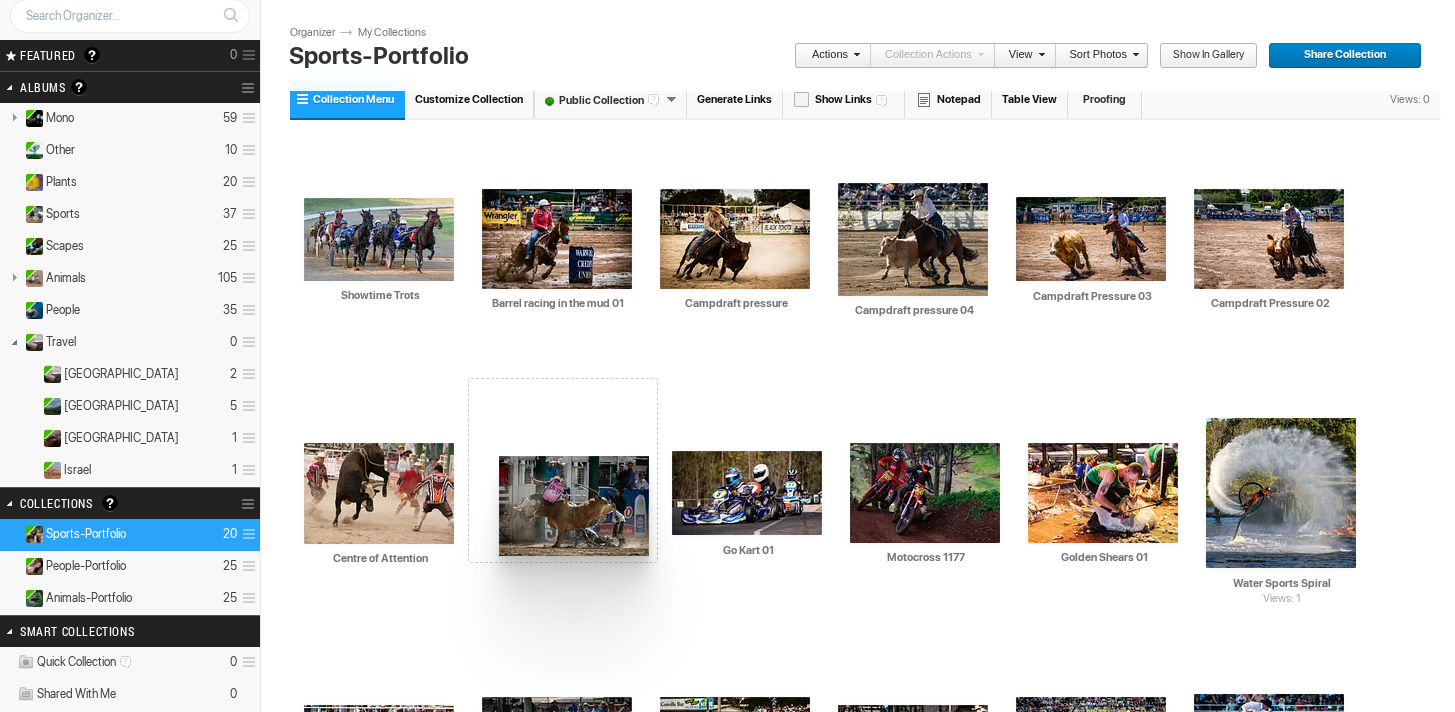 drag, startPoint x: 1233, startPoint y: 475, endPoint x: 524, endPoint y: 464, distance: 709.0853 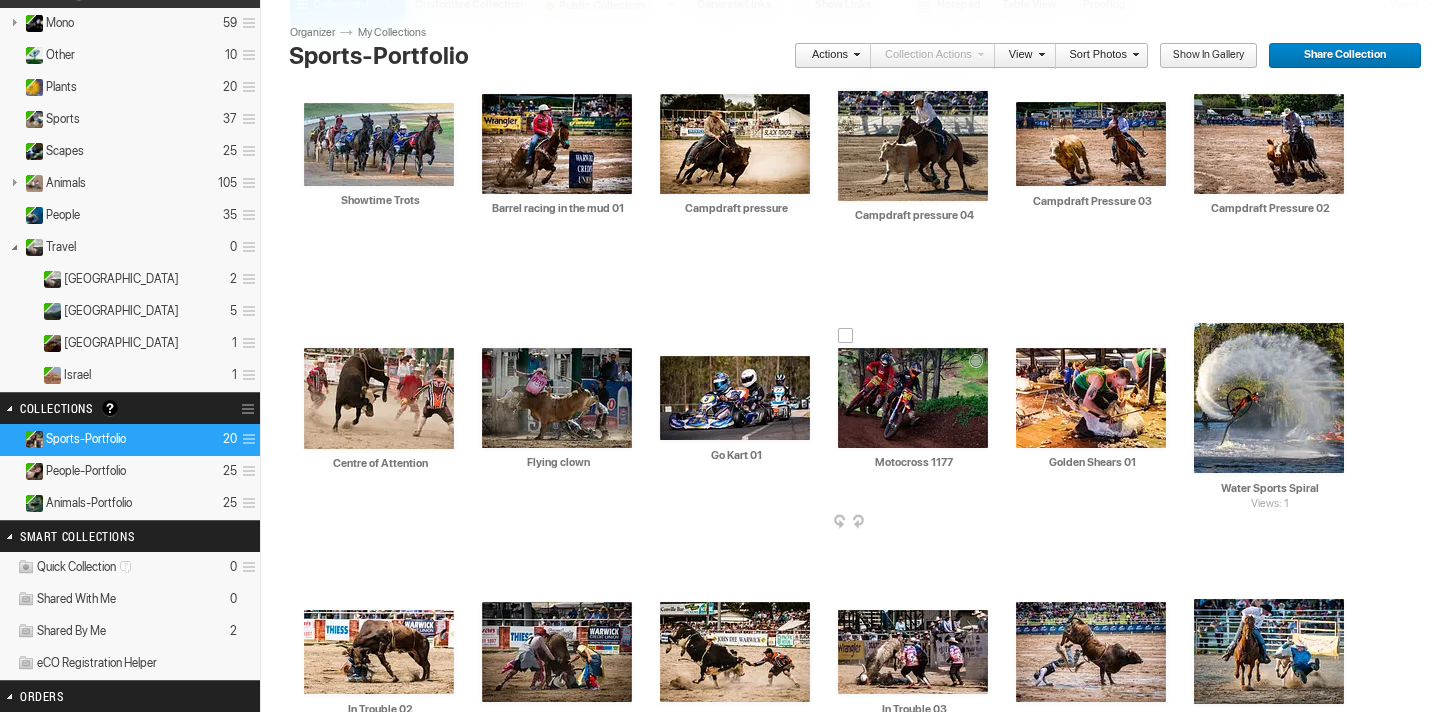 scroll, scrollTop: 190, scrollLeft: 0, axis: vertical 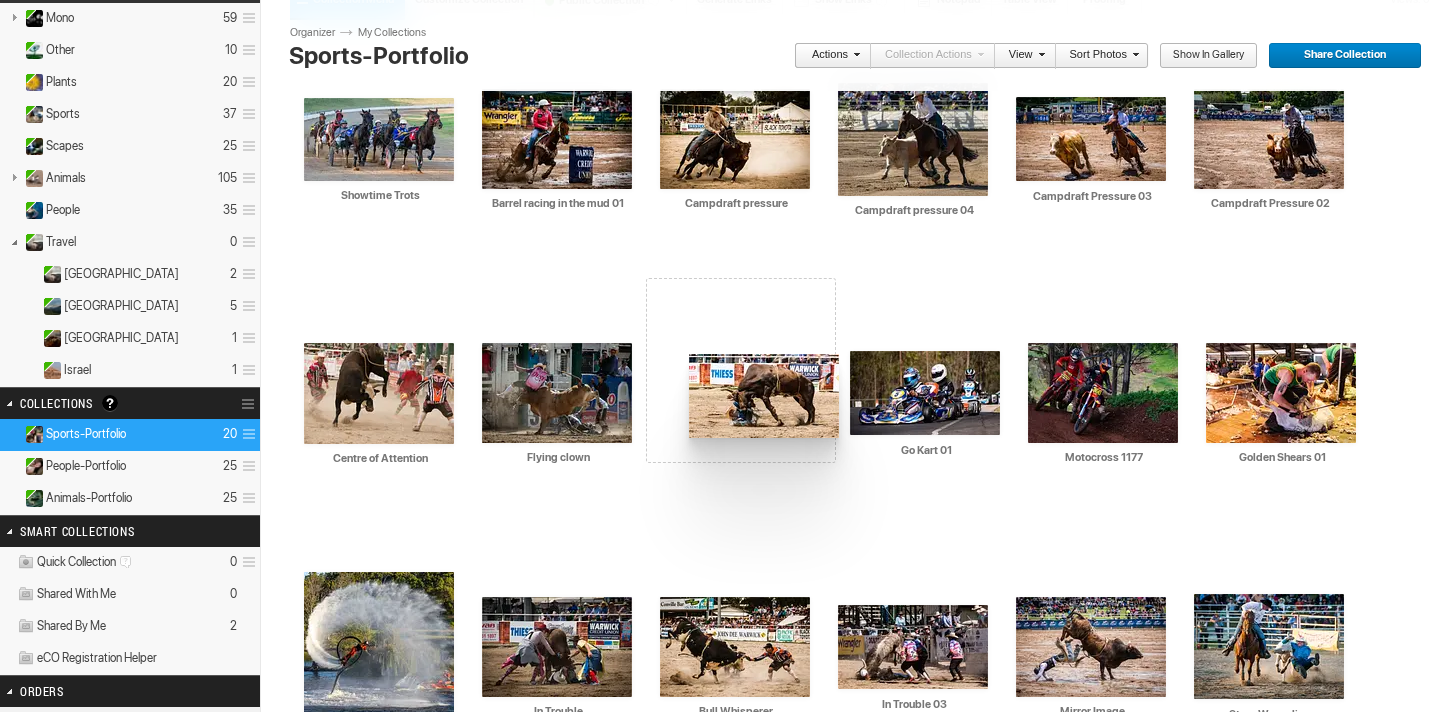 drag, startPoint x: 401, startPoint y: 633, endPoint x: 679, endPoint y: 369, distance: 383.3797 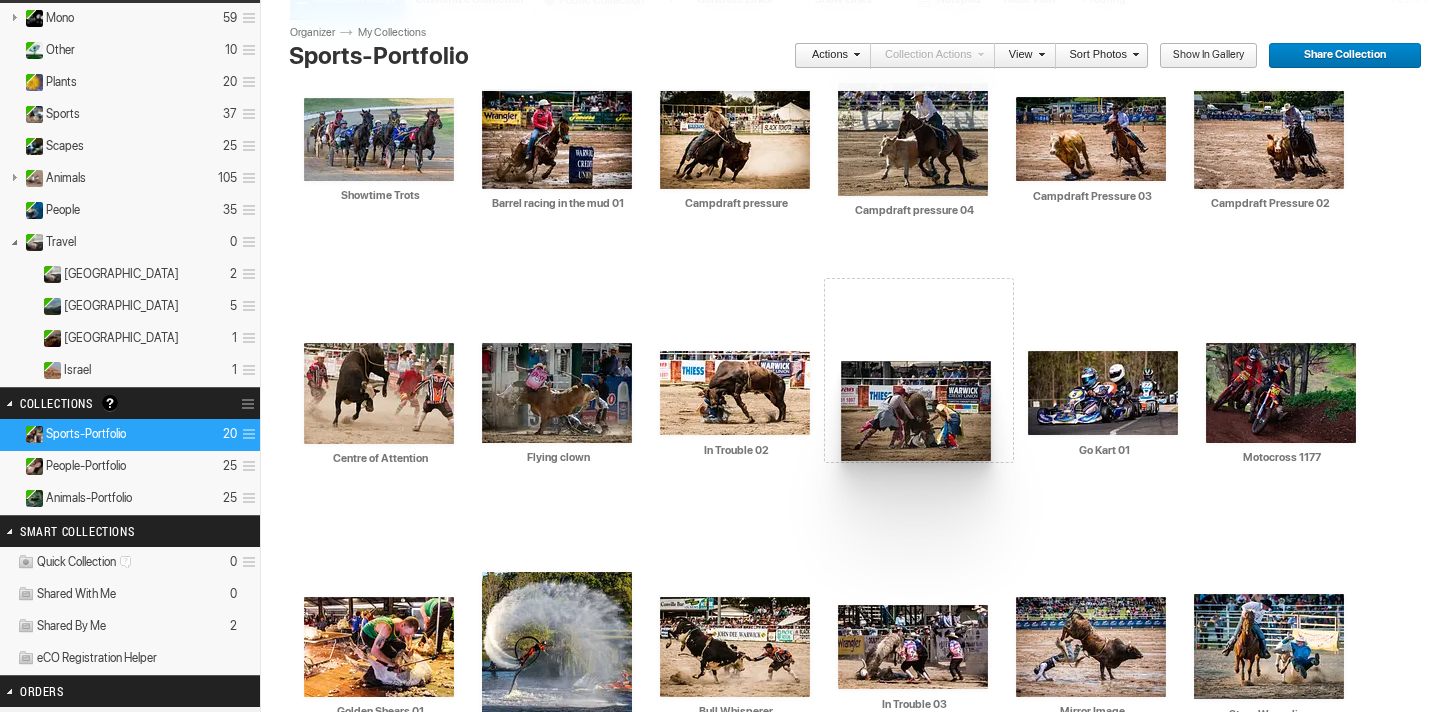 drag, startPoint x: 530, startPoint y: 659, endPoint x: 837, endPoint y: 363, distance: 426.45633 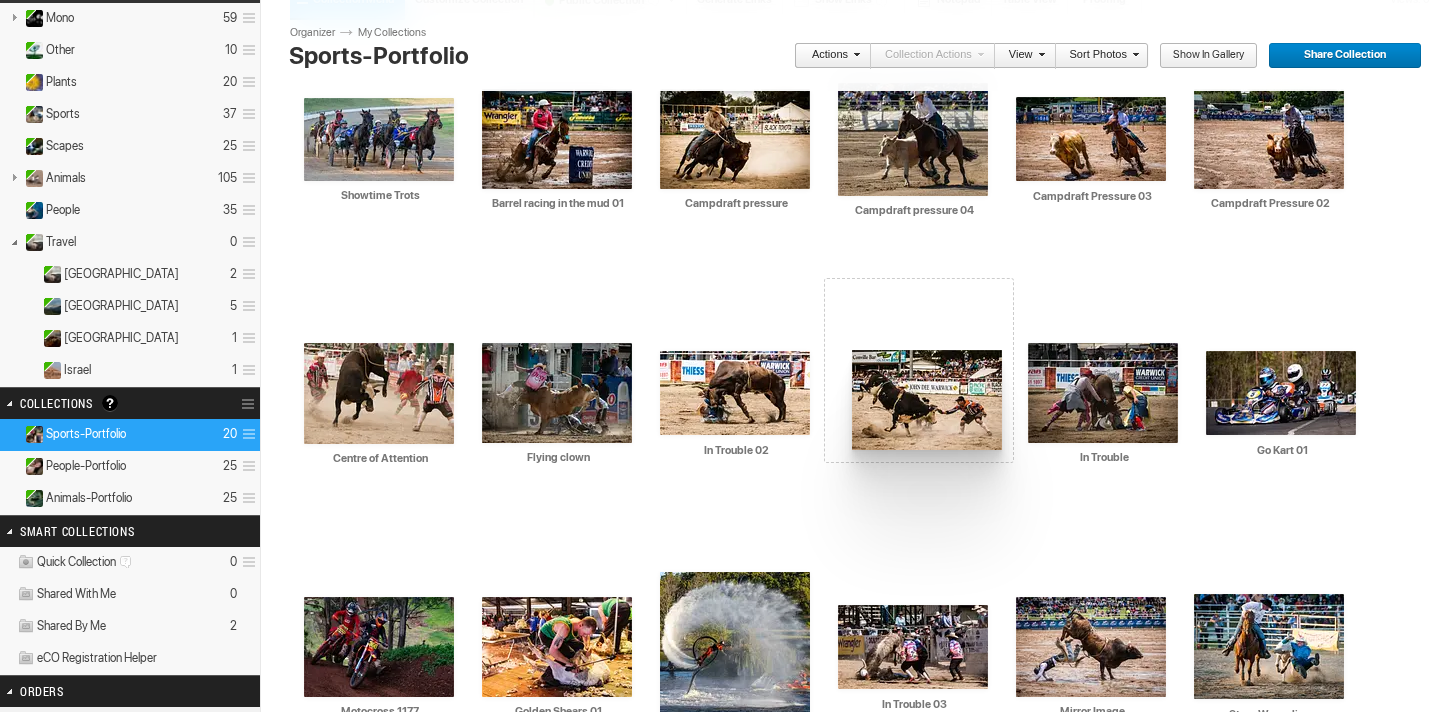 drag, startPoint x: 734, startPoint y: 636, endPoint x: 850, endPoint y: 350, distance: 308.62924 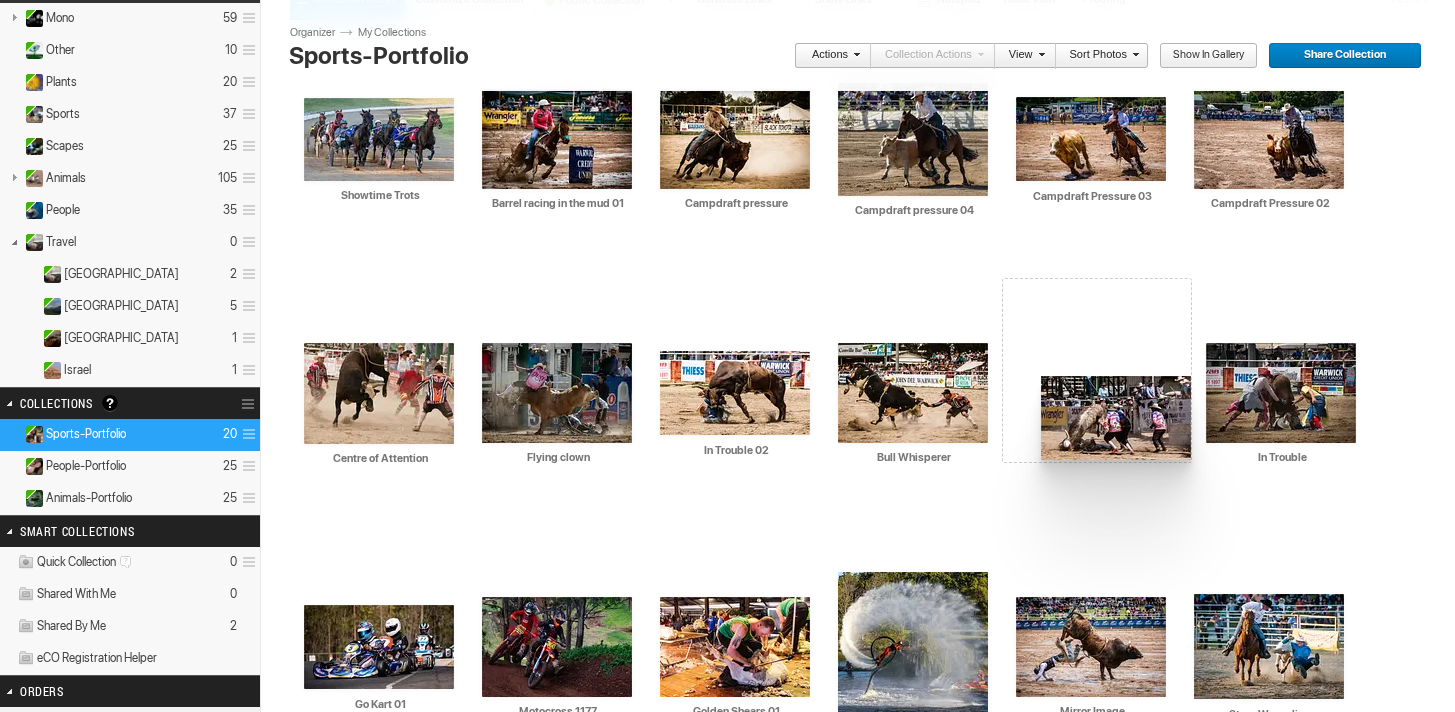 drag, startPoint x: 893, startPoint y: 667, endPoint x: 1038, endPoint y: 386, distance: 316.20563 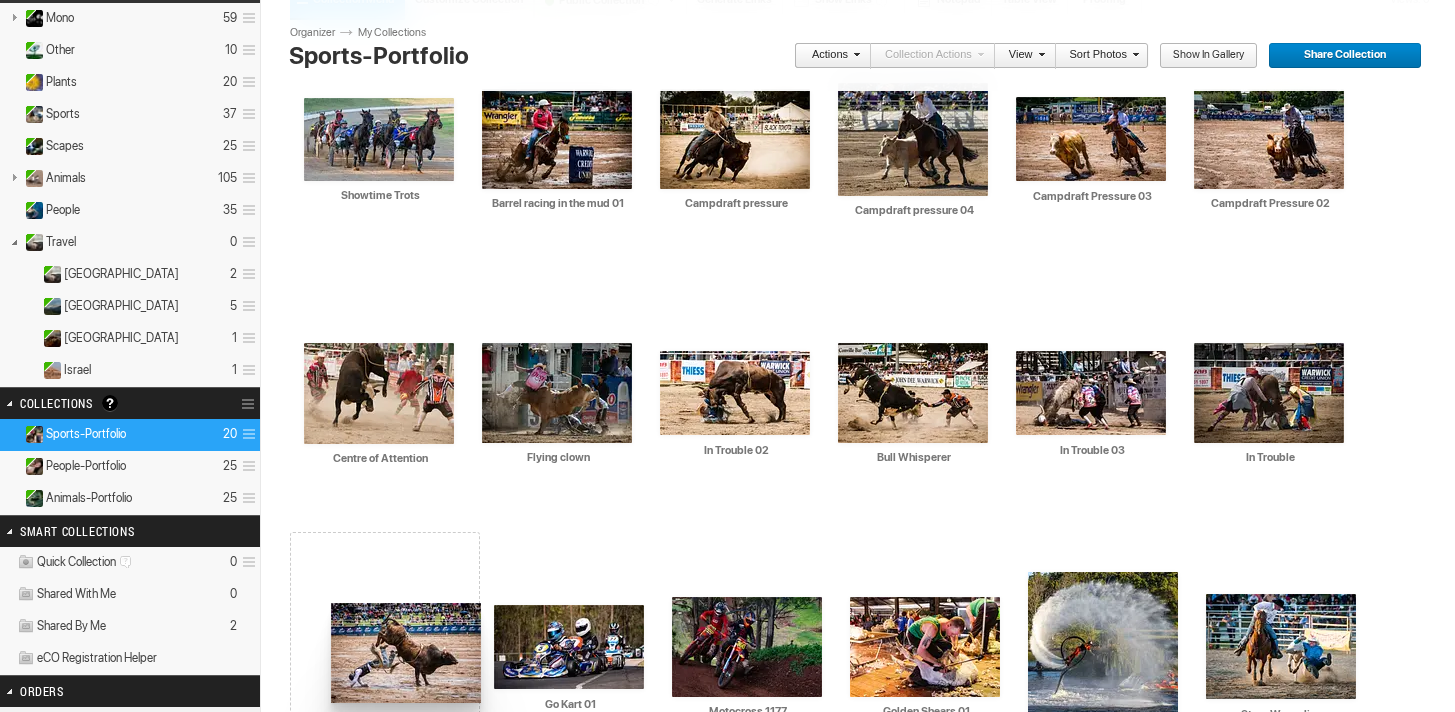 drag, startPoint x: 1117, startPoint y: 650, endPoint x: 341, endPoint y: 605, distance: 777.30365 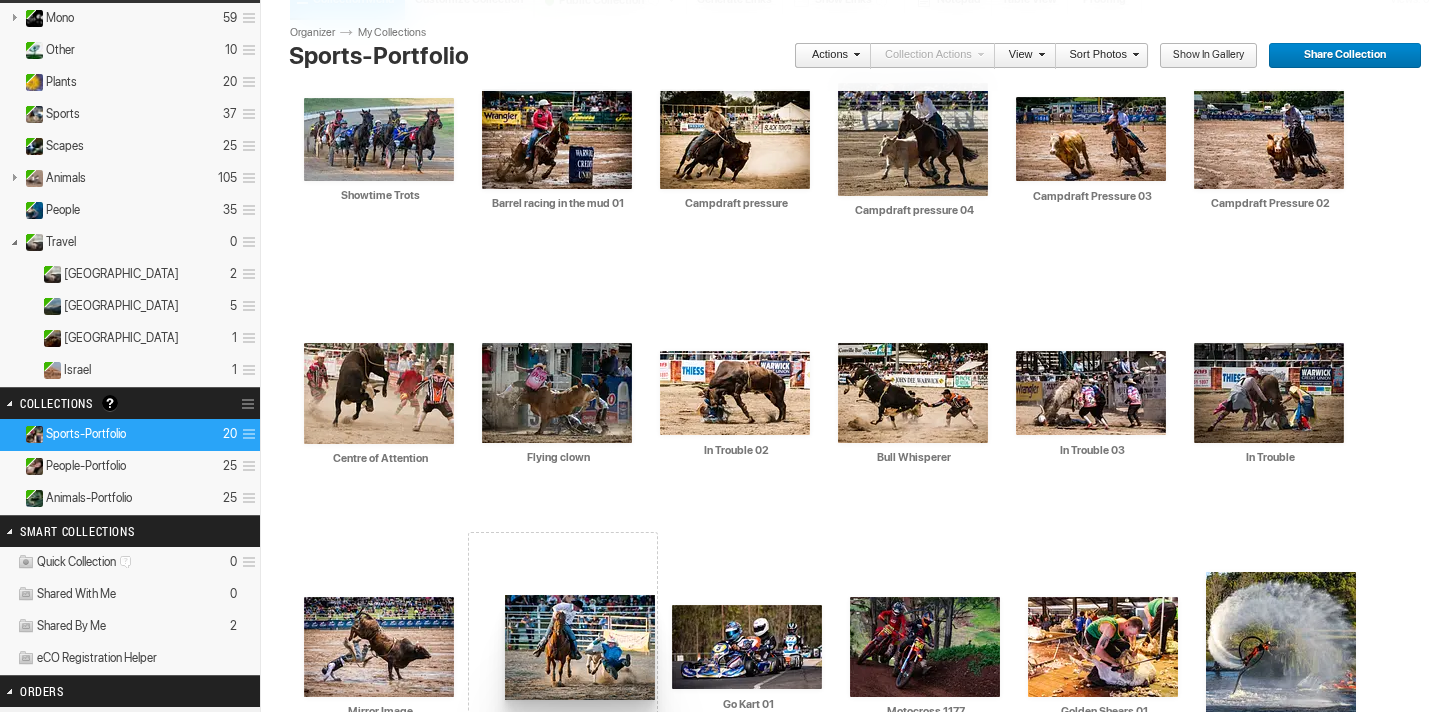 drag, startPoint x: 1277, startPoint y: 651, endPoint x: 537, endPoint y: 601, distance: 741.68726 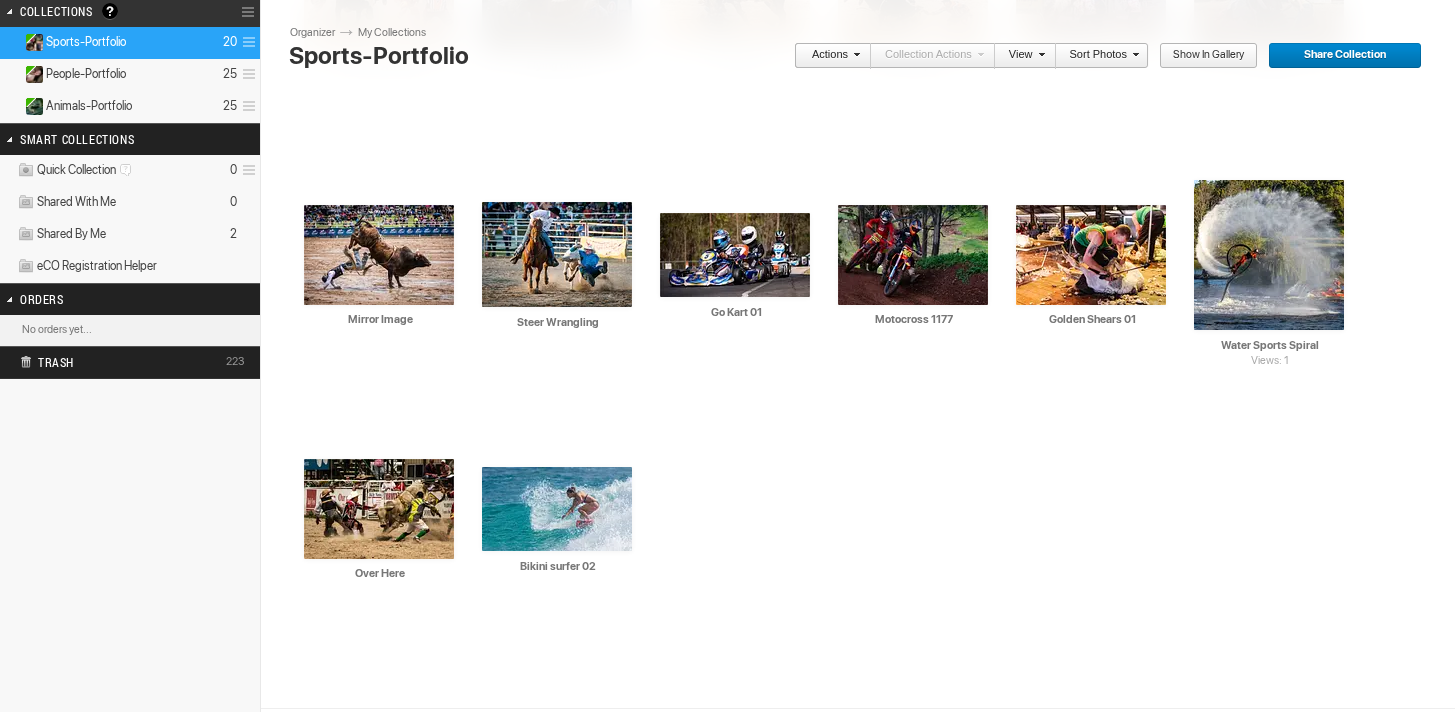 scroll, scrollTop: 608, scrollLeft: 0, axis: vertical 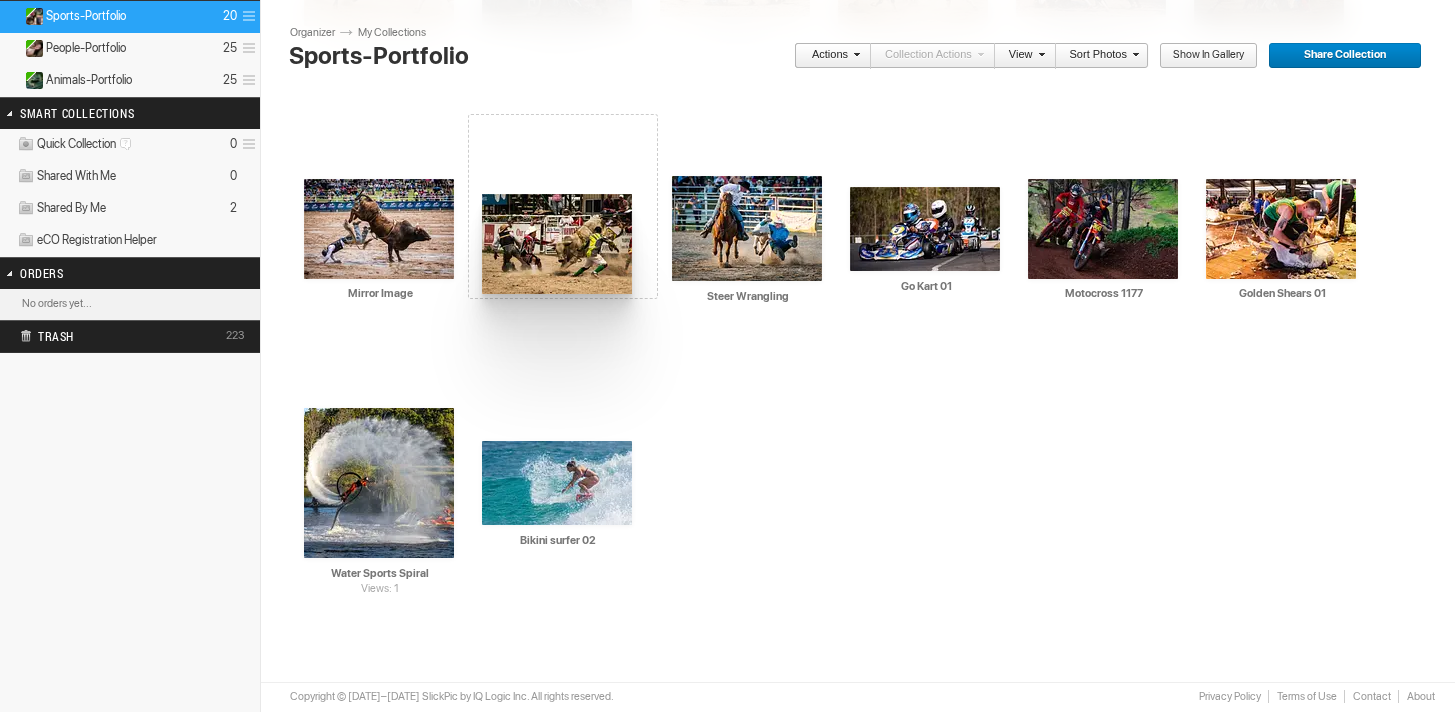 drag, startPoint x: 389, startPoint y: 481, endPoint x: 482, endPoint y: 200, distance: 295.98987 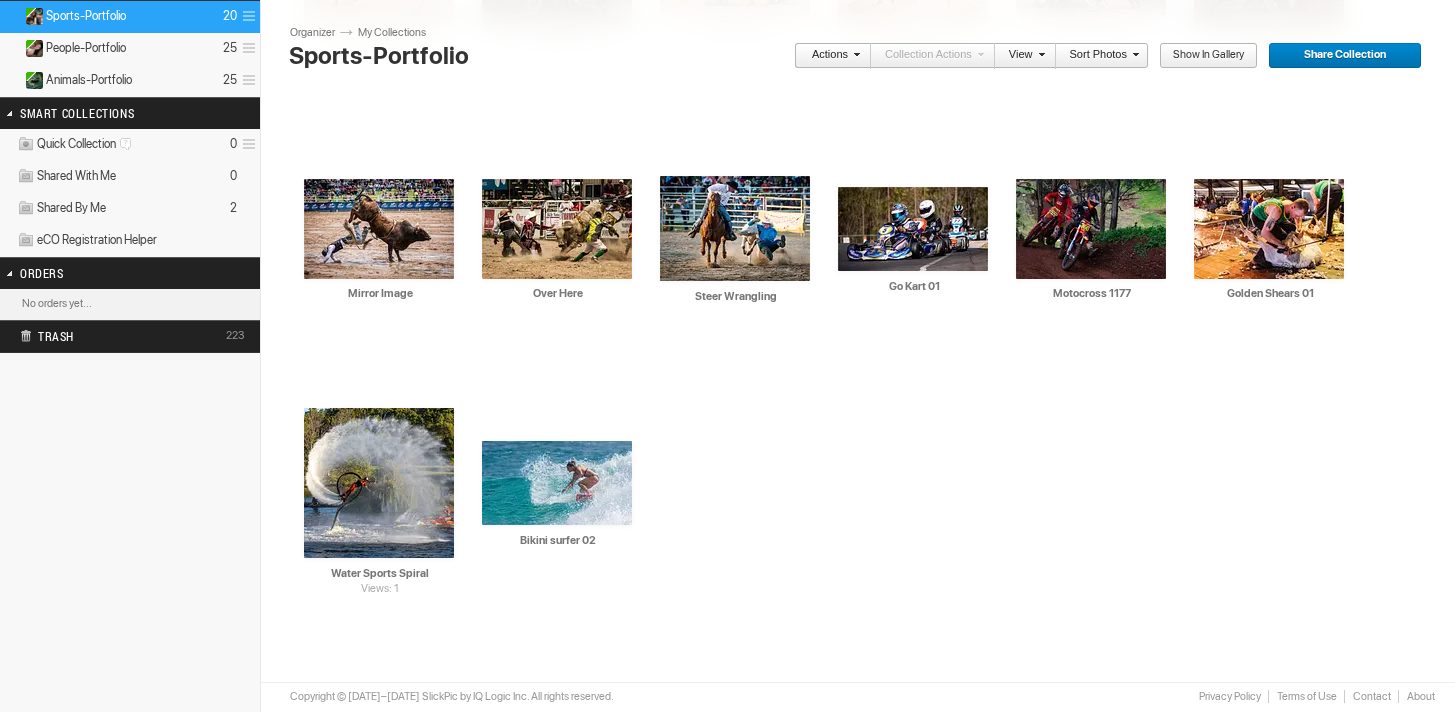 click on "Drop your photos here
AI Showtime Trots
HTML:
Direct:
Forum:
Photo ID:
22756922
More...
AI AI" at bounding box center [865, 114] 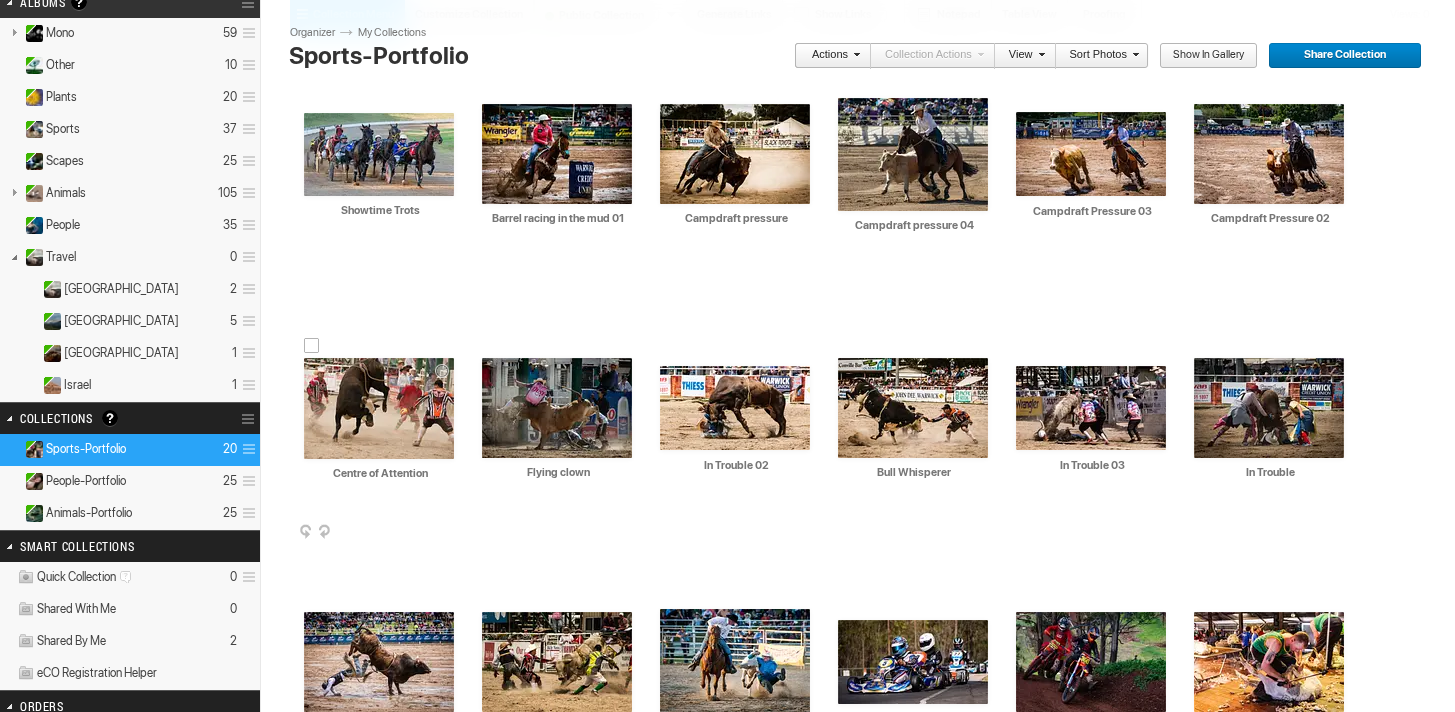 scroll, scrollTop: 163, scrollLeft: 0, axis: vertical 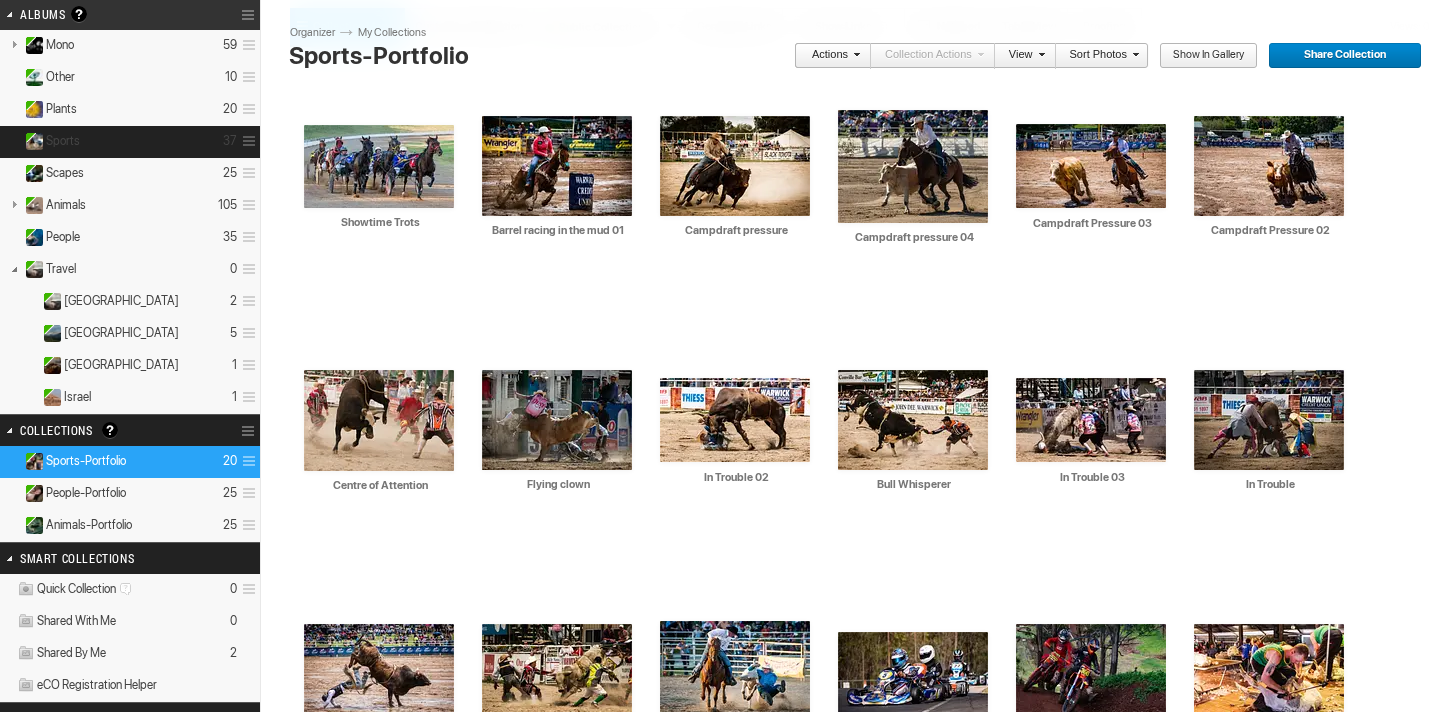 click on "Sports
37" at bounding box center [130, 142] 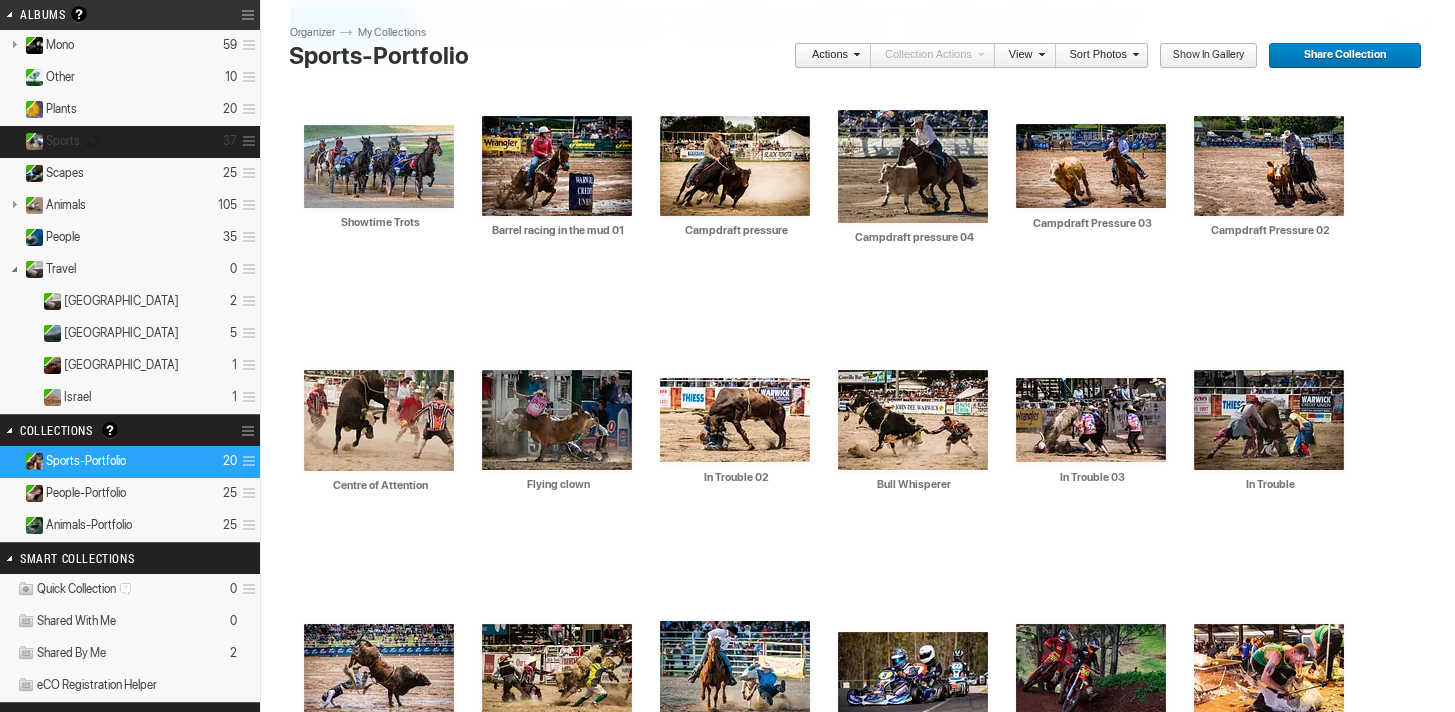 click at bounding box center (93, 141) 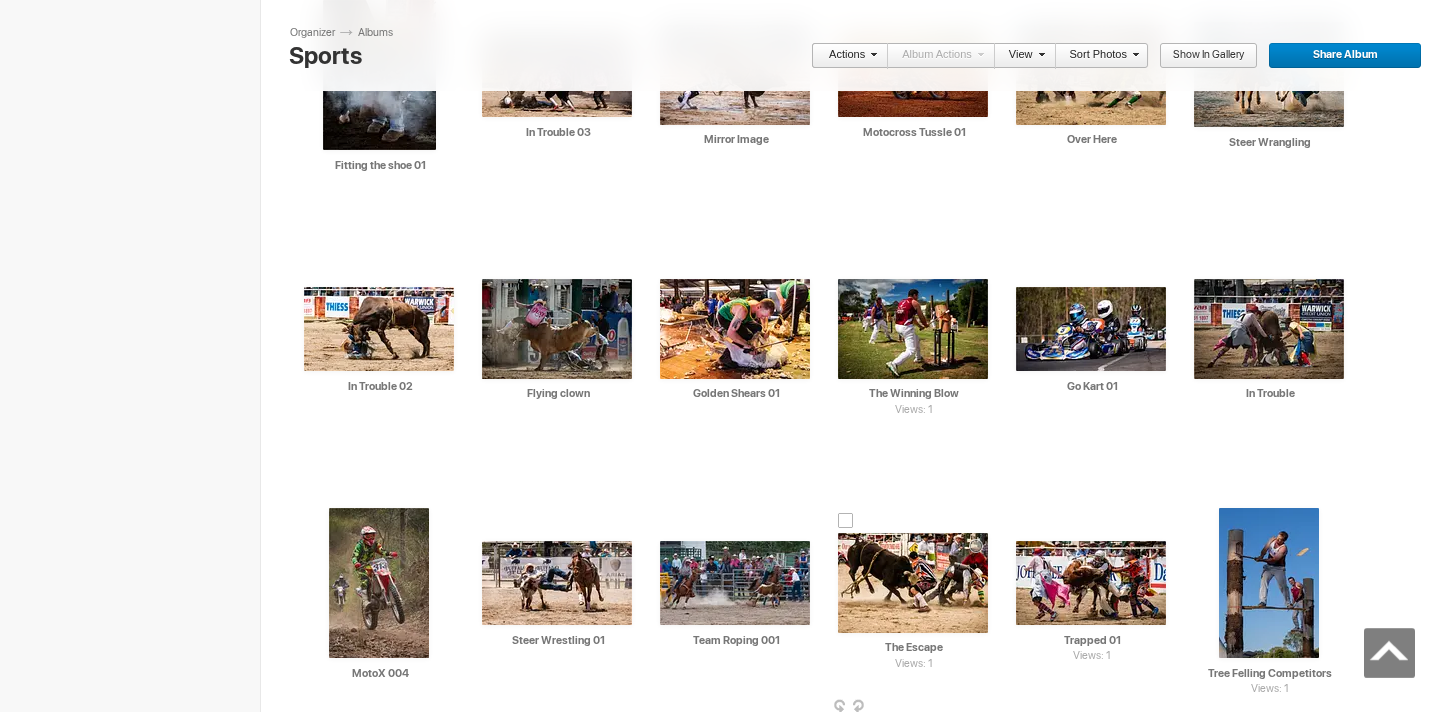 scroll, scrollTop: 1011, scrollLeft: 0, axis: vertical 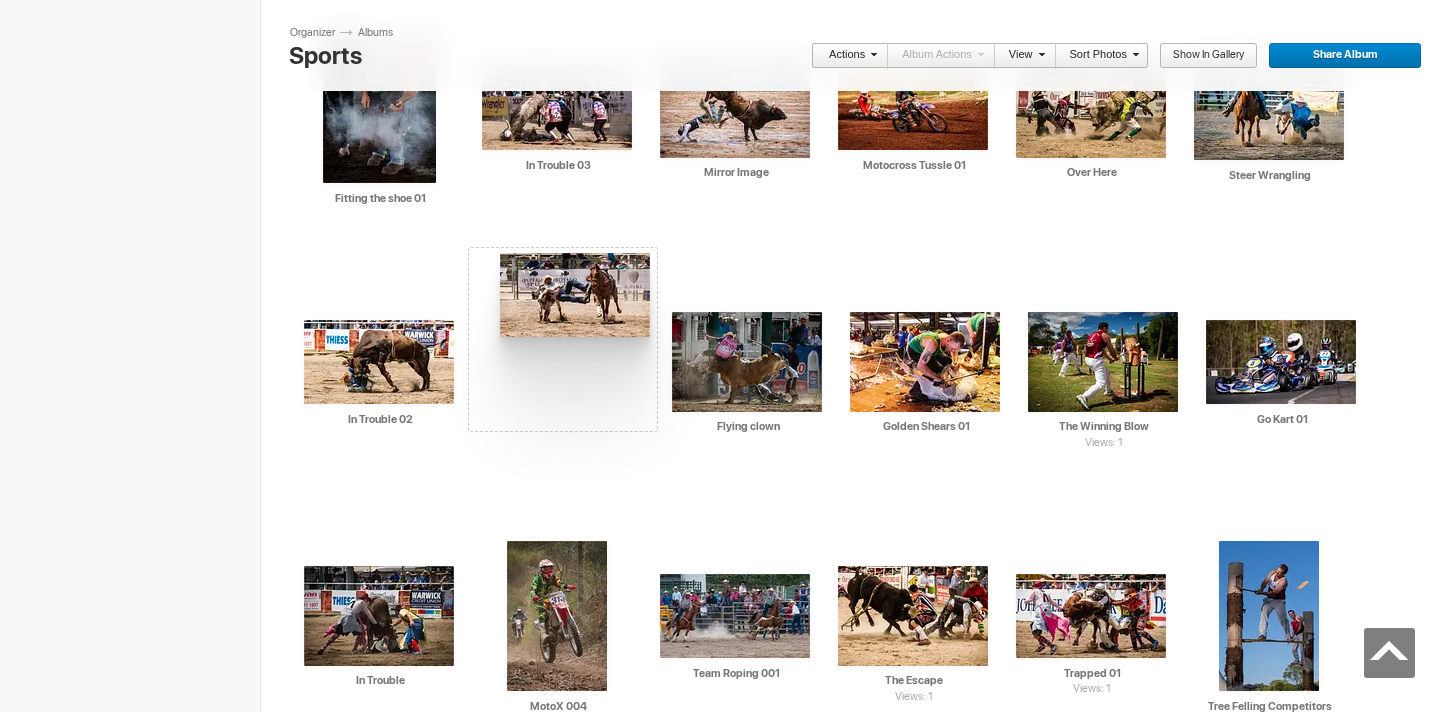 drag, startPoint x: 549, startPoint y: 595, endPoint x: 504, endPoint y: 268, distance: 330.08182 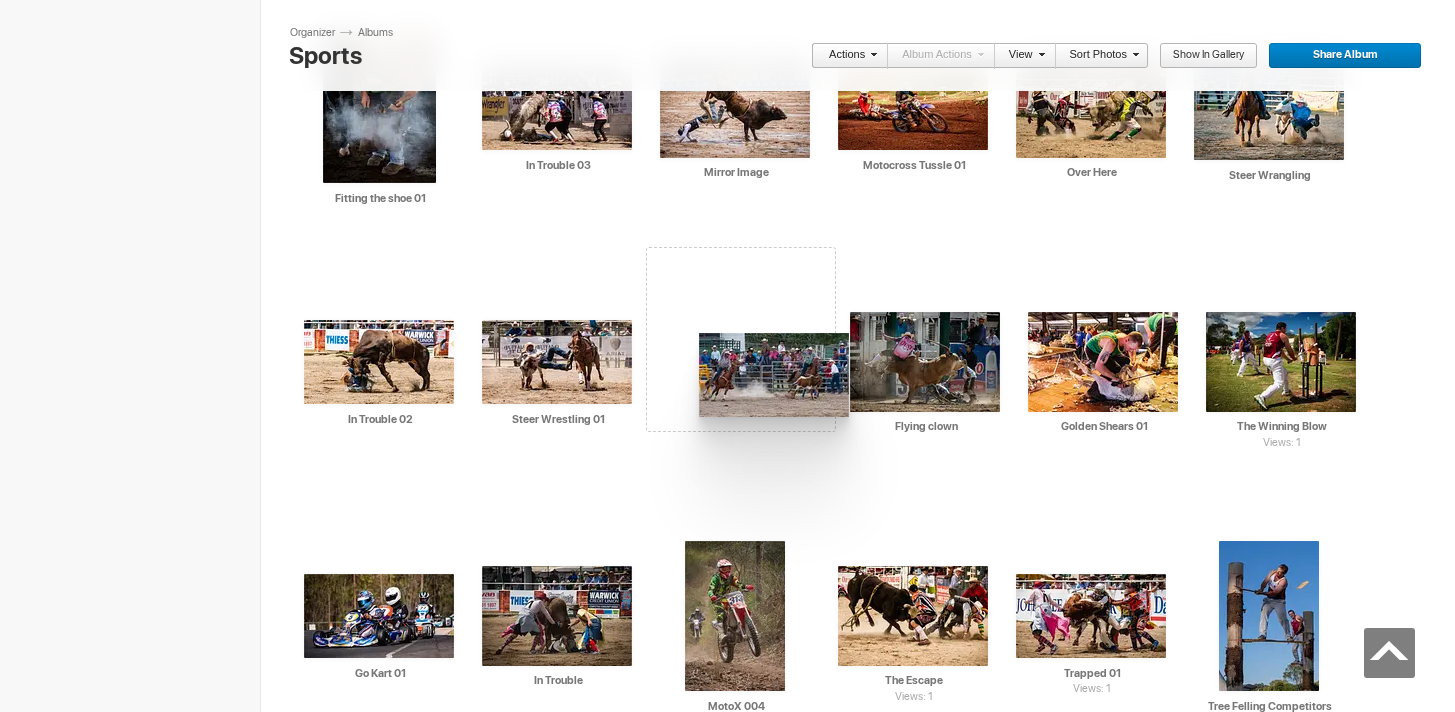 drag, startPoint x: 751, startPoint y: 615, endPoint x: 697, endPoint y: 333, distance: 287.12366 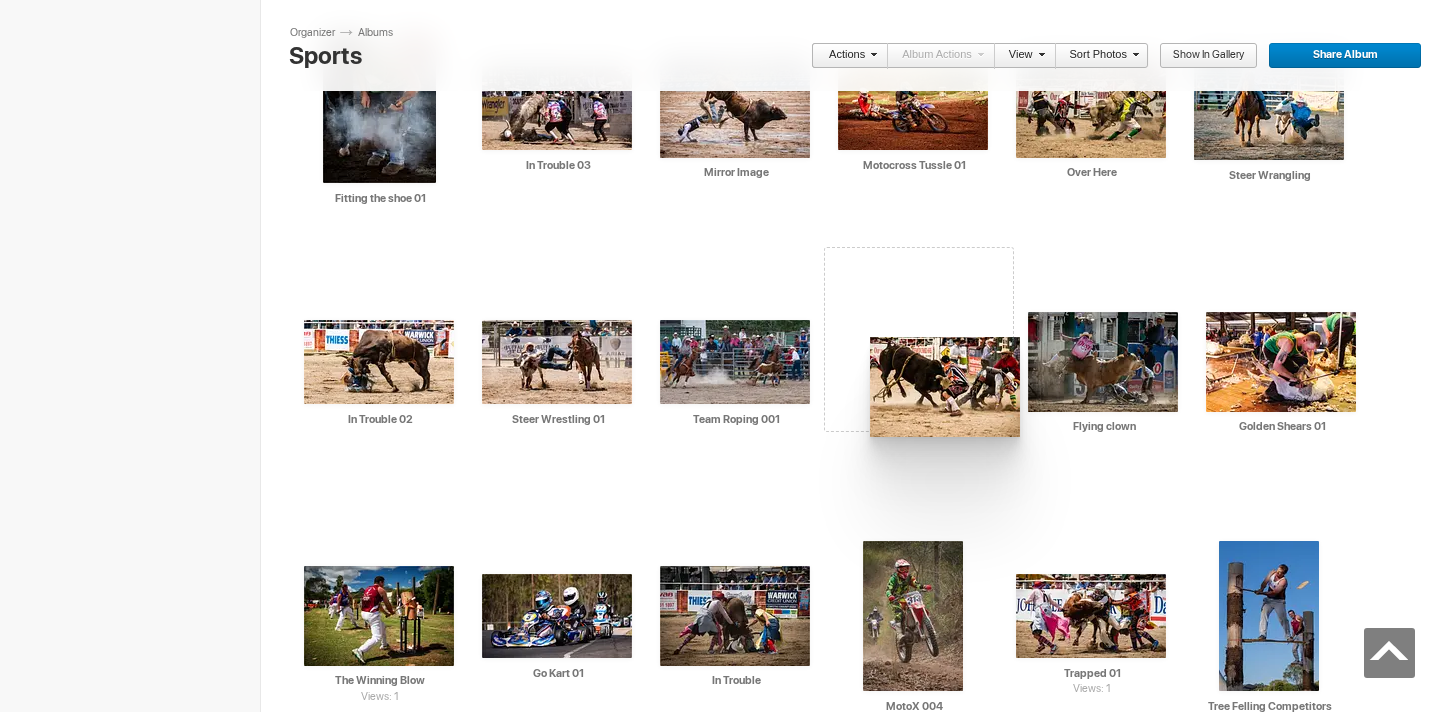 drag, startPoint x: 924, startPoint y: 619, endPoint x: 876, endPoint y: 358, distance: 265.37708 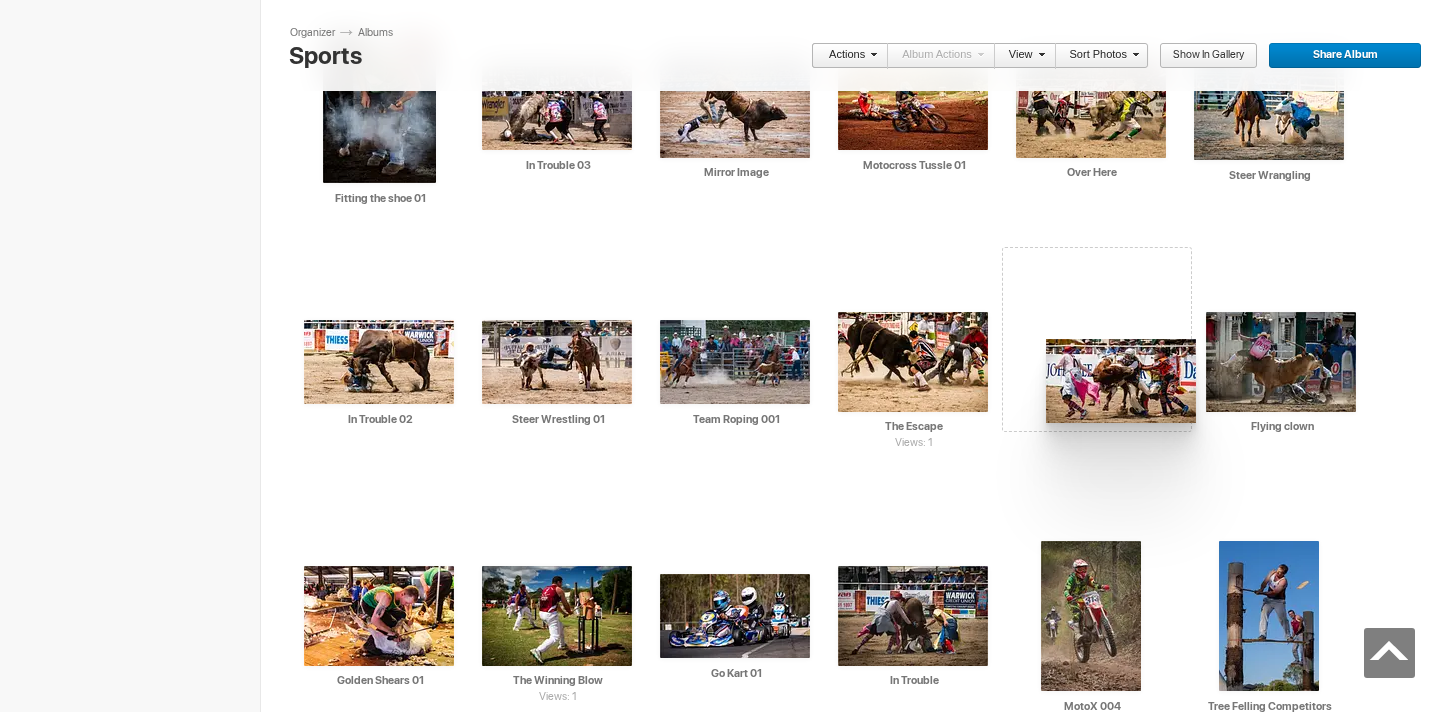 drag, startPoint x: 1082, startPoint y: 615, endPoint x: 1037, endPoint y: 354, distance: 264.8509 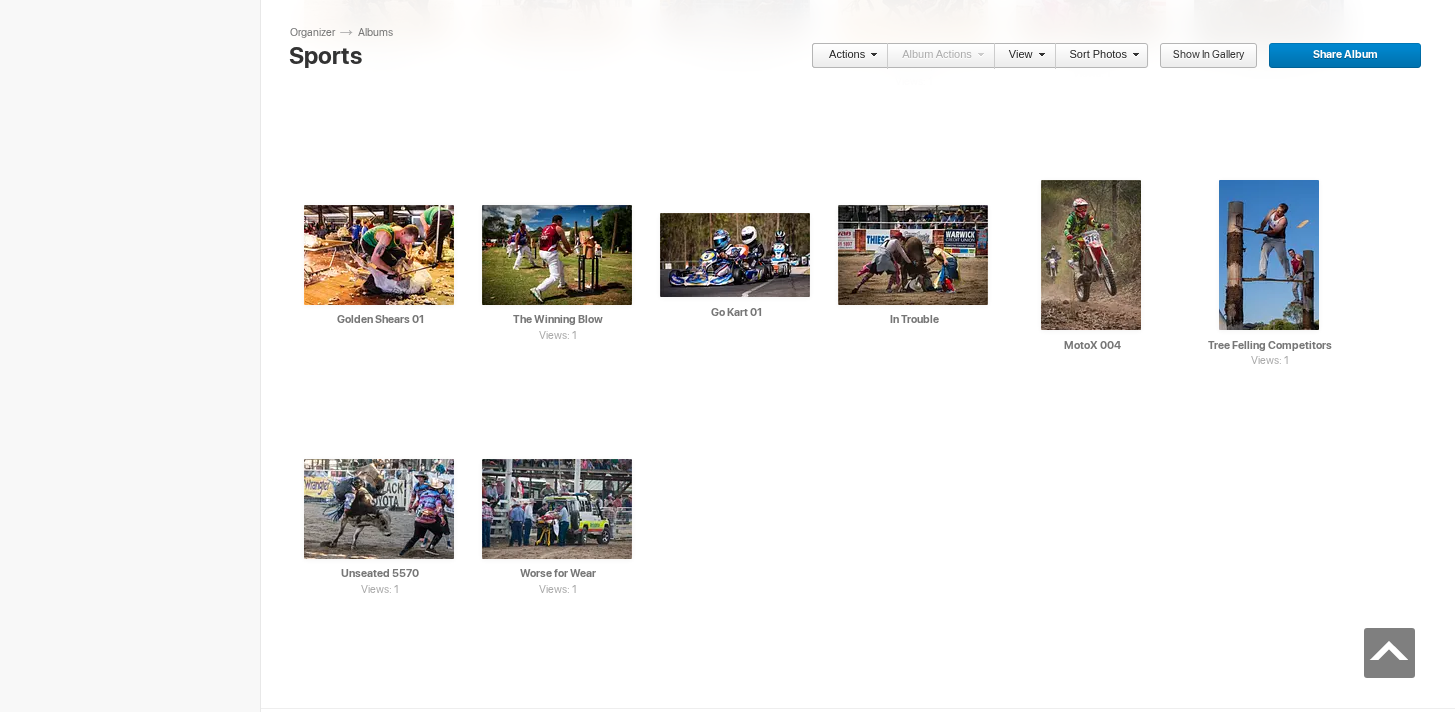 scroll, scrollTop: 1340, scrollLeft: 0, axis: vertical 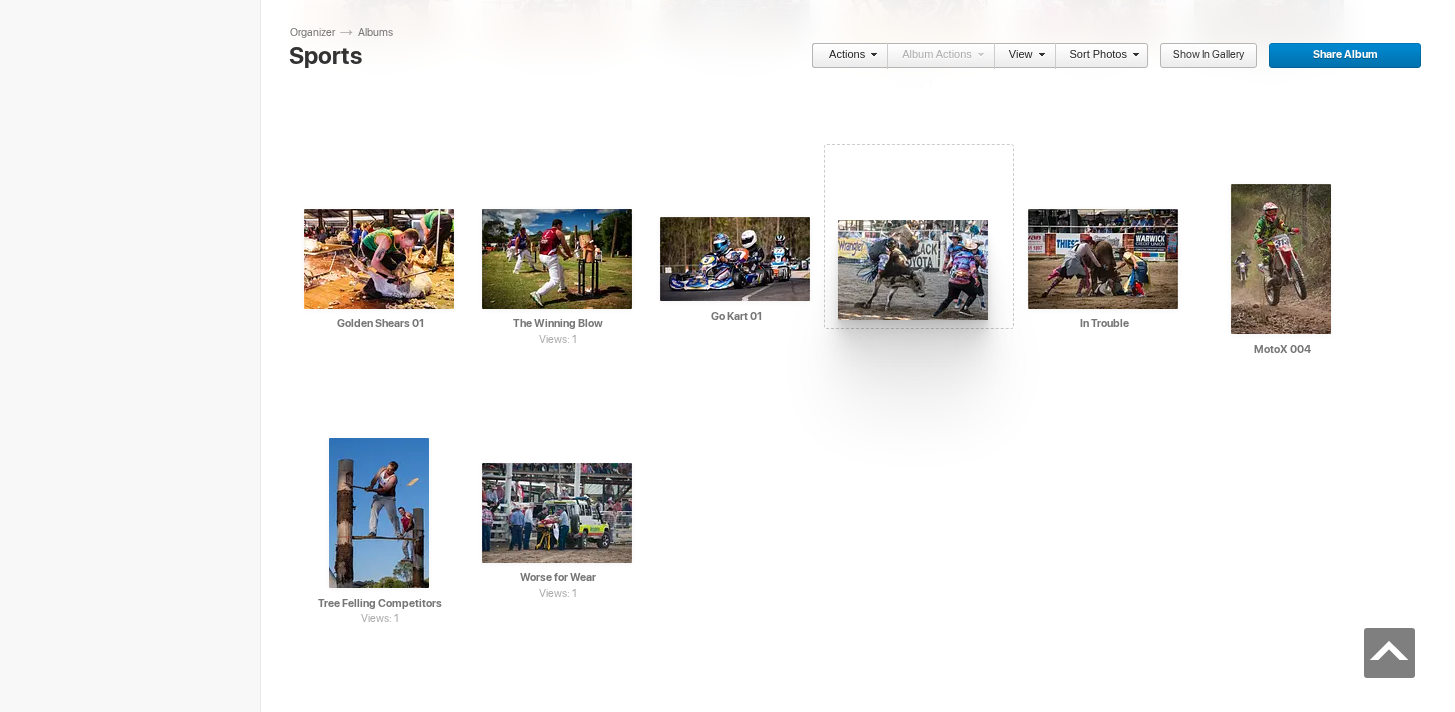 drag, startPoint x: 377, startPoint y: 501, endPoint x: 834, endPoint y: 229, distance: 531.82043 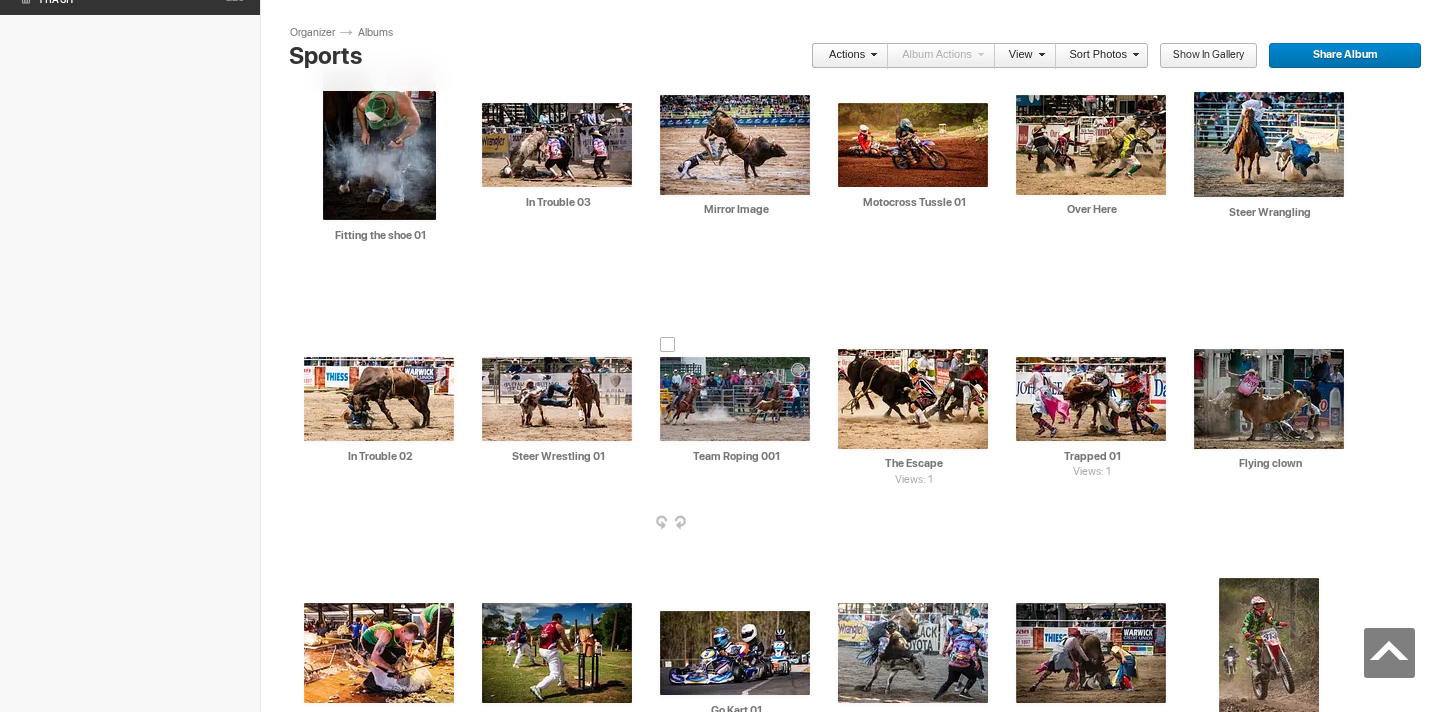 scroll, scrollTop: 945, scrollLeft: 0, axis: vertical 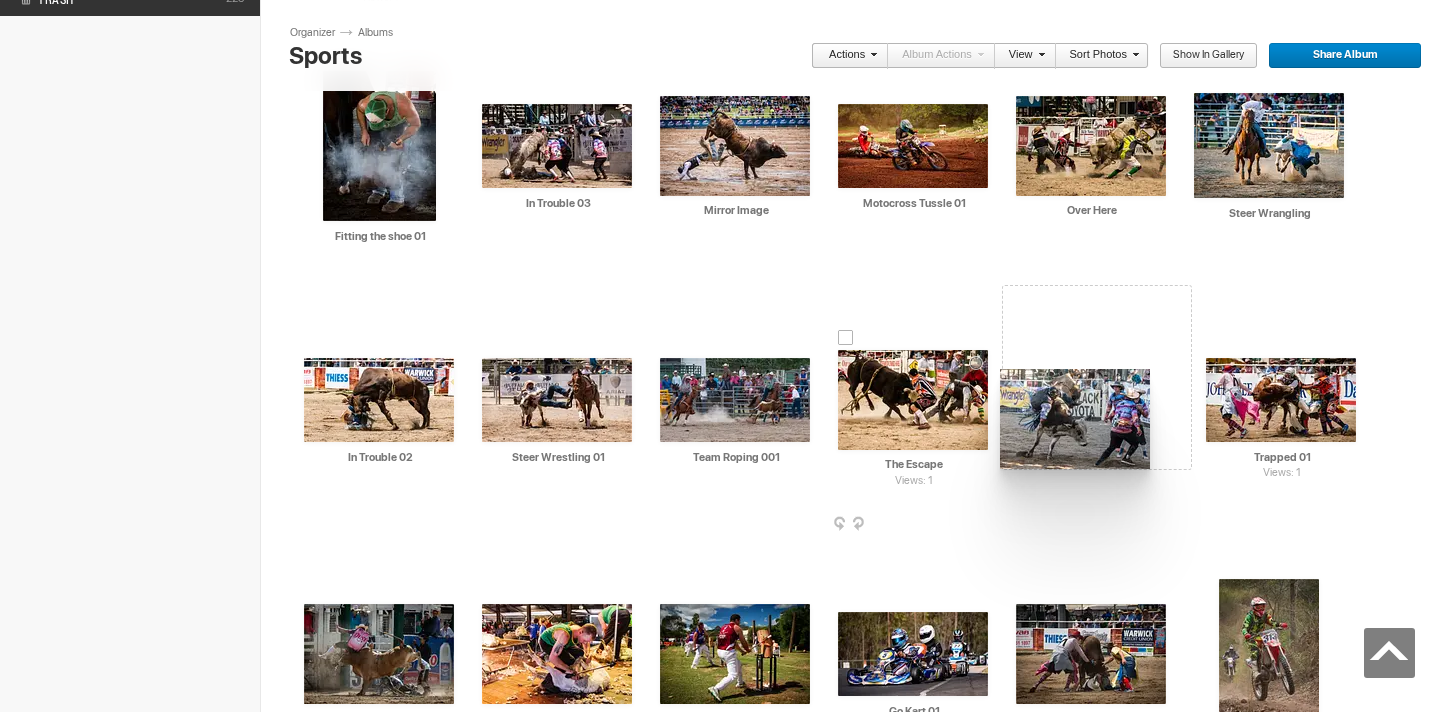 drag, startPoint x: 934, startPoint y: 643, endPoint x: 1002, endPoint y: 369, distance: 282.3119 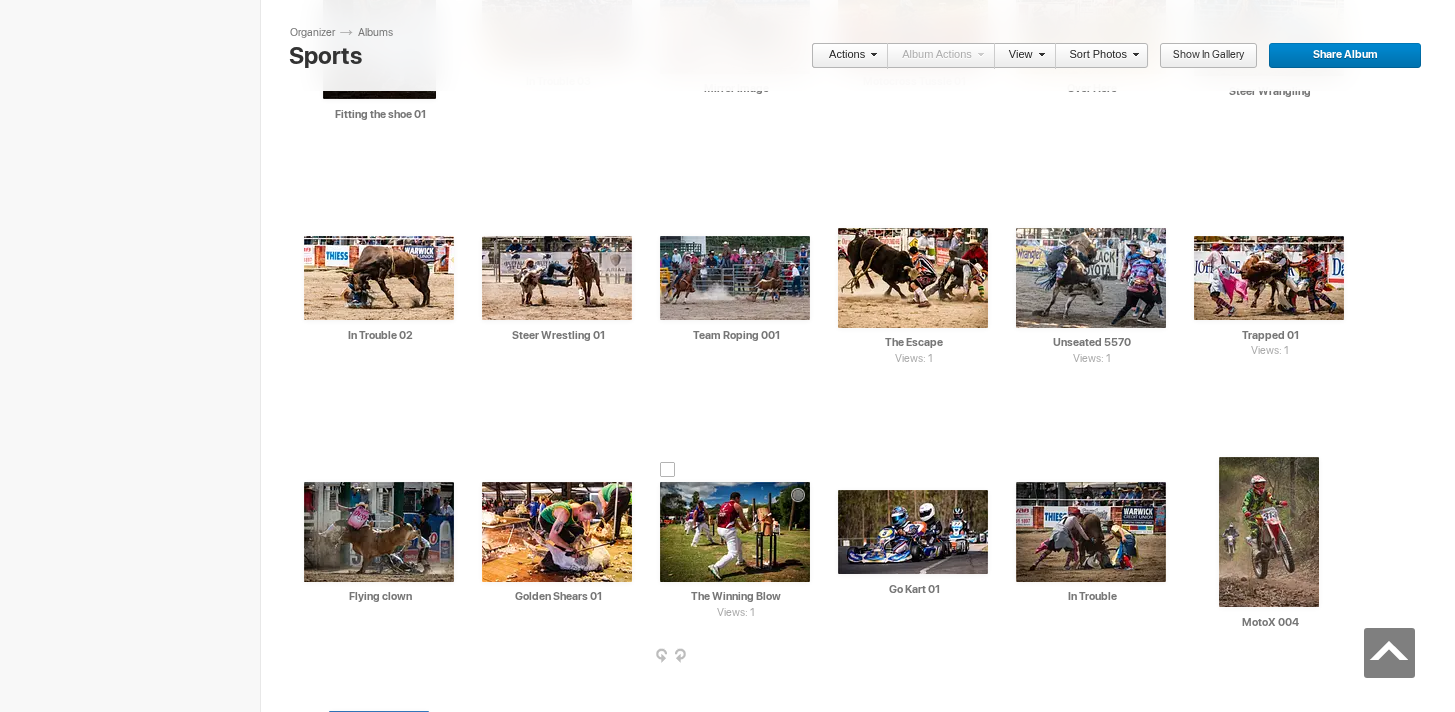 scroll, scrollTop: 1074, scrollLeft: 0, axis: vertical 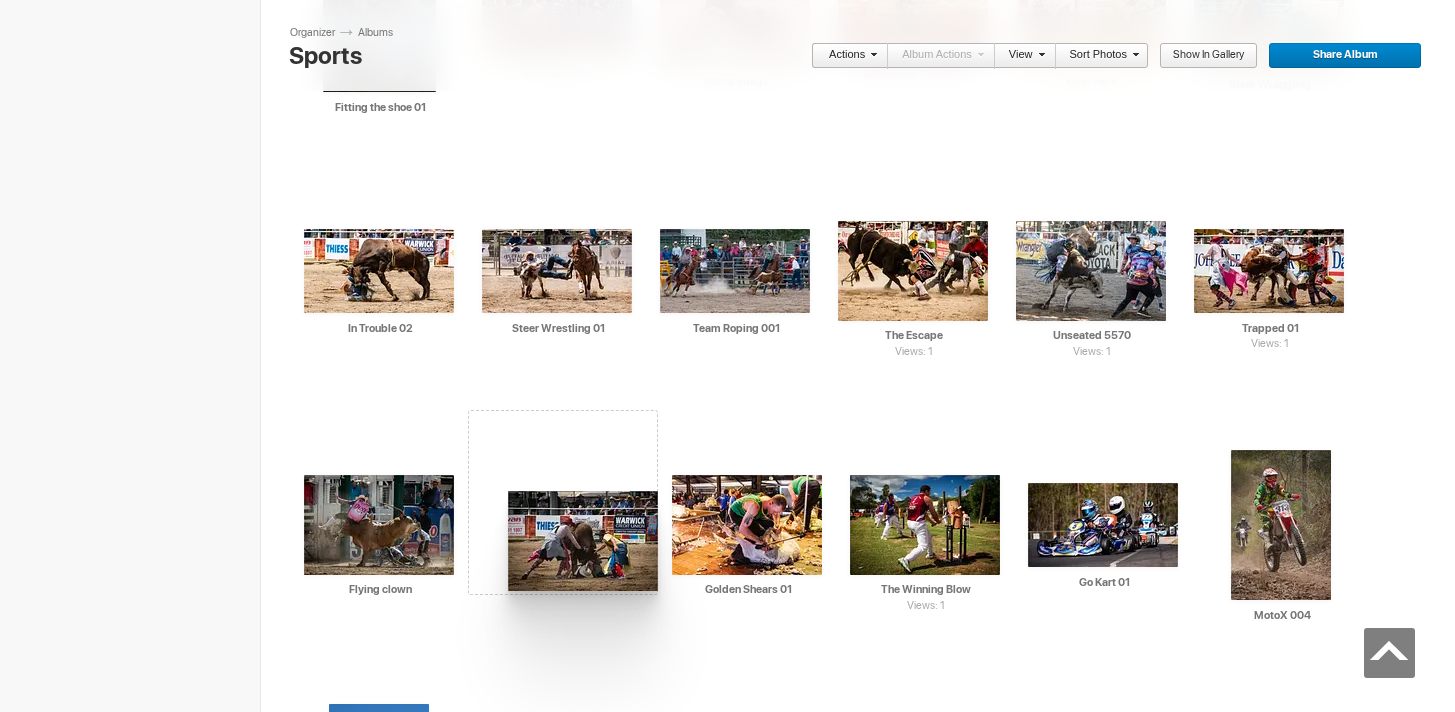 drag, startPoint x: 949, startPoint y: 529, endPoint x: 511, endPoint y: 492, distance: 439.56 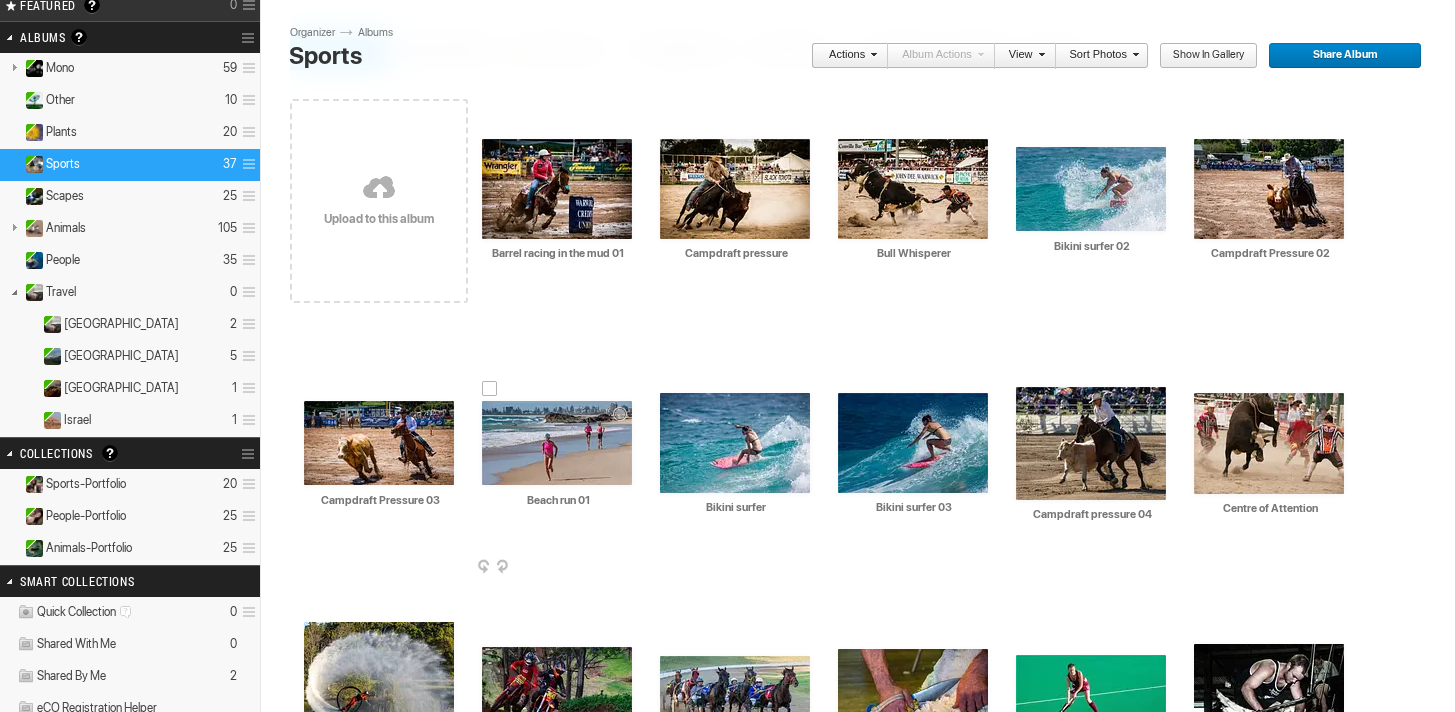 scroll, scrollTop: 124, scrollLeft: 0, axis: vertical 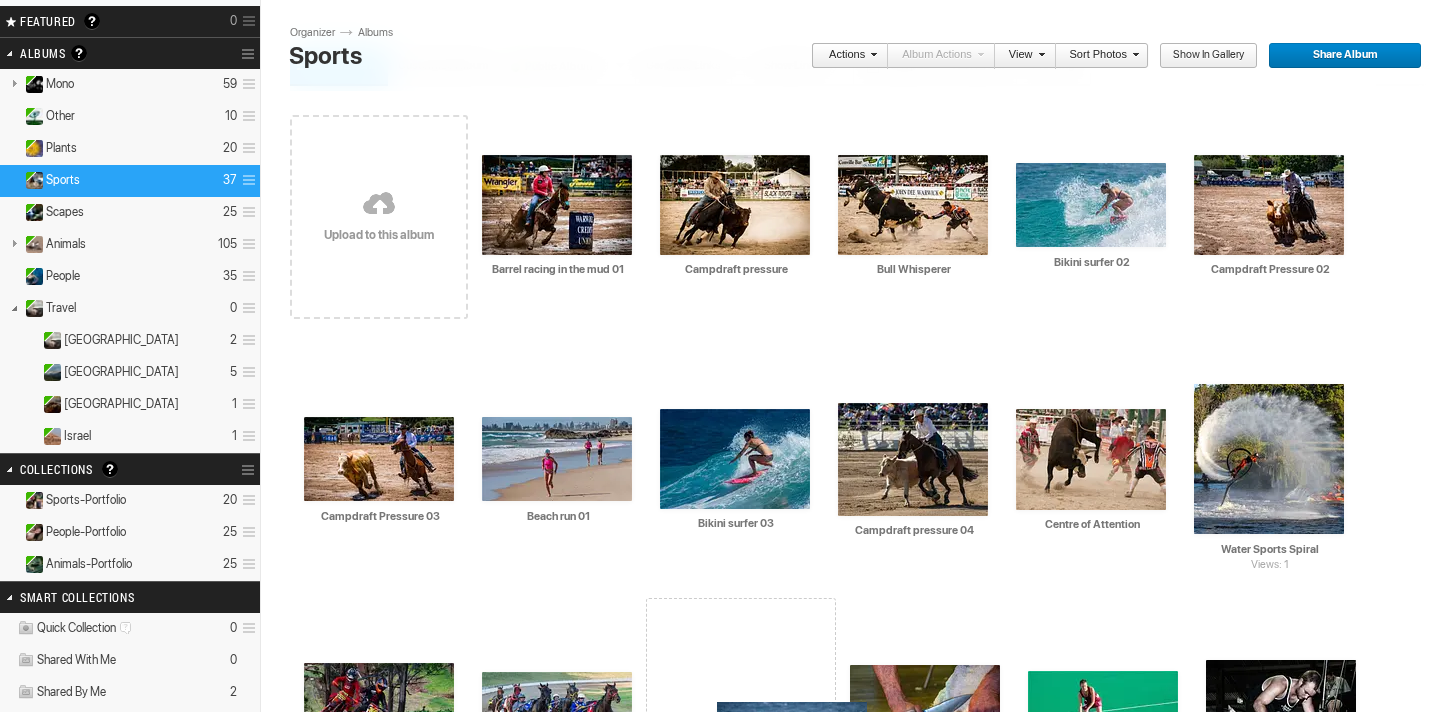 drag, startPoint x: 724, startPoint y: 471, endPoint x: 715, endPoint y: 697, distance: 226.17914 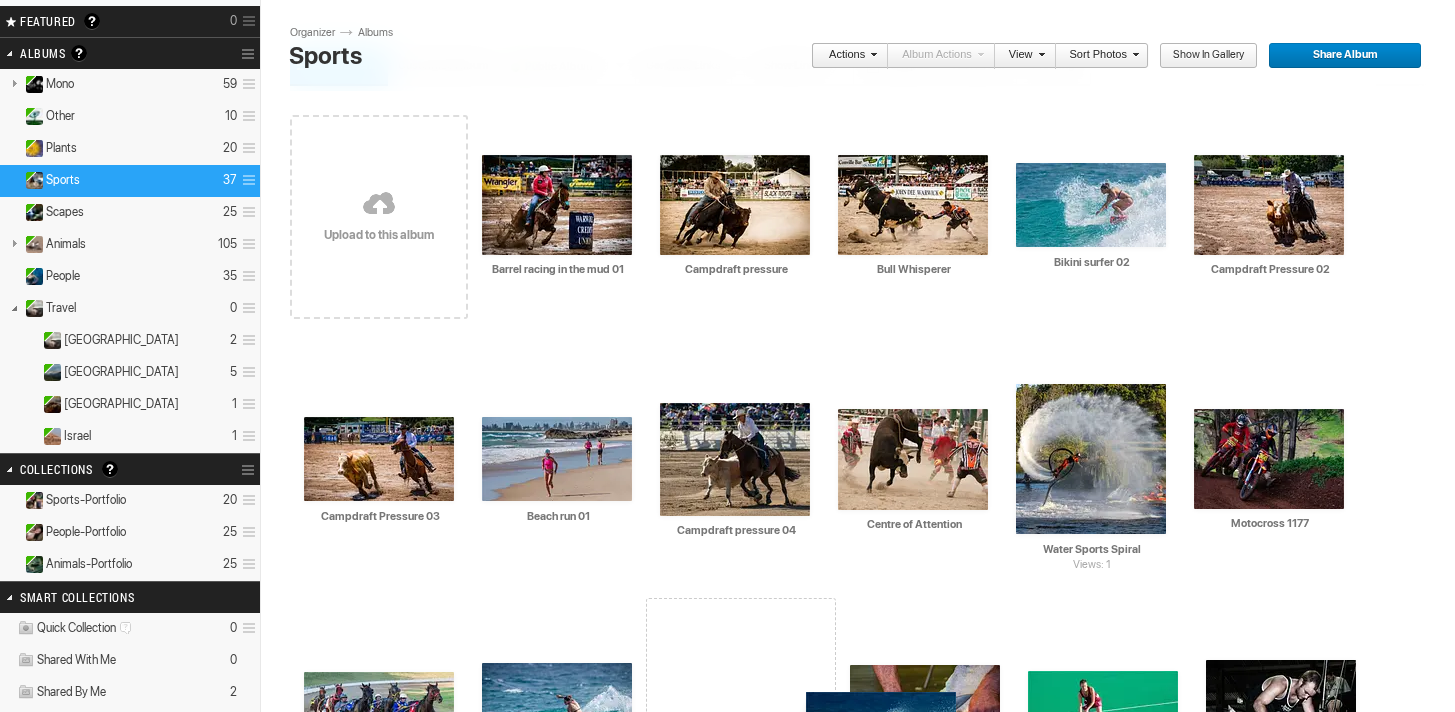 drag, startPoint x: 743, startPoint y: 461, endPoint x: 803, endPoint y: 674, distance: 221.2894 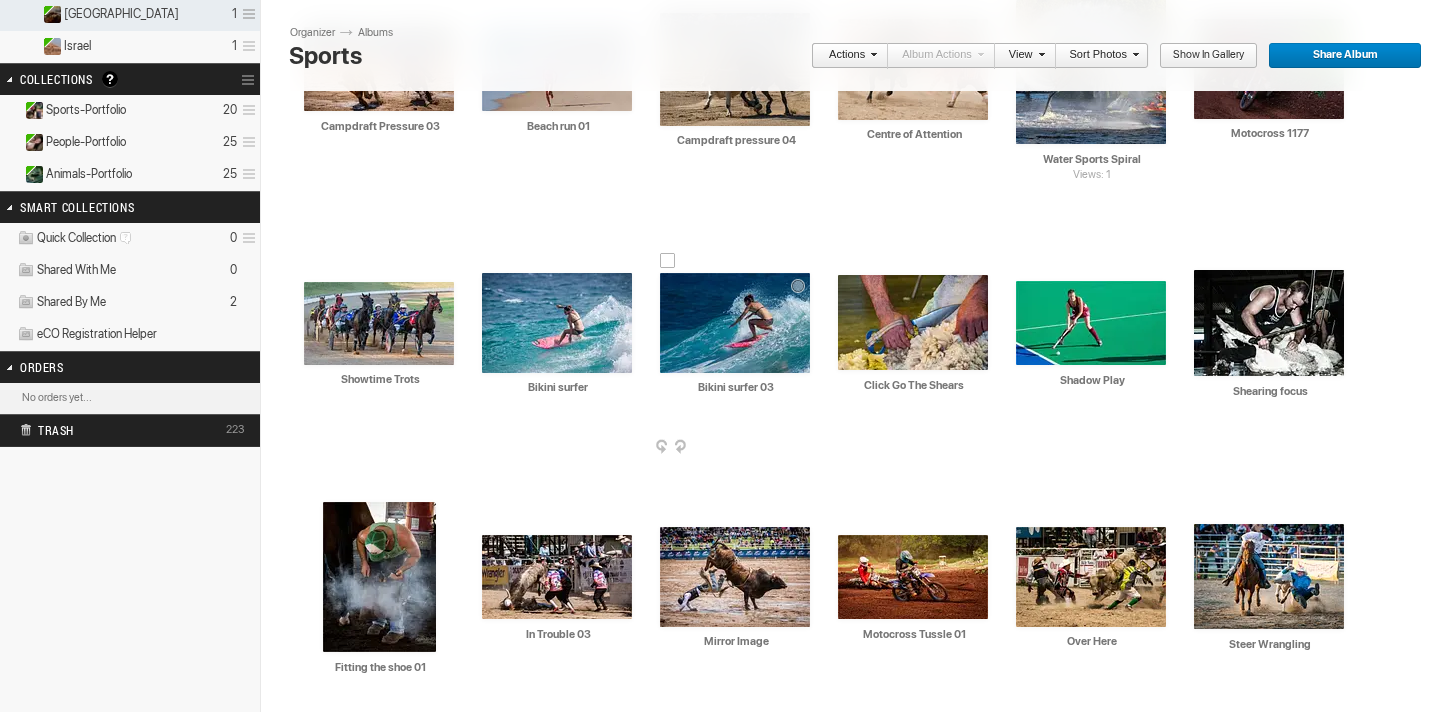 scroll, scrollTop: 516, scrollLeft: 0, axis: vertical 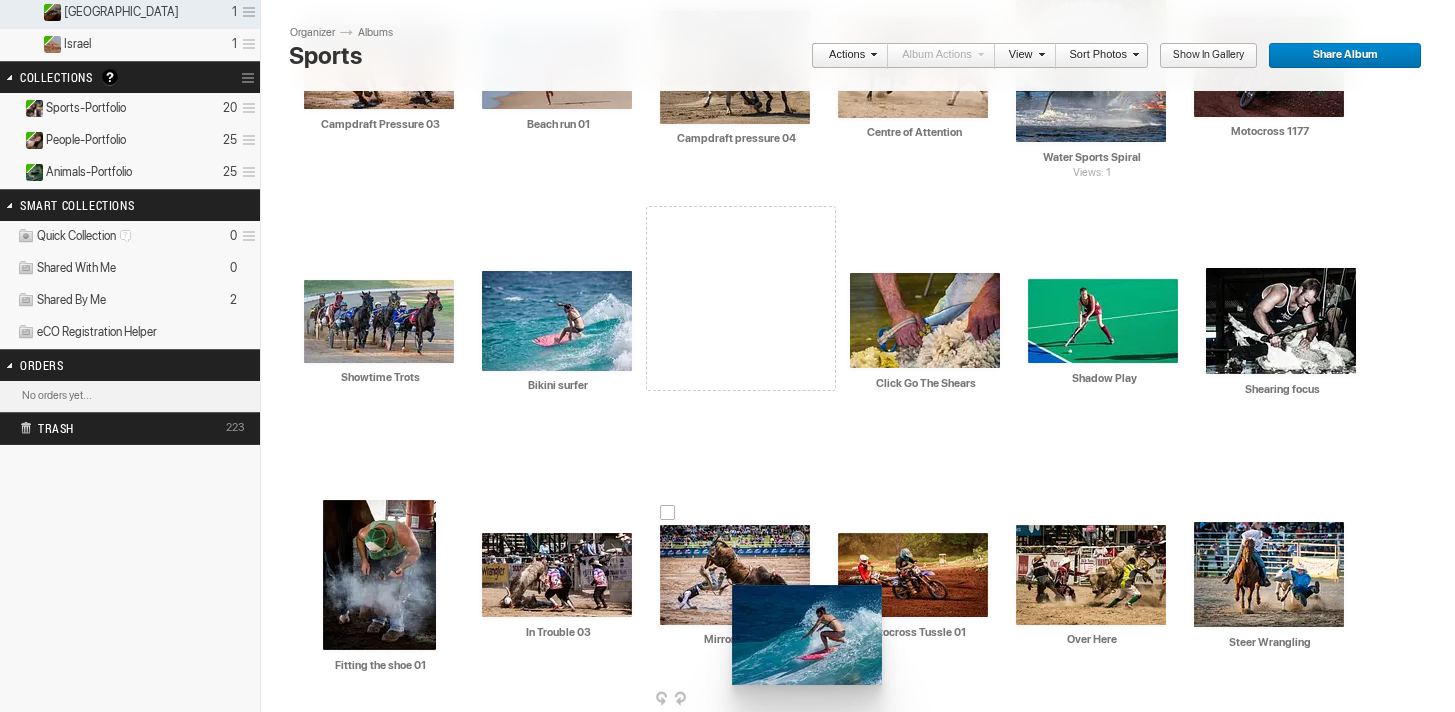 drag, startPoint x: 734, startPoint y: 336, endPoint x: 730, endPoint y: 584, distance: 248.03226 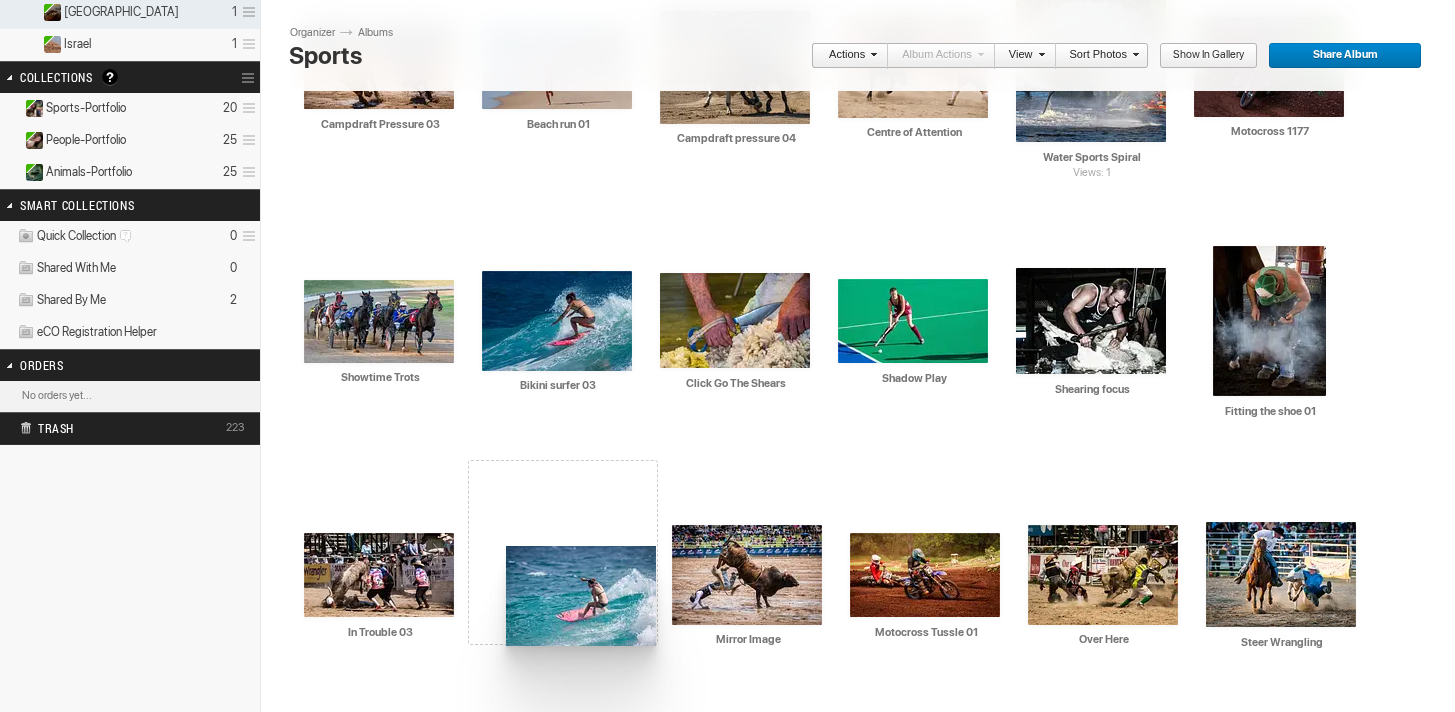 drag, startPoint x: 566, startPoint y: 328, endPoint x: 518, endPoint y: 543, distance: 220.29298 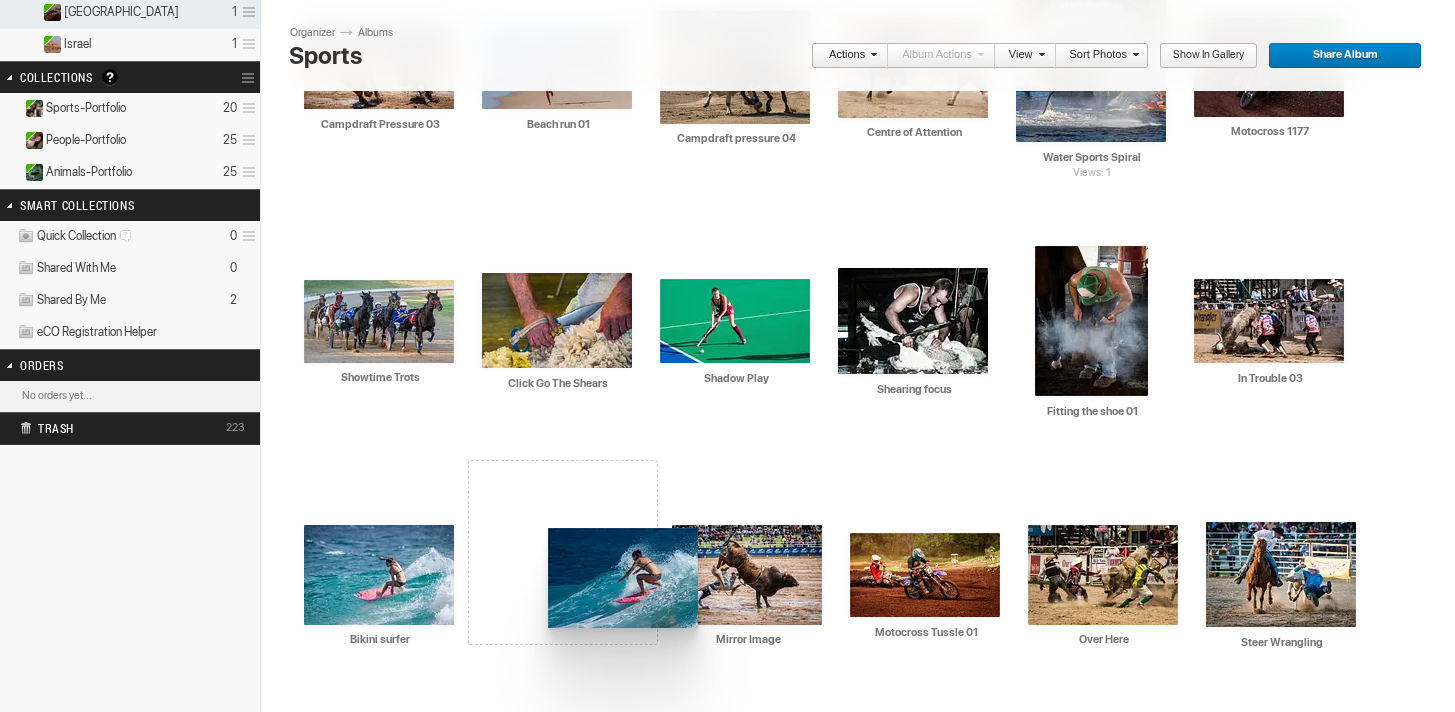 drag, startPoint x: 561, startPoint y: 318, endPoint x: 551, endPoint y: 526, distance: 208.24025 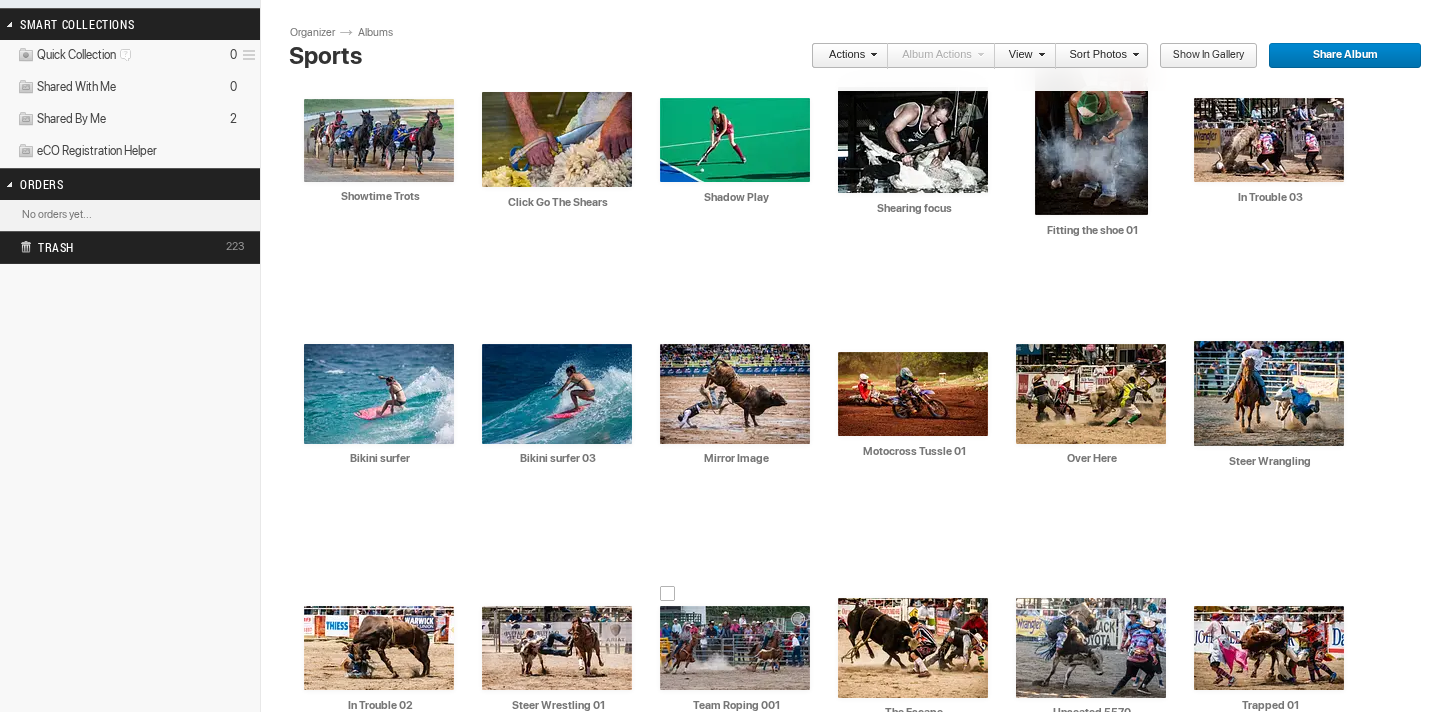 scroll, scrollTop: 703, scrollLeft: 0, axis: vertical 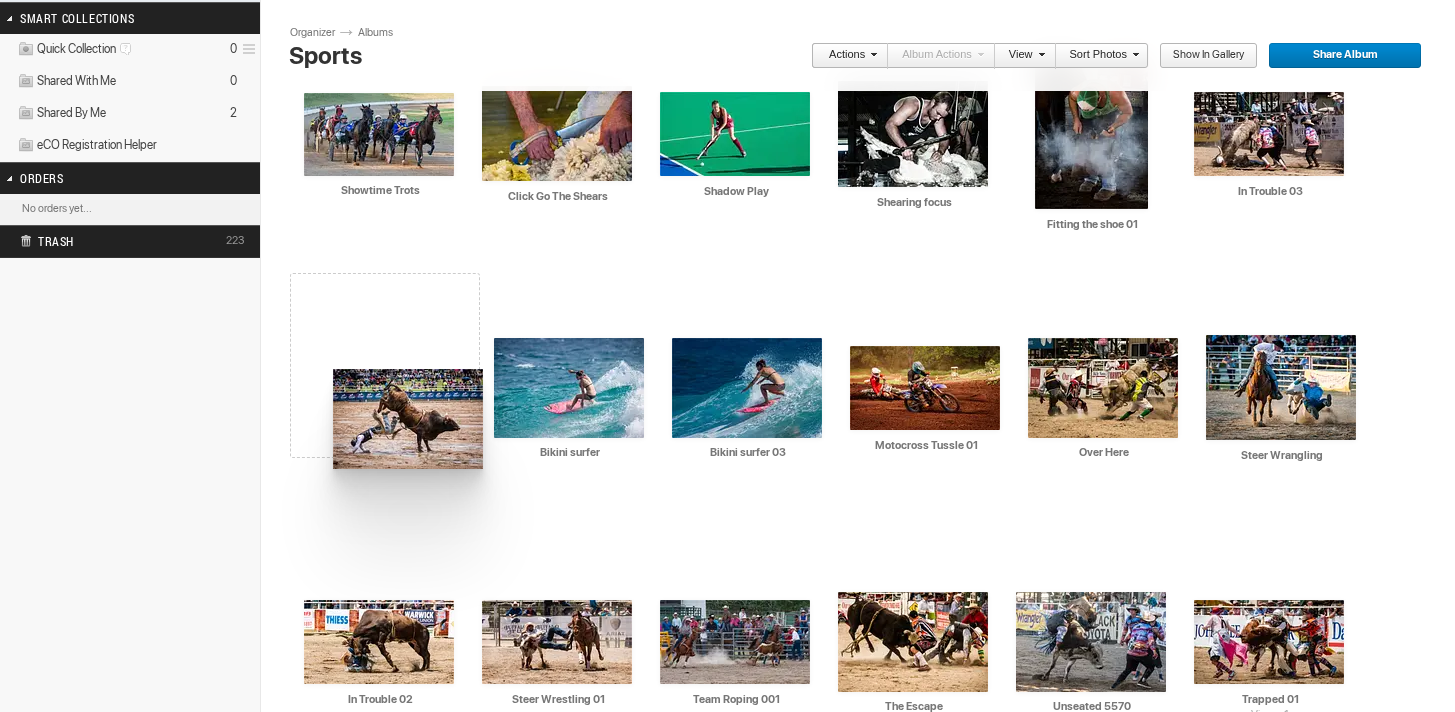 drag, startPoint x: 726, startPoint y: 393, endPoint x: 328, endPoint y: 371, distance: 398.60757 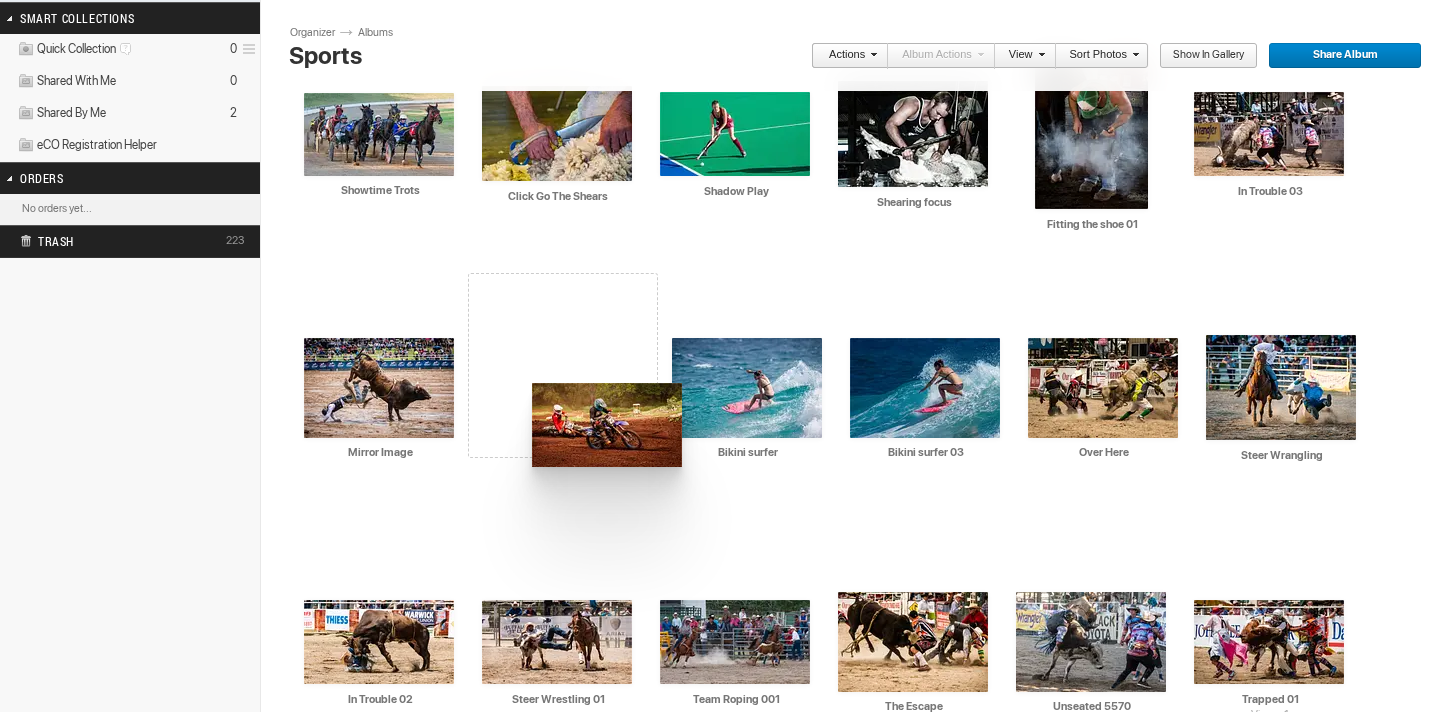 drag, startPoint x: 919, startPoint y: 392, endPoint x: 531, endPoint y: 384, distance: 388.08246 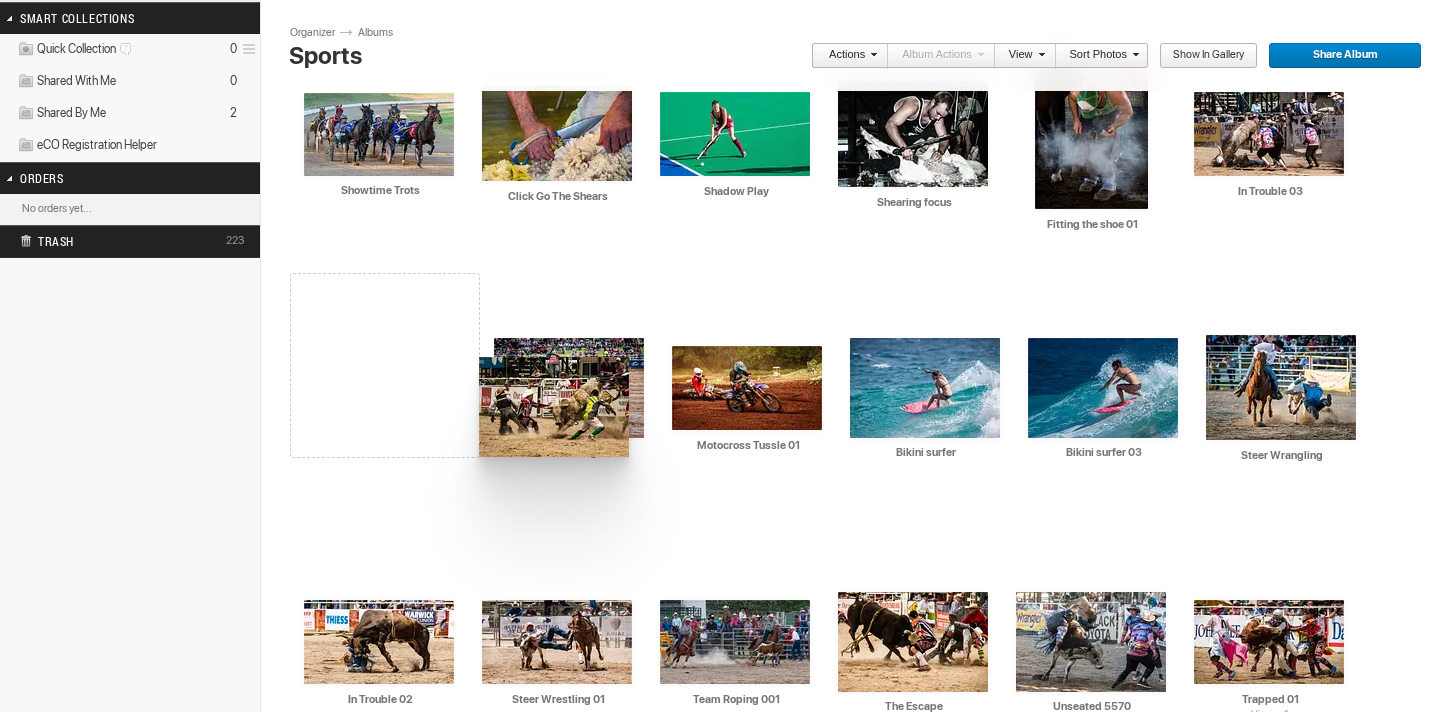 drag, startPoint x: 1097, startPoint y: 383, endPoint x: 509, endPoint y: 367, distance: 588.21765 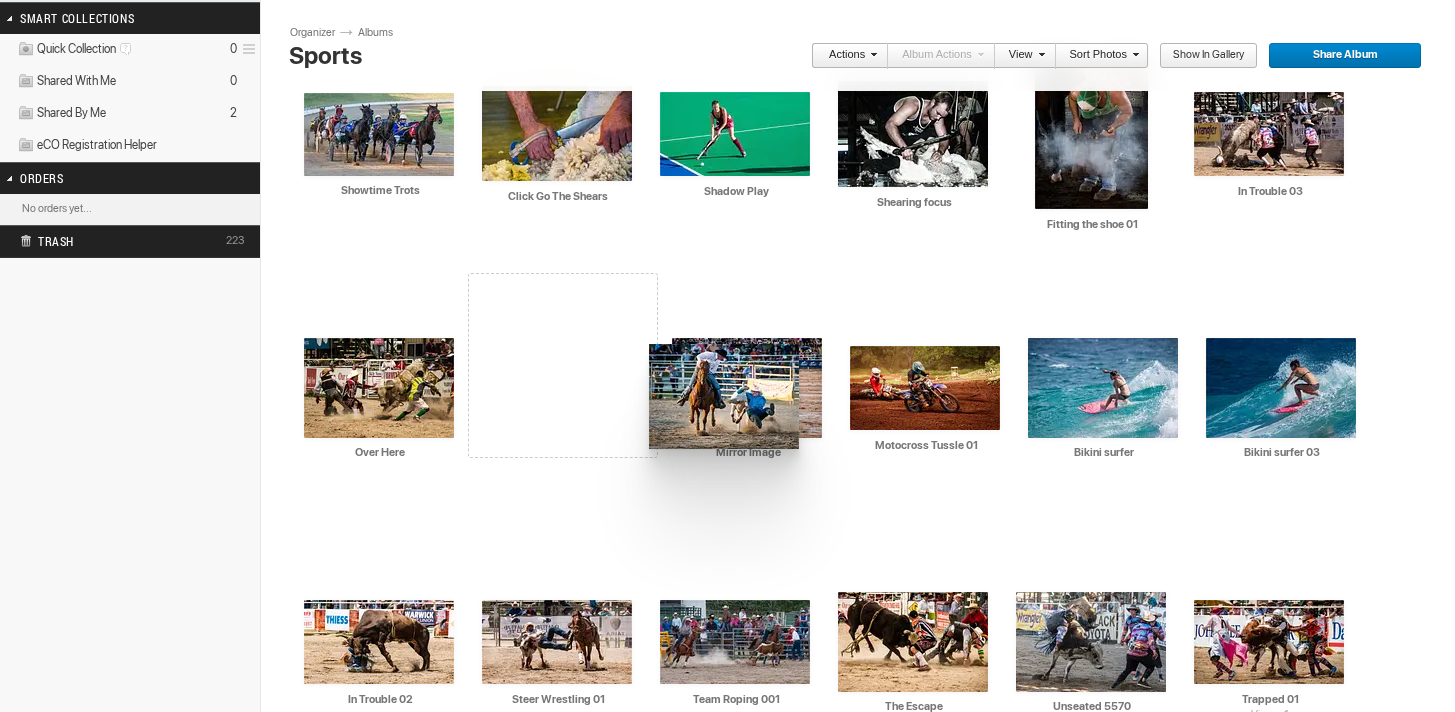 drag, startPoint x: 1295, startPoint y: 386, endPoint x: 655, endPoint y: 352, distance: 640.90247 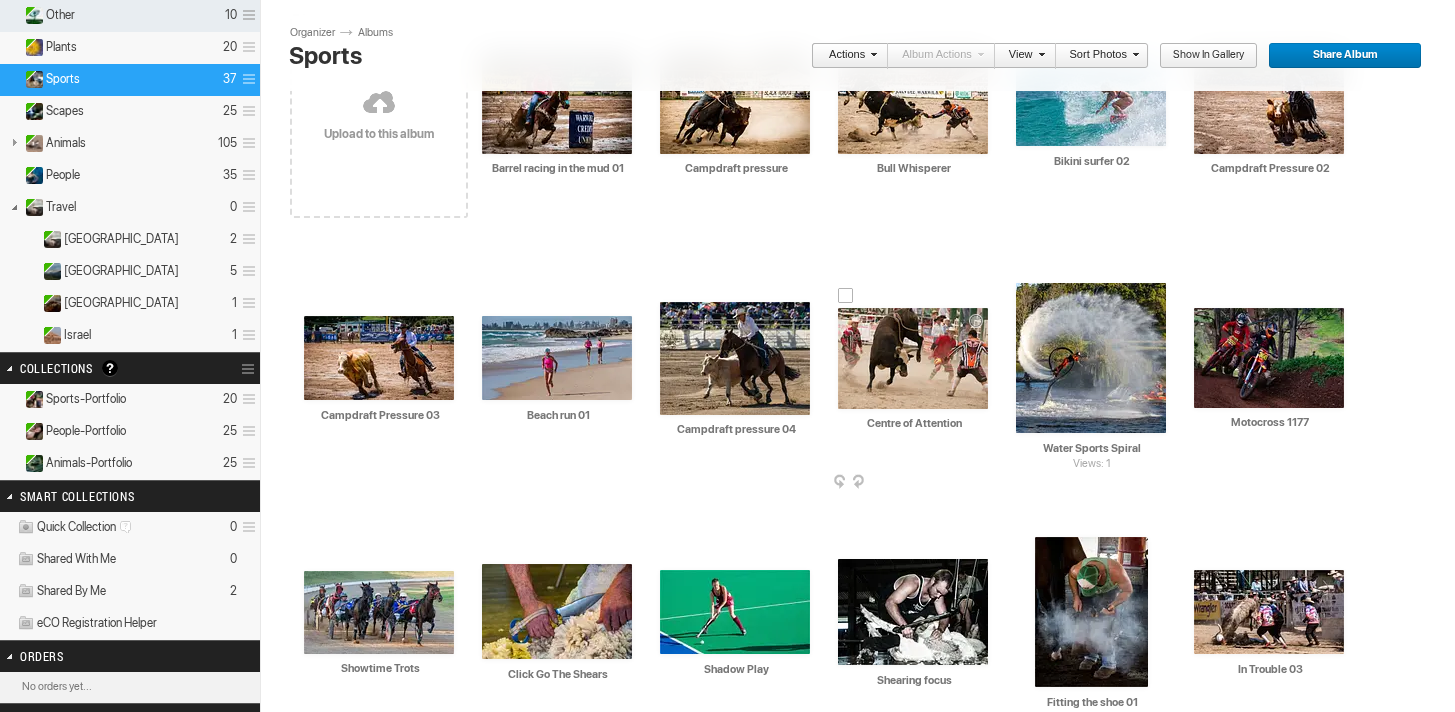scroll, scrollTop: 227, scrollLeft: 0, axis: vertical 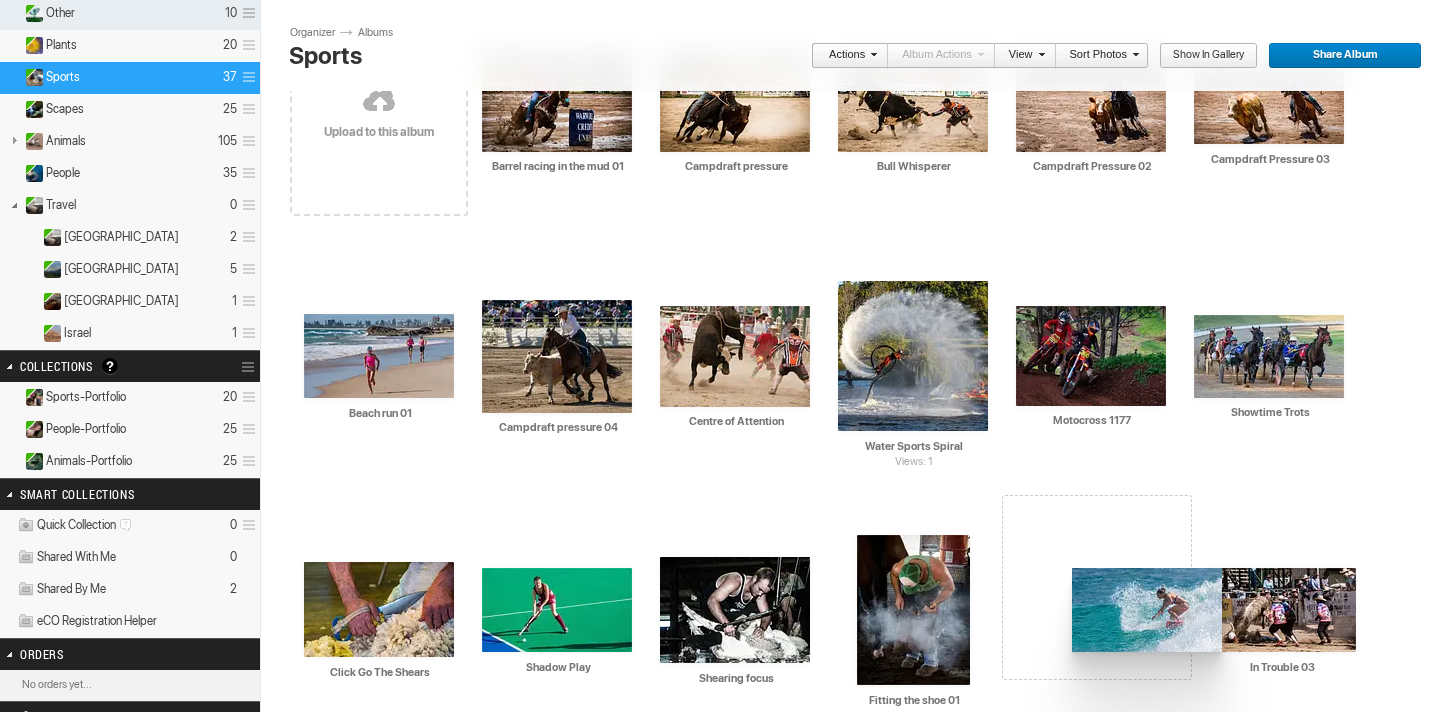 drag, startPoint x: 1068, startPoint y: 119, endPoint x: 1071, endPoint y: 567, distance: 448.01004 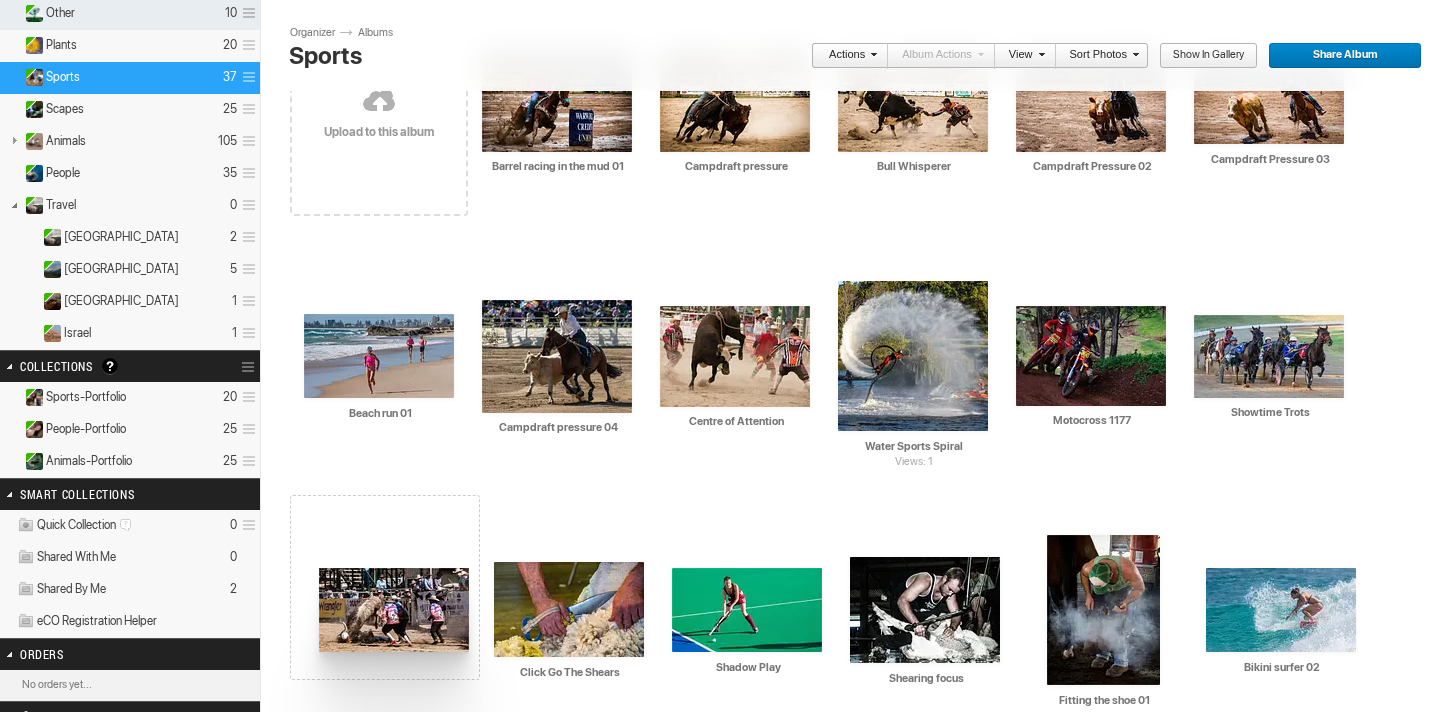 drag, startPoint x: 1134, startPoint y: 607, endPoint x: 382, endPoint y: 561, distance: 753.4056 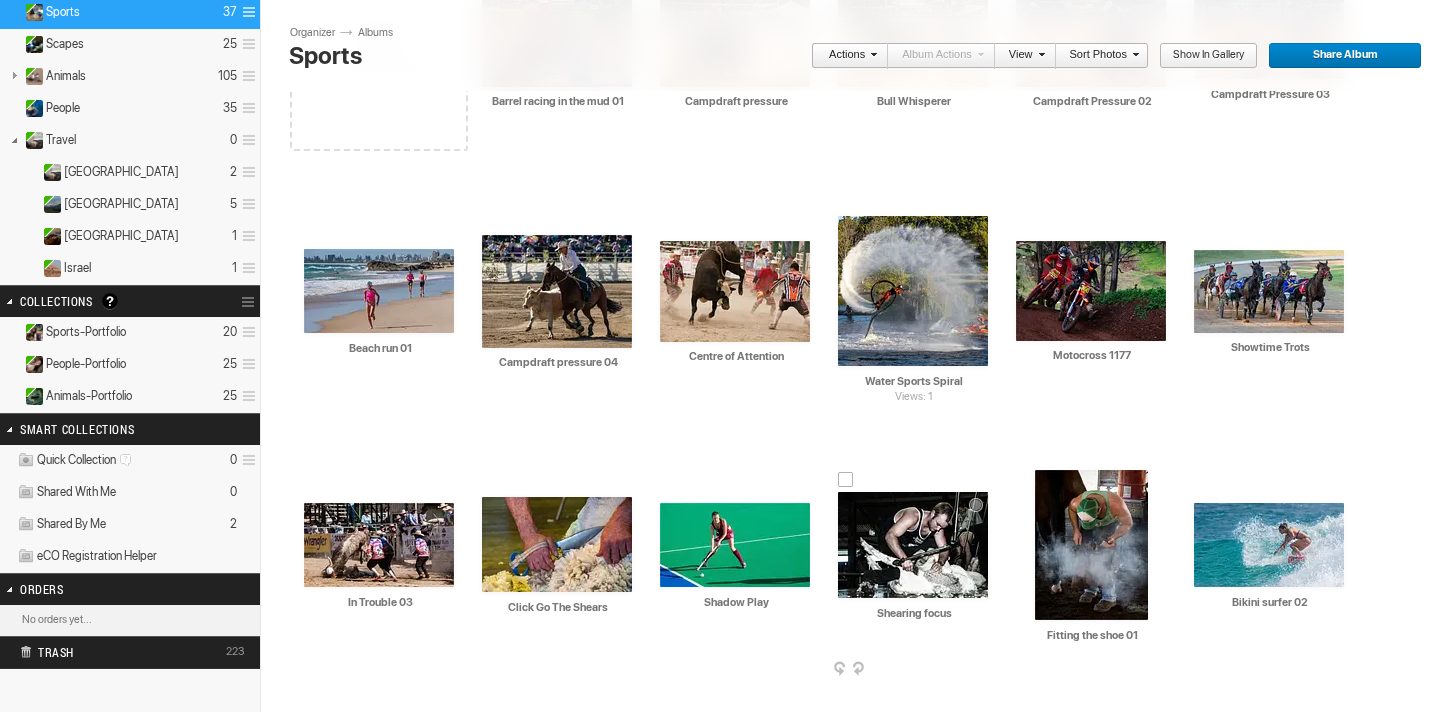 scroll, scrollTop: 299, scrollLeft: 0, axis: vertical 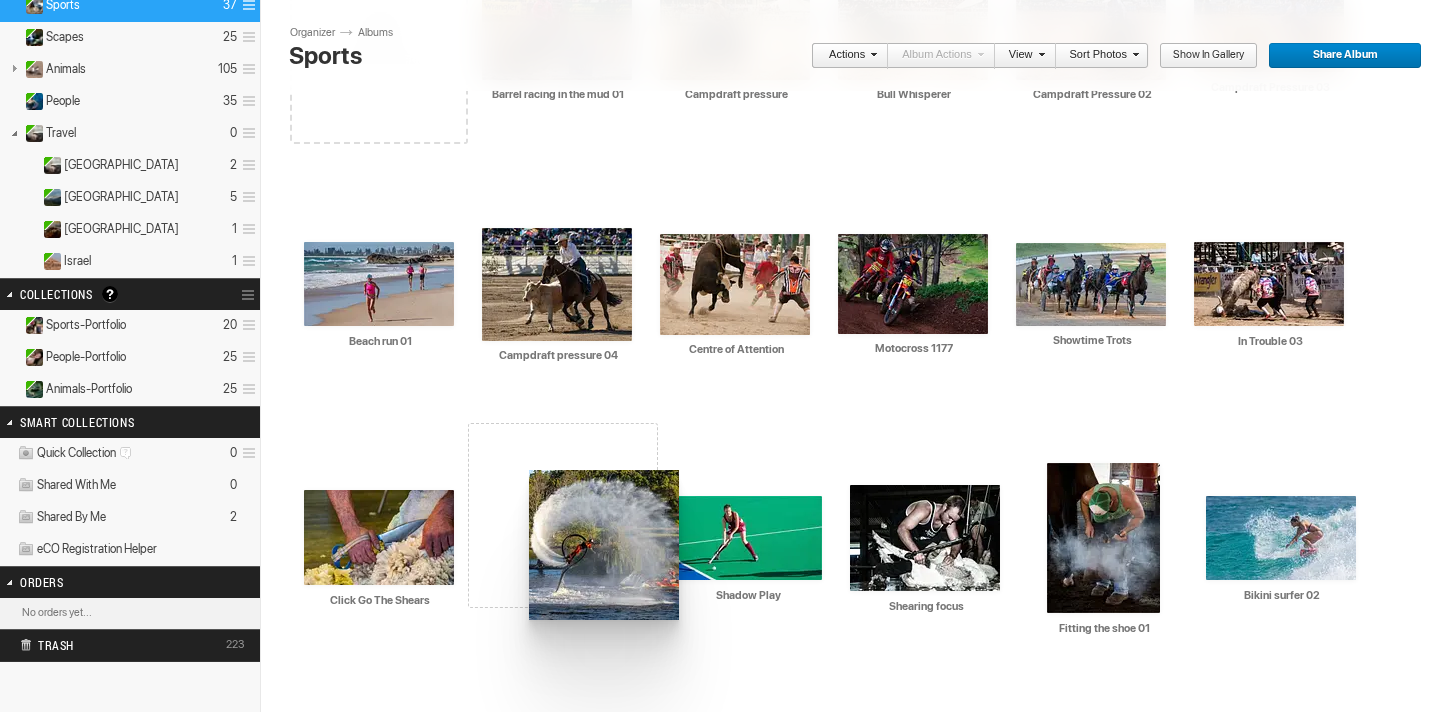 drag, startPoint x: 912, startPoint y: 284, endPoint x: 542, endPoint y: 466, distance: 412.33966 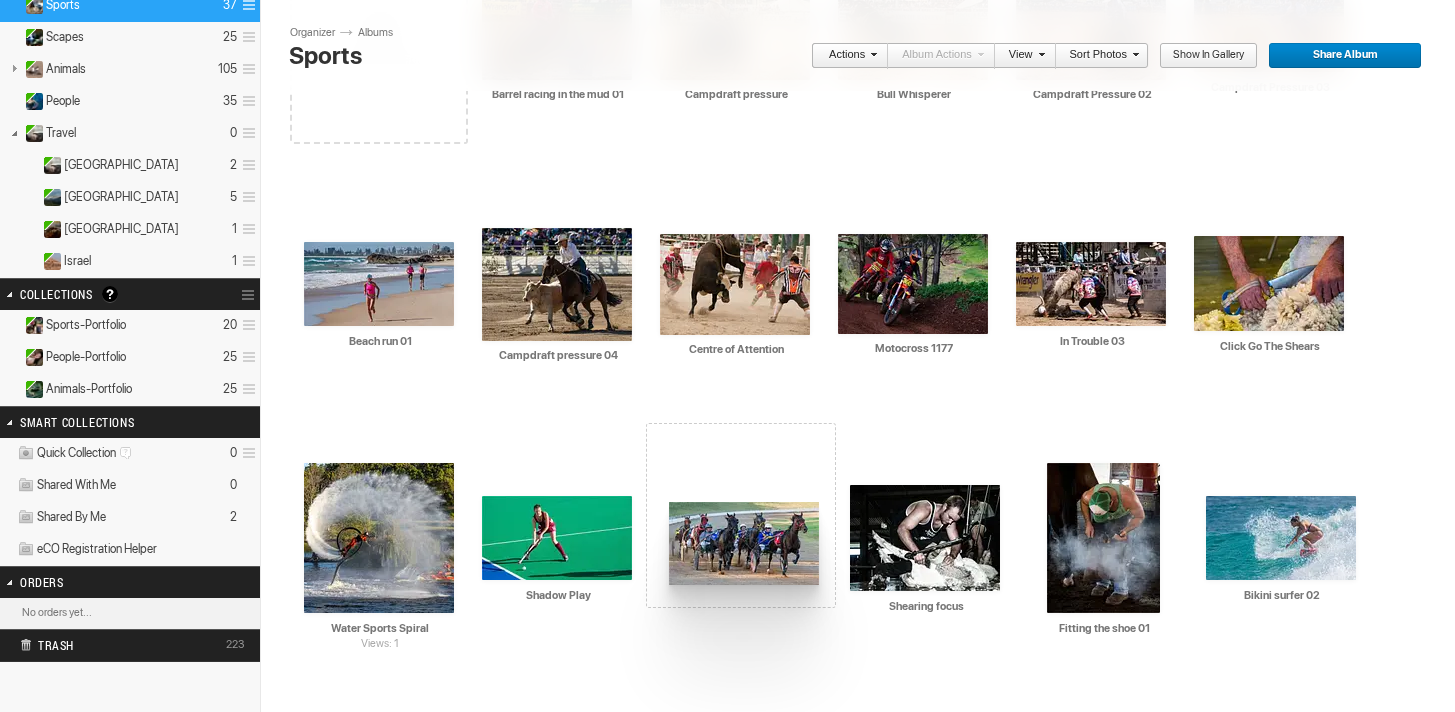 drag, startPoint x: 1074, startPoint y: 296, endPoint x: 669, endPoint y: 502, distance: 454.3798 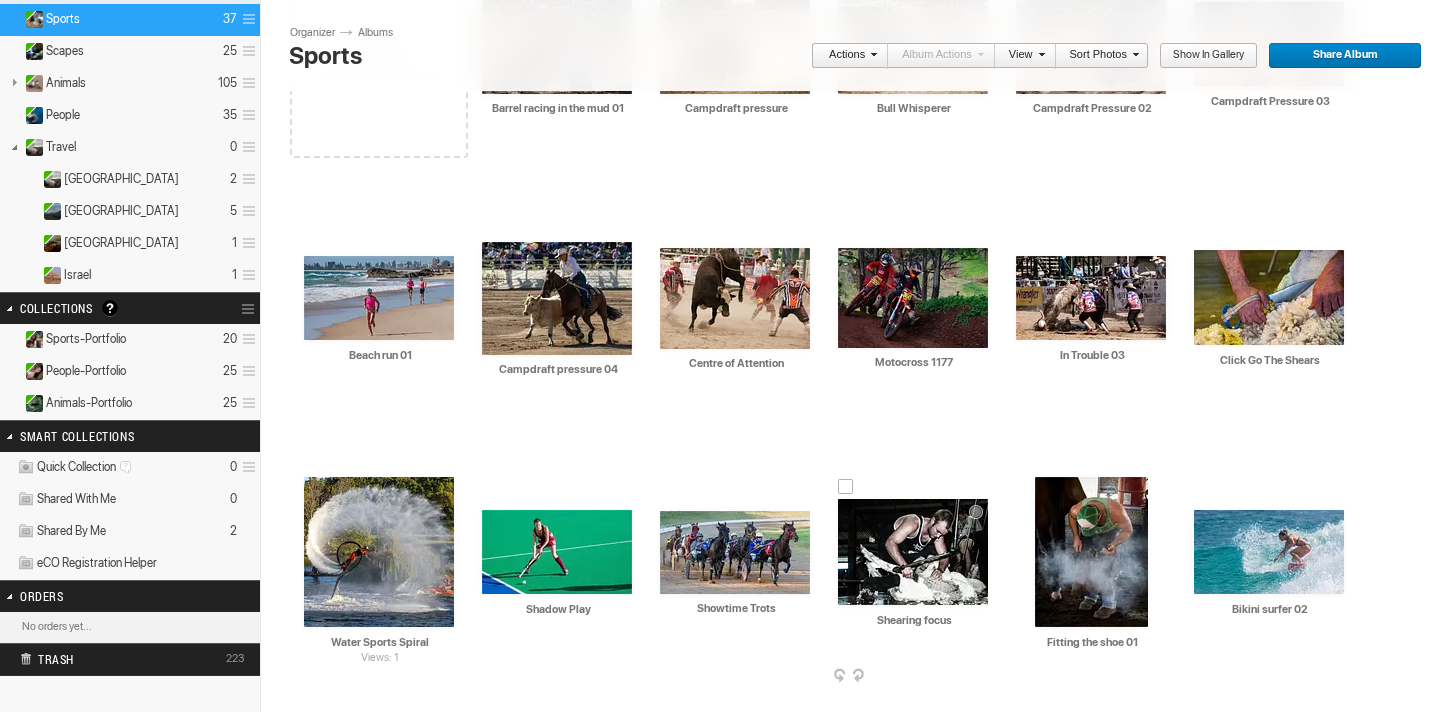 scroll, scrollTop: 282, scrollLeft: 0, axis: vertical 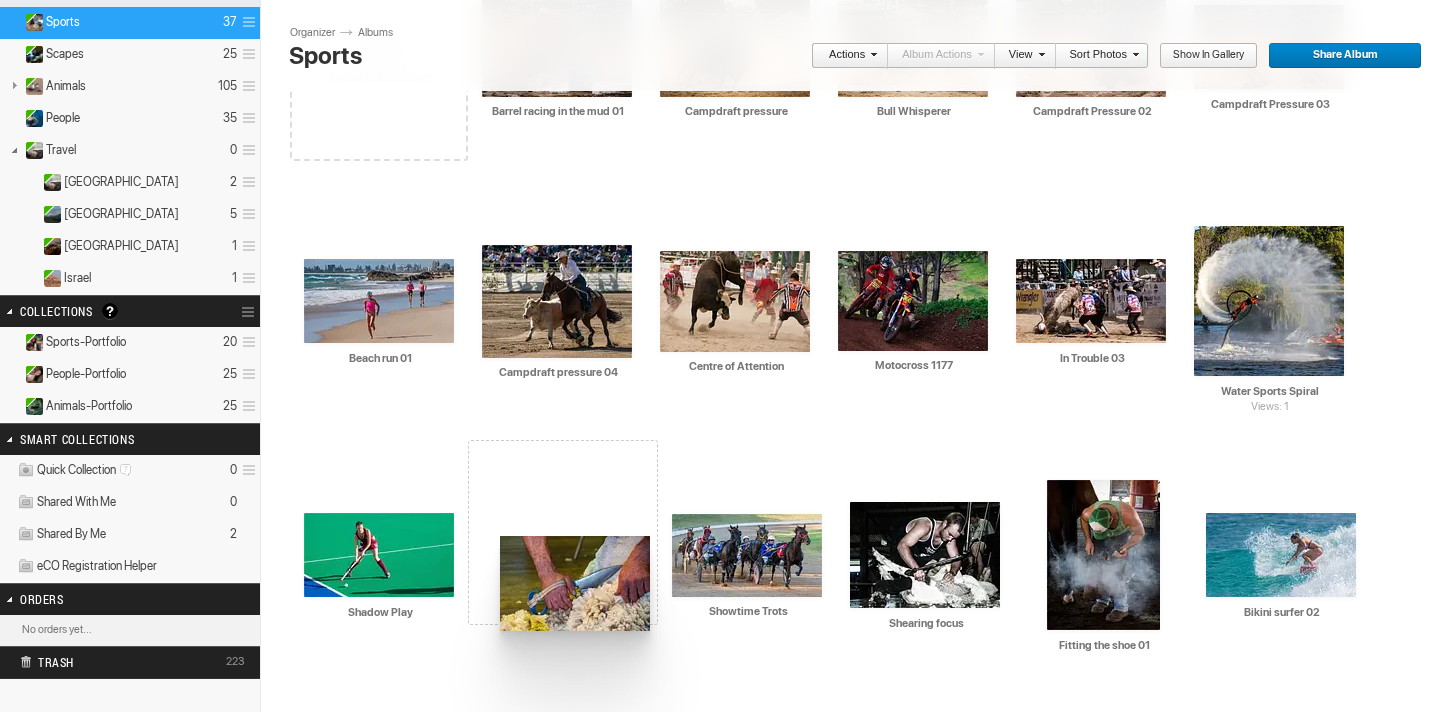 drag, startPoint x: 1269, startPoint y: 313, endPoint x: 520, endPoint y: 542, distance: 783.2254 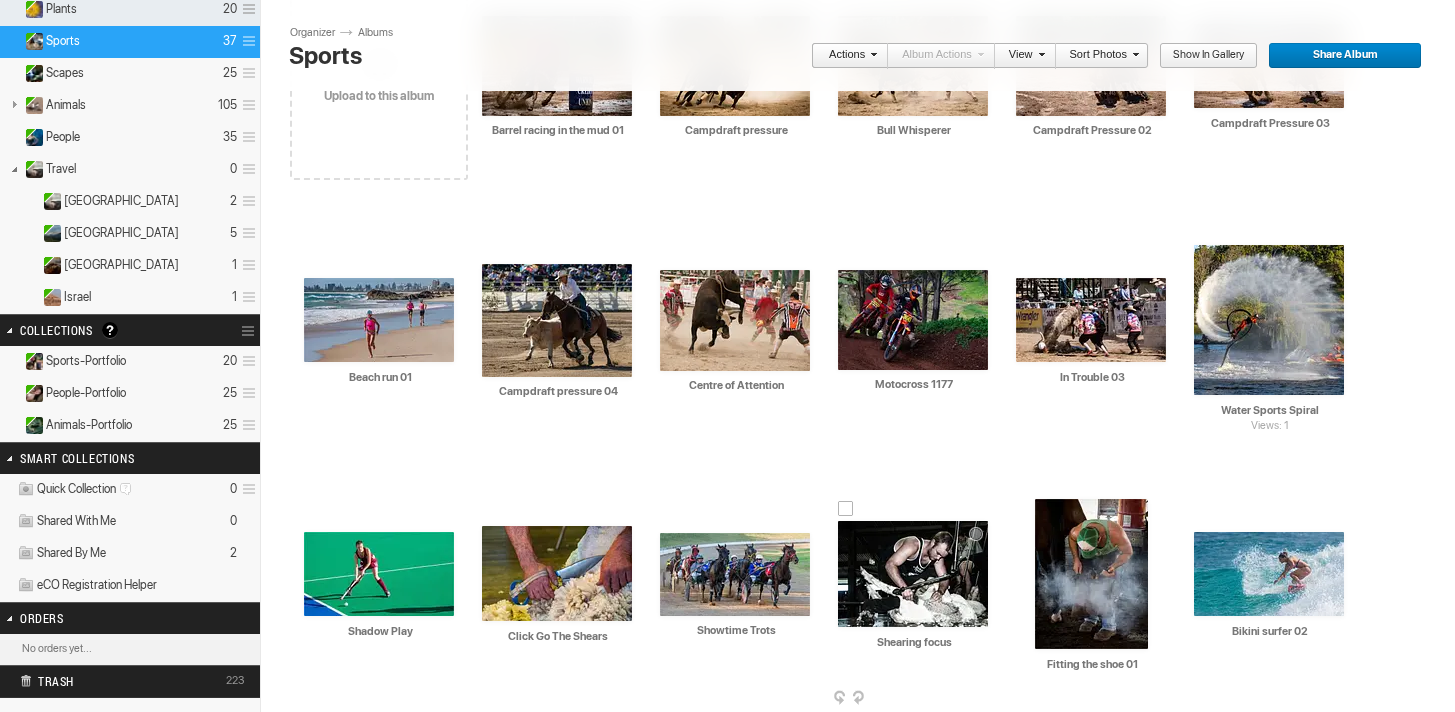 scroll, scrollTop: 255, scrollLeft: 0, axis: vertical 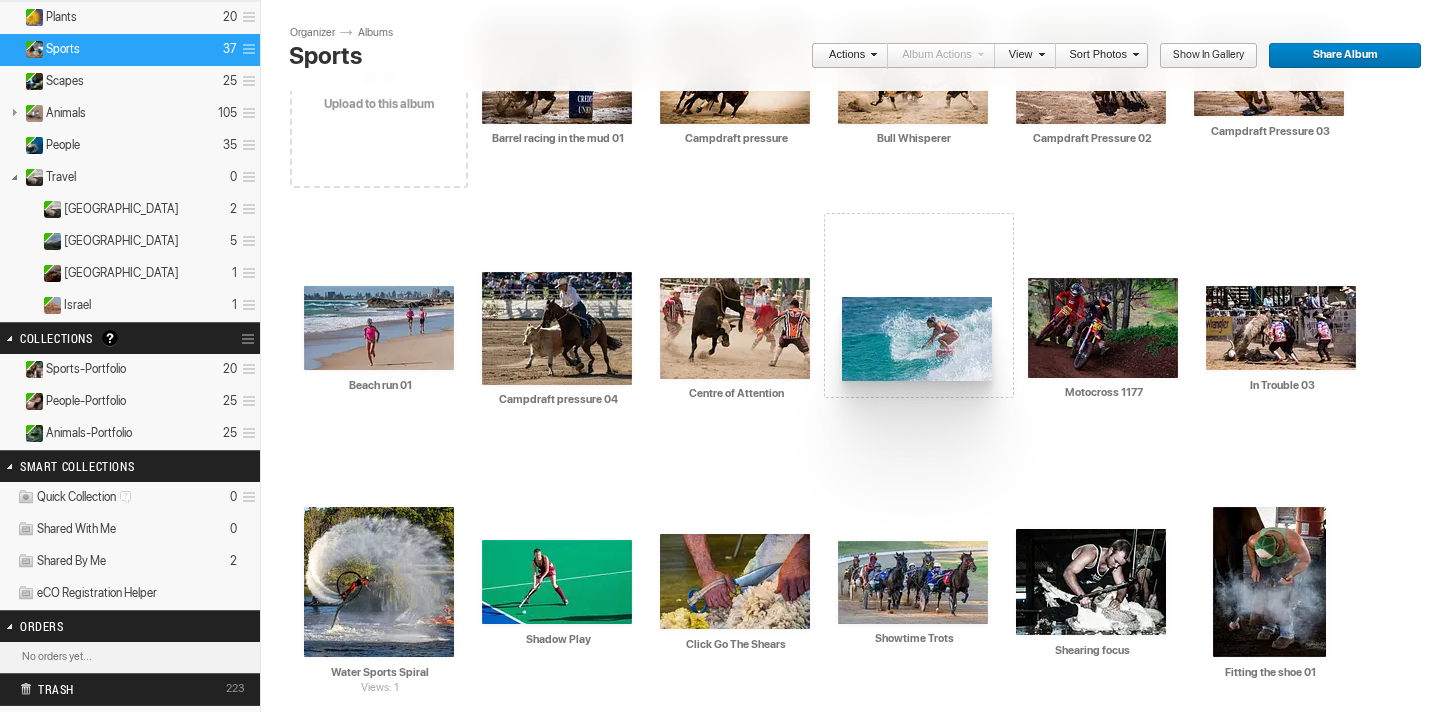 drag, startPoint x: 1256, startPoint y: 586, endPoint x: 842, endPoint y: 297, distance: 504.89307 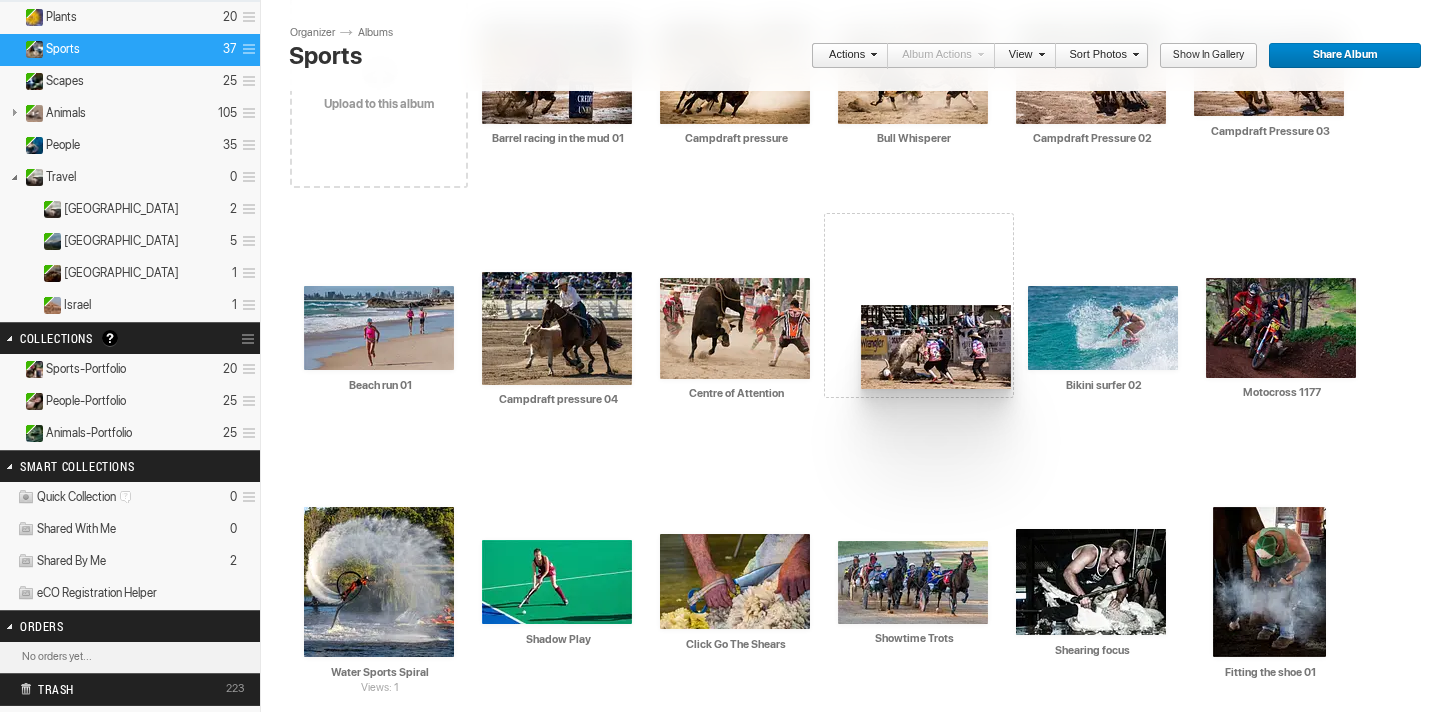 drag, startPoint x: 1293, startPoint y: 319, endPoint x: 871, endPoint y: 305, distance: 422.23218 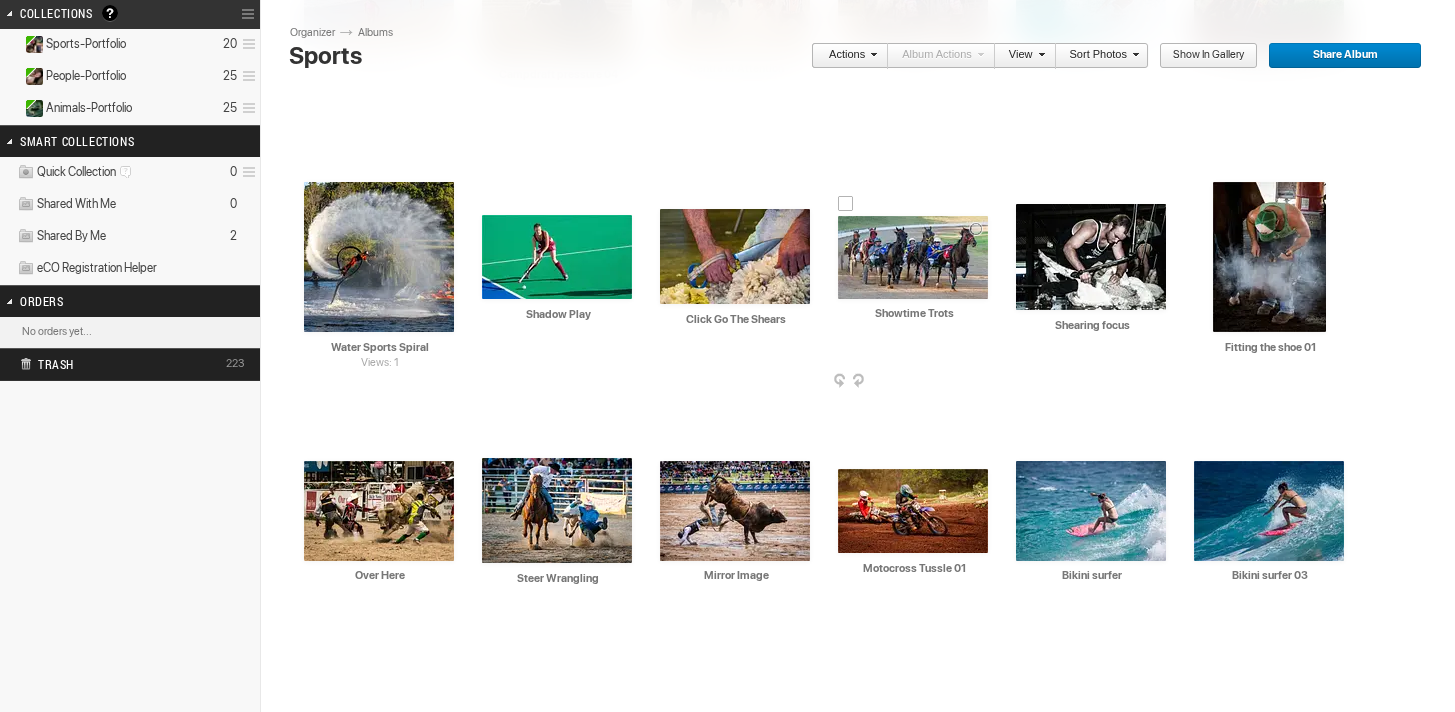 scroll, scrollTop: 610, scrollLeft: 0, axis: vertical 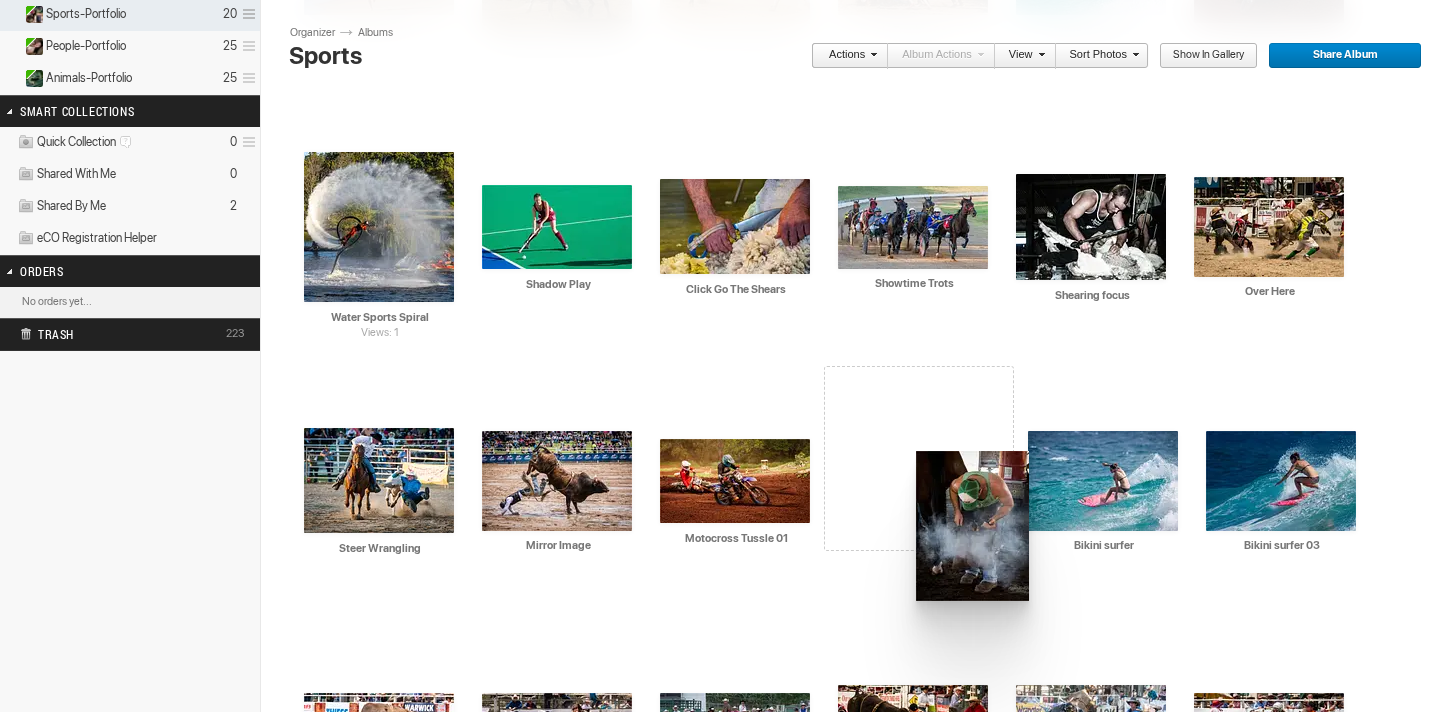 drag, startPoint x: 1256, startPoint y: 248, endPoint x: 914, endPoint y: 451, distance: 397.7097 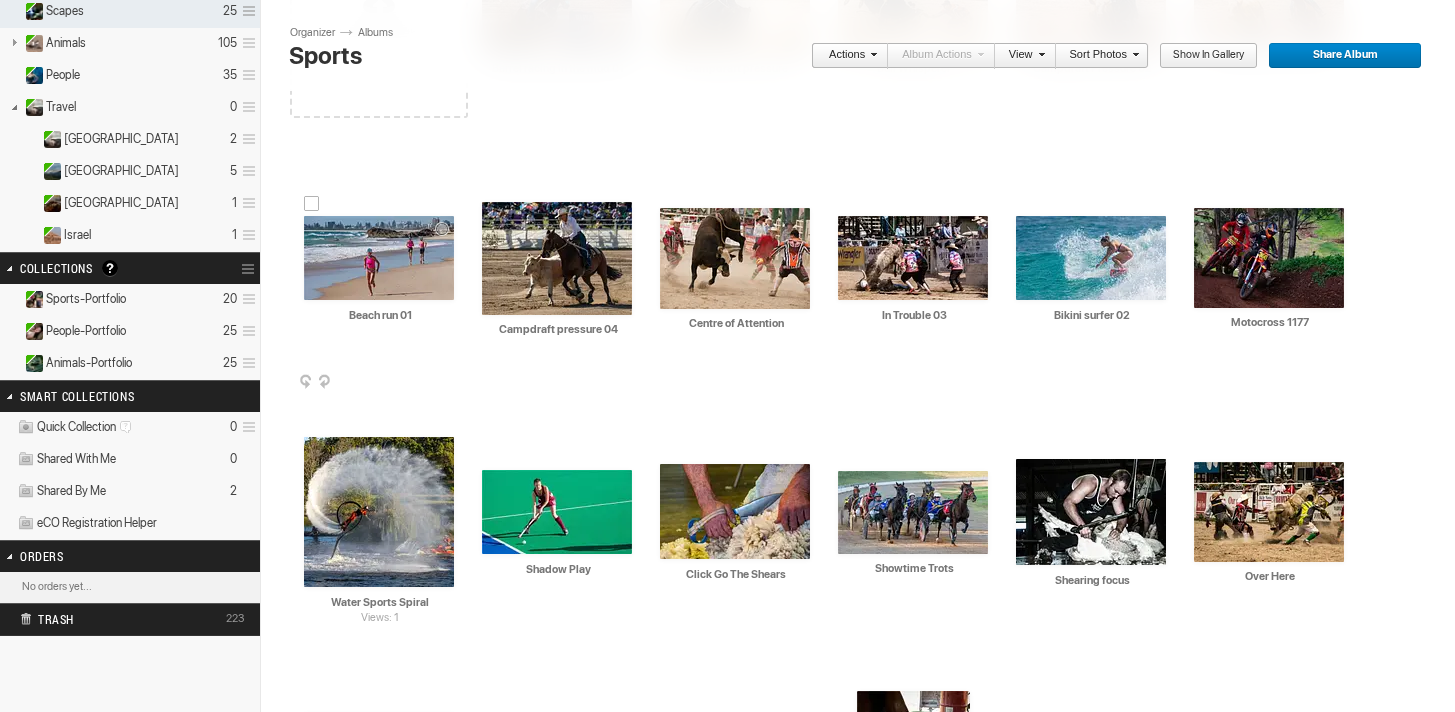 scroll, scrollTop: 339, scrollLeft: 0, axis: vertical 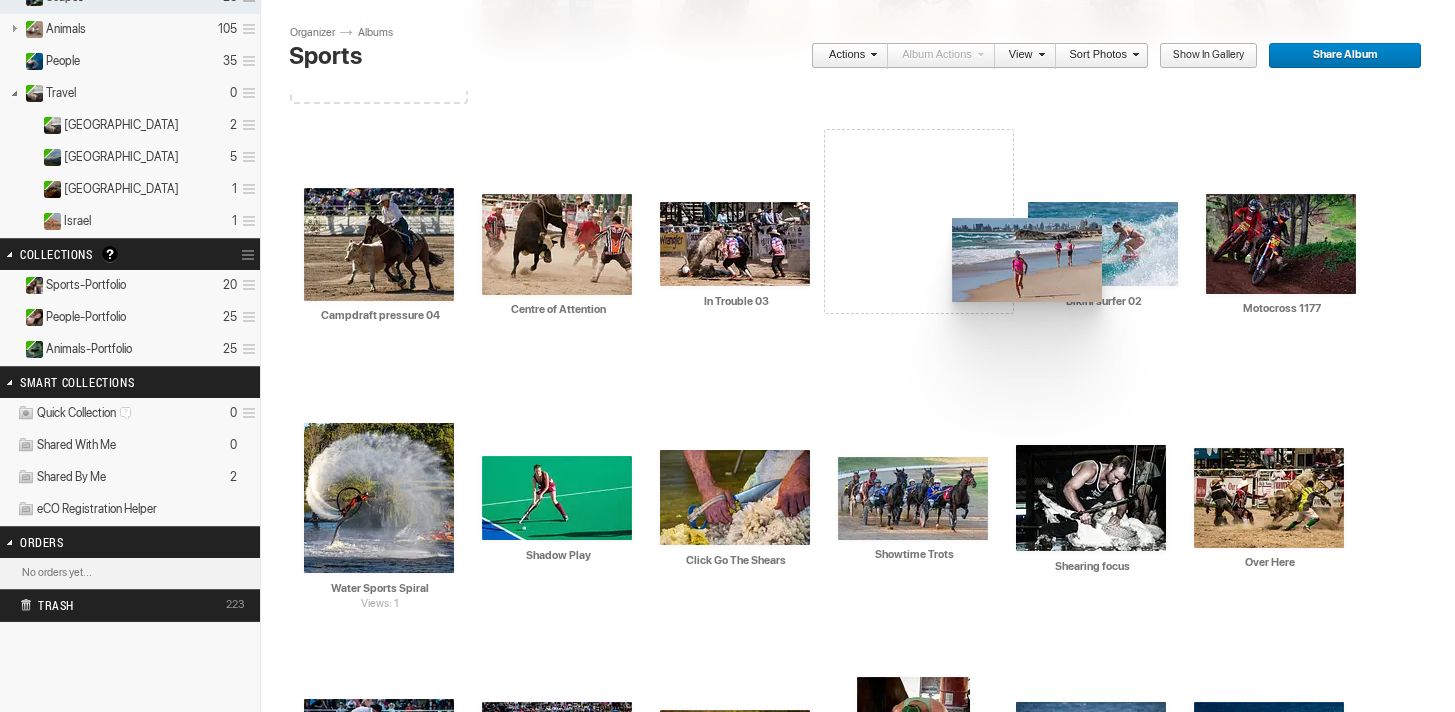 drag, startPoint x: 372, startPoint y: 260, endPoint x: 953, endPoint y: 223, distance: 582.17694 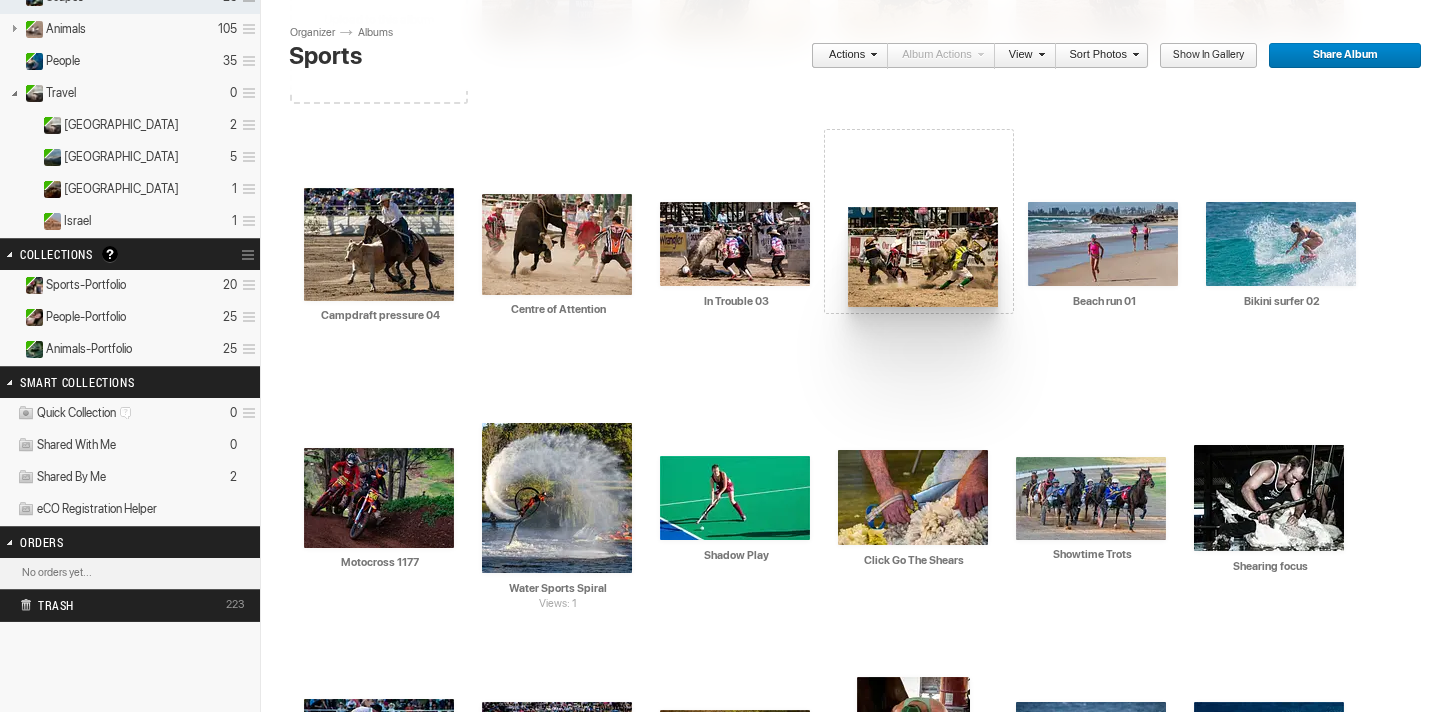 drag, startPoint x: 1263, startPoint y: 491, endPoint x: 905, endPoint y: 242, distance: 436.07913 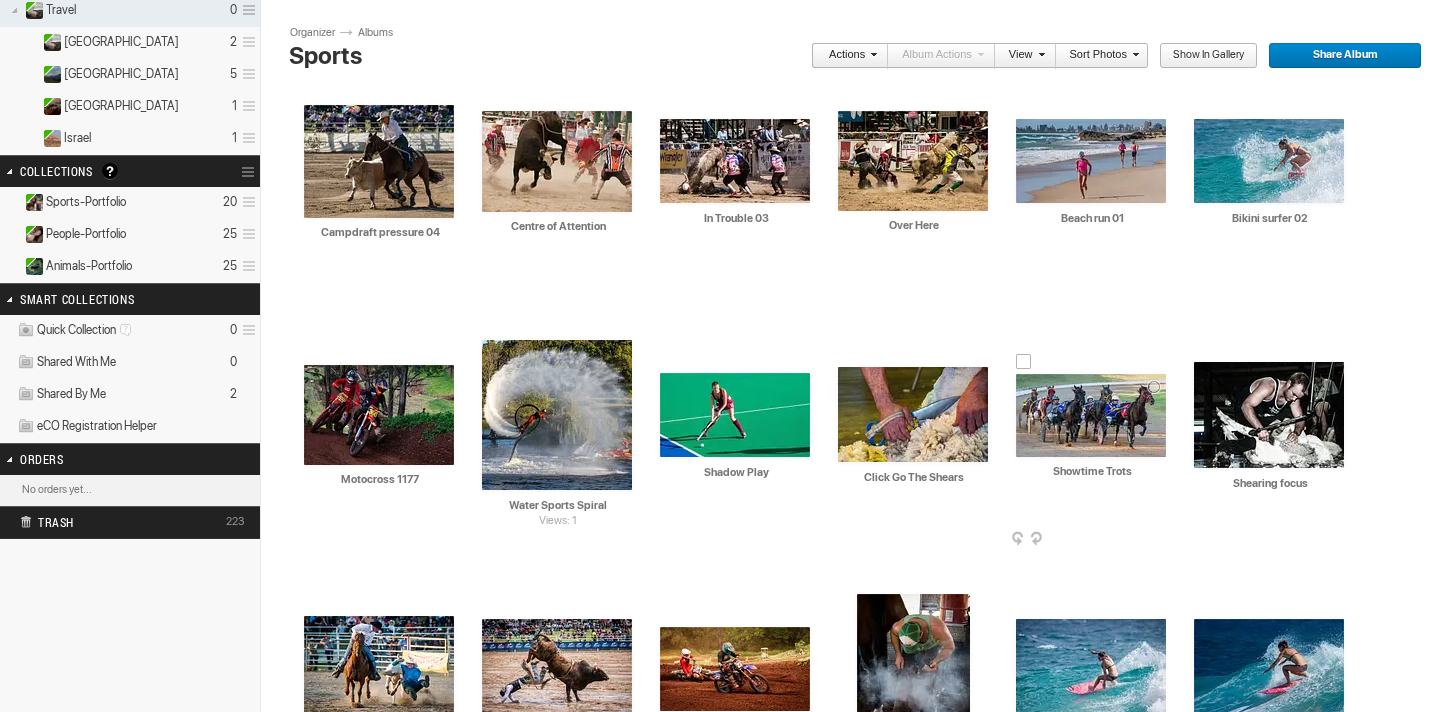 scroll, scrollTop: 433, scrollLeft: 0, axis: vertical 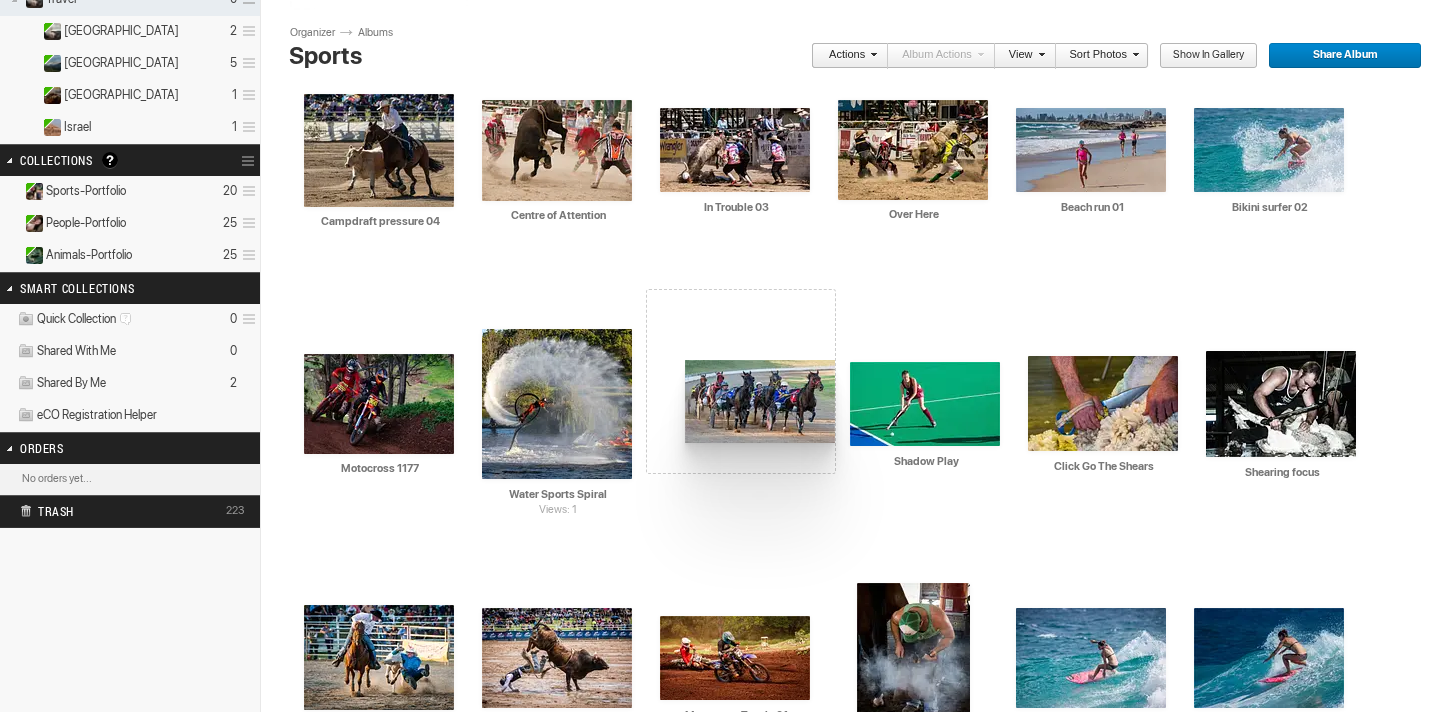 drag, startPoint x: 1132, startPoint y: 403, endPoint x: 709, endPoint y: 366, distance: 424.6151 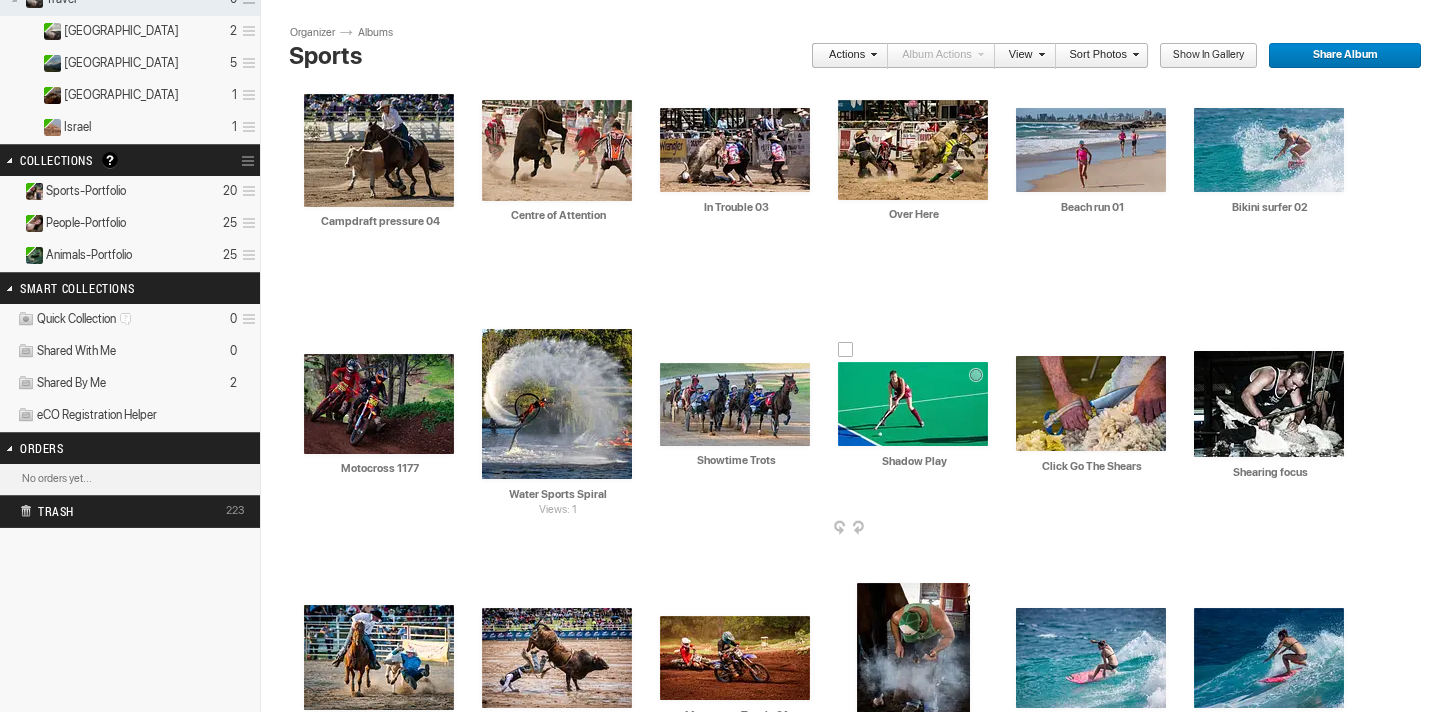 scroll, scrollTop: 445, scrollLeft: 0, axis: vertical 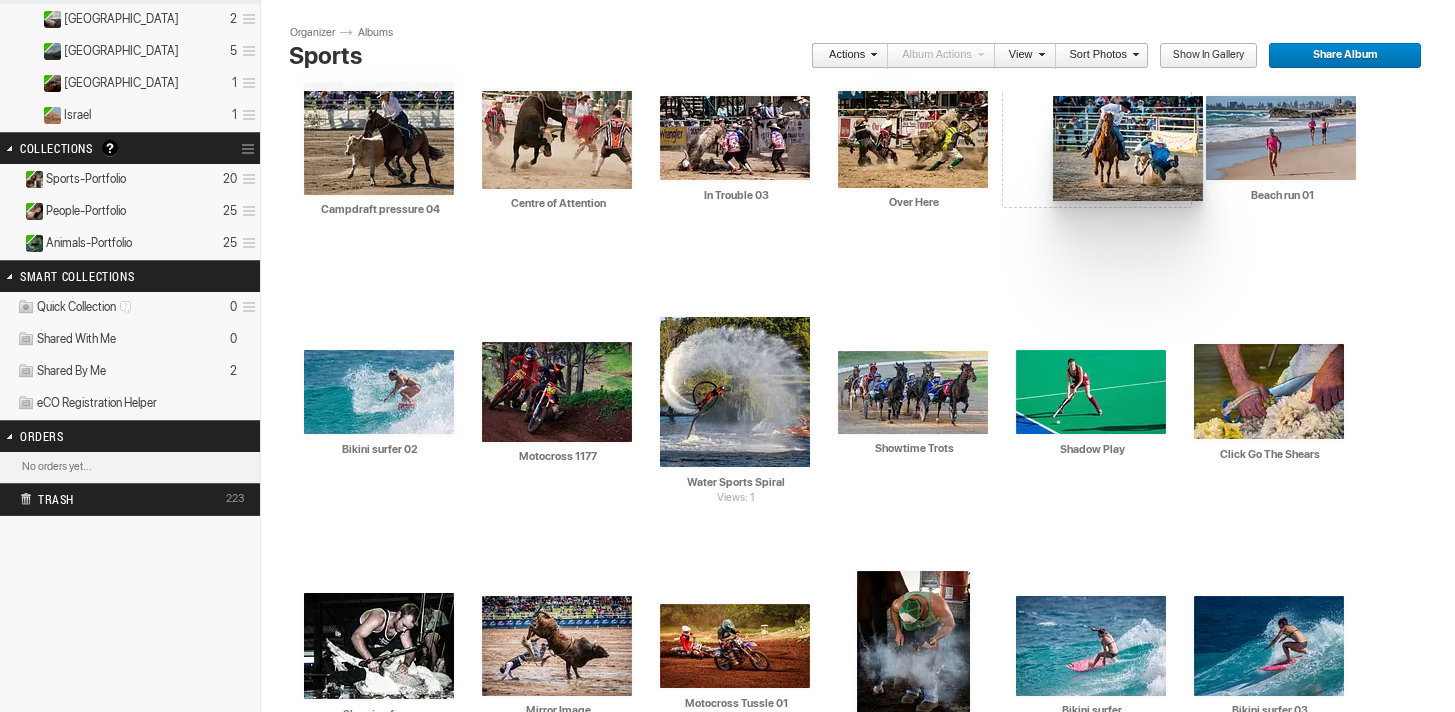 drag, startPoint x: 375, startPoint y: 633, endPoint x: 1050, endPoint y: 98, distance: 861.3071 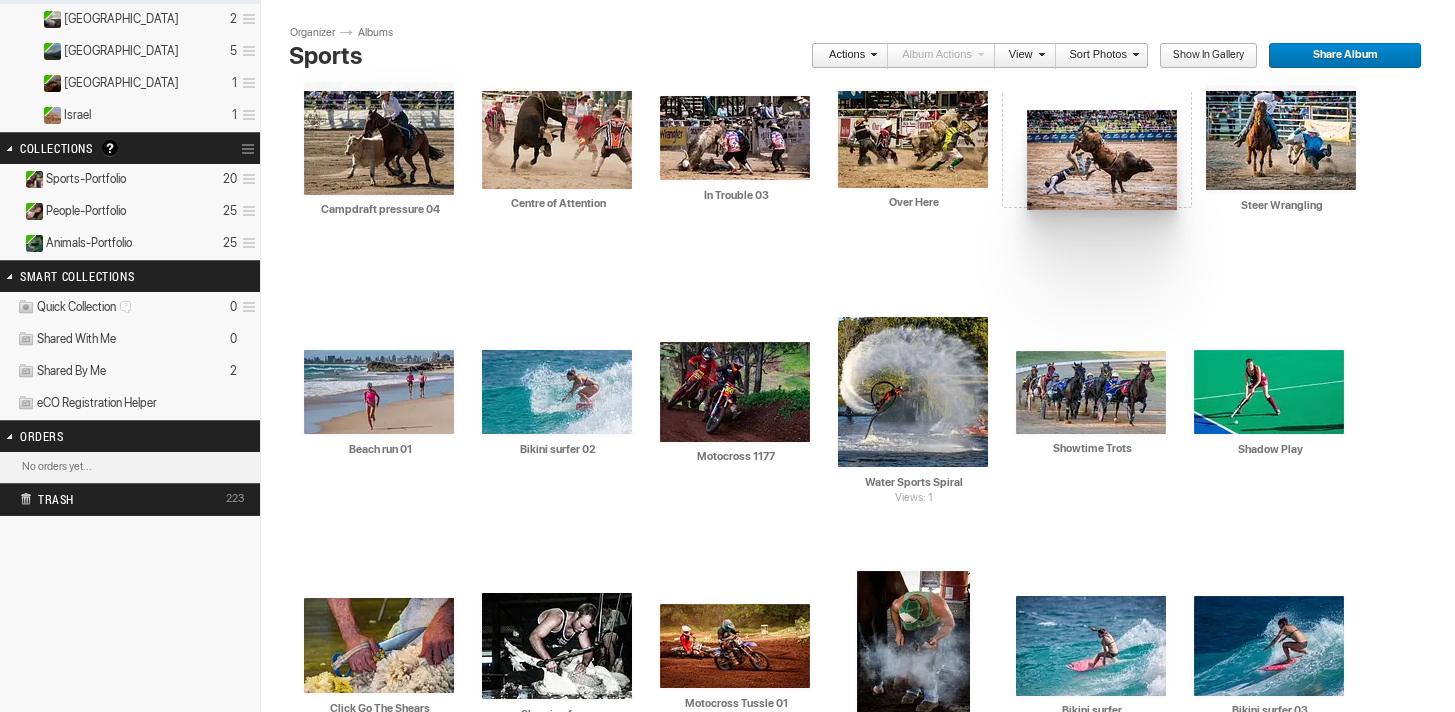 drag, startPoint x: 550, startPoint y: 640, endPoint x: 1025, endPoint y: 110, distance: 711.7057 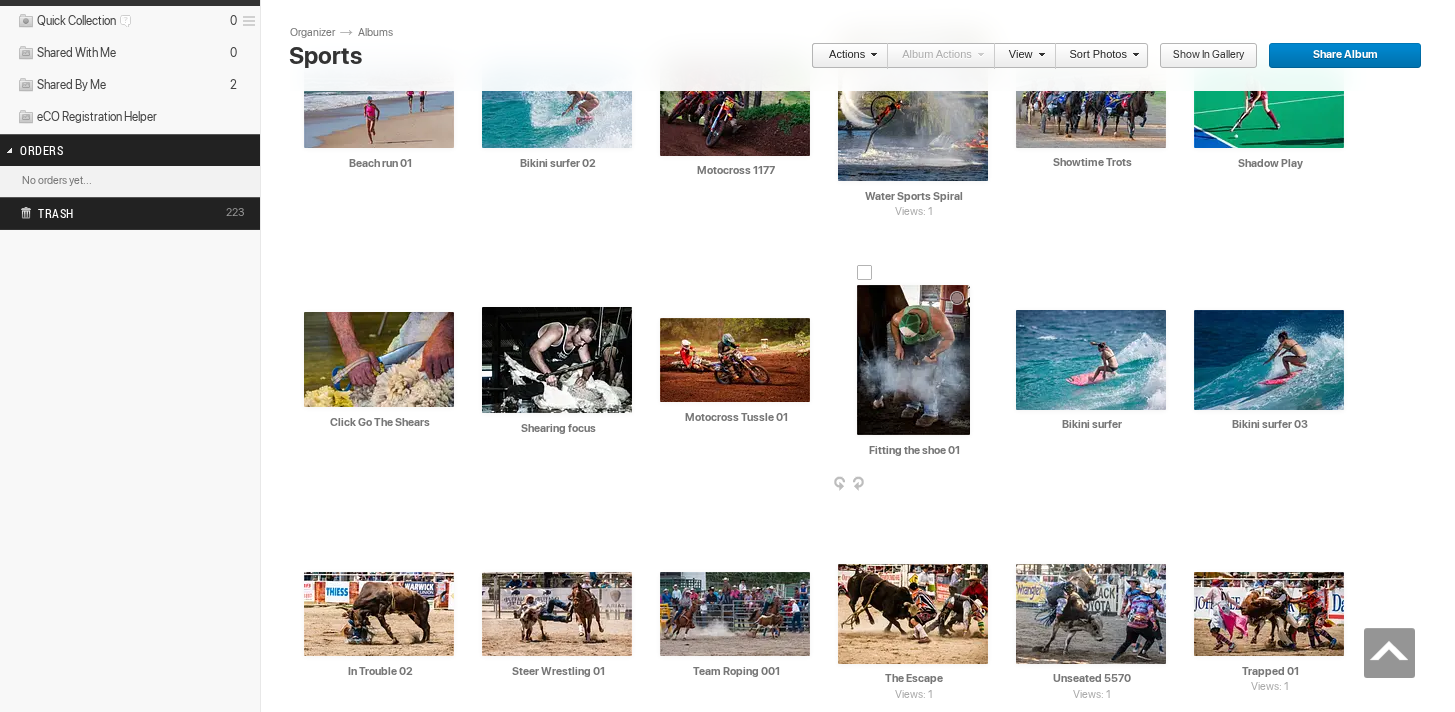 scroll, scrollTop: 775, scrollLeft: 0, axis: vertical 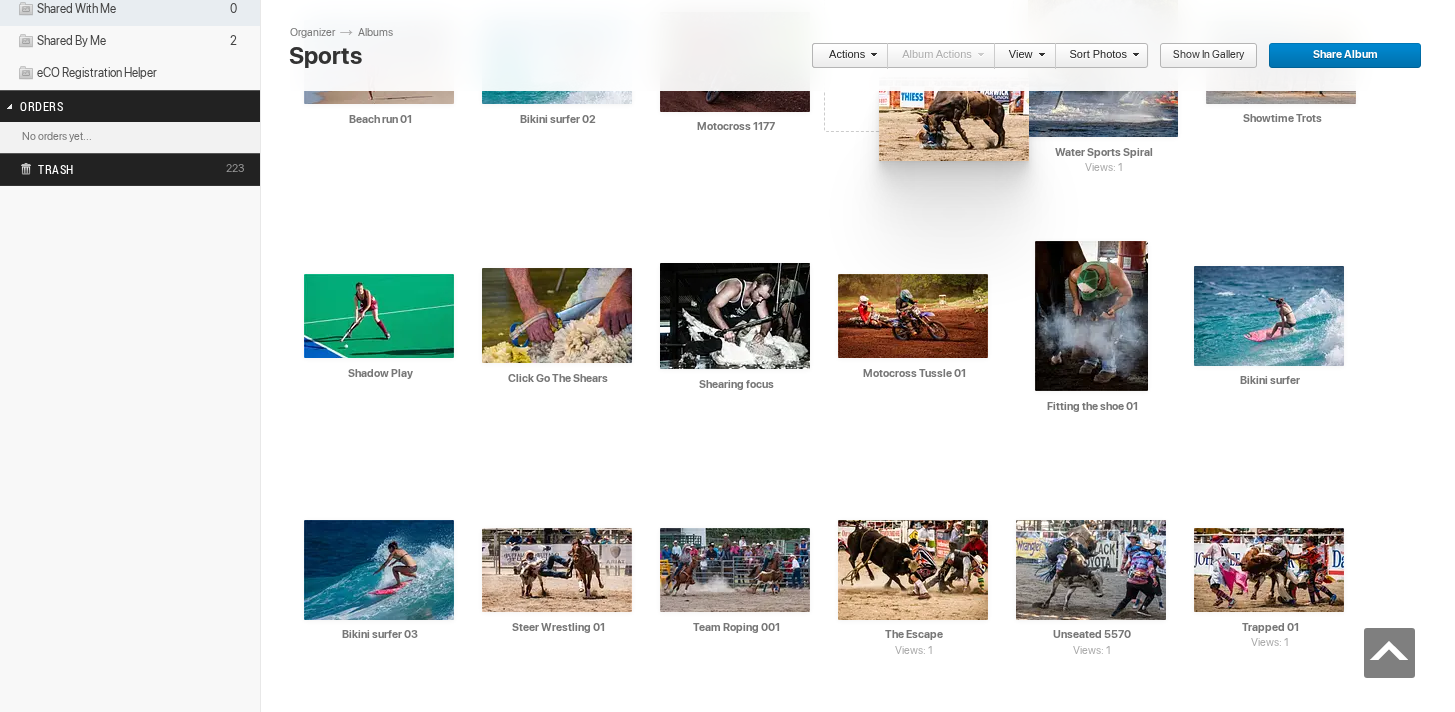 drag, startPoint x: 386, startPoint y: 567, endPoint x: 879, endPoint y: 77, distance: 695.08923 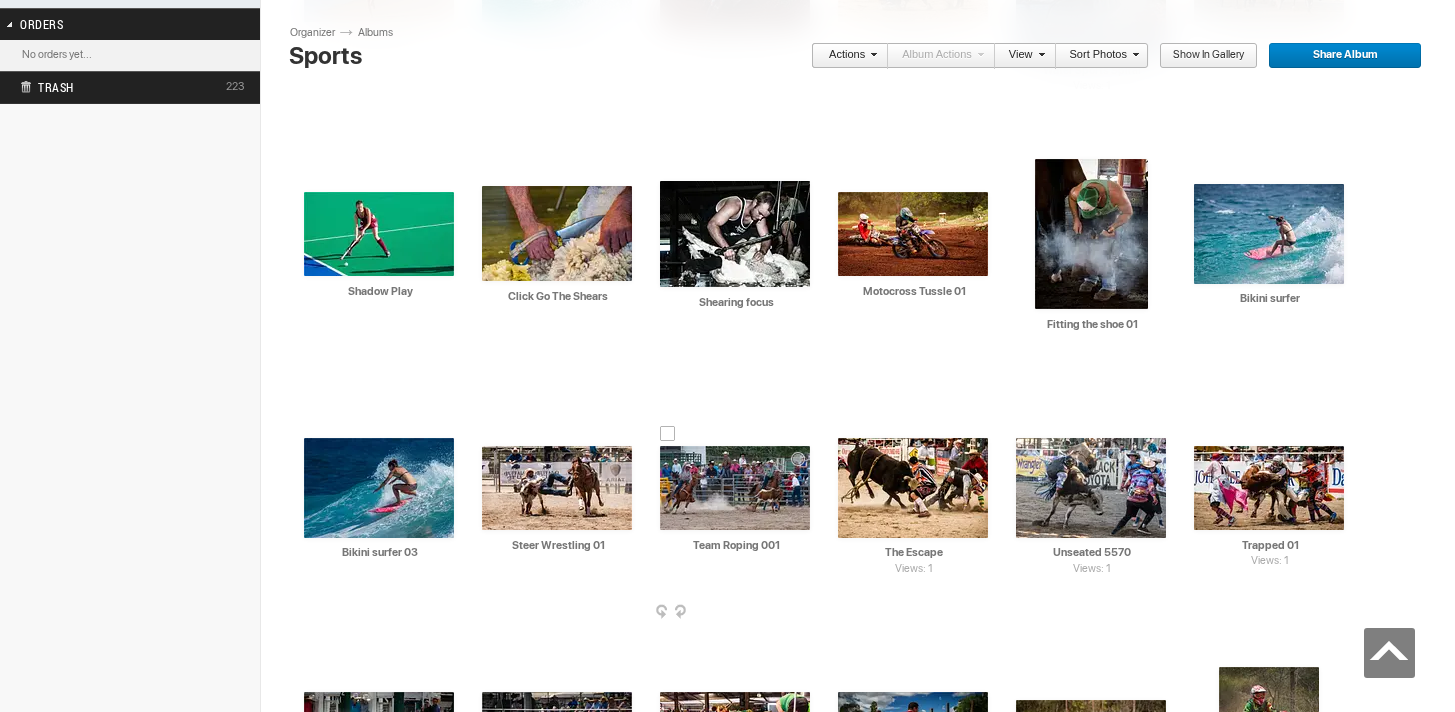 scroll, scrollTop: 872, scrollLeft: 0, axis: vertical 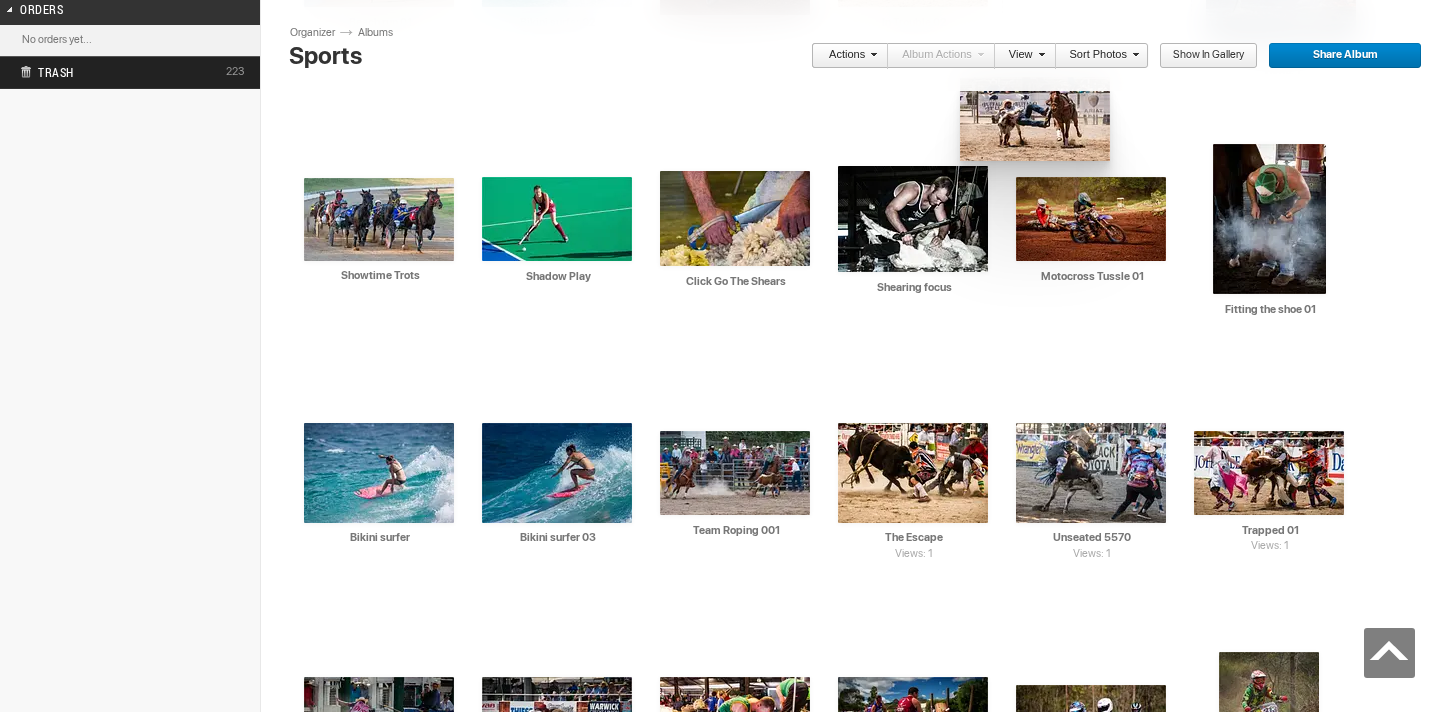 drag, startPoint x: 554, startPoint y: 474, endPoint x: 959, endPoint y: 79, distance: 565.7296 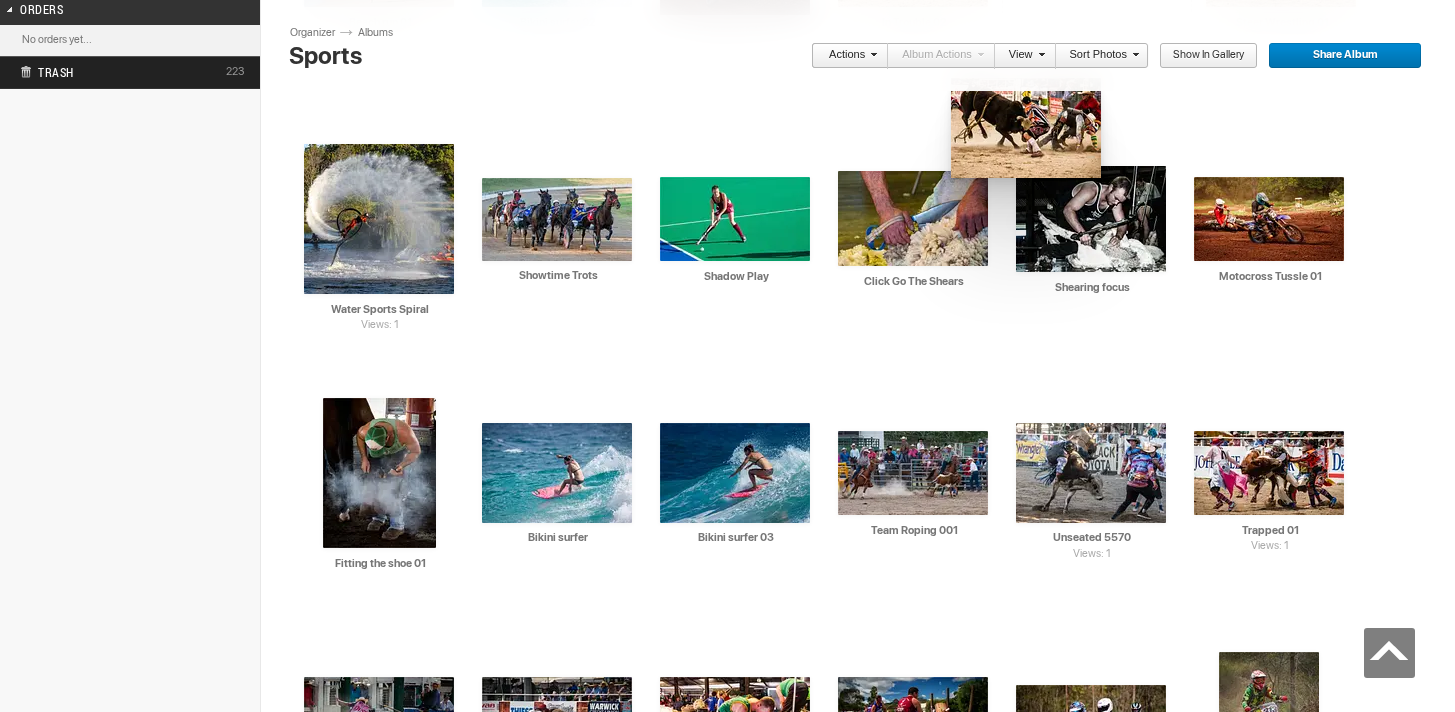 drag, startPoint x: 895, startPoint y: 483, endPoint x: 951, endPoint y: 84, distance: 402.91068 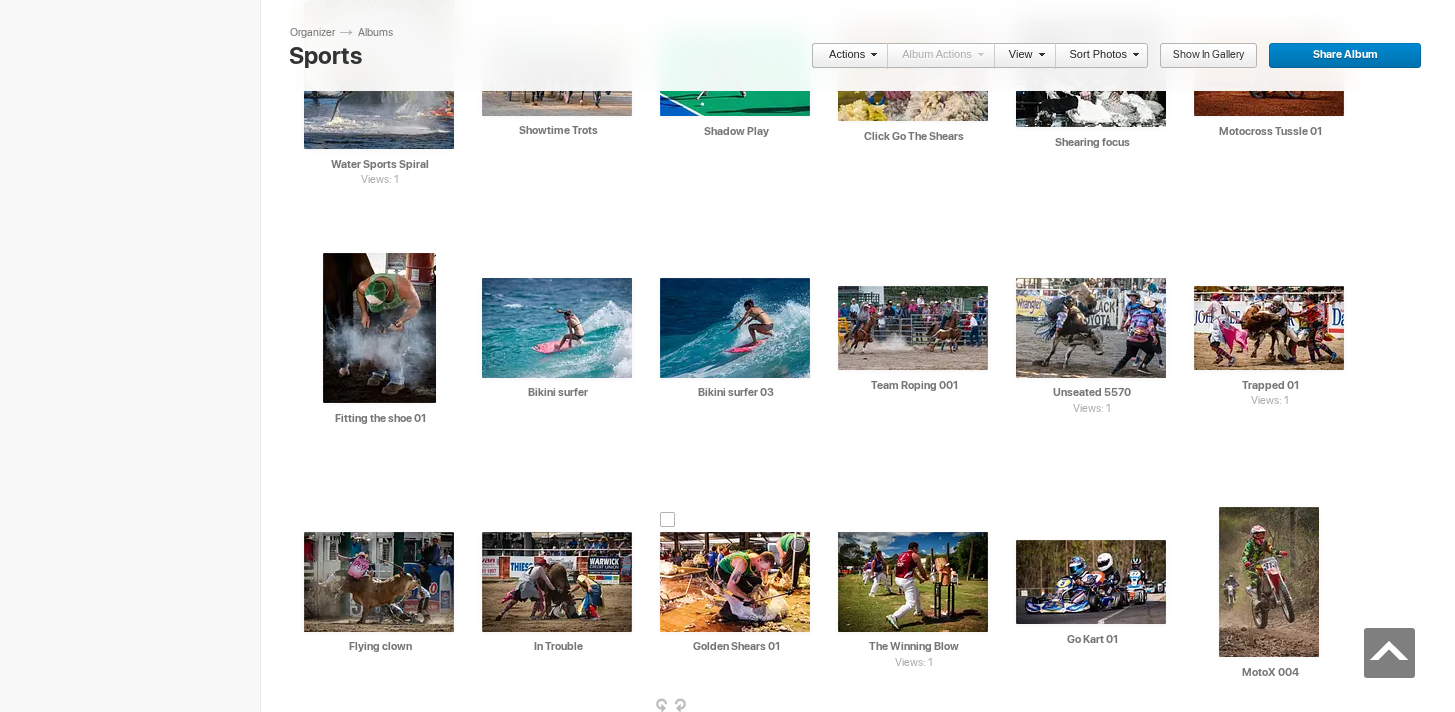 scroll, scrollTop: 1020, scrollLeft: 0, axis: vertical 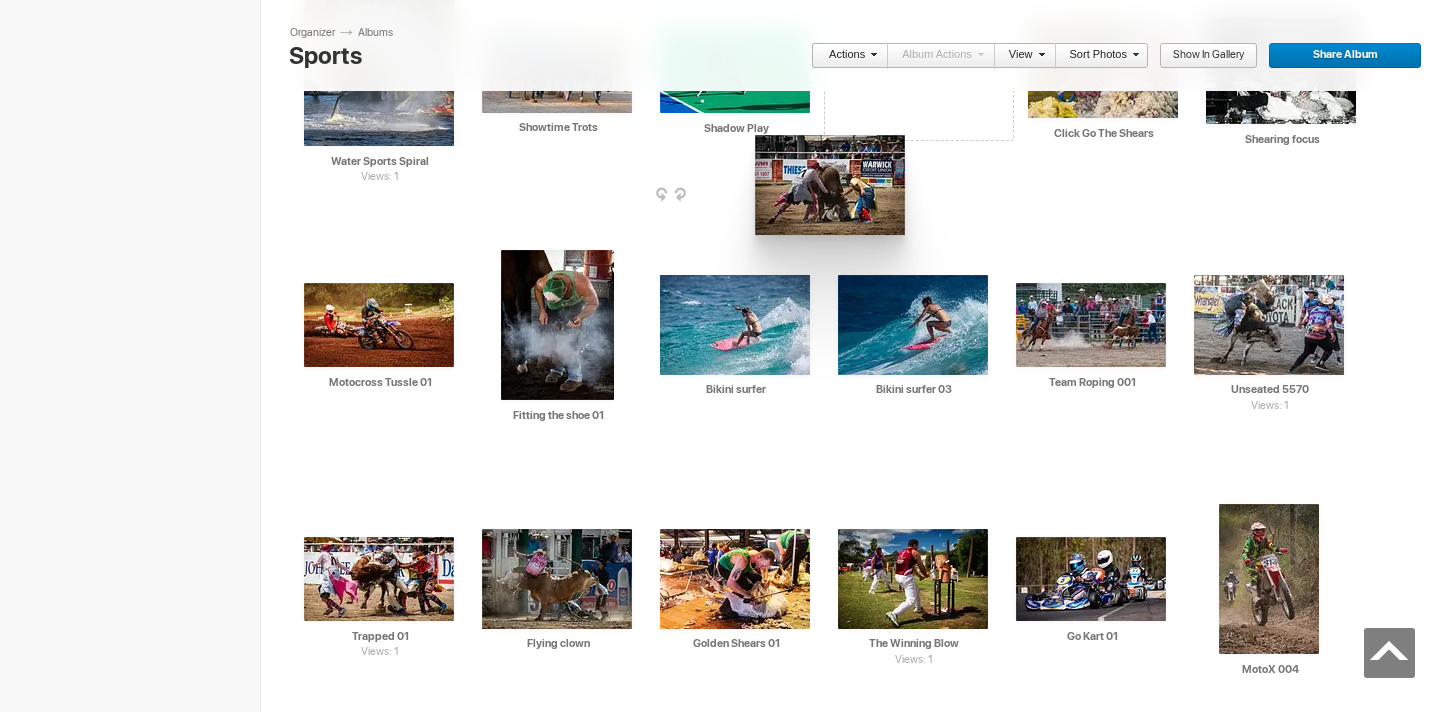 drag, startPoint x: 582, startPoint y: 583, endPoint x: 752, endPoint y: 136, distance: 478.2353 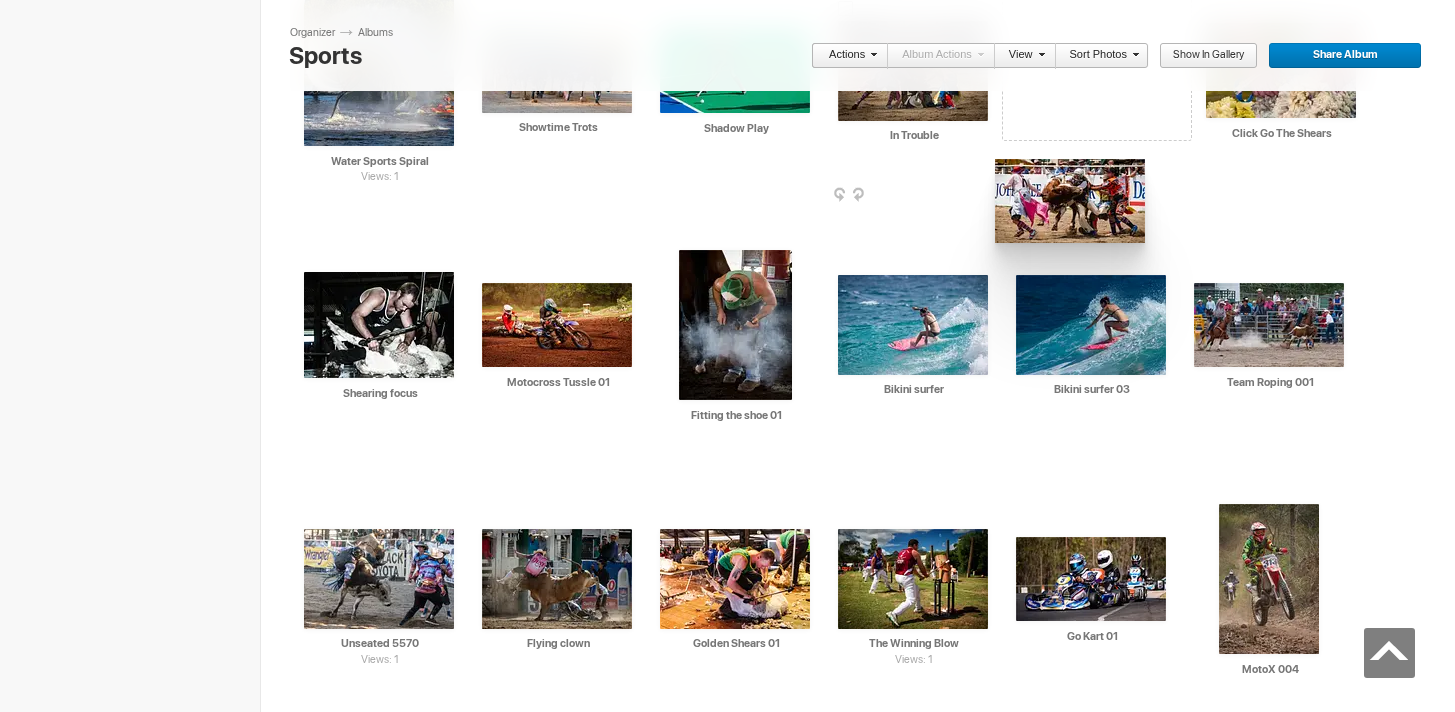 drag, startPoint x: 416, startPoint y: 570, endPoint x: 993, endPoint y: 172, distance: 700.9515 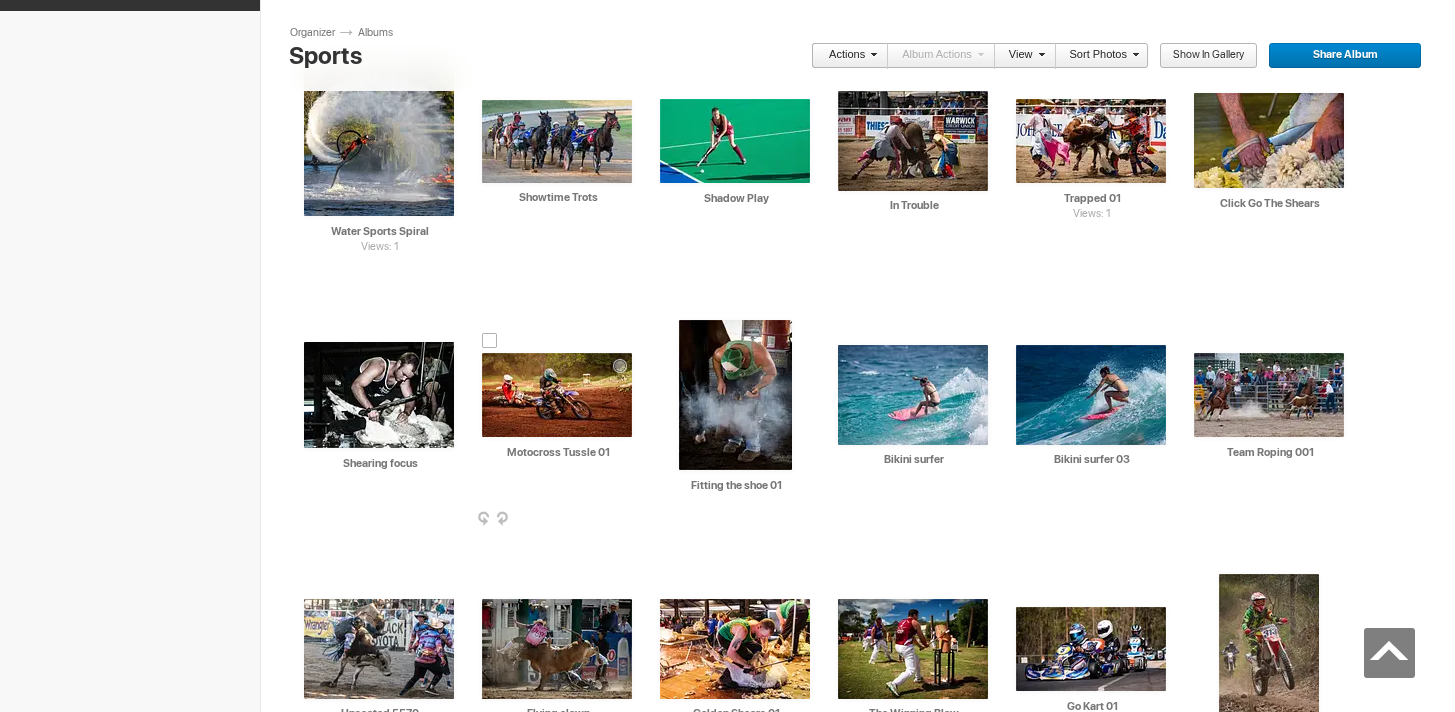 scroll, scrollTop: 941, scrollLeft: 0, axis: vertical 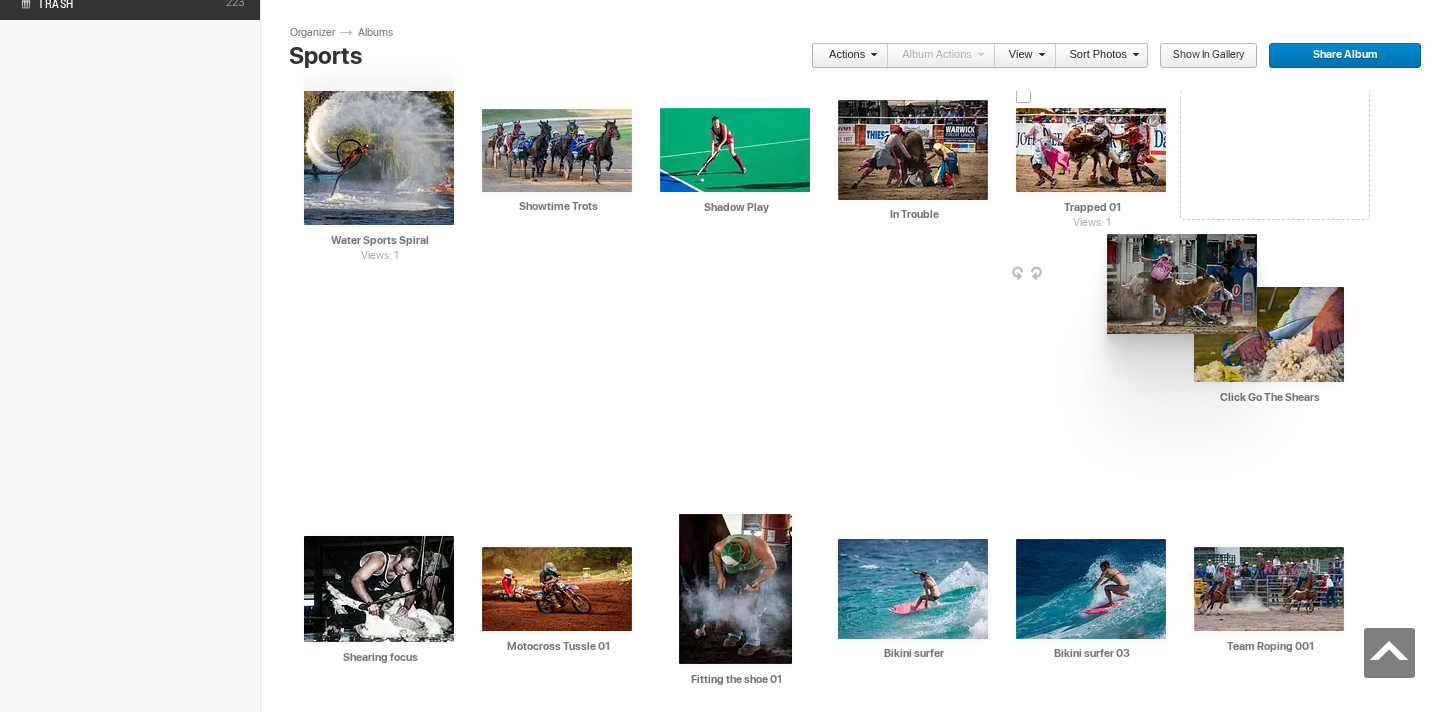 drag, startPoint x: 550, startPoint y: 630, endPoint x: 1085, endPoint y: 251, distance: 655.64166 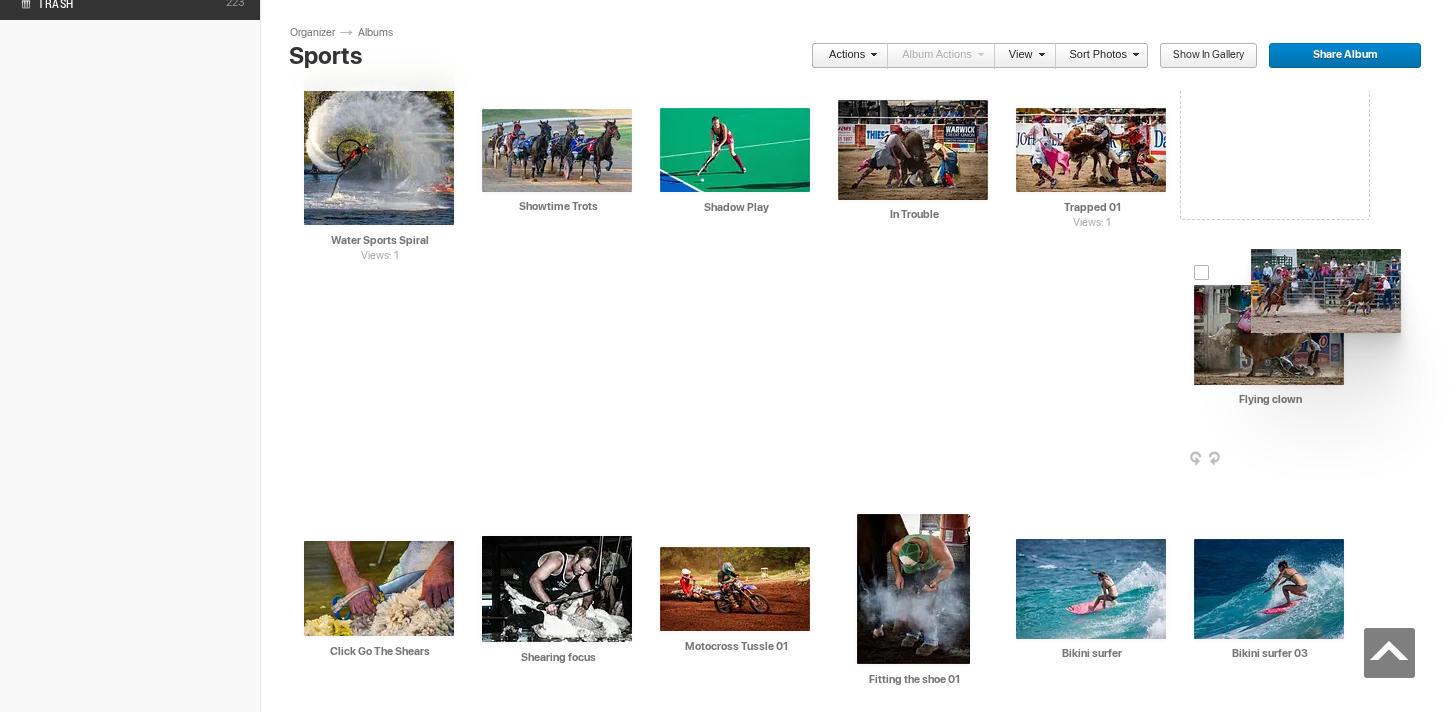 drag, startPoint x: 397, startPoint y: 636, endPoint x: 1249, endPoint y: 249, distance: 935.774 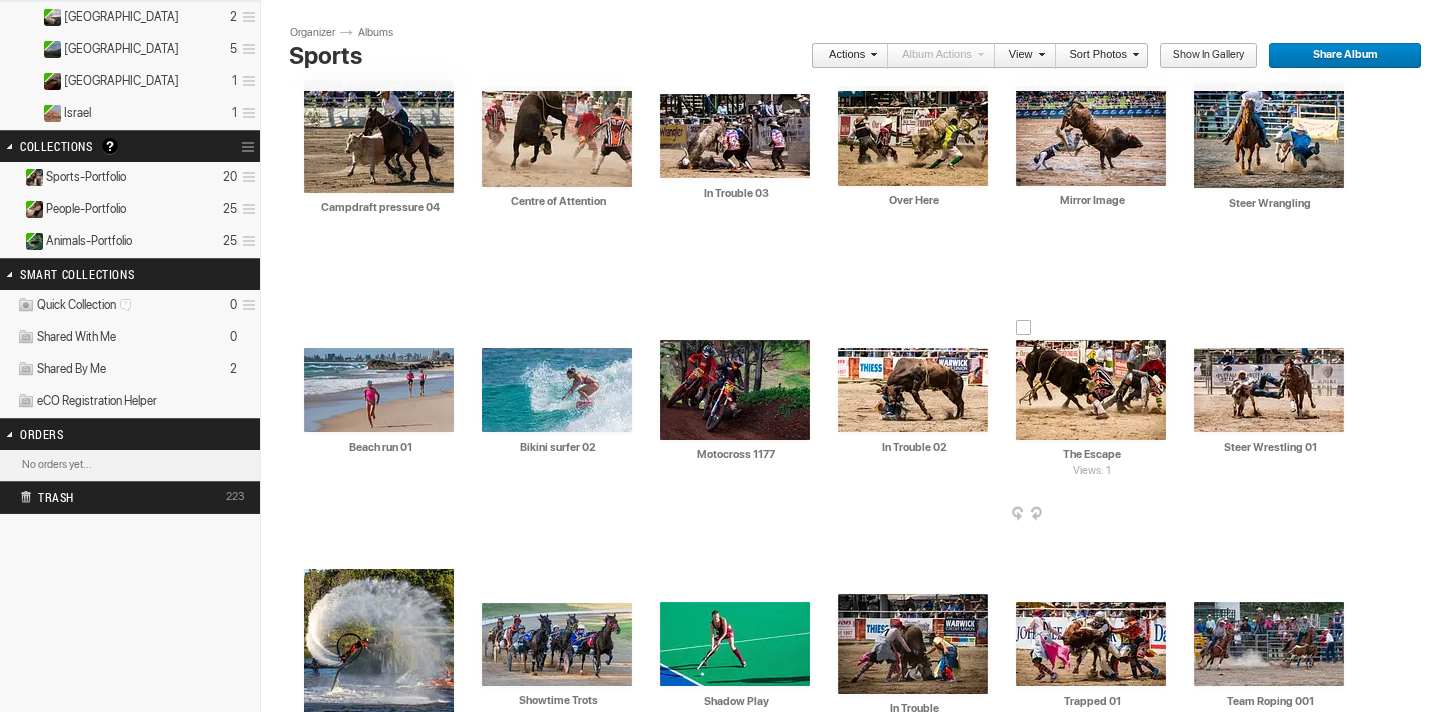scroll, scrollTop: 450, scrollLeft: 0, axis: vertical 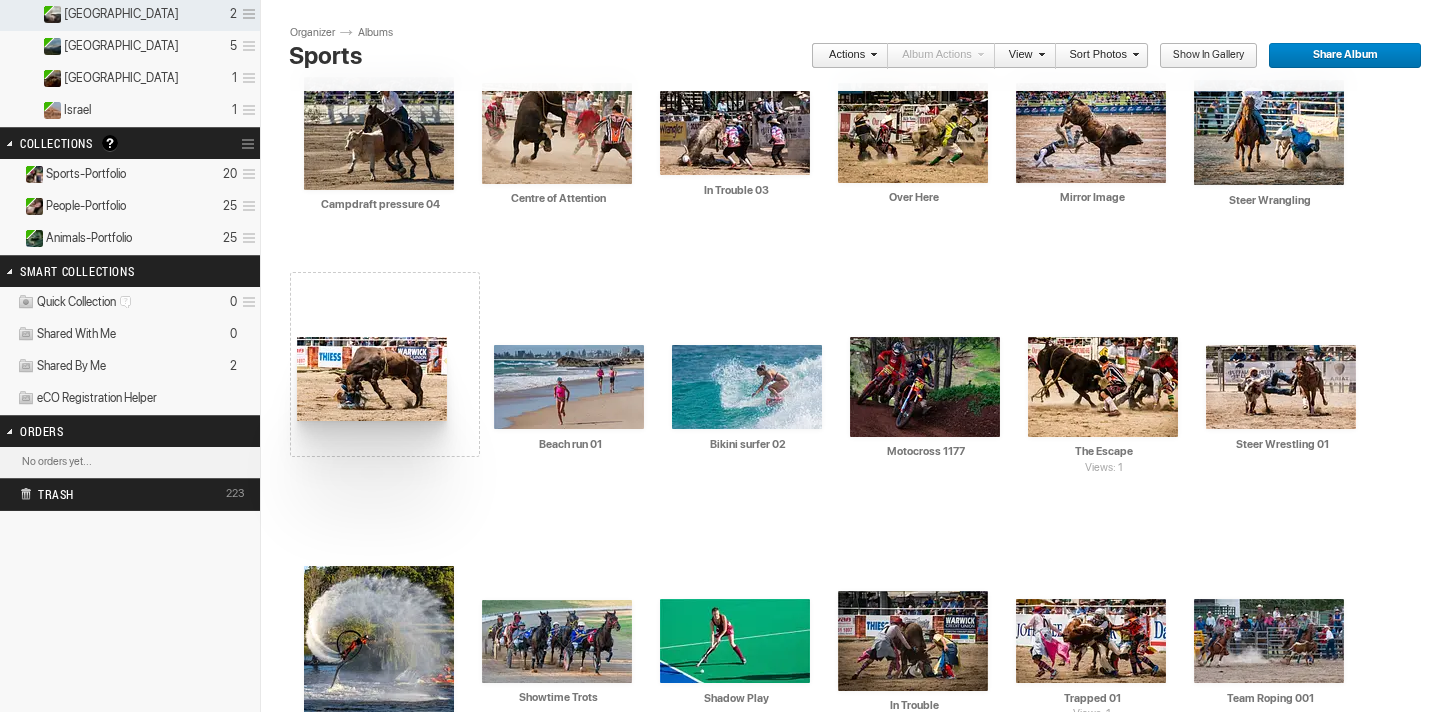 drag, startPoint x: 904, startPoint y: 392, endPoint x: 329, endPoint y: 339, distance: 577.43744 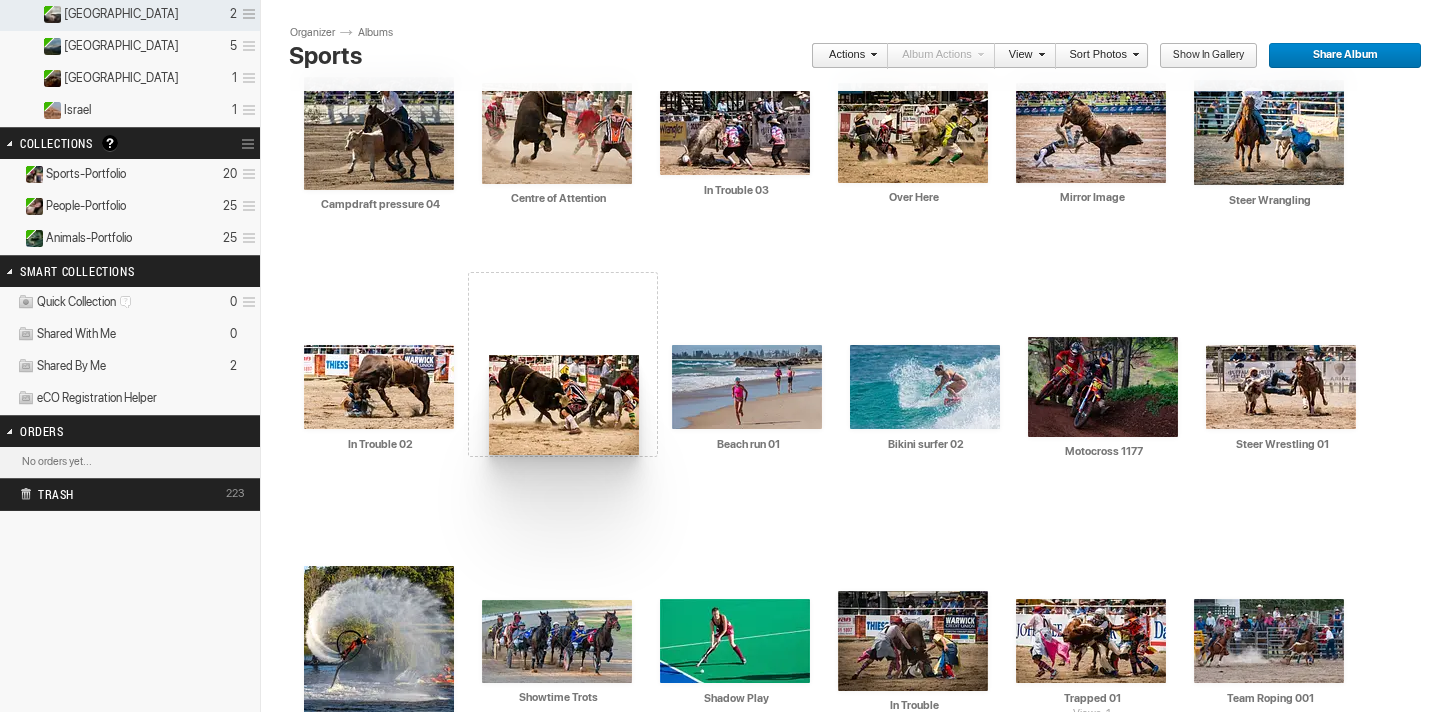 drag, startPoint x: 952, startPoint y: 379, endPoint x: 520, endPoint y: 358, distance: 432.5101 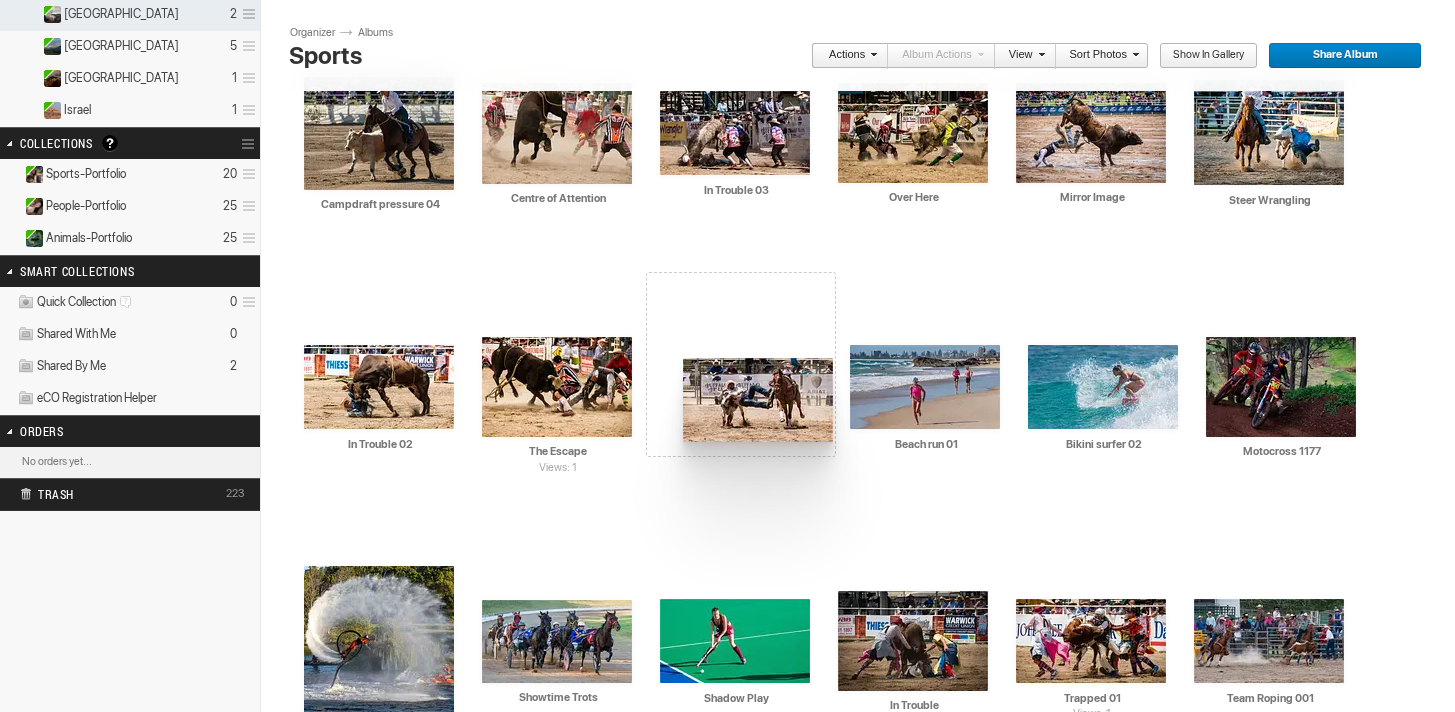 drag, startPoint x: 1242, startPoint y: 392, endPoint x: 694, endPoint y: 360, distance: 548.93353 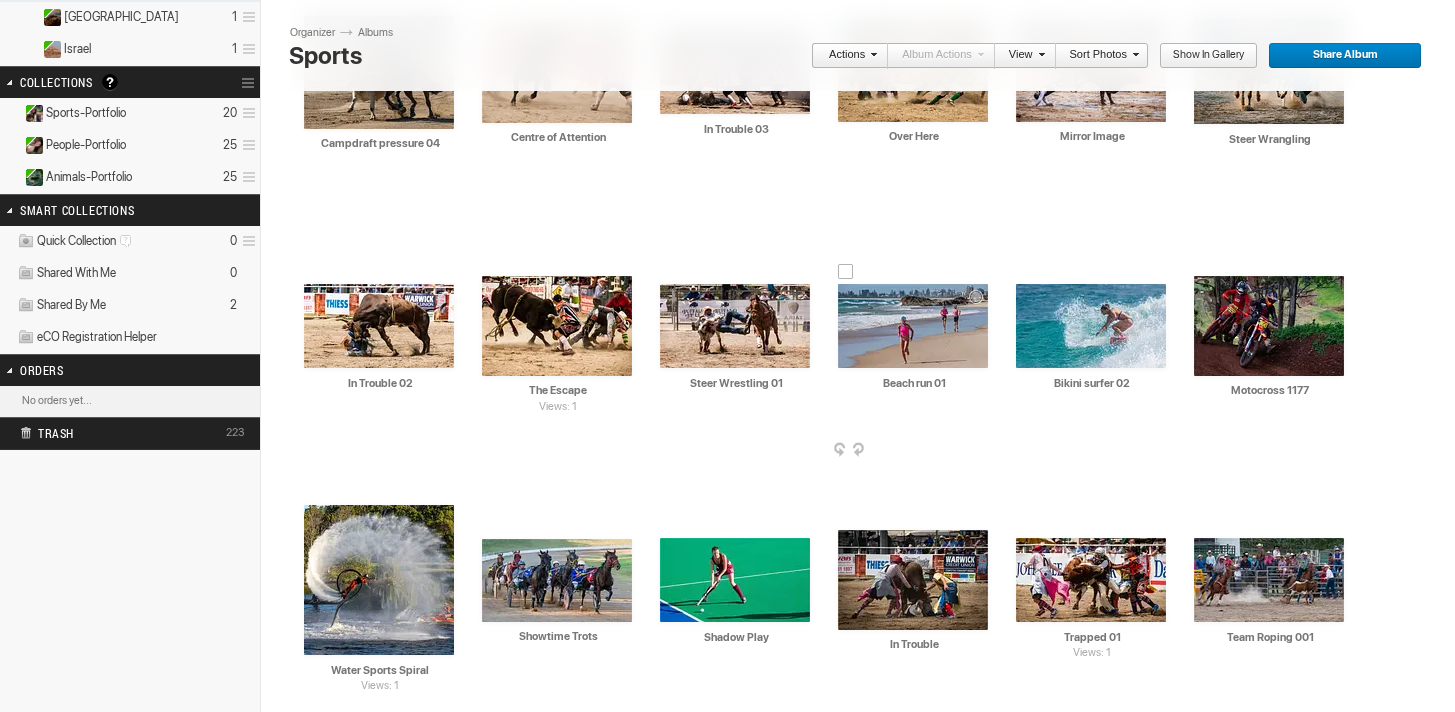 scroll, scrollTop: 515, scrollLeft: 0, axis: vertical 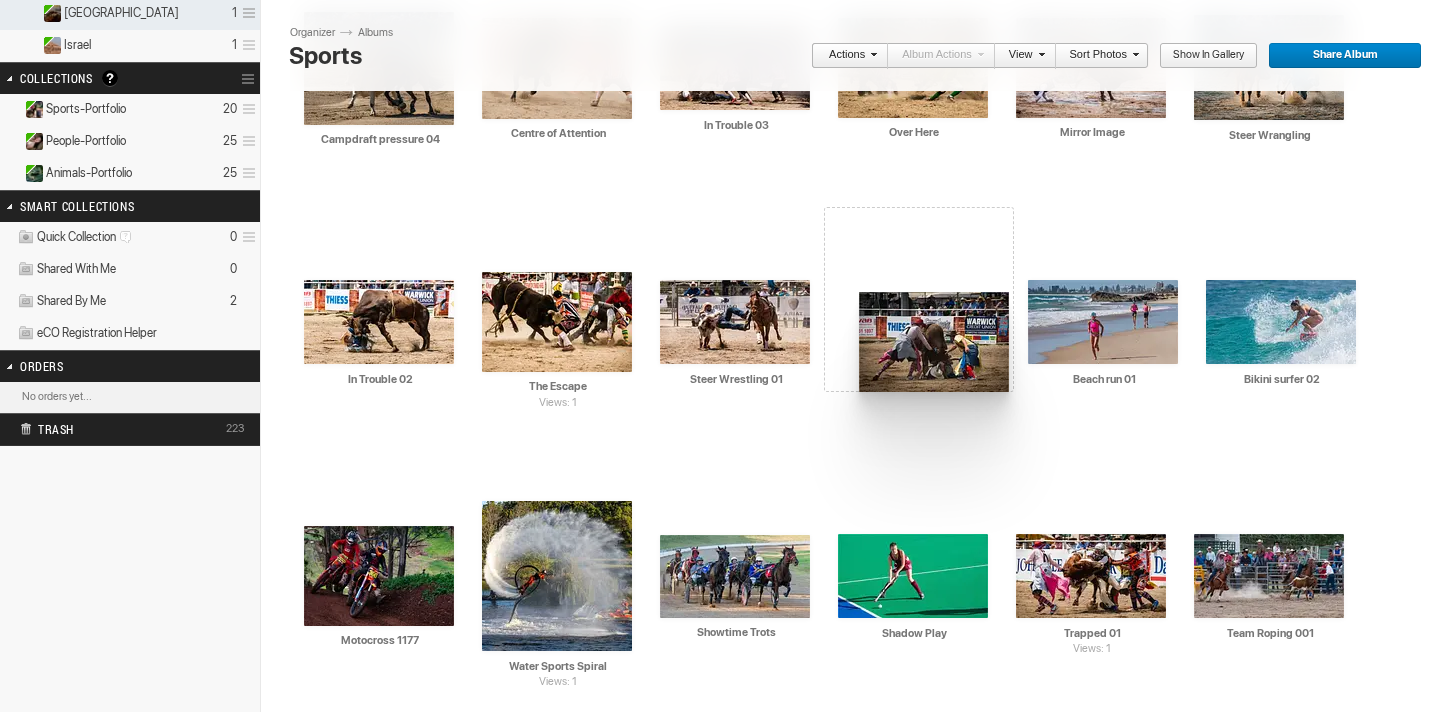 drag, startPoint x: 932, startPoint y: 547, endPoint x: 938, endPoint y: 354, distance: 193.09325 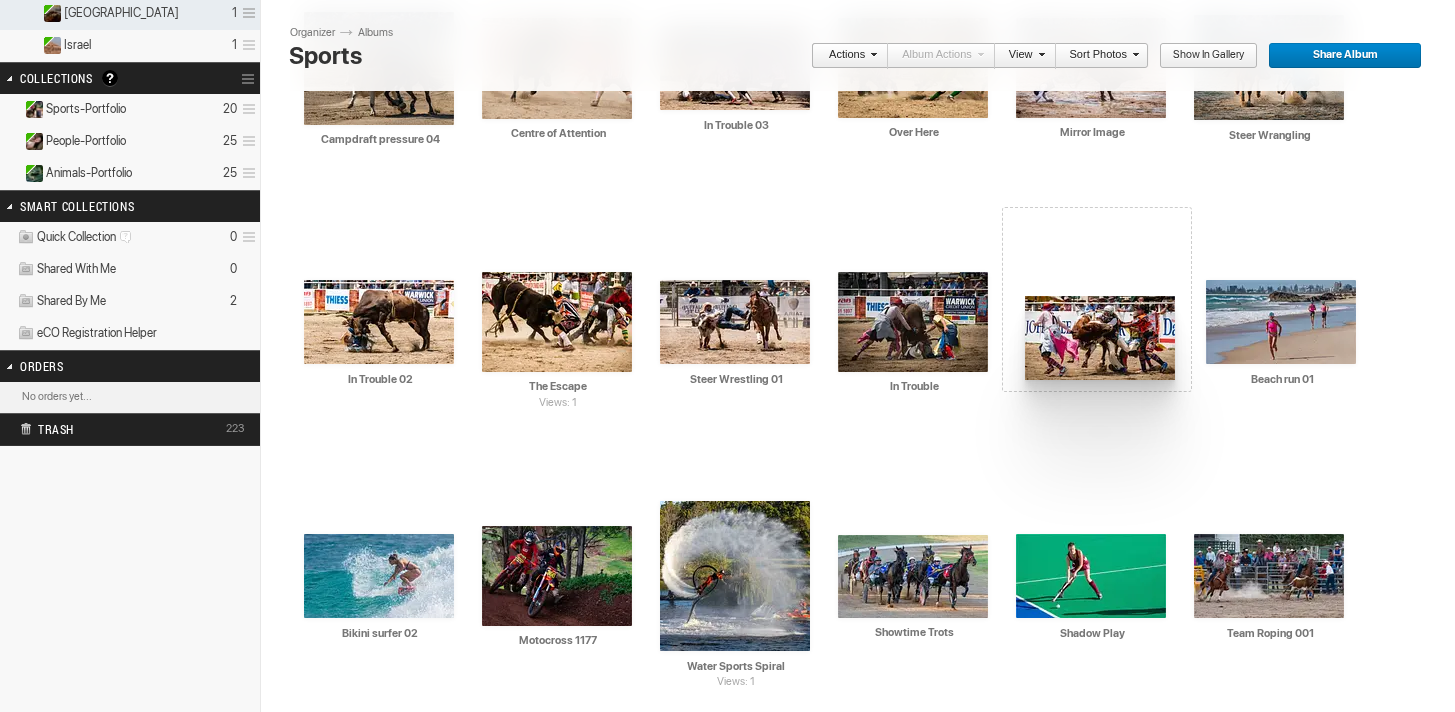 drag, startPoint x: 1089, startPoint y: 567, endPoint x: 1040, endPoint y: 317, distance: 254.75674 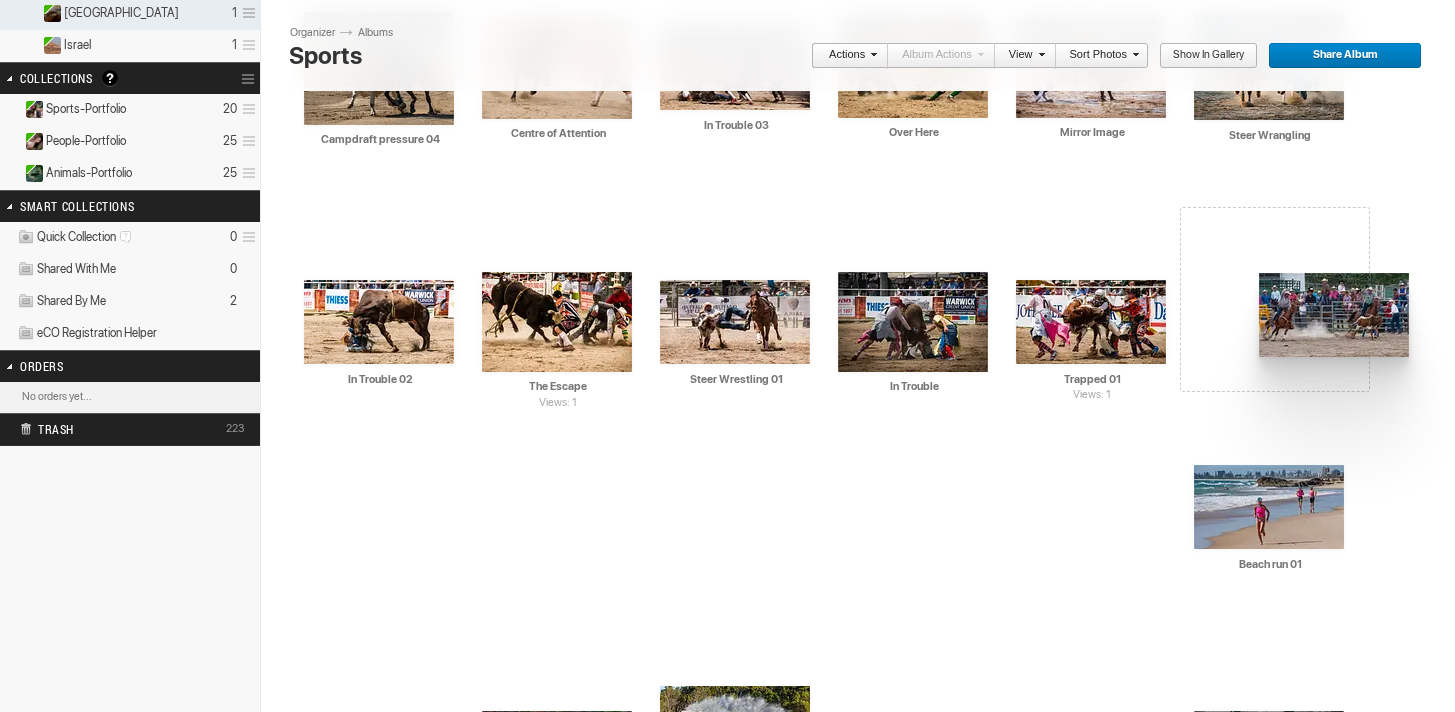 drag, startPoint x: 1254, startPoint y: 588, endPoint x: 1247, endPoint y: 278, distance: 310.079 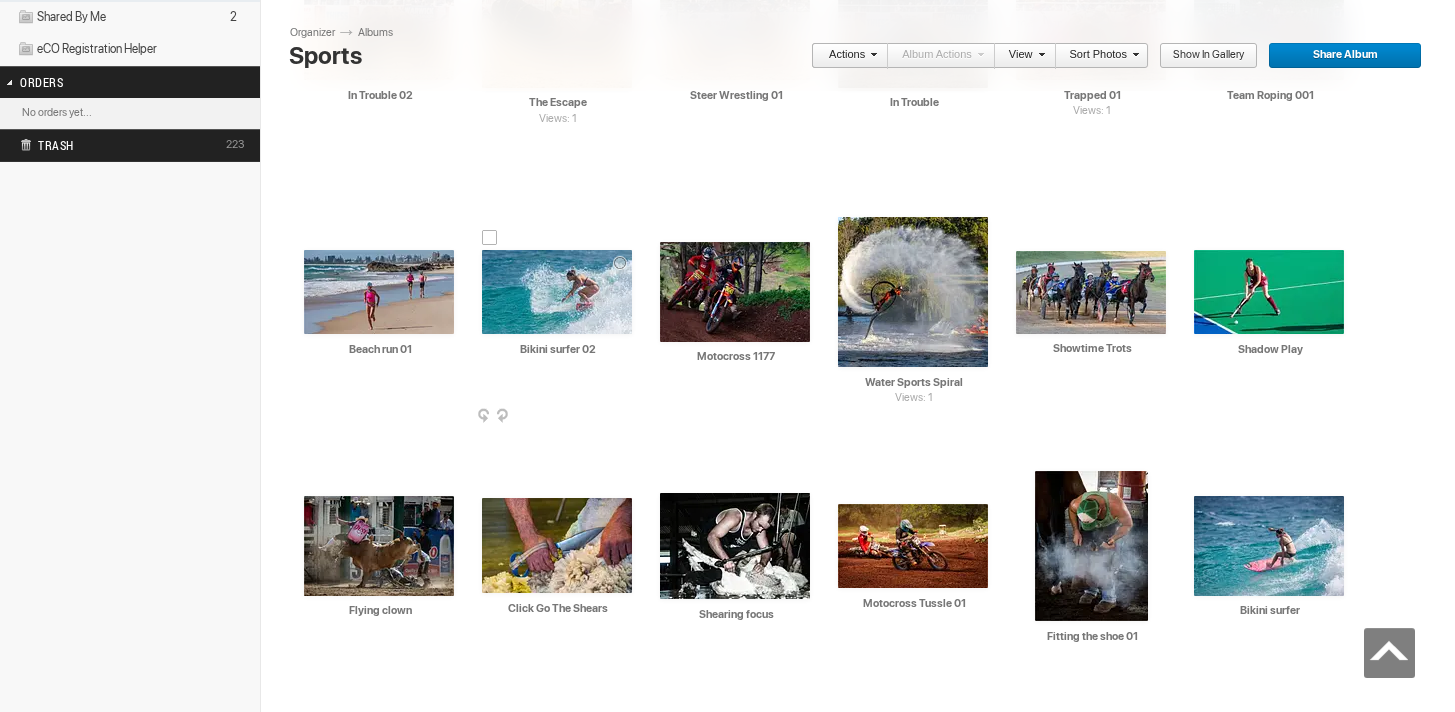 scroll, scrollTop: 794, scrollLeft: 0, axis: vertical 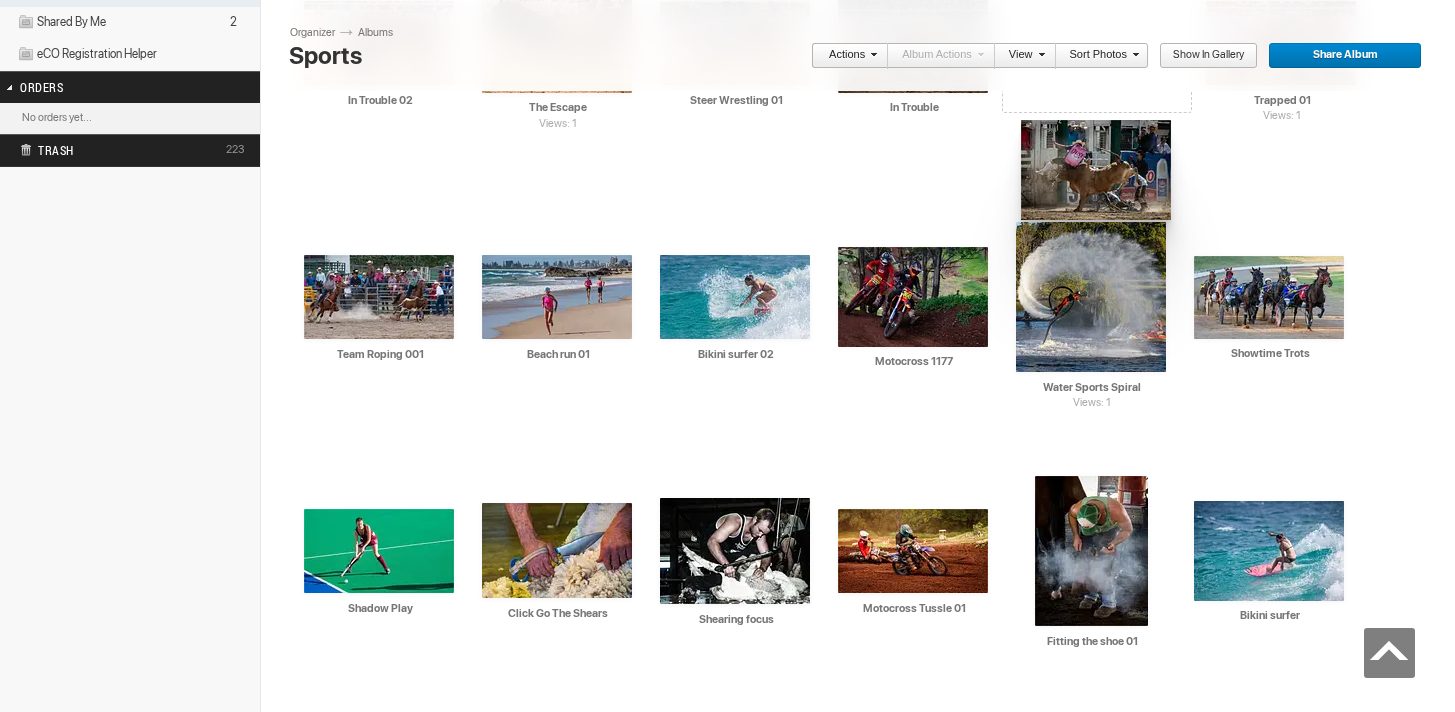 drag, startPoint x: 386, startPoint y: 538, endPoint x: 1019, endPoint y: 120, distance: 758.5598 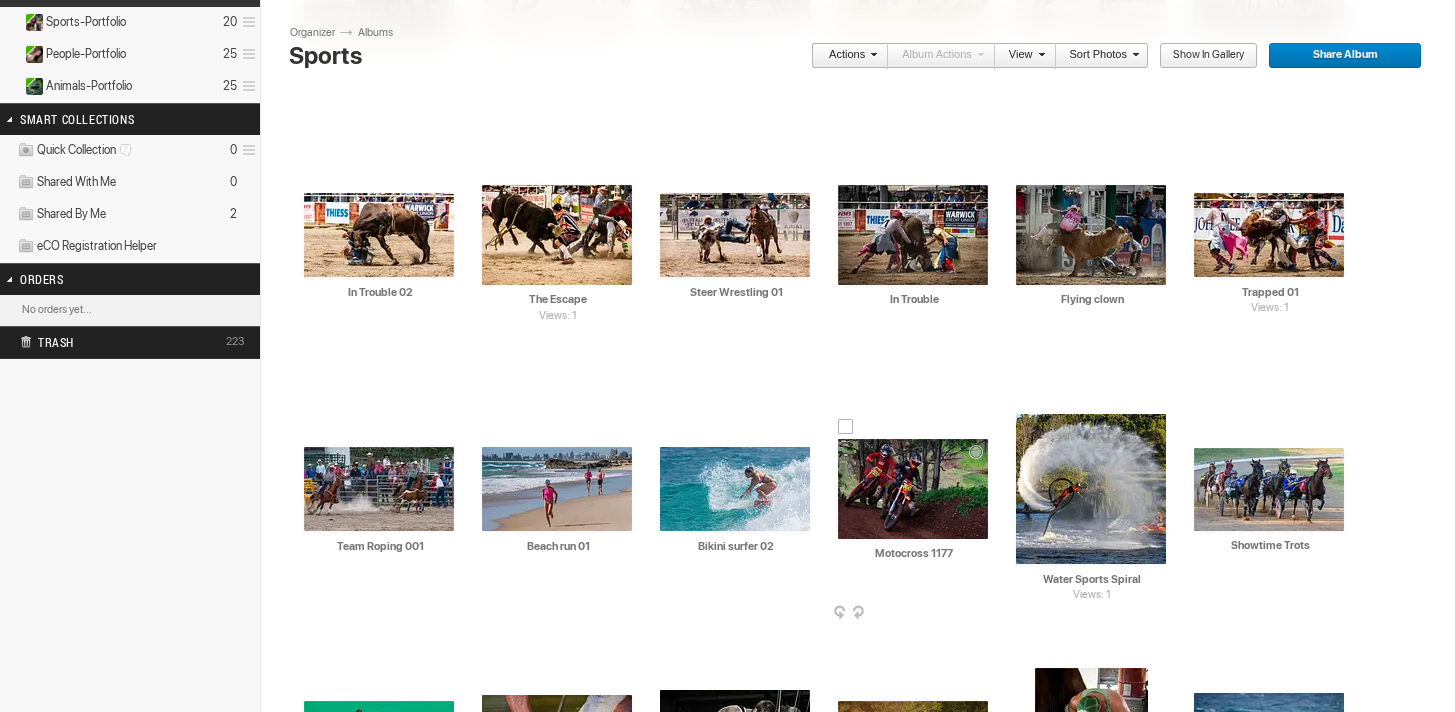 scroll, scrollTop: 595, scrollLeft: 0, axis: vertical 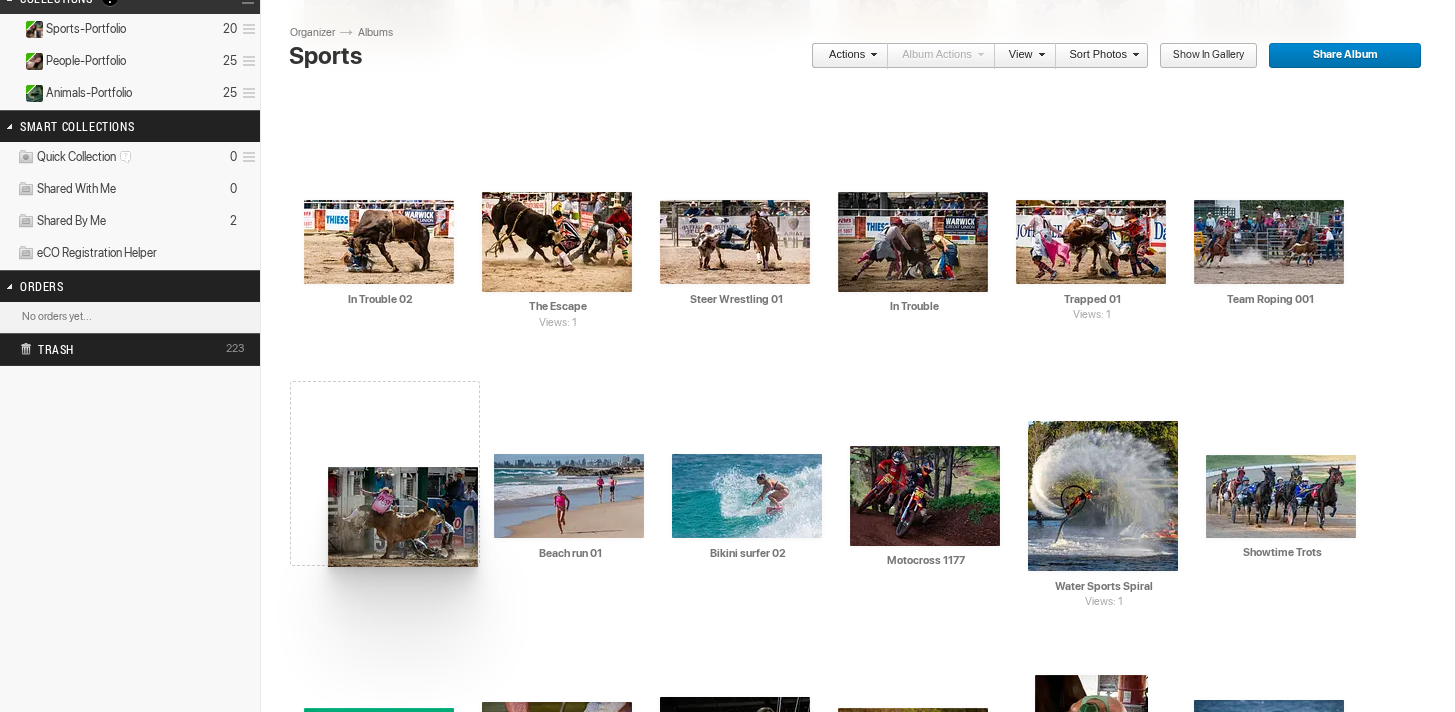 drag, startPoint x: 1081, startPoint y: 231, endPoint x: 327, endPoint y: 467, distance: 790.07086 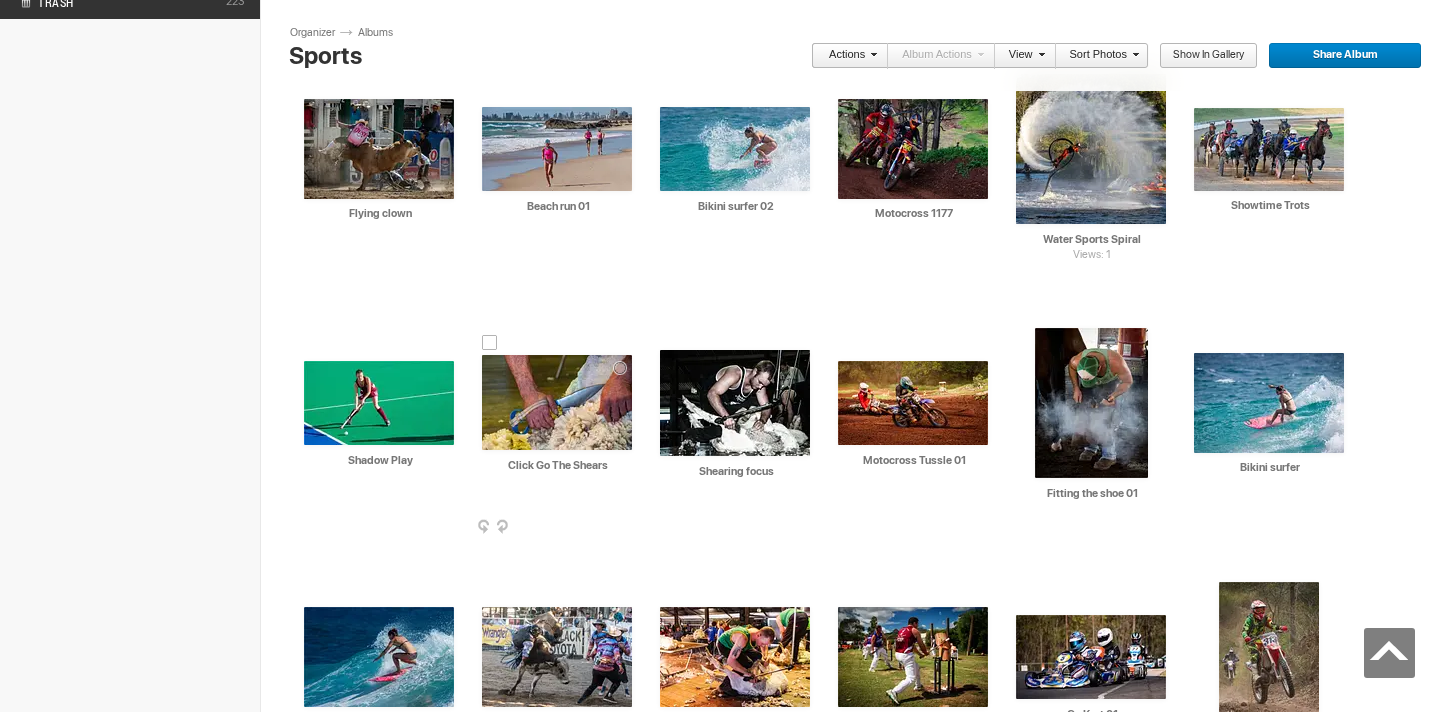 scroll, scrollTop: 988, scrollLeft: 0, axis: vertical 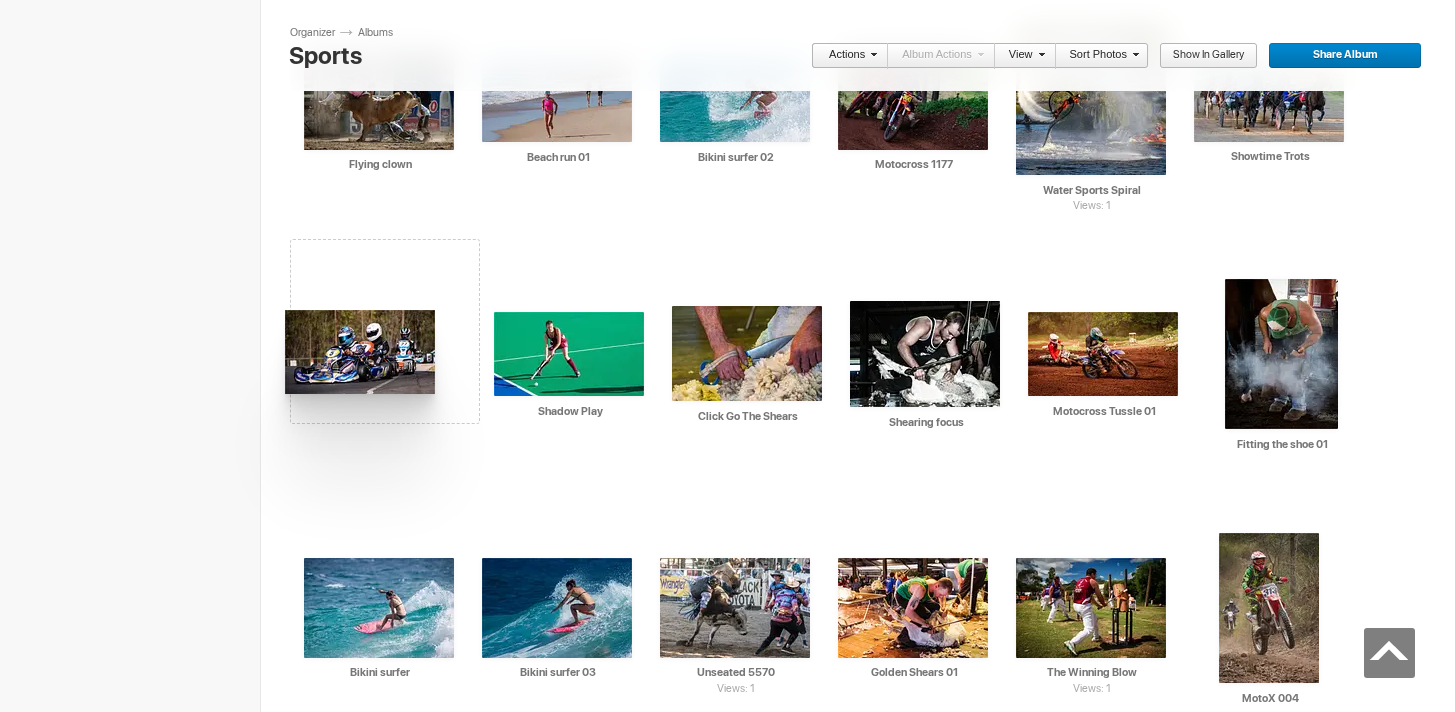 drag, startPoint x: 1081, startPoint y: 608, endPoint x: 312, endPoint y: 311, distance: 824.36035 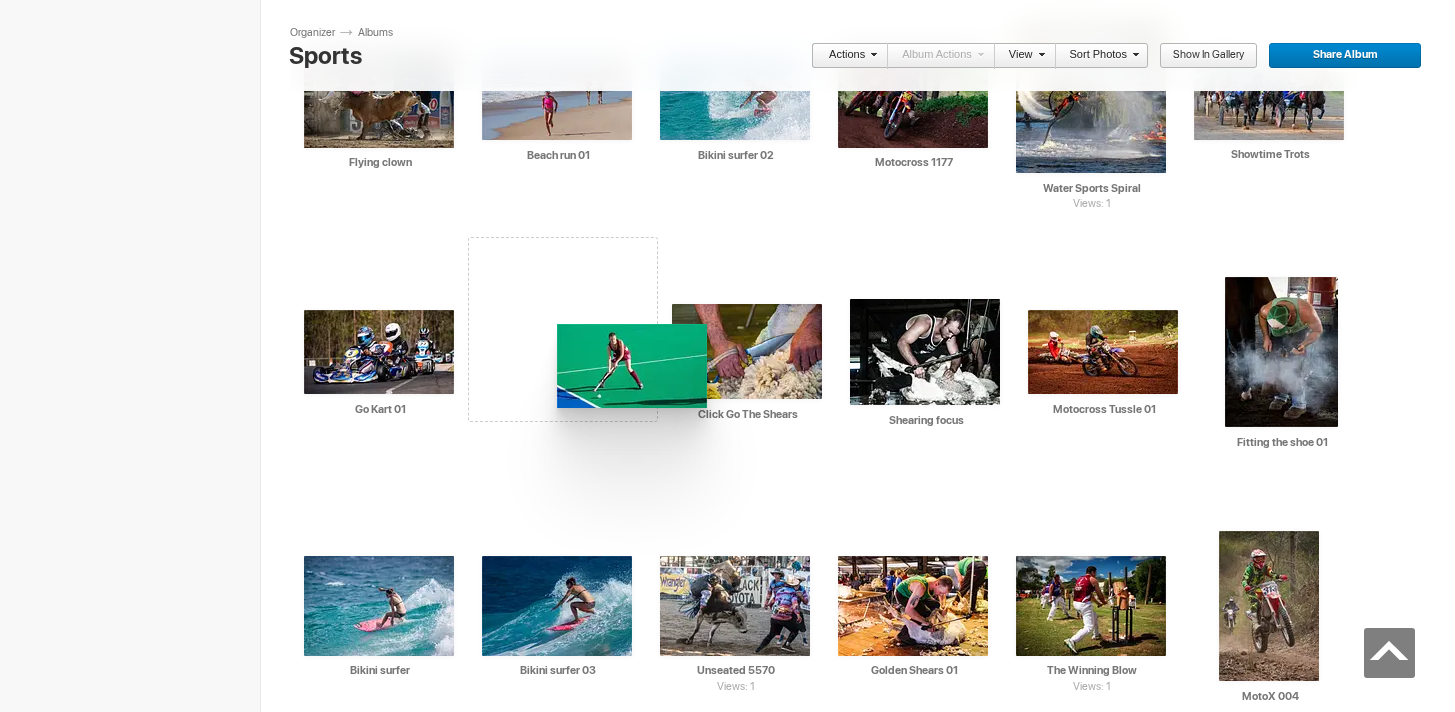 scroll, scrollTop: 984, scrollLeft: 0, axis: vertical 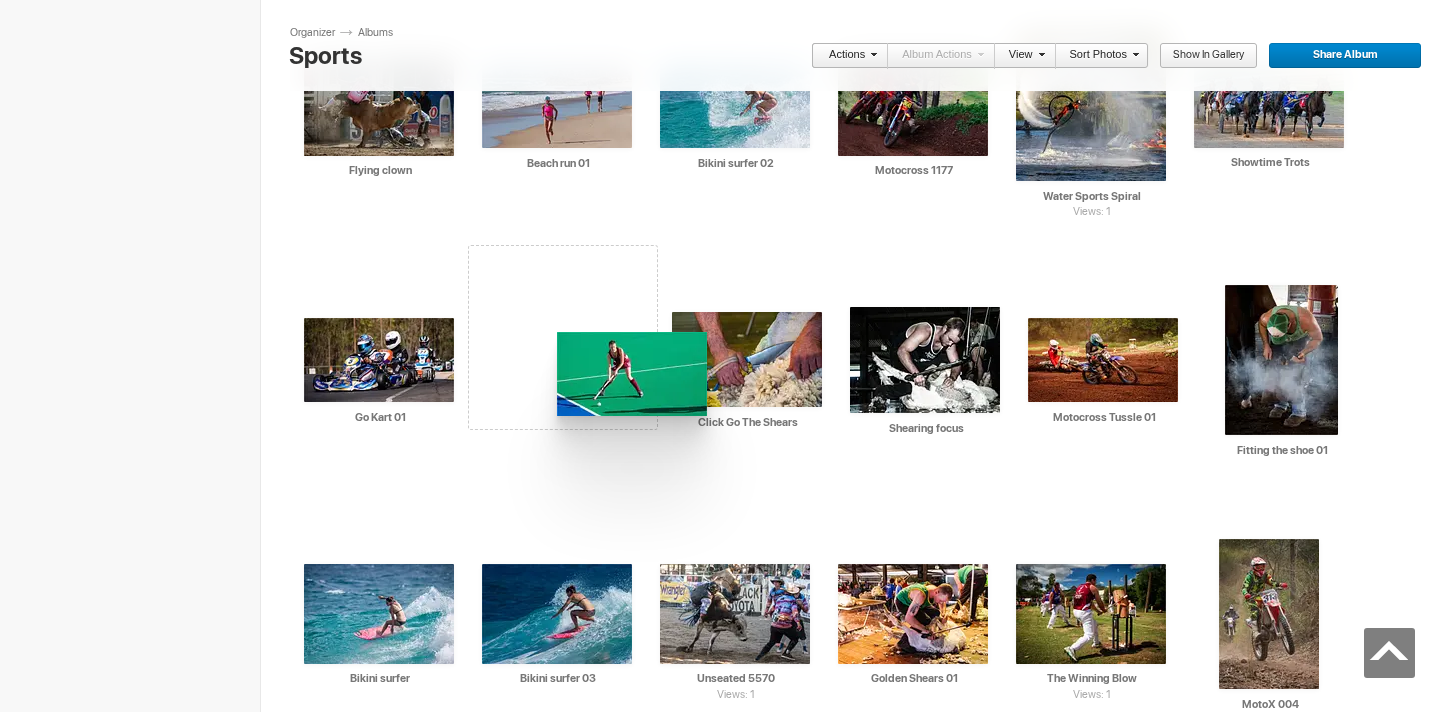 drag, startPoint x: 513, startPoint y: 333, endPoint x: 555, endPoint y: 323, distance: 43.174065 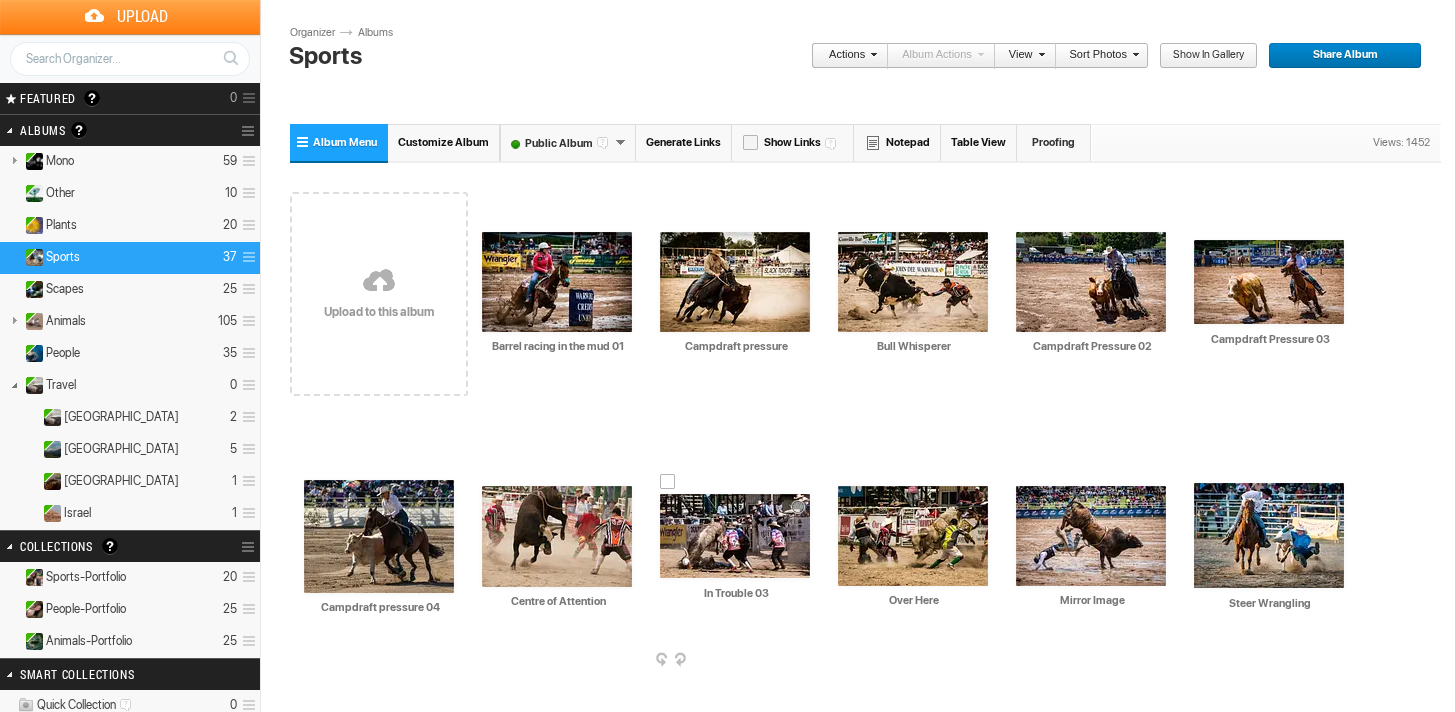 scroll, scrollTop: 0, scrollLeft: 0, axis: both 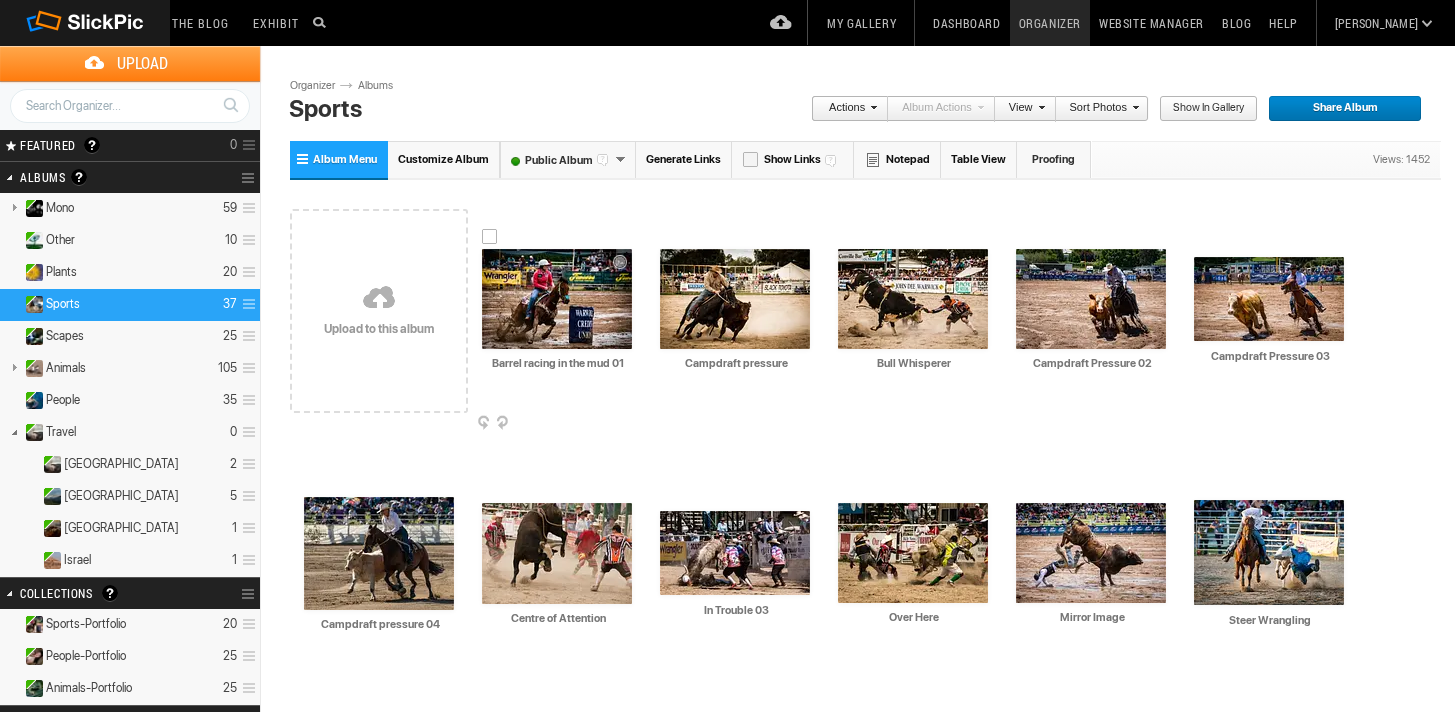 click at bounding box center [557, 299] 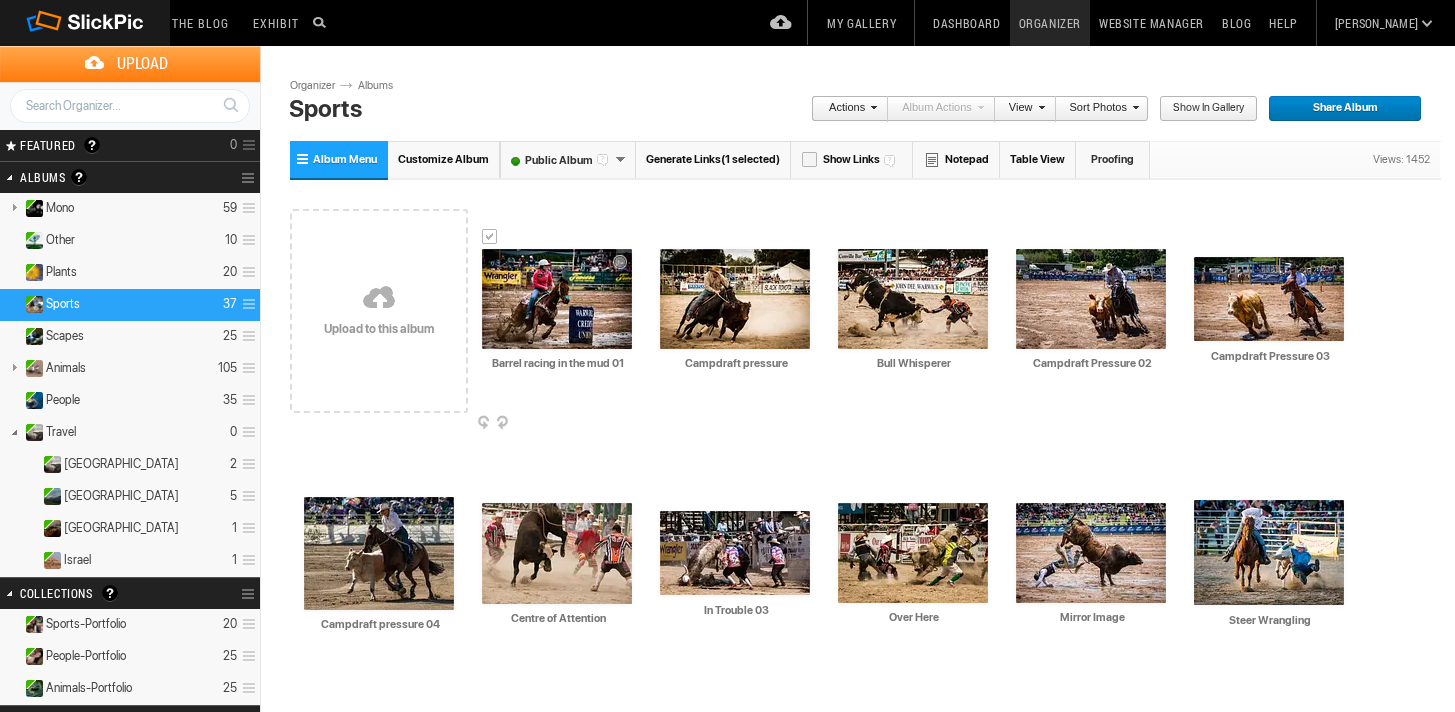 click on "AI Barrel racing in the mud 01
HTML:
Direct:
Forum:
Photo ID:
22756925
More..." at bounding box center (557, 299) 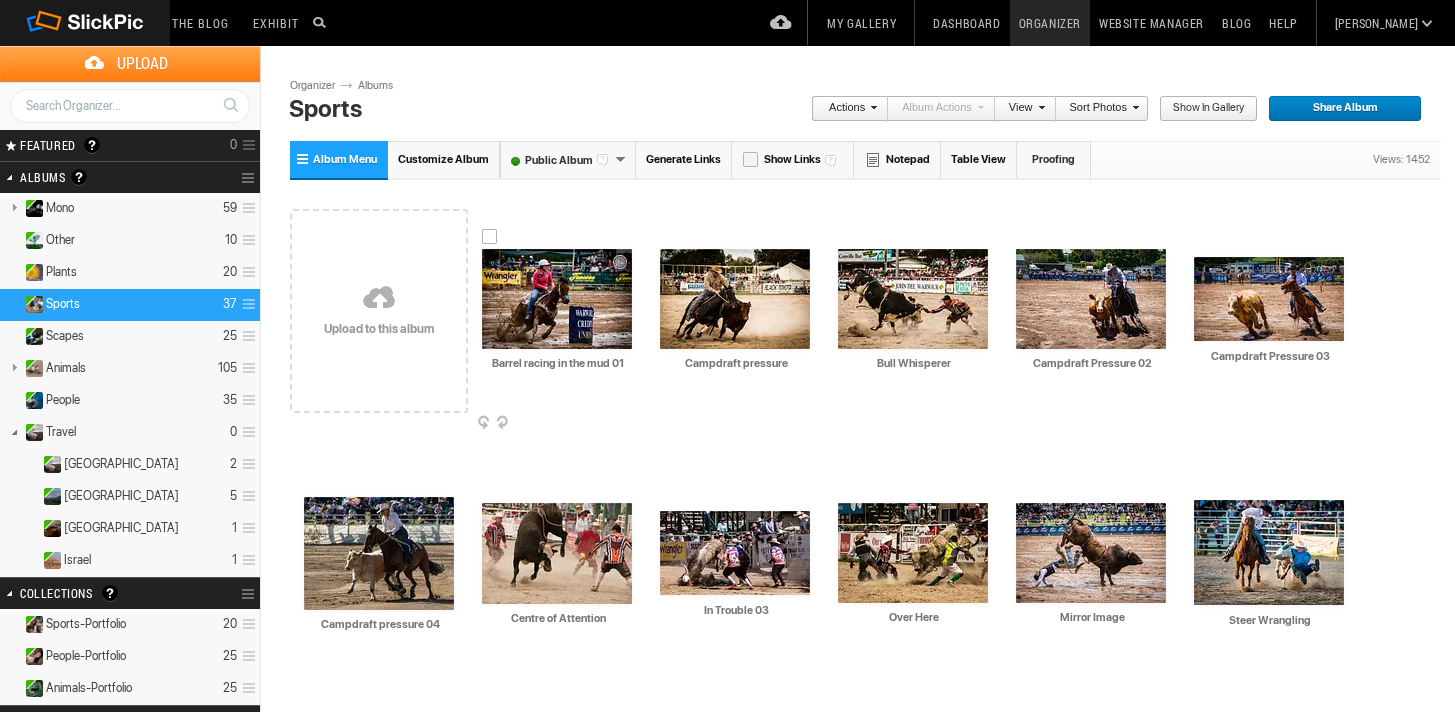 click at bounding box center (557, 299) 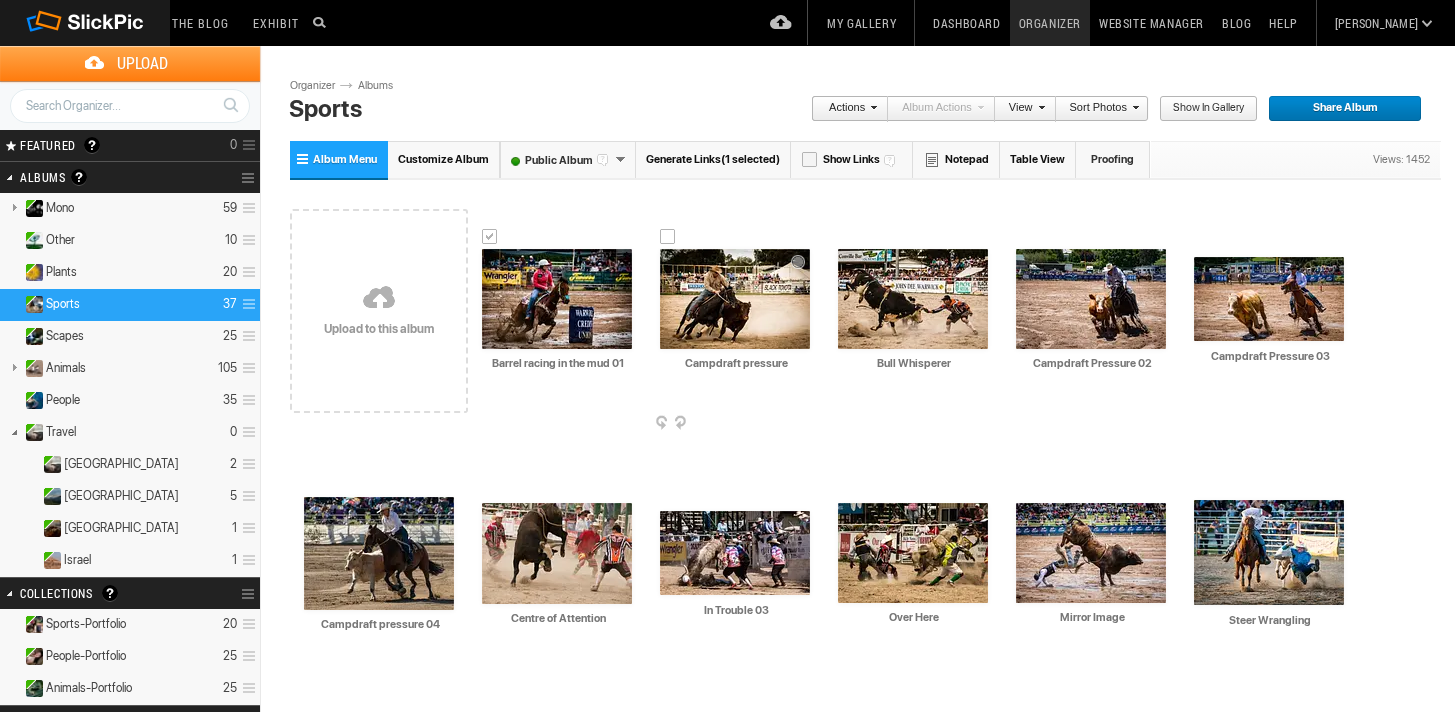 click at bounding box center (735, 299) 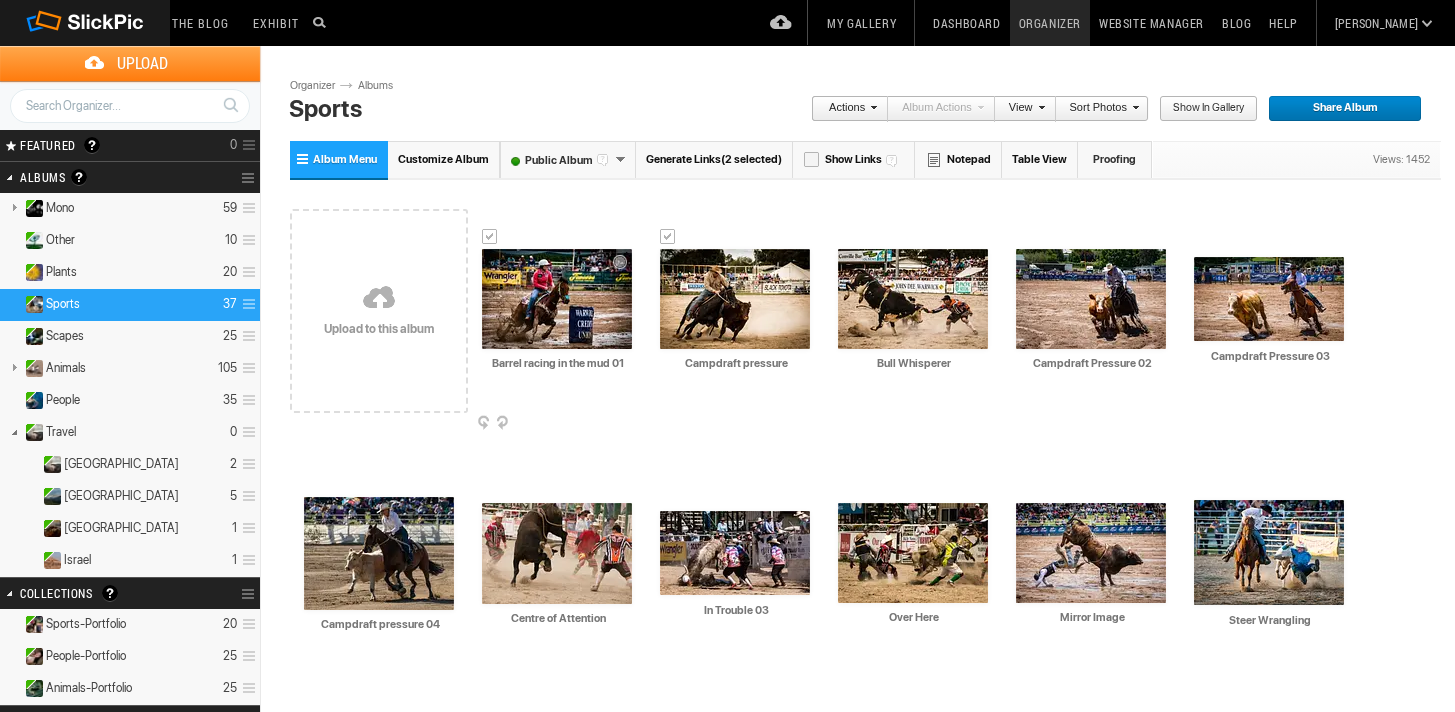 click on "AI Barrel racing in the mud 01
HTML:
Direct:
Forum:
Photo ID:
22756925
More..." at bounding box center [557, 299] 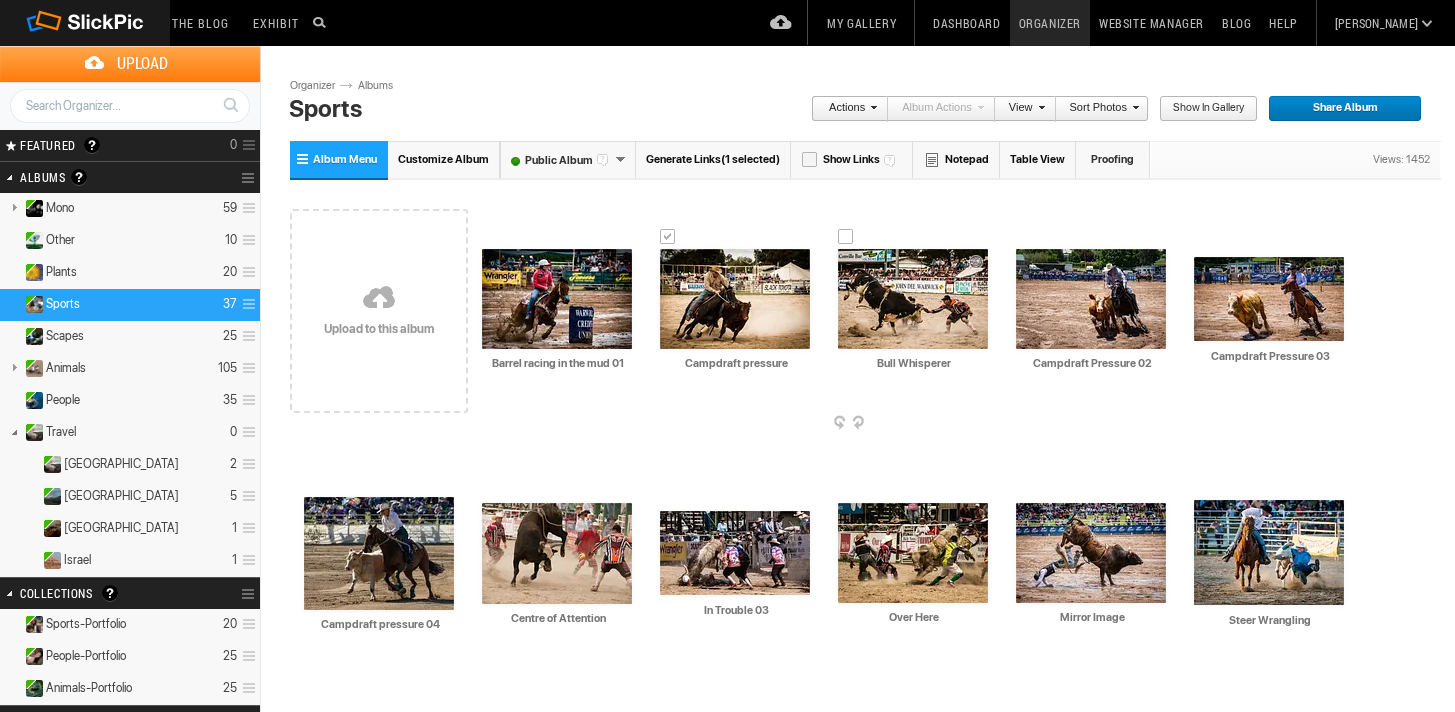 click on "AI Bull Whisperer
HTML:
Direct:
Forum:
Photo ID:
22756947
More..." at bounding box center [913, 299] 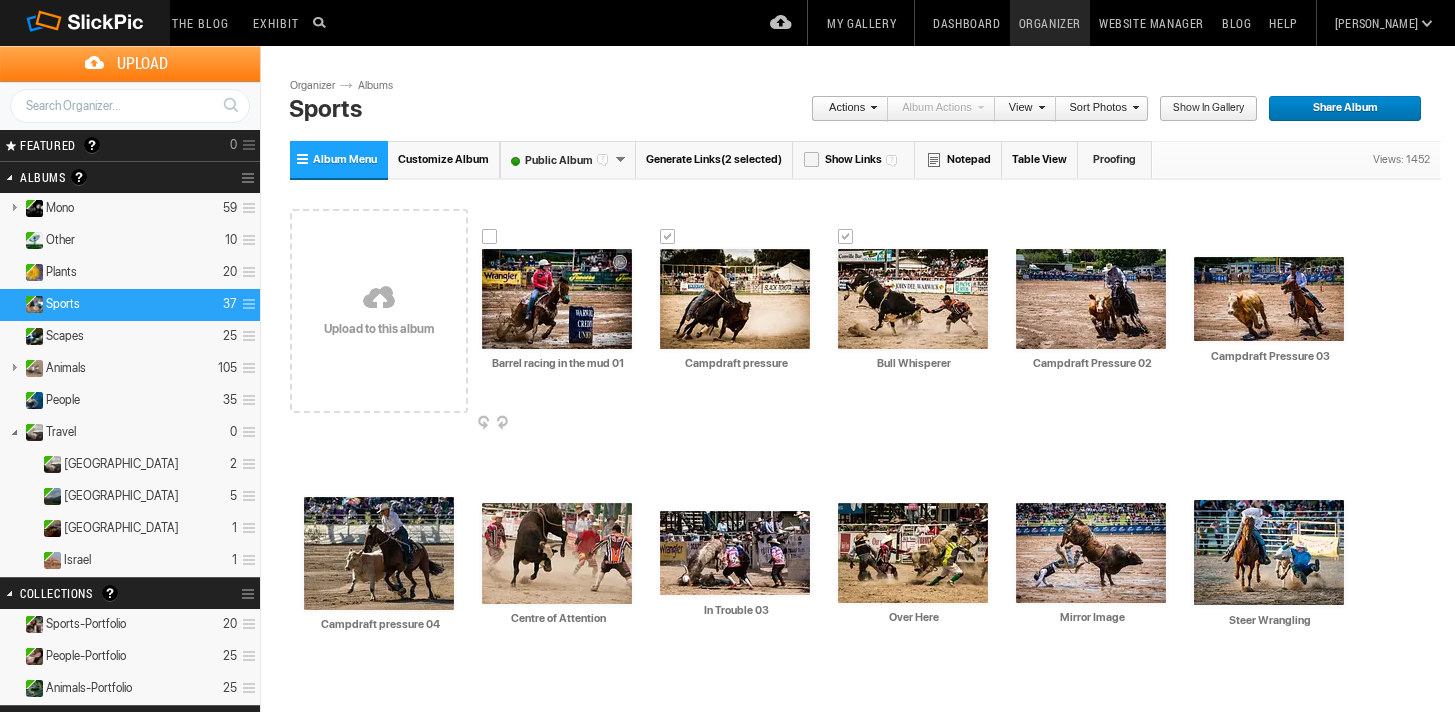 click at bounding box center (490, 237) 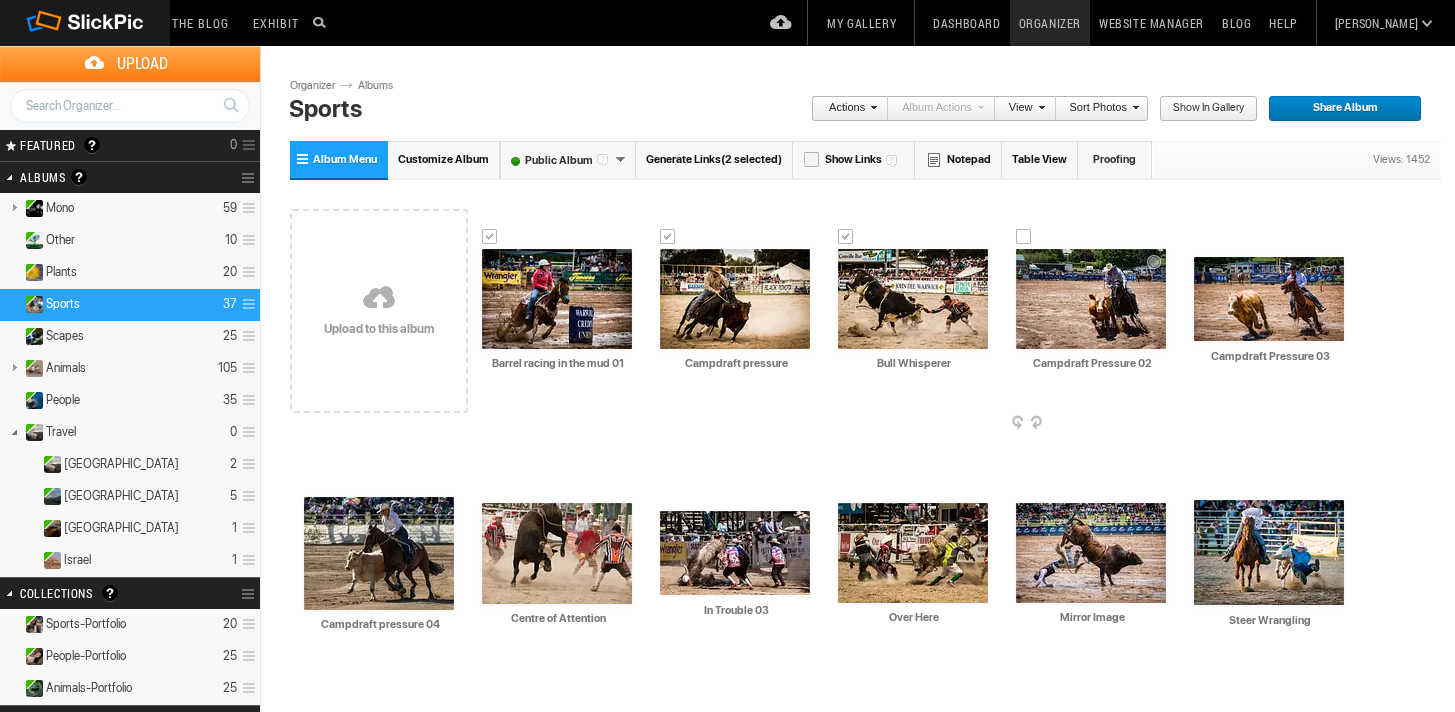 click at bounding box center [1024, 237] 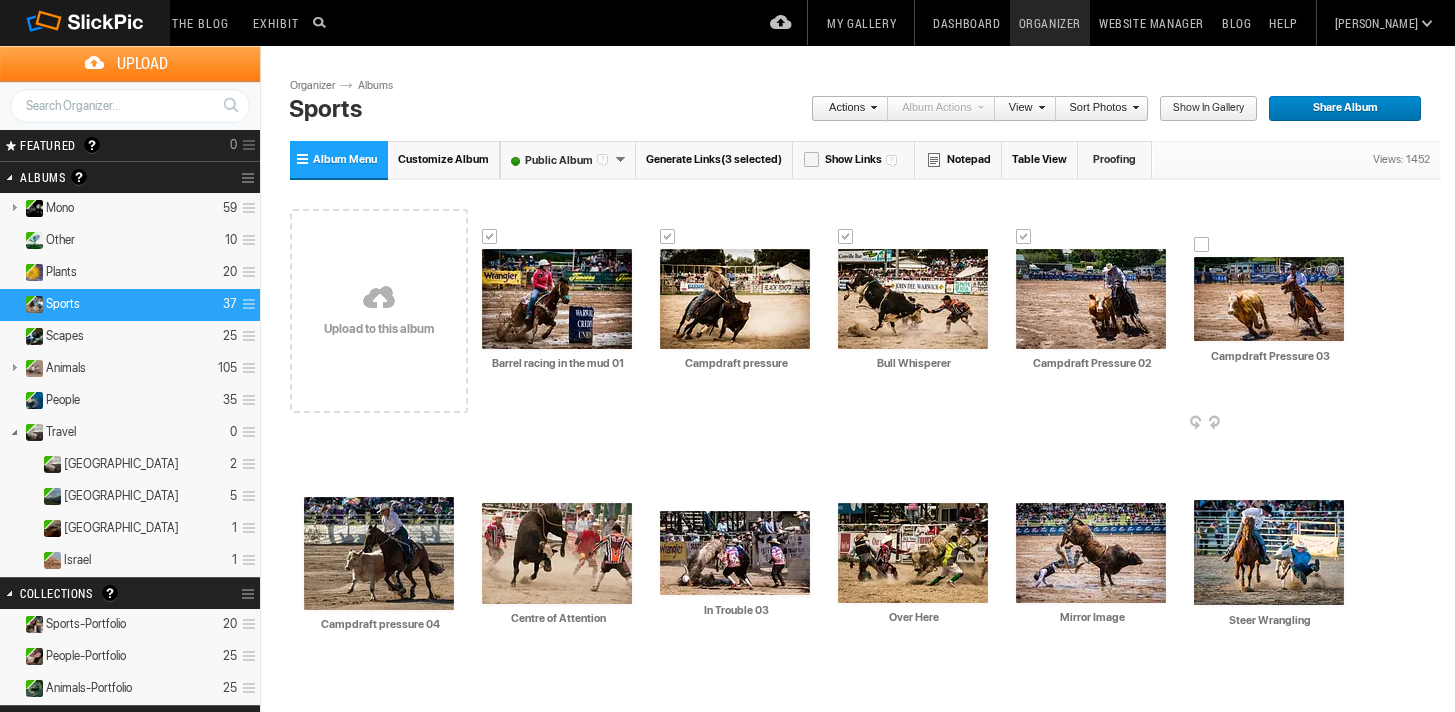 click at bounding box center (1202, 245) 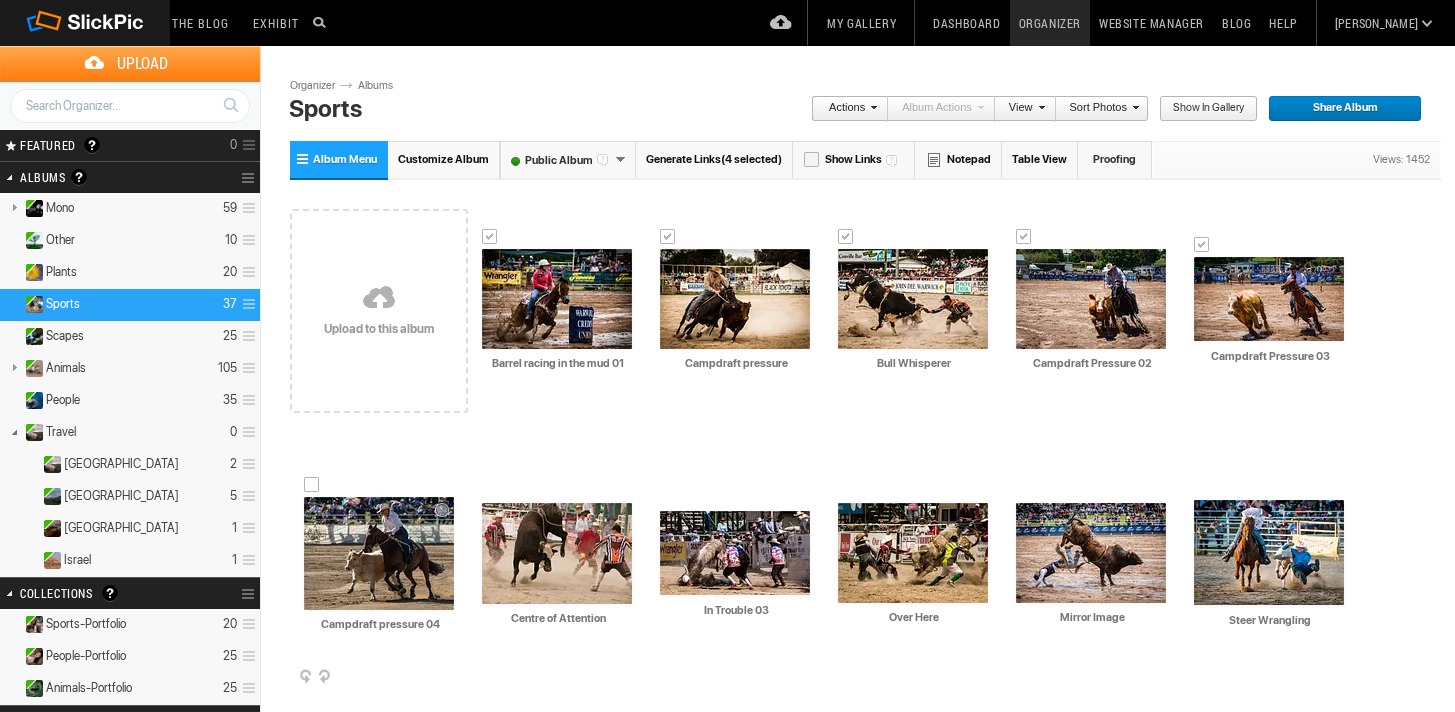 click at bounding box center [312, 485] 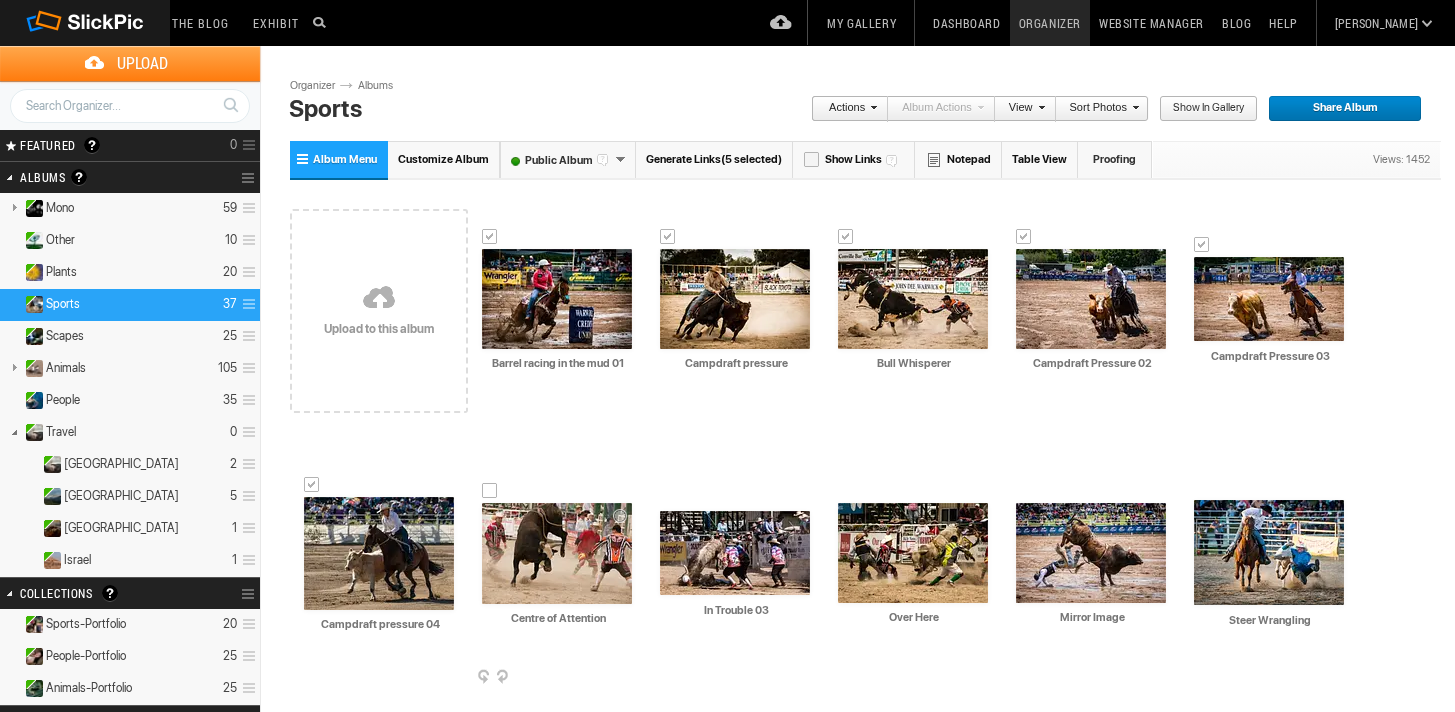 click at bounding box center [490, 491] 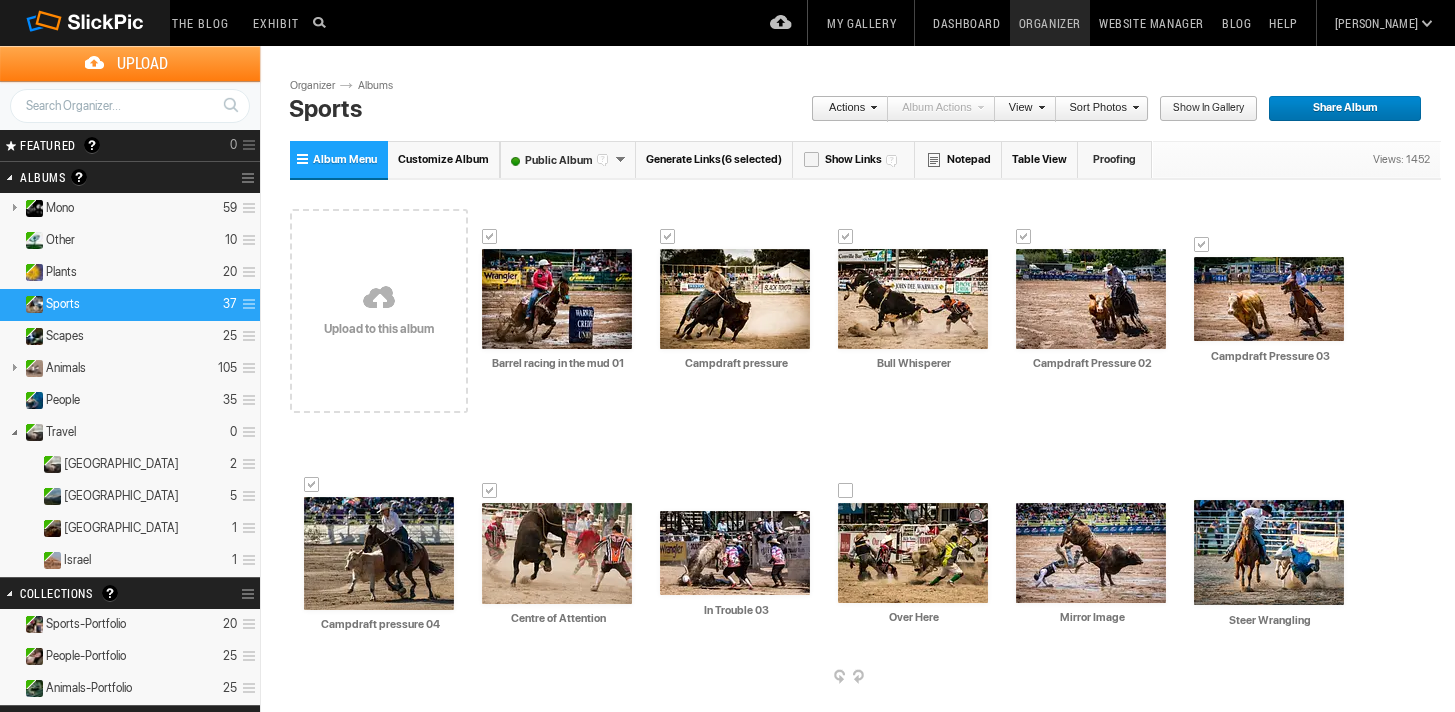 click at bounding box center (846, 491) 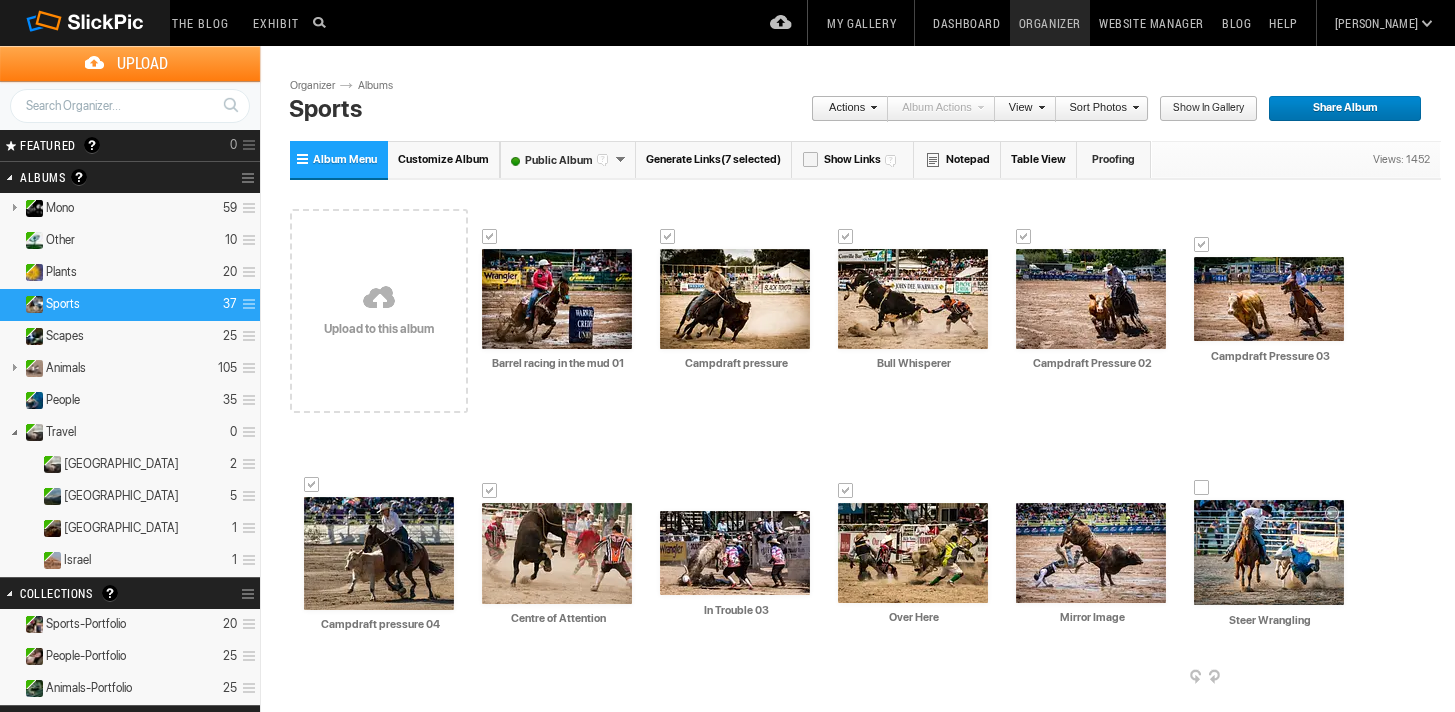click at bounding box center [1202, 488] 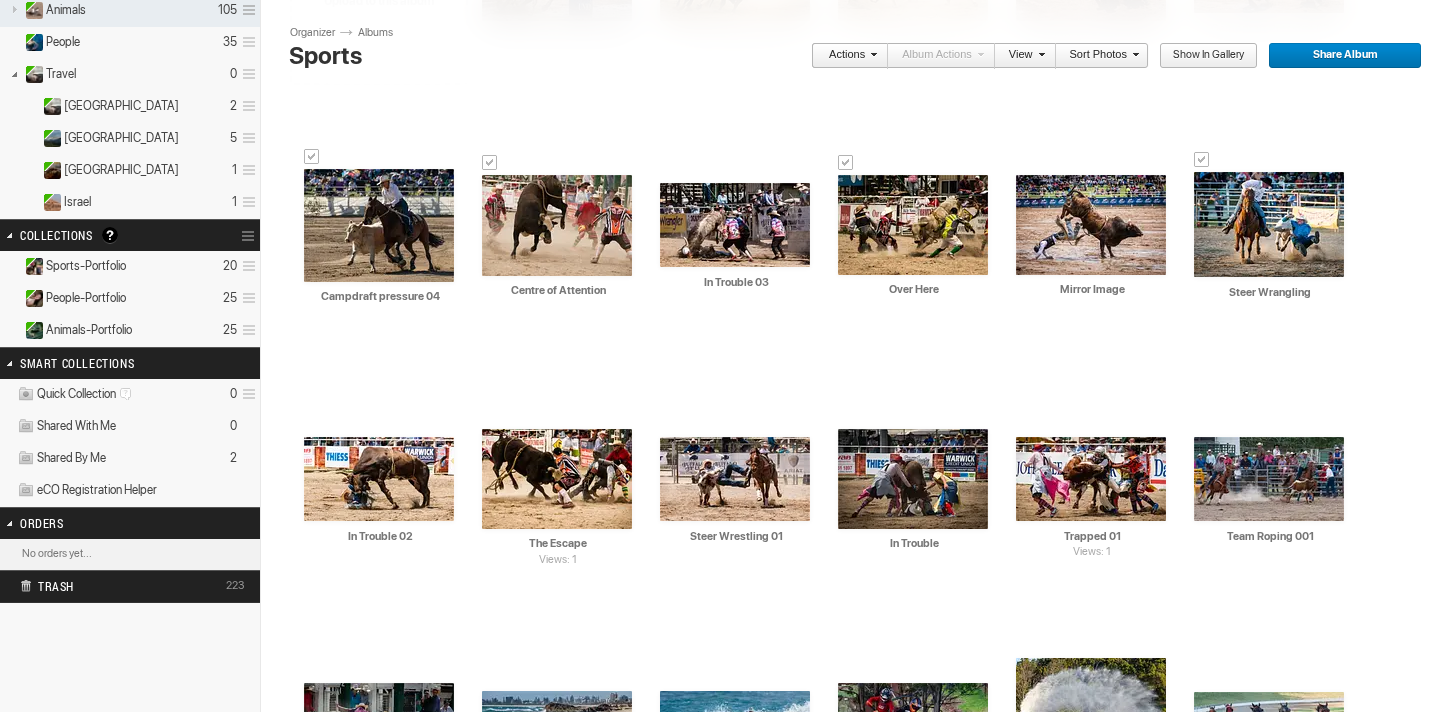 scroll, scrollTop: 363, scrollLeft: 0, axis: vertical 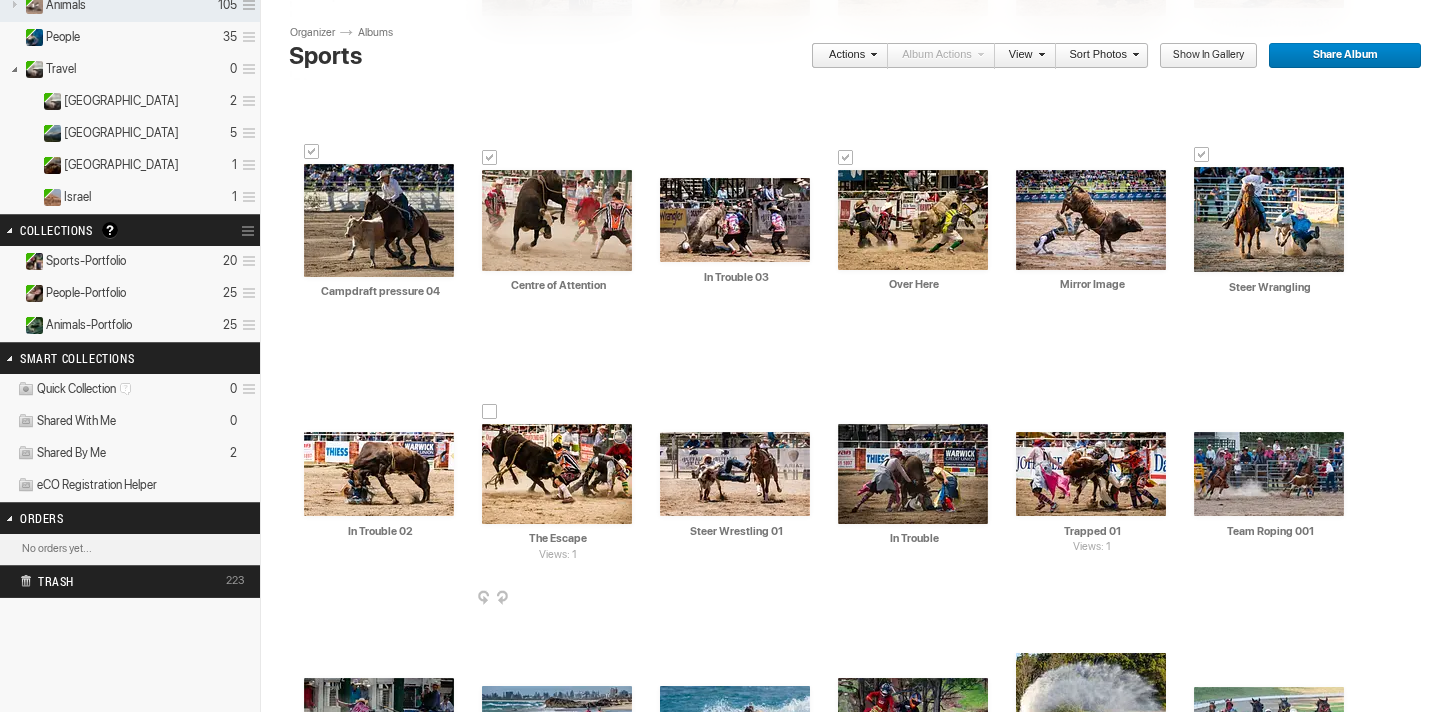click at bounding box center [490, 412] 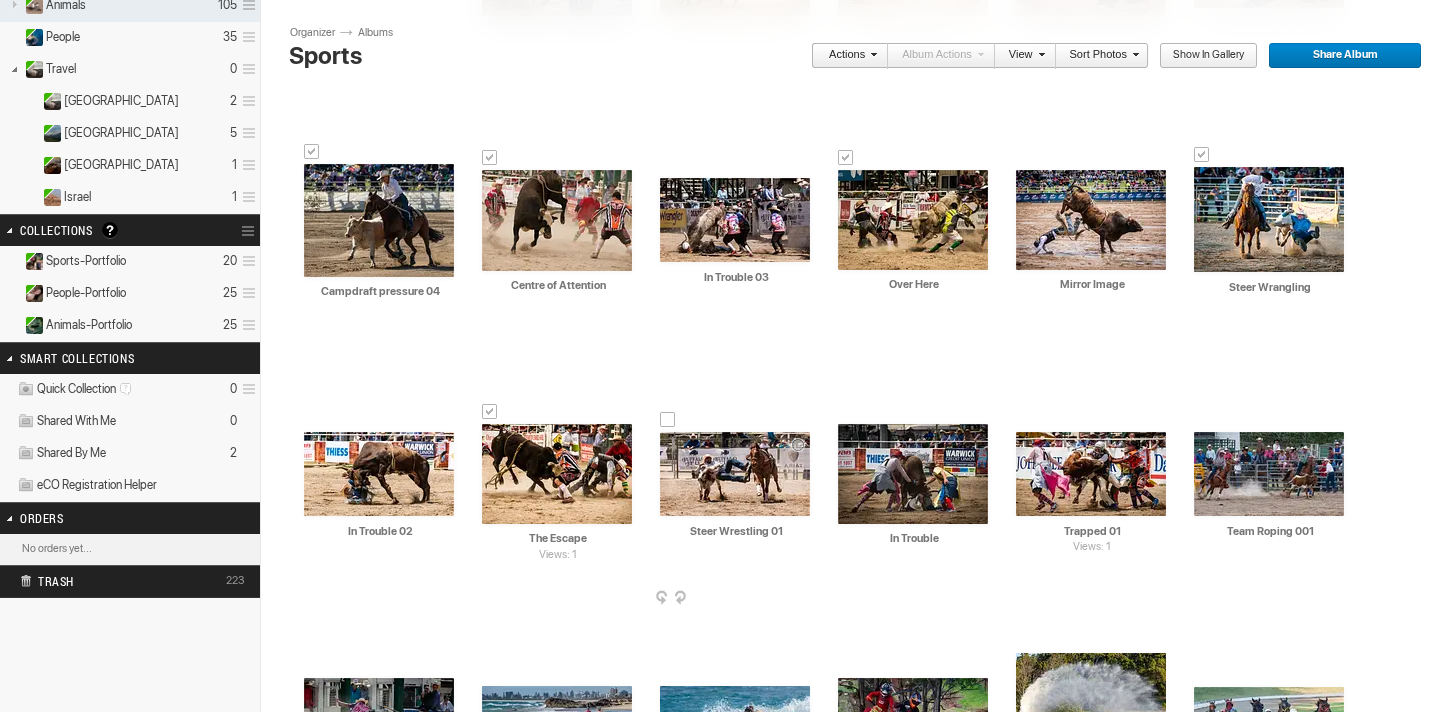click at bounding box center [668, 420] 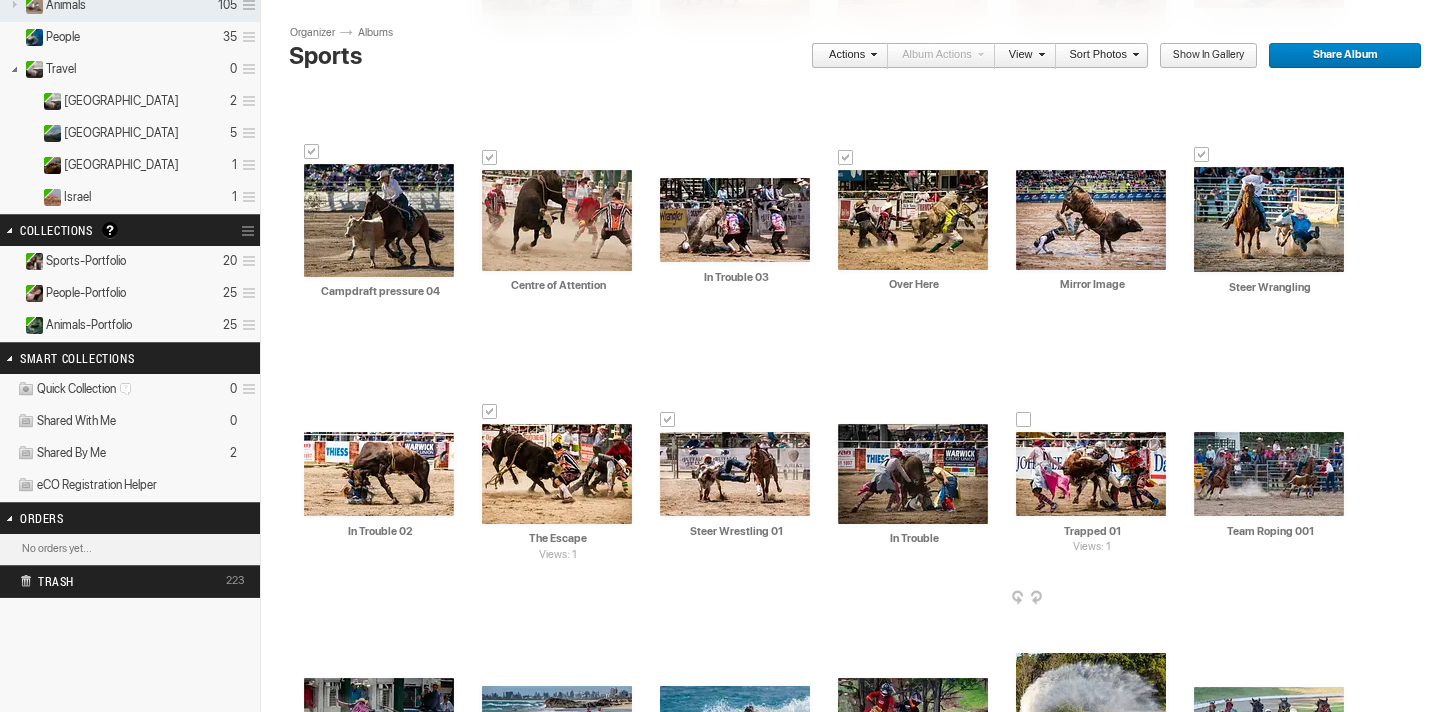 click at bounding box center [1024, 420] 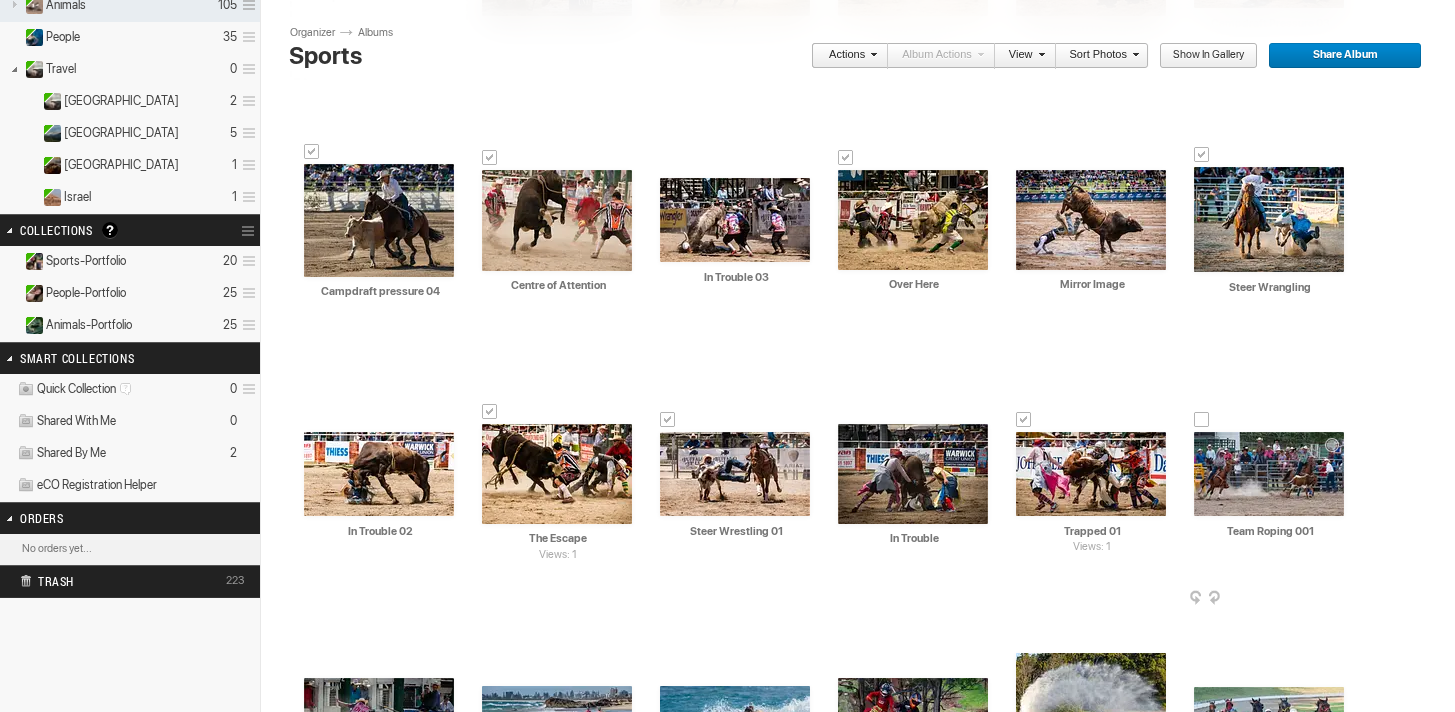 click at bounding box center [1202, 420] 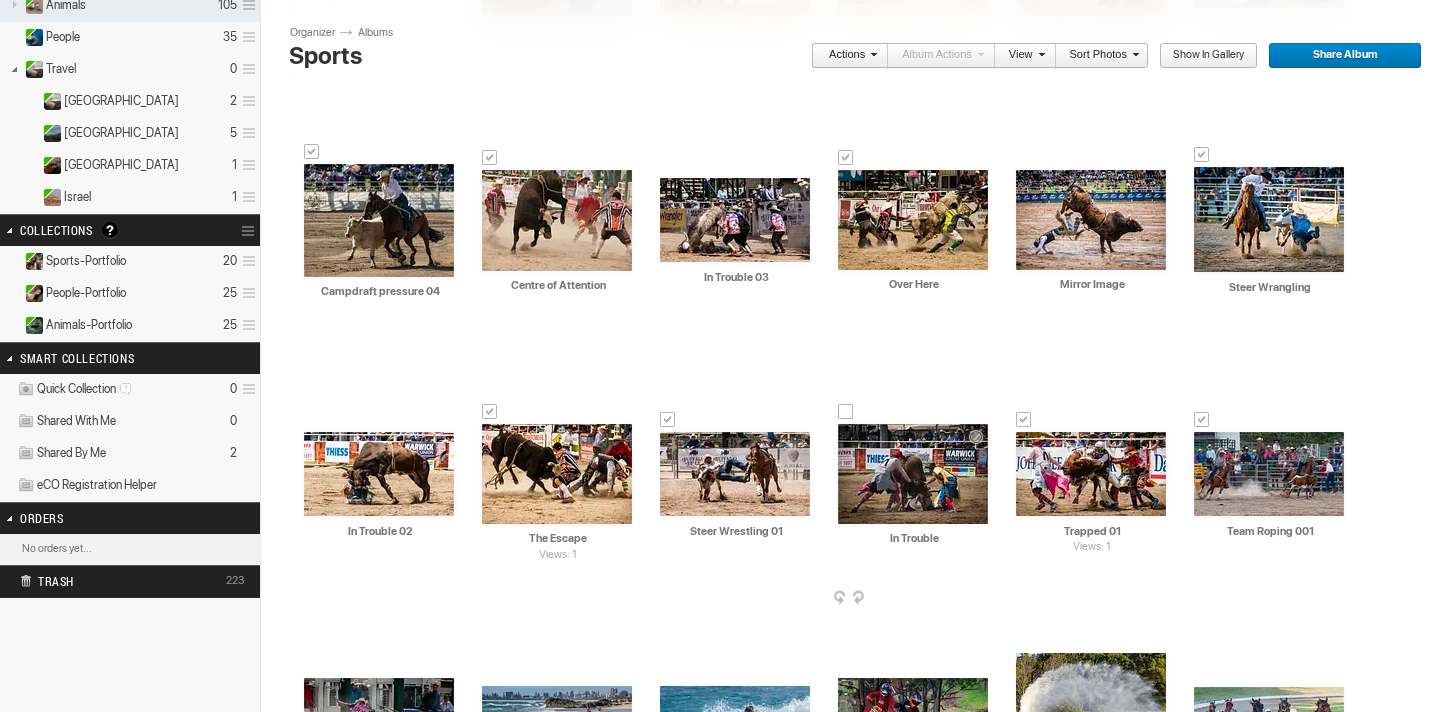 click at bounding box center (846, 412) 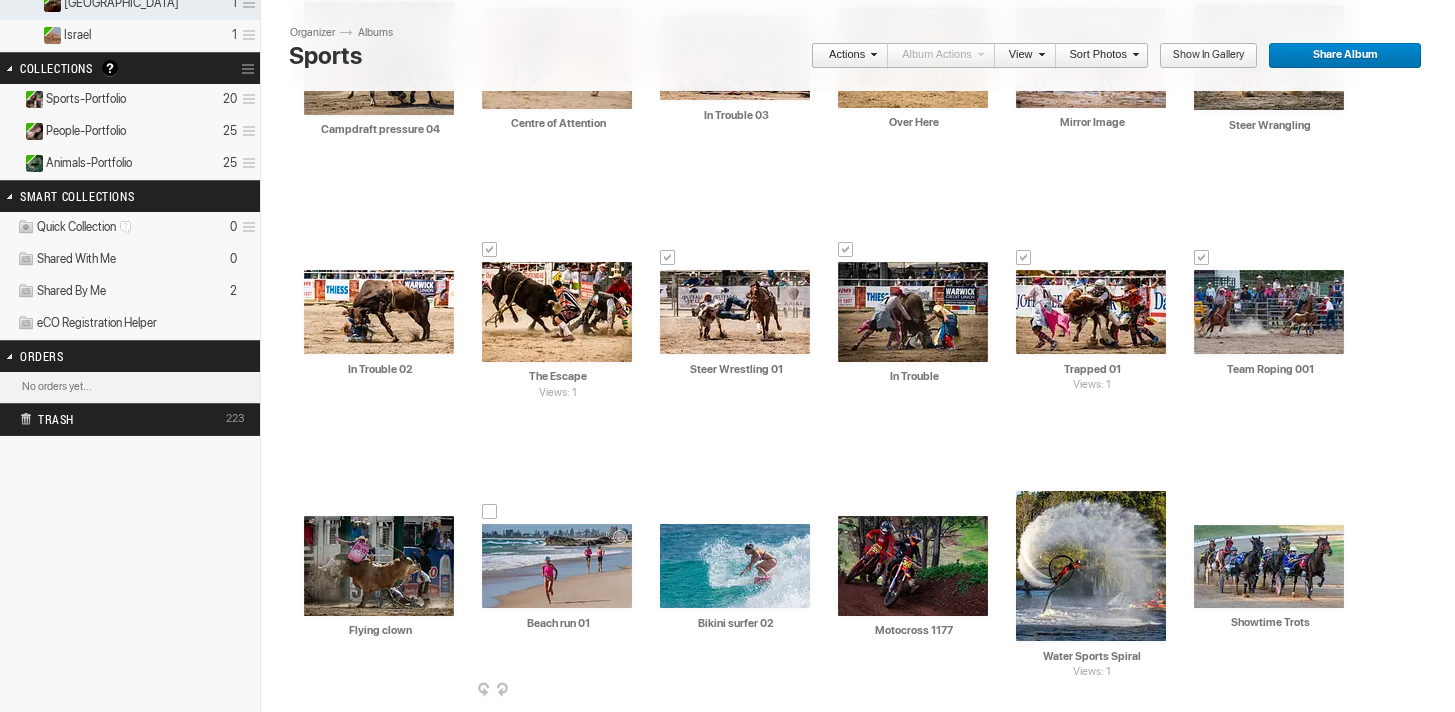 scroll, scrollTop: 533, scrollLeft: 0, axis: vertical 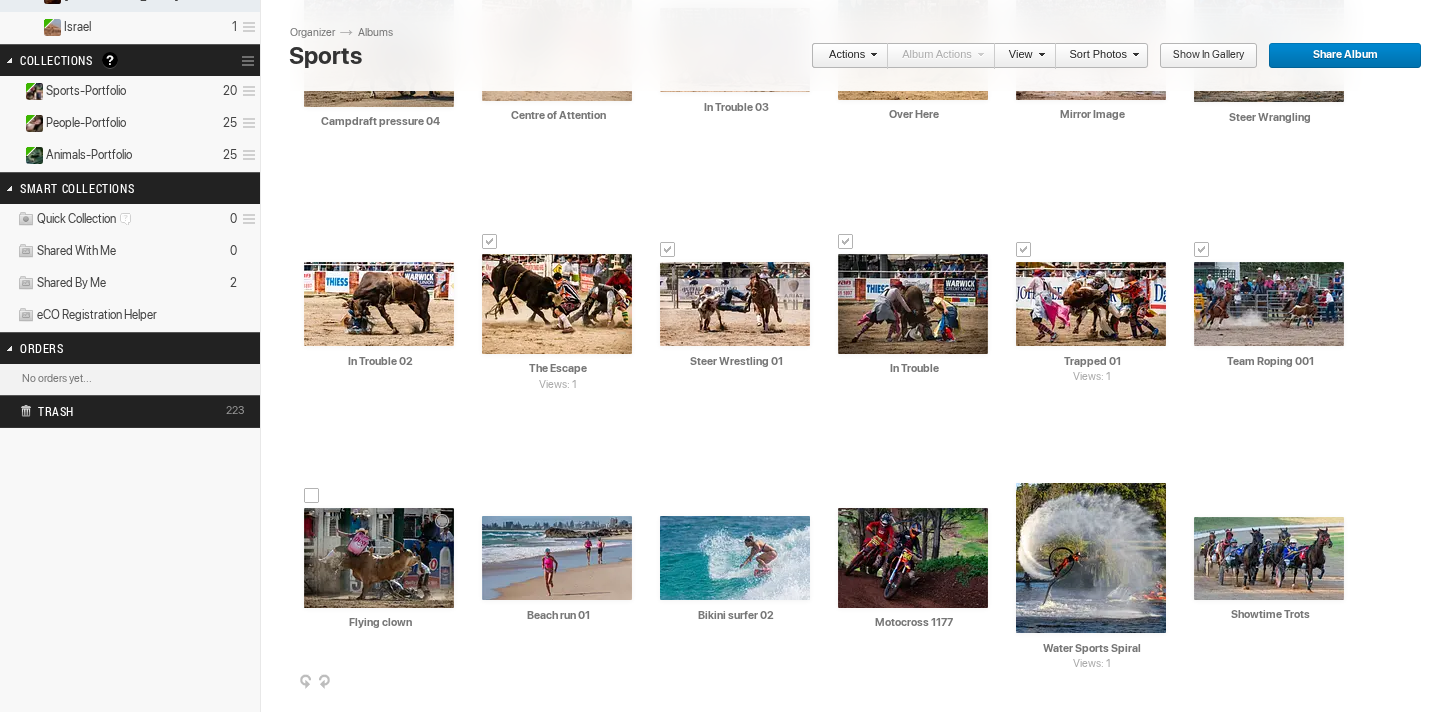 click at bounding box center [312, 496] 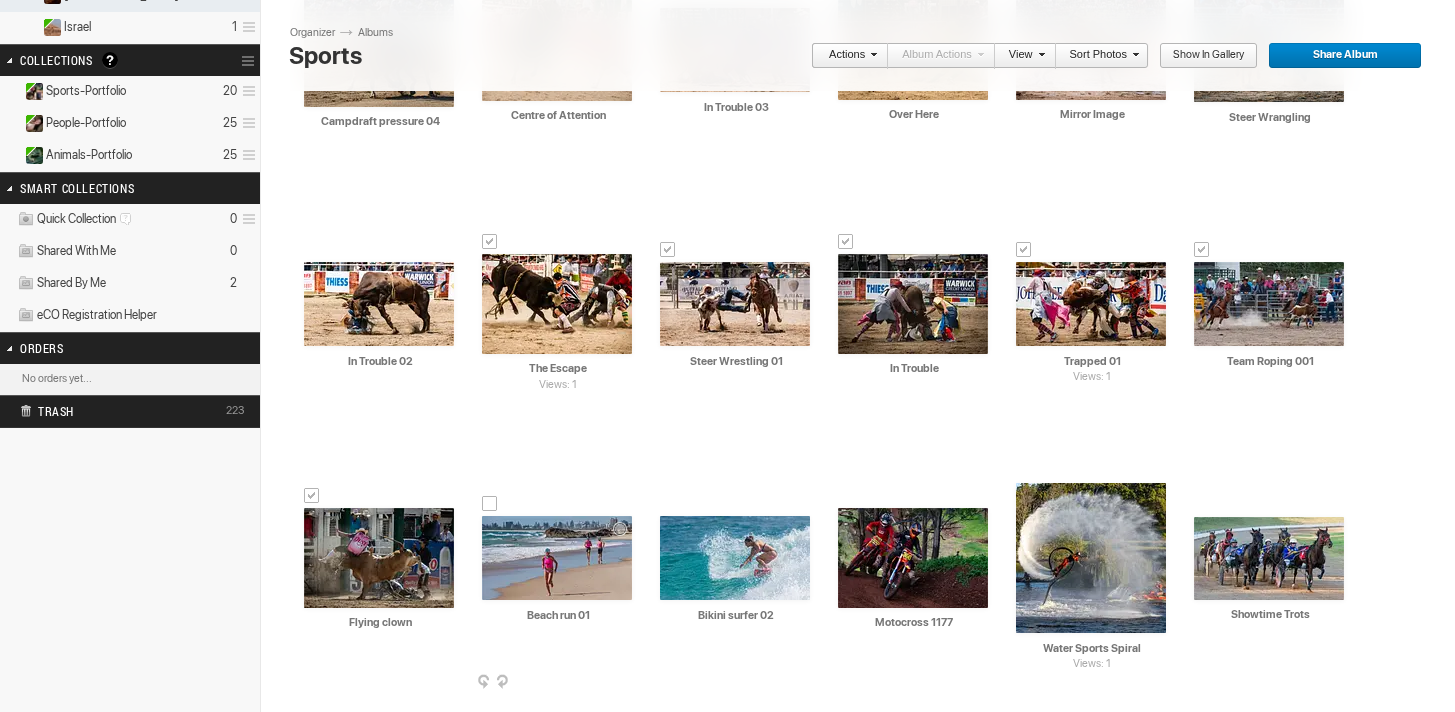 click at bounding box center [490, 504] 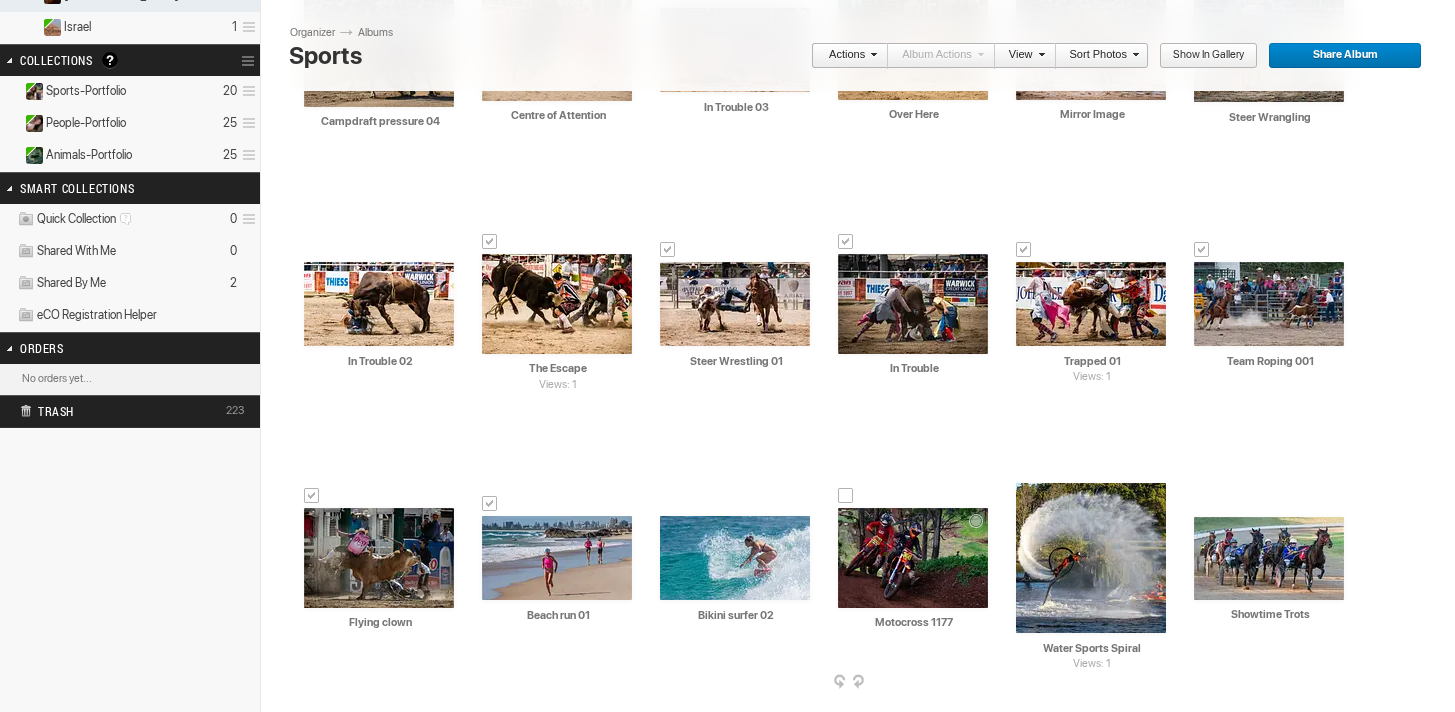 click at bounding box center [846, 496] 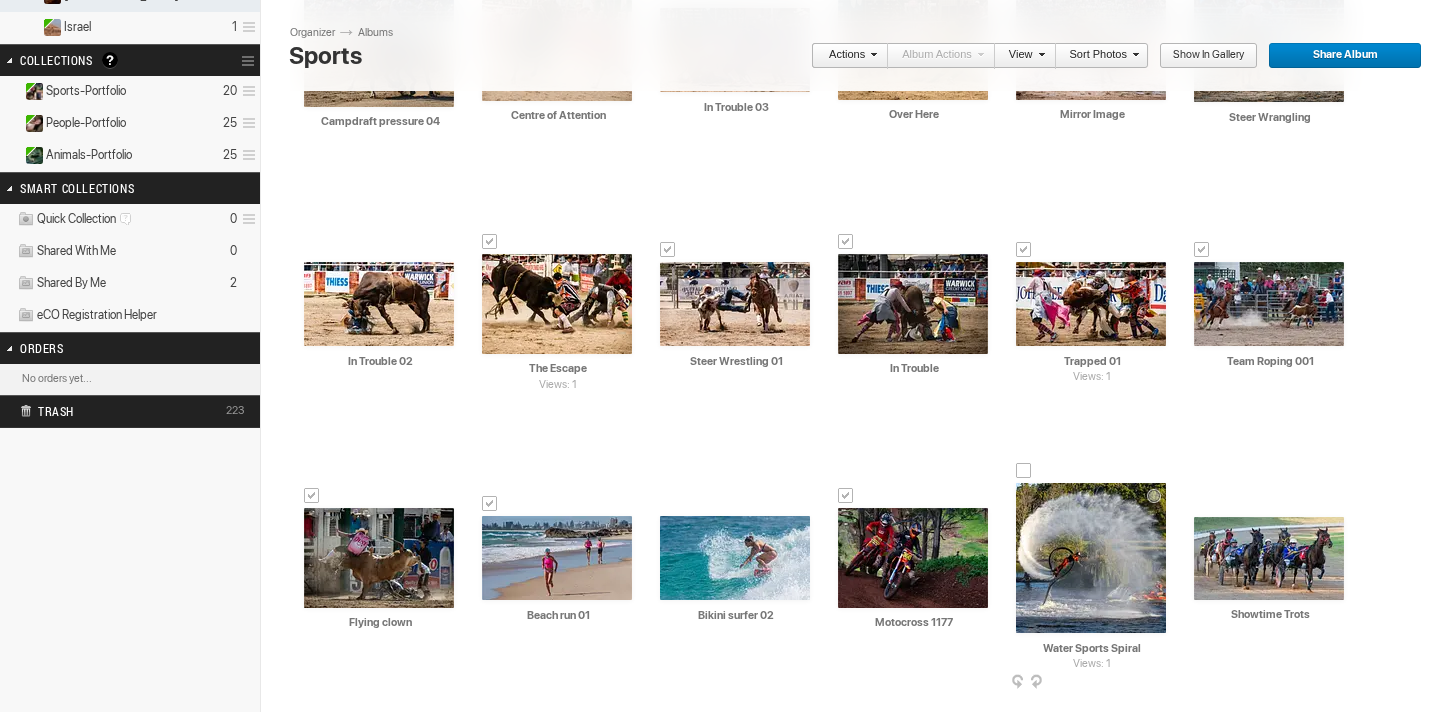 drag, startPoint x: 1027, startPoint y: 472, endPoint x: 1067, endPoint y: 476, distance: 40.1995 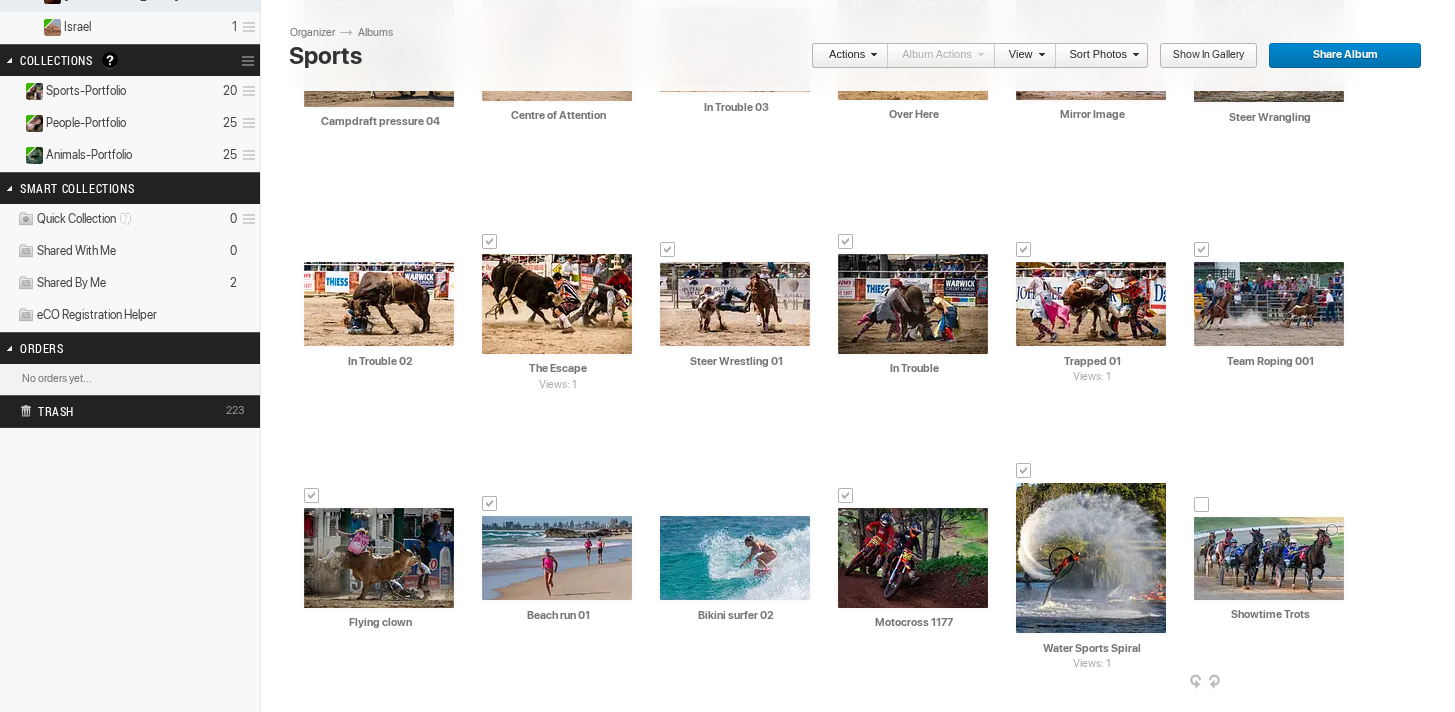 click at bounding box center (1202, 505) 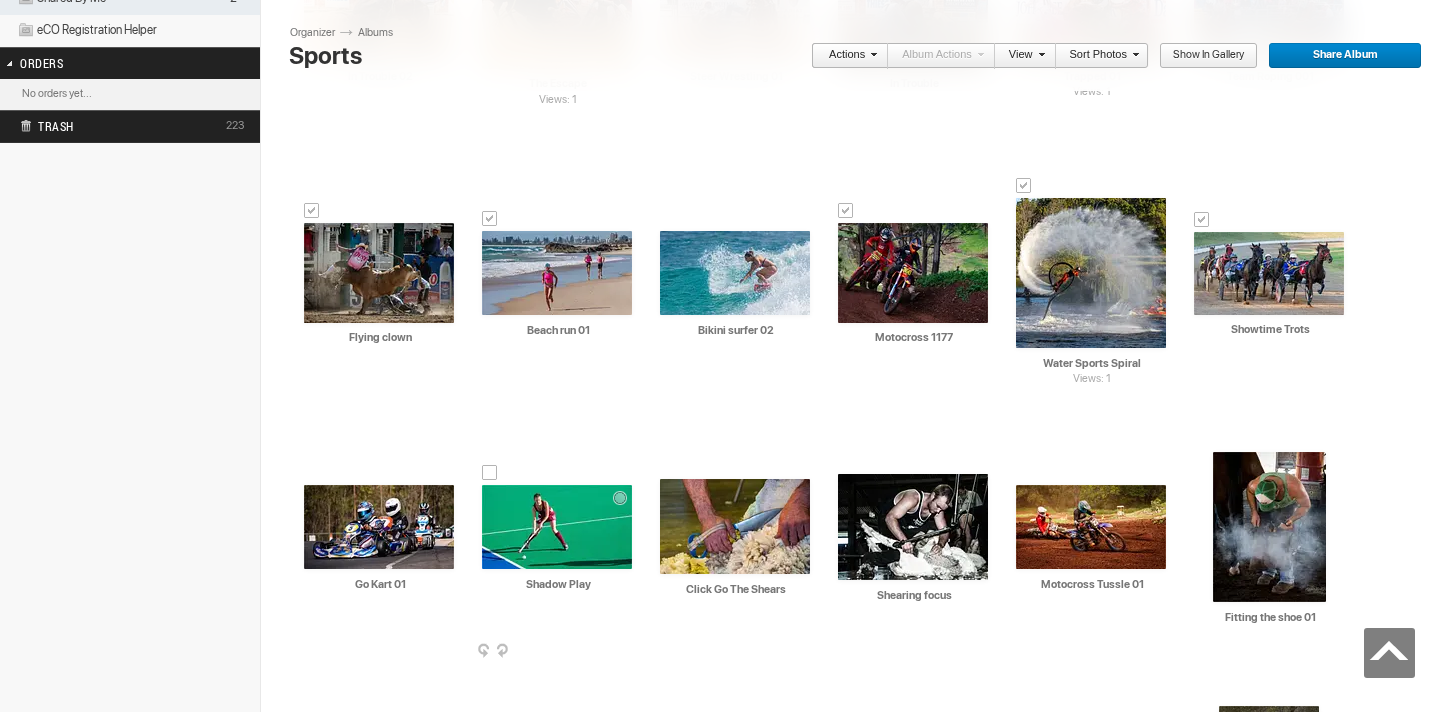 scroll, scrollTop: 823, scrollLeft: 0, axis: vertical 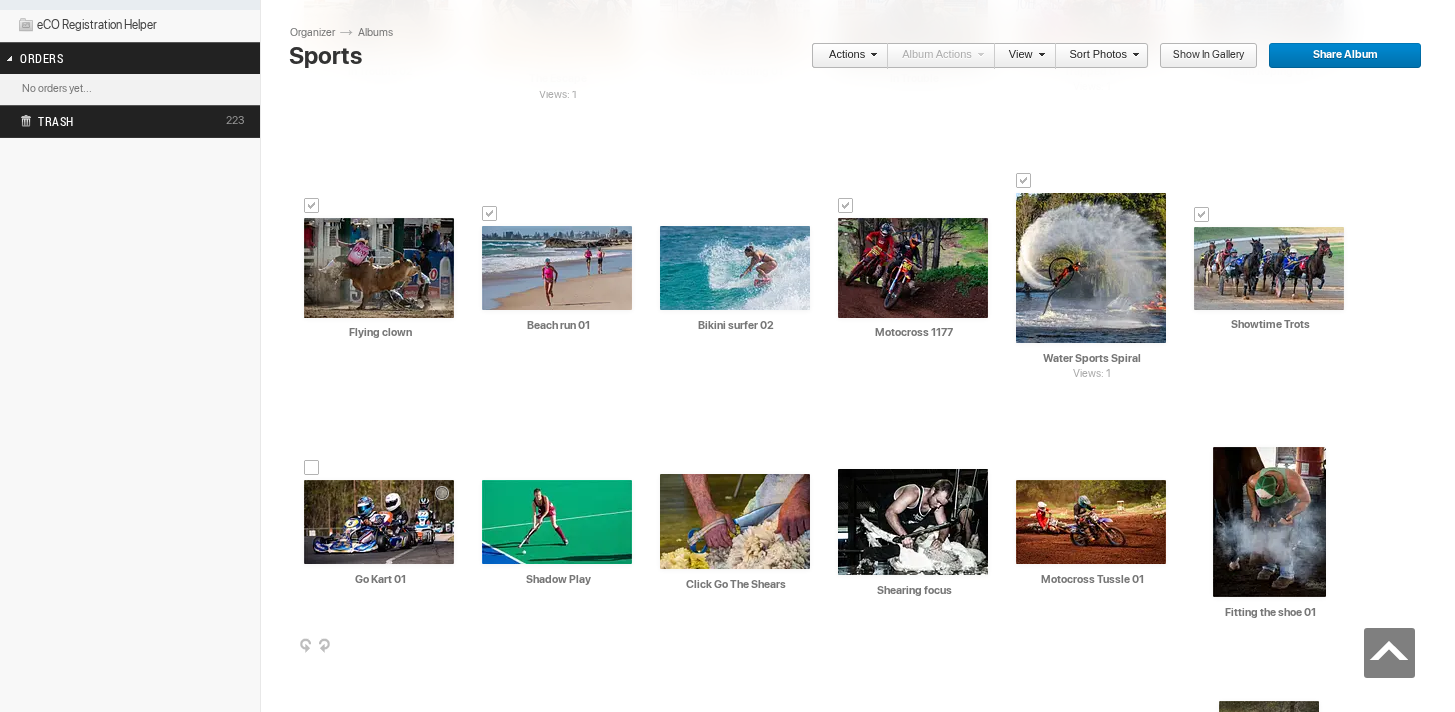 click at bounding box center (312, 468) 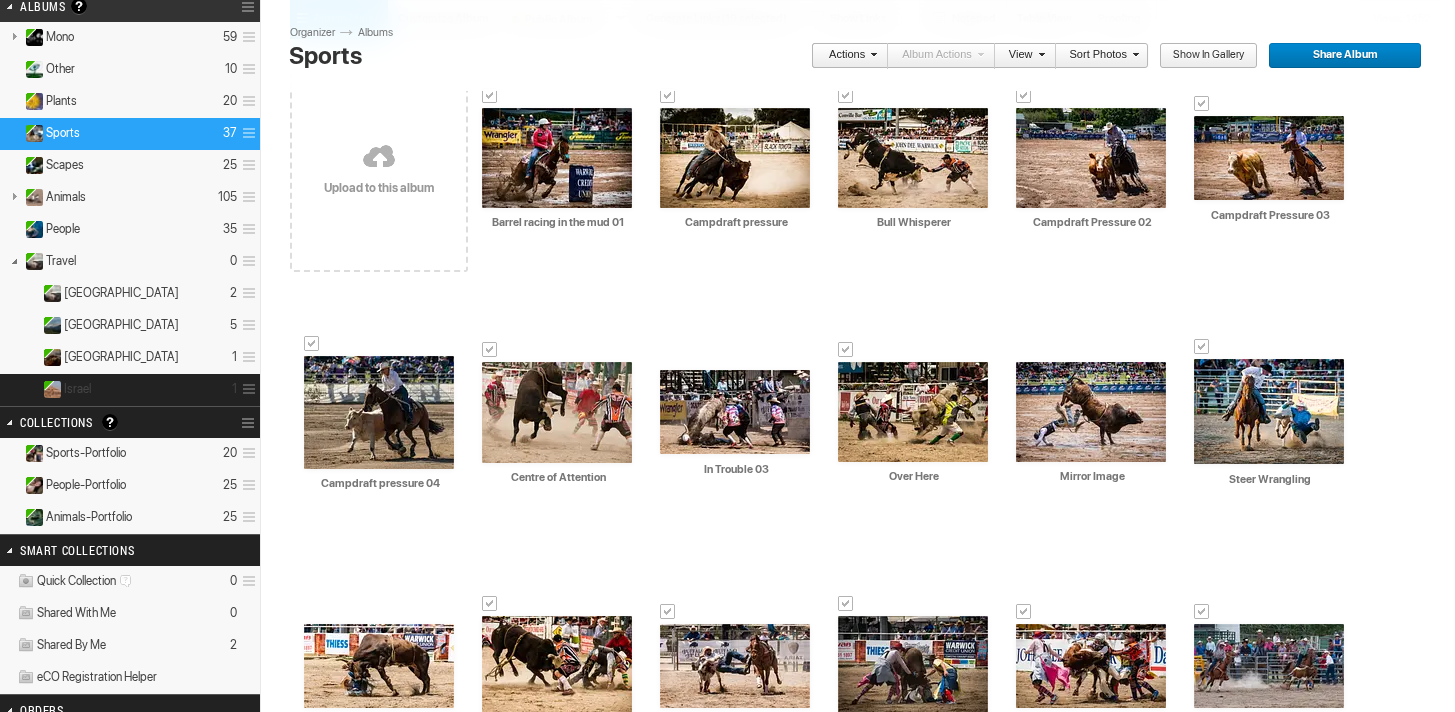 scroll, scrollTop: 179, scrollLeft: 0, axis: vertical 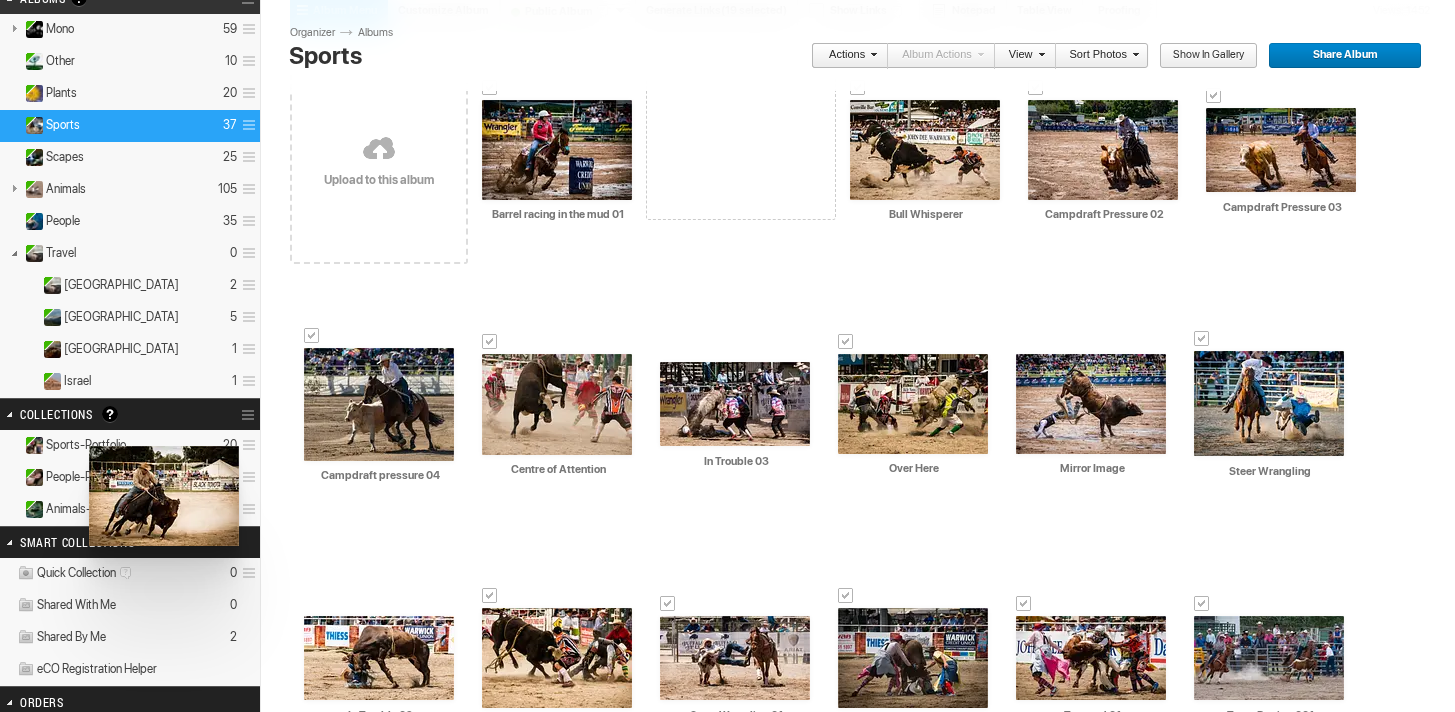 drag, startPoint x: 705, startPoint y: 181, endPoint x: 87, endPoint y: 446, distance: 672.4202 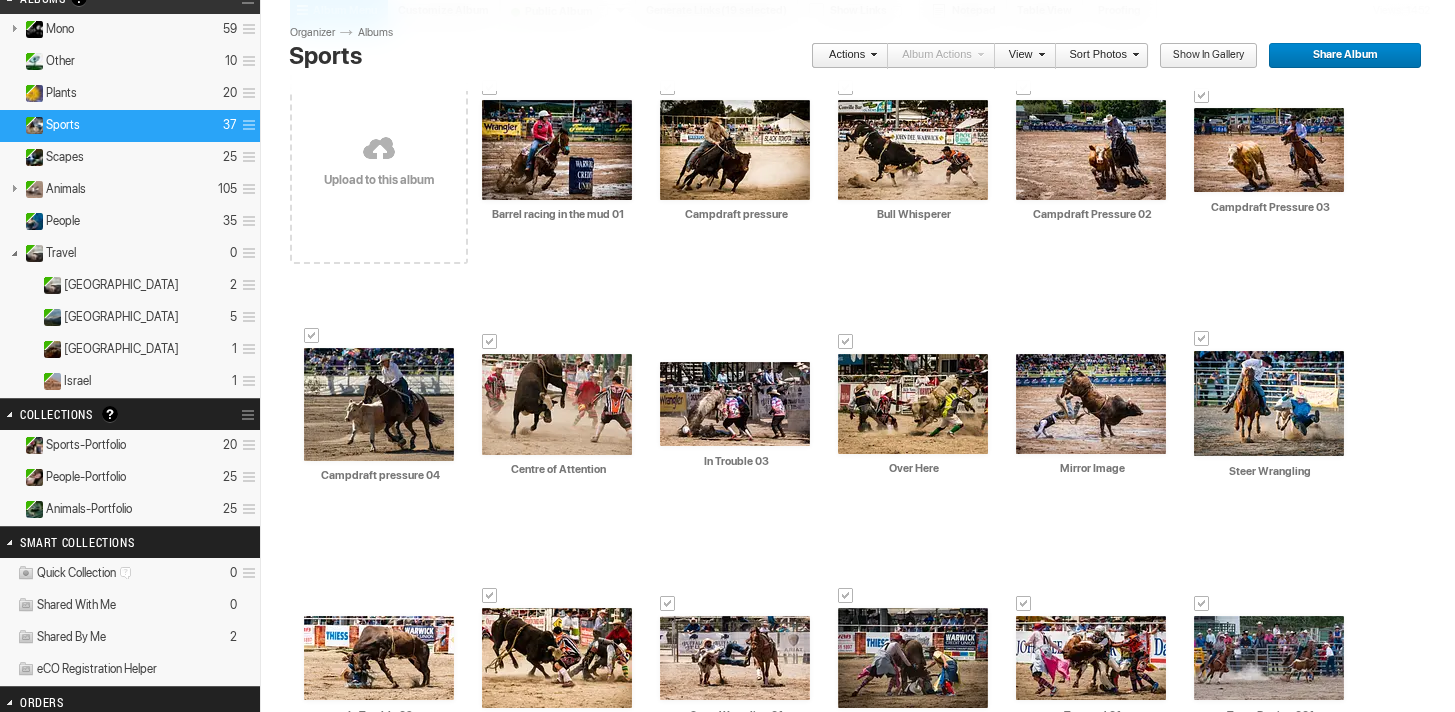click on "Actions" at bounding box center [849, 56] 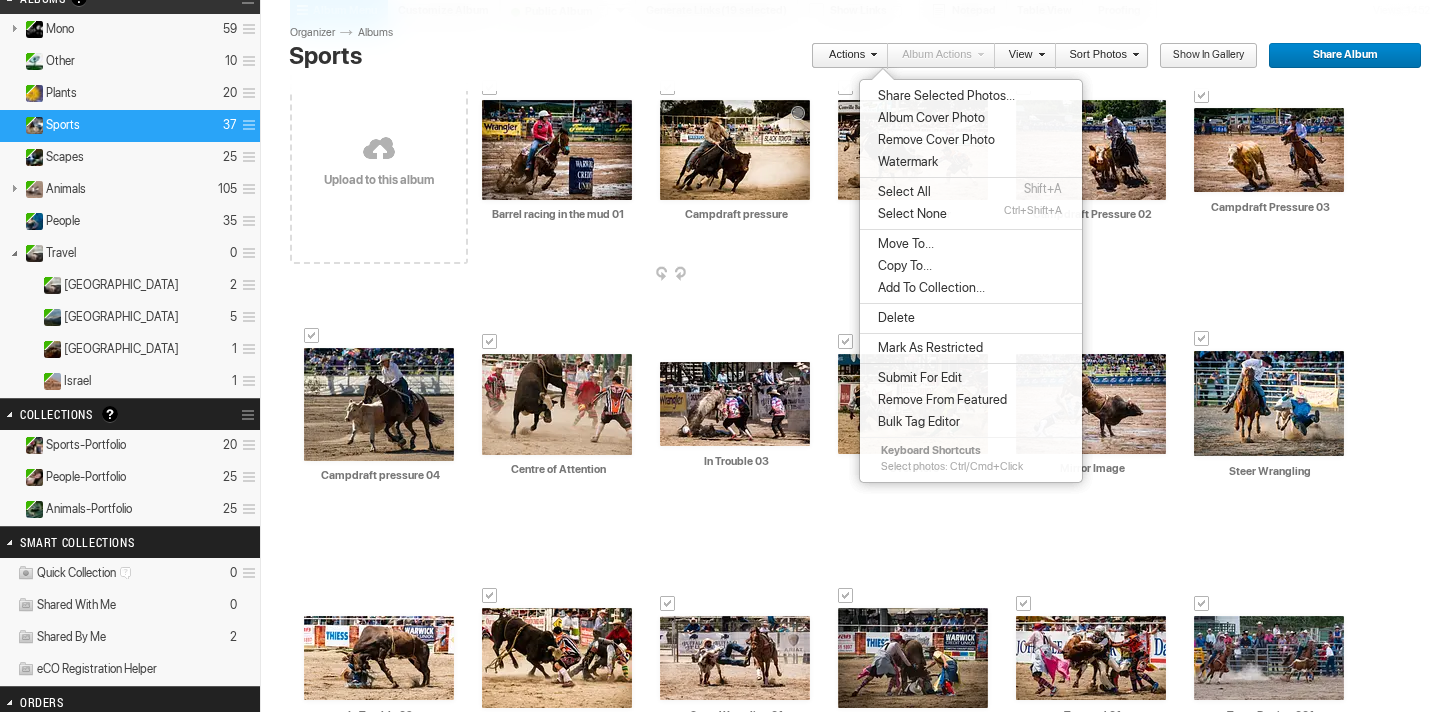 click on "AI Campdraft pressure
HTML:
Direct:
Forum:
Photo ID:
22756928
More...
Order Print Submit For Edit" at bounding box center (735, 162) 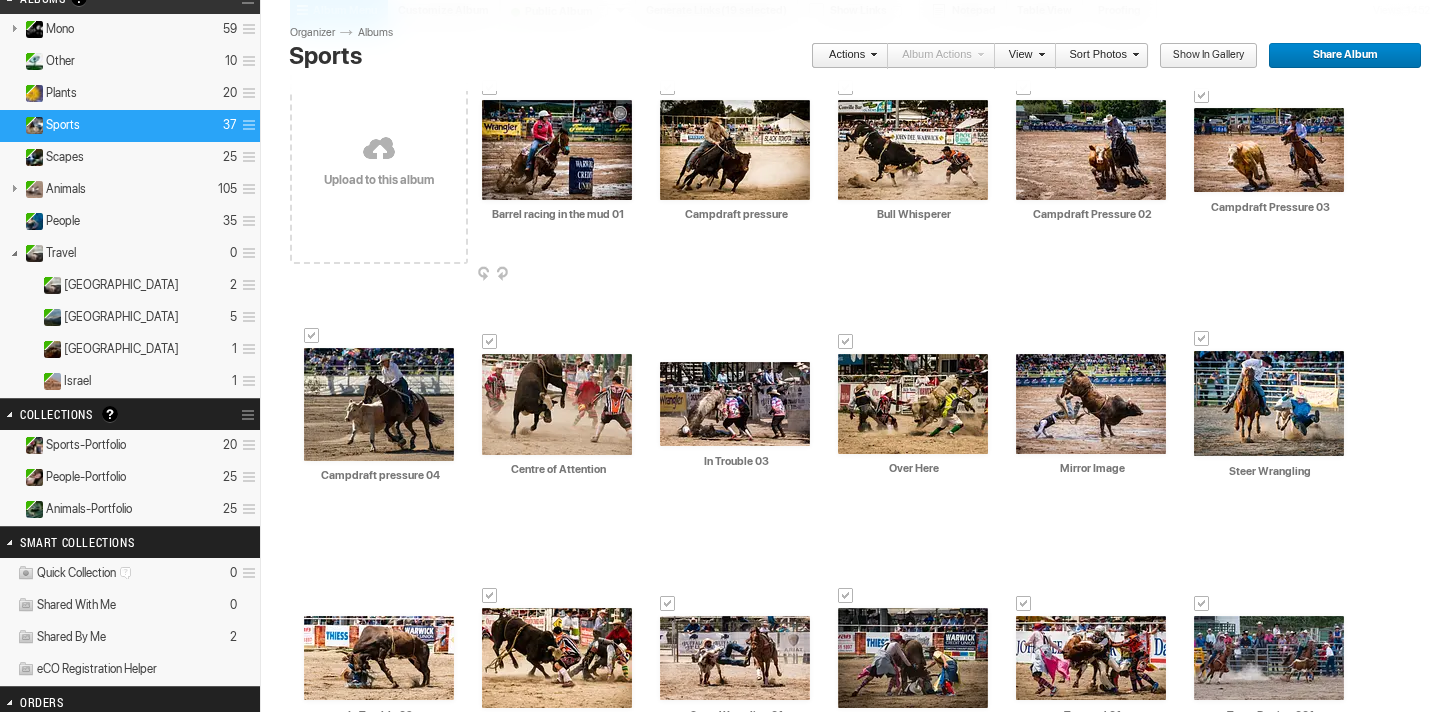 click at bounding box center [483, 273] 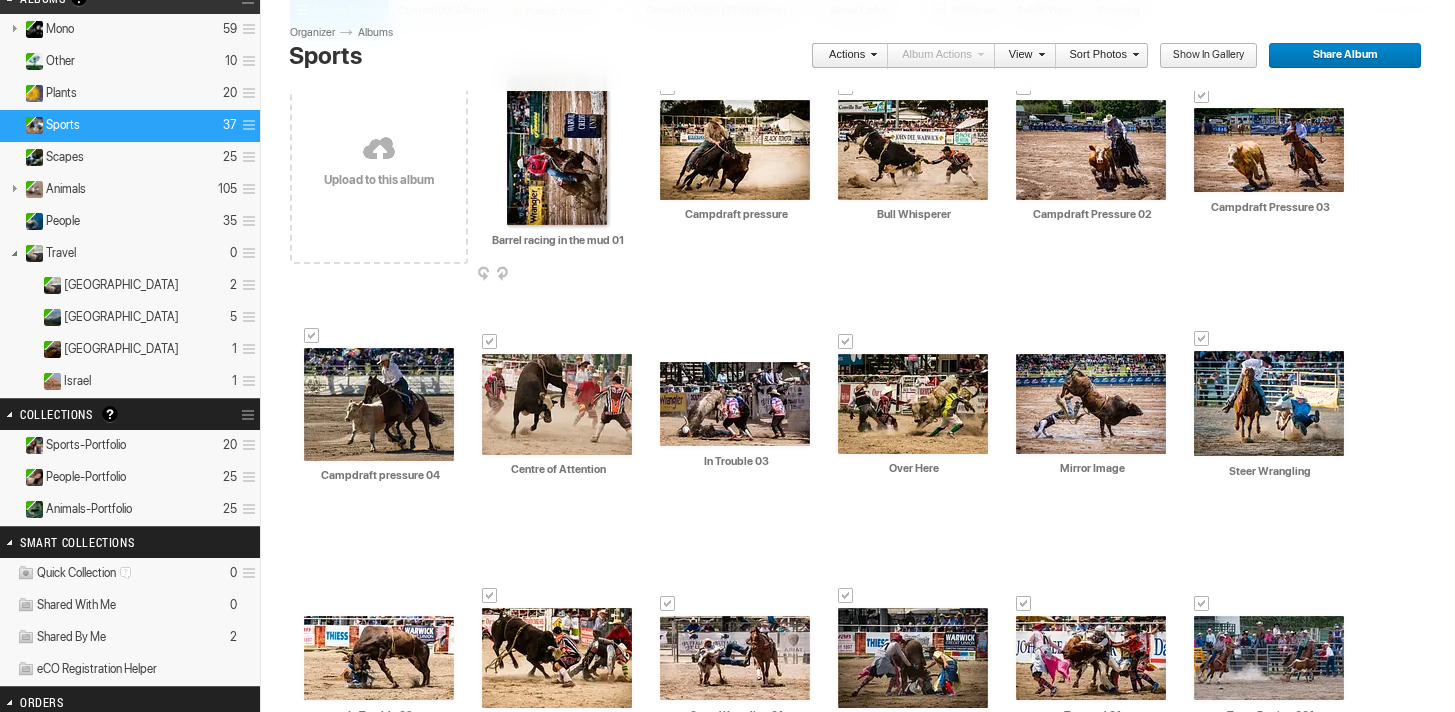 click at bounding box center (502, 273) 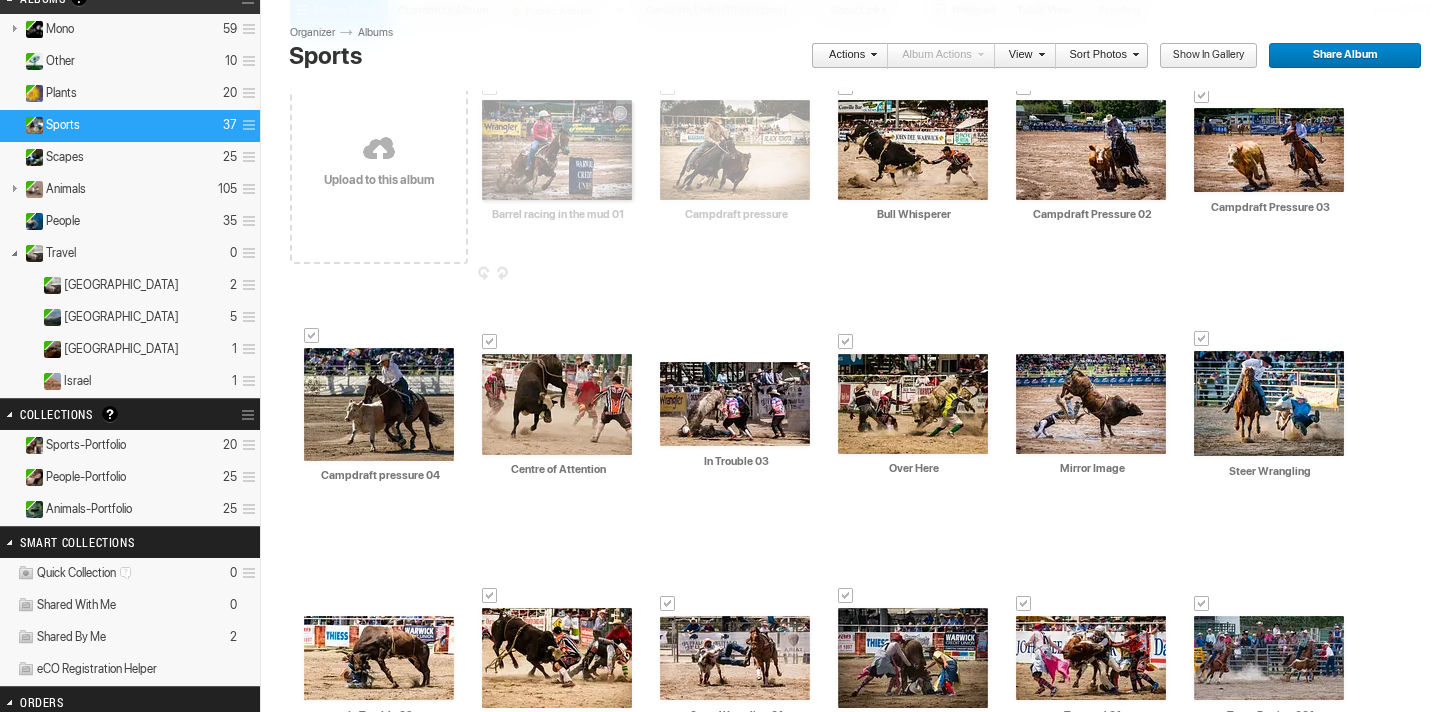 click on "AI Barrel racing in the mud 01
HTML:
Direct:
Forum:
Photo ID:
22756925
More..." at bounding box center (557, 150) 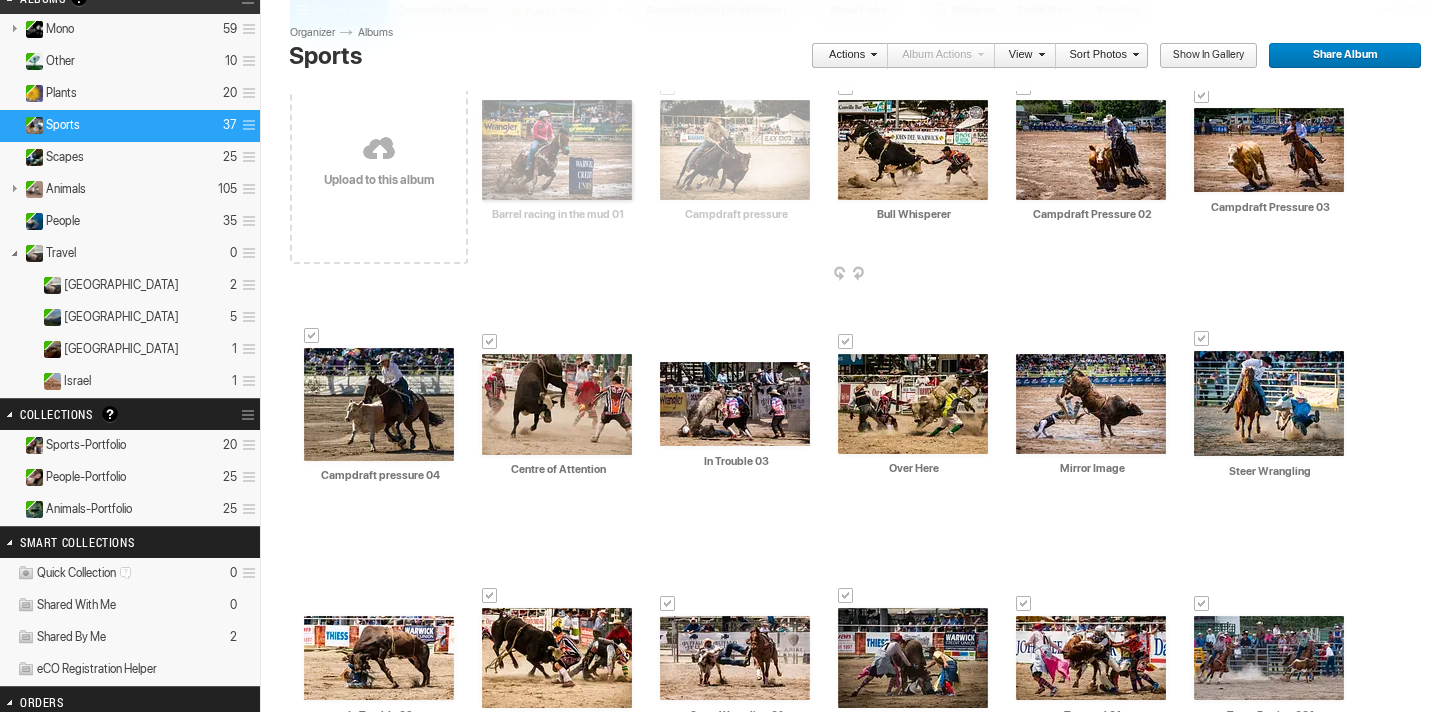 click on "AI Bull Whisperer
HTML:
Direct:
Forum:
Photo ID:
22756947
More..." at bounding box center [913, 150] 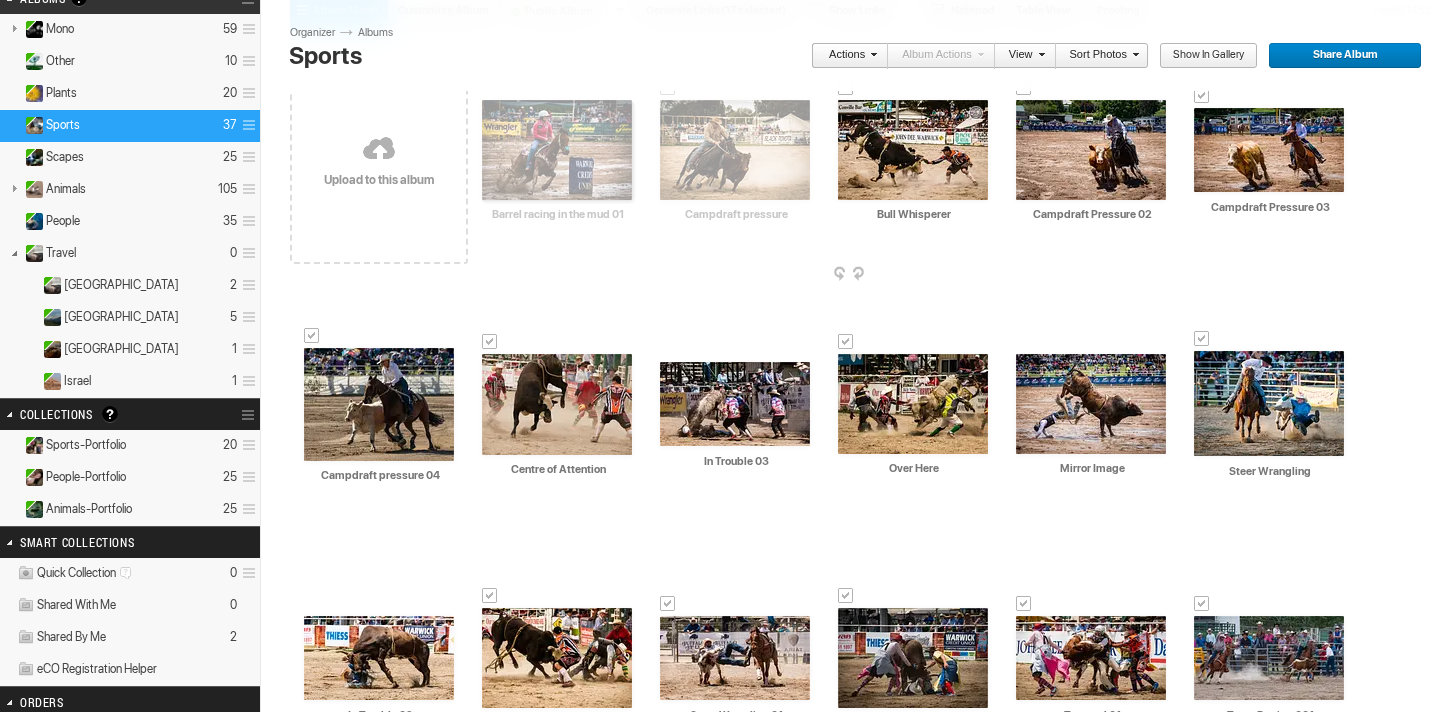 click at bounding box center (913, 150) 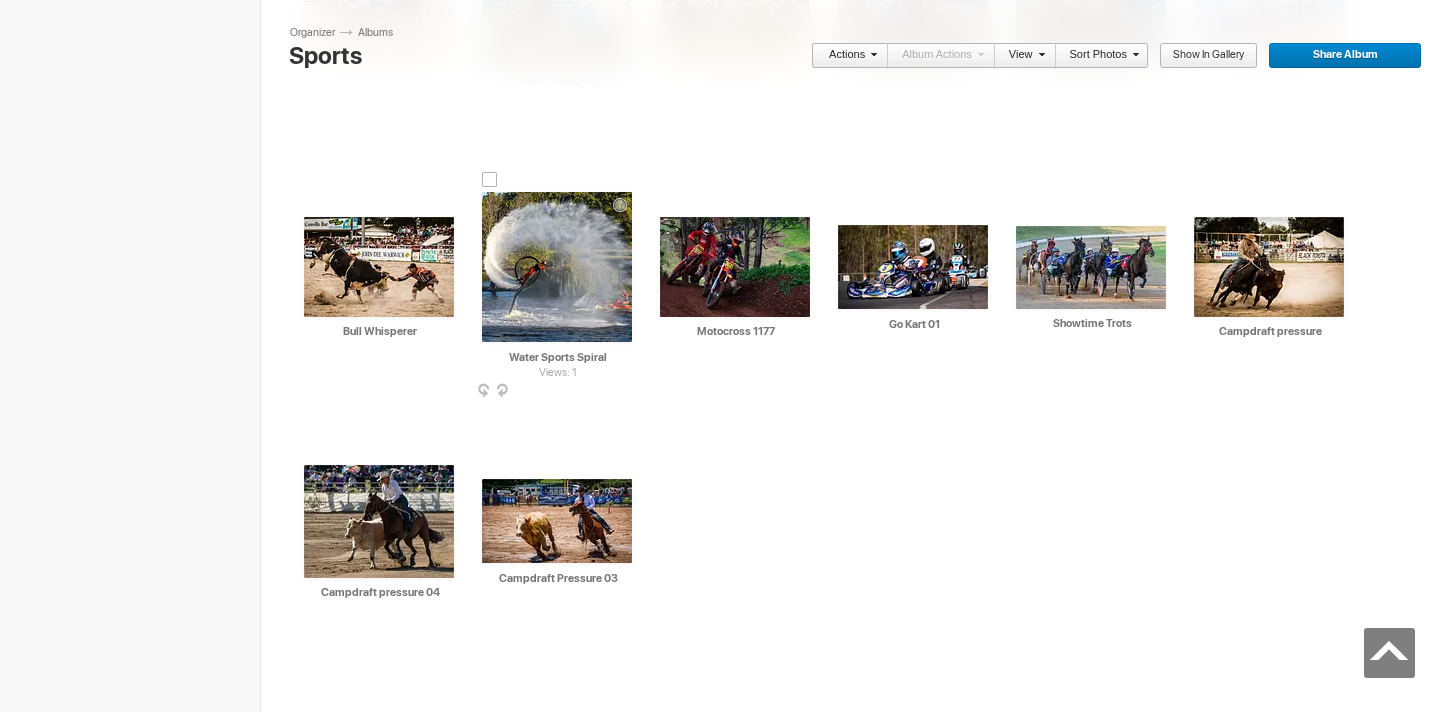 scroll, scrollTop: 1335, scrollLeft: 0, axis: vertical 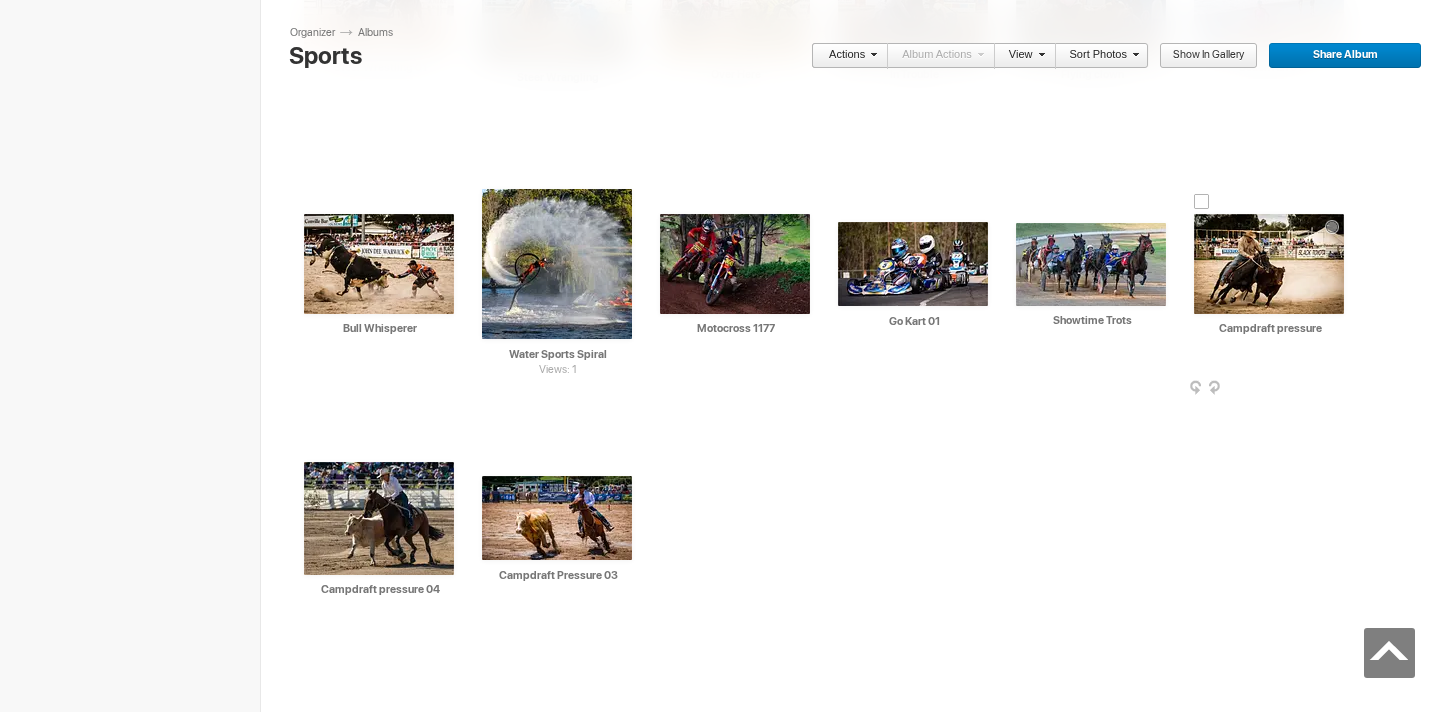 click at bounding box center [1269, 264] 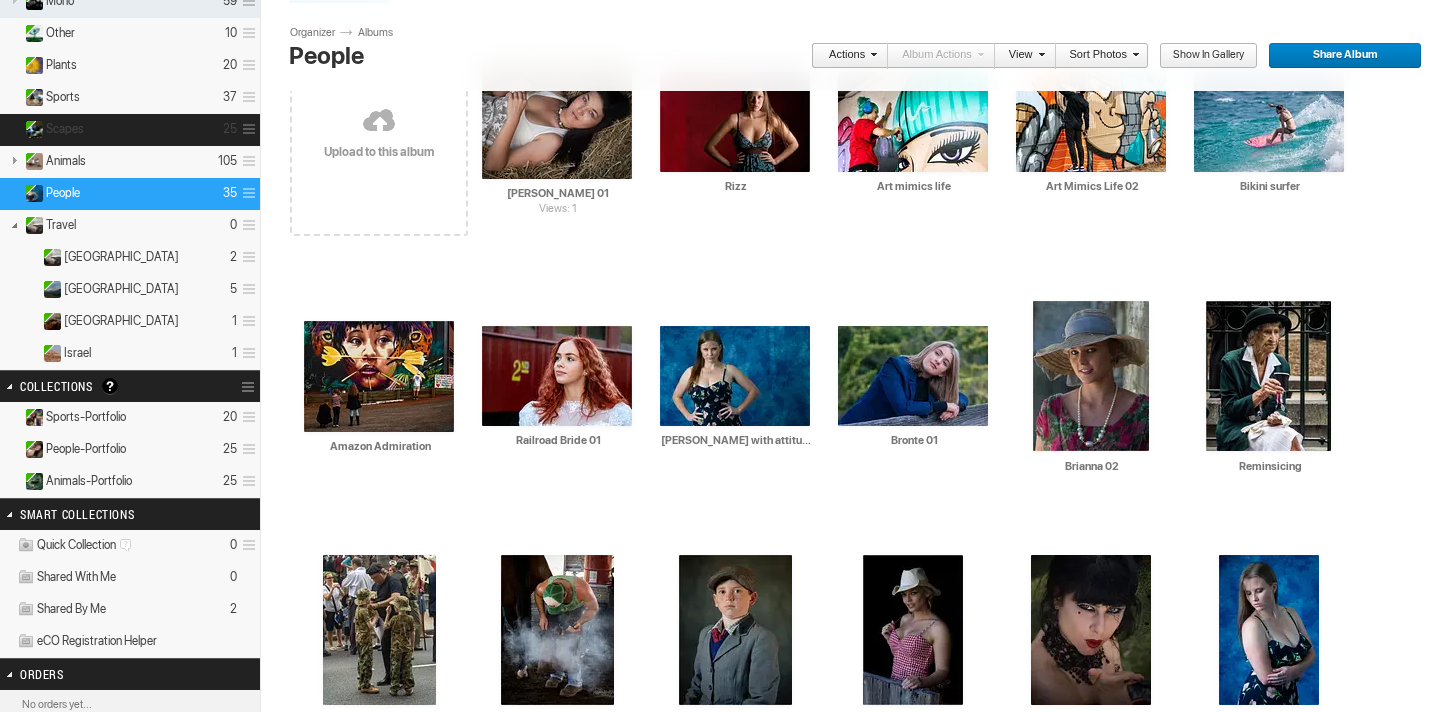 scroll, scrollTop: 0, scrollLeft: 0, axis: both 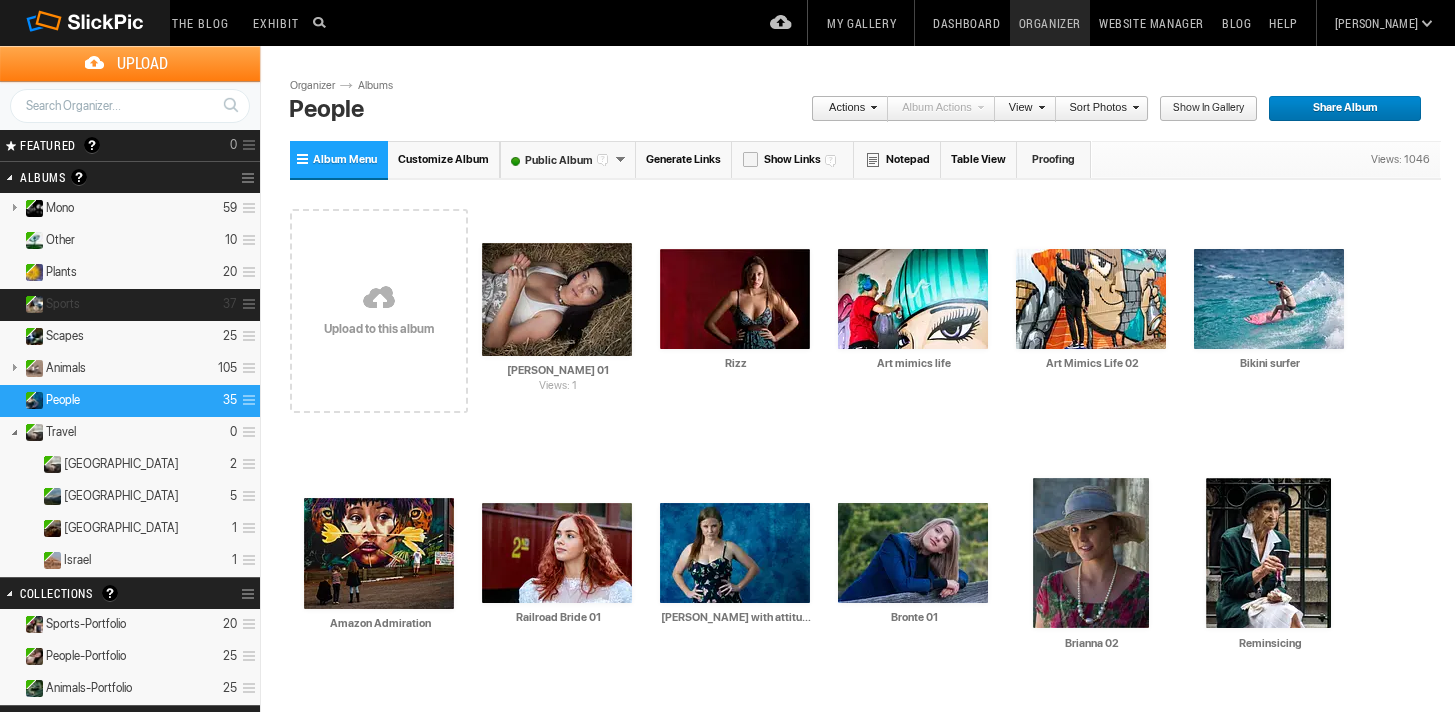 click on "Sports
37" at bounding box center (130, 305) 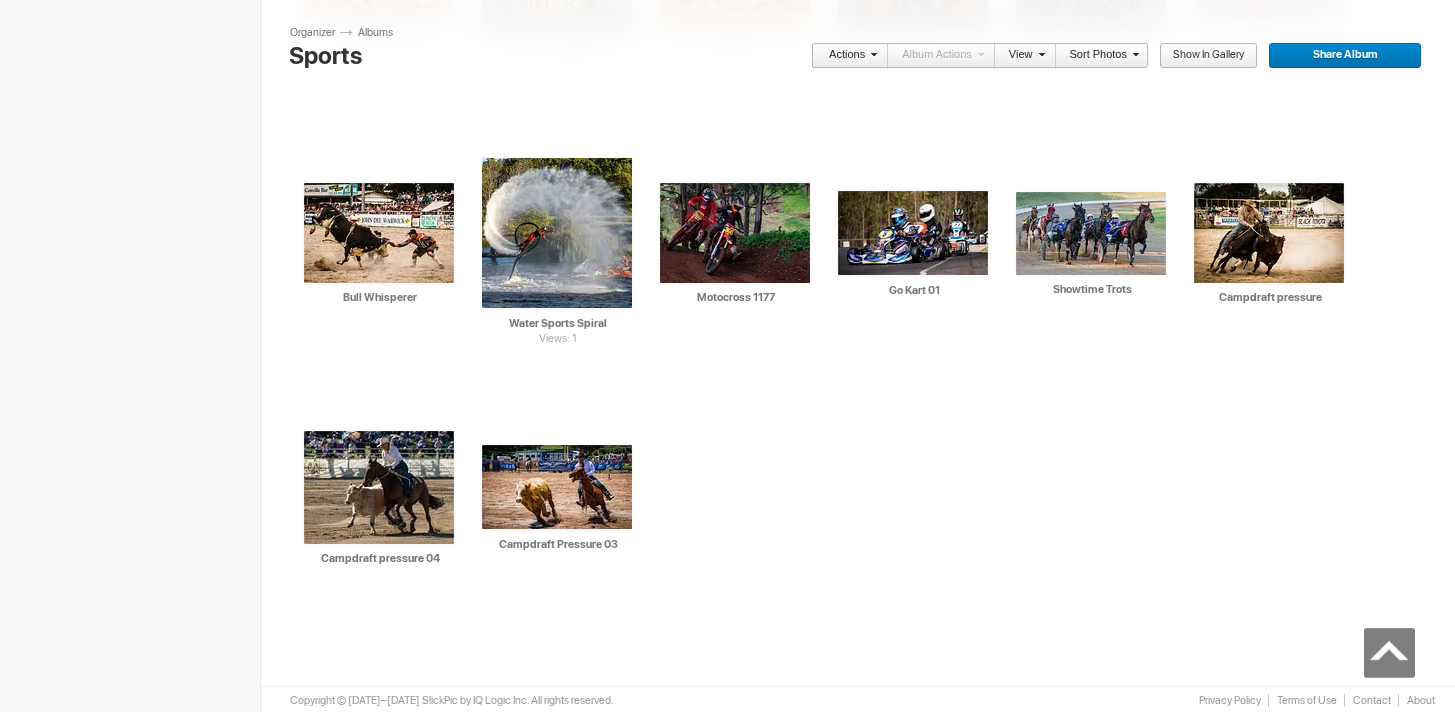 scroll, scrollTop: 1370, scrollLeft: 0, axis: vertical 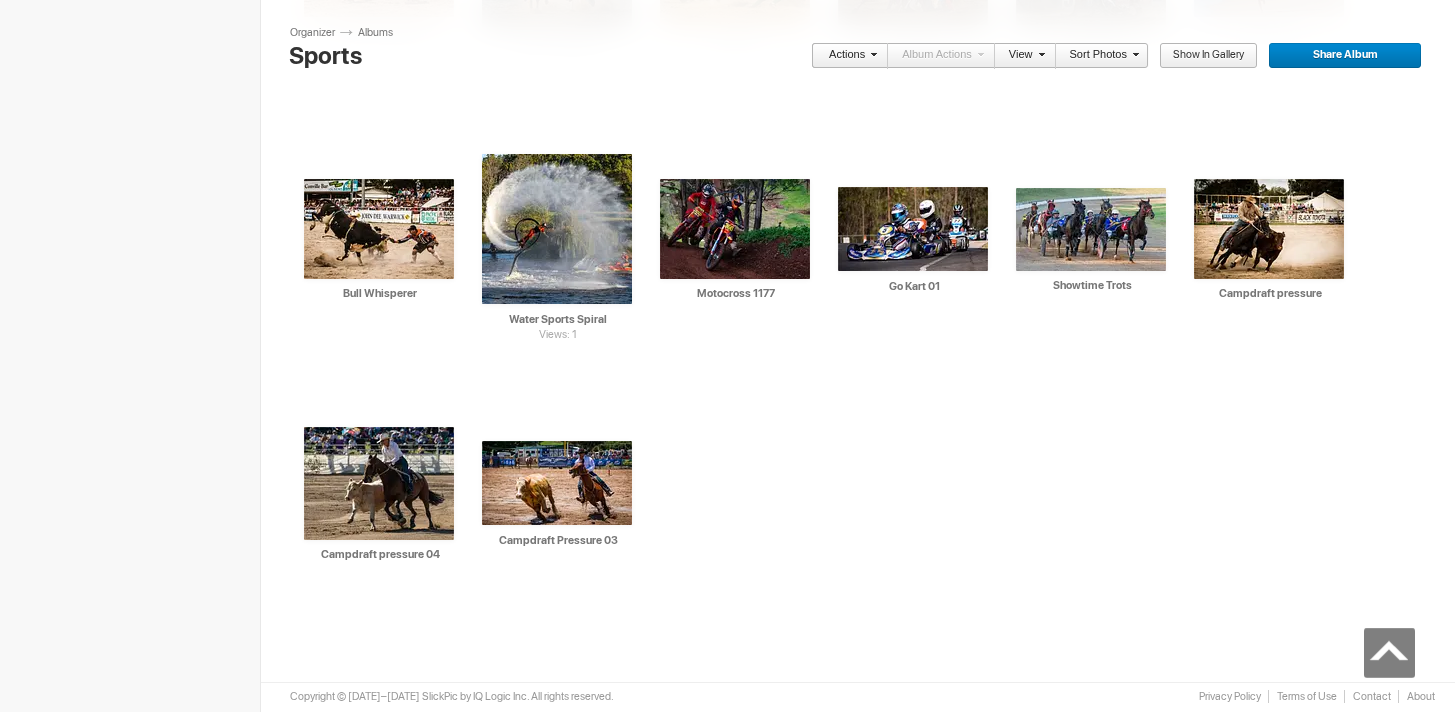 click on "Drop your photos here Upload to this album
AI In Trouble 03
HTML:
Direct:
Forum:
Photo ID:
22756948
More..." at bounding box center [865, -267] 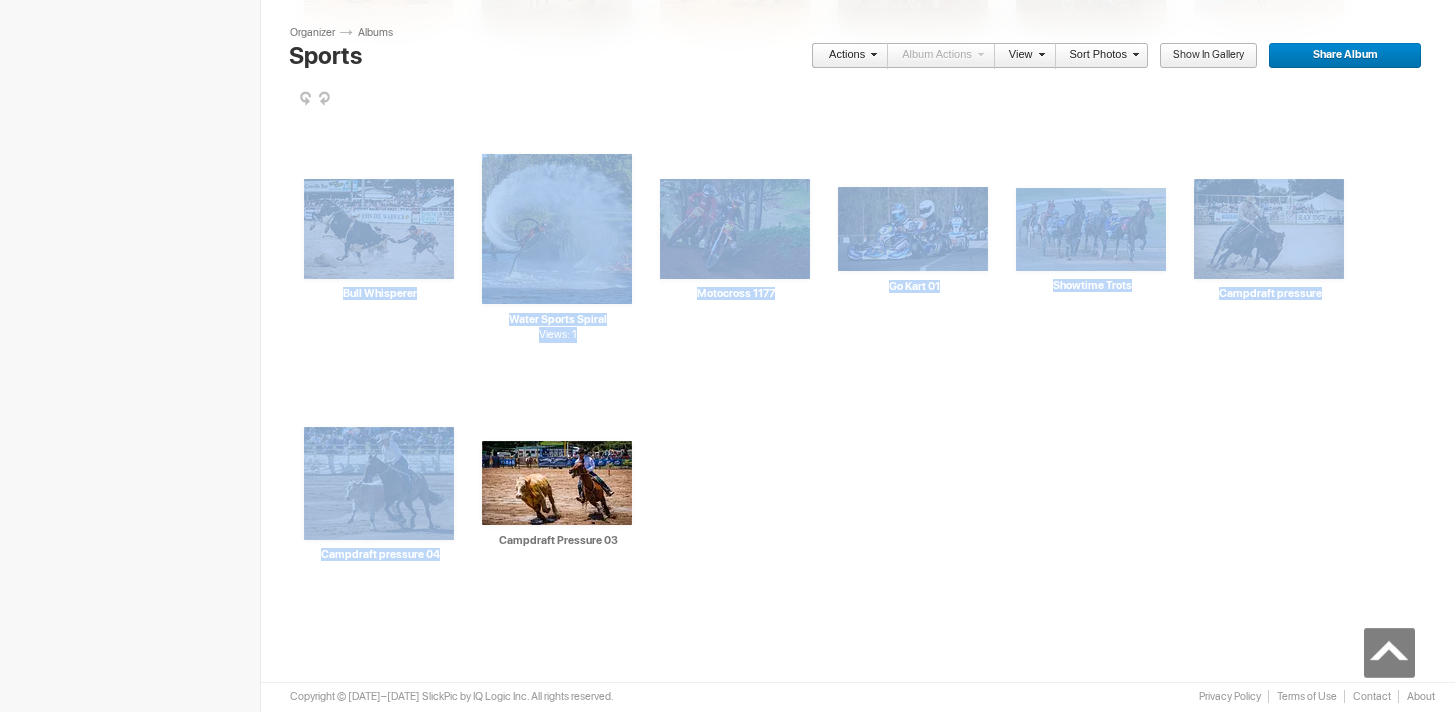 drag, startPoint x: 749, startPoint y: 513, endPoint x: 422, endPoint y: 172, distance: 472.45105 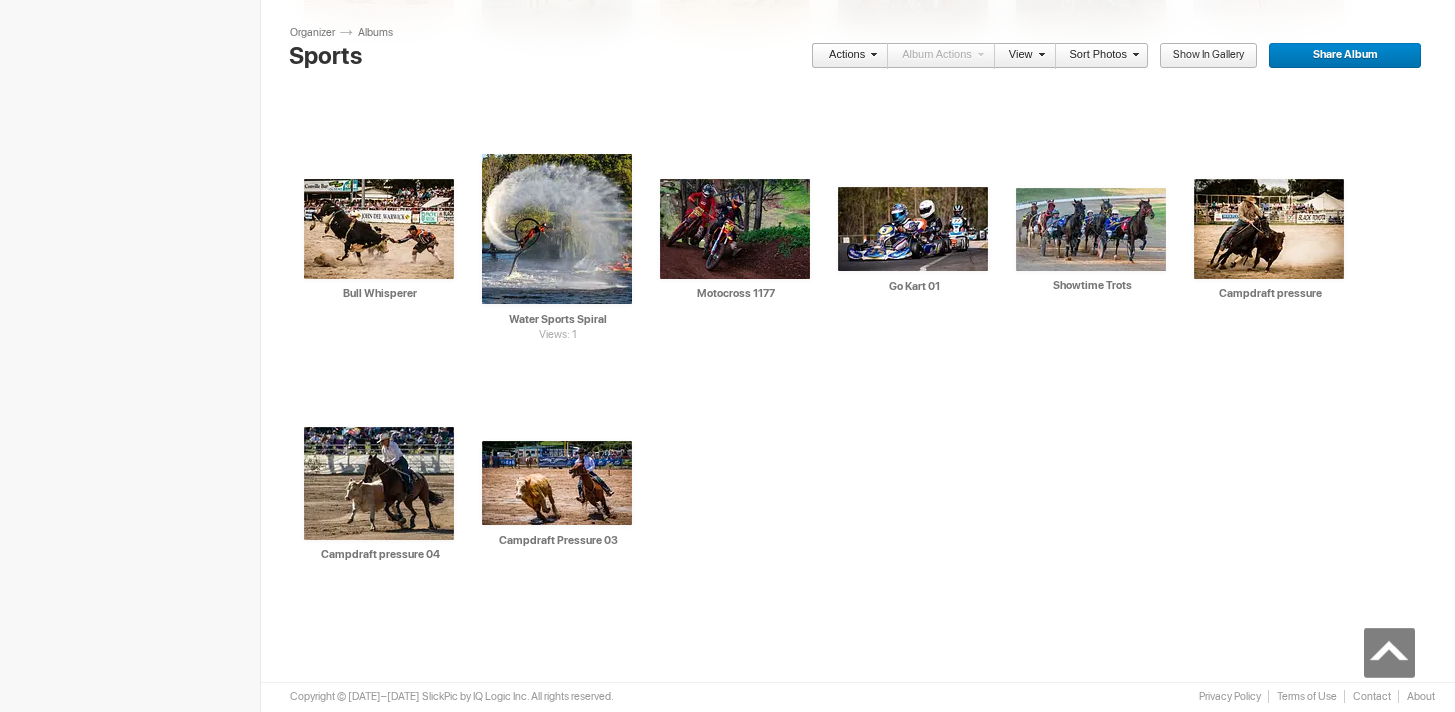 click on "Drop your photos here Upload to this album
AI In Trouble 03
HTML:
Direct:
Forum:
Photo ID:
22756948
More..." at bounding box center [865, -267] 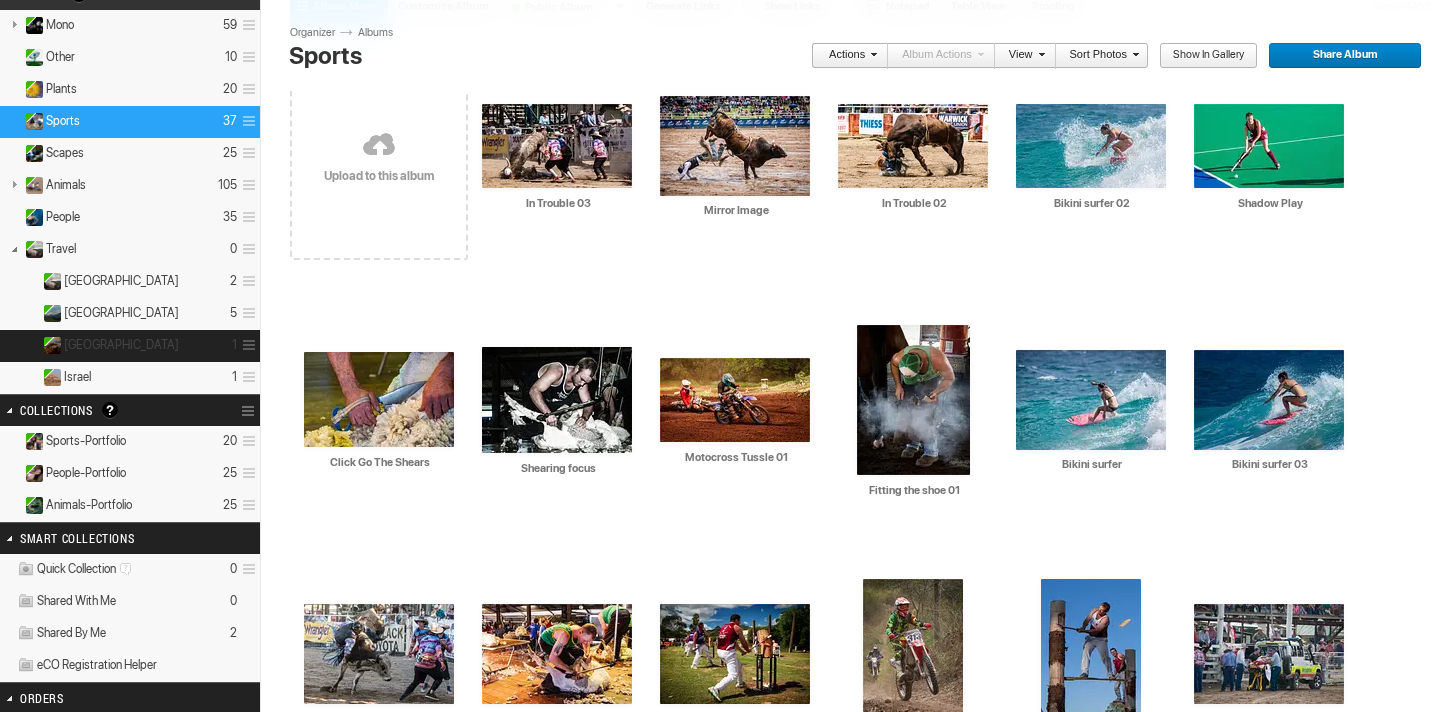 scroll, scrollTop: 194, scrollLeft: 0, axis: vertical 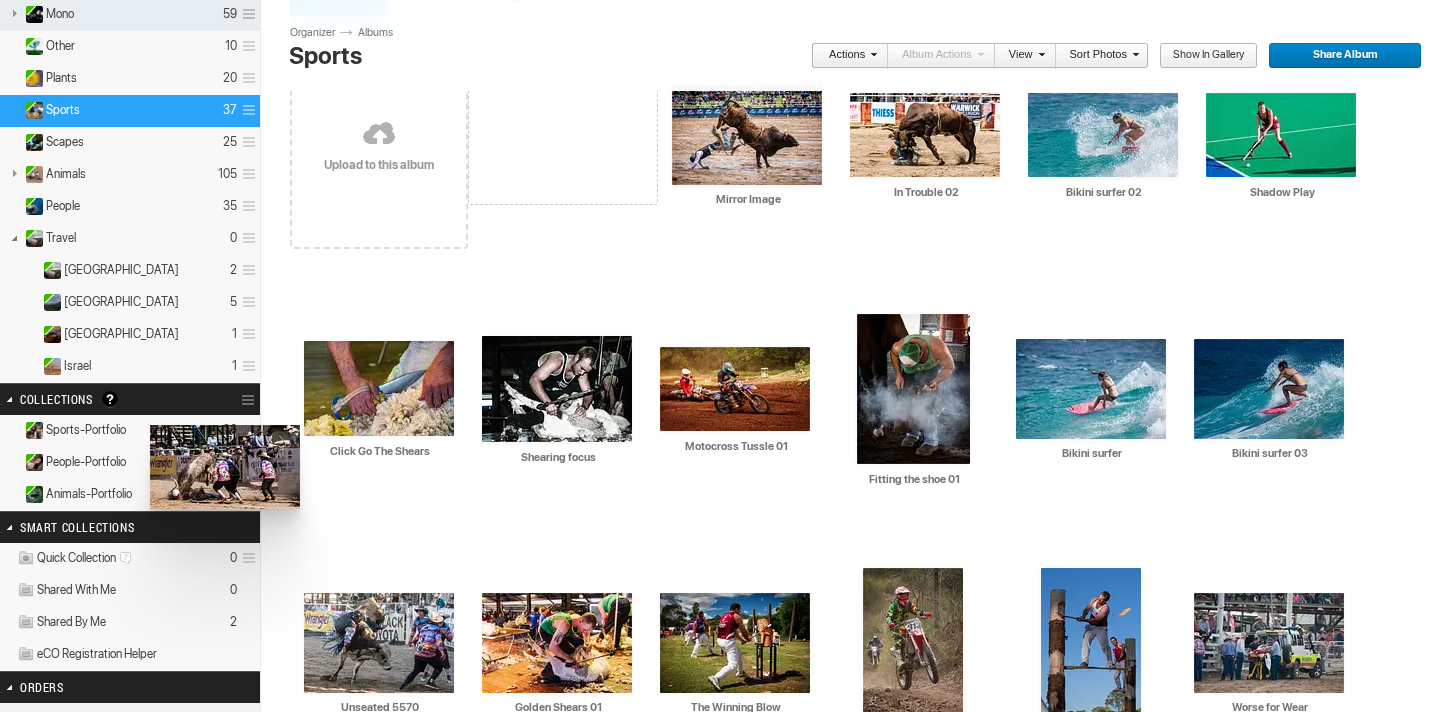 drag, startPoint x: 552, startPoint y: 152, endPoint x: 149, endPoint y: 425, distance: 486.7628 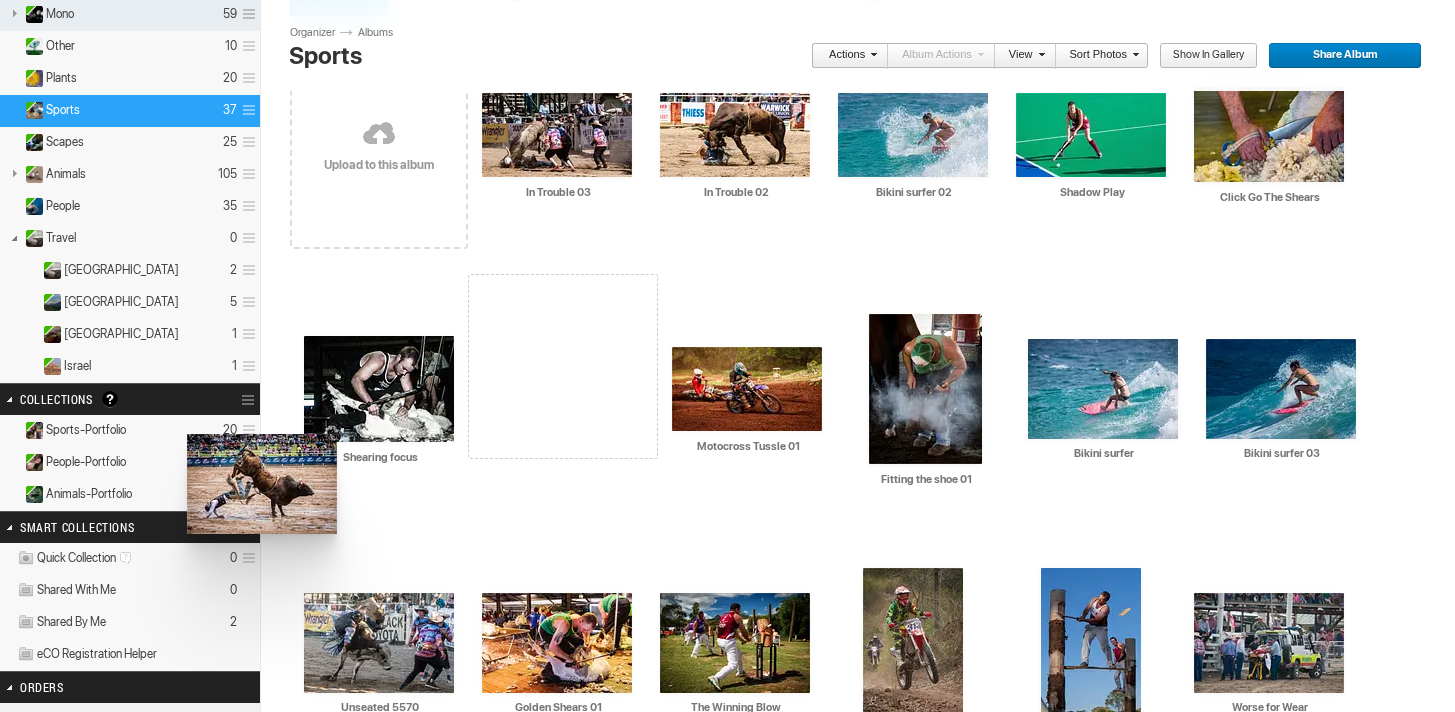 drag, startPoint x: 719, startPoint y: 142, endPoint x: 187, endPoint y: 434, distance: 606.8674 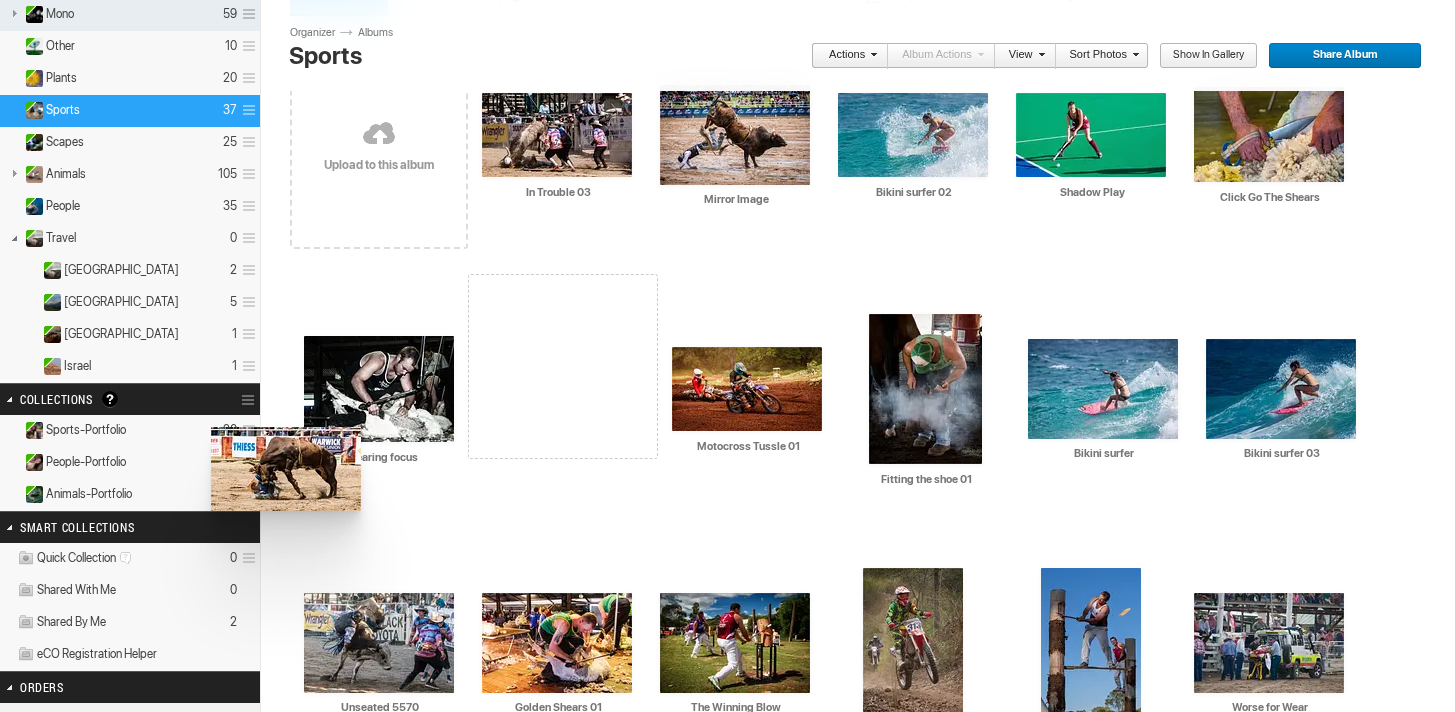 drag, startPoint x: 888, startPoint y: 144, endPoint x: 212, endPoint y: 427, distance: 732.84717 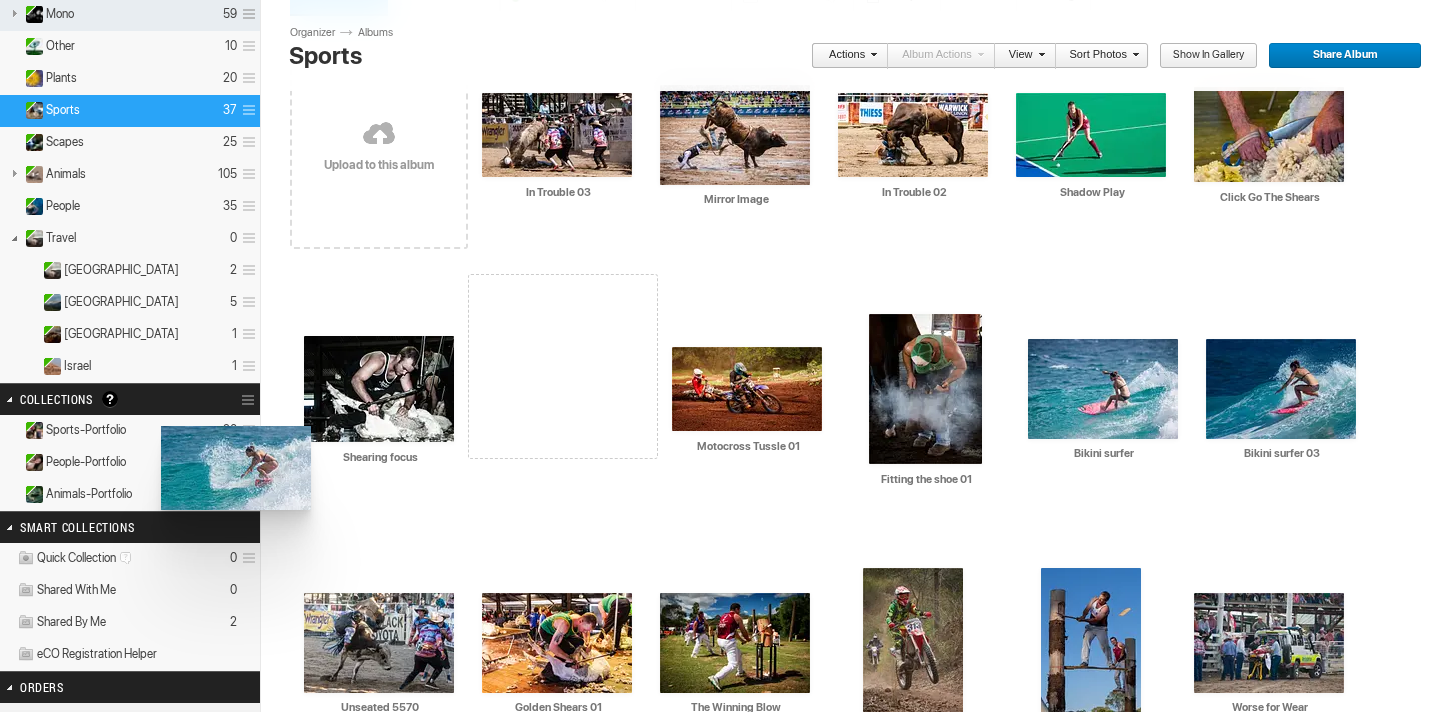 drag, startPoint x: 1105, startPoint y: 133, endPoint x: 166, endPoint y: 425, distance: 983.35394 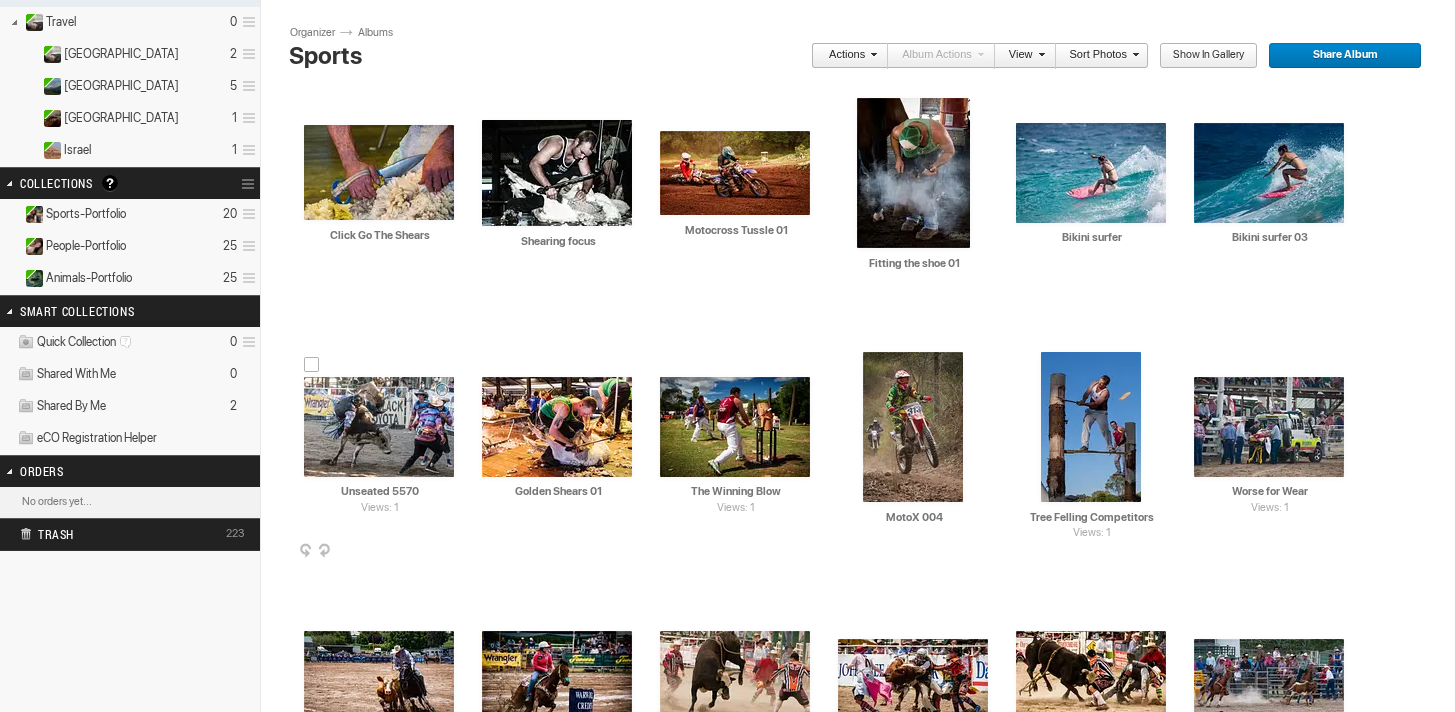 scroll, scrollTop: 395, scrollLeft: 0, axis: vertical 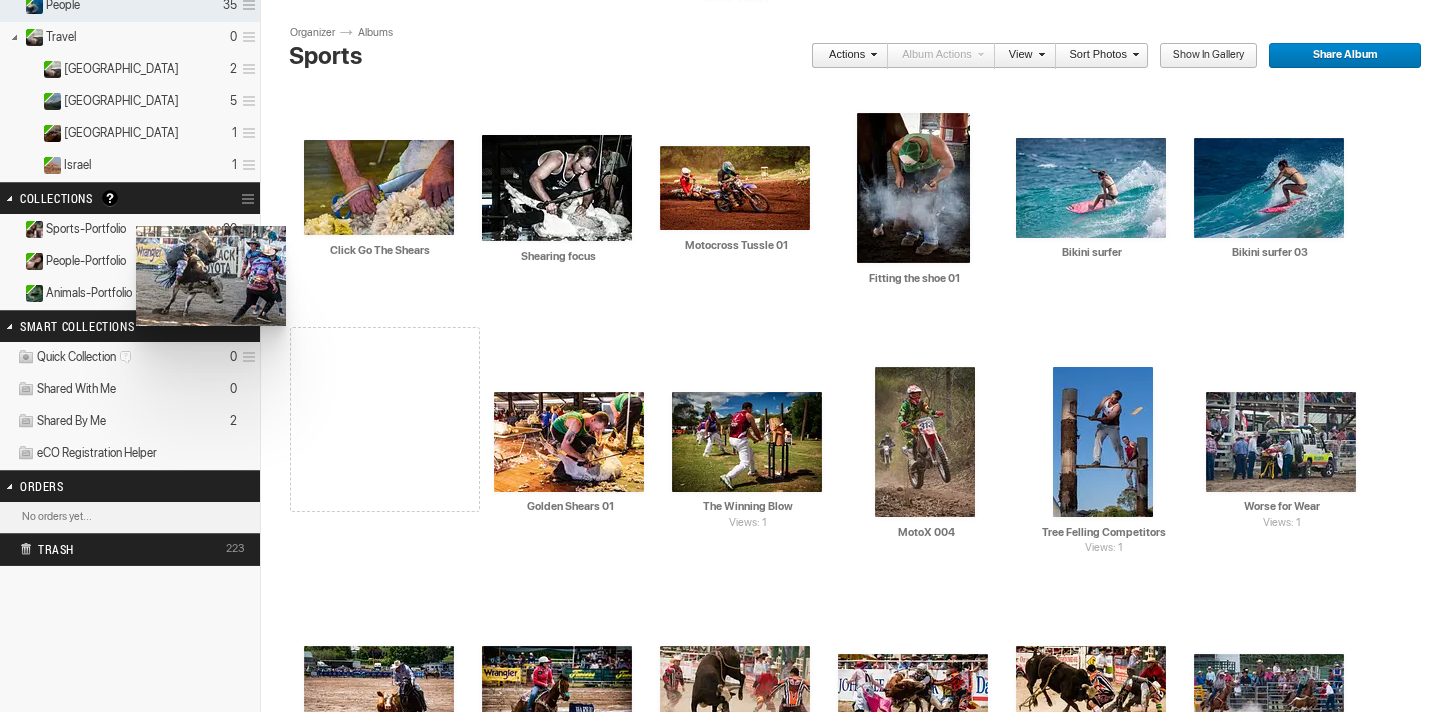 drag, startPoint x: 390, startPoint y: 425, endPoint x: 144, endPoint y: 228, distance: 315.1587 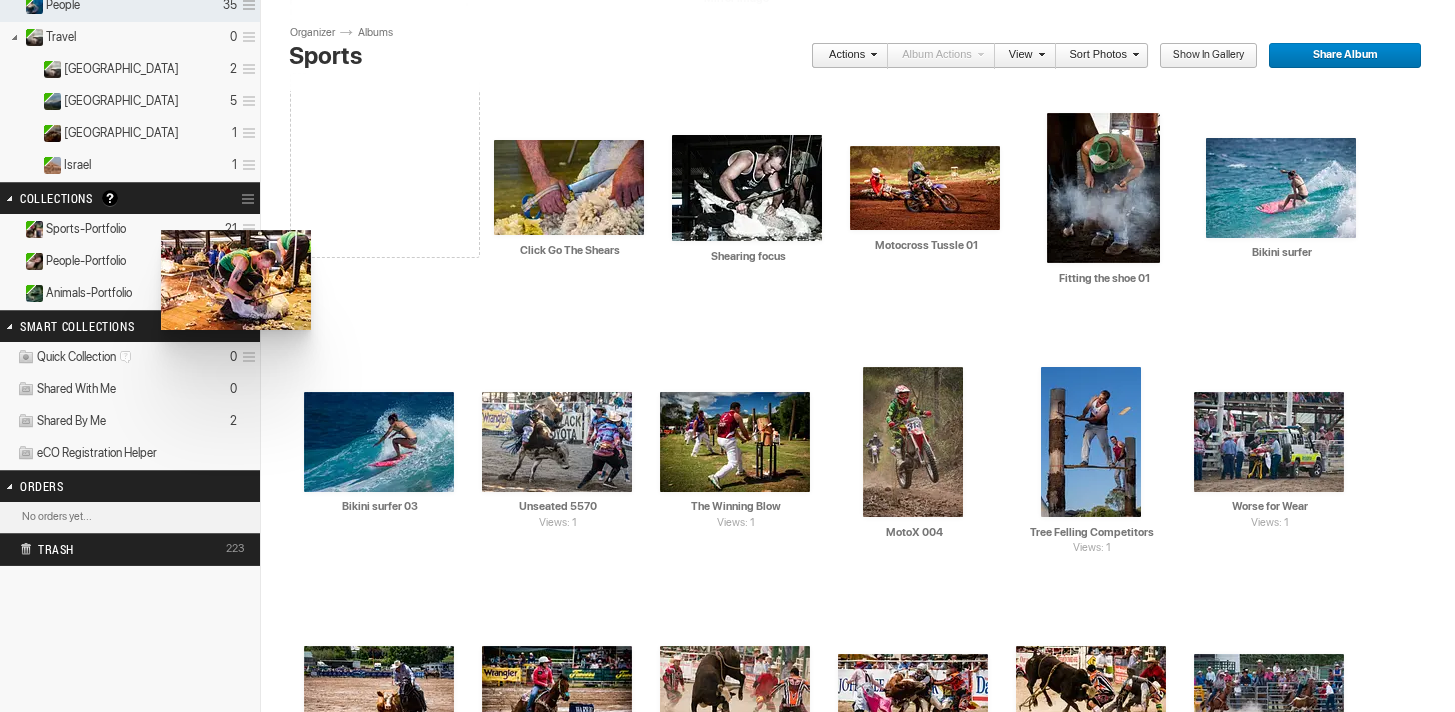 drag, startPoint x: 546, startPoint y: 436, endPoint x: 159, endPoint y: 230, distance: 438.4119 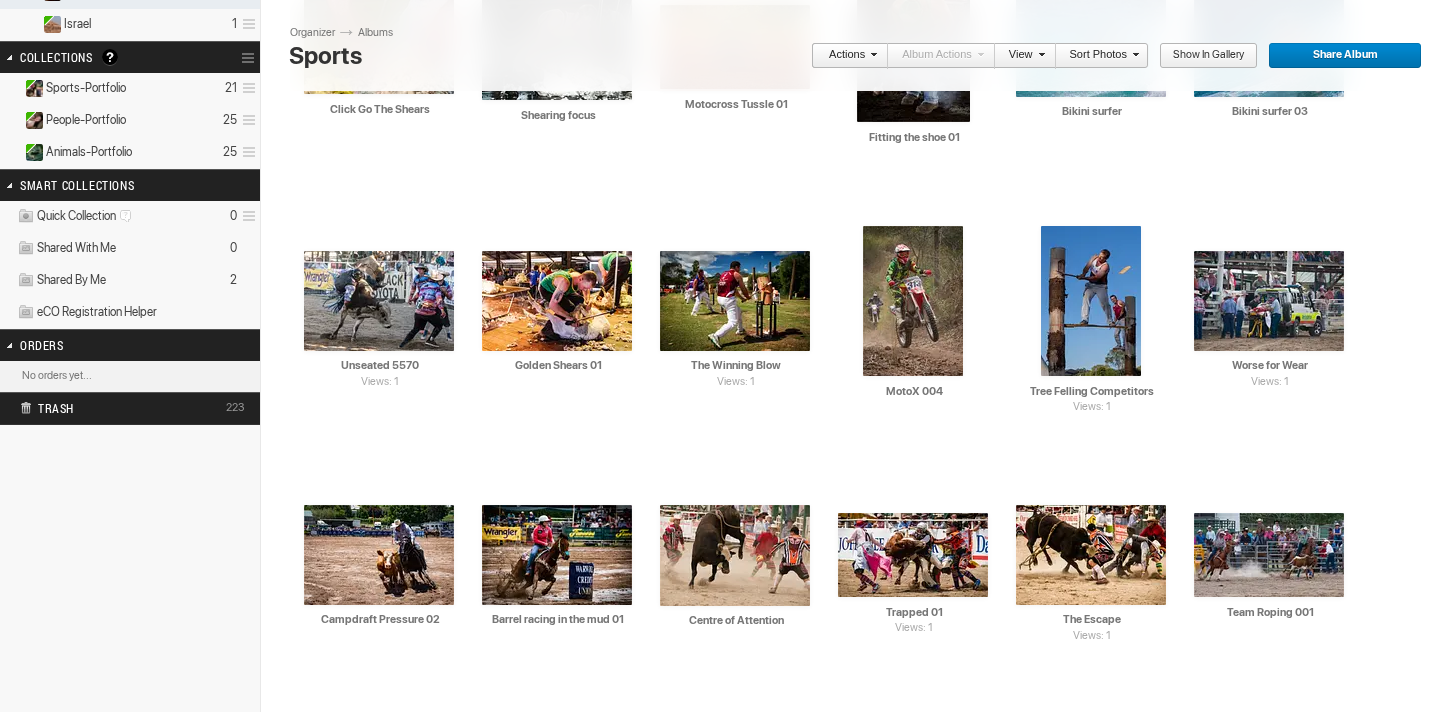 scroll, scrollTop: 512, scrollLeft: 0, axis: vertical 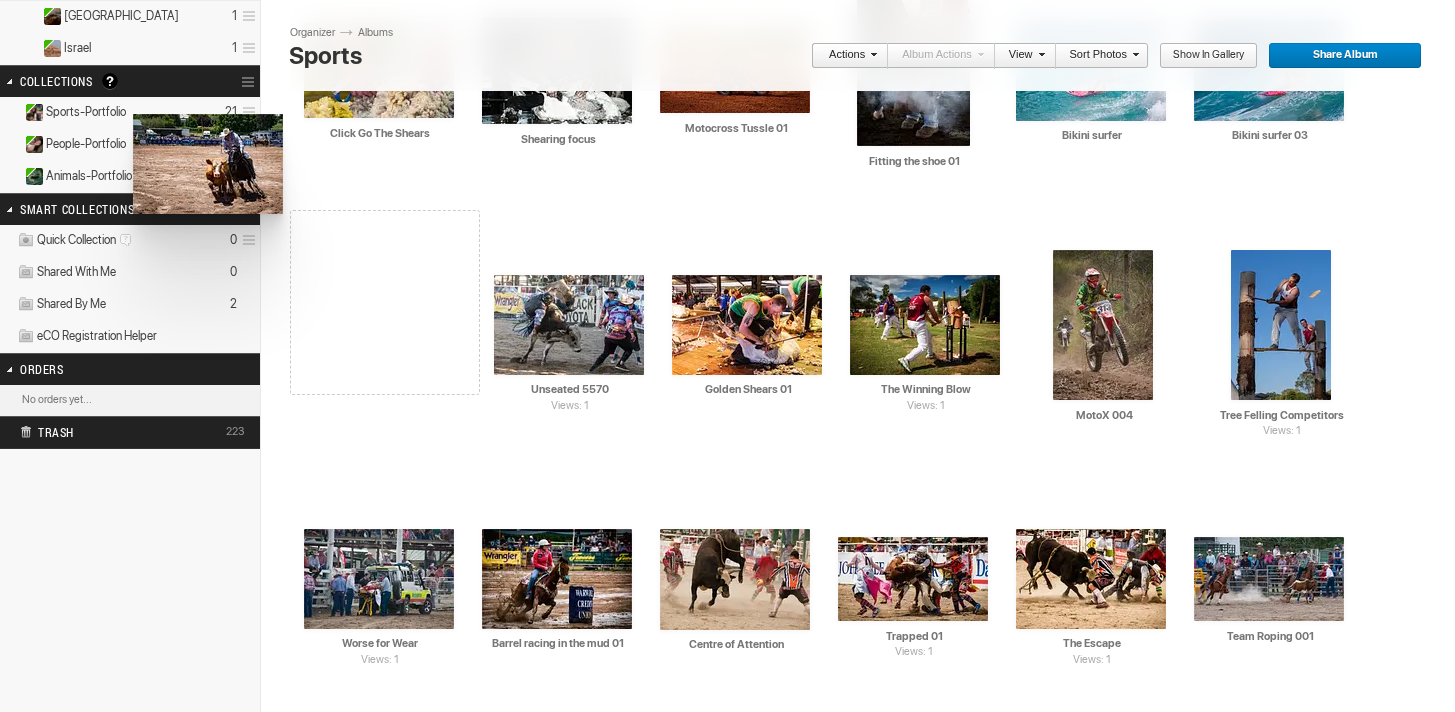drag, startPoint x: 384, startPoint y: 560, endPoint x: 140, endPoint y: 119, distance: 504.001 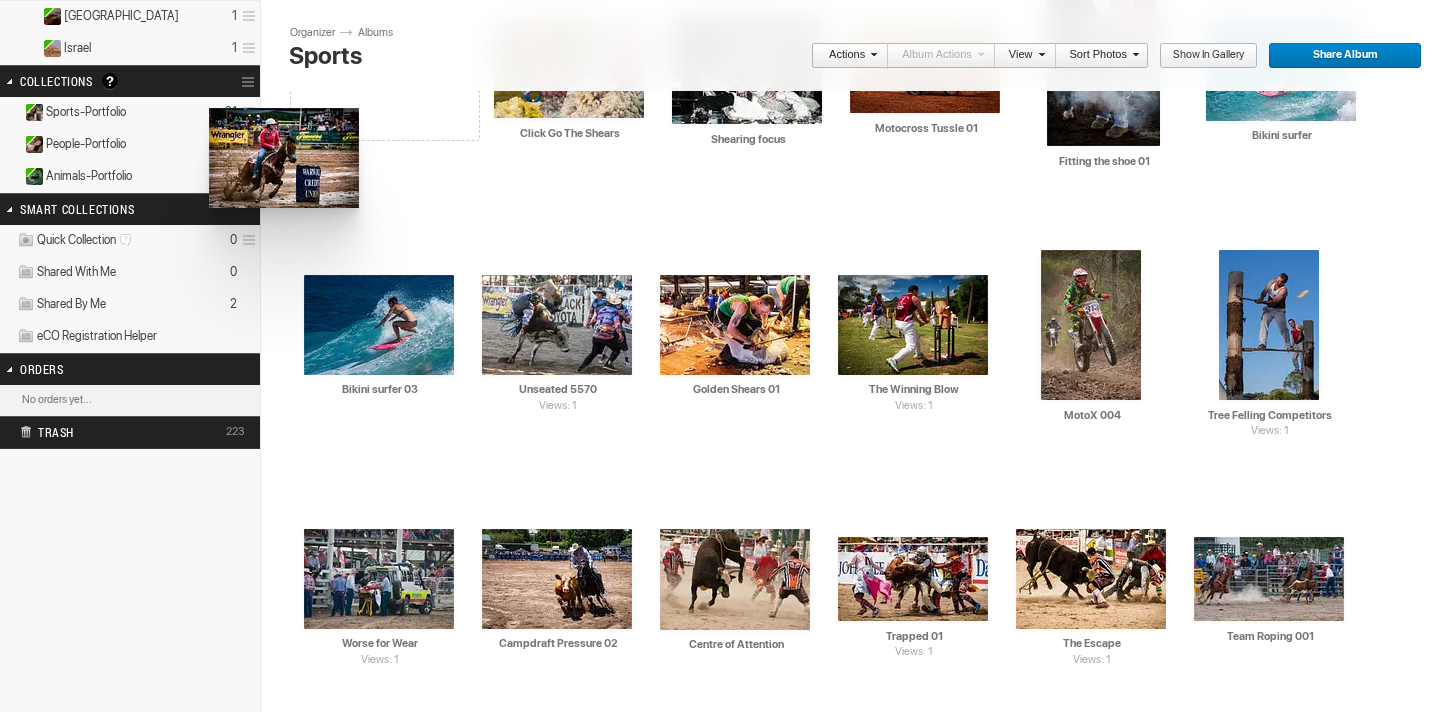 drag, startPoint x: 543, startPoint y: 554, endPoint x: 231, endPoint y: 118, distance: 536.13434 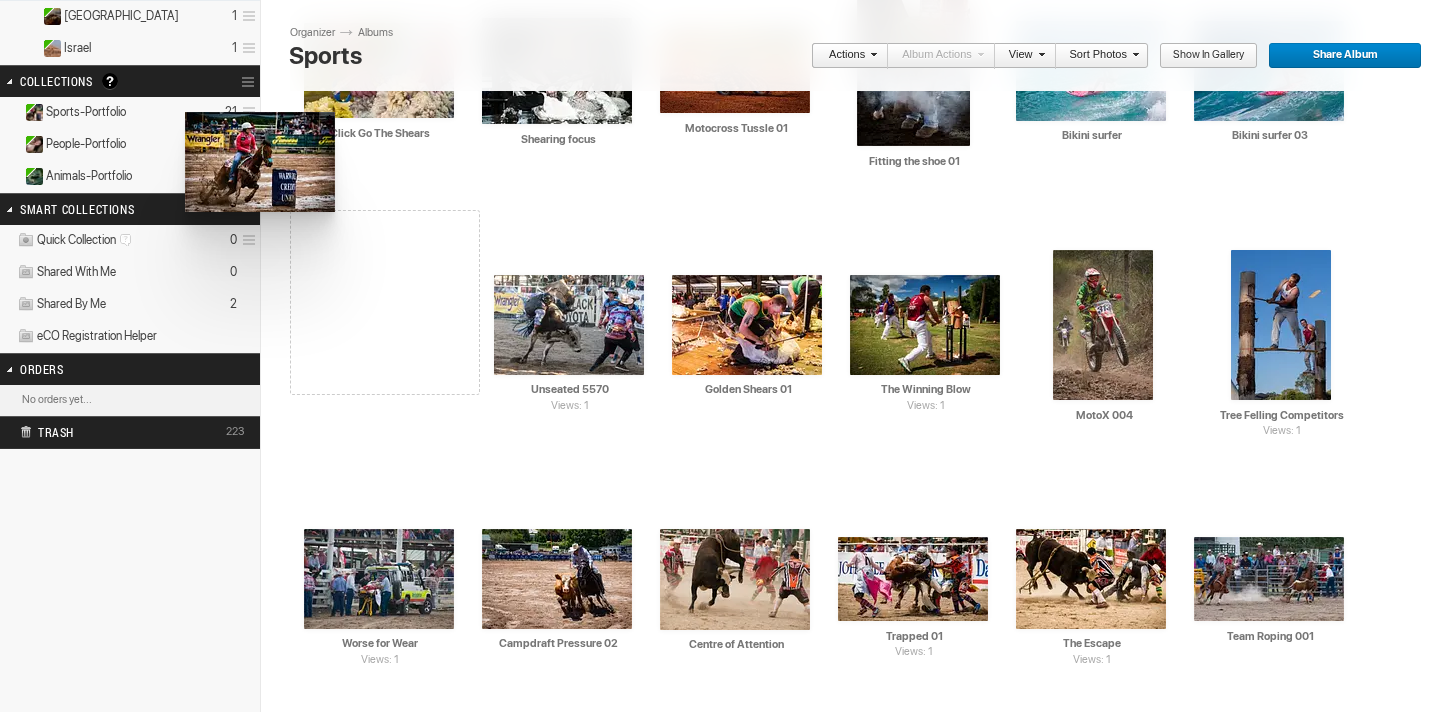 drag, startPoint x: 562, startPoint y: 562, endPoint x: 195, endPoint y: 117, distance: 576.81366 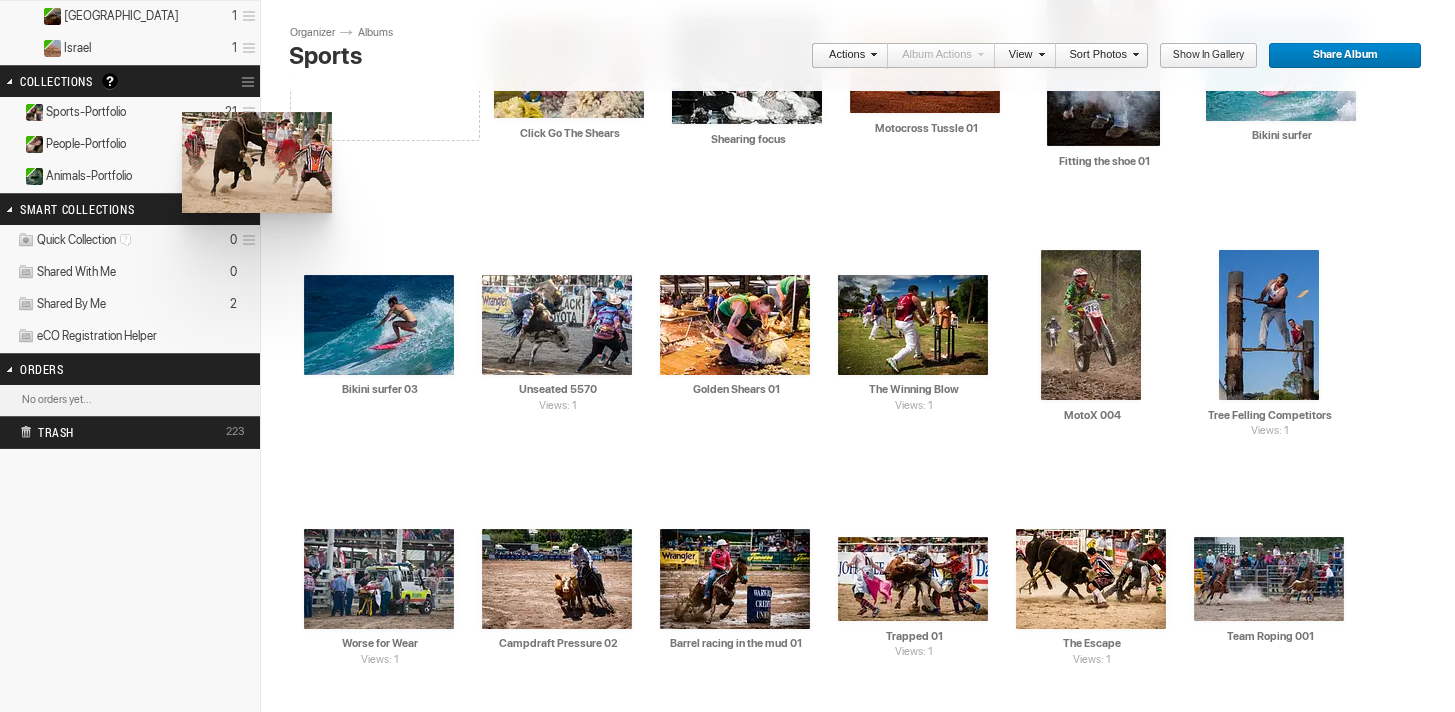 drag, startPoint x: 724, startPoint y: 572, endPoint x: 193, endPoint y: 114, distance: 701.2311 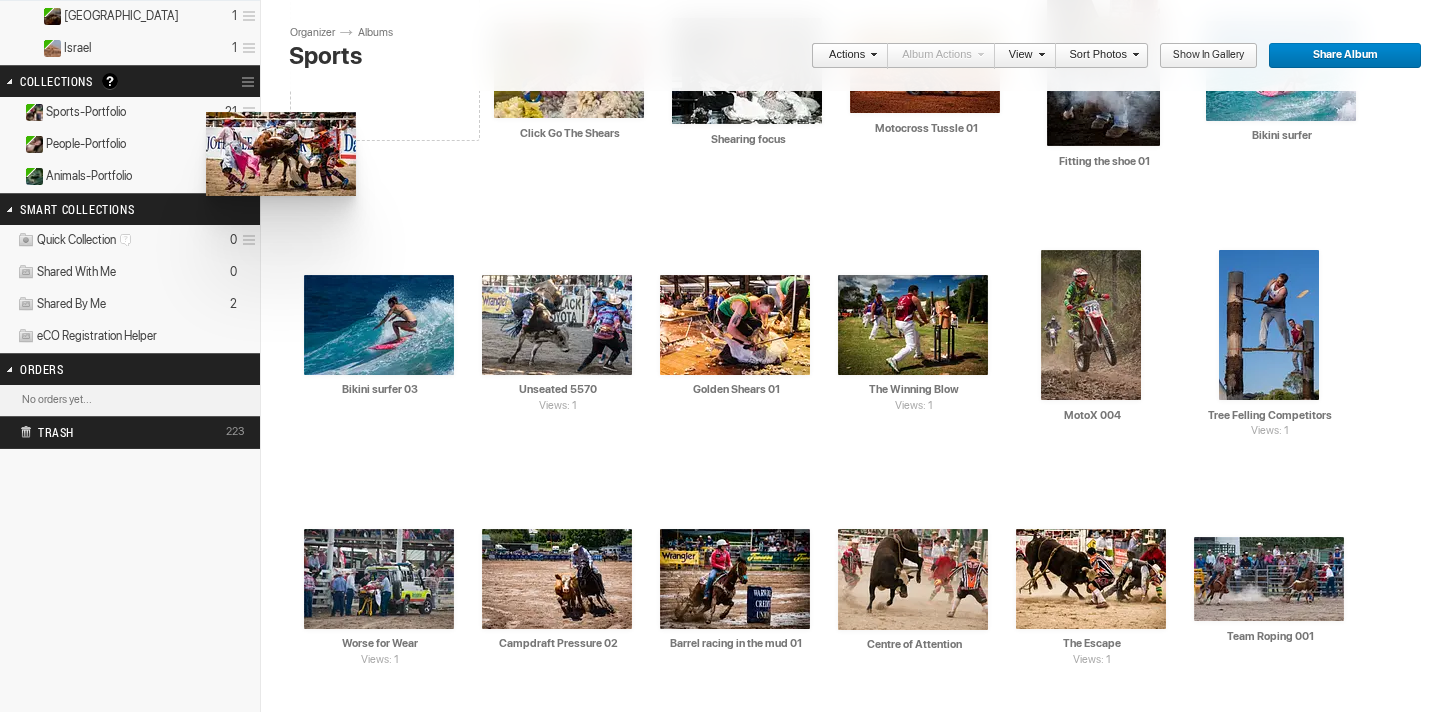 drag, startPoint x: 890, startPoint y: 562, endPoint x: 231, endPoint y: 122, distance: 792.3894 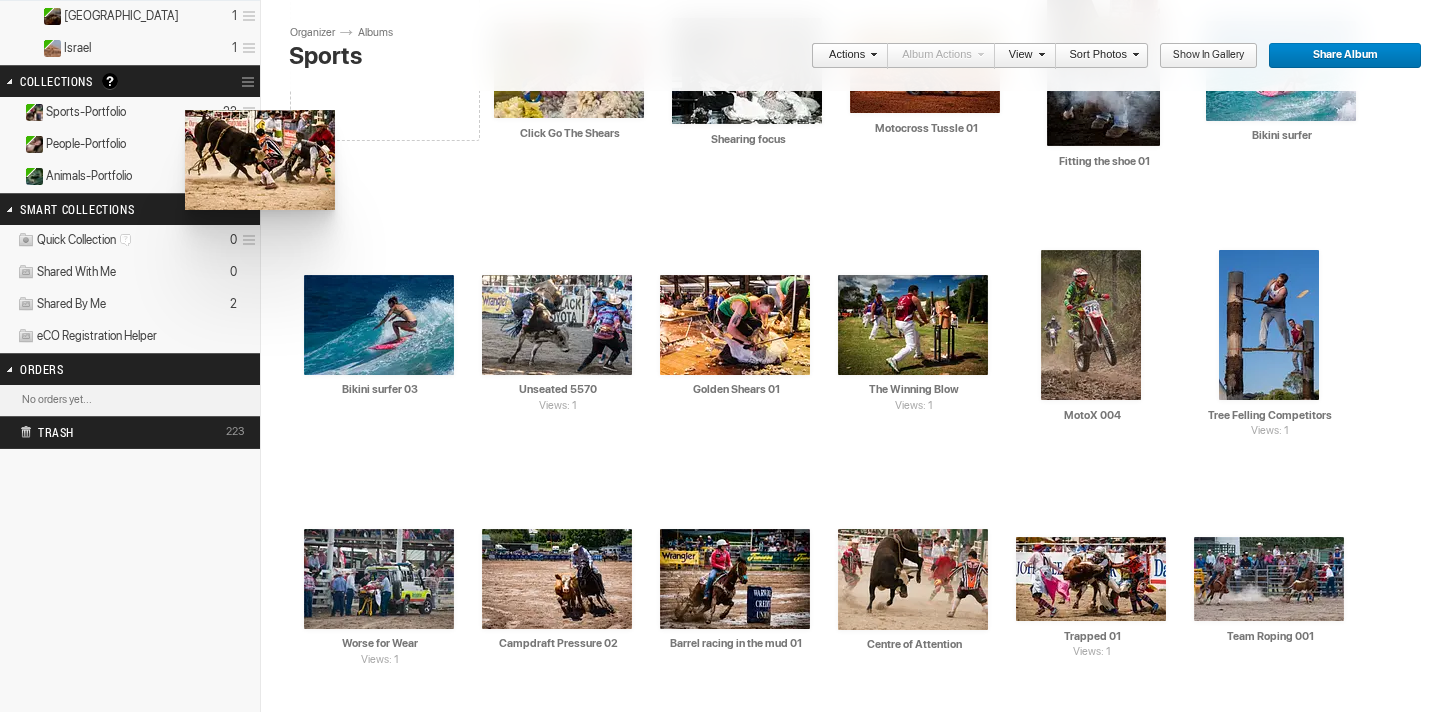 drag, startPoint x: 1058, startPoint y: 553, endPoint x: 183, endPoint y: 110, distance: 980.7518 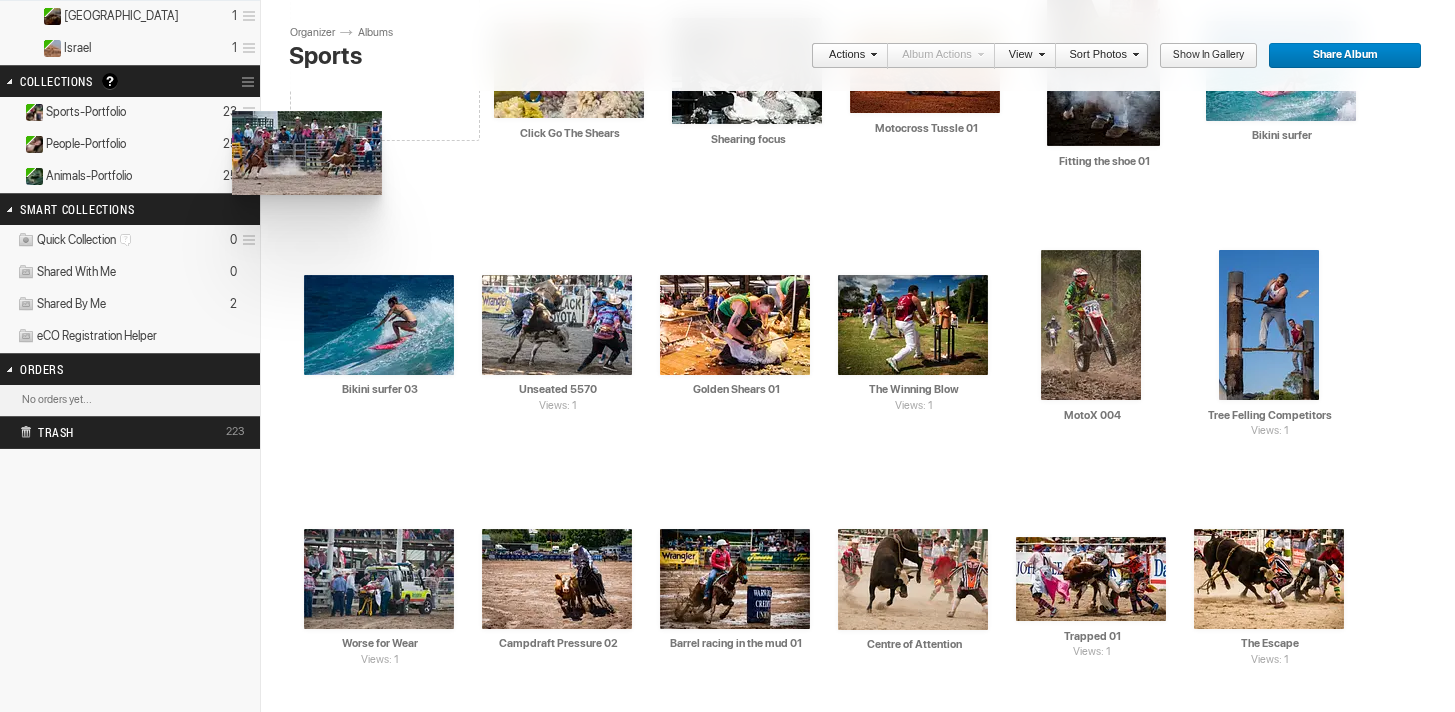 drag, startPoint x: 1281, startPoint y: 565, endPoint x: 242, endPoint y: 117, distance: 1131.4703 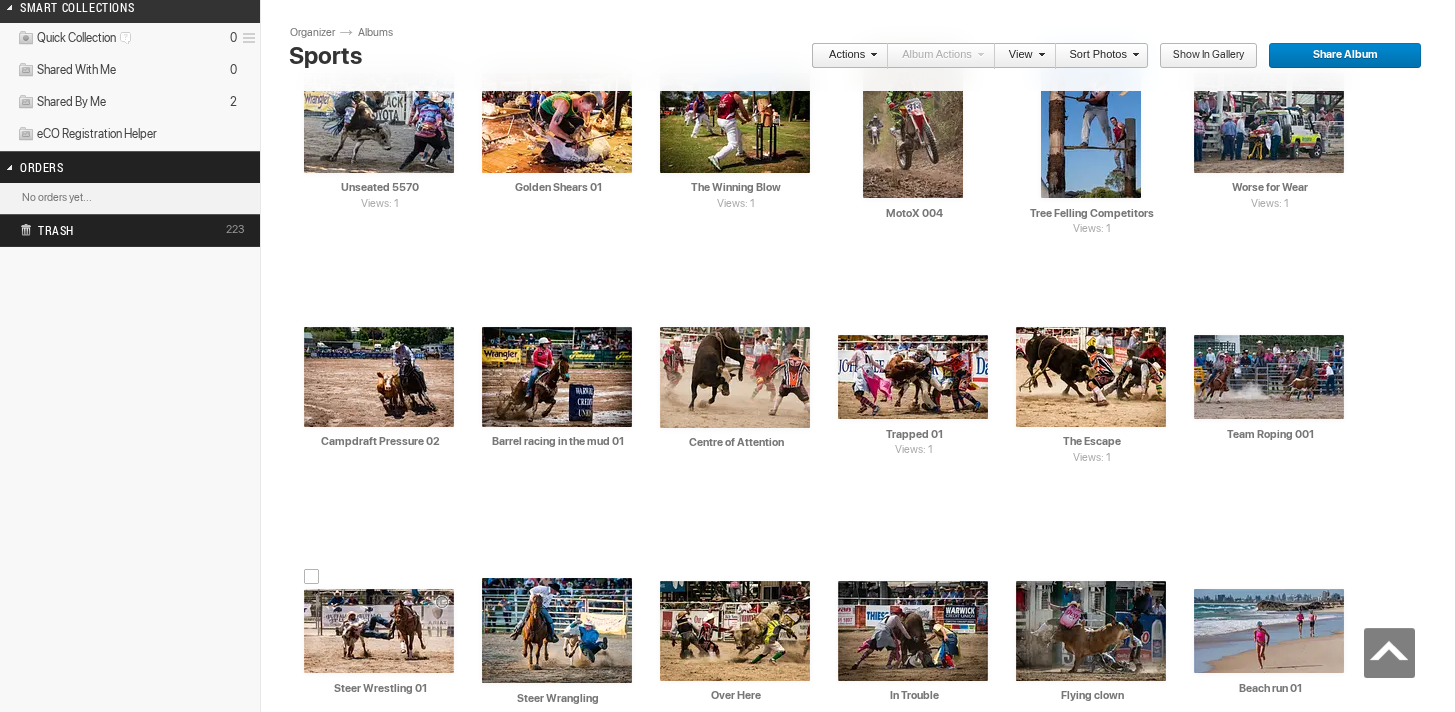 scroll, scrollTop: 710, scrollLeft: 0, axis: vertical 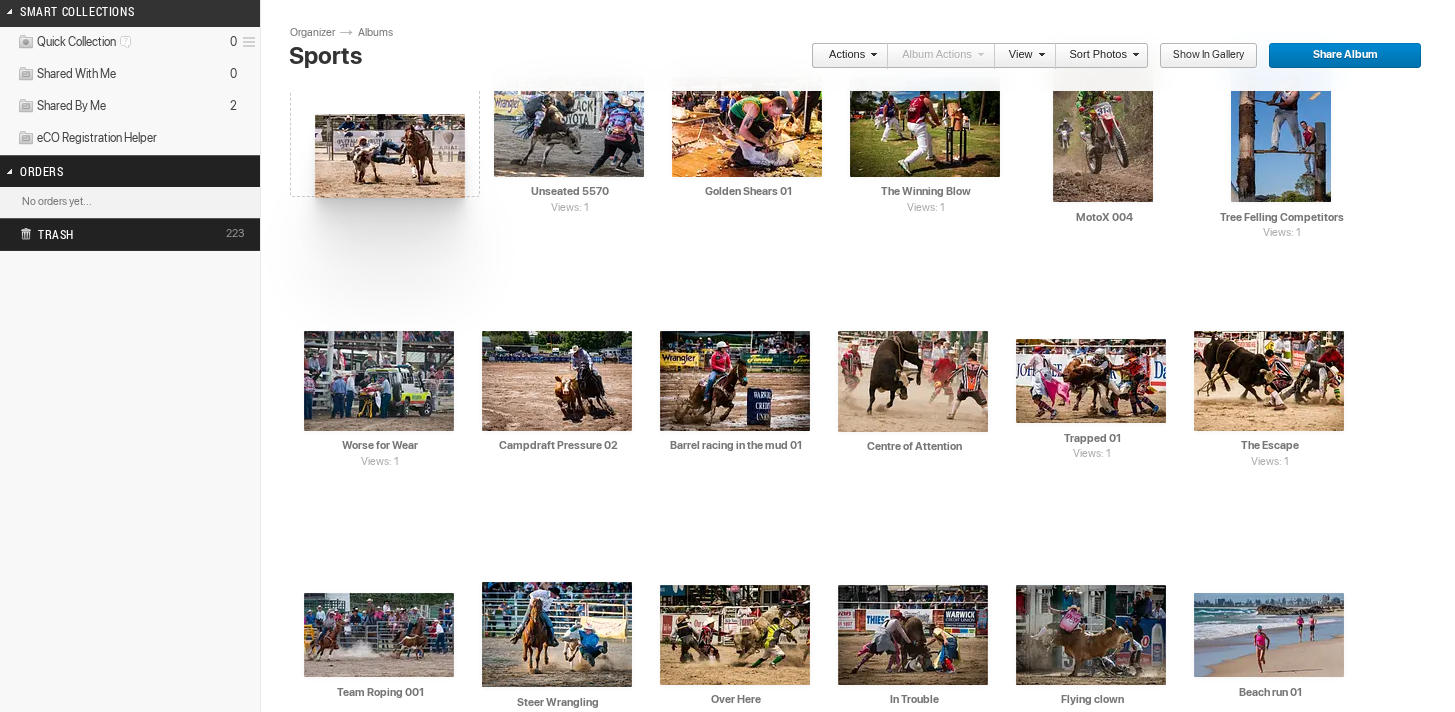 drag, startPoint x: 402, startPoint y: 622, endPoint x: 313, endPoint y: 114, distance: 515.73737 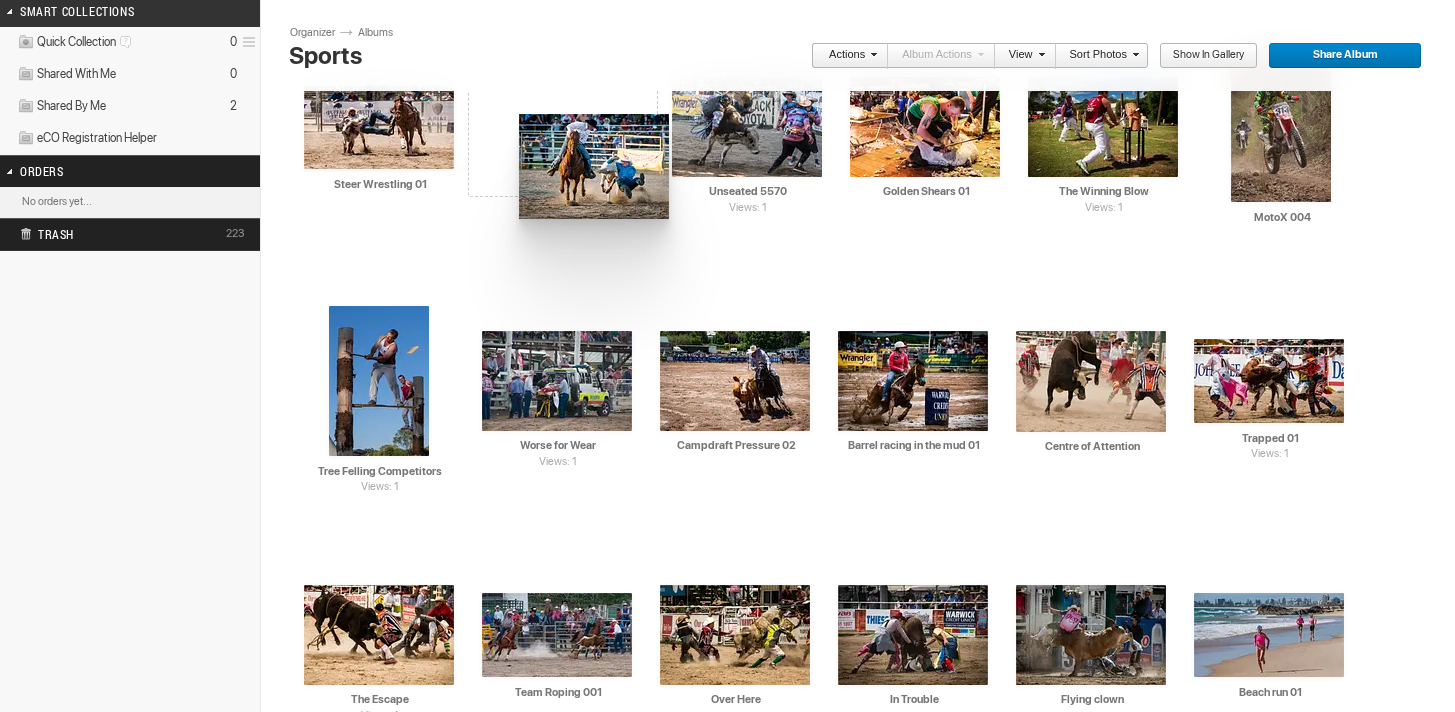 drag, startPoint x: 565, startPoint y: 619, endPoint x: 537, endPoint y: 161, distance: 458.8551 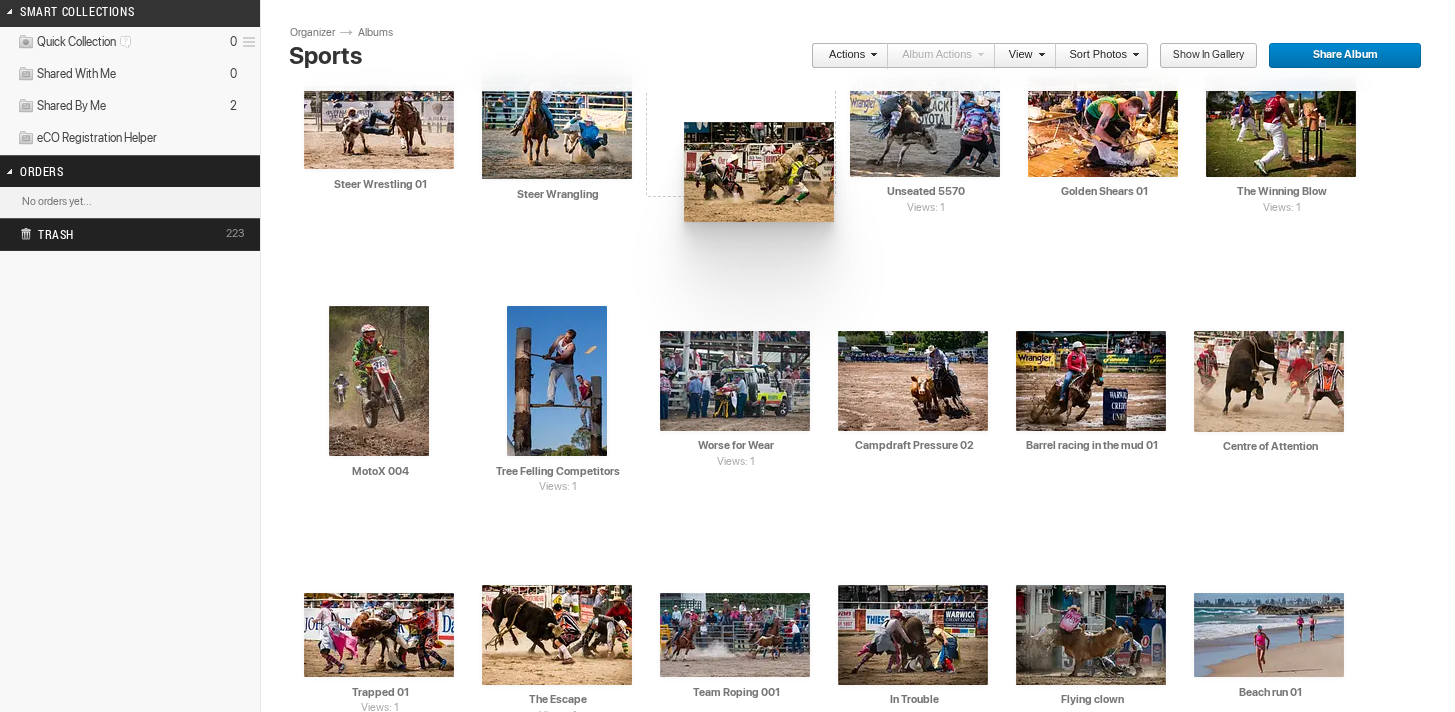 drag, startPoint x: 721, startPoint y: 632, endPoint x: 690, endPoint y: 156, distance: 477.0084 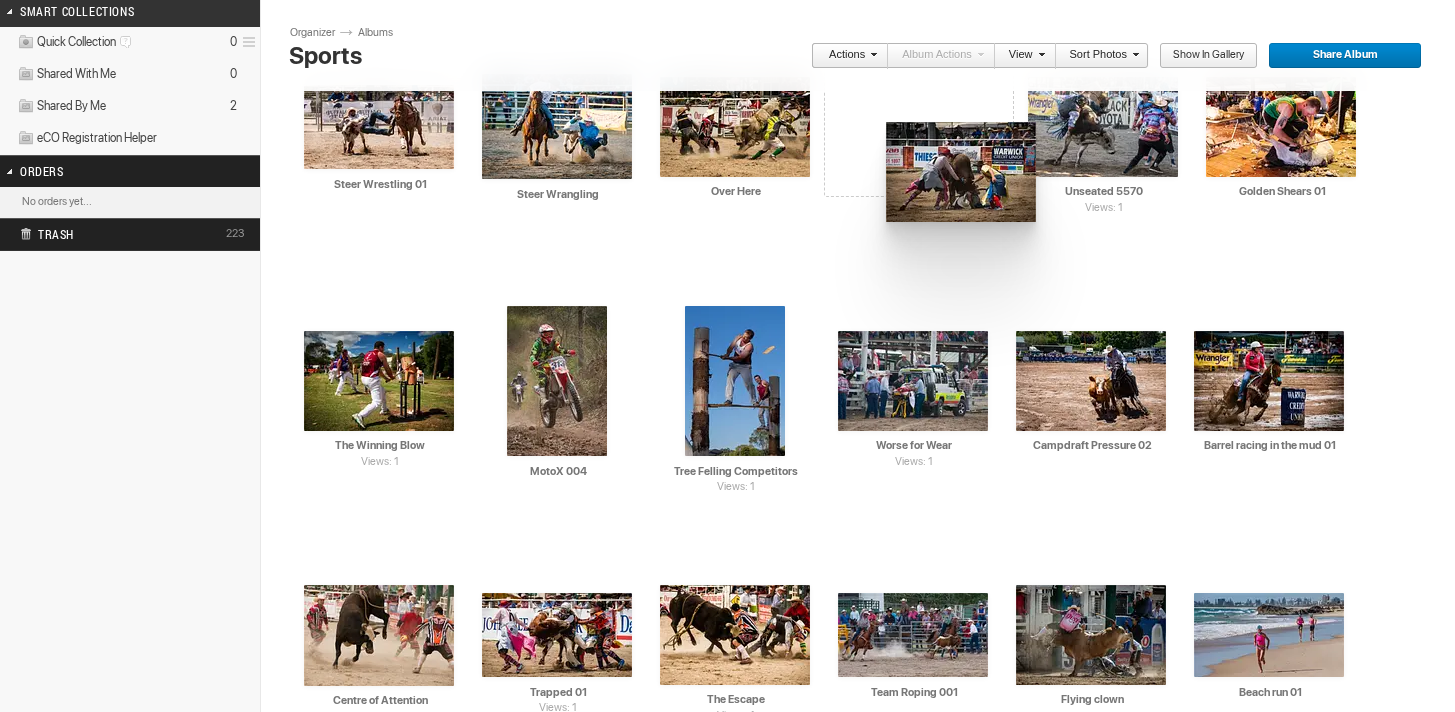 drag, startPoint x: 915, startPoint y: 611, endPoint x: 898, endPoint y: 156, distance: 455.31747 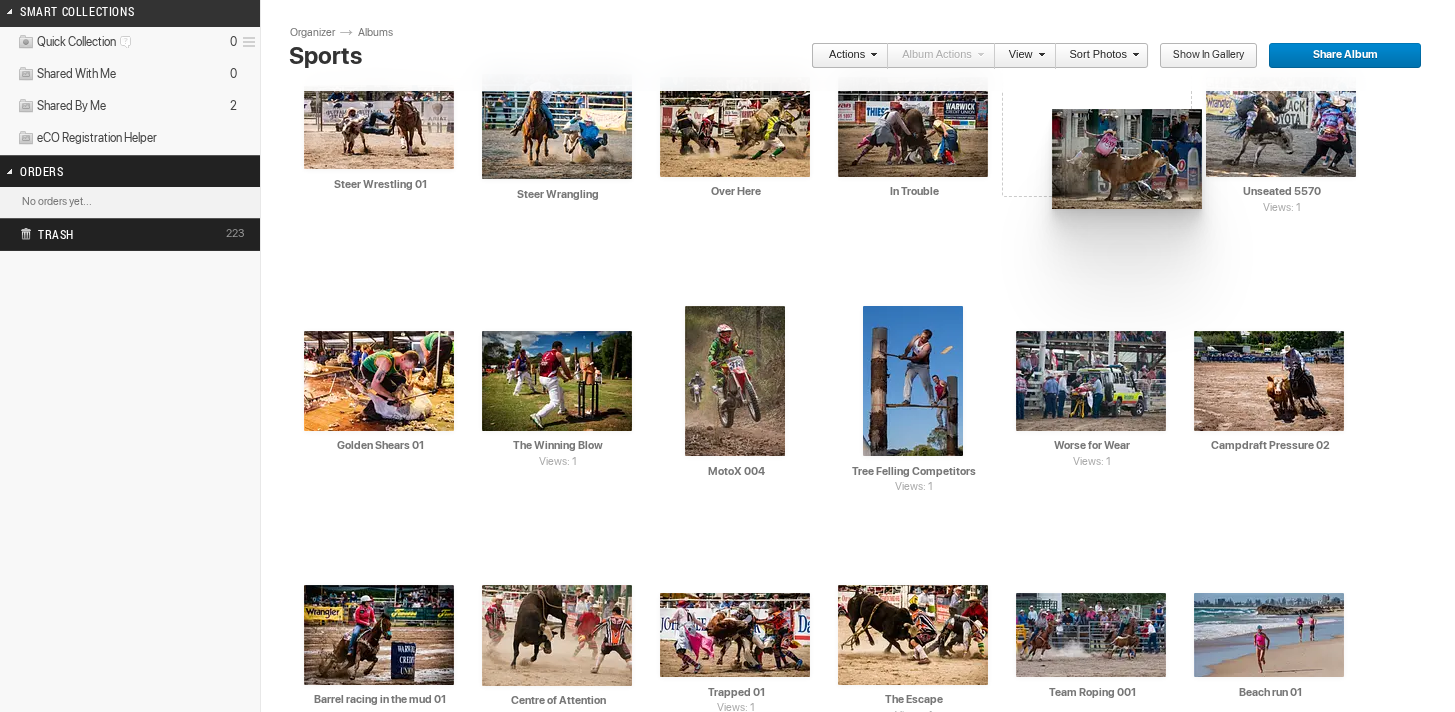 drag, startPoint x: 1089, startPoint y: 618, endPoint x: 929, endPoint y: 182, distance: 464.43085 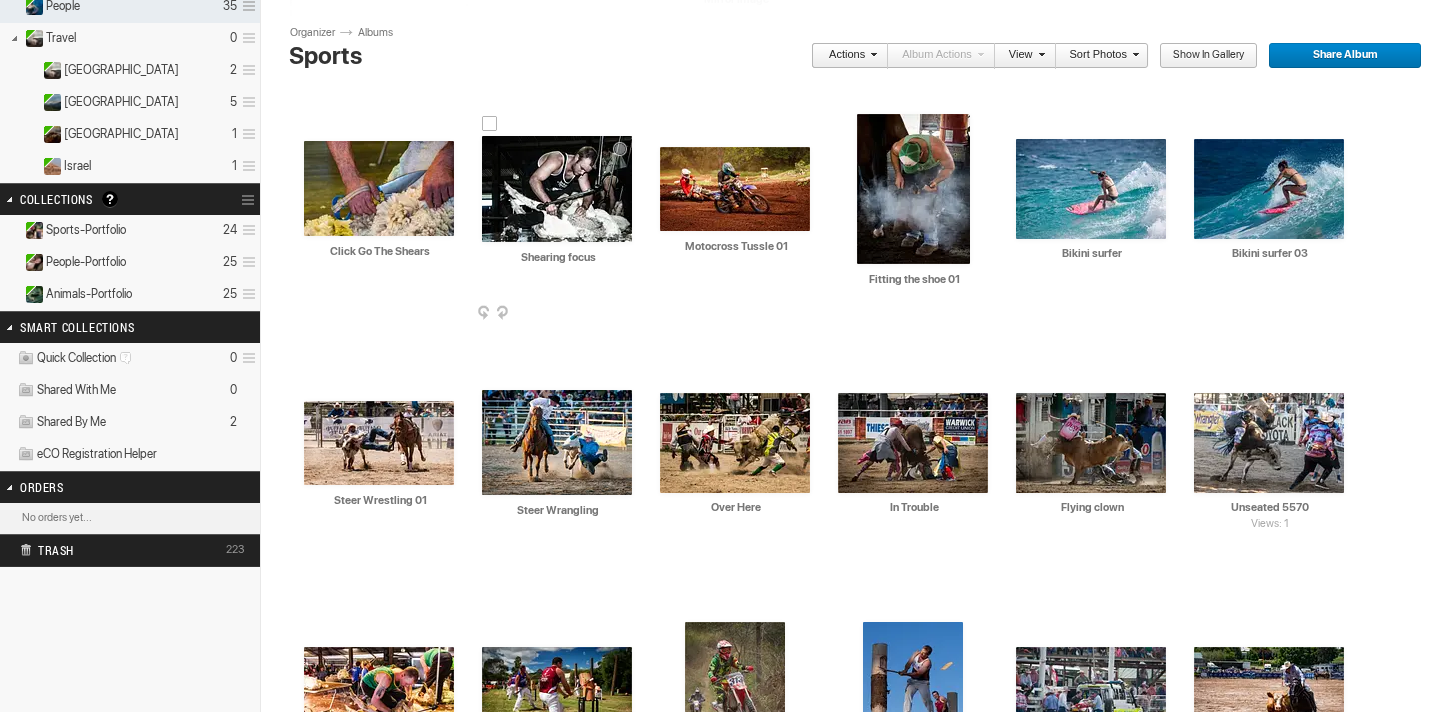 scroll, scrollTop: 392, scrollLeft: 0, axis: vertical 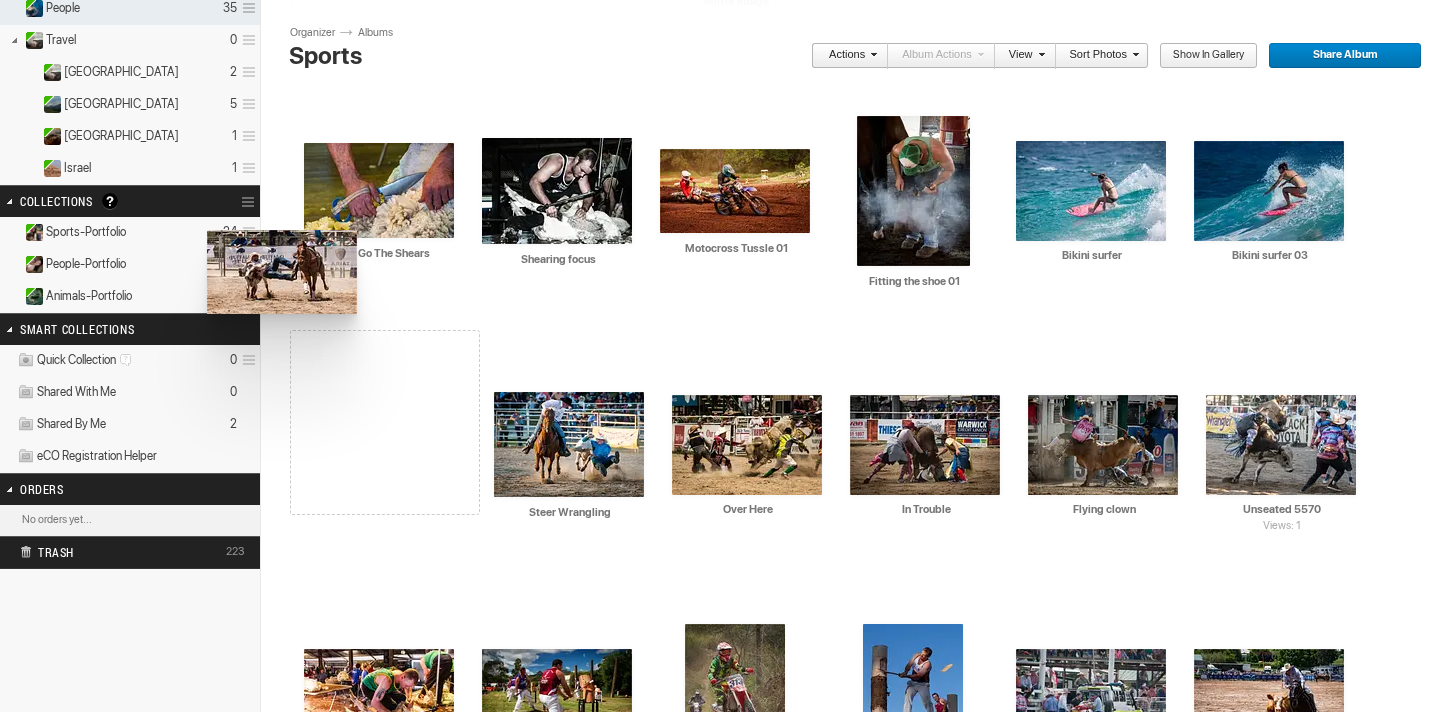 drag, startPoint x: 406, startPoint y: 444, endPoint x: 207, endPoint y: 230, distance: 292.22766 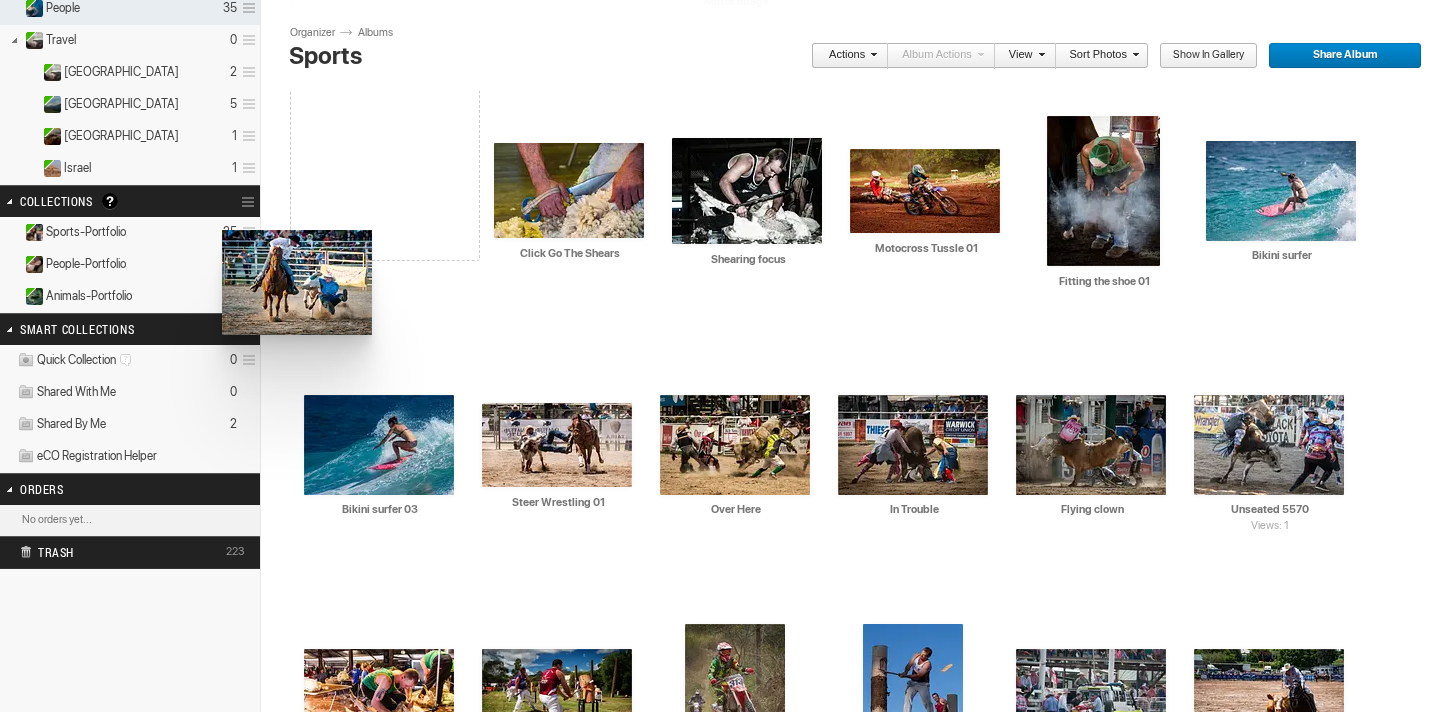 drag, startPoint x: 557, startPoint y: 449, endPoint x: 266, endPoint y: 253, distance: 350.8518 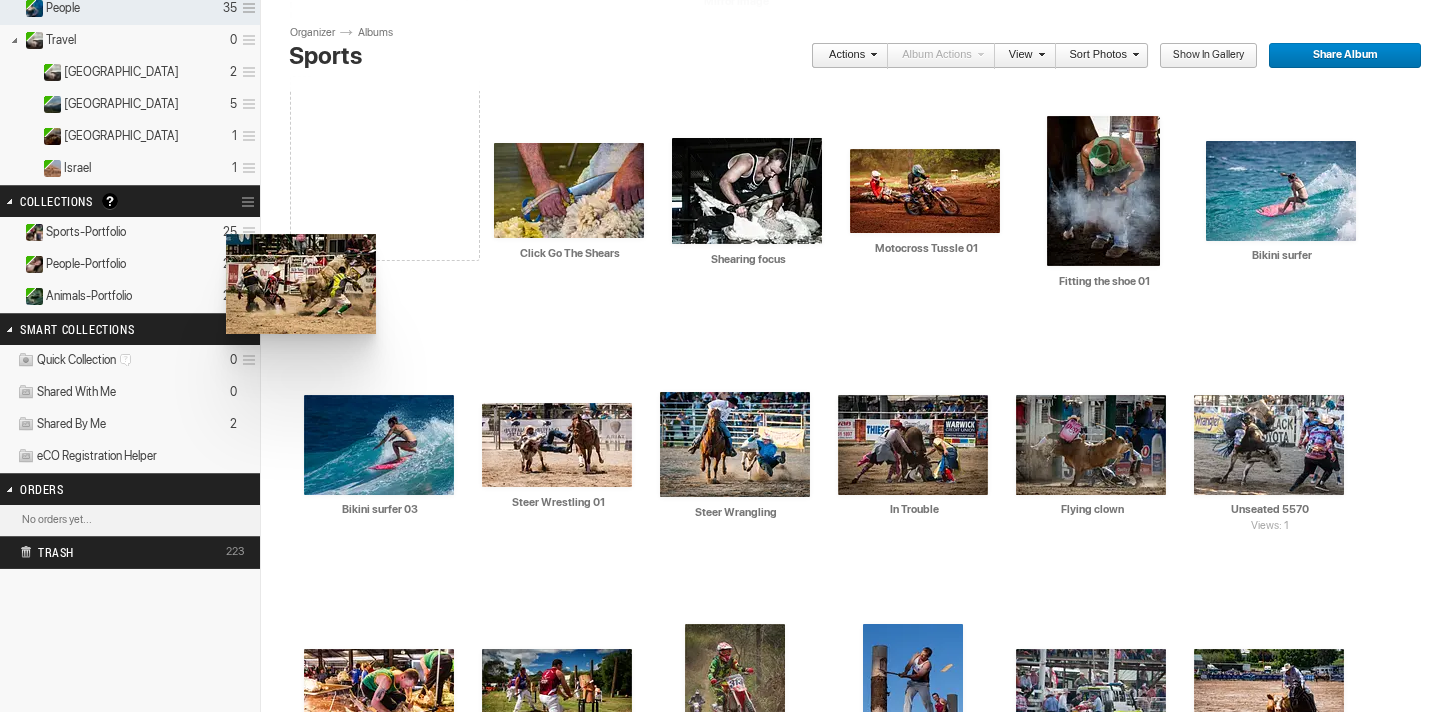 drag, startPoint x: 708, startPoint y: 451, endPoint x: 225, endPoint y: 235, distance: 529.09827 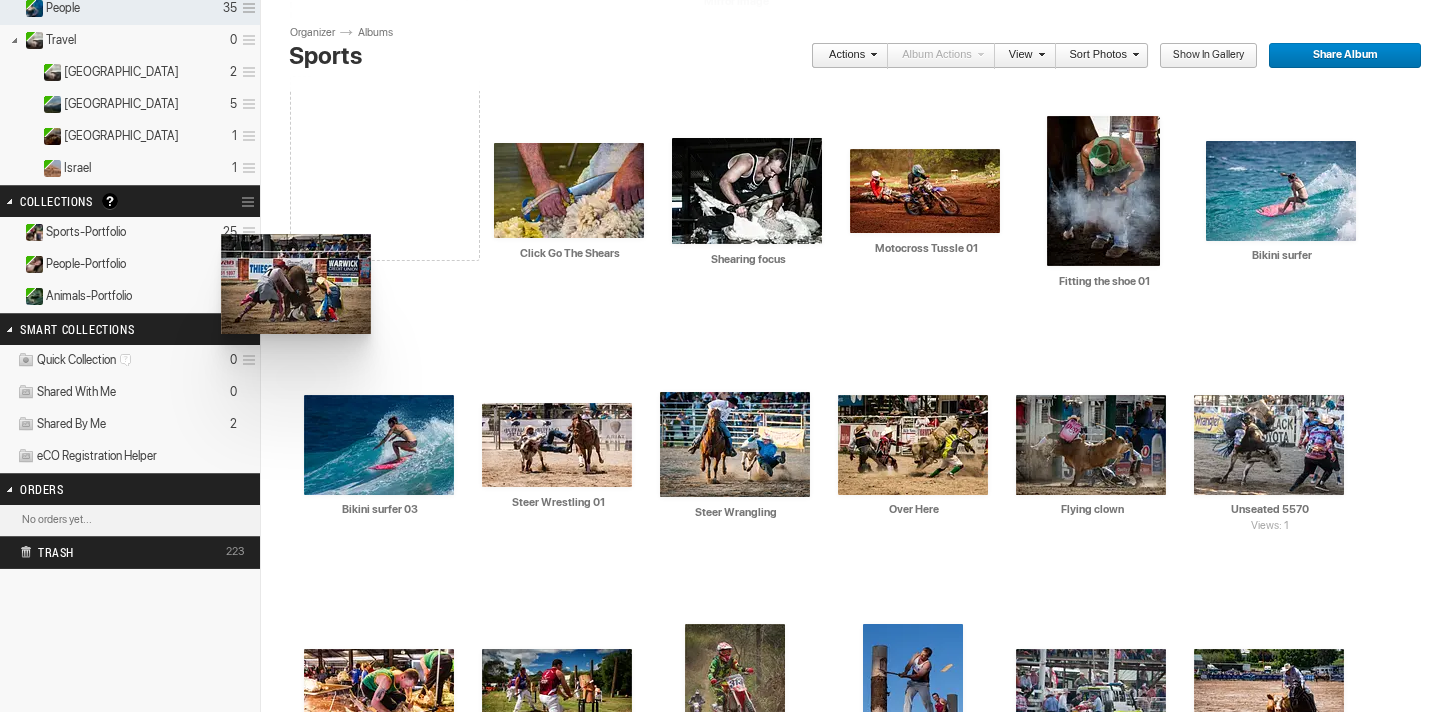 drag, startPoint x: 880, startPoint y: 442, endPoint x: 227, endPoint y: 238, distance: 684.12354 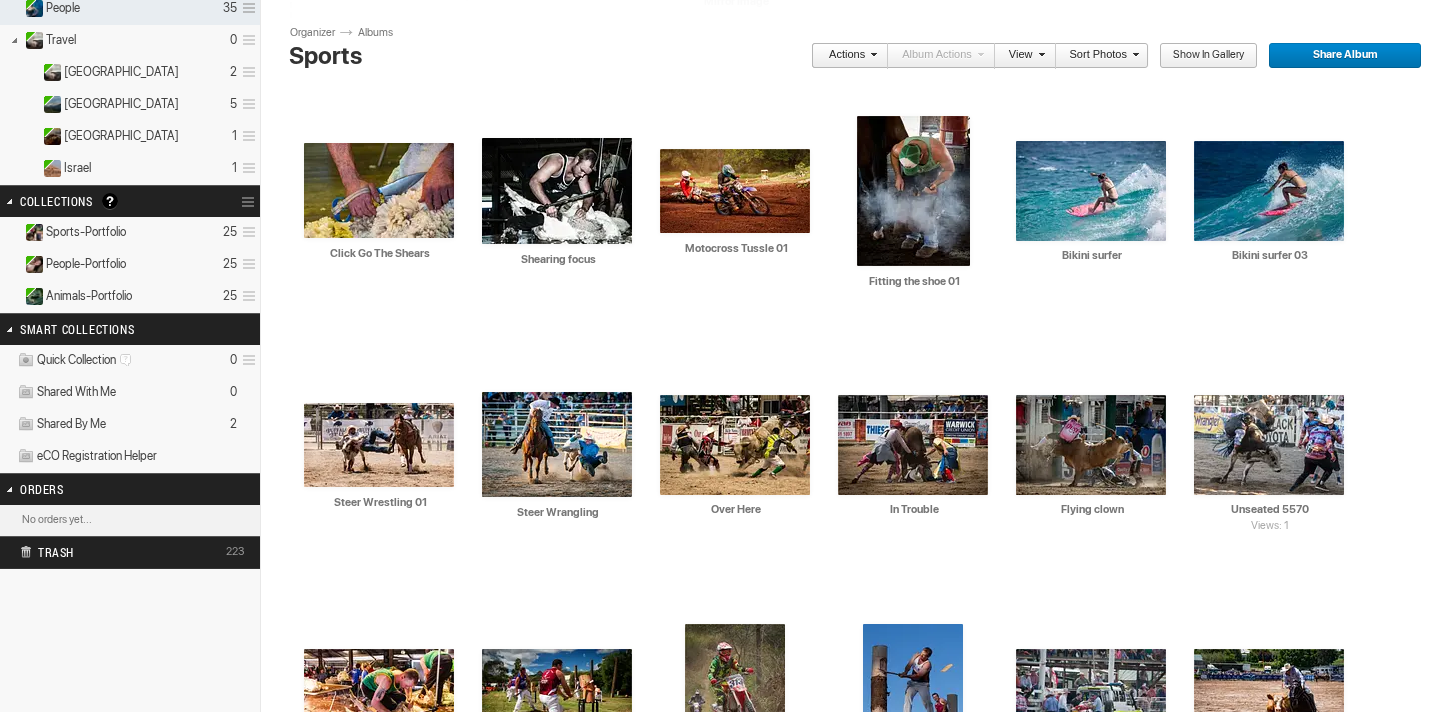 click on "Sports-Portfolio
25" at bounding box center [130, 233] 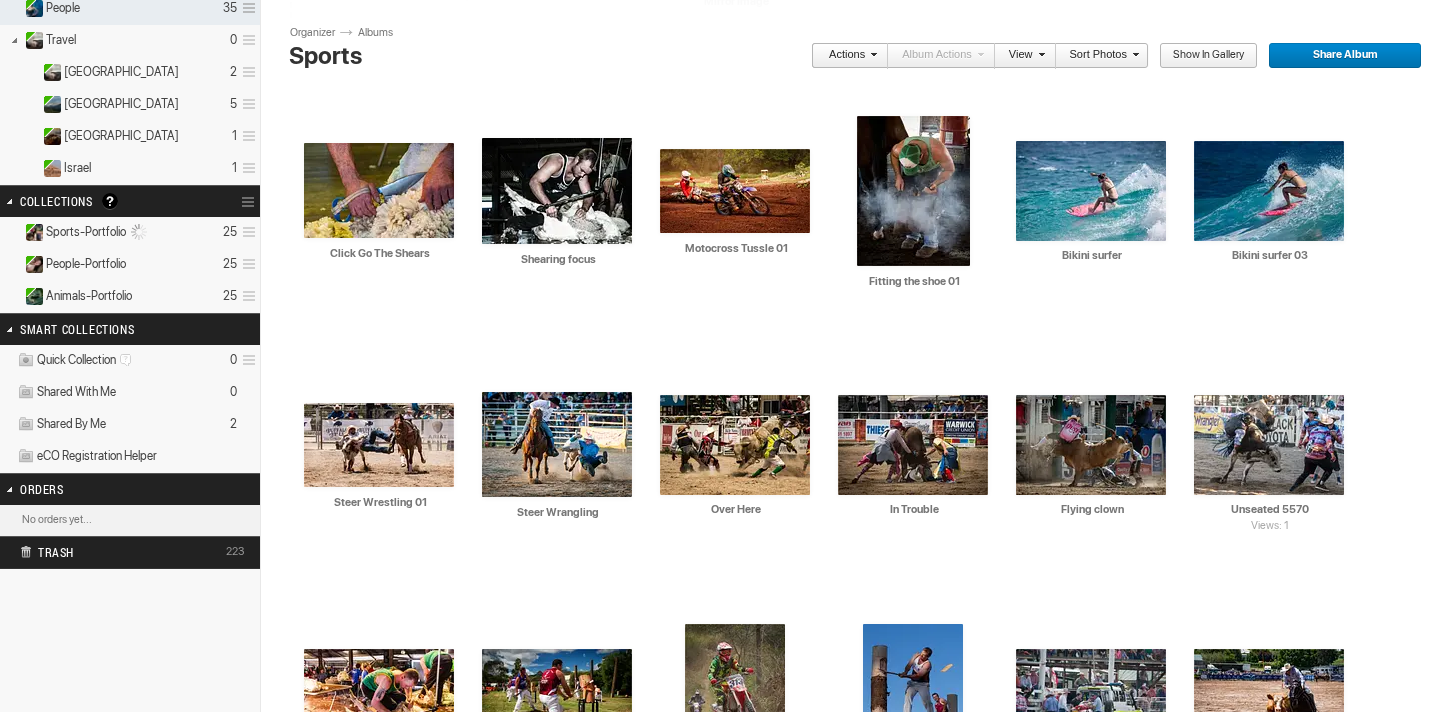 click at bounding box center (139, 232) 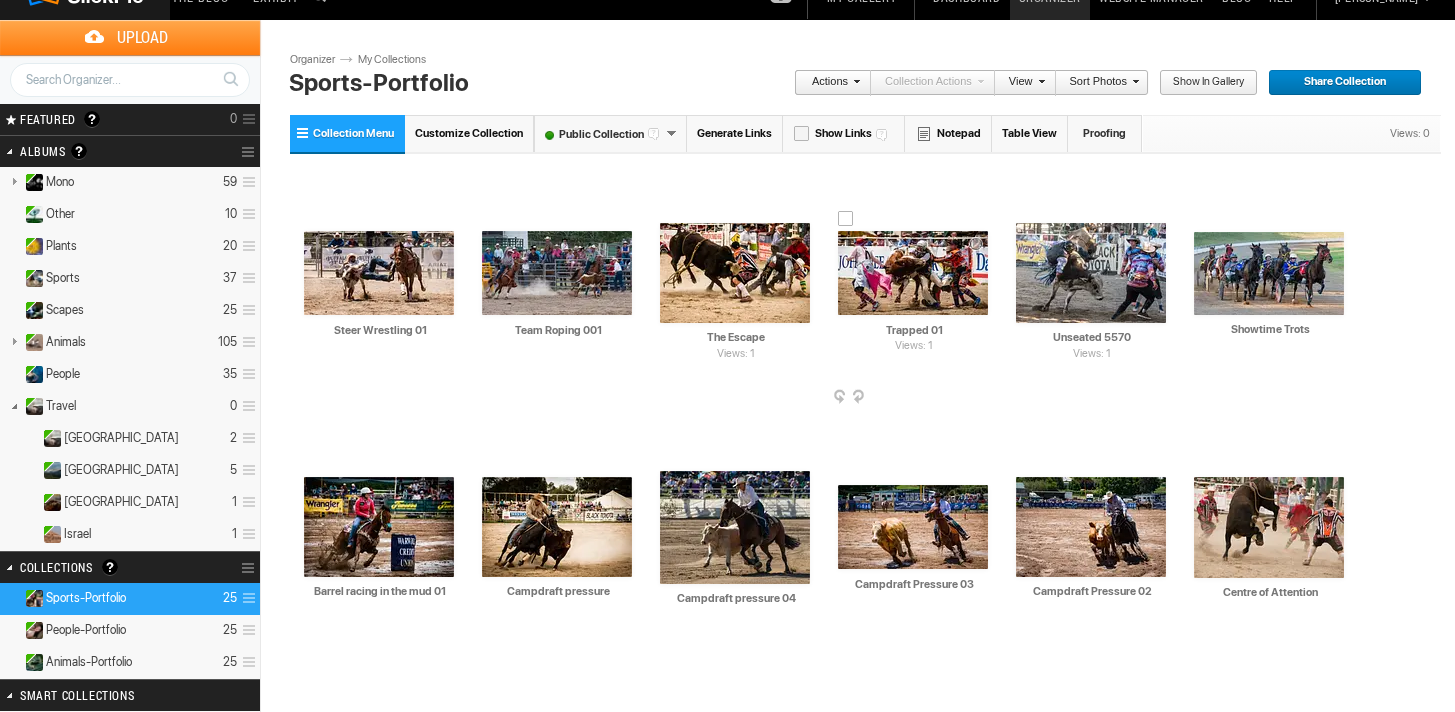 scroll, scrollTop: 0, scrollLeft: 0, axis: both 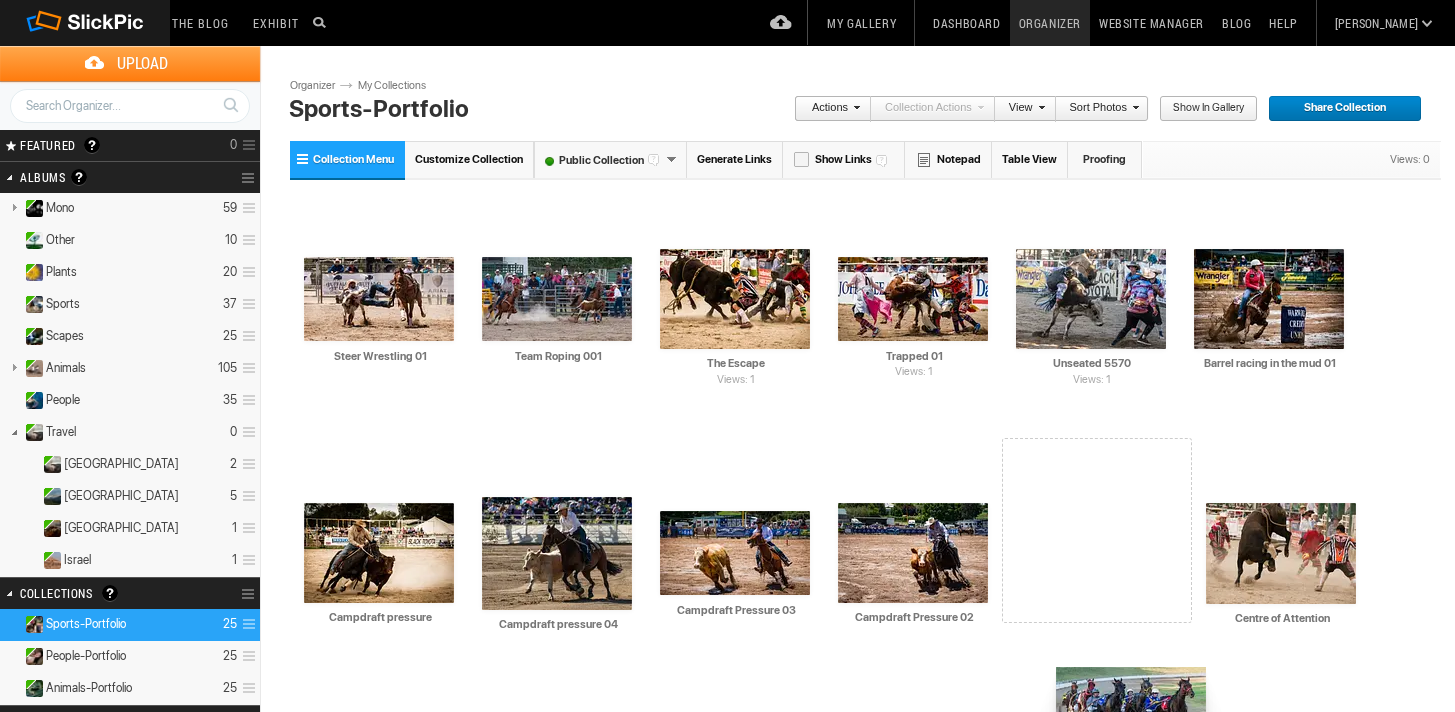 drag, startPoint x: 1258, startPoint y: 278, endPoint x: 1057, endPoint y: 665, distance: 436.08487 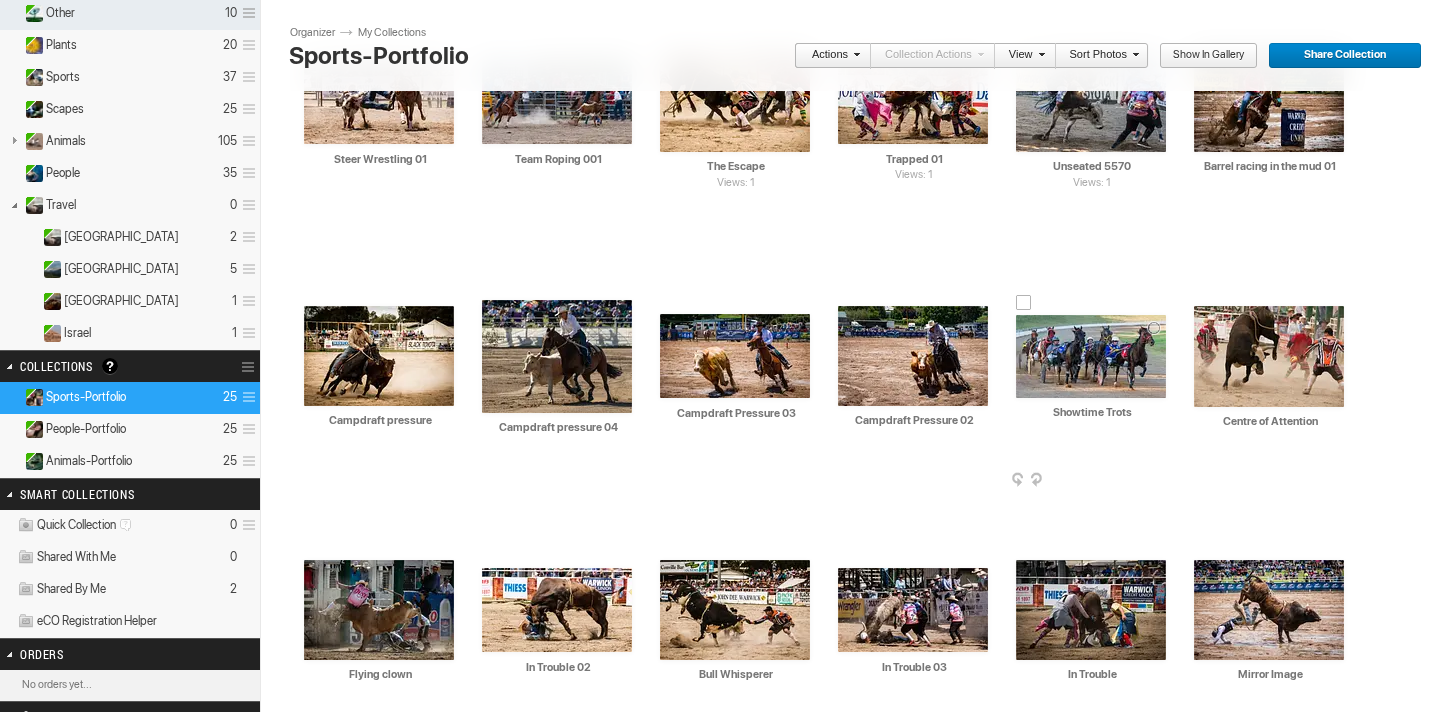 scroll, scrollTop: 264, scrollLeft: 0, axis: vertical 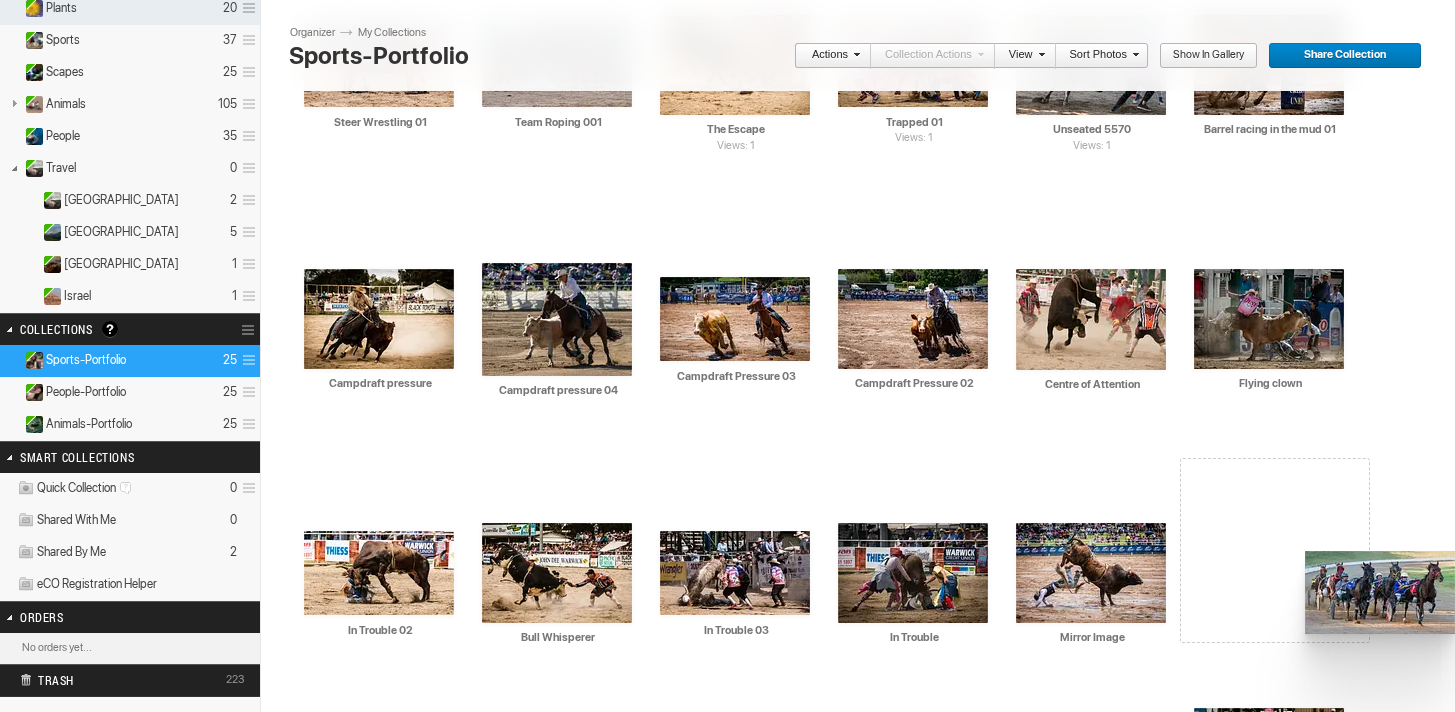 drag, startPoint x: 1083, startPoint y: 324, endPoint x: 1295, endPoint y: 552, distance: 311.3326 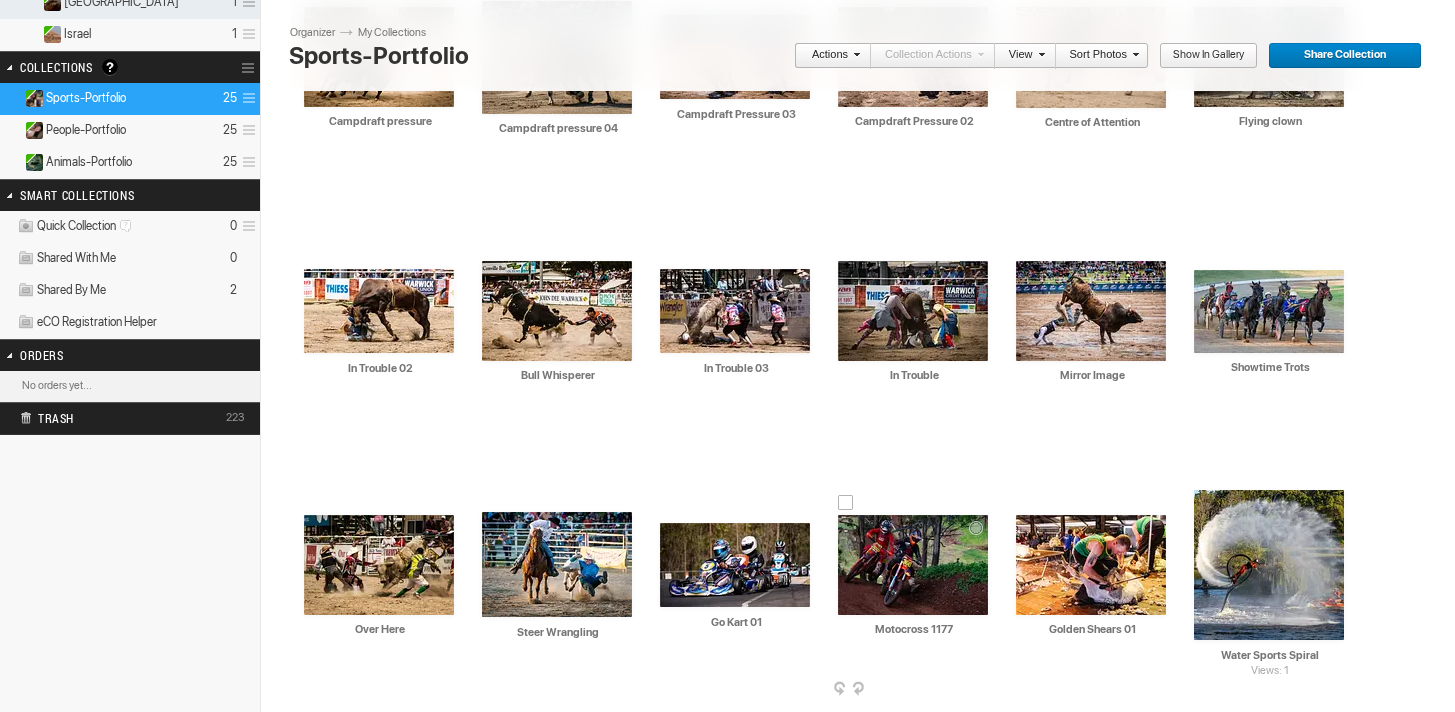 scroll, scrollTop: 528, scrollLeft: 0, axis: vertical 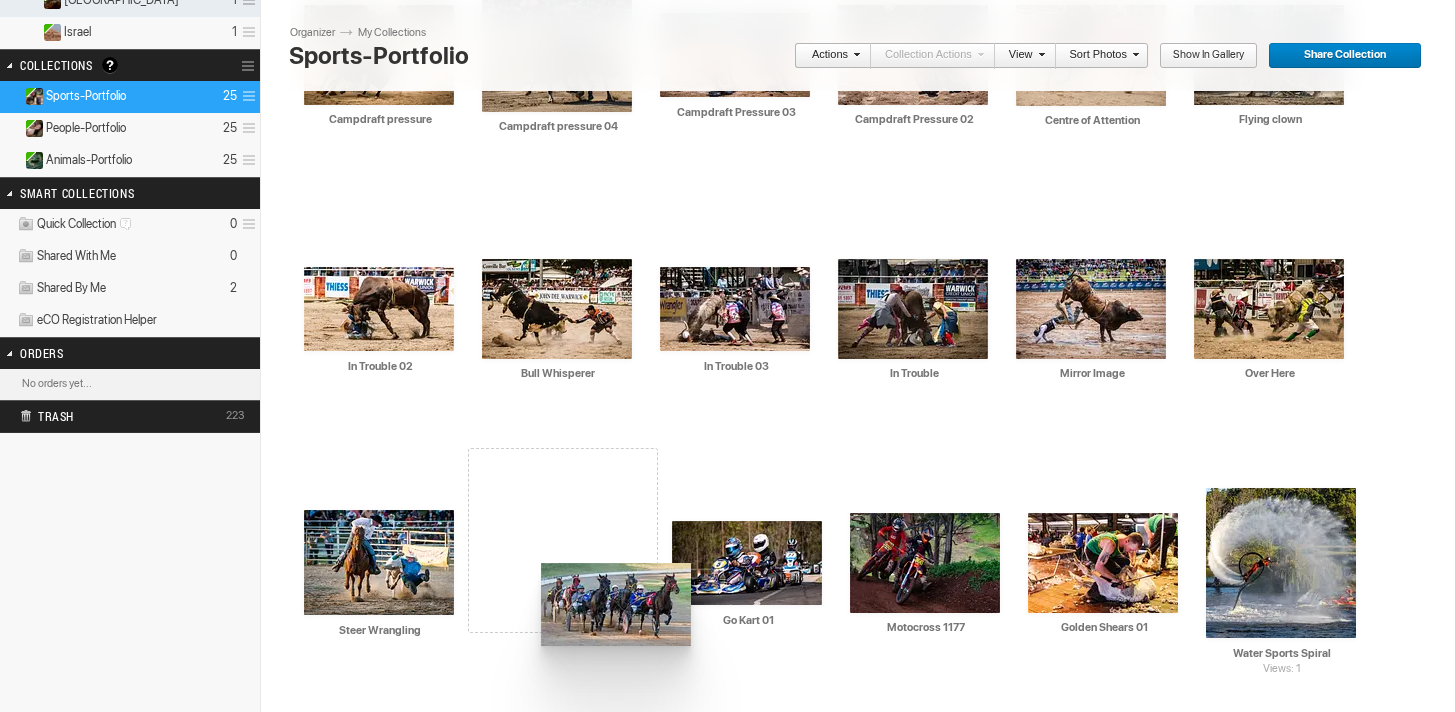 drag, startPoint x: 1235, startPoint y: 311, endPoint x: 539, endPoint y: 563, distance: 740.2162 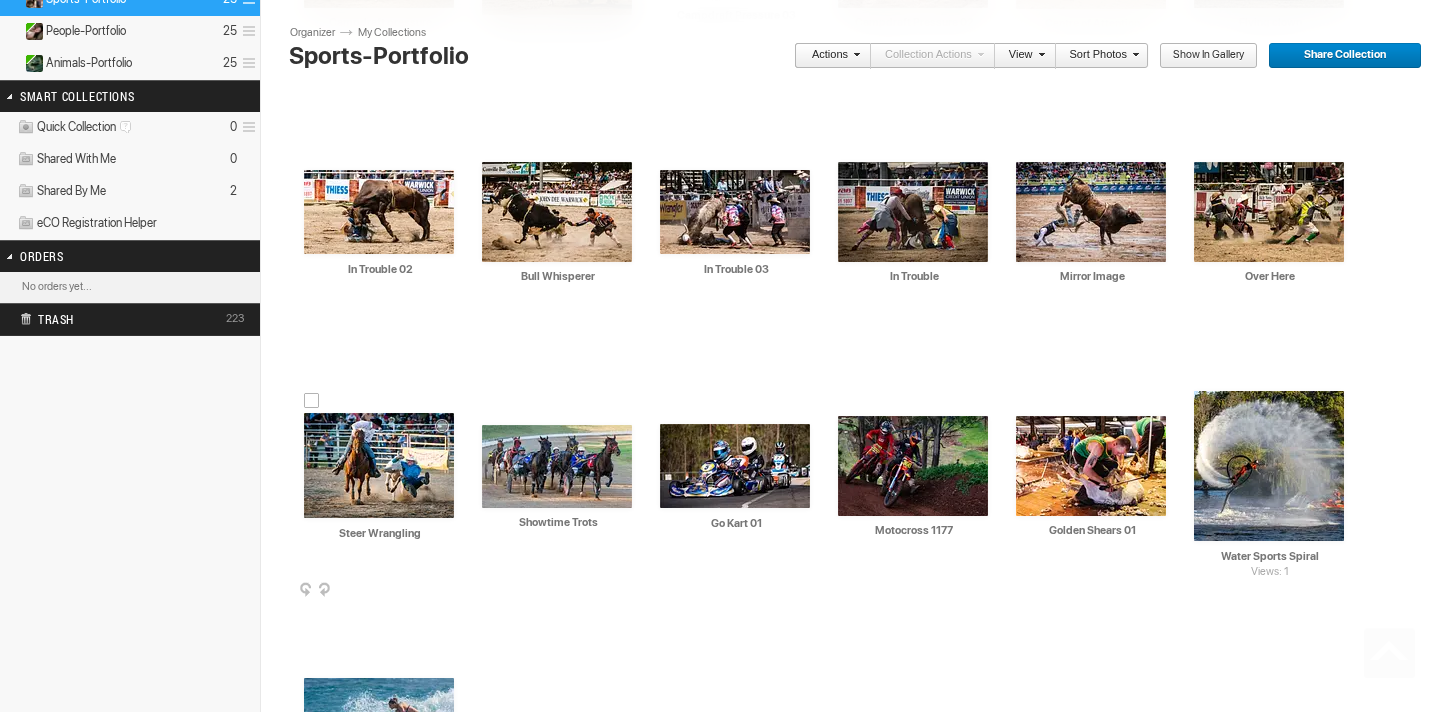 scroll, scrollTop: 620, scrollLeft: 0, axis: vertical 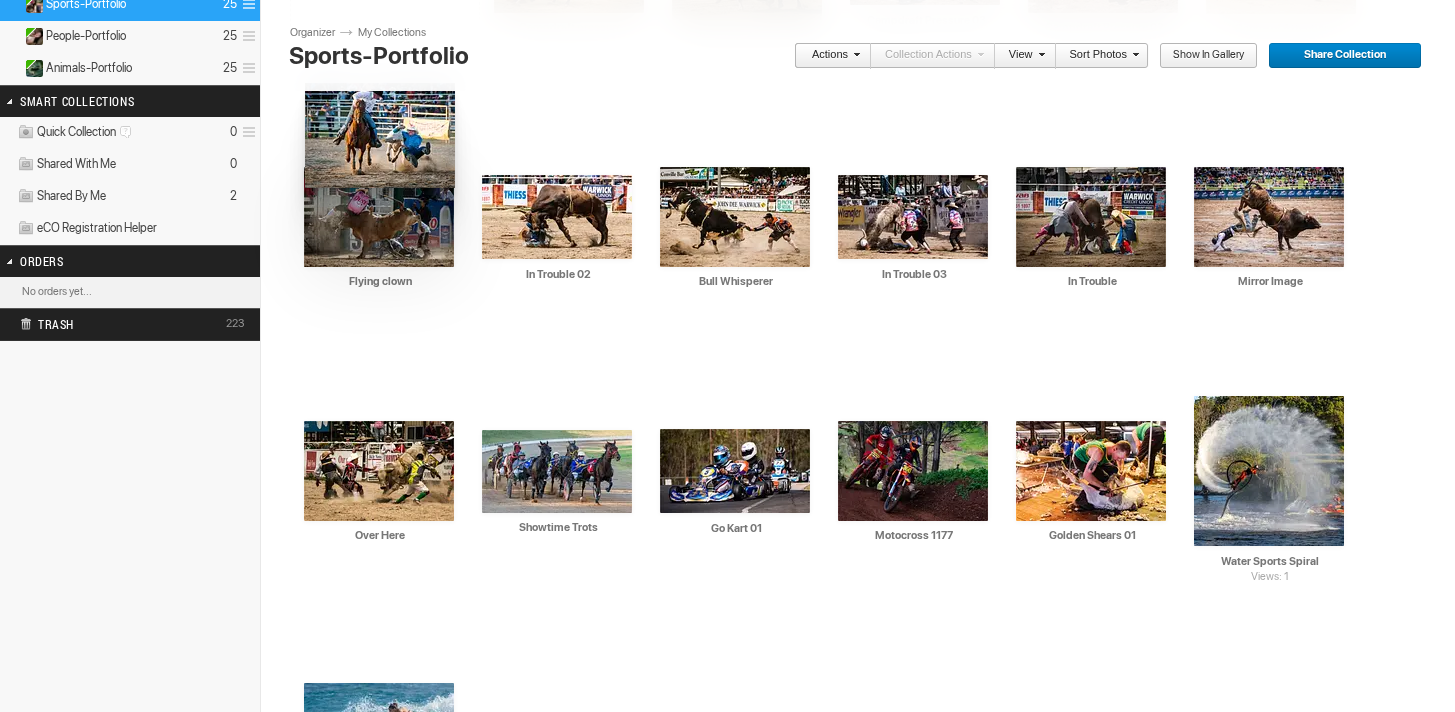 drag, startPoint x: 393, startPoint y: 433, endPoint x: 304, endPoint y: 81, distance: 363.07712 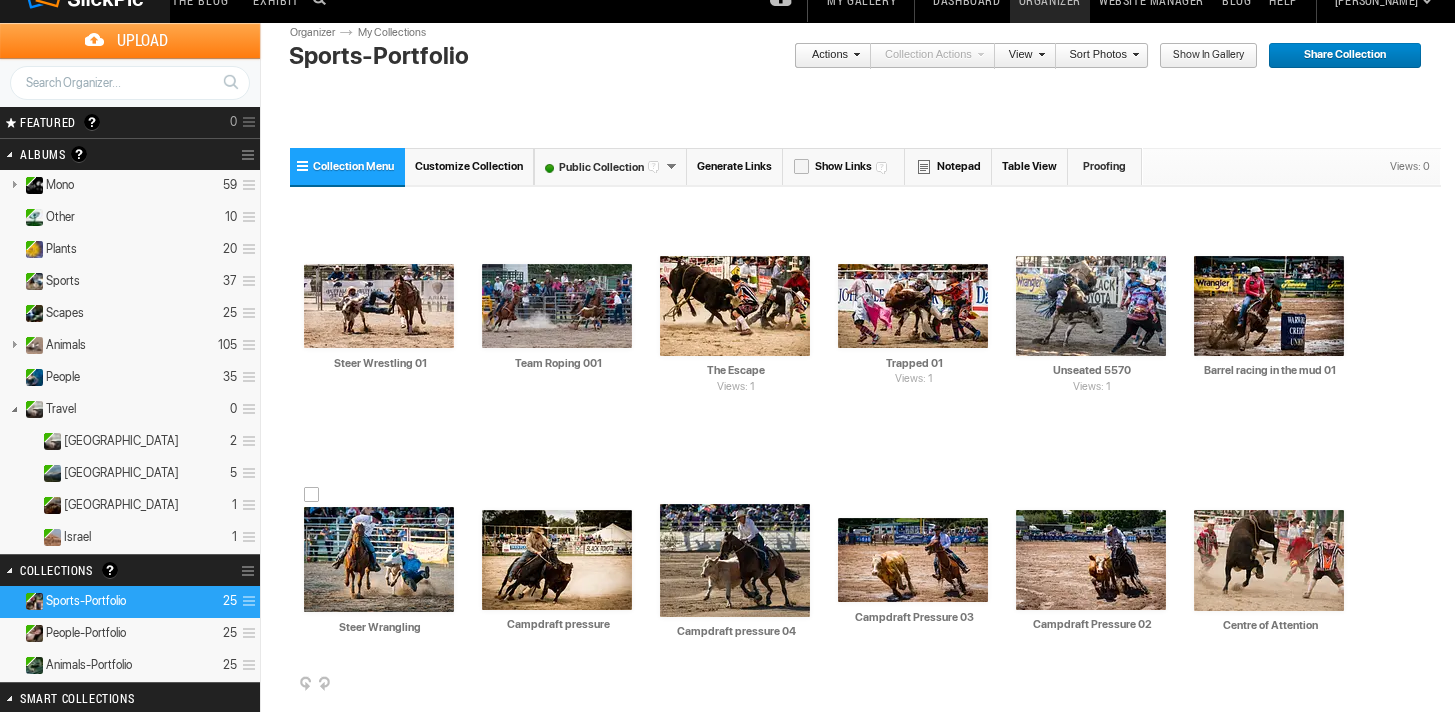 scroll, scrollTop: 0, scrollLeft: 0, axis: both 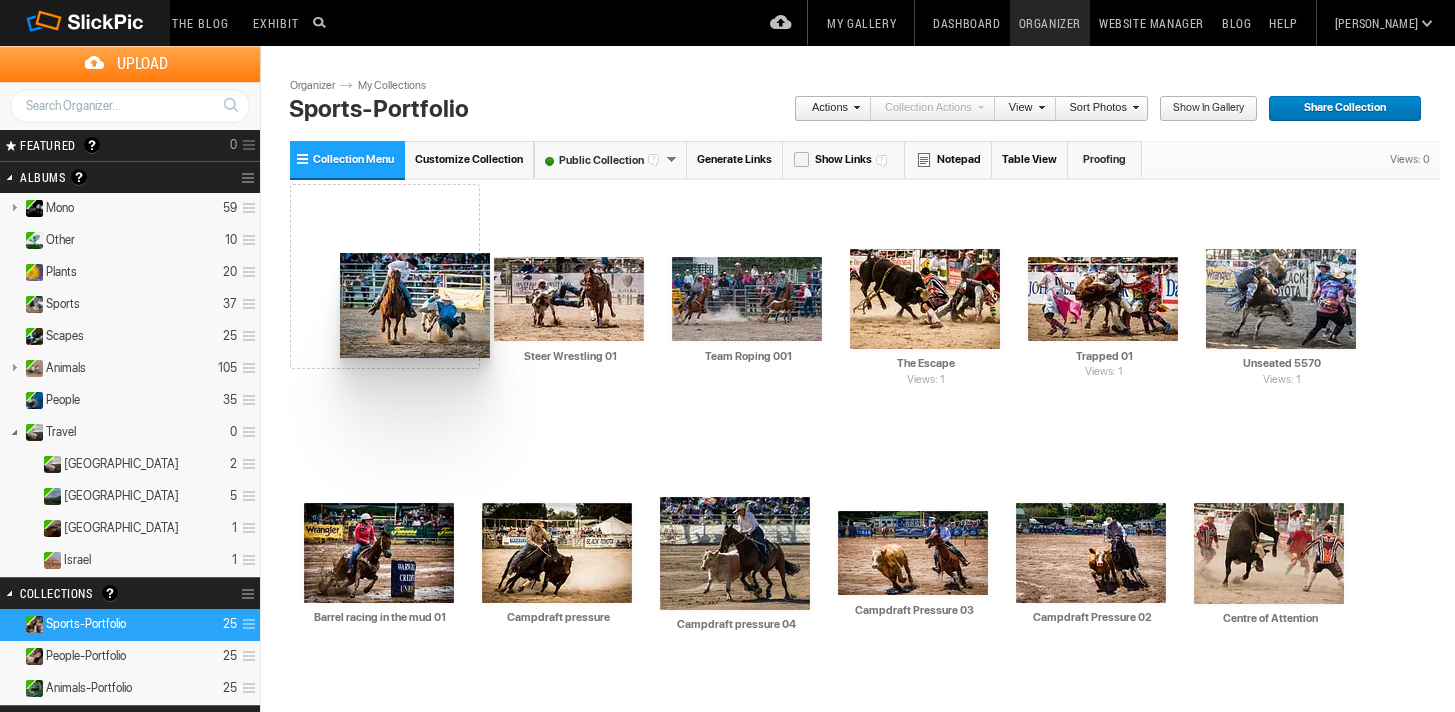 drag, startPoint x: 413, startPoint y: 520, endPoint x: 343, endPoint y: 254, distance: 275.05637 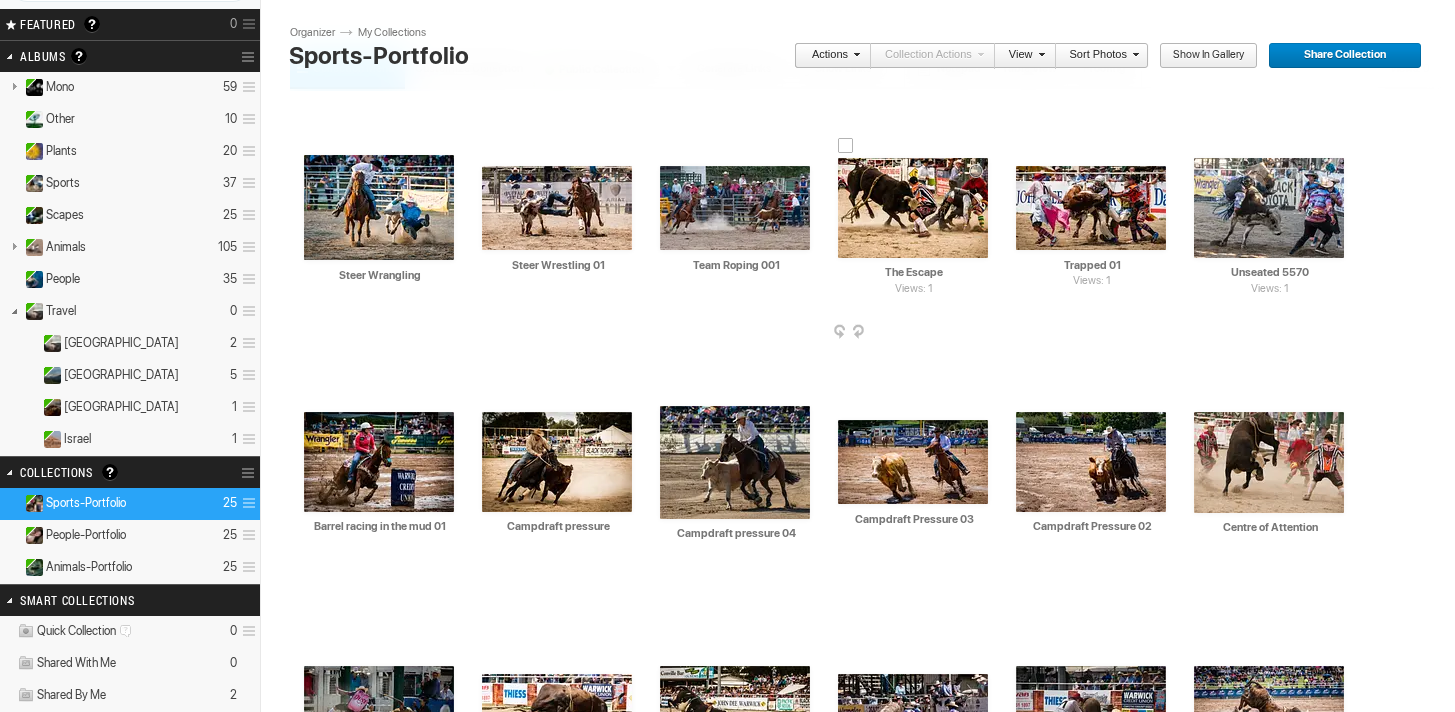 scroll, scrollTop: 129, scrollLeft: 0, axis: vertical 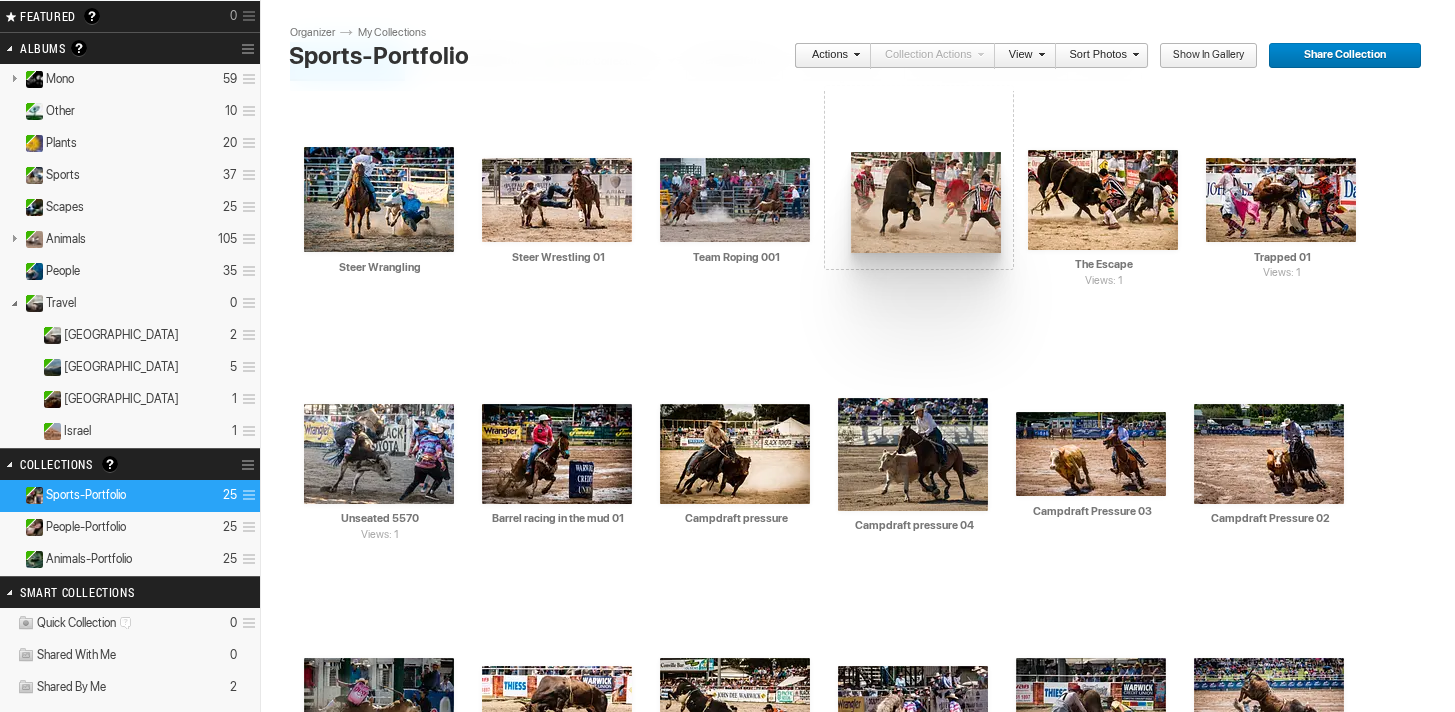 drag, startPoint x: 1255, startPoint y: 435, endPoint x: 855, endPoint y: 157, distance: 487.11804 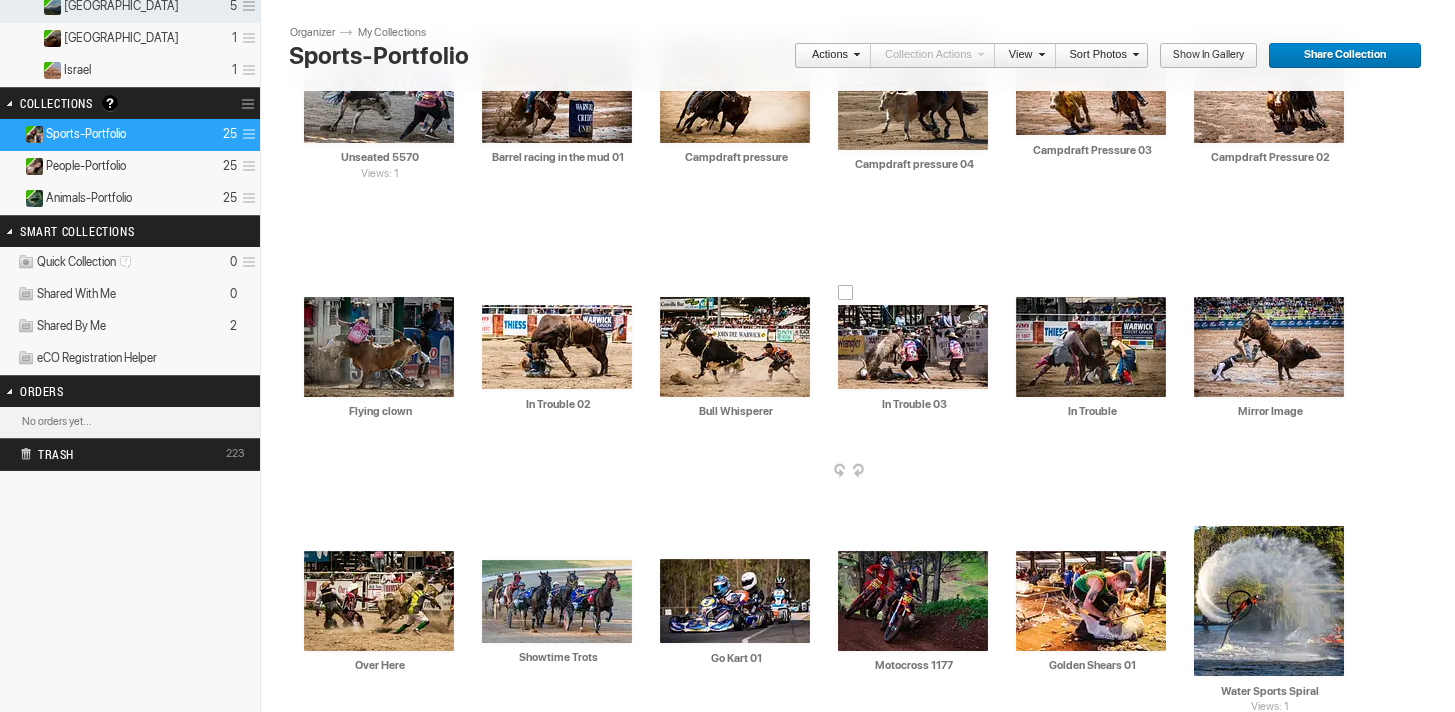 scroll, scrollTop: 486, scrollLeft: 0, axis: vertical 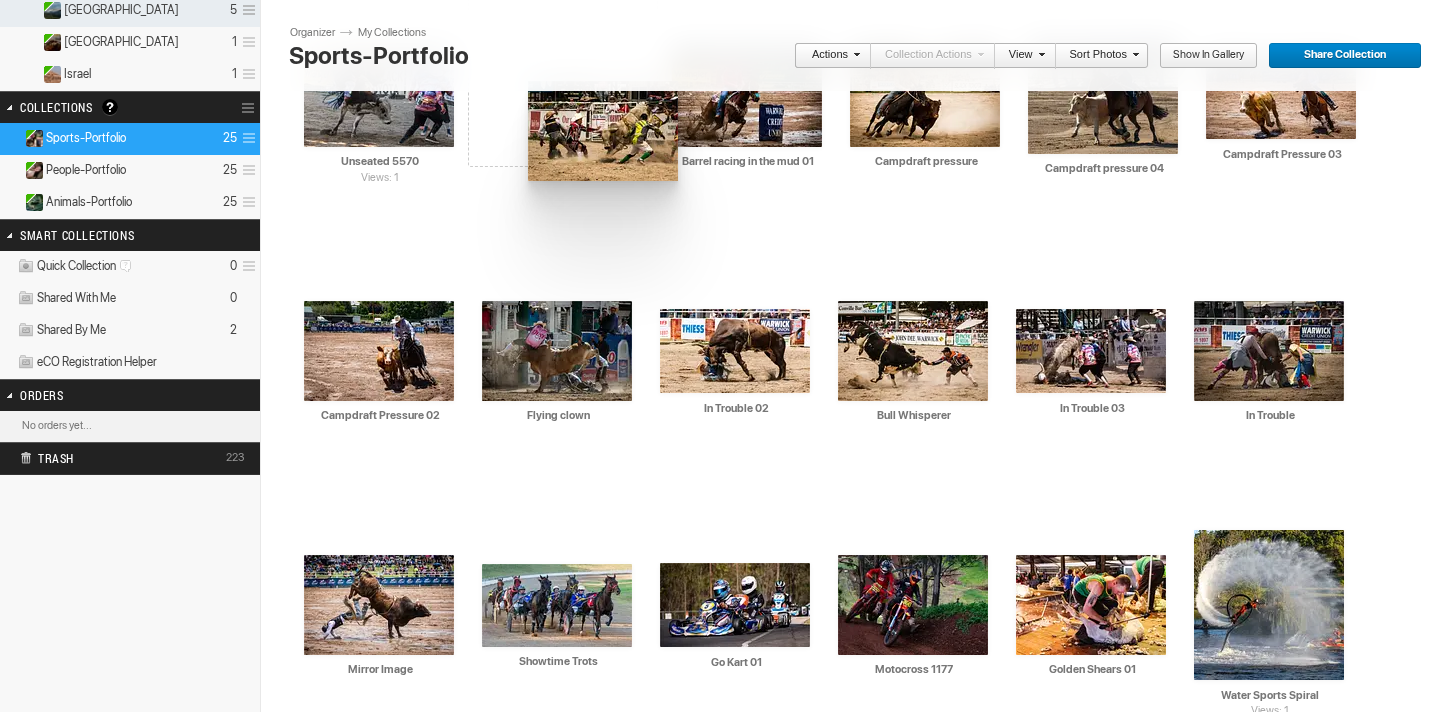 drag, startPoint x: 393, startPoint y: 593, endPoint x: 533, endPoint y: 85, distance: 526.93835 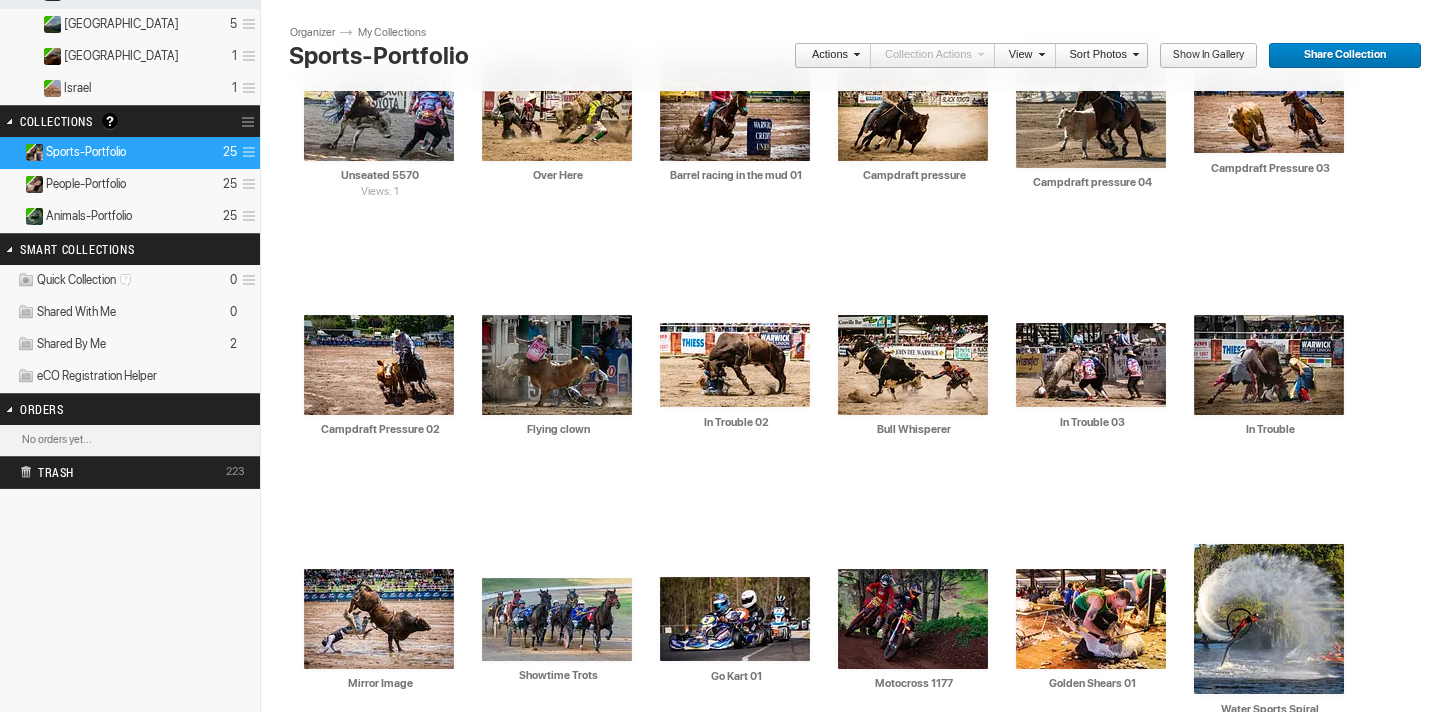 scroll, scrollTop: 478, scrollLeft: 0, axis: vertical 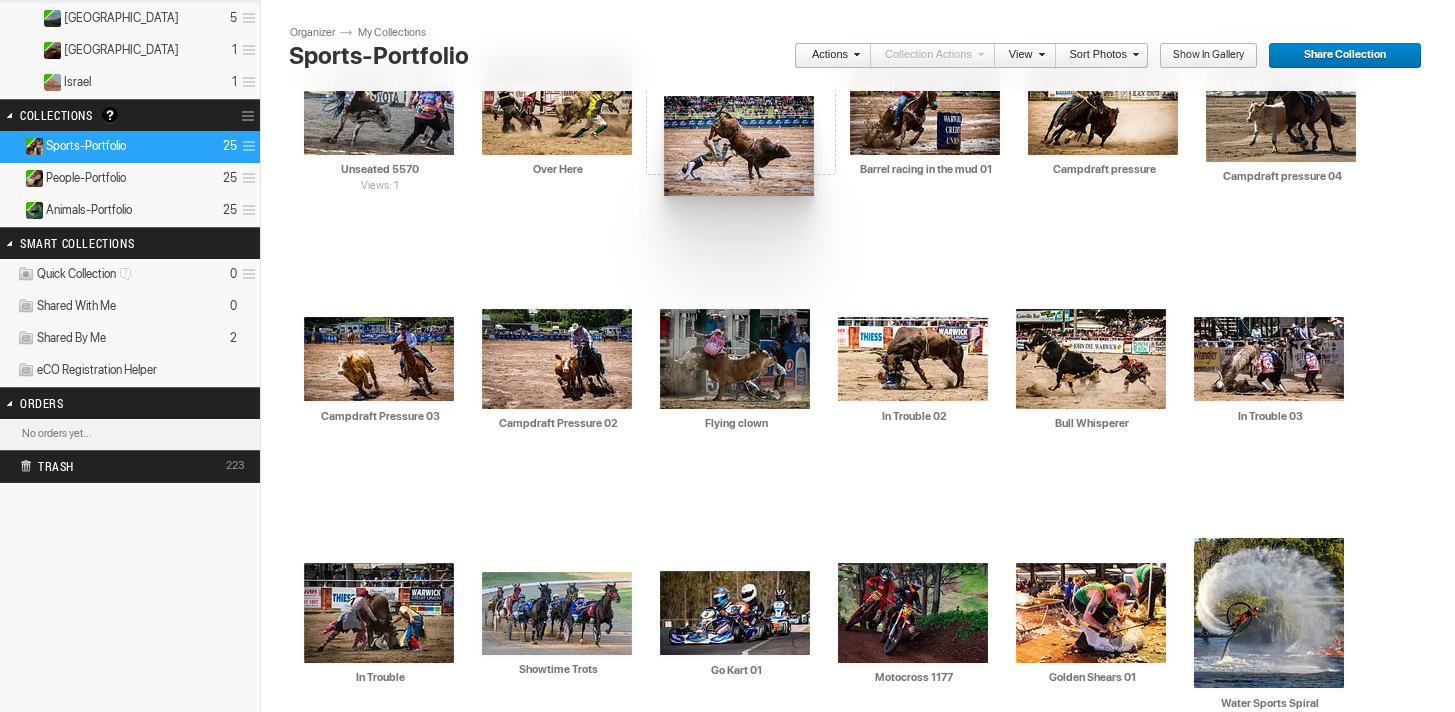 drag, startPoint x: 395, startPoint y: 598, endPoint x: 662, endPoint y: 96, distance: 568.5886 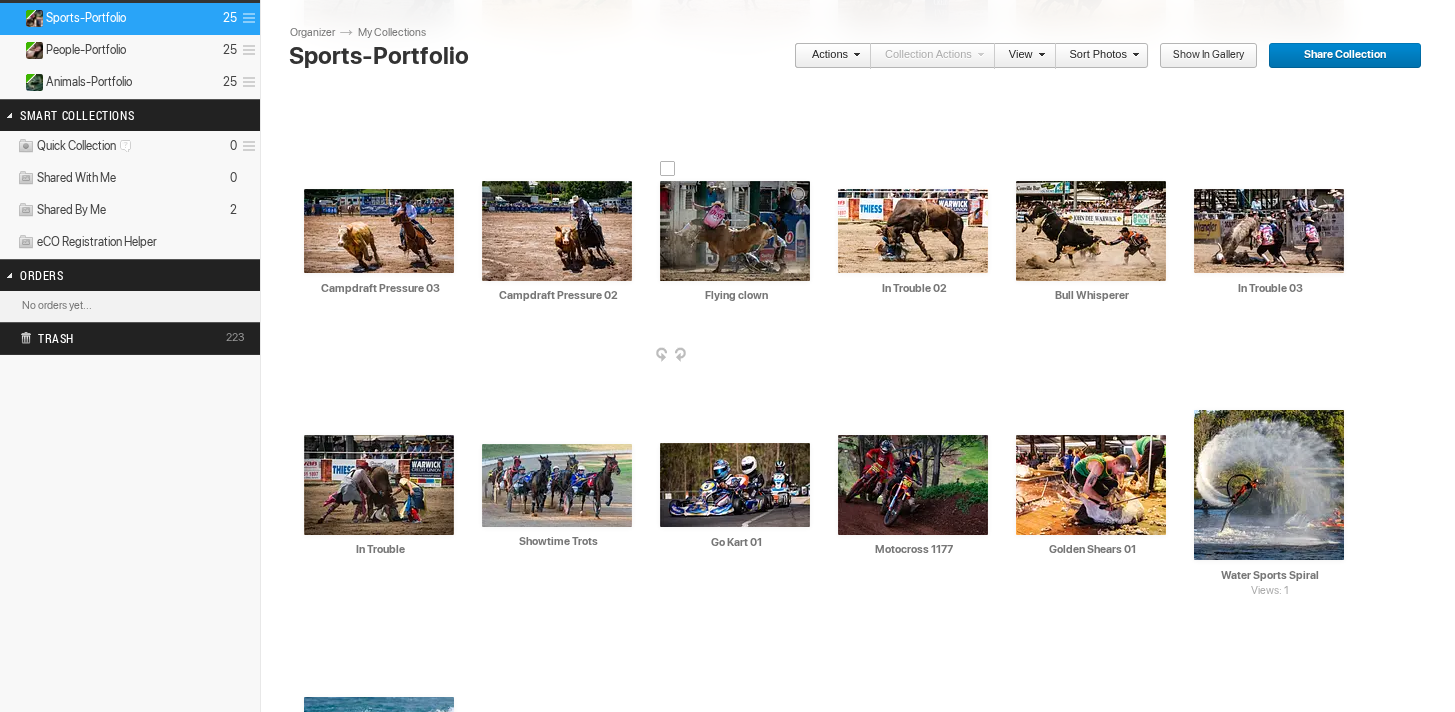 scroll, scrollTop: 609, scrollLeft: 0, axis: vertical 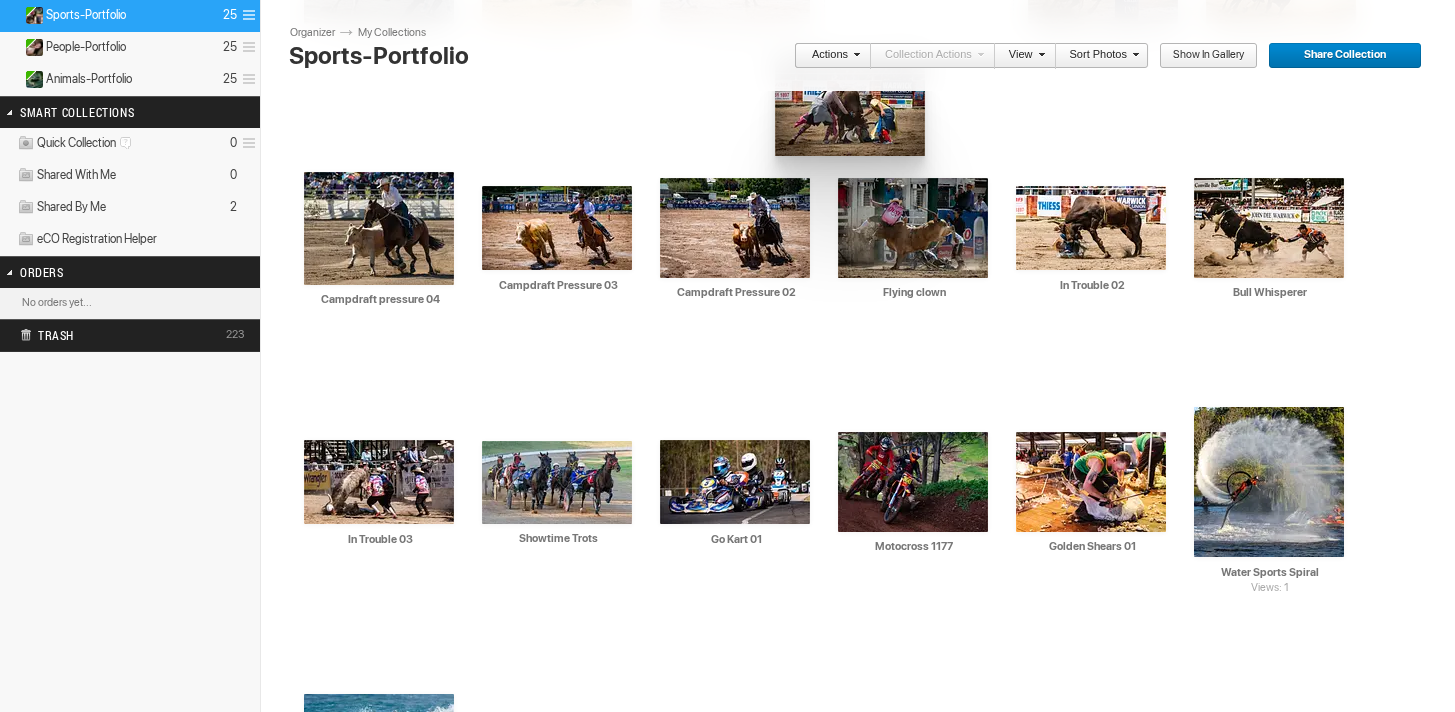 drag, startPoint x: 393, startPoint y: 473, endPoint x: 778, endPoint y: 57, distance: 566.8165 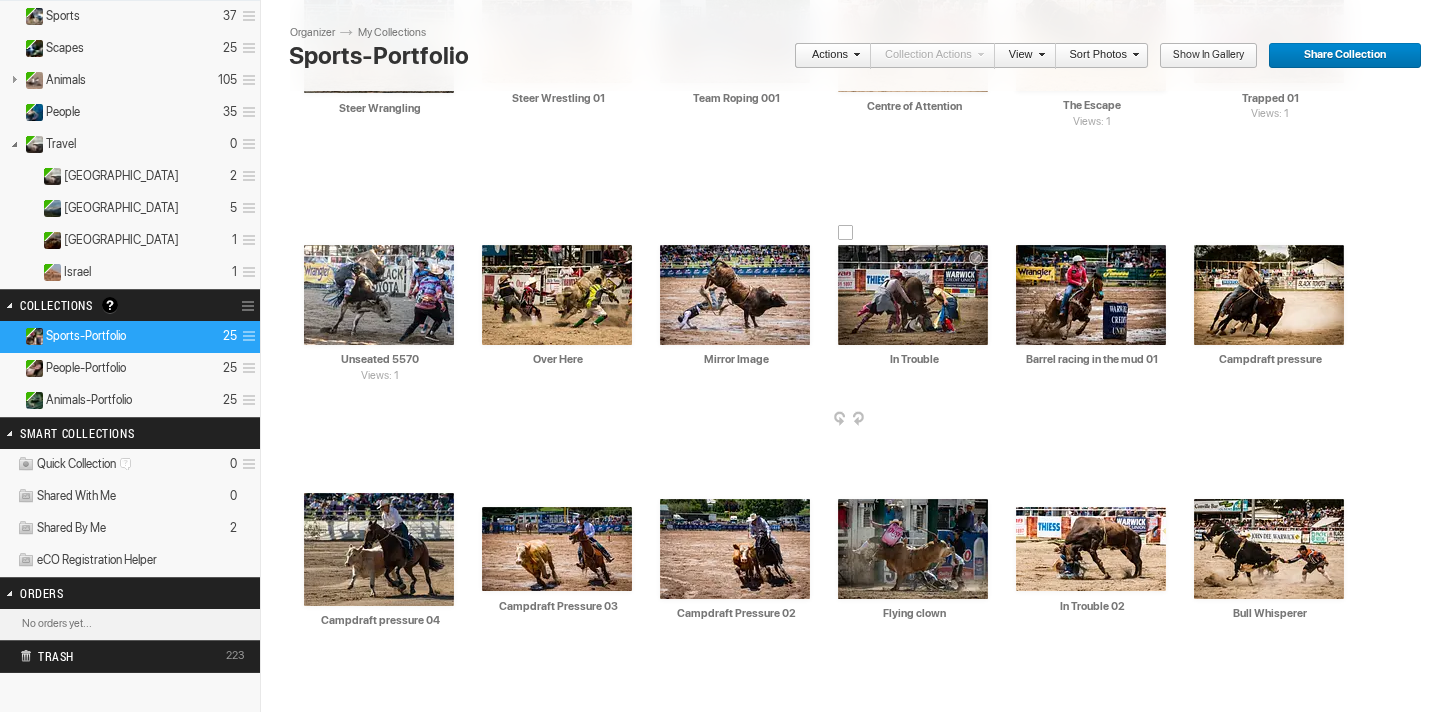 scroll, scrollTop: 312, scrollLeft: 0, axis: vertical 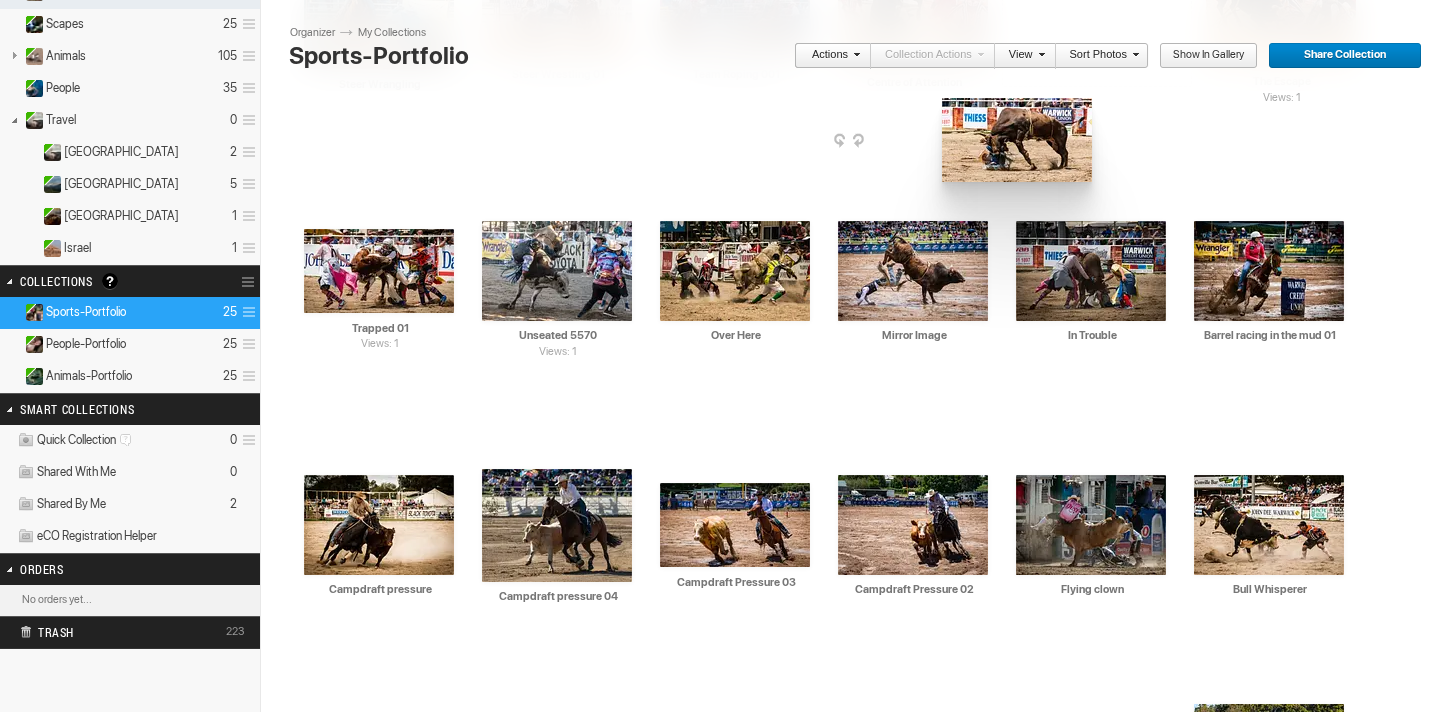 drag, startPoint x: 1100, startPoint y: 511, endPoint x: 984, endPoint y: 136, distance: 392.53152 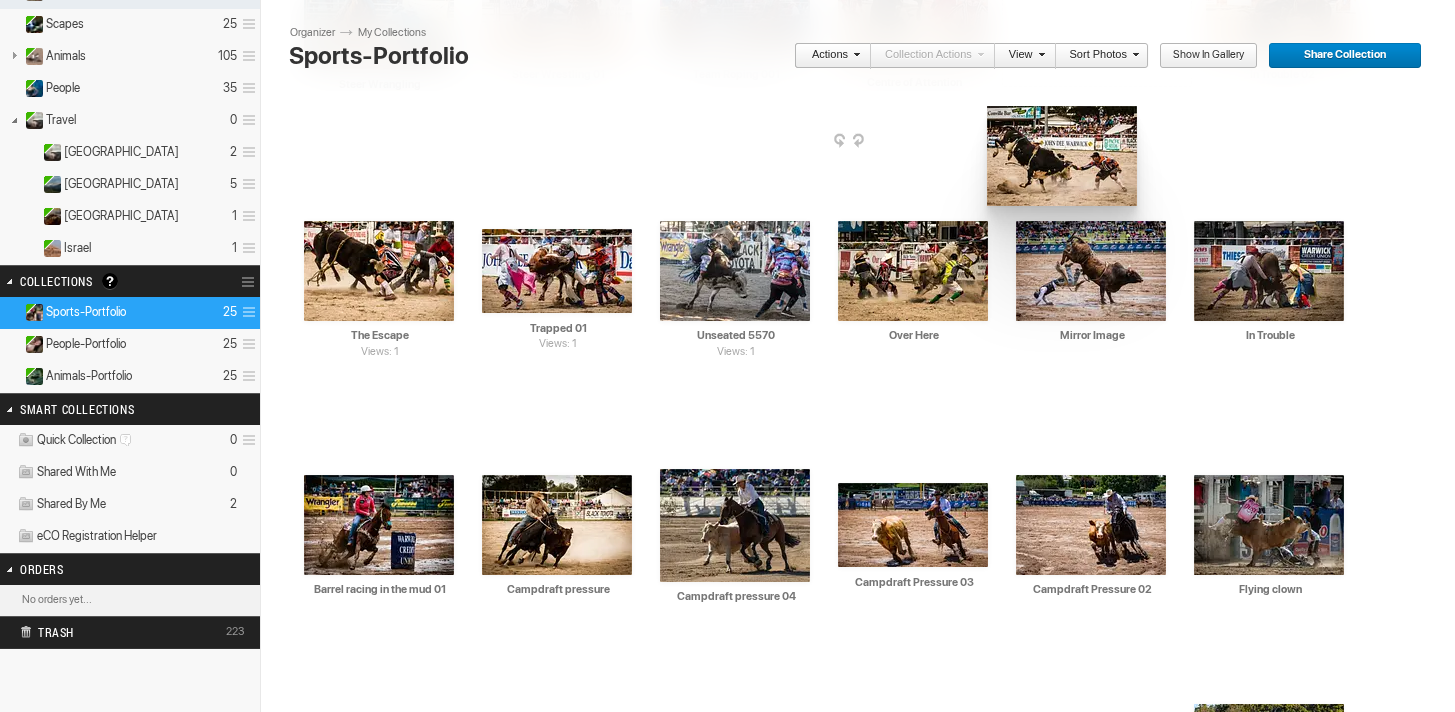 drag, startPoint x: 1270, startPoint y: 509, endPoint x: 986, endPoint y: 106, distance: 493.01624 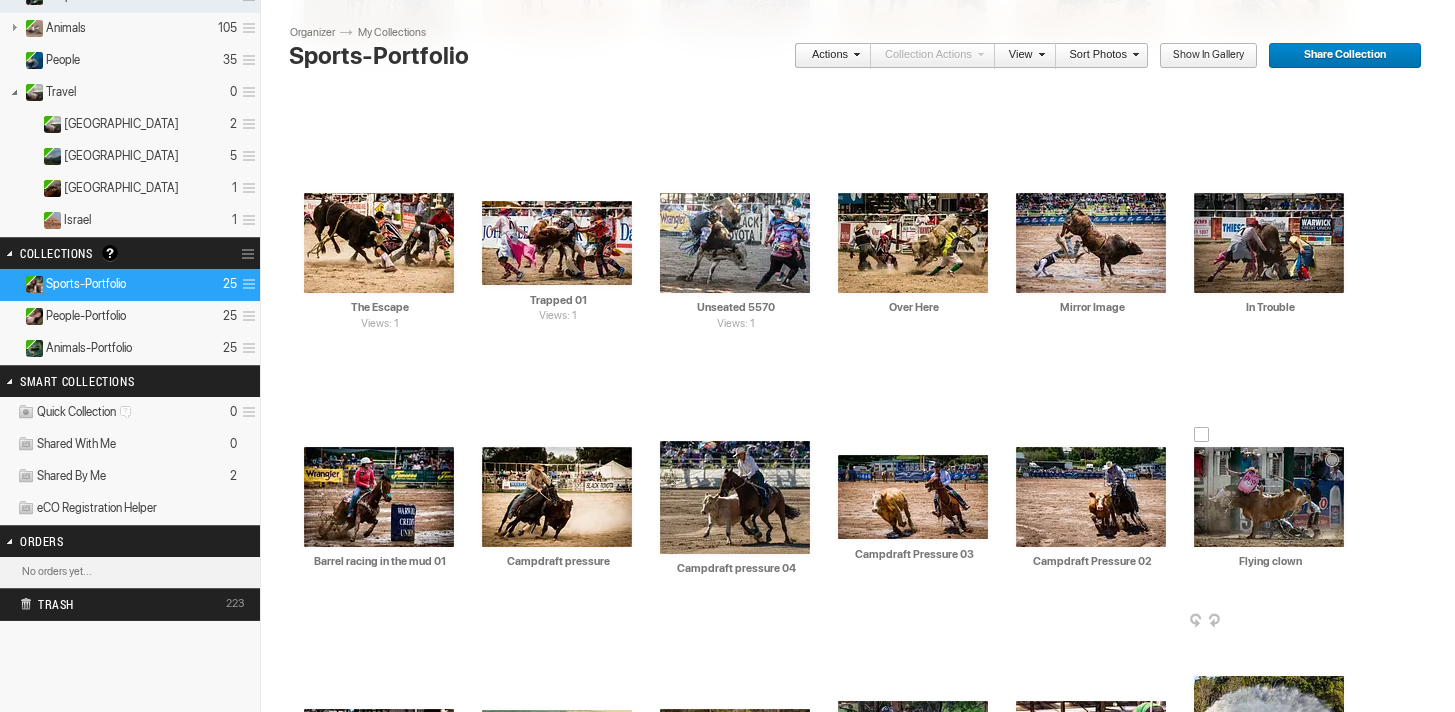 scroll, scrollTop: 353, scrollLeft: 0, axis: vertical 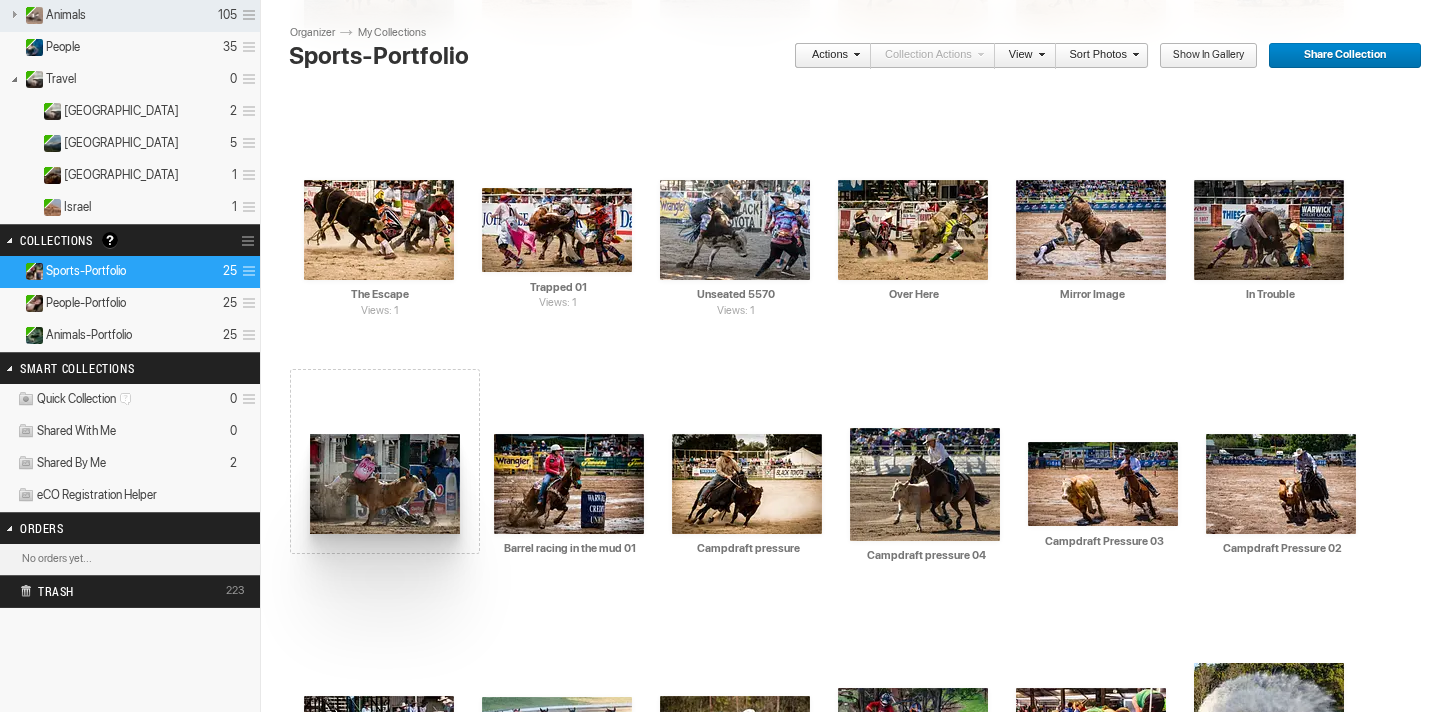 drag, startPoint x: 1267, startPoint y: 487, endPoint x: 332, endPoint y: 439, distance: 936.23126 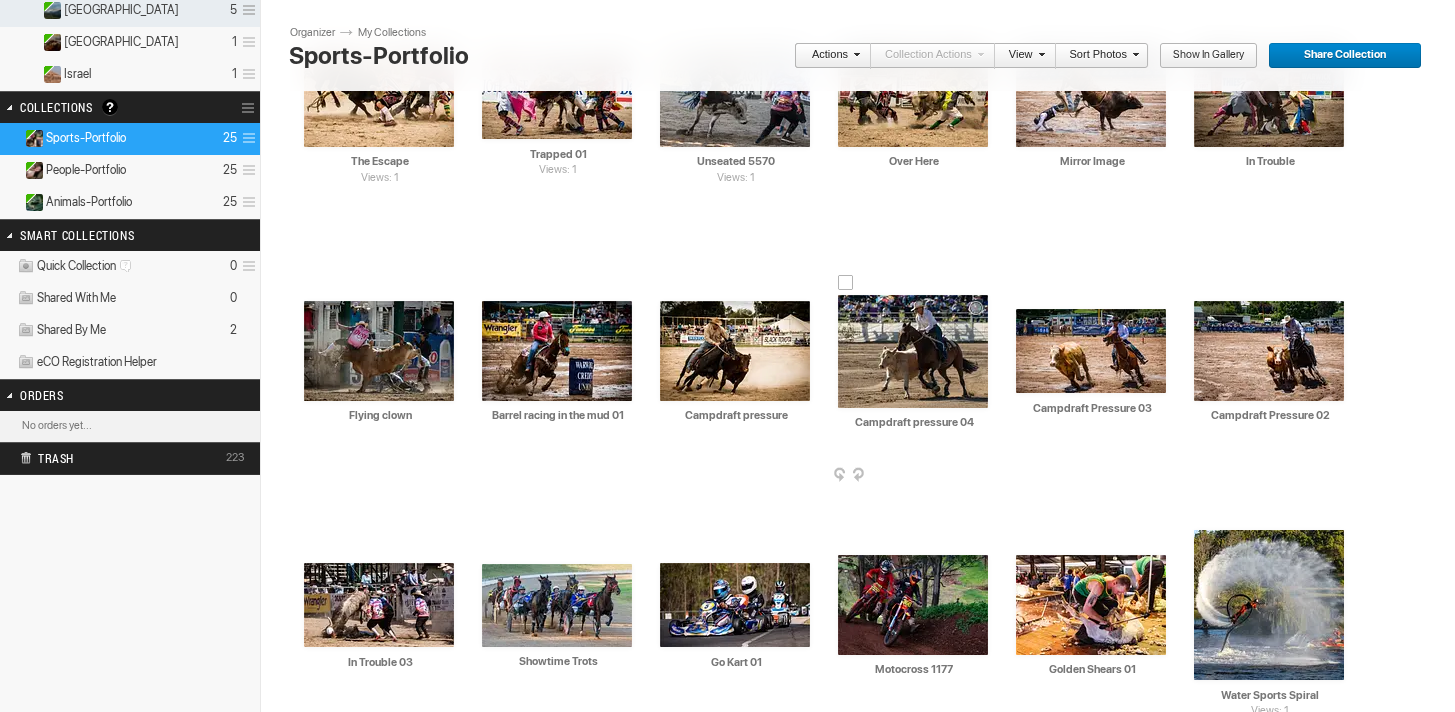 scroll, scrollTop: 507, scrollLeft: 0, axis: vertical 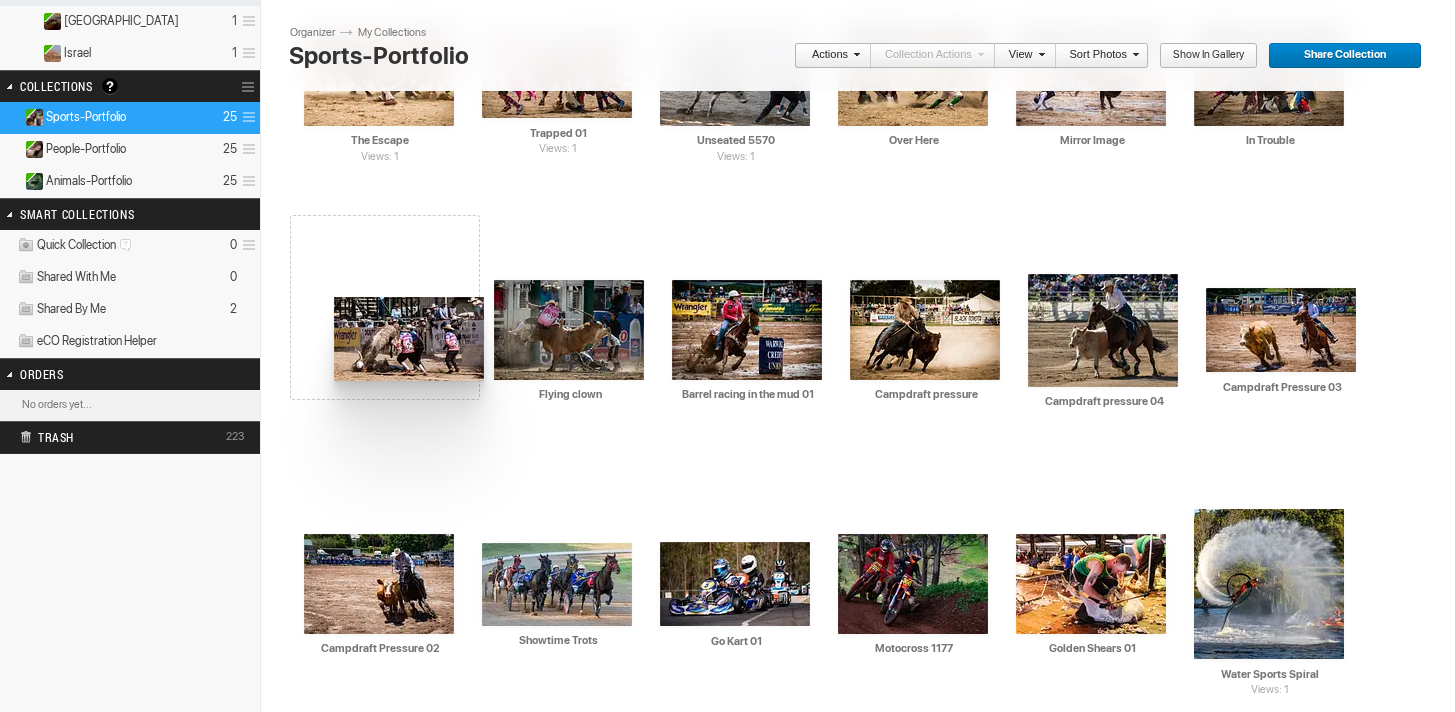 drag, startPoint x: 390, startPoint y: 588, endPoint x: 353, endPoint y: 305, distance: 285.40848 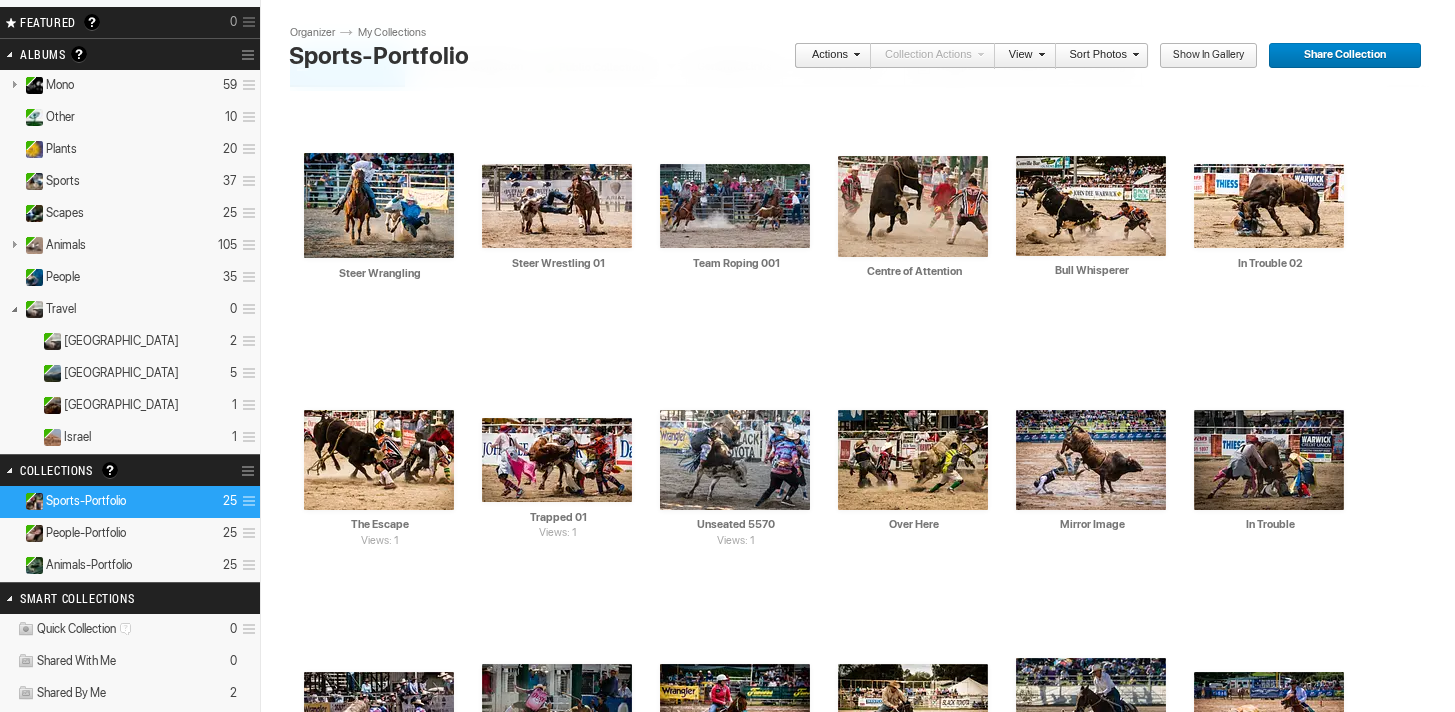 scroll, scrollTop: 126, scrollLeft: 0, axis: vertical 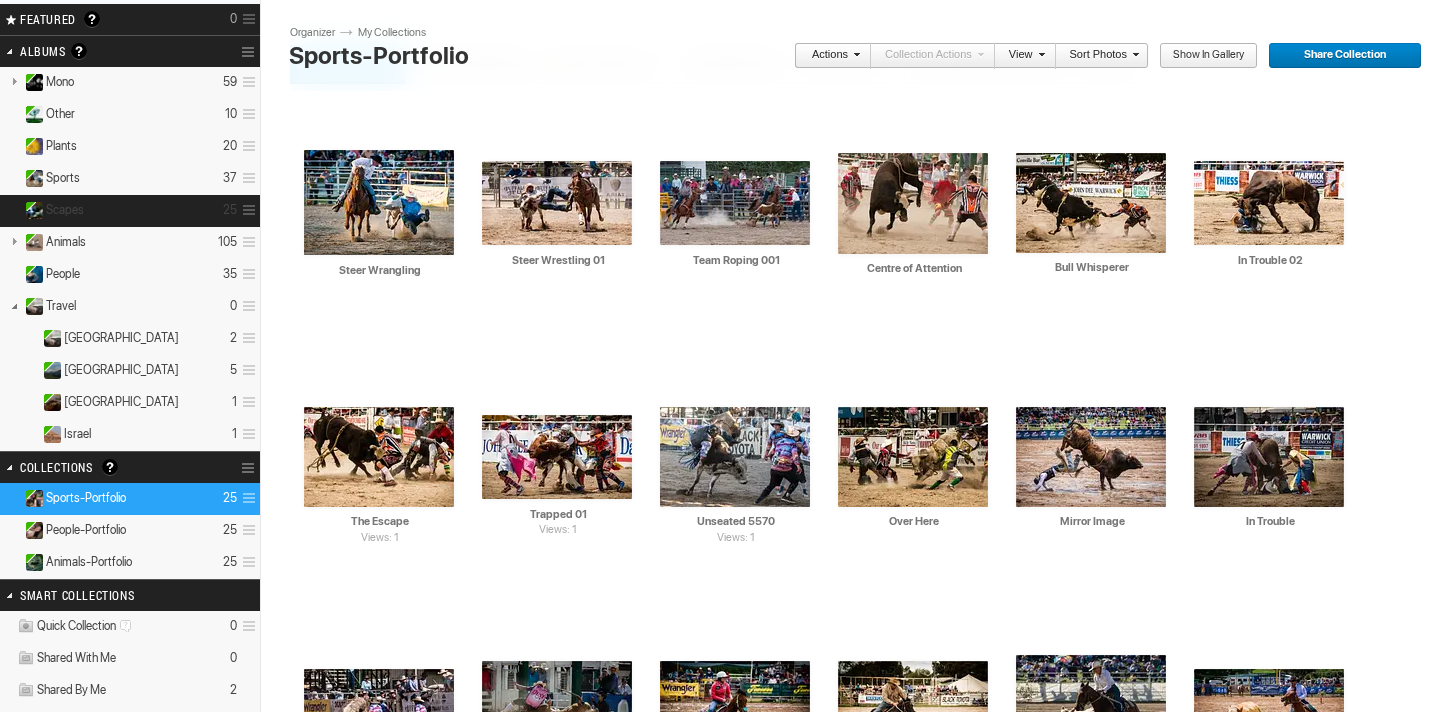 click on "Scapes" at bounding box center (65, 210) 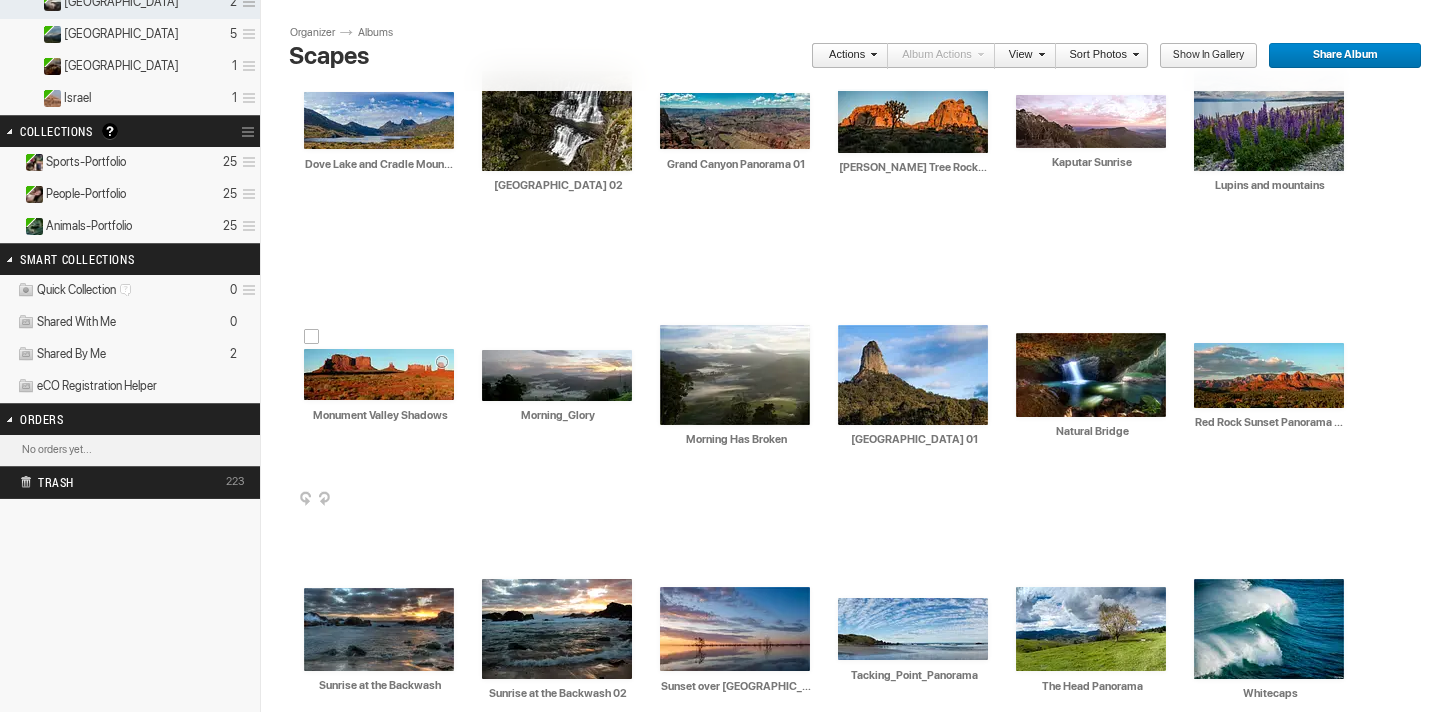 scroll, scrollTop: 0, scrollLeft: 0, axis: both 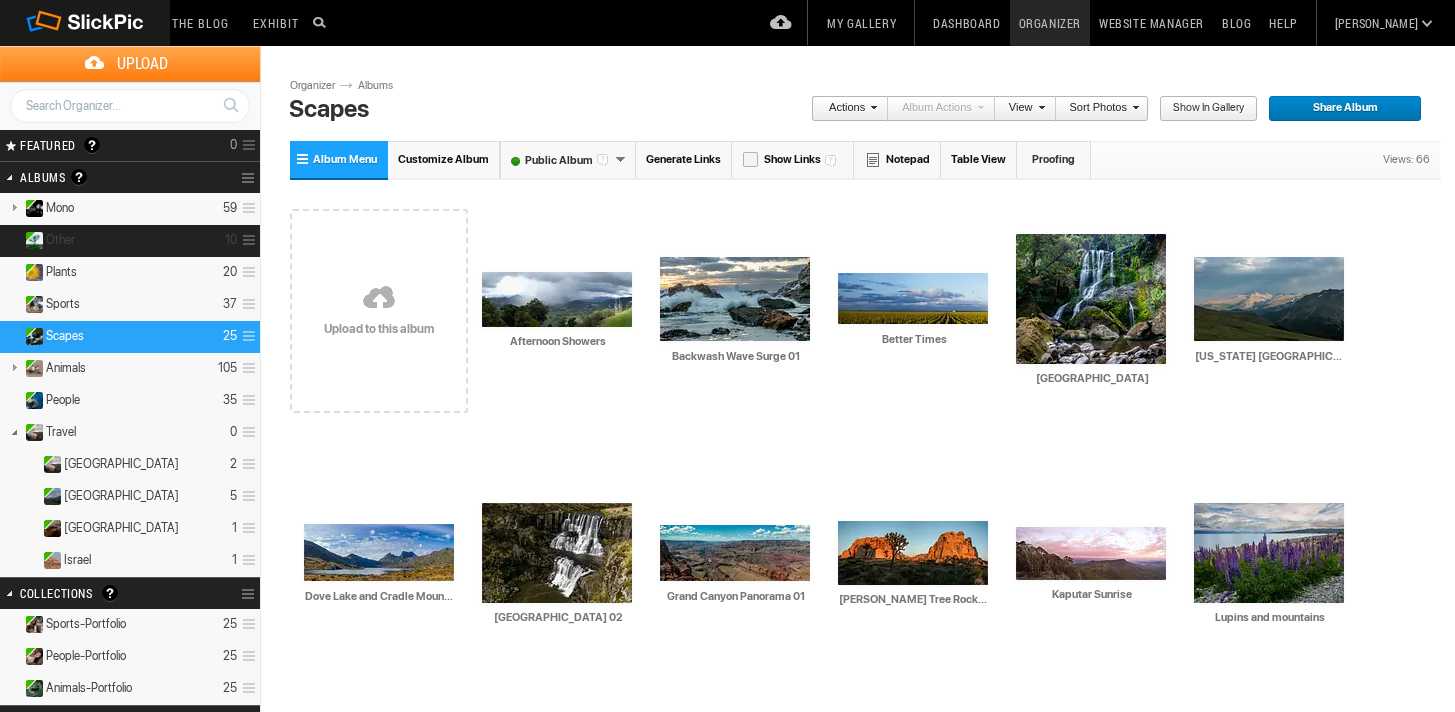 click on "Other
10" at bounding box center [130, 241] 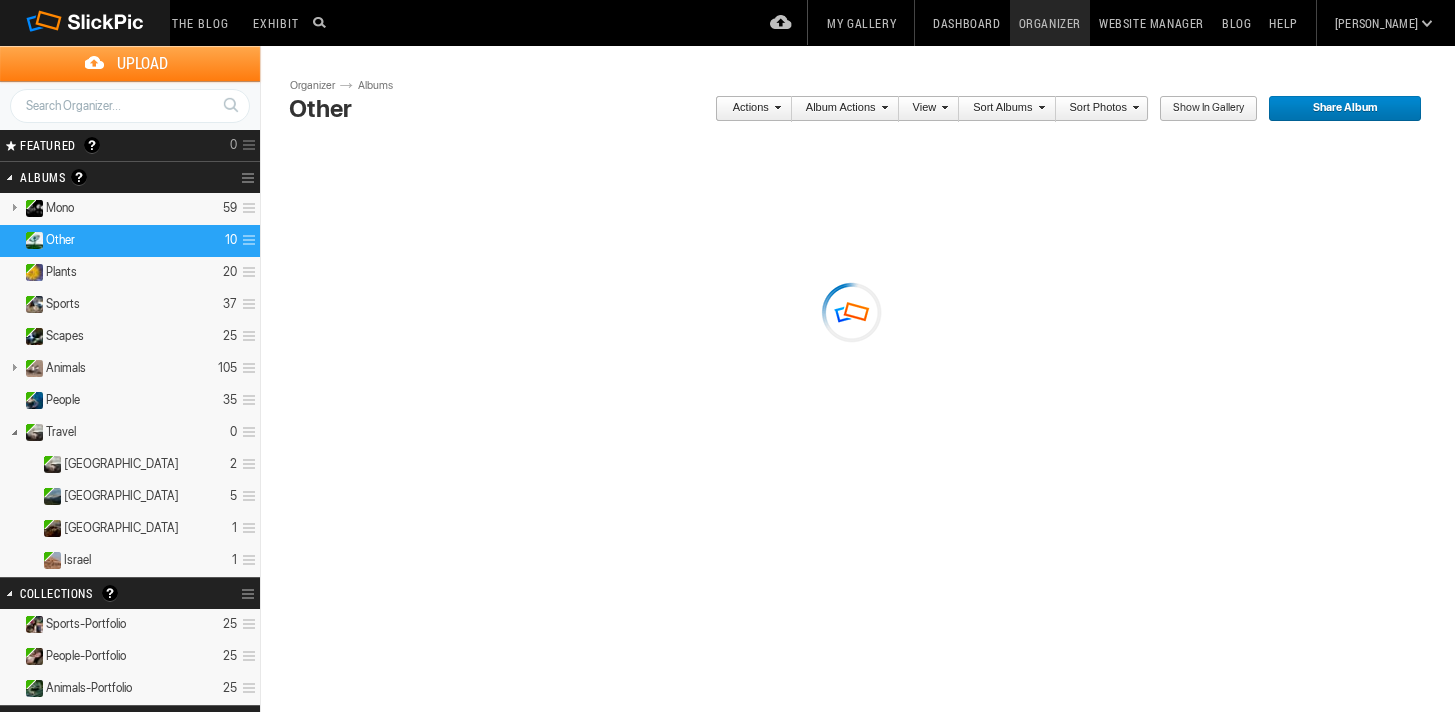 scroll, scrollTop: 0, scrollLeft: 0, axis: both 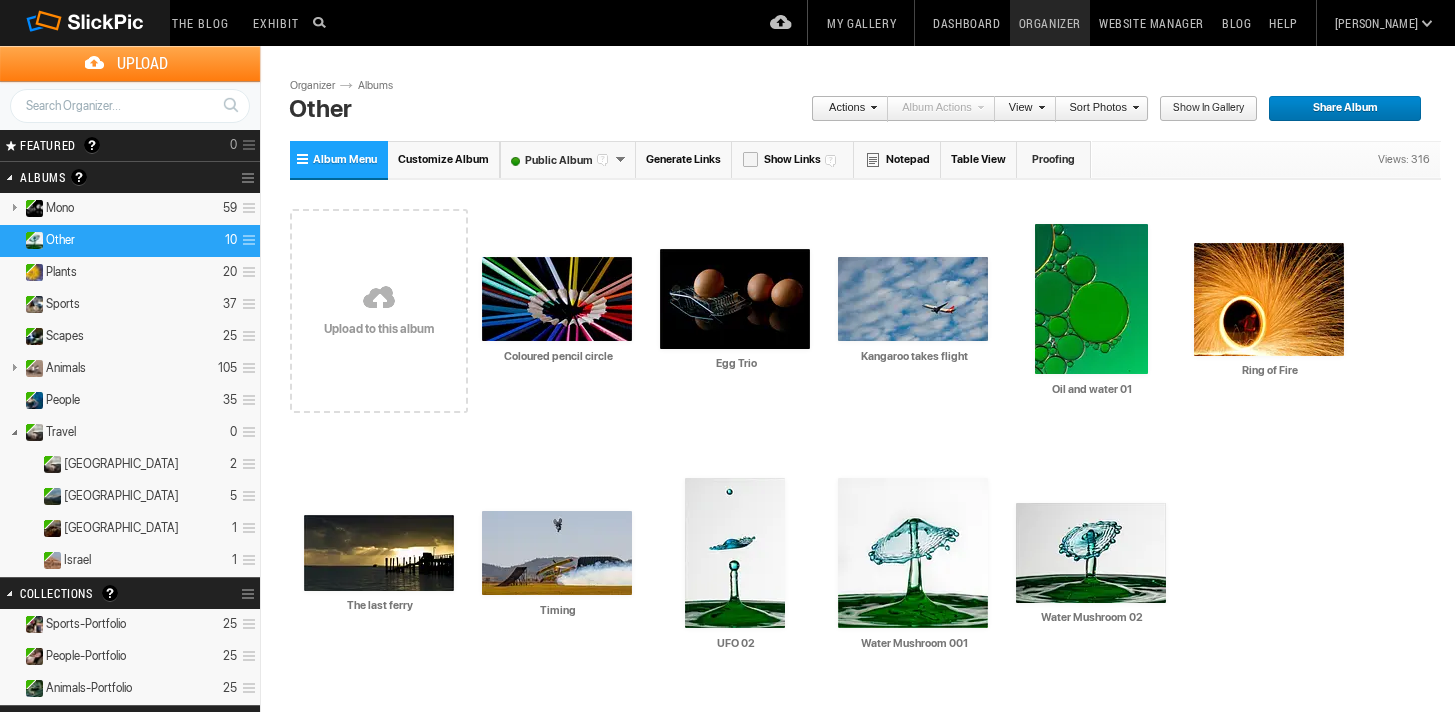 click on "Other
10" at bounding box center (130, 241) 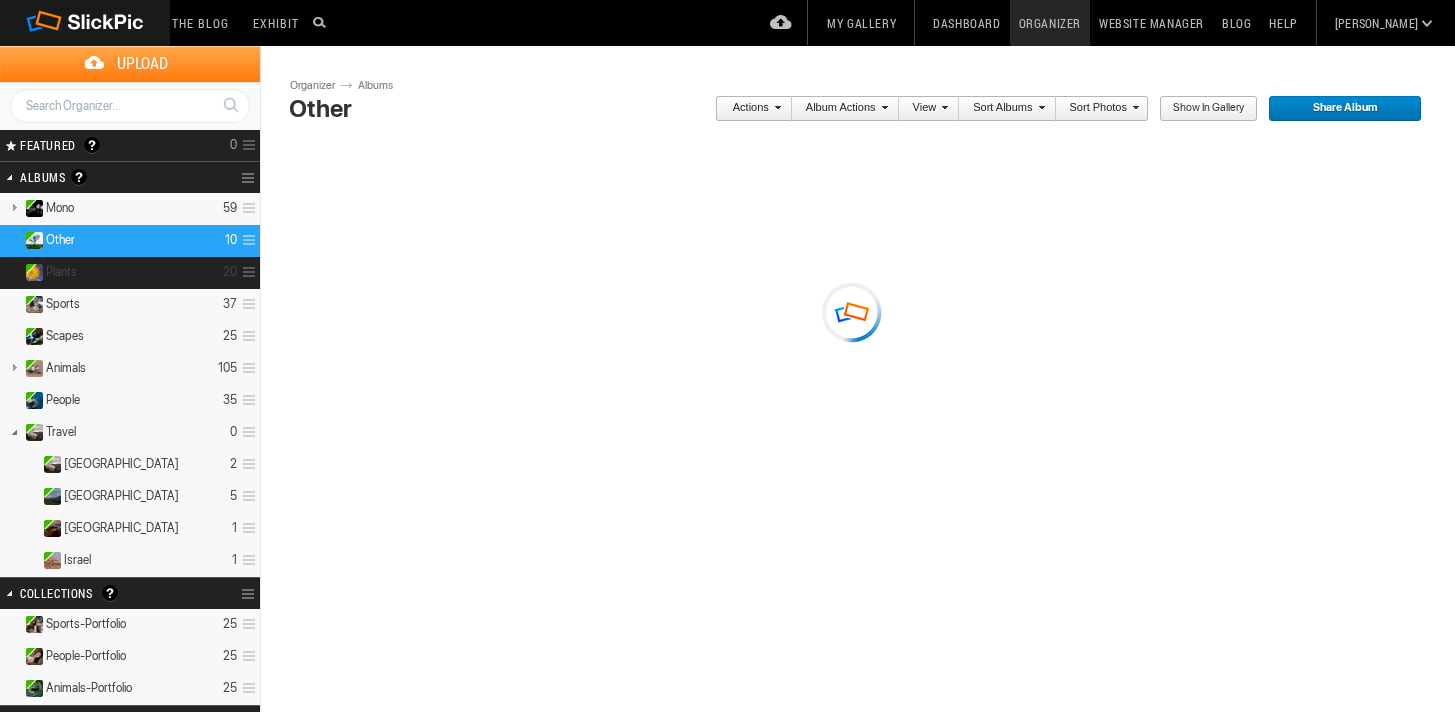 scroll, scrollTop: 0, scrollLeft: 0, axis: both 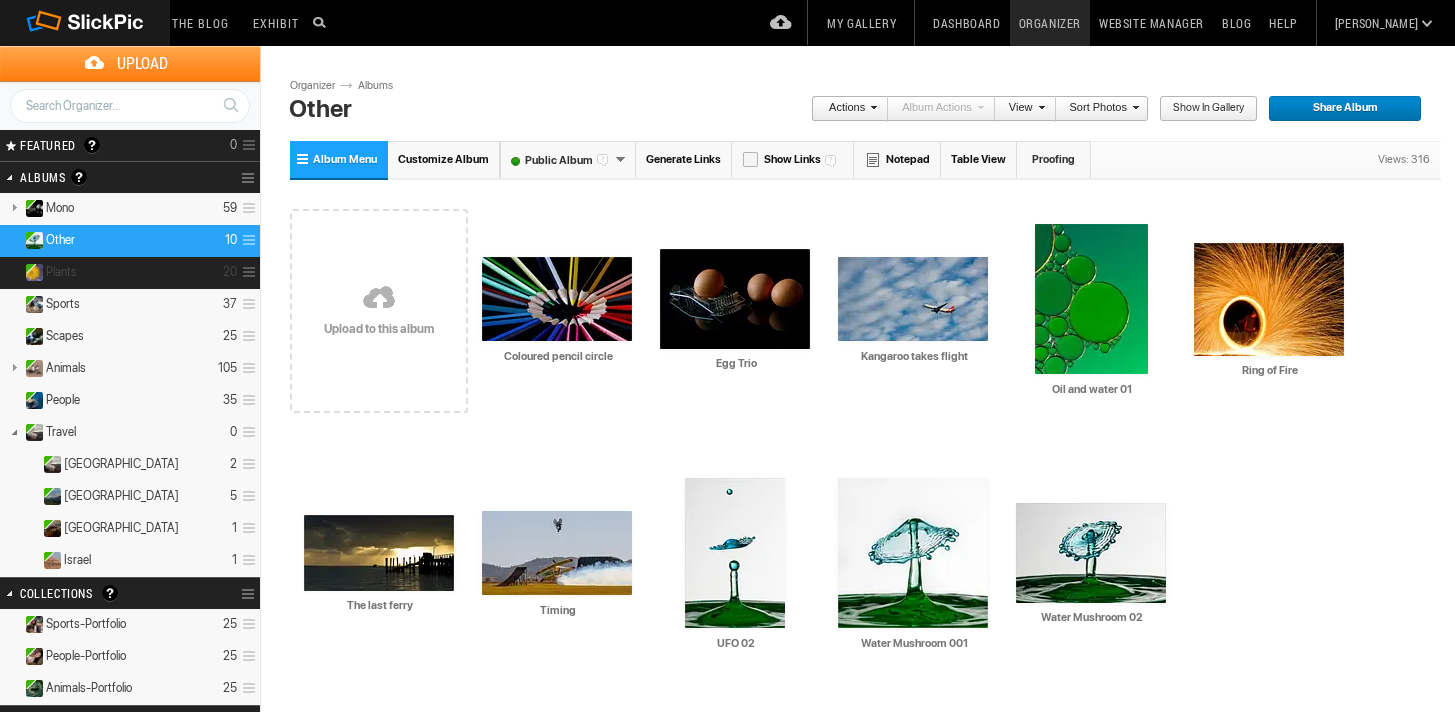 click on "Plants
20" at bounding box center [130, 273] 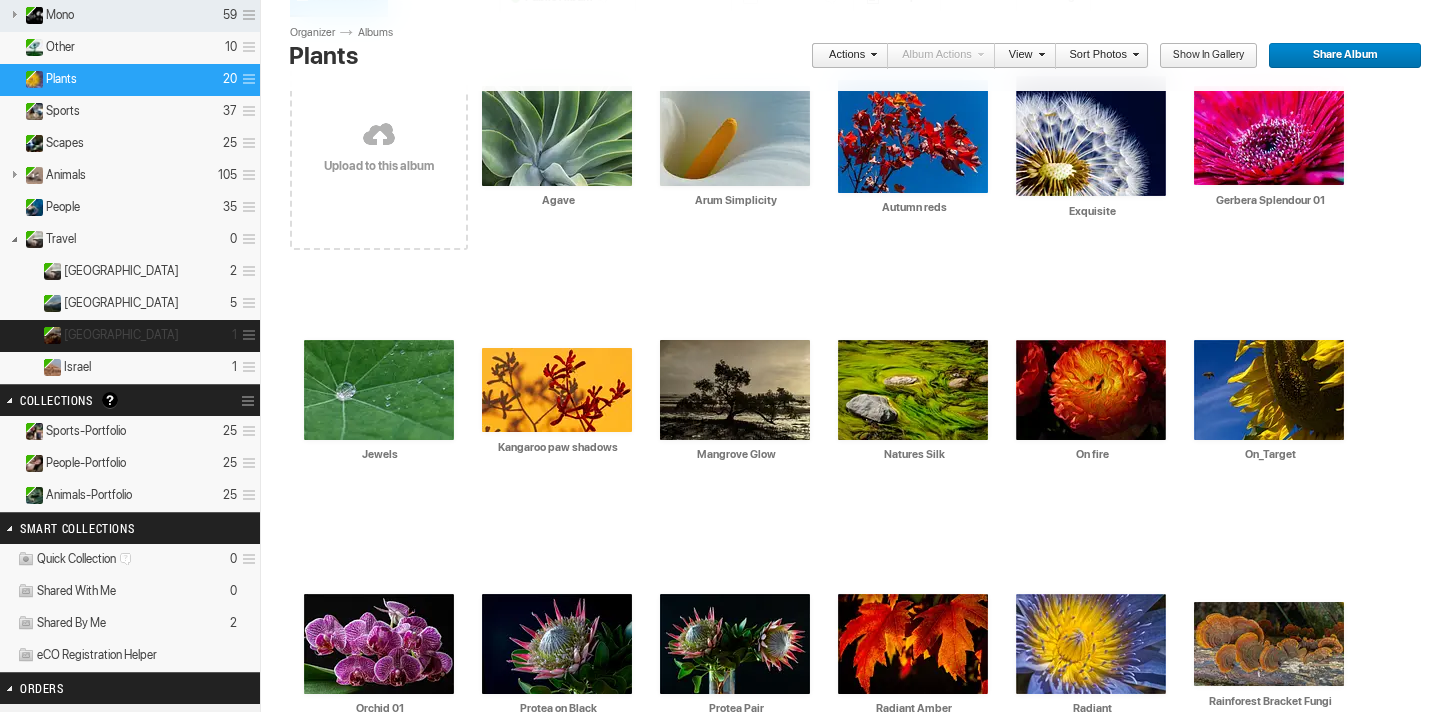 scroll, scrollTop: 204, scrollLeft: 0, axis: vertical 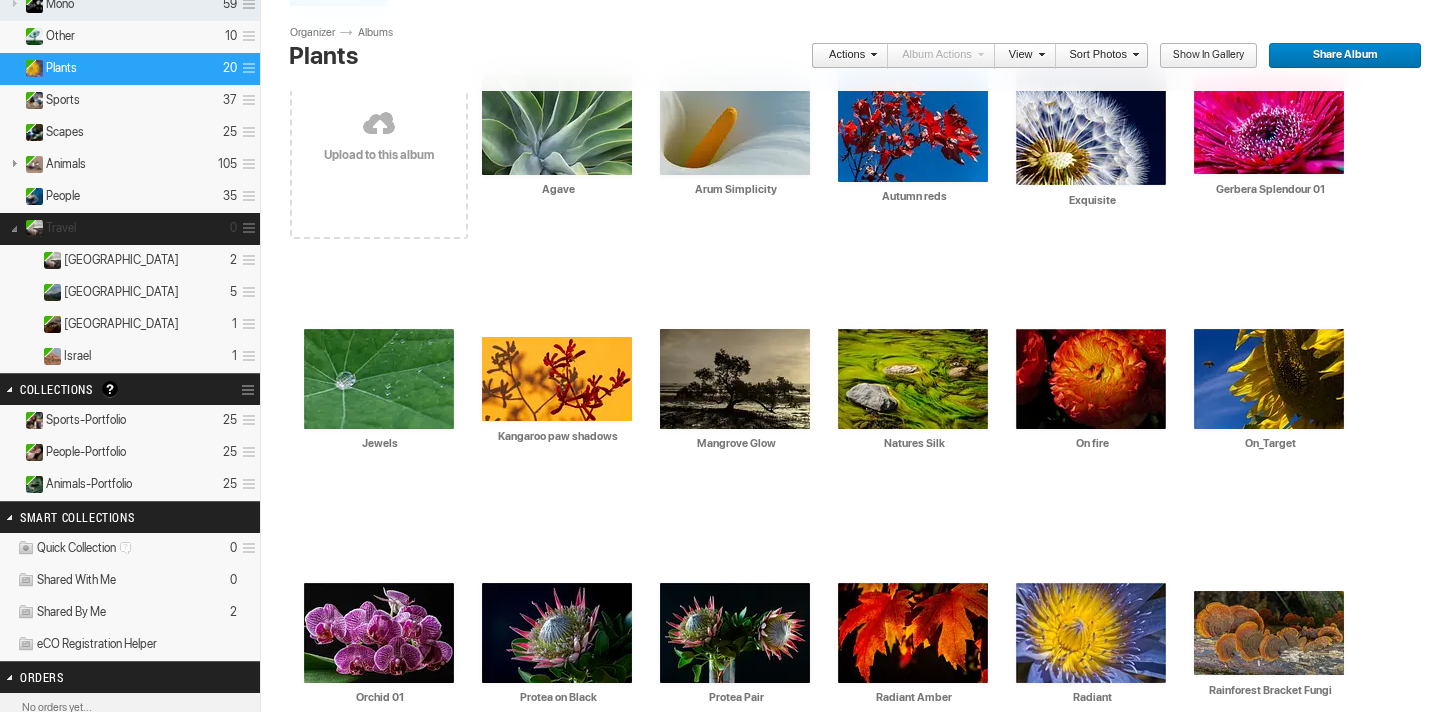 click at bounding box center [14, 227] 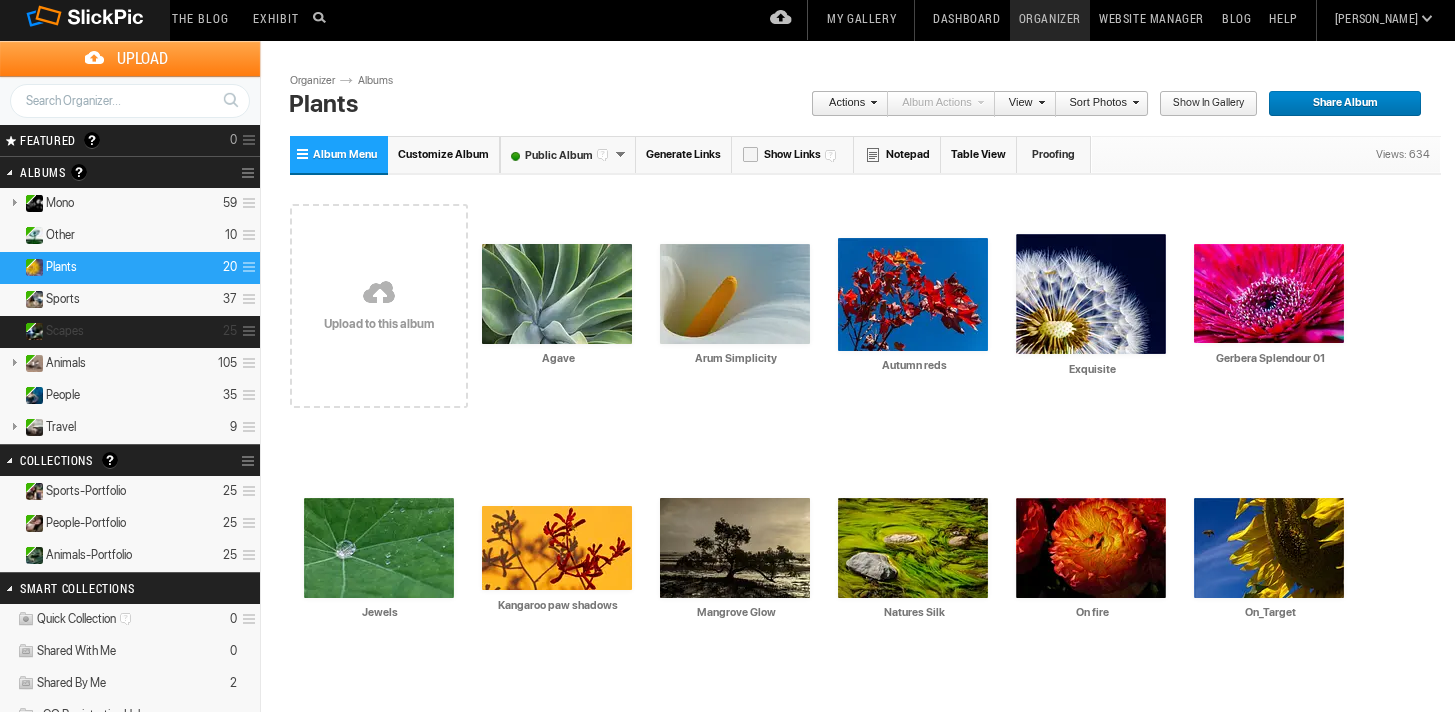 scroll, scrollTop: 11, scrollLeft: 0, axis: vertical 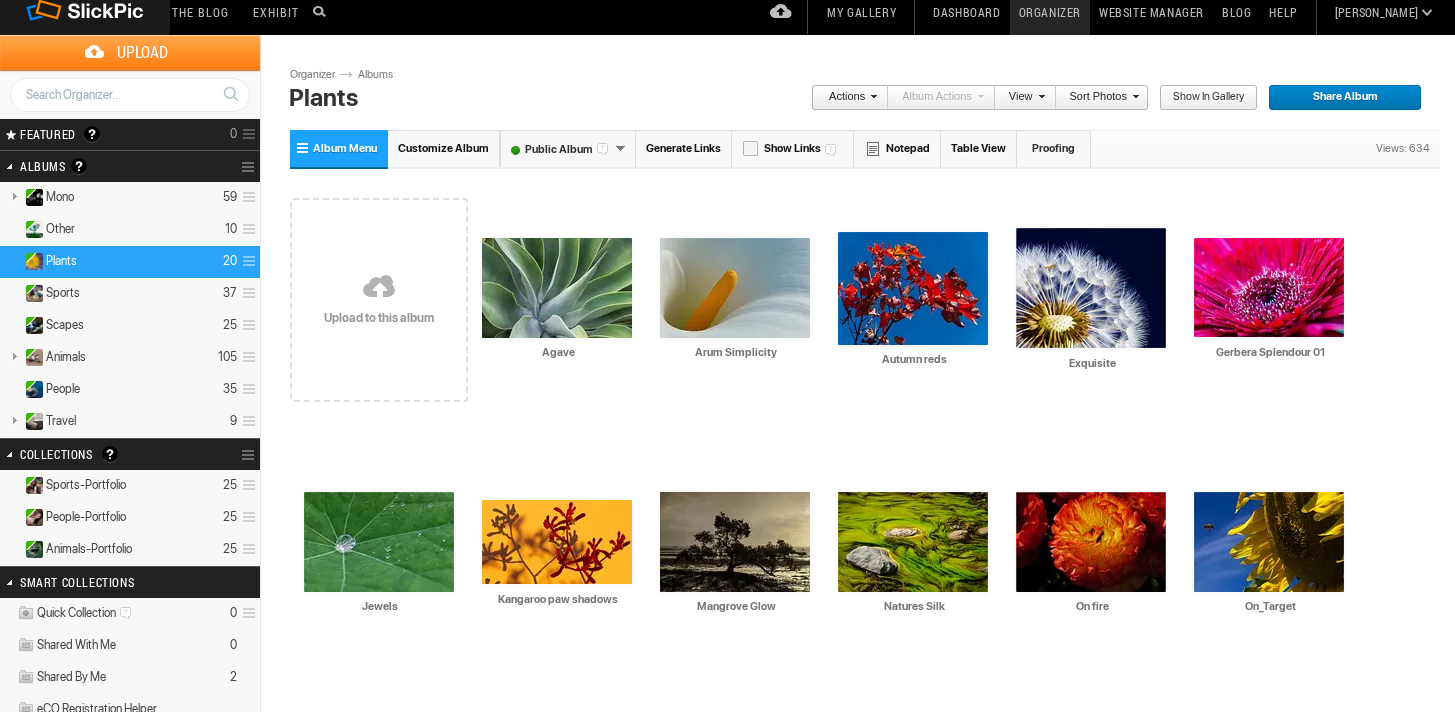 click on "Plants
20" at bounding box center (130, 262) 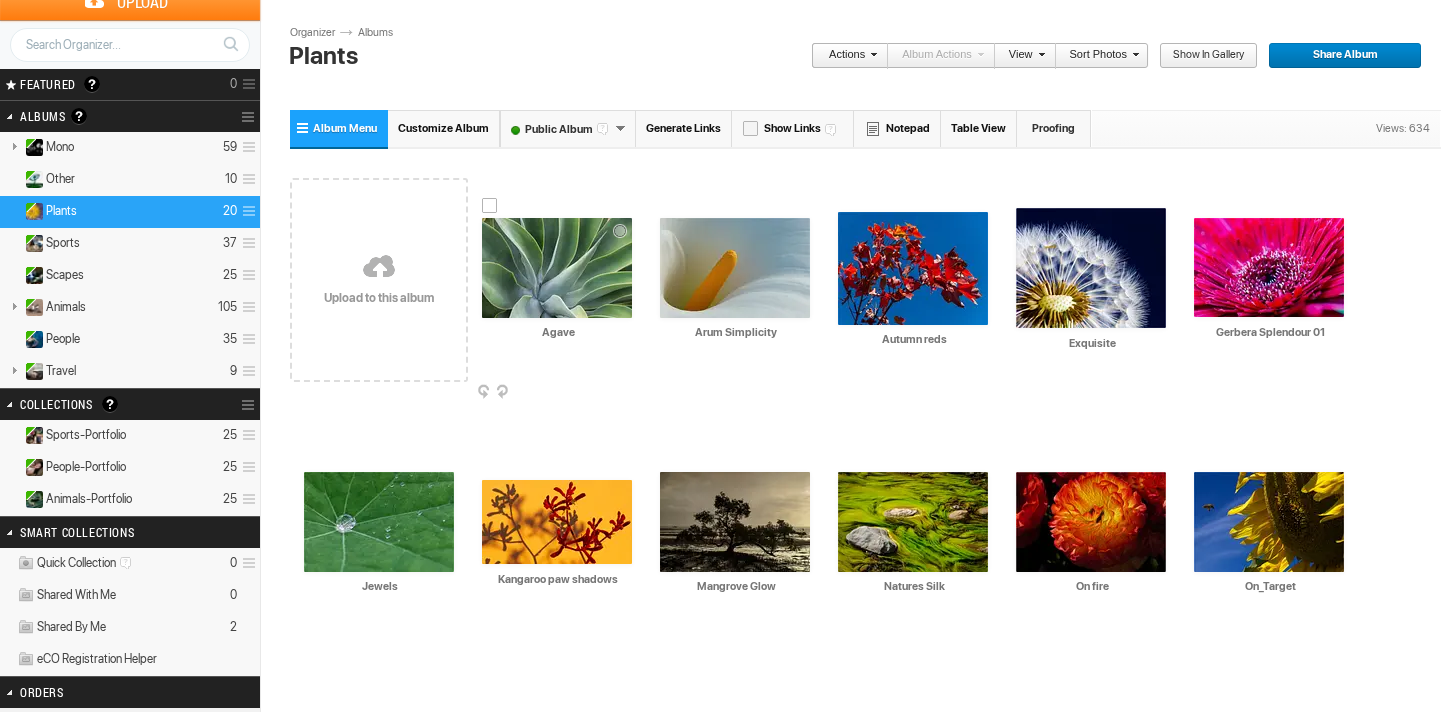 scroll, scrollTop: 71, scrollLeft: 0, axis: vertical 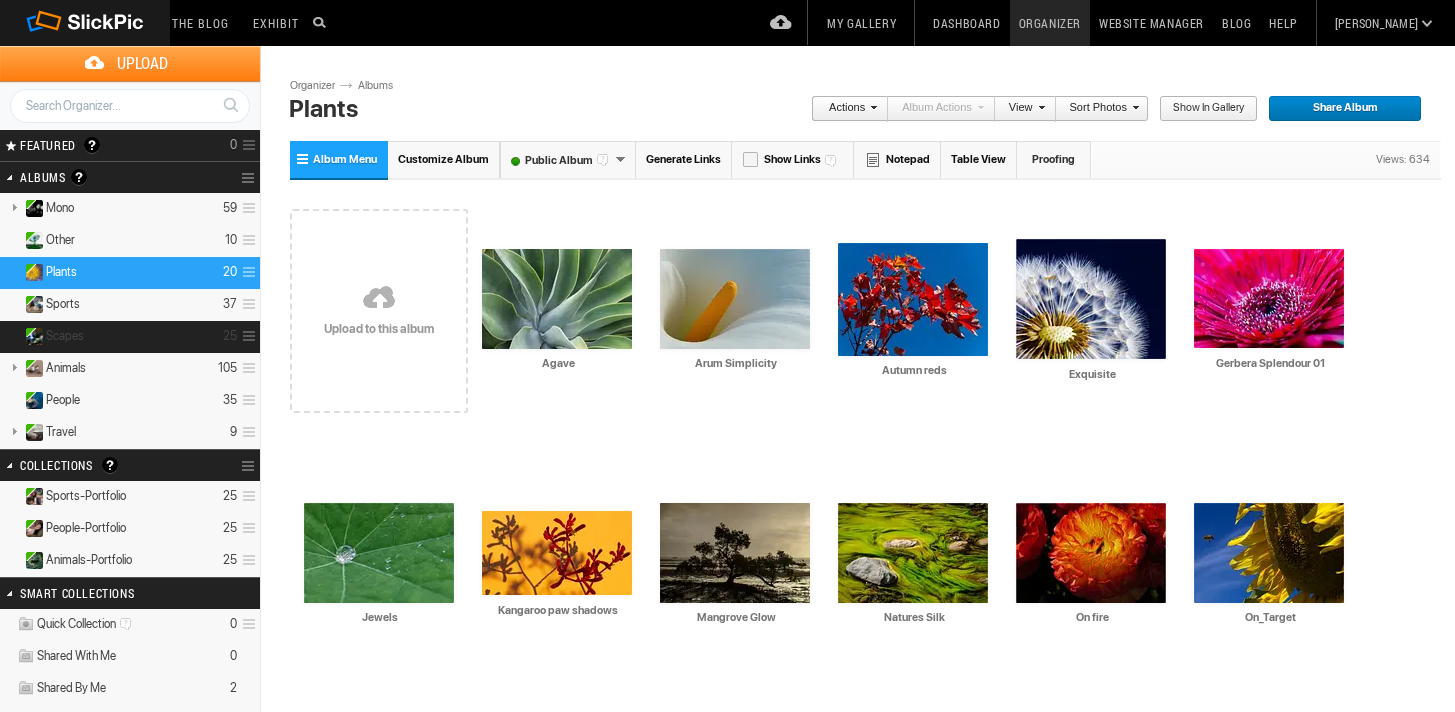 click on "Scapes
25" at bounding box center [130, 337] 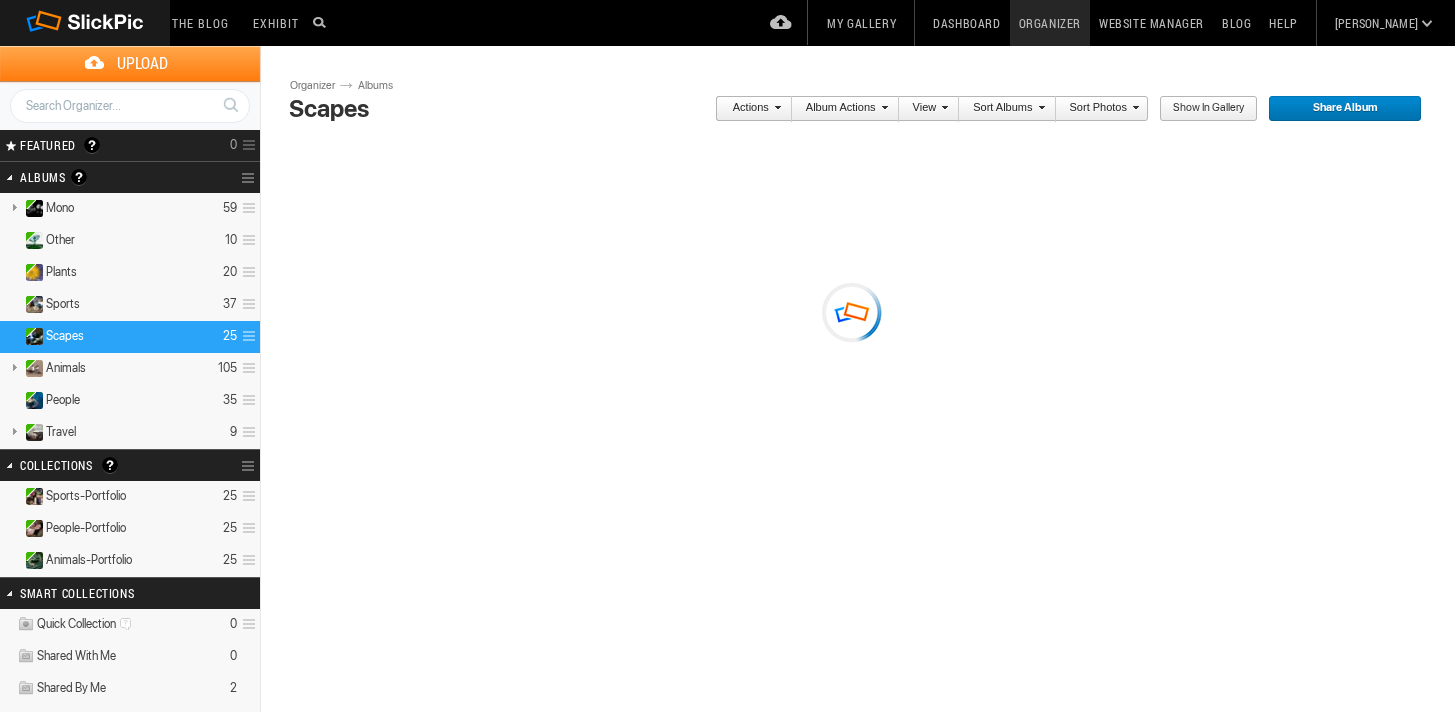 scroll, scrollTop: 0, scrollLeft: 0, axis: both 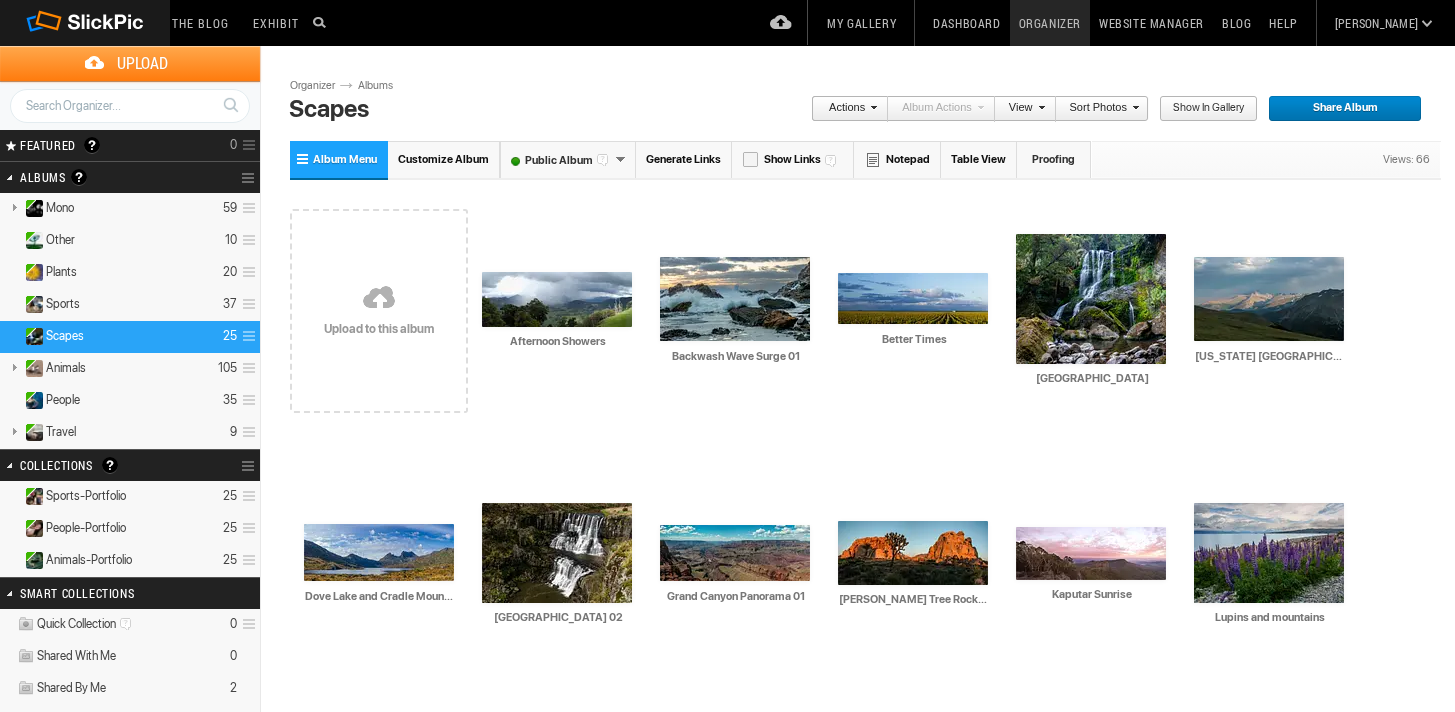 click on "Collection Options" at bounding box center (250, 466) 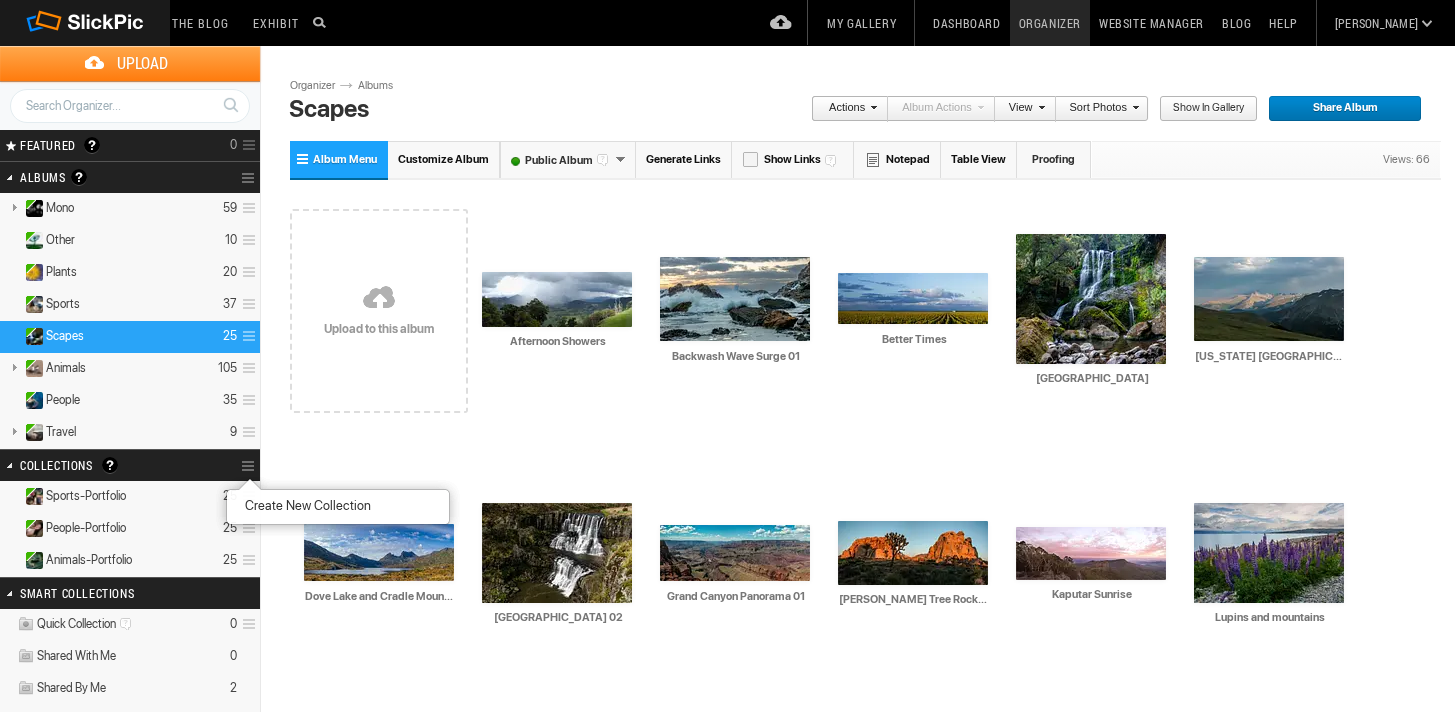 click on "Create New Collection" at bounding box center (305, 506) 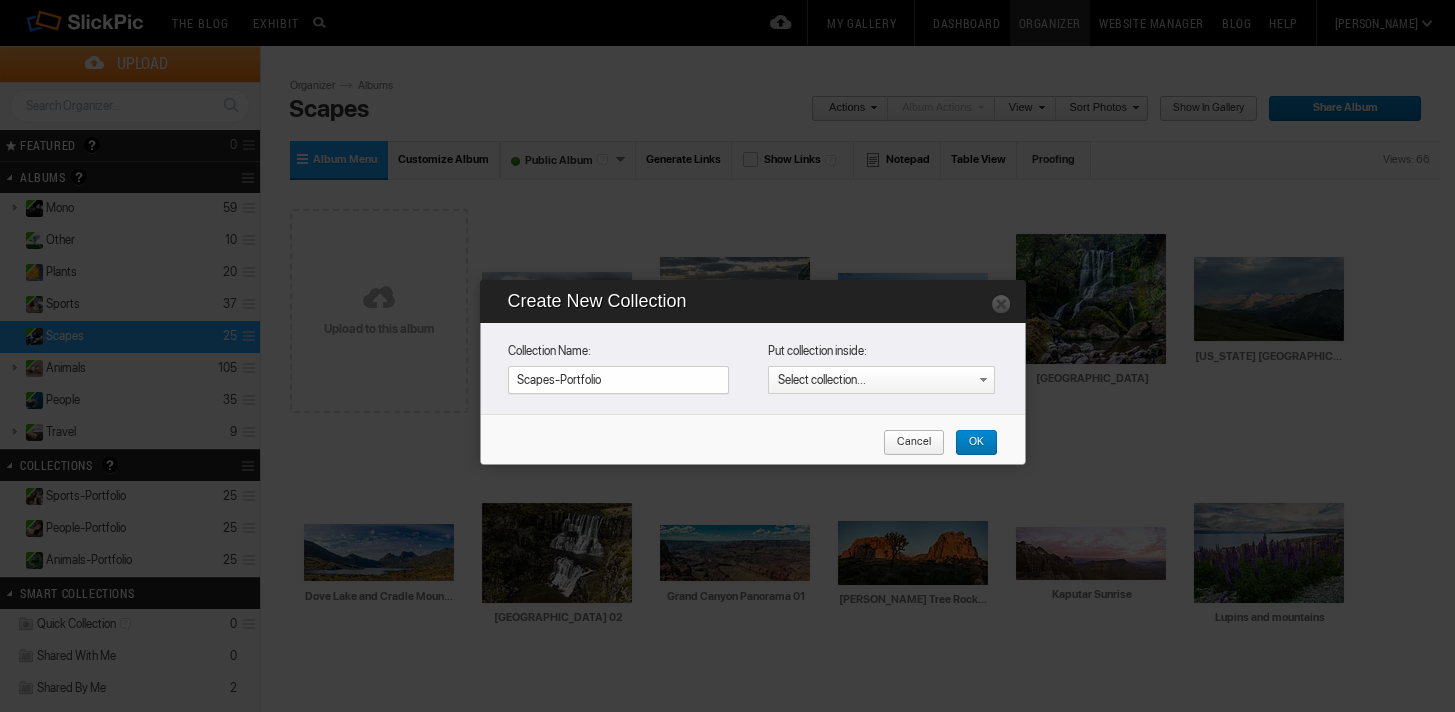 type on "Scapes-Portfolio" 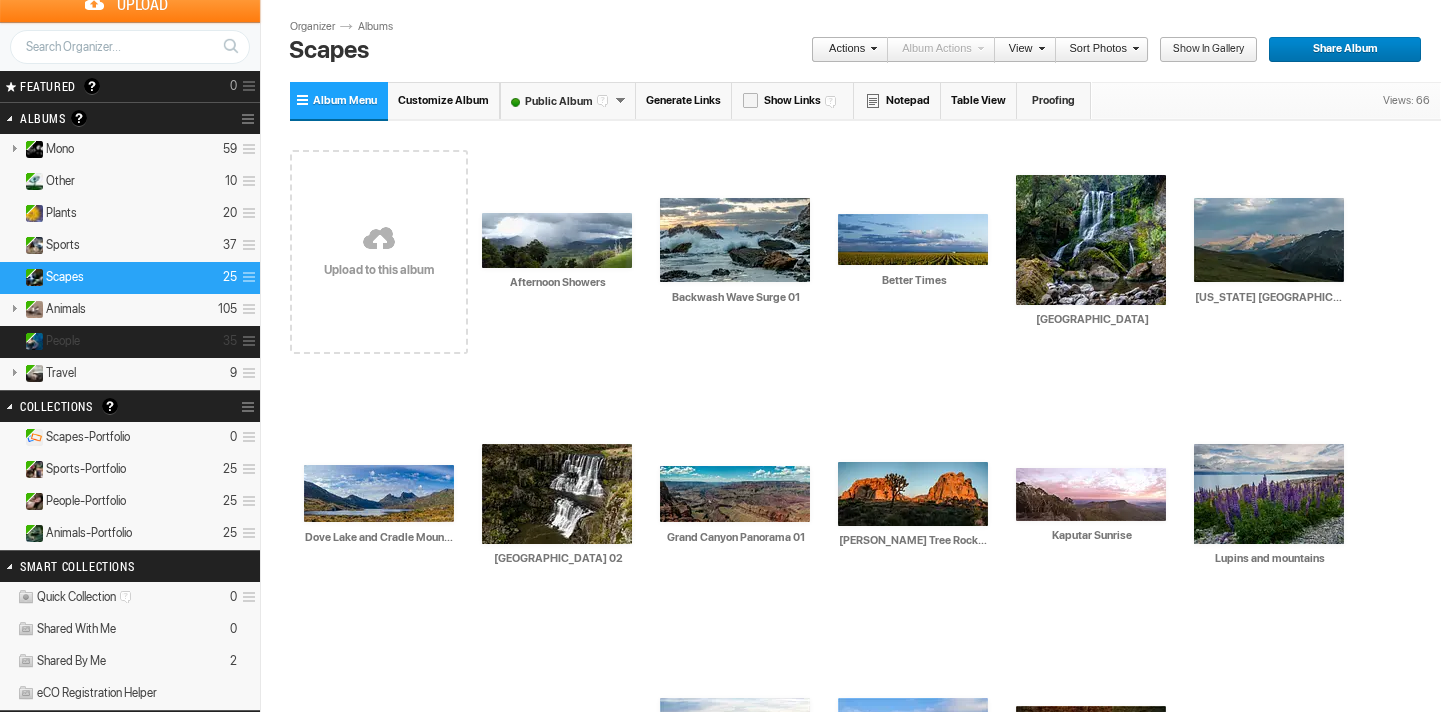 scroll, scrollTop: 64, scrollLeft: 0, axis: vertical 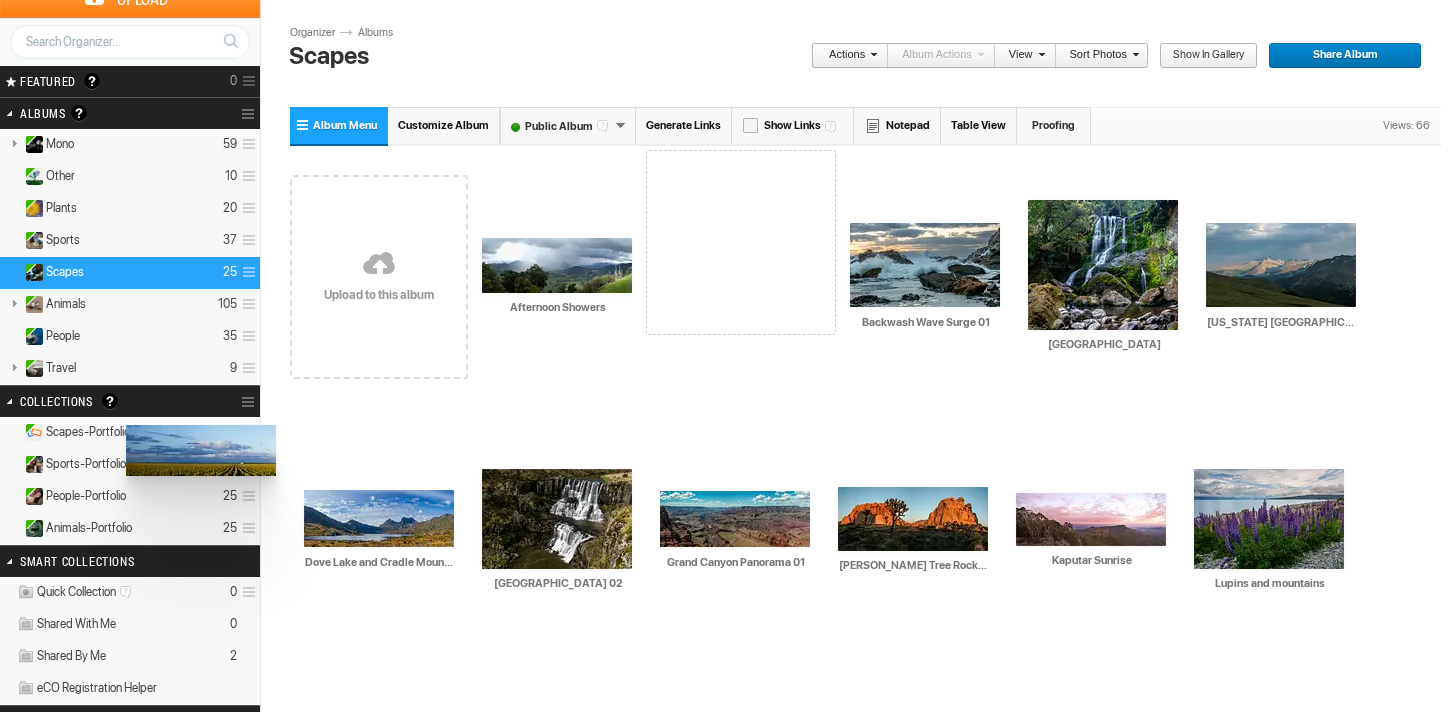drag, startPoint x: 892, startPoint y: 274, endPoint x: 125, endPoint y: 425, distance: 781.7225 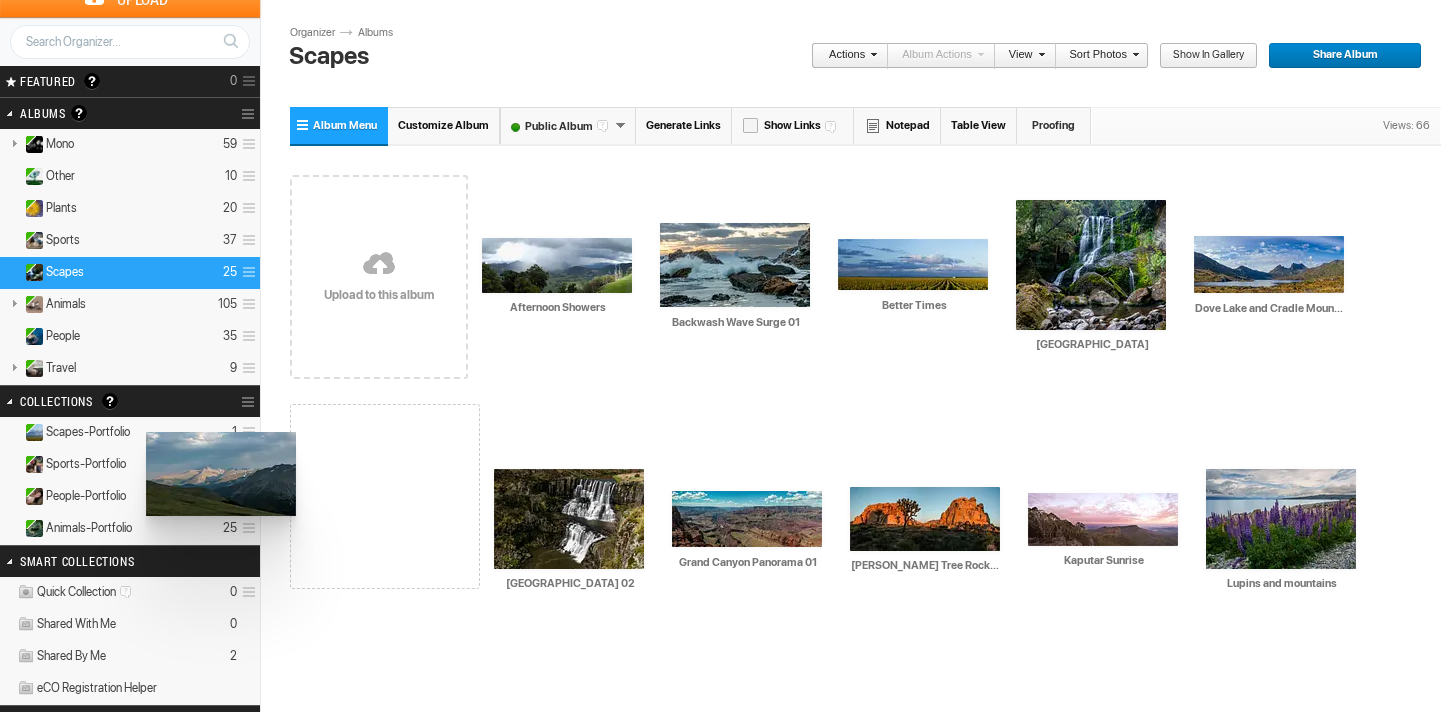 drag, startPoint x: 1163, startPoint y: 302, endPoint x: 147, endPoint y: 430, distance: 1024.0312 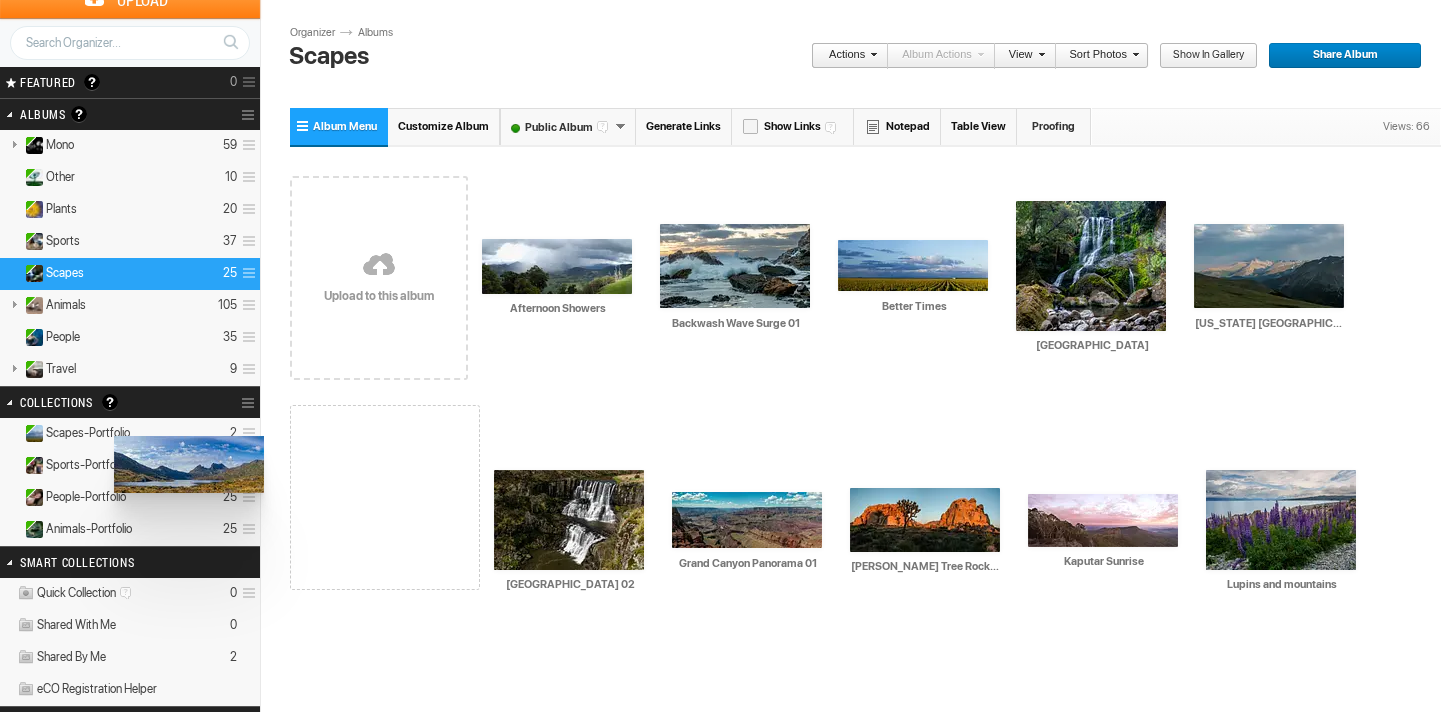 drag, startPoint x: 376, startPoint y: 520, endPoint x: 122, endPoint y: 437, distance: 267.21713 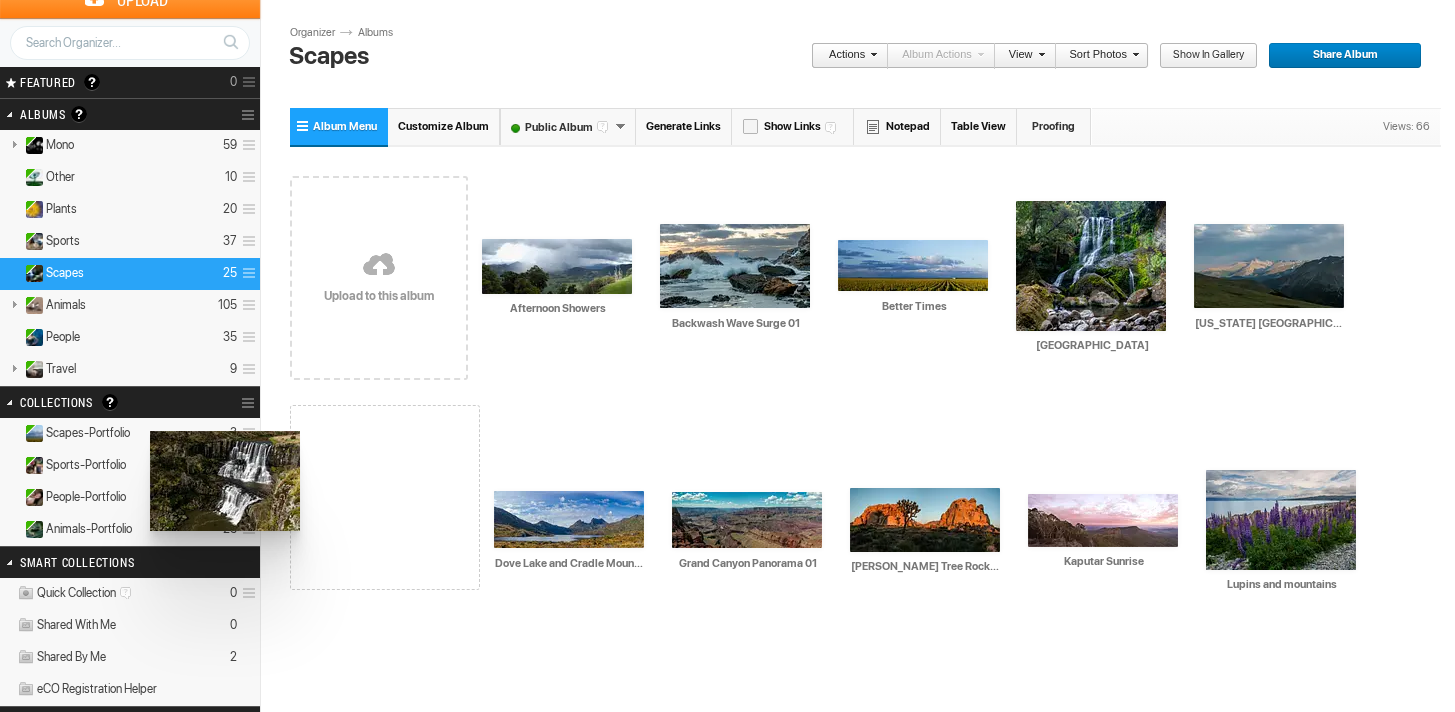 drag, startPoint x: 561, startPoint y: 513, endPoint x: 170, endPoint y: 433, distance: 399.10025 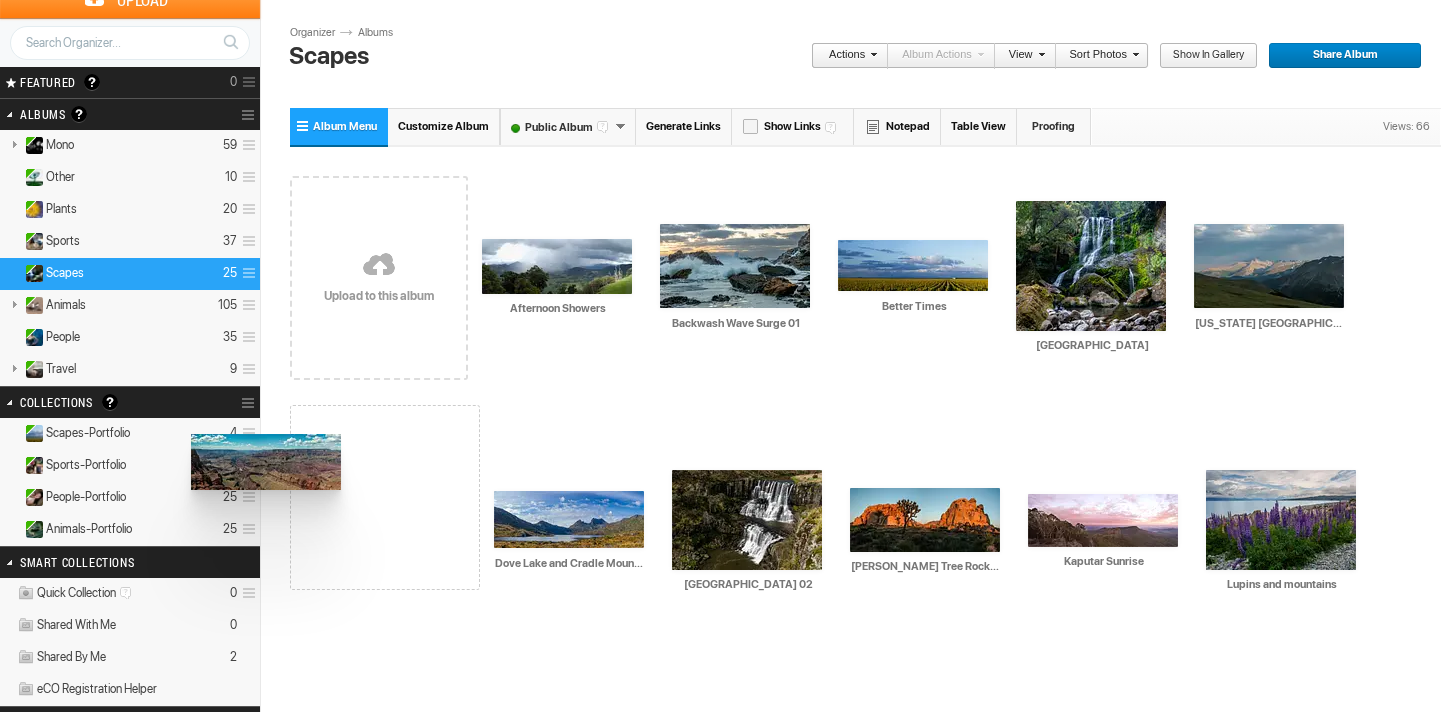 drag, startPoint x: 723, startPoint y: 519, endPoint x: 206, endPoint y: 434, distance: 523.94086 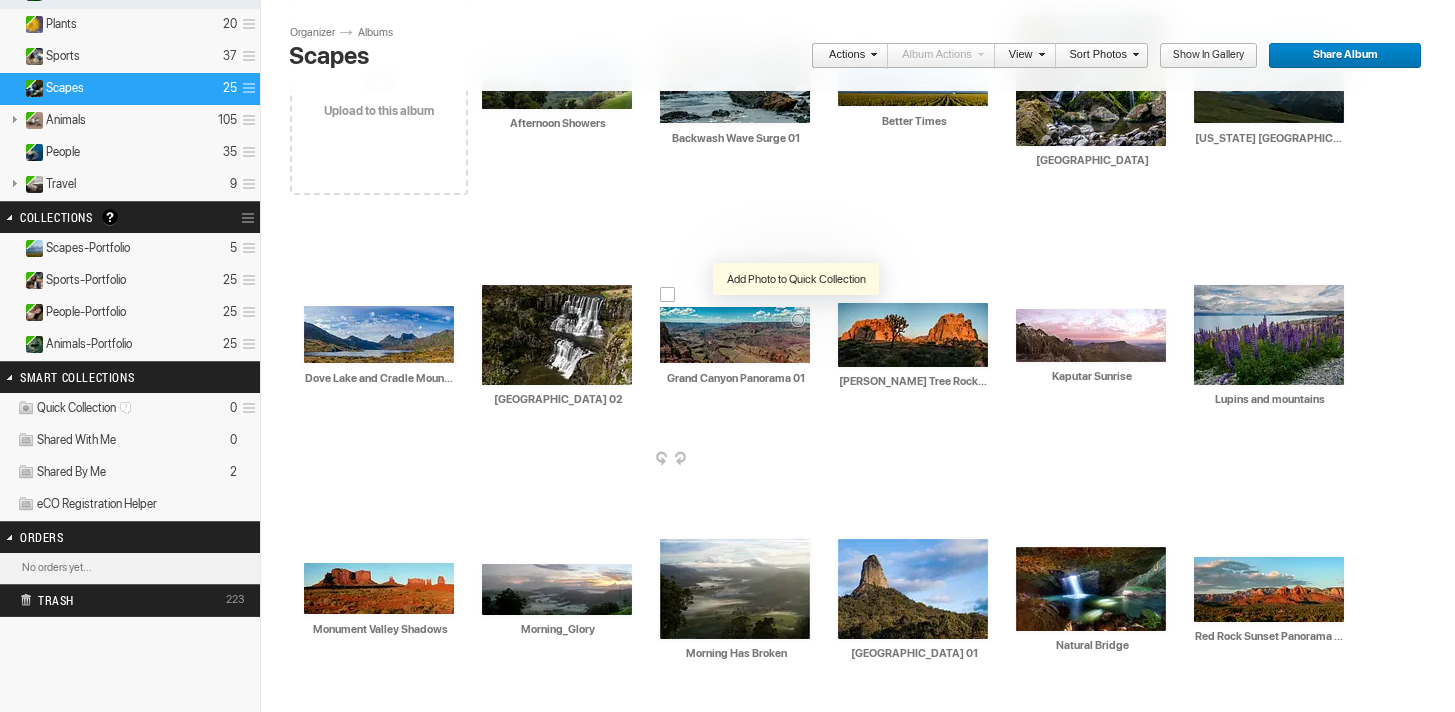 scroll, scrollTop: 253, scrollLeft: 0, axis: vertical 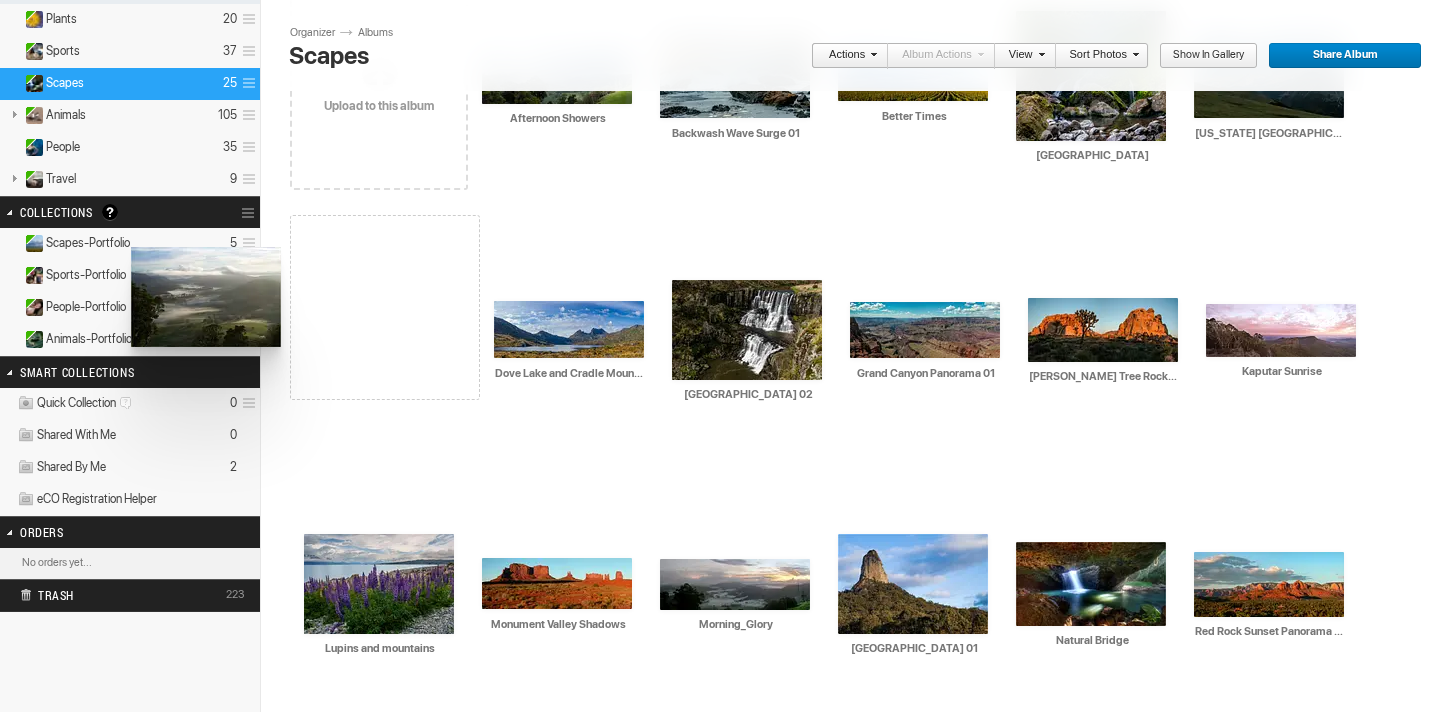 drag, startPoint x: 743, startPoint y: 561, endPoint x: 130, endPoint y: 247, distance: 688.7416 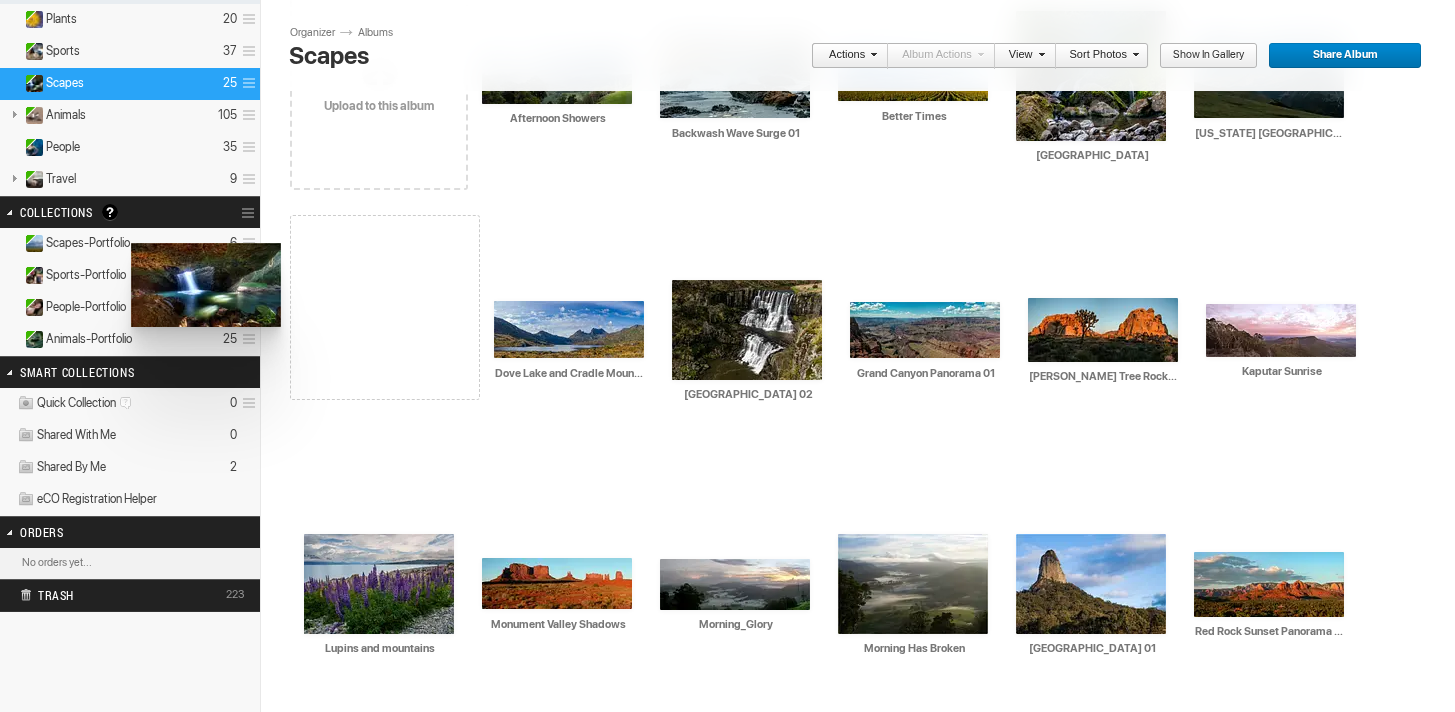 drag, startPoint x: 1061, startPoint y: 574, endPoint x: 129, endPoint y: 243, distance: 989.03235 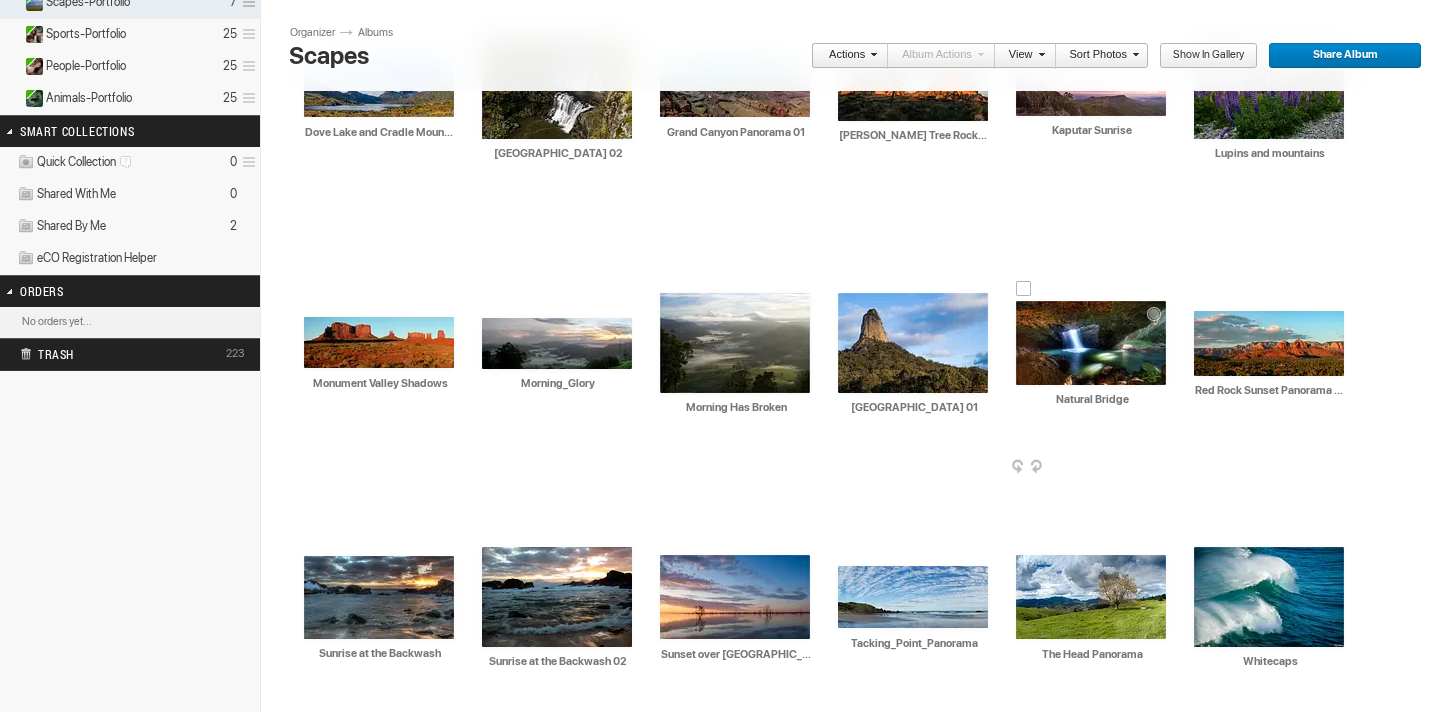 scroll, scrollTop: 495, scrollLeft: 0, axis: vertical 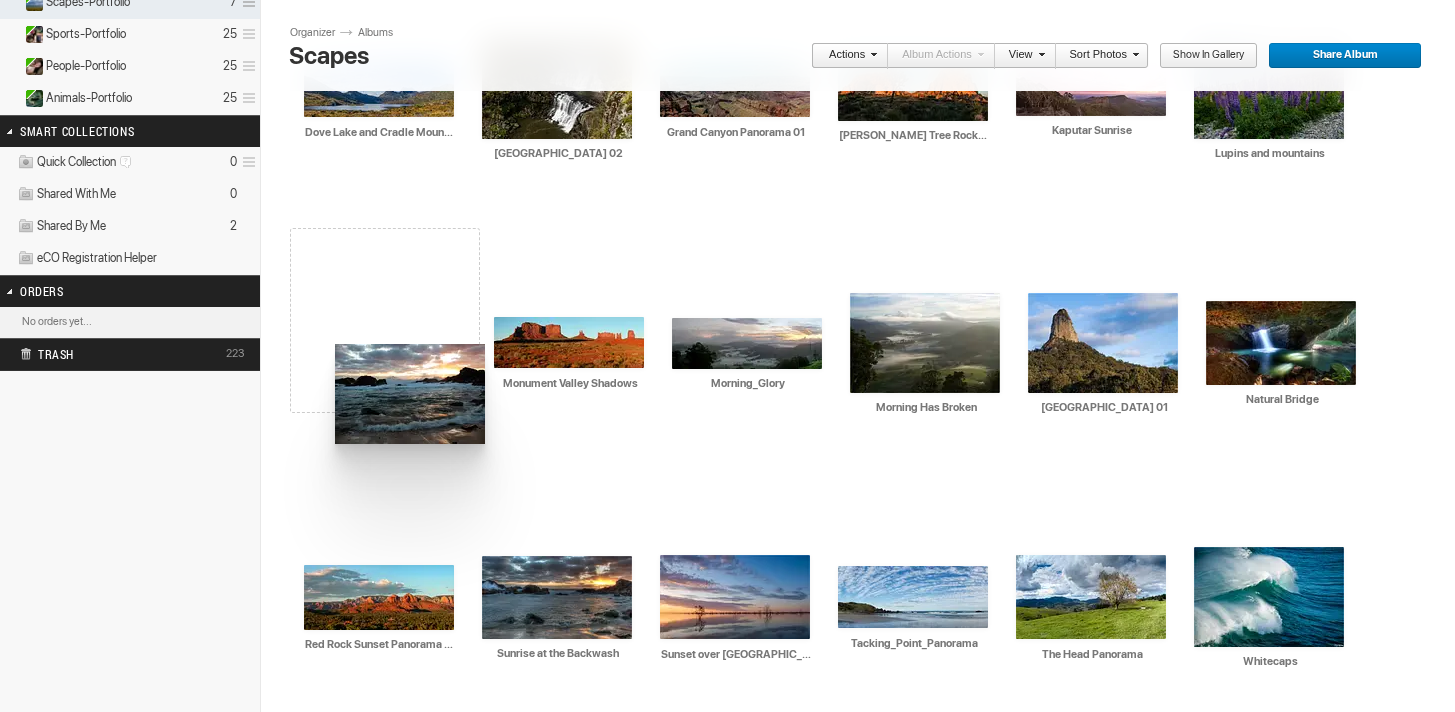 drag, startPoint x: 562, startPoint y: 605, endPoint x: 333, endPoint y: 332, distance: 356.3285 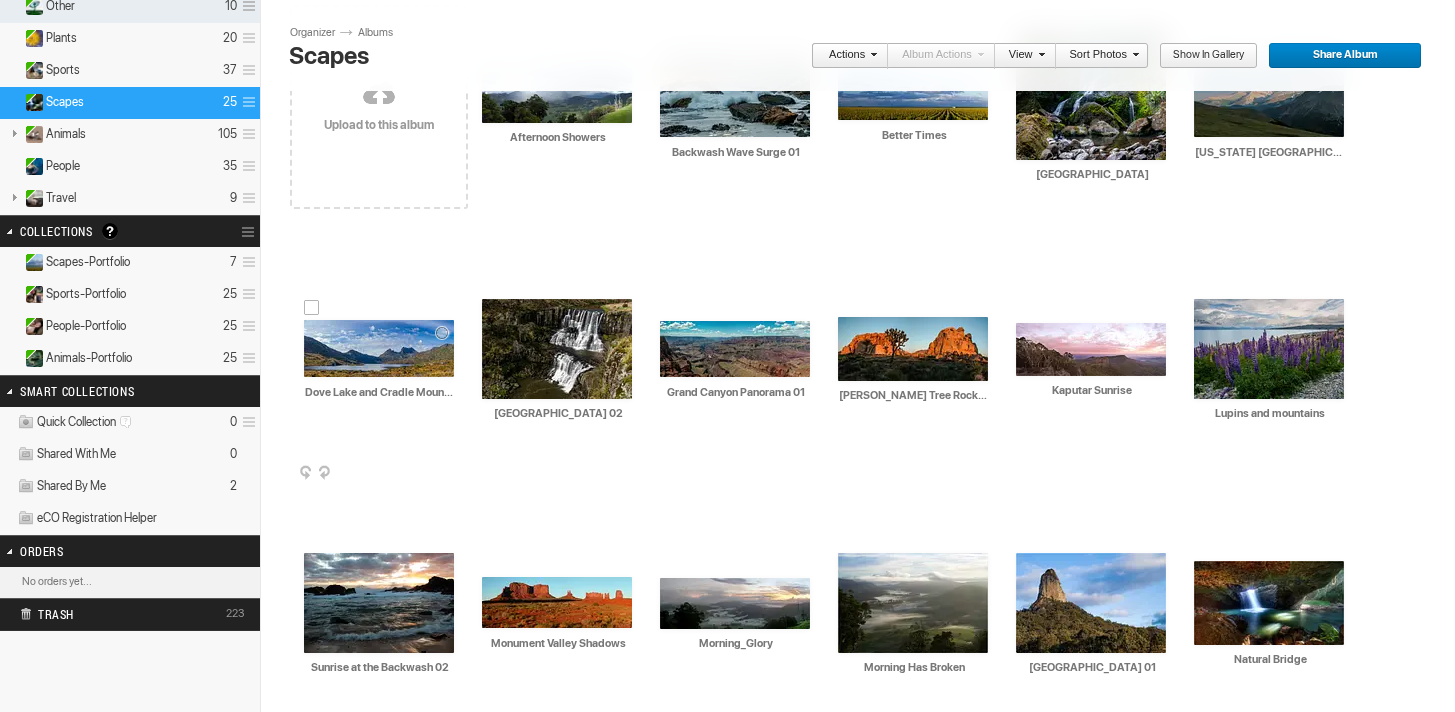 scroll, scrollTop: 233, scrollLeft: 0, axis: vertical 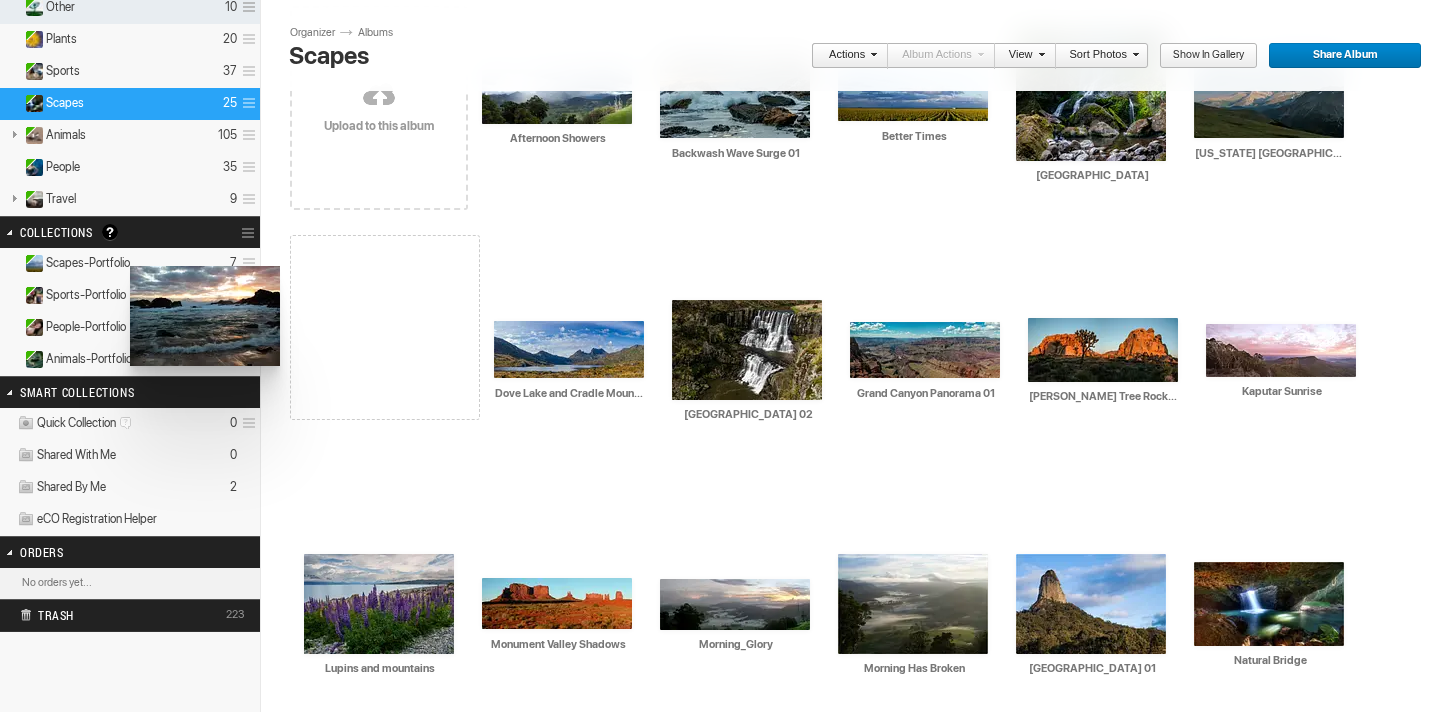 drag, startPoint x: 359, startPoint y: 585, endPoint x: 128, endPoint y: 266, distance: 393.85532 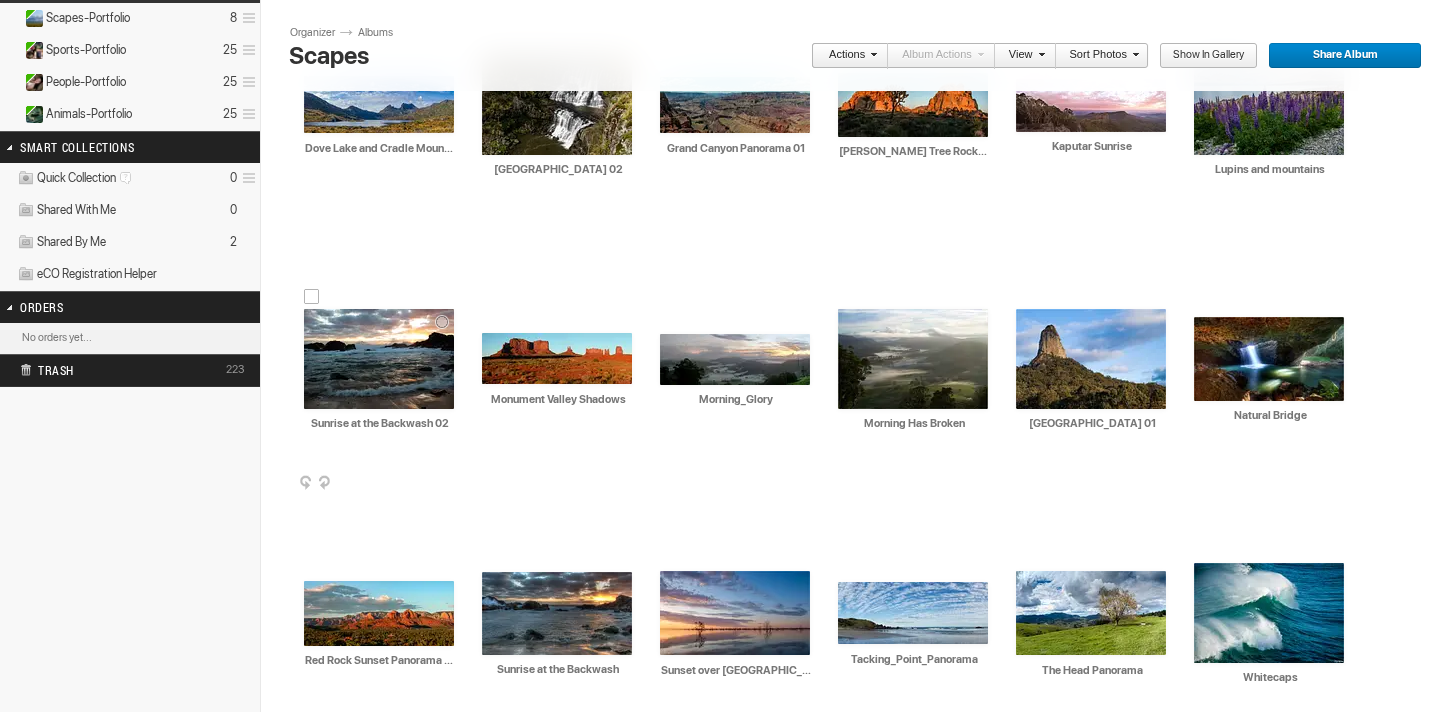 scroll, scrollTop: 475, scrollLeft: 0, axis: vertical 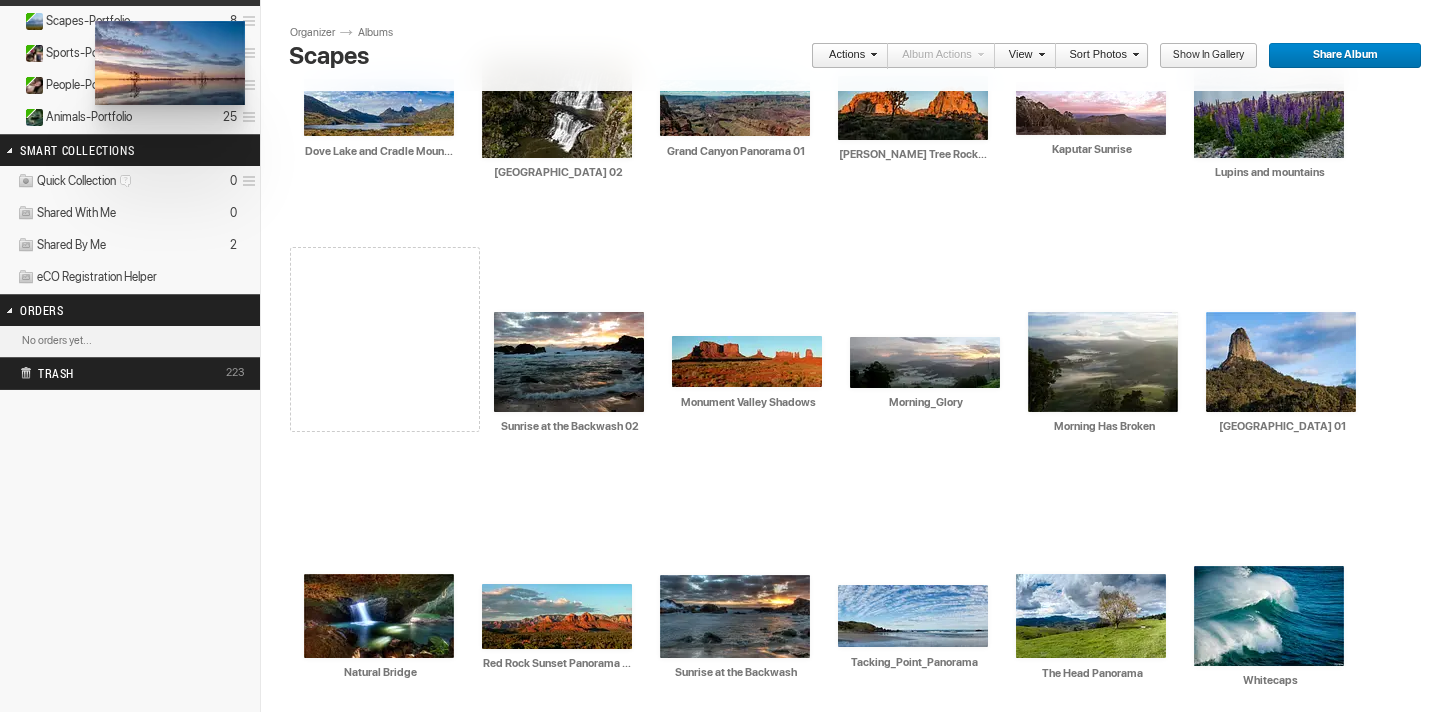 drag, startPoint x: 710, startPoint y: 615, endPoint x: 97, endPoint y: 23, distance: 852.19305 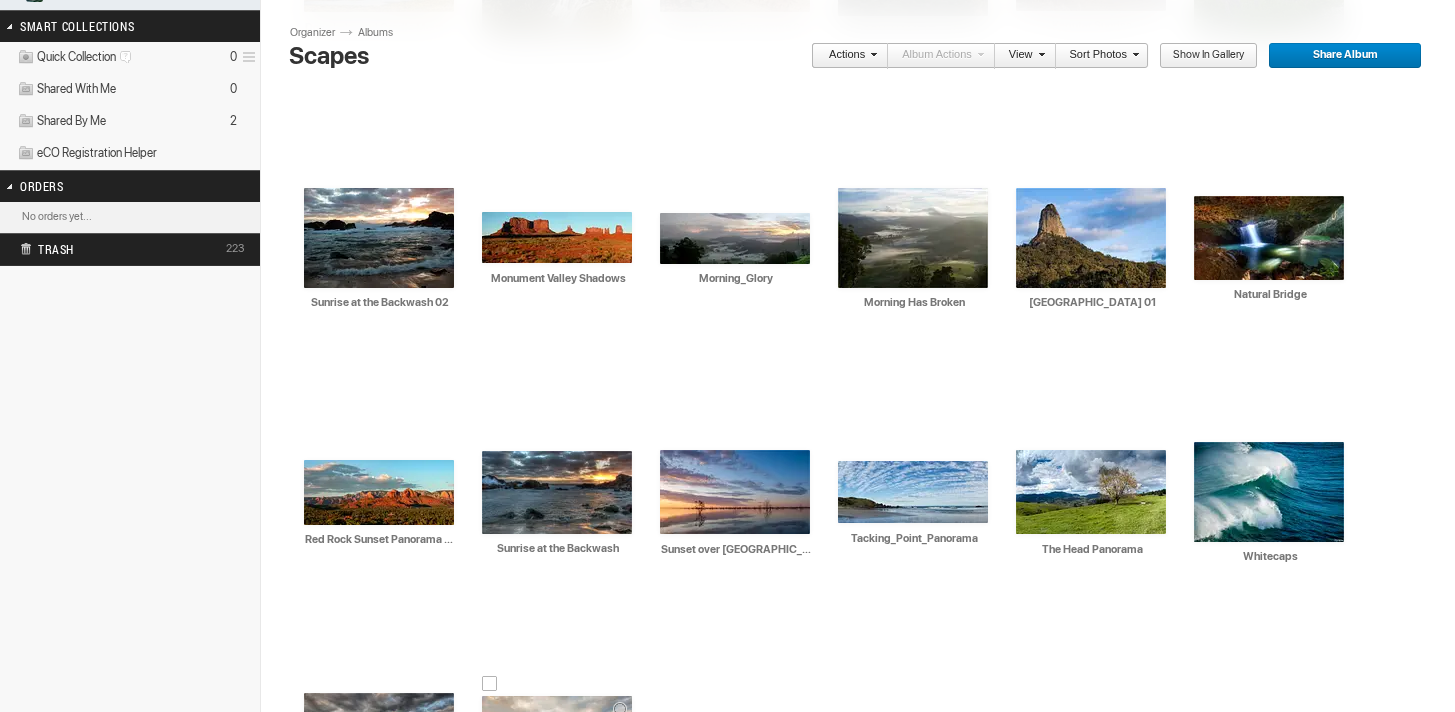 scroll, scrollTop: 624, scrollLeft: 0, axis: vertical 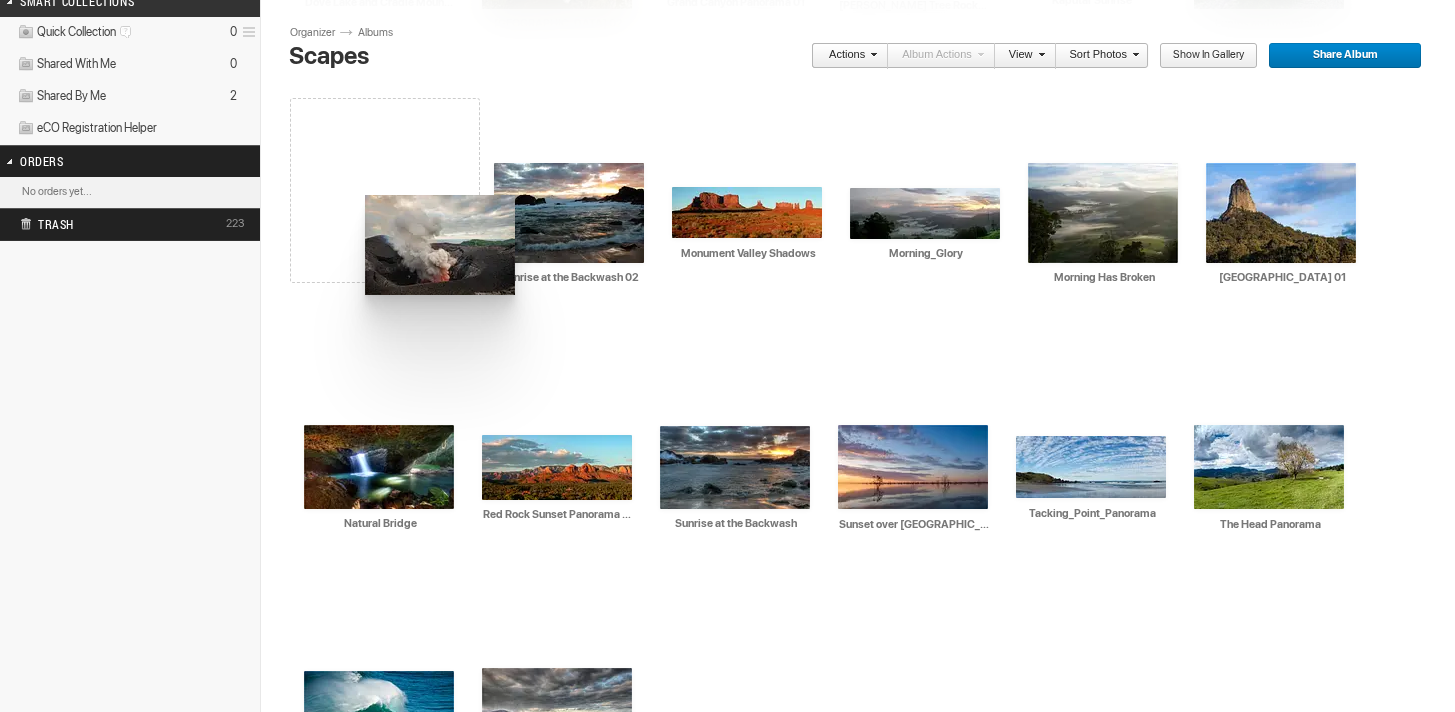 drag, startPoint x: 571, startPoint y: 685, endPoint x: 362, endPoint y: 196, distance: 531.7913 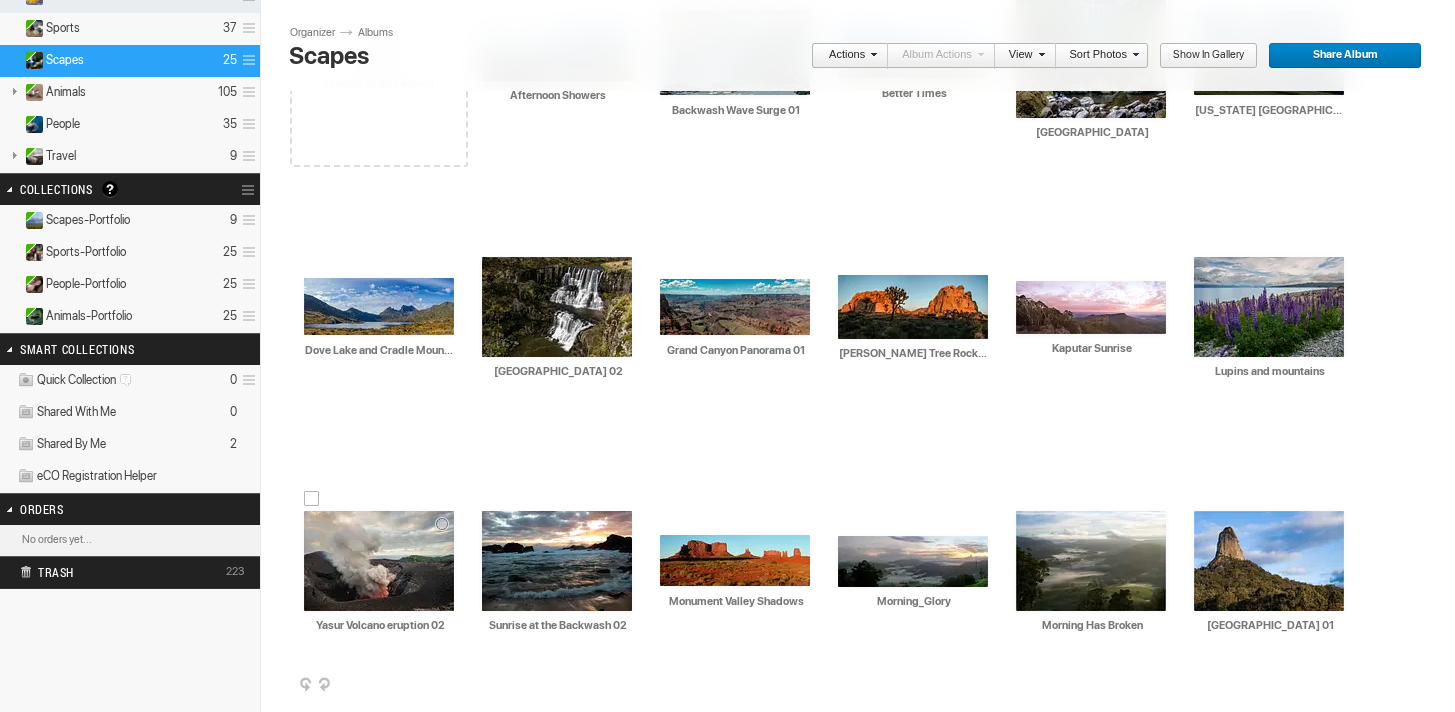 scroll, scrollTop: 275, scrollLeft: 0, axis: vertical 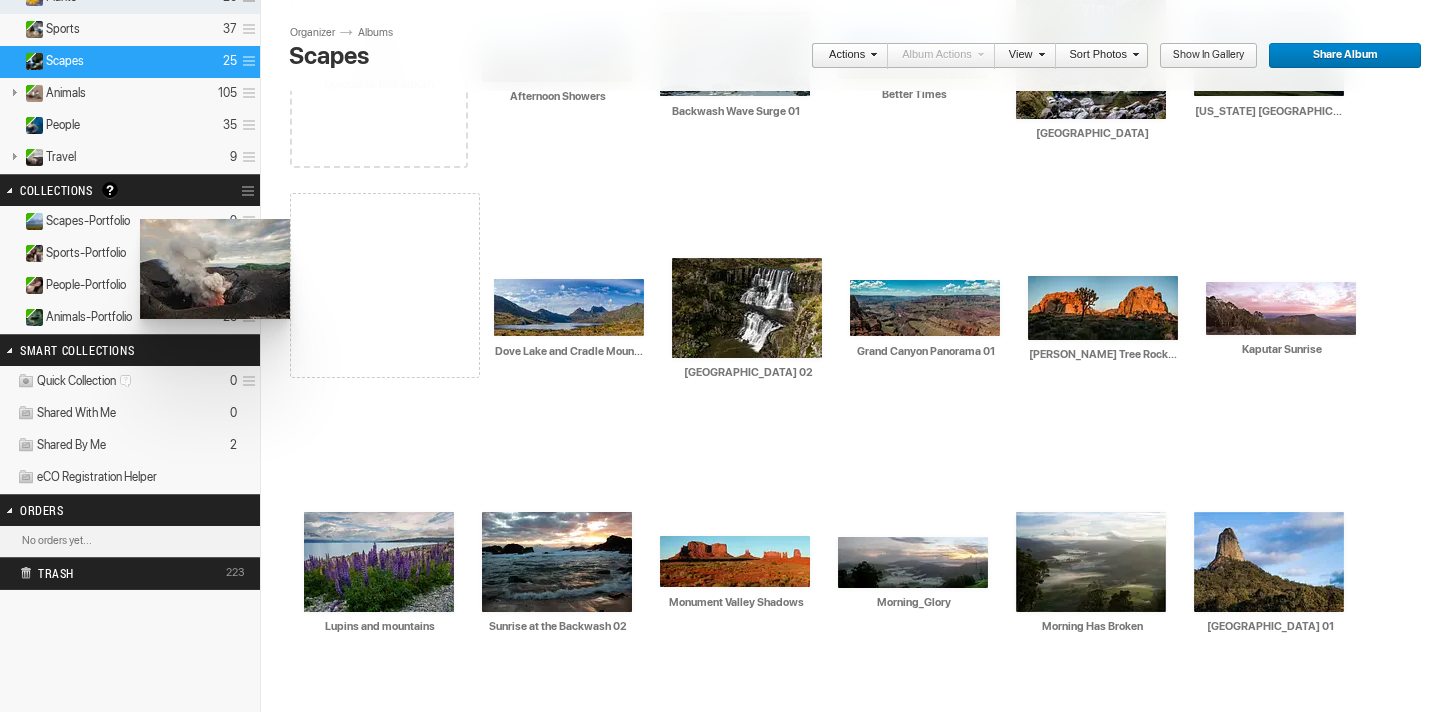 drag, startPoint x: 375, startPoint y: 533, endPoint x: 138, endPoint y: 219, distance: 393.40182 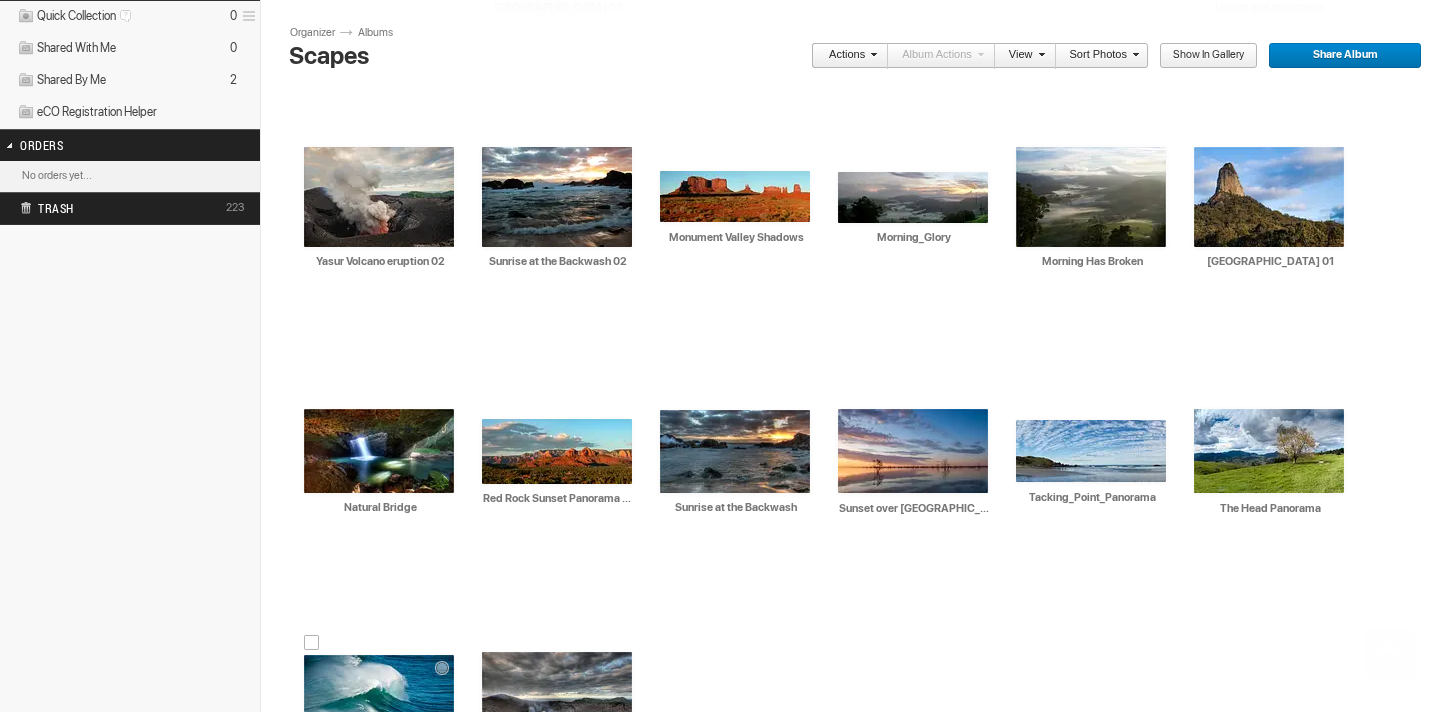 scroll, scrollTop: 632, scrollLeft: 0, axis: vertical 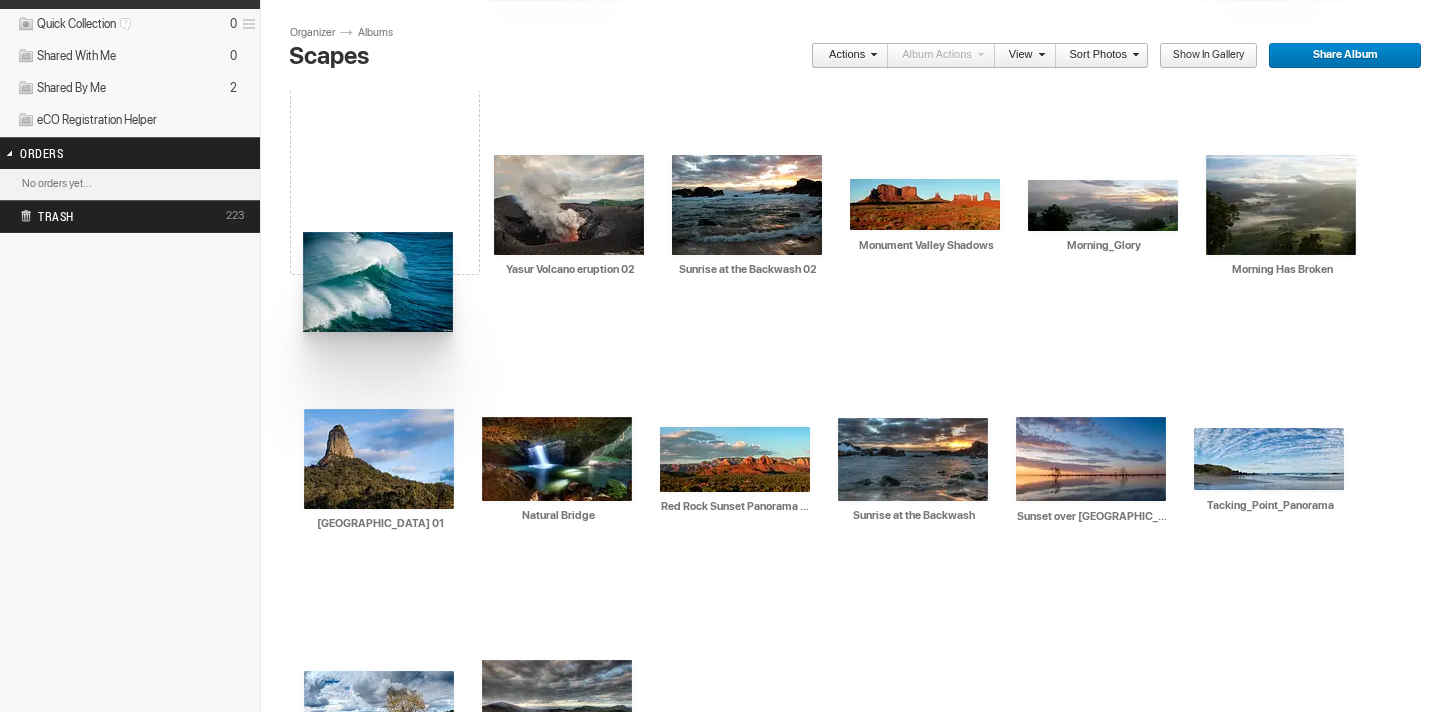 drag, startPoint x: 397, startPoint y: 681, endPoint x: 303, endPoint y: 229, distance: 461.67087 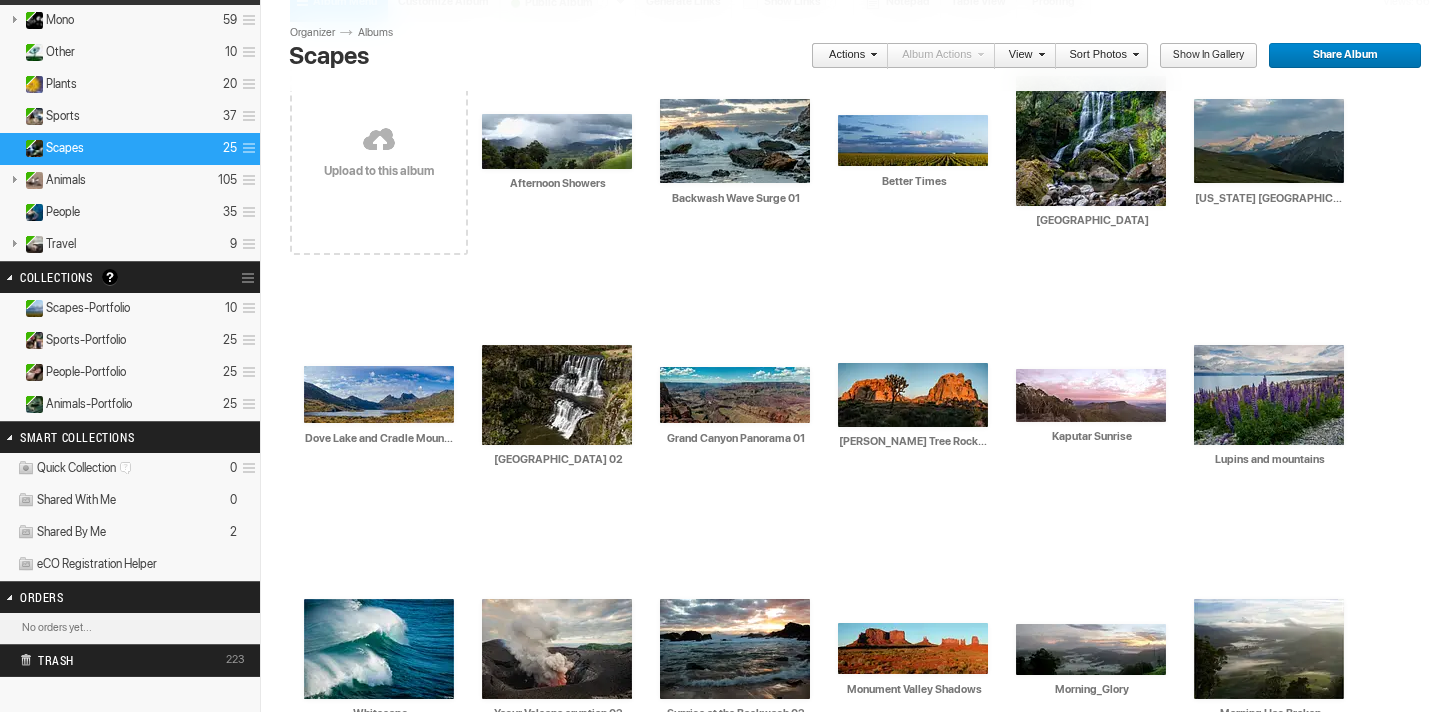scroll, scrollTop: 193, scrollLeft: 0, axis: vertical 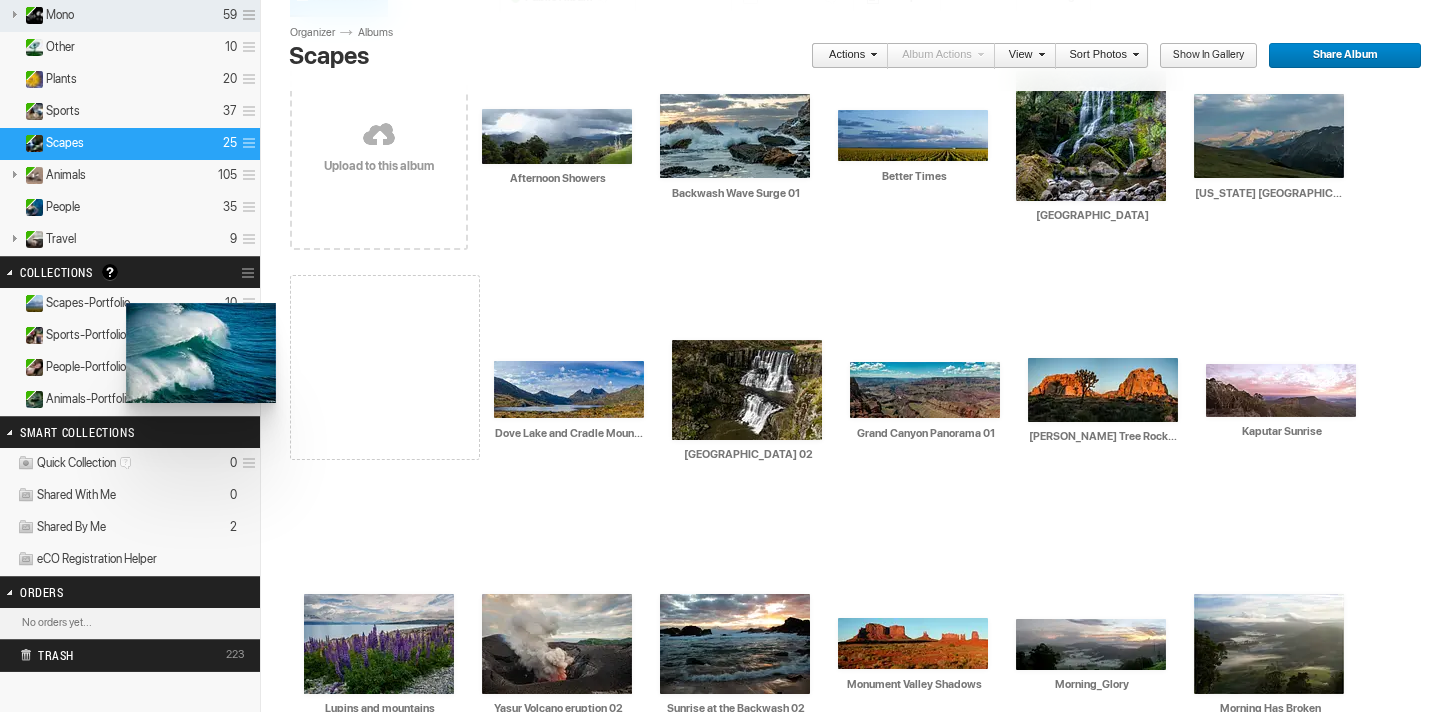 drag, startPoint x: 370, startPoint y: 622, endPoint x: 124, endPoint y: 303, distance: 402.83618 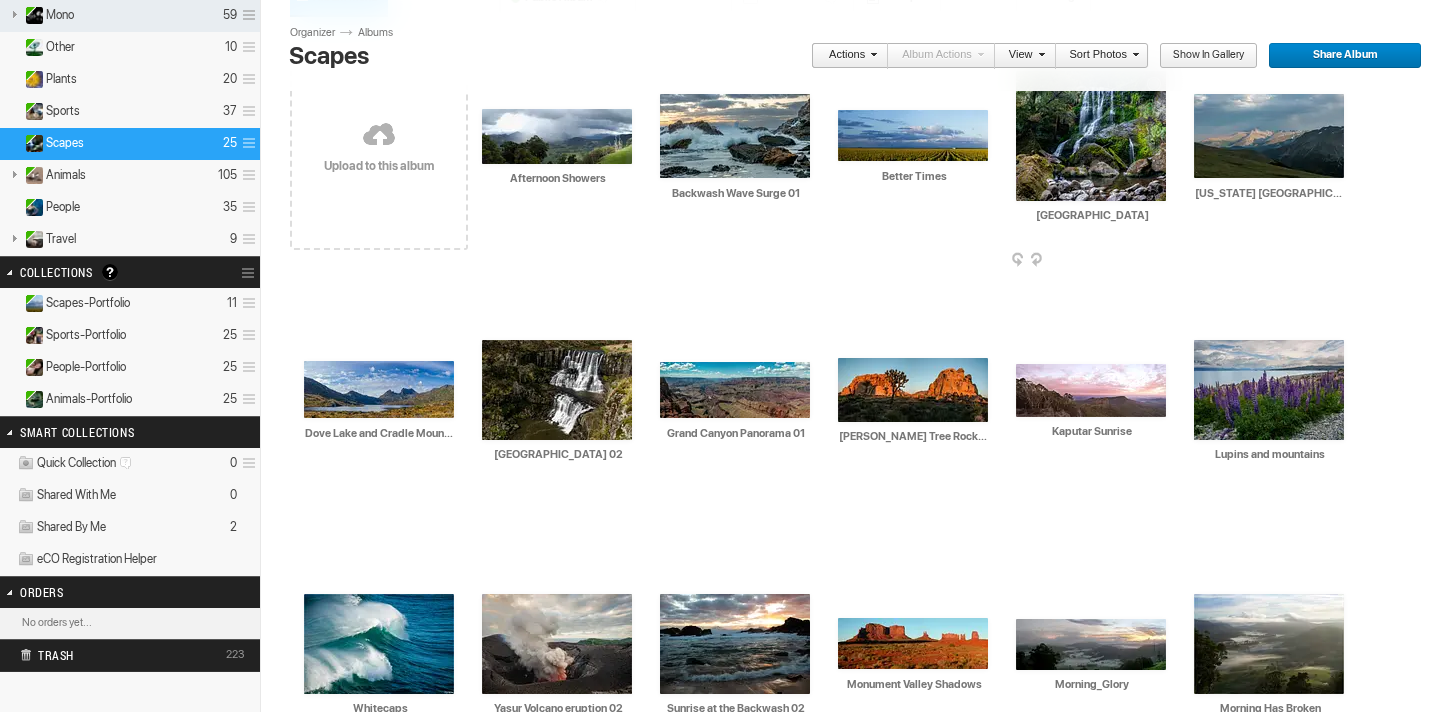 click at bounding box center [1091, 136] 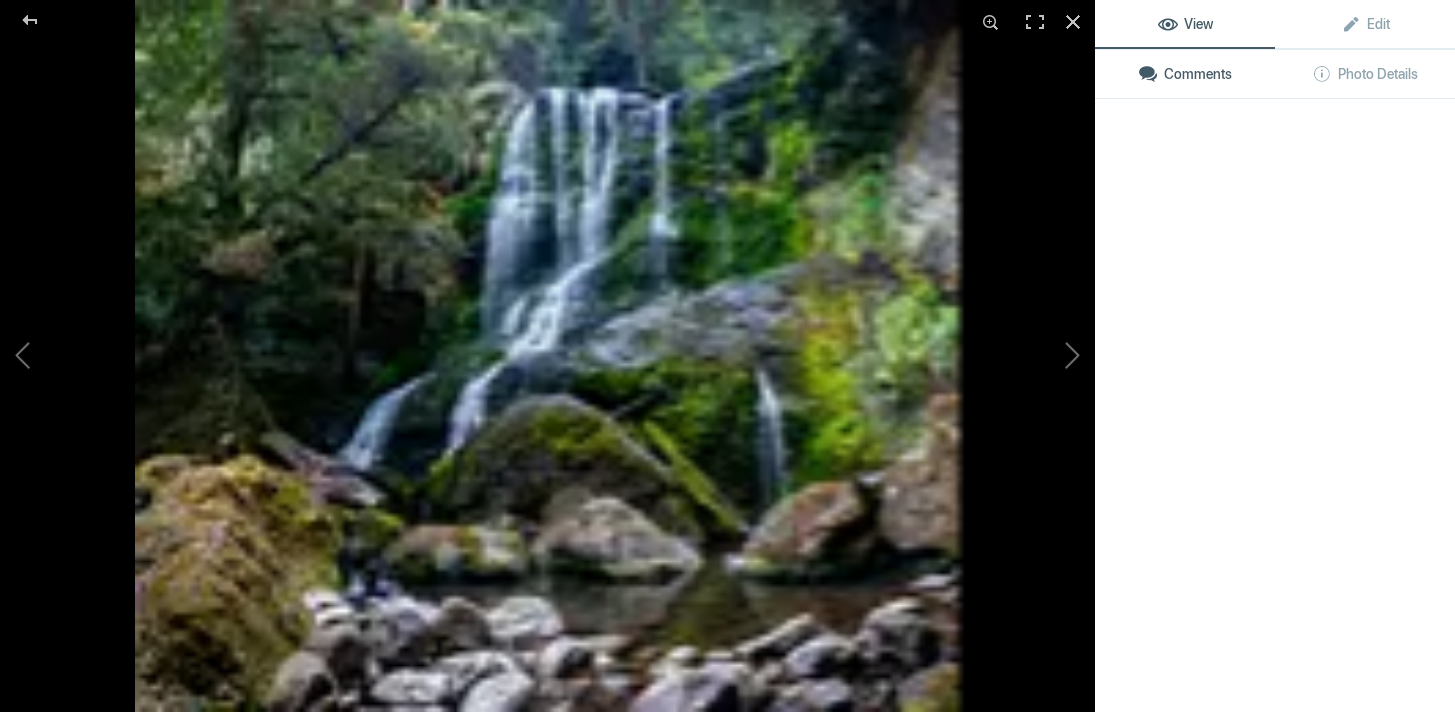 click 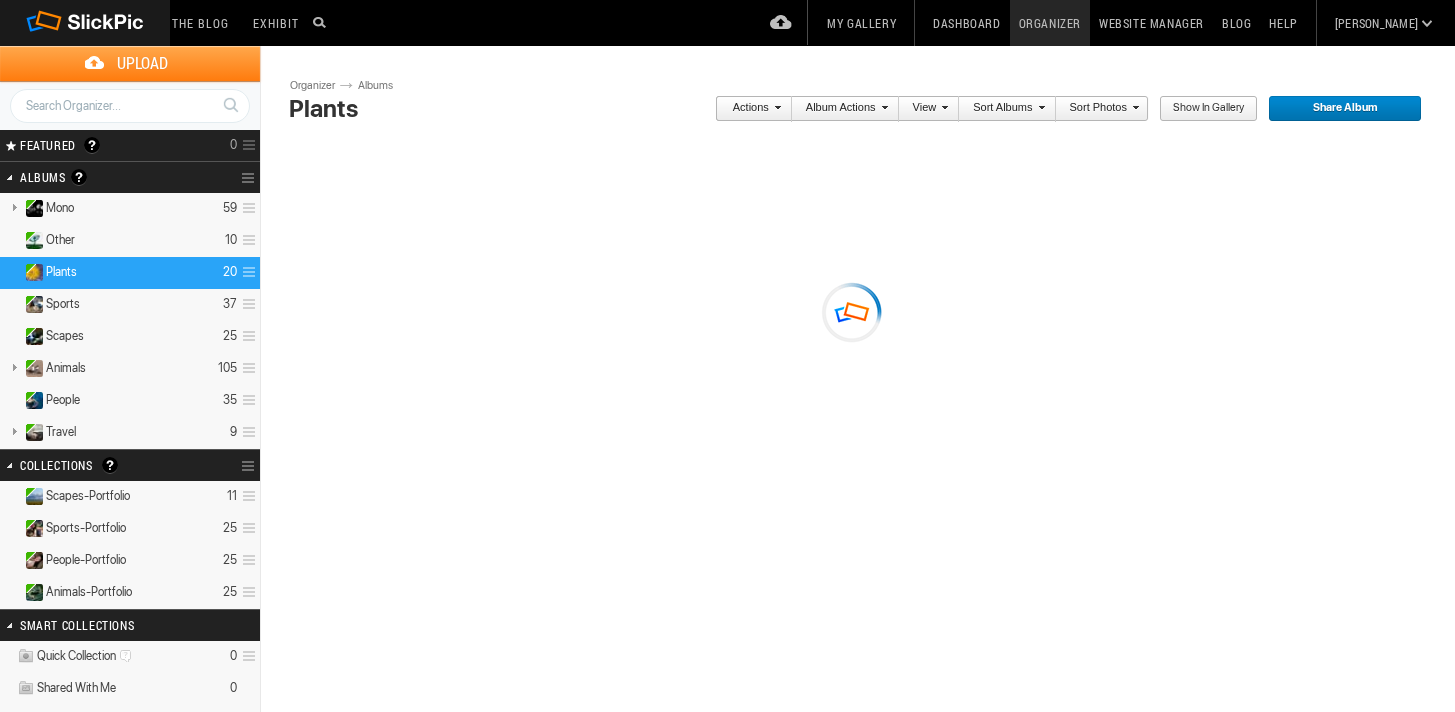 scroll, scrollTop: 0, scrollLeft: 0, axis: both 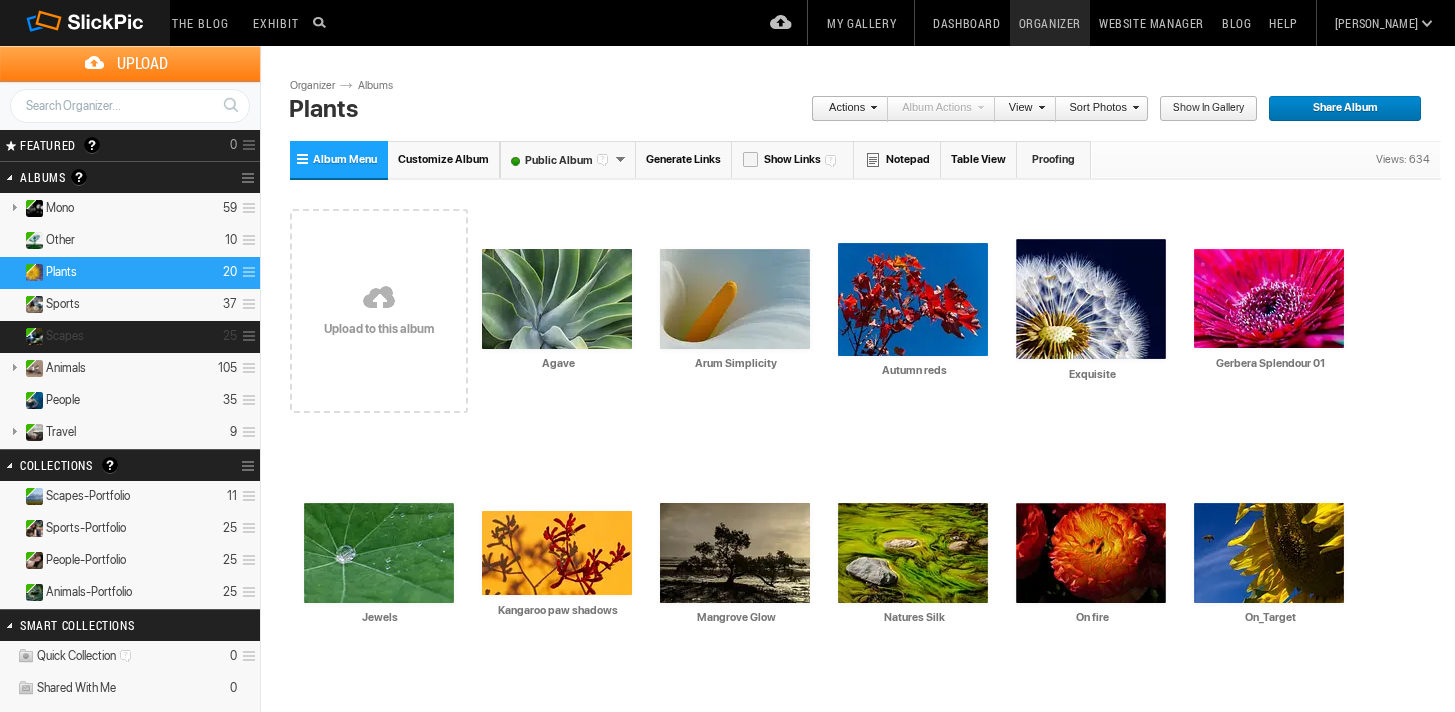 click on "Scapes
25" at bounding box center (130, 337) 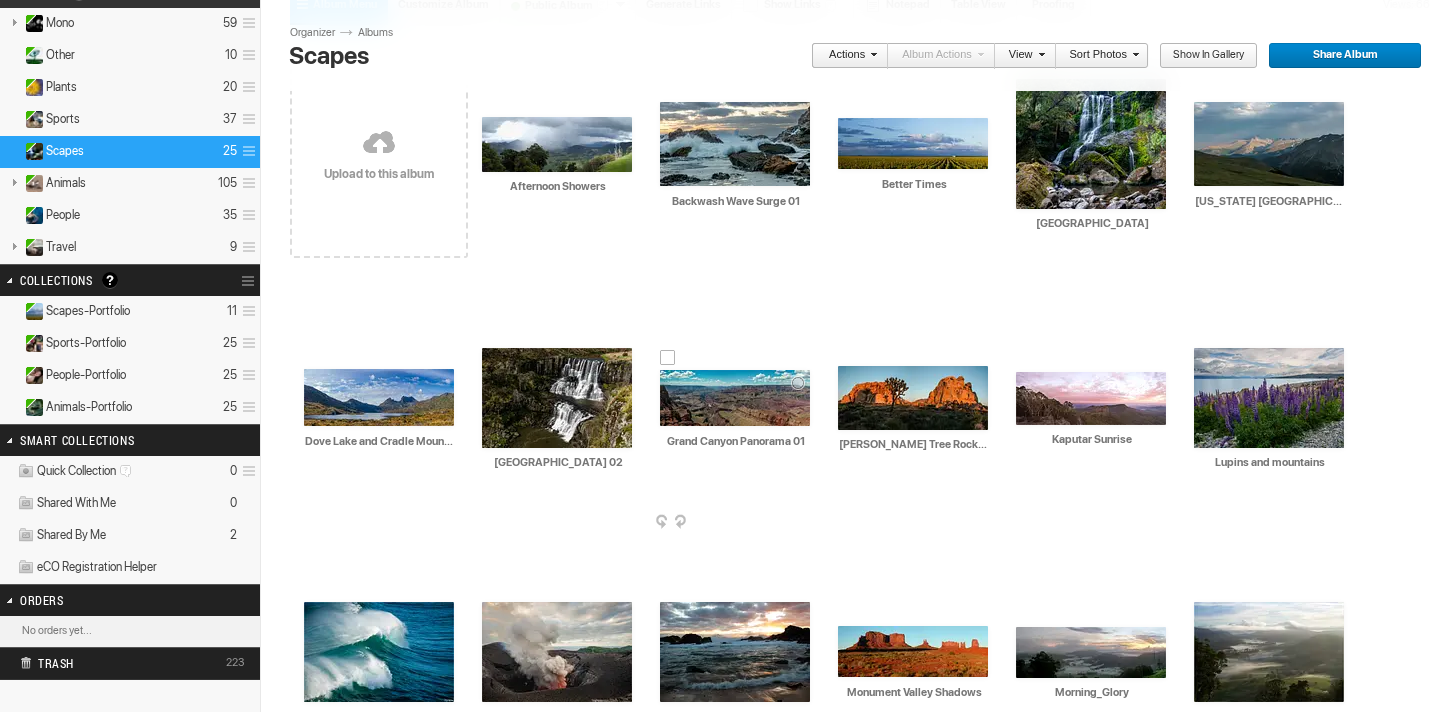 scroll, scrollTop: 180, scrollLeft: 0, axis: vertical 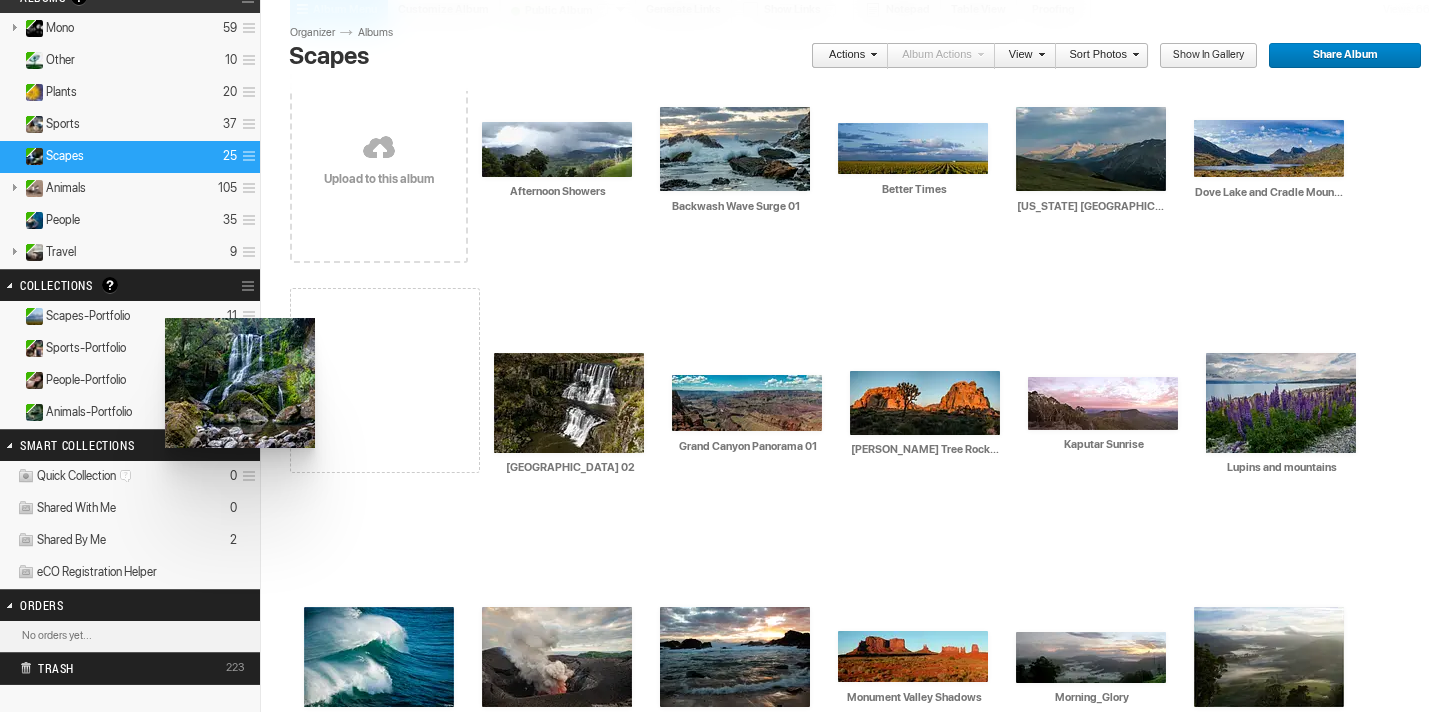 drag, startPoint x: 1074, startPoint y: 167, endPoint x: 162, endPoint y: 318, distance: 924.416 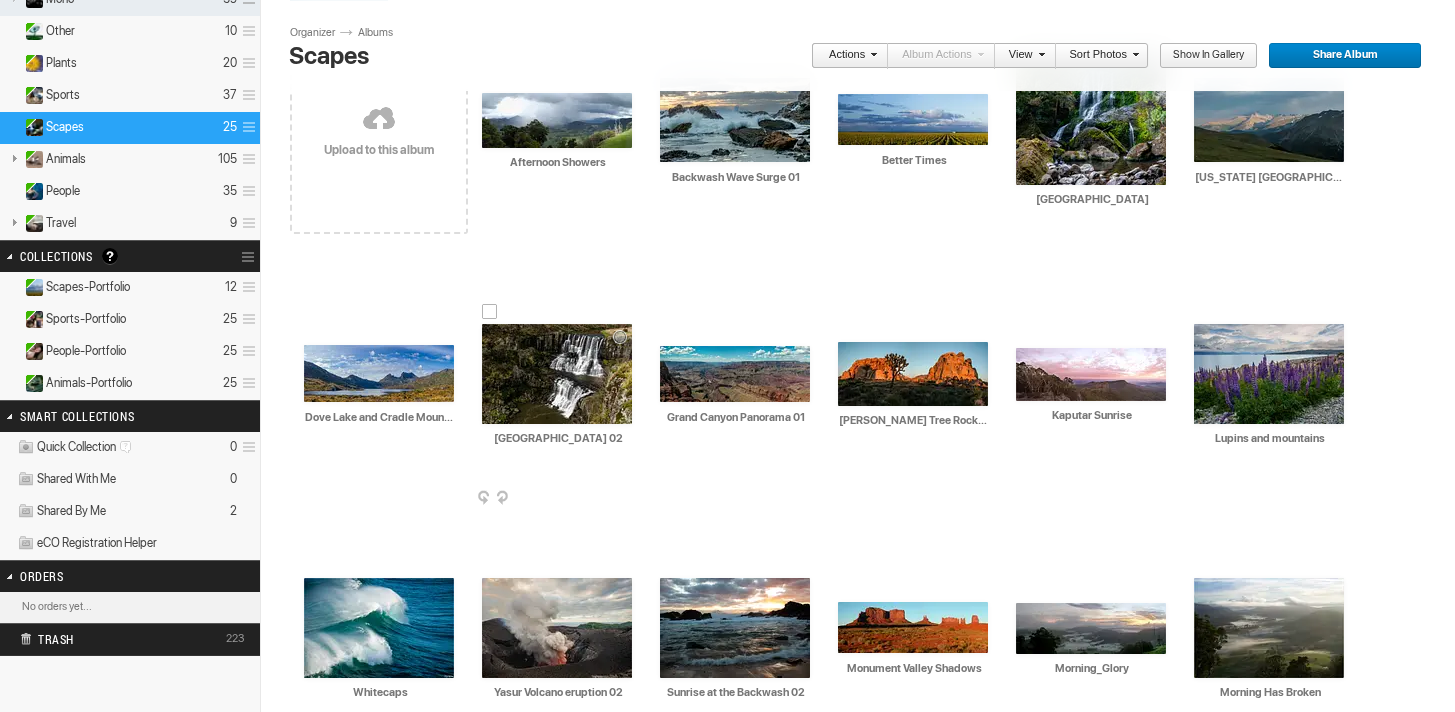 scroll, scrollTop: 189, scrollLeft: 0, axis: vertical 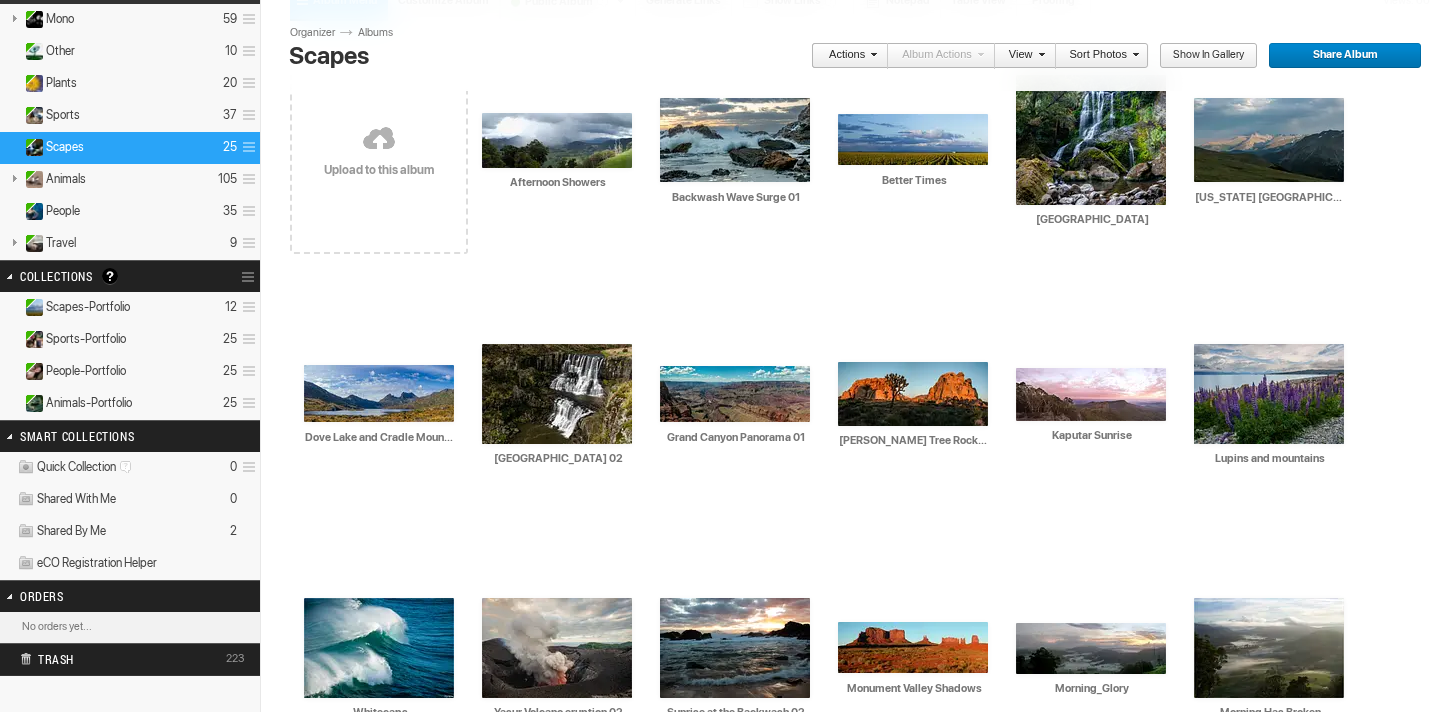 click on "Scapes-Portfolio
12" at bounding box center [130, 308] 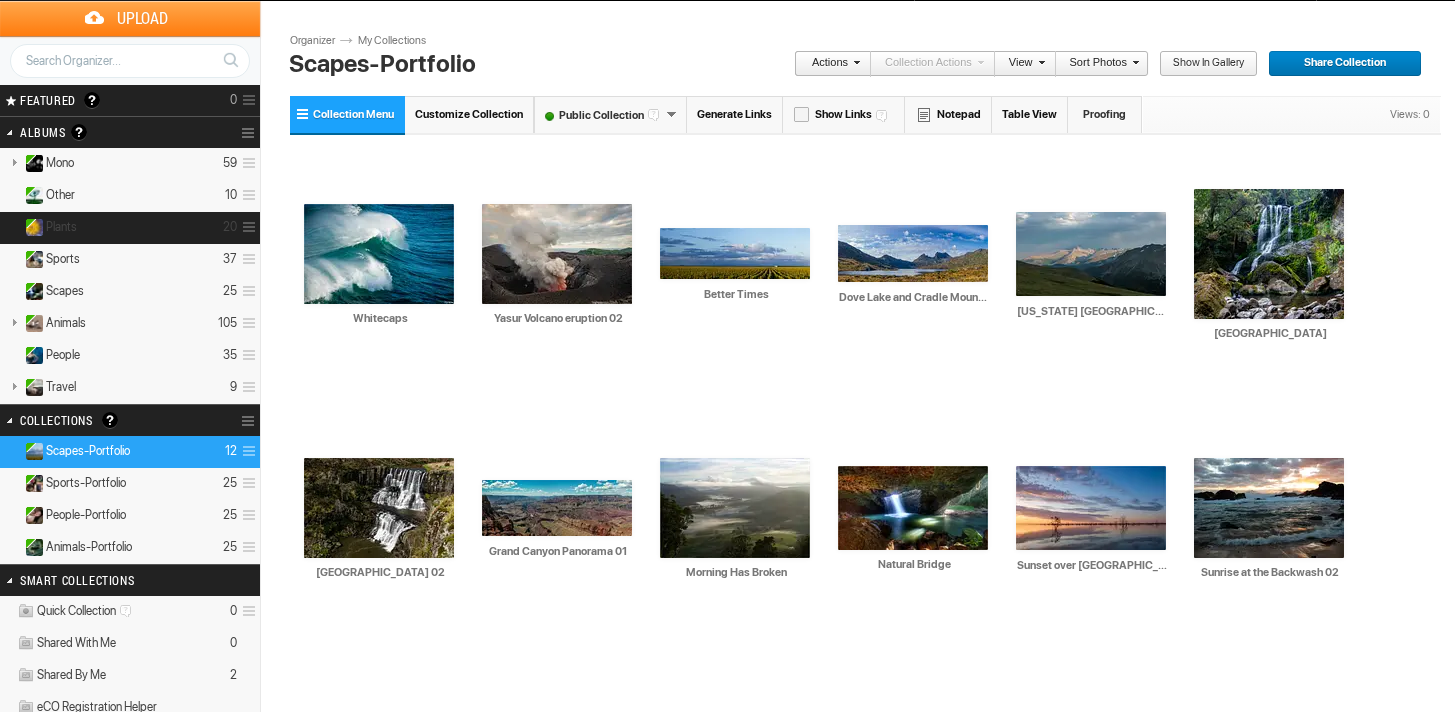 scroll, scrollTop: 0, scrollLeft: 0, axis: both 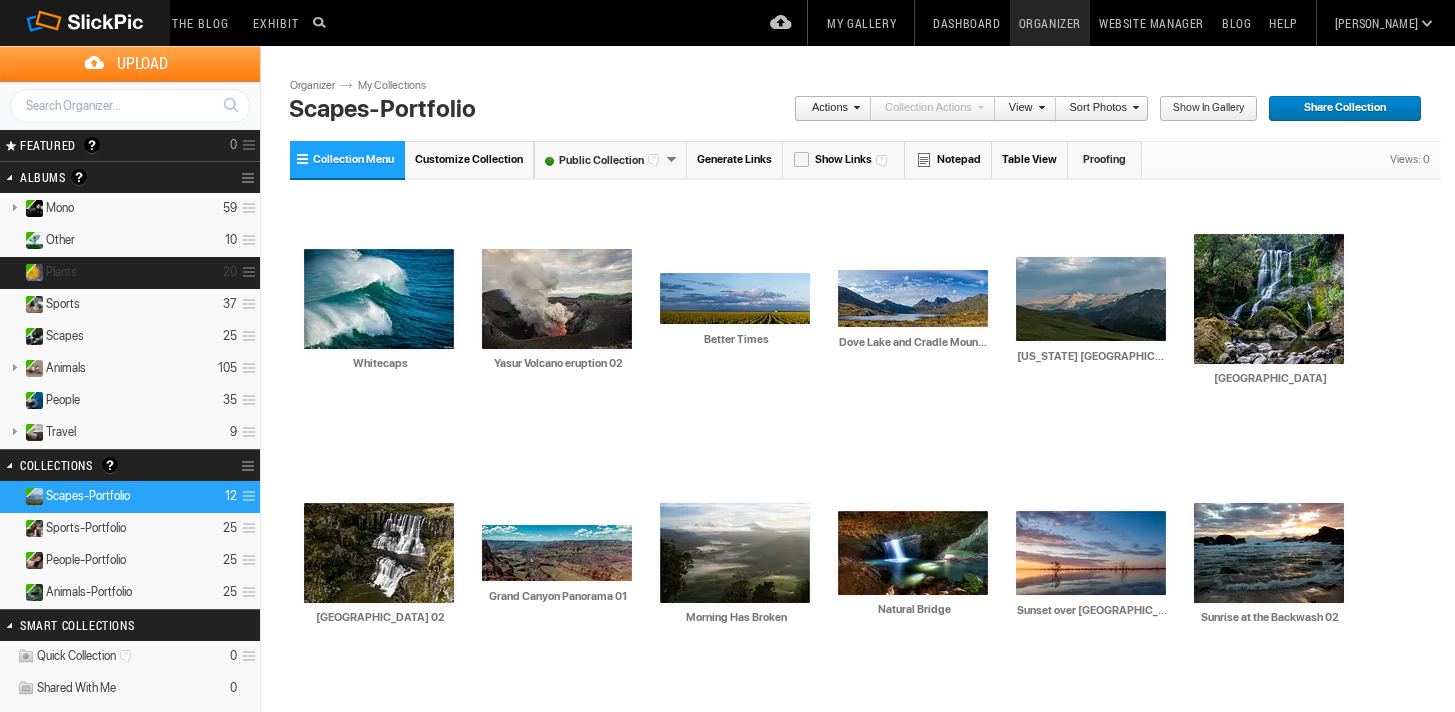 click on "Plants
20" at bounding box center (130, 273) 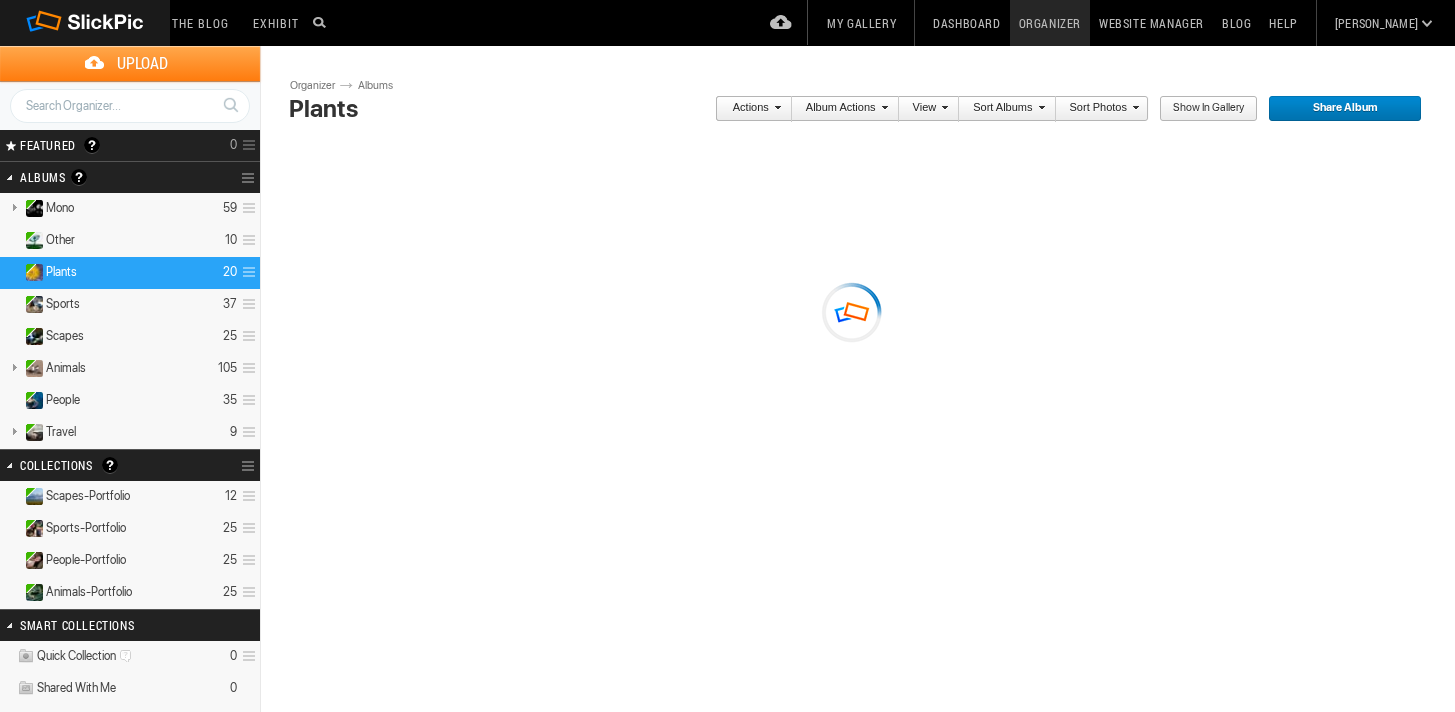 scroll, scrollTop: 0, scrollLeft: 0, axis: both 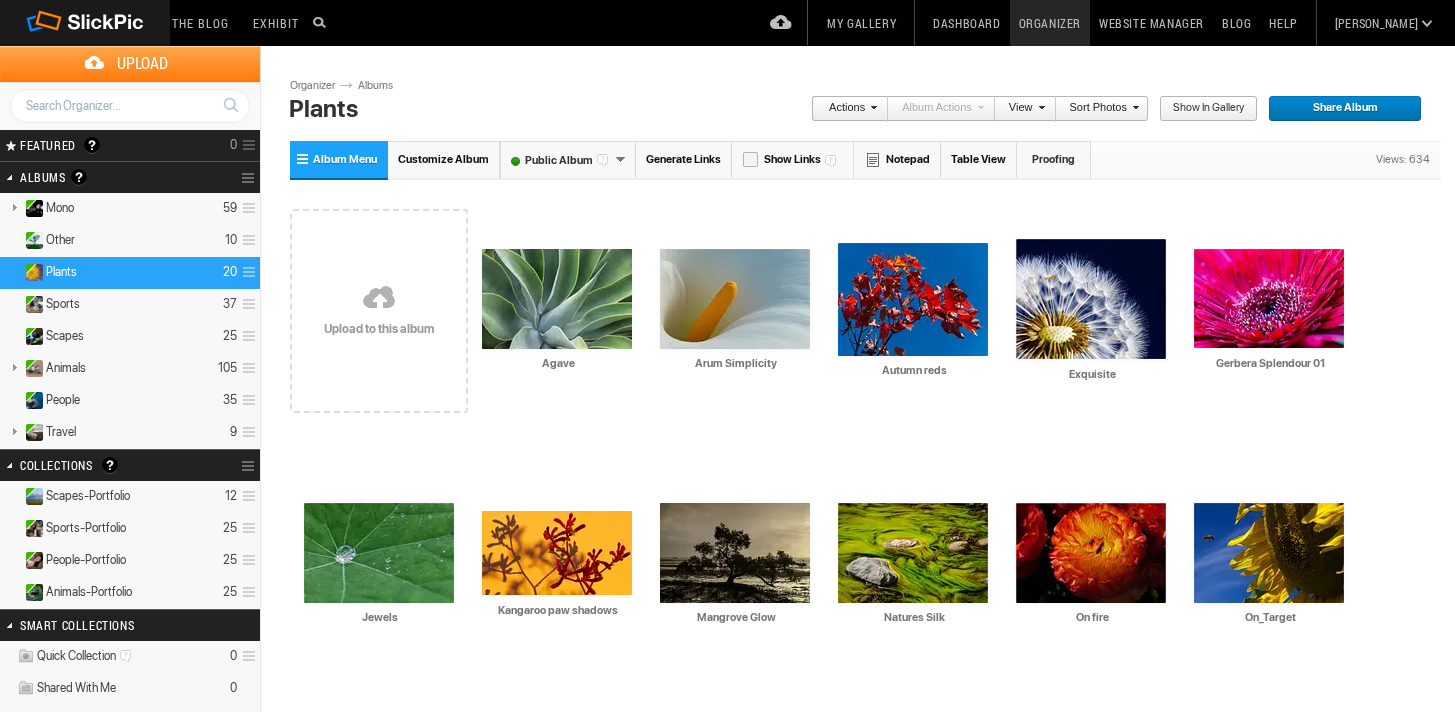 click on "Collection Options" at bounding box center (250, 466) 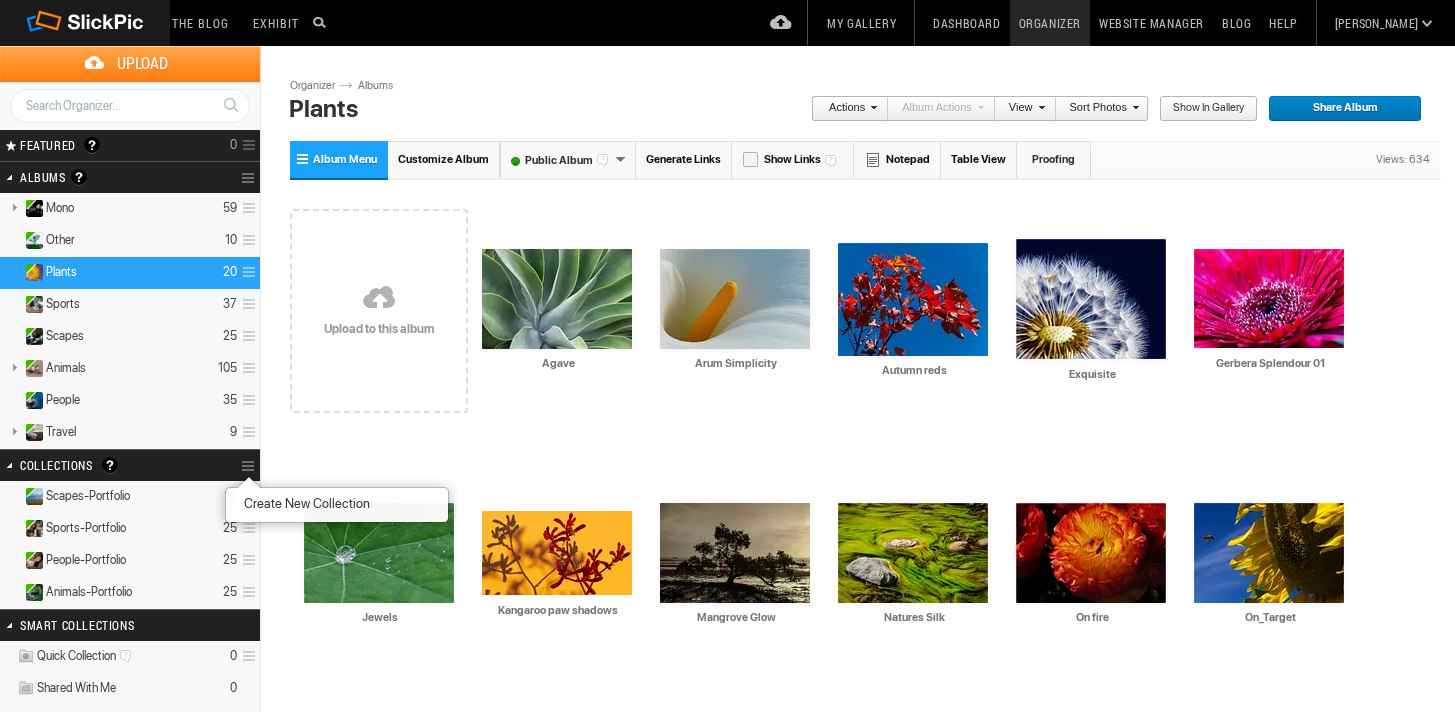 click on "Create New Collection" at bounding box center [304, 504] 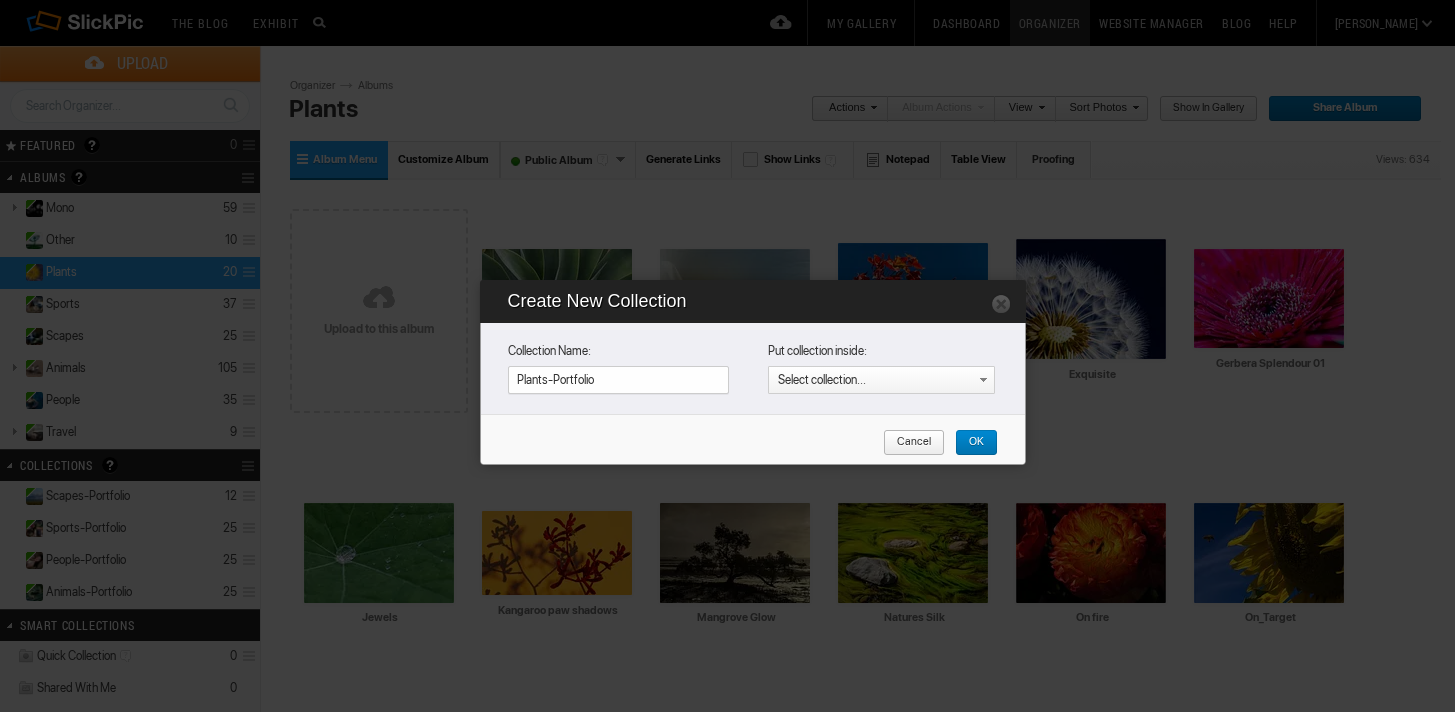 type on "Plants-Portfolio" 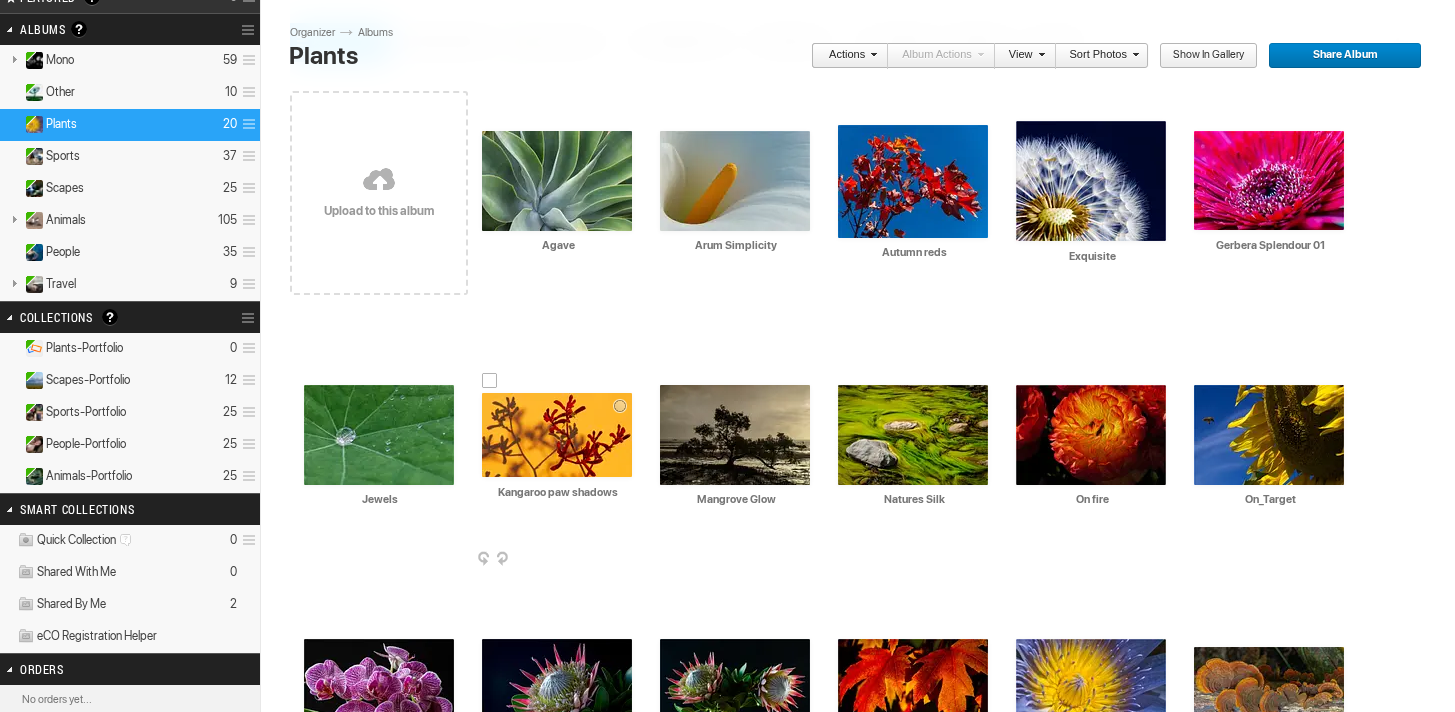 scroll, scrollTop: 158, scrollLeft: 0, axis: vertical 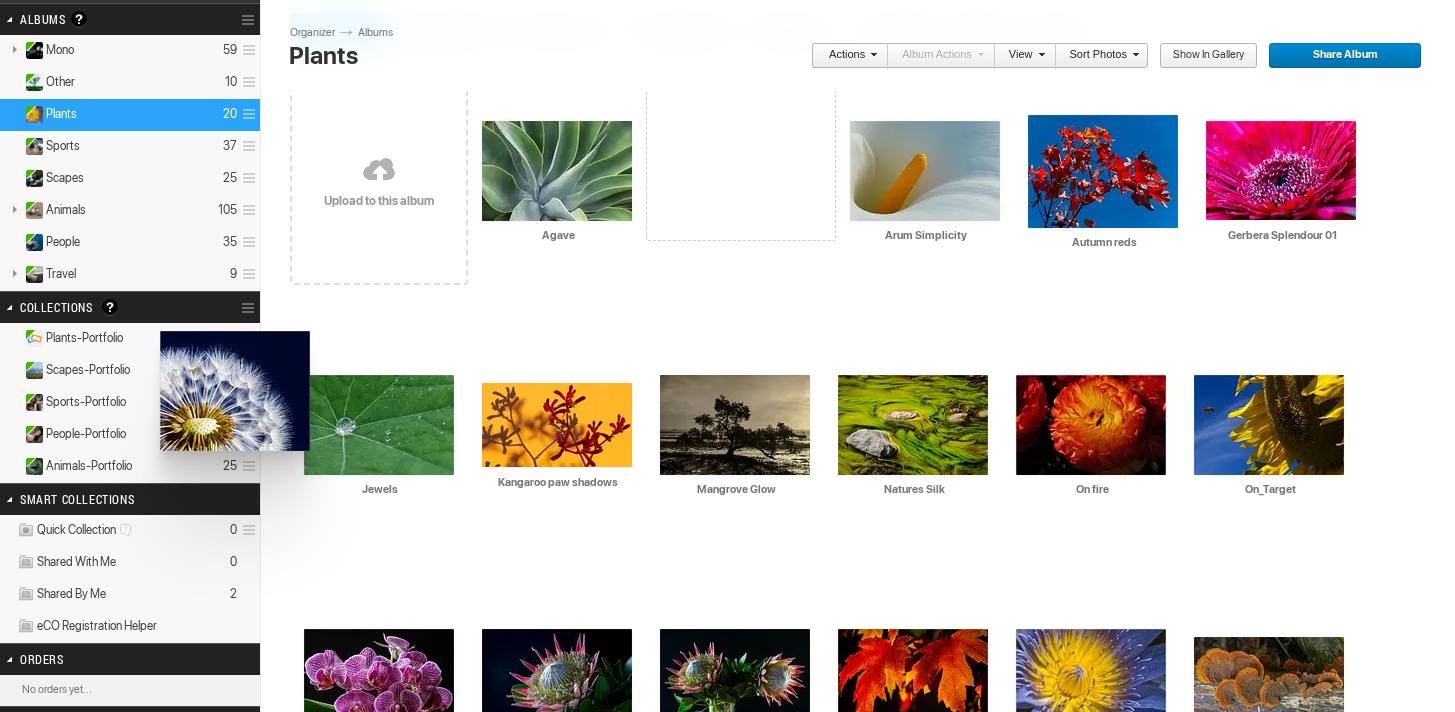 drag, startPoint x: 1072, startPoint y: 184, endPoint x: 158, endPoint y: 331, distance: 925.74567 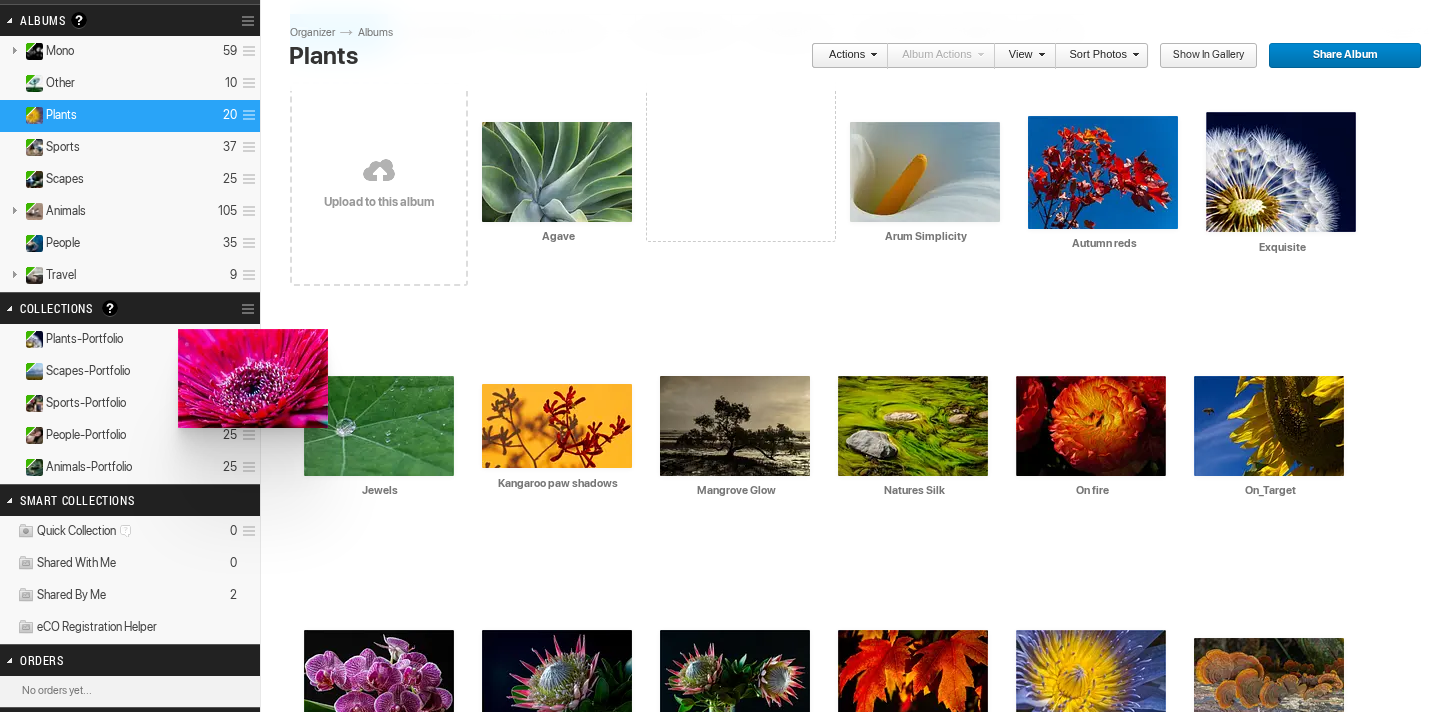 drag, startPoint x: 1264, startPoint y: 161, endPoint x: 177, endPoint y: 329, distance: 1099.9059 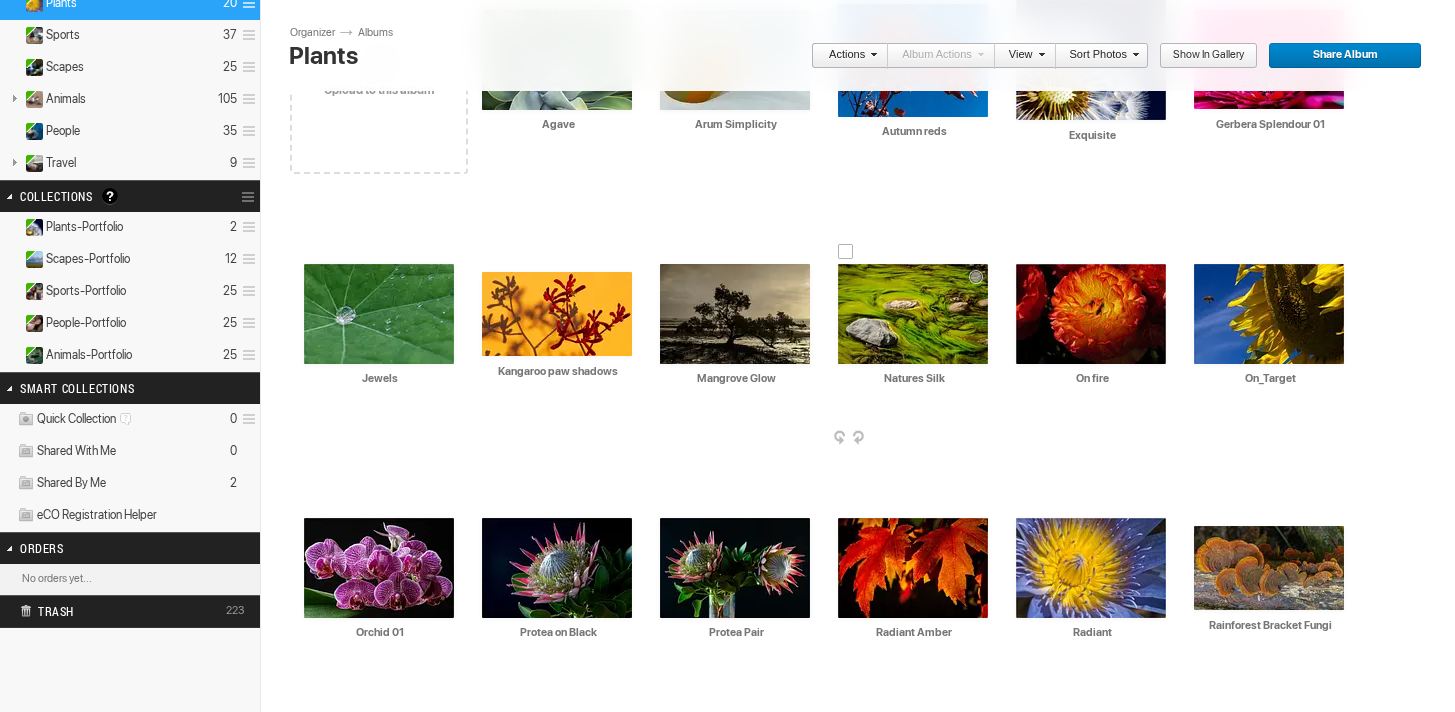 scroll, scrollTop: 274, scrollLeft: 0, axis: vertical 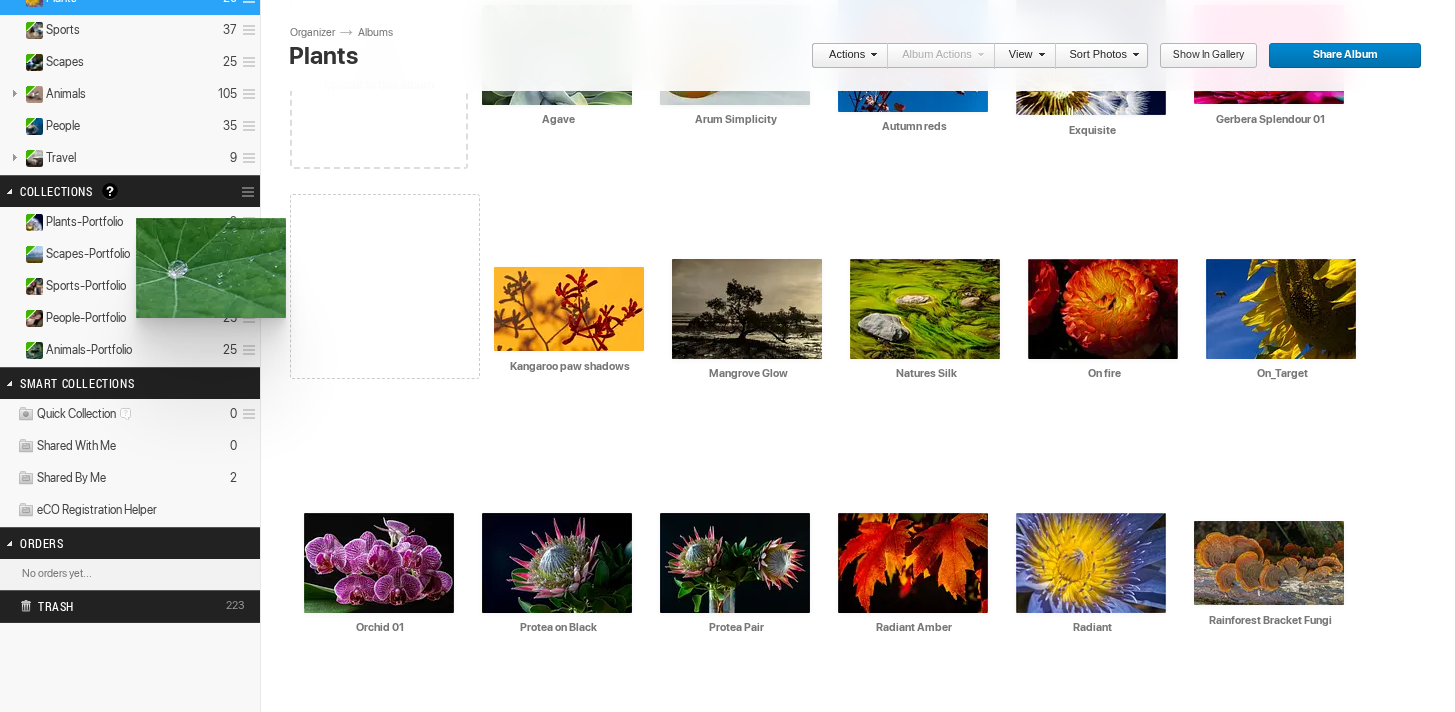 drag, startPoint x: 396, startPoint y: 311, endPoint x: 134, endPoint y: 218, distance: 278.01617 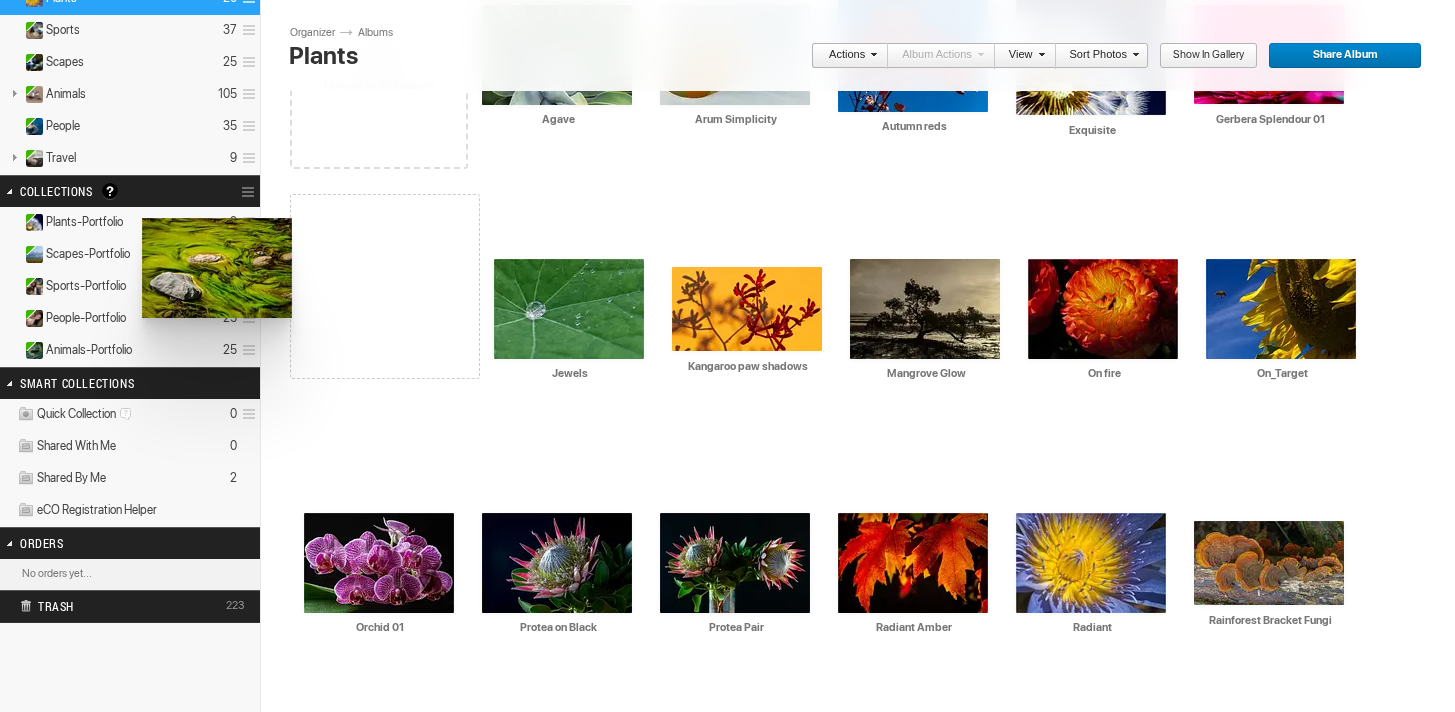 drag, startPoint x: 914, startPoint y: 312, endPoint x: 150, endPoint y: 218, distance: 769.761 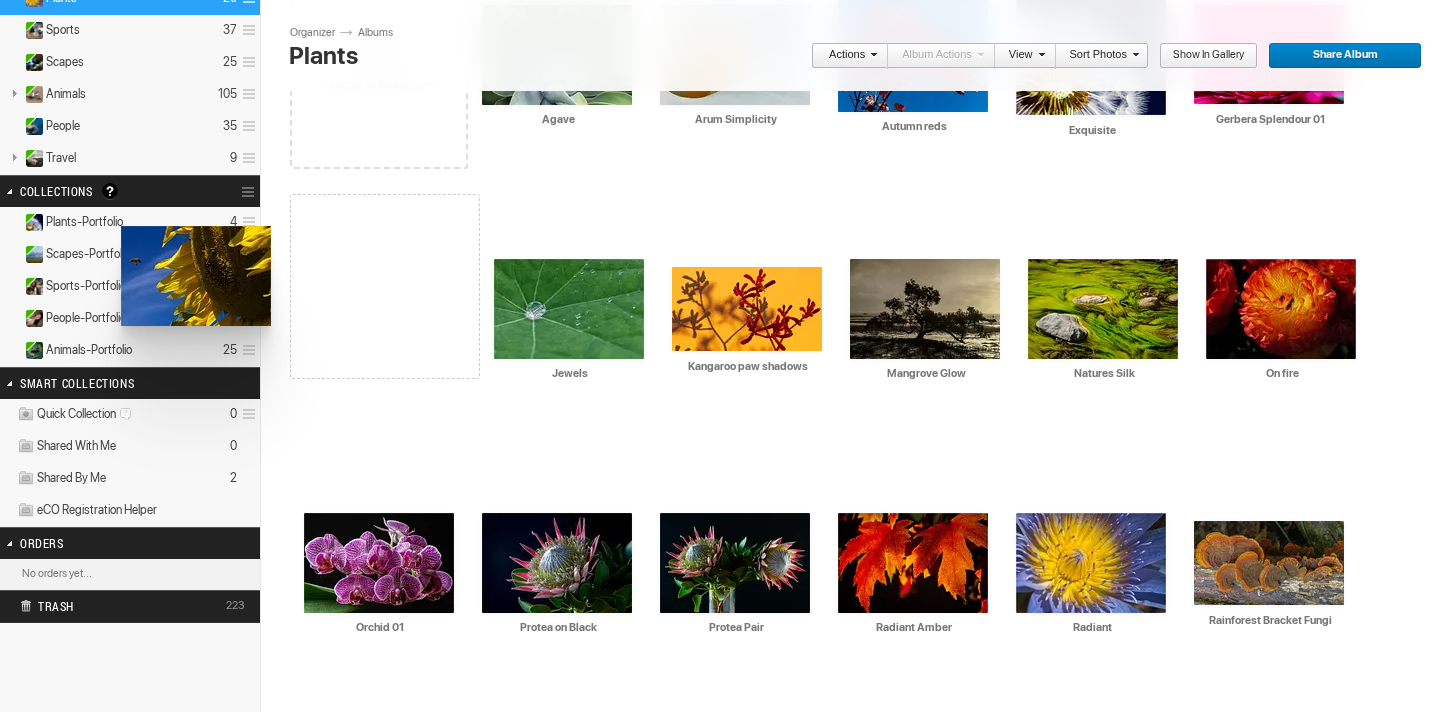 drag, startPoint x: 1253, startPoint y: 323, endPoint x: 119, endPoint y: 226, distance: 1138.141 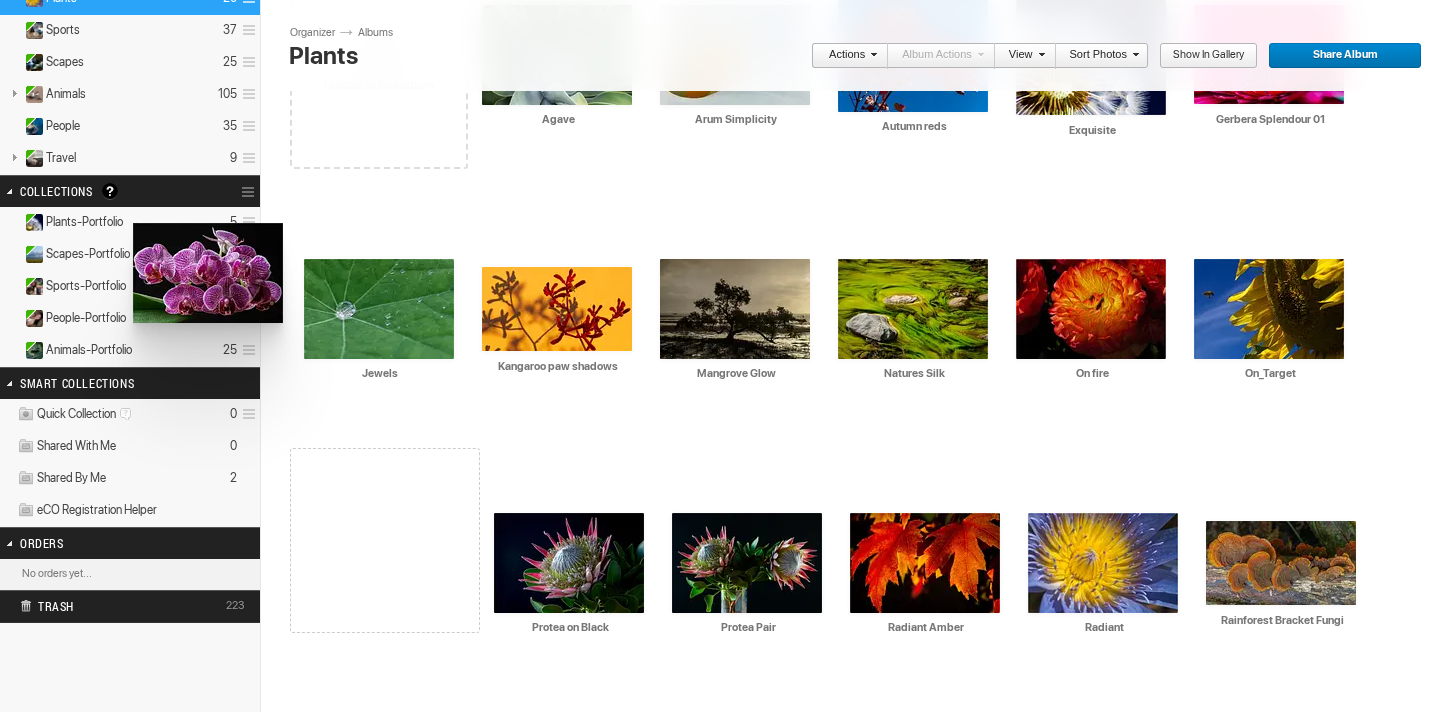 drag, startPoint x: 362, startPoint y: 557, endPoint x: 131, endPoint y: 223, distance: 406.09973 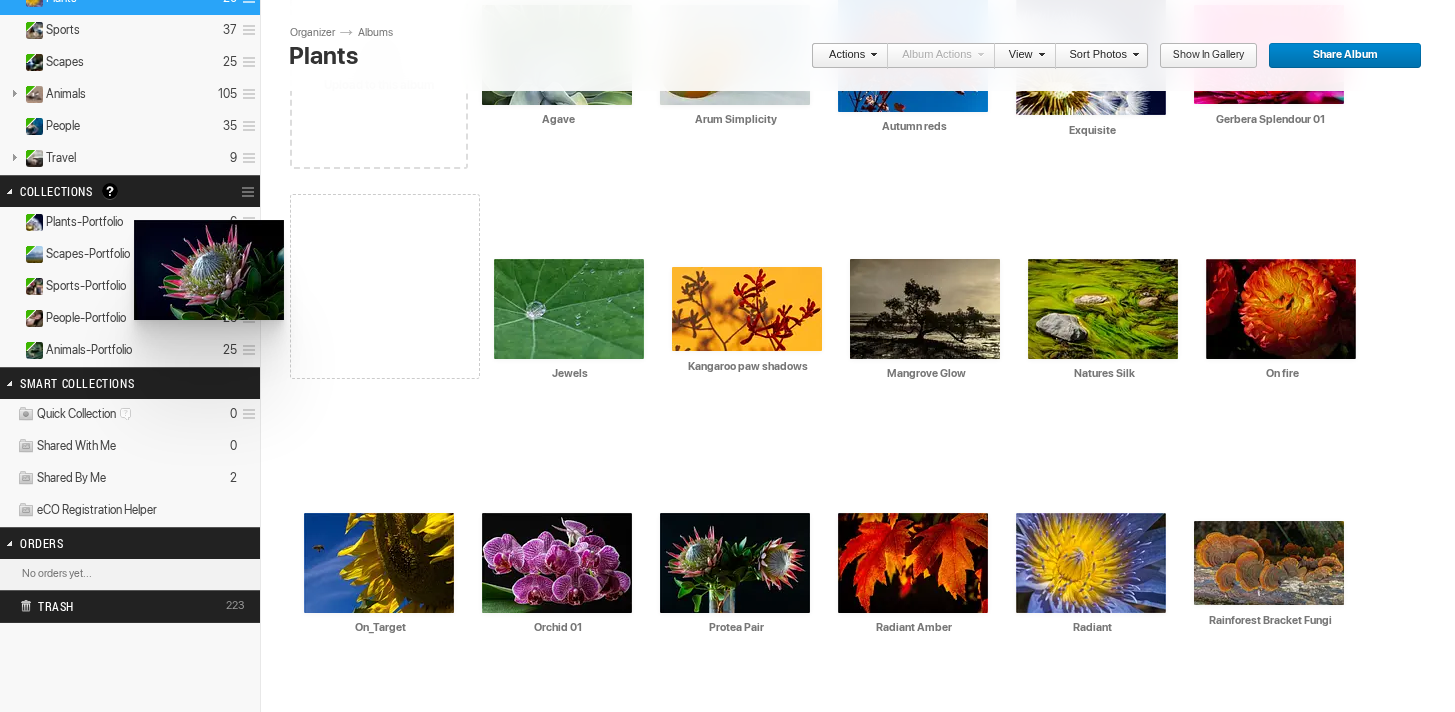 drag, startPoint x: 589, startPoint y: 556, endPoint x: 132, endPoint y: 220, distance: 567.2257 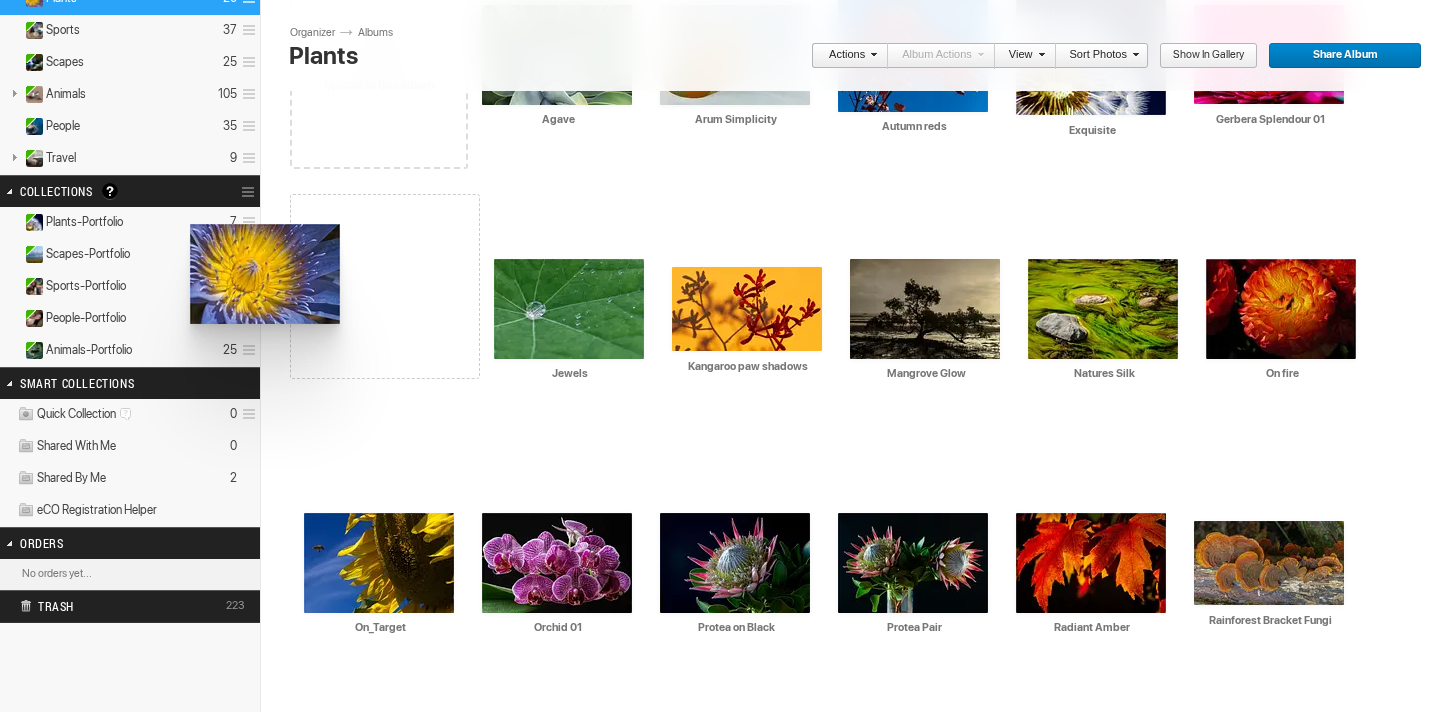 drag, startPoint x: 1078, startPoint y: 566, endPoint x: 191, endPoint y: 226, distance: 949.931 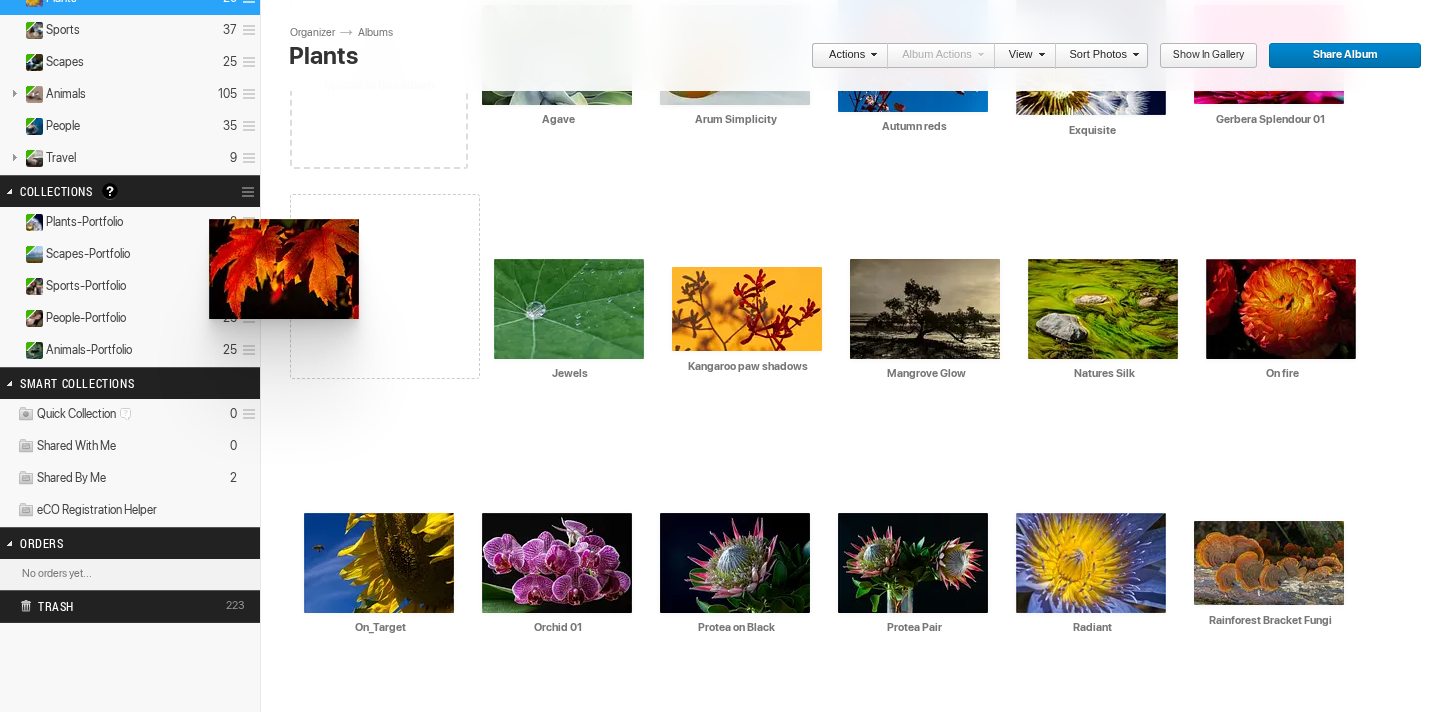 drag, startPoint x: 911, startPoint y: 547, endPoint x: 212, endPoint y: 220, distance: 771.70593 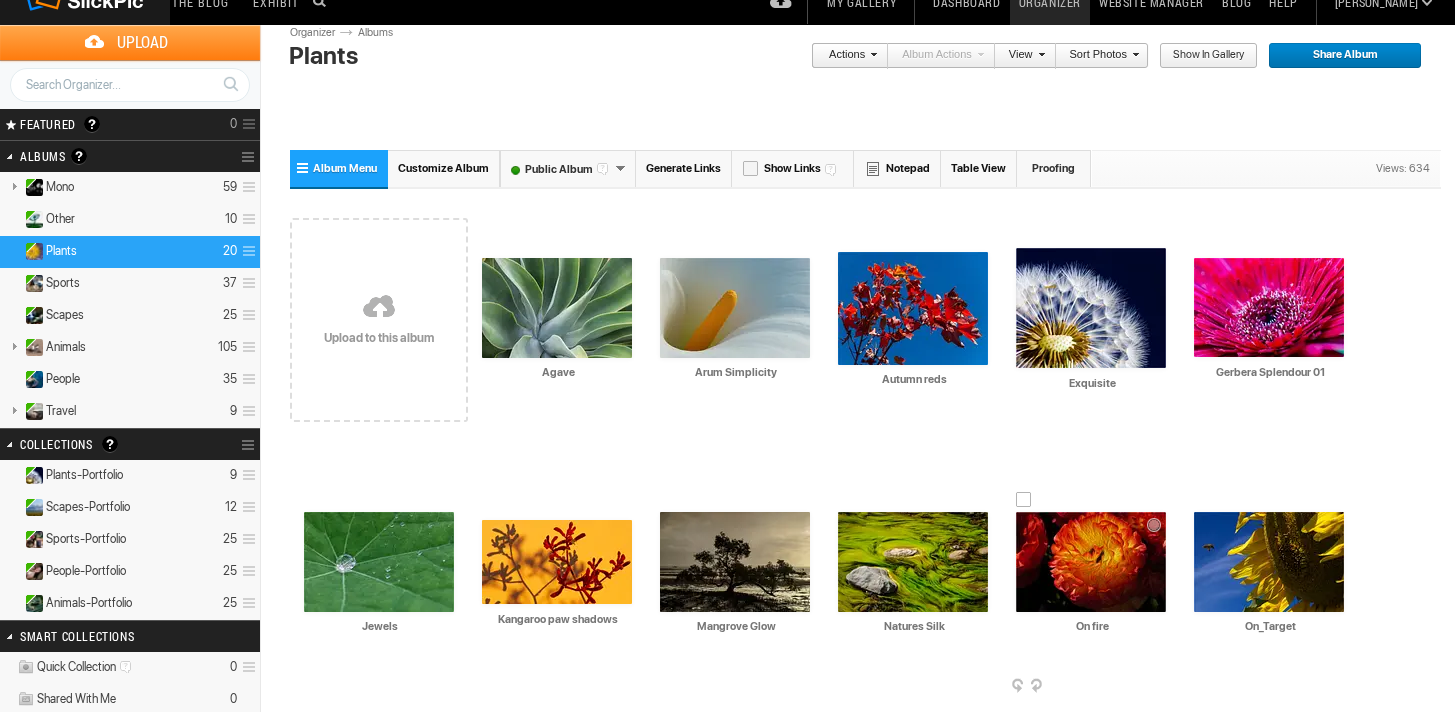scroll, scrollTop: 5, scrollLeft: 0, axis: vertical 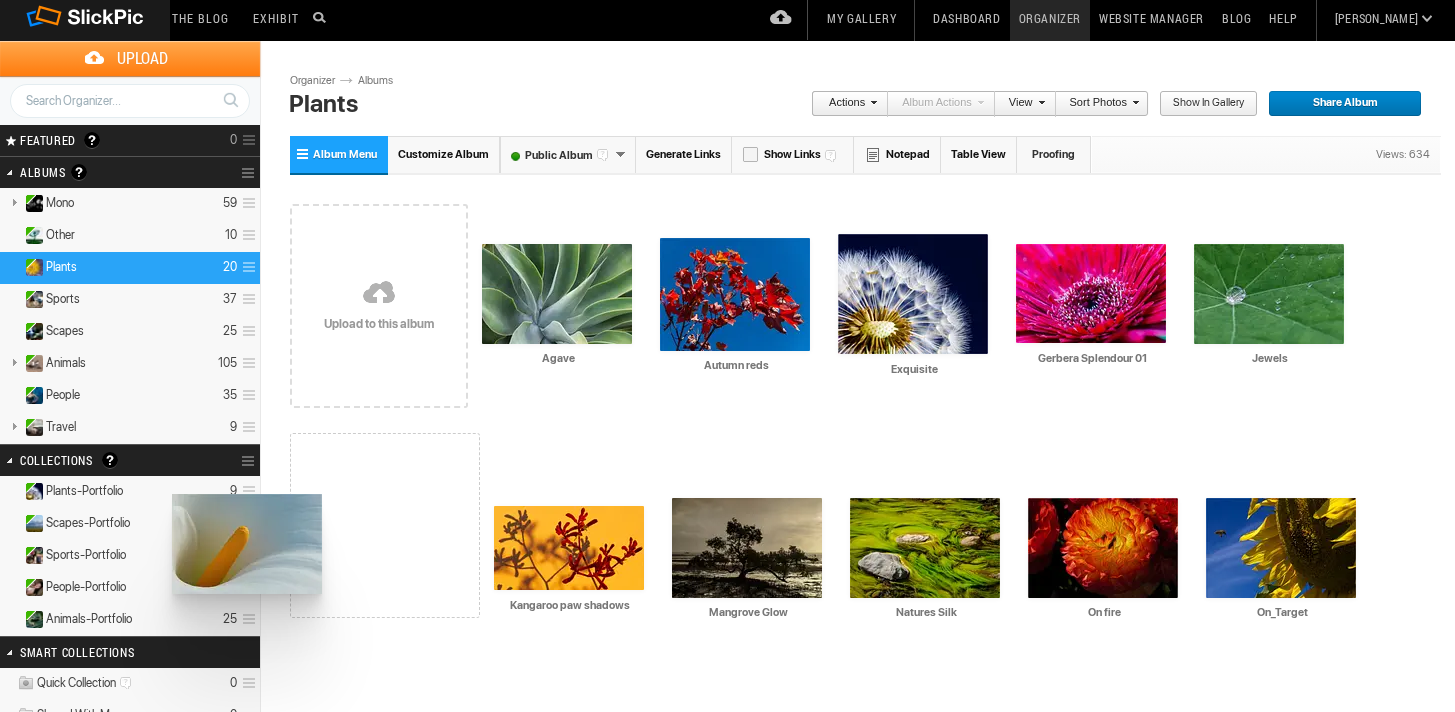 drag, startPoint x: 745, startPoint y: 308, endPoint x: 171, endPoint y: 493, distance: 603.0763 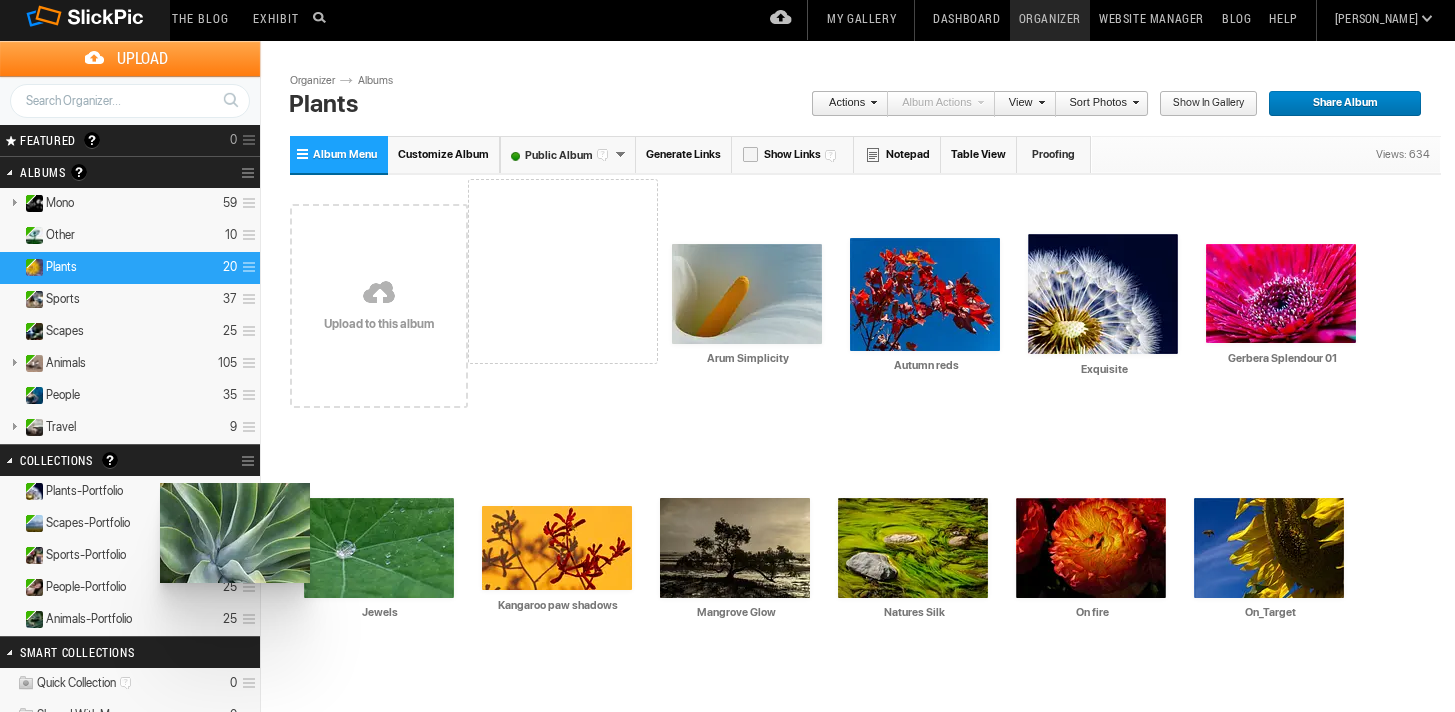 drag, startPoint x: 554, startPoint y: 298, endPoint x: 159, endPoint y: 482, distance: 435.75336 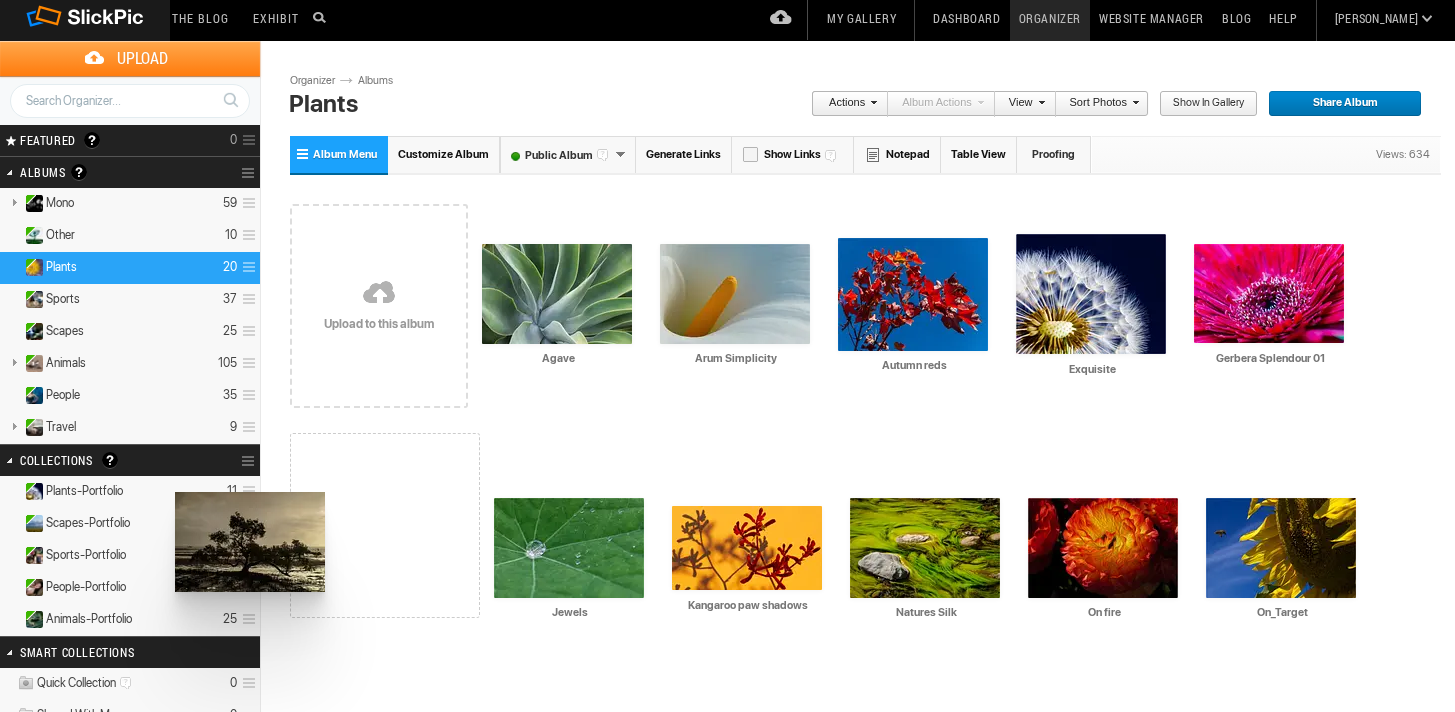 drag, startPoint x: 737, startPoint y: 545, endPoint x: 173, endPoint y: 492, distance: 566.4848 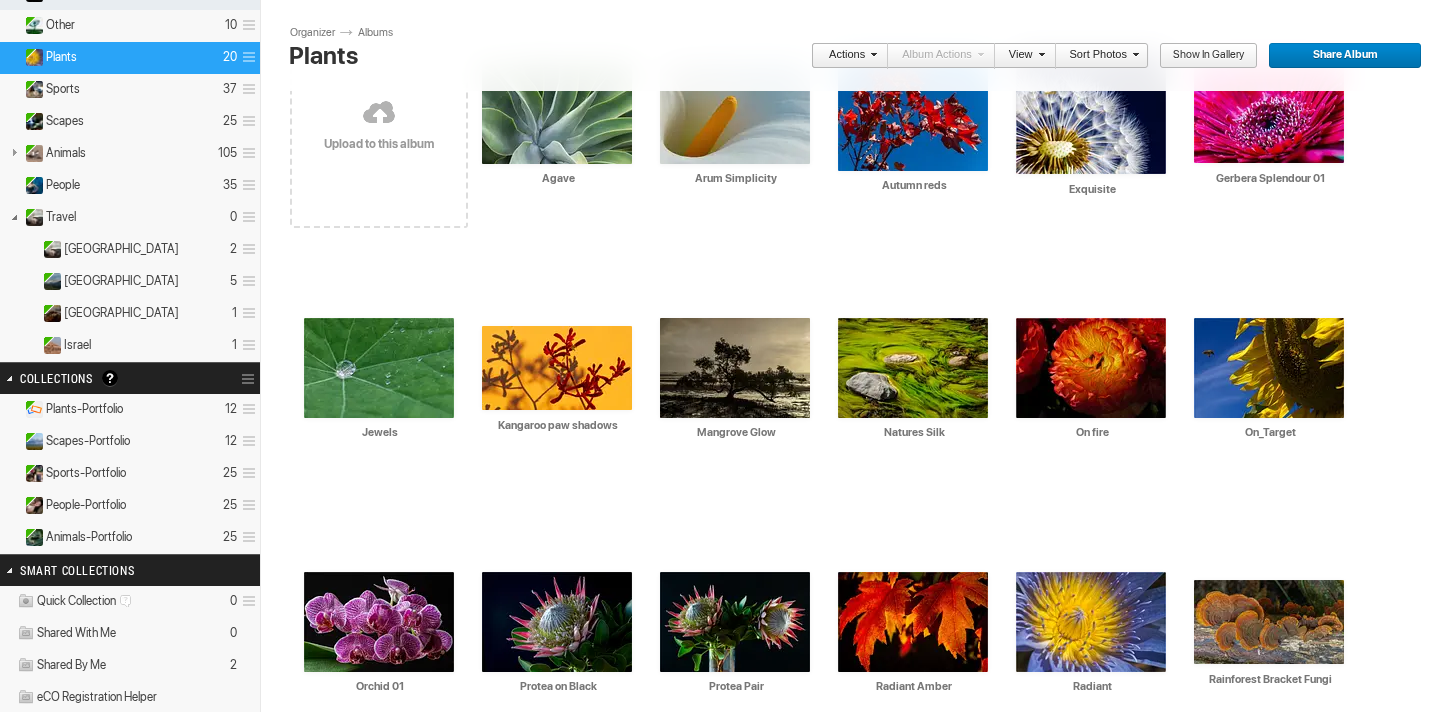 scroll, scrollTop: 228, scrollLeft: 0, axis: vertical 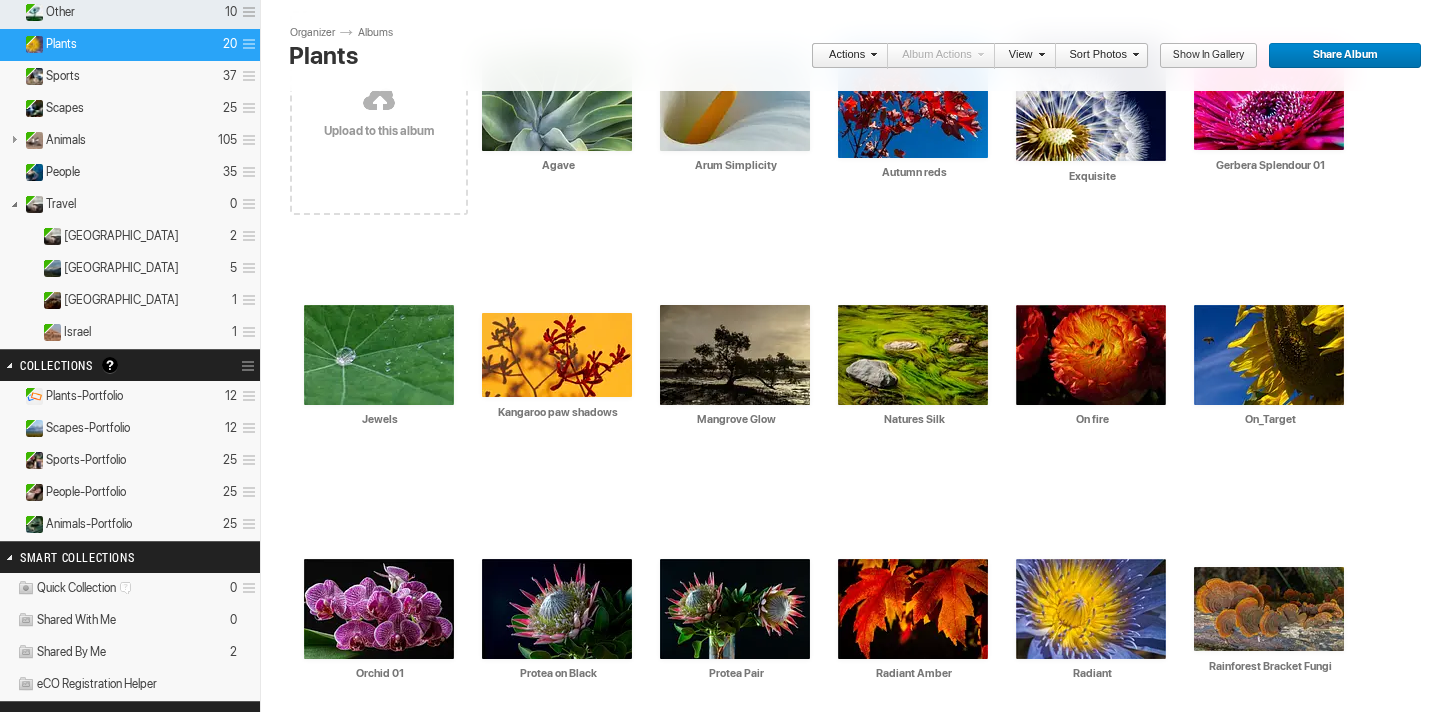 click on "Plants-Portfolio
12" at bounding box center (130, 397) 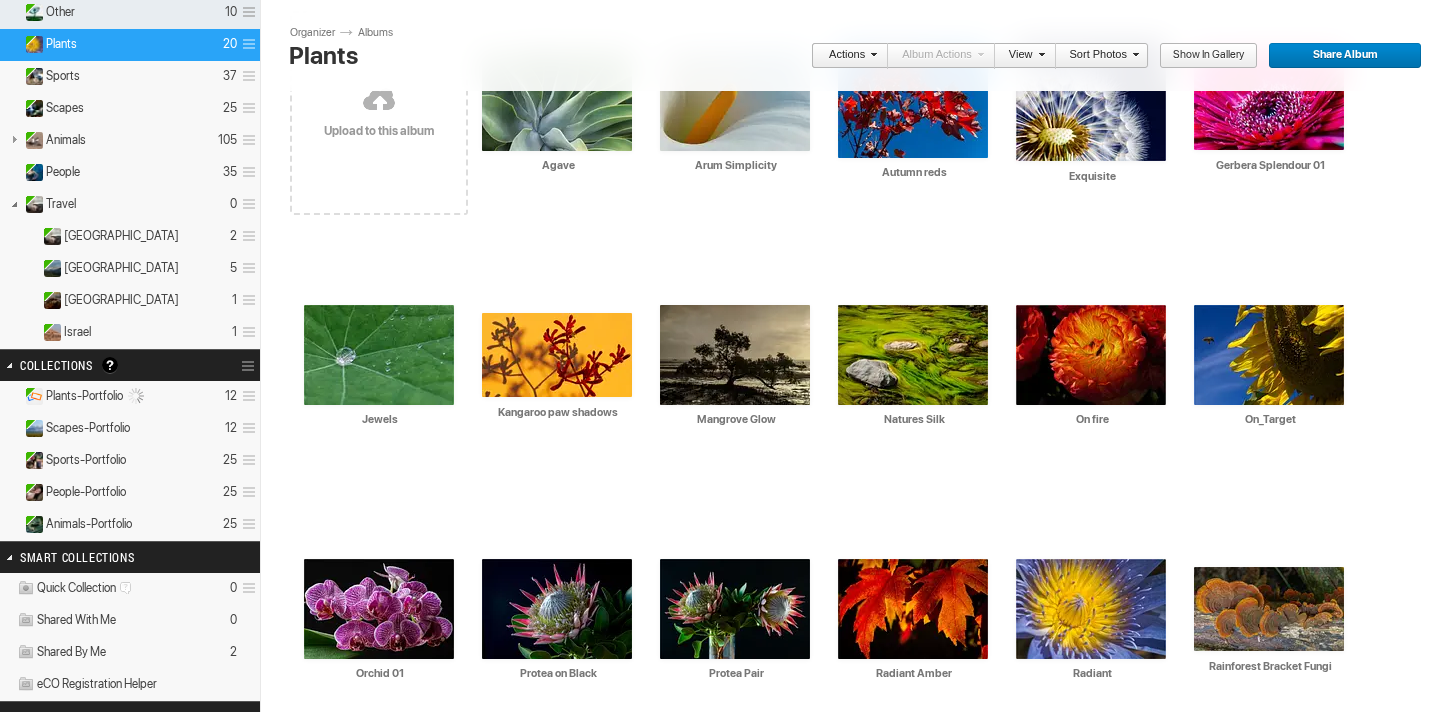 click on "Plants-Portfolio
12" at bounding box center (130, 397) 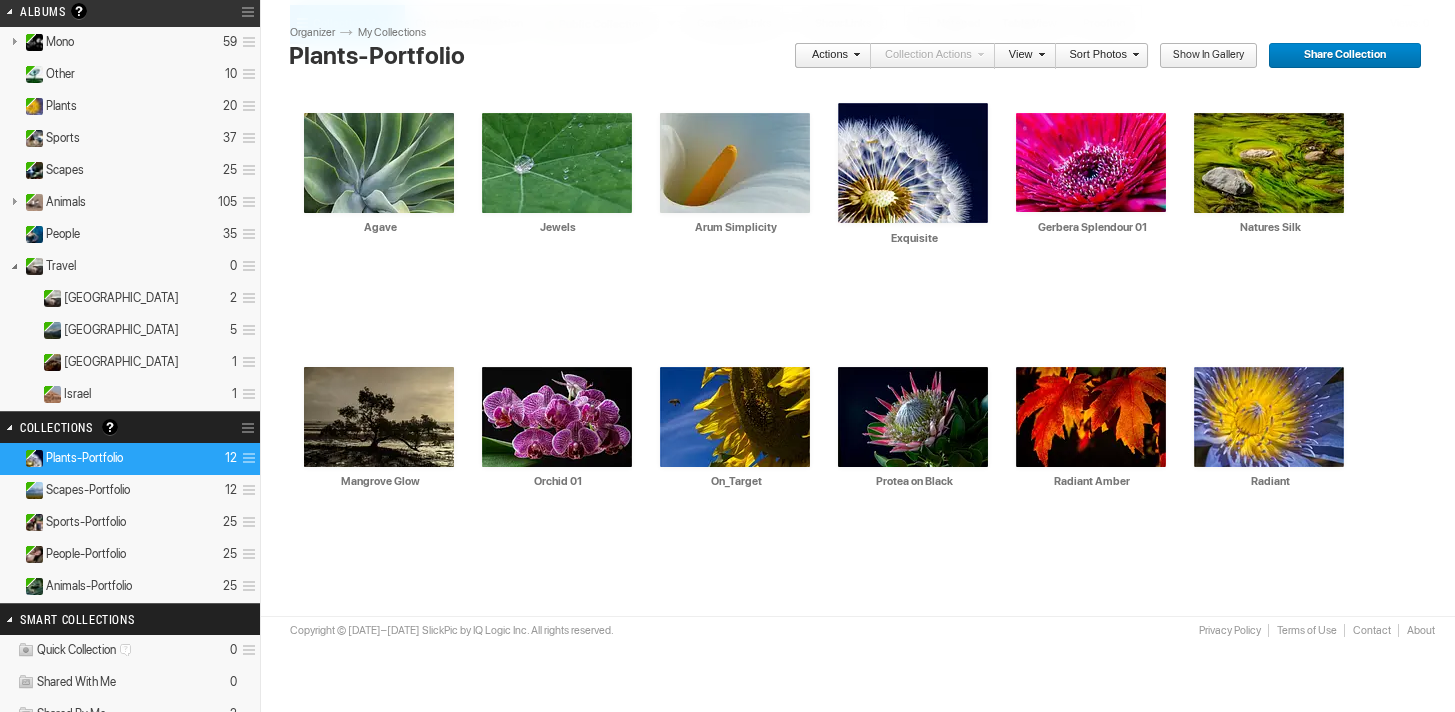scroll, scrollTop: 167, scrollLeft: 0, axis: vertical 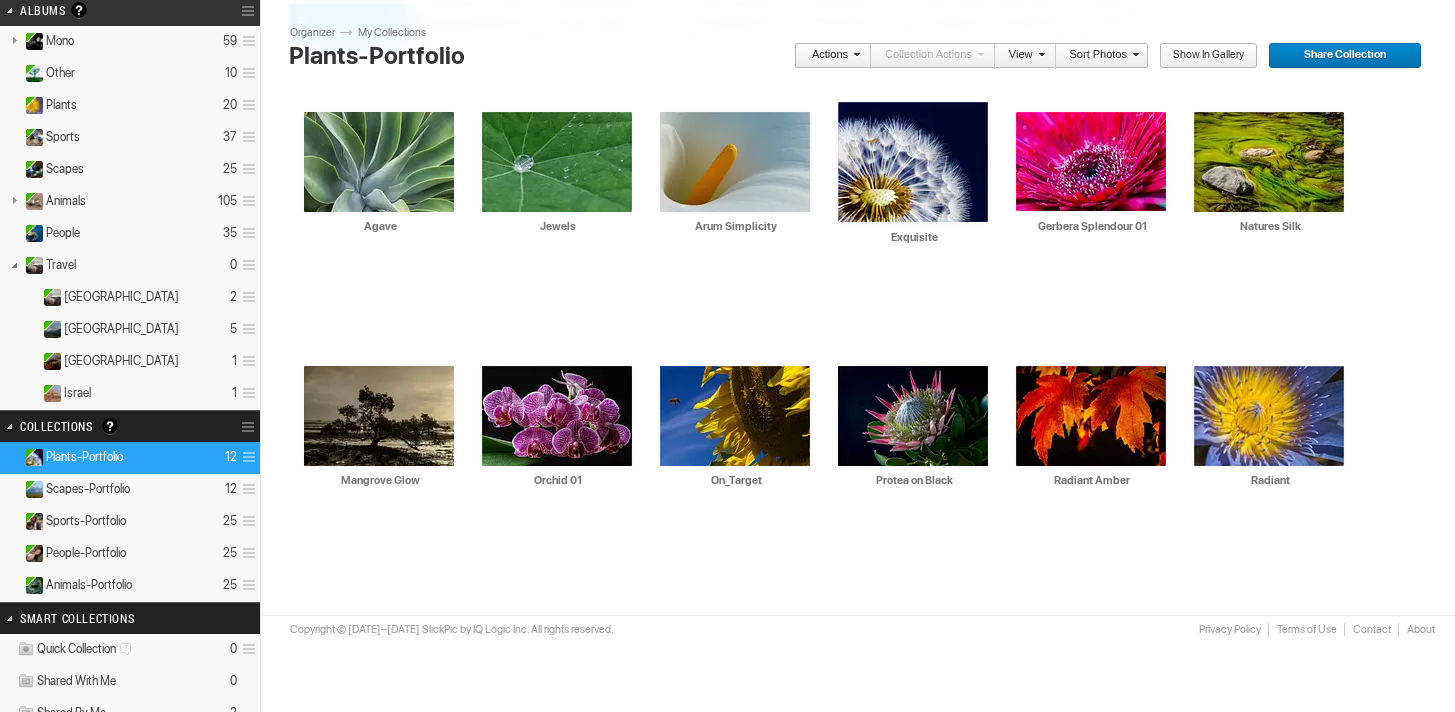 click on "Scapes-Portfolio" at bounding box center (88, 489) 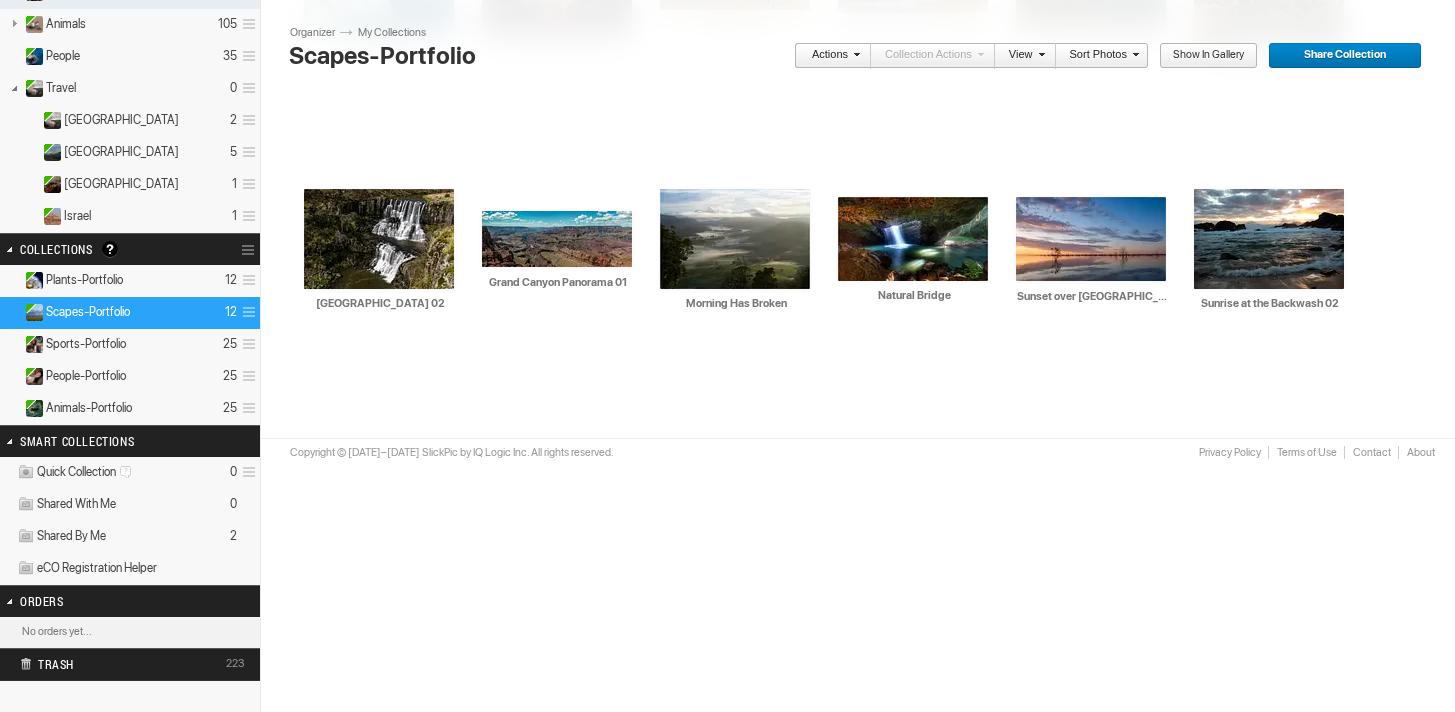 scroll, scrollTop: 346, scrollLeft: 0, axis: vertical 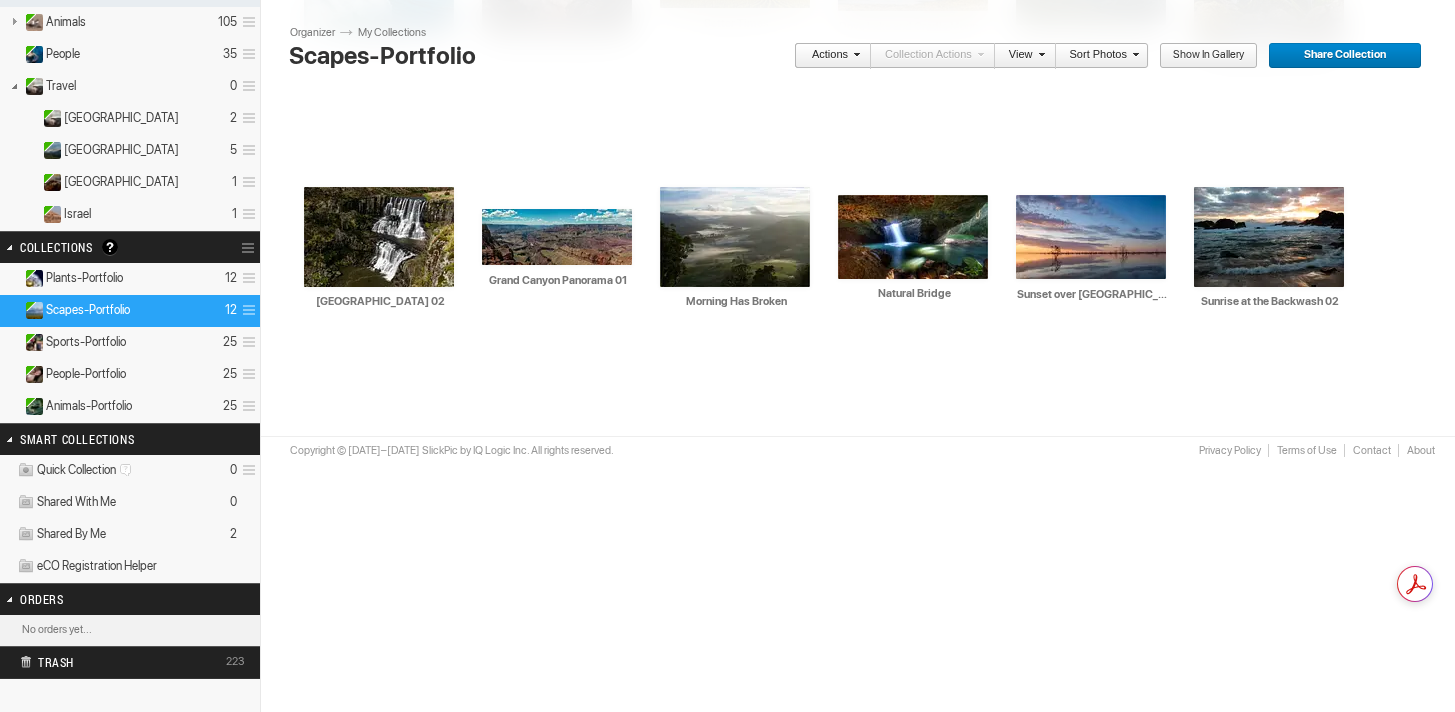 click on "Plants-Portfolio" at bounding box center [84, 278] 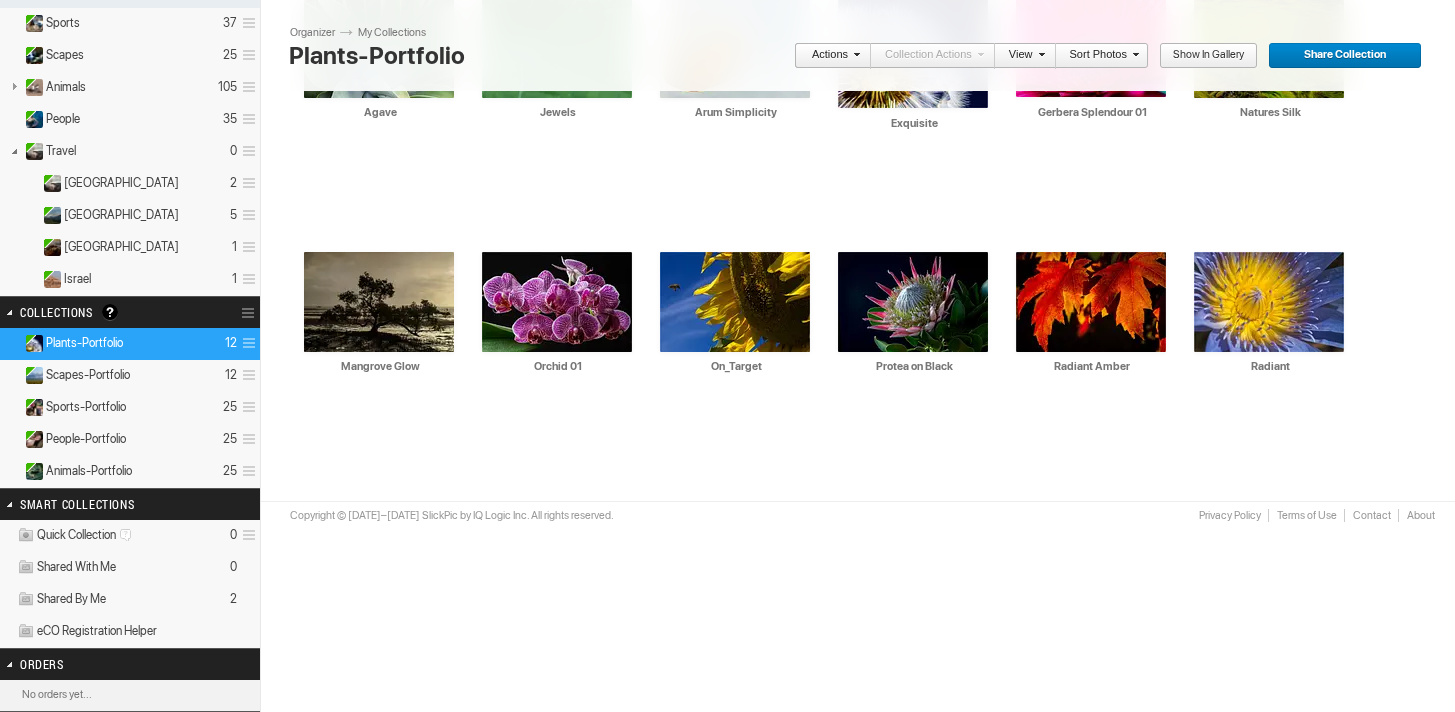 scroll, scrollTop: 282, scrollLeft: 0, axis: vertical 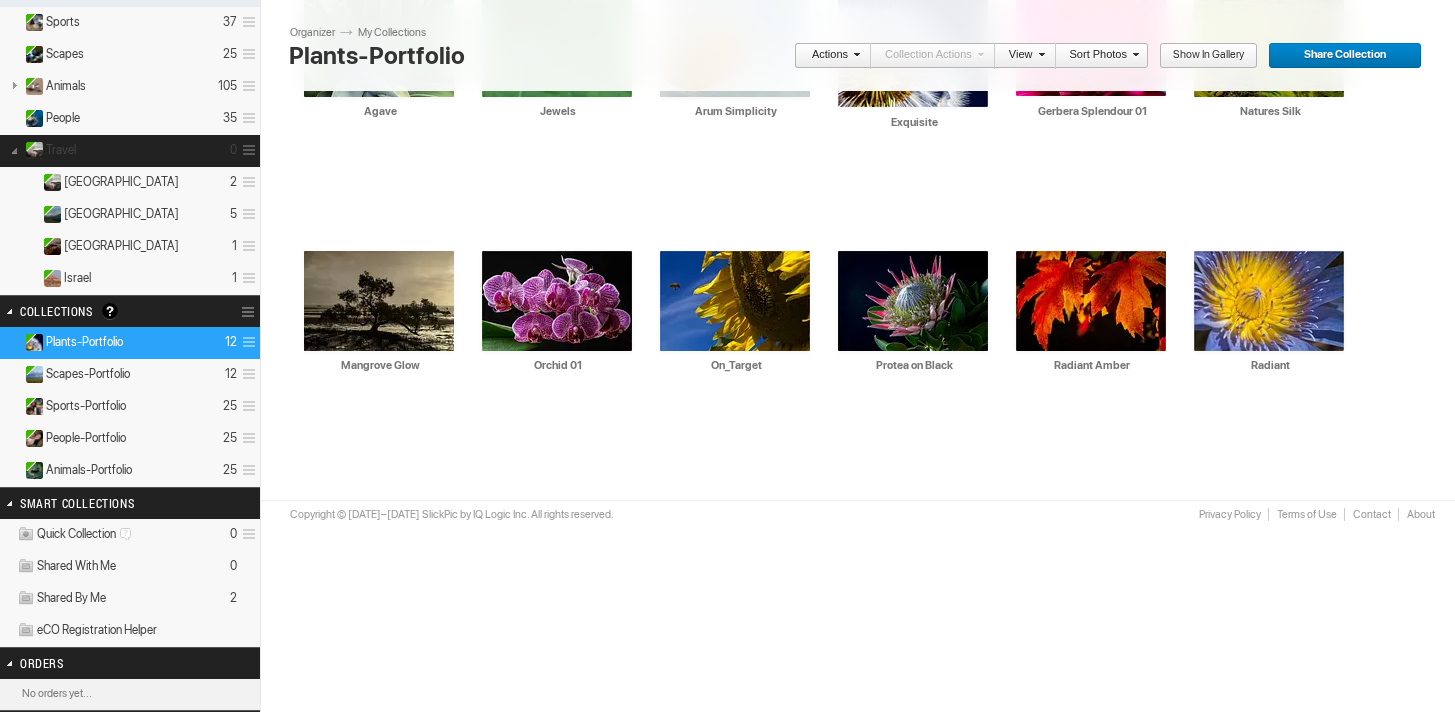 click 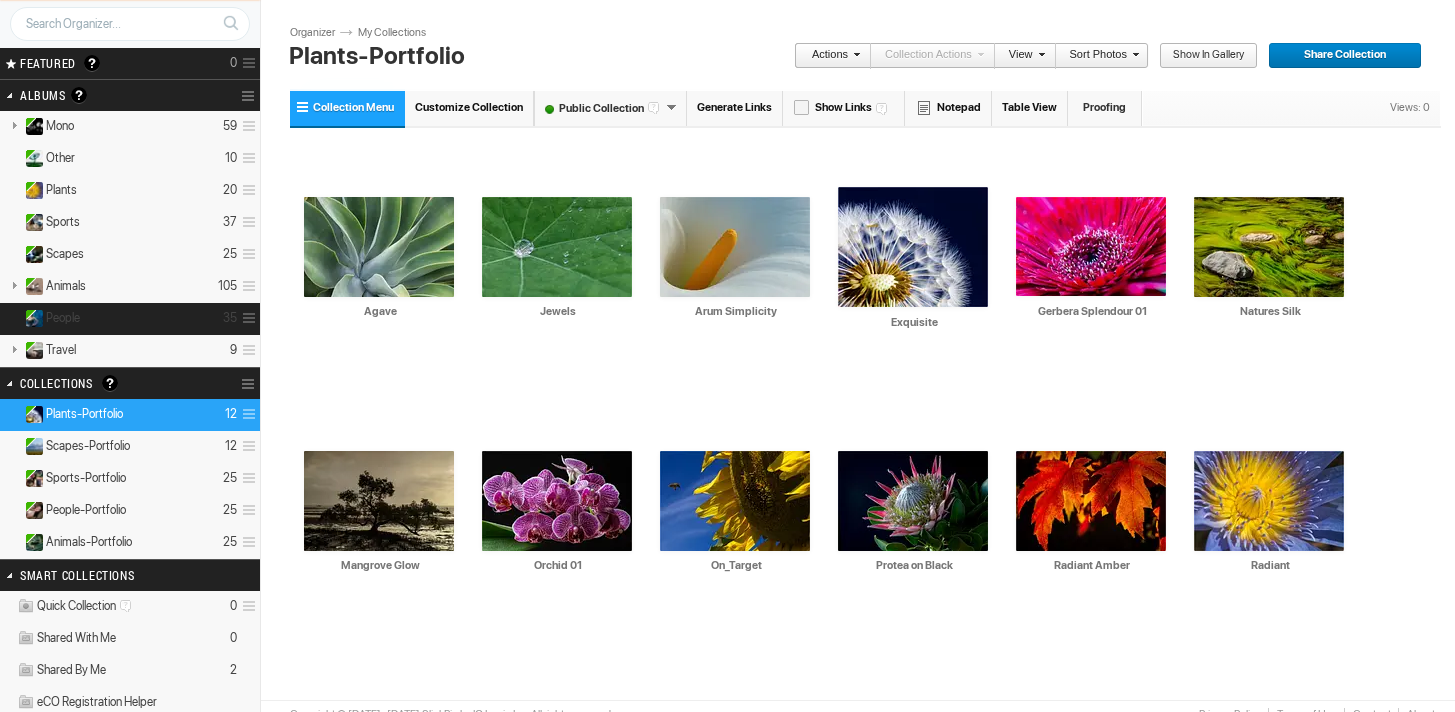 scroll, scrollTop: 78, scrollLeft: 0, axis: vertical 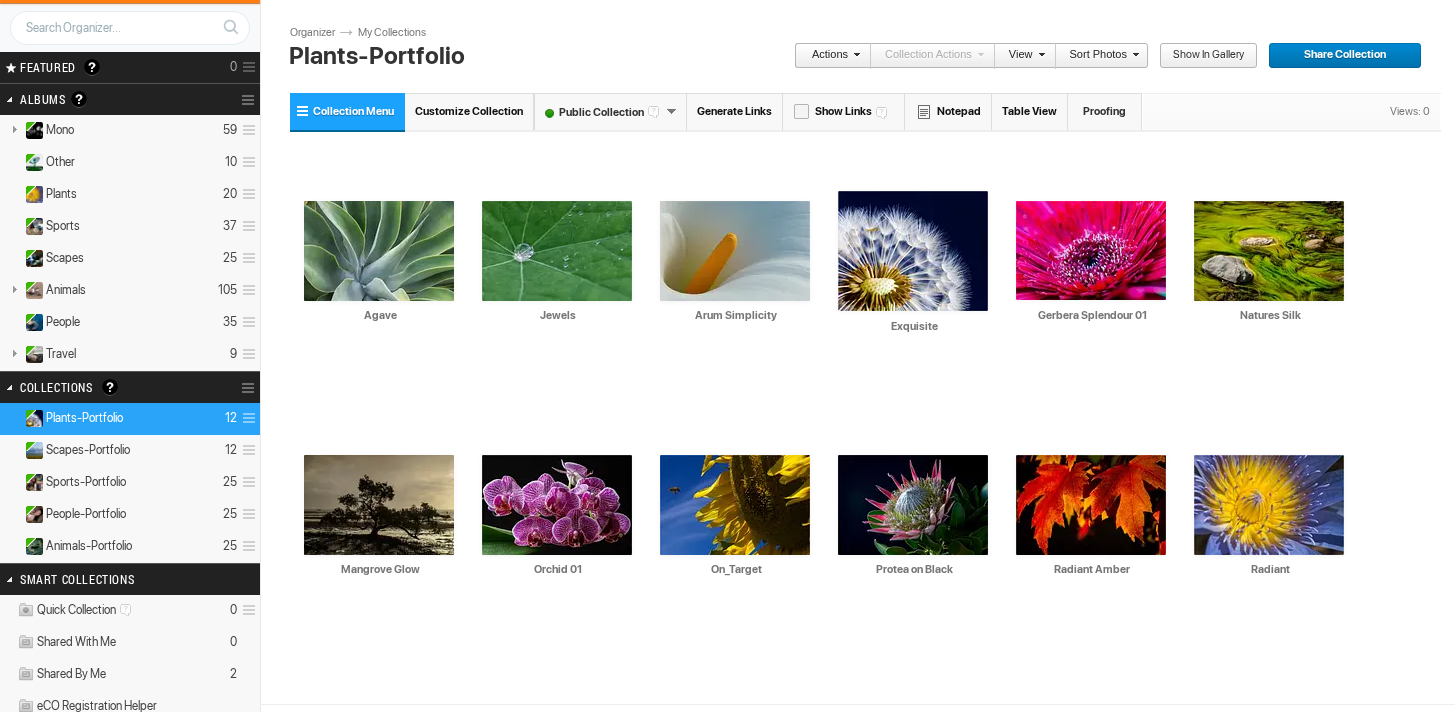 click on "Collection Options" 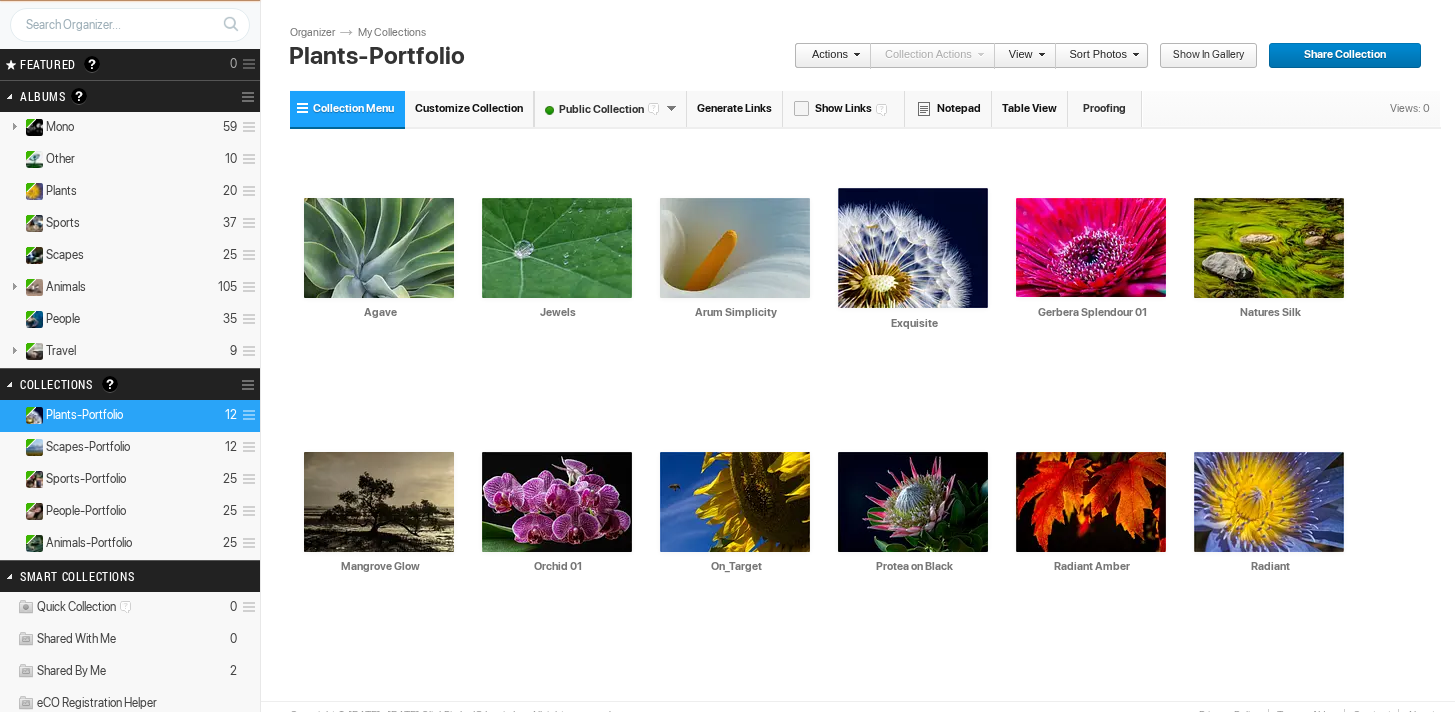 click on "Upload
Get Adobe® Lightroom® plug-in  here
Search
FEATURED GALLERY Visible Invisible
Your Featured Gallery is the place to showcase the very best photos from your public albums.  Here you can even display photos from your Unlisted albums.
Benefits of the Featured Gallery:
It shows all of your best photos in one place, it’s a mini-portfolio for your gallery!
It’s good for SEO (Search Engine Optimization)
It might be accepted to the SlickPic Exhibit: SlickPic's team of curators look through your Featured Gallery and might even add a photo that they love to be displayed on the SlickPic Exhibit. These selected photos might also be displayed on SlickPic social media accounts like Facebook, Instagram, etc with photo credits to you. That provides you SEO "backlink".  Please see Terms of Use.
0" 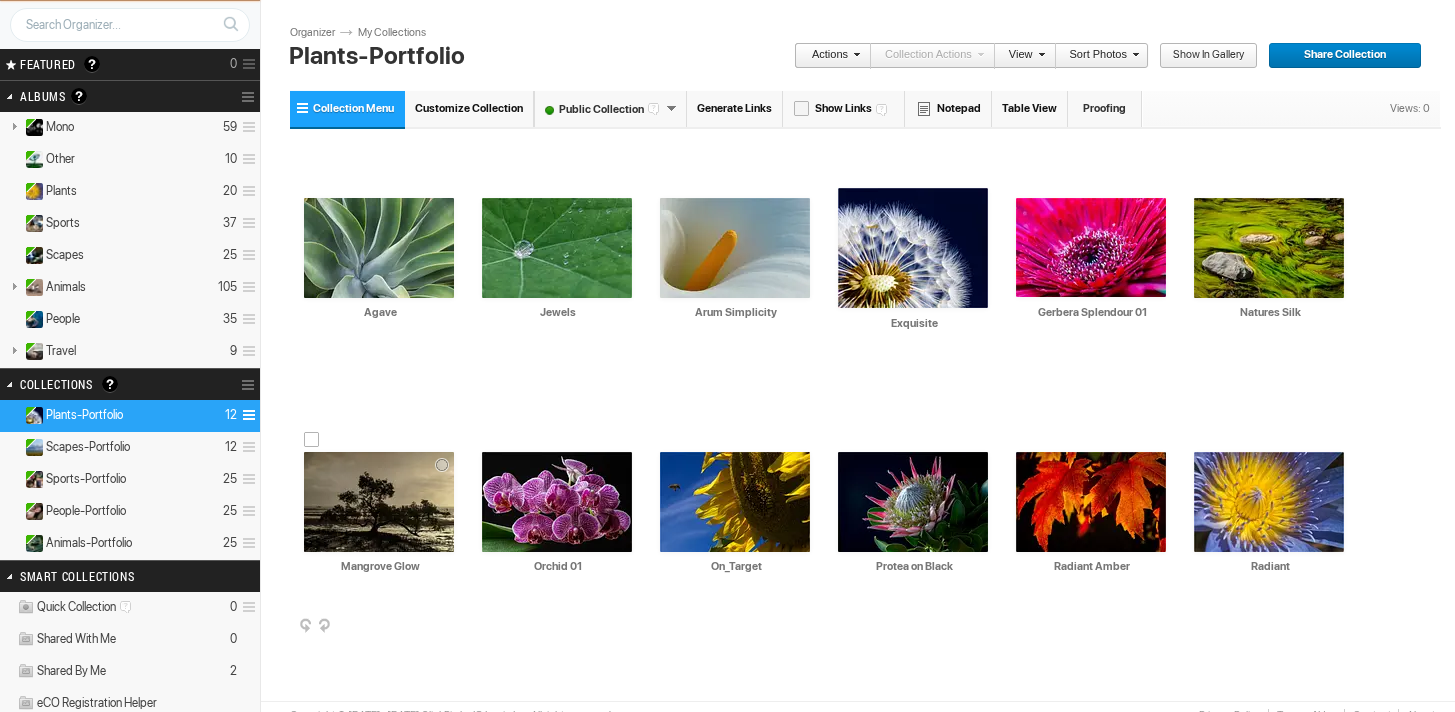 scroll, scrollTop: 78, scrollLeft: 0, axis: vertical 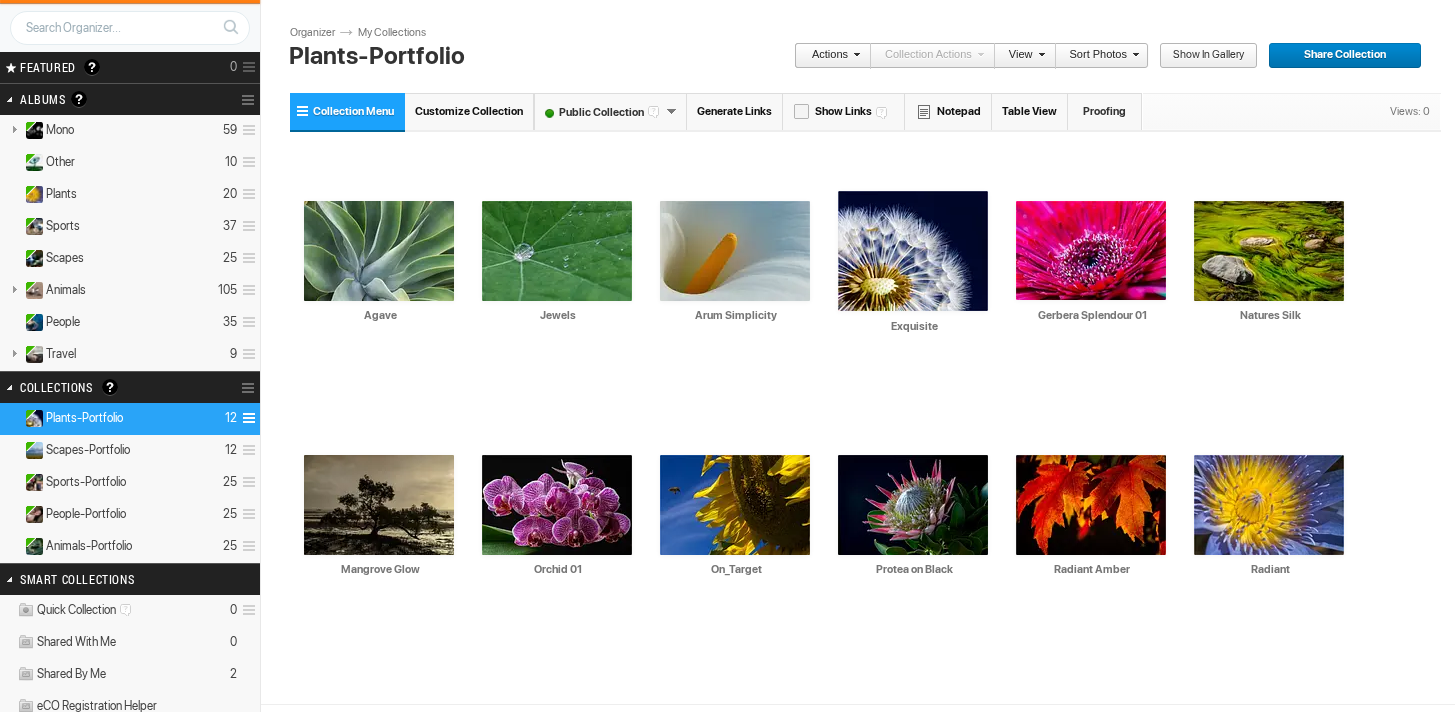 click on "Collection Options" 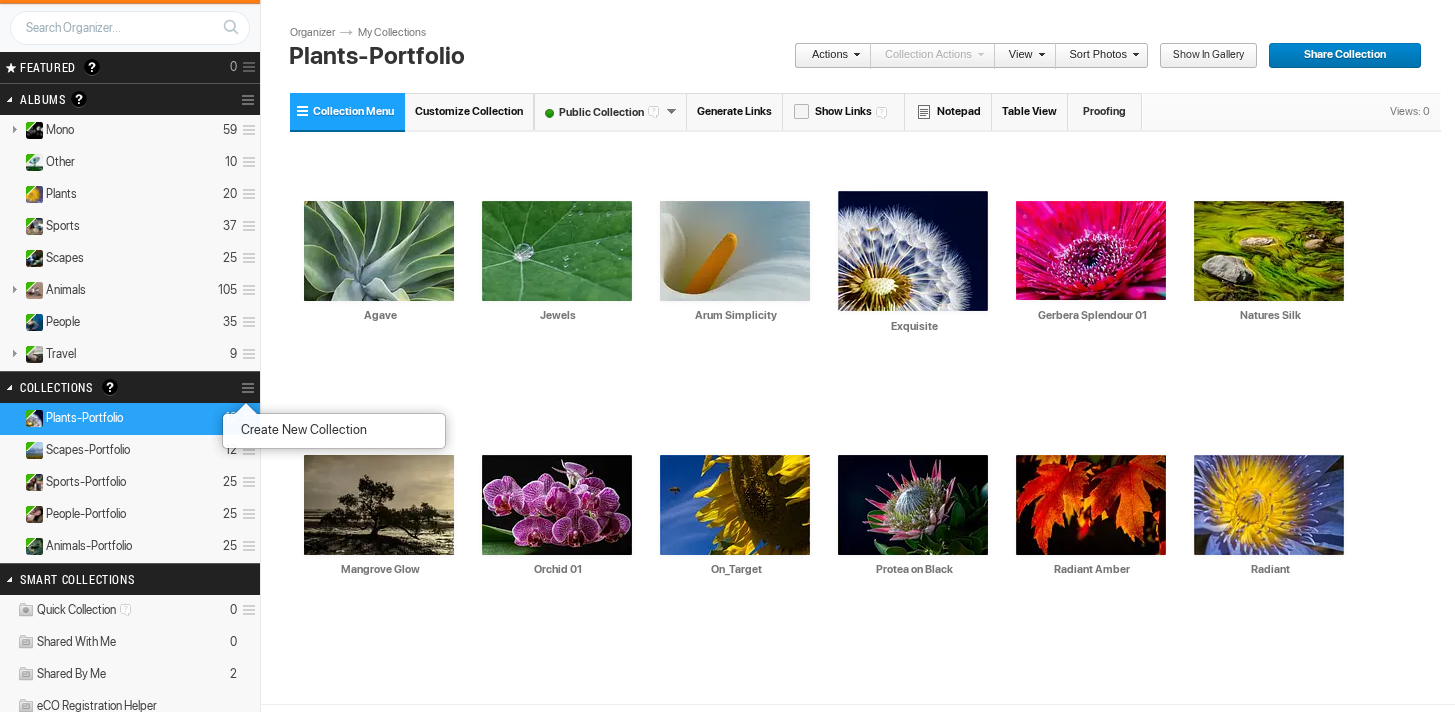 click on "Upload
Get Adobe® Lightroom® plug-in  here
Search
FEATURED GALLERY Visible Invisible
Your Featured Gallery is the place to showcase the very best photos from your public albums.  Here you can even display photos from your Unlisted albums.
Benefits of the Featured Gallery:
It shows all of your best photos in one place, it’s a mini-portfolio for your gallery!
It’s good for SEO (Search Engine Optimization)
It might be accepted to the SlickPic Exhibit: SlickPic's team of curators look through your Featured Gallery and might even add a photo that they love to be displayed on the SlickPic Exhibit. These selected photos might also be displayed on SlickPic social media accounts like Facebook, Instagram, etc with photo credits to you. That provides you SEO "backlink".  Please see Terms of Use.
0" 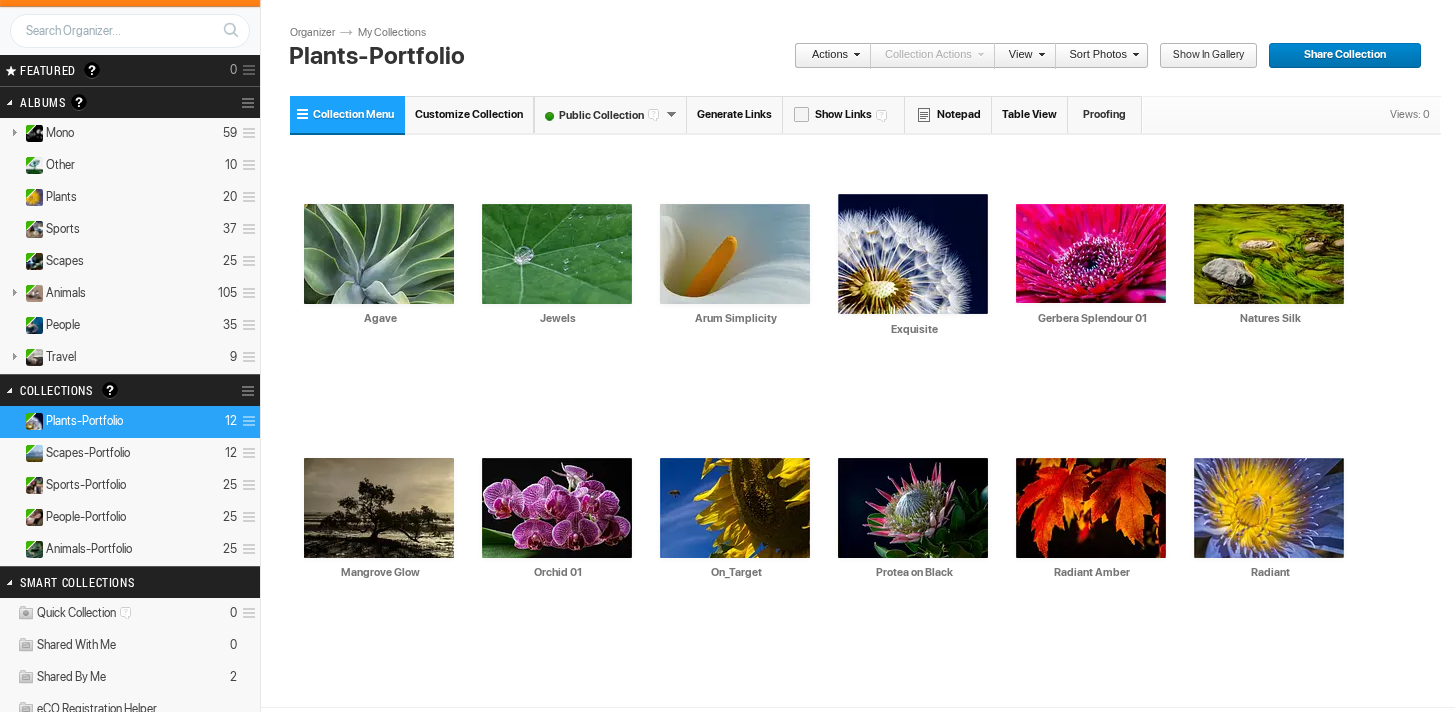 click on "Collection Options" 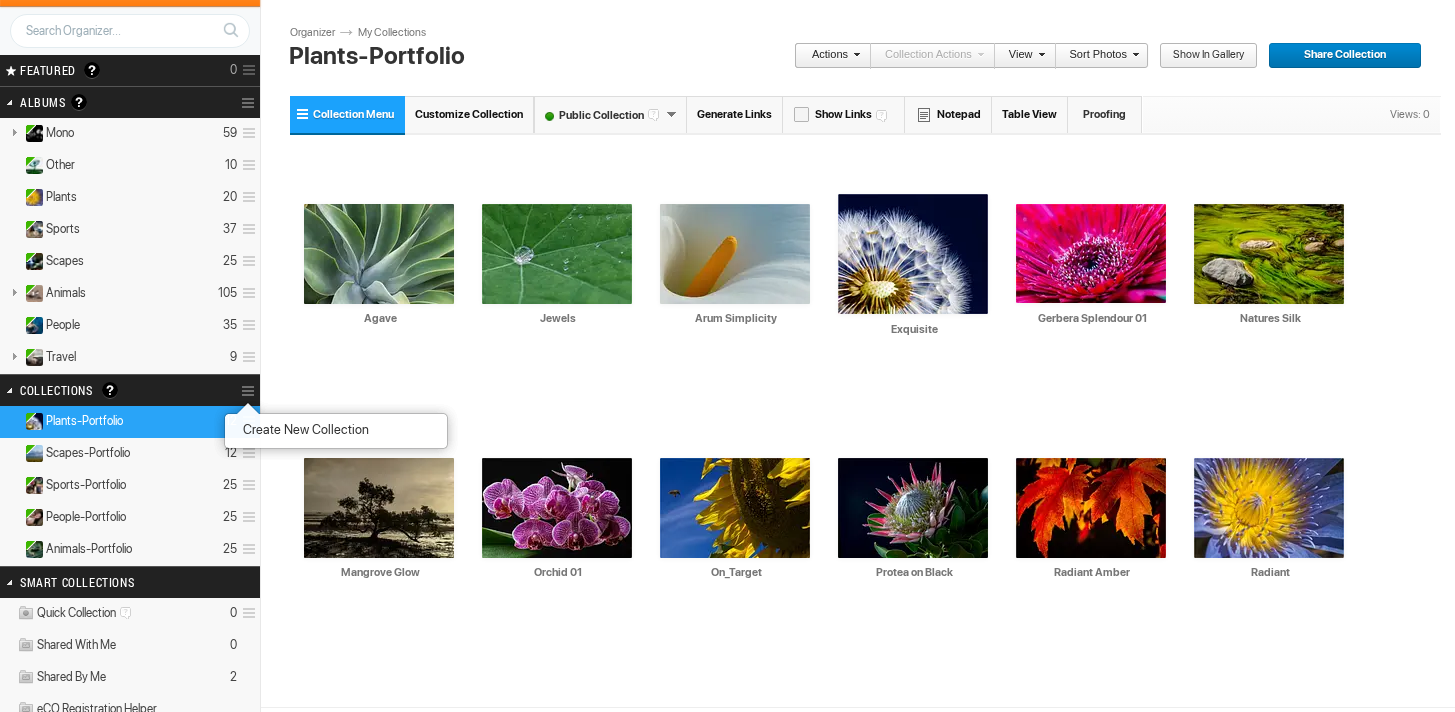 click on "Create New Collection" 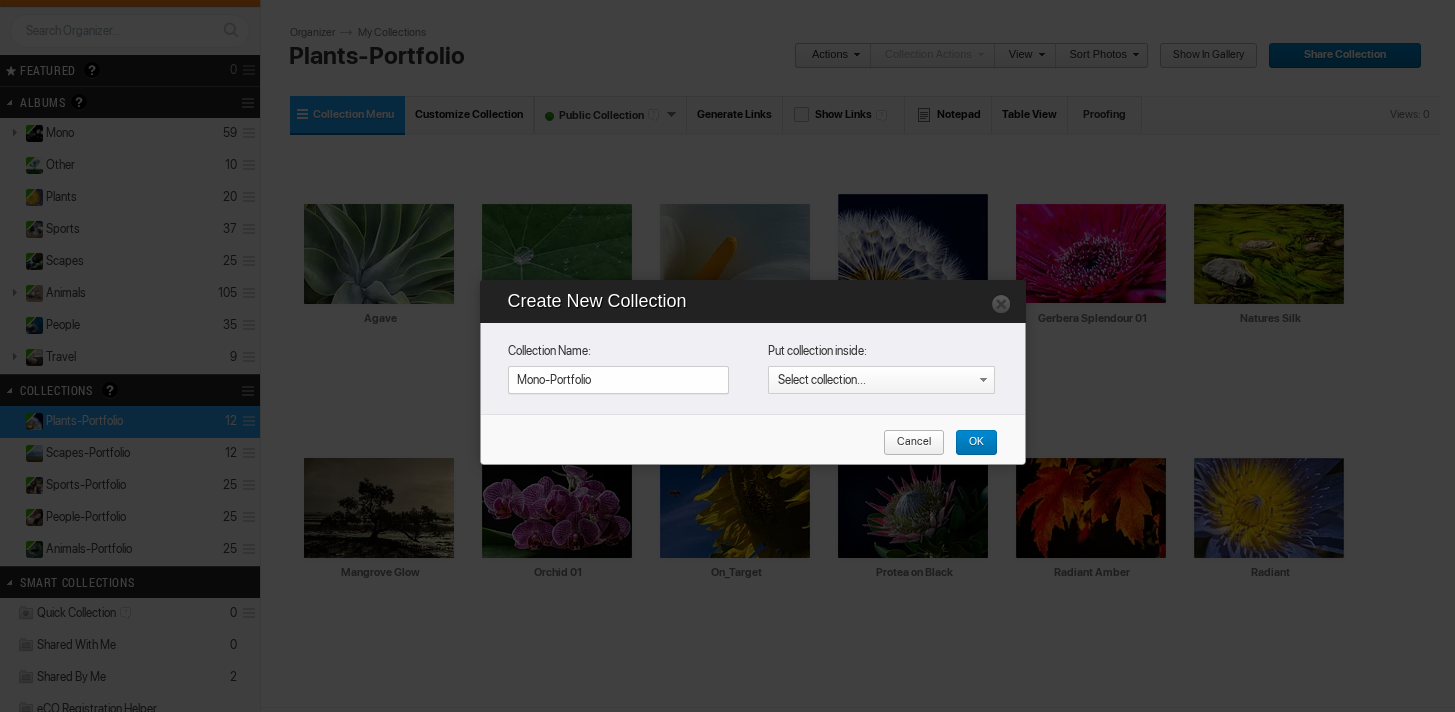 type on "Mono-Portfolio" 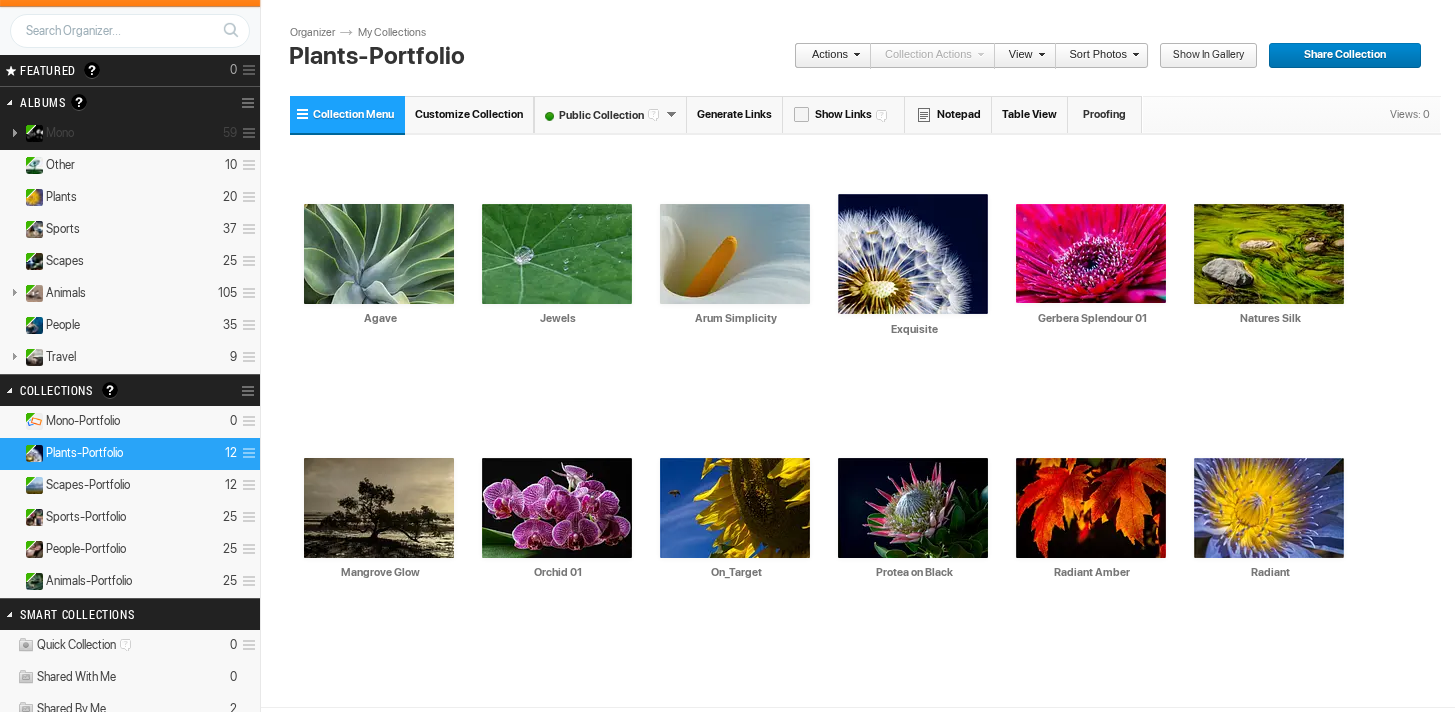 click on "Mono" 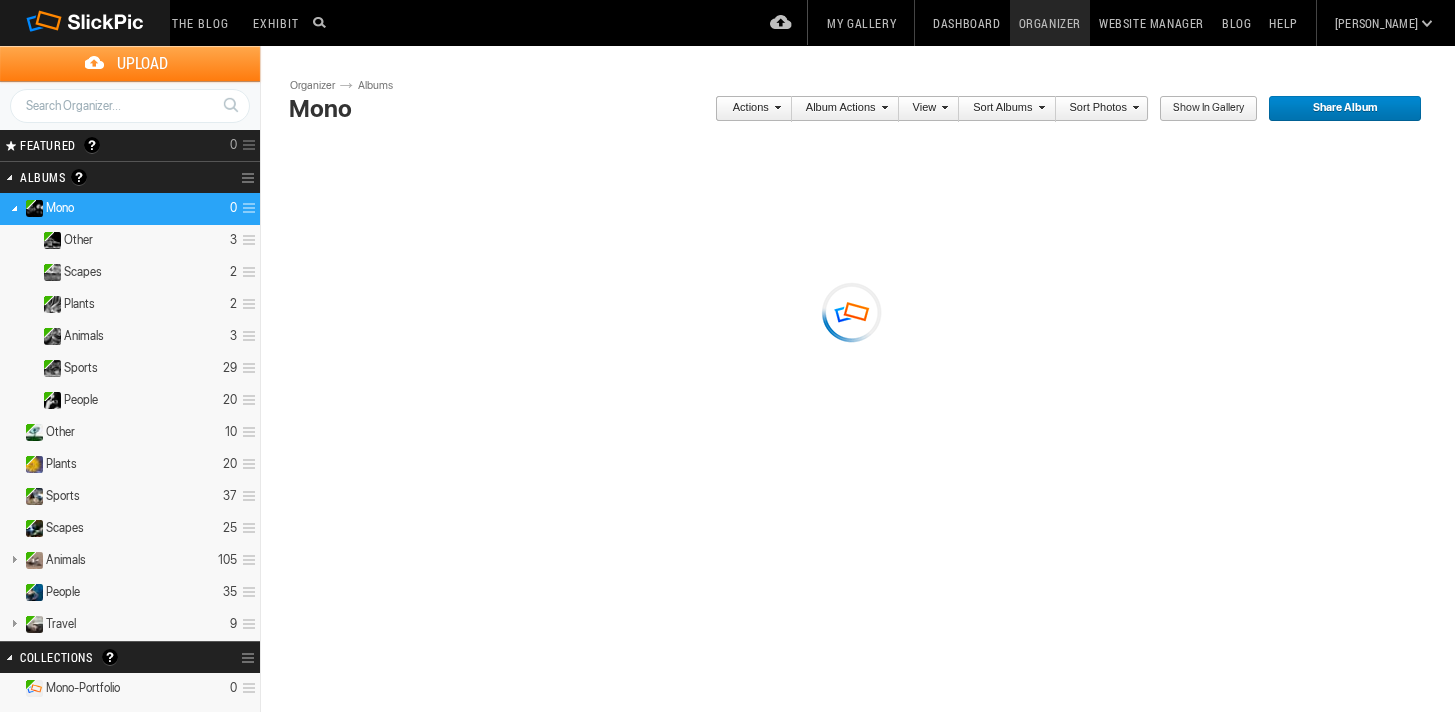 scroll, scrollTop: 0, scrollLeft: 0, axis: both 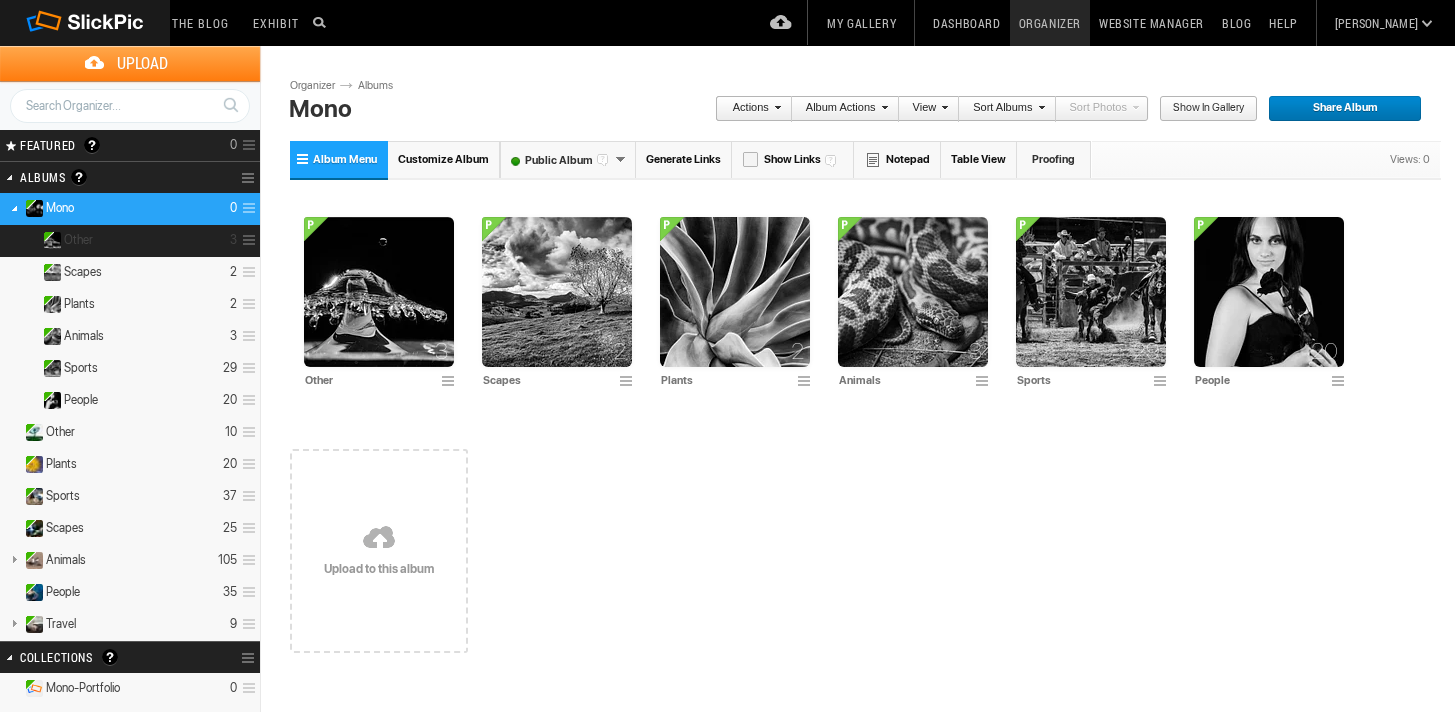 click on "Other
3" at bounding box center (130, 241) 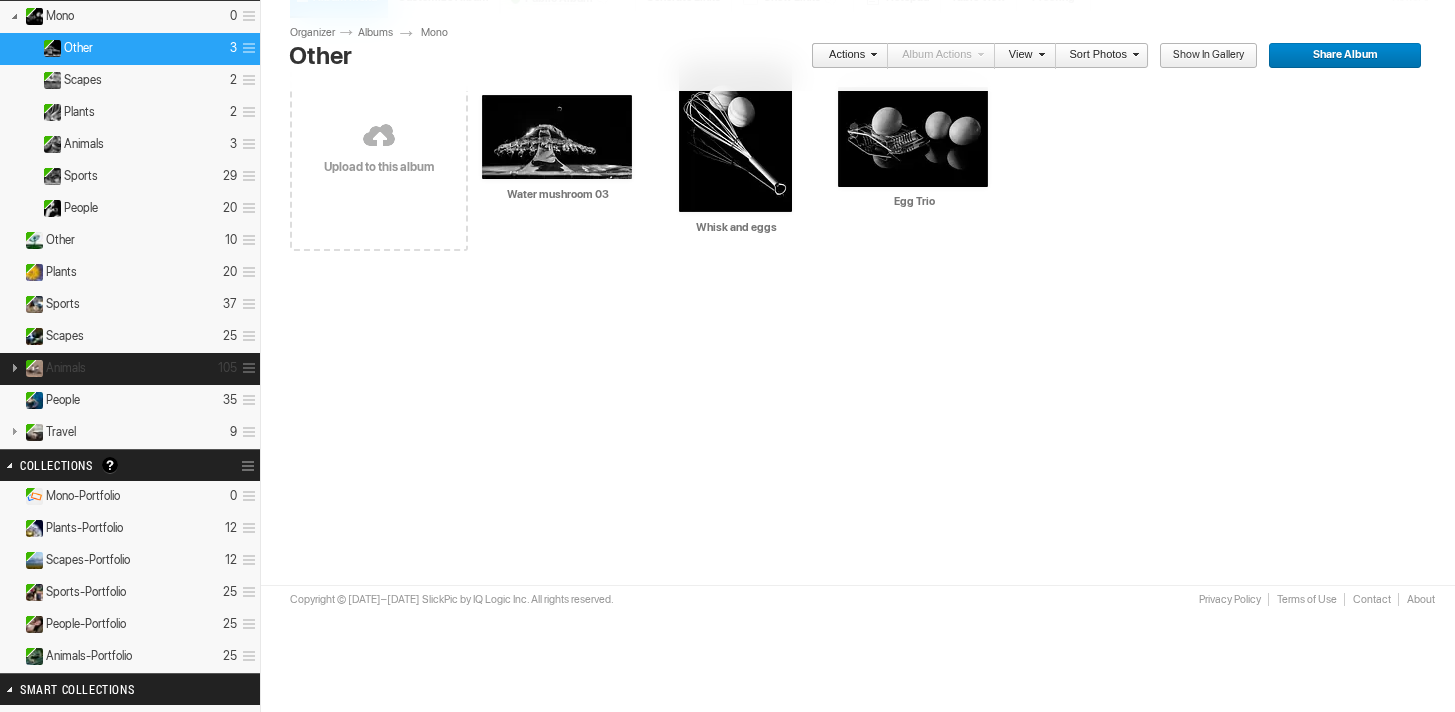scroll, scrollTop: 175, scrollLeft: 0, axis: vertical 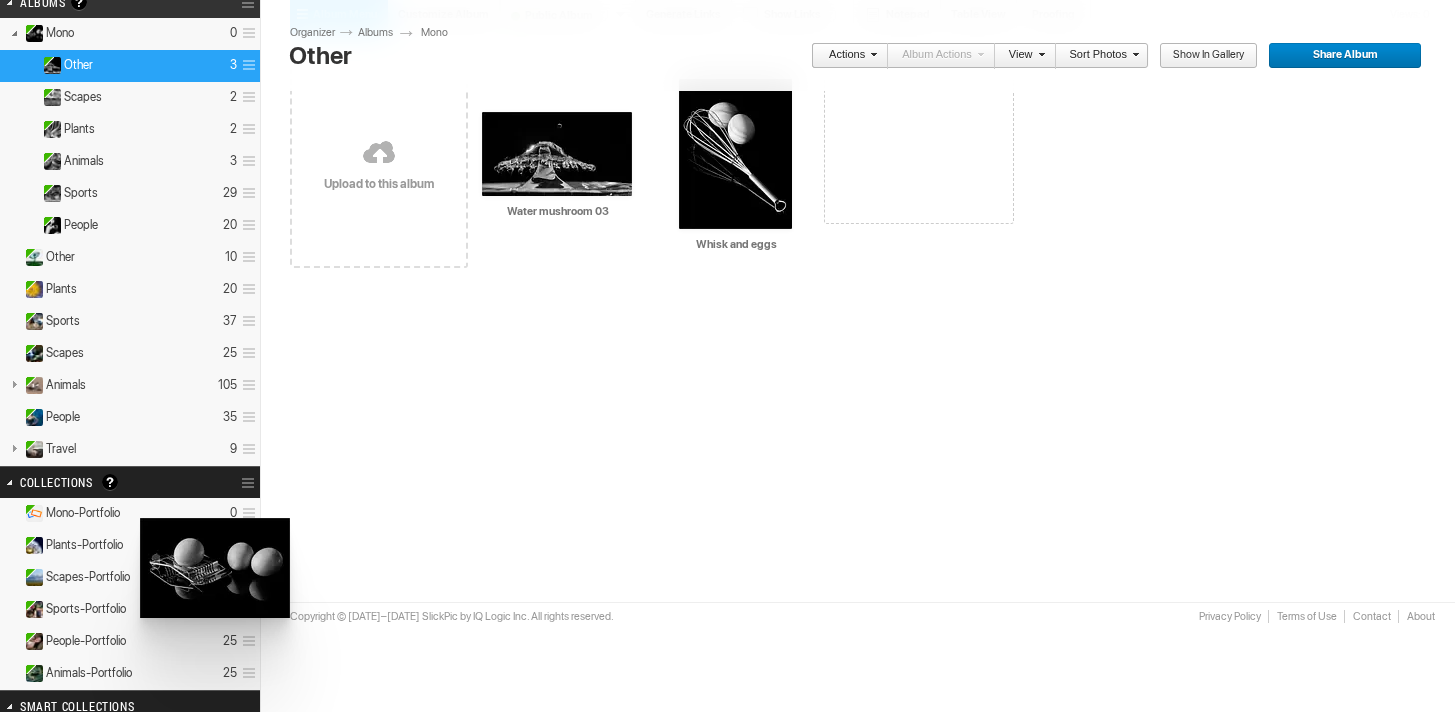 drag, startPoint x: 908, startPoint y: 175, endPoint x: 138, endPoint y: 518, distance: 842.9407 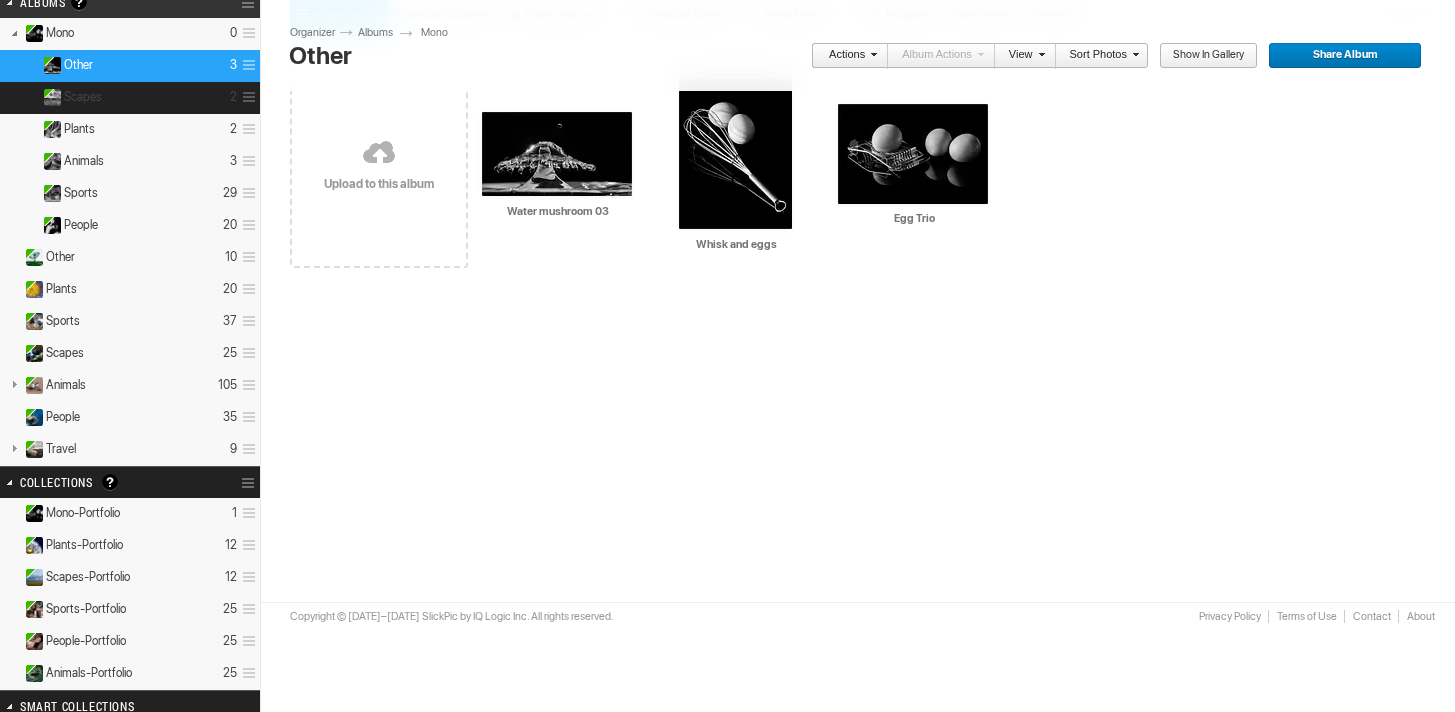 click on "Scapes
2" at bounding box center (130, 98) 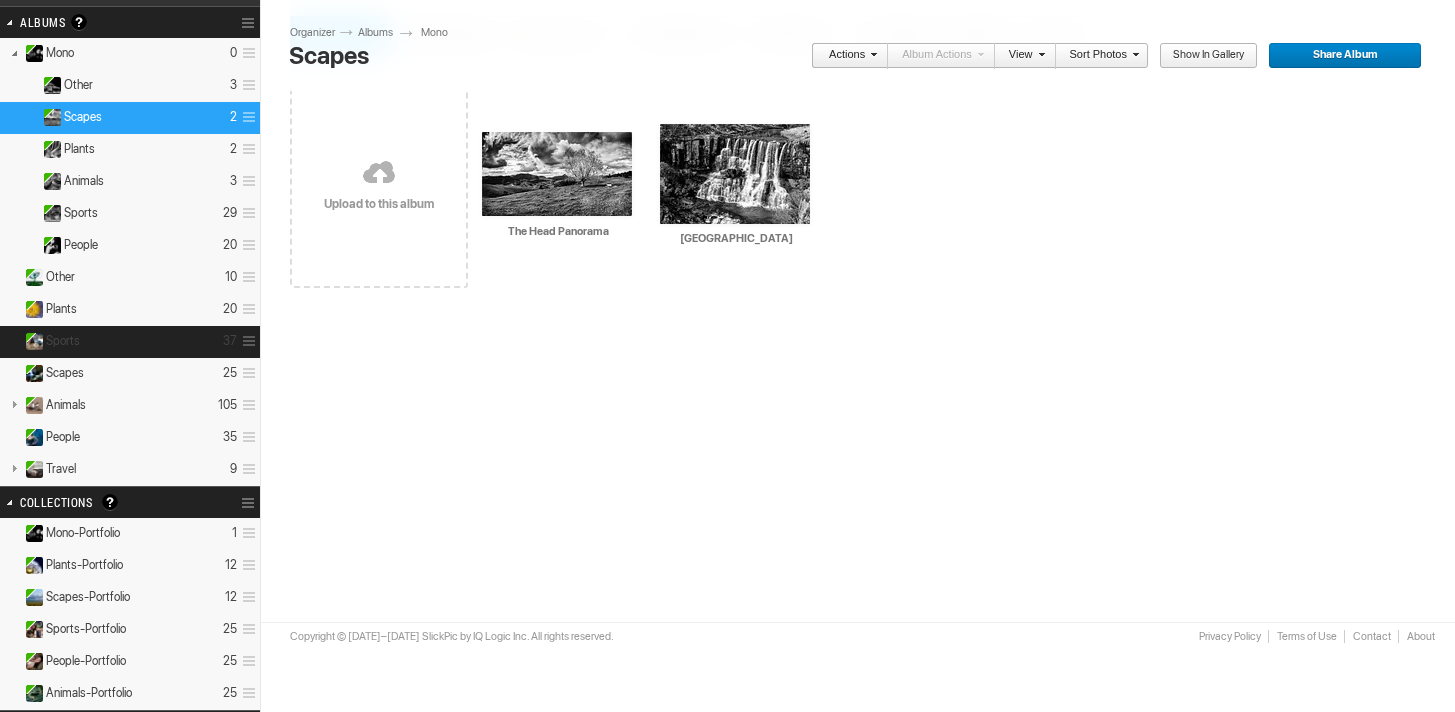 scroll, scrollTop: 159, scrollLeft: 0, axis: vertical 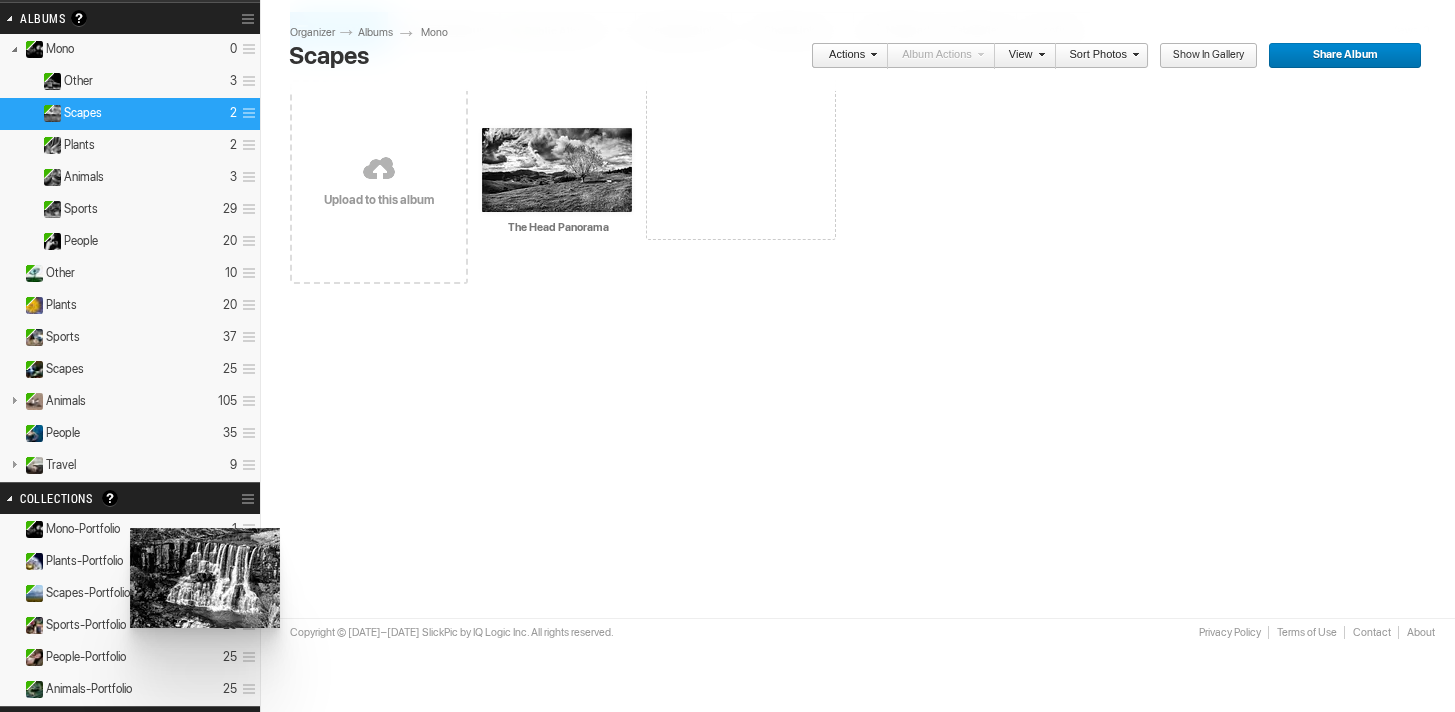 drag, startPoint x: 723, startPoint y: 199, endPoint x: 128, endPoint y: 528, distance: 679.9015 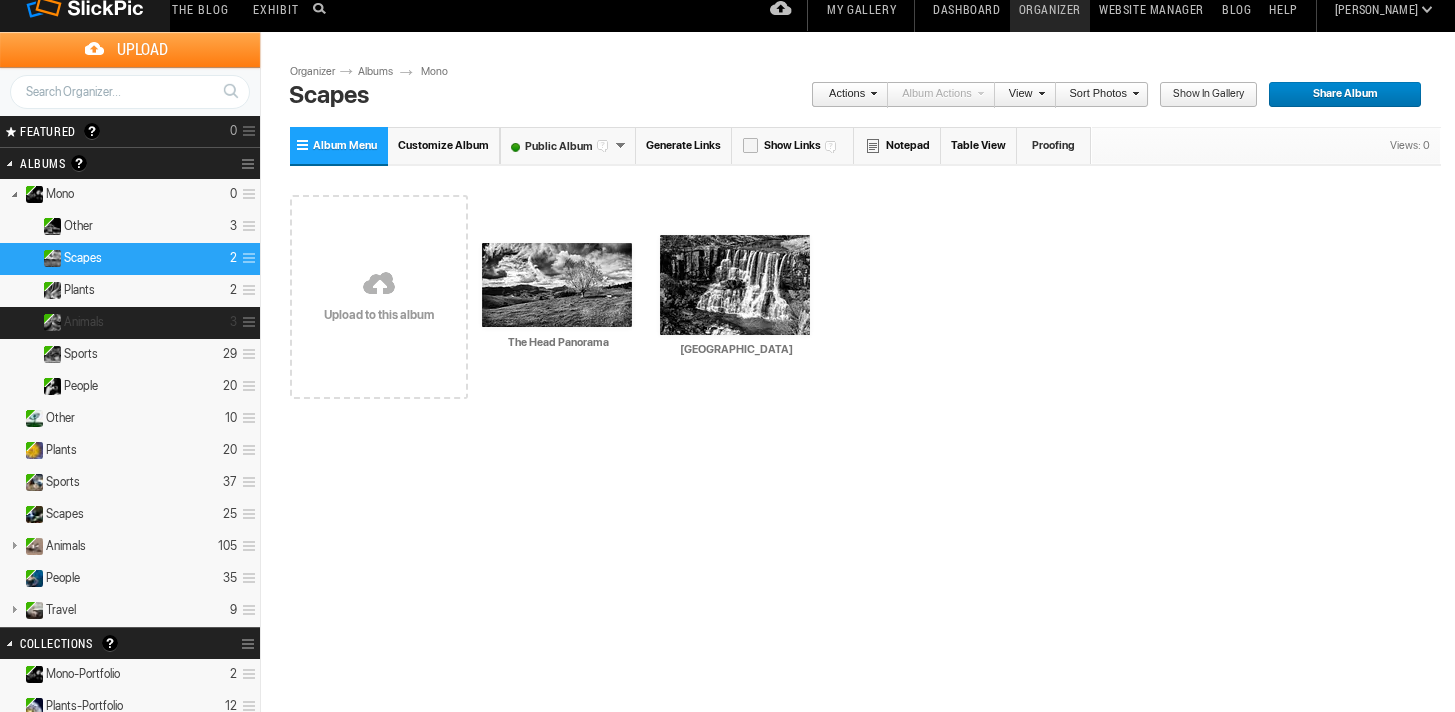 scroll, scrollTop: 0, scrollLeft: 0, axis: both 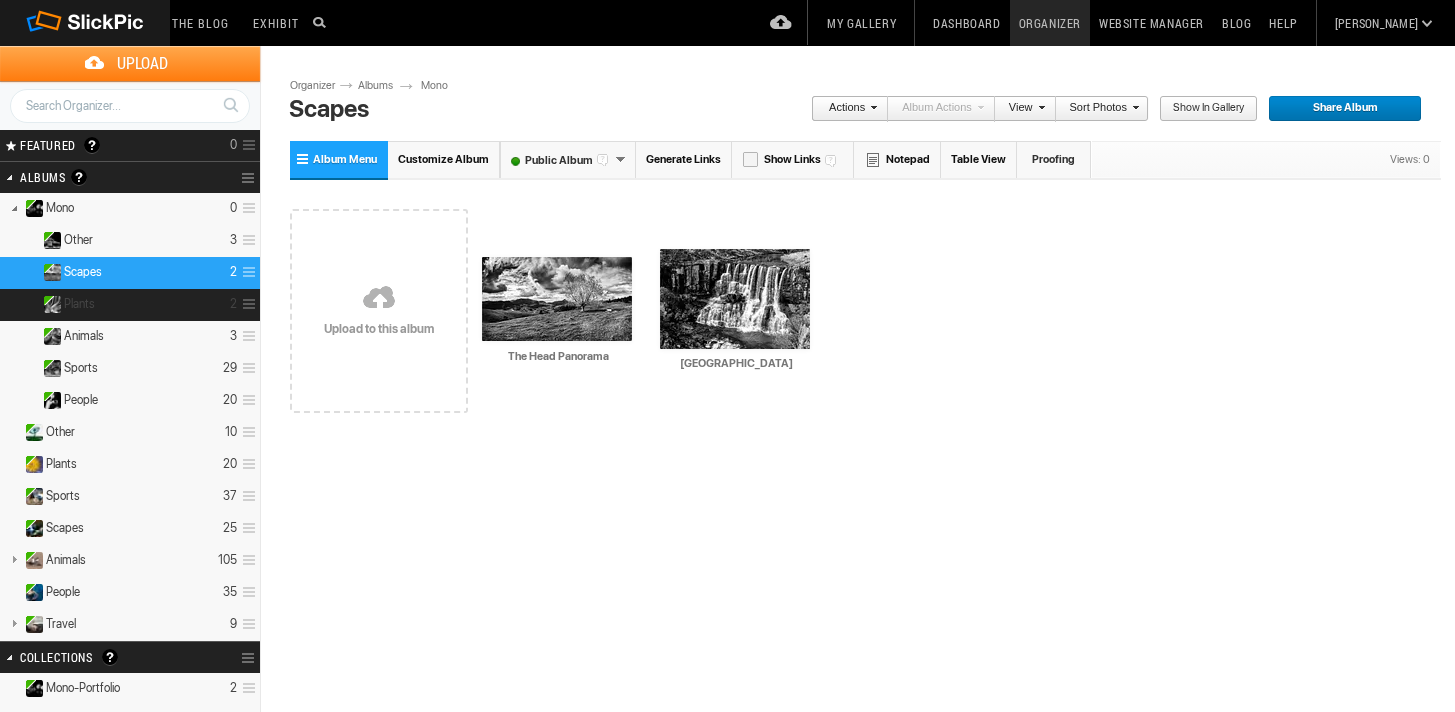 click on "Plants" at bounding box center (79, 304) 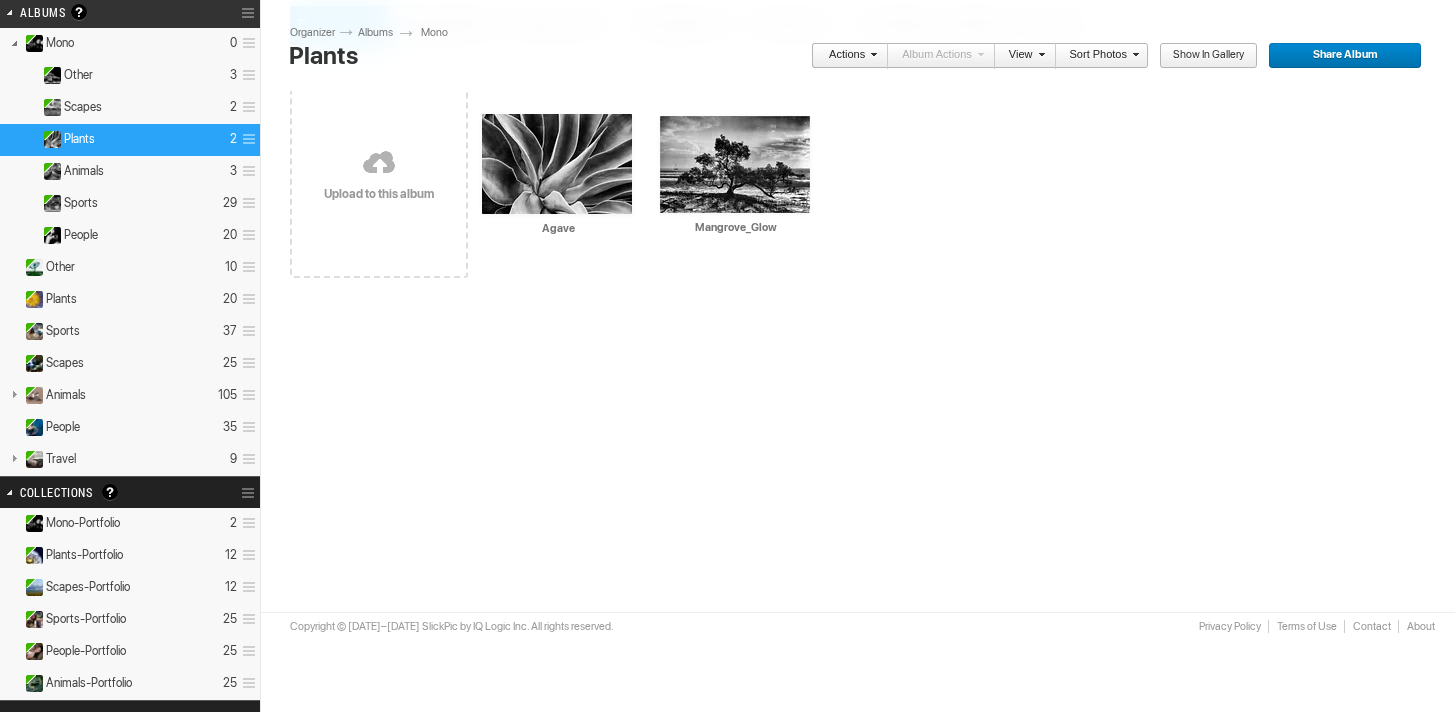 scroll, scrollTop: 166, scrollLeft: 0, axis: vertical 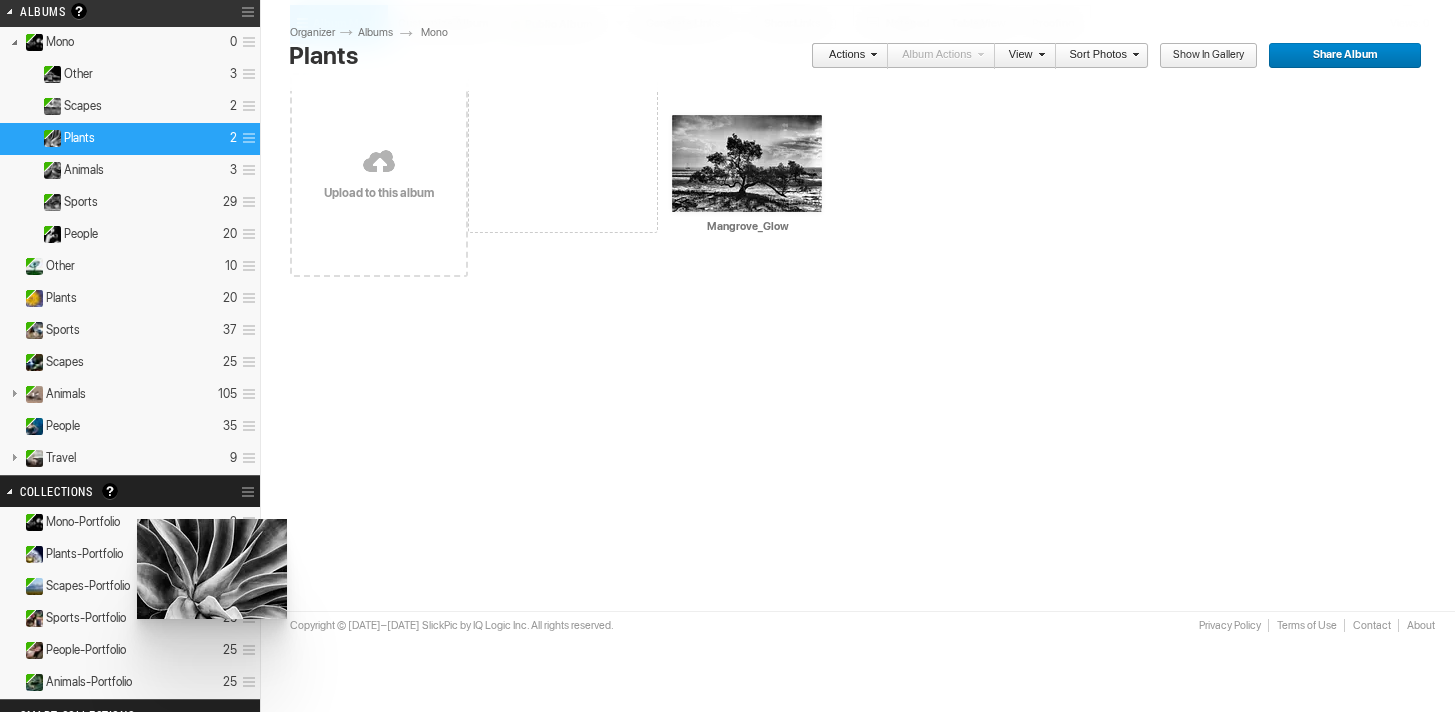 drag, startPoint x: 535, startPoint y: 182, endPoint x: 135, endPoint y: 518, distance: 522.3945 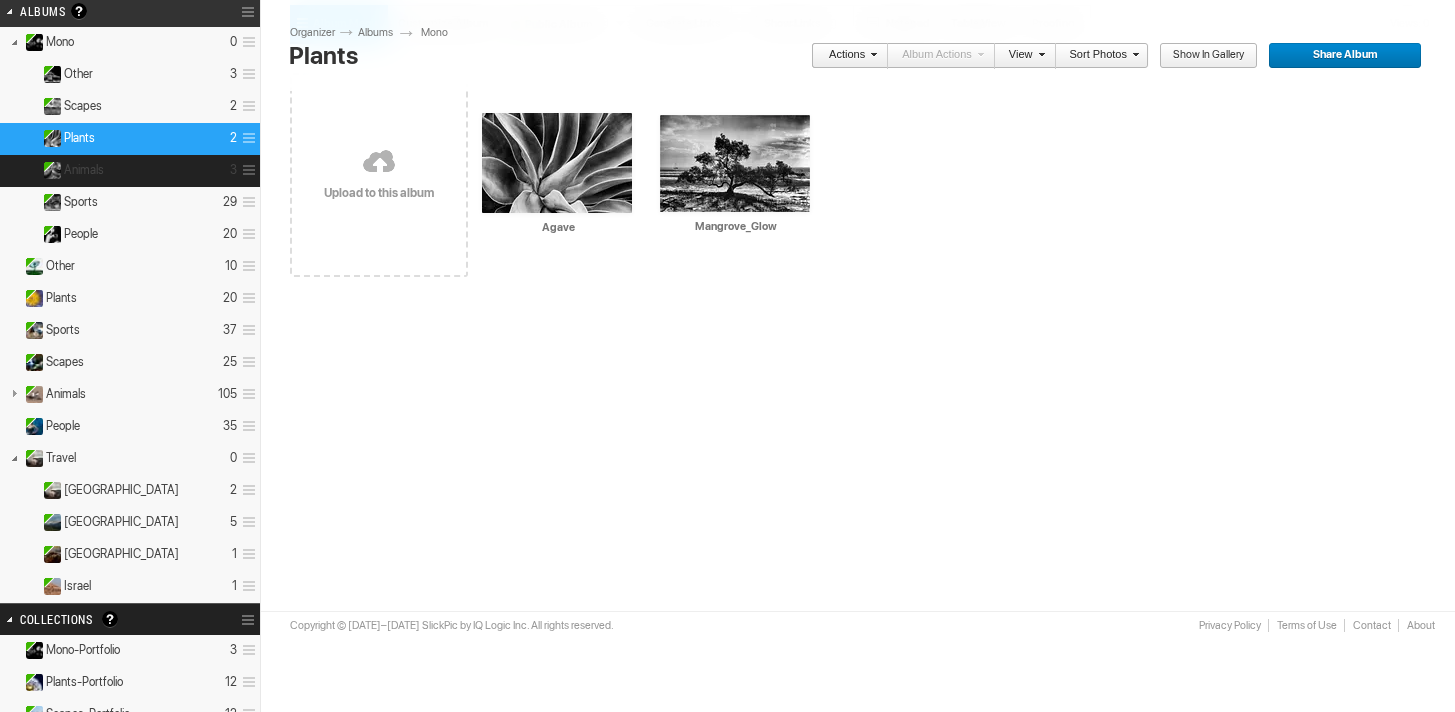 click on "Animals
3" at bounding box center (130, 171) 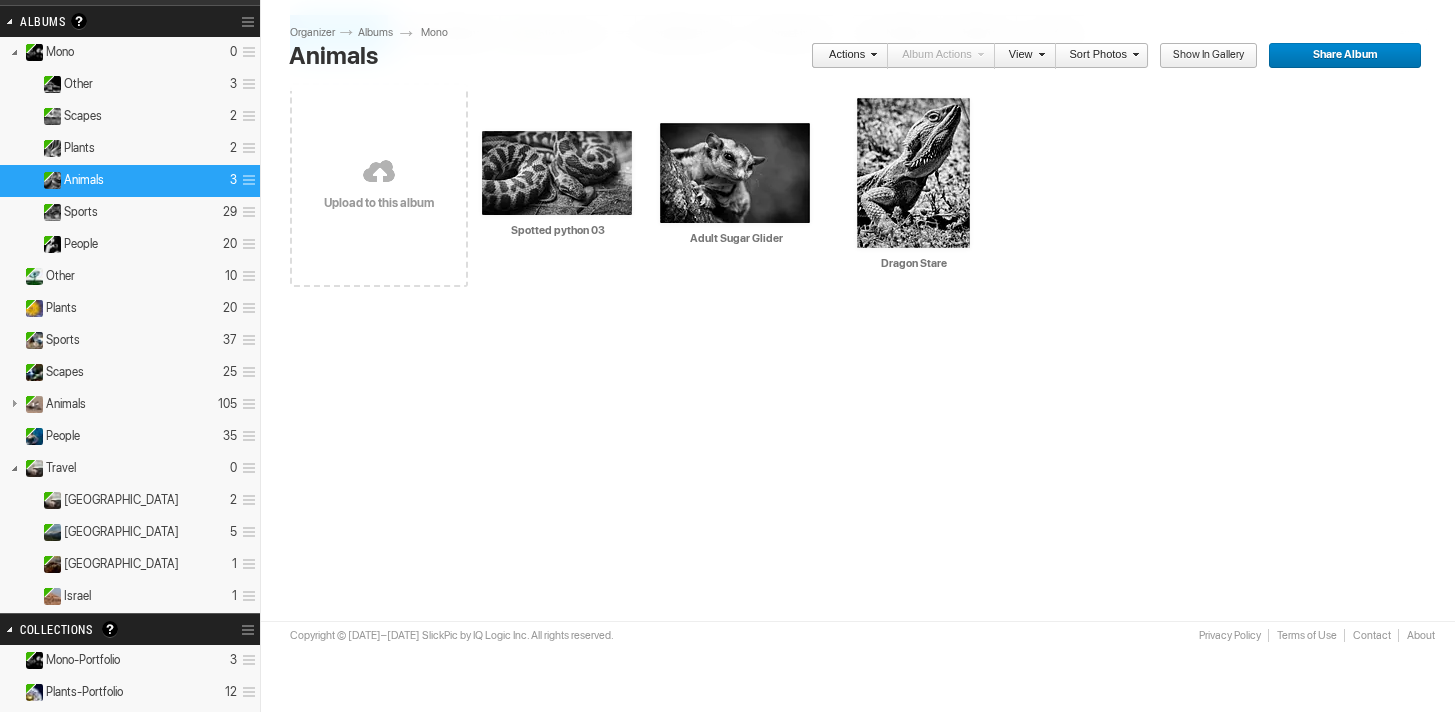 scroll, scrollTop: 185, scrollLeft: 0, axis: vertical 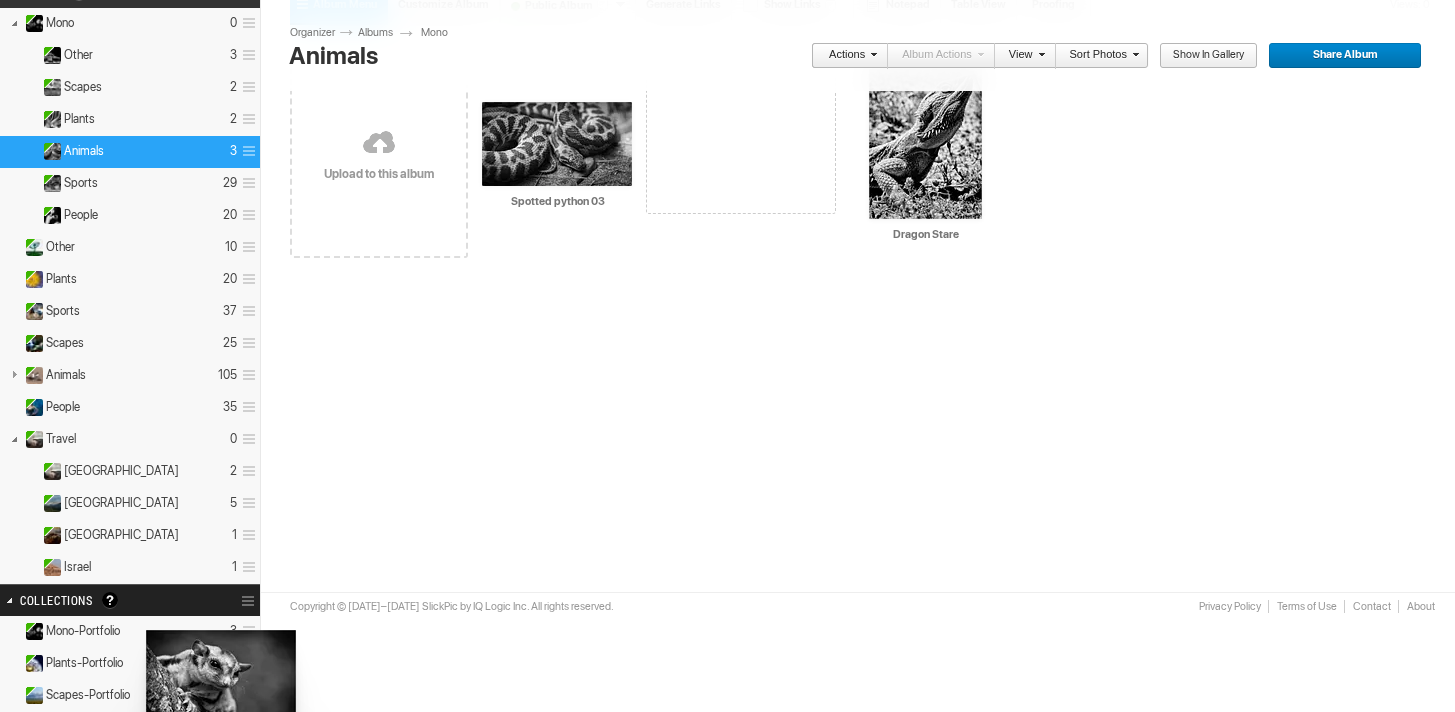 drag, startPoint x: 732, startPoint y: 164, endPoint x: 144, endPoint y: 630, distance: 750.2666 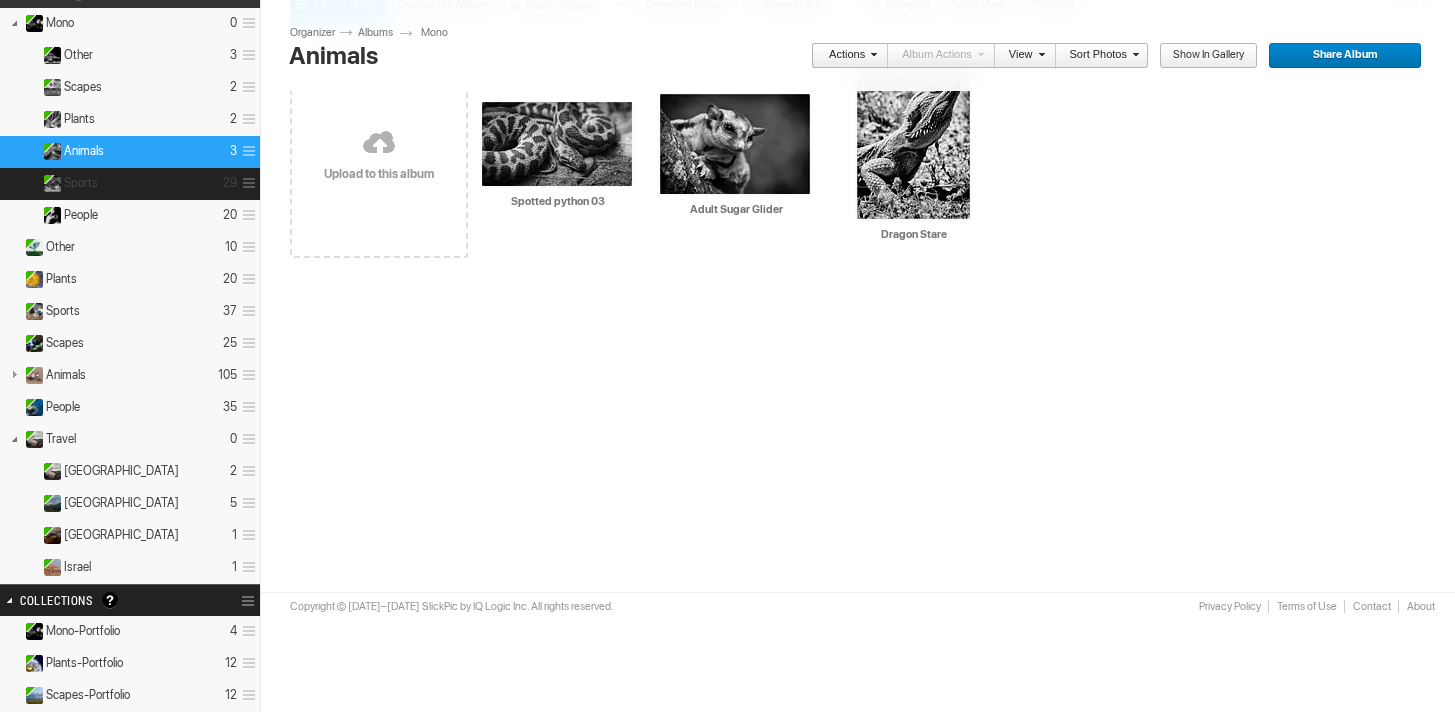 click on "Sports
29" at bounding box center (130, 184) 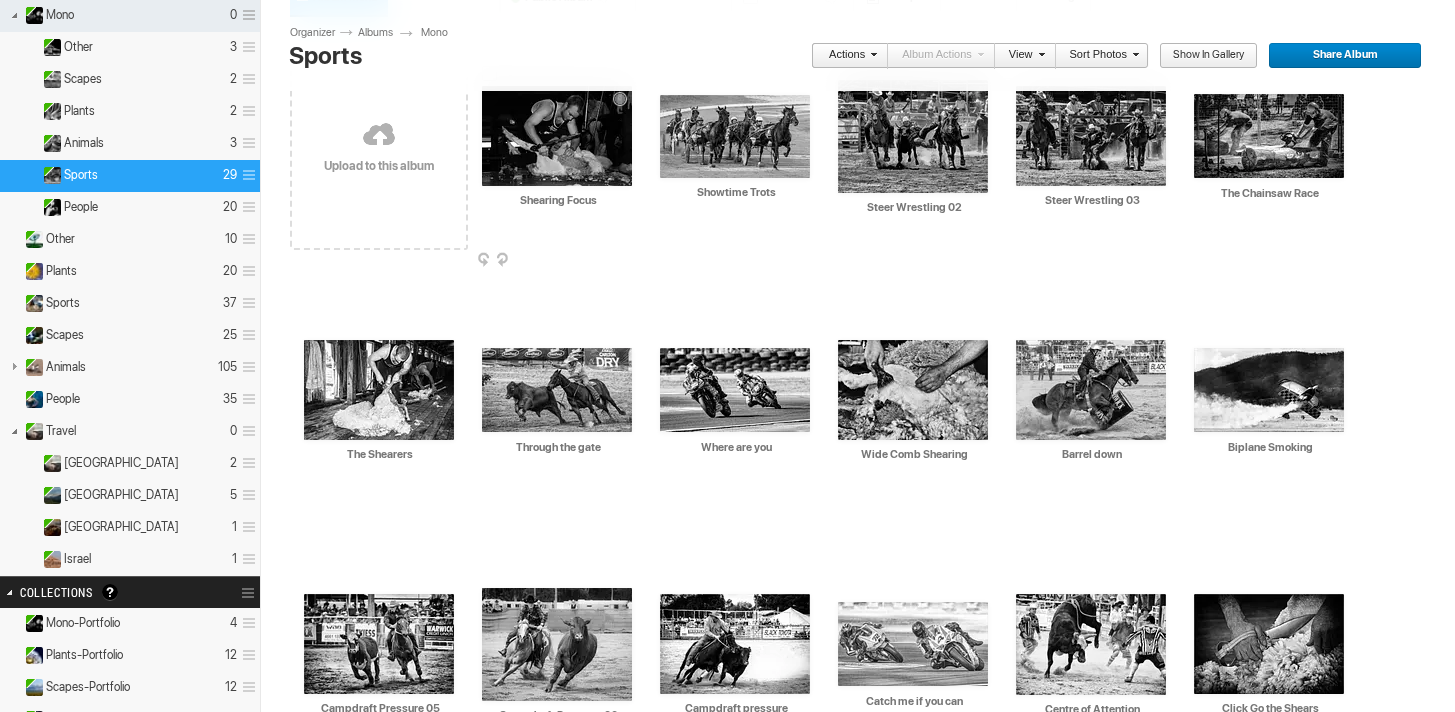 scroll, scrollTop: 194, scrollLeft: 0, axis: vertical 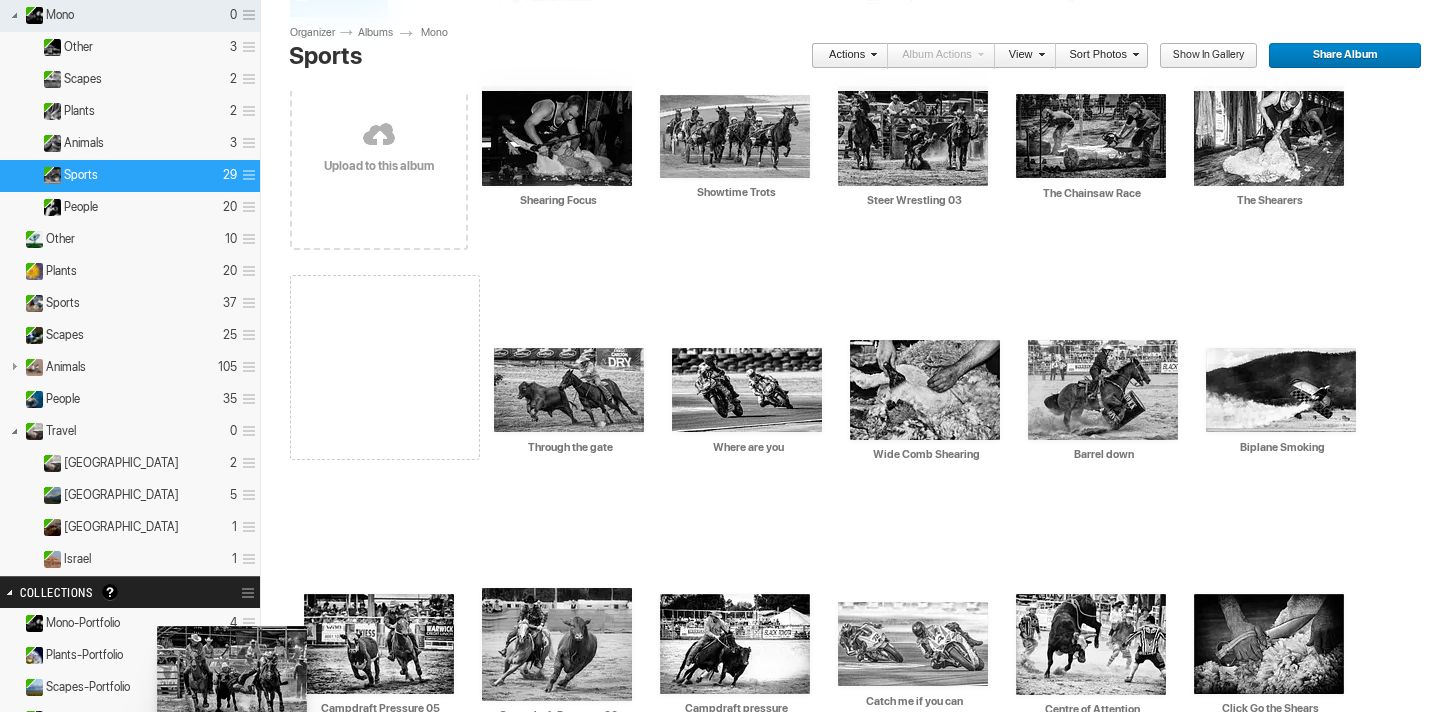 drag, startPoint x: 914, startPoint y: 146, endPoint x: 155, endPoint y: 619, distance: 894.321 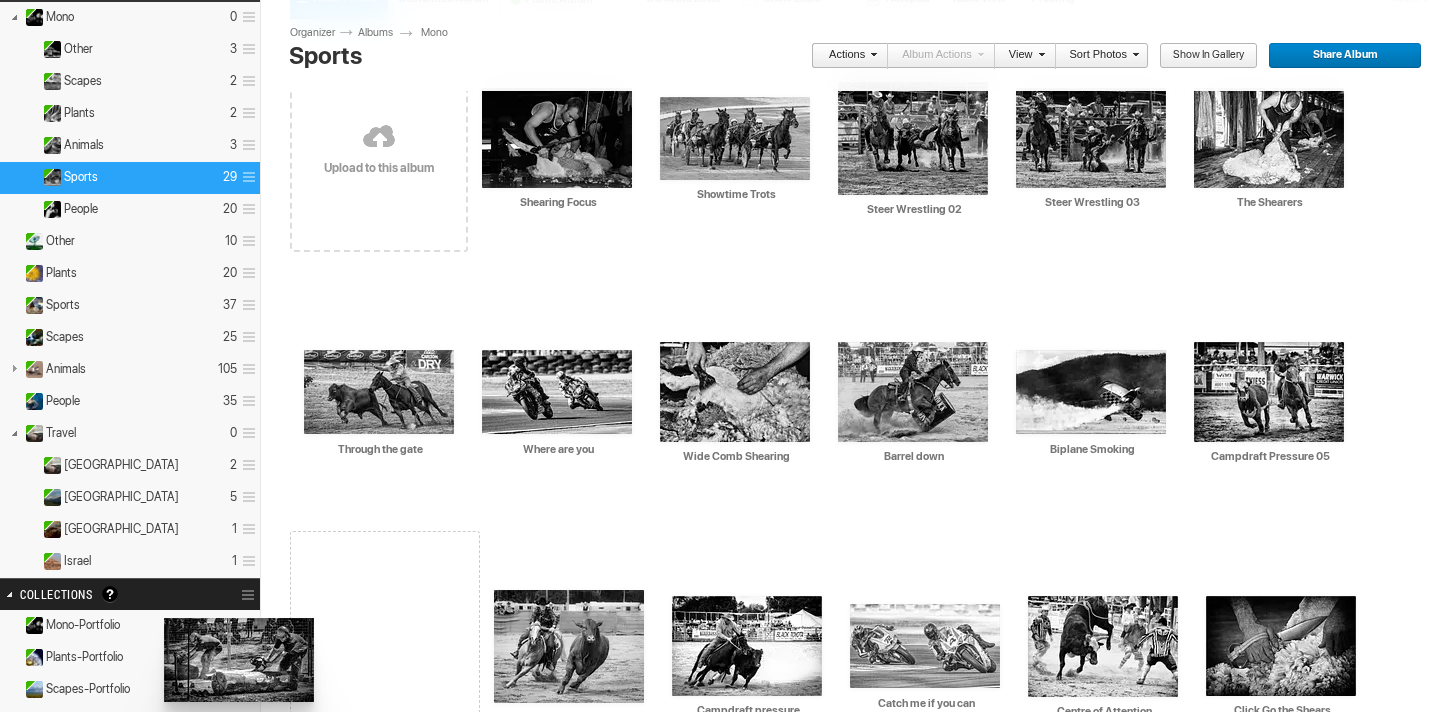 drag, startPoint x: 1269, startPoint y: 154, endPoint x: 162, endPoint y: 618, distance: 1200.3104 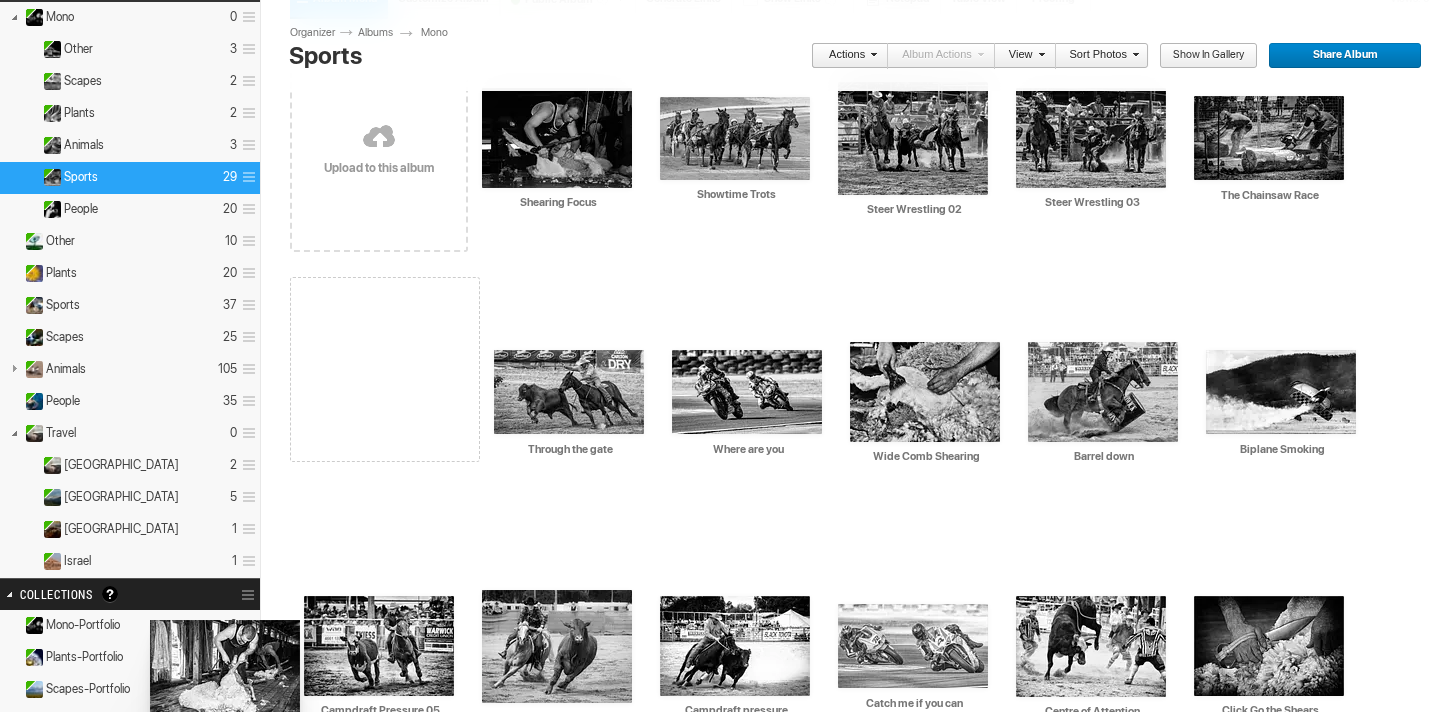 drag, startPoint x: 389, startPoint y: 377, endPoint x: 148, endPoint y: 620, distance: 342.2426 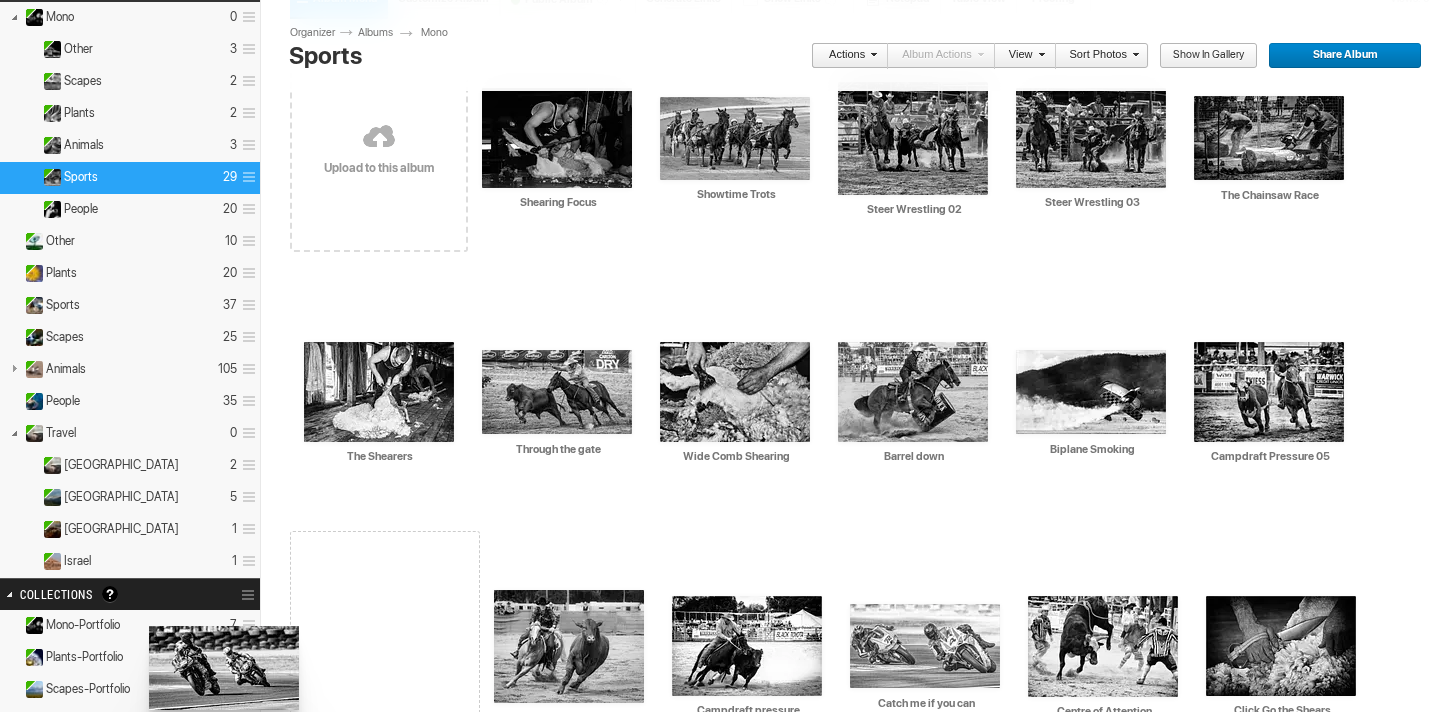 drag, startPoint x: 739, startPoint y: 380, endPoint x: 147, endPoint y: 626, distance: 641.0772 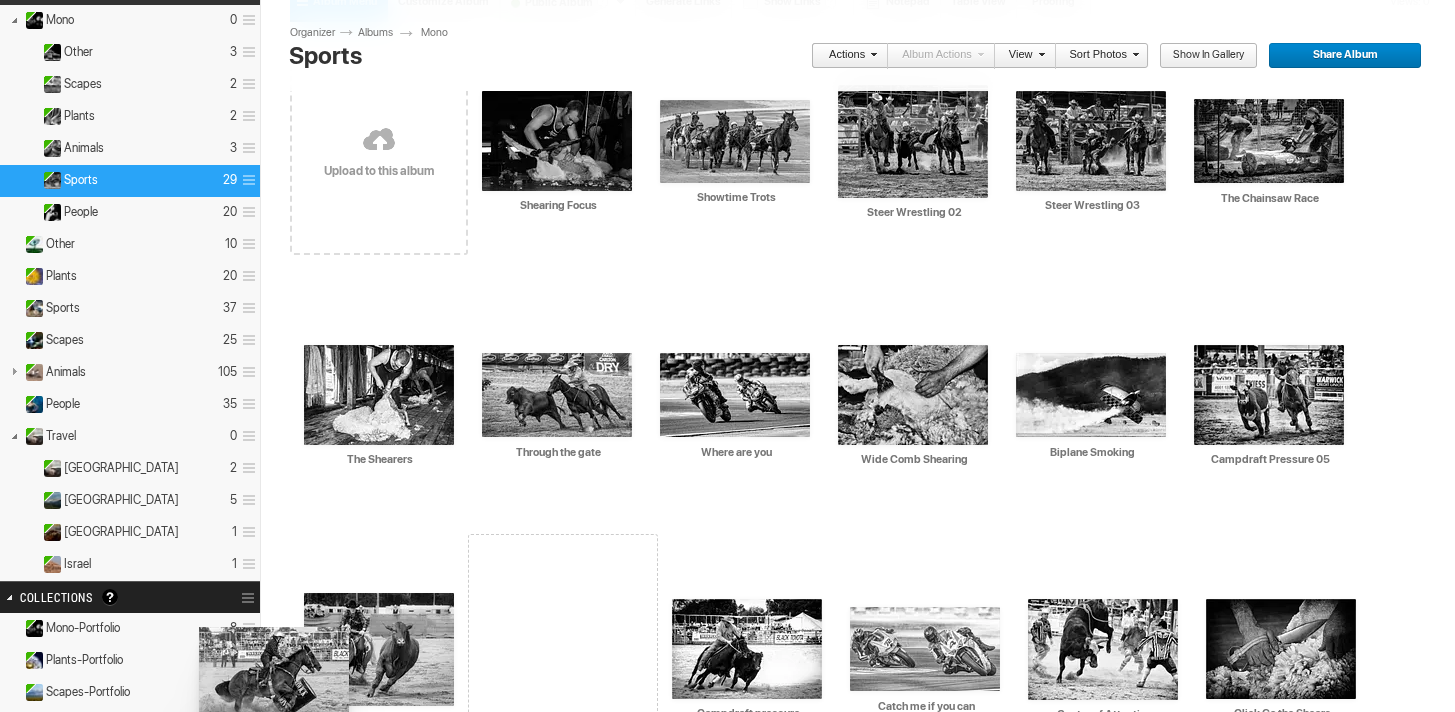 drag, startPoint x: 1085, startPoint y: 399, endPoint x: 198, endPoint y: 627, distance: 915.8346 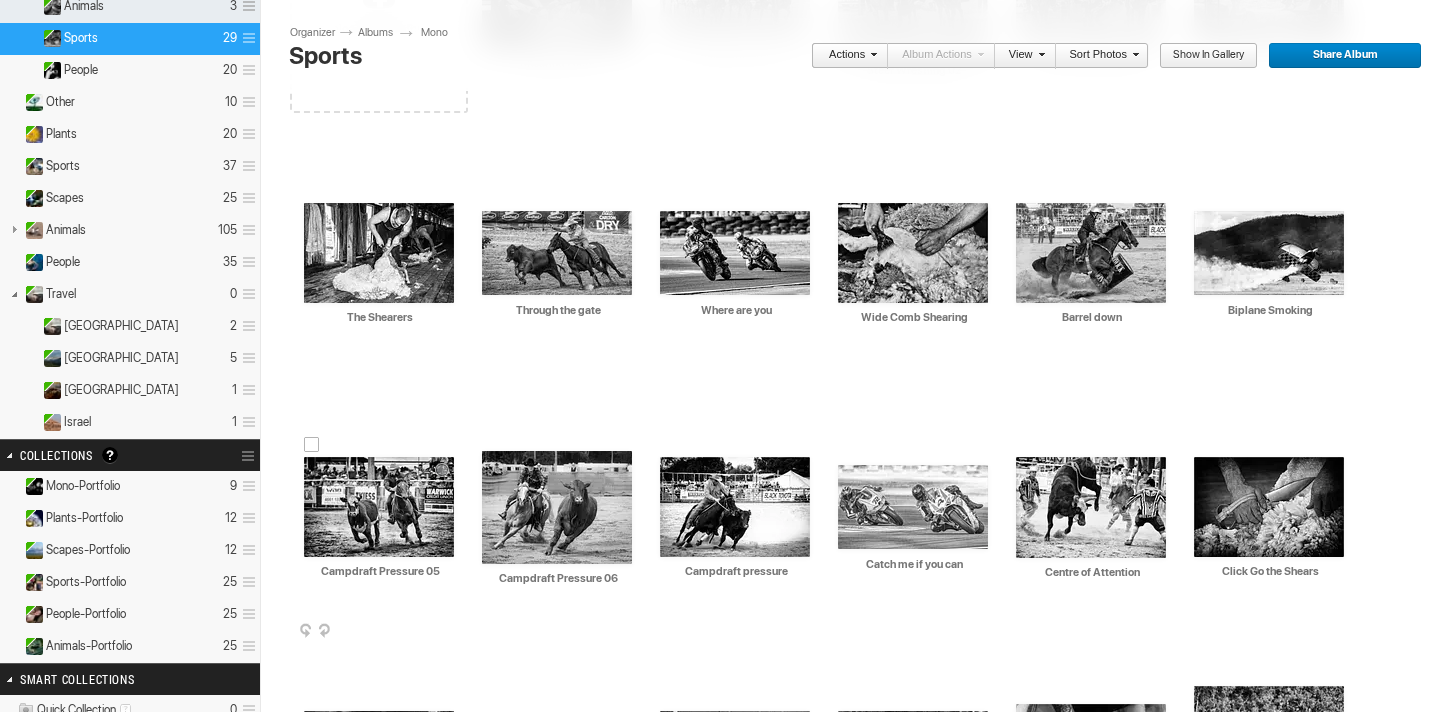 scroll, scrollTop: 334, scrollLeft: 0, axis: vertical 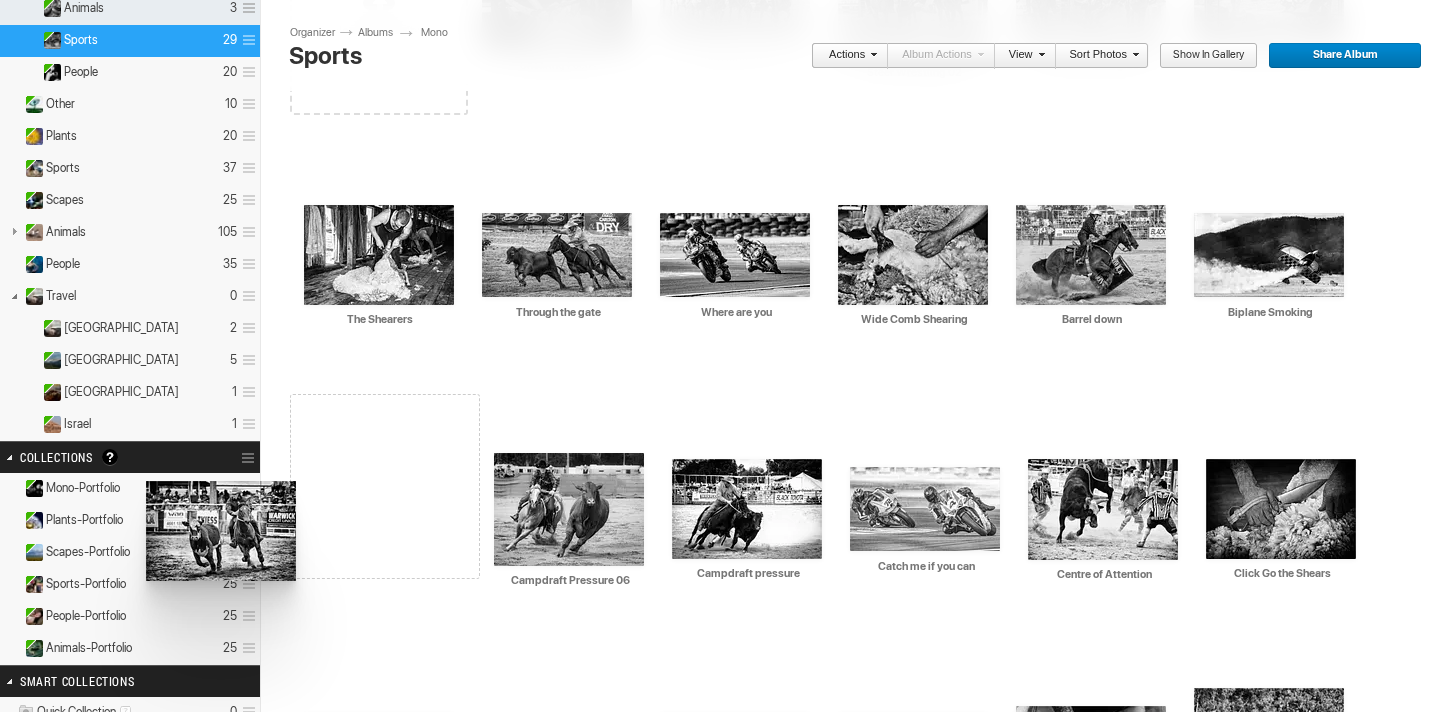 drag, startPoint x: 383, startPoint y: 504, endPoint x: 145, endPoint y: 479, distance: 239.30942 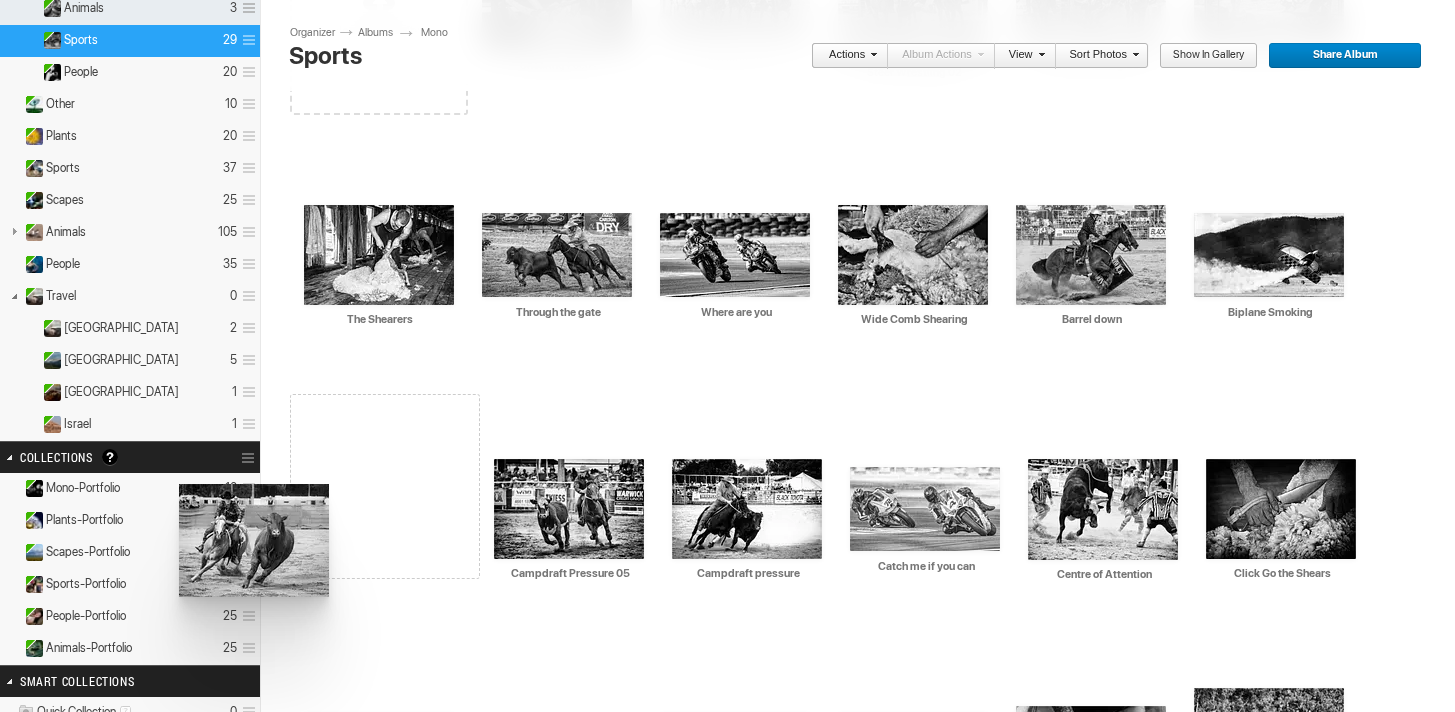drag, startPoint x: 578, startPoint y: 508, endPoint x: 185, endPoint y: 488, distance: 393.50858 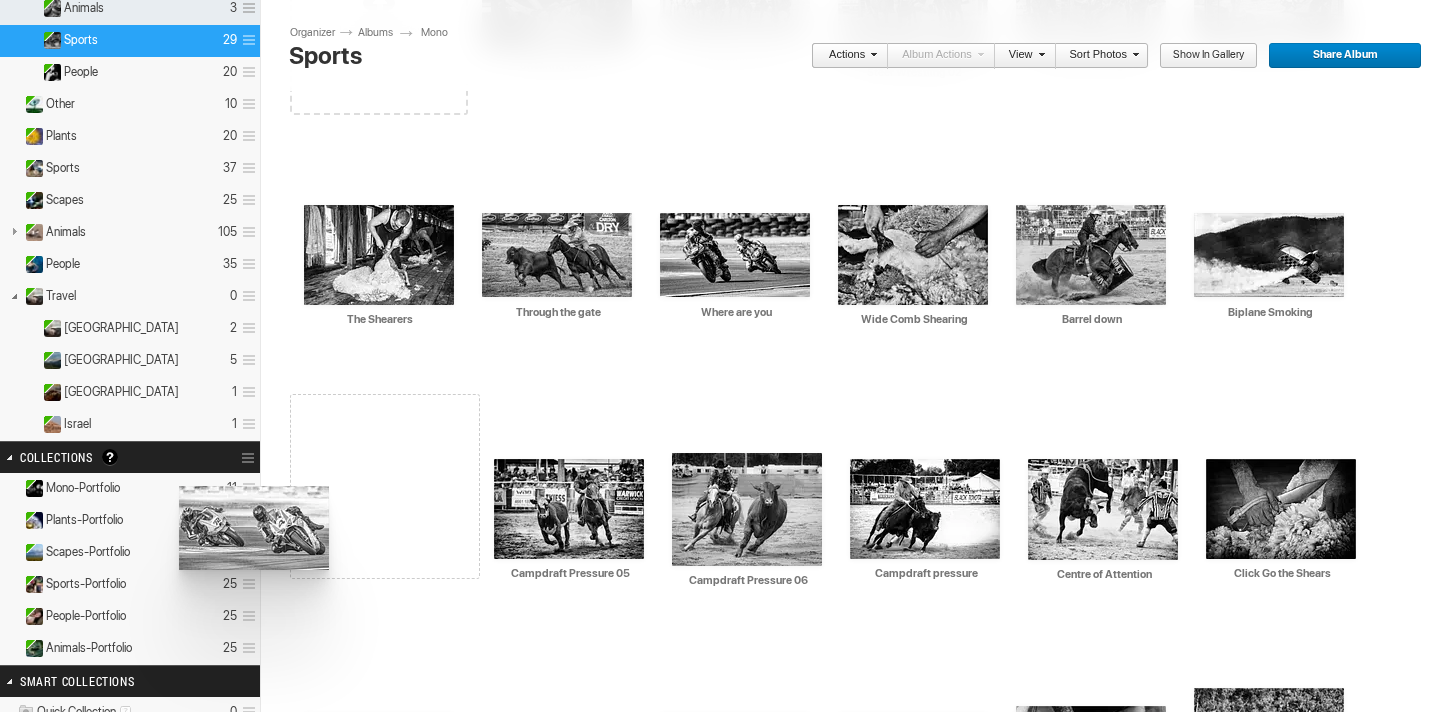 drag, startPoint x: 930, startPoint y: 504, endPoint x: 178, endPoint y: 486, distance: 752.2154 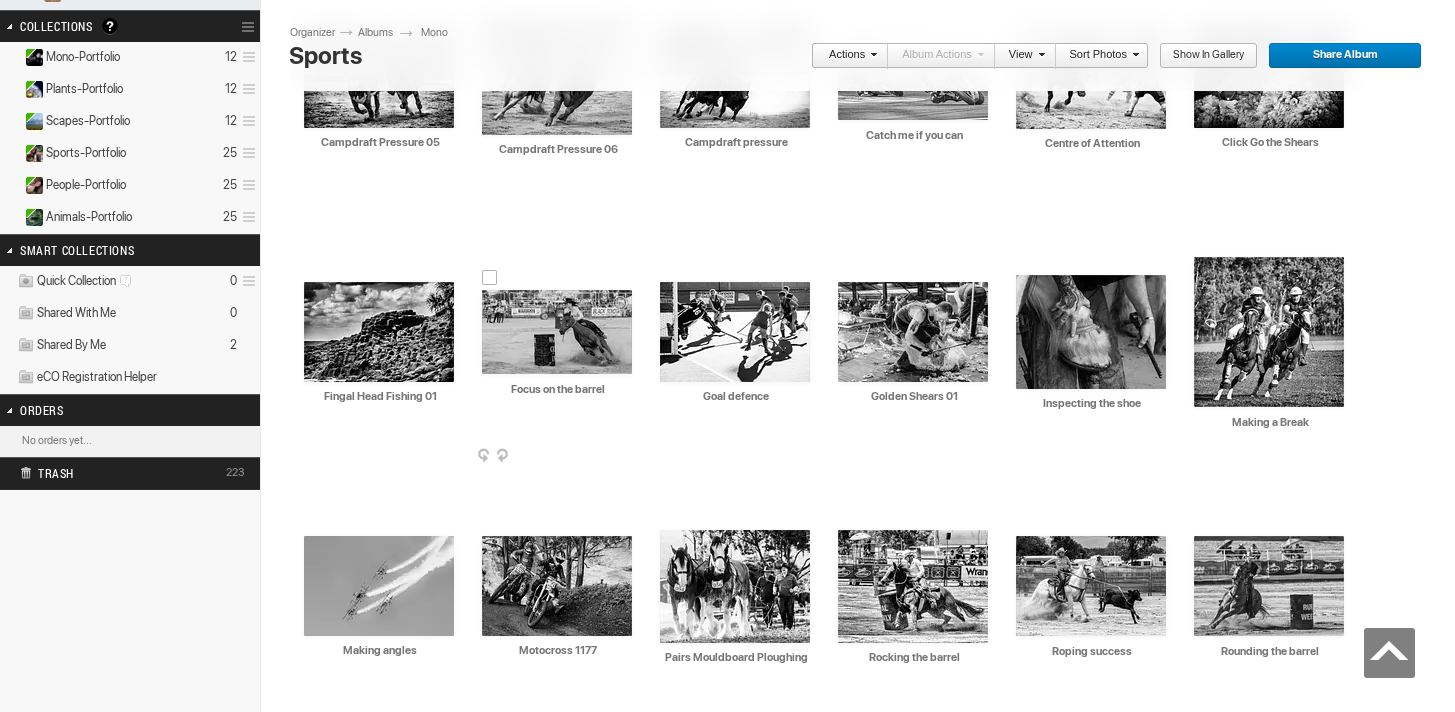 scroll, scrollTop: 771, scrollLeft: 0, axis: vertical 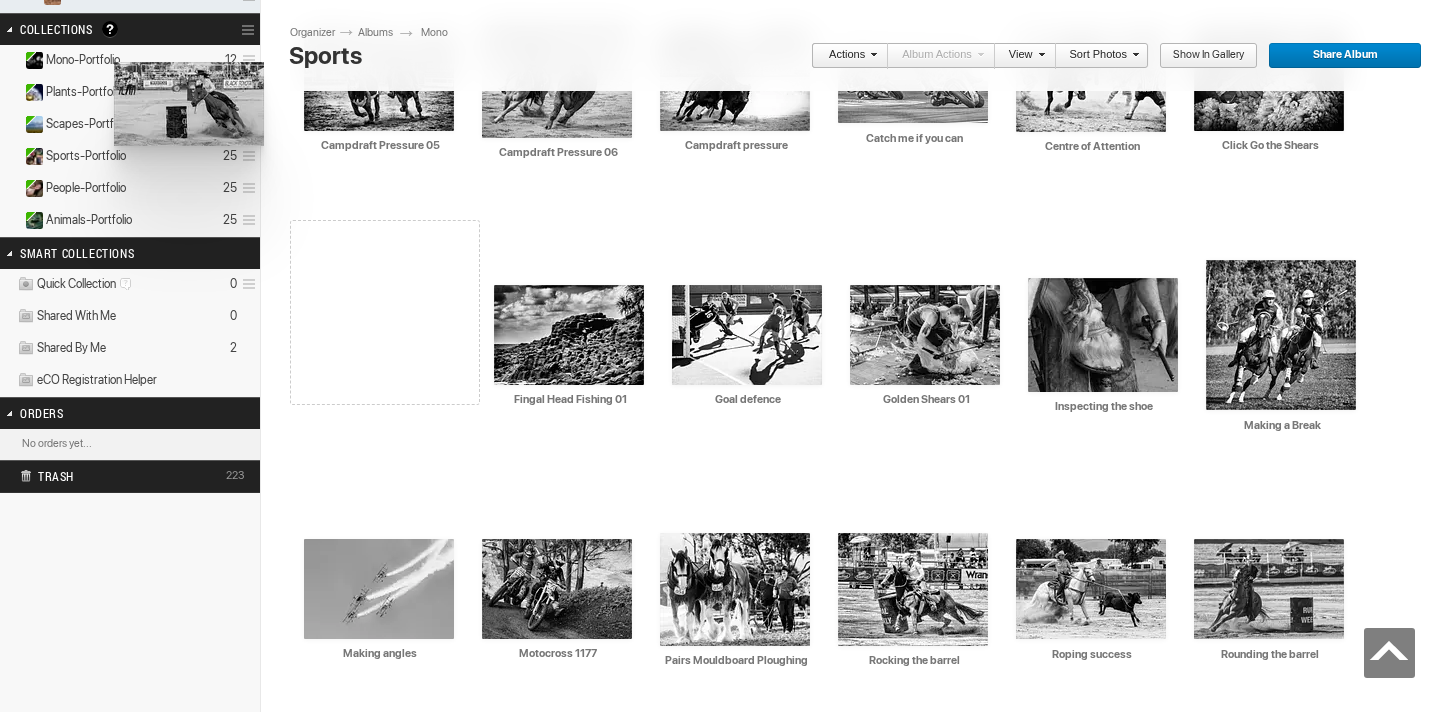 drag, startPoint x: 571, startPoint y: 325, endPoint x: 114, endPoint y: 50, distance: 533.361 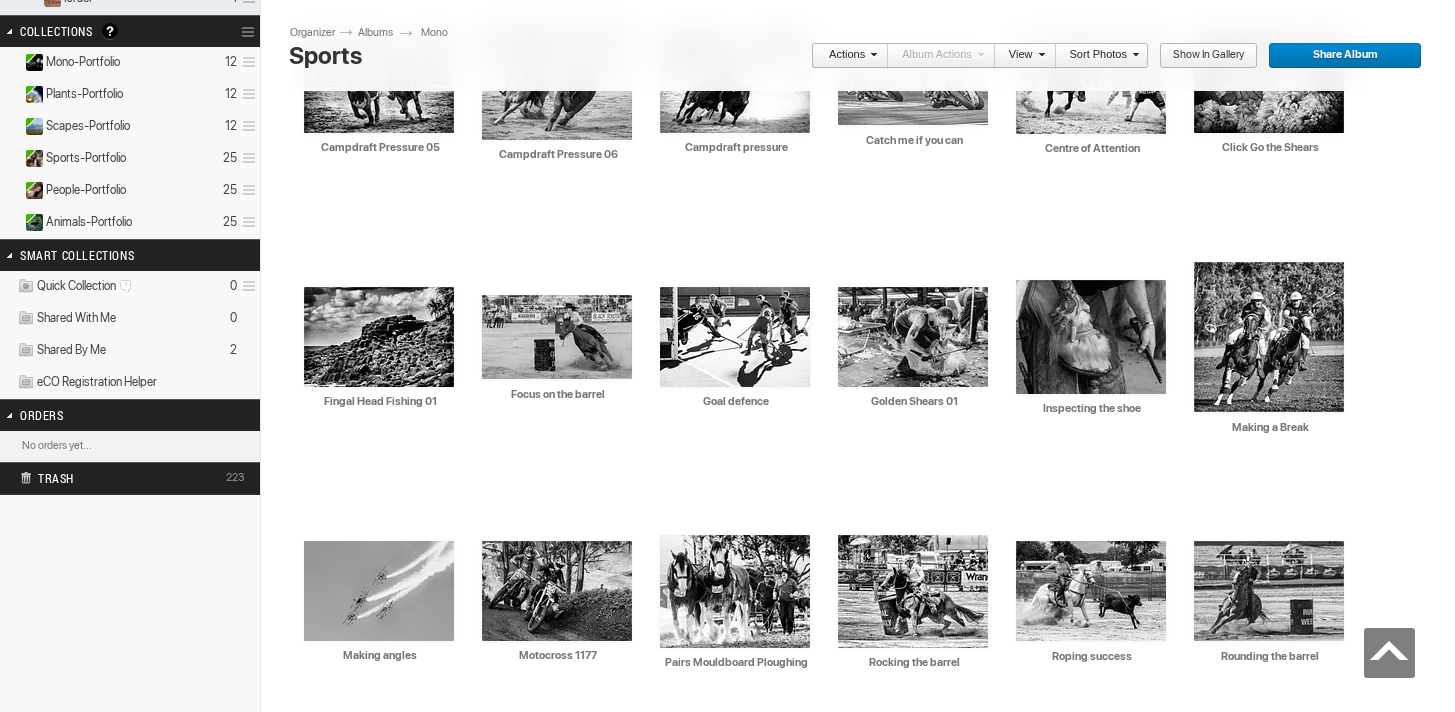 scroll, scrollTop: 753, scrollLeft: 0, axis: vertical 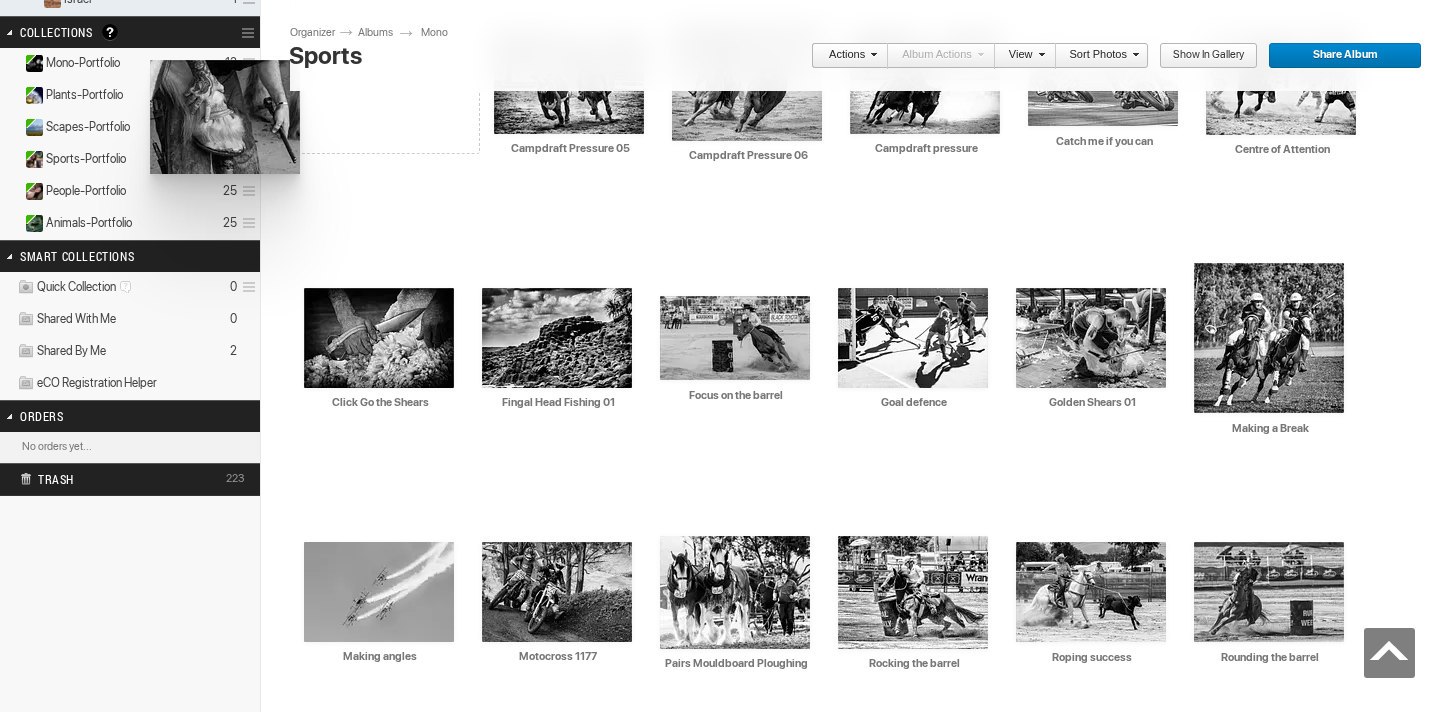 drag, startPoint x: 1080, startPoint y: 346, endPoint x: 148, endPoint y: 60, distance: 974.89484 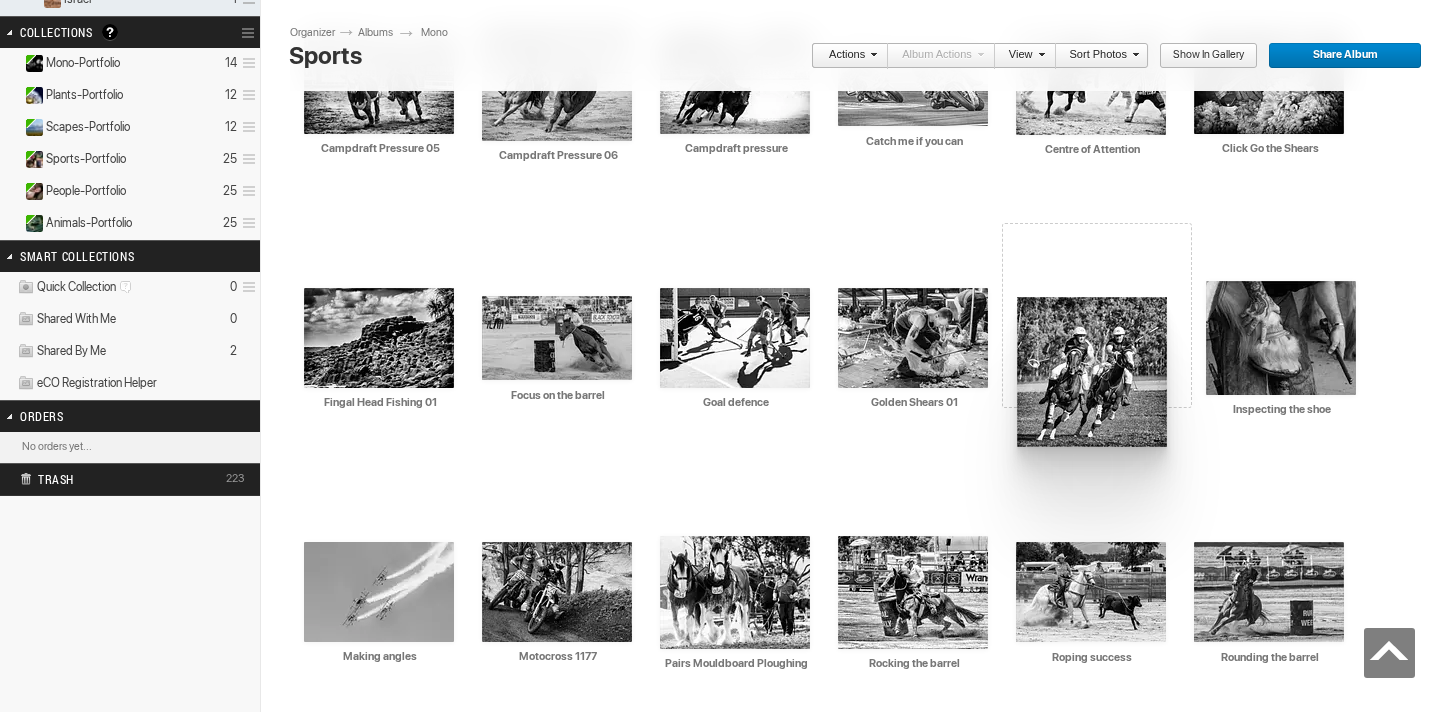 drag, startPoint x: 1249, startPoint y: 318, endPoint x: 1015, endPoint y: 297, distance: 234.94041 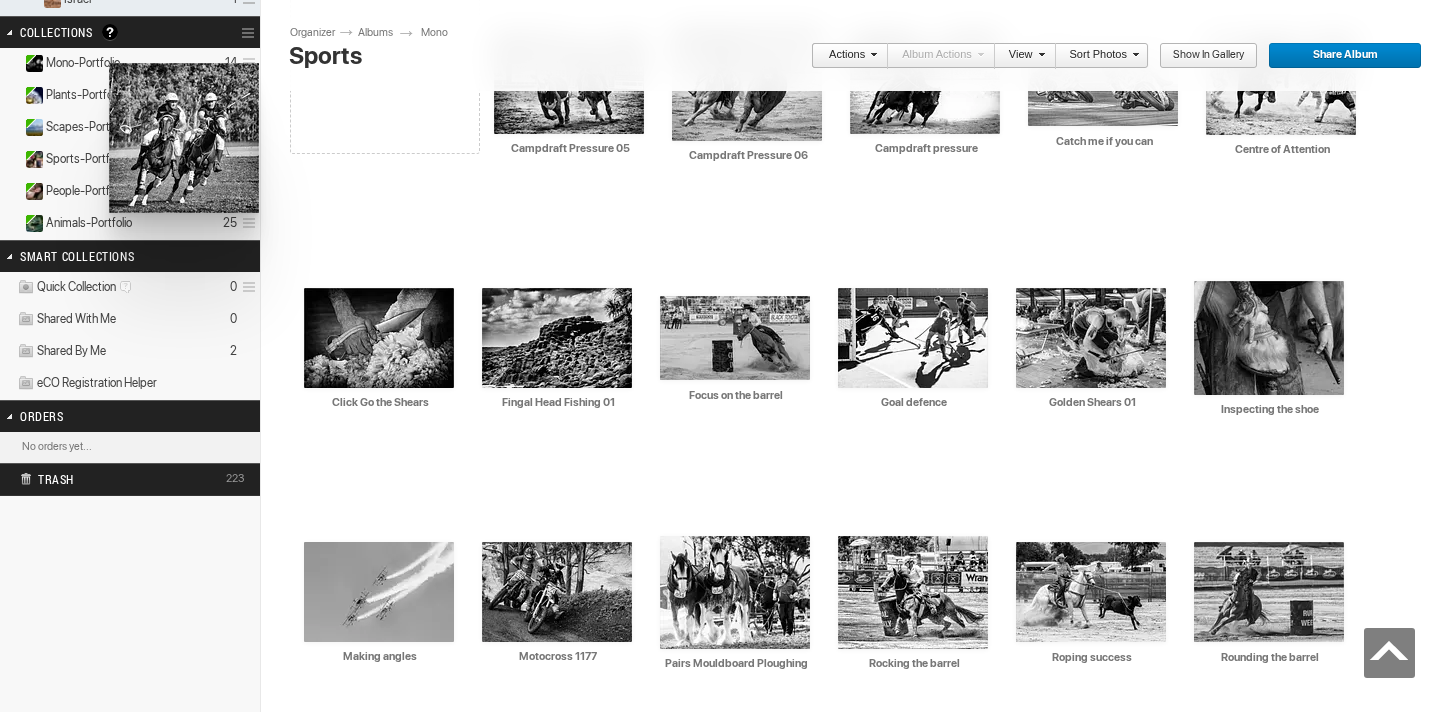 drag, startPoint x: 1074, startPoint y: 337, endPoint x: 107, endPoint y: 63, distance: 1005.06964 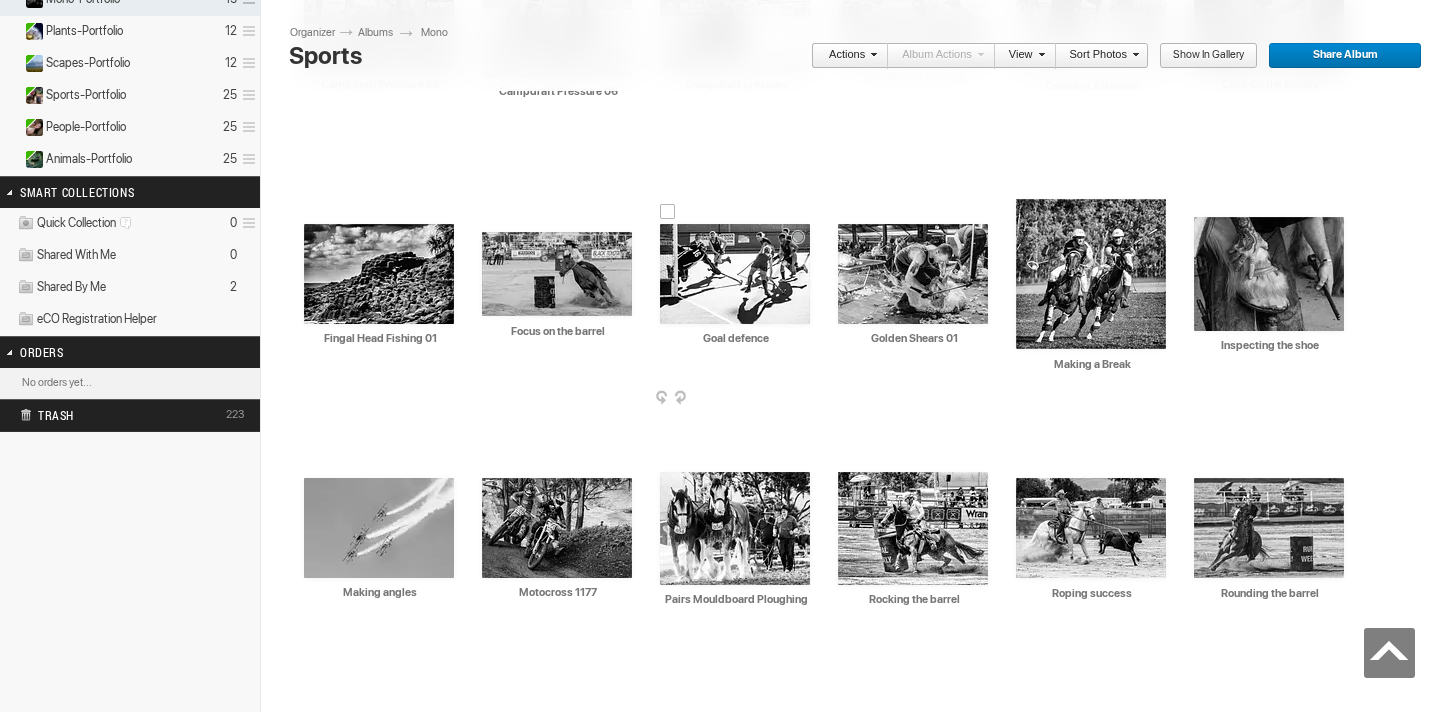 scroll, scrollTop: 862, scrollLeft: 0, axis: vertical 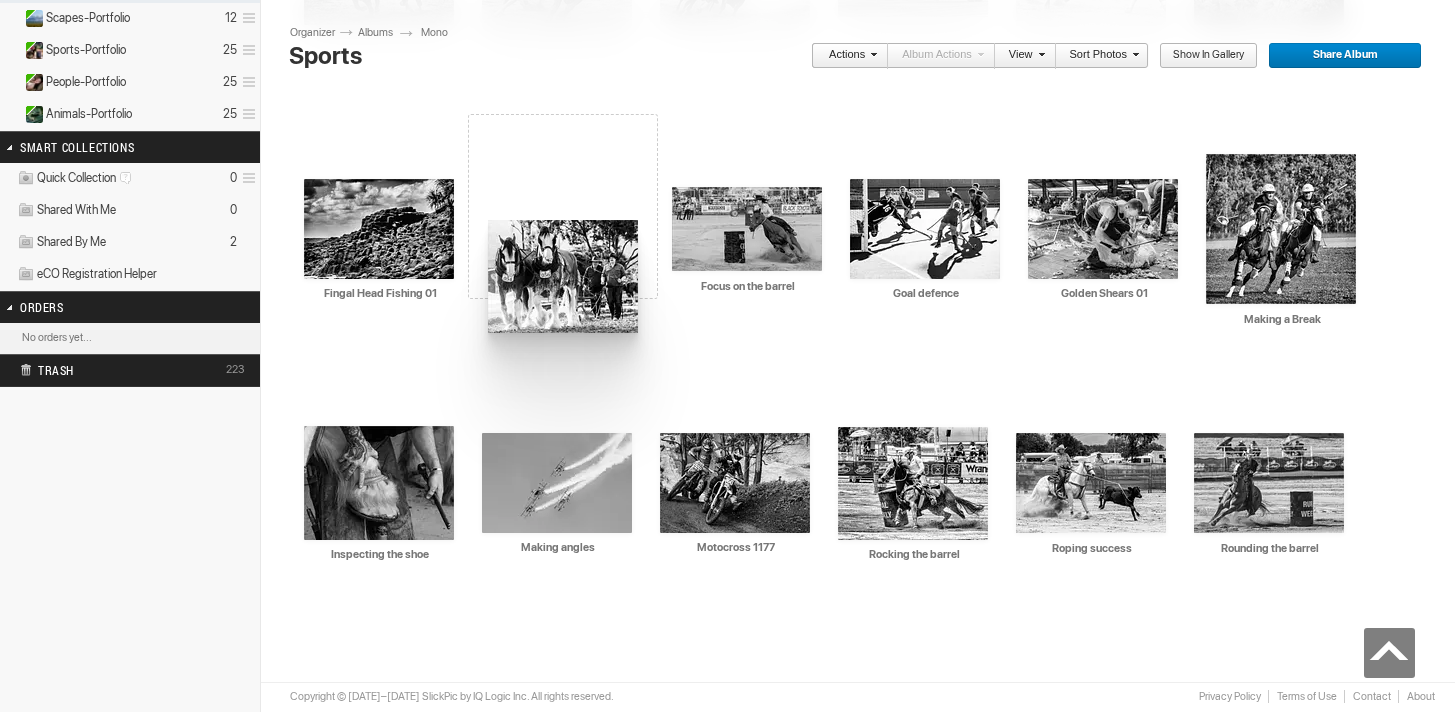 drag, startPoint x: 731, startPoint y: 461, endPoint x: 486, endPoint y: 222, distance: 342.266 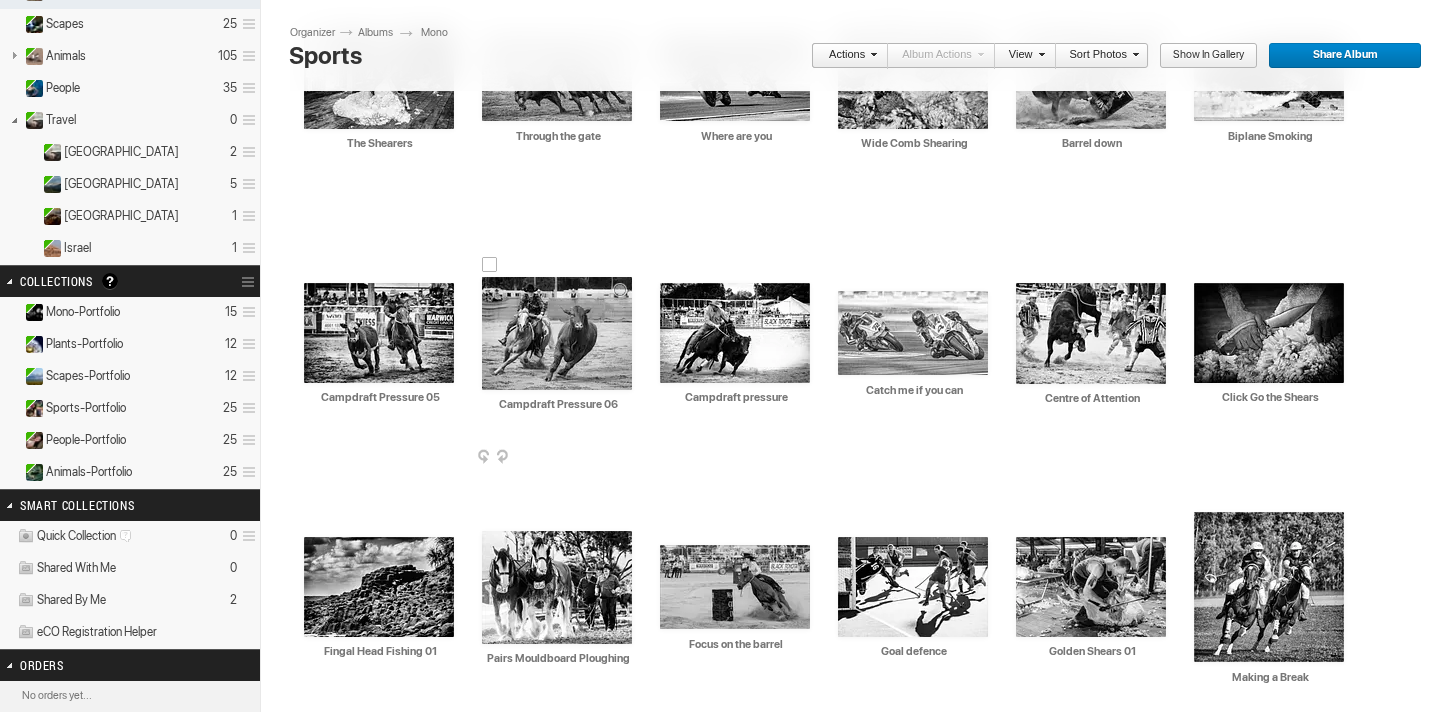 scroll, scrollTop: 514, scrollLeft: 0, axis: vertical 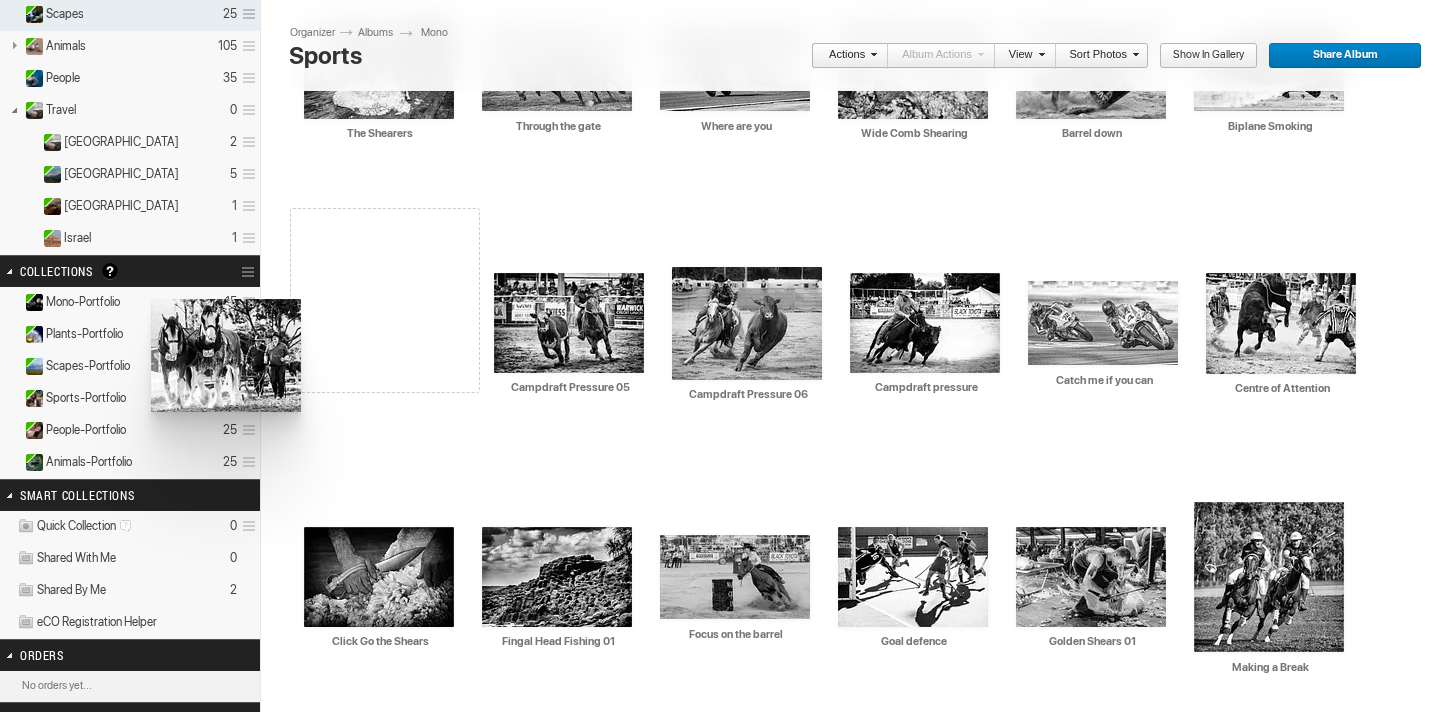 drag, startPoint x: 554, startPoint y: 564, endPoint x: 152, endPoint y: 300, distance: 480.93658 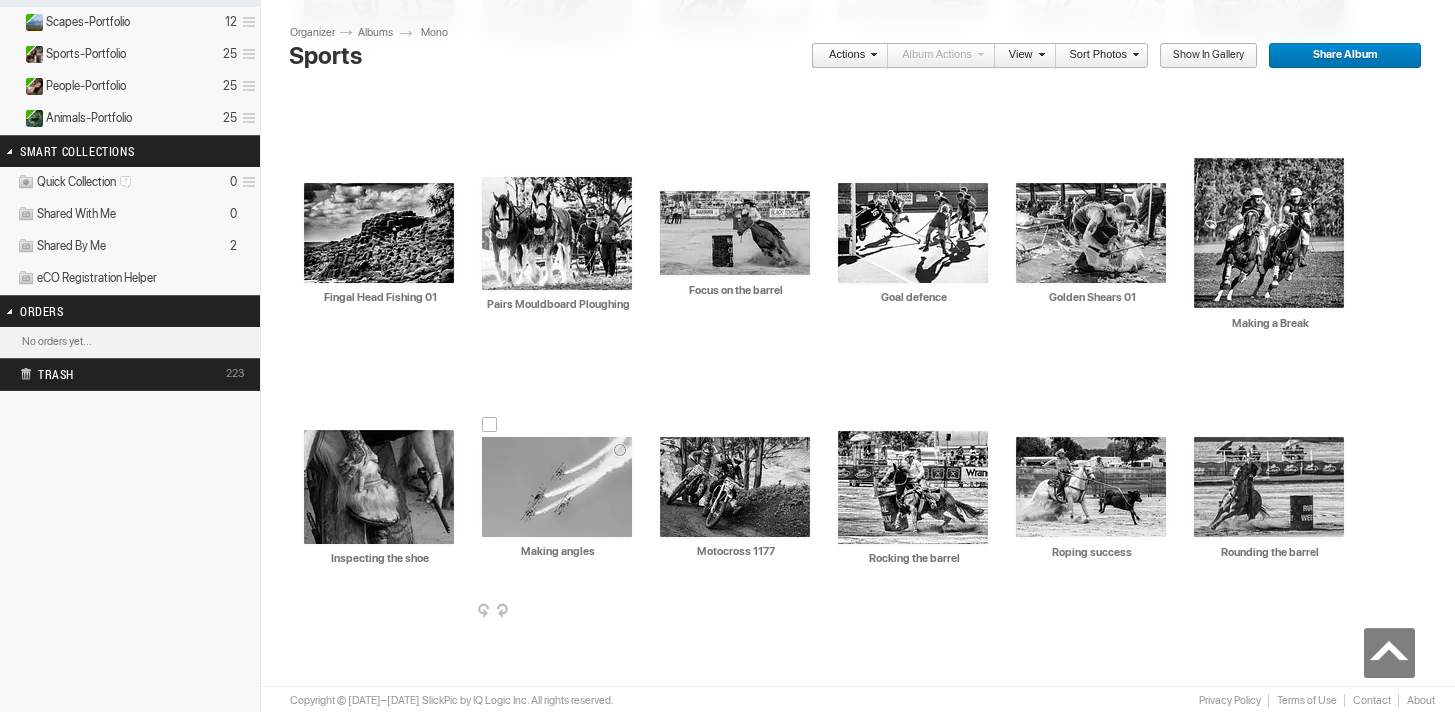scroll, scrollTop: 862, scrollLeft: 0, axis: vertical 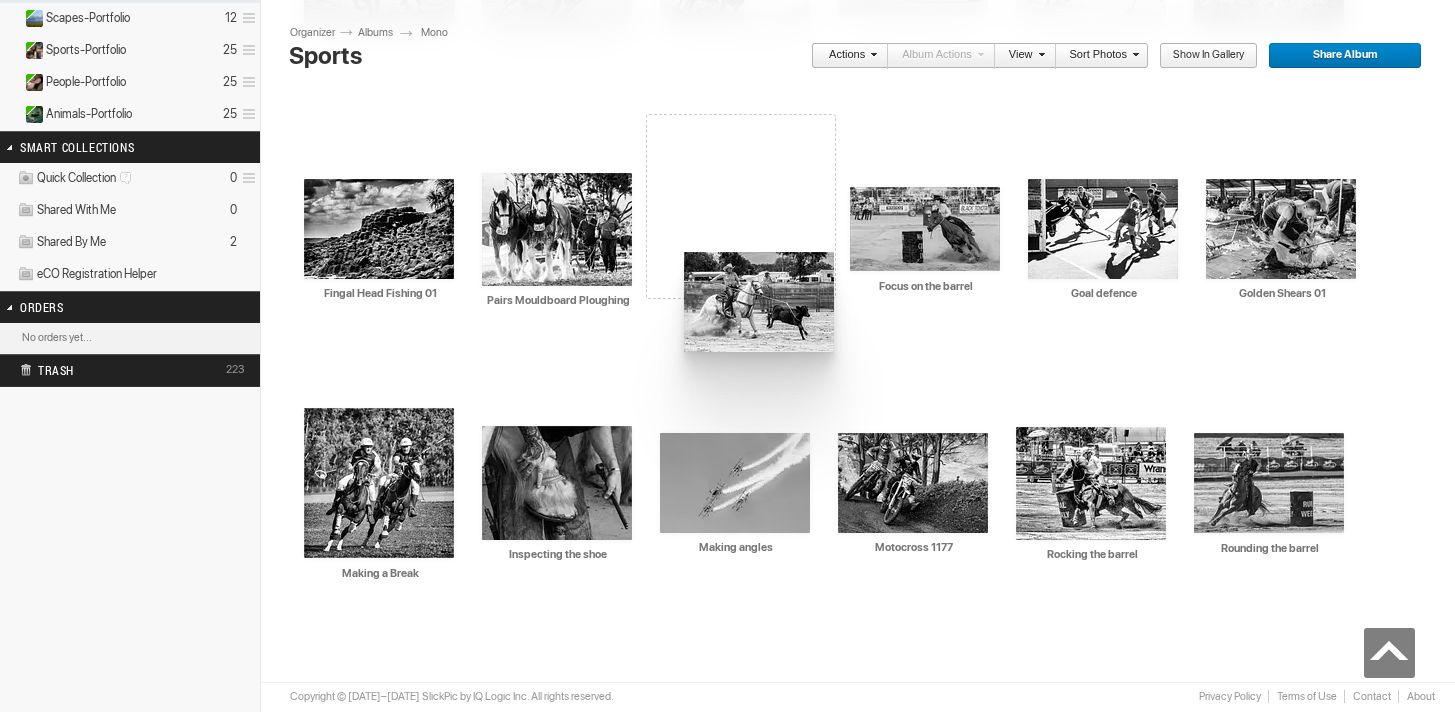 drag, startPoint x: 1101, startPoint y: 486, endPoint x: 687, endPoint y: 260, distance: 471.66937 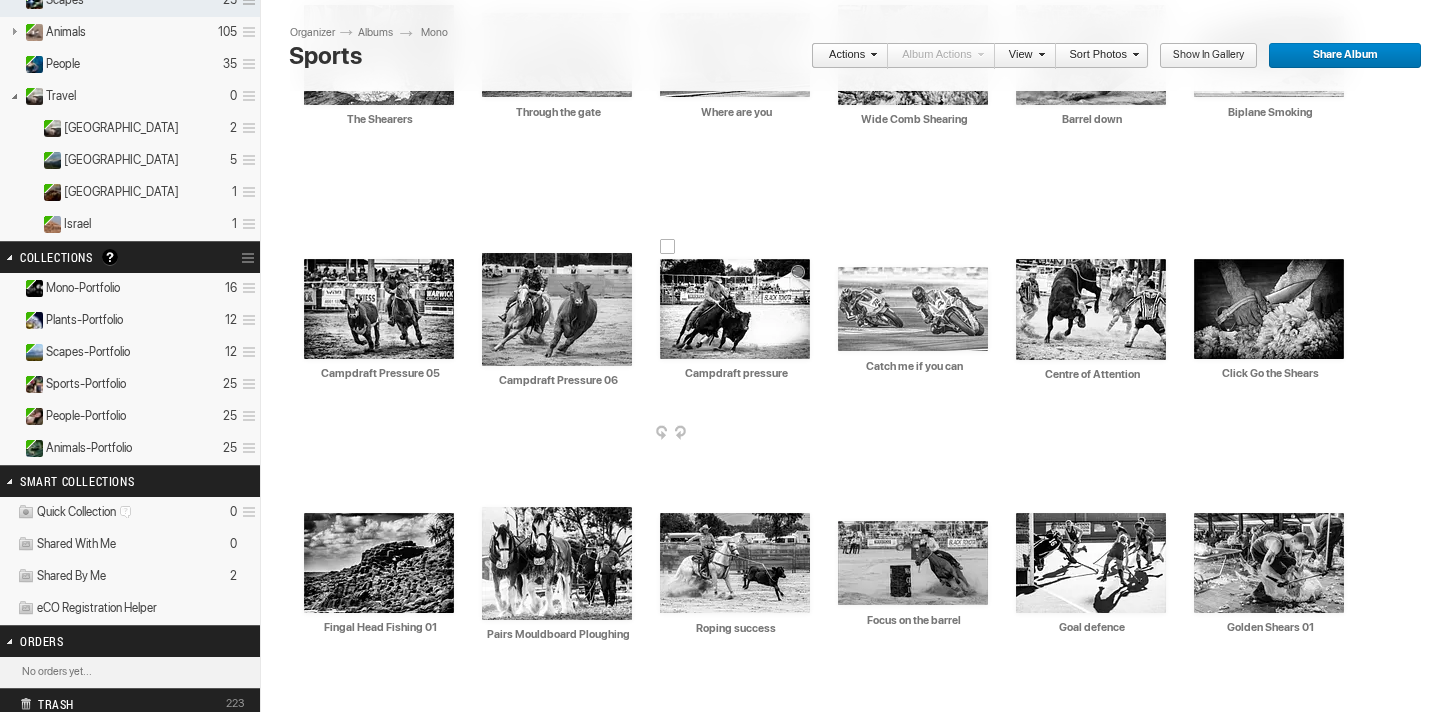 scroll, scrollTop: 534, scrollLeft: 0, axis: vertical 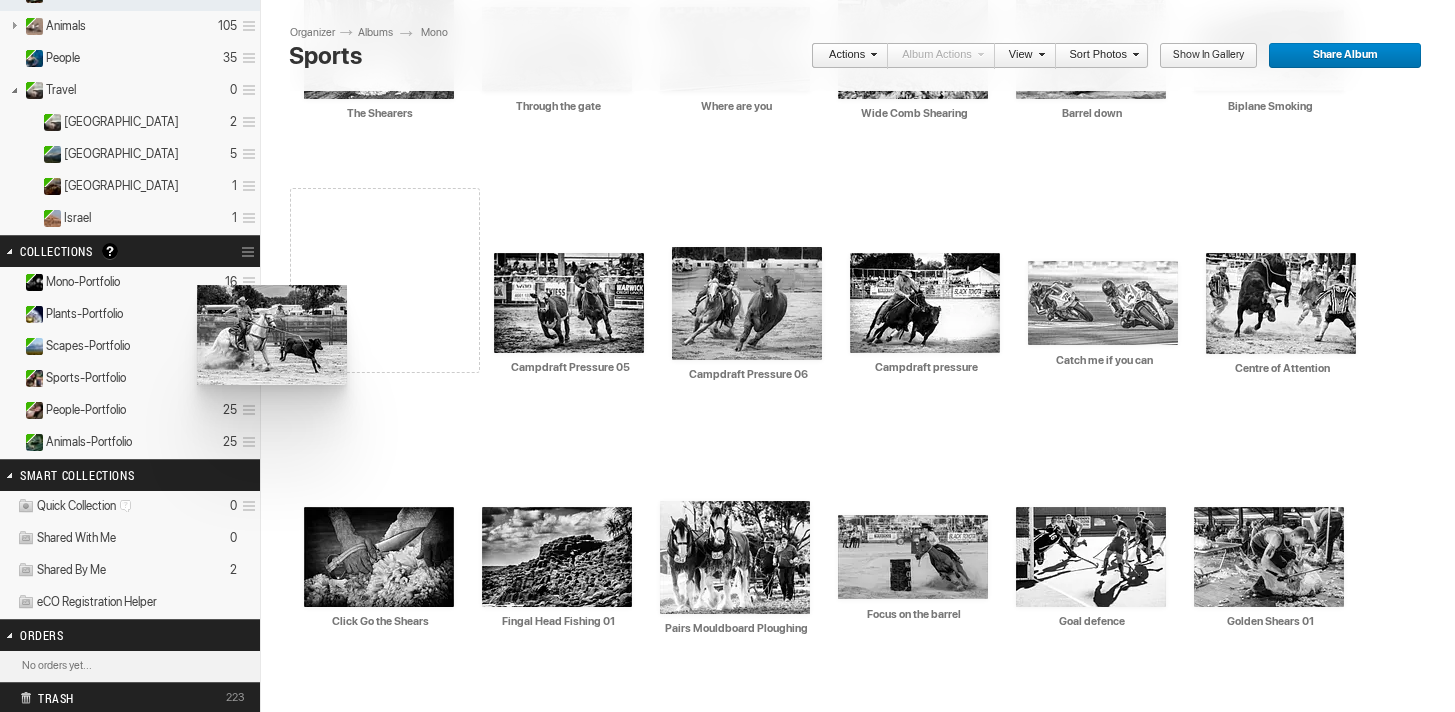 drag, startPoint x: 712, startPoint y: 548, endPoint x: 197, endPoint y: 285, distance: 578.2681 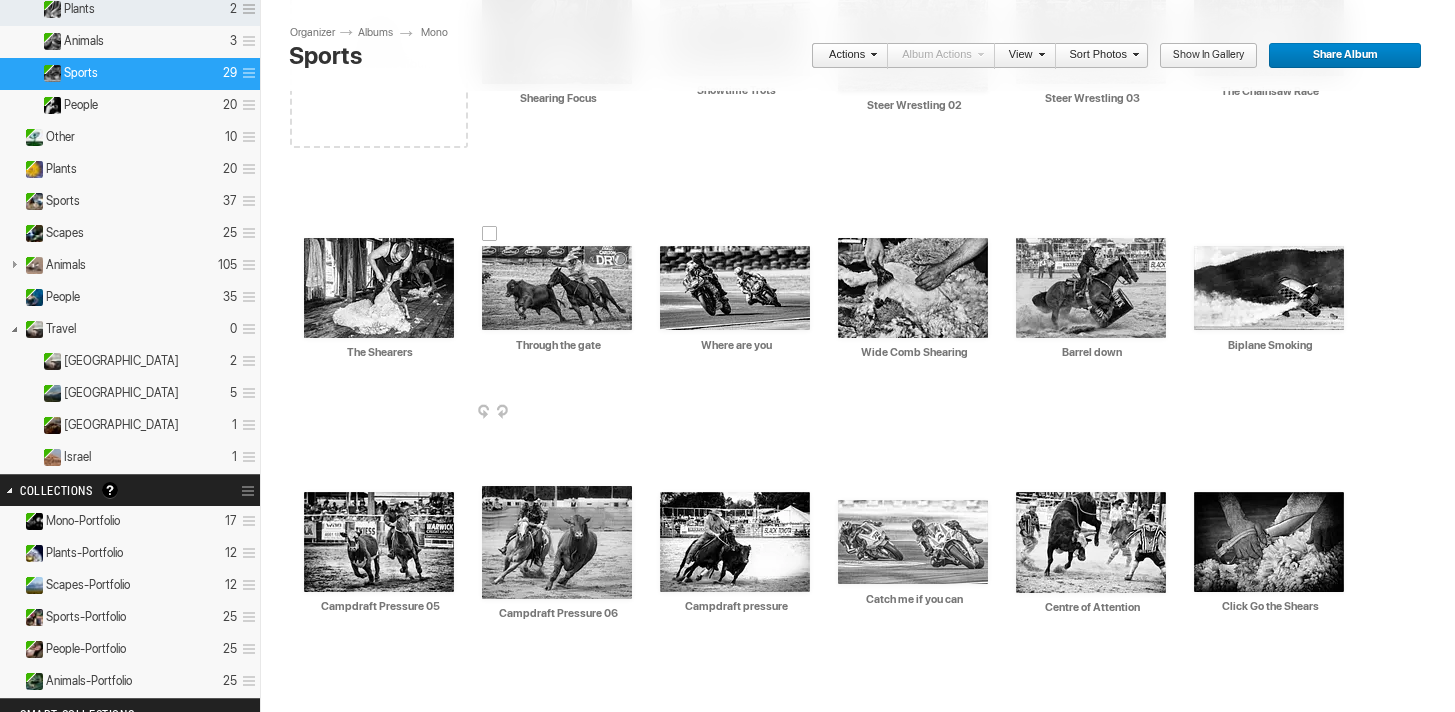 scroll, scrollTop: 291, scrollLeft: 0, axis: vertical 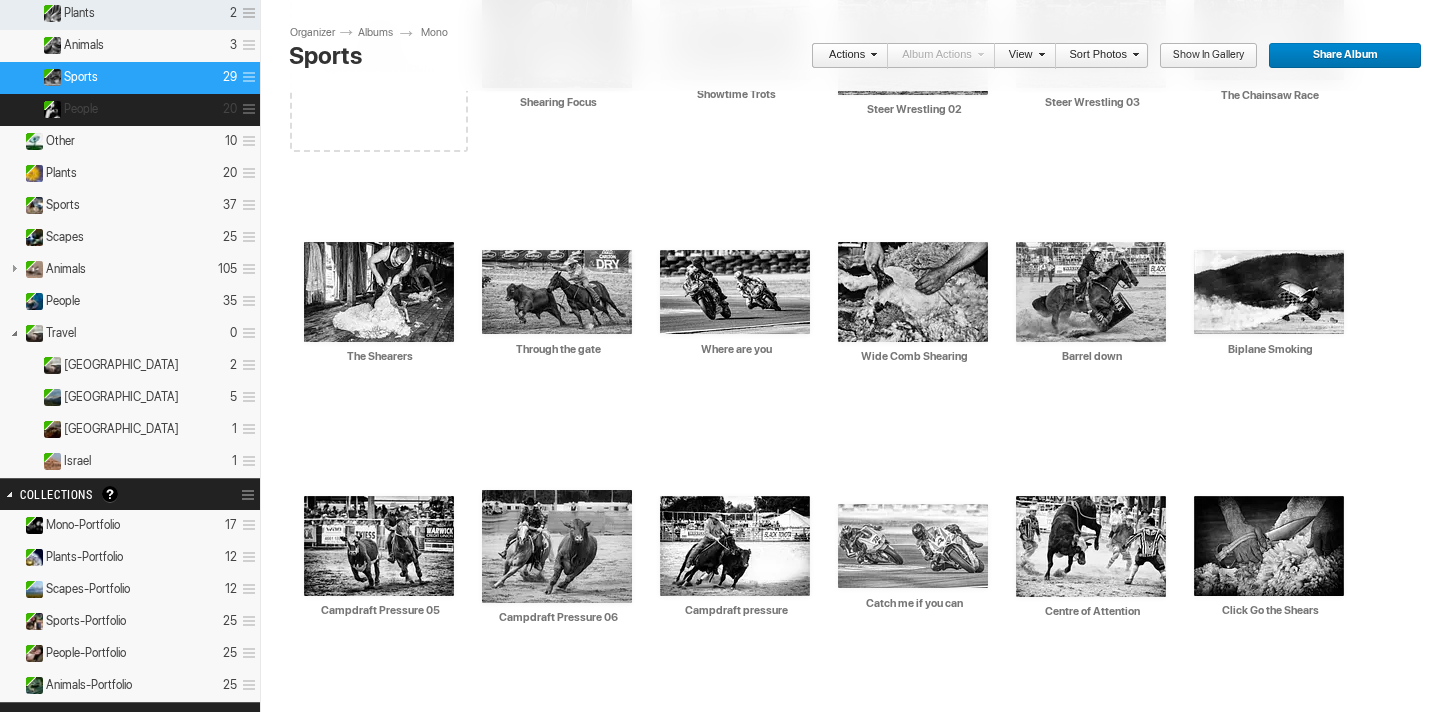 click on "People
20" at bounding box center [130, 110] 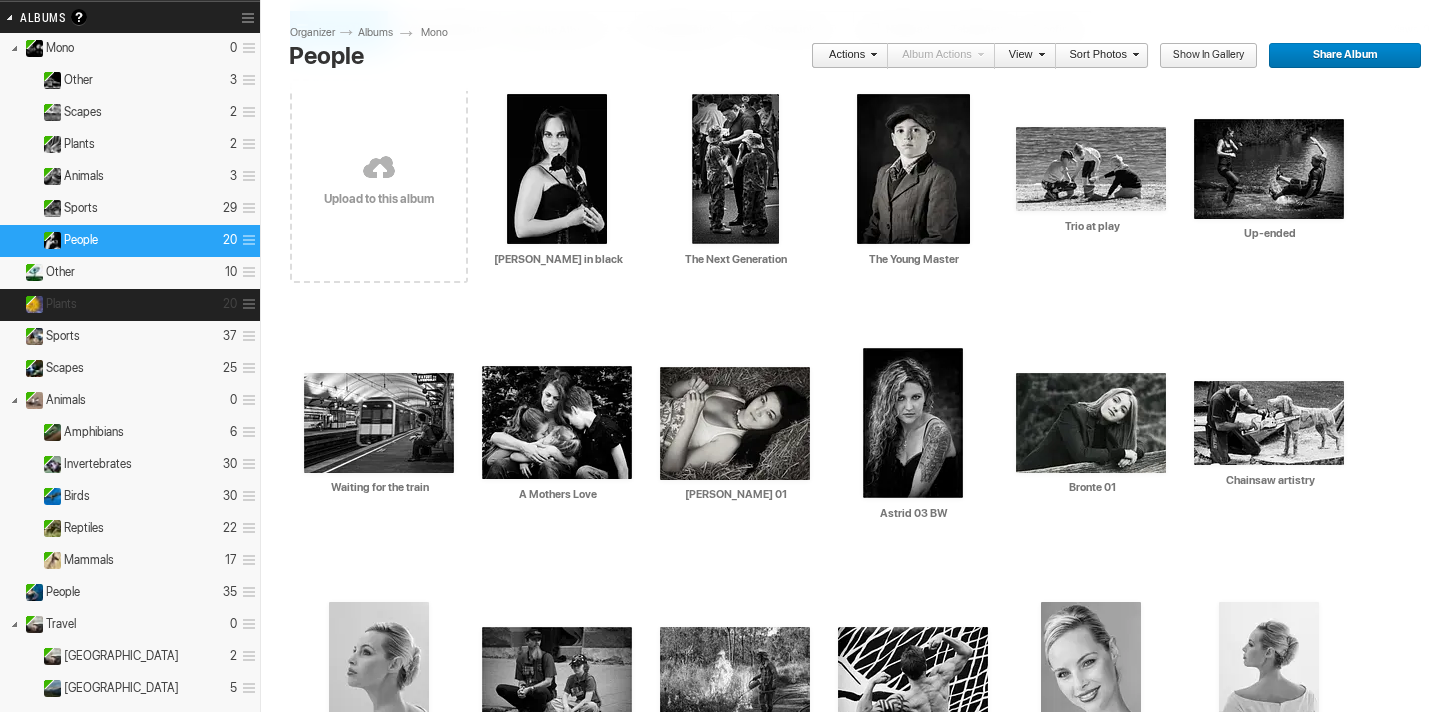 scroll, scrollTop: 144, scrollLeft: 0, axis: vertical 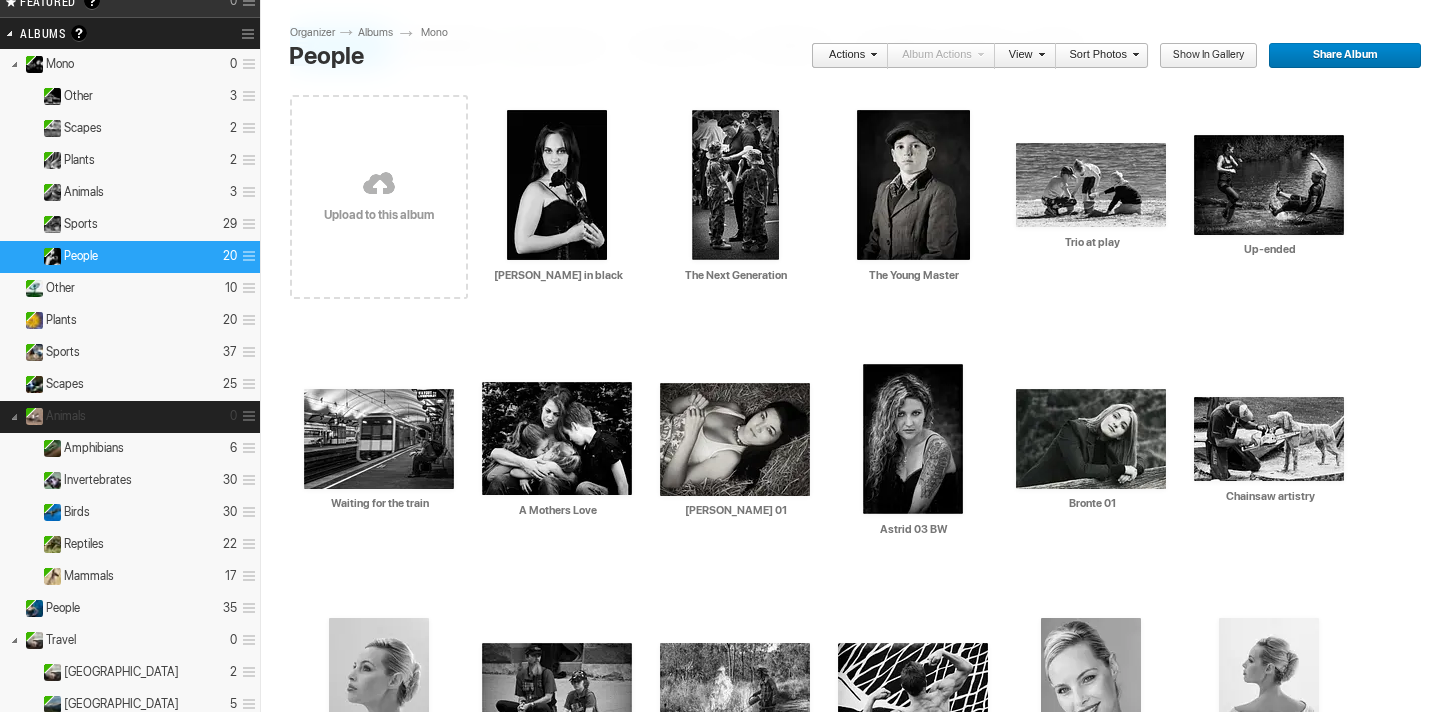 click at bounding box center [14, 415] 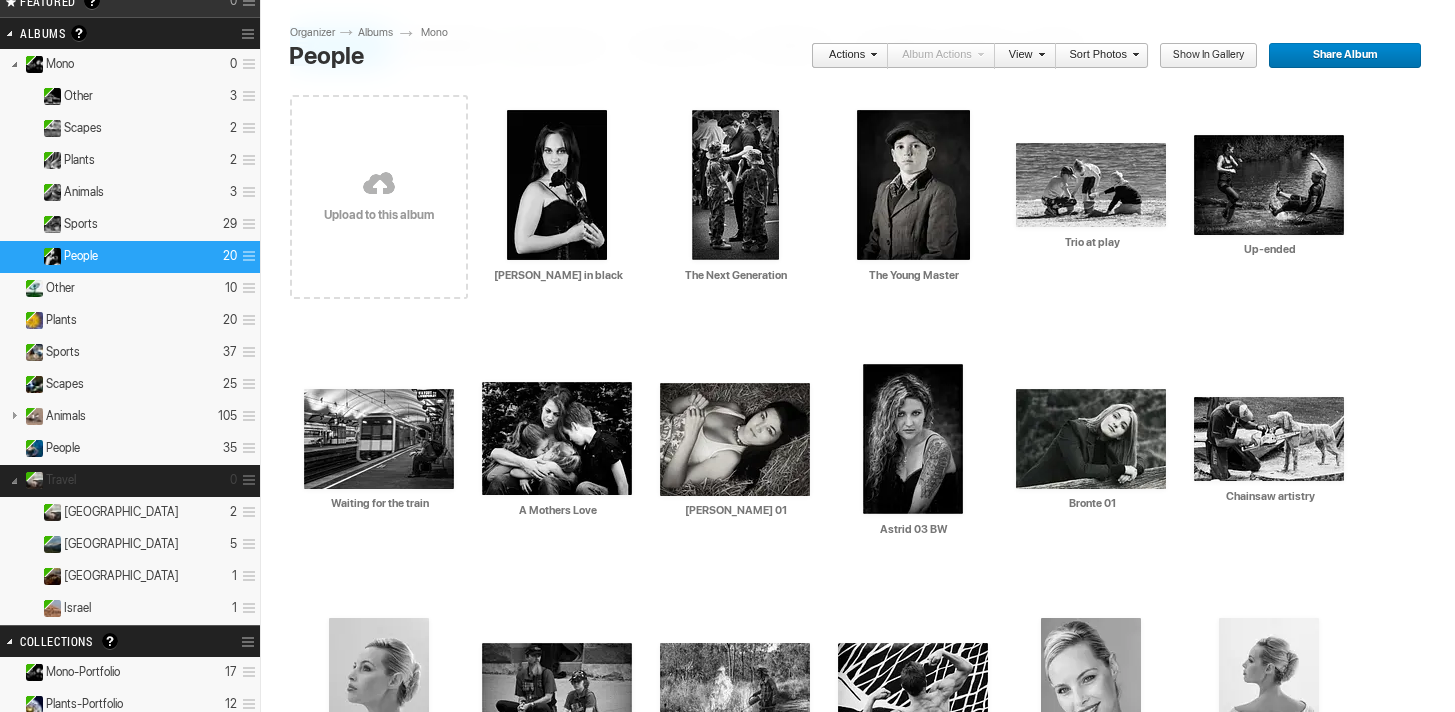 click at bounding box center (14, 479) 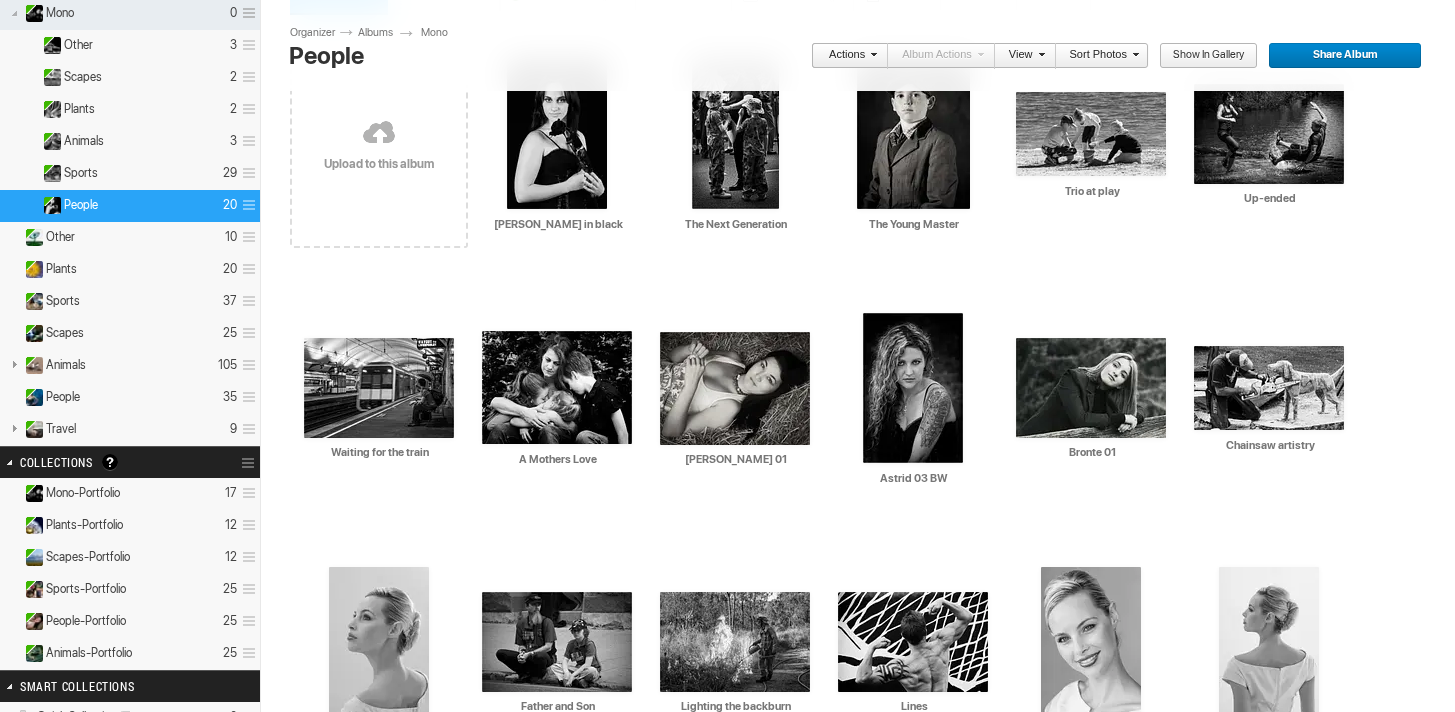 scroll, scrollTop: 190, scrollLeft: 0, axis: vertical 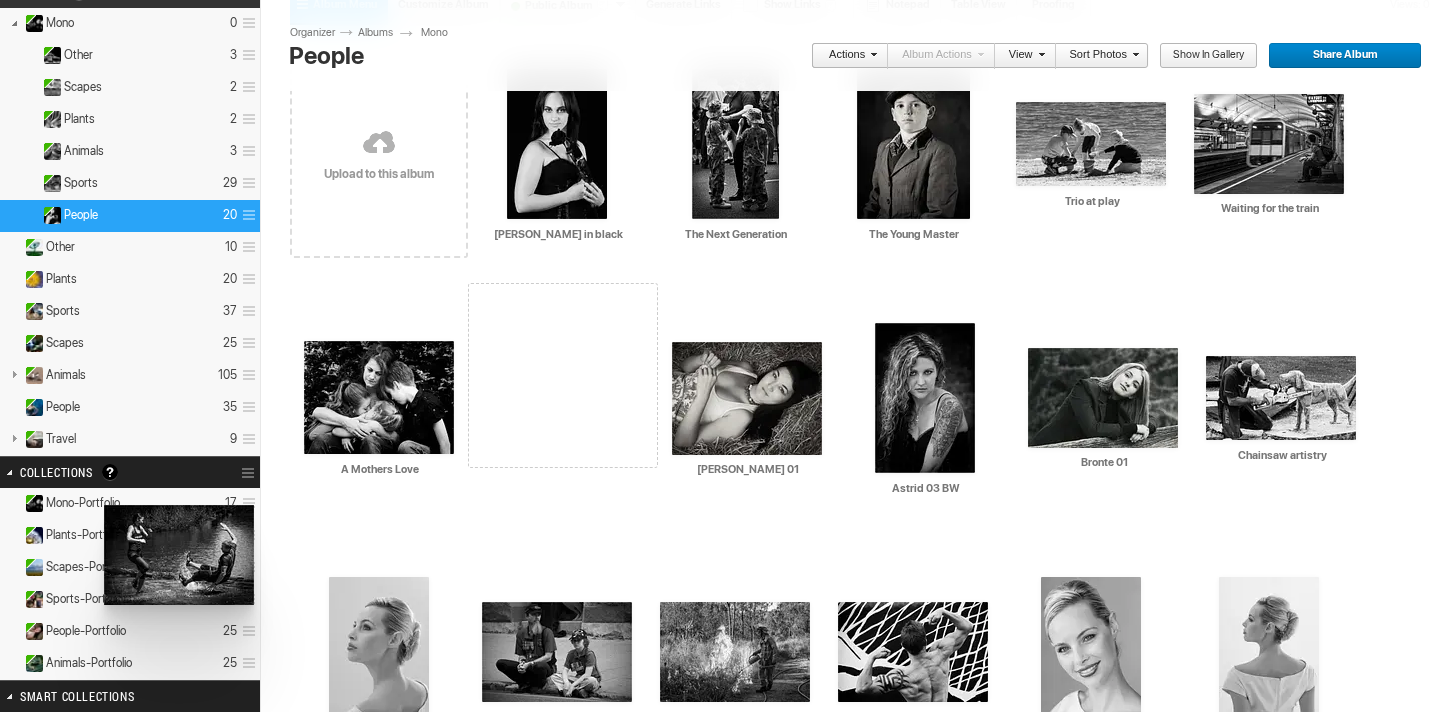 drag, startPoint x: 1243, startPoint y: 149, endPoint x: 102, endPoint y: 496, distance: 1192.598 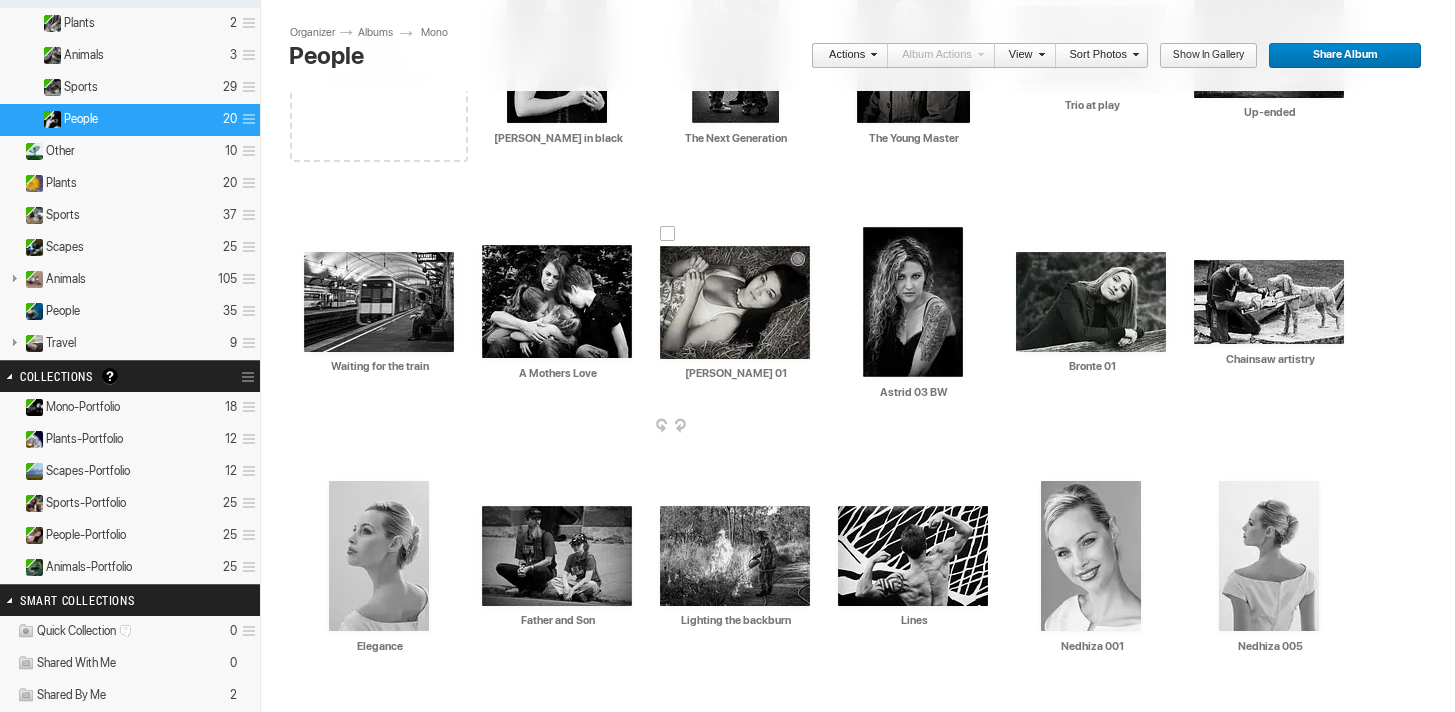 scroll, scrollTop: 284, scrollLeft: 0, axis: vertical 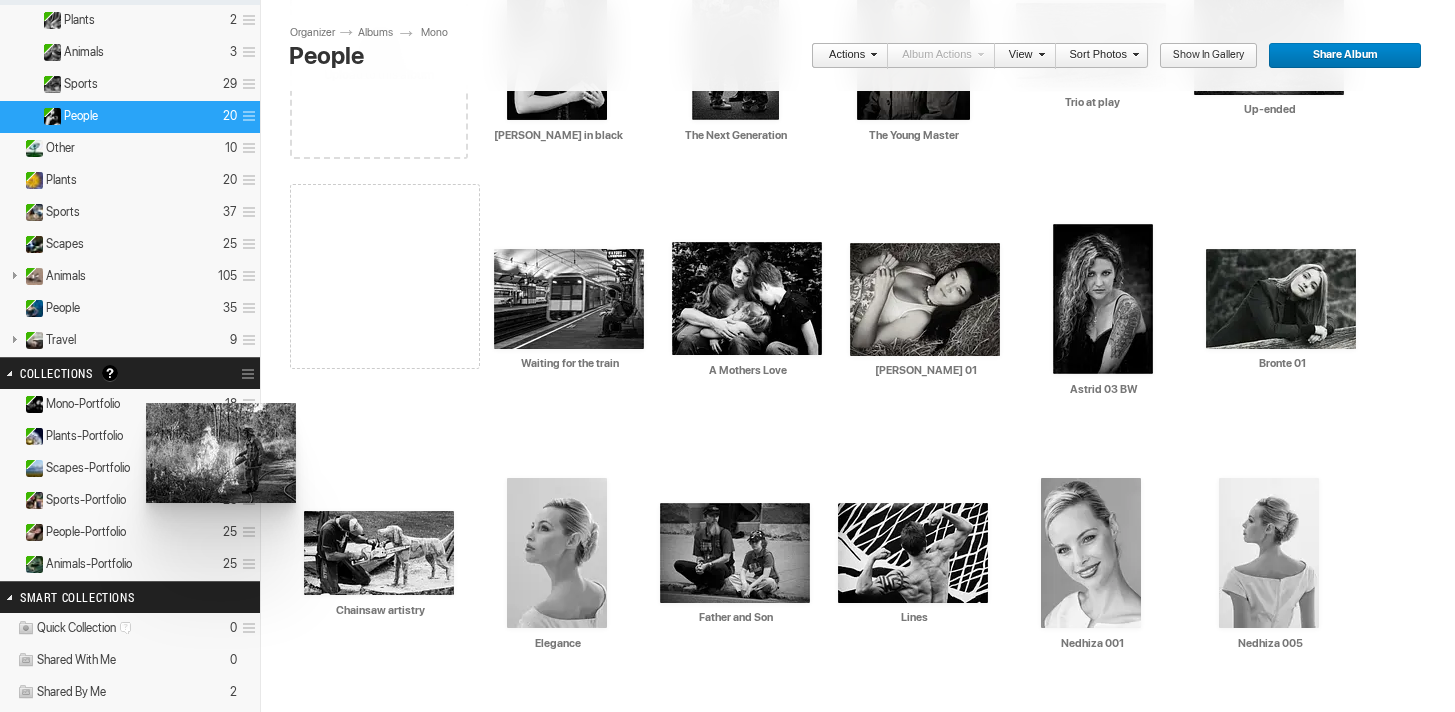 drag, startPoint x: 731, startPoint y: 542, endPoint x: 144, endPoint y: 403, distance: 603.233 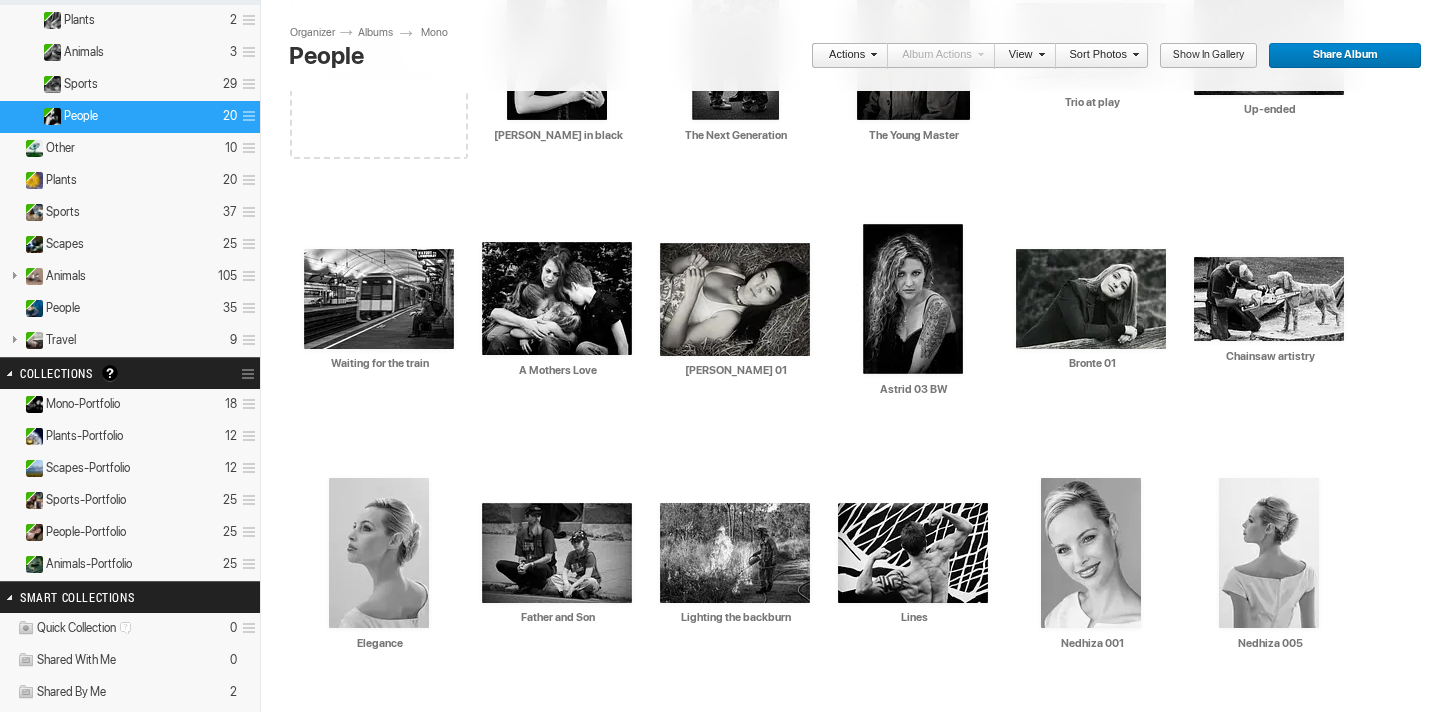 scroll, scrollTop: 275, scrollLeft: 0, axis: vertical 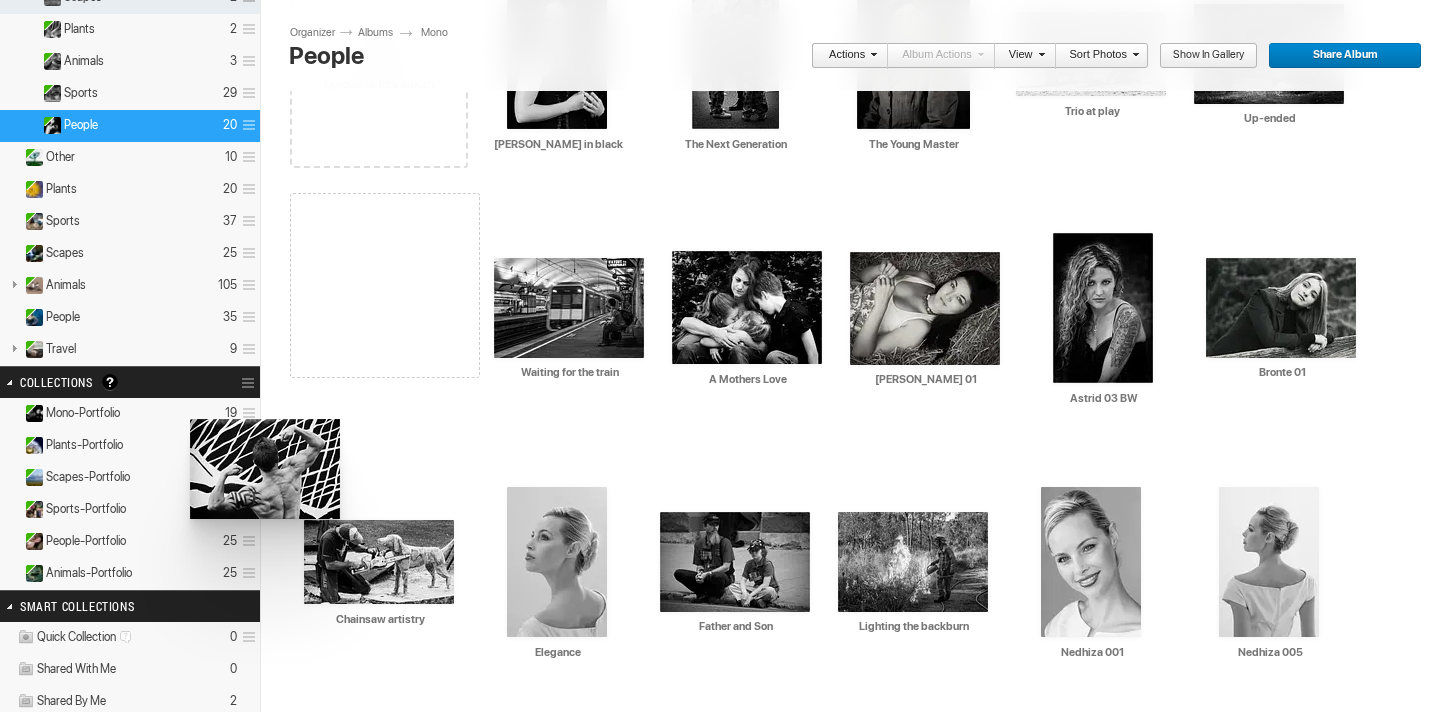 drag, startPoint x: 899, startPoint y: 553, endPoint x: 195, endPoint y: 420, distance: 716.45306 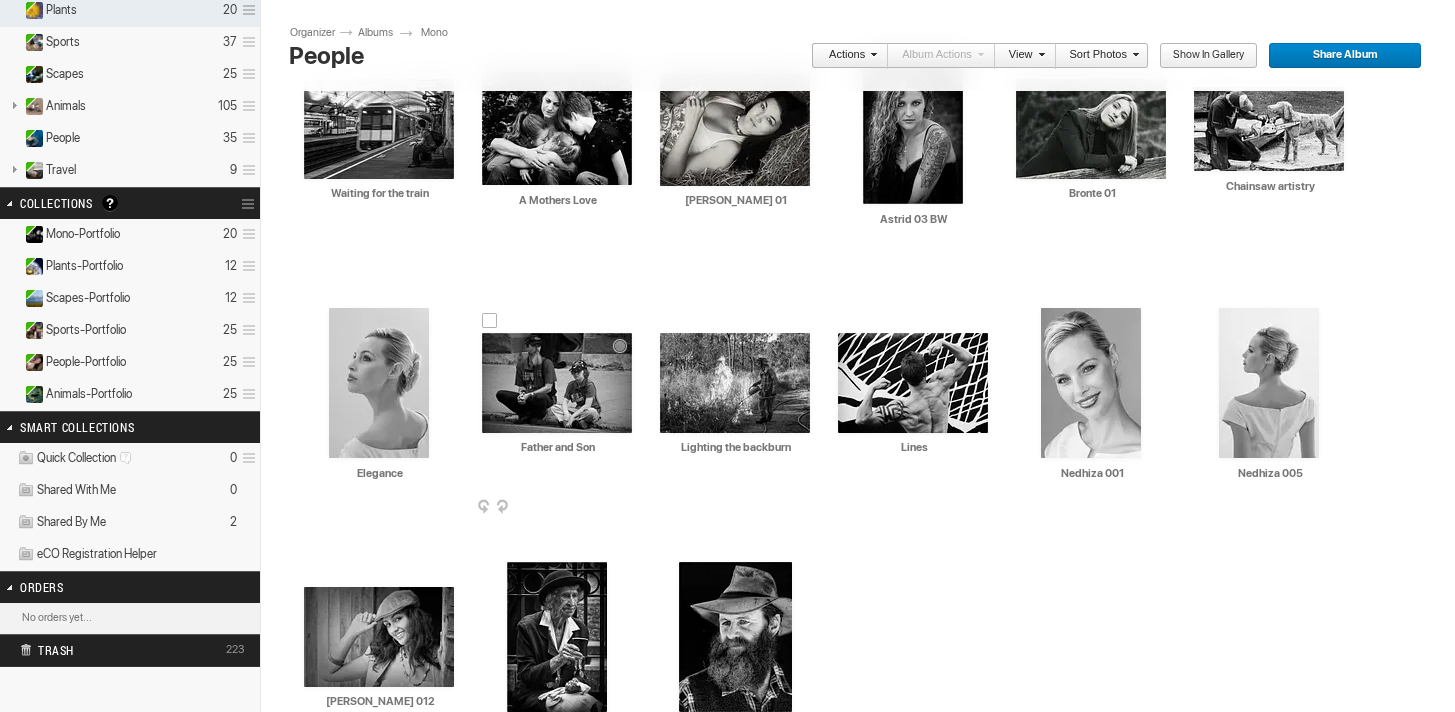 scroll, scrollTop: 475, scrollLeft: 0, axis: vertical 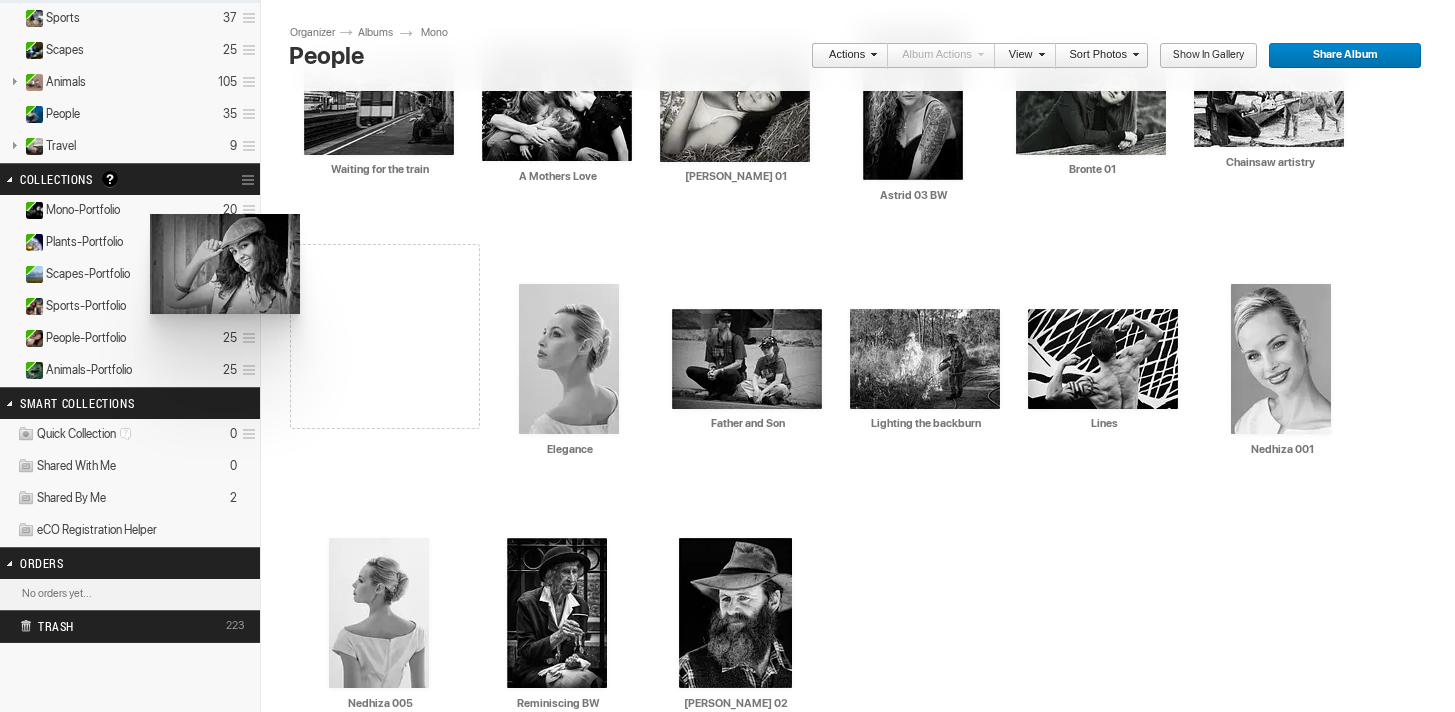drag, startPoint x: 387, startPoint y: 589, endPoint x: 148, endPoint y: 214, distance: 444.6864 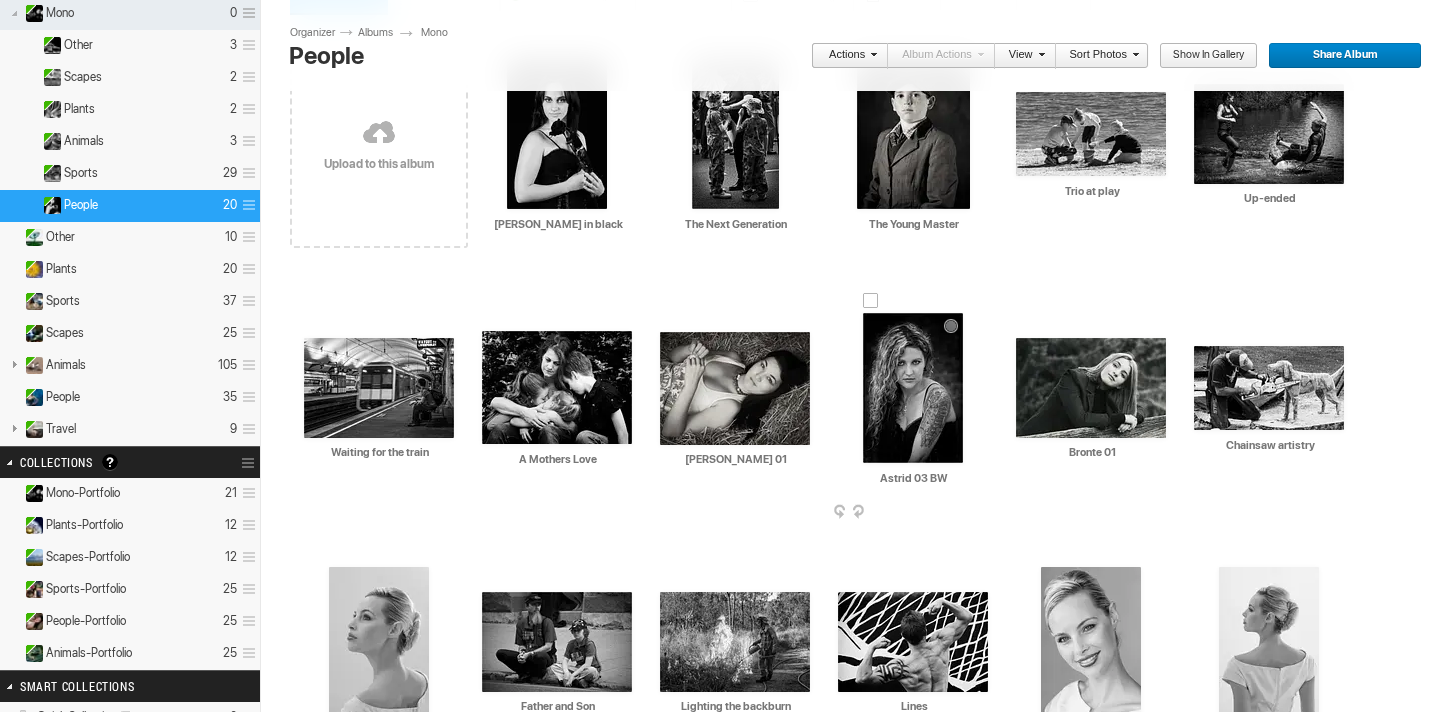 scroll, scrollTop: 192, scrollLeft: 0, axis: vertical 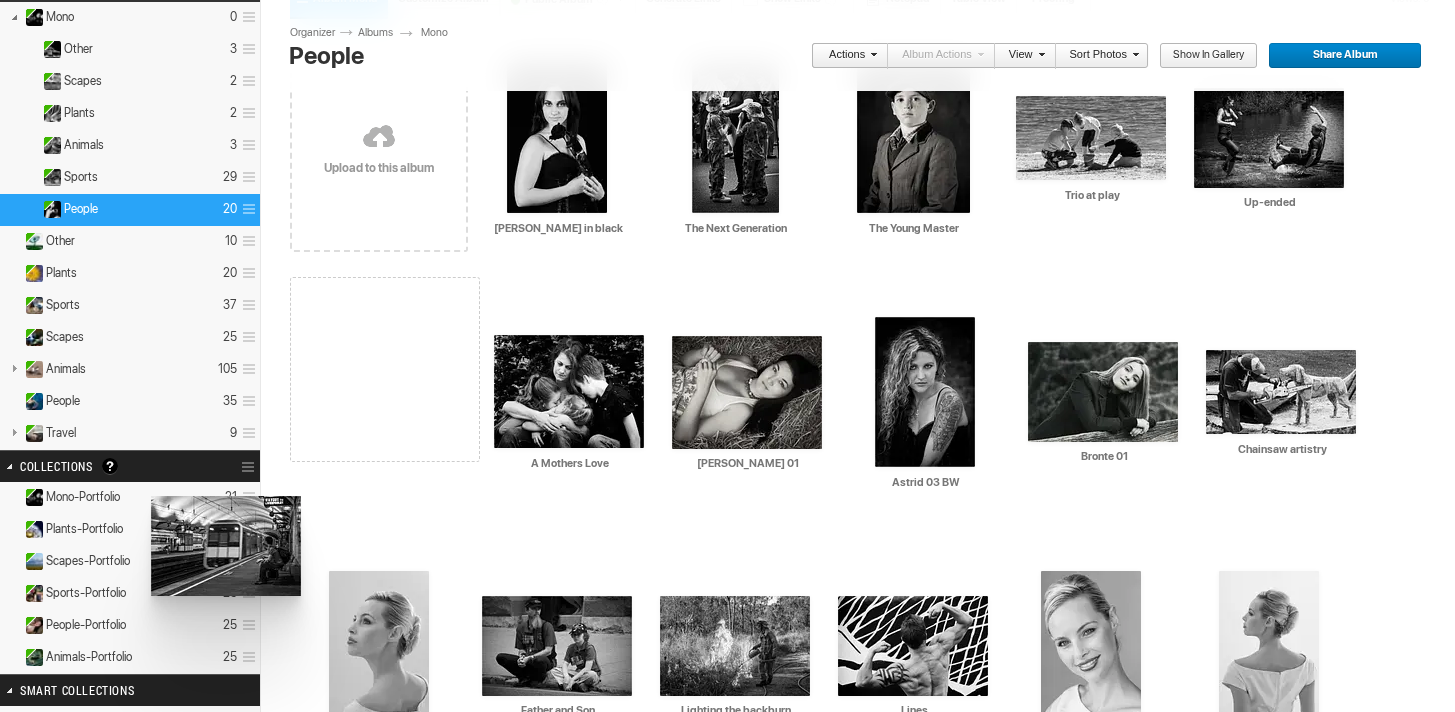 drag, startPoint x: 403, startPoint y: 381, endPoint x: 149, endPoint y: 495, distance: 278.40976 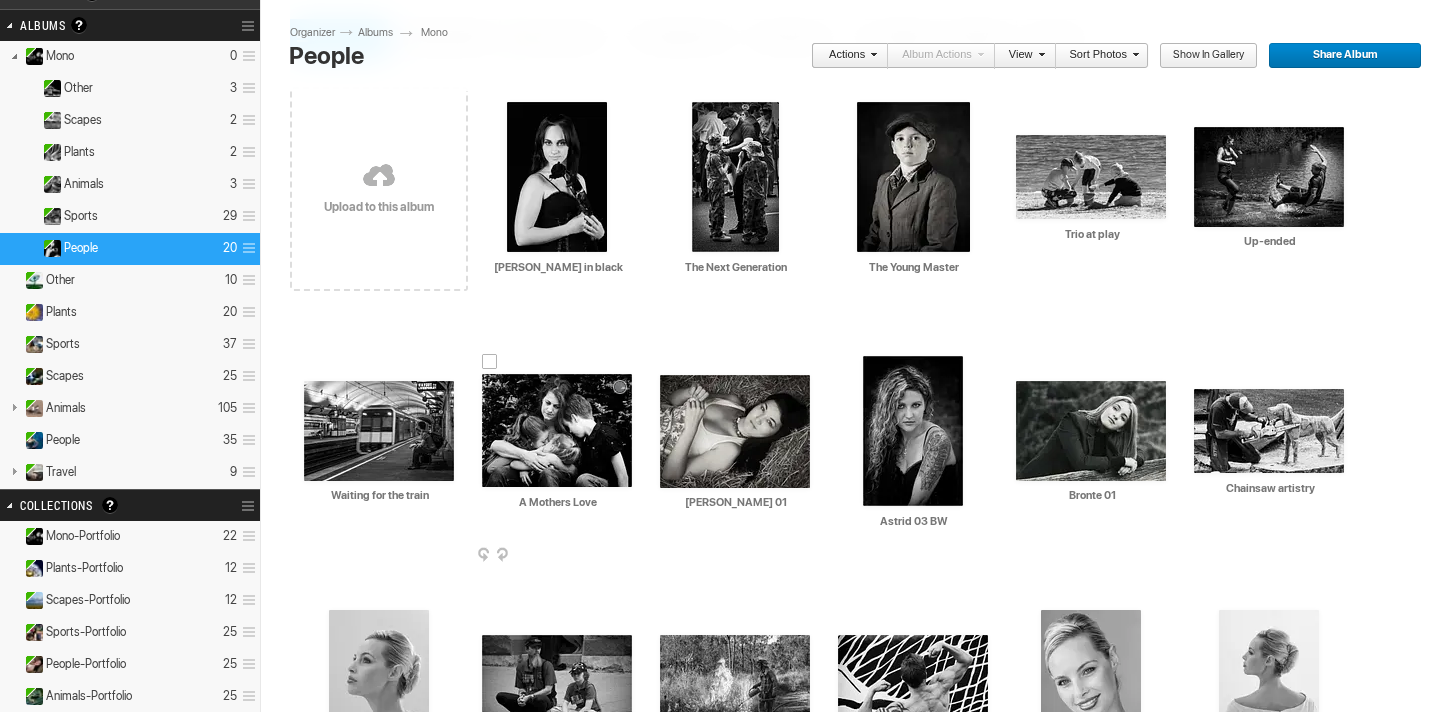 scroll, scrollTop: 145, scrollLeft: 0, axis: vertical 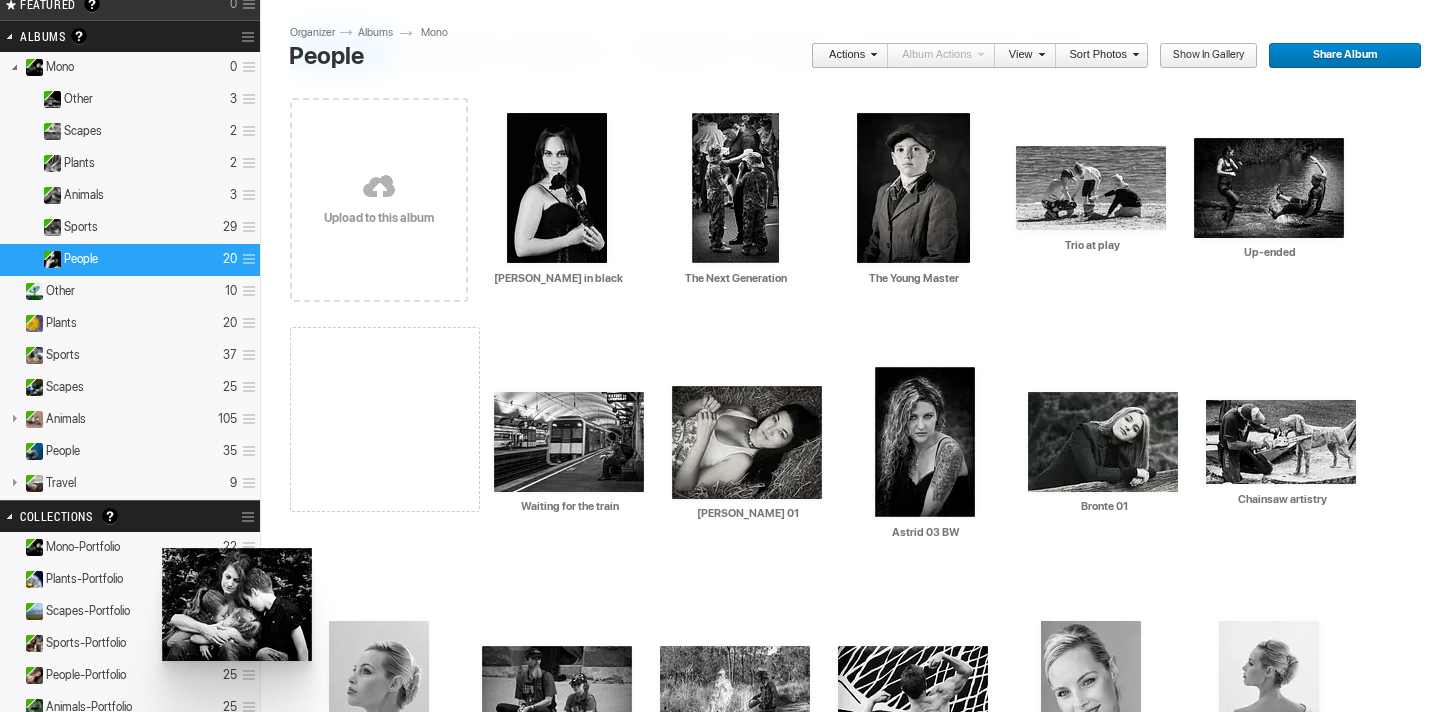 drag, startPoint x: 563, startPoint y: 435, endPoint x: 161, endPoint y: 540, distance: 415.48645 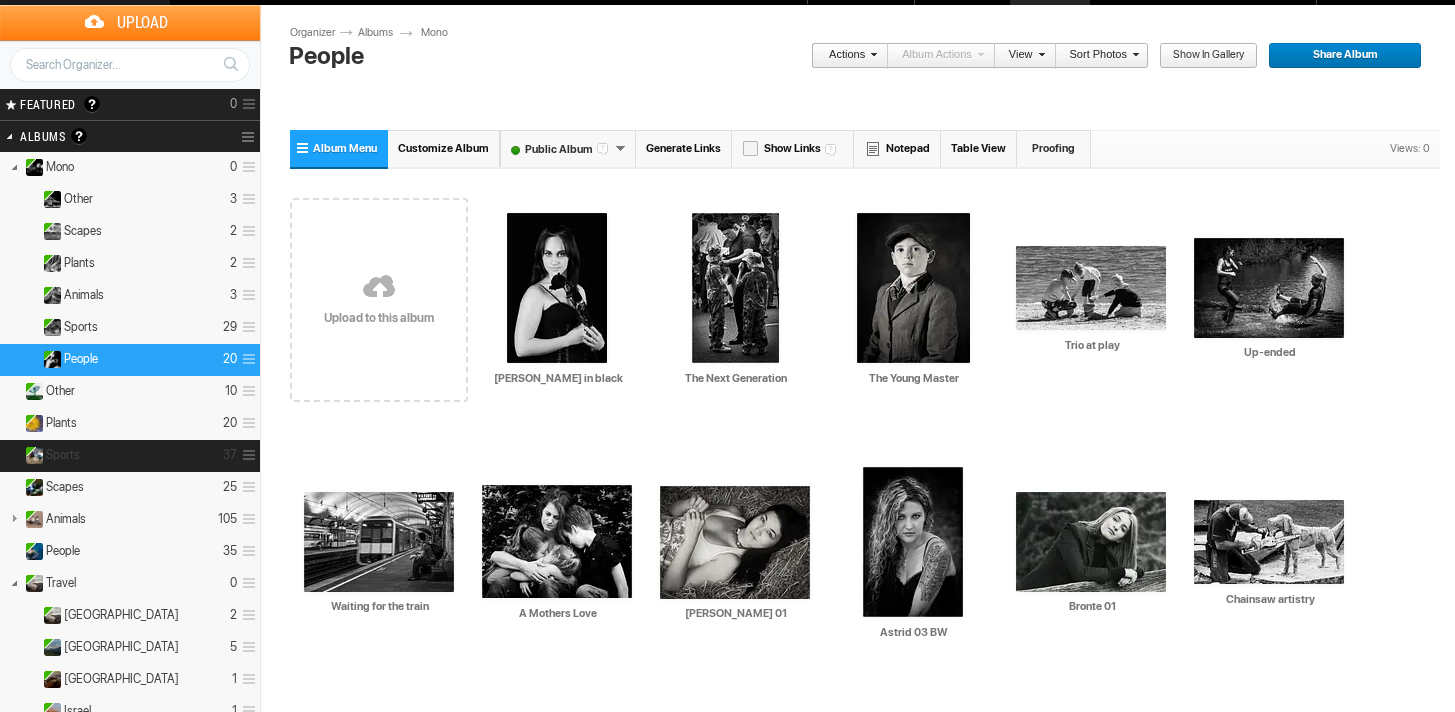 scroll, scrollTop: 0, scrollLeft: 0, axis: both 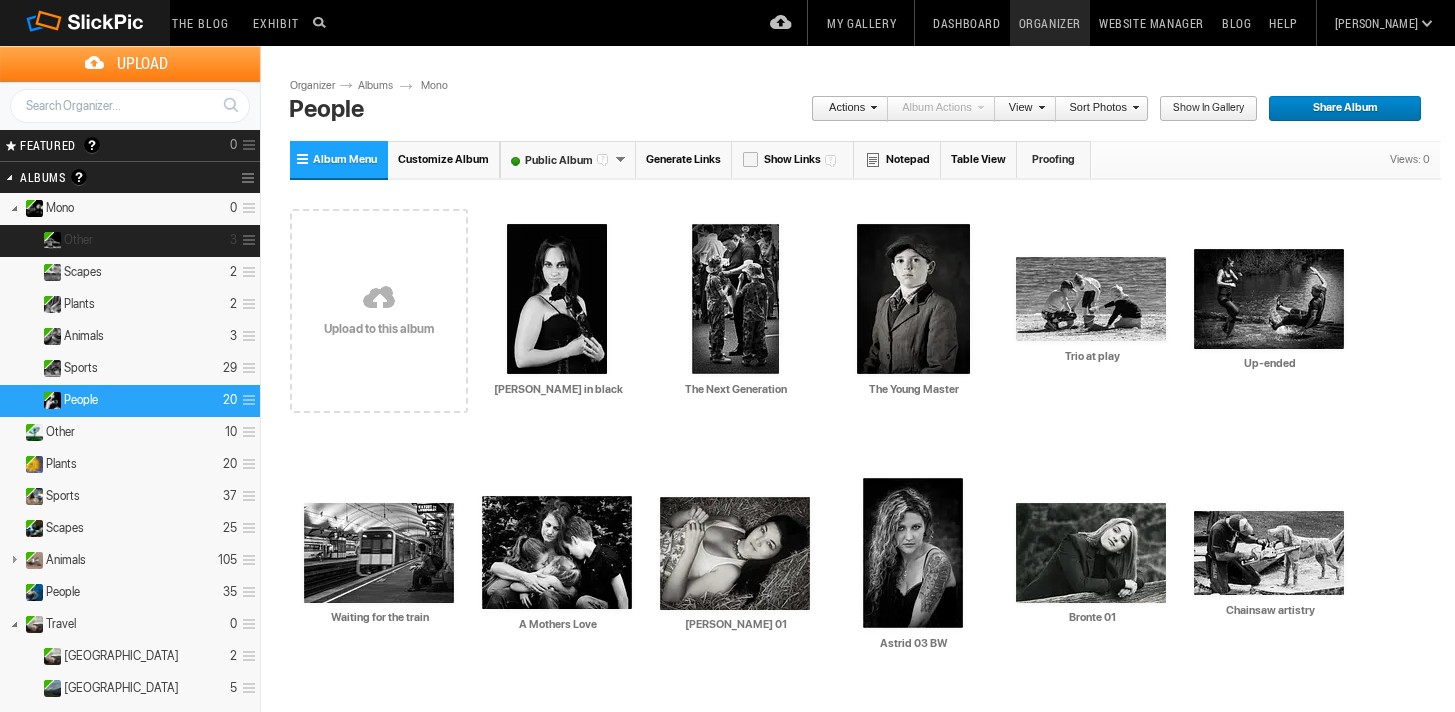 click on "Other
3" at bounding box center (130, 241) 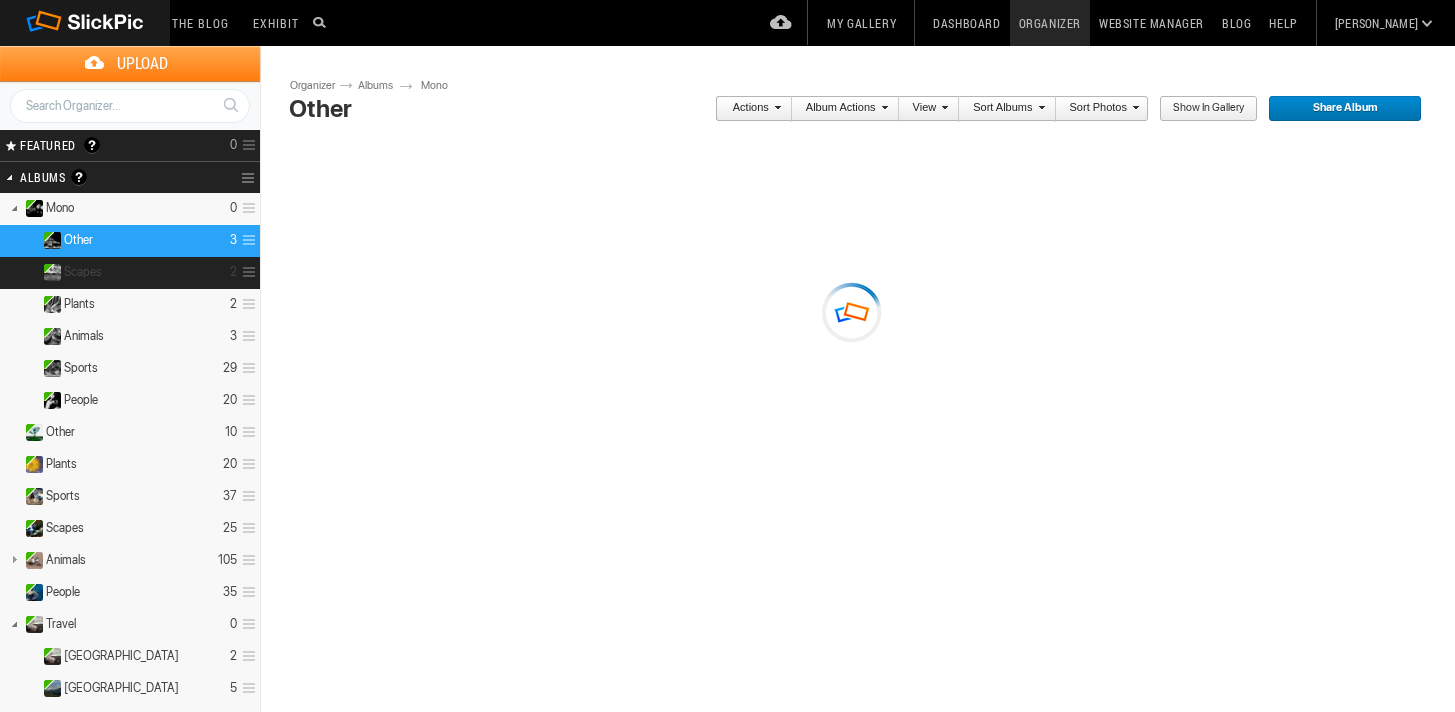 scroll, scrollTop: 0, scrollLeft: 0, axis: both 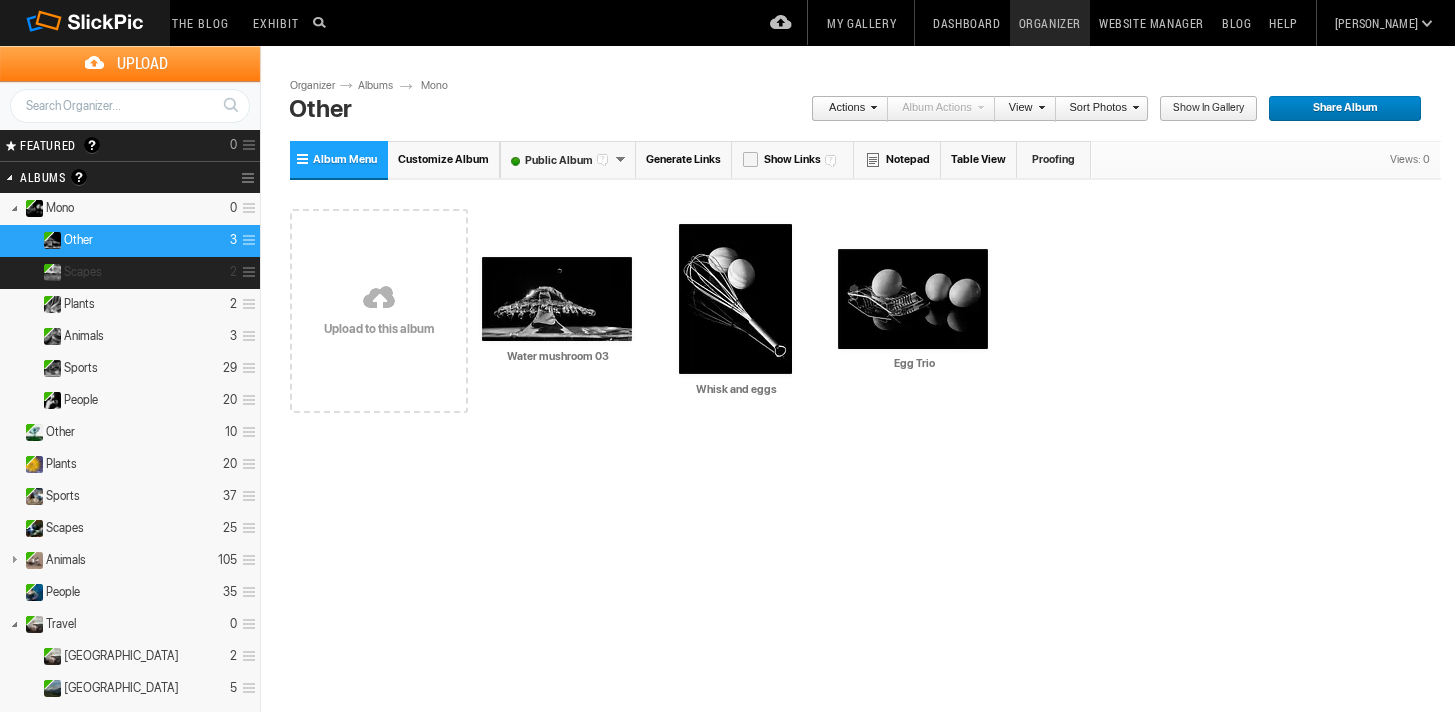 click on "Scapes" at bounding box center (83, 272) 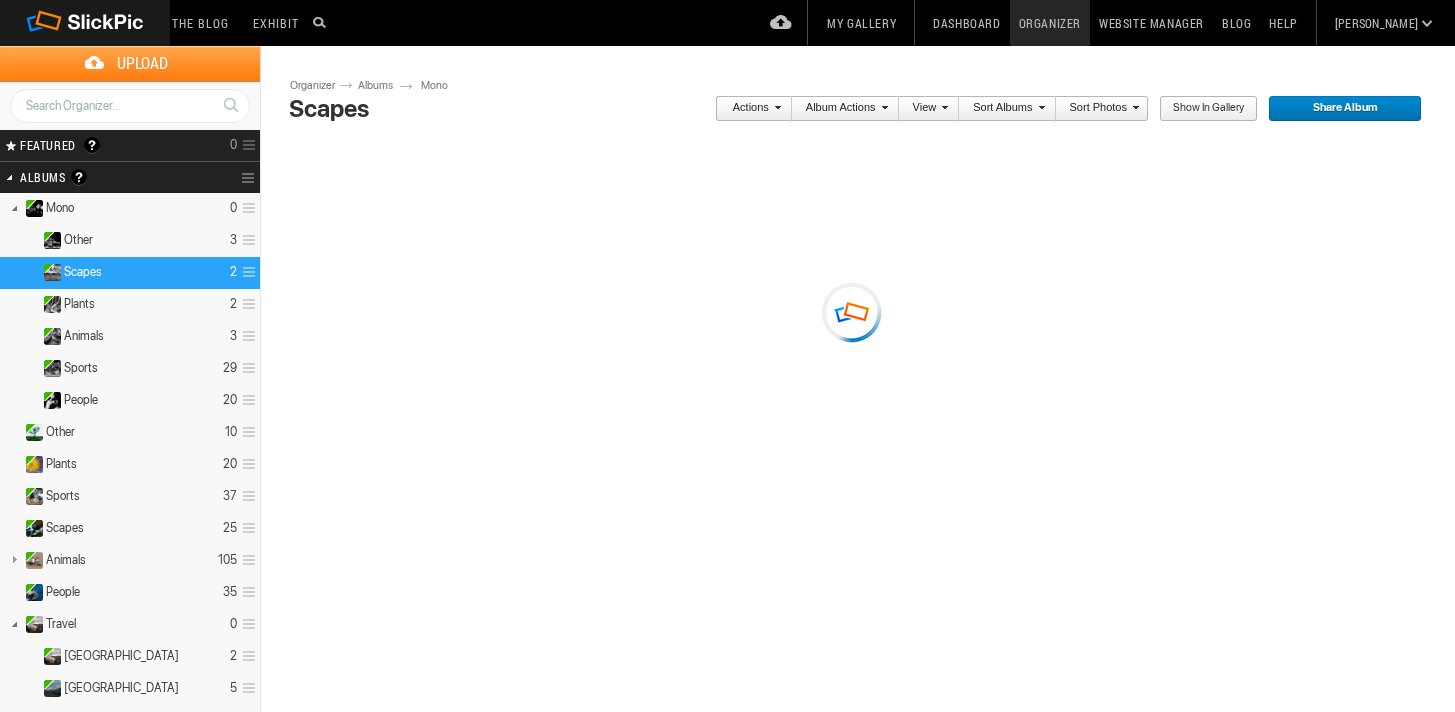 scroll, scrollTop: 0, scrollLeft: 0, axis: both 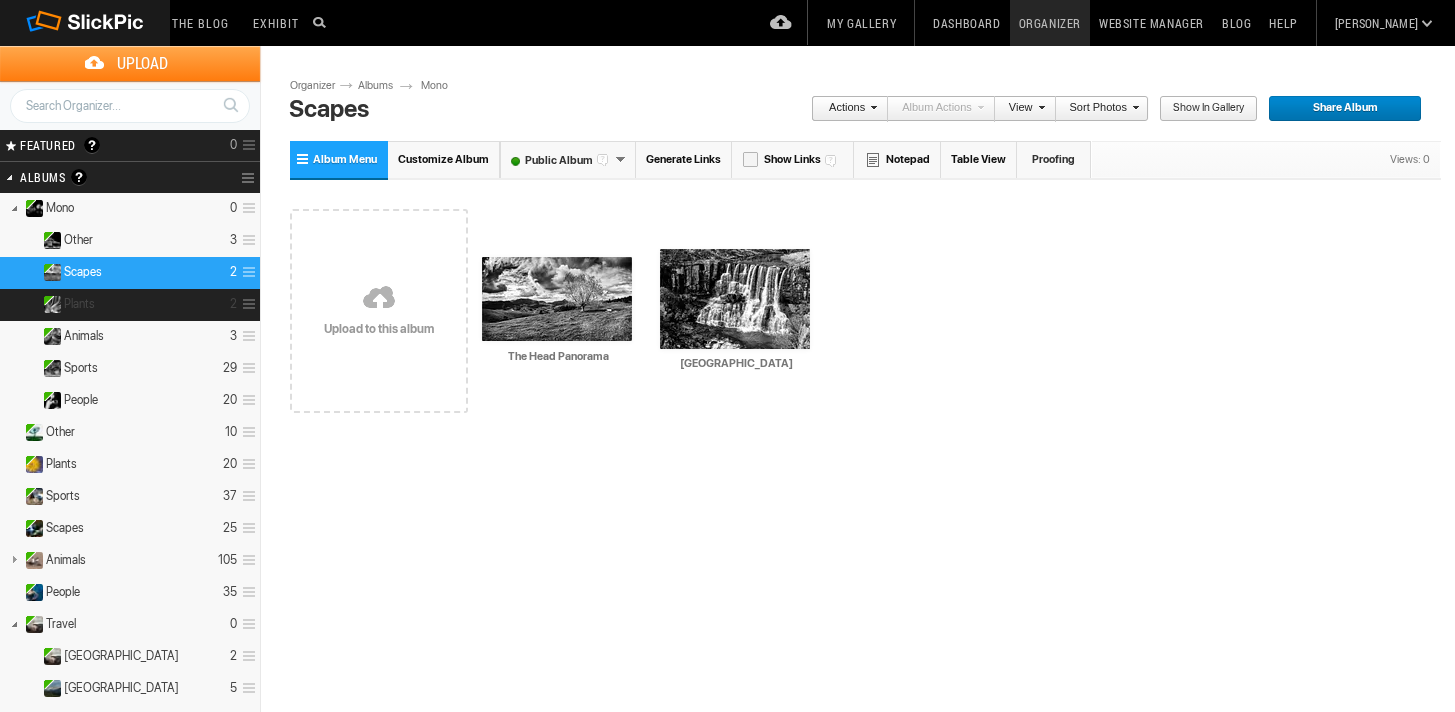 click on "Plants
2" at bounding box center (130, 305) 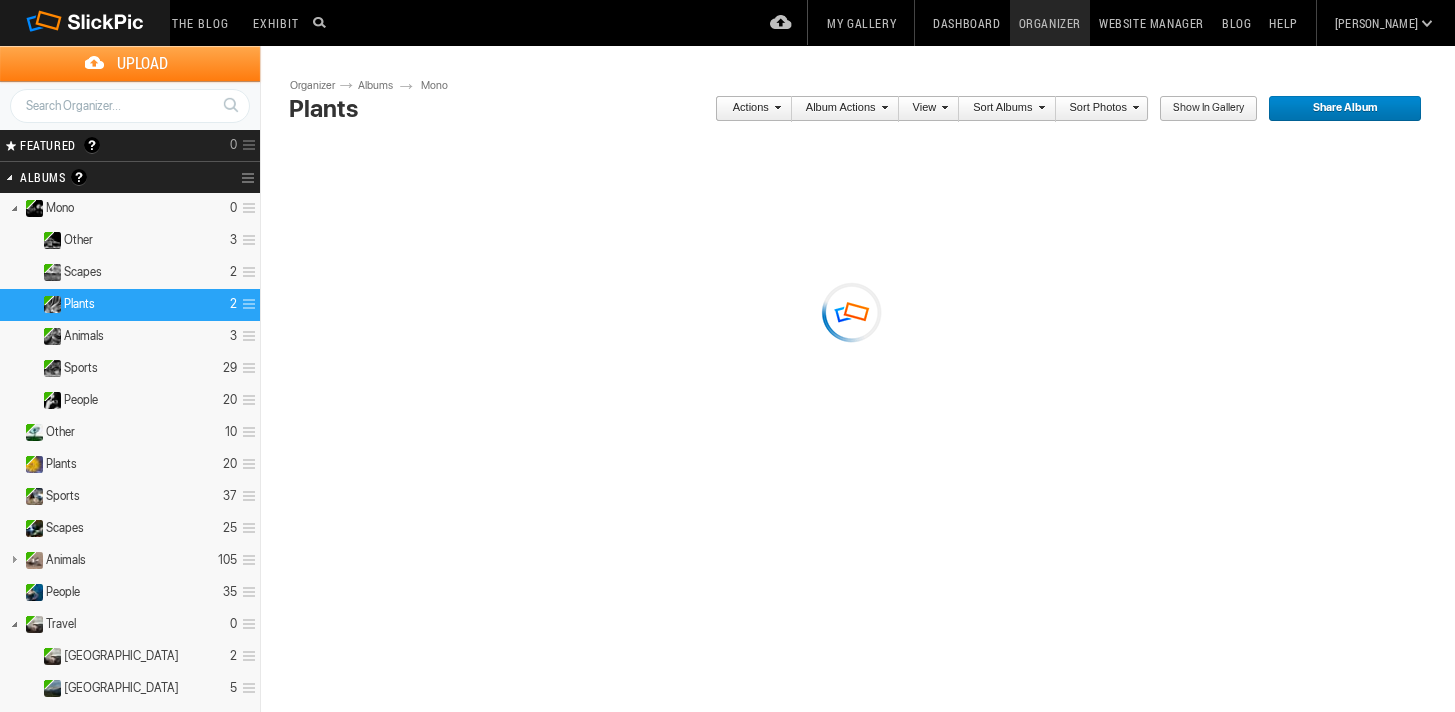 scroll, scrollTop: 0, scrollLeft: 0, axis: both 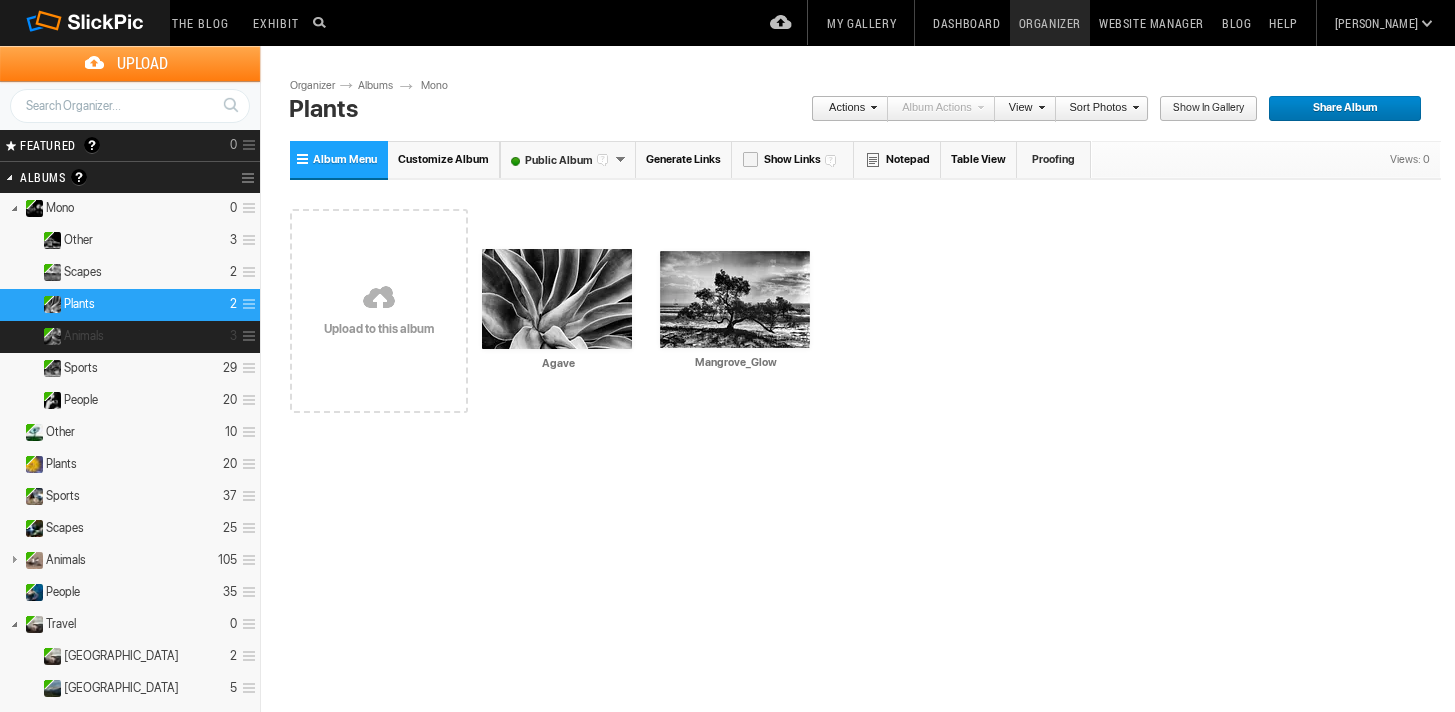 click on "Animals" at bounding box center [84, 336] 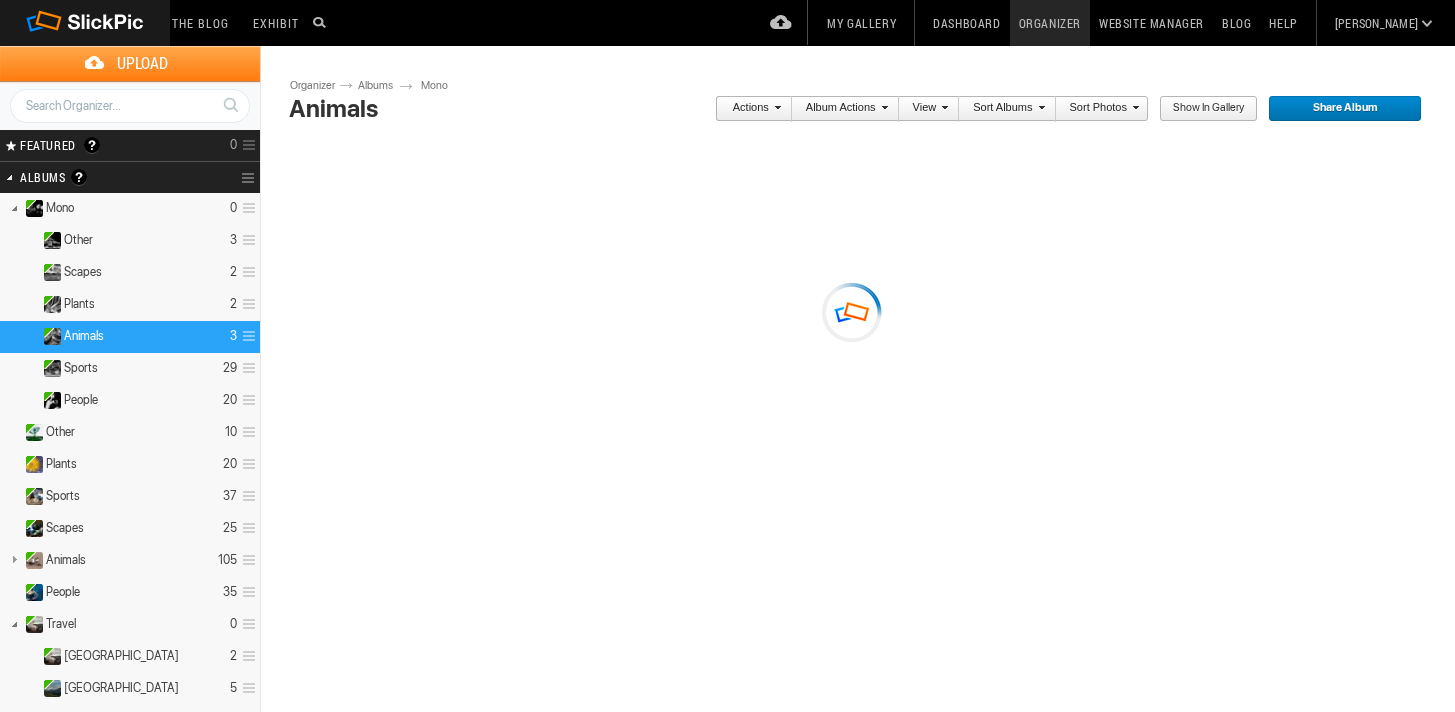 scroll, scrollTop: 0, scrollLeft: 0, axis: both 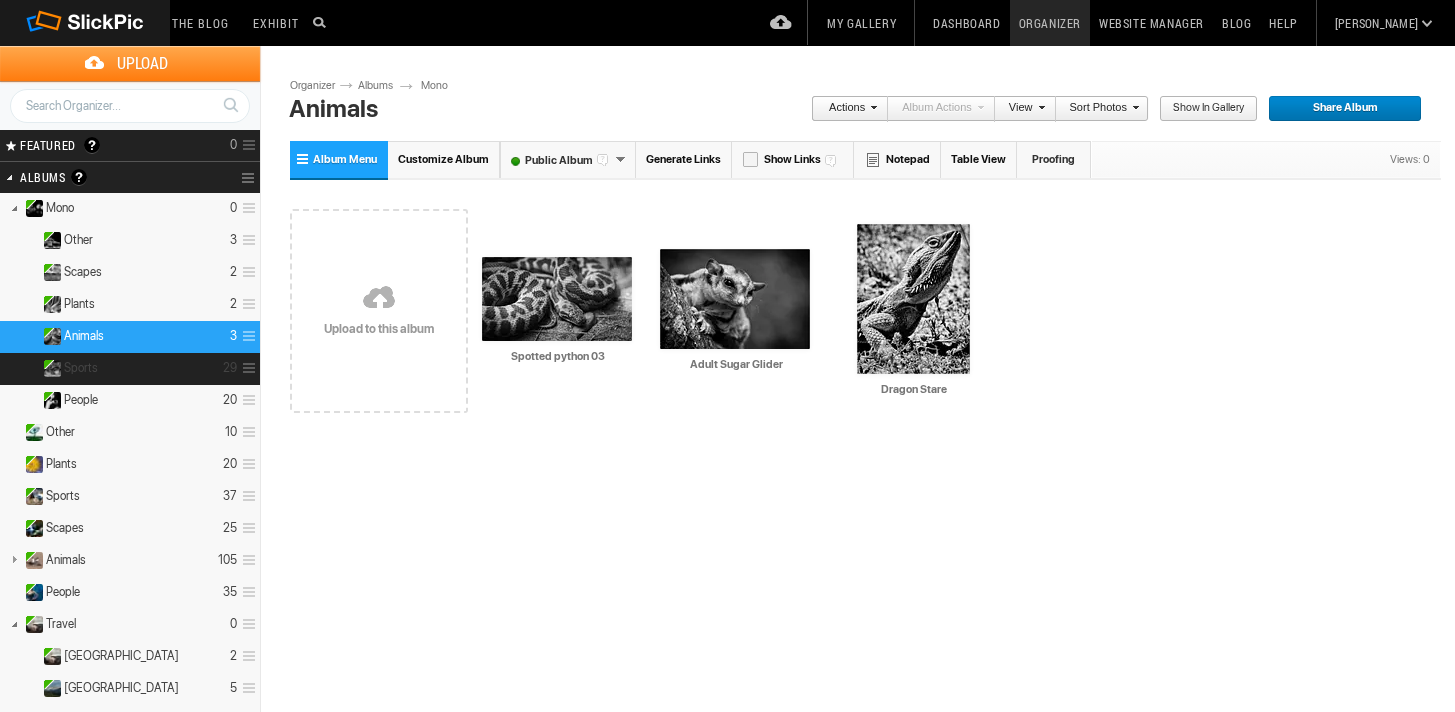 click on "Sports
29" at bounding box center (130, 369) 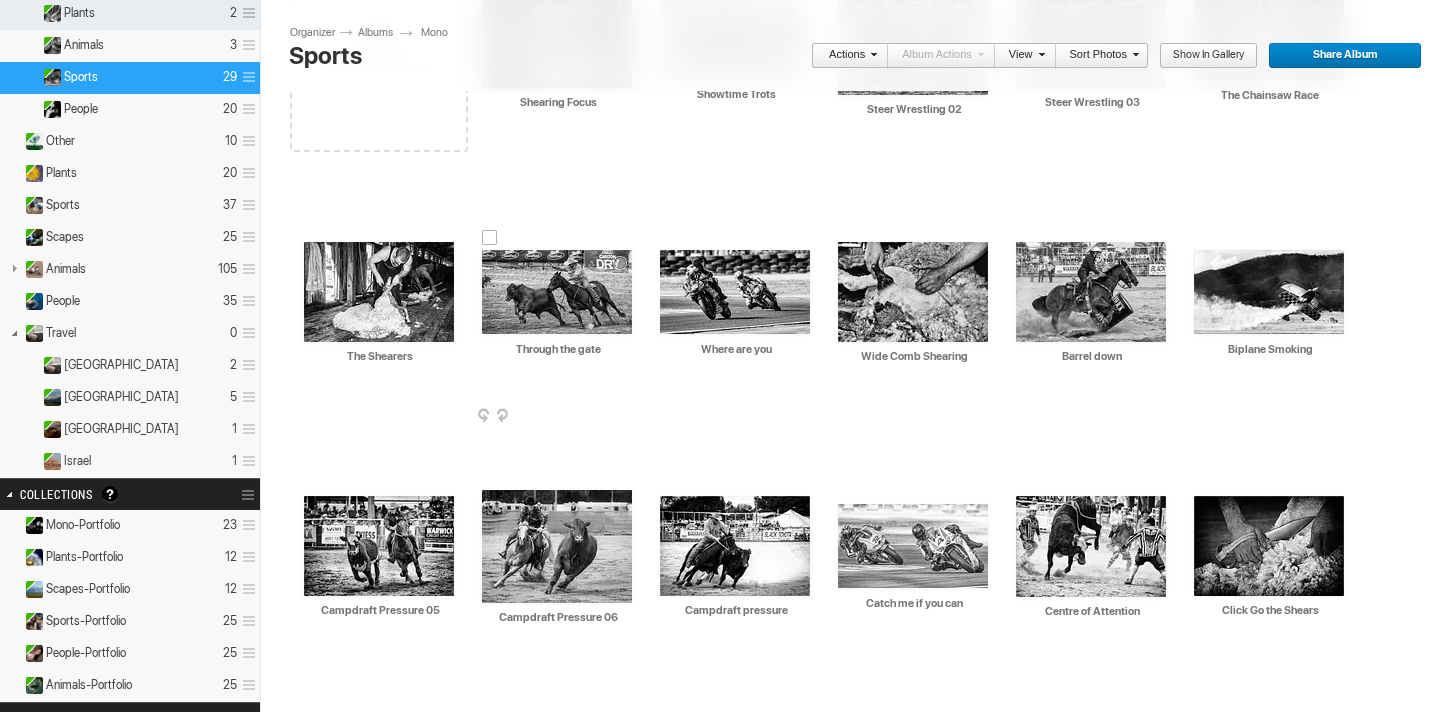 scroll, scrollTop: 287, scrollLeft: 0, axis: vertical 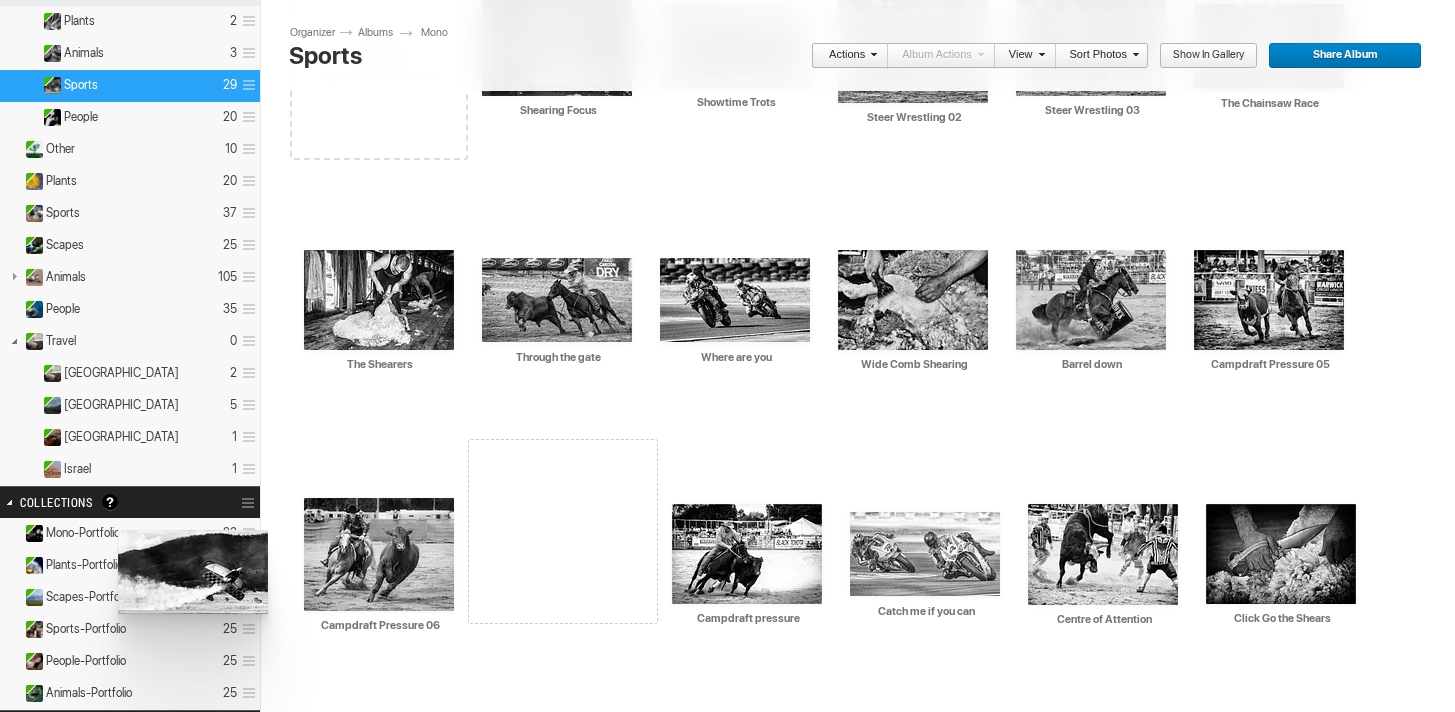 drag, startPoint x: 1282, startPoint y: 303, endPoint x: 116, endPoint y: 530, distance: 1187.891 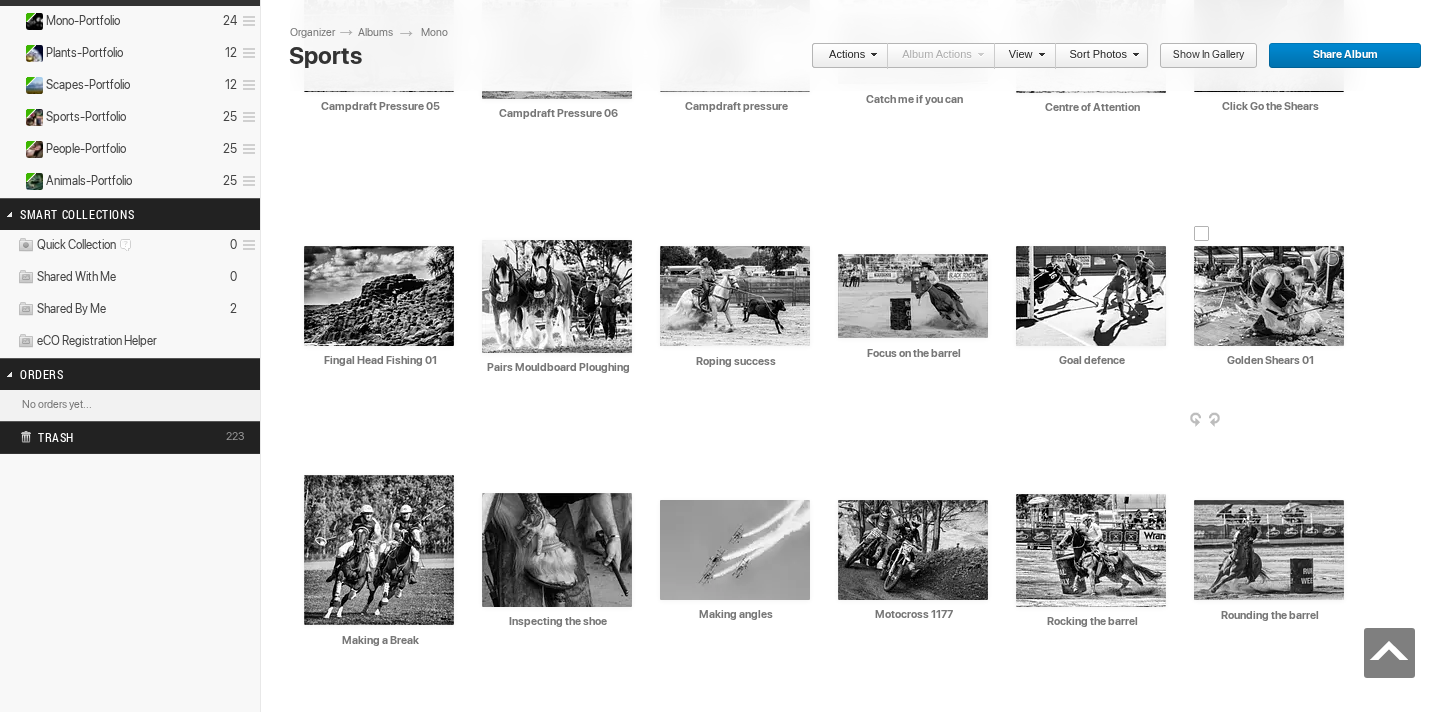 scroll, scrollTop: 794, scrollLeft: 0, axis: vertical 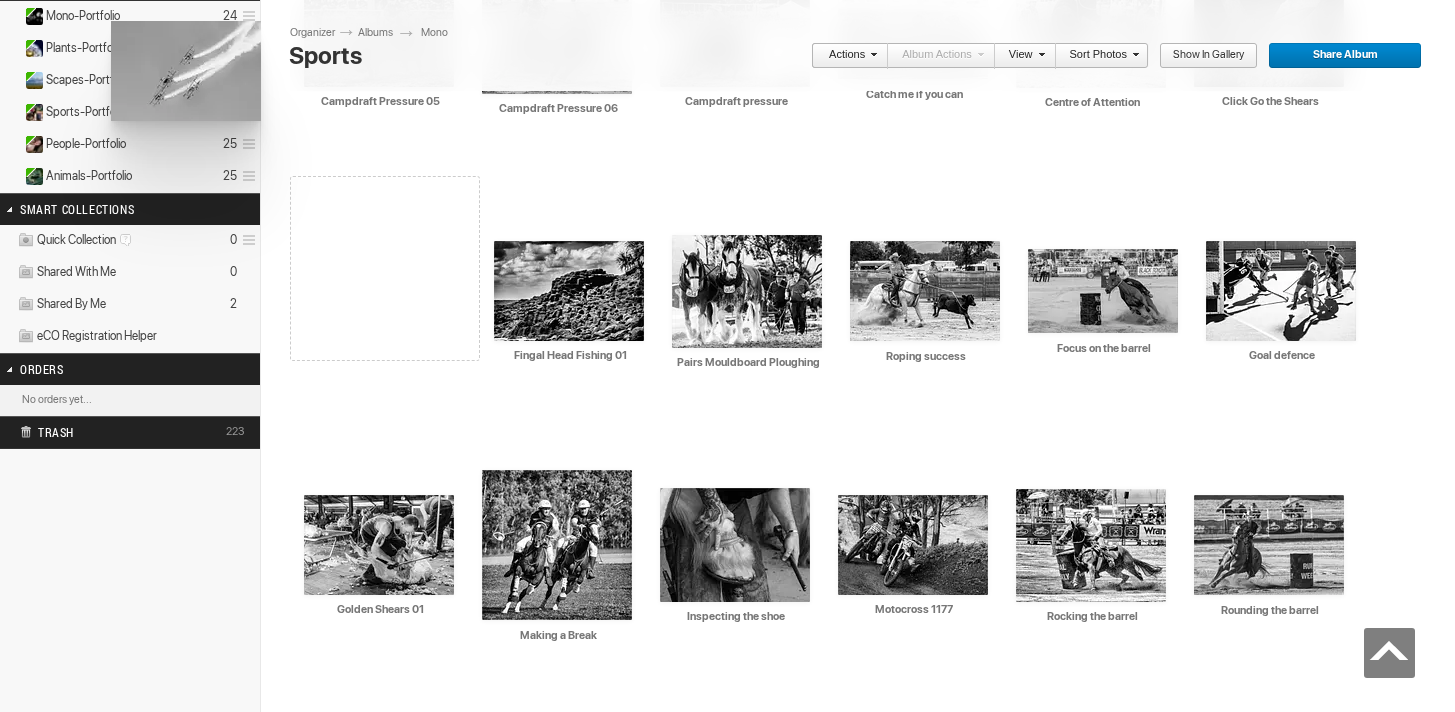 drag, startPoint x: 748, startPoint y: 545, endPoint x: 109, endPoint y: 16, distance: 829.5553 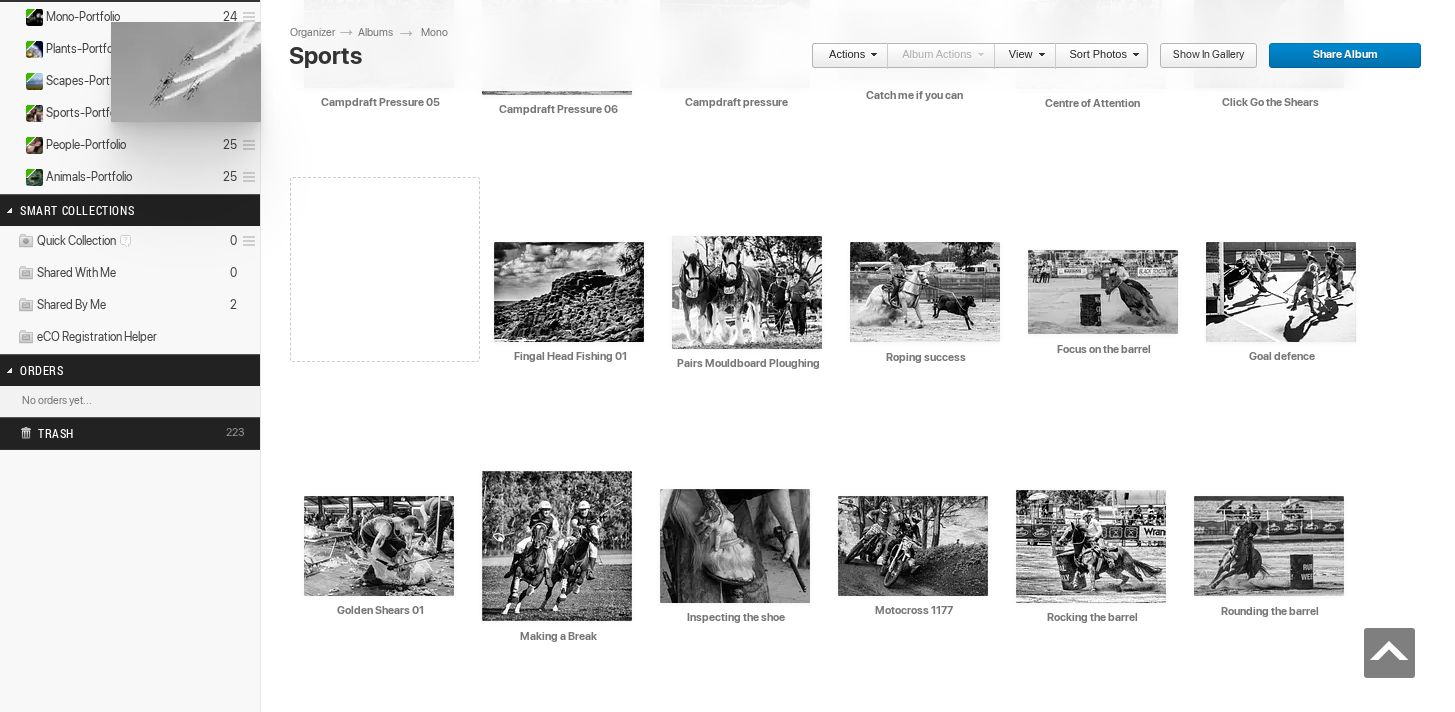 scroll, scrollTop: 798, scrollLeft: 0, axis: vertical 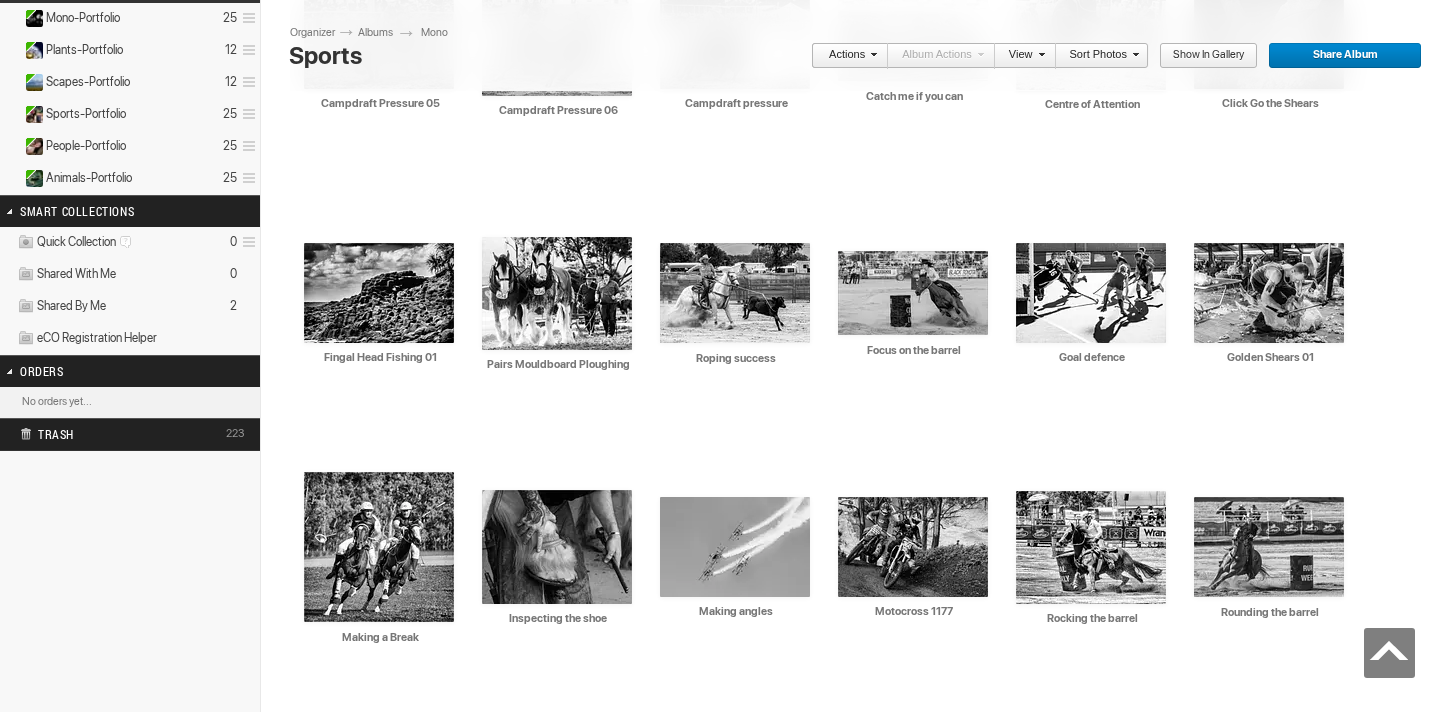 click on "Mono-Portfolio
25" at bounding box center (130, 19) 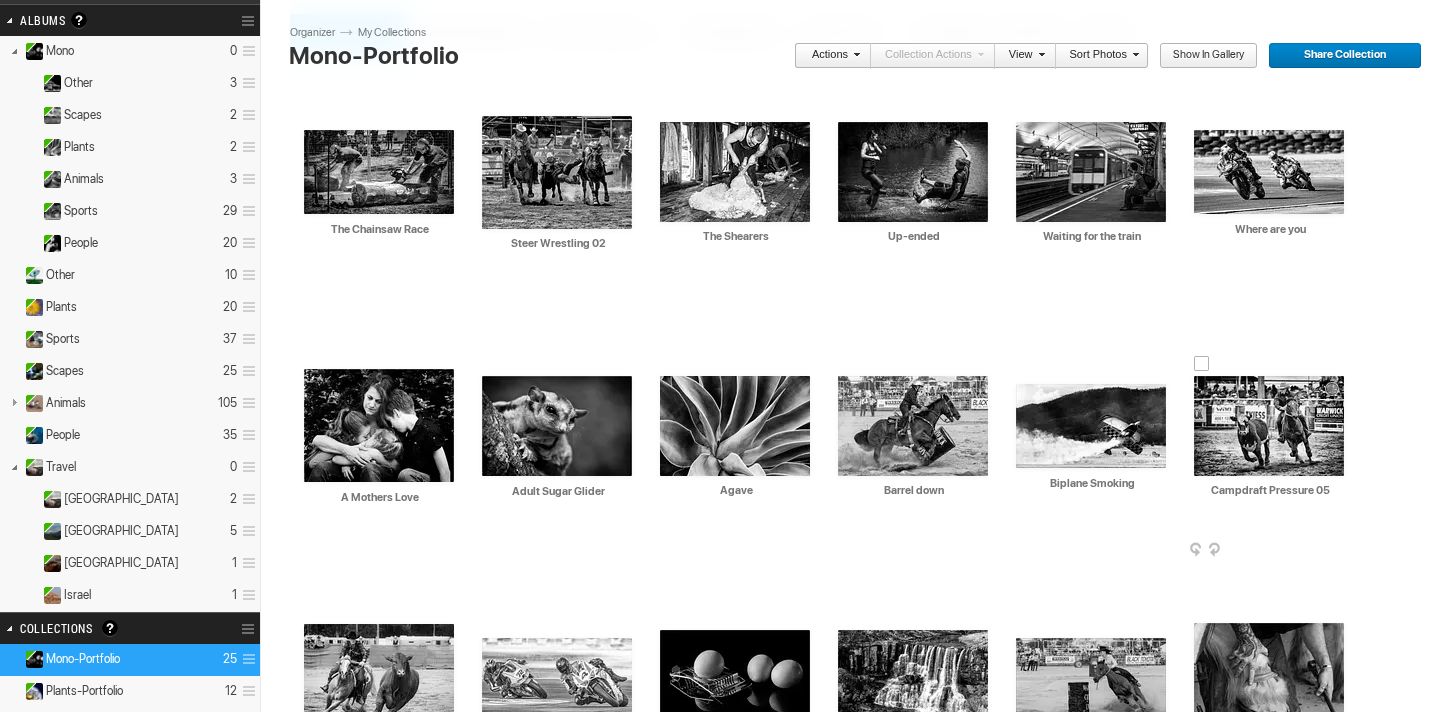 scroll, scrollTop: 0, scrollLeft: 0, axis: both 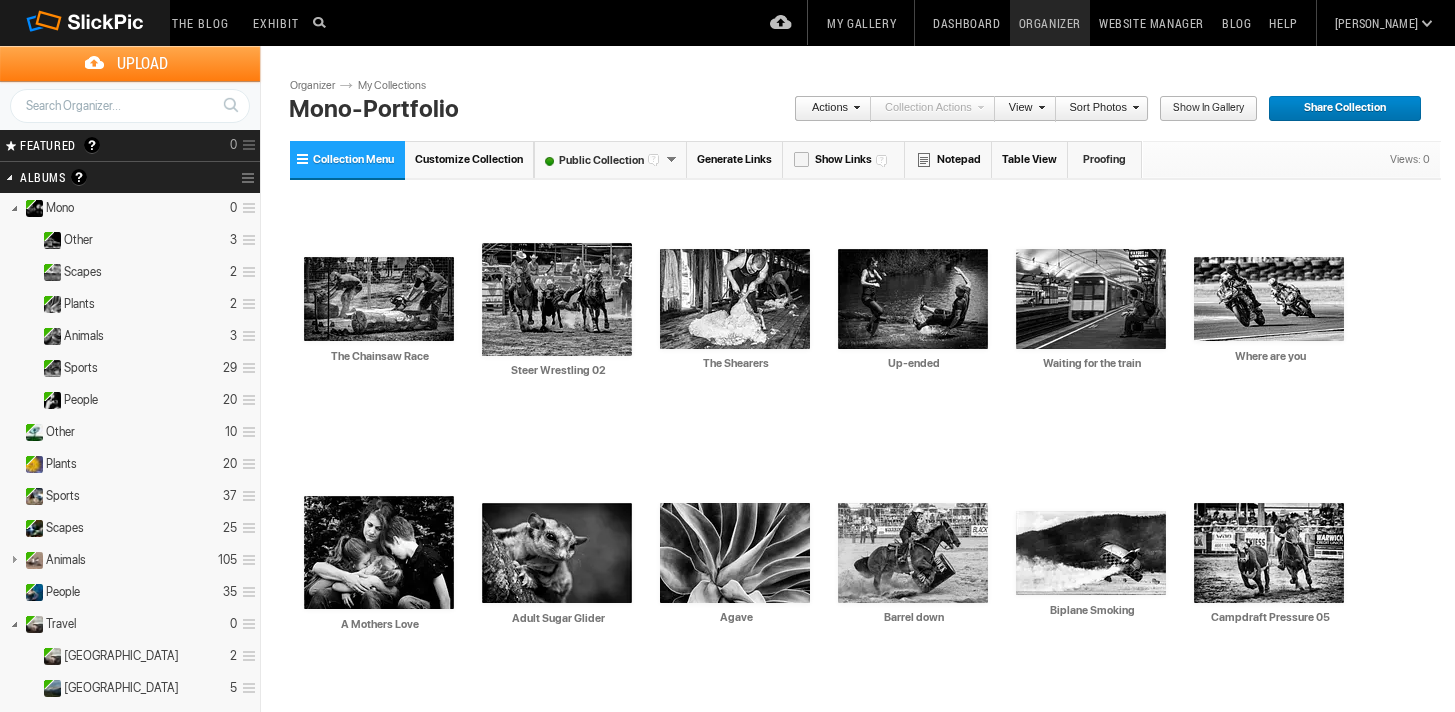 click on "Customize Collection" at bounding box center [469, 159] 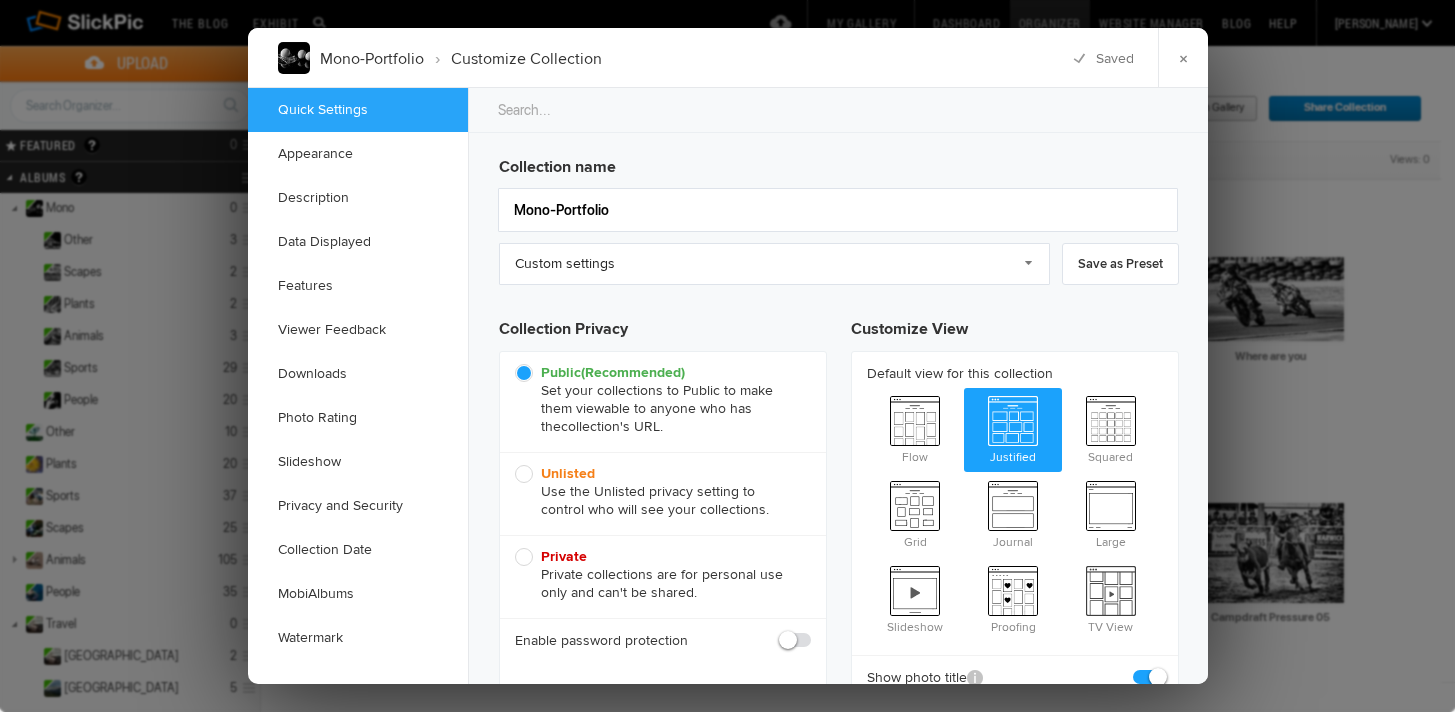 scroll, scrollTop: 0, scrollLeft: 0, axis: both 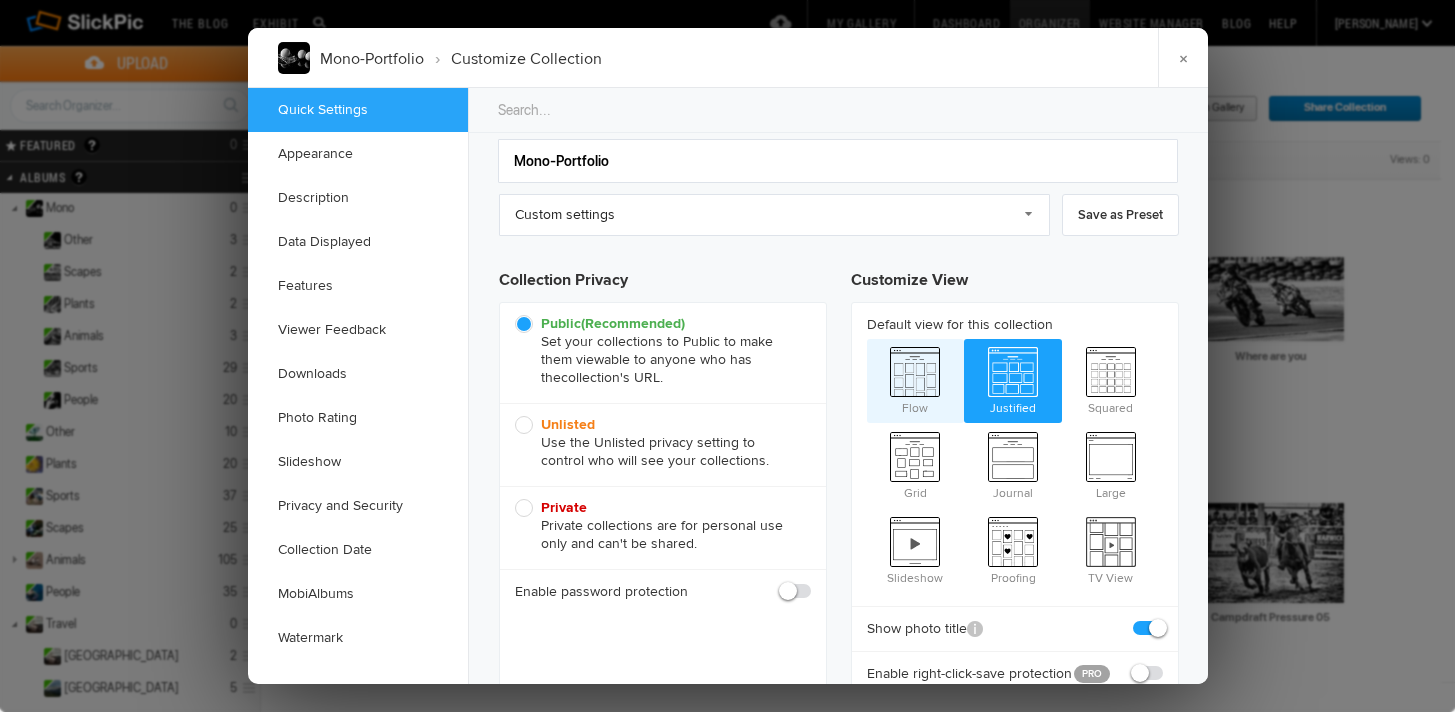 click on "Flow" 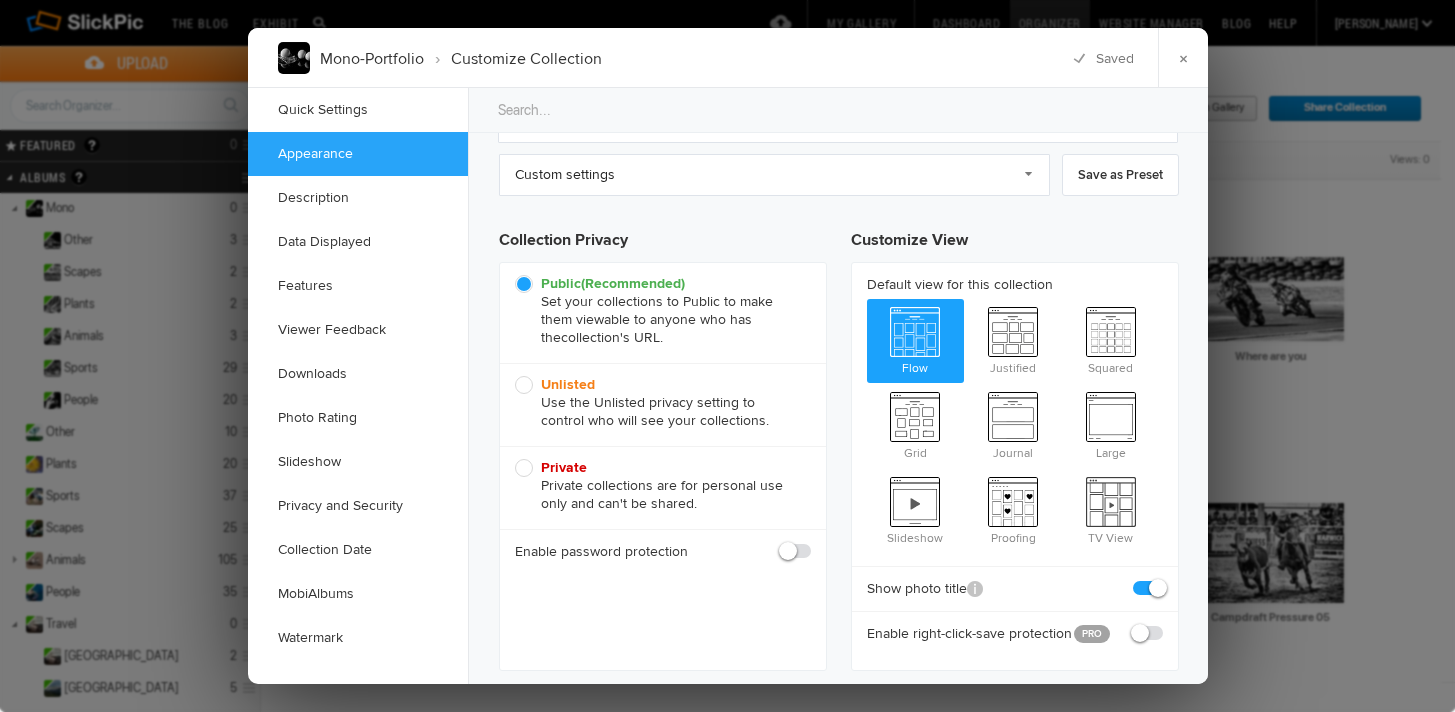 scroll, scrollTop: 138, scrollLeft: 0, axis: vertical 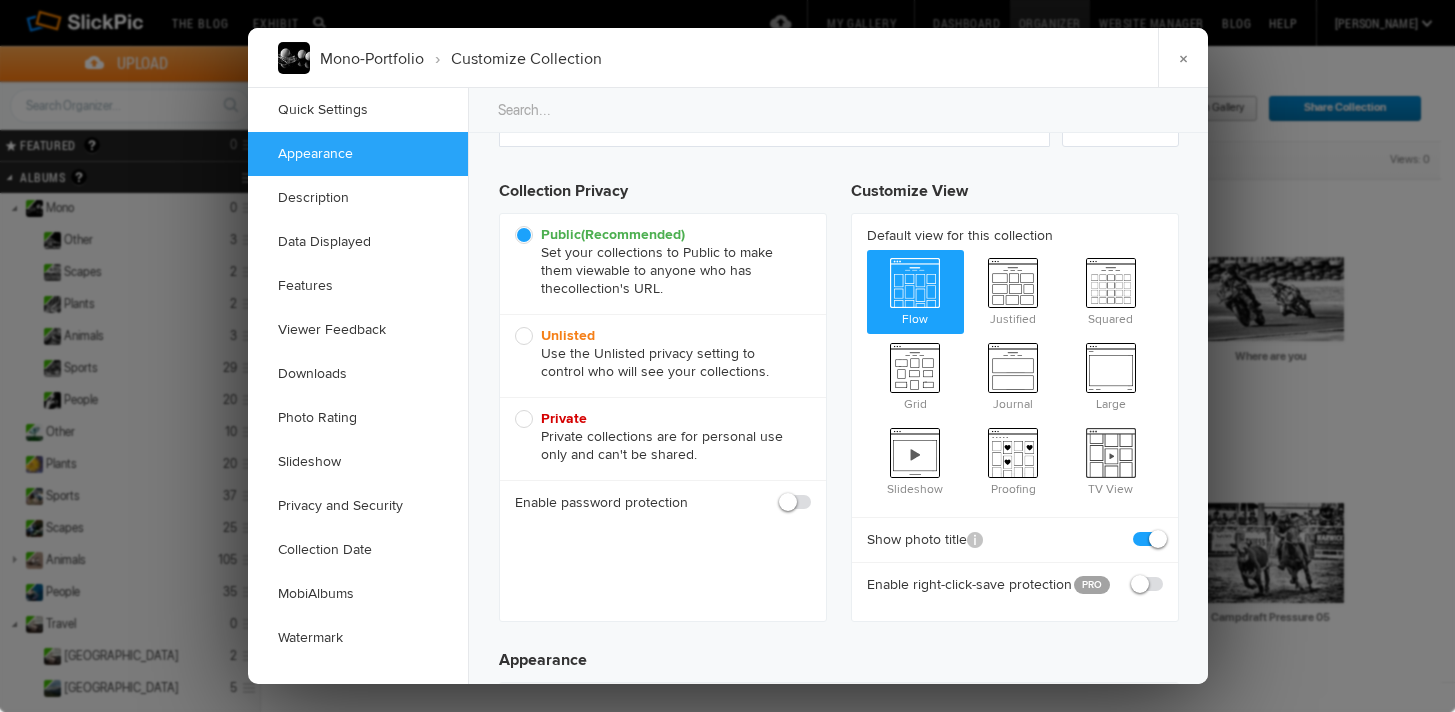 click 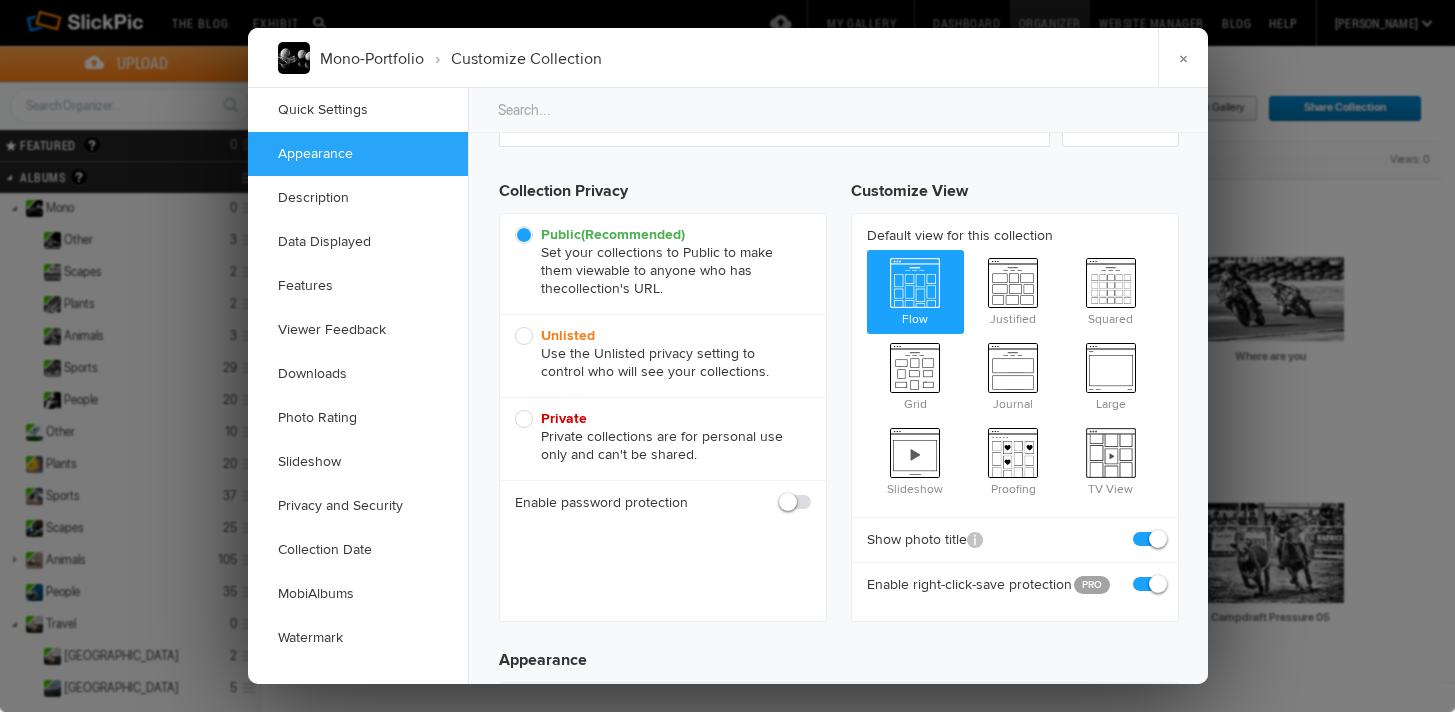 checkbox on "true" 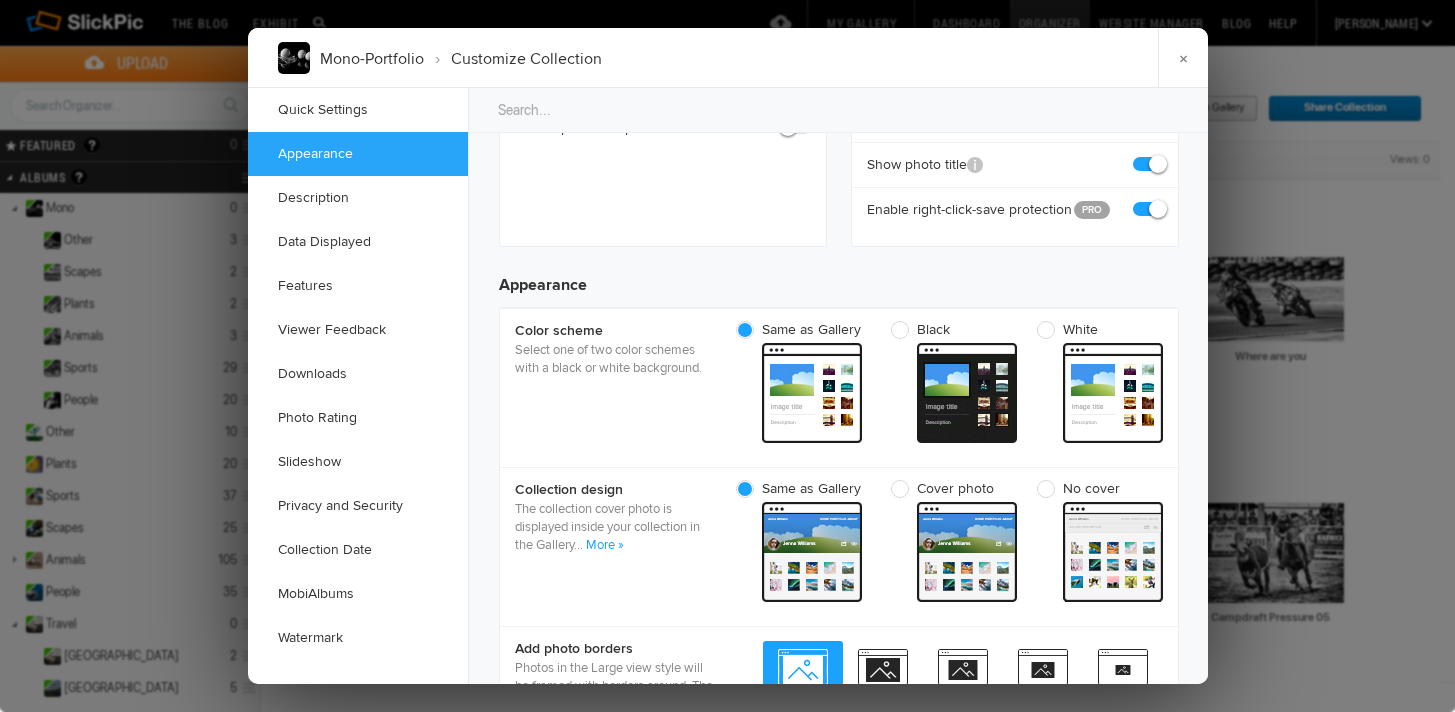 scroll, scrollTop: 508, scrollLeft: 0, axis: vertical 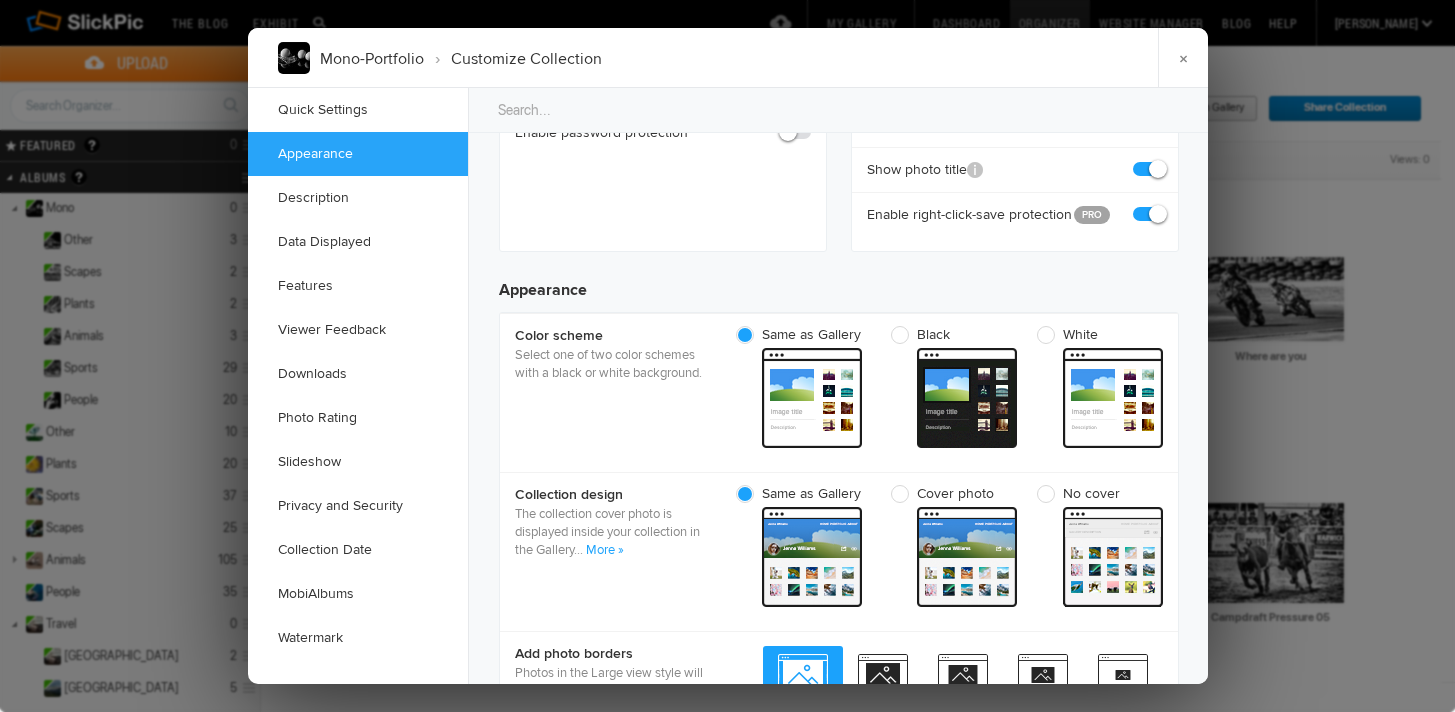 click 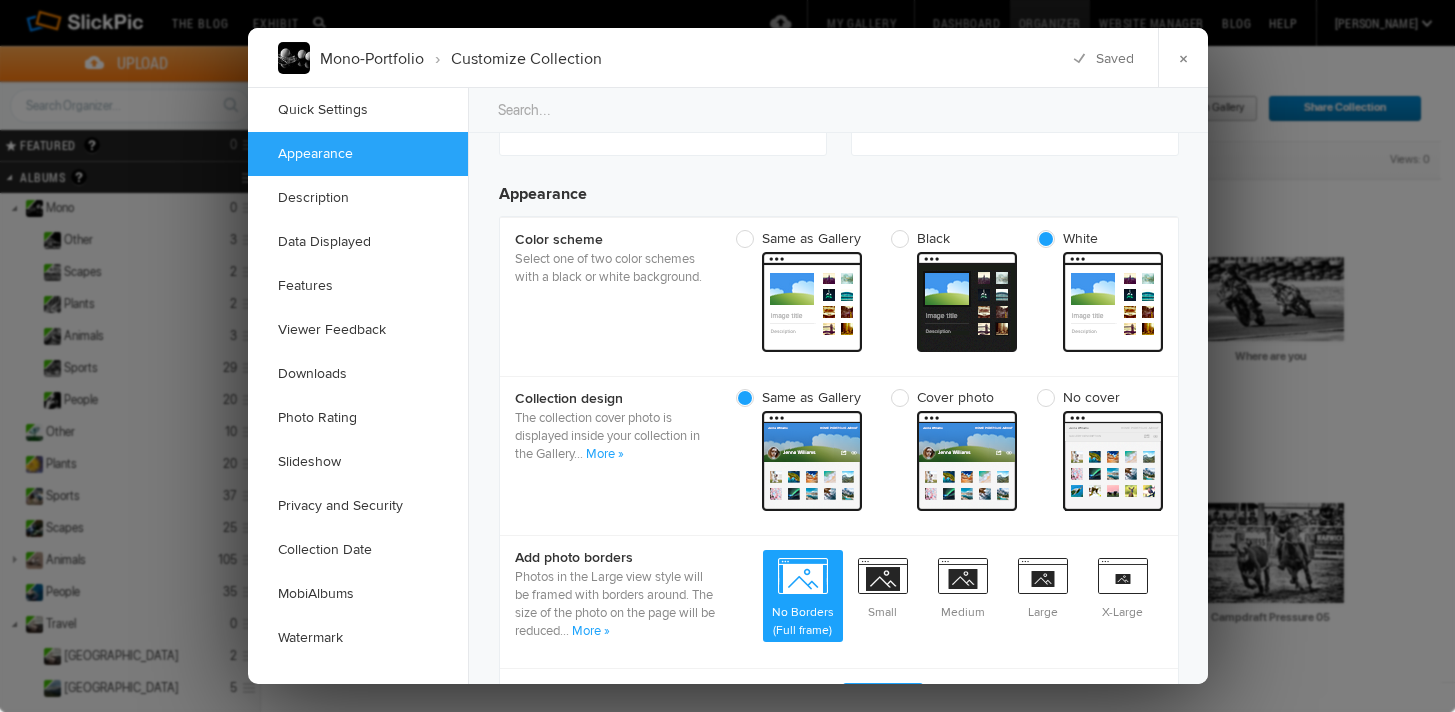 scroll, scrollTop: 616, scrollLeft: 0, axis: vertical 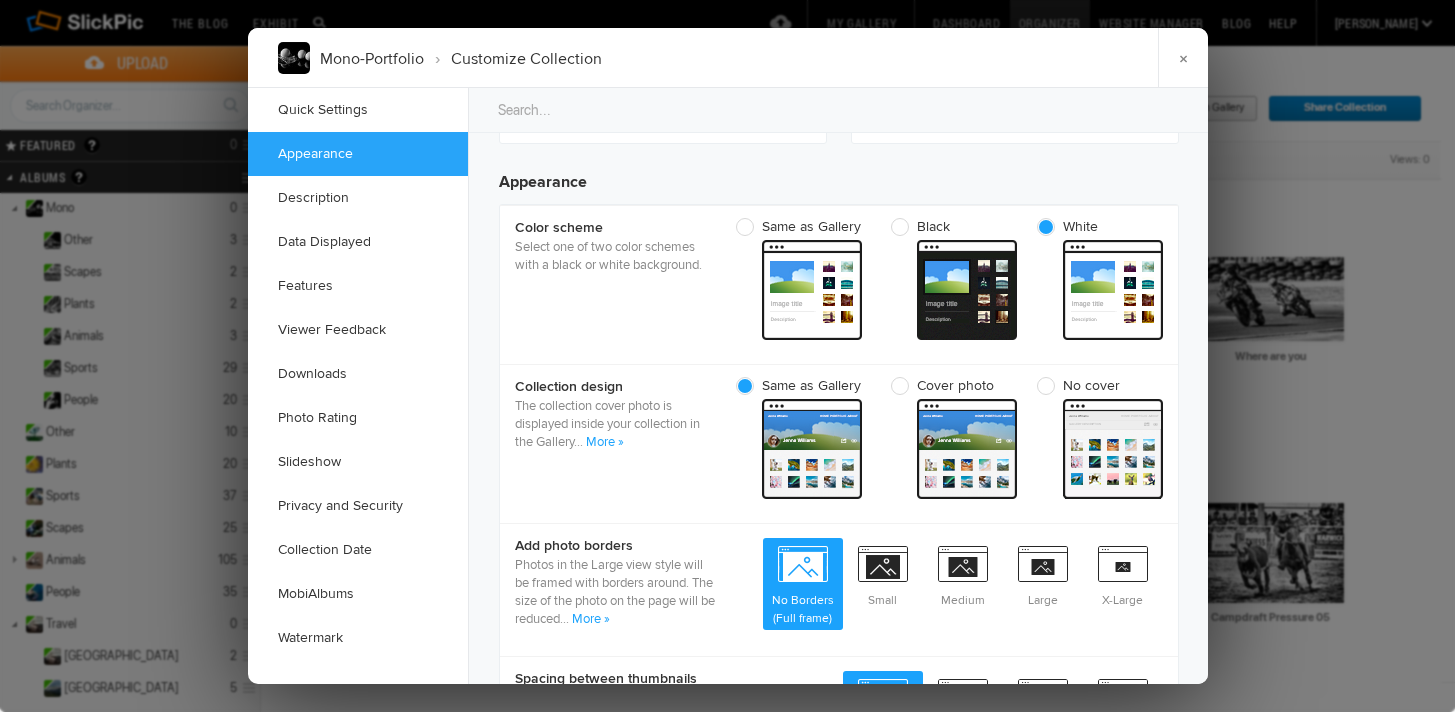 click on "No cover" 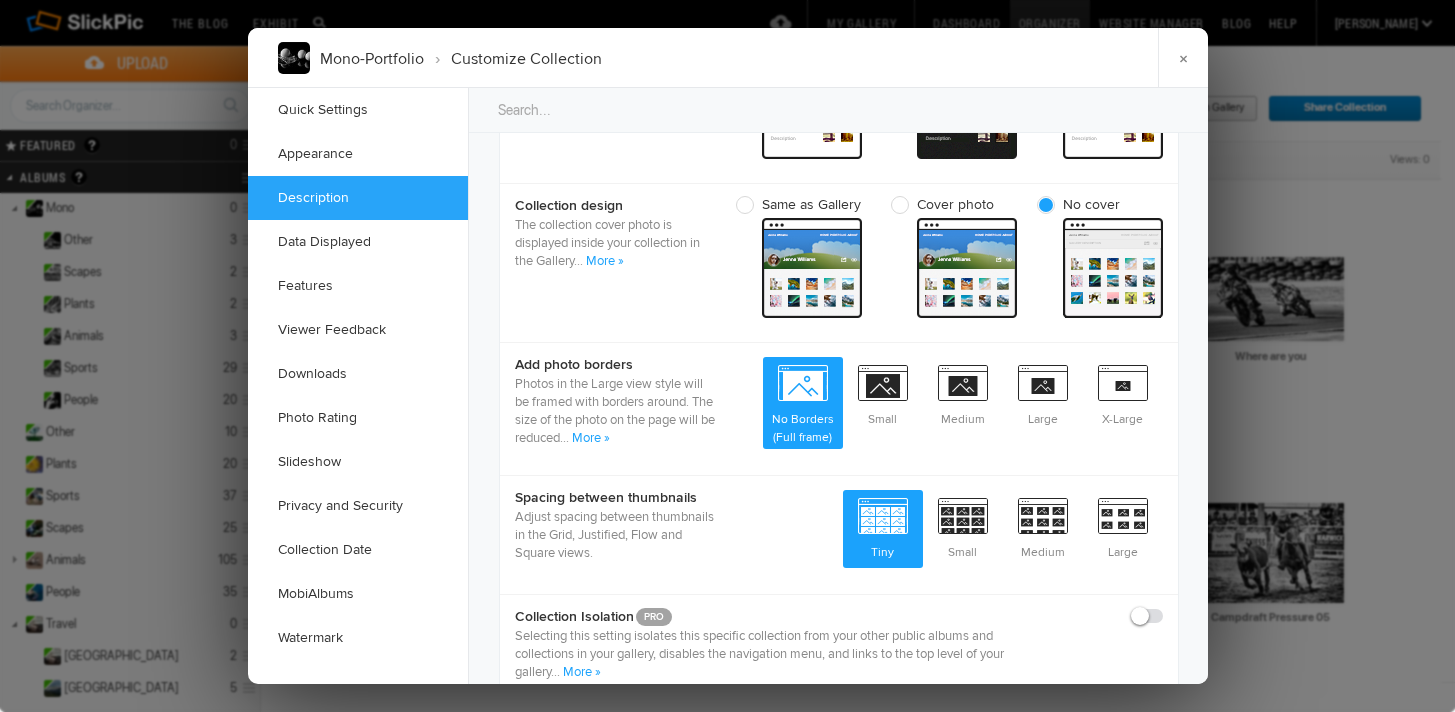scroll, scrollTop: 802, scrollLeft: 0, axis: vertical 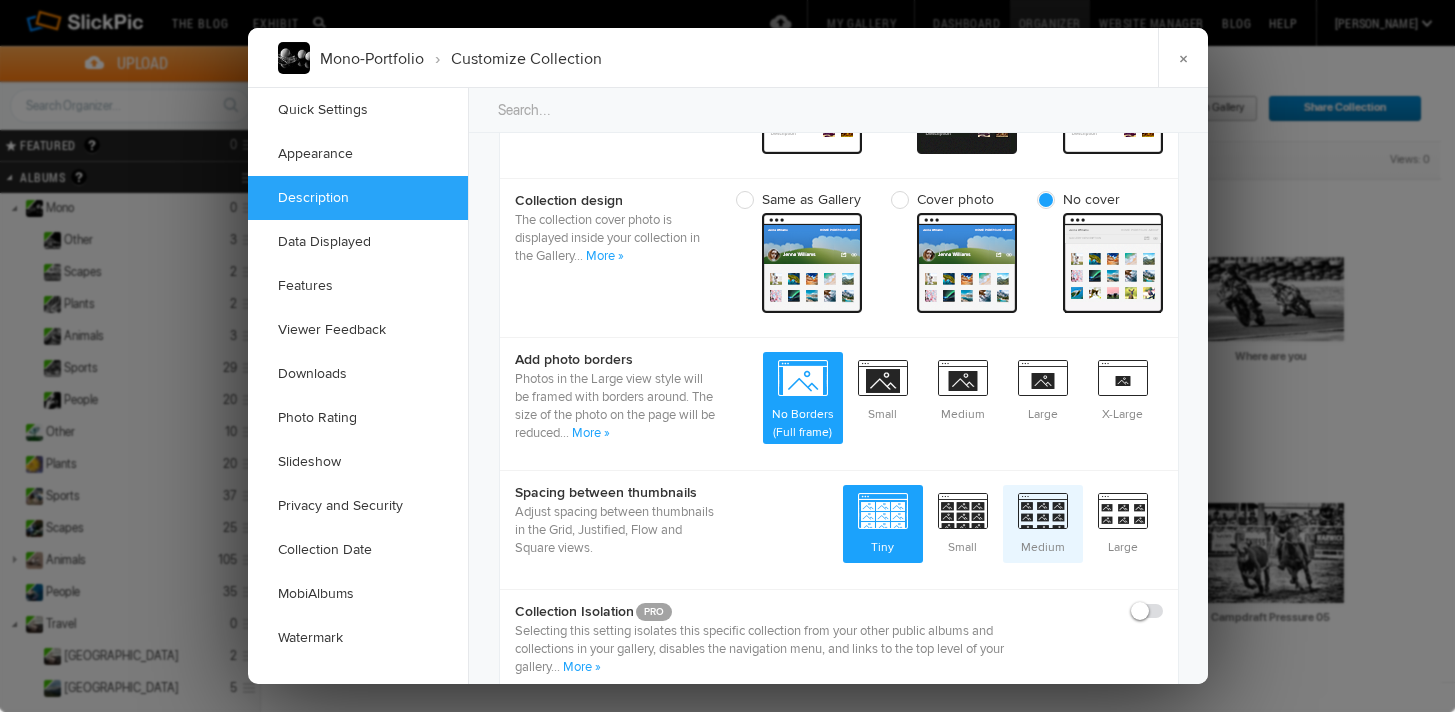 click on "Medium" 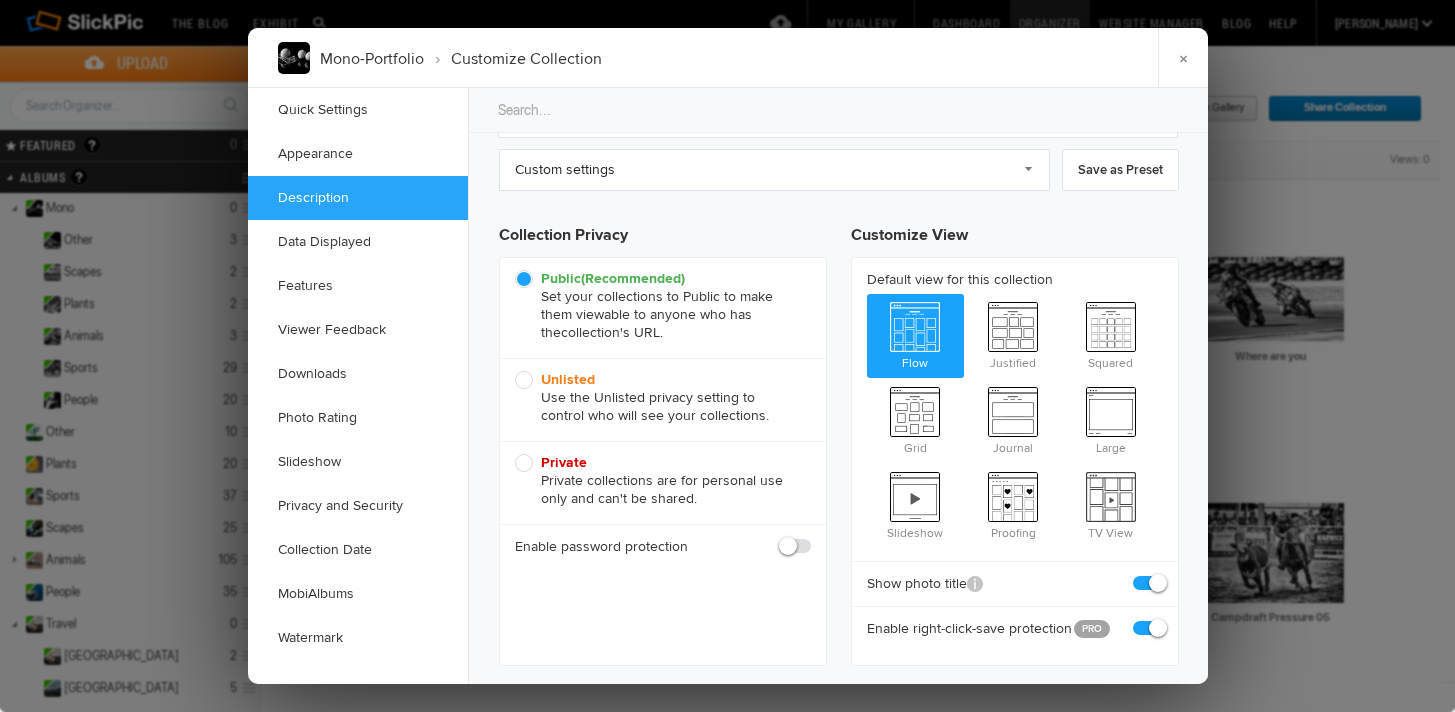 scroll, scrollTop: 0, scrollLeft: 0, axis: both 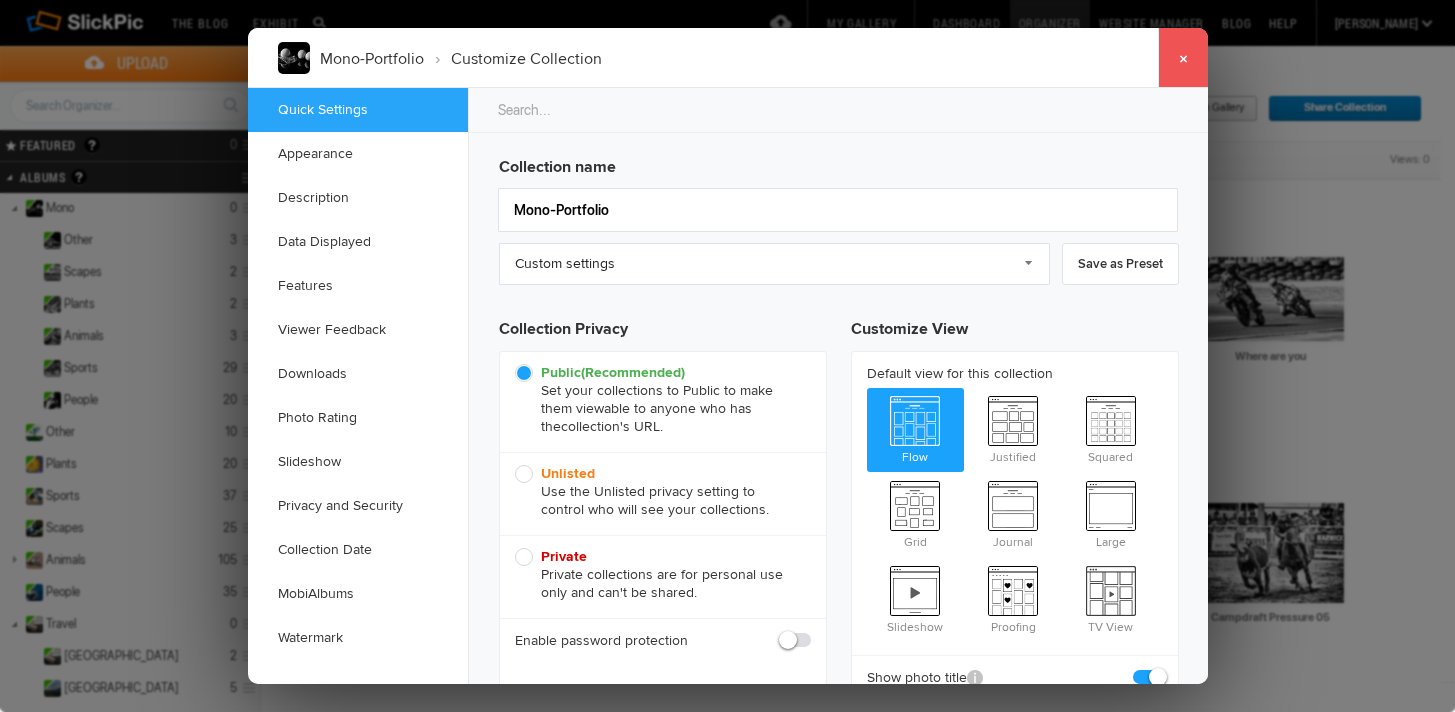 click on "×" 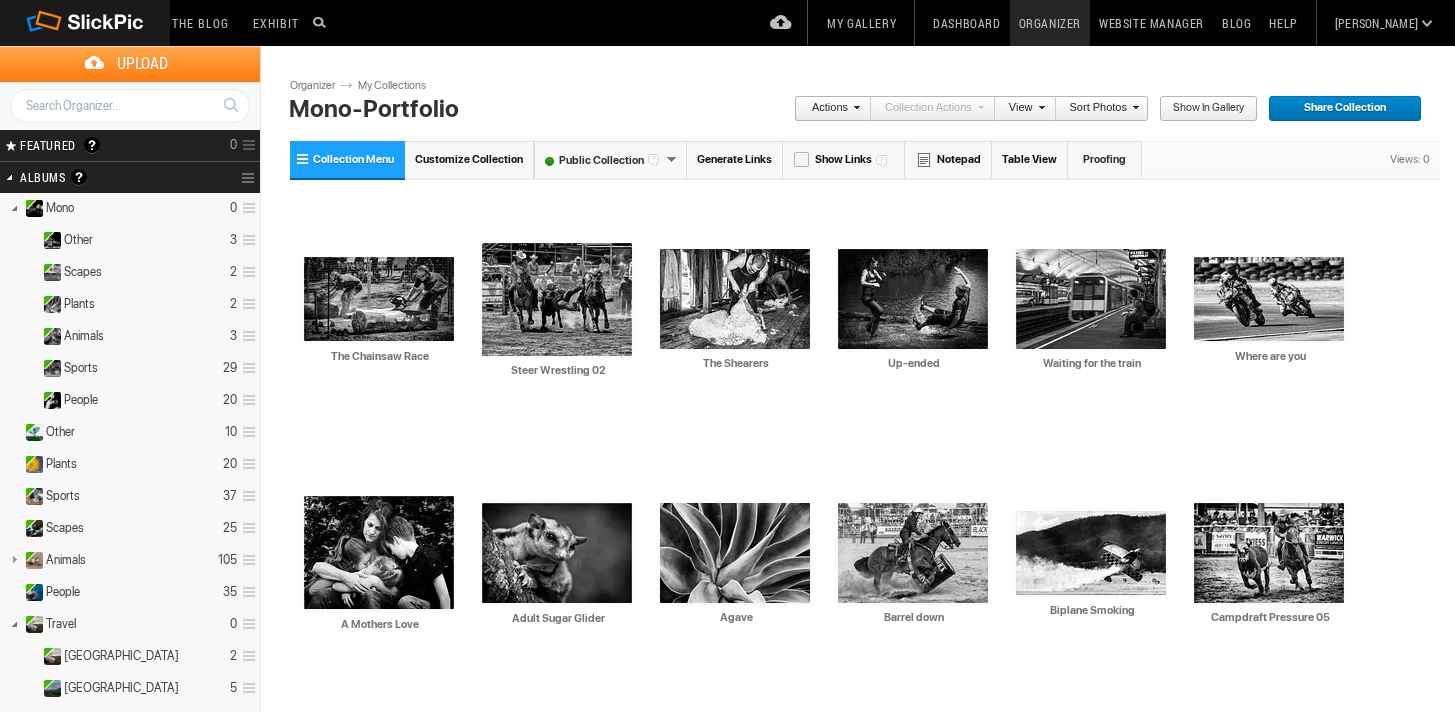 click on "View" at bounding box center (1020, 109) 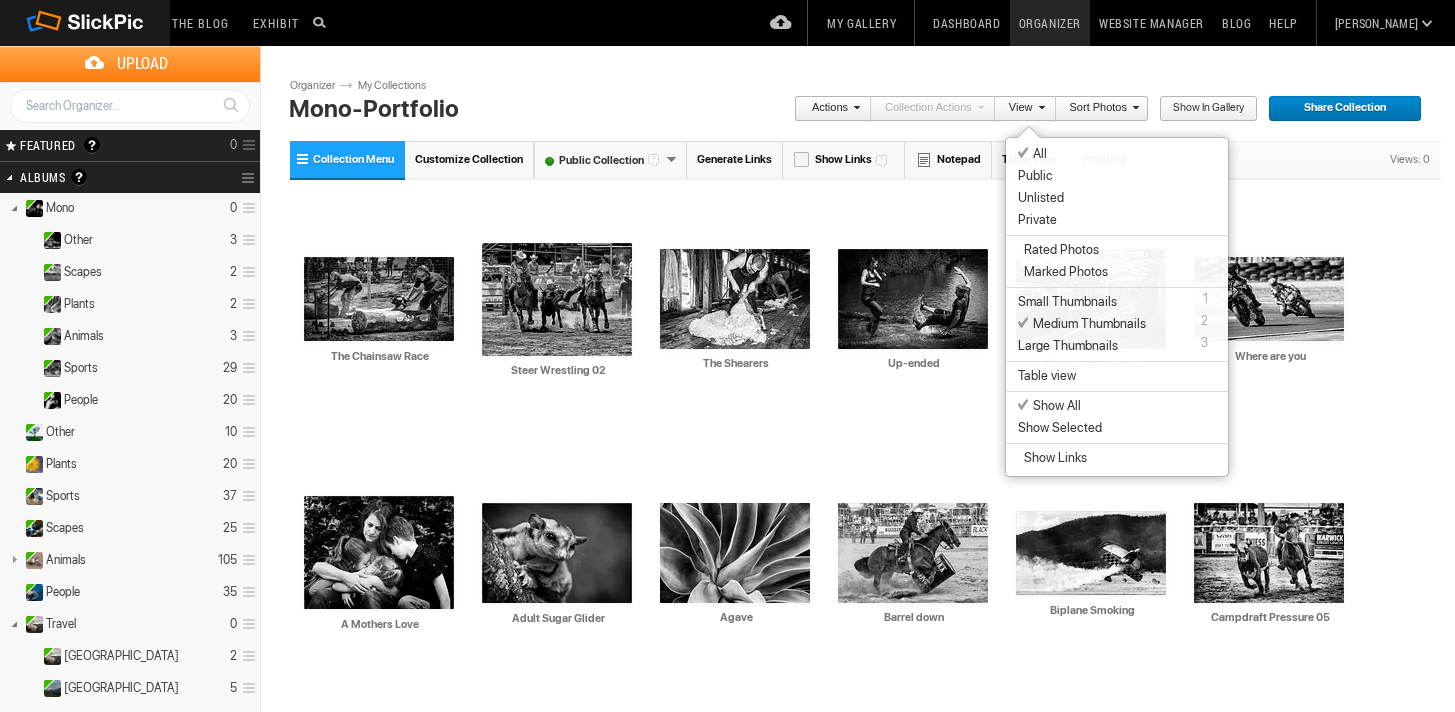 click on "Public" at bounding box center [1117, 176] 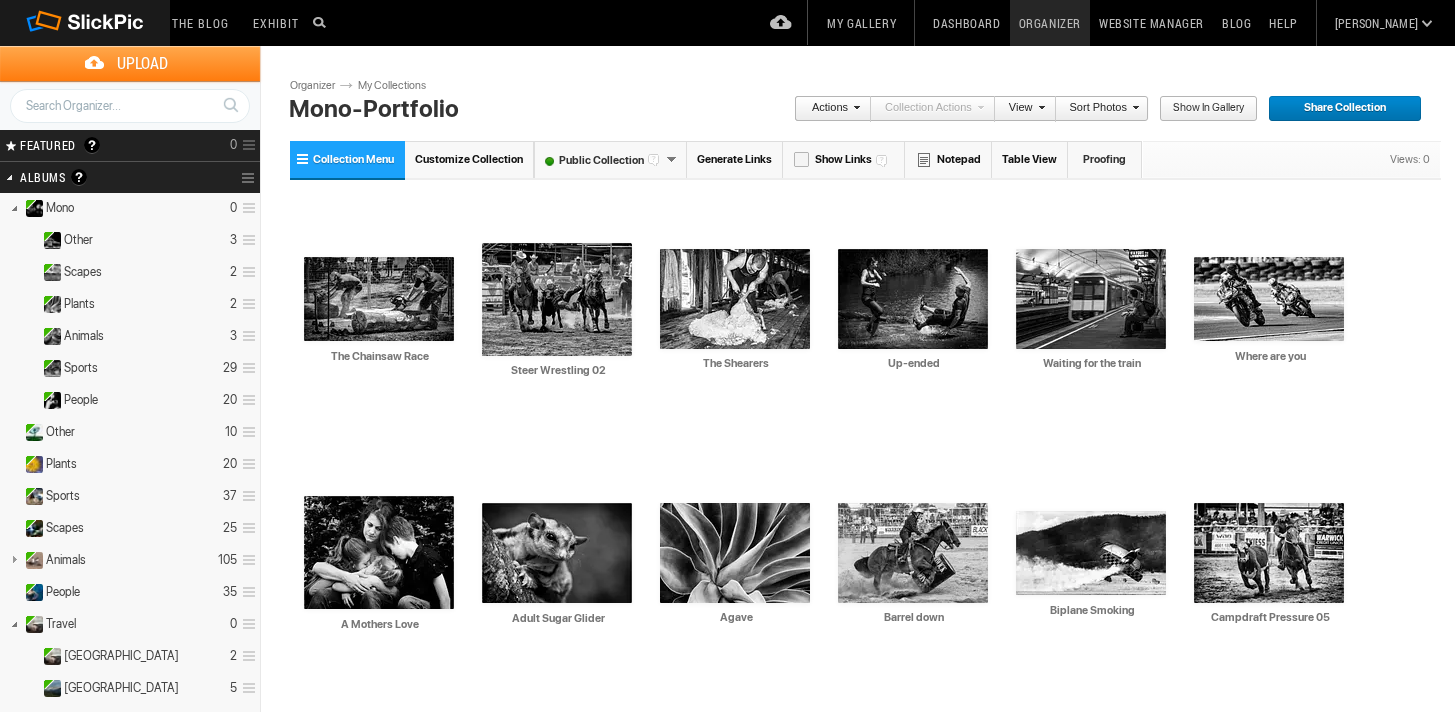 click at bounding box center (1039, 107) 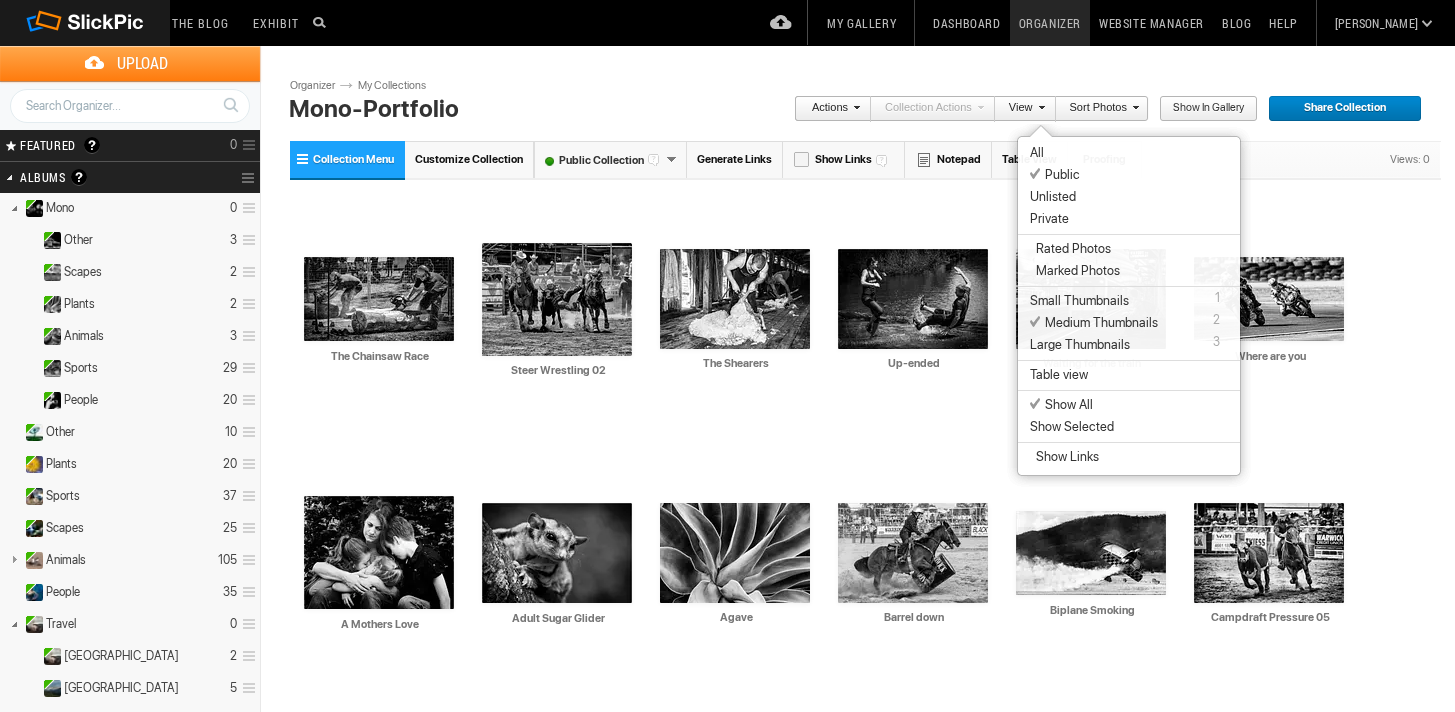 click on "Public" at bounding box center (1055, 175) 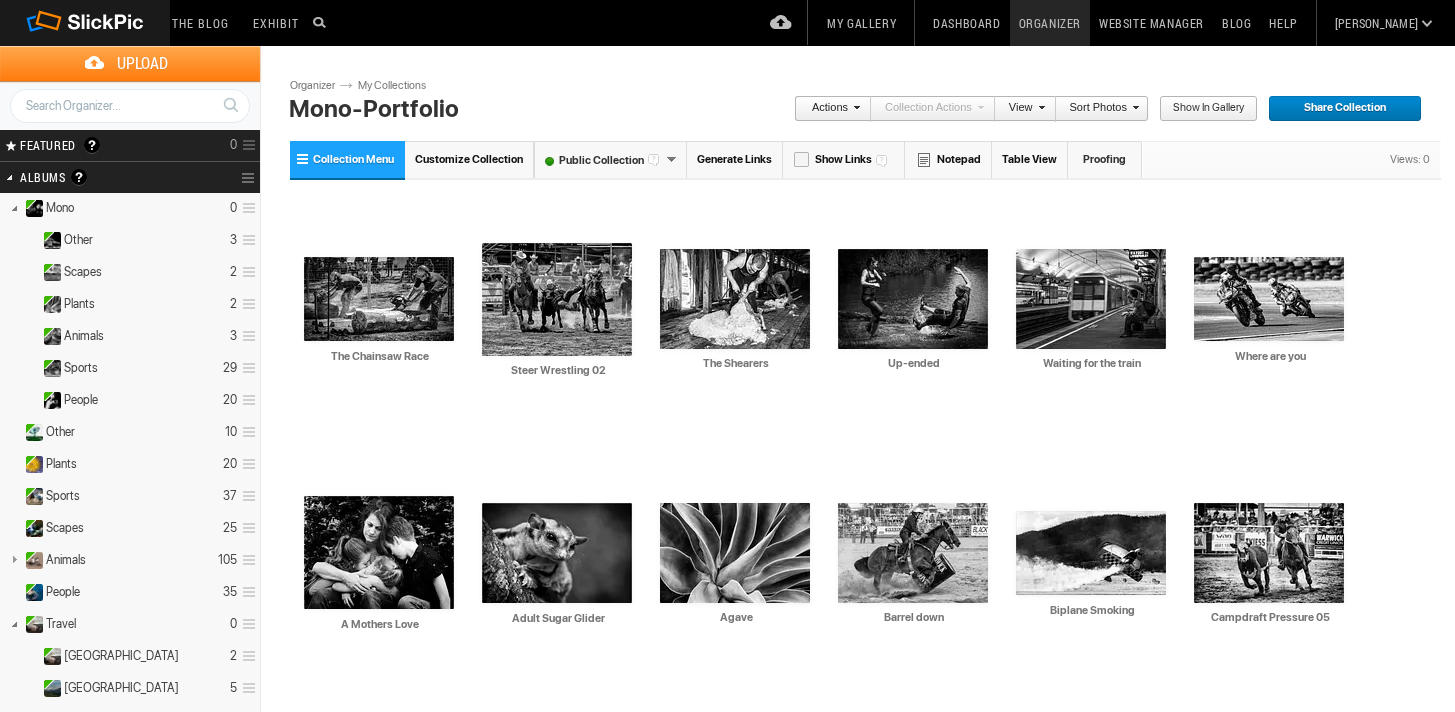 click on "Public Collection" at bounding box center [600, 160] 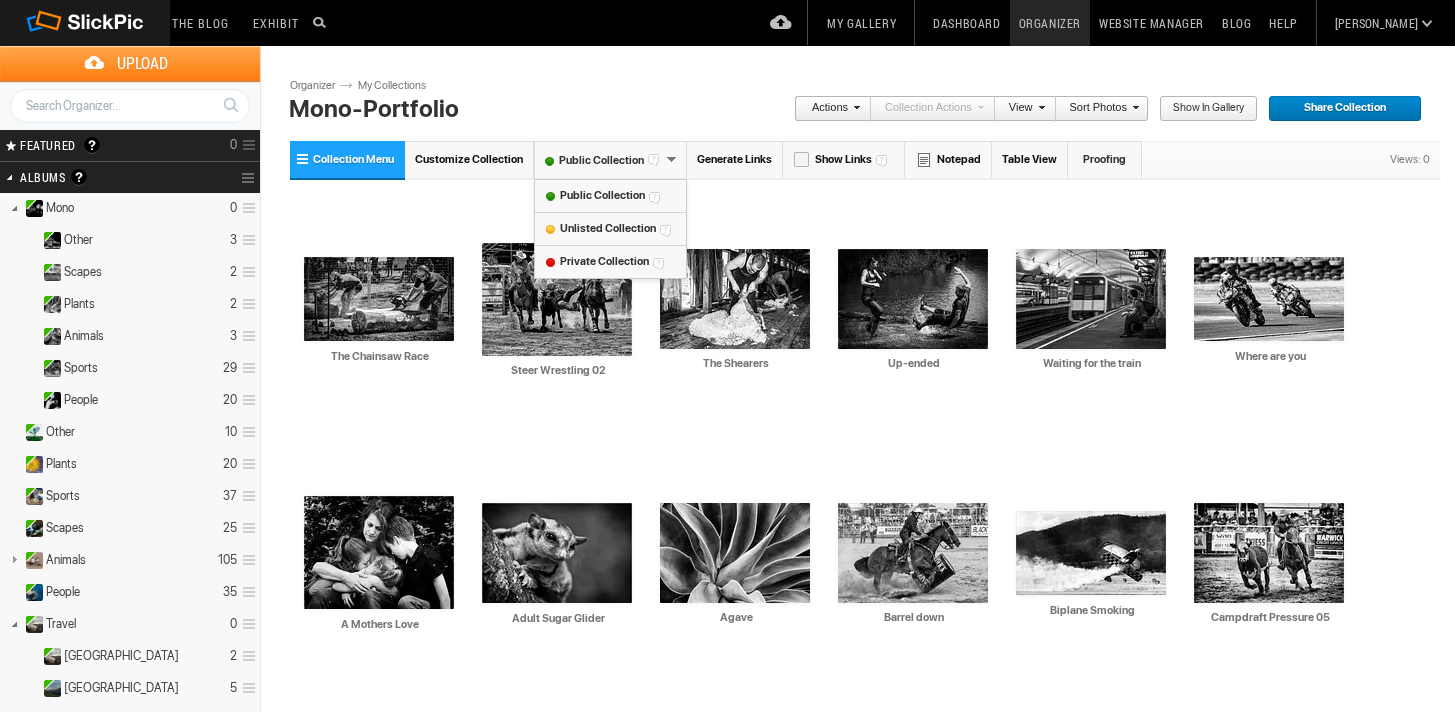 click on "Public Collection" at bounding box center (601, 195) 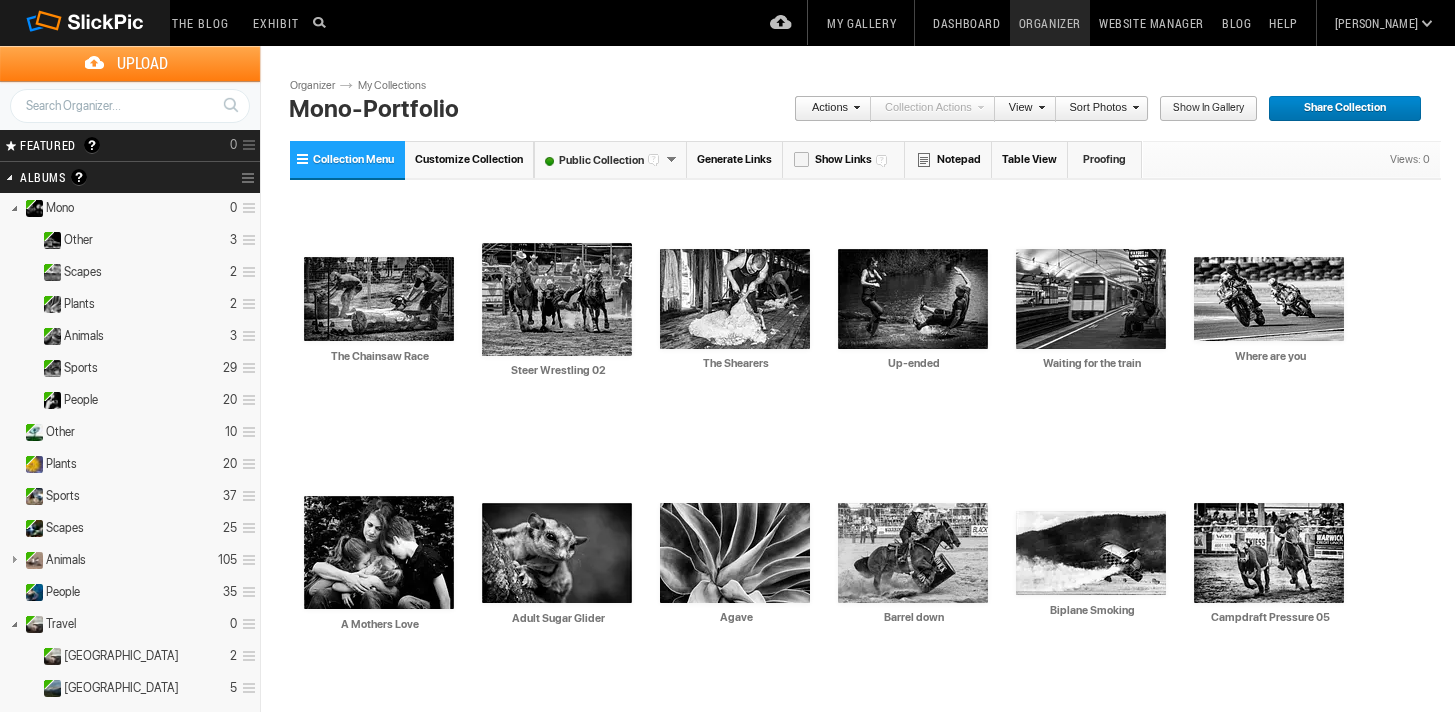 click on "View" at bounding box center [1020, 109] 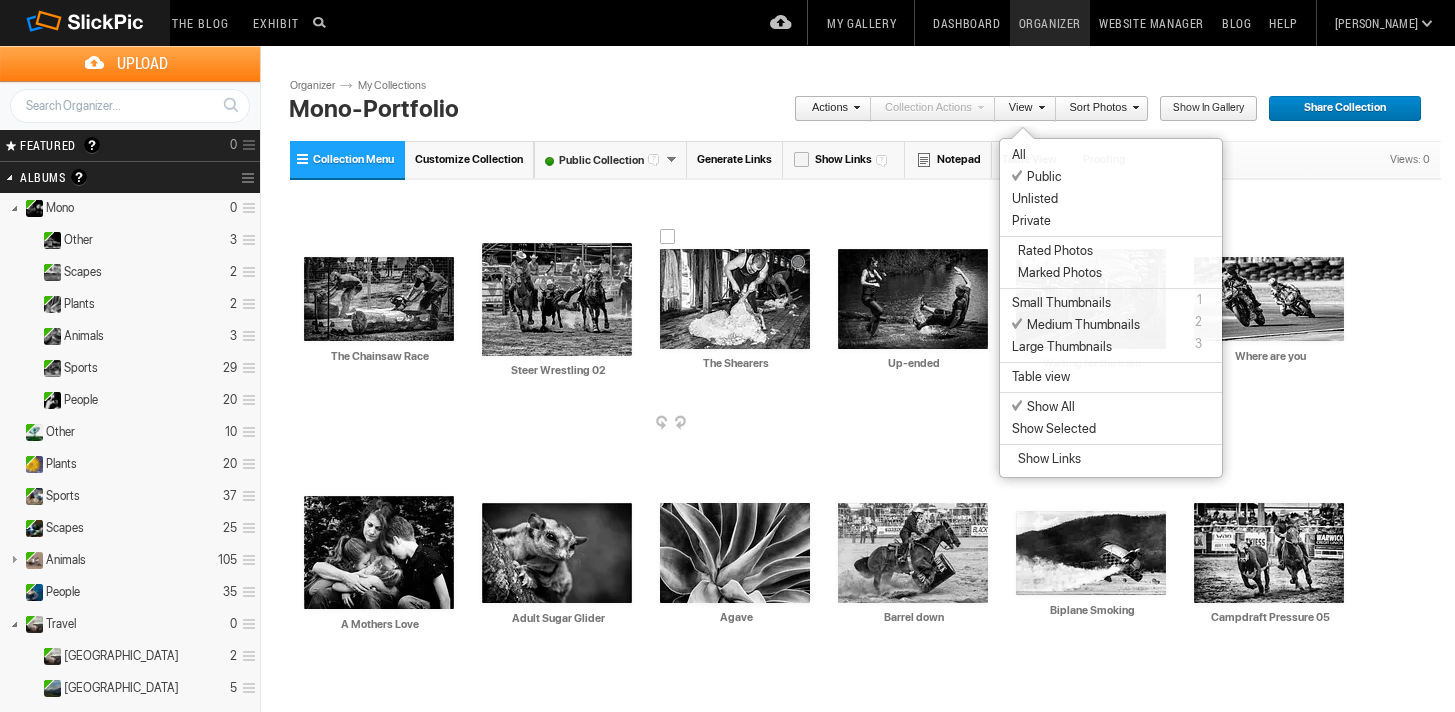 click on "AI The Shearers
HTML:
Direct:
Forum:
Photo ID:
22756707
More..." at bounding box center [735, 299] 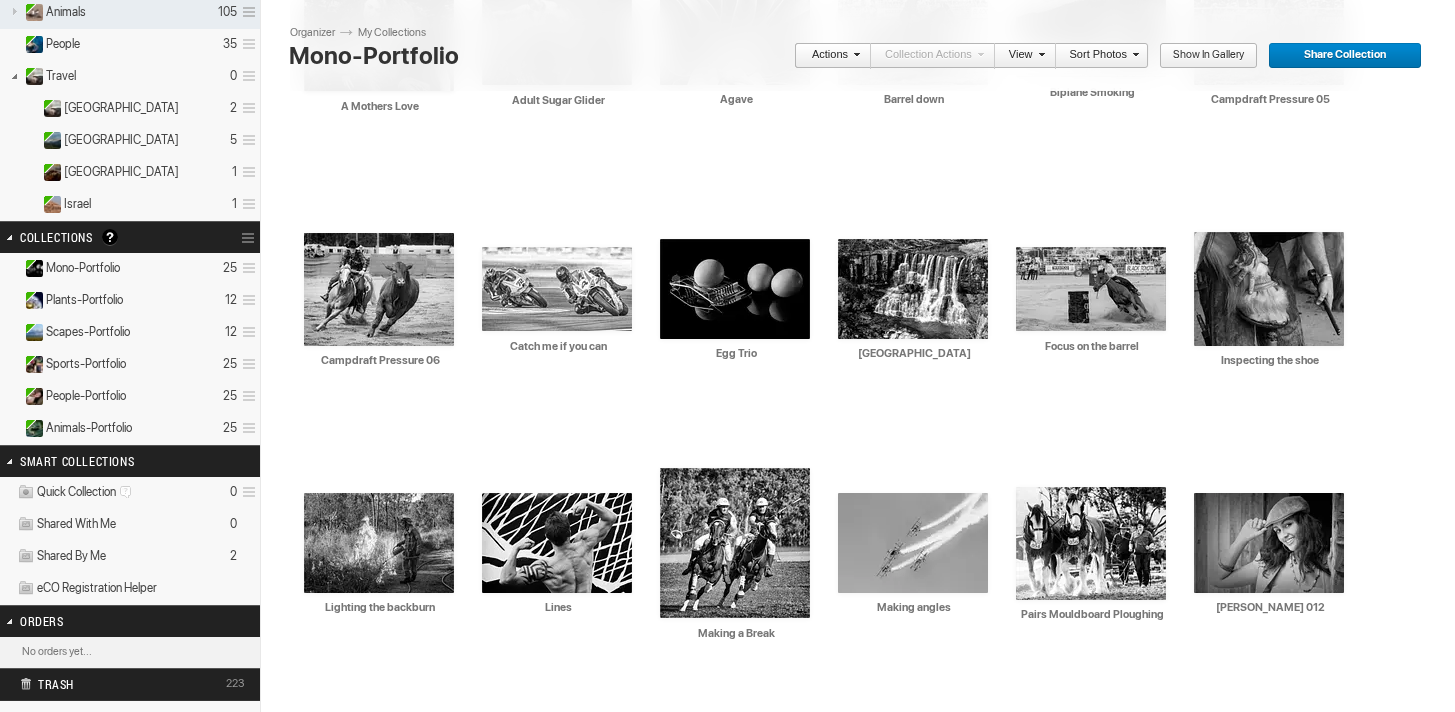 scroll, scrollTop: 554, scrollLeft: 0, axis: vertical 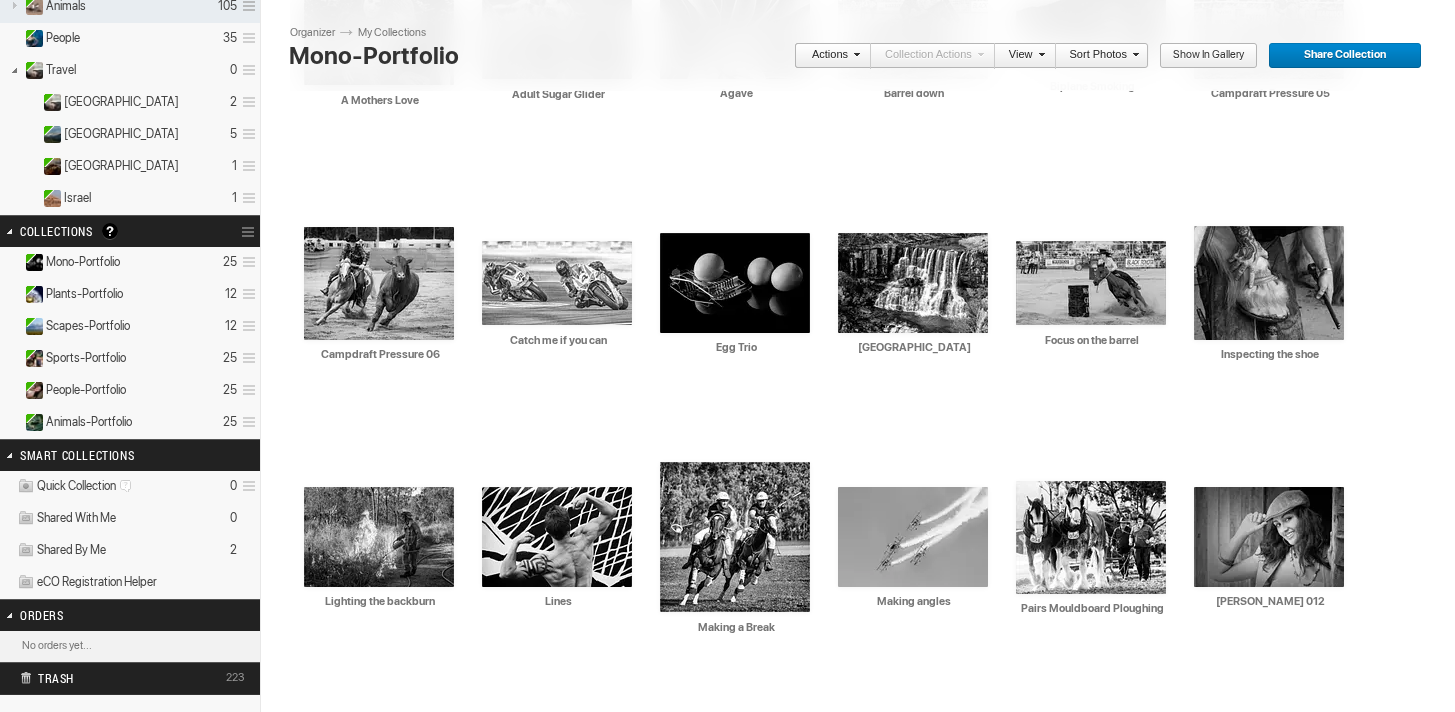 click on "Mono-Portfolio" at bounding box center [83, 262] 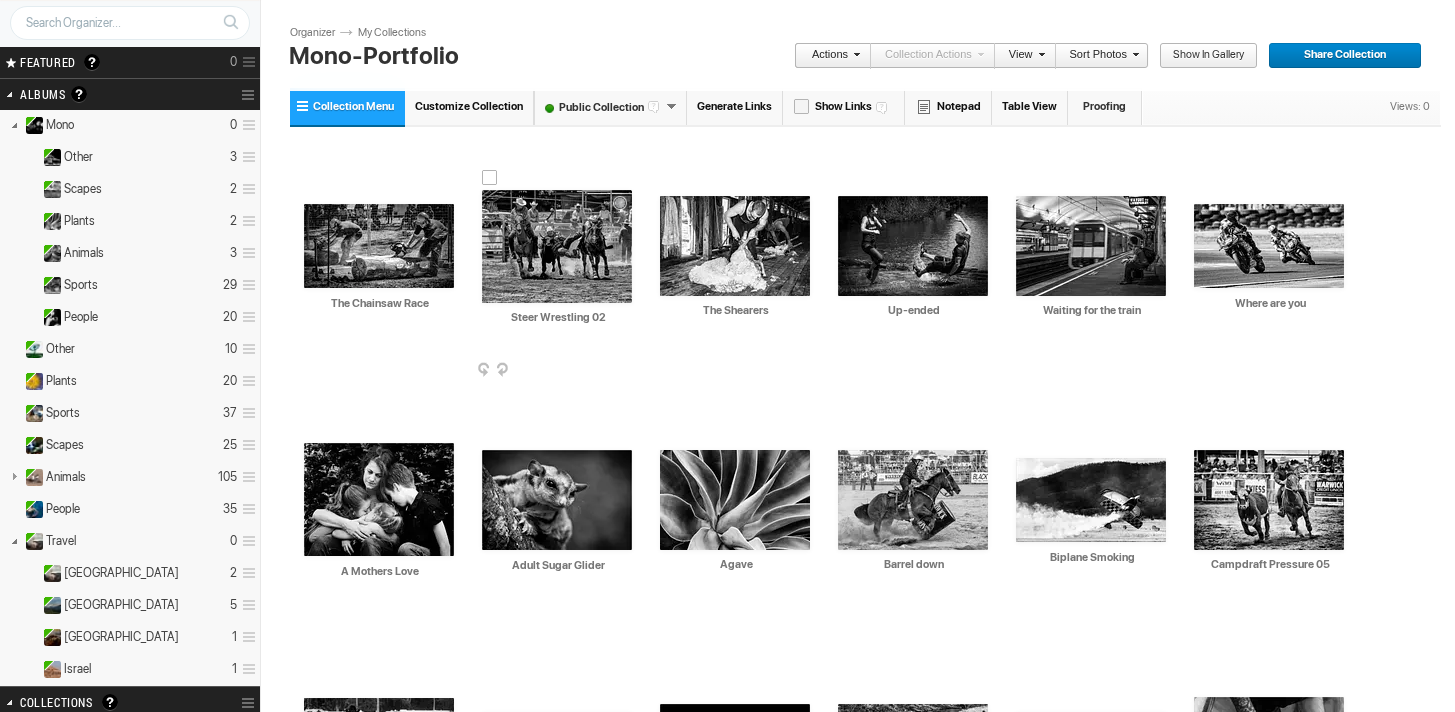 scroll, scrollTop: 0, scrollLeft: 0, axis: both 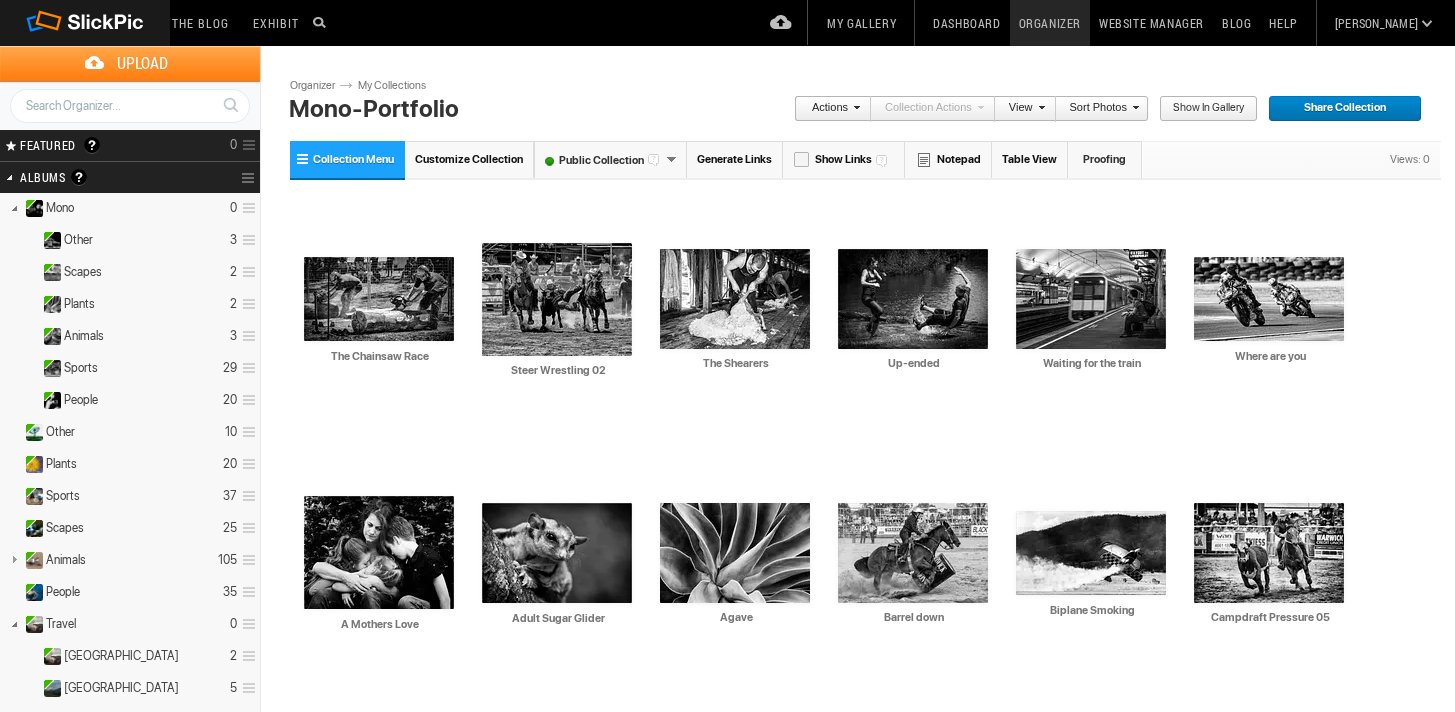 click on "Customize Collection" at bounding box center [469, 159] 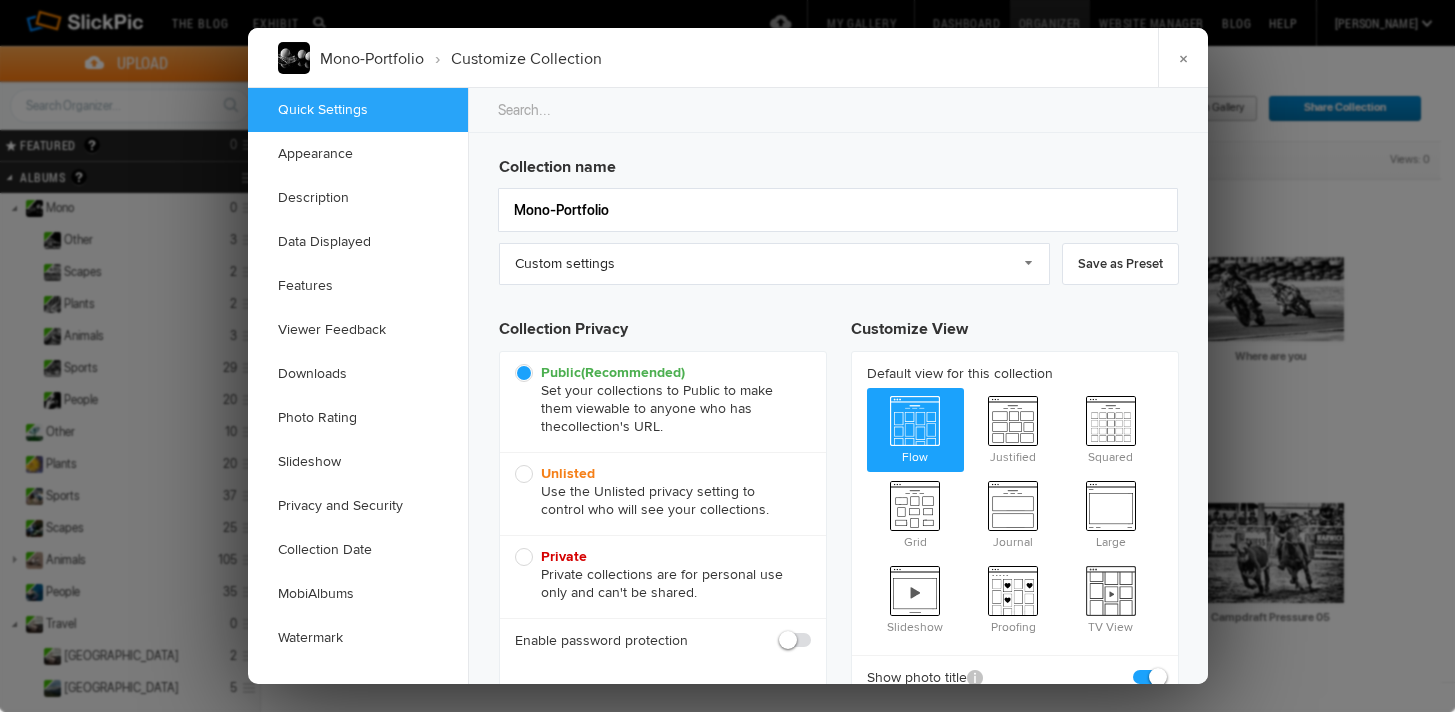 scroll, scrollTop: 0, scrollLeft: 0, axis: both 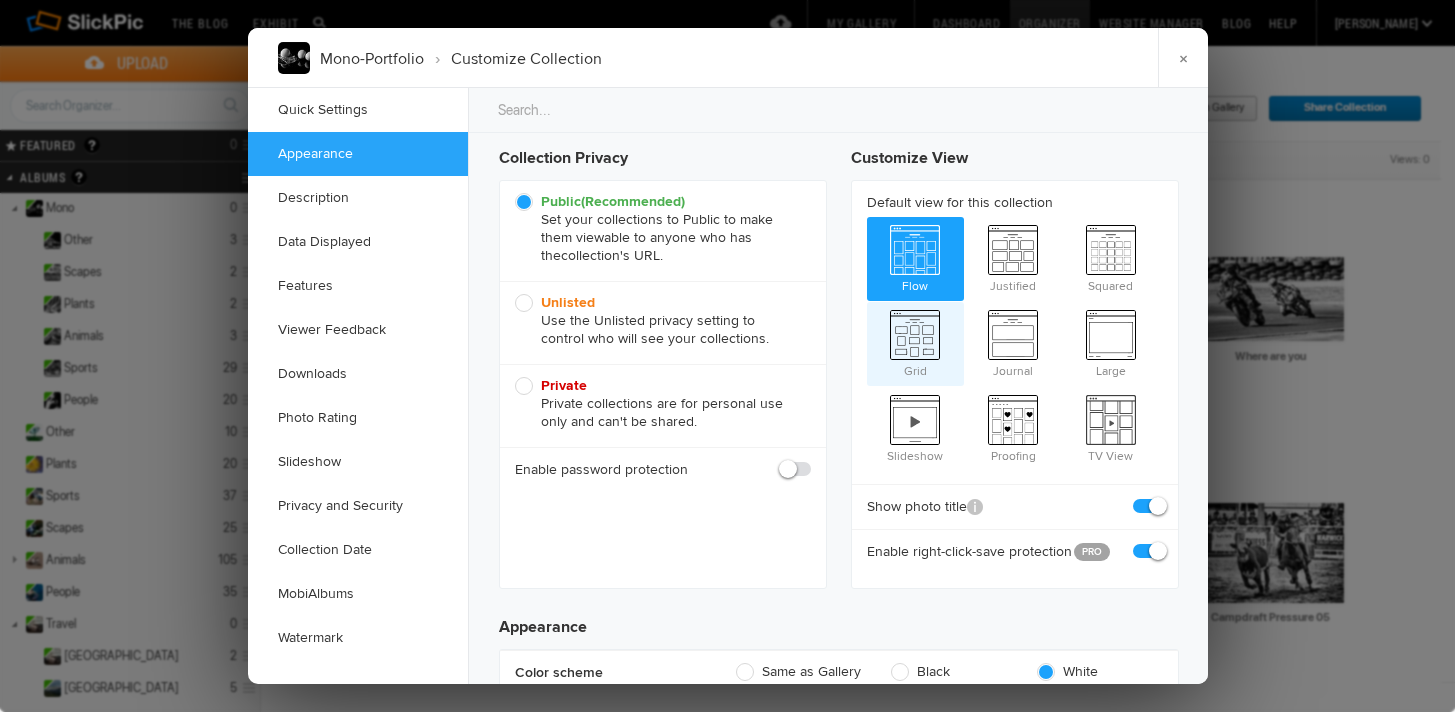 click on "Grid" 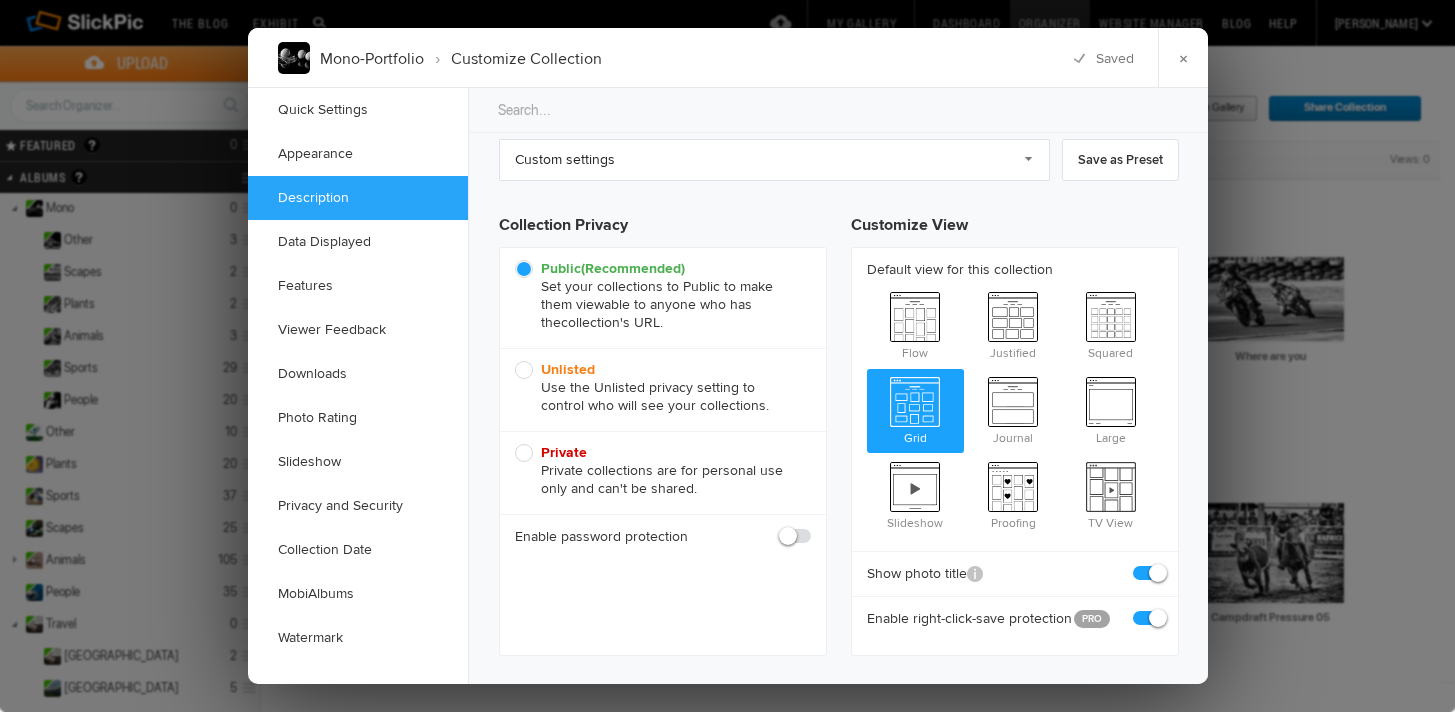 scroll, scrollTop: 0, scrollLeft: 0, axis: both 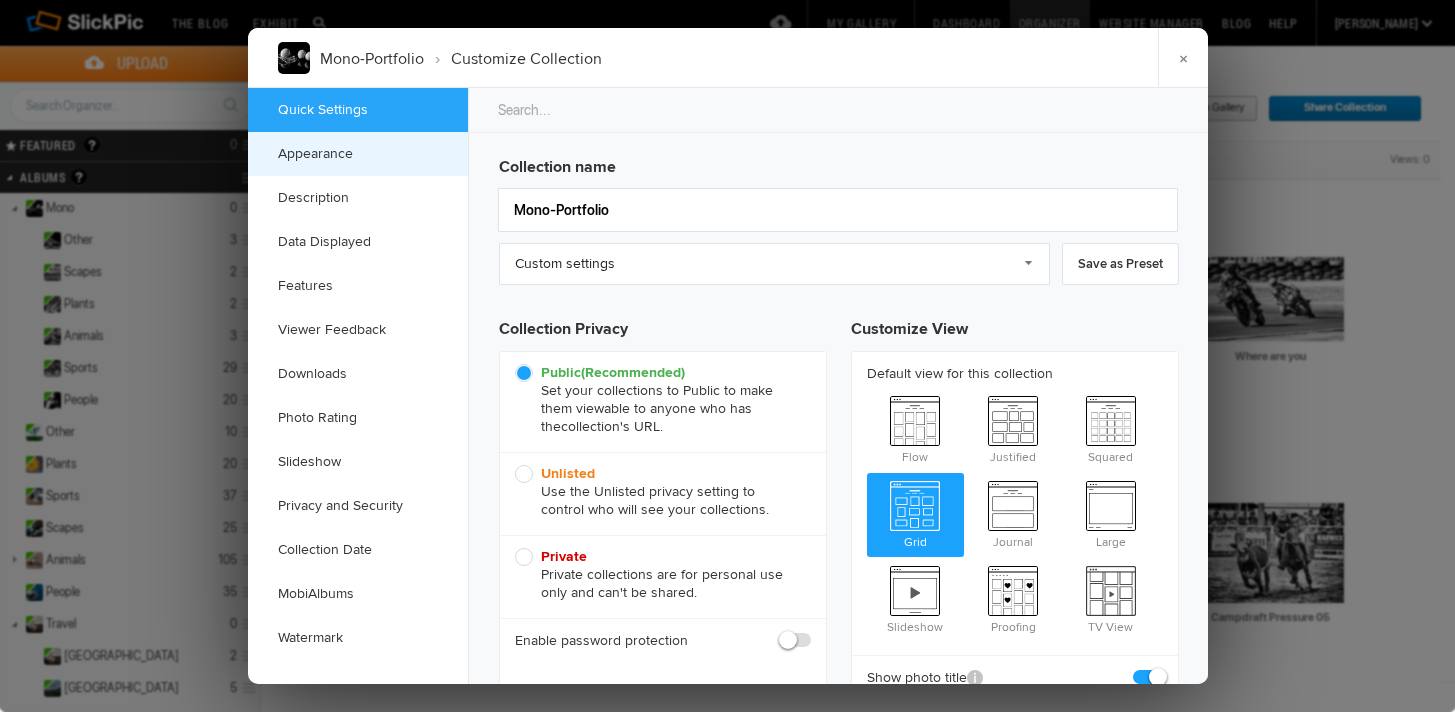 click on "Appearance" 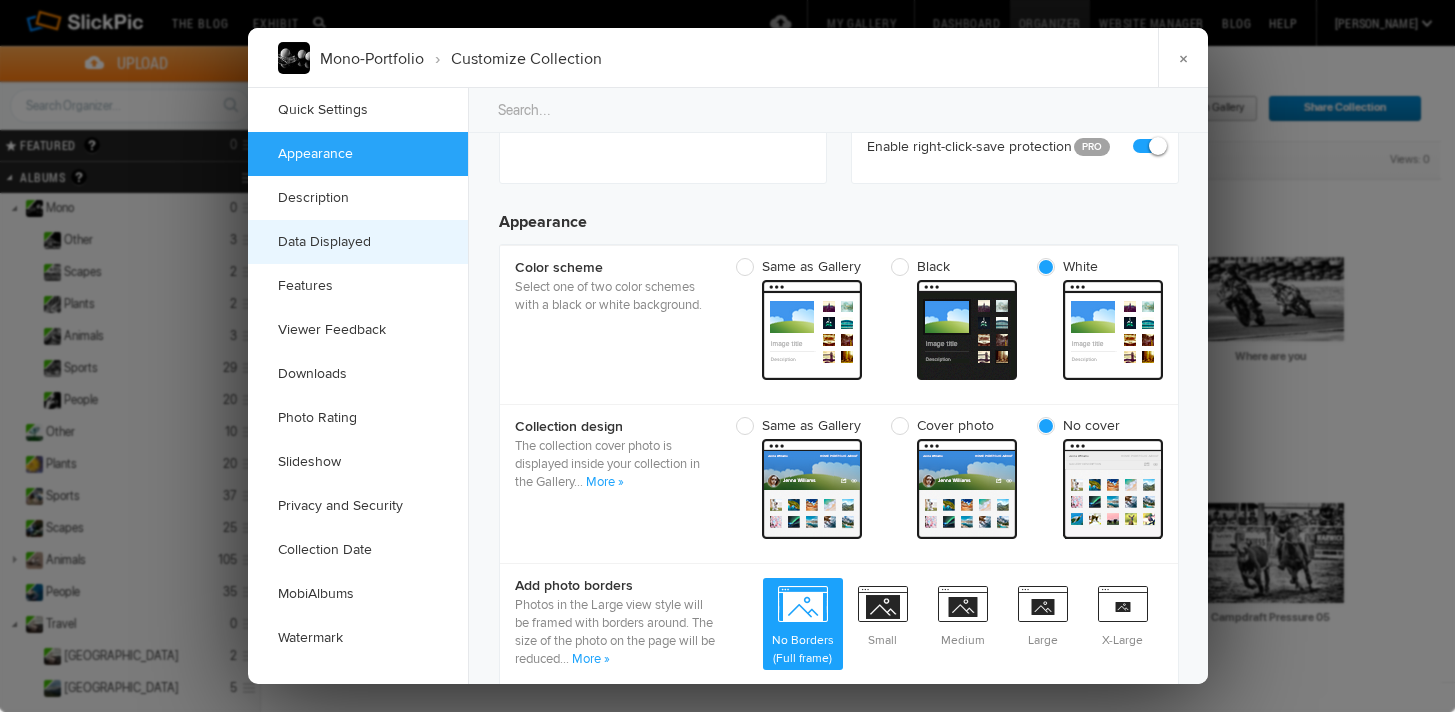 scroll, scrollTop: 636, scrollLeft: 0, axis: vertical 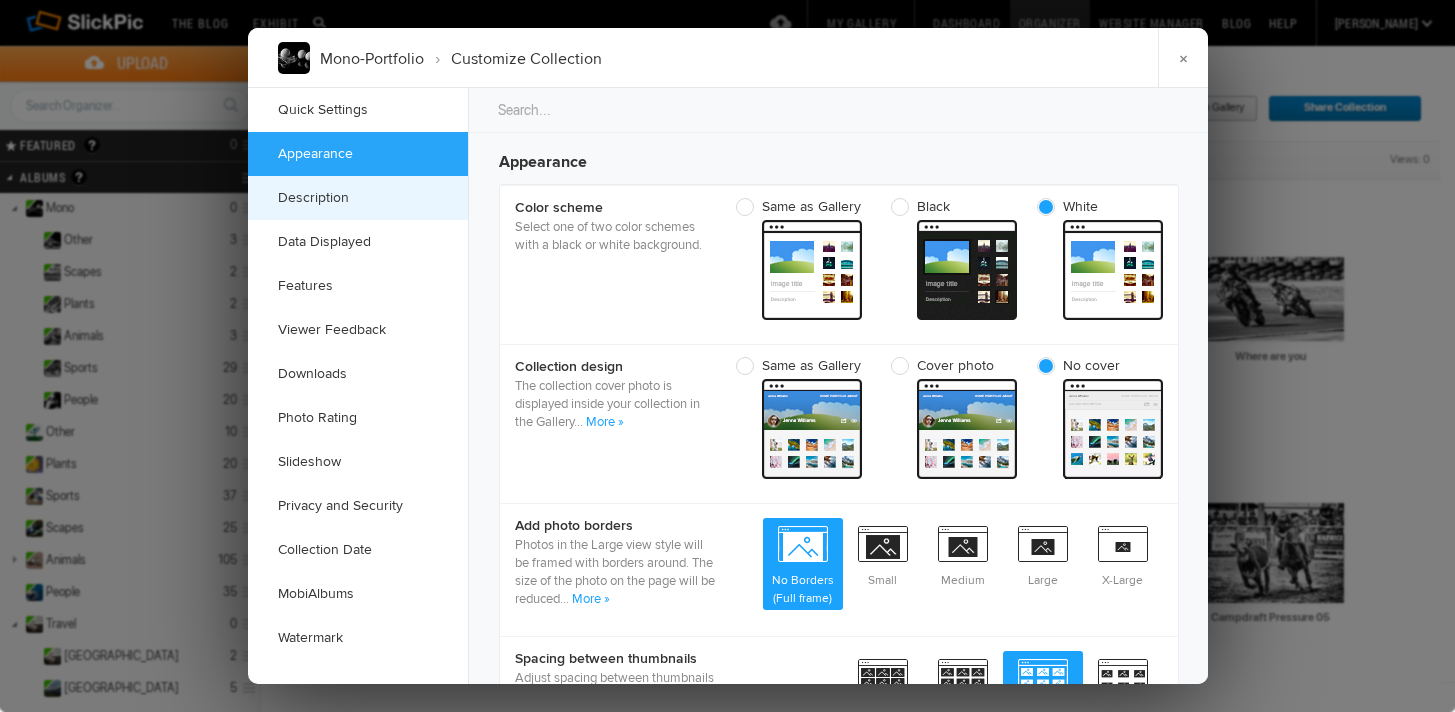 click on "Description" 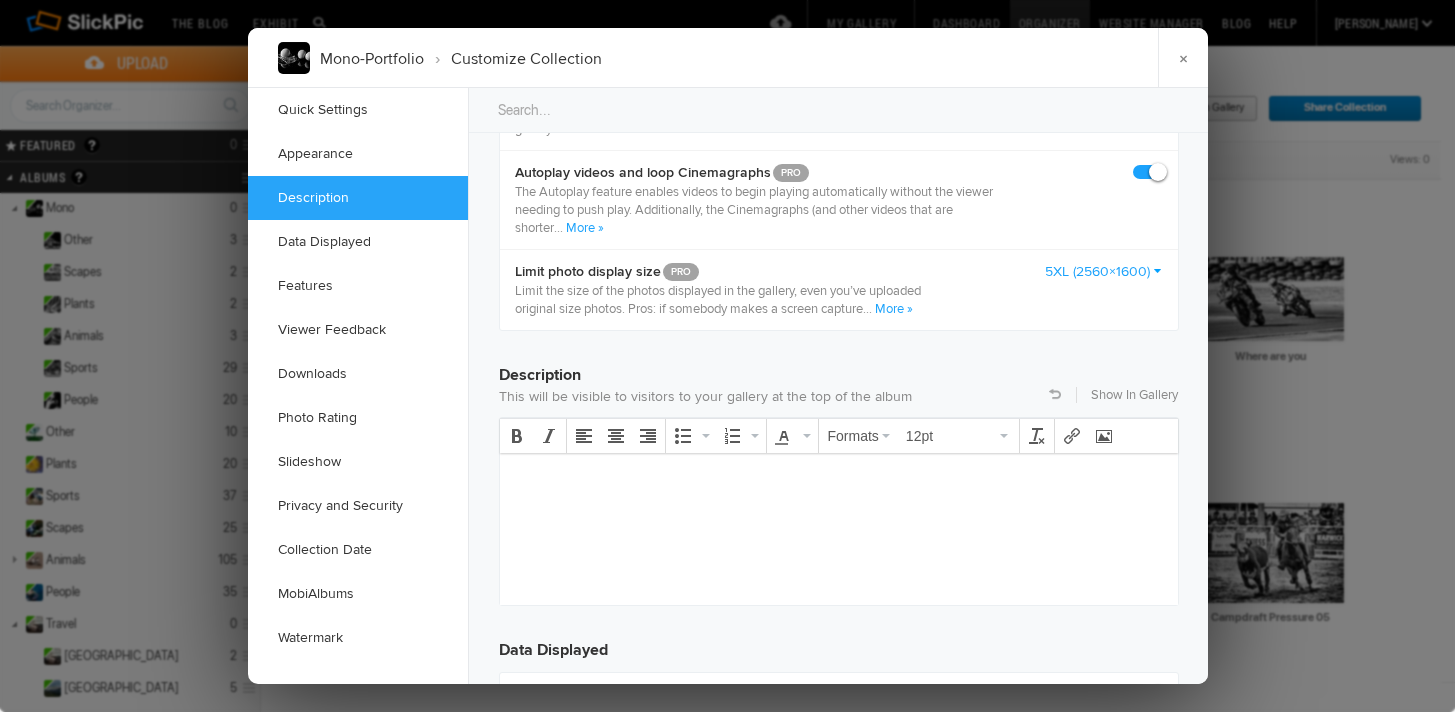 scroll, scrollTop: 1553, scrollLeft: 0, axis: vertical 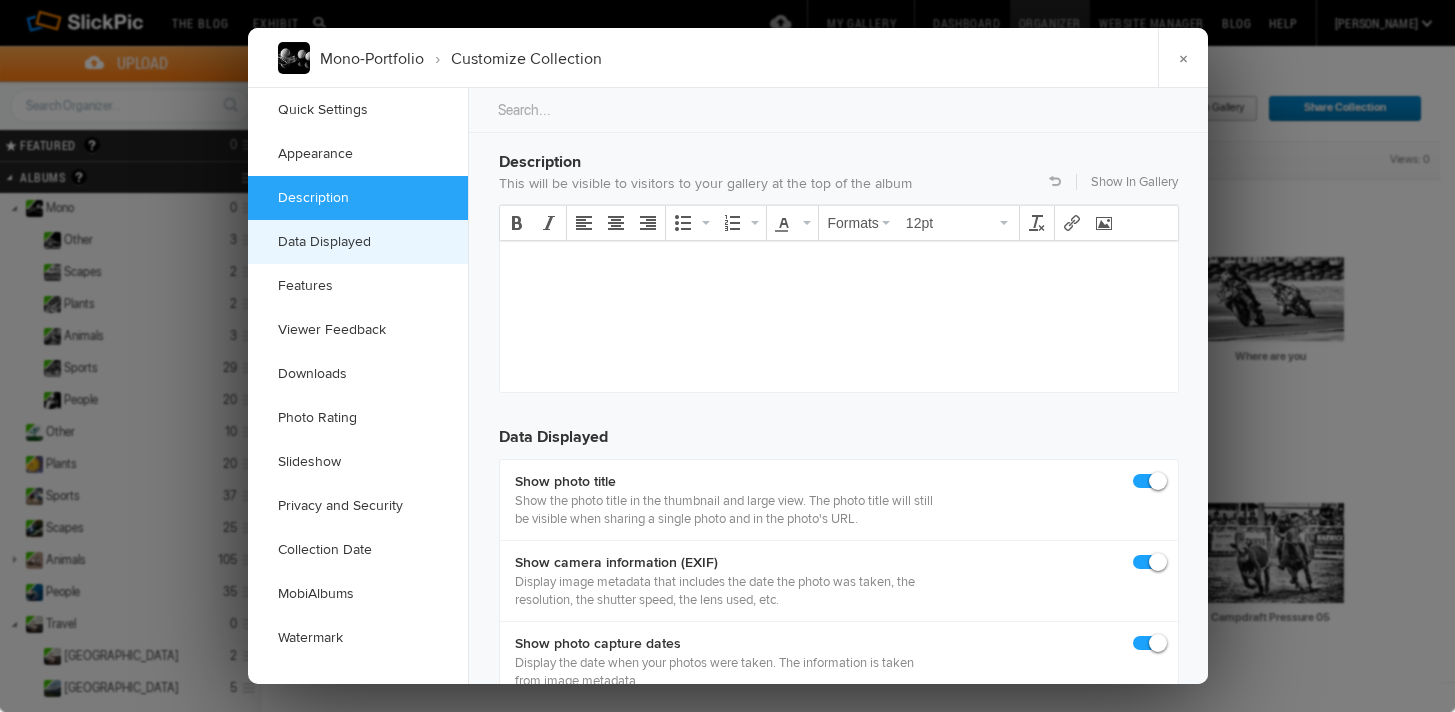 click on "Data Displayed" 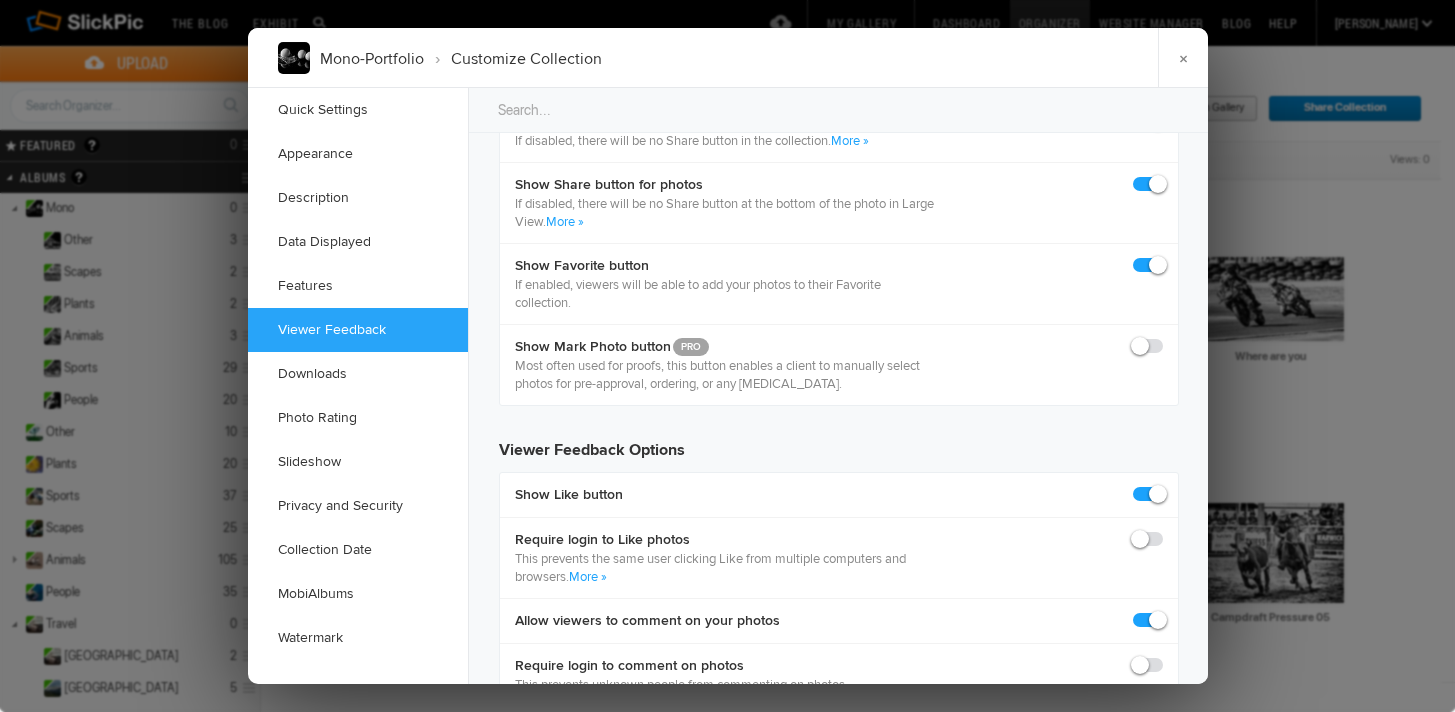 scroll, scrollTop: 2509, scrollLeft: 0, axis: vertical 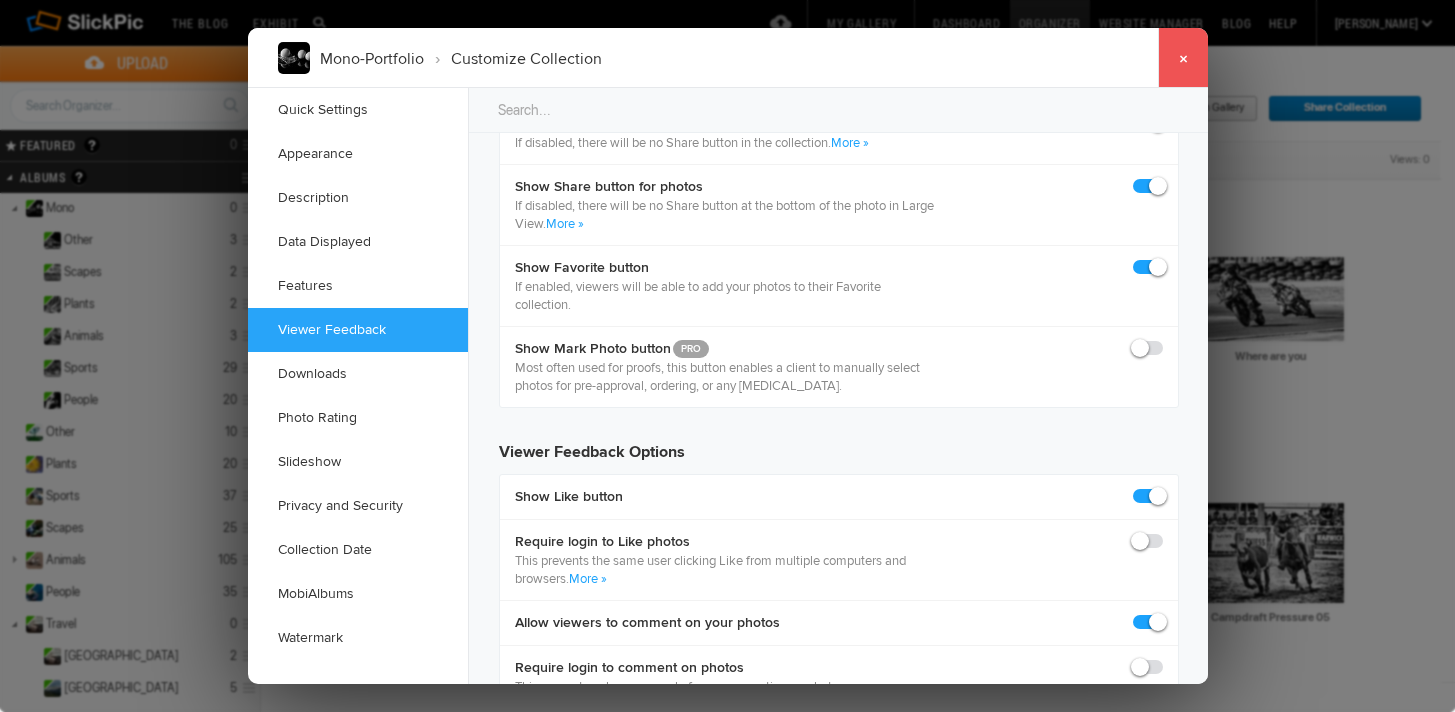 click on "×" 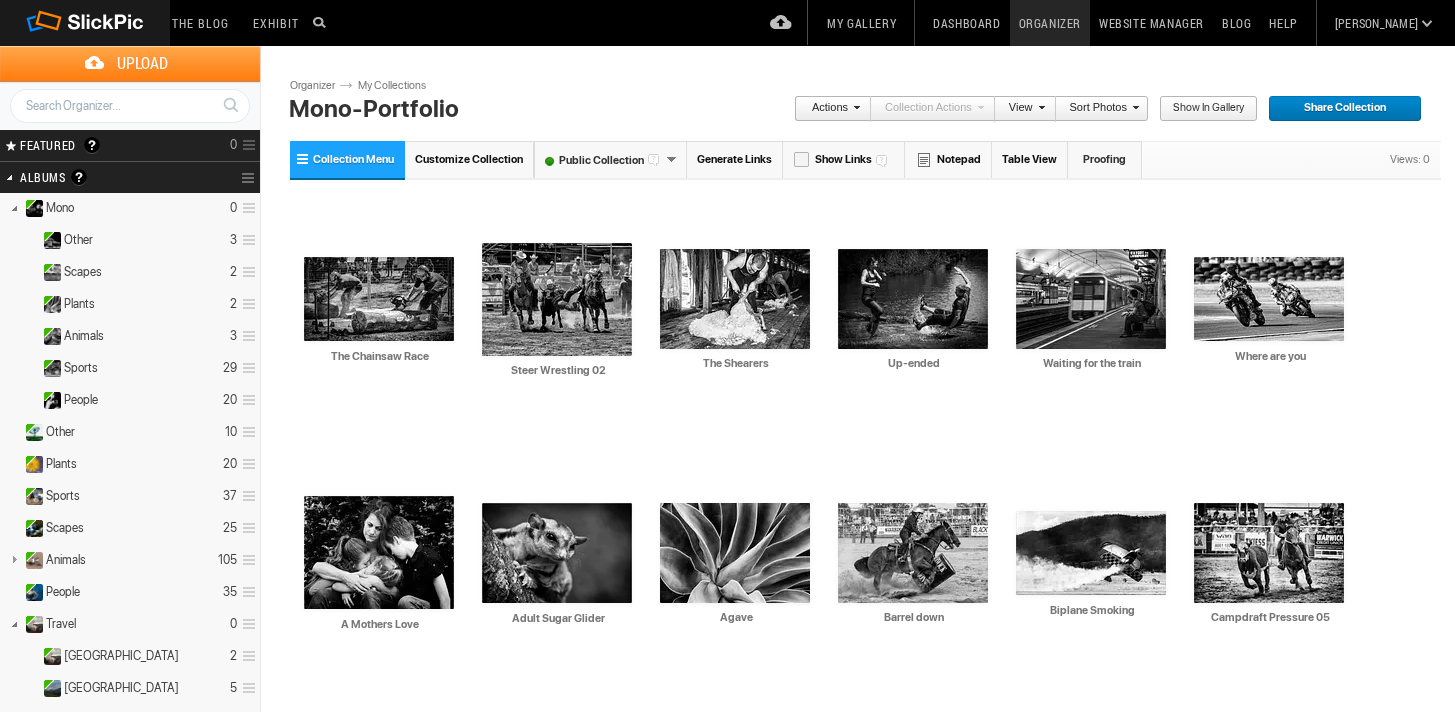 click on "Website Manager" at bounding box center (1151, 23) 